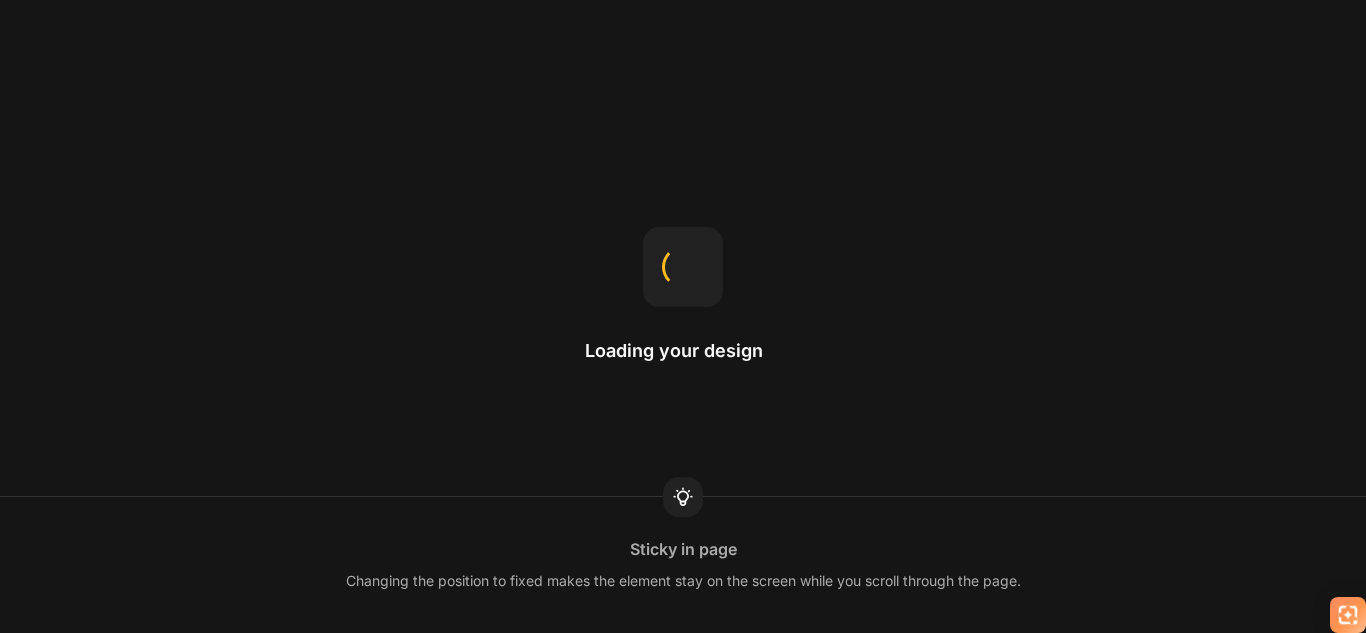 scroll, scrollTop: 0, scrollLeft: 0, axis: both 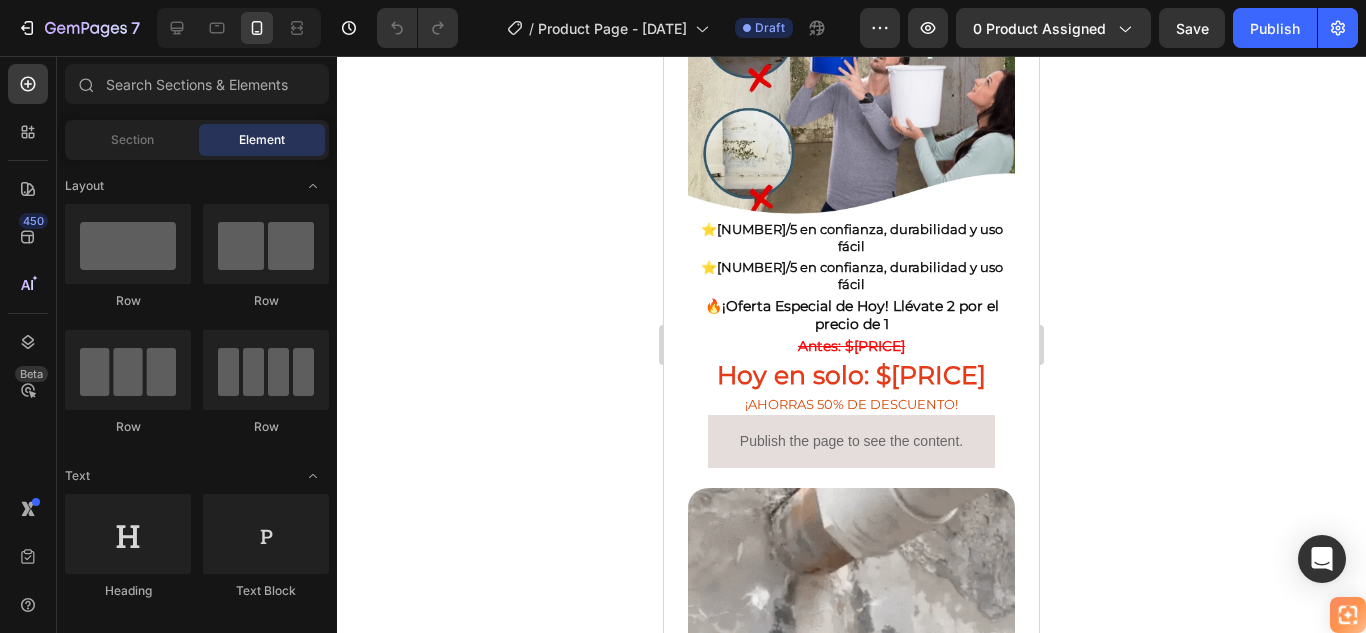 drag, startPoint x: 1032, startPoint y: 122, endPoint x: 1704, endPoint y: 282, distance: 690.78503 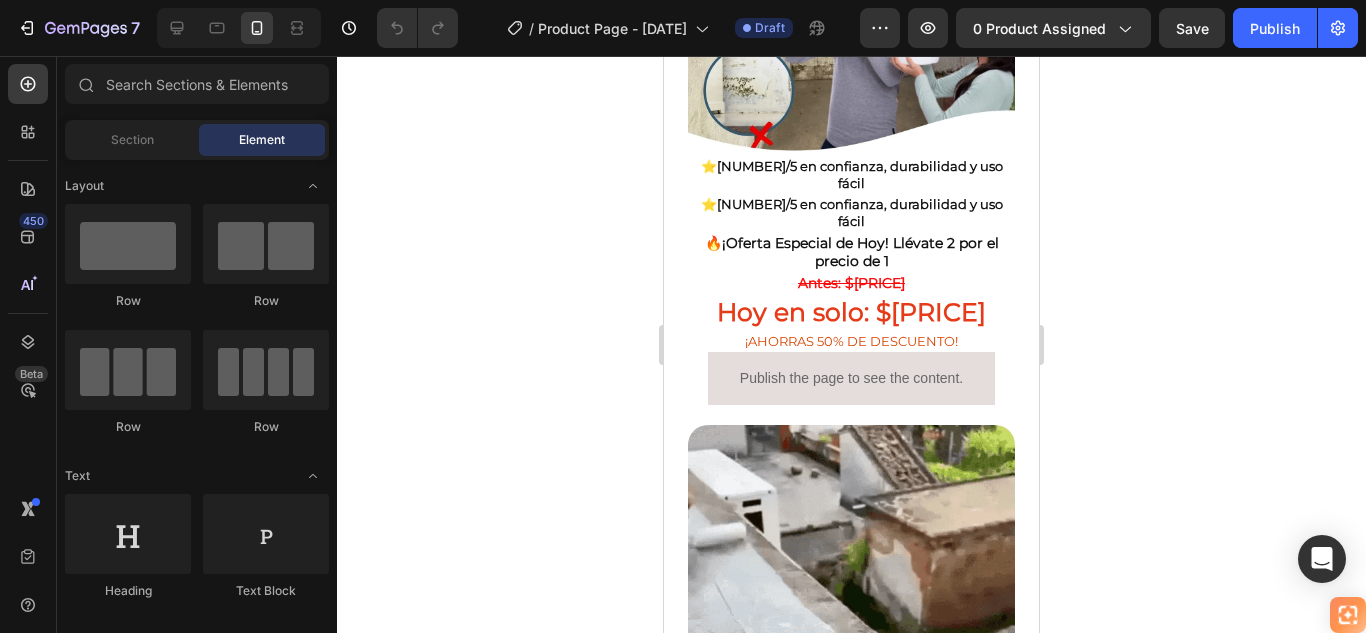 scroll, scrollTop: 391, scrollLeft: 0, axis: vertical 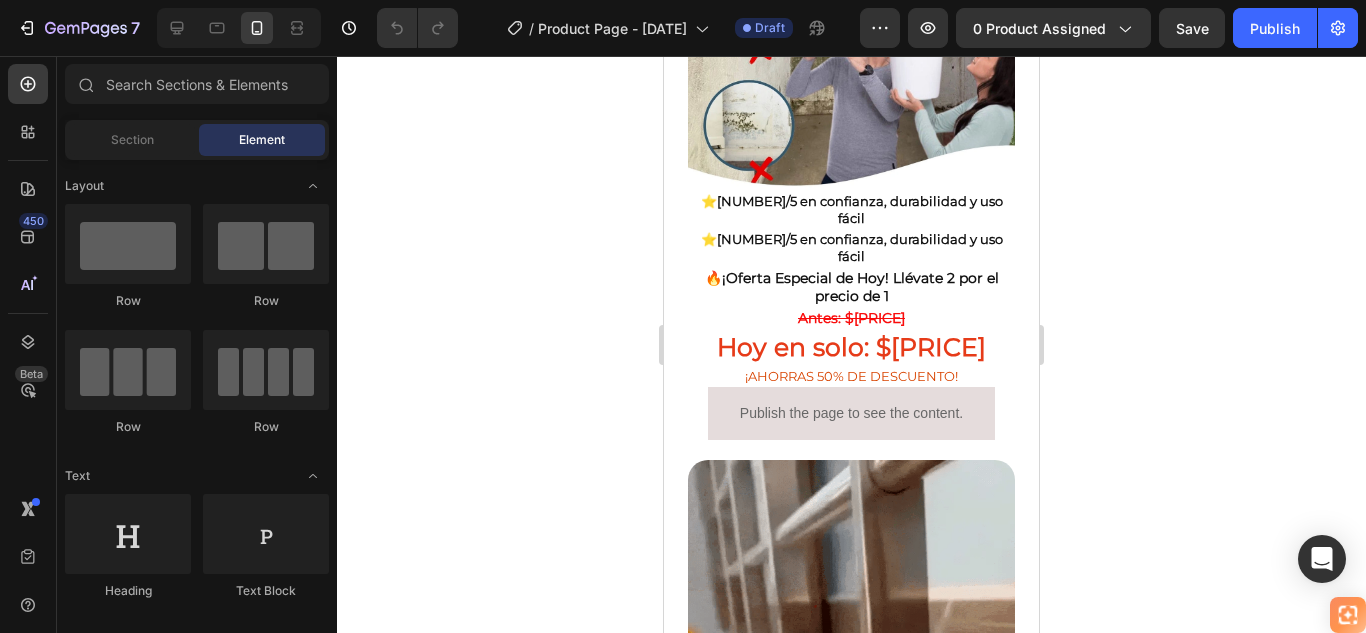 drag, startPoint x: 1027, startPoint y: 264, endPoint x: 1268, endPoint y: 180, distance: 255.21951 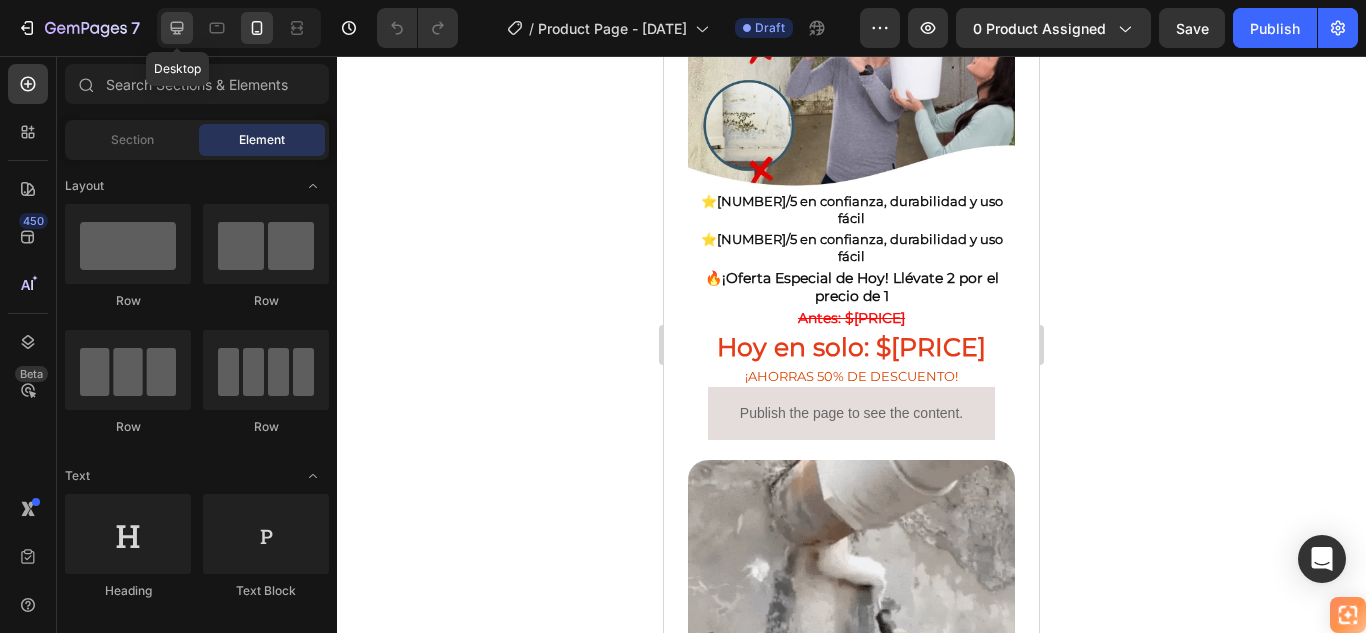 click 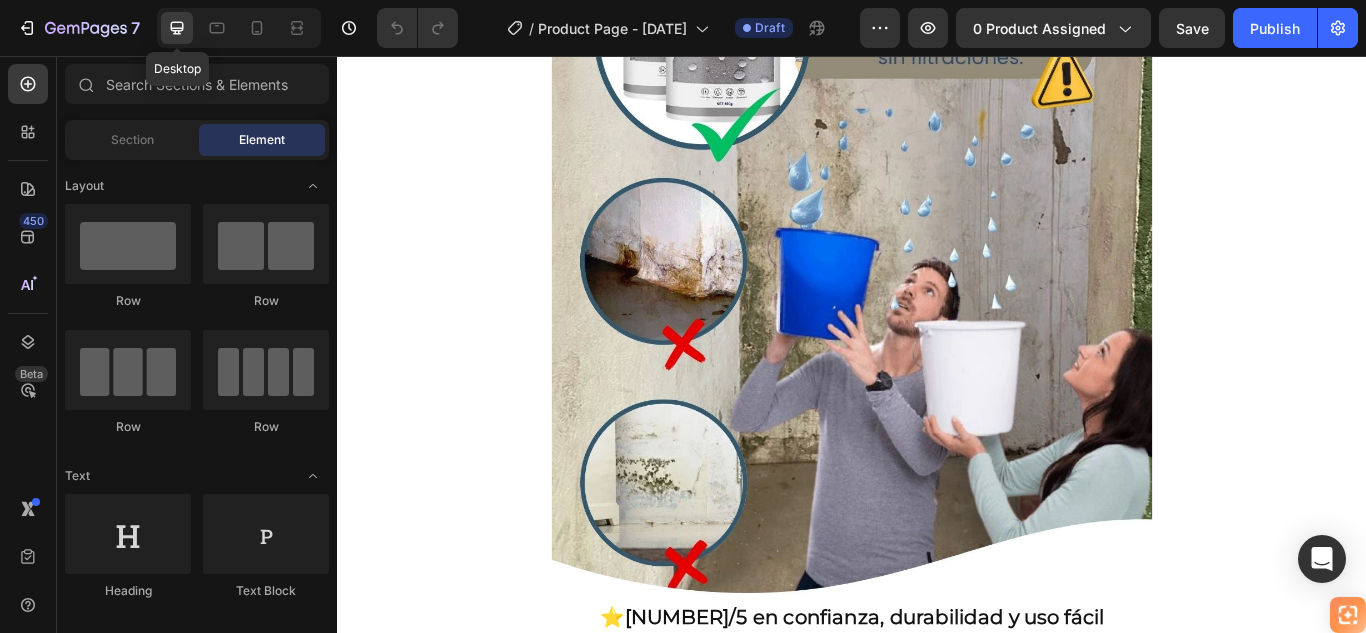scroll, scrollTop: 375, scrollLeft: 0, axis: vertical 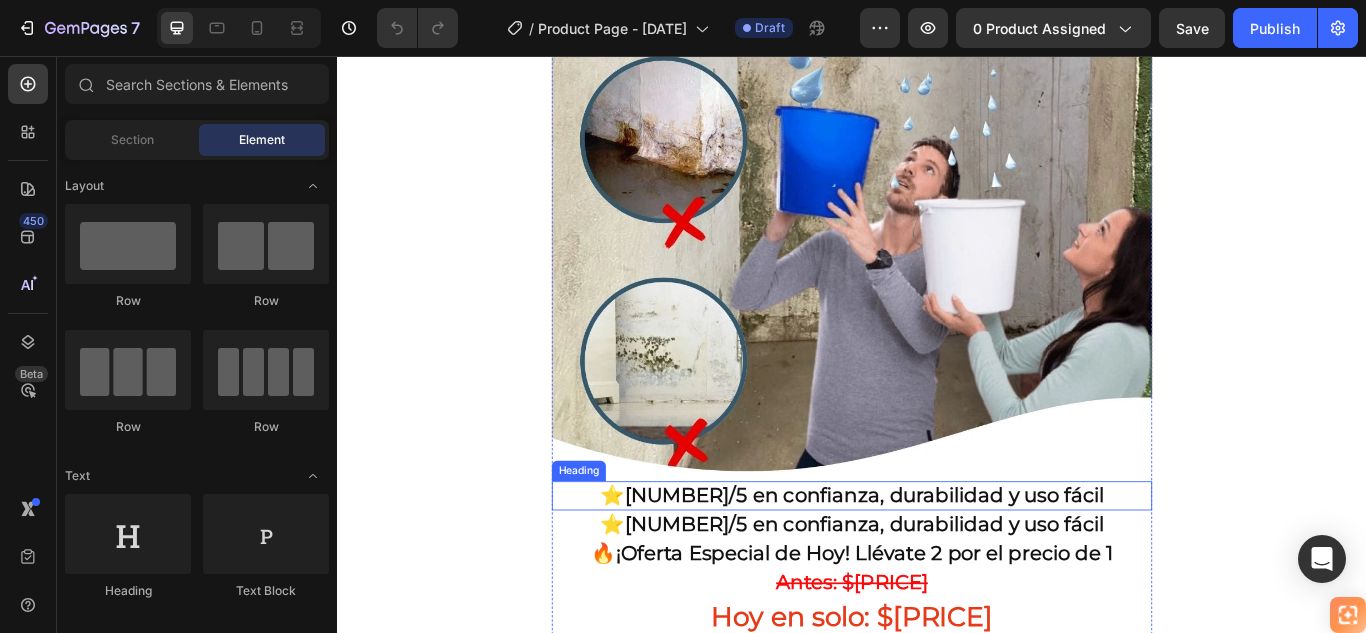click on "4.8/5 en confianza, durabilidad y uso fácil" at bounding box center (951, 568) 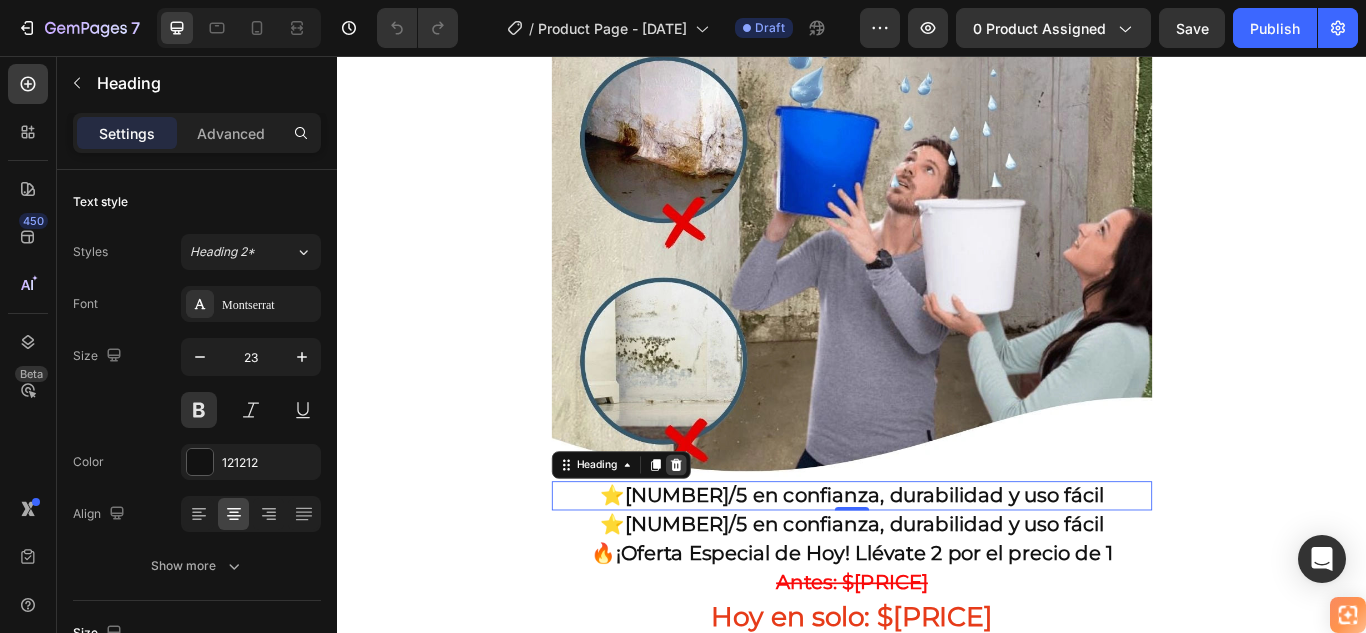 click 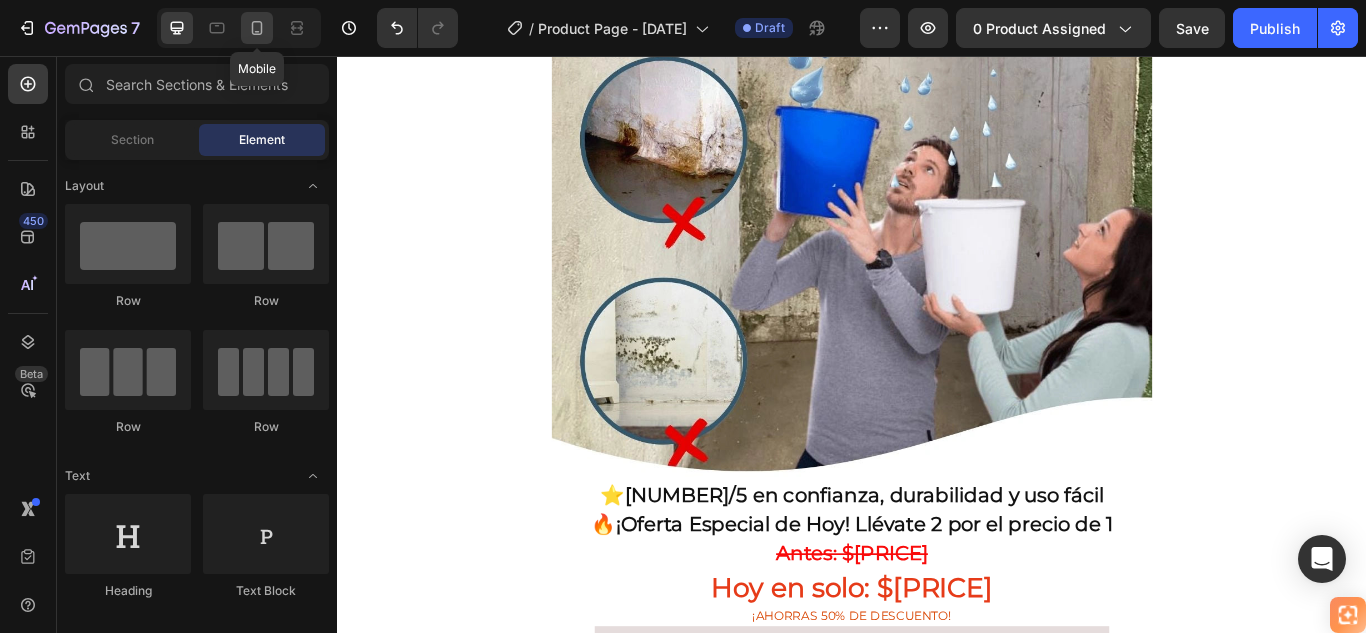 click 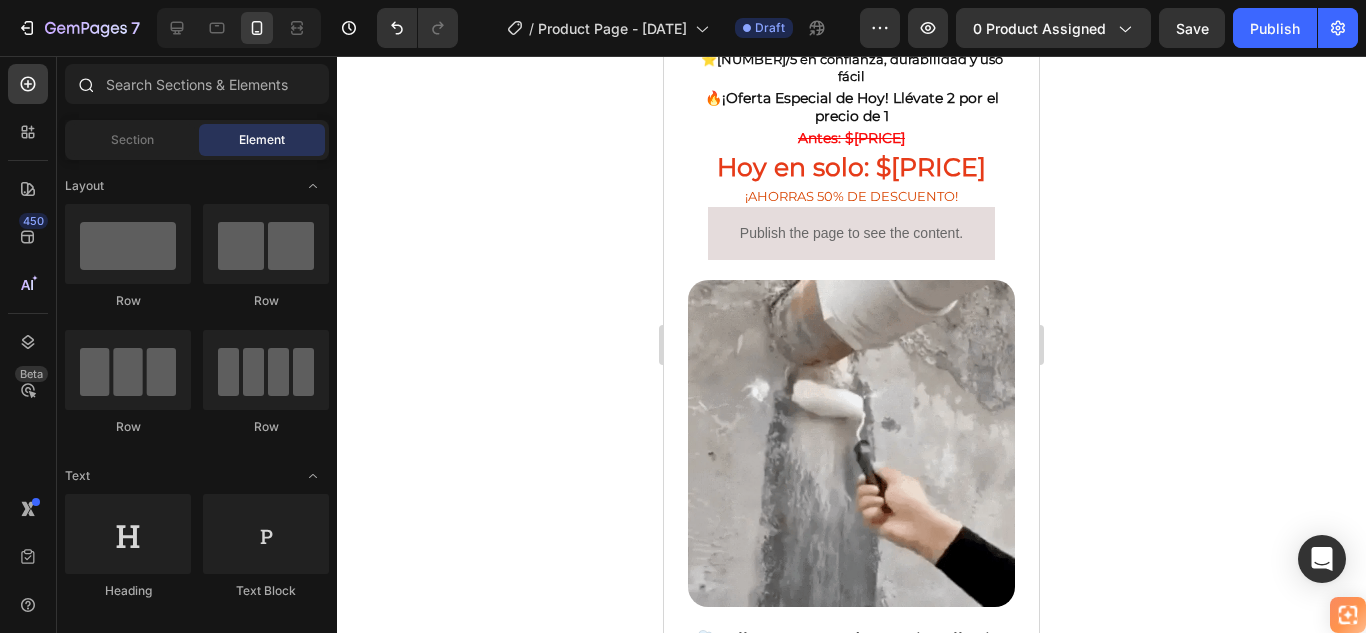 scroll, scrollTop: 549, scrollLeft: 0, axis: vertical 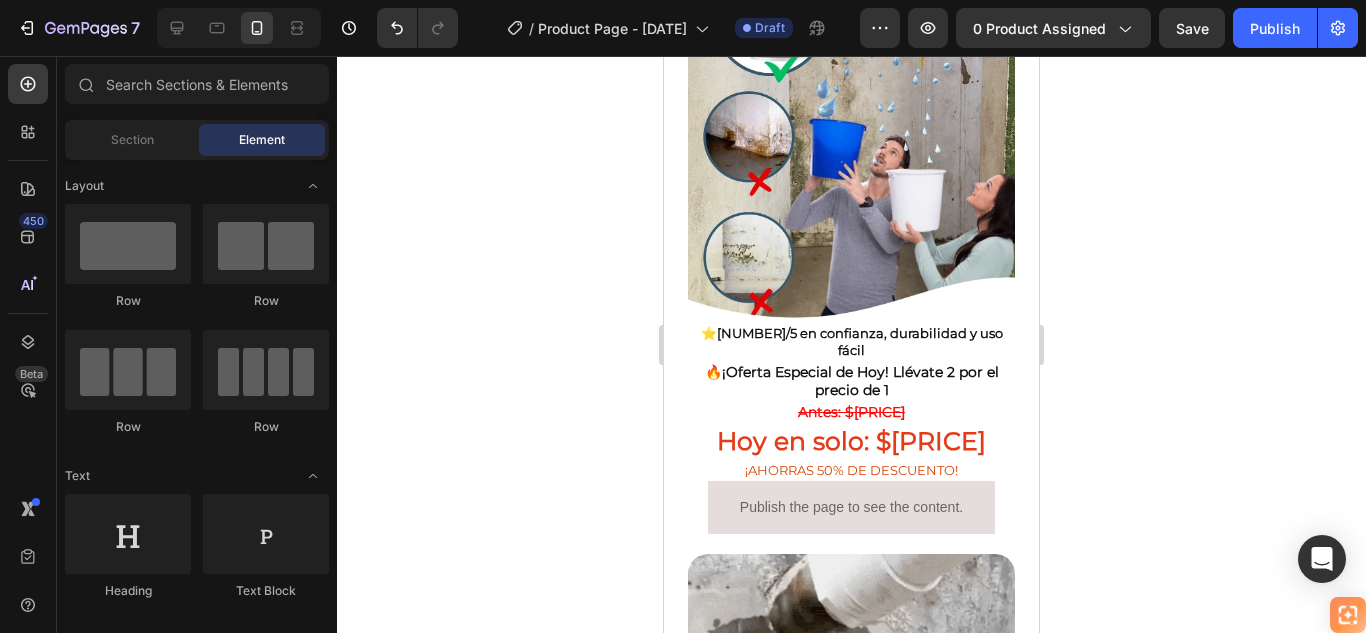 drag, startPoint x: 1030, startPoint y: 305, endPoint x: 1707, endPoint y: 277, distance: 677.5788 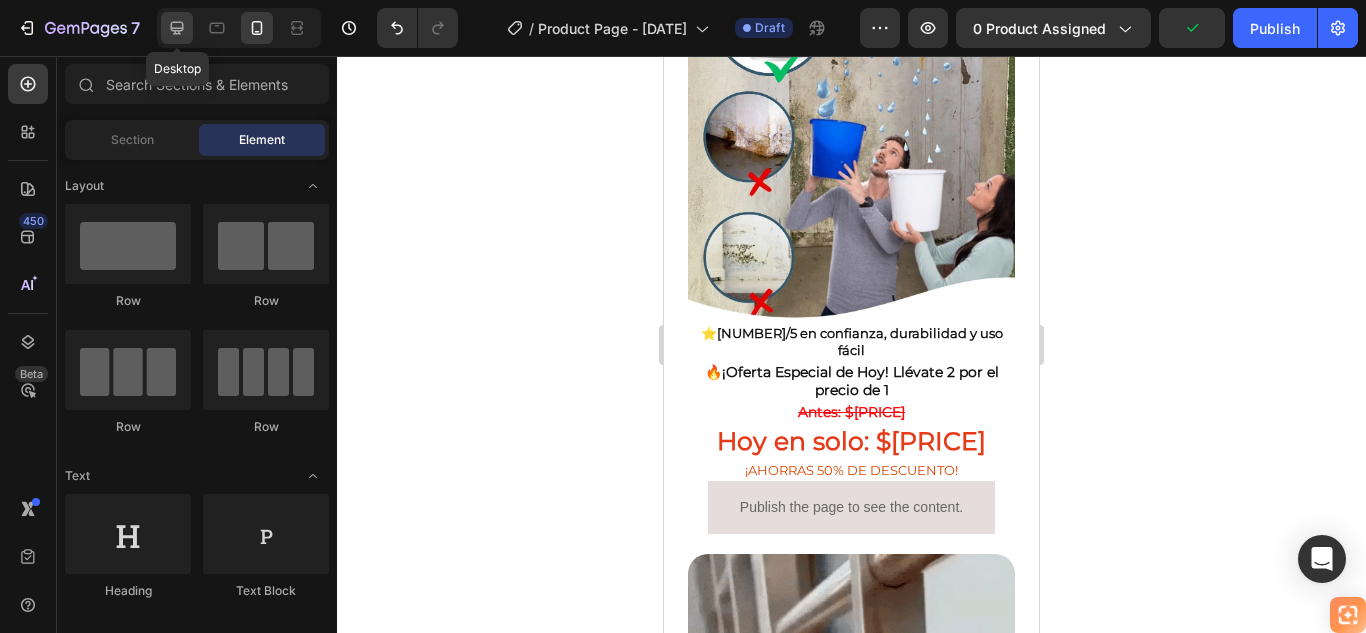 click 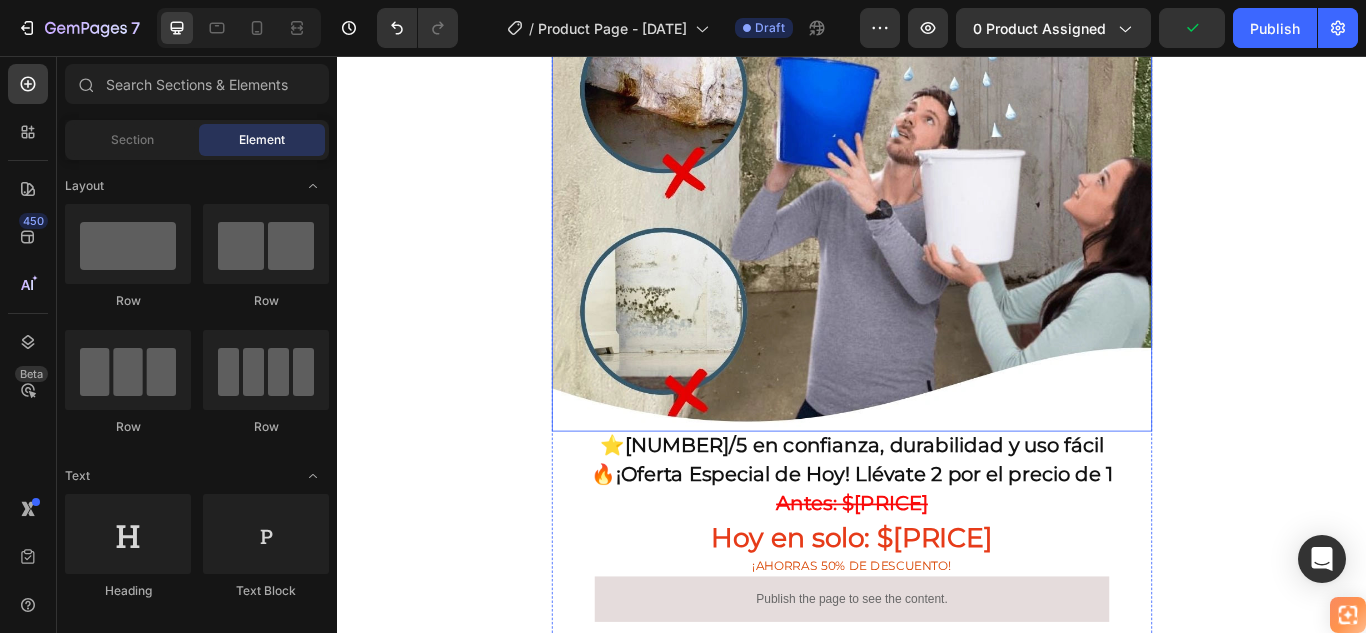 scroll, scrollTop: 643, scrollLeft: 0, axis: vertical 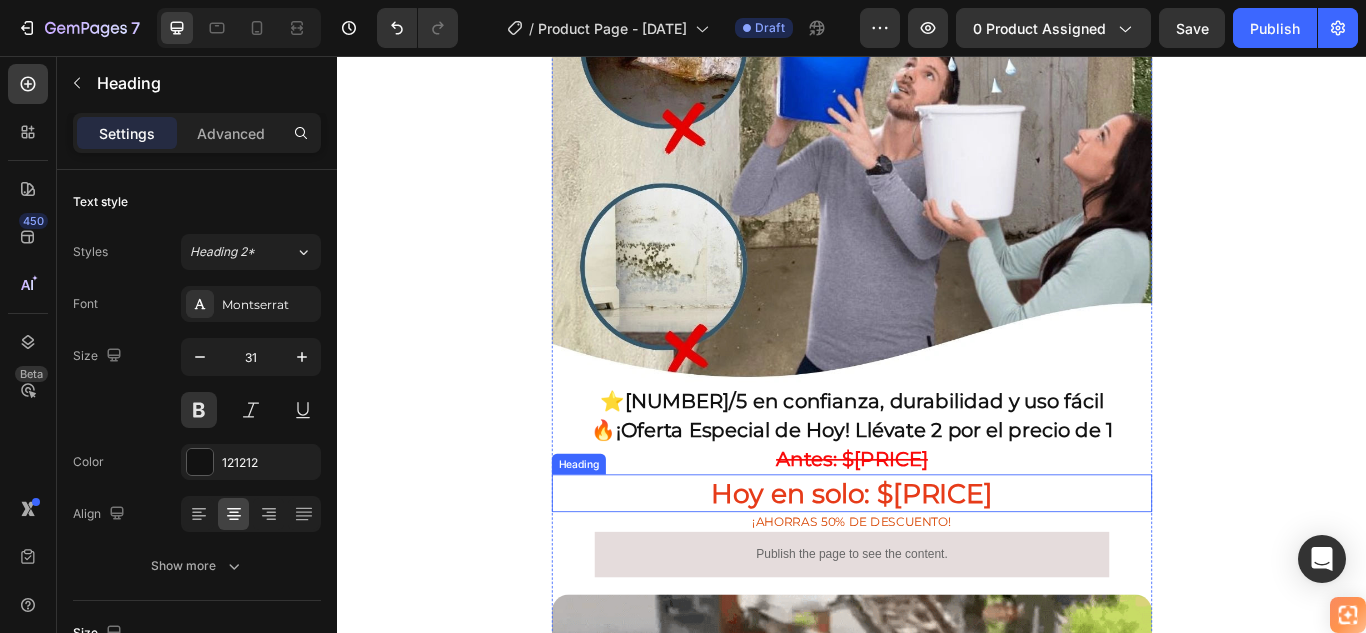 click on "Hoy en solo: $89.900" at bounding box center [937, 566] 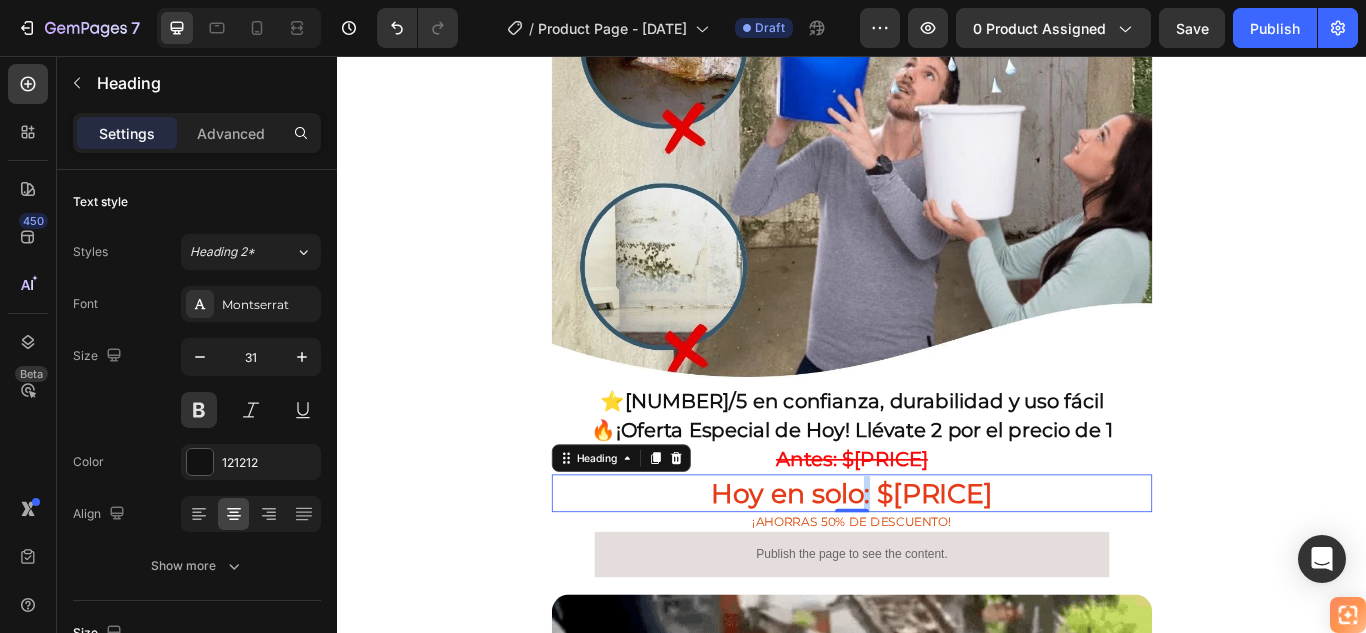 click on "Hoy en solo: $89.900" at bounding box center (937, 566) 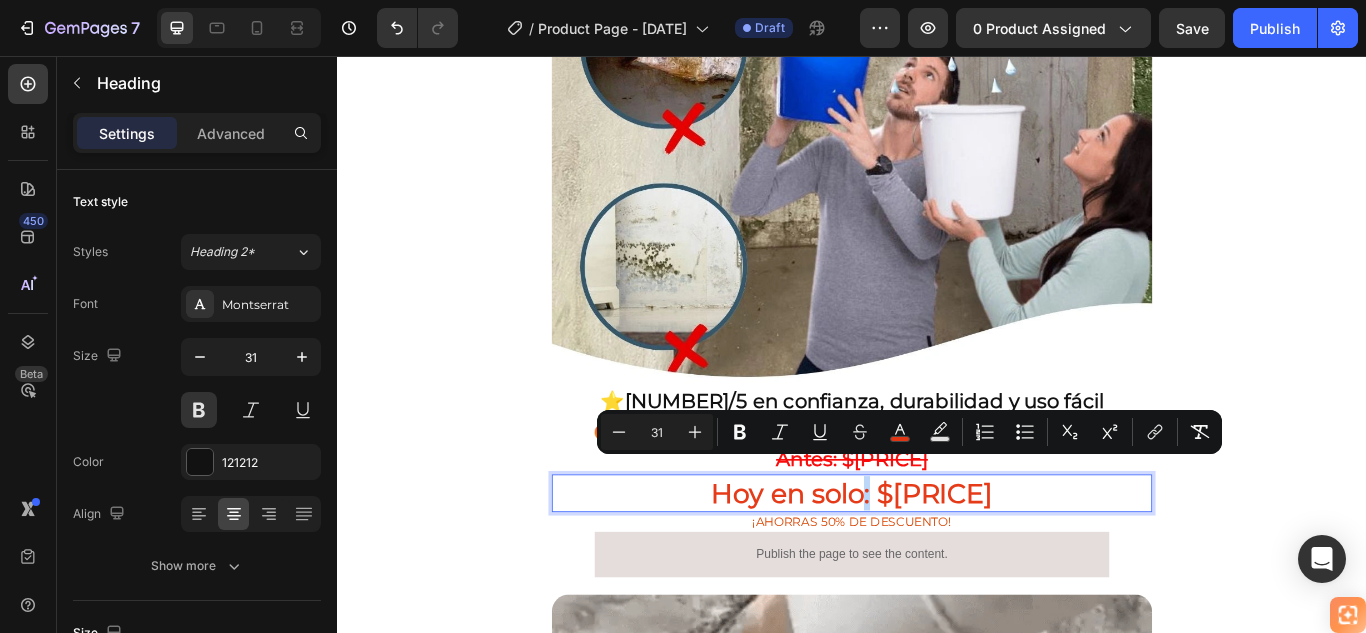 click on "Hoy en solo: $89.900" at bounding box center (937, 566) 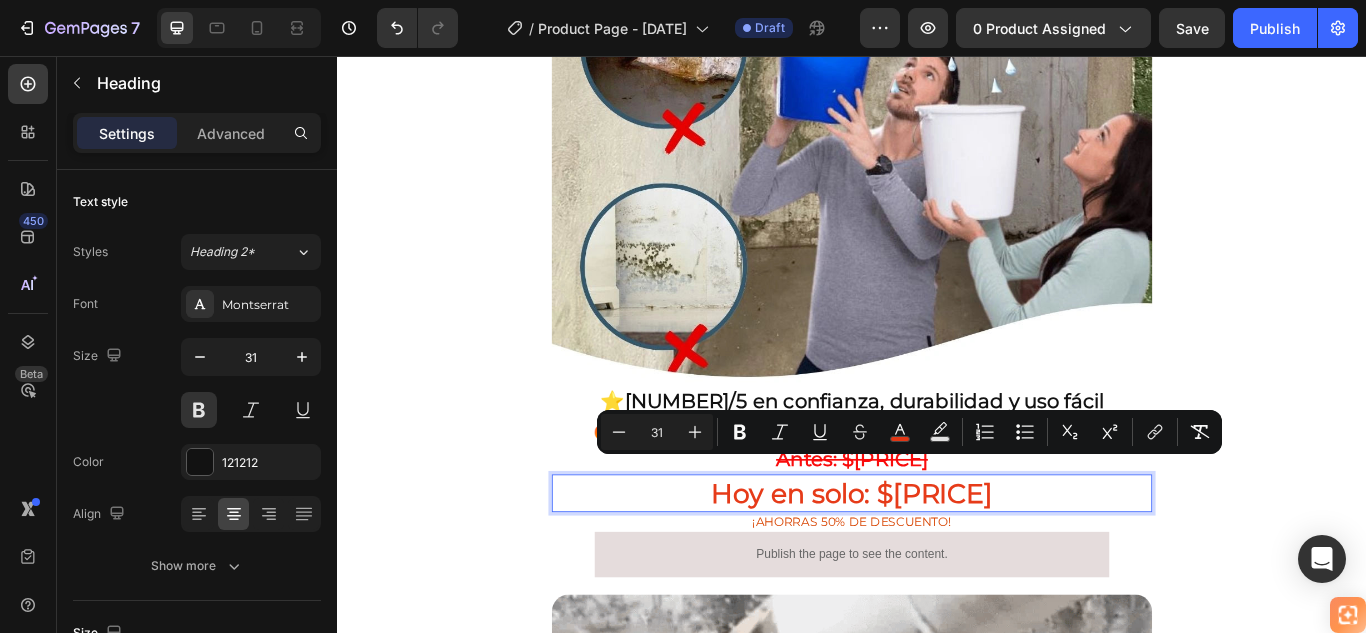click on "Hoy en solo: $89.900" at bounding box center (937, 566) 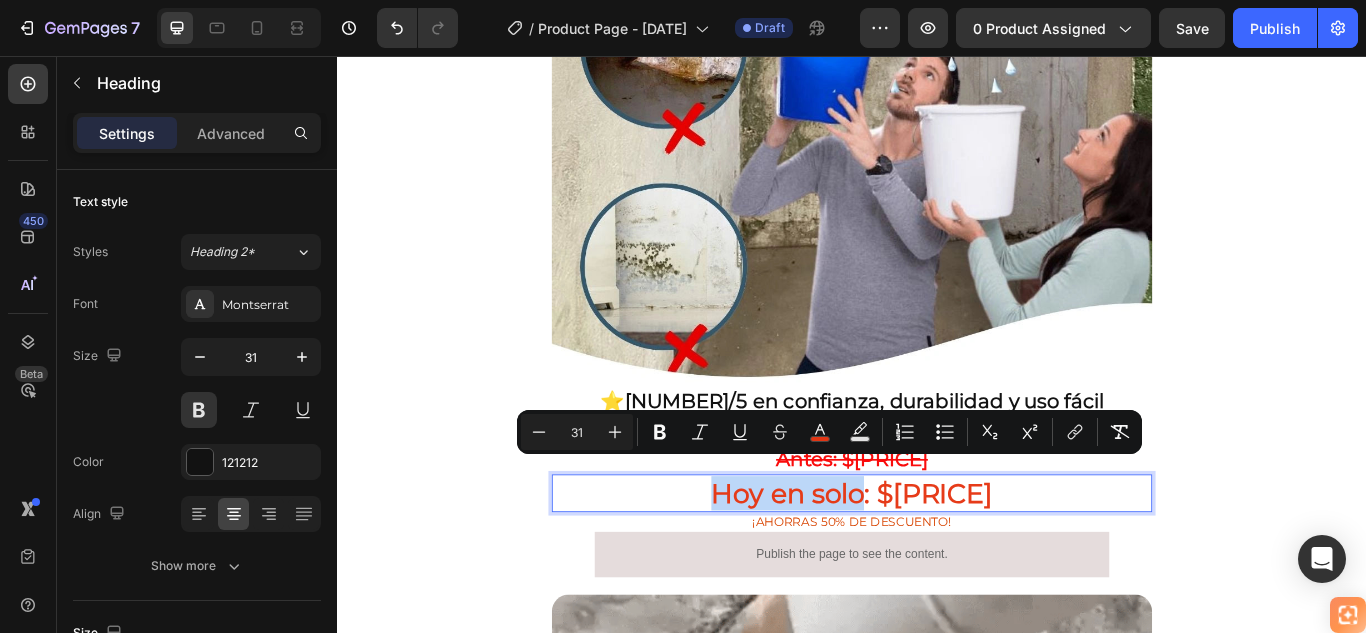 drag, startPoint x: 948, startPoint y: 546, endPoint x: 769, endPoint y: 530, distance: 179.71365 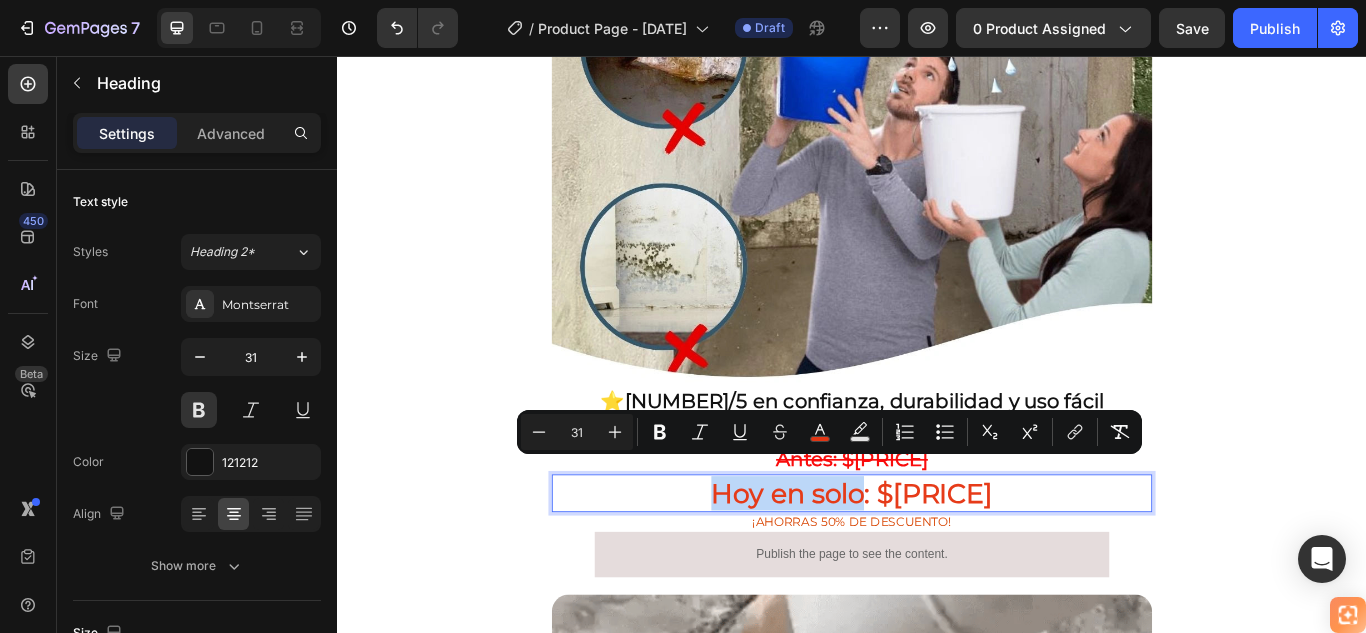 click on "Hoy en solo: $89.900" at bounding box center (937, 566) 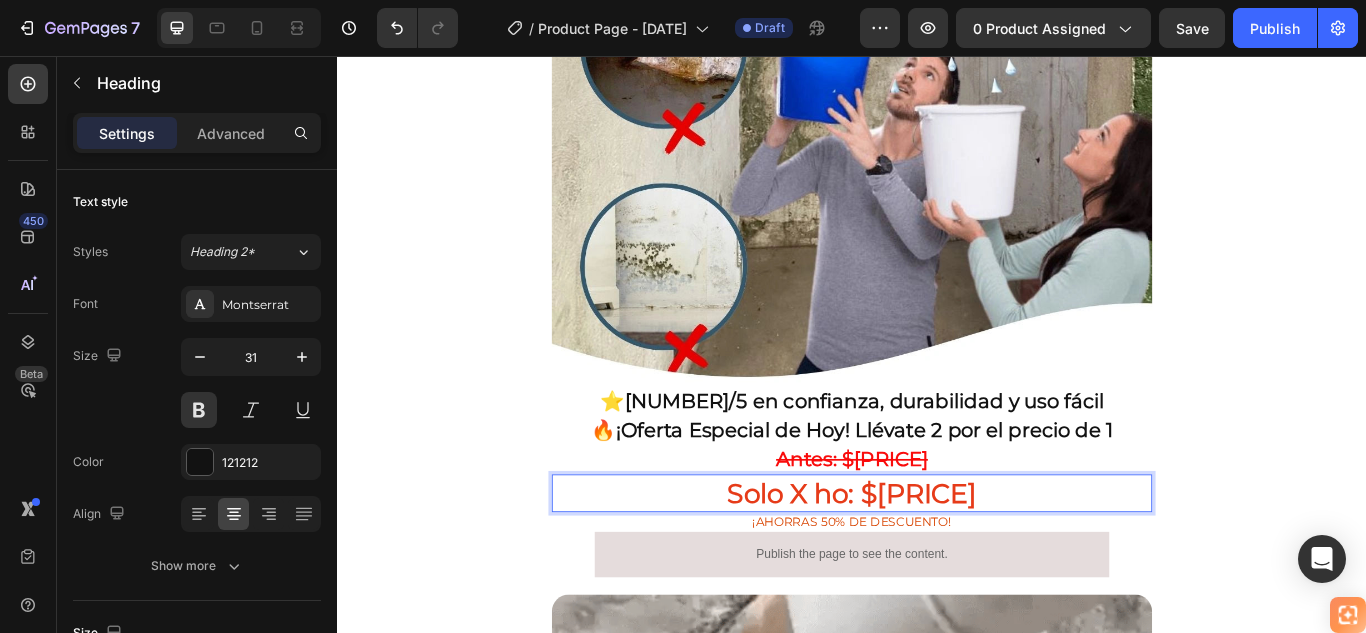 click on "Solo X hoy: $89.900" at bounding box center [937, 566] 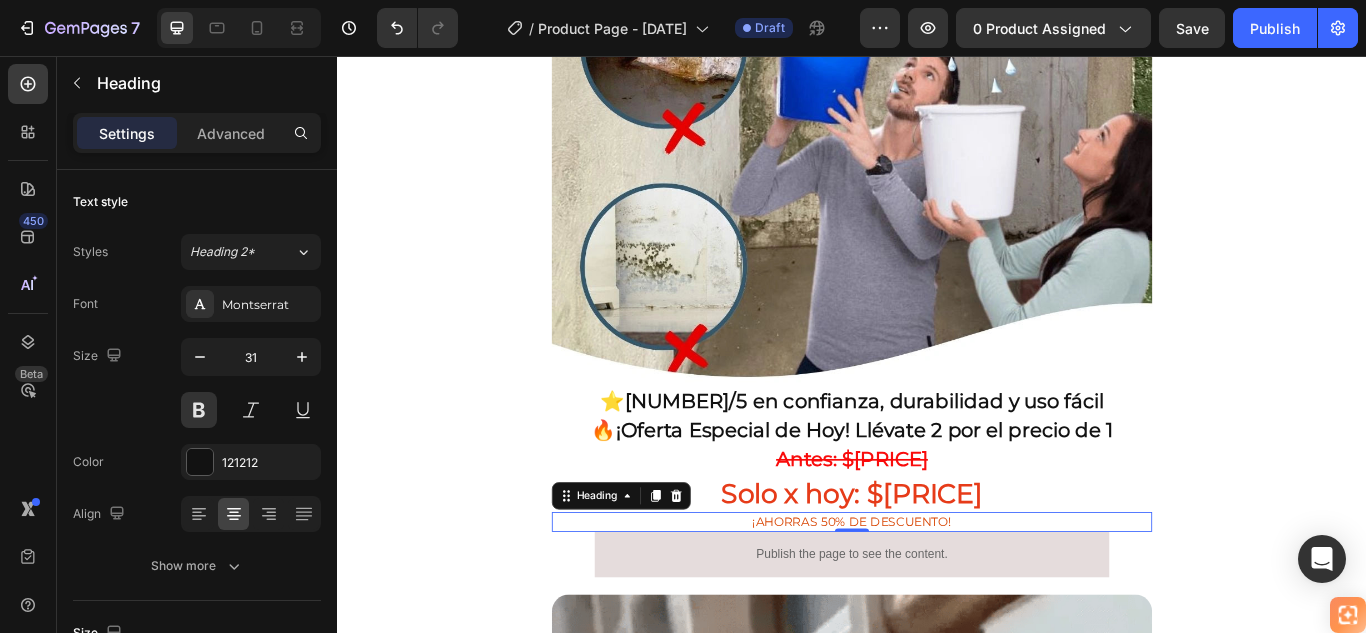 click on "¡AHORRAS 50% DE DESCUENTO!" at bounding box center [937, 599] 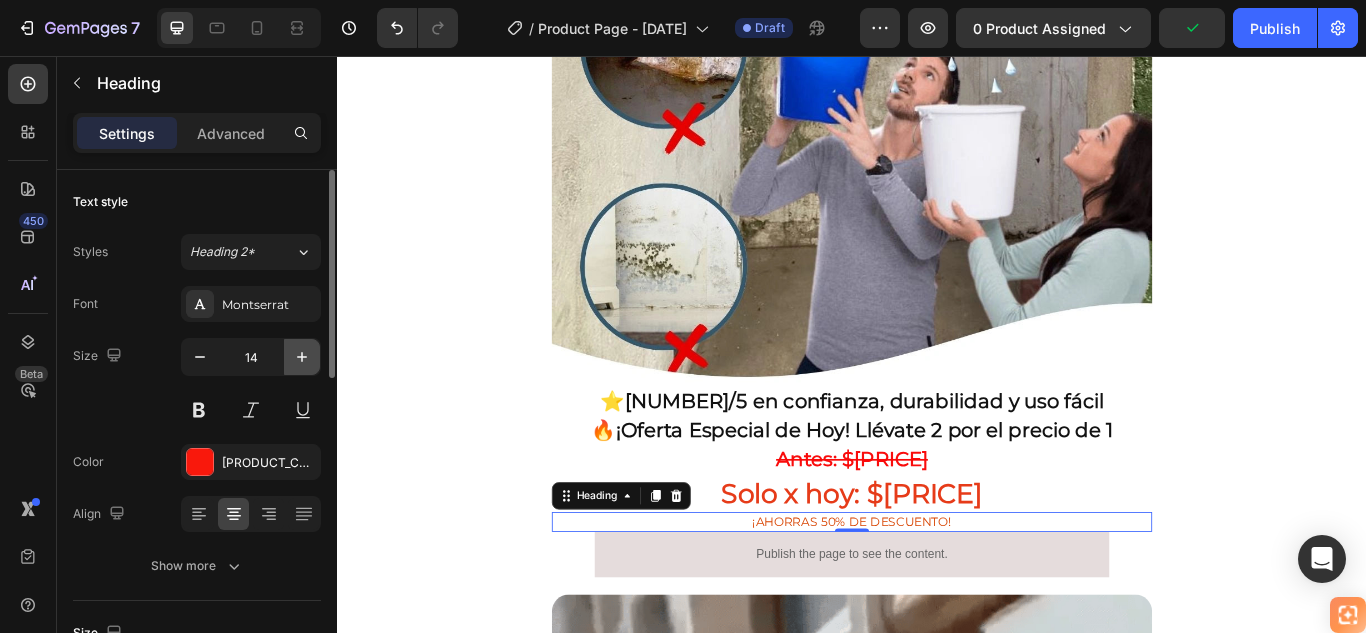 click 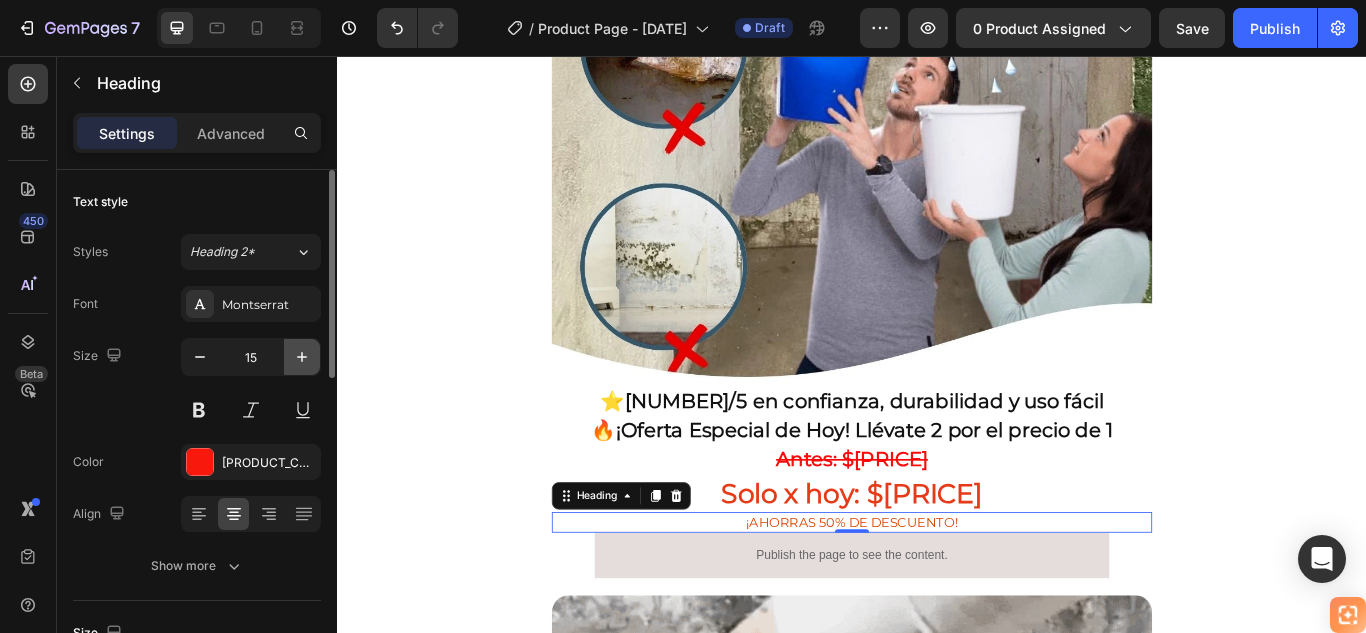 click 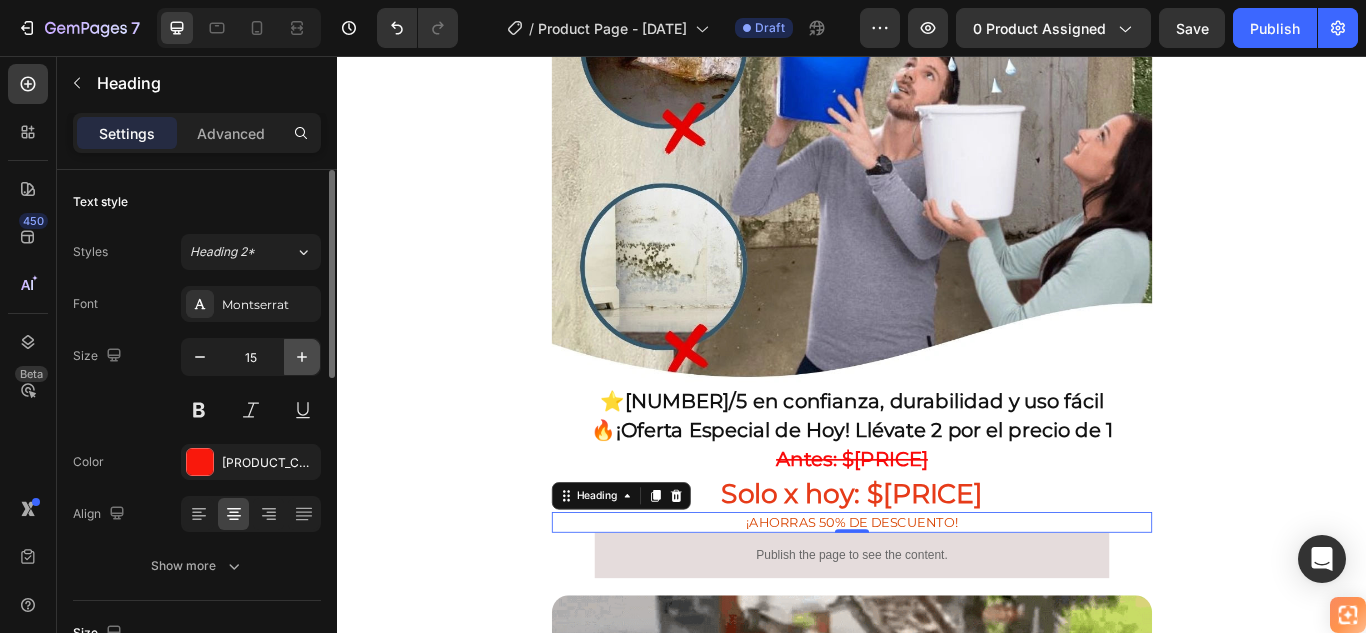 type on "16" 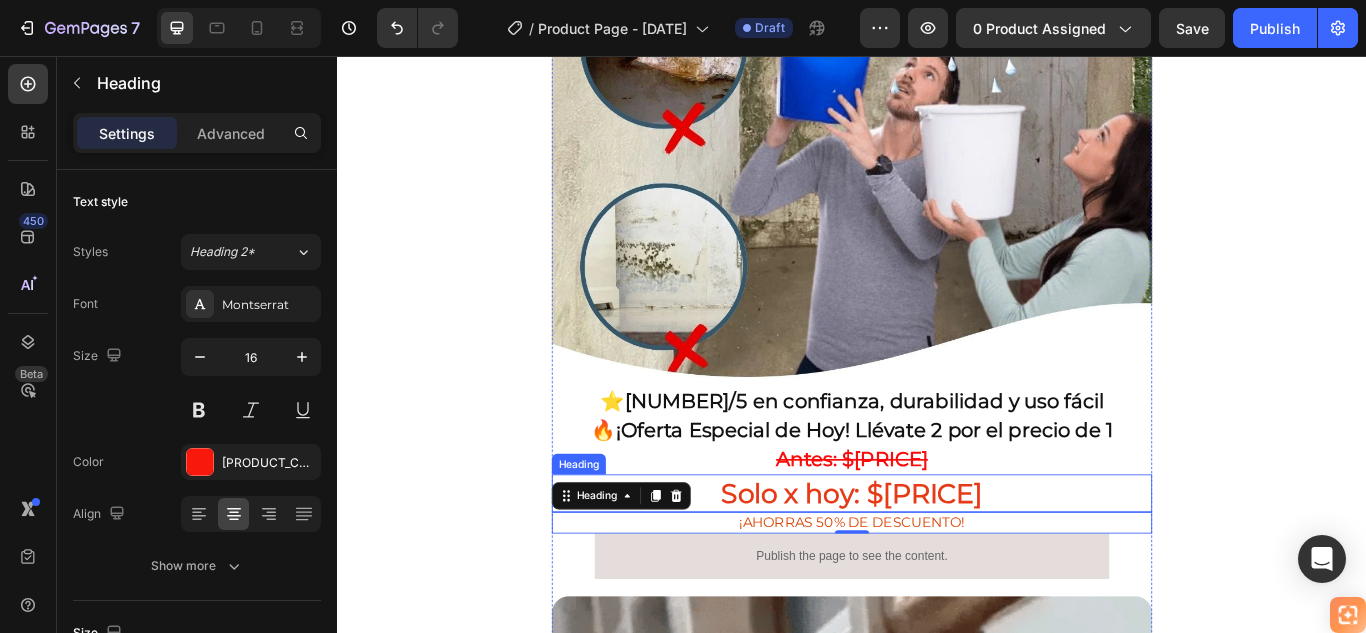 click on "Solo x hoy: $89.900" at bounding box center [937, 566] 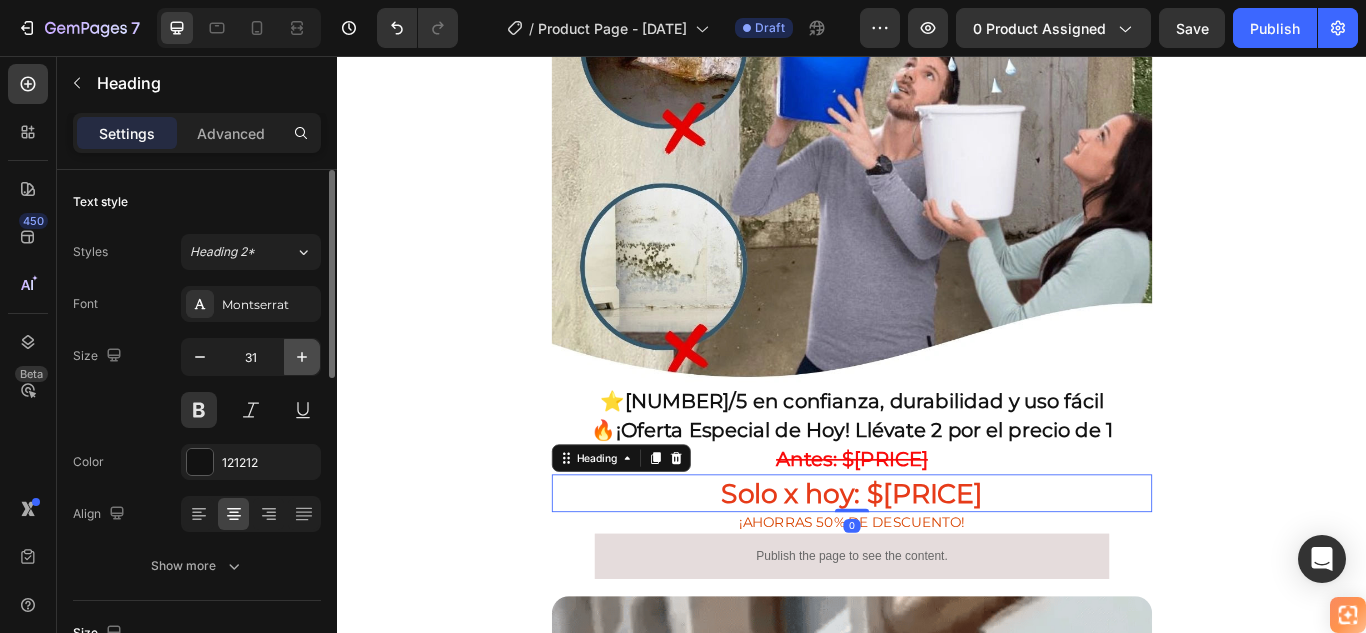 click 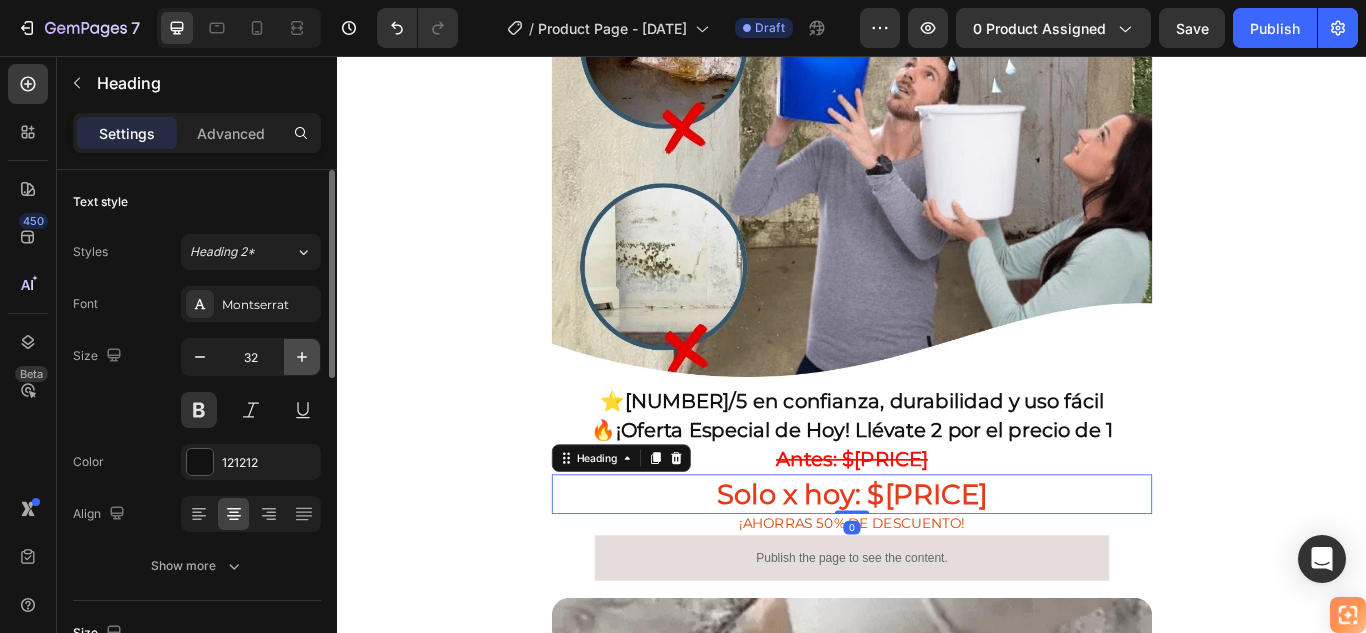 click 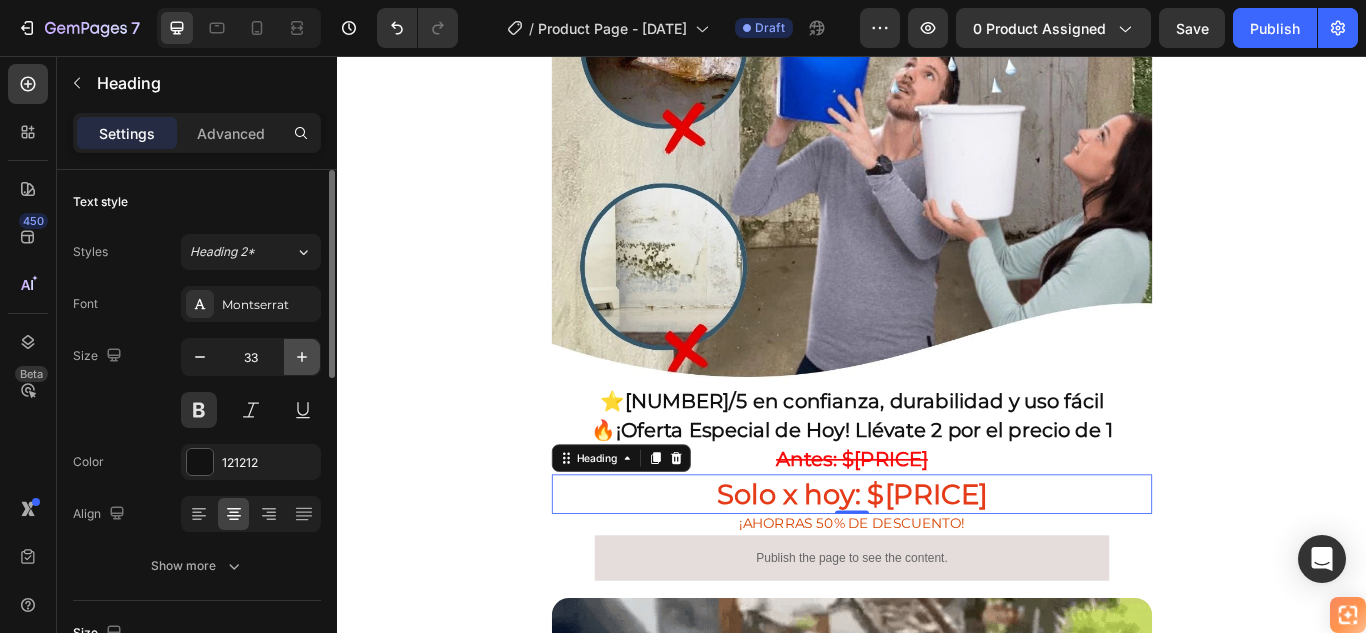 click 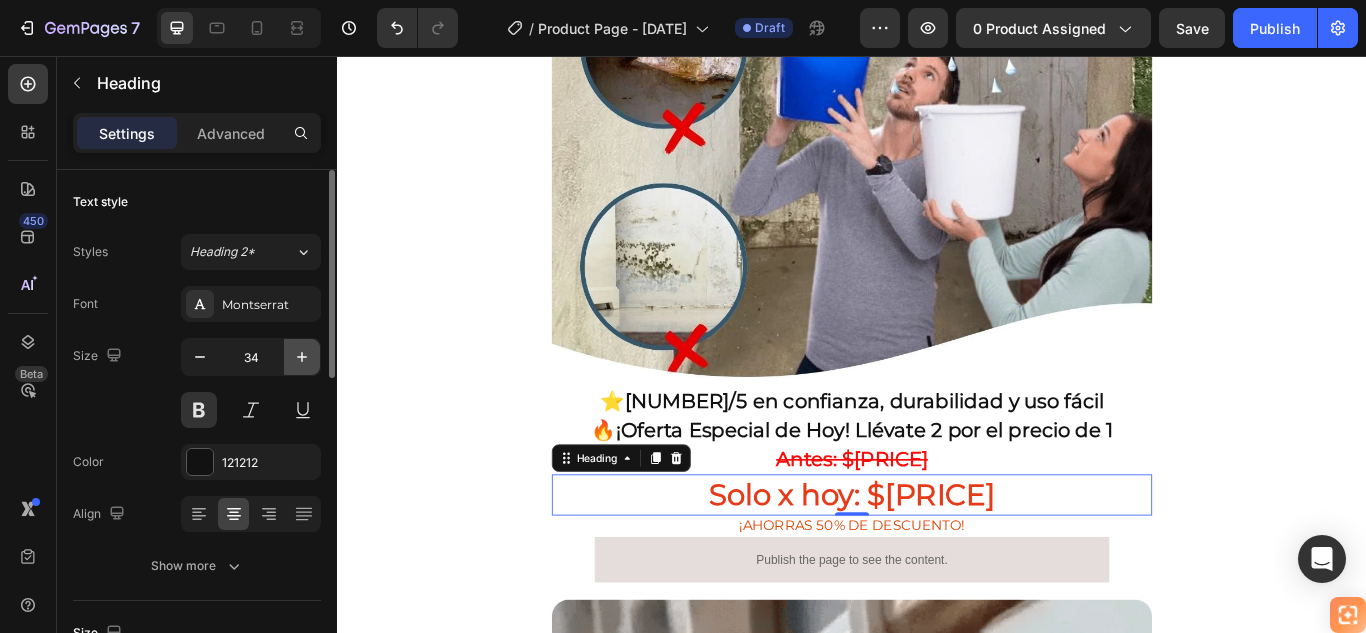 click 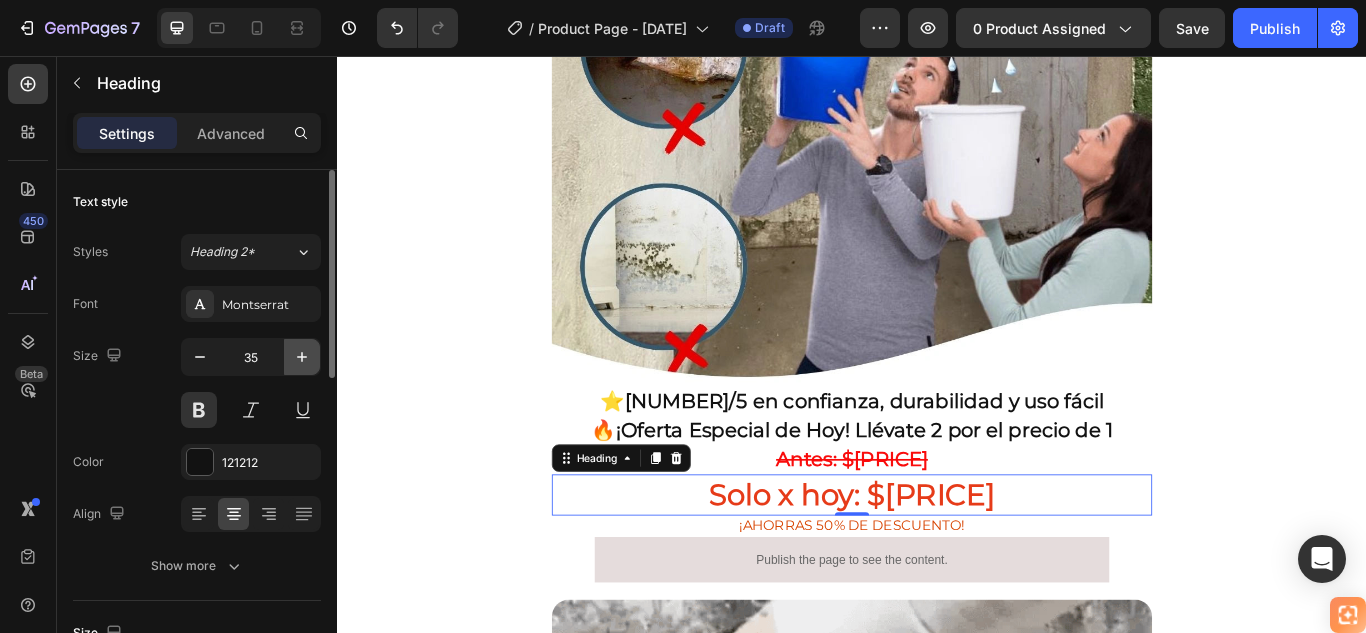 click 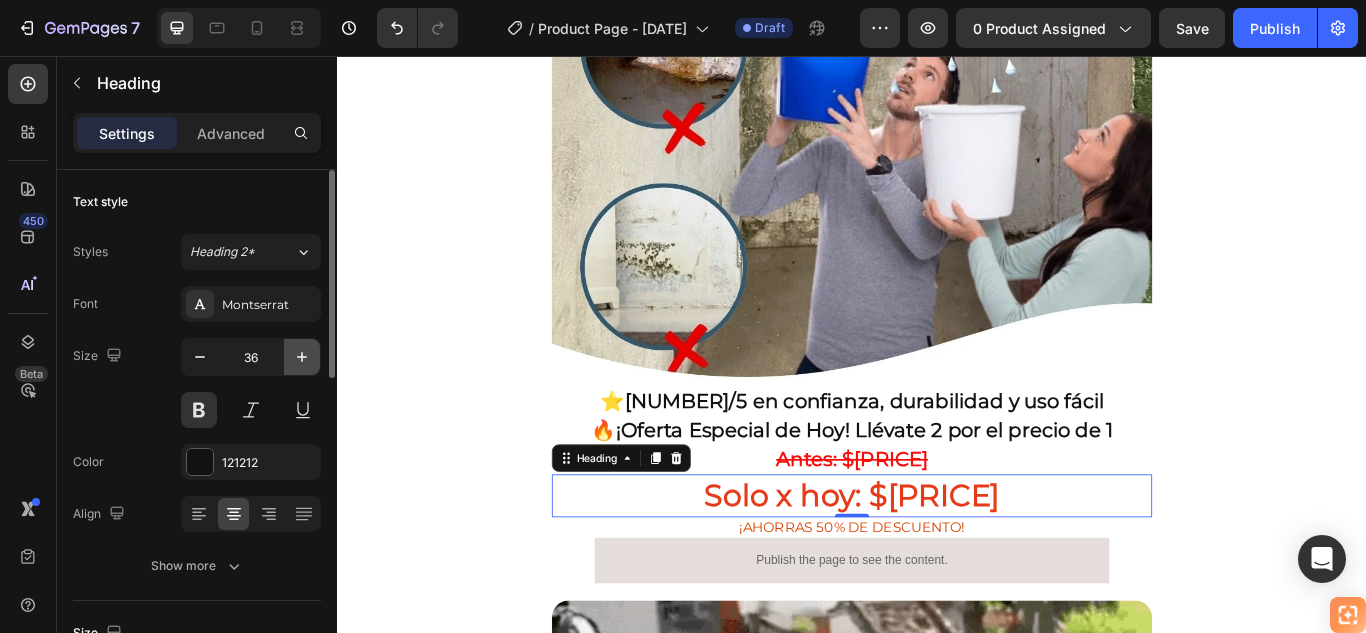 click 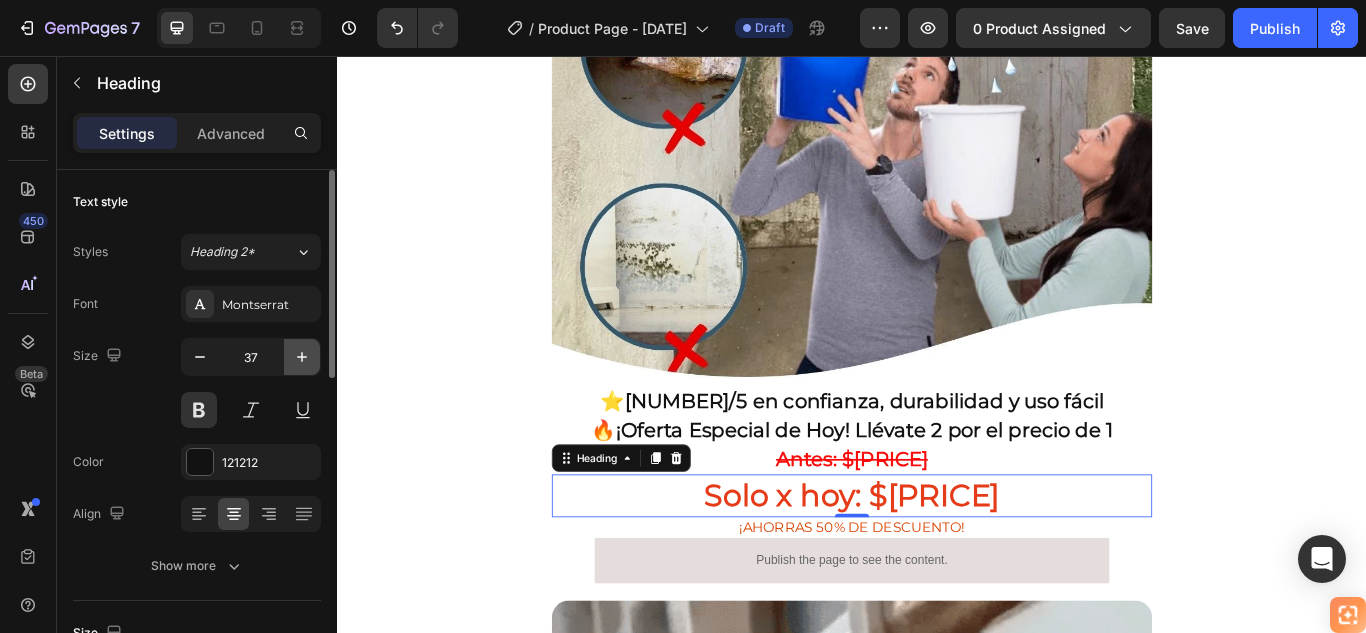 click 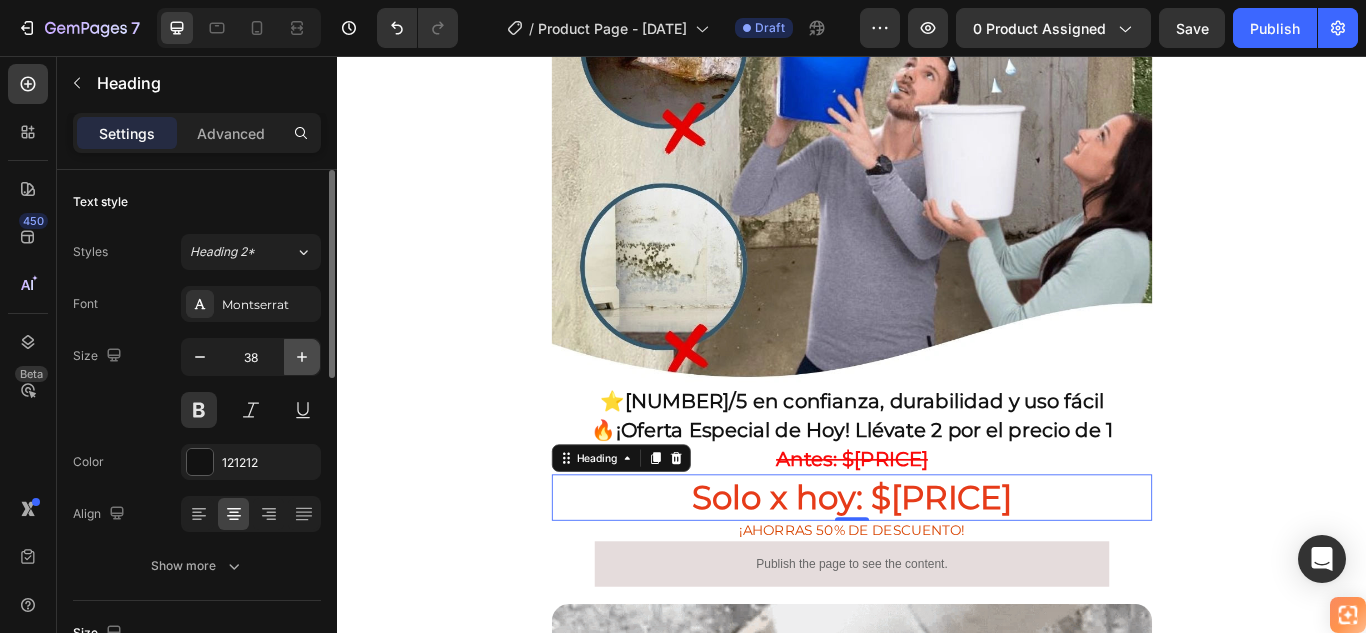 click 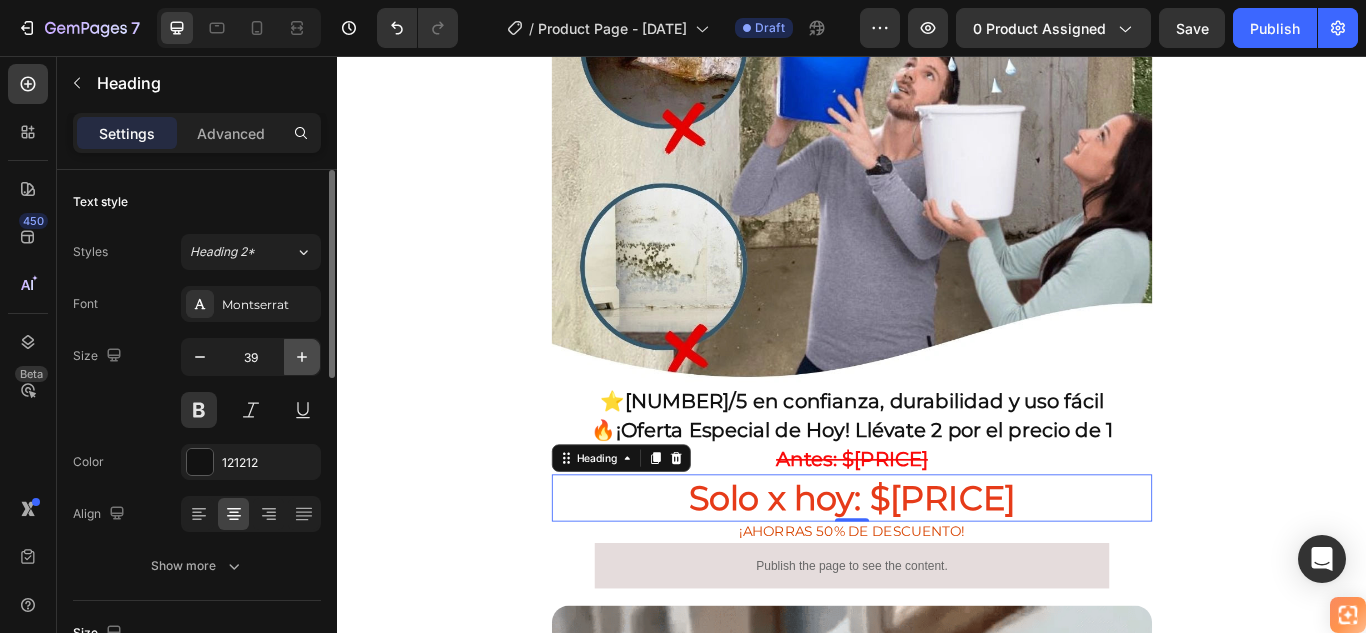 click 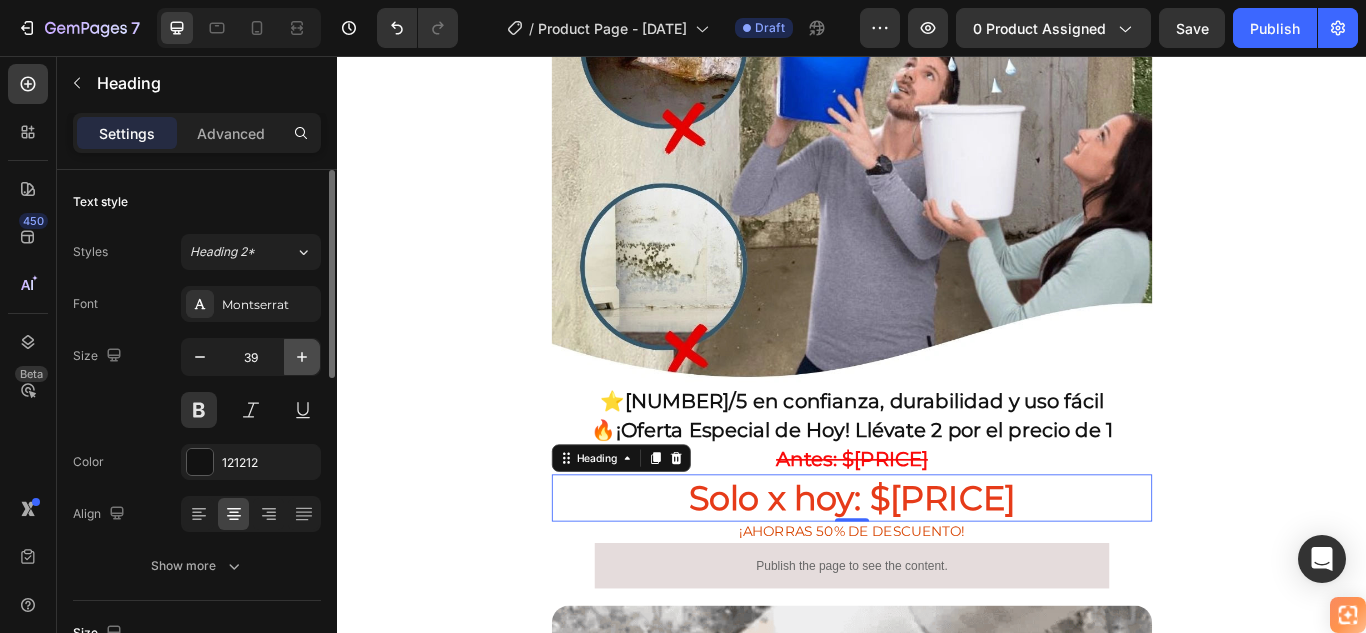type on "40" 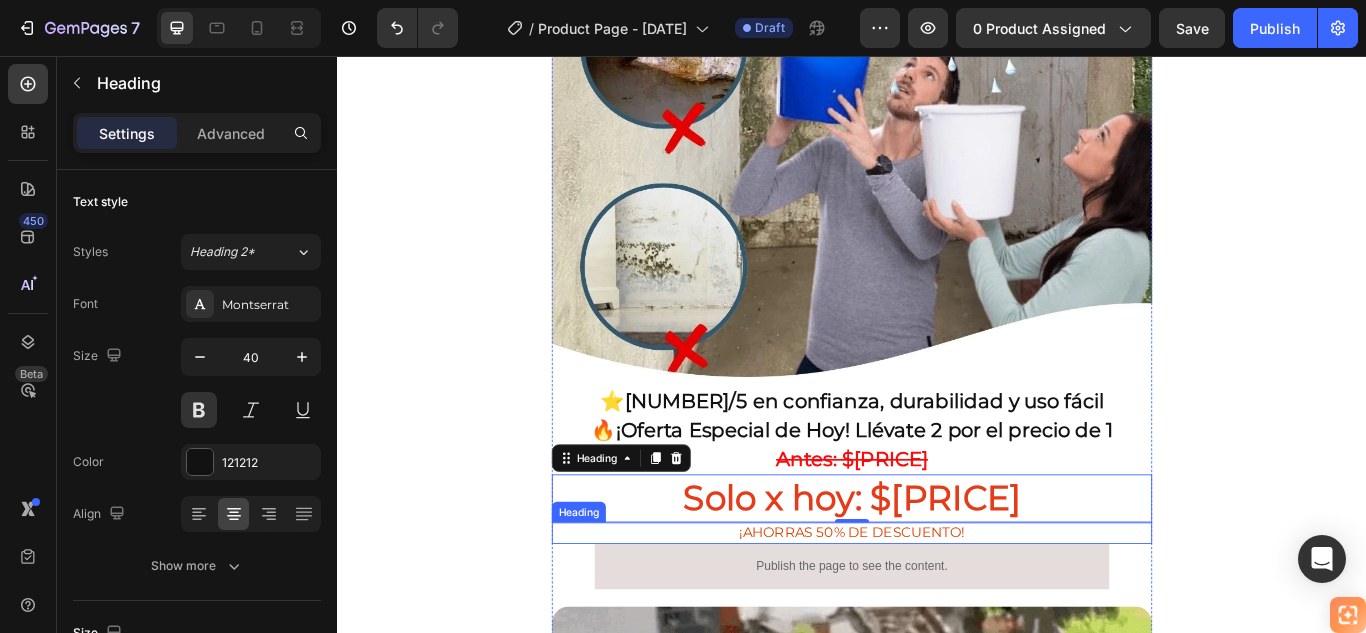 click on "¡AHORRAS 50% DE DESCUENTO!" at bounding box center [937, 611] 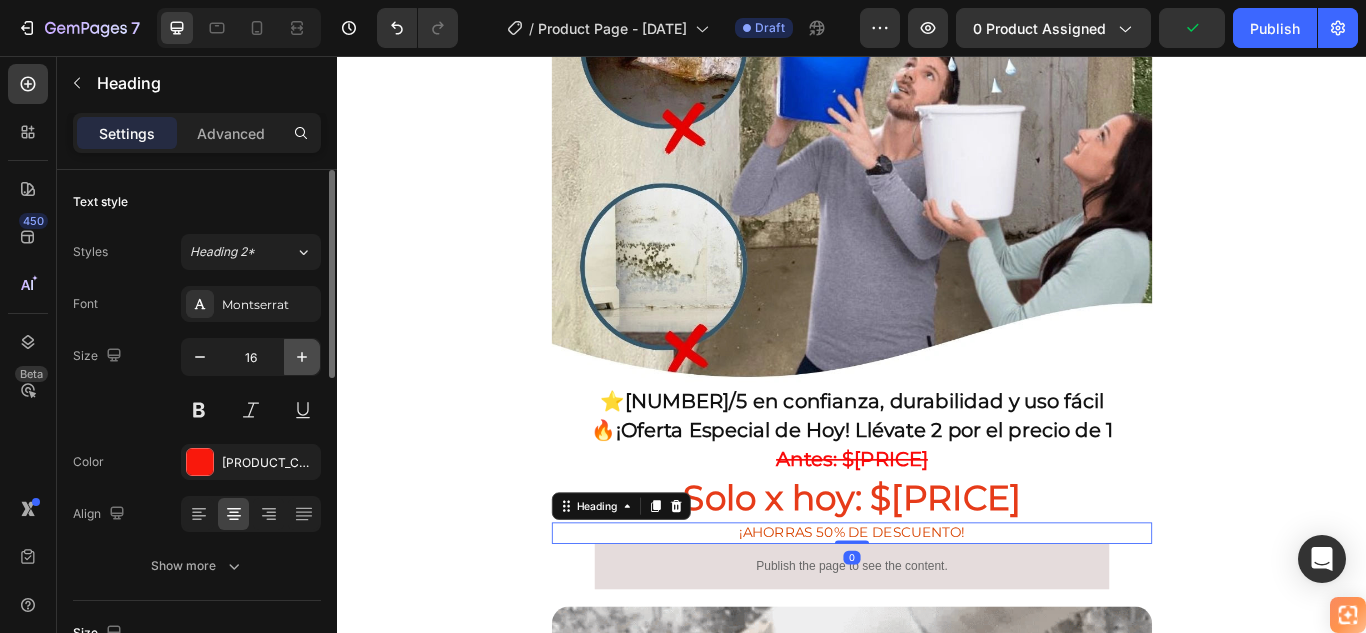 click 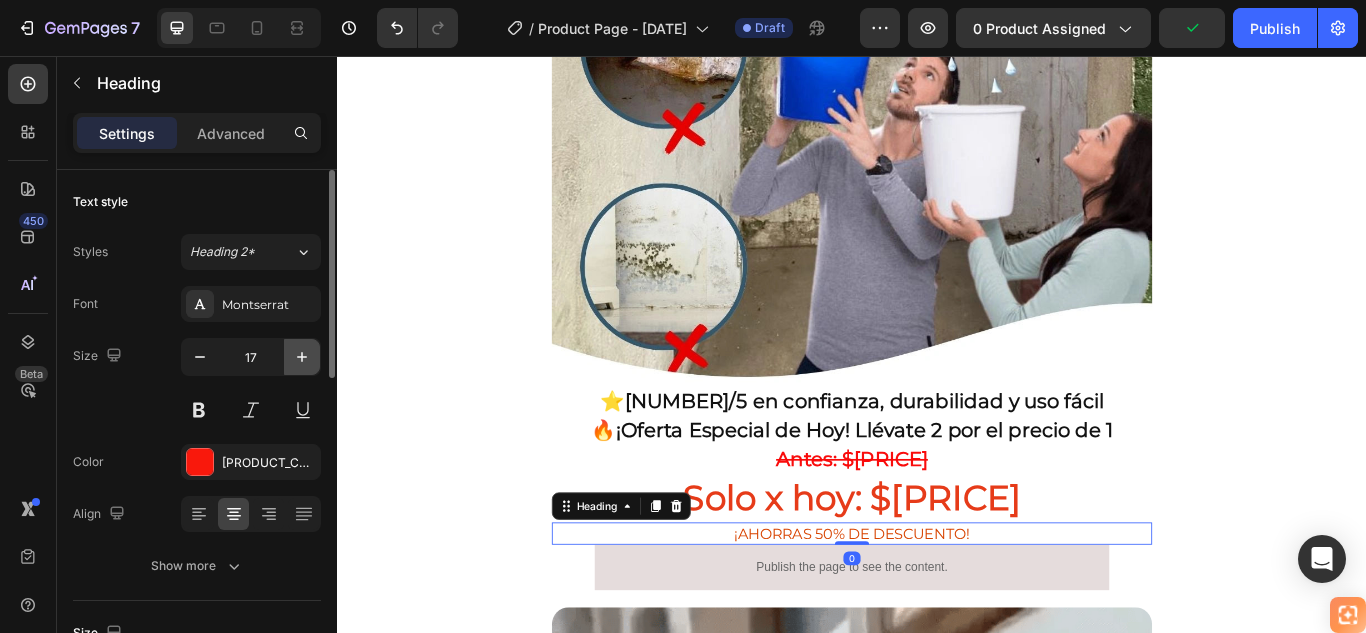 click 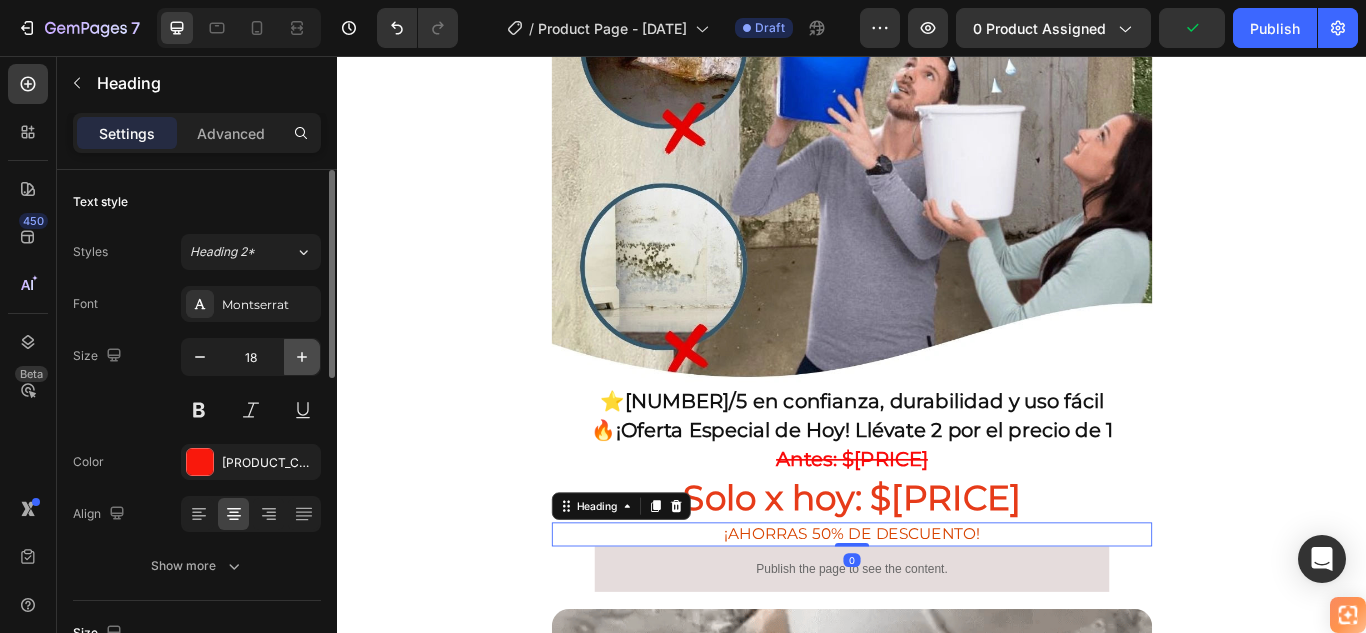 click 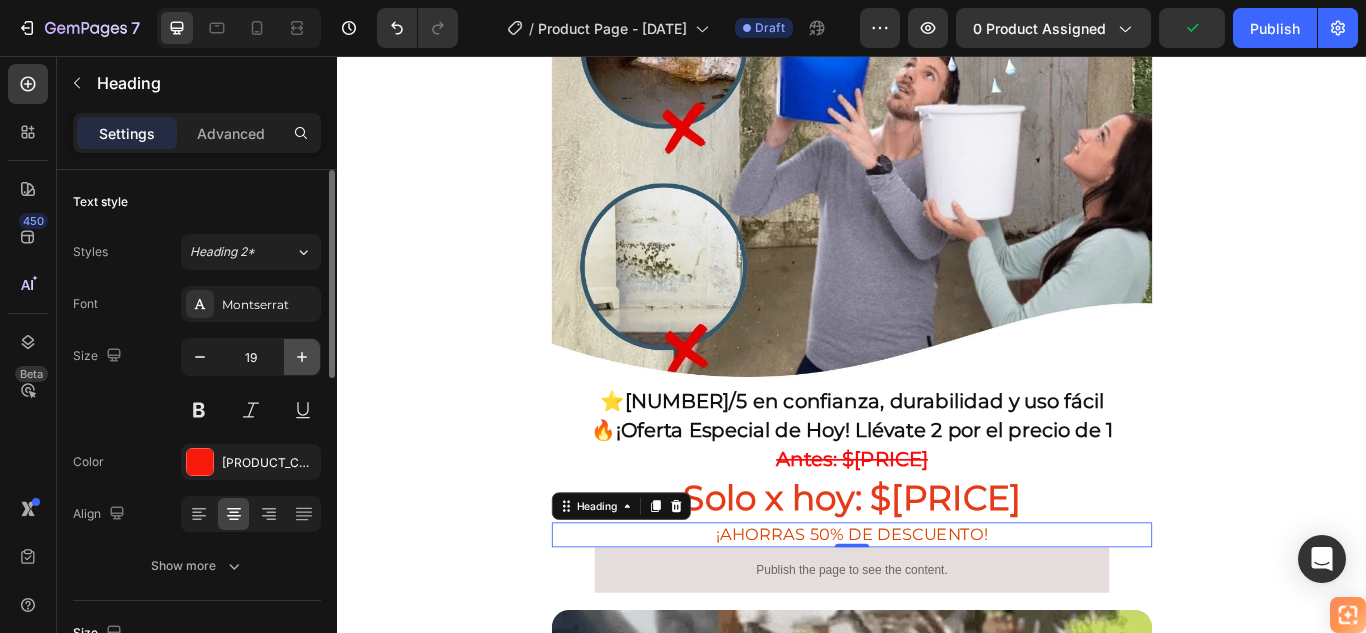 click 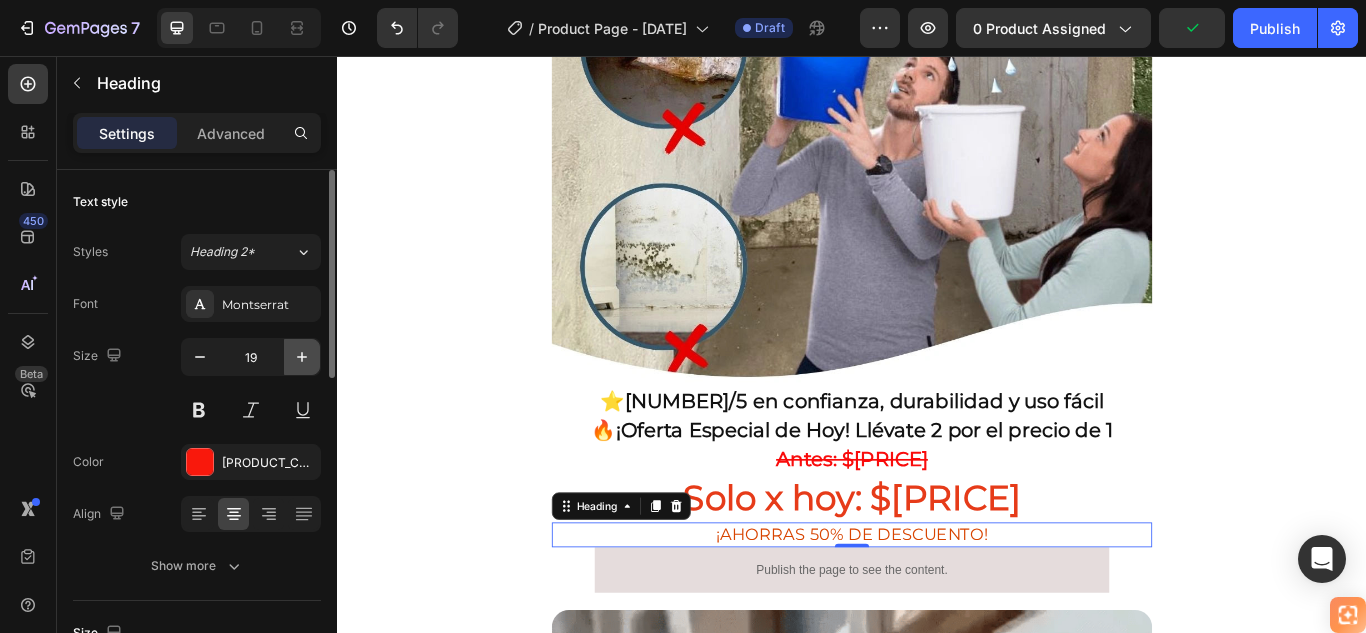 type on "20" 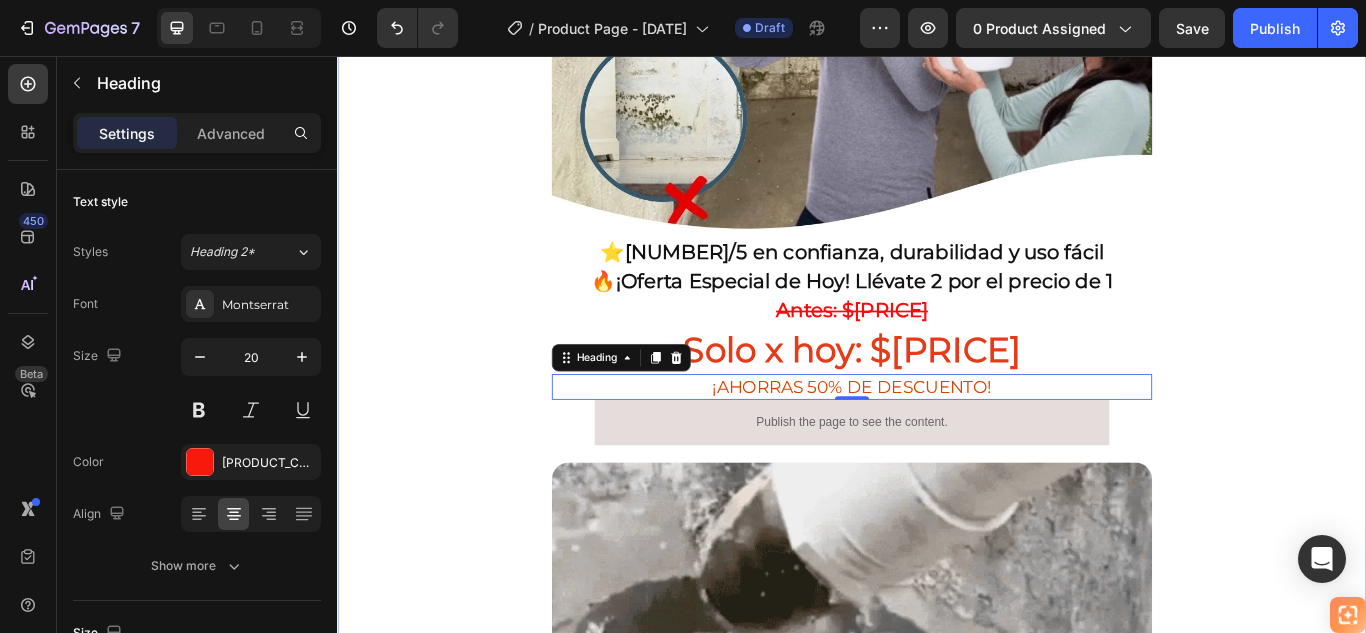 scroll, scrollTop: 843, scrollLeft: 0, axis: vertical 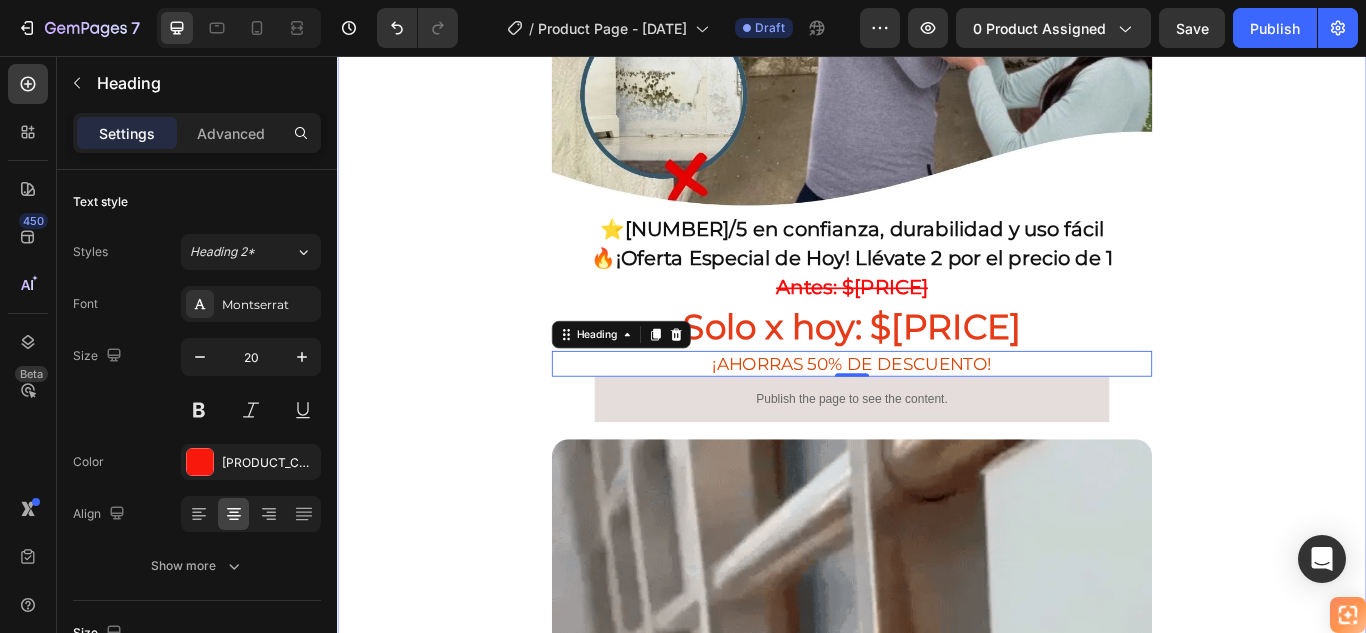 click on "🚚 Envío gratis y entrega rápida - ✅ Garantía de satisfacción total Heading Image ⭐  4.8/5 en confianza, durabilidad y uso fácil Heading 🔥  ¡Oferta Especial de Hoy! Llévate 2 por el precio de 1 Heading Antes: $179.900 Heading ⁠⁠⁠⁠⁠⁠⁠ Solo x hoy: $89.900 Heading ¡AHORRAS 50% DE DESCUENTO! Heading   0
Publish the page to see the content.
Custom Code Image 🌧️  Sella en segundos, resiste lluvias por años Heading • ☔ Protección total contra la lluvia • 💧 Corta la humedad desde el primer contacto • 🔍 Sella grietas invisibles que causan goteras • 🌡️ Resiste cualquier clima, sin agrietarse • ⏱️ Seca rápido, protege por años Heading Row Section 1" at bounding box center (937, 323) 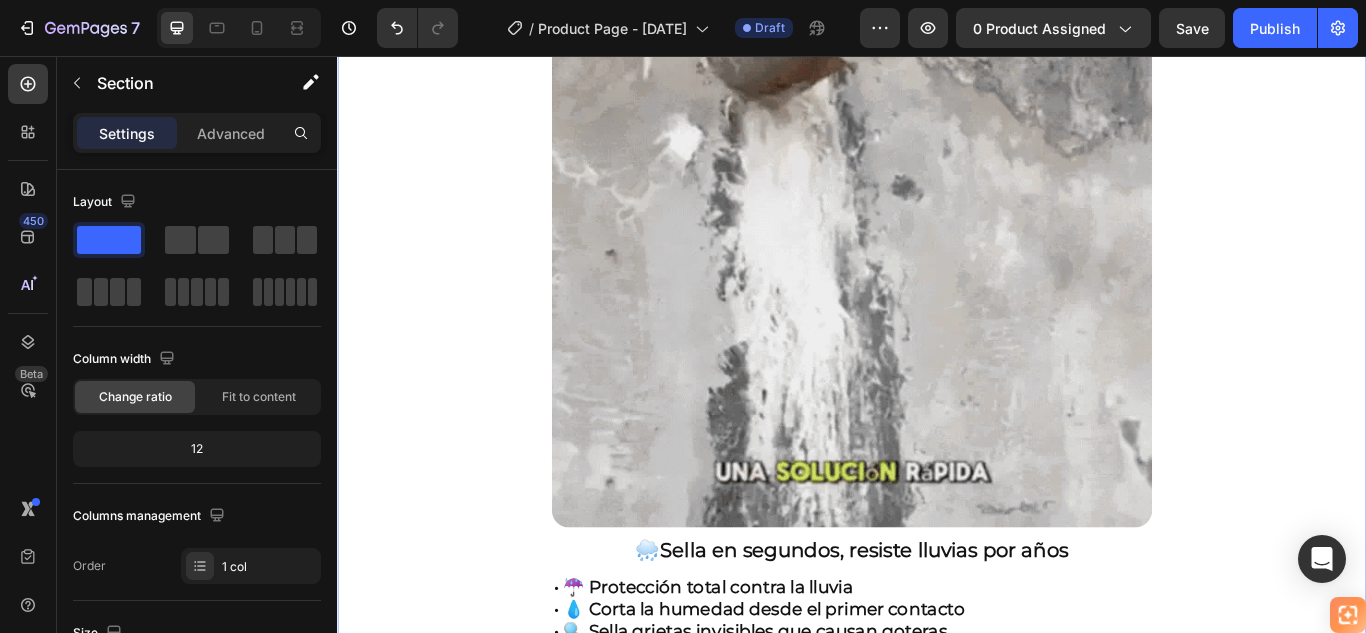 scroll, scrollTop: 1643, scrollLeft: 0, axis: vertical 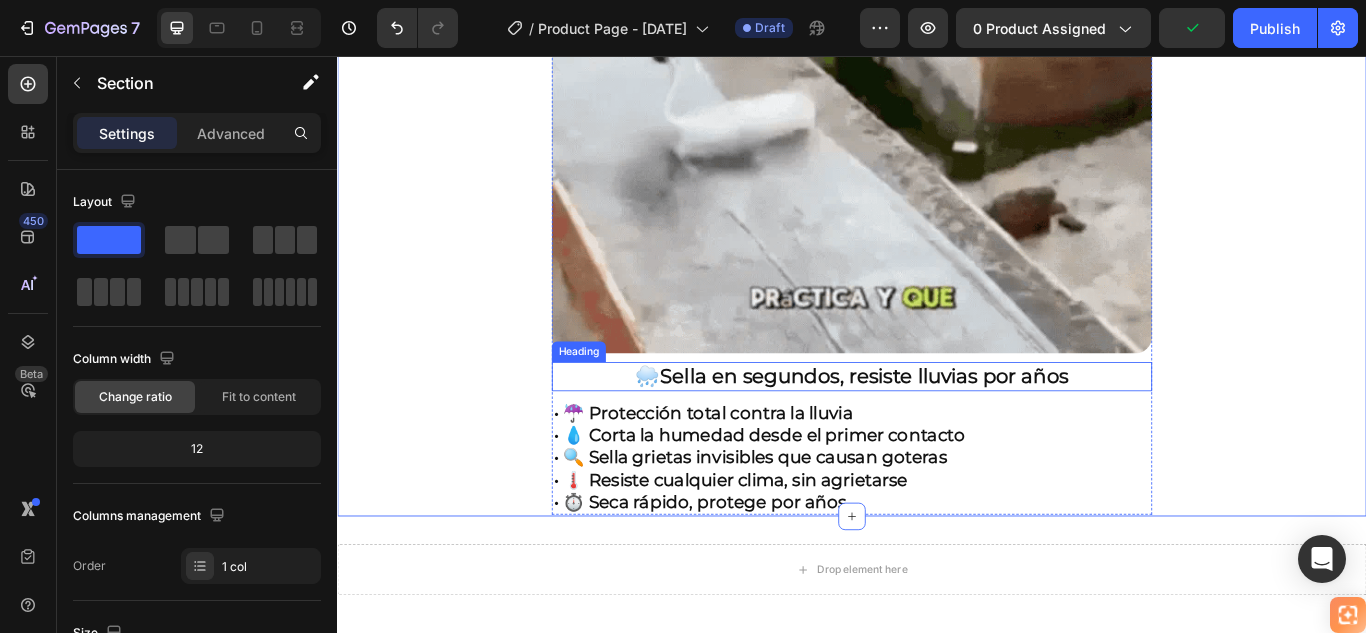 click on "Sella en segundos, resiste lluvias por años" at bounding box center (952, 429) 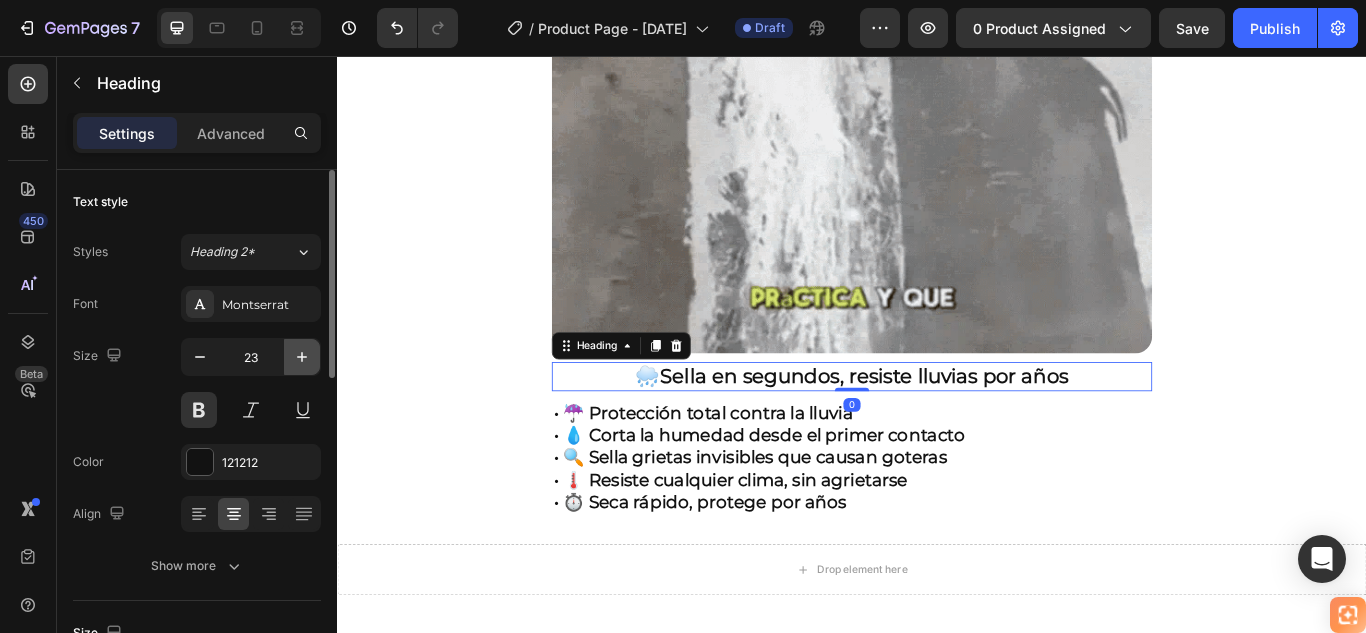 click 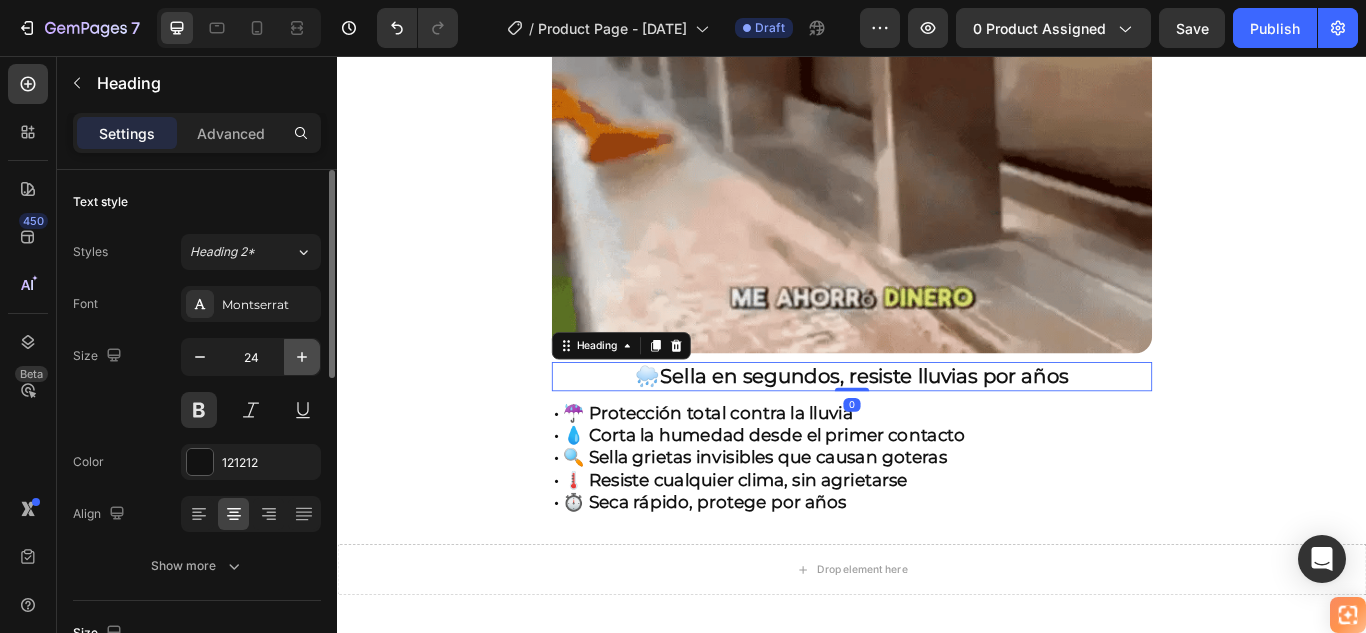click 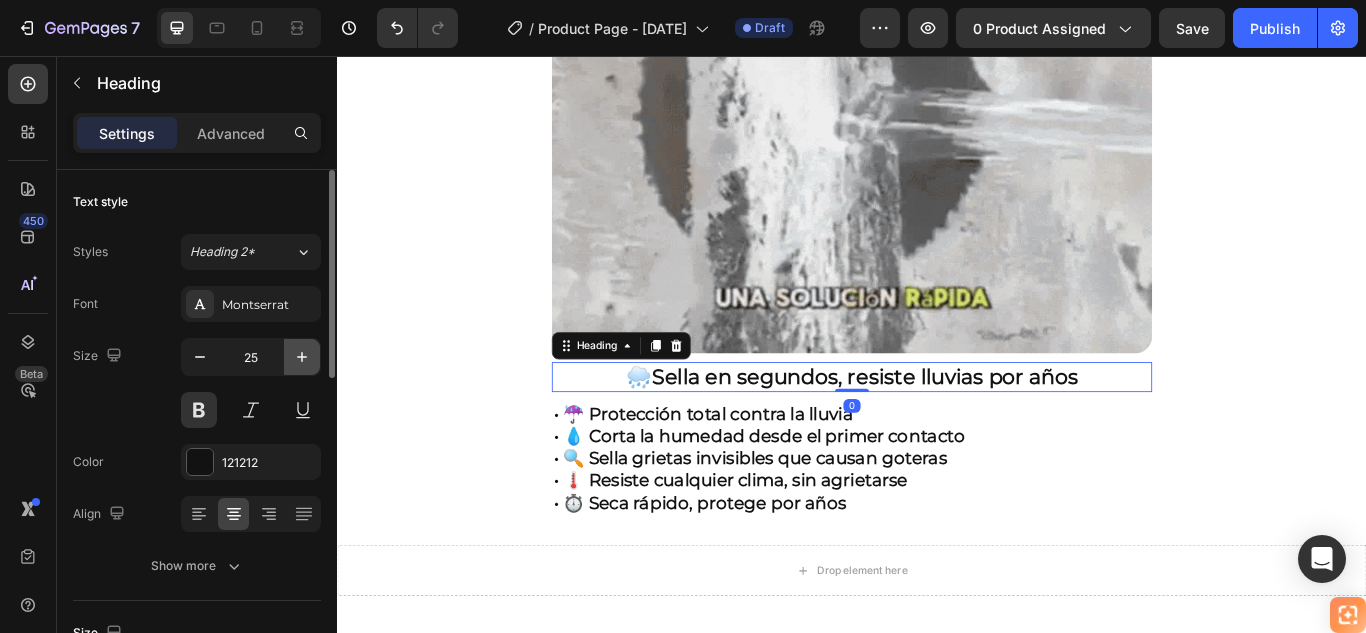 click 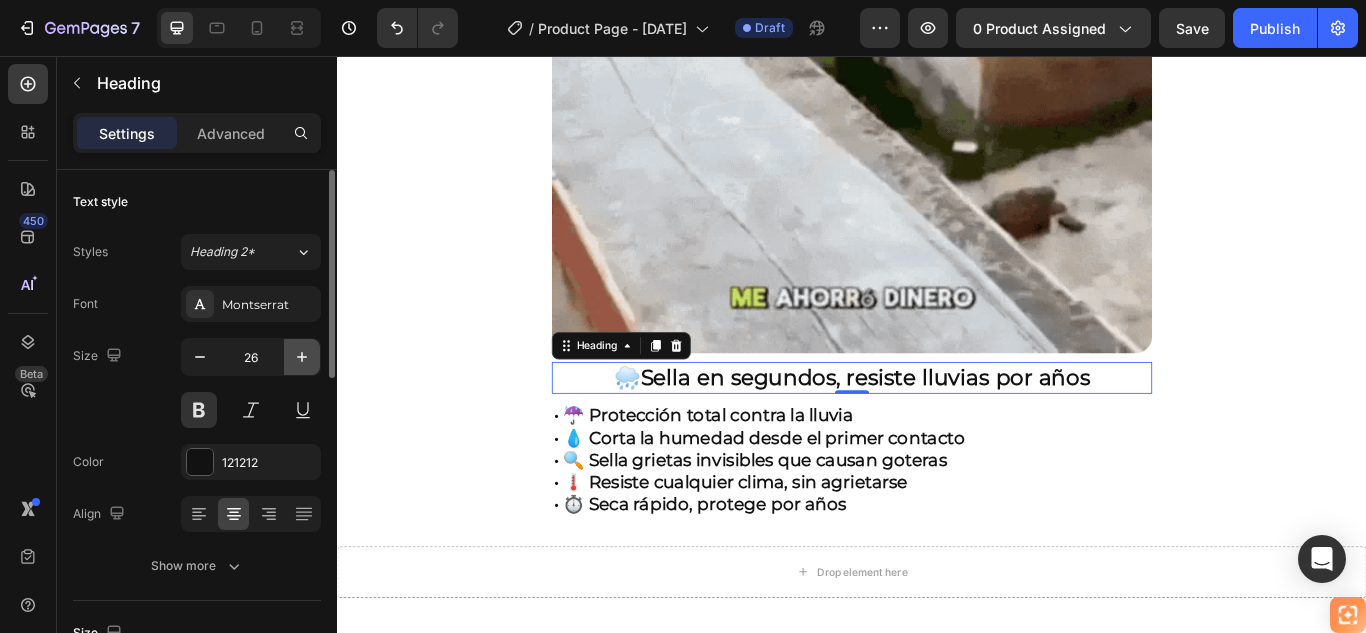 click 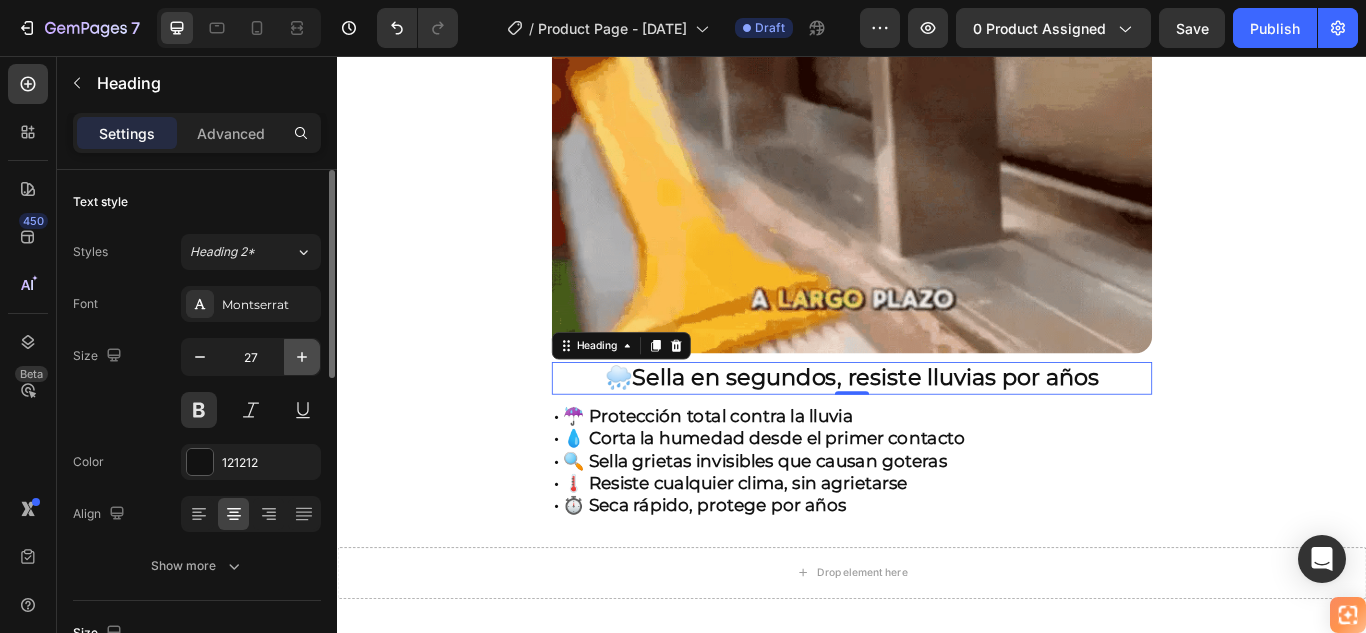 click 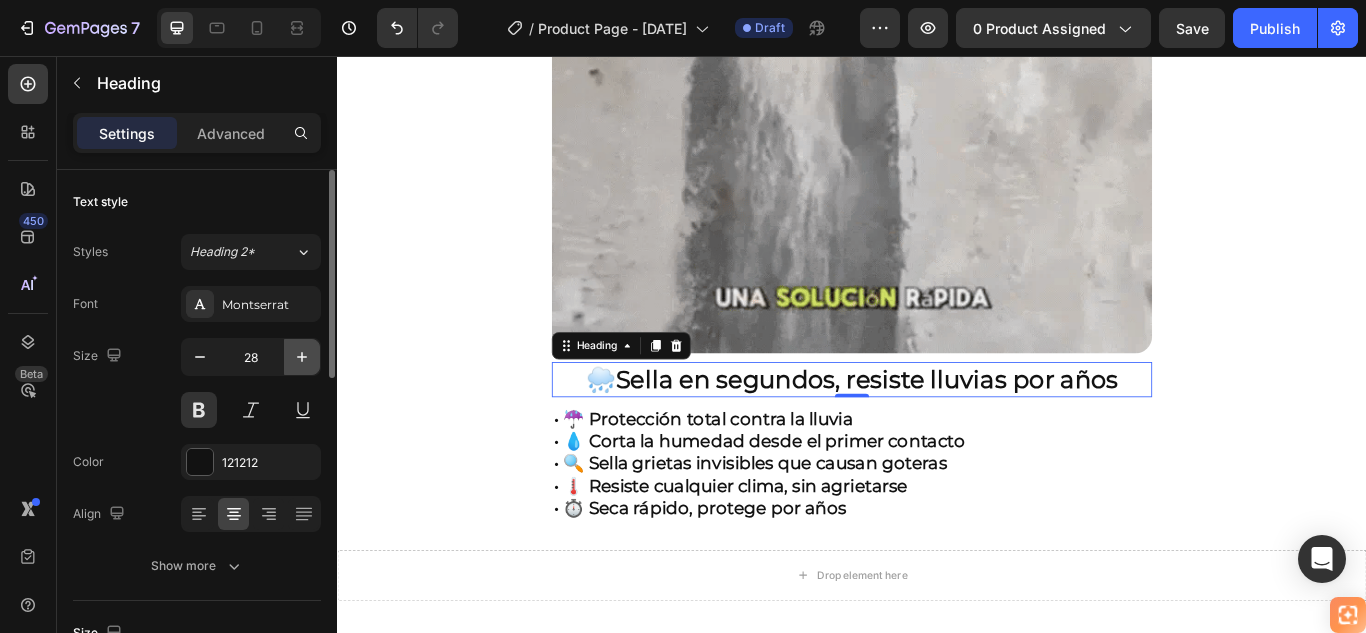 click 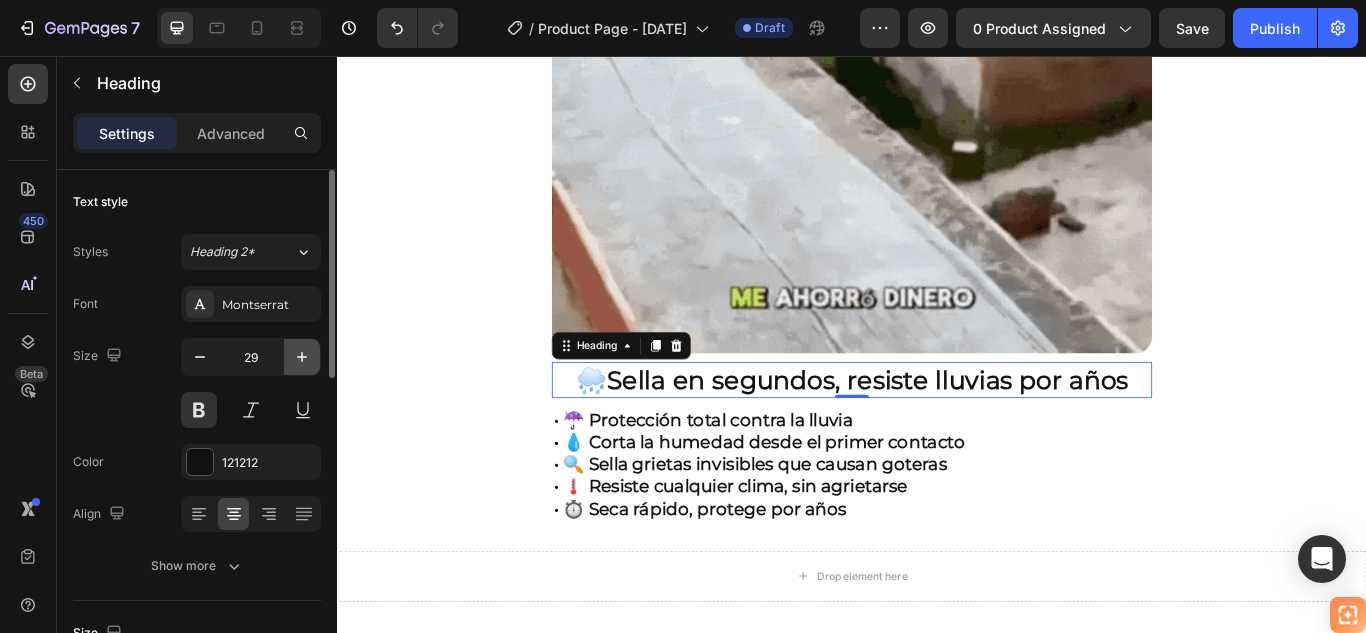 click 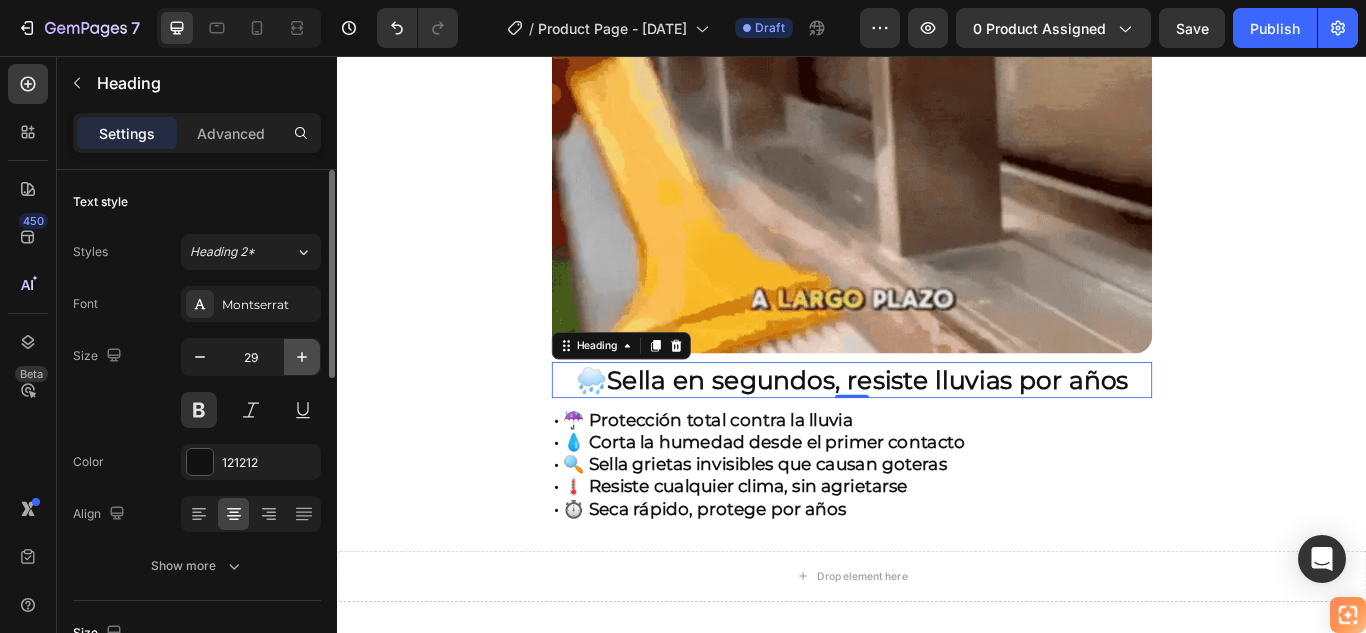 type on "30" 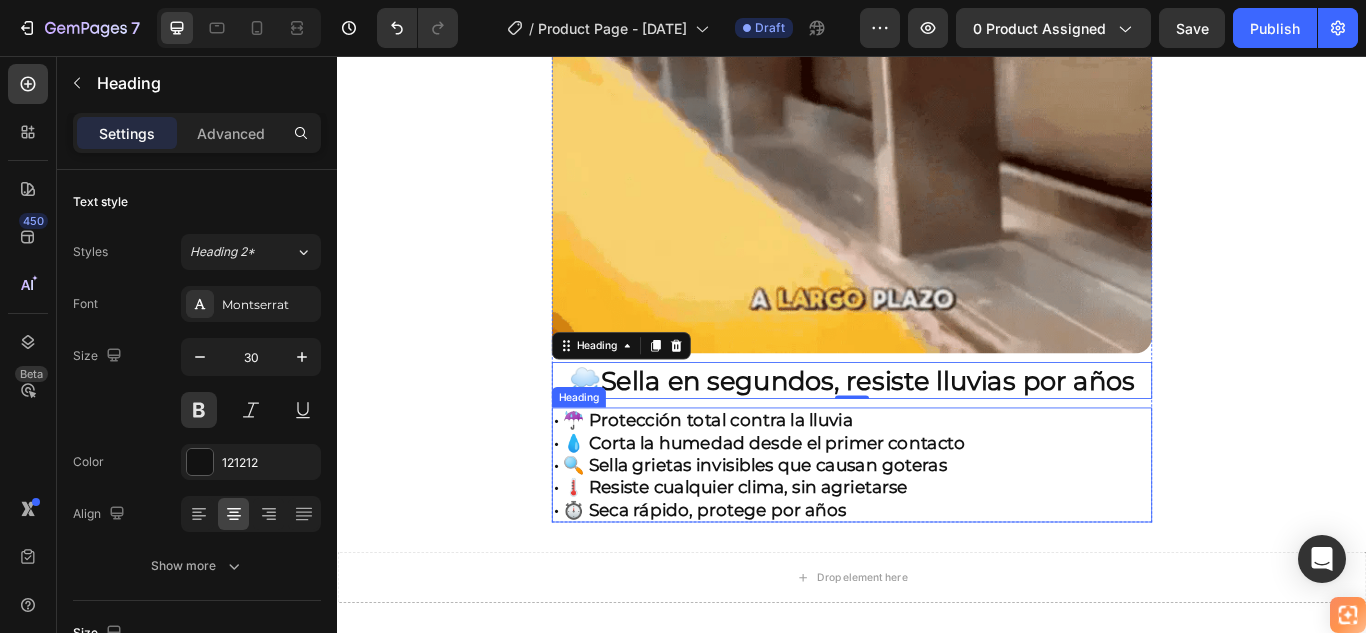 click on "• 🔍 Sella grietas invisibles que causan goteras" at bounding box center (818, 533) 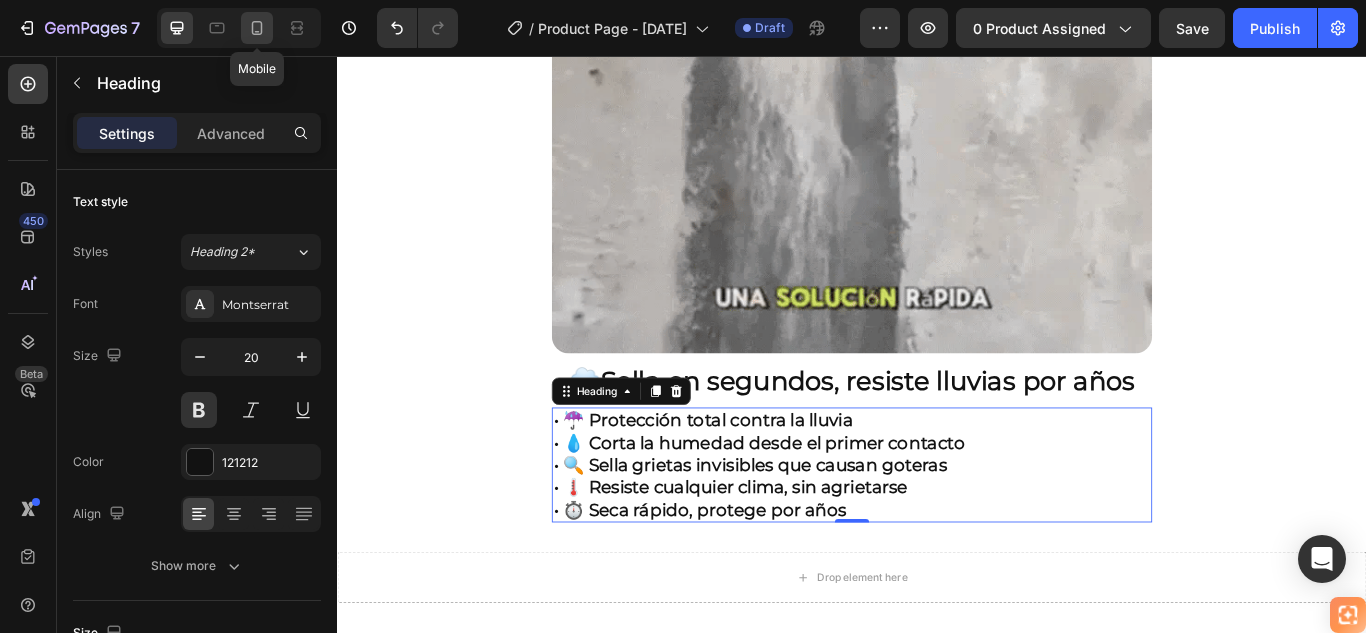click 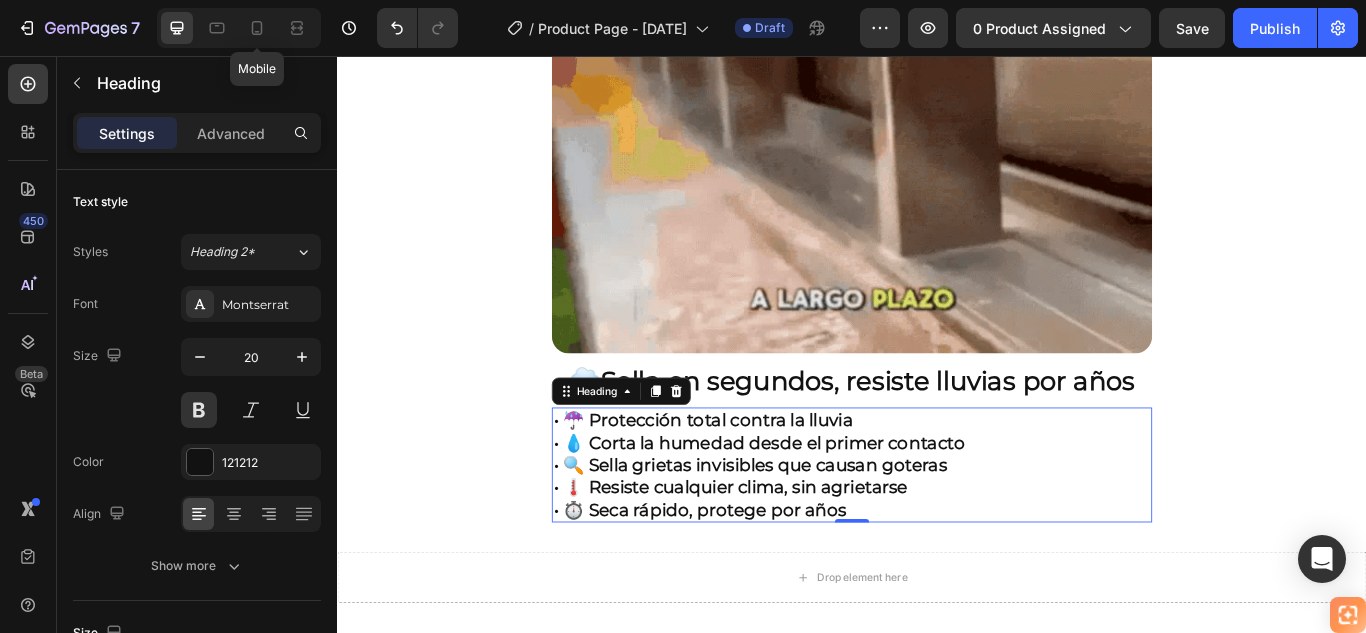 type on "12" 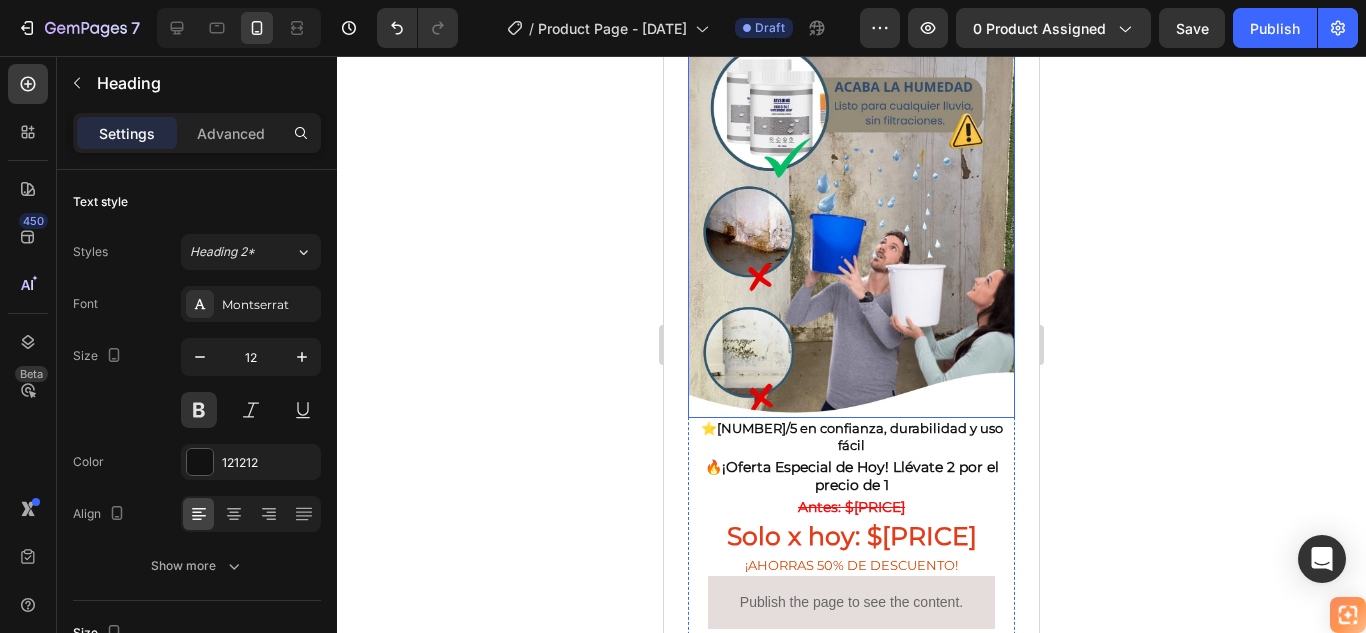 scroll, scrollTop: 200, scrollLeft: 0, axis: vertical 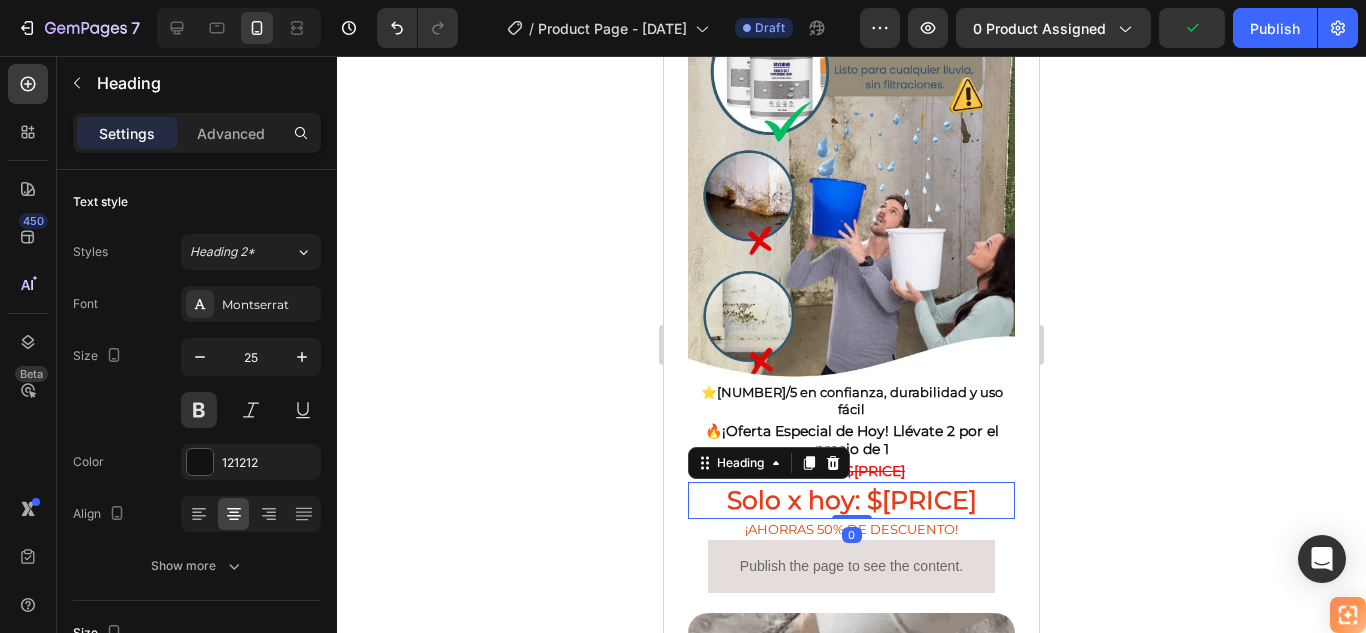 click on "Solo x hoy: $89.900" at bounding box center (852, 500) 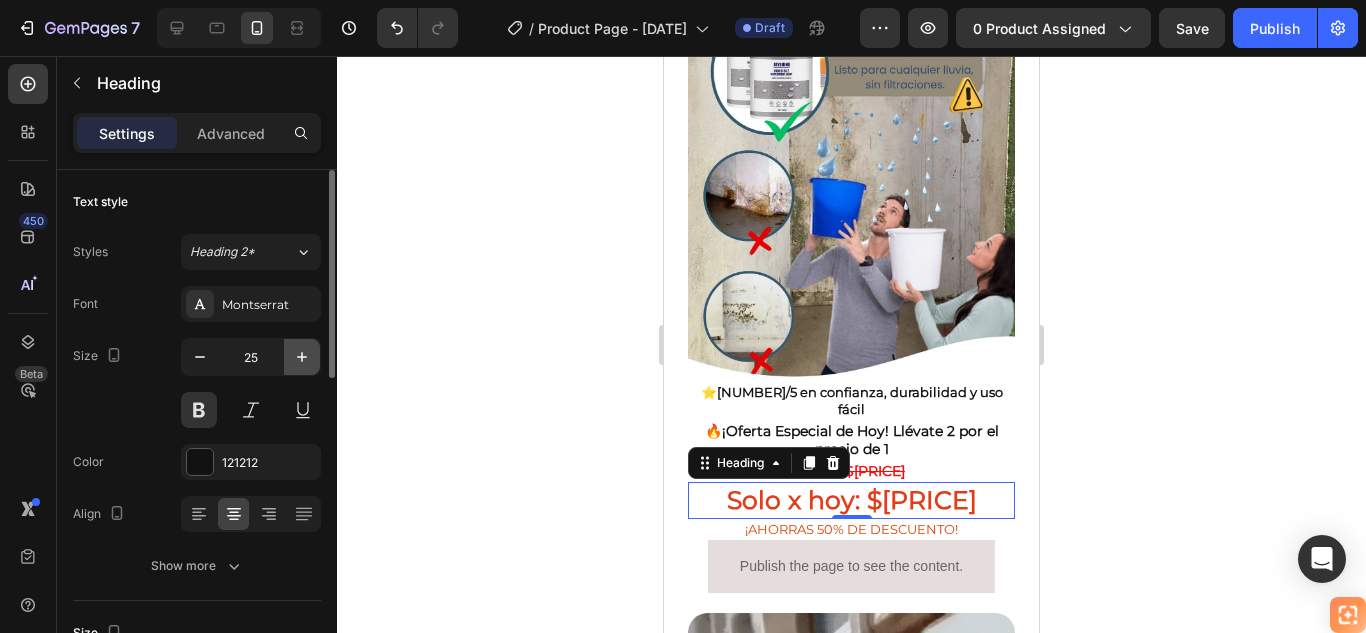 click 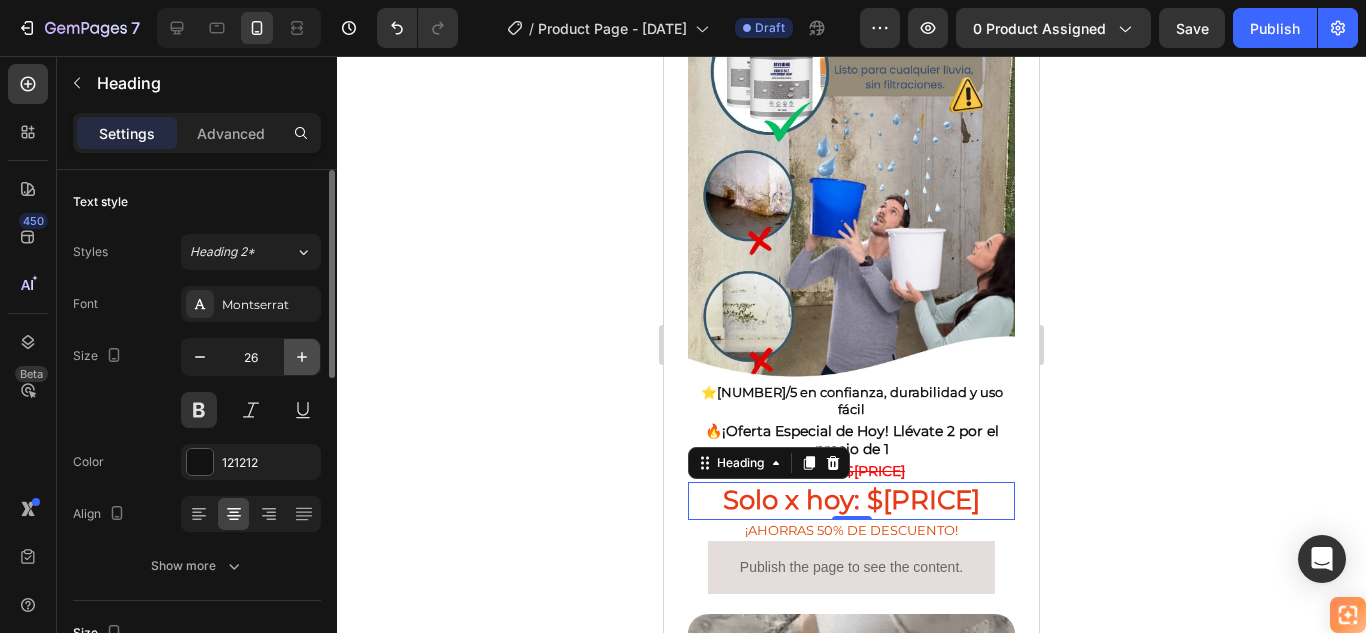 click 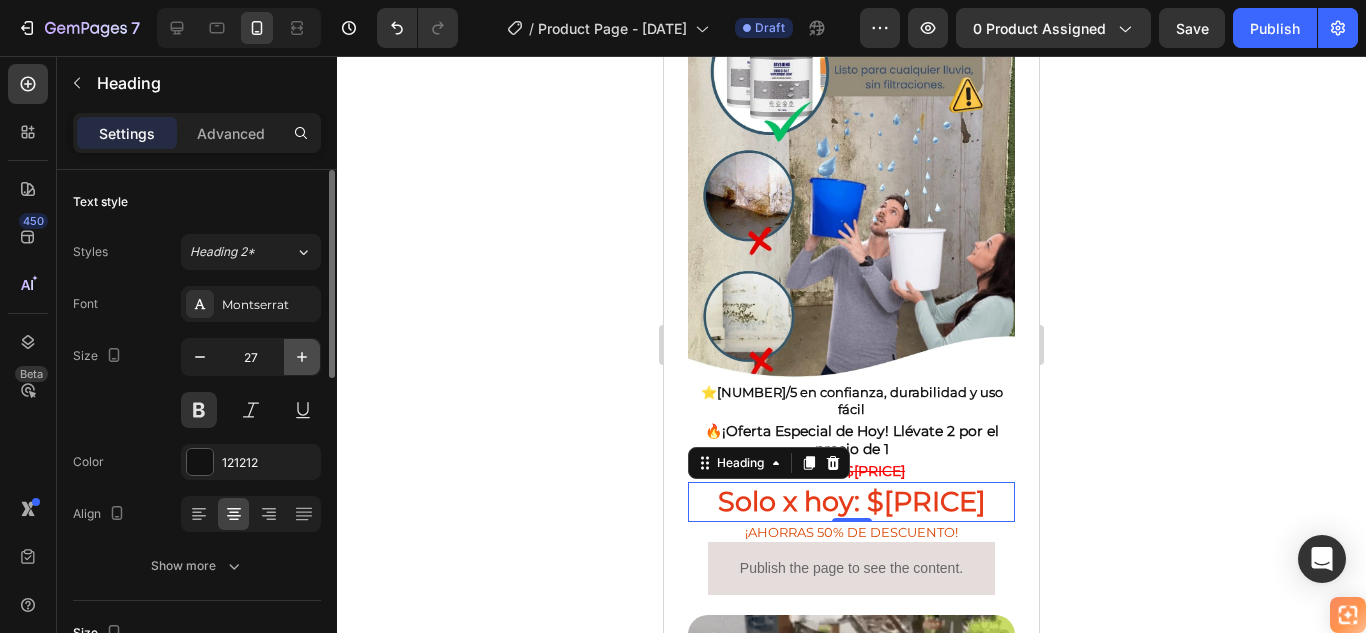click 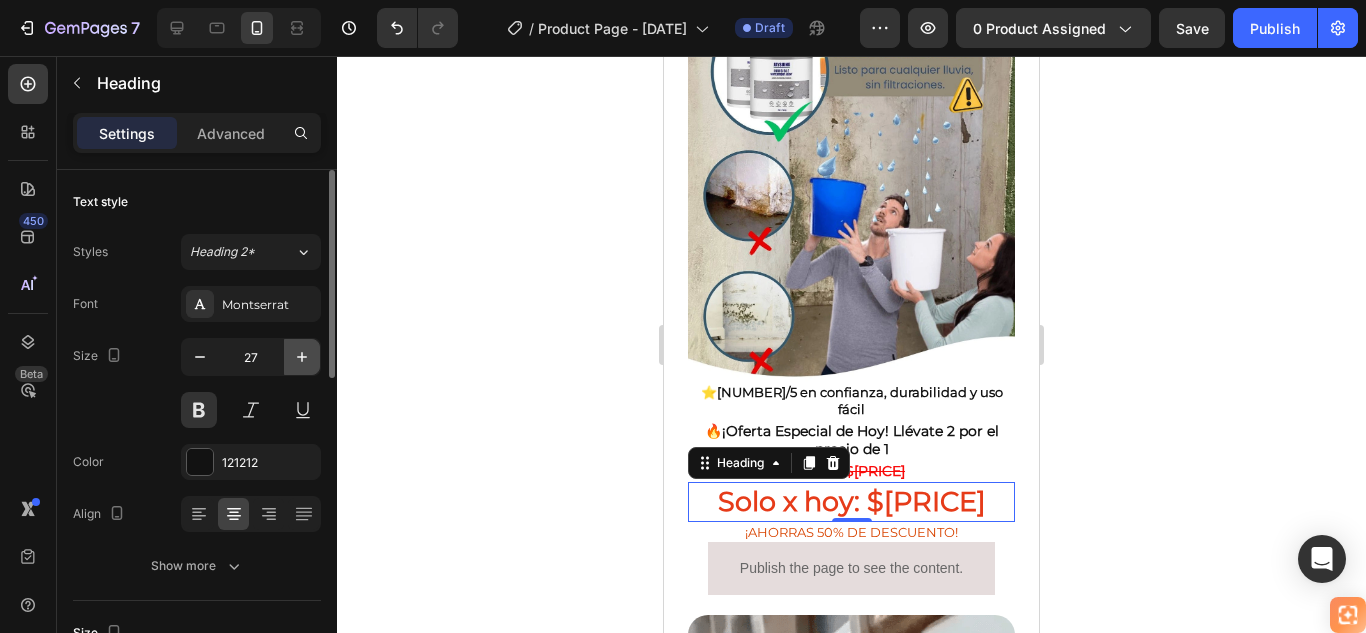 type on "28" 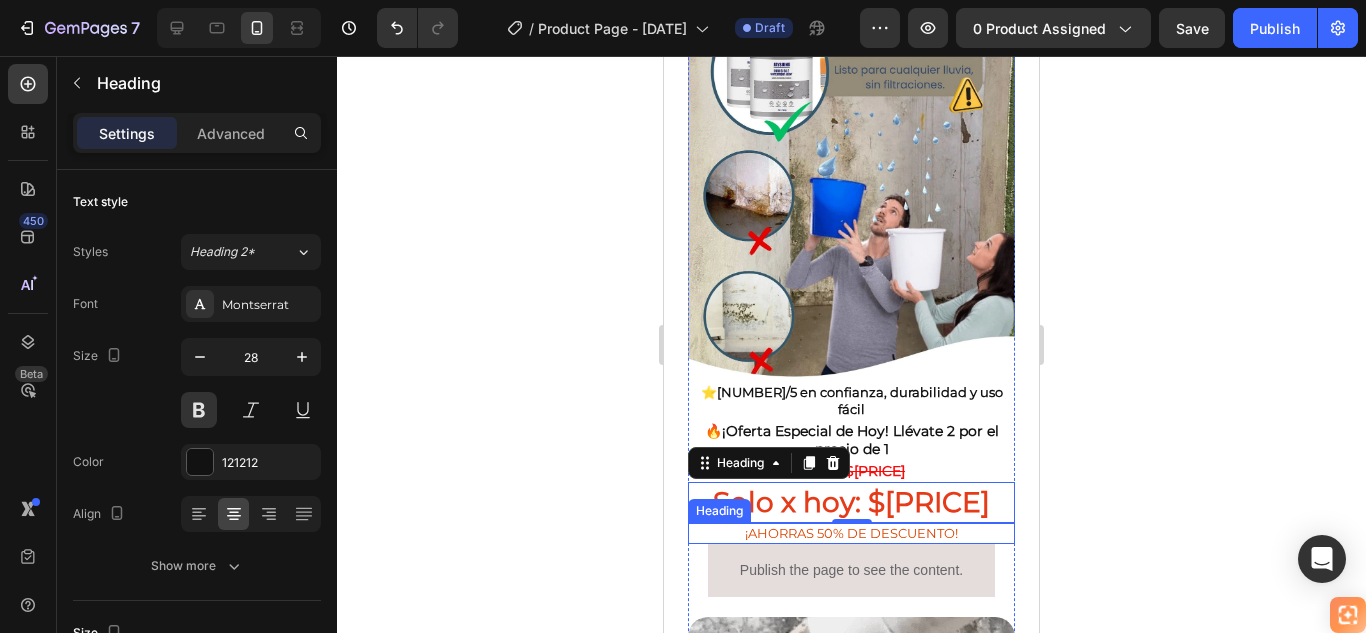 click on "¡AHORRAS 50% DE DESCUENTO!" at bounding box center [851, 533] 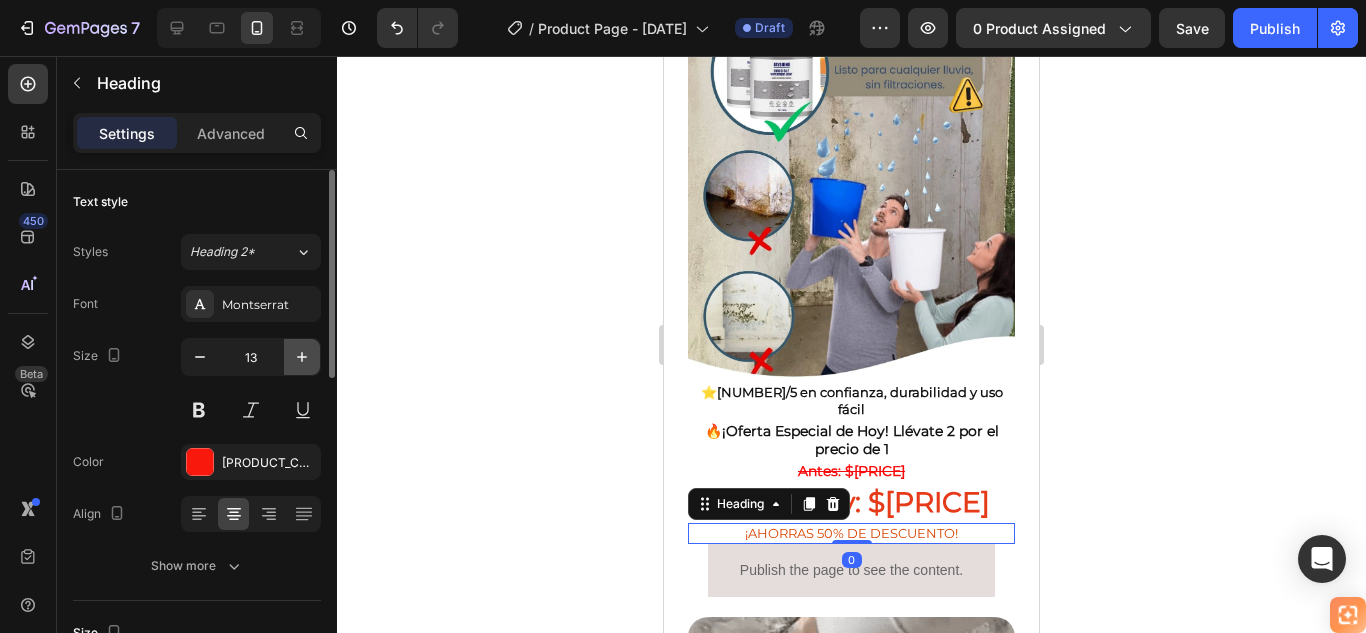 click 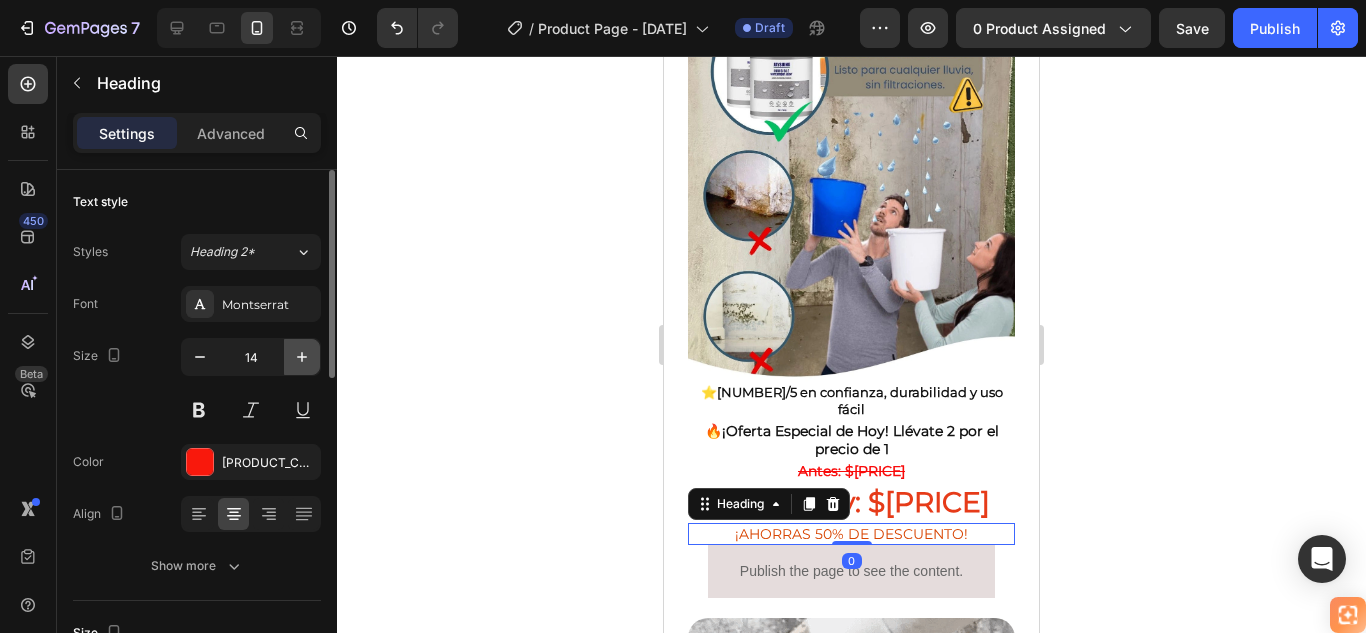 click 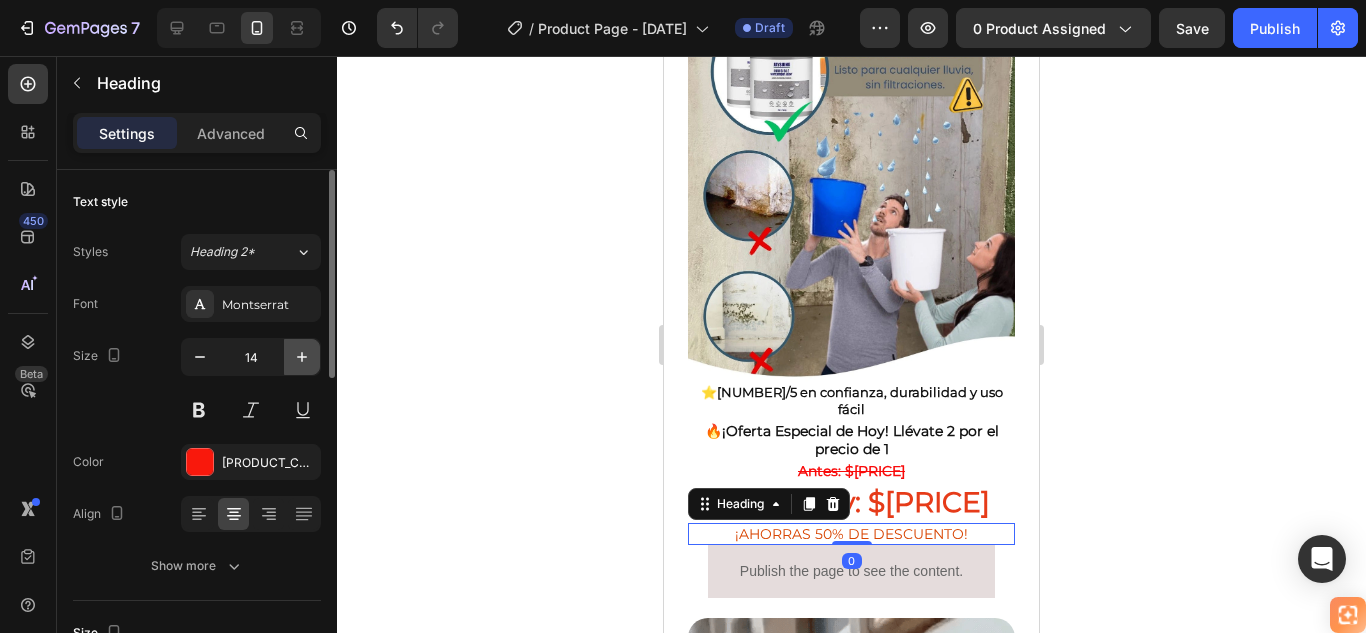 type on "15" 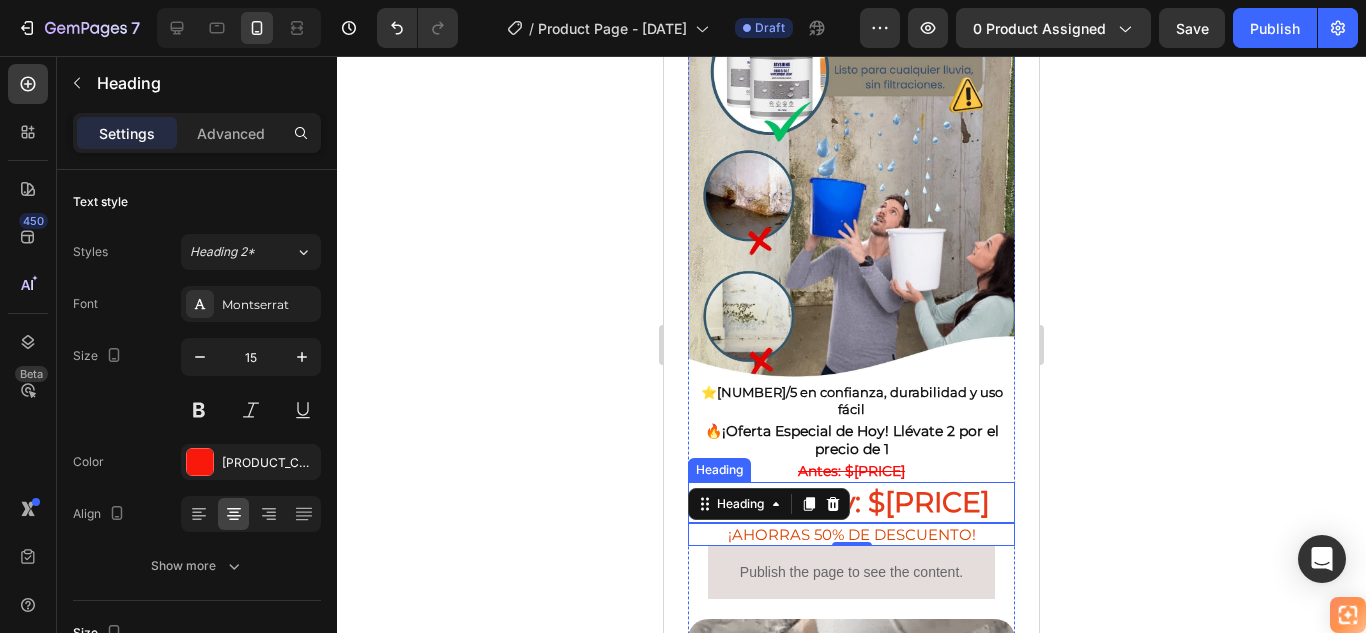 click on "Solo x hoy: $89.900" at bounding box center [851, 502] 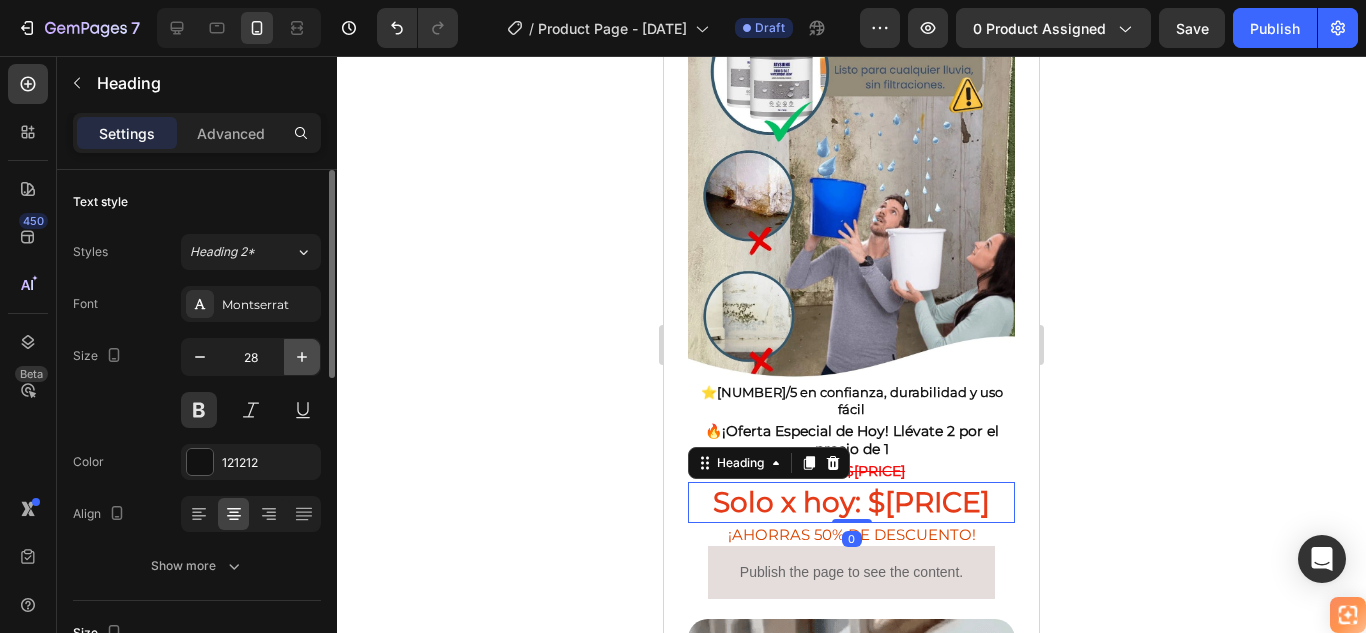 click 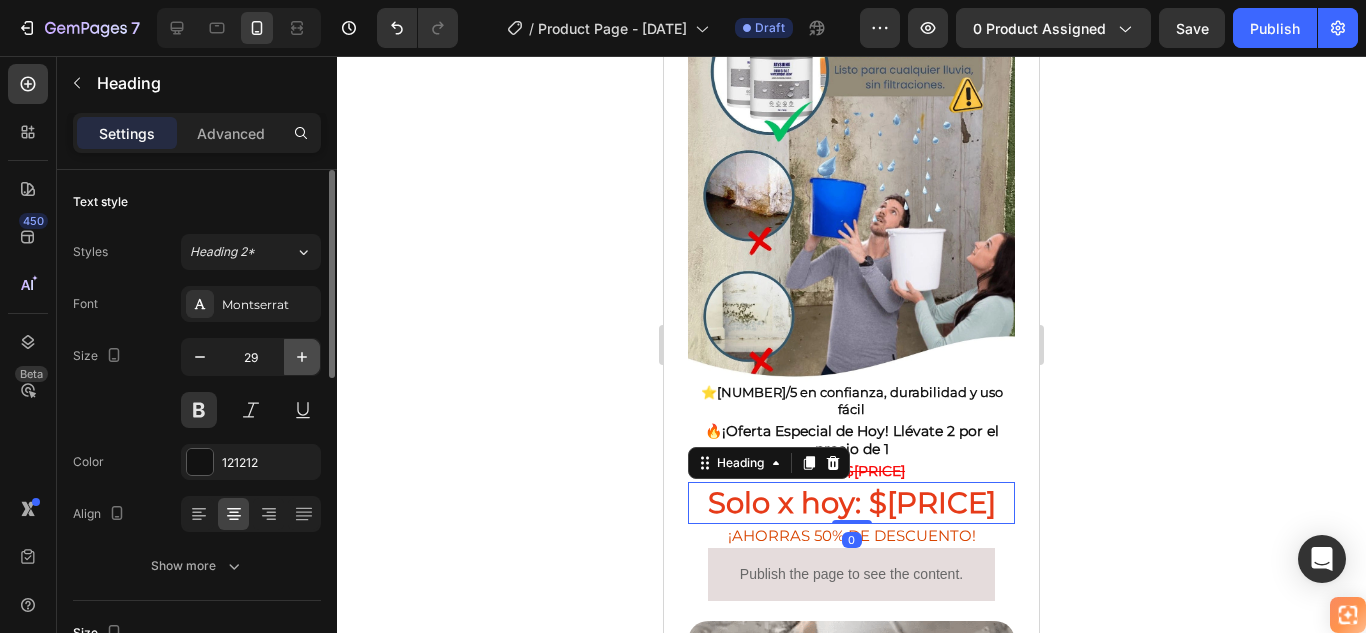 click 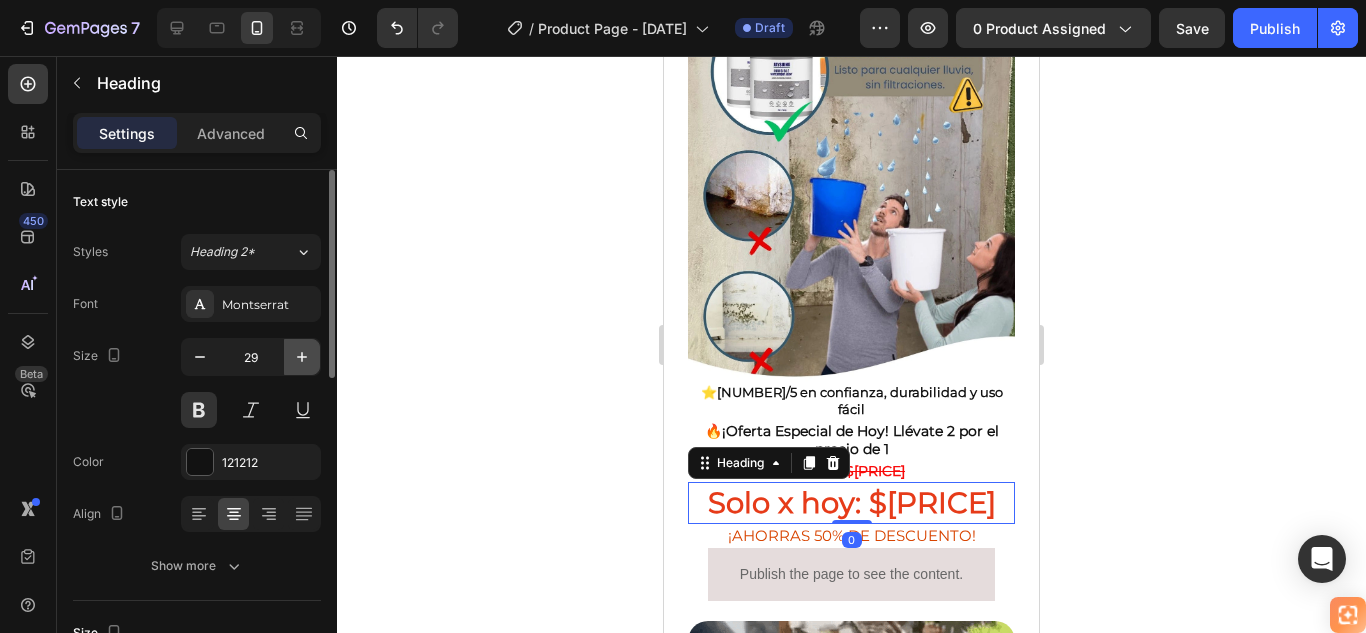 type on "30" 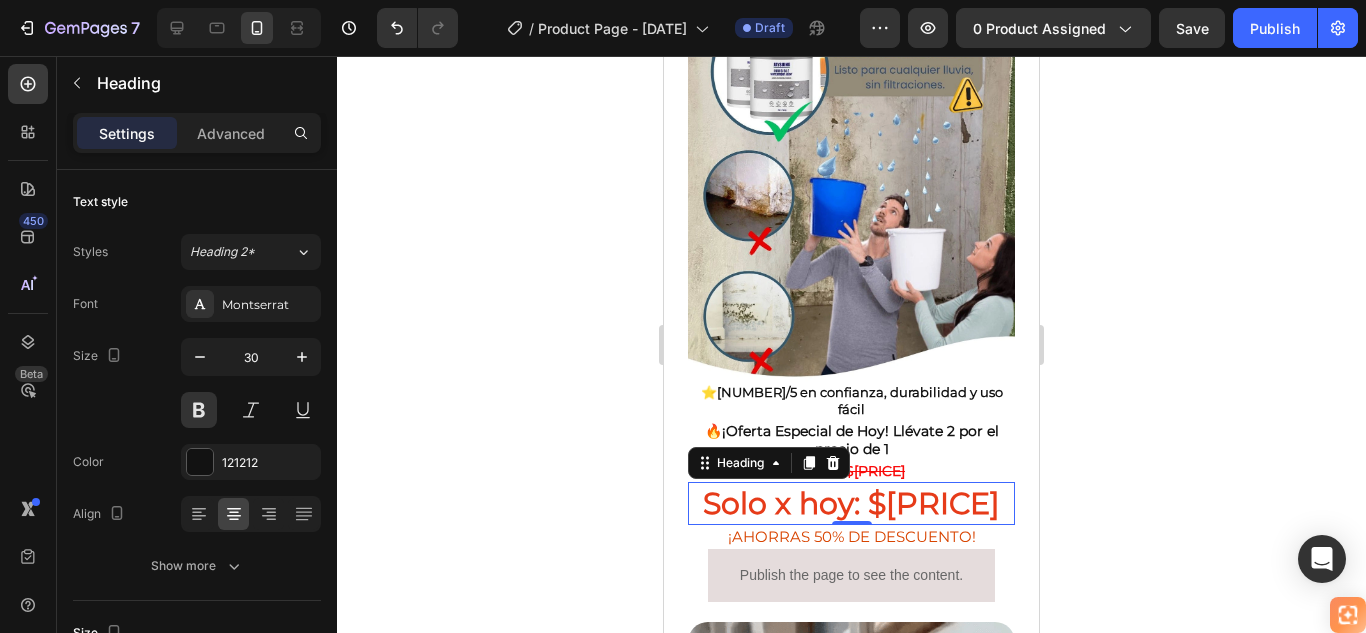 click 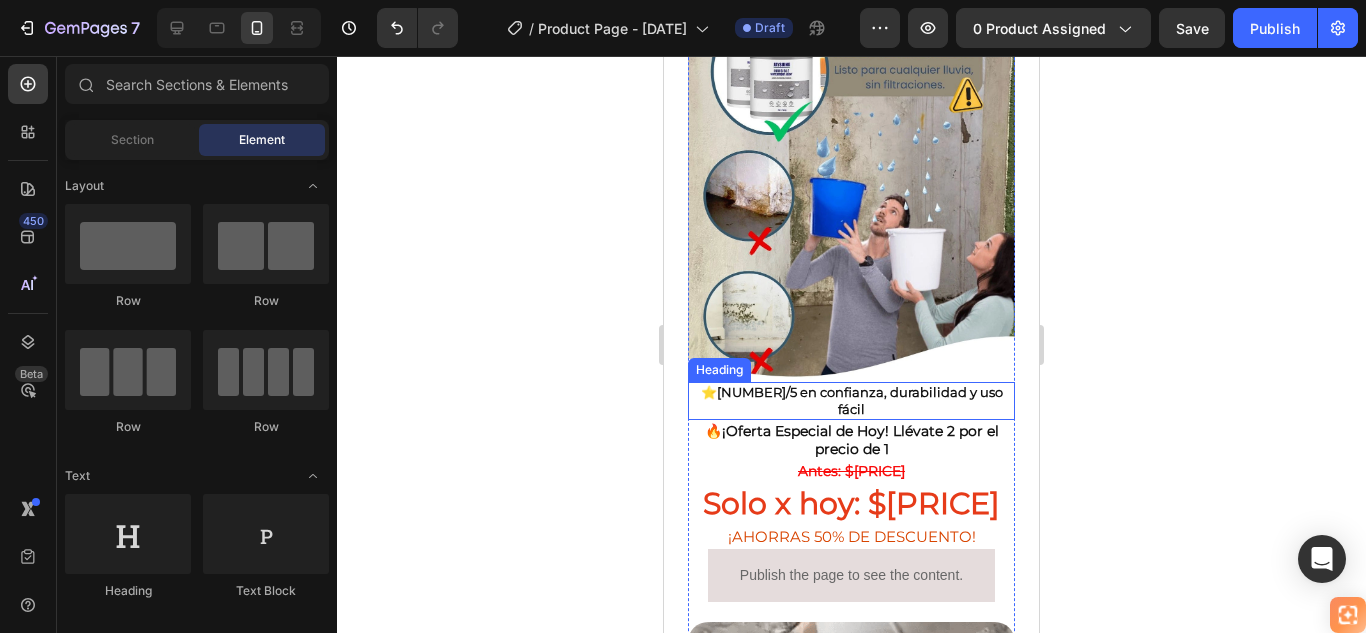 click on "4.8/5 en confianza, durabilidad y uso fácil" at bounding box center [860, 400] 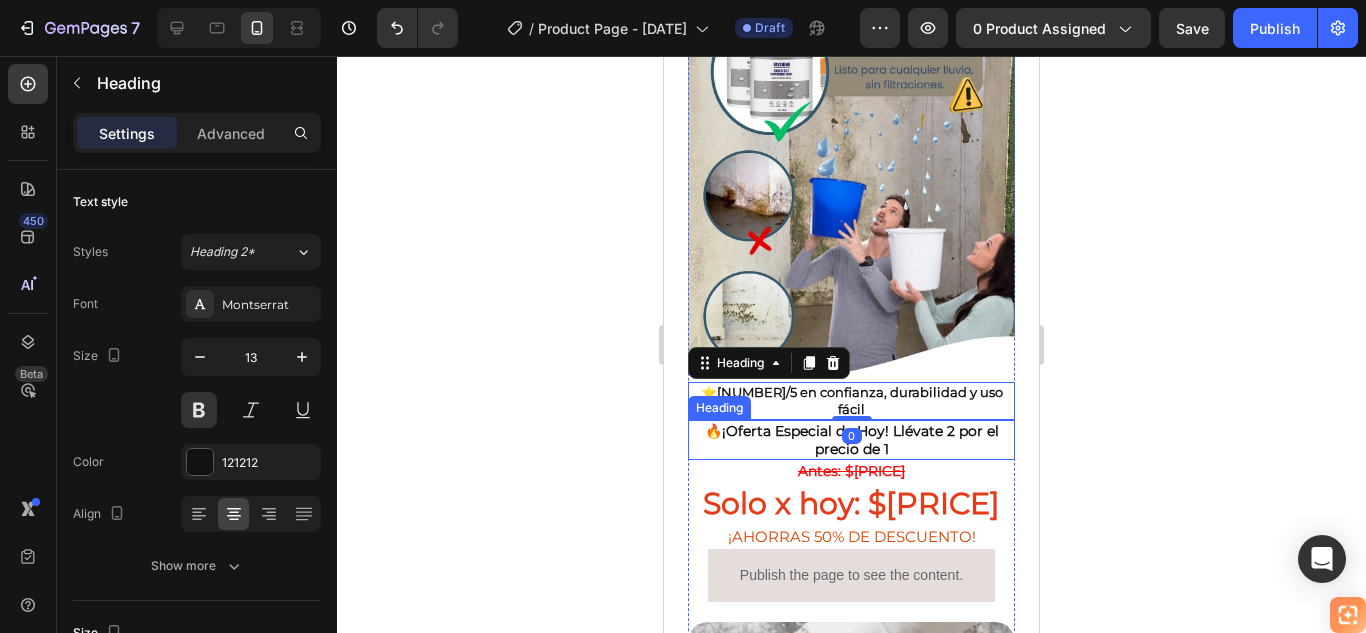 click on "¡Oferta Especial de Hoy! Llévate 2 por el precio de 1" at bounding box center (860, 440) 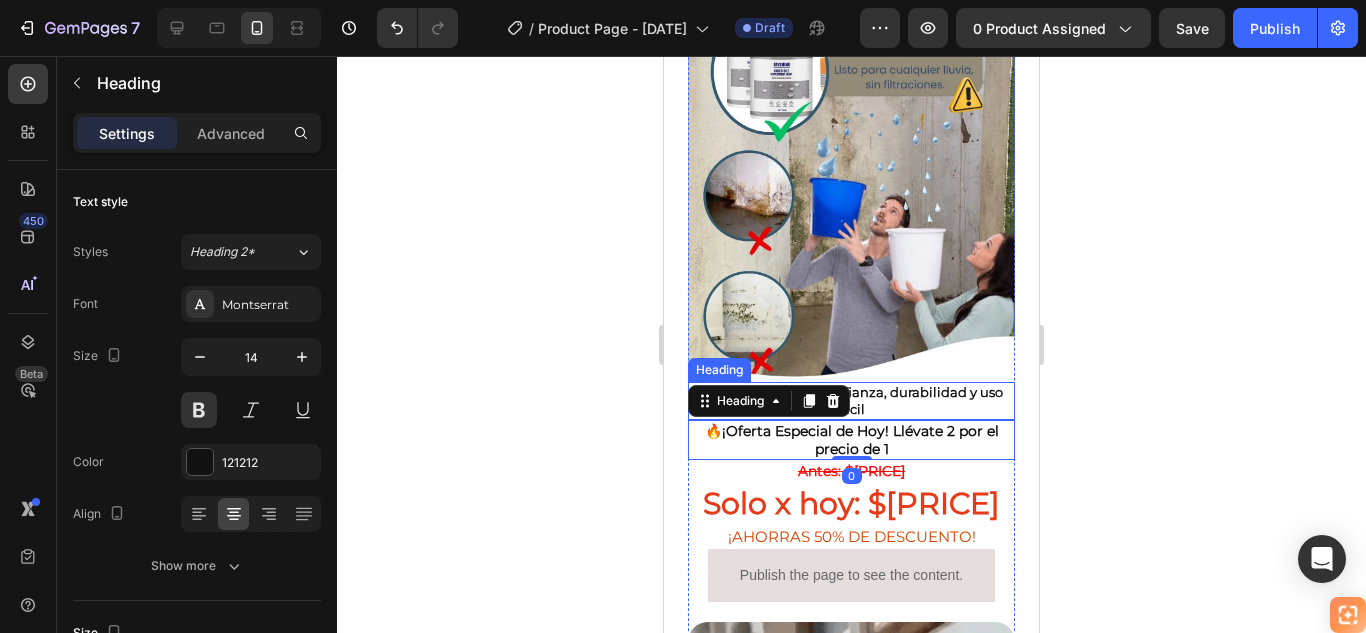 click on "4.8/5 en confianza, durabilidad y uso fácil" at bounding box center (860, 400) 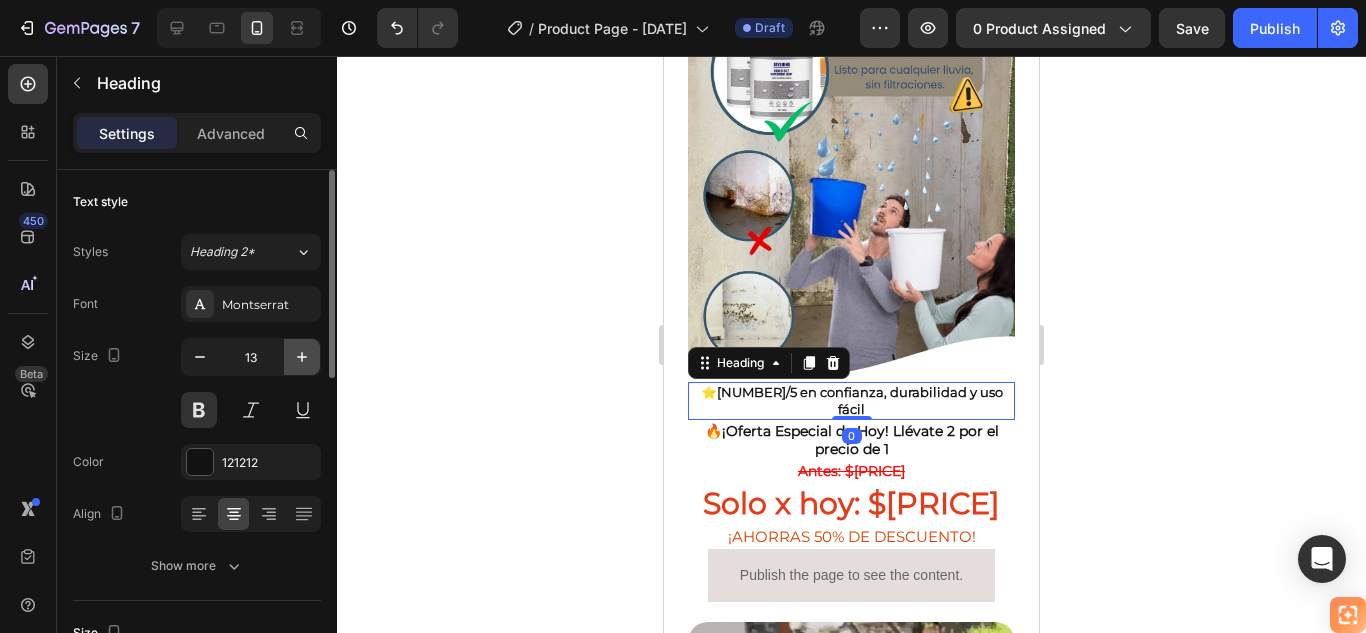 click 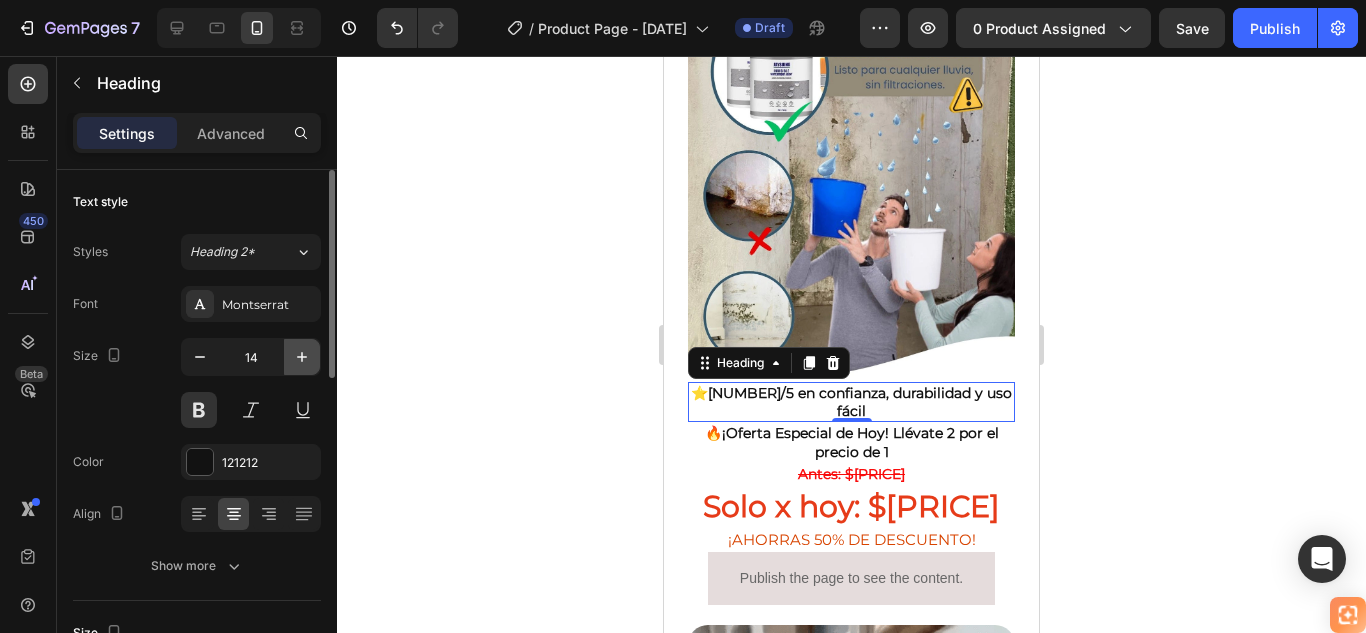 click 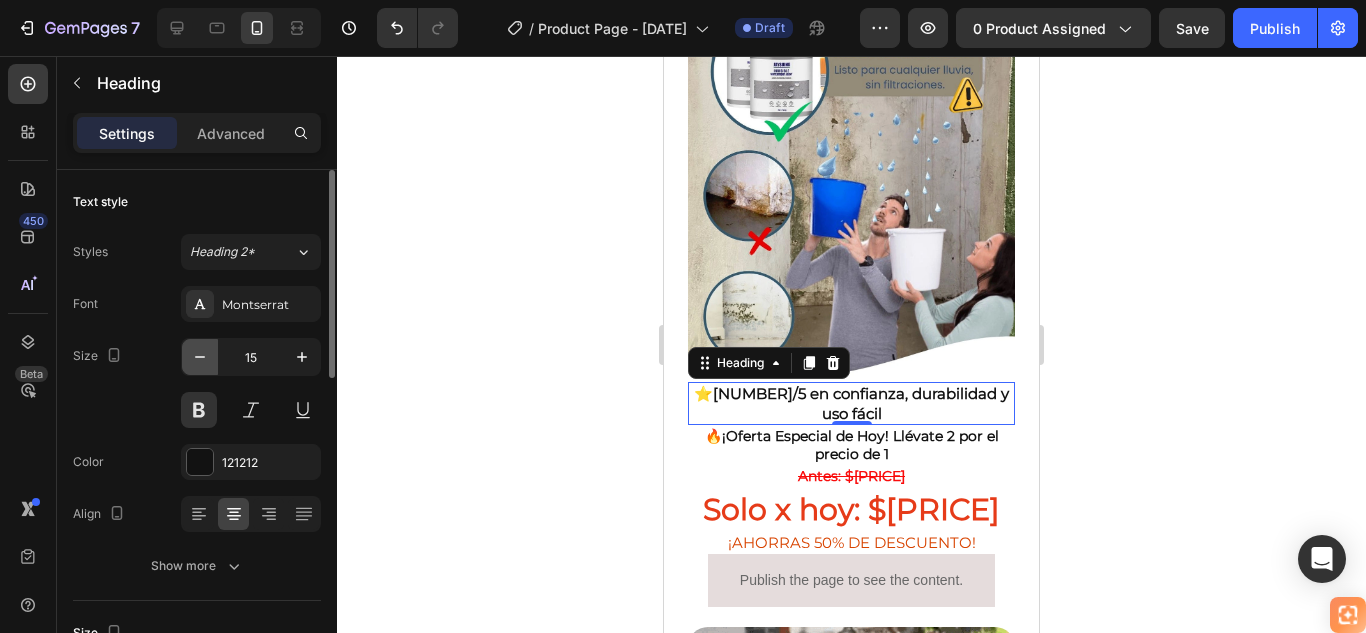click 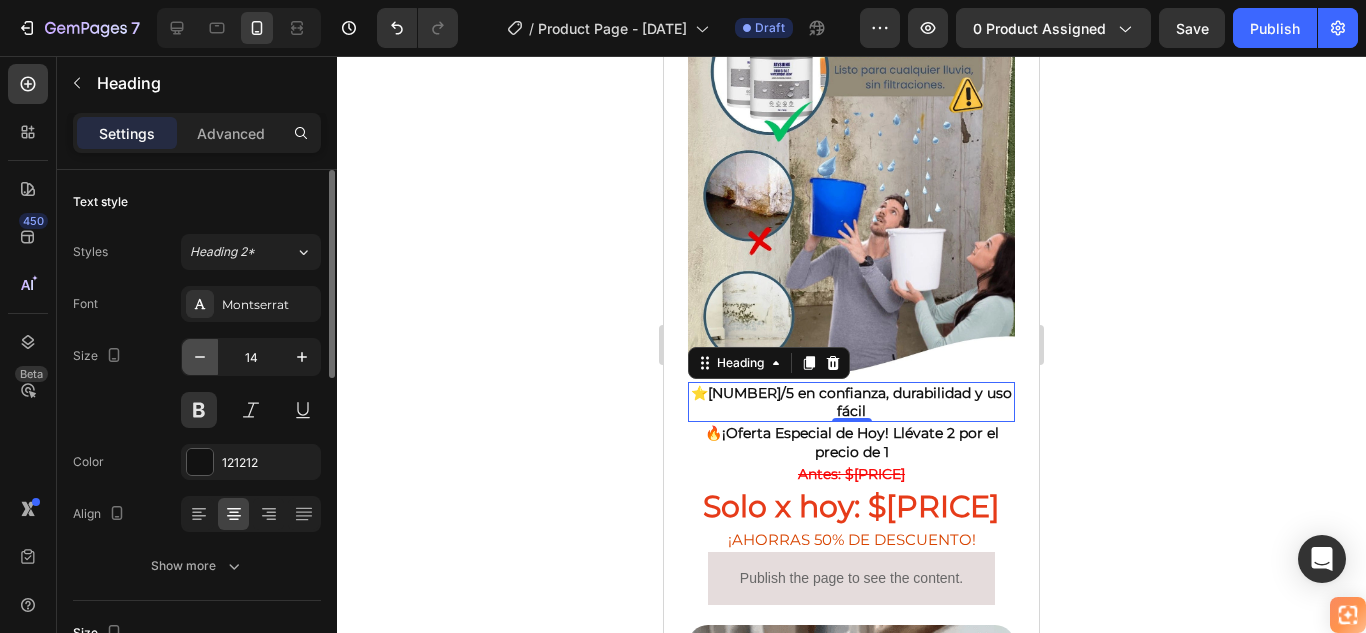 click 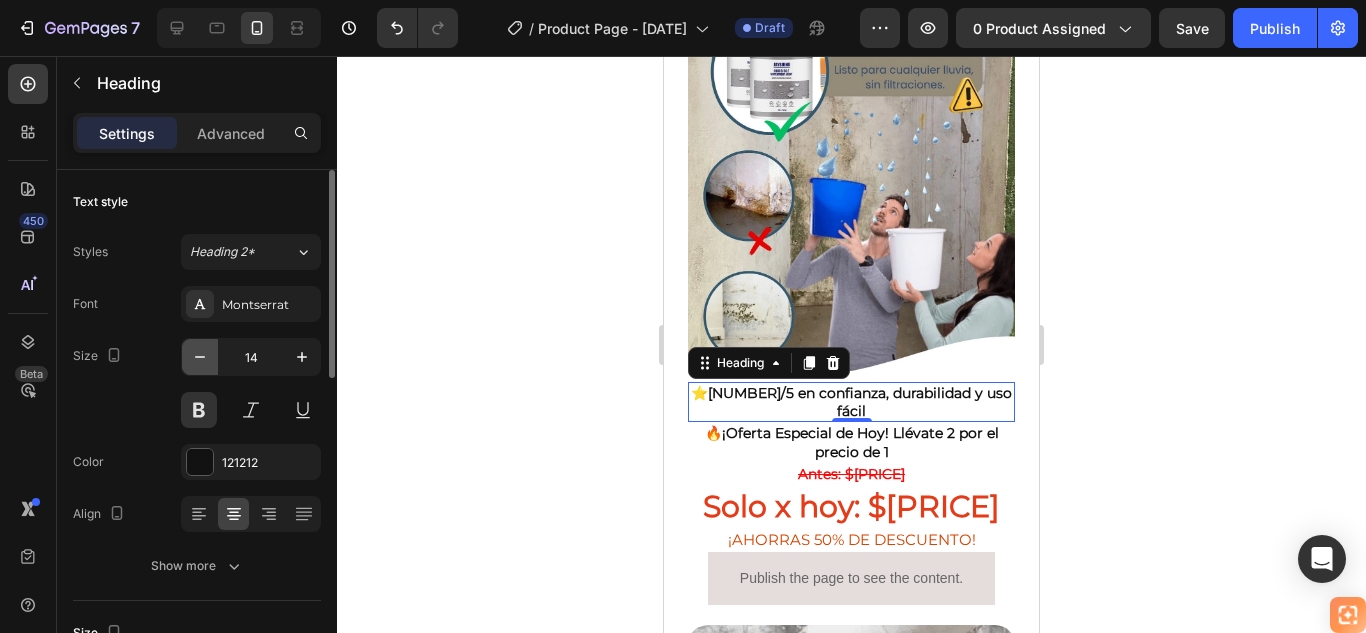 type on "13" 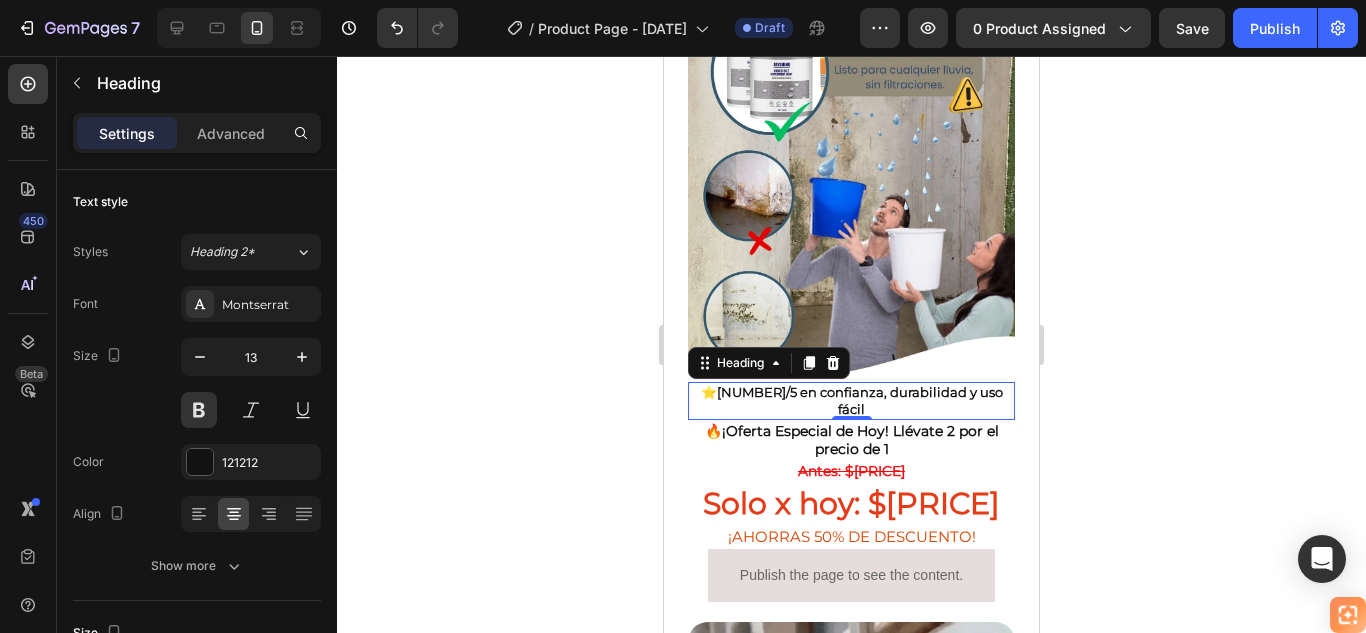click on "0" at bounding box center (852, 436) 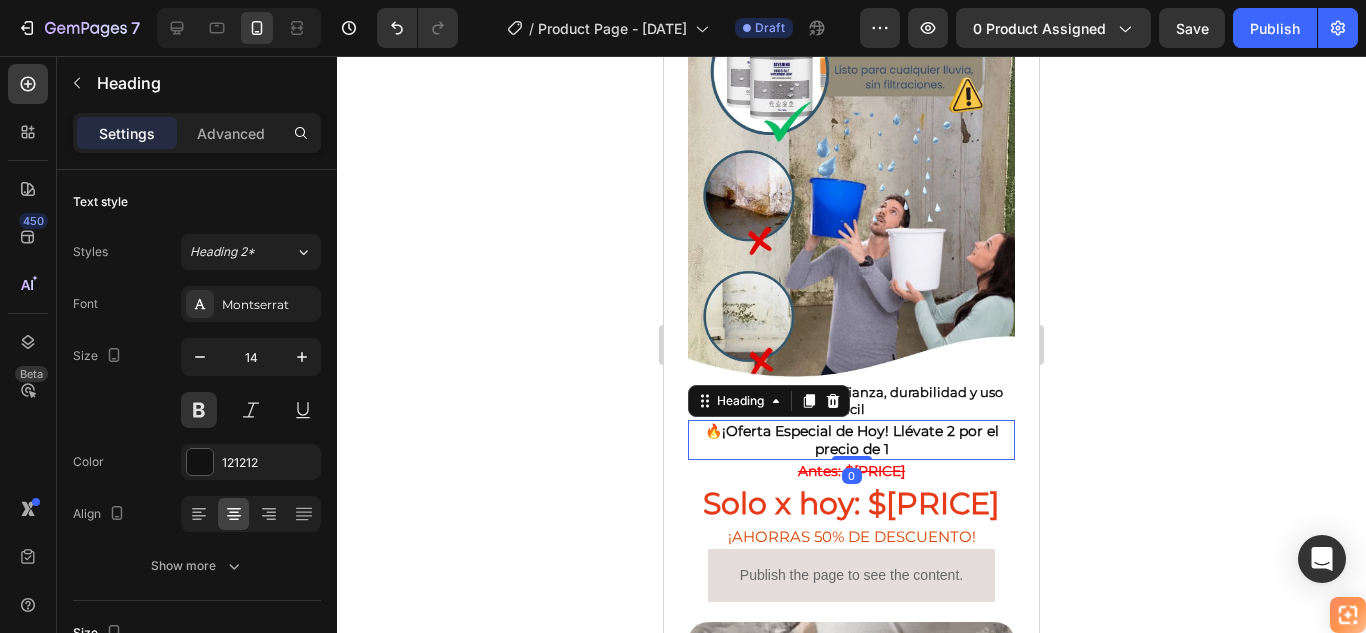 click on "¡Oferta Especial de Hoy! Llévate 2 por el precio de 1" at bounding box center [860, 440] 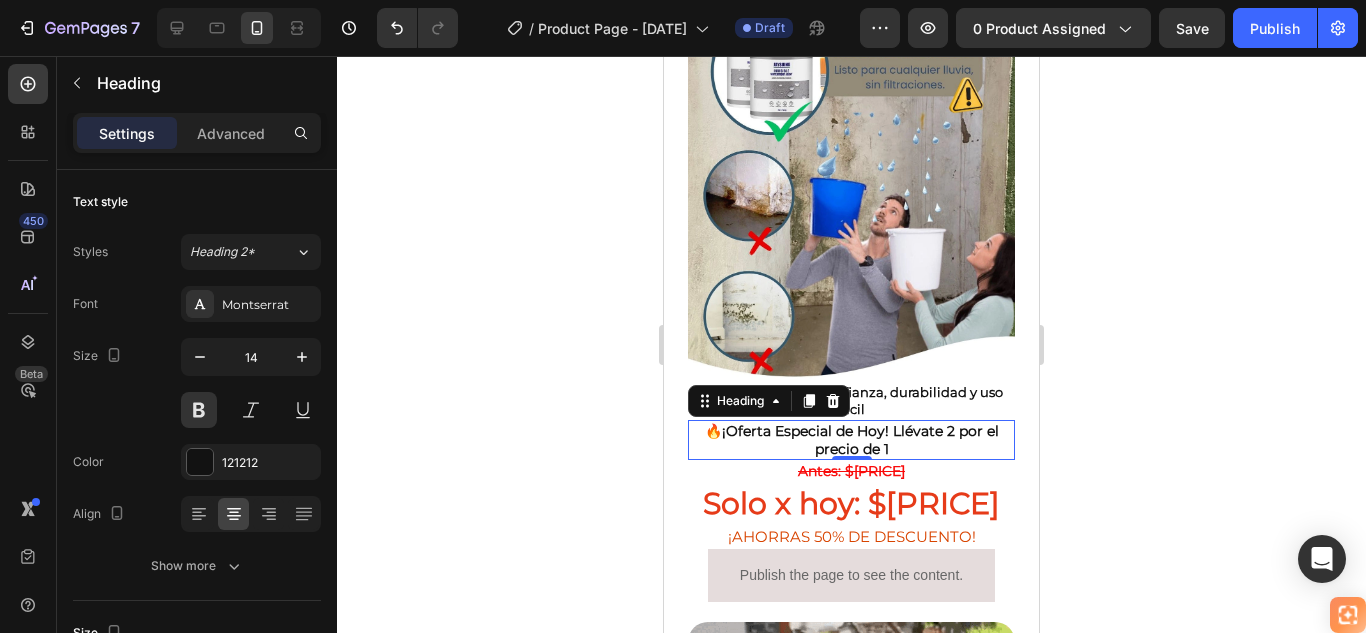 click 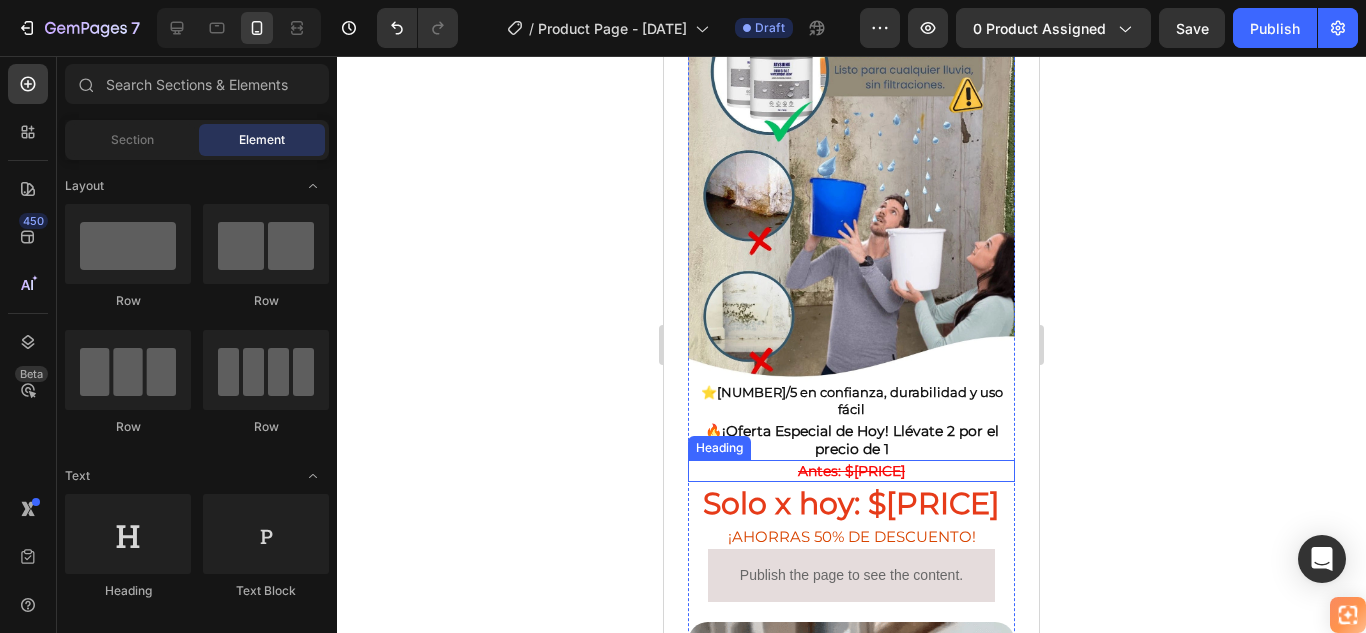 click on "Antes: $179.900" at bounding box center [851, 471] 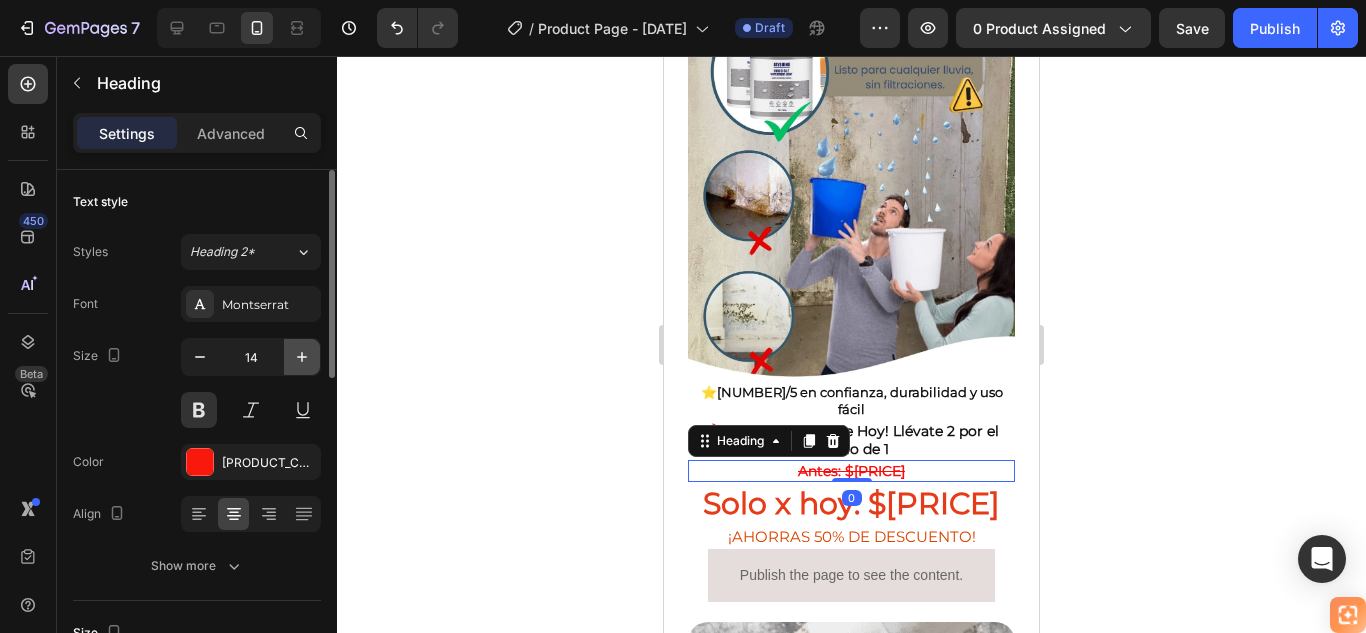 click 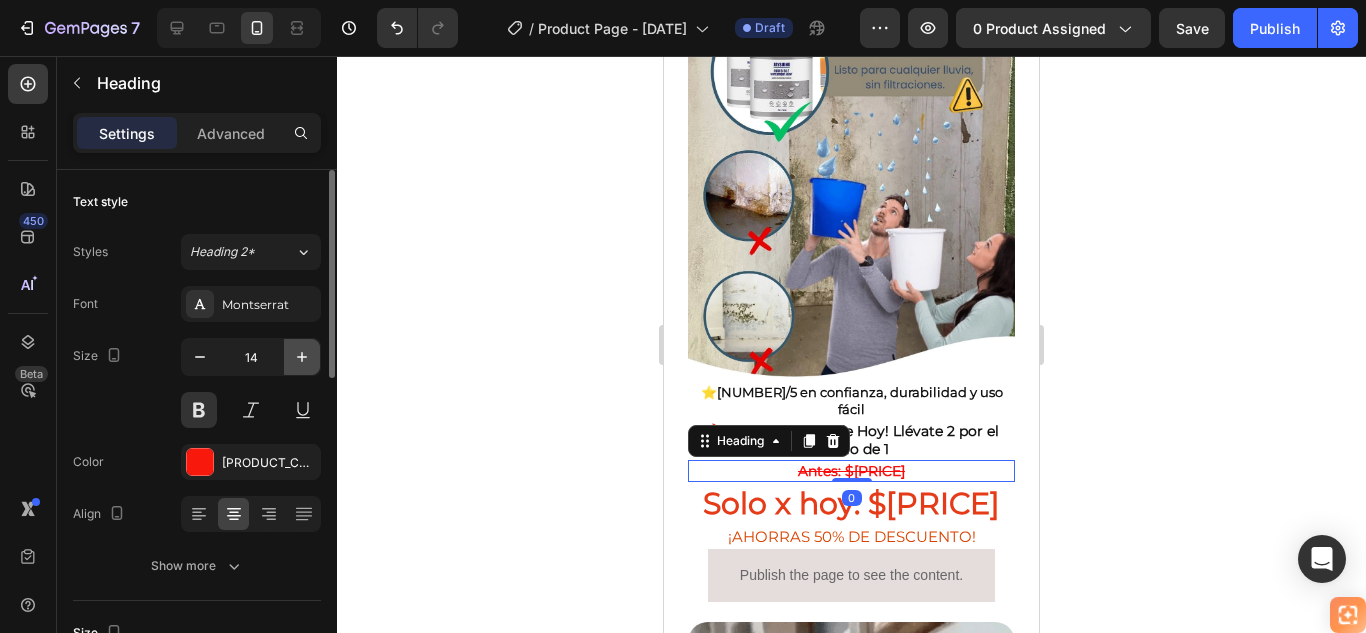 type on "15" 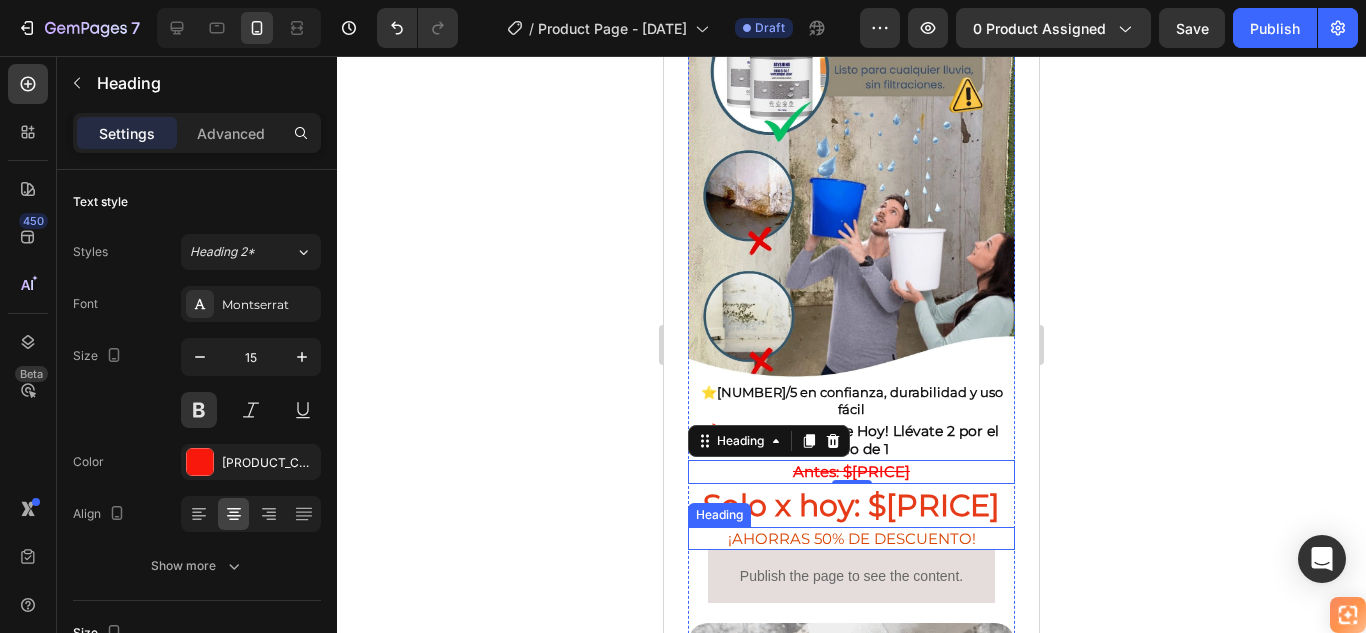 click on "¡AHORRAS 50% DE DESCUENTO!" at bounding box center (852, 538) 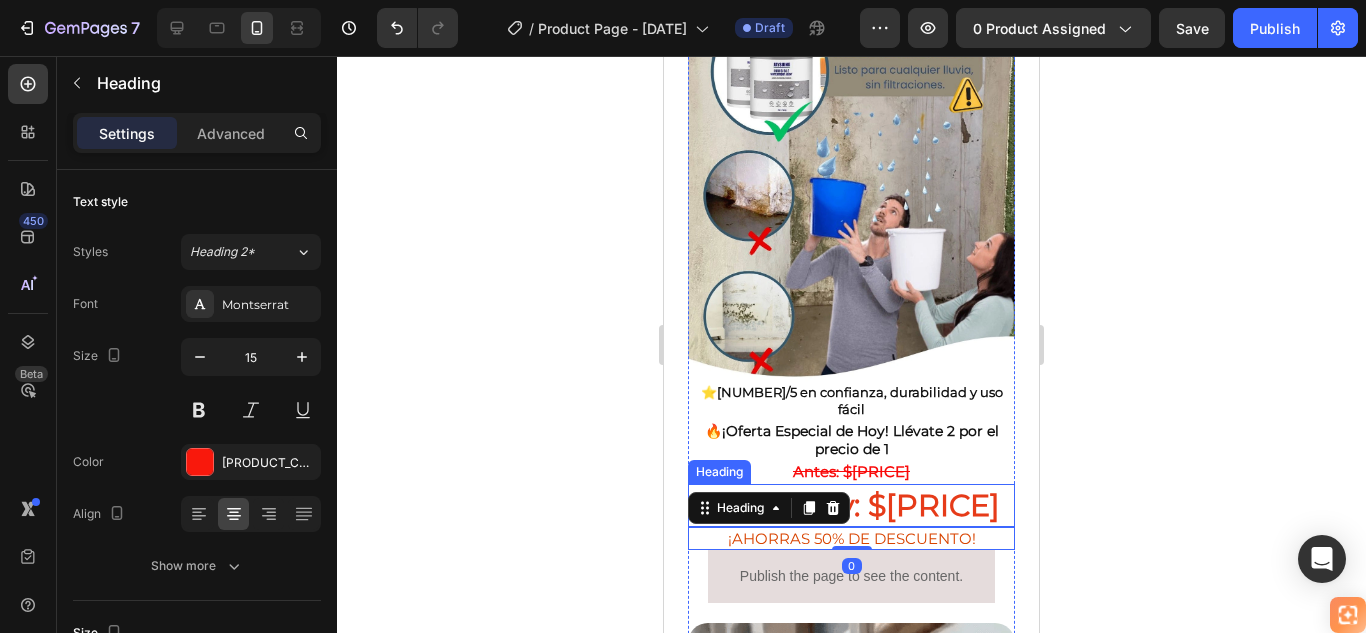 click on "Solo x hoy: $89.900" at bounding box center (851, 505) 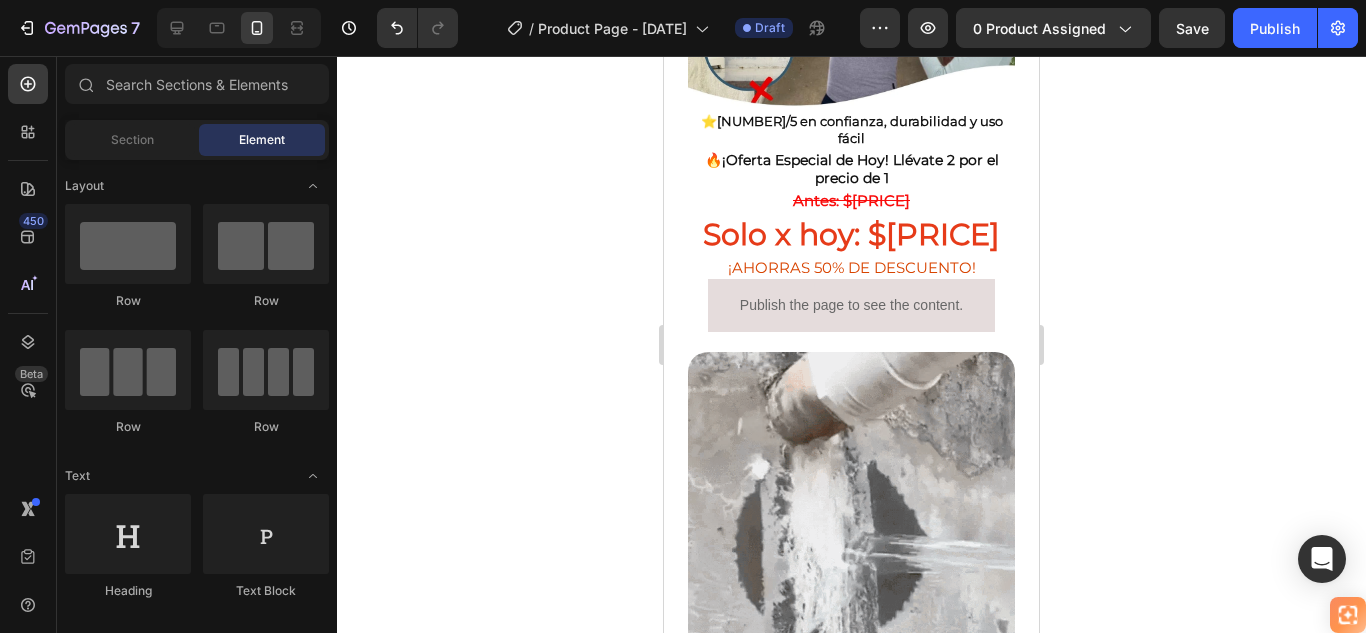 scroll, scrollTop: 453, scrollLeft: 0, axis: vertical 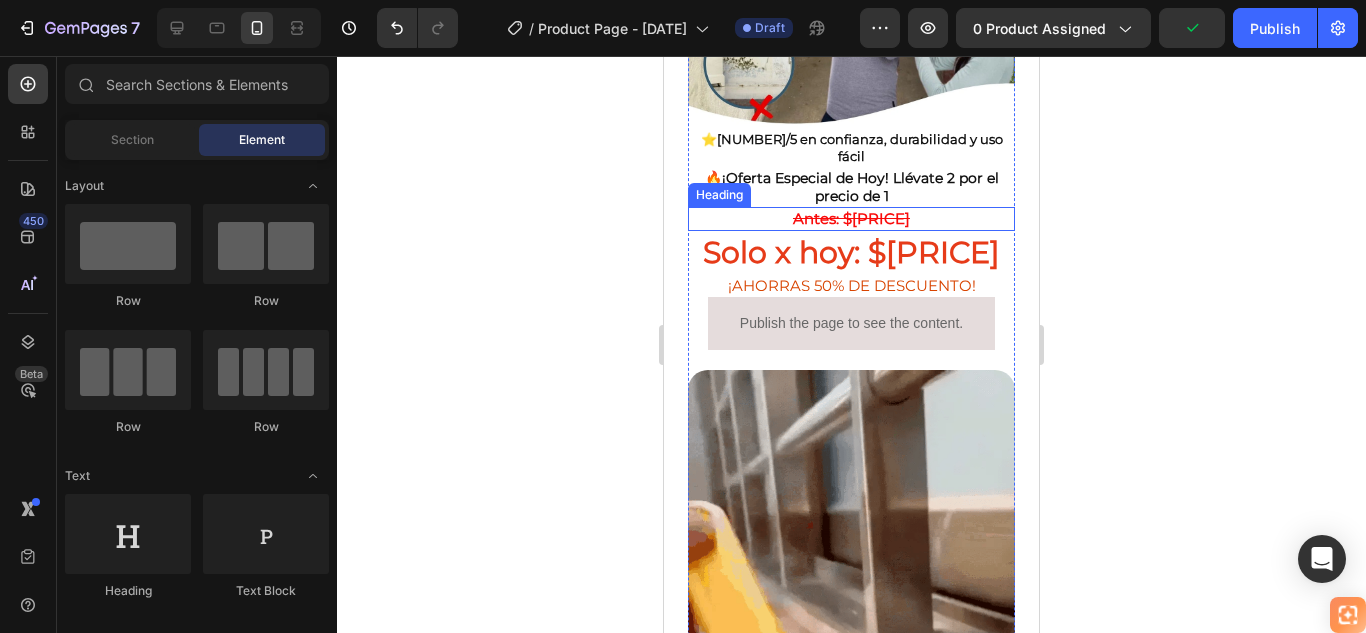 click on "Antes: $179.900" at bounding box center (851, 218) 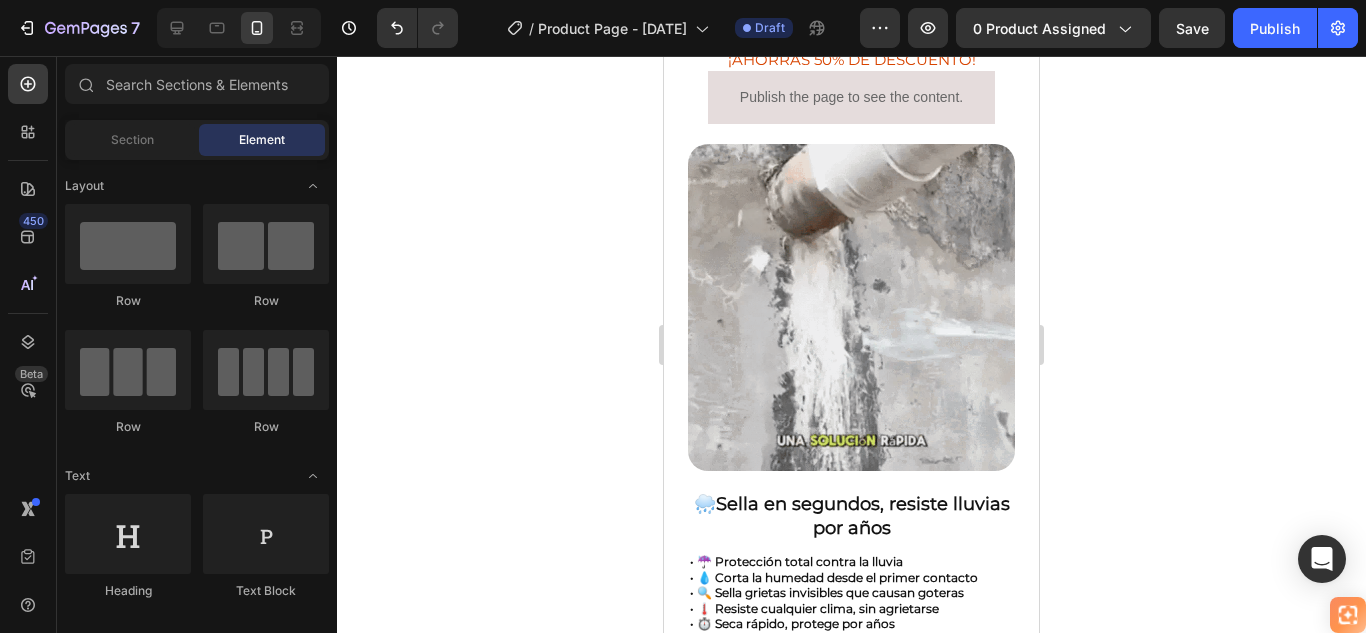 scroll, scrollTop: 710, scrollLeft: 0, axis: vertical 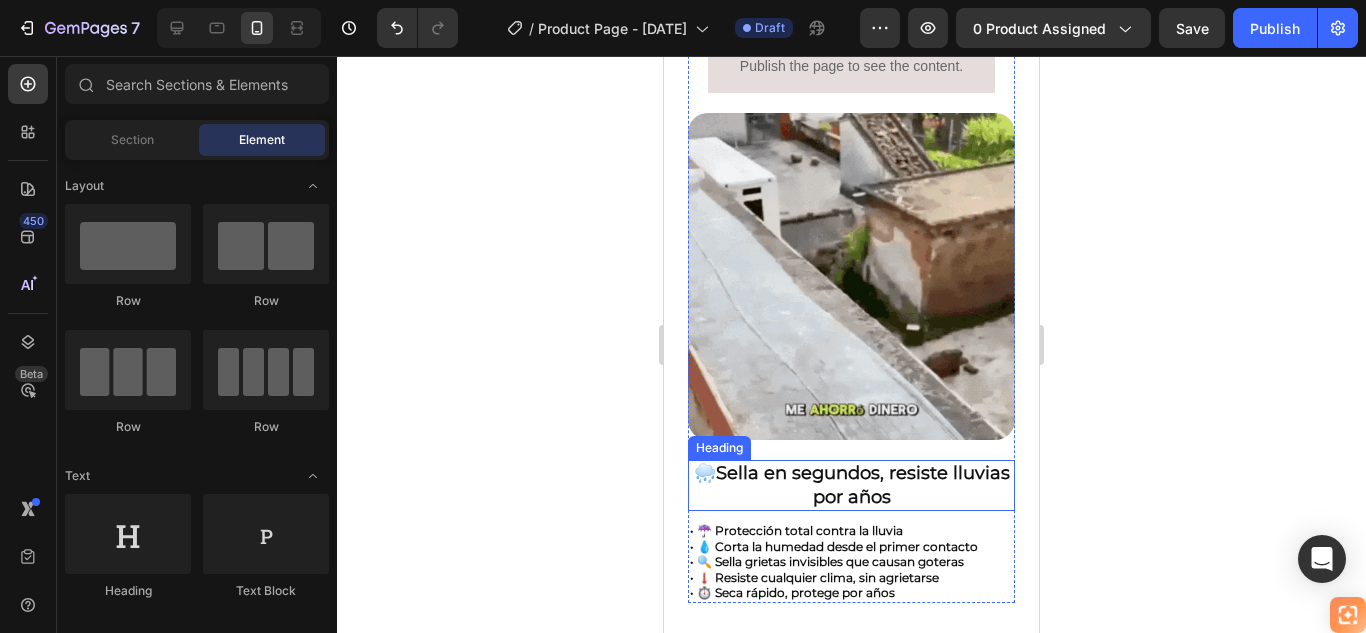 click on "Sella en segundos, resiste lluvias por años" at bounding box center [863, 484] 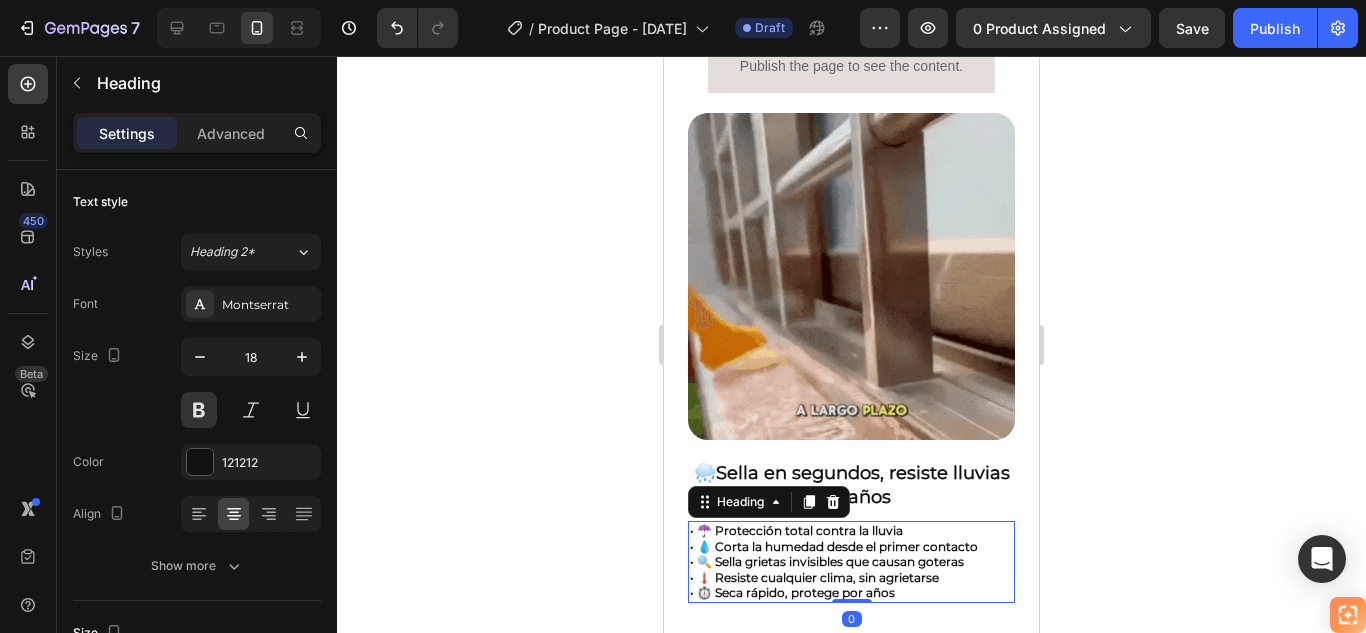 click on "• ☔ Protección total contra la lluvia • 💧 Corta la humedad desde el primer contacto • 🔍 Sella grietas invisibles que causan goteras • 🌡️ Resiste cualquier clima, sin agrietarse • ⏱️ Seca rápido, protege por años" at bounding box center [851, 562] 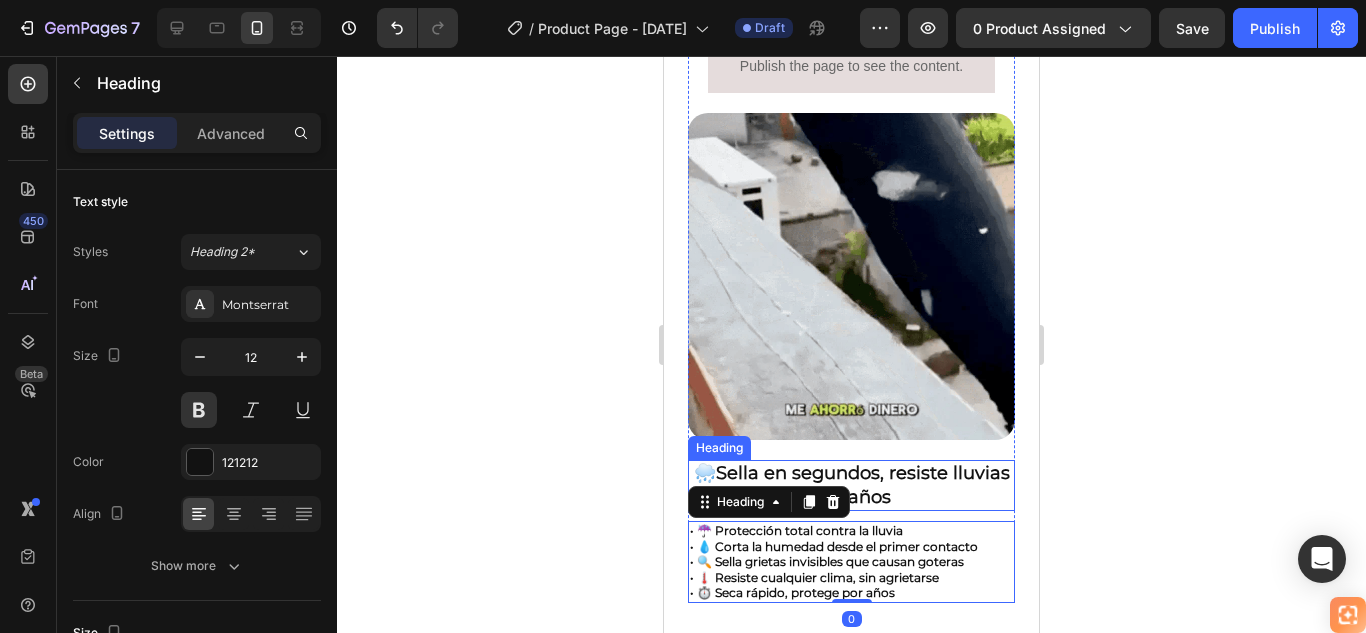 click on "Sella en segundos, resiste lluvias por años" at bounding box center [863, 484] 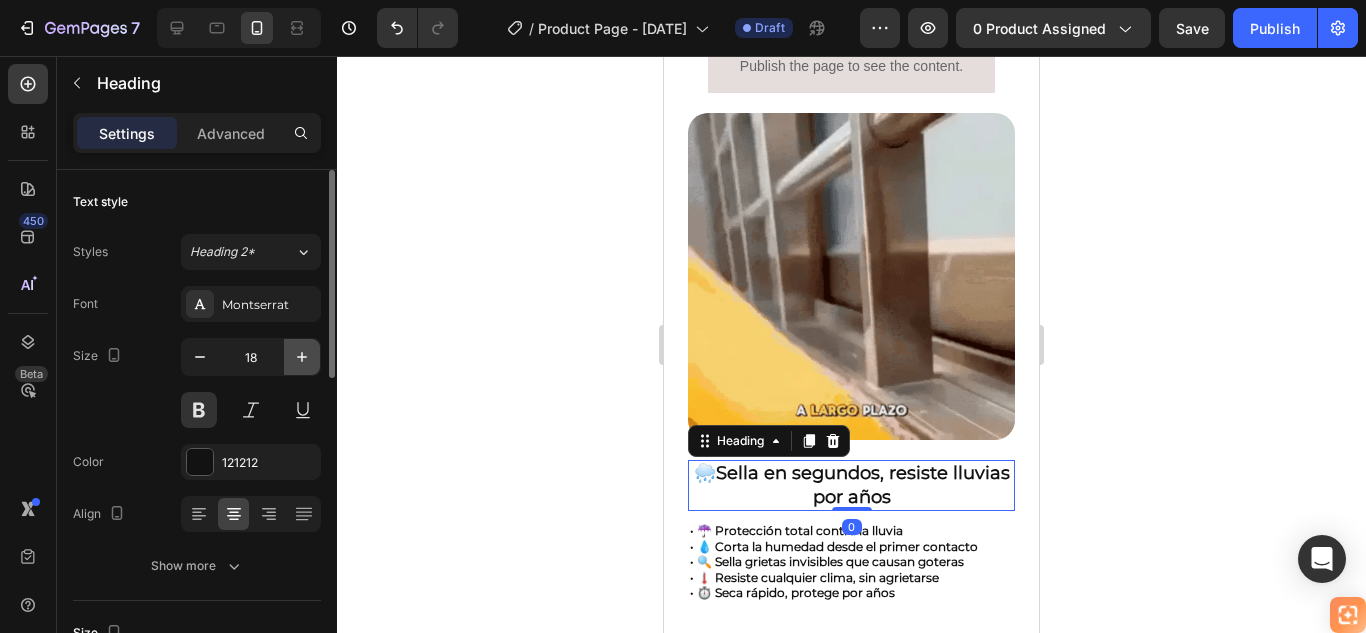 click 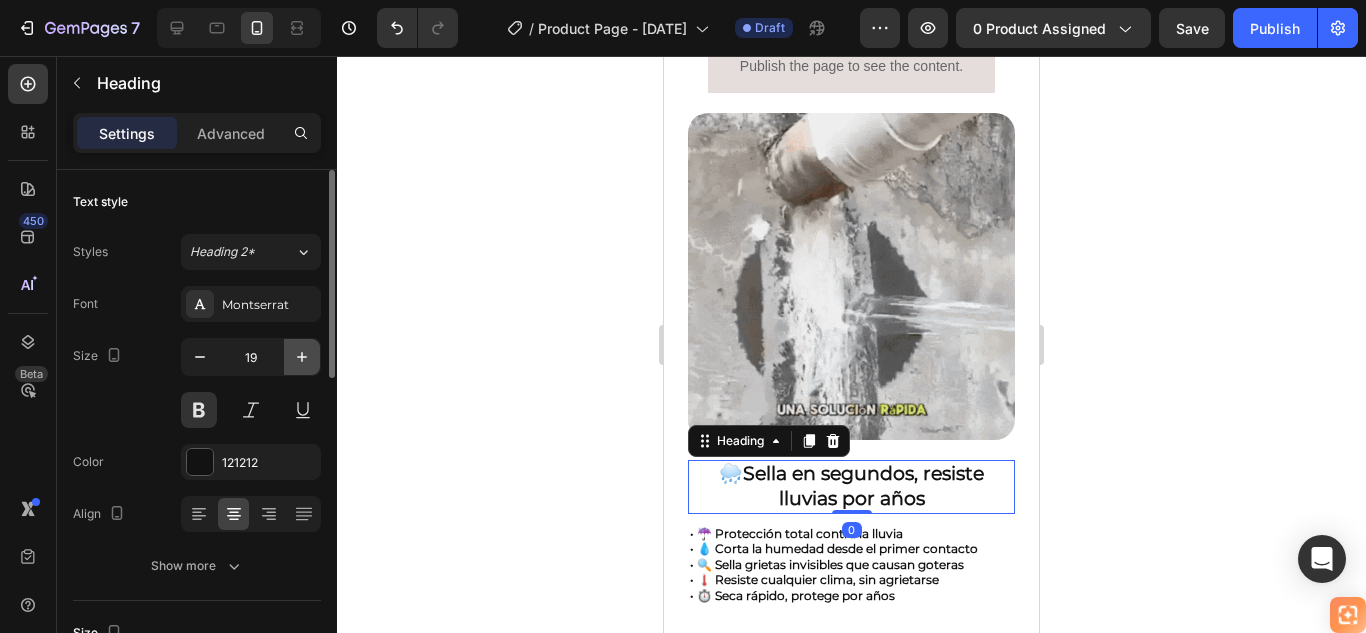 click 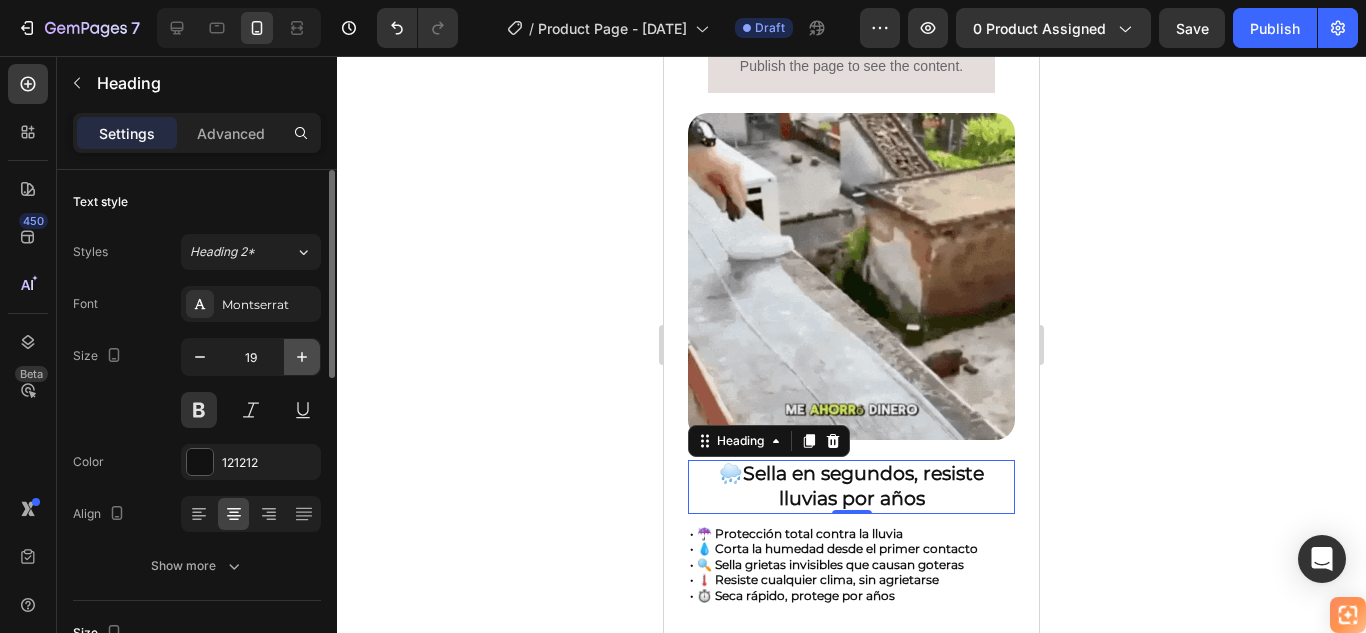 type on "20" 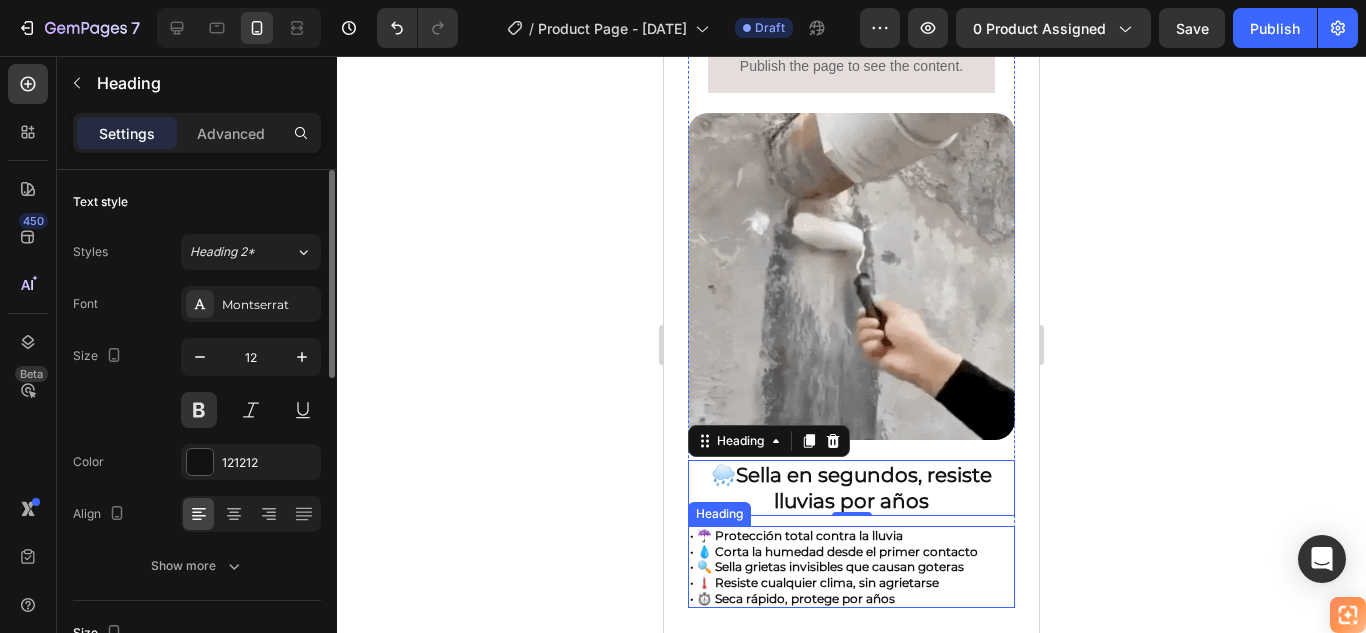 click on "• 🌡️ Resiste cualquier clima, sin agrietarse" at bounding box center [814, 582] 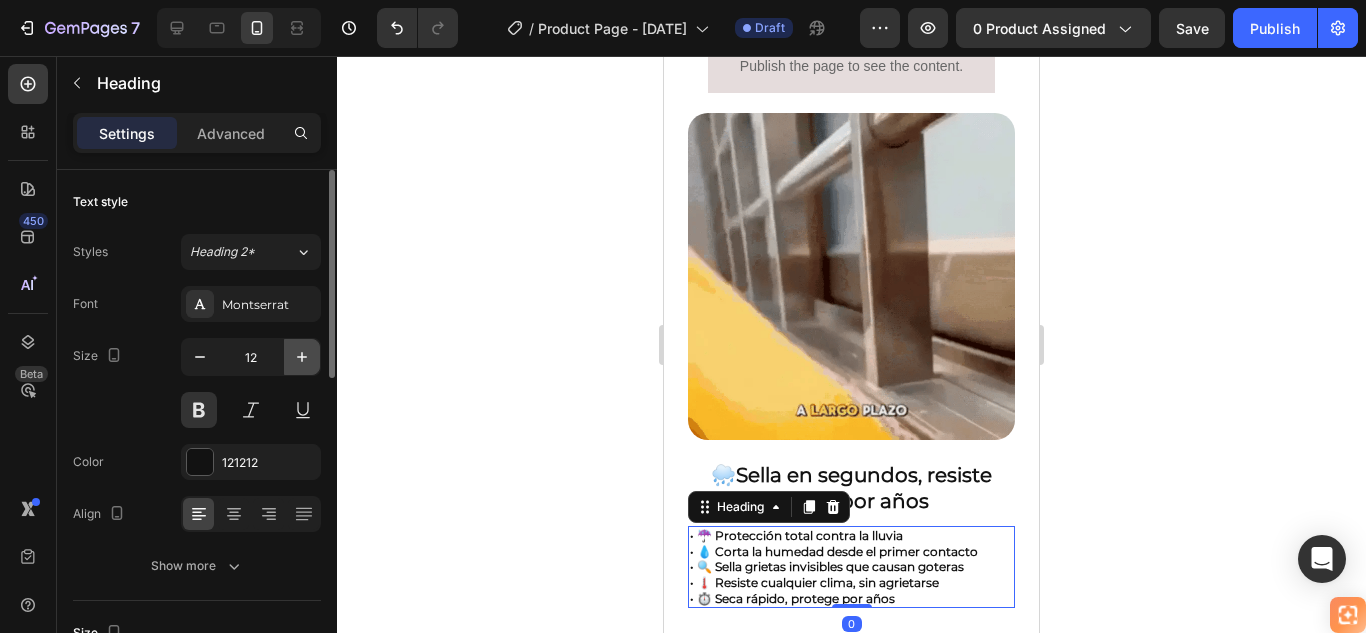 click 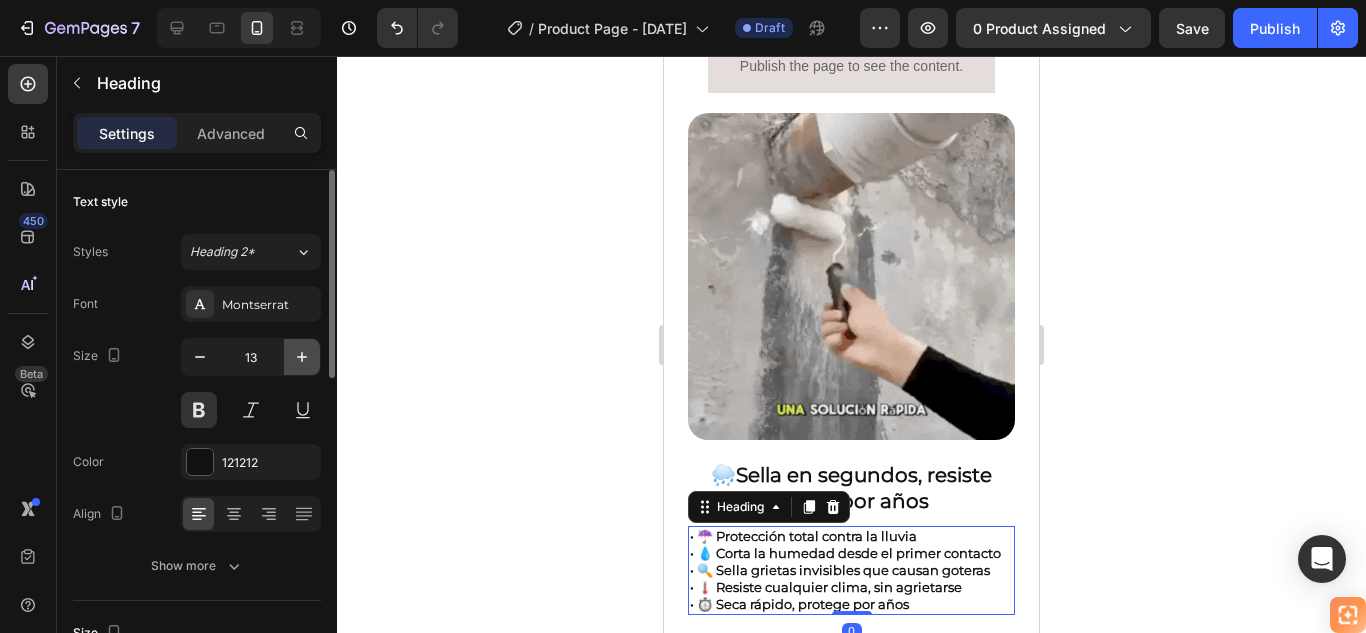 click 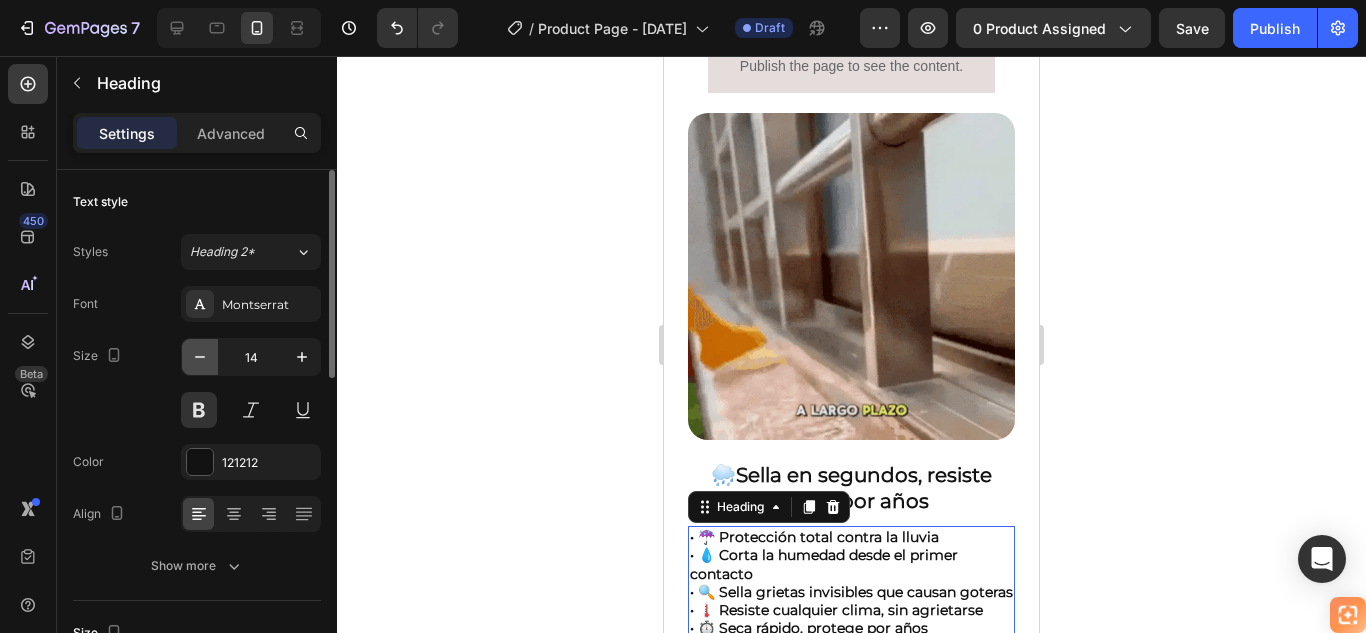 click 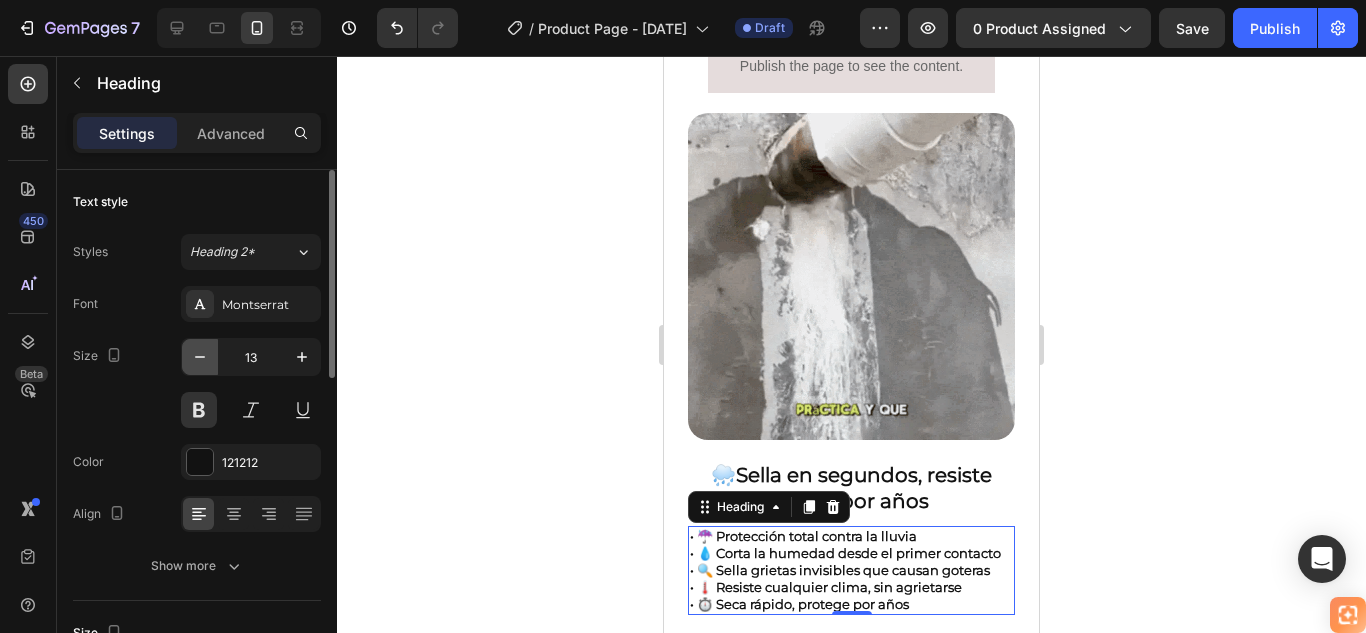 click 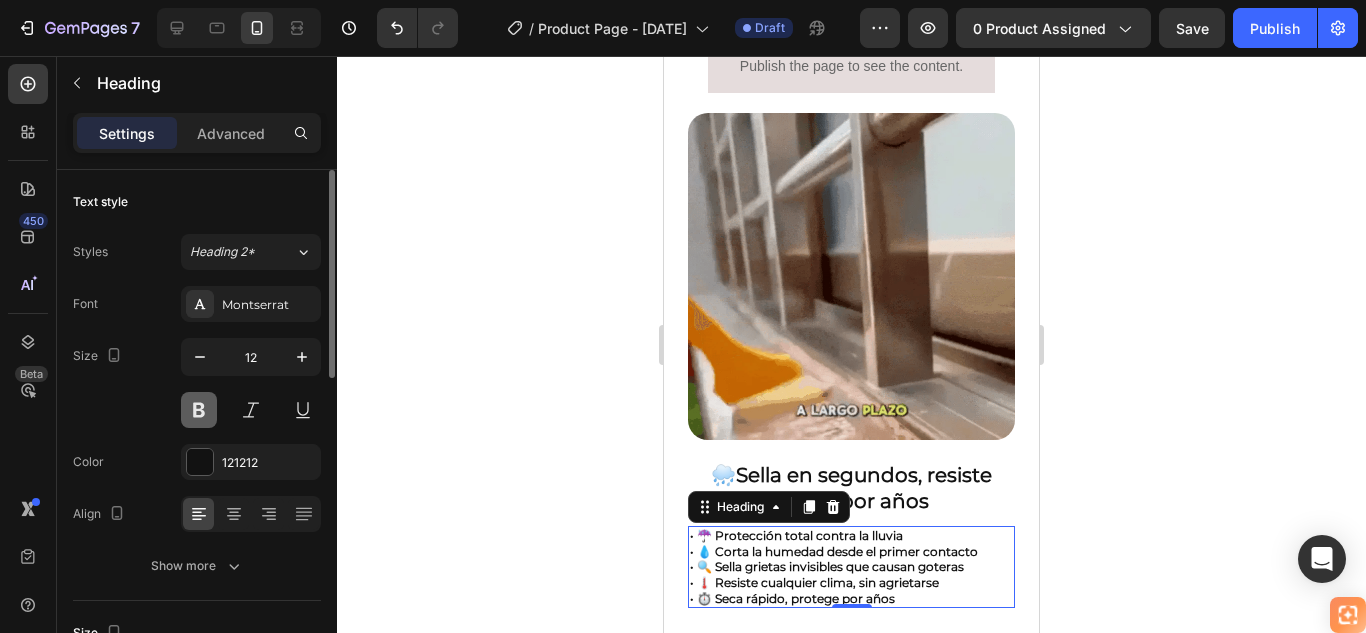 click at bounding box center [199, 410] 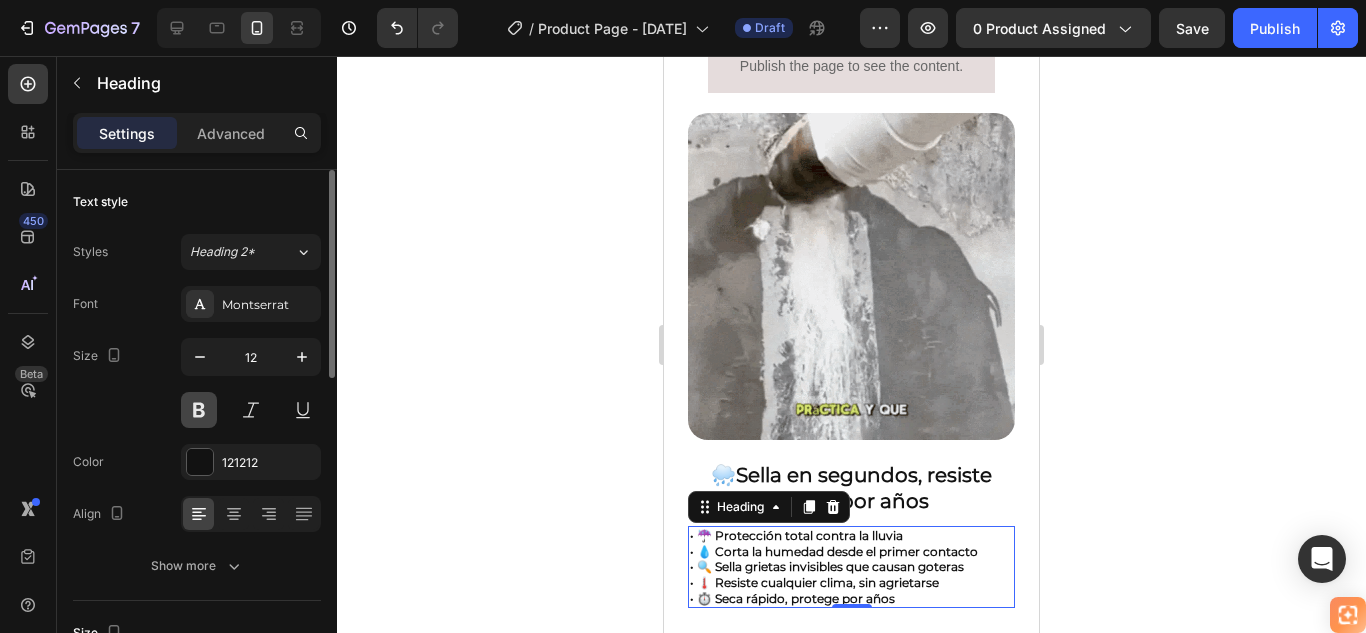 click at bounding box center (199, 410) 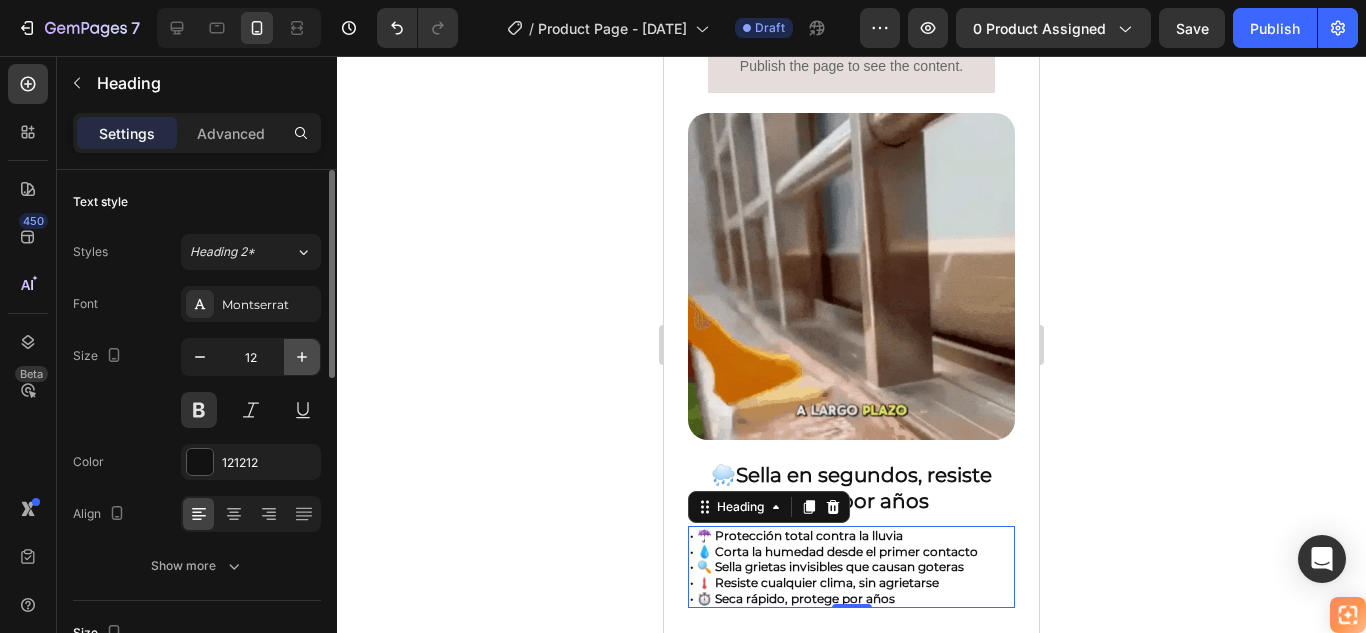 click 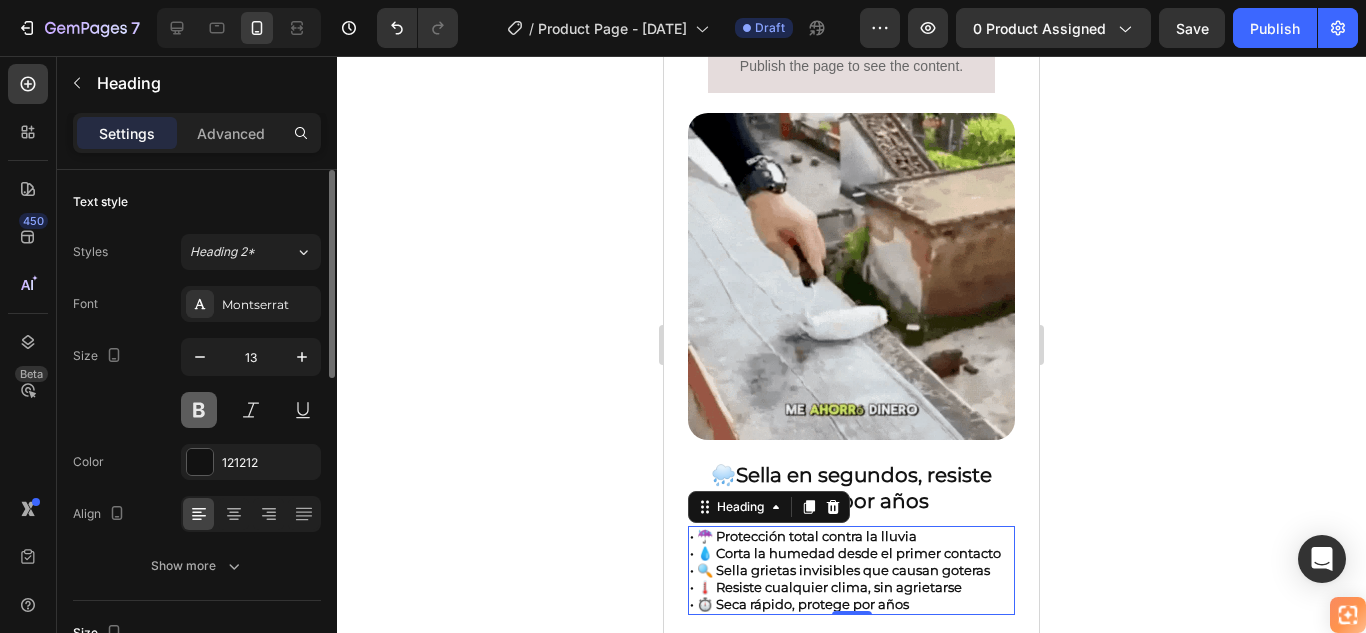 click at bounding box center [199, 410] 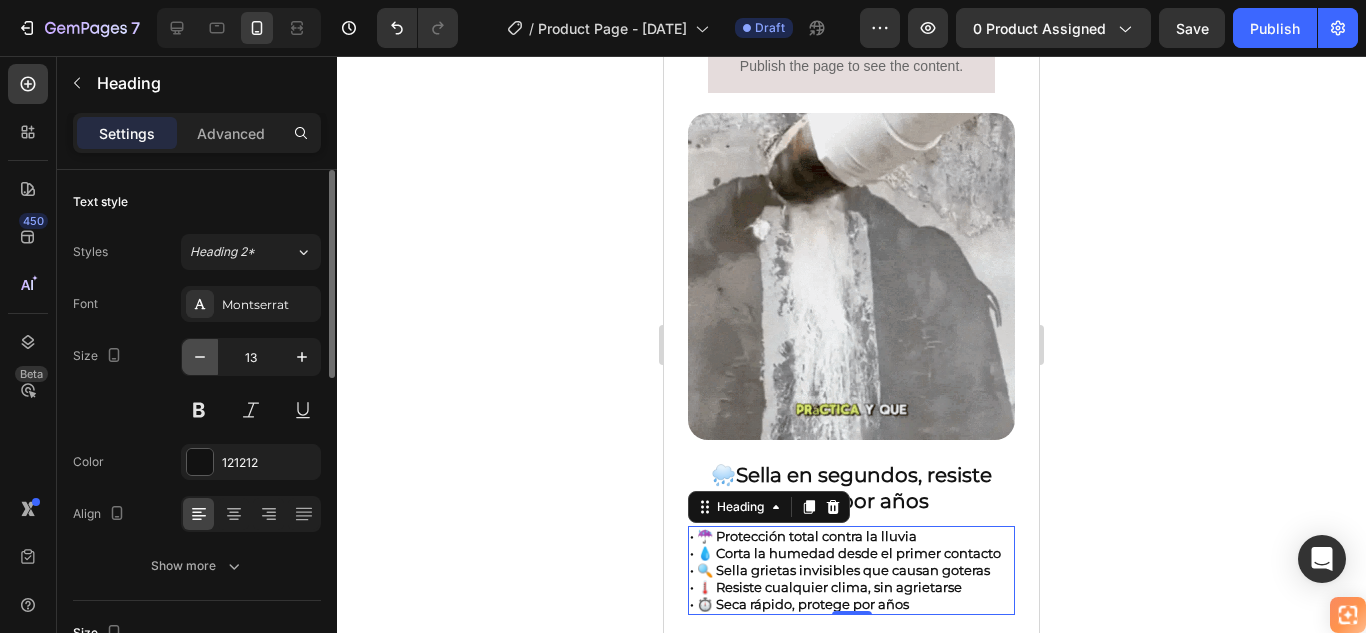 click 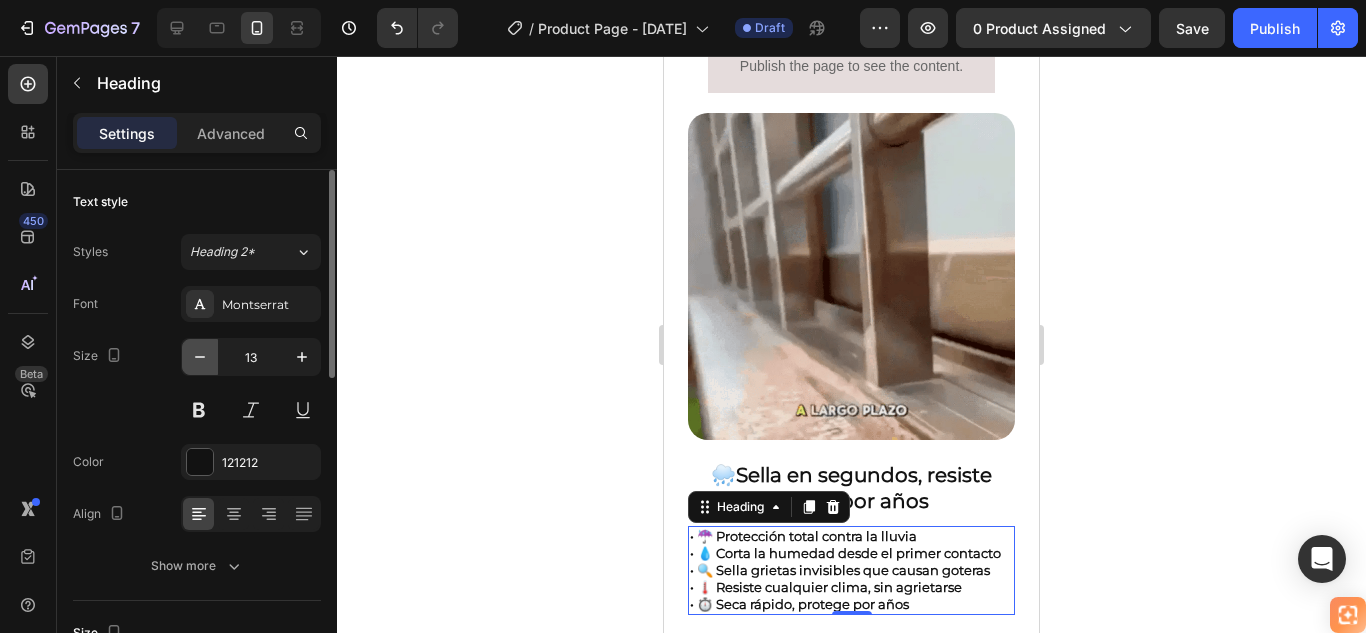 type on "12" 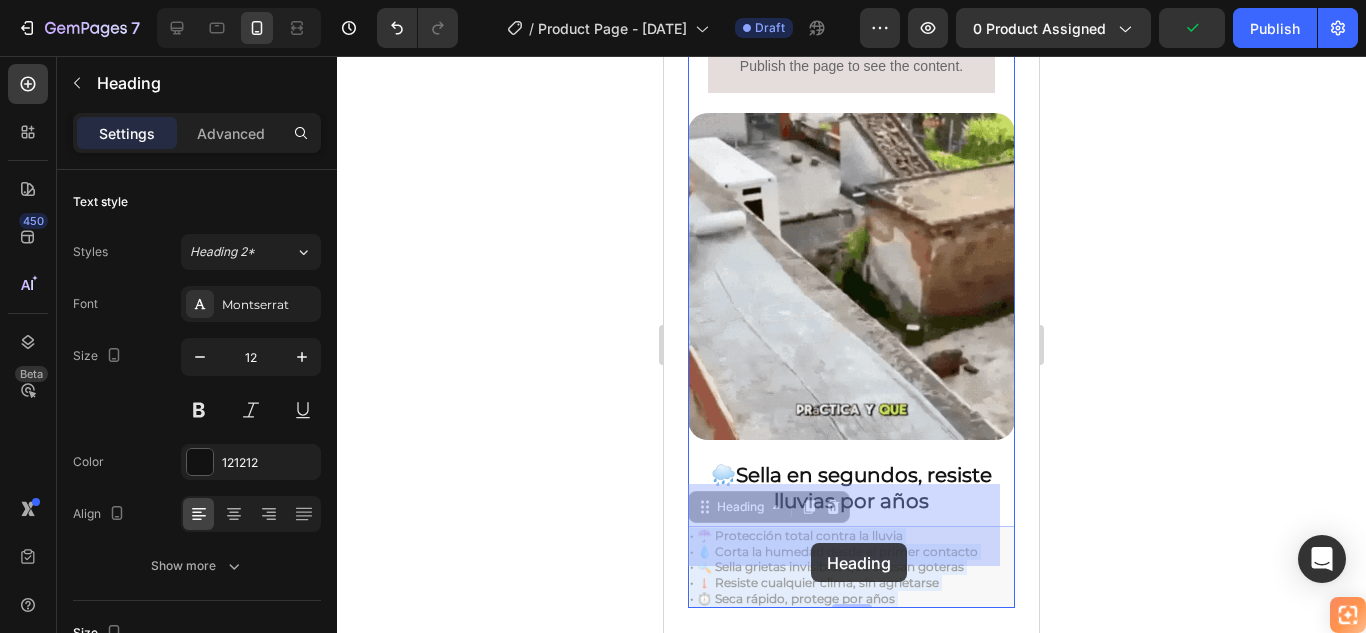 drag, startPoint x: 911, startPoint y: 549, endPoint x: 811, endPoint y: 543, distance: 100.17984 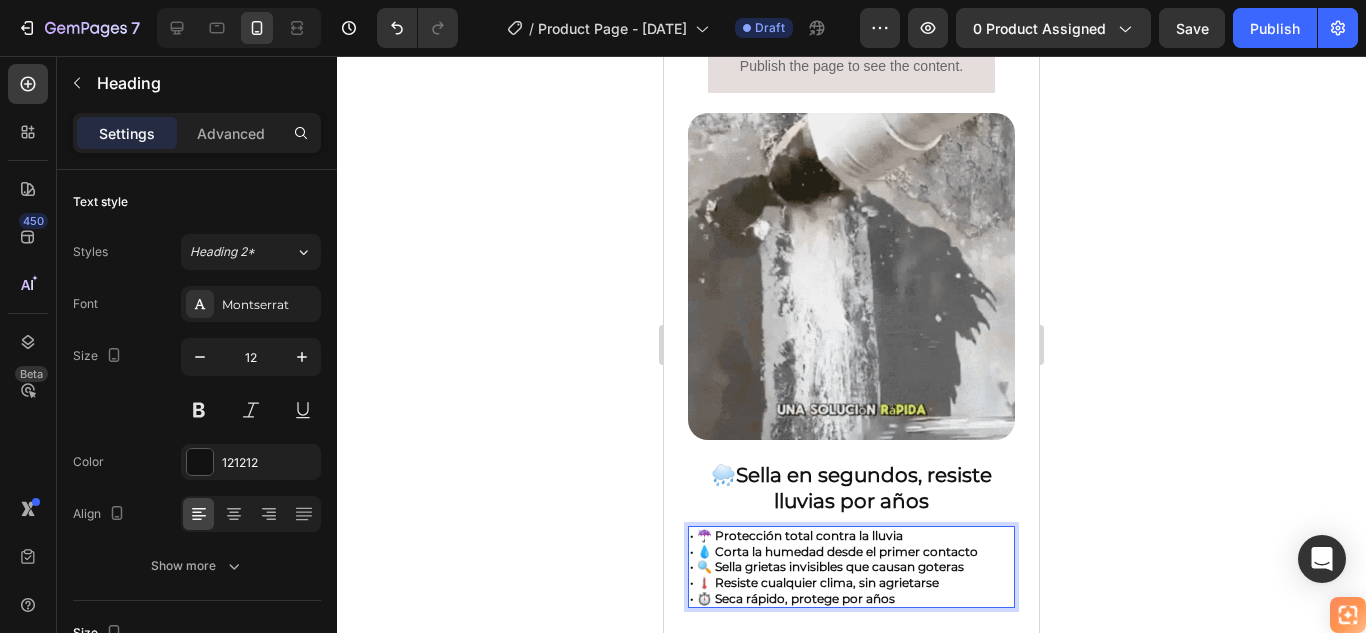 click on "• ☔ Protección total contra la lluvia • 💧 Corta la humedad desde el primer contacto • 🔍 Sella grietas invisibles que causan goteras • 🌡️ Resiste cualquier clima, sin agrietarse • ⏱️ Seca rápido, protege por años" at bounding box center (851, 567) 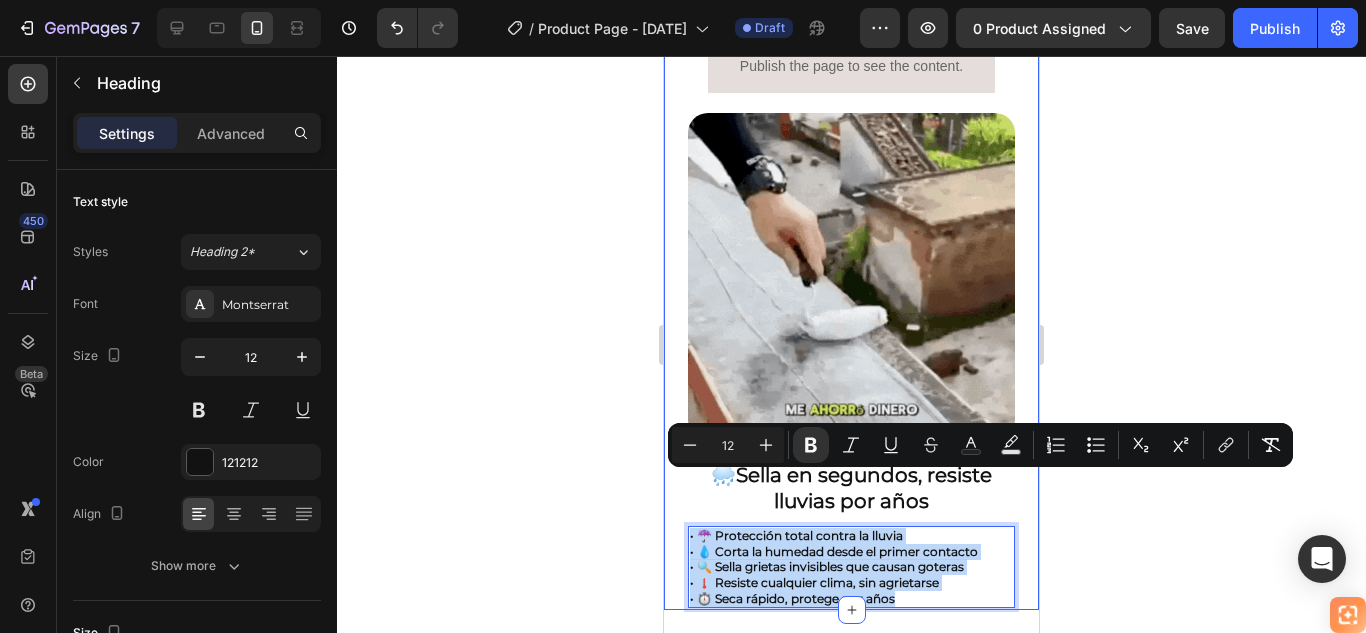 drag, startPoint x: 899, startPoint y: 545, endPoint x: 686, endPoint y: 491, distance: 219.73848 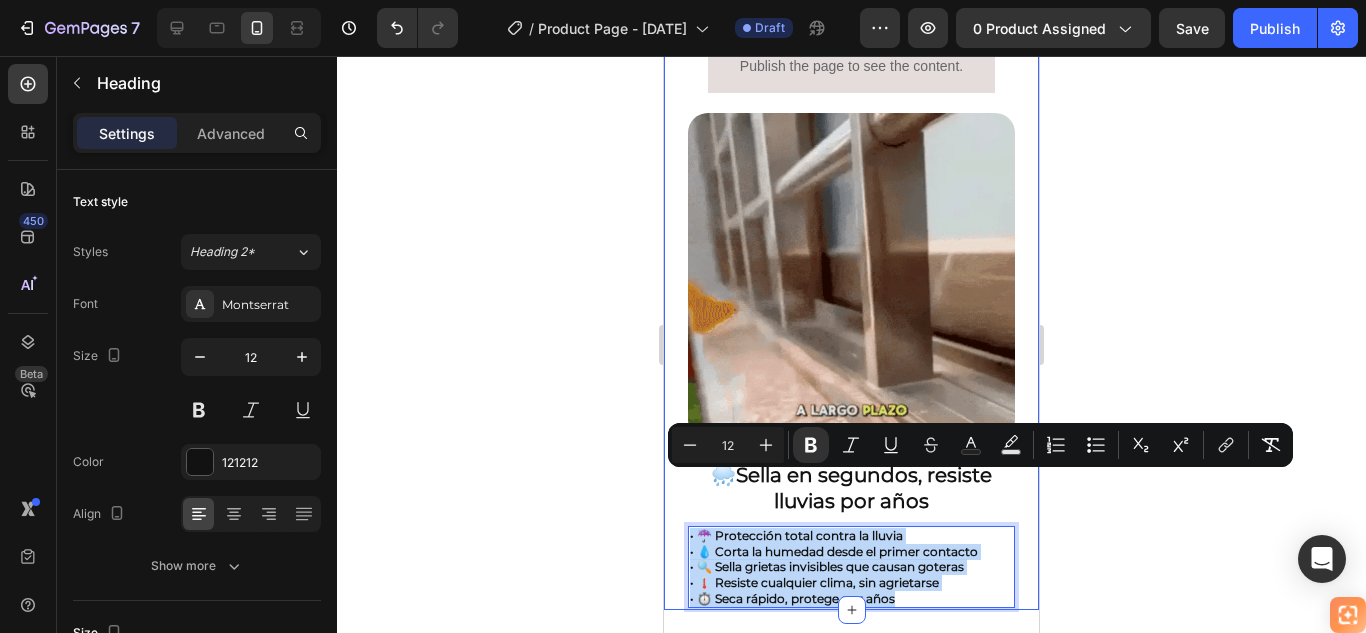 click on "🚚 Envío gratis y entrega rápida - ✅ Garantía de satisfacción total Heading Image ⭐  4.8/5 en confianza, durabilidad y uso fácil Heading 🔥  ¡Oferta Especial de Hoy! Llévate 2 por el precio de 1 Heading Antes: $179.900 Heading Solo x hoy: $89.900 Heading ¡AHORRAS 50% DE DESCUENTO! Heading
Publish the page to see the content.
Custom Code Image 🌧️  Sella en segundos, resiste lluvias por años Heading • ☔ Protección total contra la lluvia • 💧 Corta la humedad desde el primer contacto • 🔍 Sella grietas invisibles que causan goteras • 🌡️ Resiste cualquier clima, sin agrietarse • ⏱️ Seca rápido, protege por años Heading   0 Row Section 1" at bounding box center [851, -2] 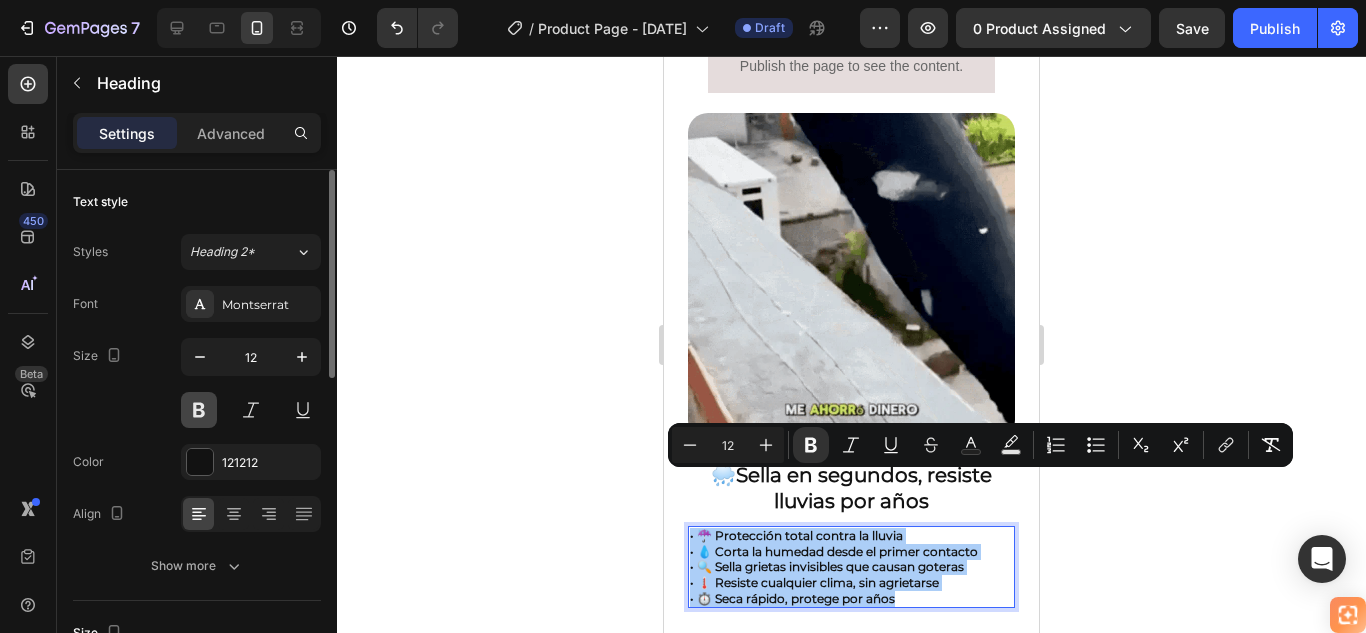 click at bounding box center [199, 410] 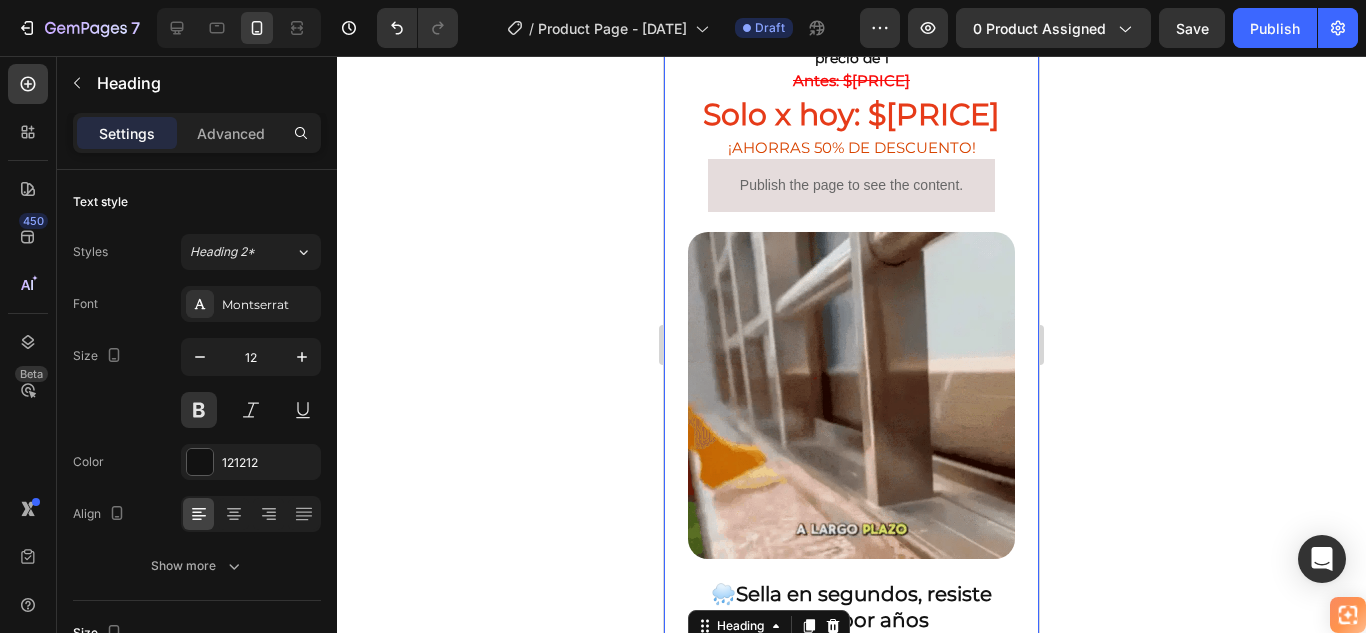 scroll, scrollTop: 710, scrollLeft: 0, axis: vertical 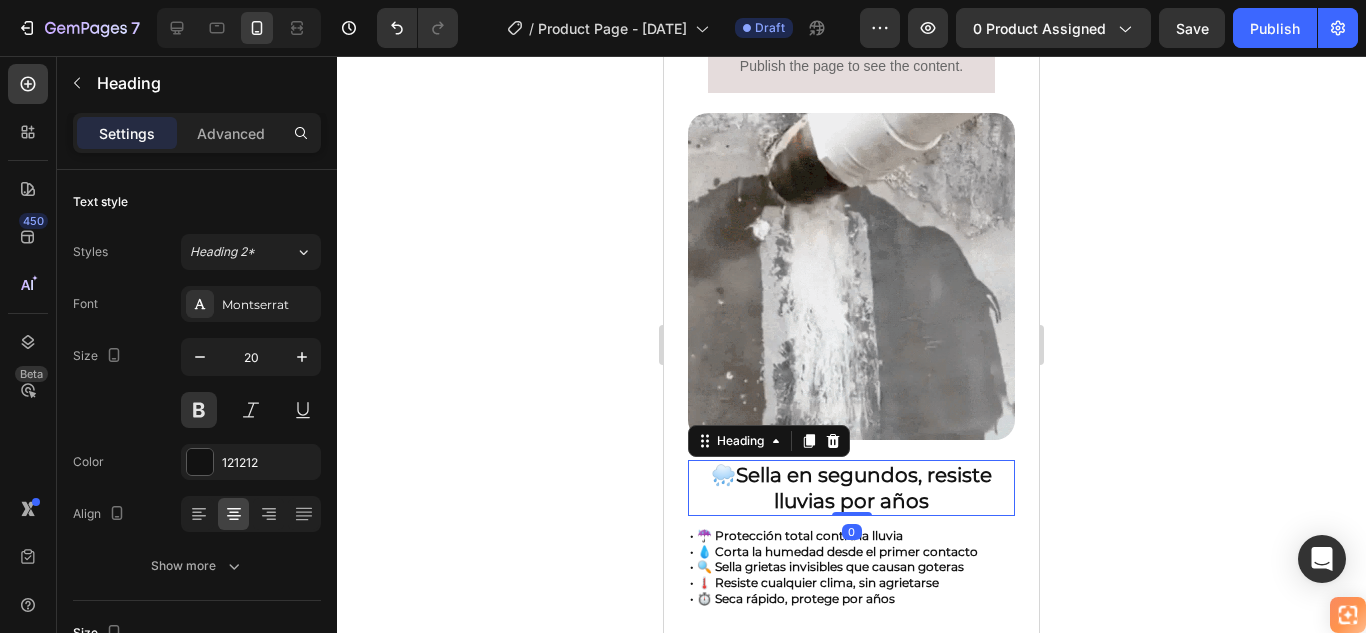 click on "Sella en segundos, resiste lluvias por años" at bounding box center [864, 488] 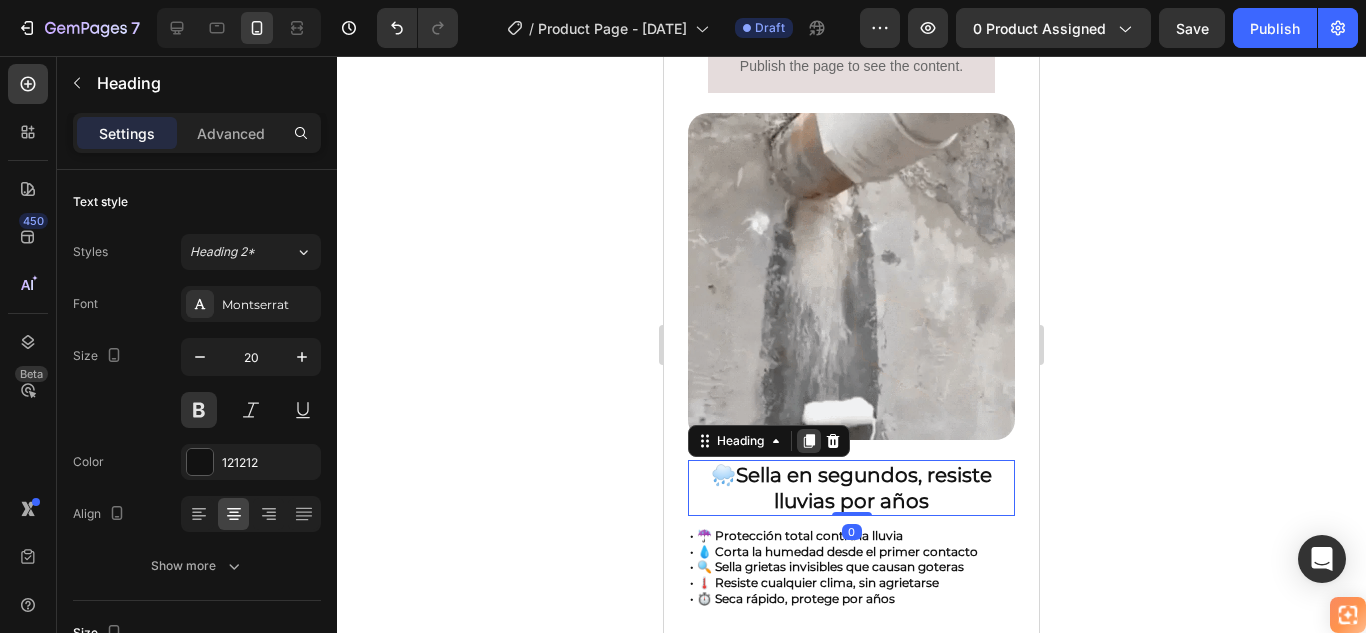 click 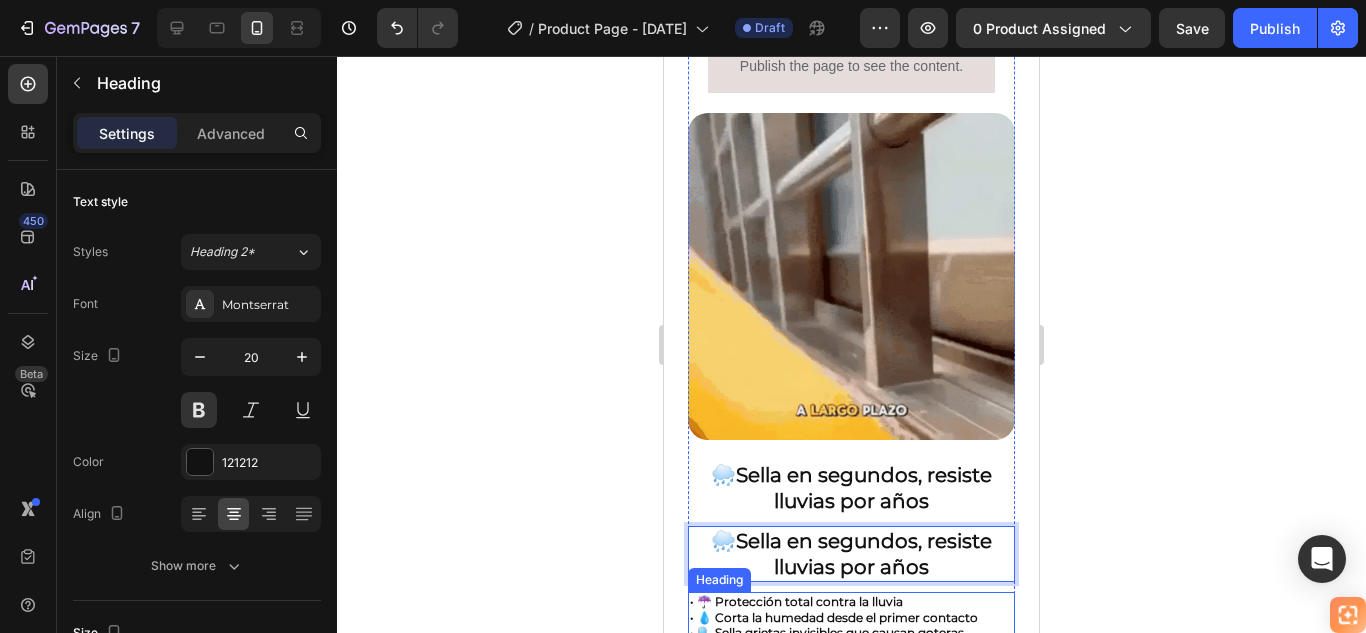 click on "⁠⁠⁠⁠⁠⁠⁠ • ☔ Protección total contra la lluvia • 💧 Corta la humedad desde el primer contacto • 🔍 Sella grietas invisibles que causan goteras • 🌡️ Resiste cualquier clima, sin agrietarse • ⏱️ Seca rápido, protege por años" at bounding box center (851, 633) 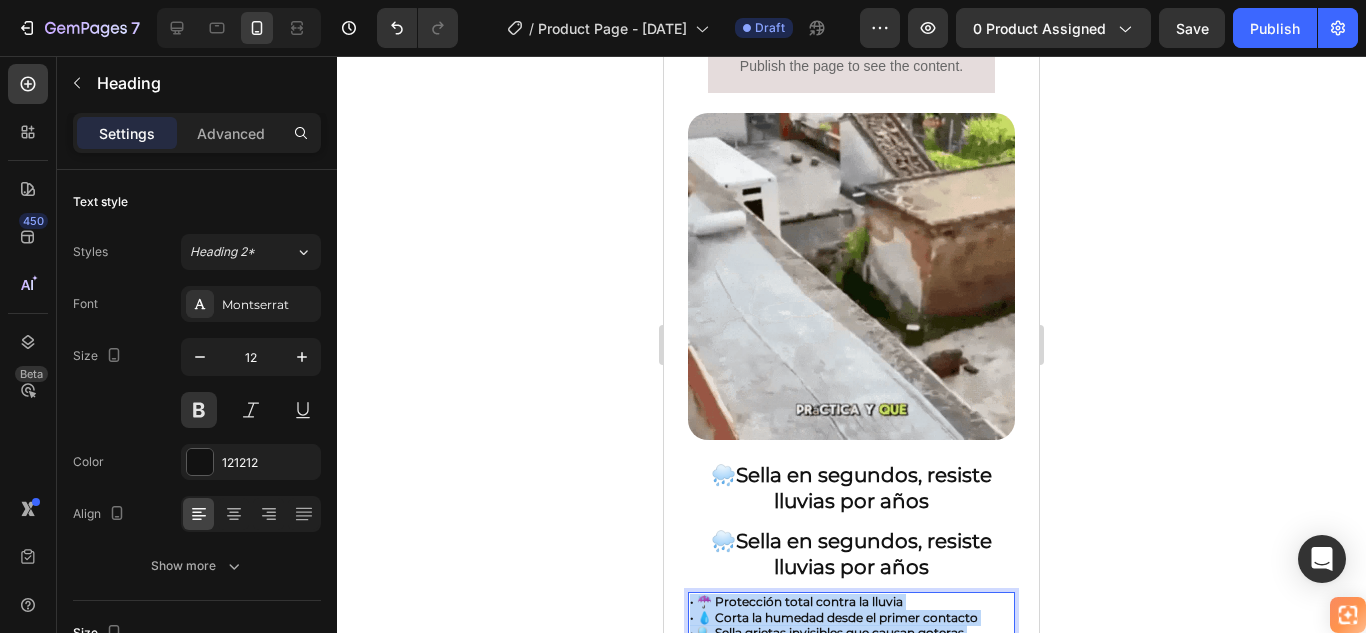 drag, startPoint x: 895, startPoint y: 608, endPoint x: 691, endPoint y: 550, distance: 212.08488 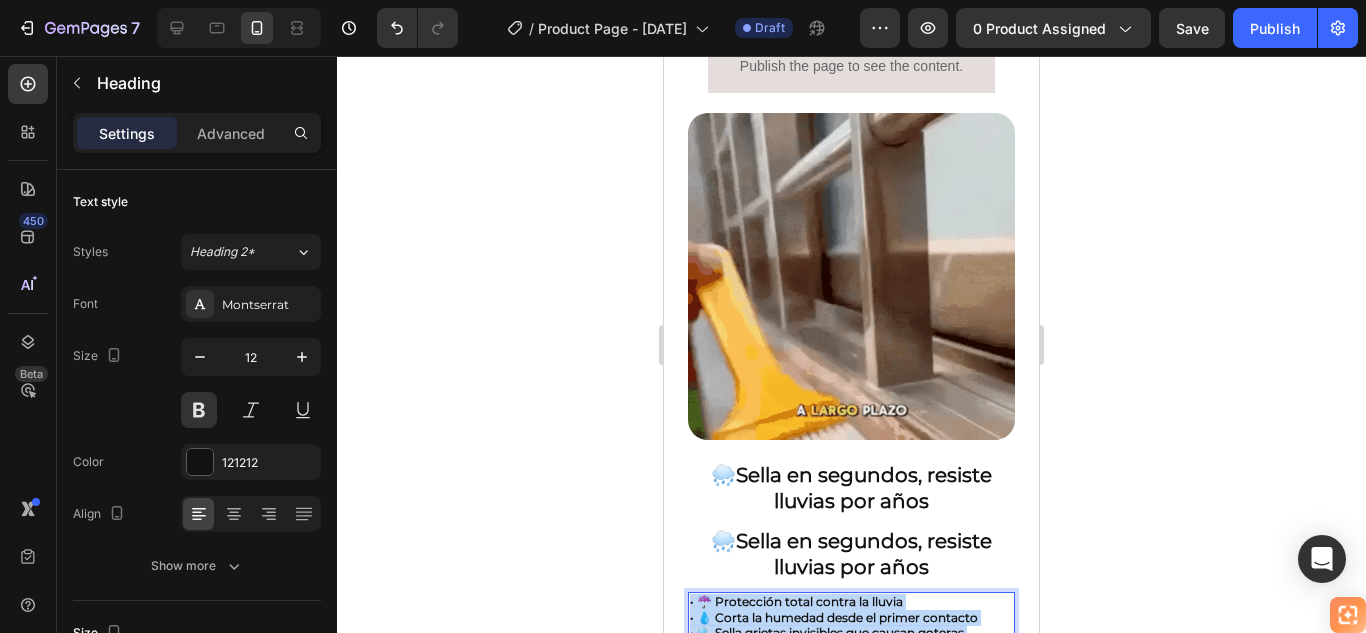 click on "• ☔ Protección total contra la lluvia • 💧 Corta la humedad desde el primer contacto • 🔍 Sella grietas invisibles que causan goteras • 🌡️ Resiste cualquier clima, sin agrietarse • ⏱️ Seca rápido, protege por años" at bounding box center [851, 633] 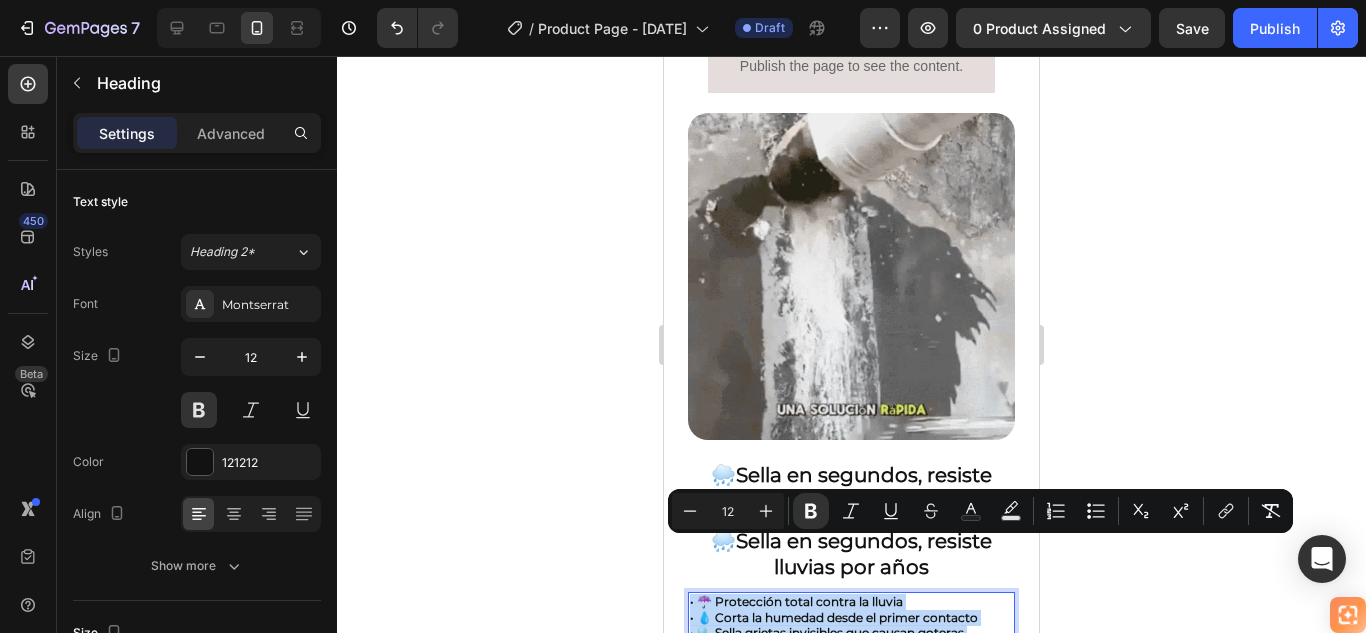 copy on "• ☔ Protección total contra la lluvia • 💧 Corta la humedad desde el primer contacto • 🔍 Sella grietas invisibles que causan goteras • 🌡️ Resiste cualquier clima, sin agrietarse • ⏱️ Seca rápido, protege por años" 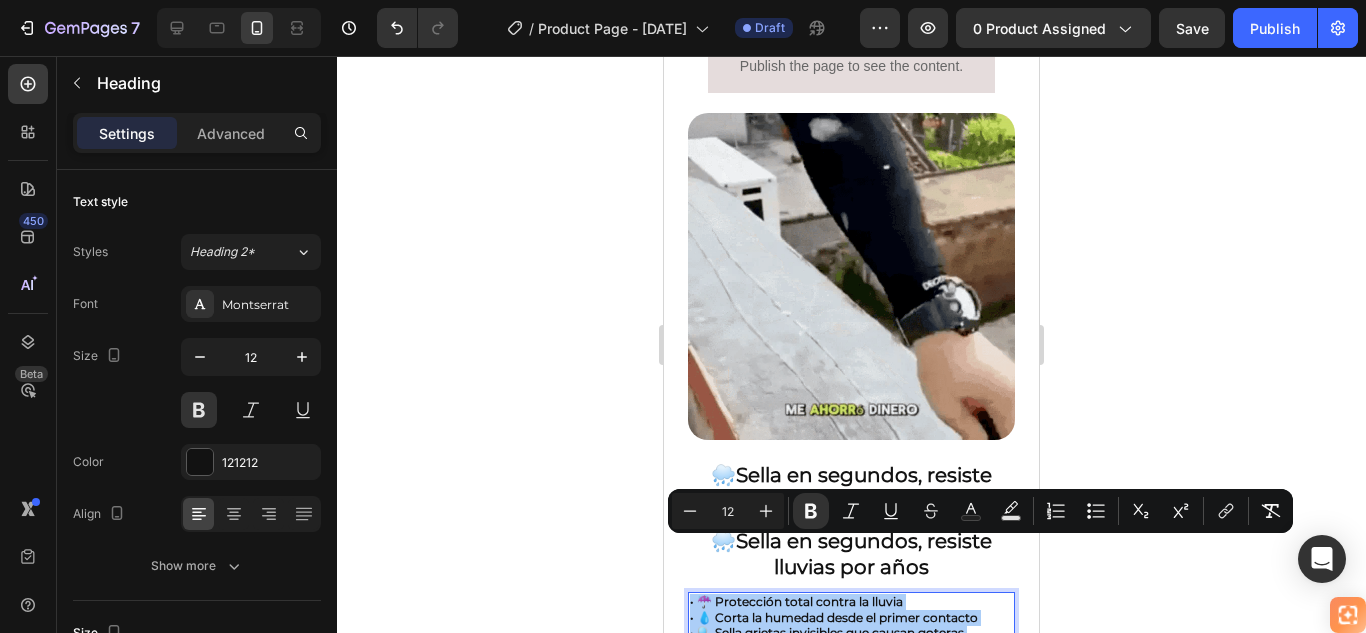 click 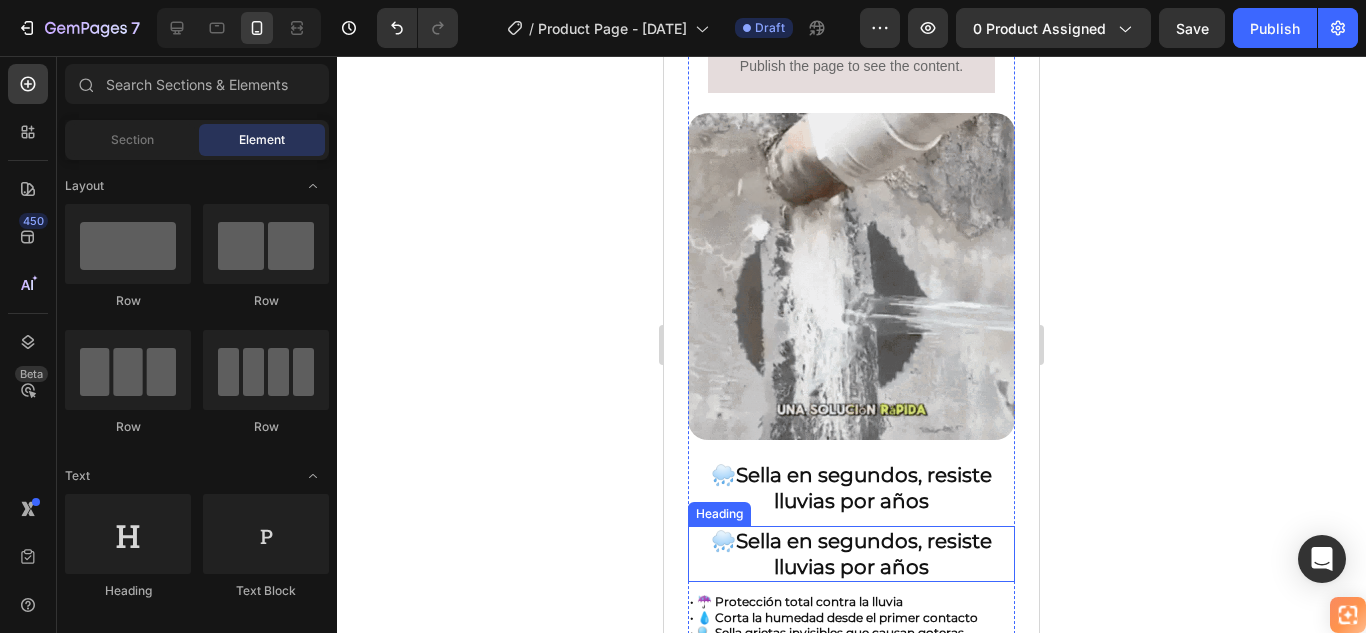 click on "Sella en segundos, resiste lluvias por años" at bounding box center (864, 554) 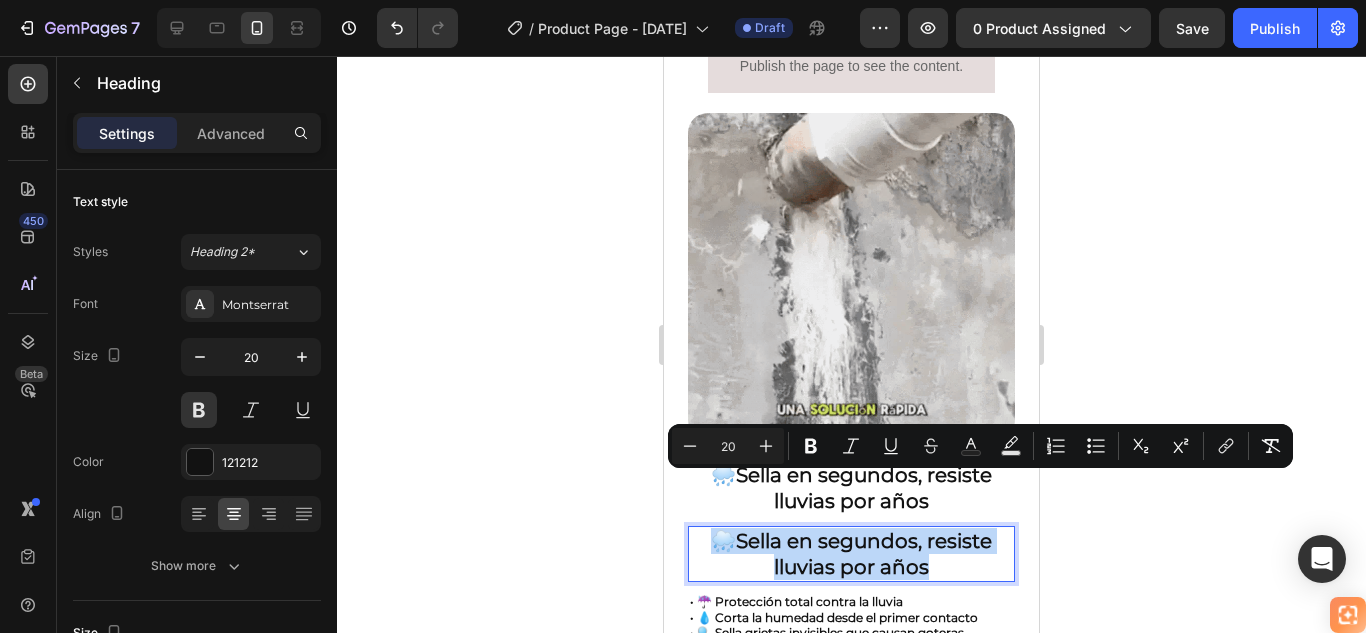 drag, startPoint x: 928, startPoint y: 520, endPoint x: 1325, endPoint y: 549, distance: 398.05777 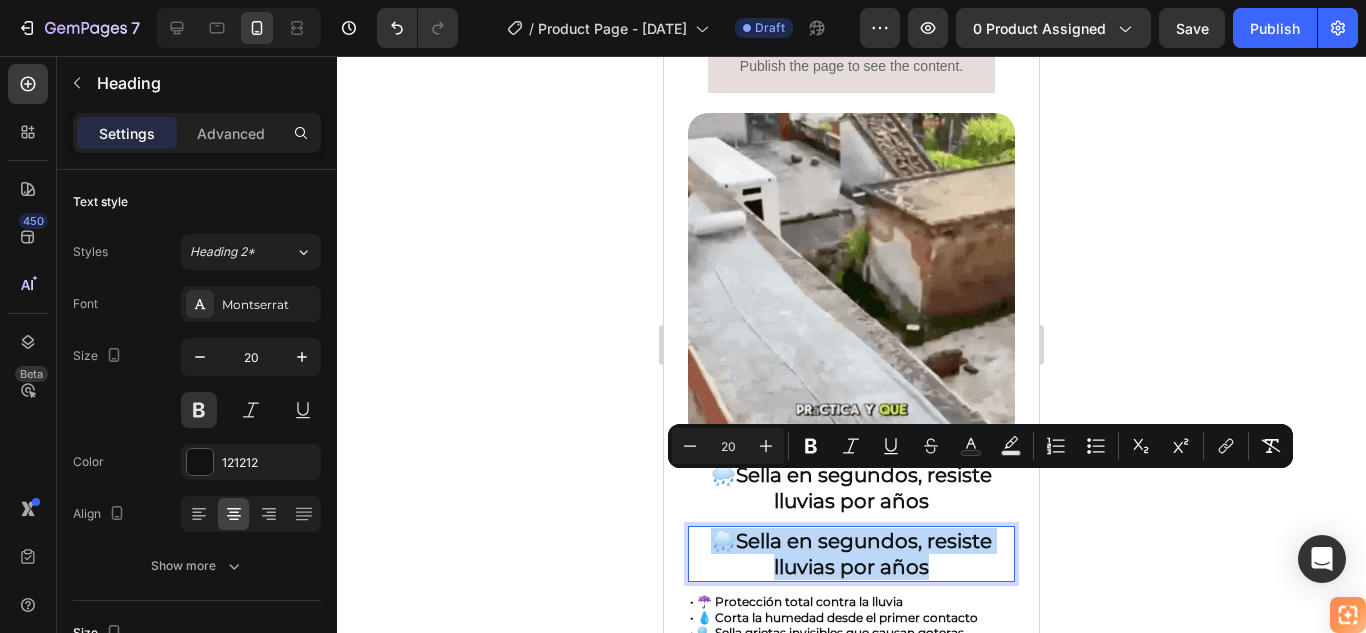 click on "iPhone 13 Mini  ( 375 px) iPhone 13 Mini iPhone 13 Pro iPhone 11 Pro Max iPhone 15 Pro Max Pixel 7 Galaxy S8+ Galaxy S20 Ultra iPad Mini iPad Air iPad Pro Header 🚚 Envío gratis y entrega rápida - ✅ Garantía de satisfacción total Heading Image ⭐  4.8/5 en confianza, durabilidad y uso fácil Heading 🔥  ¡Oferta Especial de Hoy! Llévate 2 por el precio de 1 Heading Antes: $179.900 Heading Solo x hoy: $89.900 Heading ¡AHORRAS 50% DE DESCUENTO! Heading
Publish the page to see the content.
Custom Code Image 🌧️  Sella en segundos, resiste lluvias por años Heading 🌧️  Sella en segundos, resiste lluvias por años Heading   0 ⁠⁠⁠⁠⁠⁠⁠ • ☔ Protección total contra la lluvia • 💧 Corta la humedad desde el primer contacto • 🔍 Sella grietas invisibles que causan goteras • 🌡️ Resiste cualquier clima, sin agrietarse • ⏱️ Seca rápido, protege por años Heading Row Section 1" at bounding box center [851, 347] 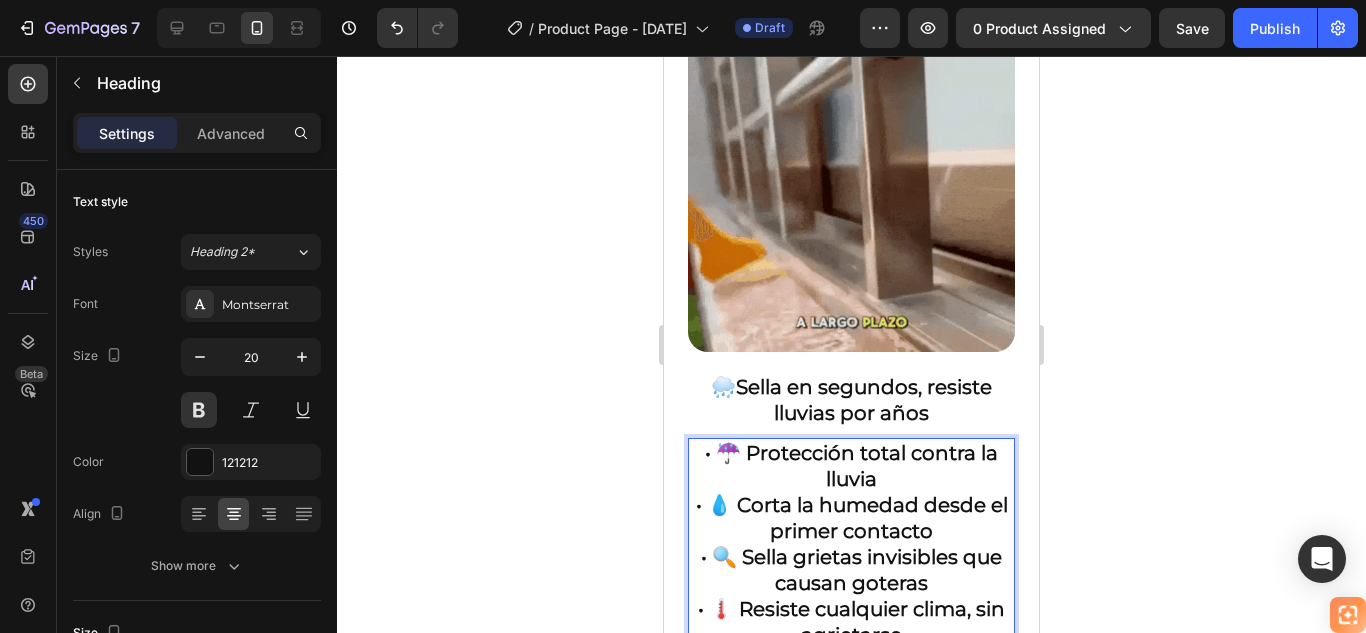 scroll, scrollTop: 832, scrollLeft: 0, axis: vertical 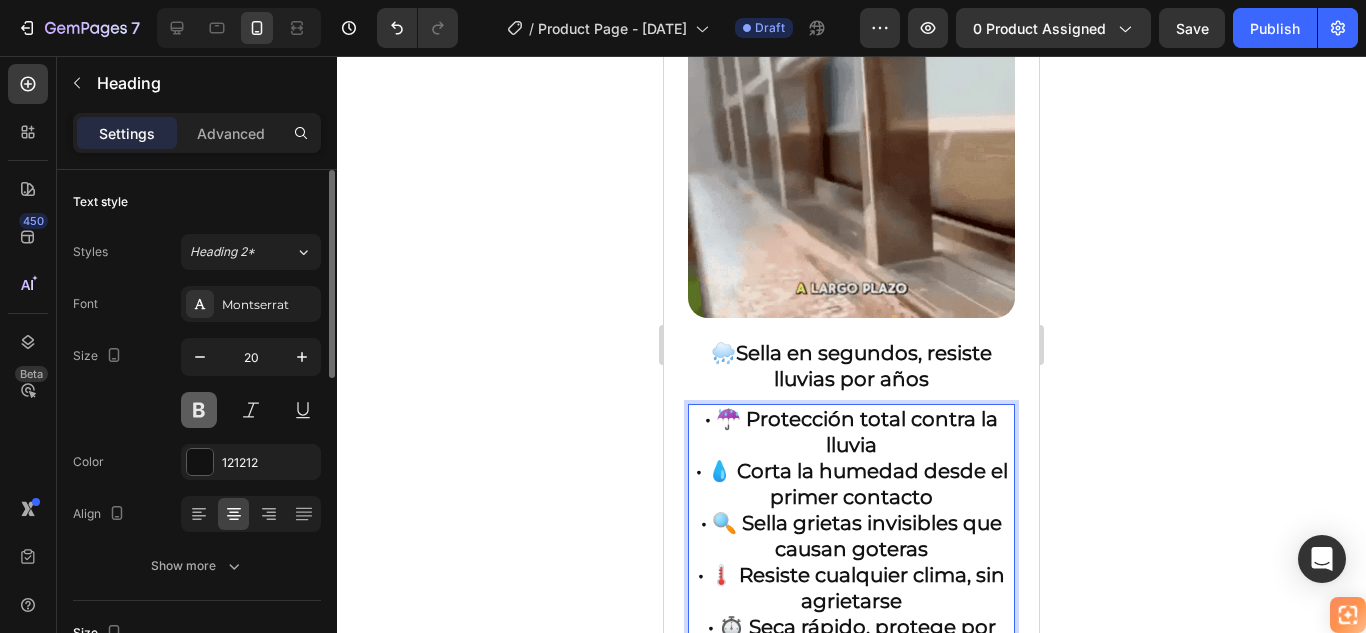 click at bounding box center (199, 410) 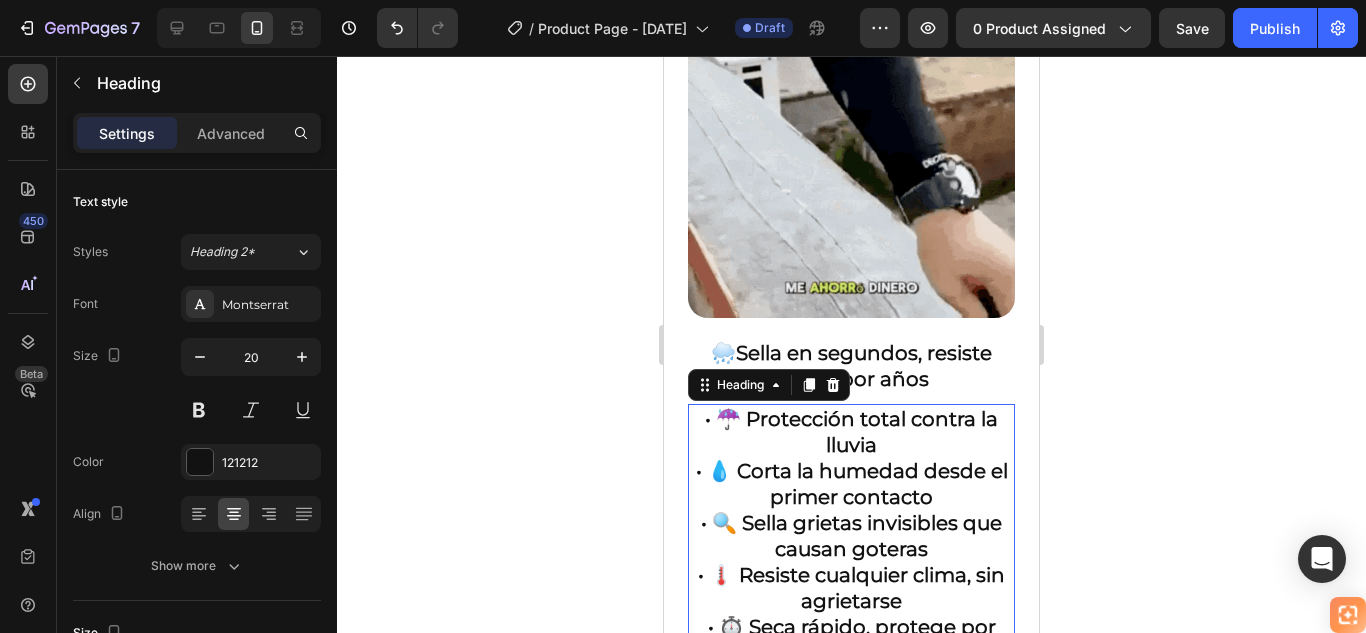click on "• ☔ Protección total contra la lluvia • 💧 Corta la humedad desde el primer contacto • 🔍 Sella grietas invisibles que causan goteras • 🌡️ Resiste cualquier clima, sin agrietarse • ⏱️ Seca rápido, protege por años" at bounding box center [851, 536] 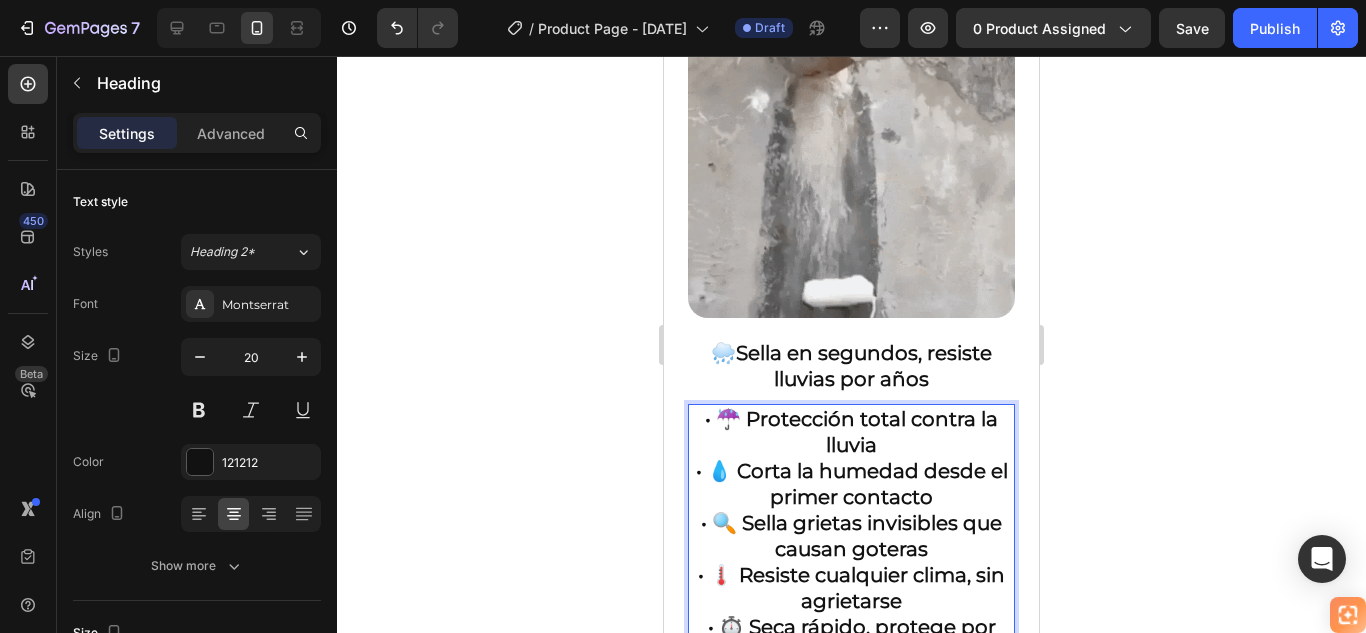 click on "• ☔ Protección total contra la lluvia • 💧 Corta la humedad desde el primer contacto • 🔍 Sella grietas invisibles que causan goteras • 🌡️ Resiste cualquier clima, sin agrietarse • ⏱️ Seca rápido, protege por años" at bounding box center [851, 536] 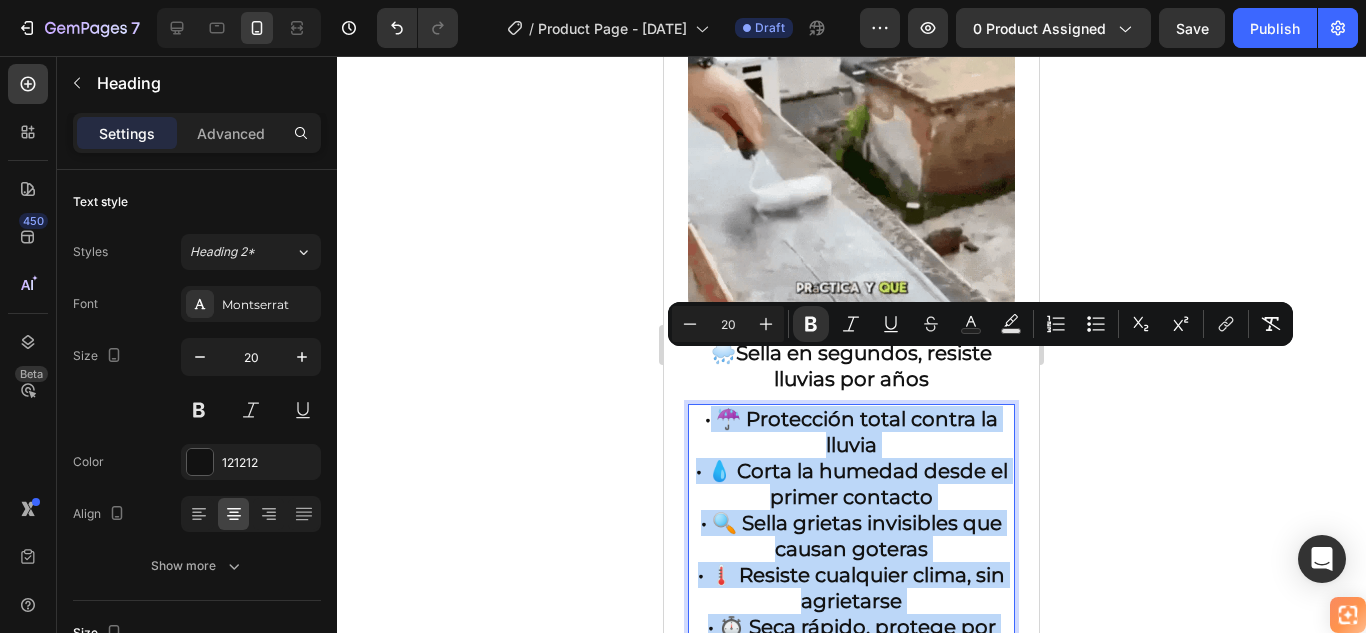 drag, startPoint x: 876, startPoint y: 599, endPoint x: 702, endPoint y: 371, distance: 286.81003 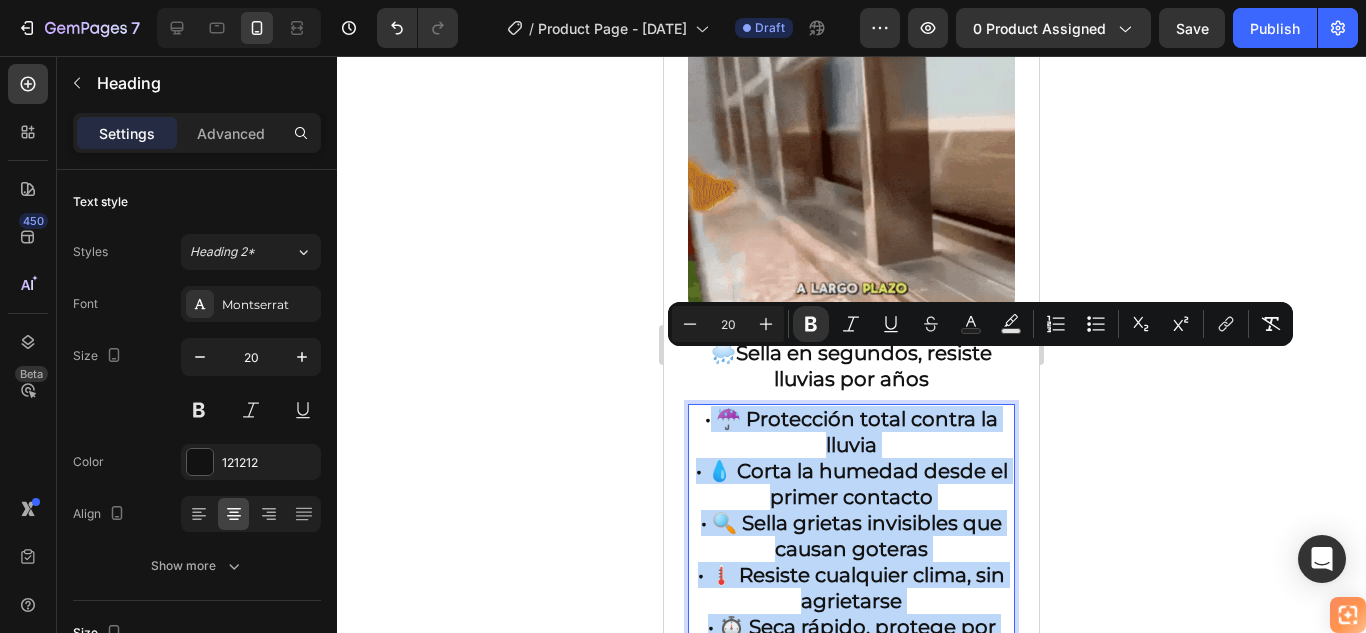click on "• ☔ Protección total contra la lluvia • 💧 Corta la humedad desde el primer contacto • 🔍 Sella grietas invisibles que causan goteras • 🌡️ Resiste cualquier clima, sin agrietarse • ⏱️ Seca rápido, protege por años" at bounding box center (851, 536) 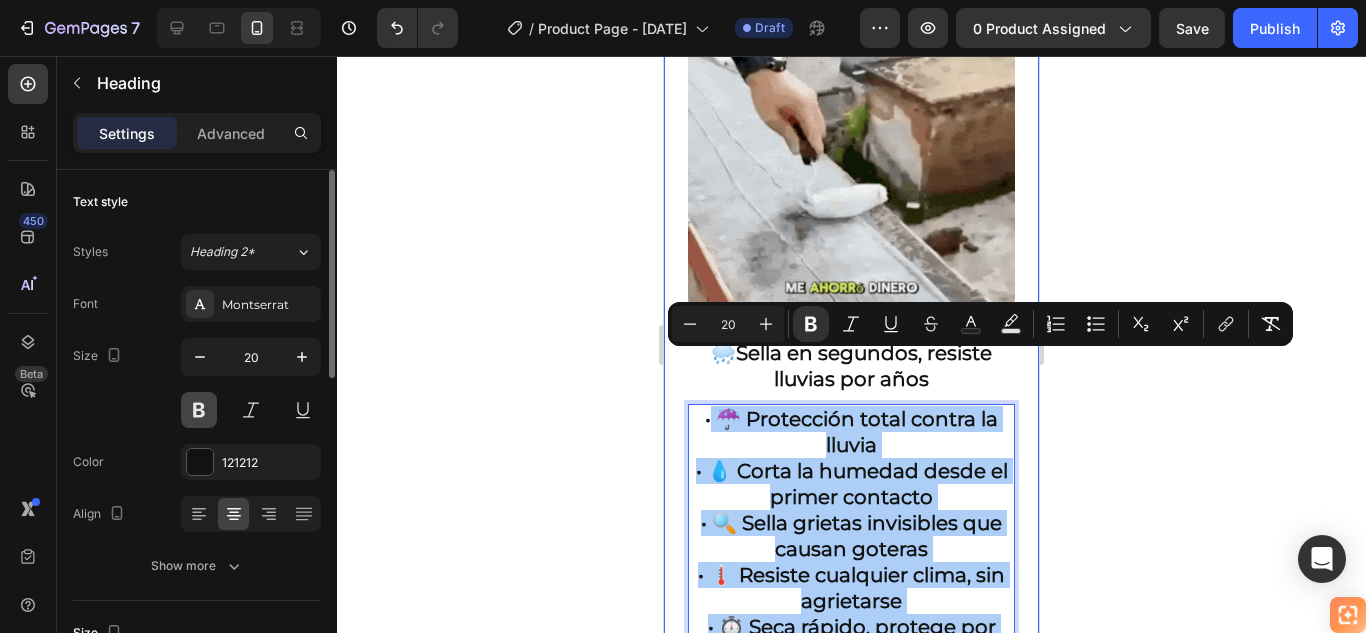 click at bounding box center (199, 410) 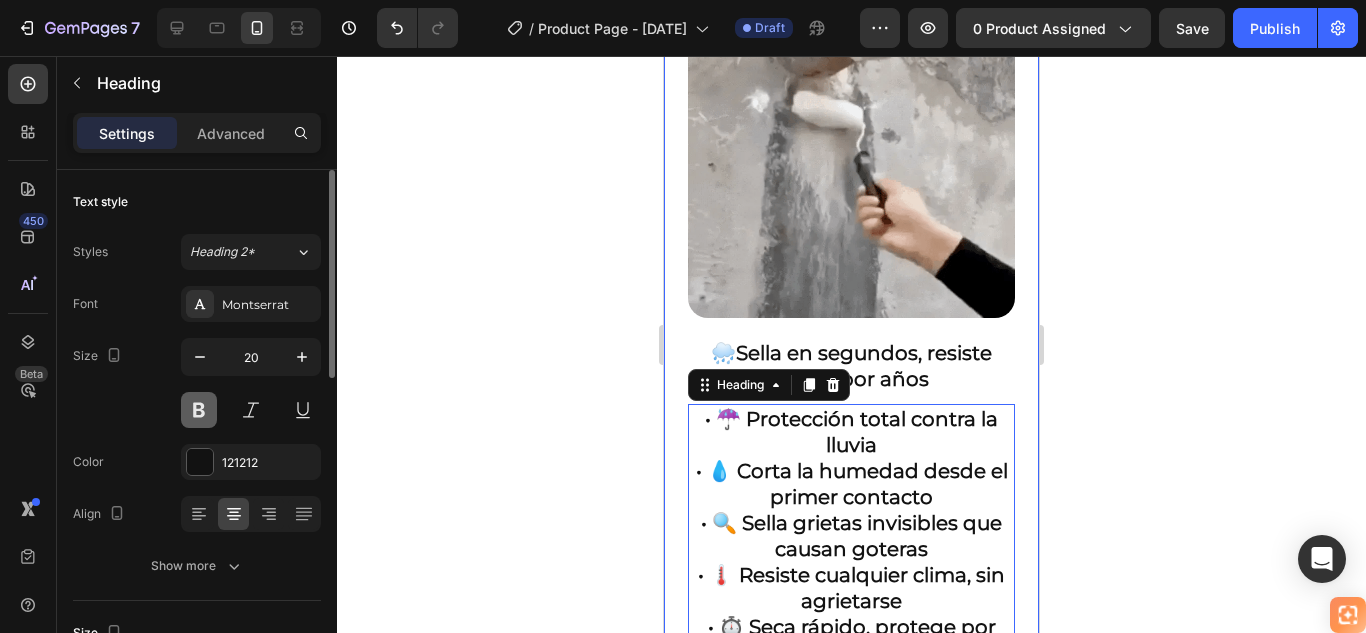 click at bounding box center [199, 410] 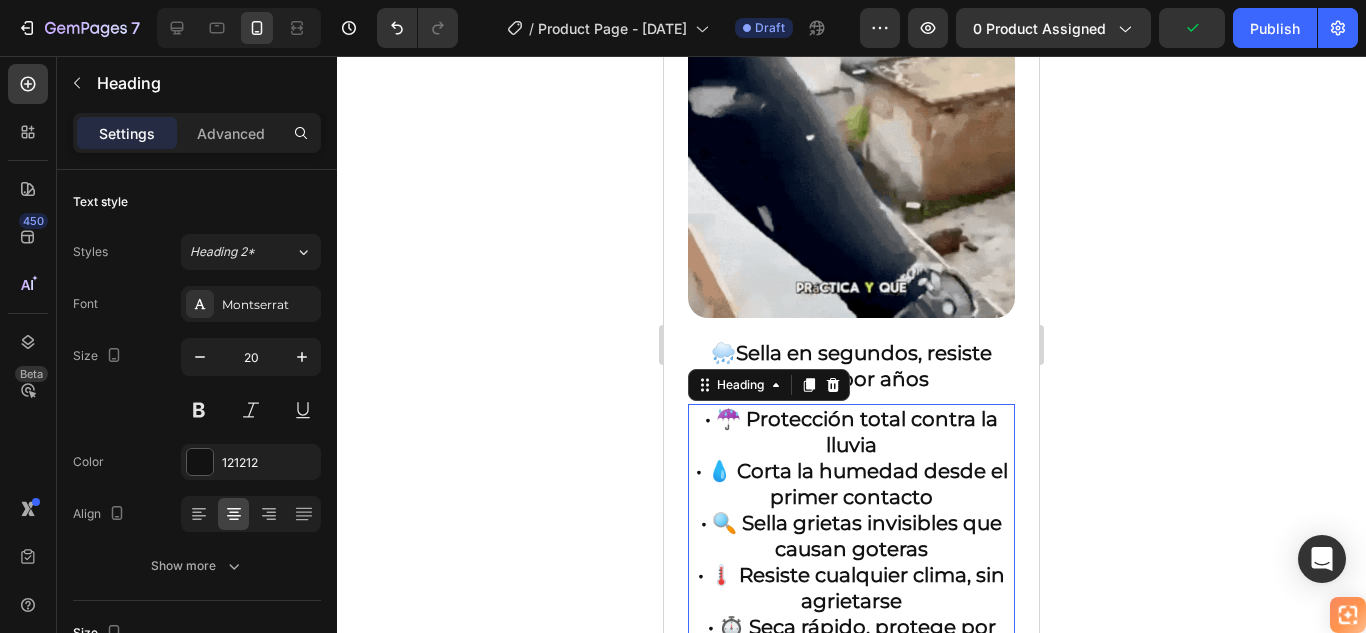 click 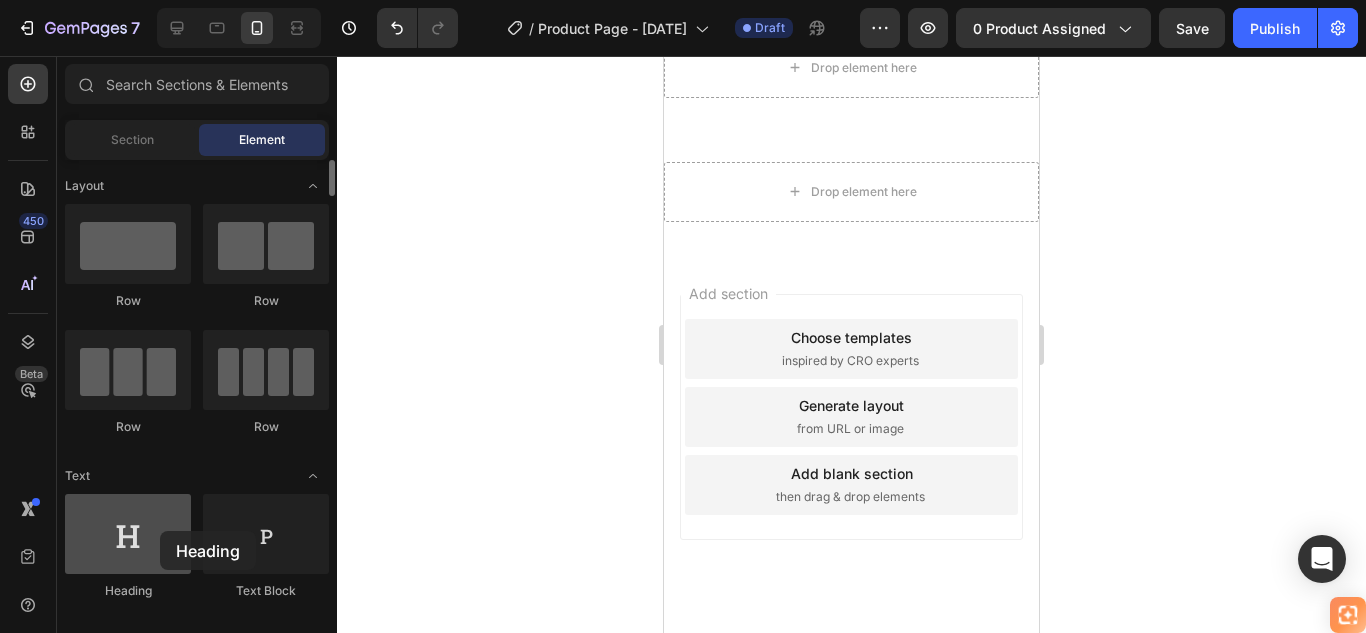 scroll, scrollTop: 1307, scrollLeft: 0, axis: vertical 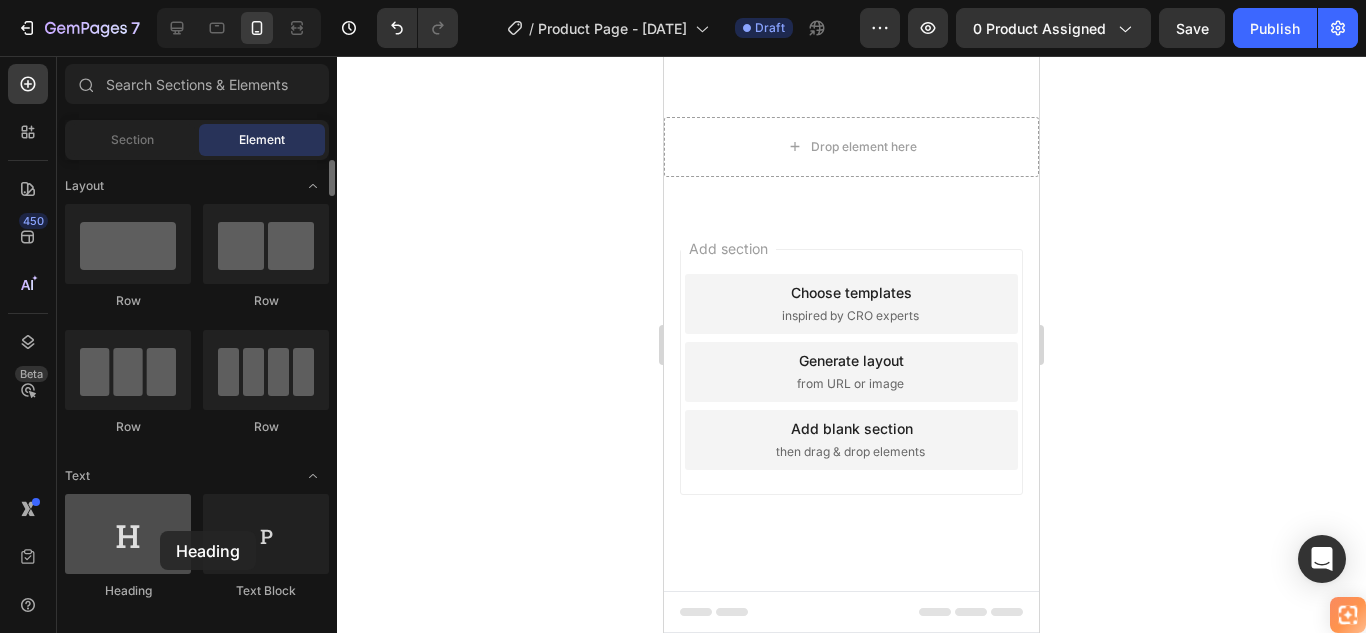 click at bounding box center [128, 534] 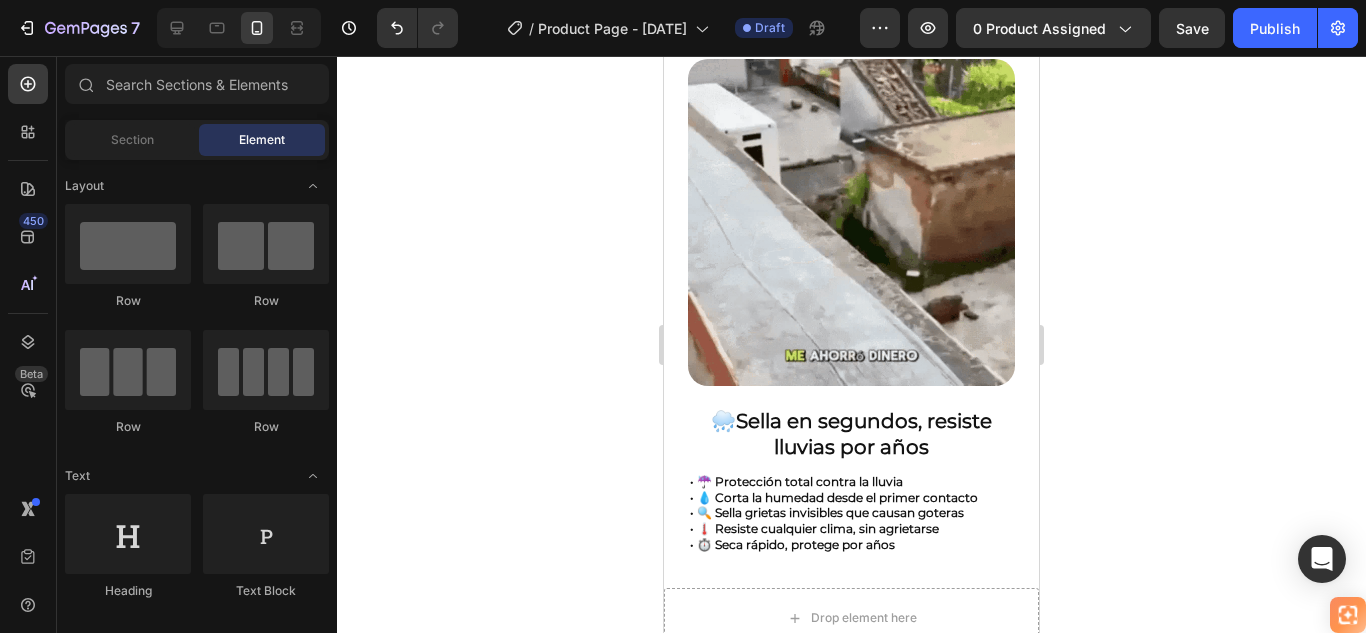 scroll, scrollTop: 830, scrollLeft: 0, axis: vertical 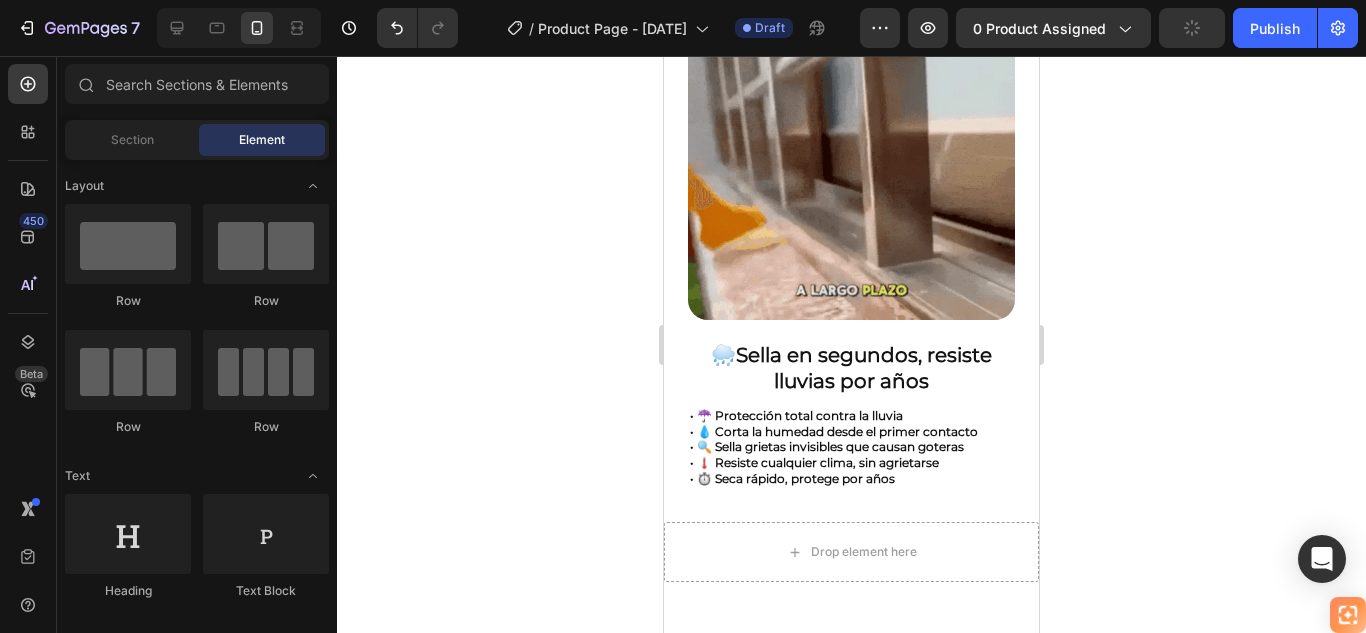 drag, startPoint x: 1033, startPoint y: 508, endPoint x: 1704, endPoint y: 429, distance: 675.6345 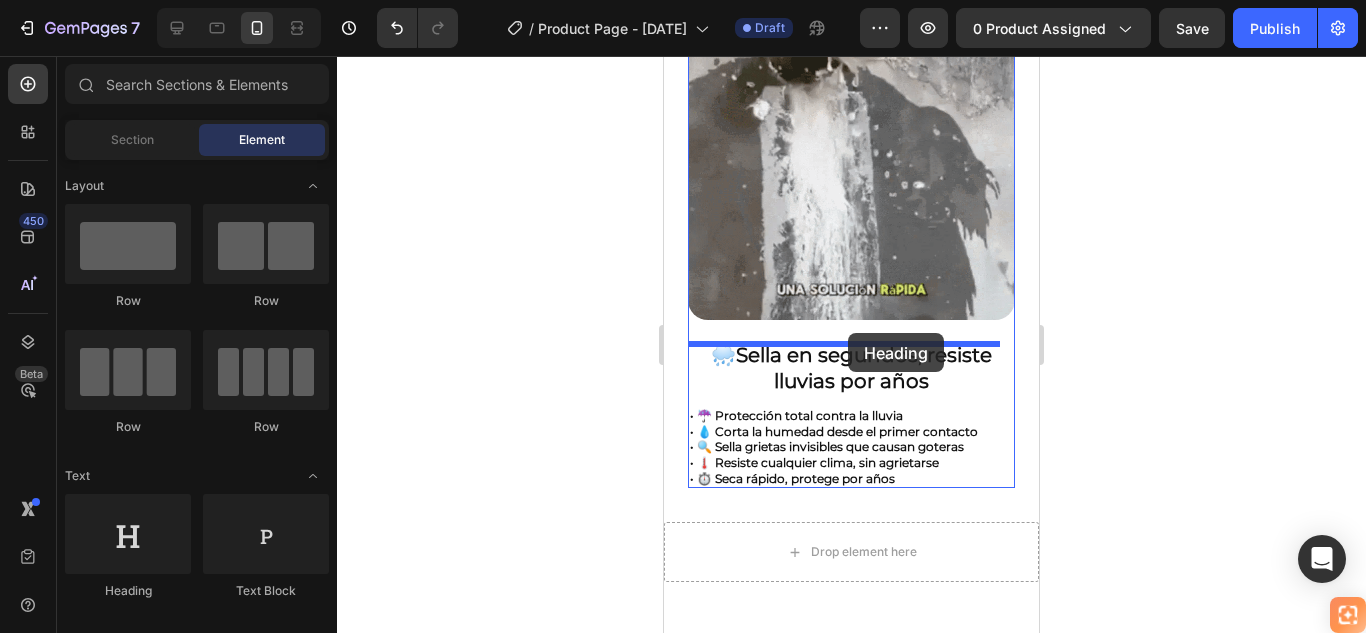 drag, startPoint x: 824, startPoint y: 587, endPoint x: 848, endPoint y: 333, distance: 255.13133 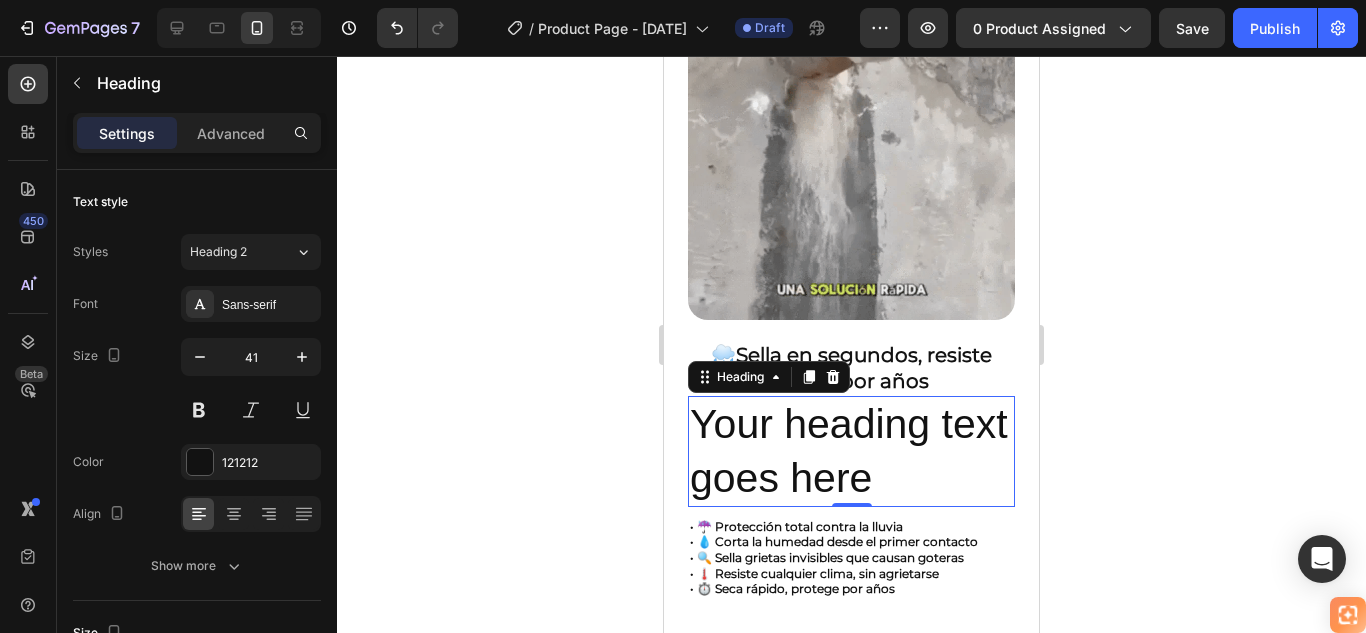 click on "Your heading text goes here" at bounding box center (851, 451) 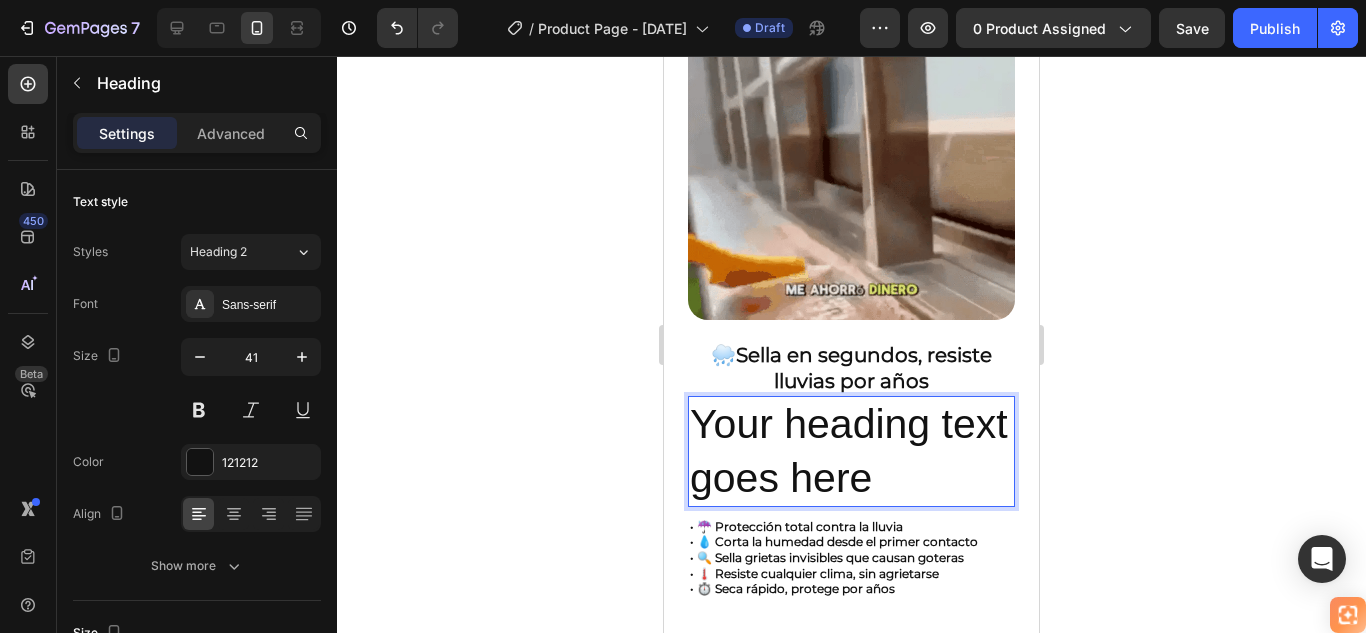 click on "Your heading text goes here" at bounding box center [851, 451] 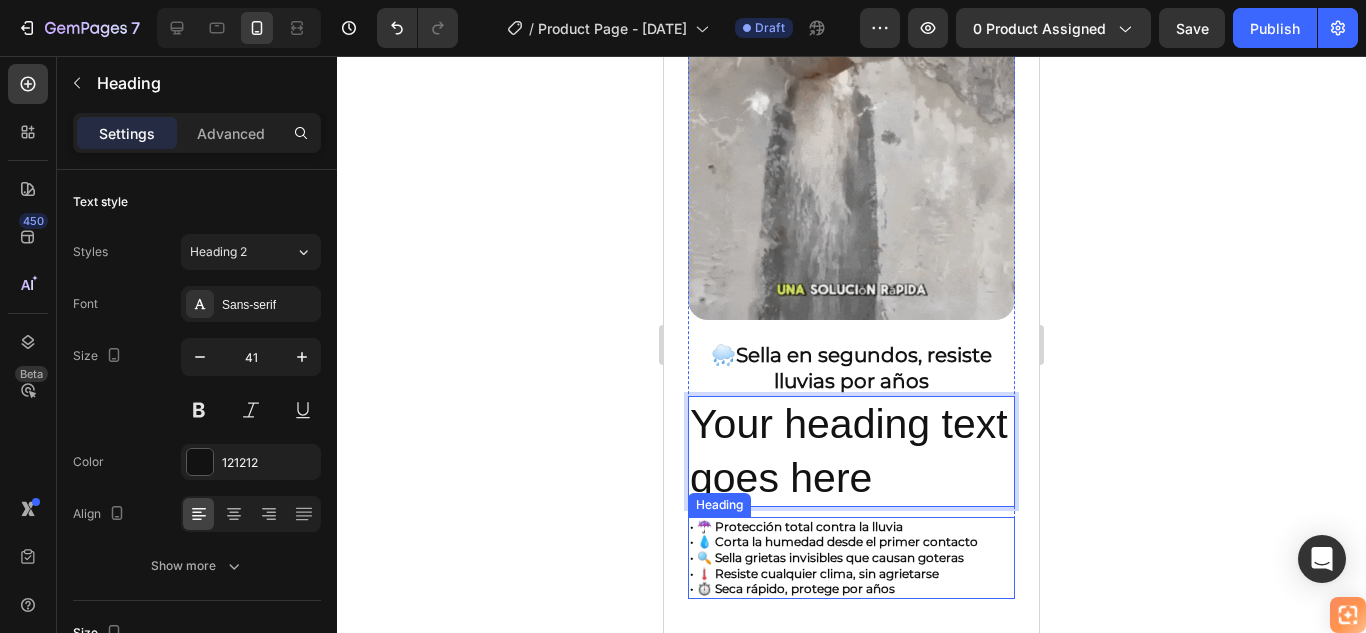 click on "• ⏱️ Seca rápido, protege por años" at bounding box center [792, 588] 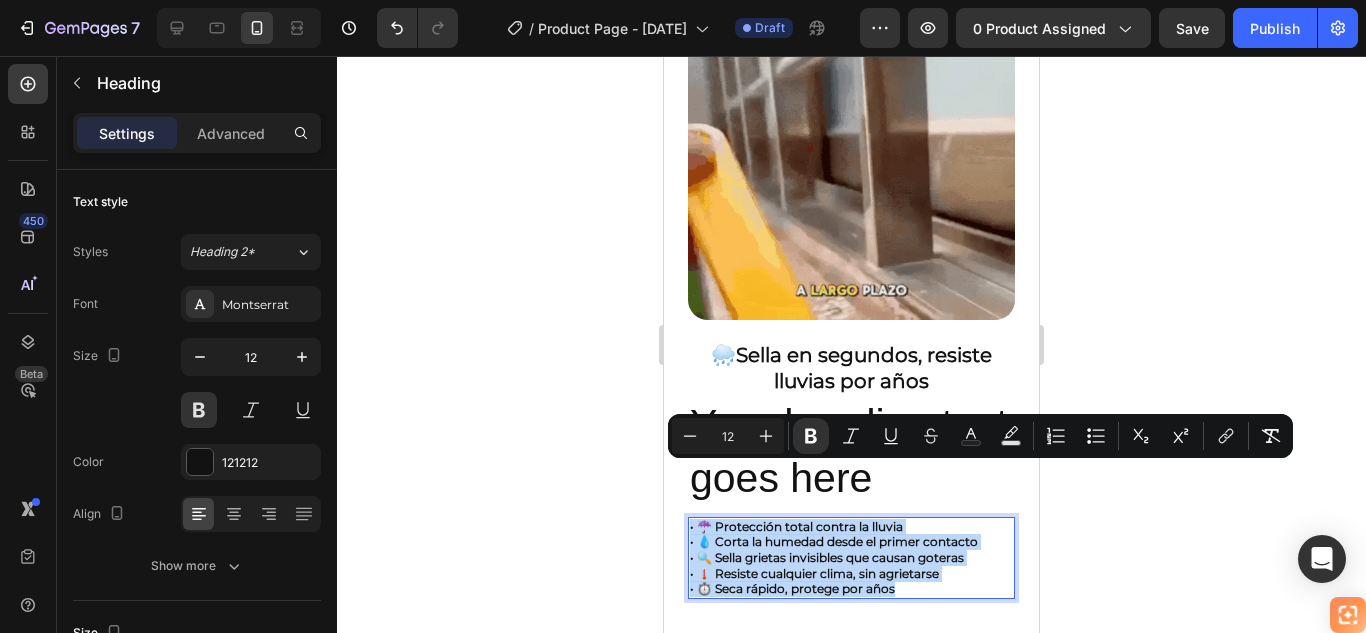 drag, startPoint x: 903, startPoint y: 531, endPoint x: 1308, endPoint y: 523, distance: 405.079 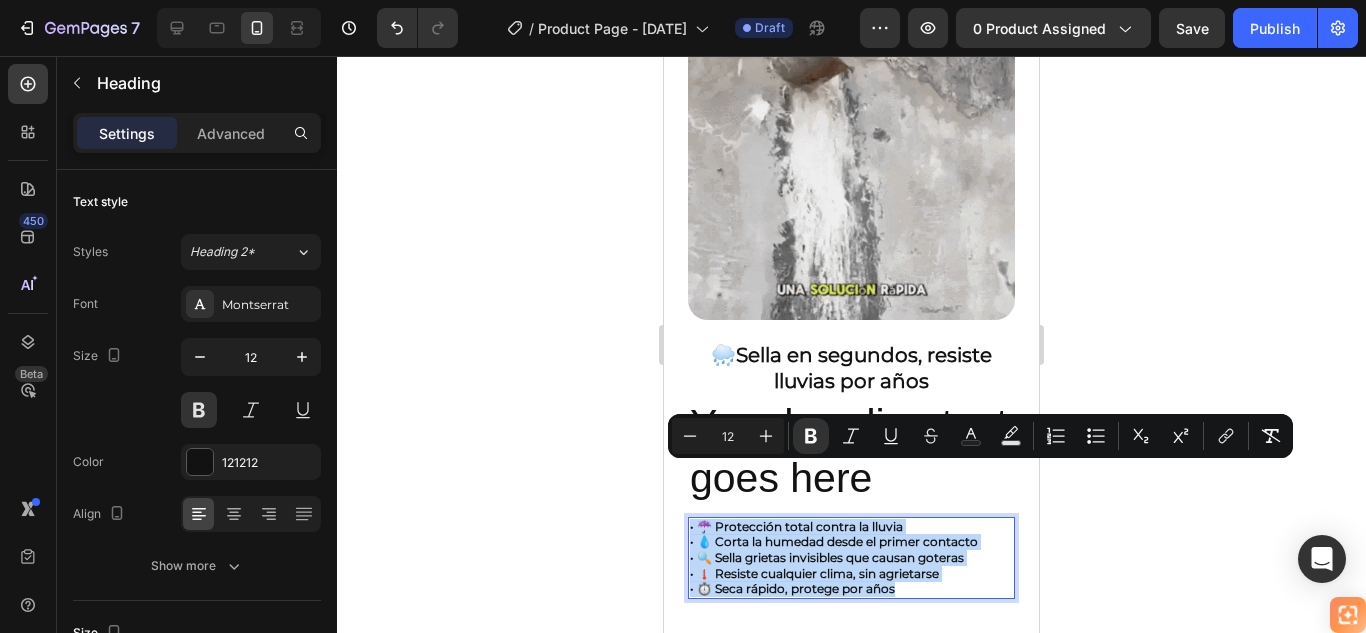 click on "iPhone 13 Mini  ( 375 px) iPhone 13 Mini iPhone 13 Pro iPhone 11 Pro Max iPhone 15 Pro Max Pixel 7 Galaxy S8+ Galaxy S20 Ultra iPad Mini iPad Air iPad Pro Header 🚚 Envío gratis y entrega rápida - ✅ Garantía de satisfacción total Heading Image ⭐  4.8/5 en confianza, durabilidad y uso fácil Heading 🔥  ¡Oferta Especial de Hoy! Llévate 2 por el precio de 1 Heading Antes: $179.900 Heading Solo x hoy: $89.900 Heading ¡AHORRAS 50% DE DESCUENTO! Heading
Publish the page to see the content.
Custom Code Image 🌧️  Sella en segundos, resiste lluvias por años Heading Your heading text goes here Heading • ☔ Protección total contra la lluvia • 💧 Corta la humedad desde el primer contacto • 🔍 Sella grietas invisibles que causan goteras • 🌡️ Resiste cualquier clima, sin agrietarse • ⏱️ Seca rápido, protege por años Heading   0 Row Section 1
Drop element here Section 2
Root" at bounding box center [851, 249] 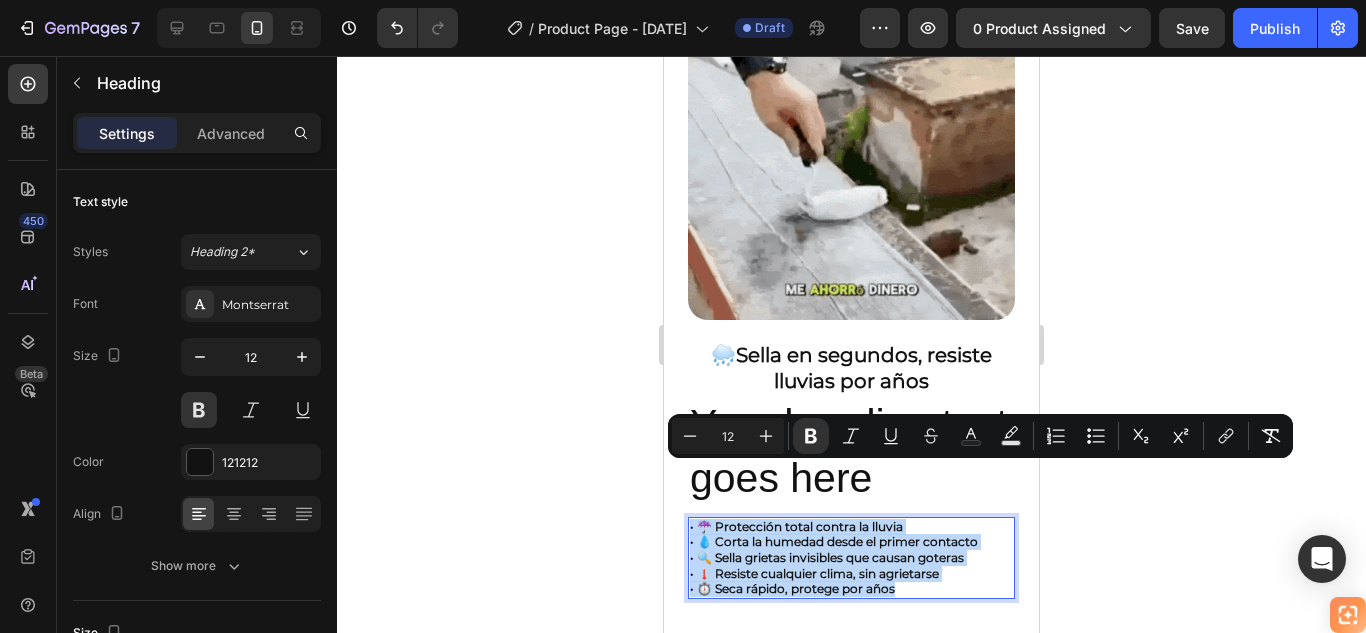 copy on "• ☔ Protección total contra la lluvia • 💧 Corta la humedad desde el primer contacto • 🔍 Sella grietas invisibles que causan goteras • 🌡️ Resiste cualquier clima, sin agrietarse • ⏱️ Seca rápido, protege por años" 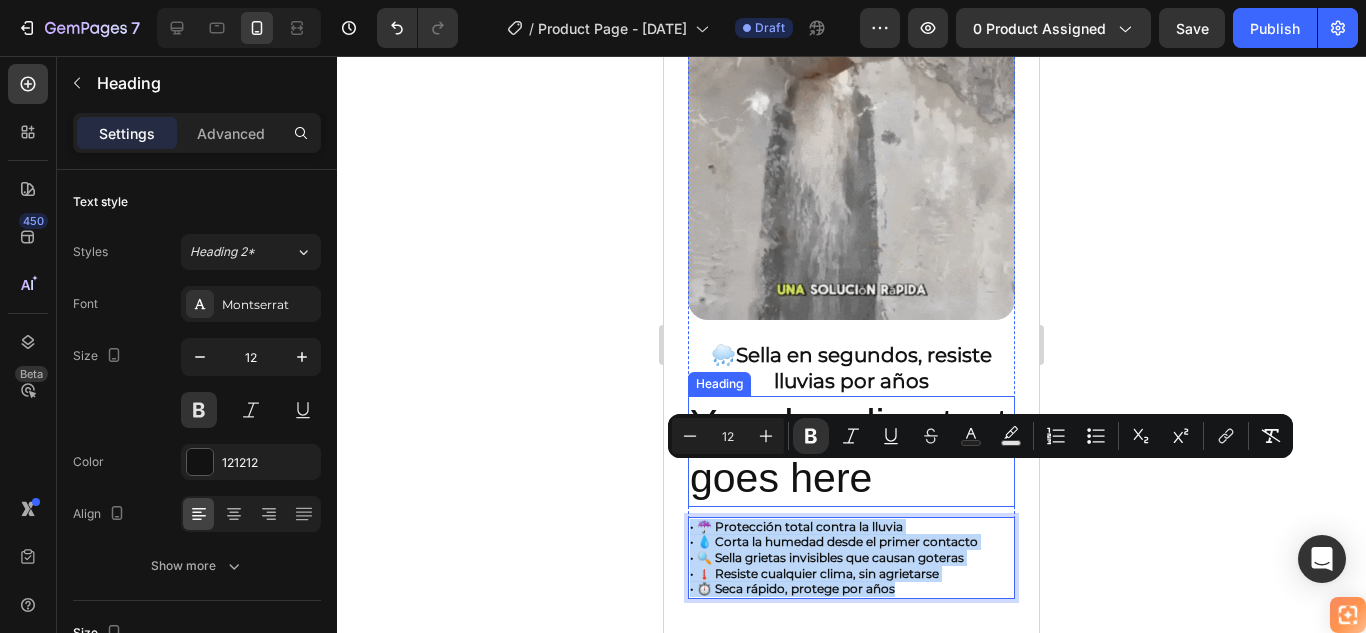 click on "Your heading text goes here" at bounding box center (851, 451) 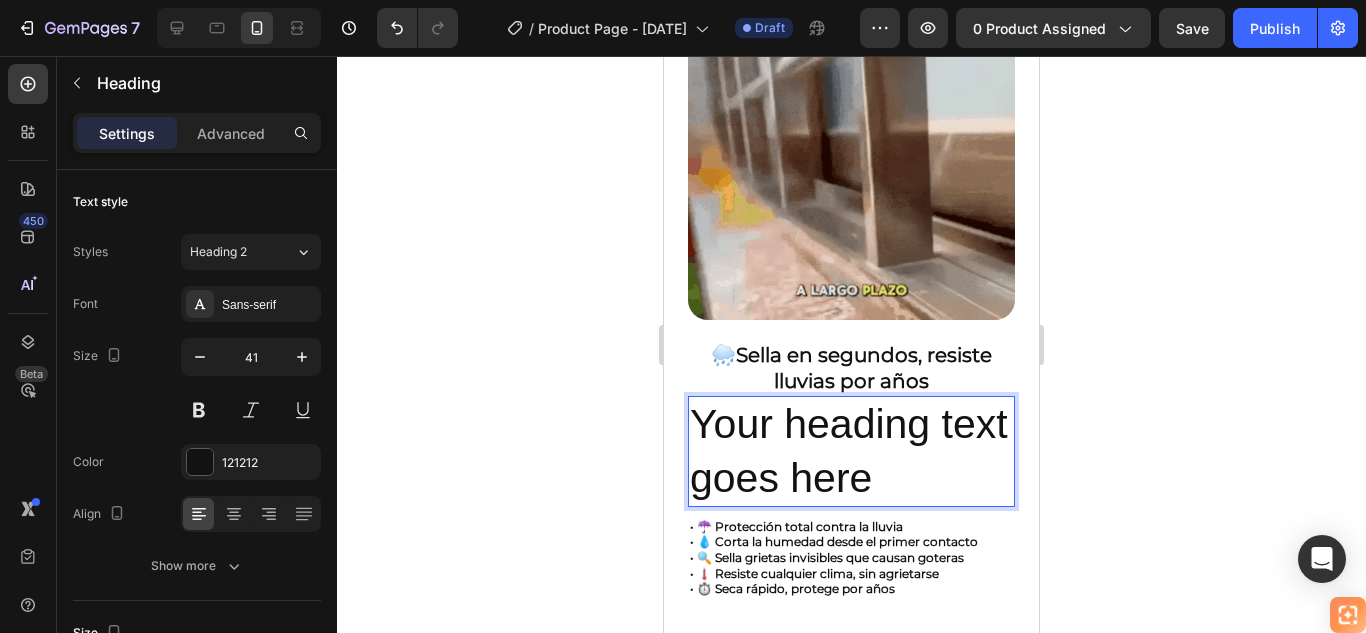 click on "Your heading text goes here" at bounding box center [851, 451] 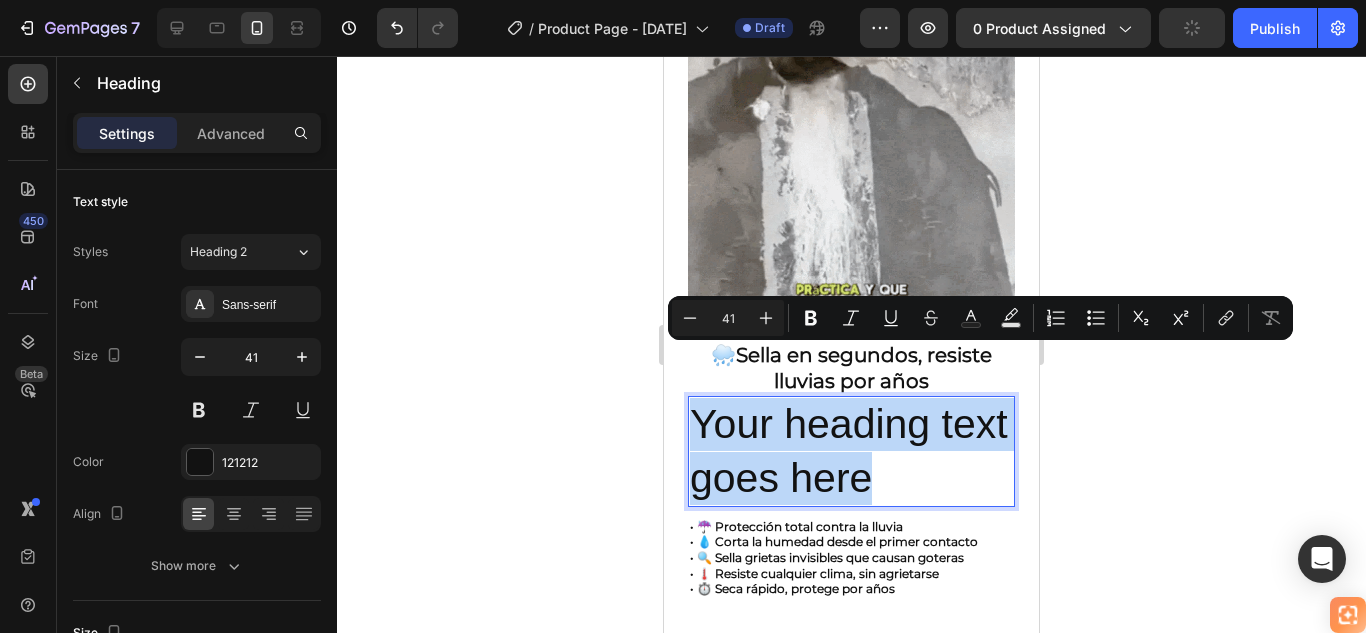 drag, startPoint x: 958, startPoint y: 423, endPoint x: 1321, endPoint y: 416, distance: 363.06747 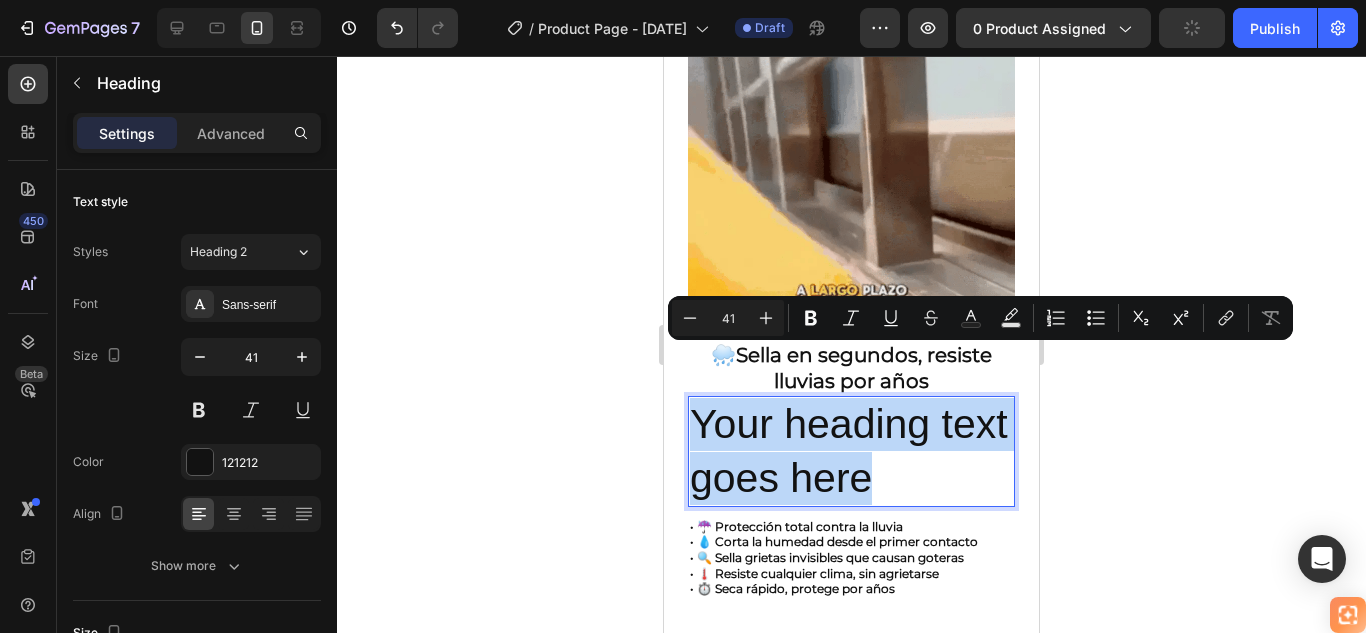 click on "iPhone 13 Mini  ( 375 px) iPhone 13 Mini iPhone 13 Pro iPhone 11 Pro Max iPhone 15 Pro Max Pixel 7 Galaxy S8+ Galaxy S20 Ultra iPad Mini iPad Air iPad Pro Header 🚚 Envío gratis y entrega rápida - ✅ Garantía de satisfacción total Heading Image ⭐  4.8/5 en confianza, durabilidad y uso fácil Heading 🔥  ¡Oferta Especial de Hoy! Llévate 2 por el precio de 1 Heading Antes: $179.900 Heading Solo x hoy: $89.900 Heading ¡AHORRAS 50% DE DESCUENTO! Heading
Publish the page to see the content.
Custom Code Image 🌧️  Sella en segundos, resiste lluvias por años Heading Your heading text goes here Heading   0 ⁠⁠⁠⁠⁠⁠⁠ • ☔ Protección total contra la lluvia • 💧 Corta la humedad desde el primer contacto • 🔍 Sella grietas invisibles que causan goteras • 🌡️ Resiste cualquier clima, sin agrietarse • ⏱️ Seca rápido, protege por años Heading Row Section 1
Drop element here Section 2" at bounding box center (851, 249) 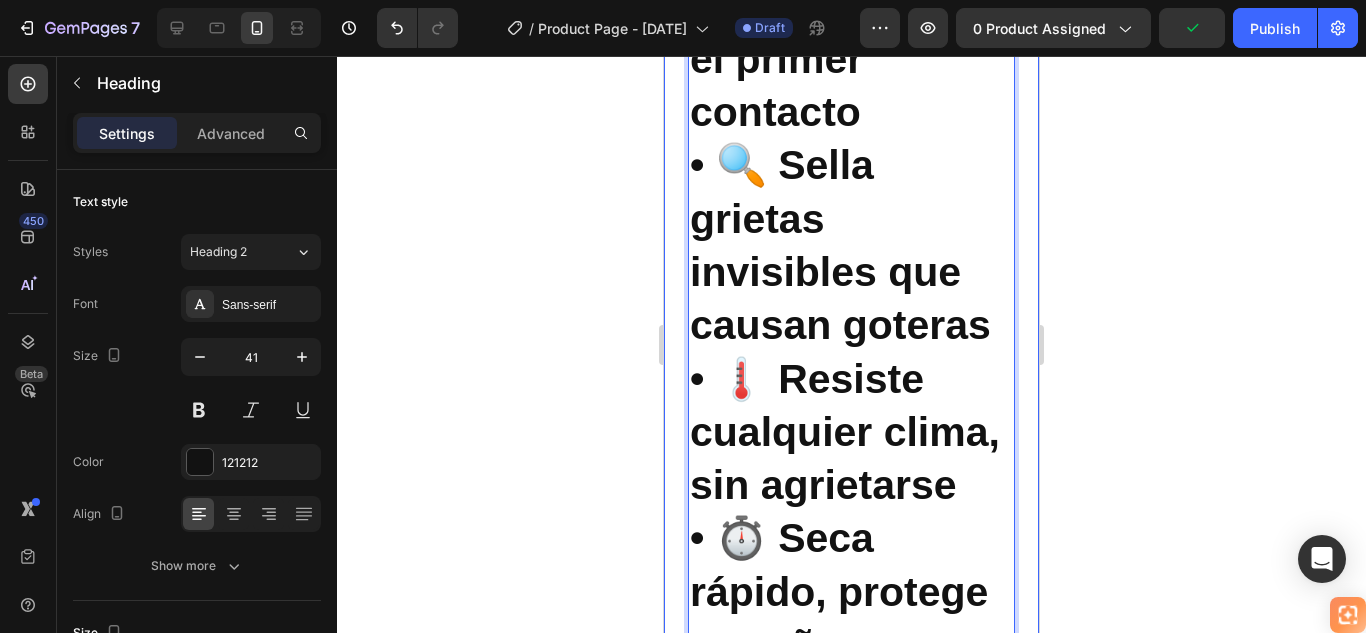 scroll, scrollTop: 1518, scrollLeft: 0, axis: vertical 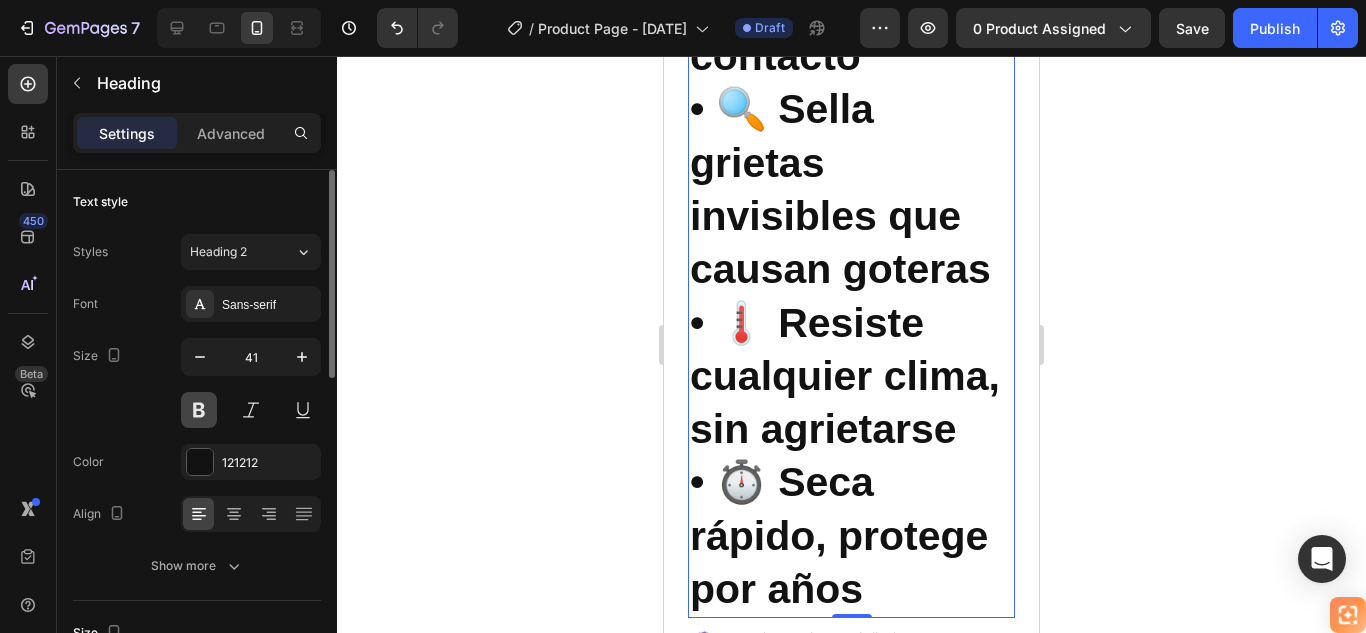 click at bounding box center [199, 410] 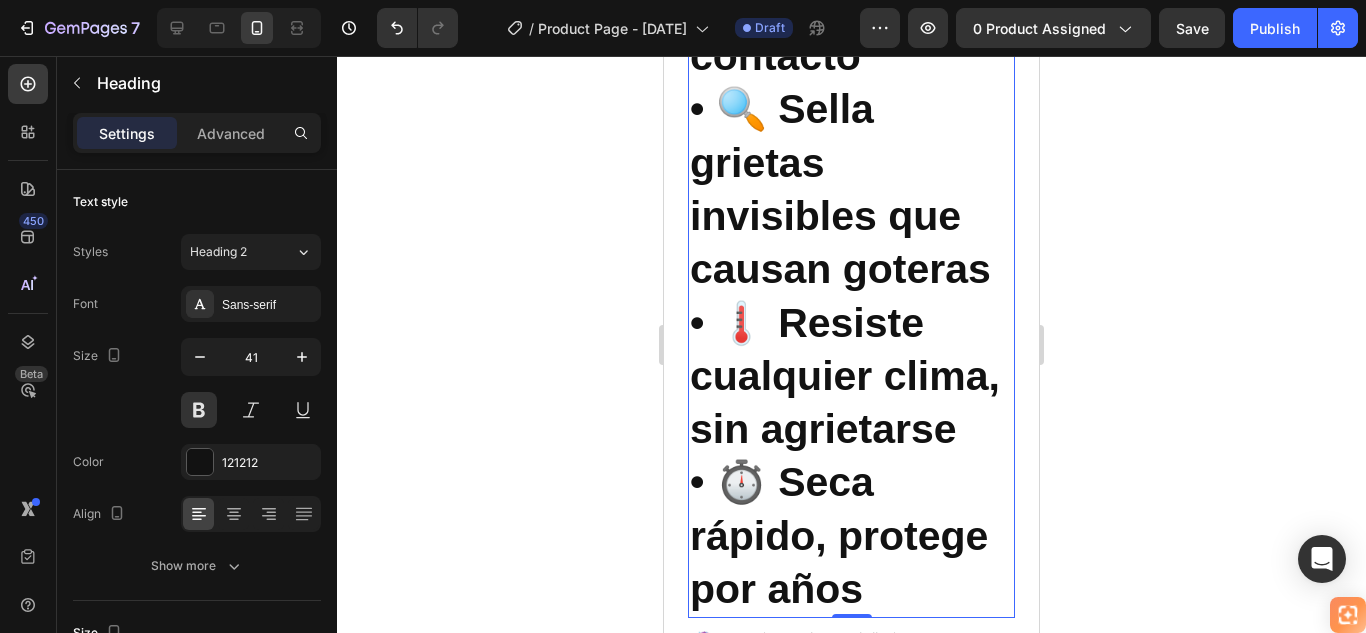 click on "• ⏱️ Seca rápido, protege por años" at bounding box center [839, 535] 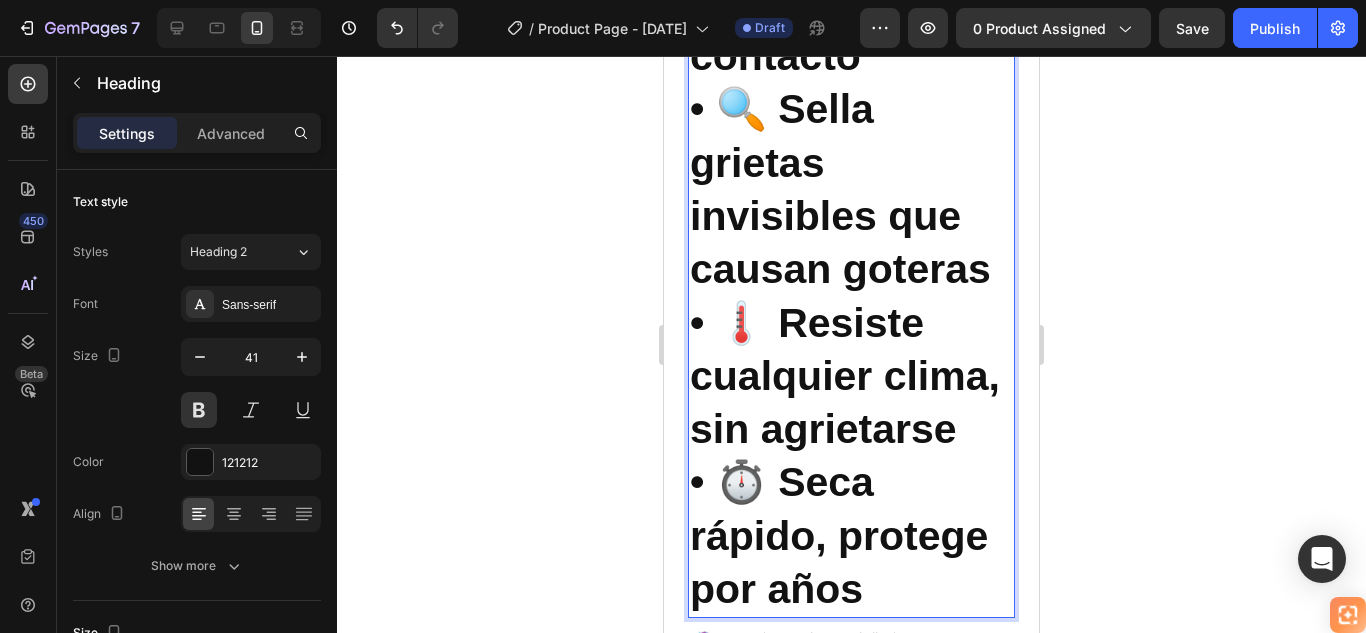 click on "• ⏱️ Seca rápido, protege por años" at bounding box center [839, 535] 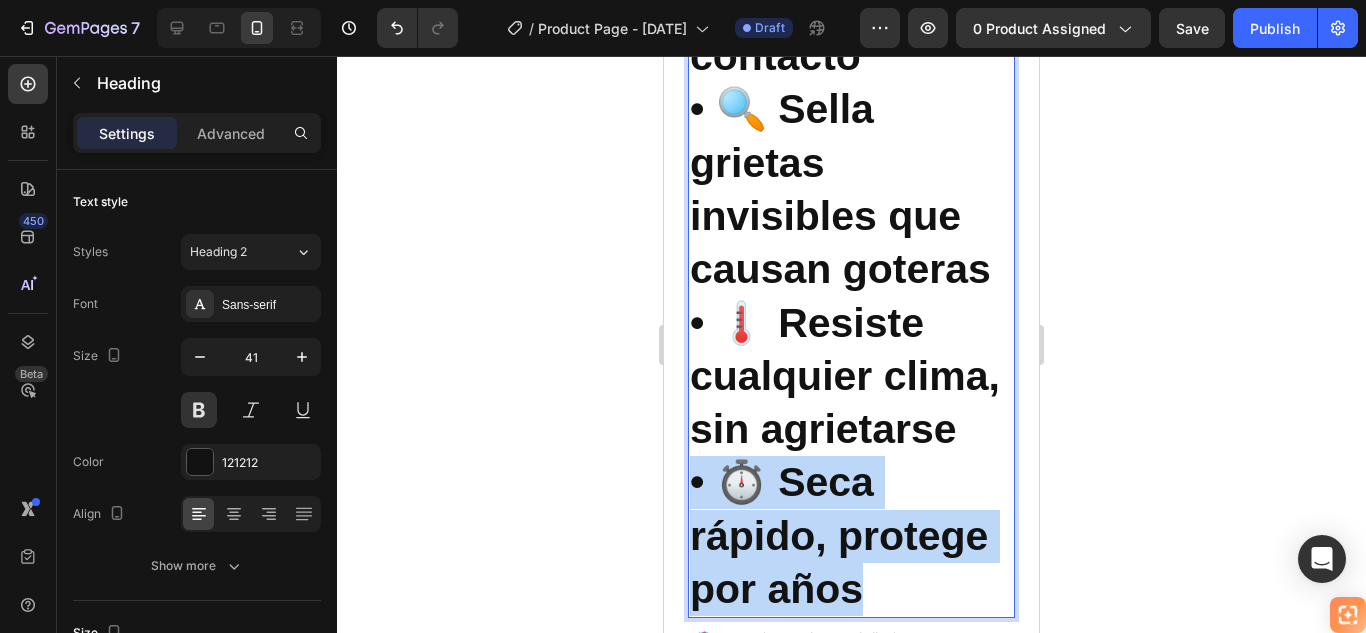click on "• ⏱️ Seca rápido, protege por años" at bounding box center (839, 535) 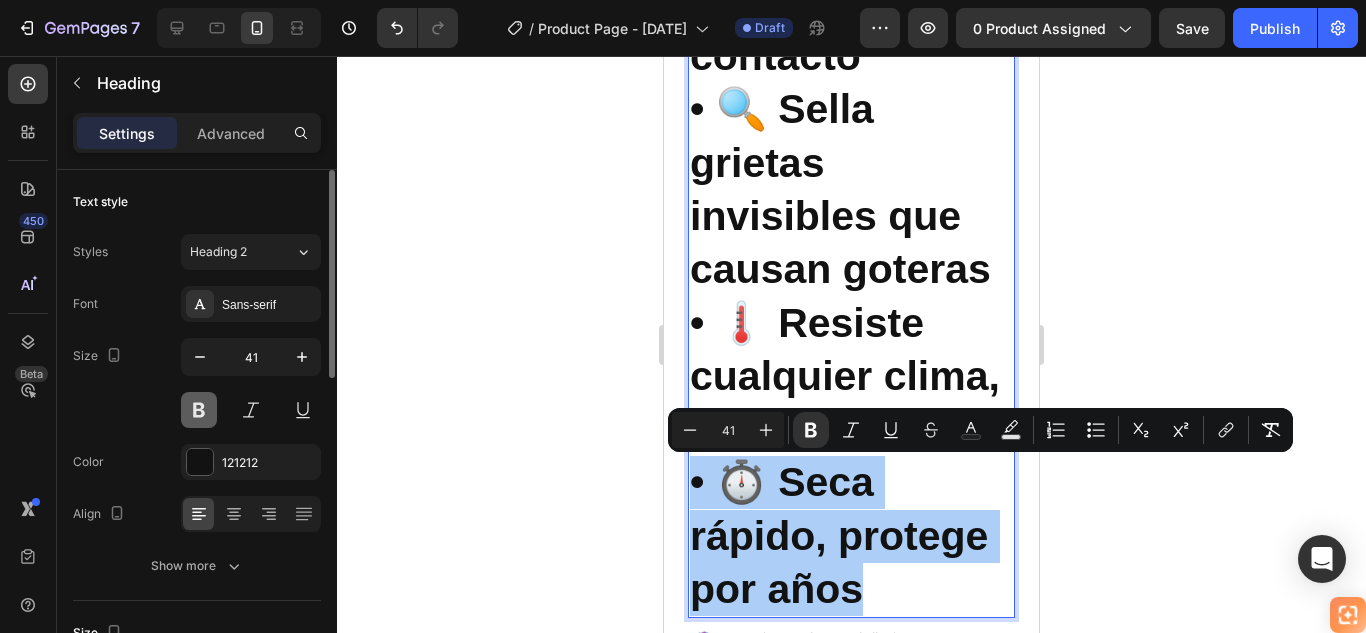 click at bounding box center [199, 410] 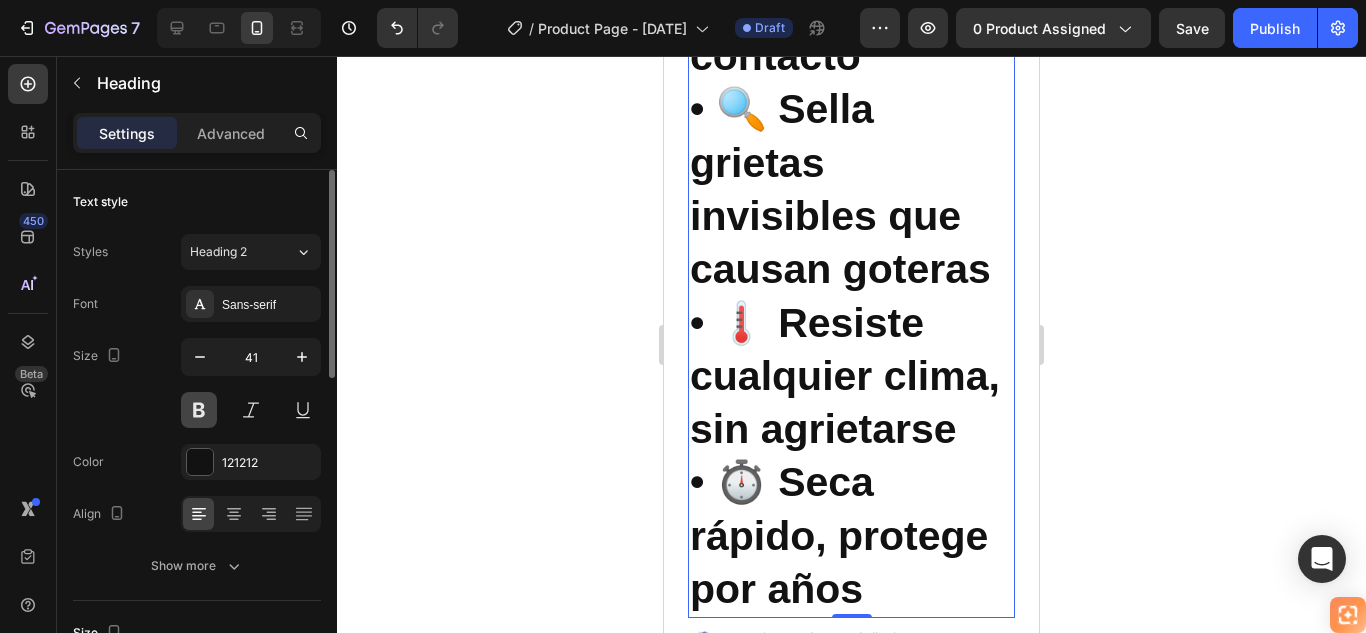 click at bounding box center (199, 410) 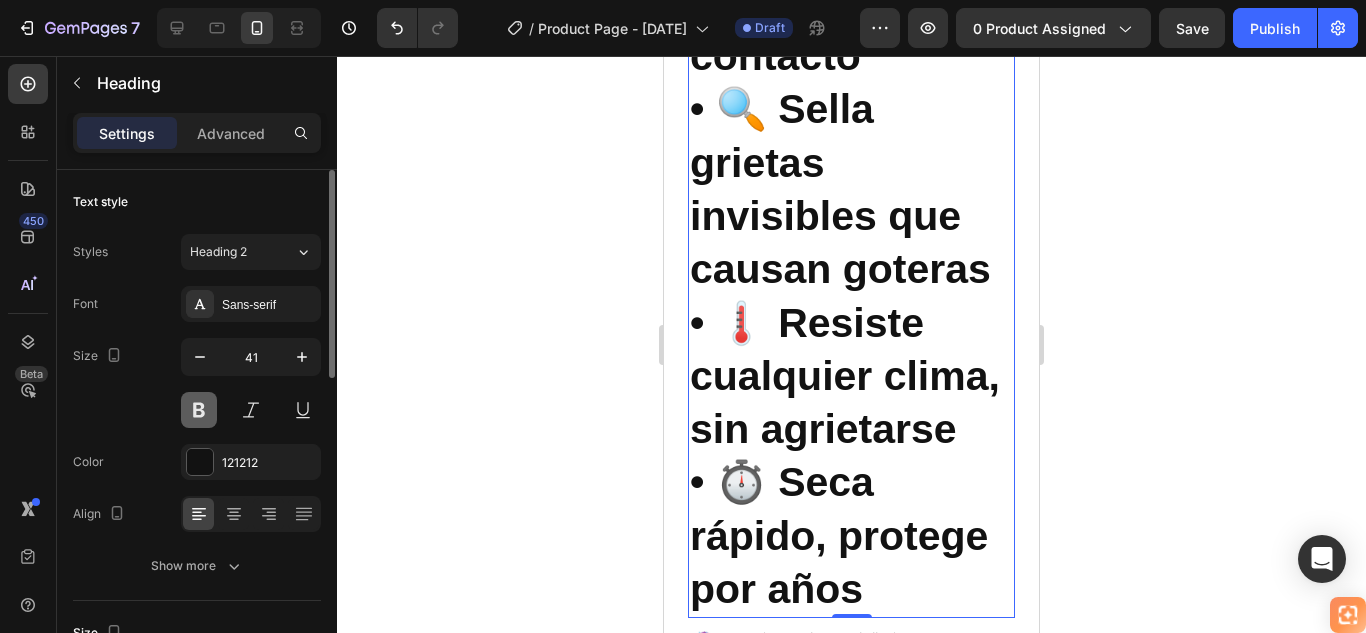 click at bounding box center (199, 410) 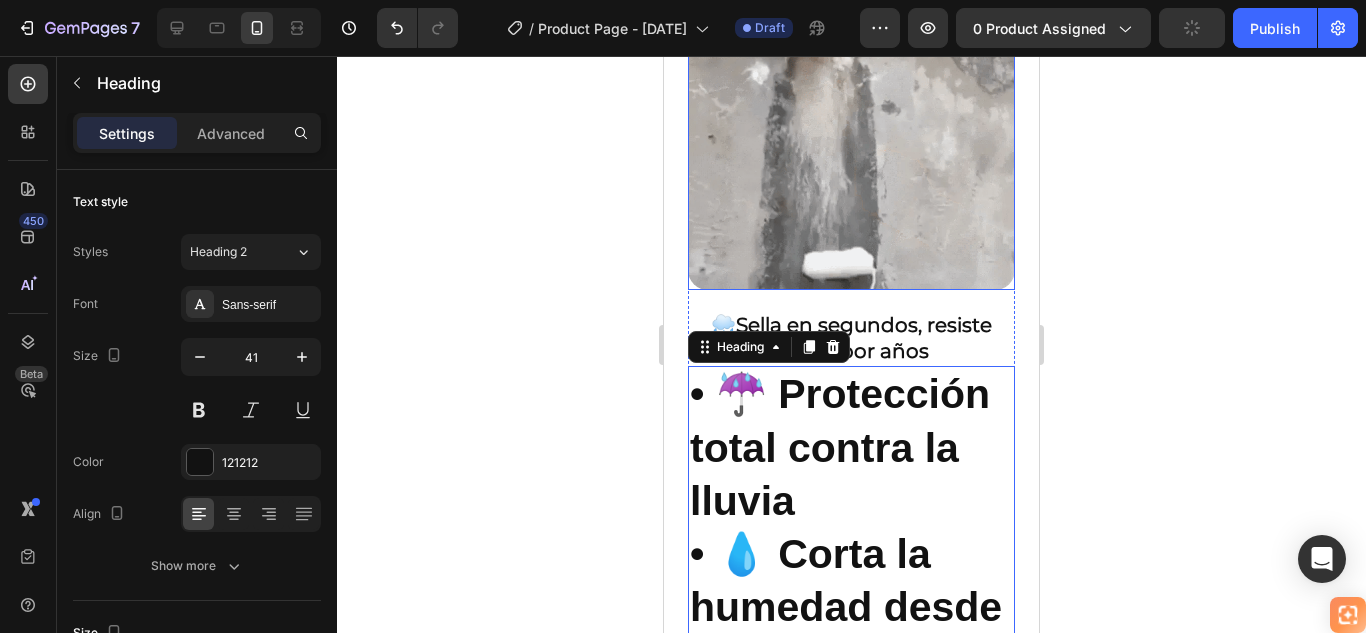 scroll, scrollTop: 918, scrollLeft: 0, axis: vertical 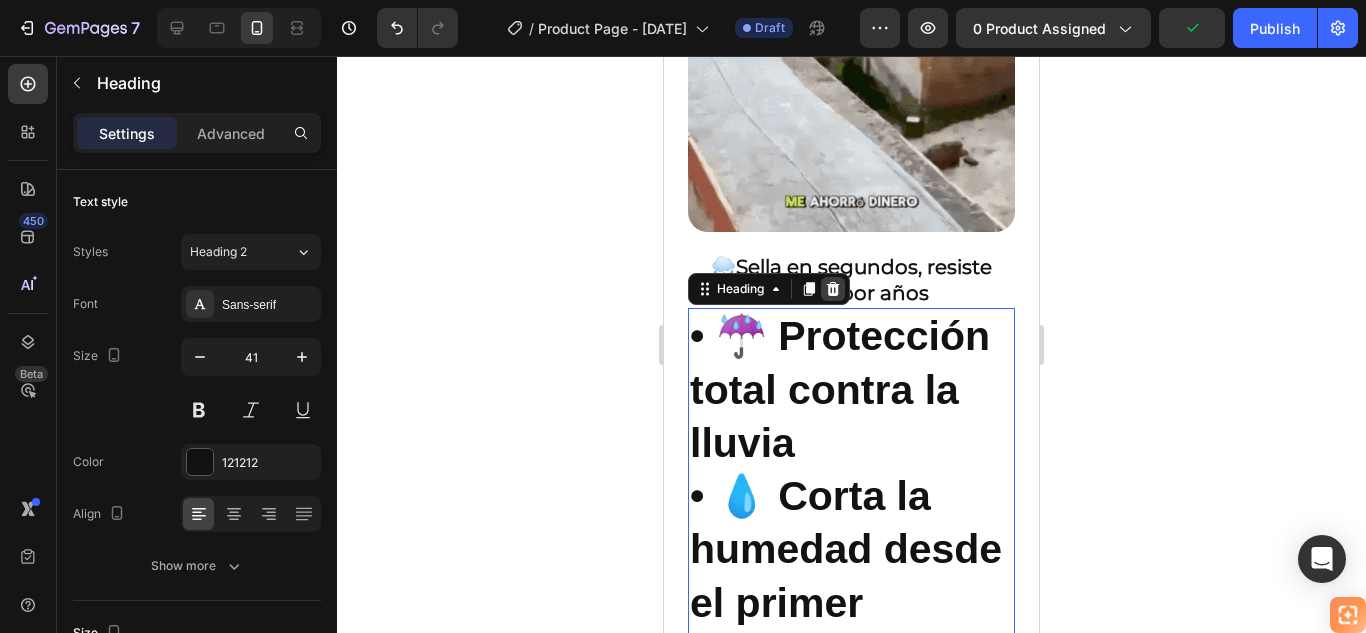 click 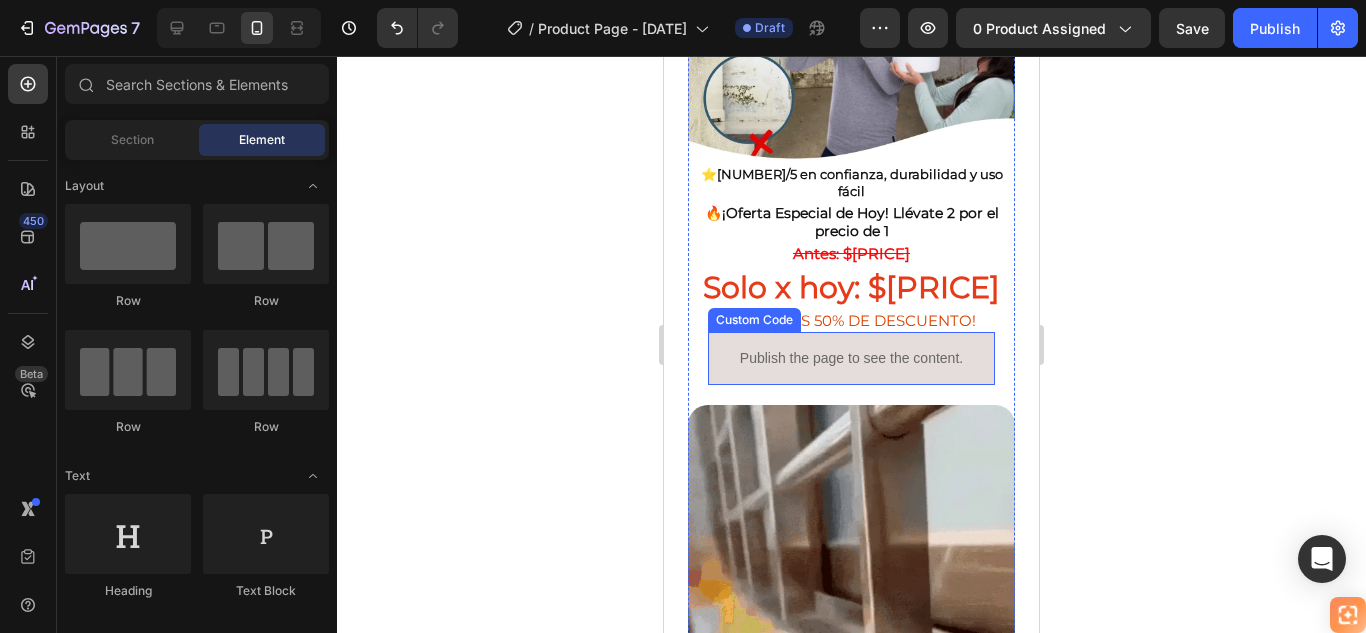 scroll, scrollTop: 818, scrollLeft: 0, axis: vertical 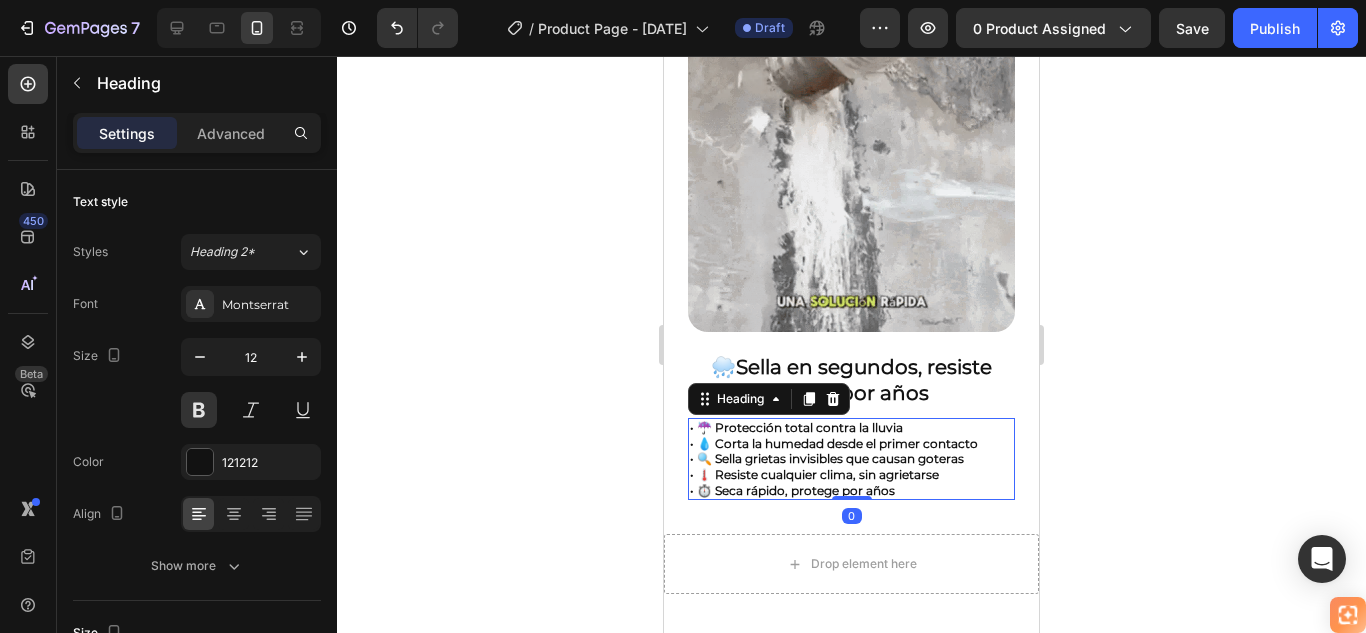 click on "• 🔍 Sella grietas invisibles que causan goteras" at bounding box center [827, 458] 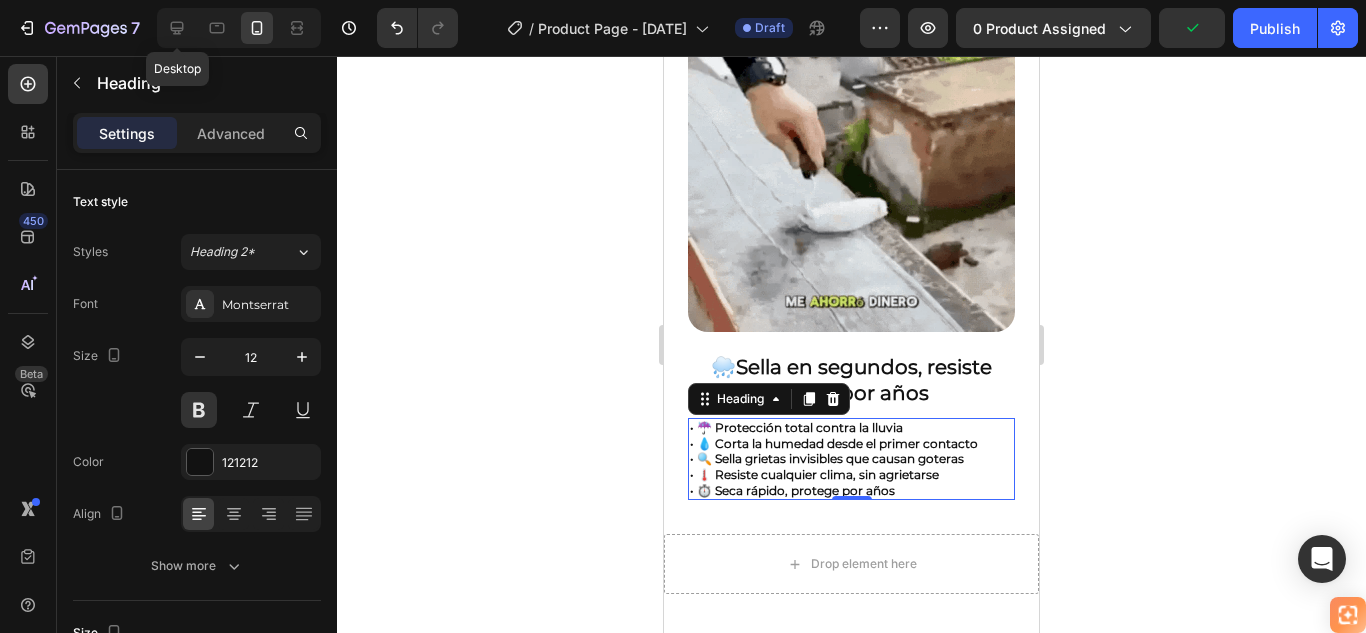 drag, startPoint x: 346, startPoint y: 256, endPoint x: 428, endPoint y: 221, distance: 89.157166 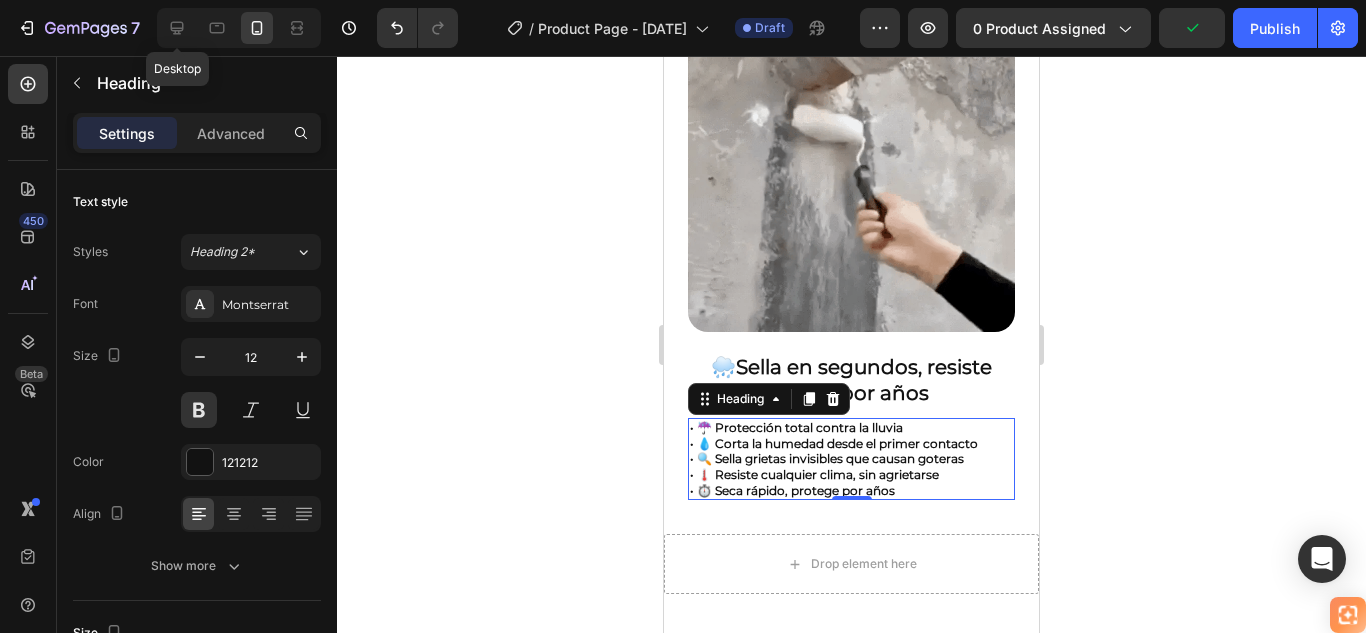 click 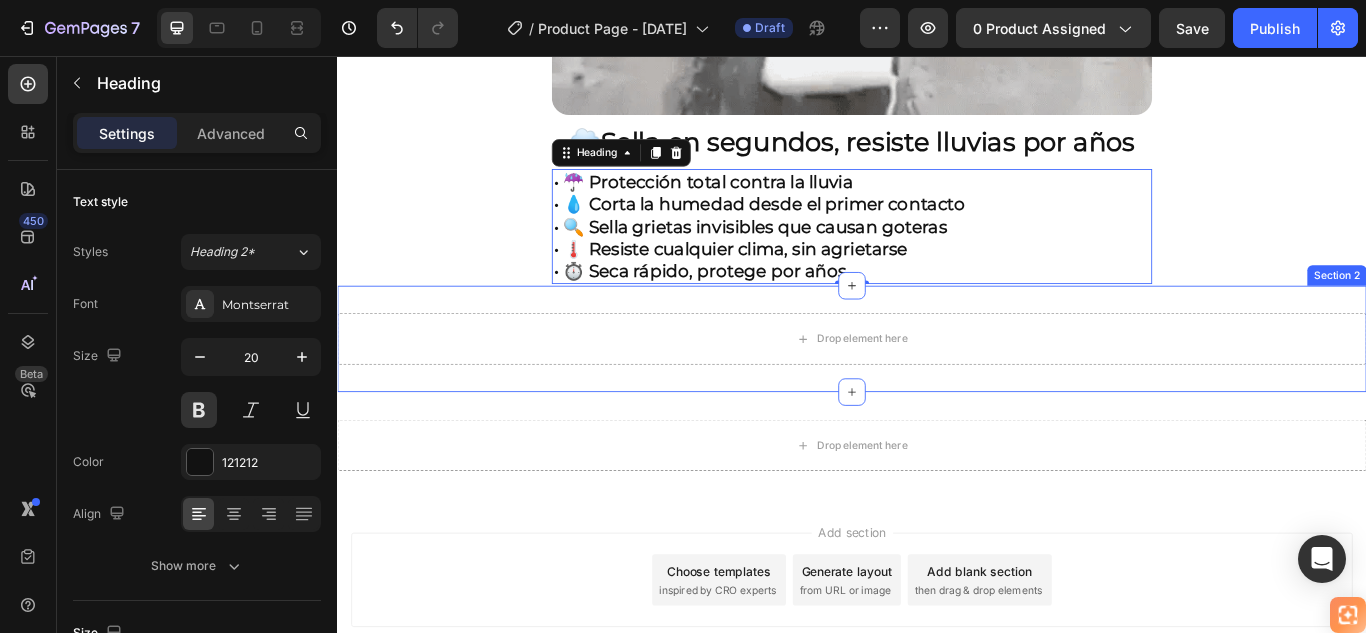 scroll, scrollTop: 1789, scrollLeft: 0, axis: vertical 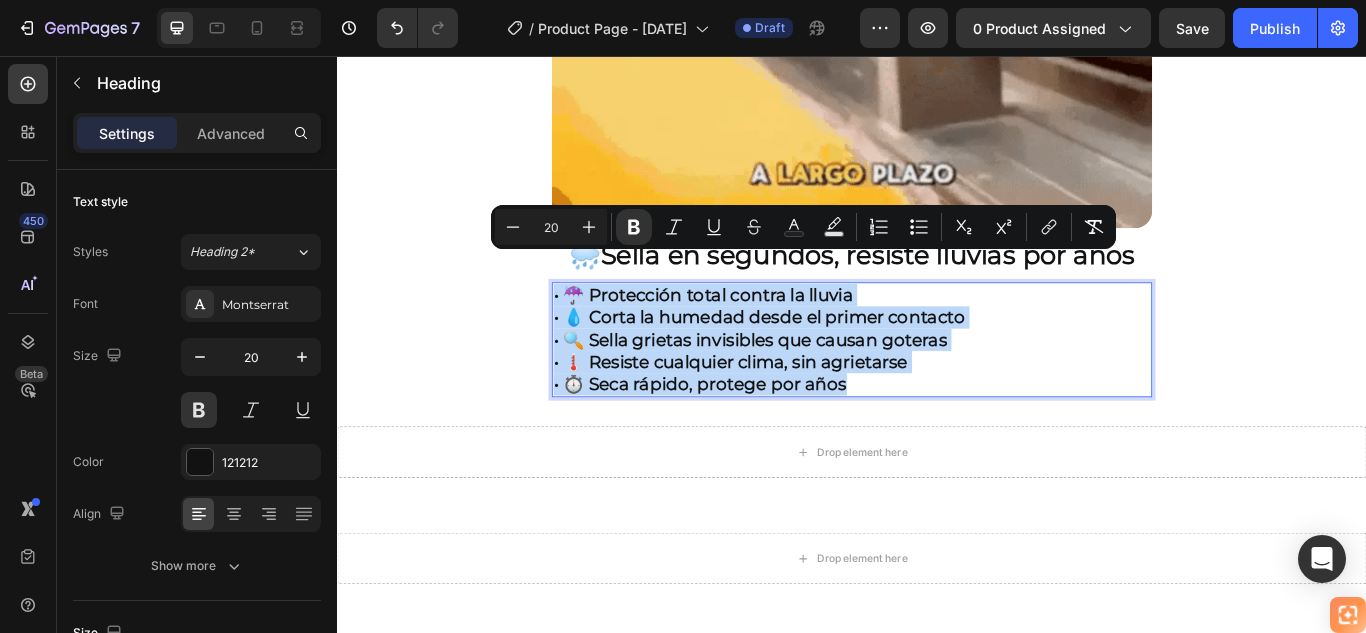 drag, startPoint x: 936, startPoint y: 401, endPoint x: 590, endPoint y: 291, distance: 363.06473 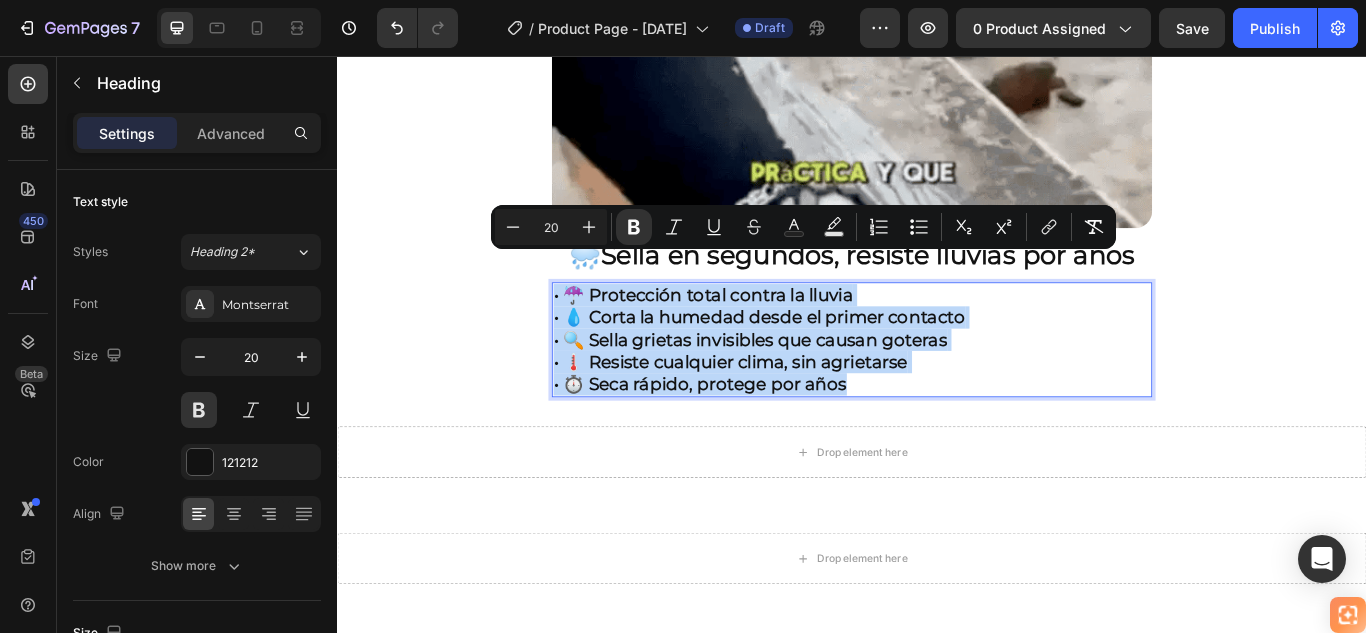 click on "• ☔ Protección total contra la lluvia • 💧 Corta la humedad desde el primer contacto • 🔍 Sella grietas invisibles que causan goteras • 🌡️ Resiste cualquier clima, sin agrietarse • ⏱️ Seca rápido, protege por años" at bounding box center (937, 387) 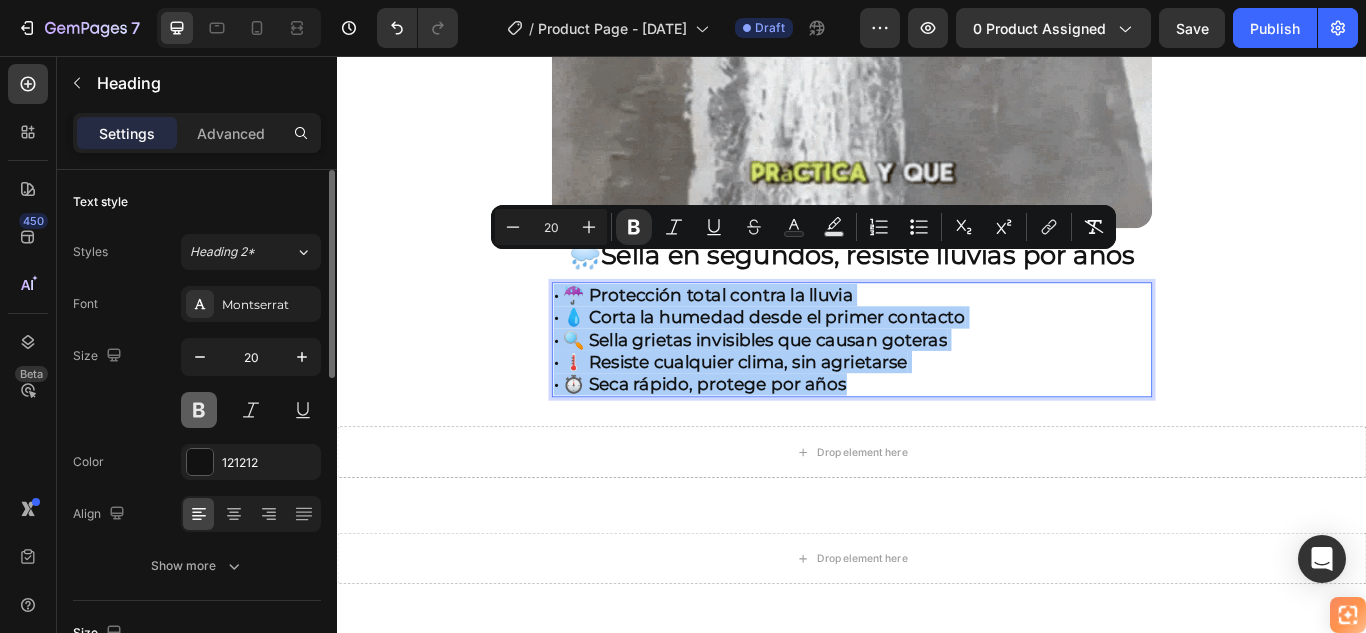 click at bounding box center [199, 410] 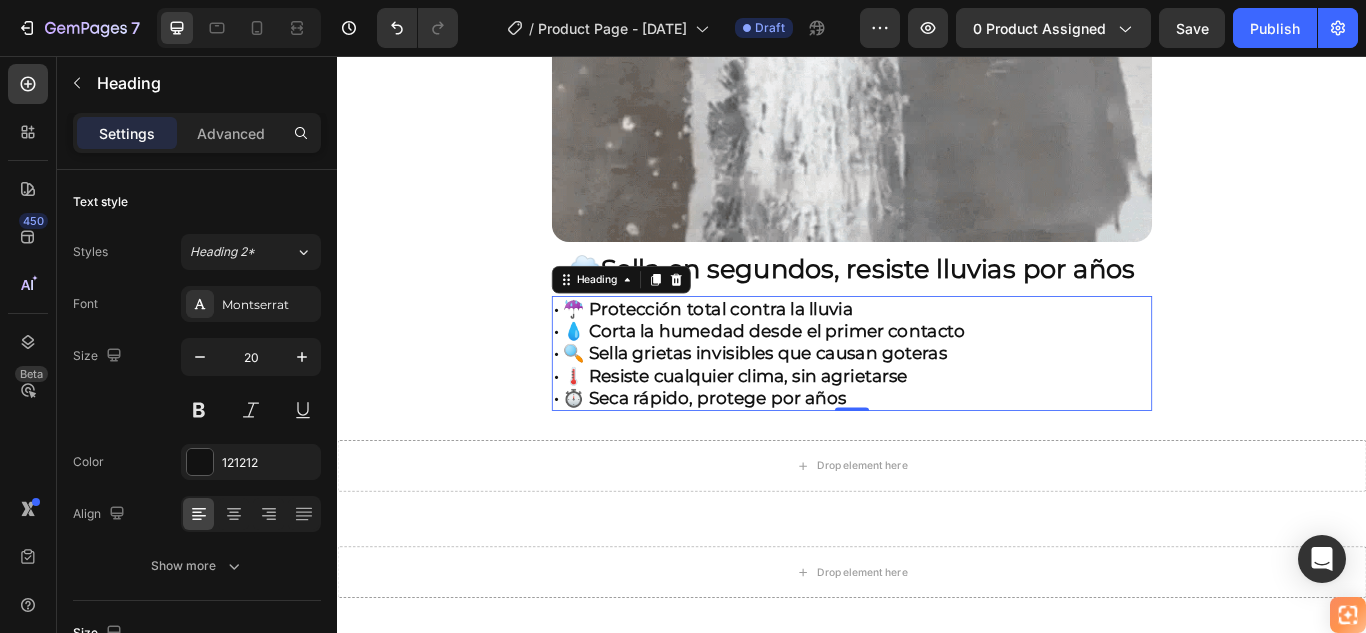 scroll, scrollTop: 1789, scrollLeft: 0, axis: vertical 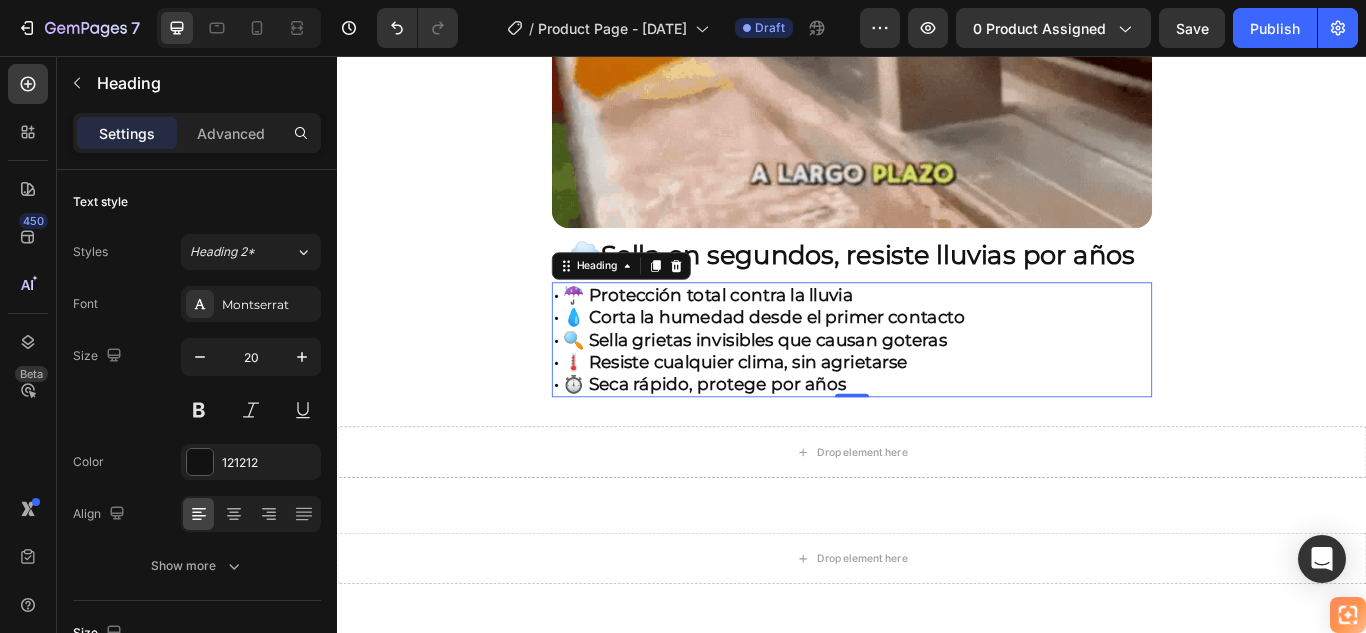 click on "• 🔍 Sella grietas invisibles que causan goteras" at bounding box center [818, 387] 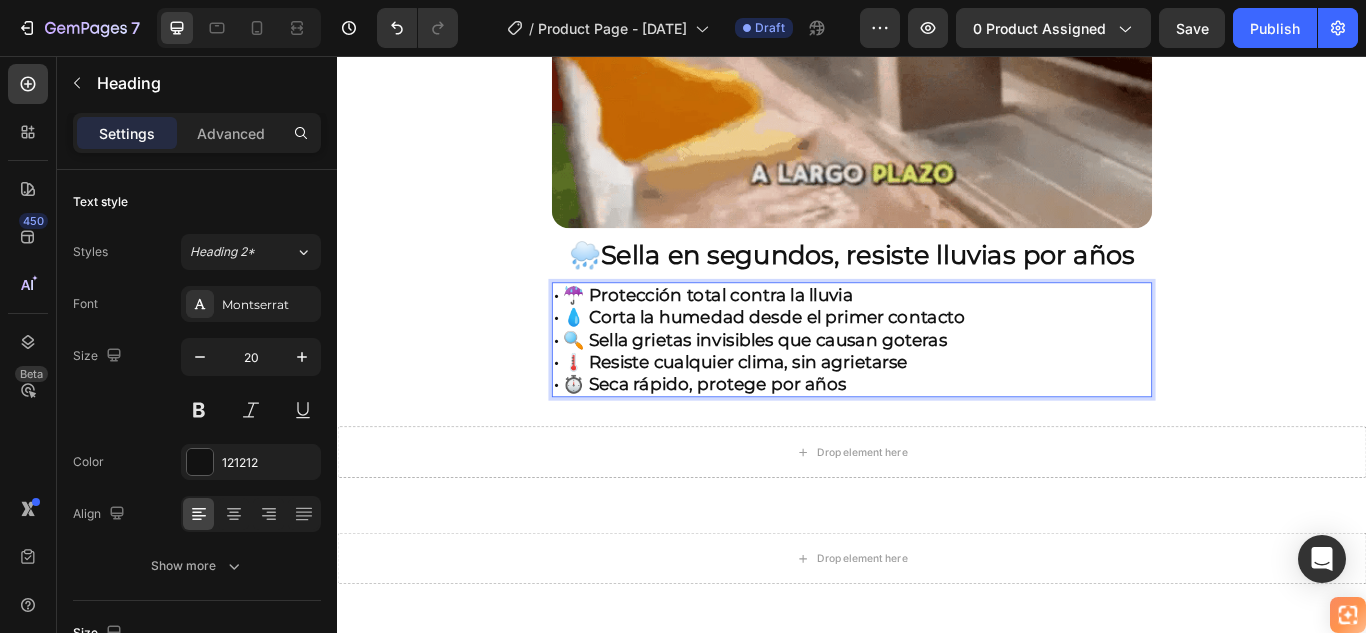 click on "• ☔ Protección total contra la lluvia • 💧 Corta la humedad desde el primer contacto • 🔍 Sella grietas invisibles que causan goteras • 🌡️ Resiste cualquier clima, sin agrietarse • ⏱️ Seca rápido, protege por años" at bounding box center (937, 387) 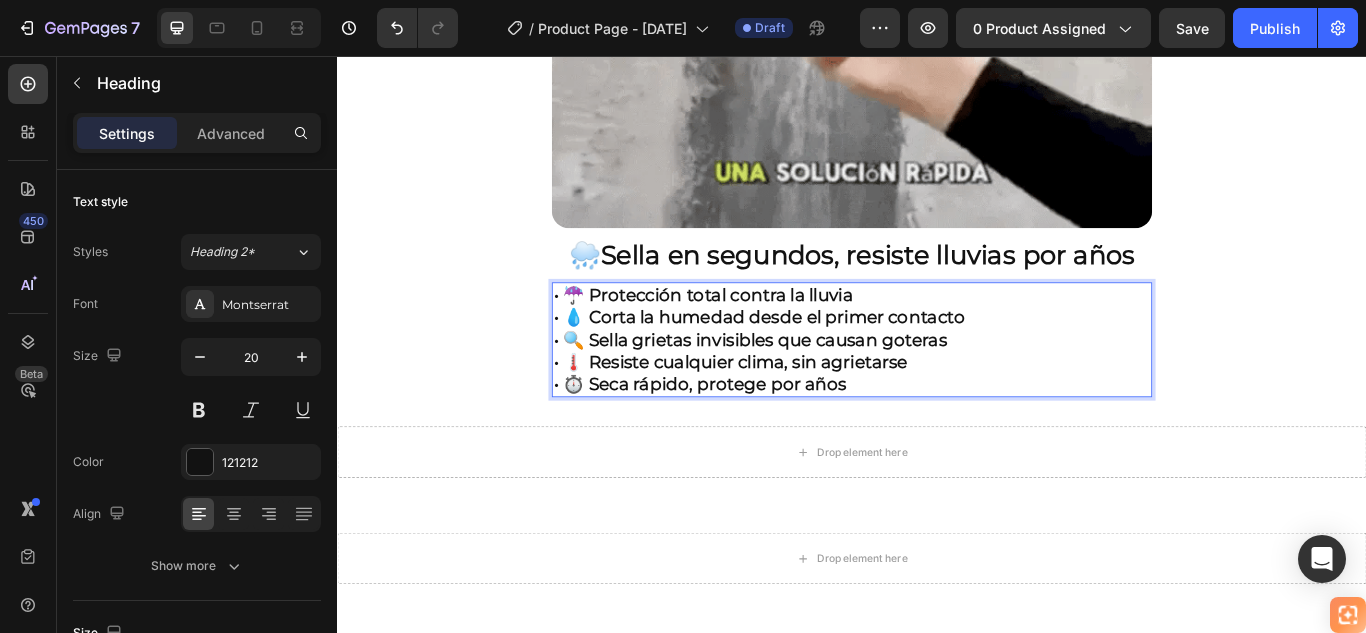 click on "• ☔ Protección total contra la lluvia • 💧 Corta la humedad desde el primer contacto • 🔍 Sella grietas invisibles que causan goteras • 🌡️ Resiste cualquier clima, sin agrietarse • ⏱️ Seca rápido, protege por años" at bounding box center (937, 387) 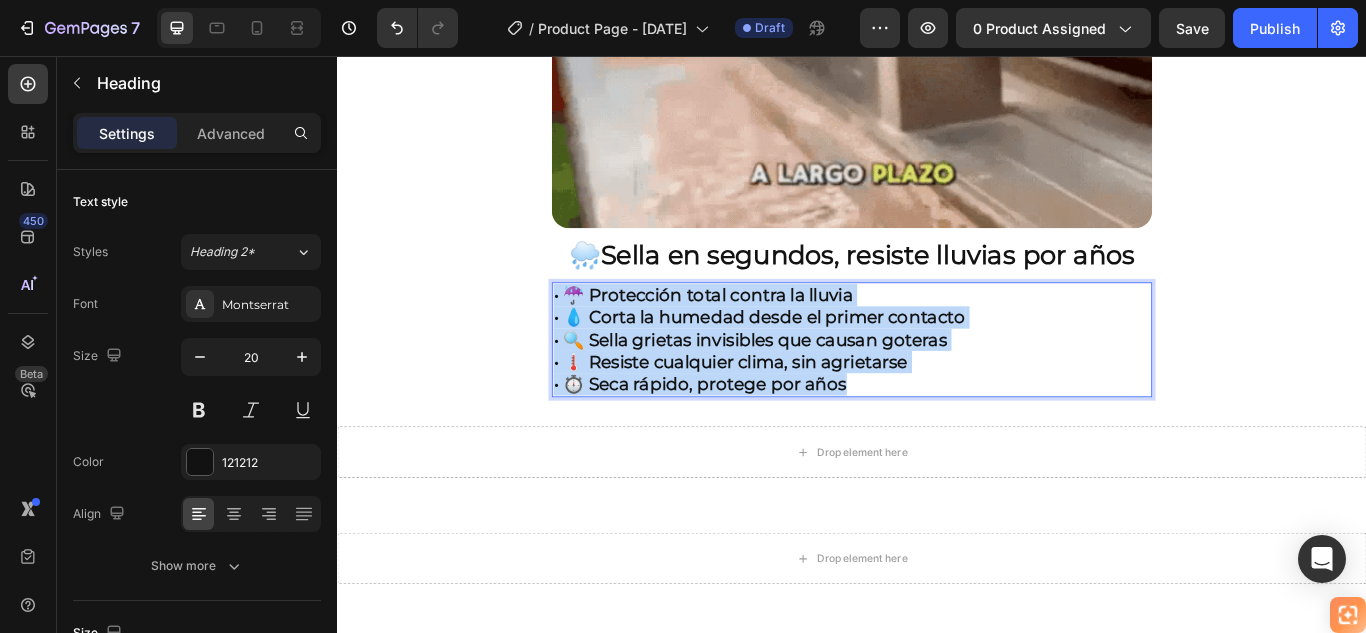 drag, startPoint x: 937, startPoint y: 402, endPoint x: 590, endPoint y: 296, distance: 362.82916 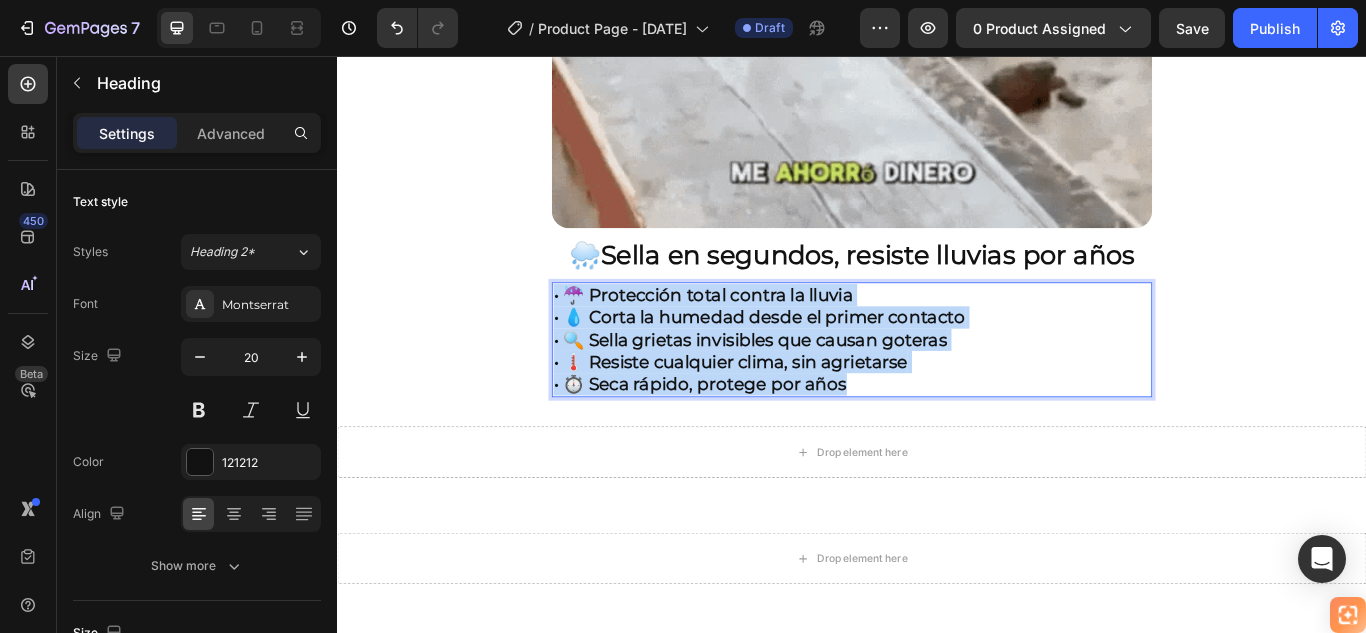 click on "• ☔ Protección total contra la lluvia • 💧 Corta la humedad desde el primer contacto • 🔍 Sella grietas invisibles que causan goteras • 🌡️ Resiste cualquier clima, sin agrietarse • ⏱️ Seca rápido, protege por años" at bounding box center [937, 387] 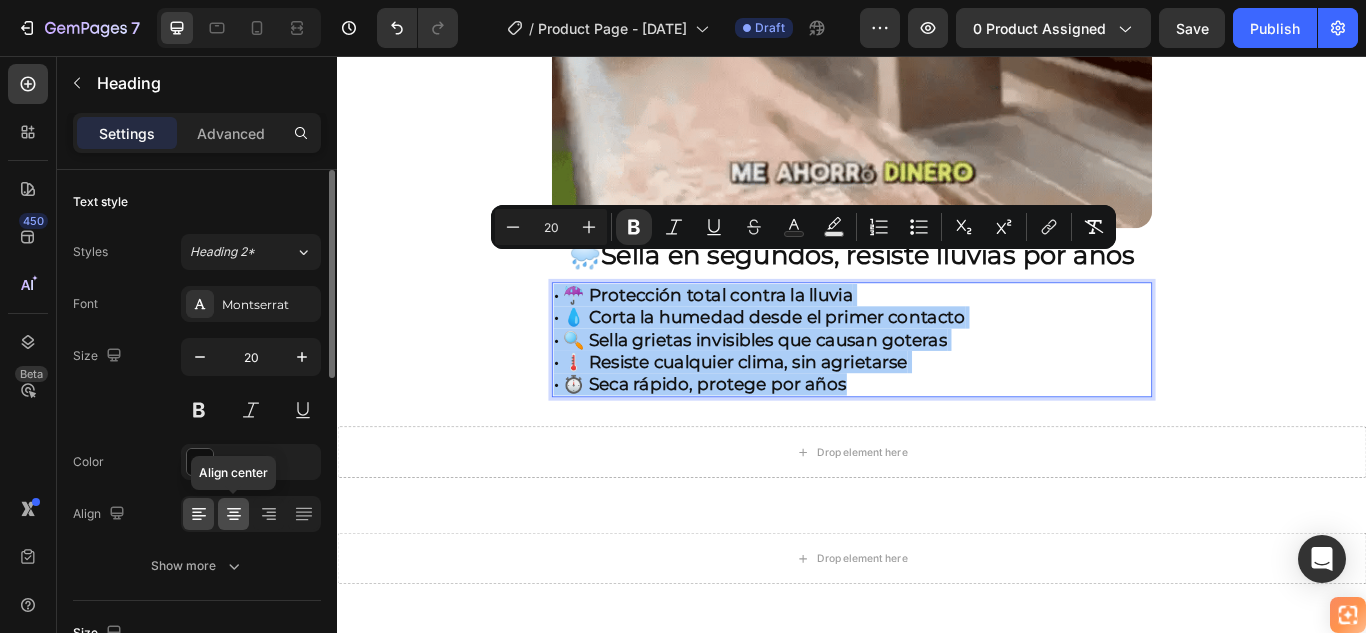 click 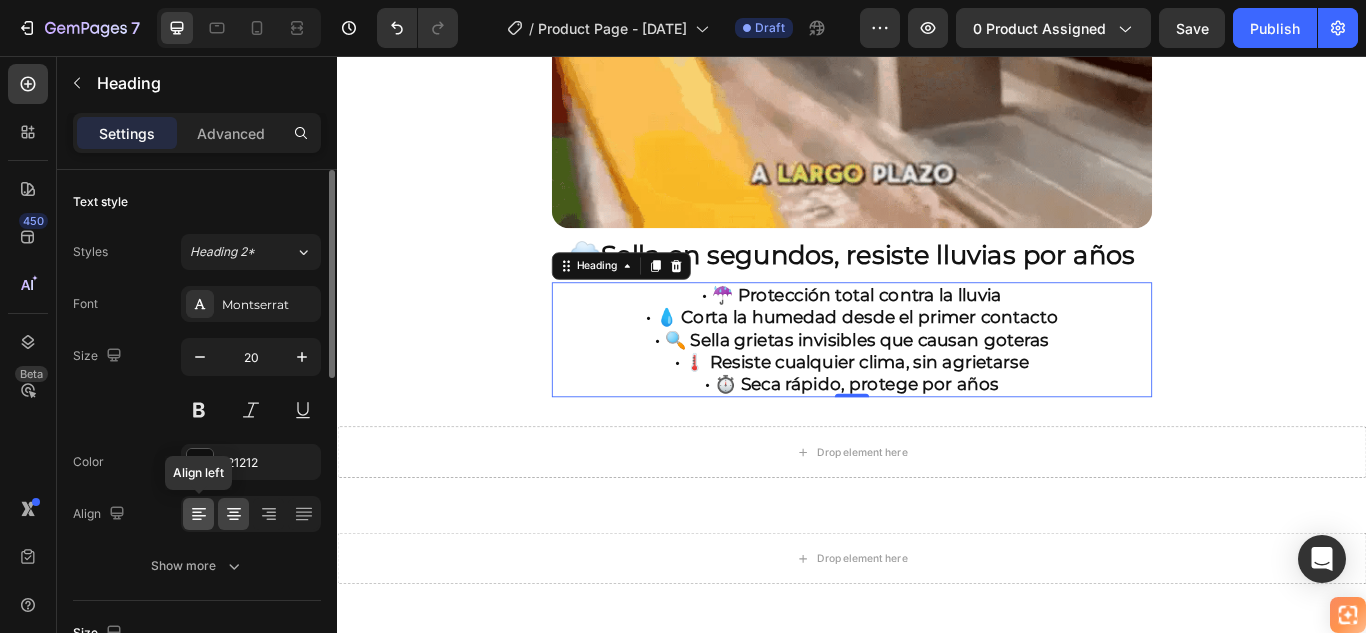 click 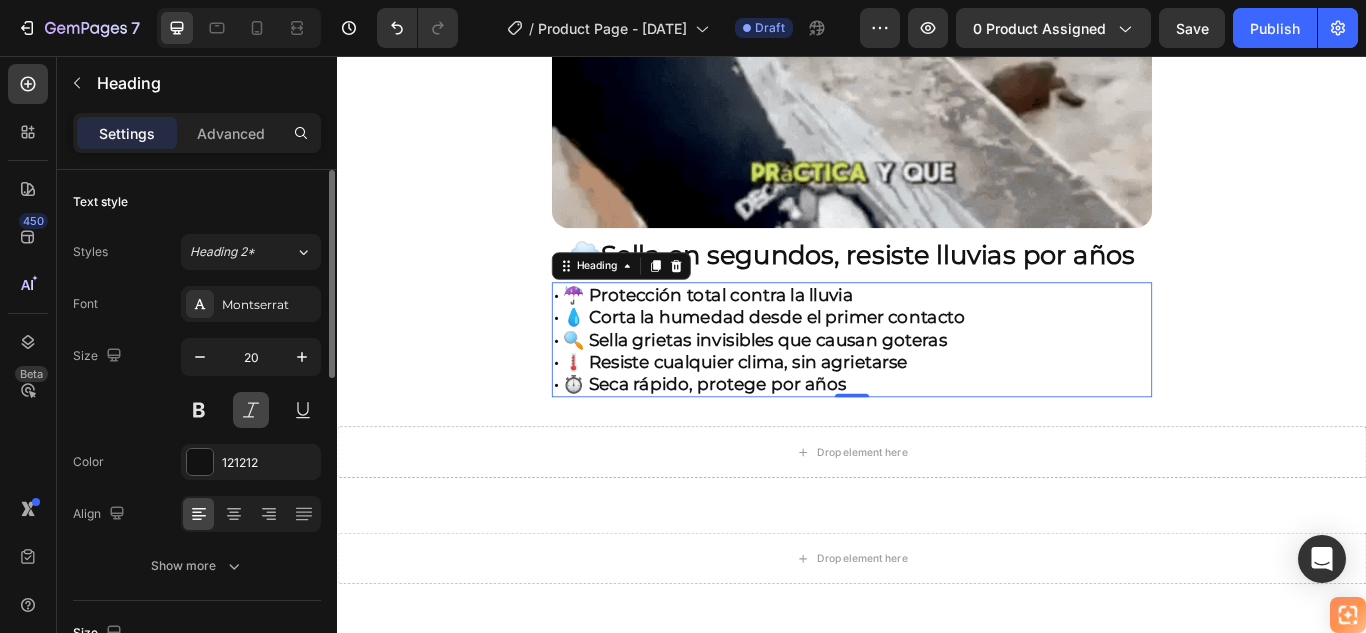 click at bounding box center (251, 410) 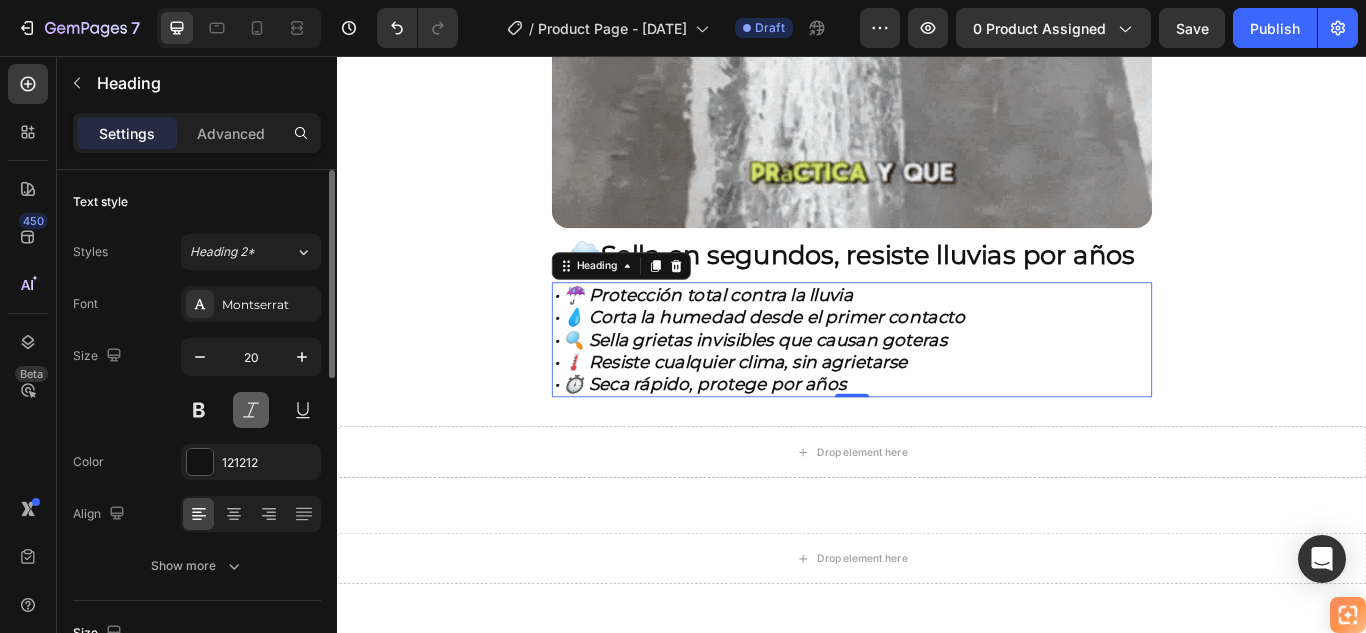 click at bounding box center (251, 410) 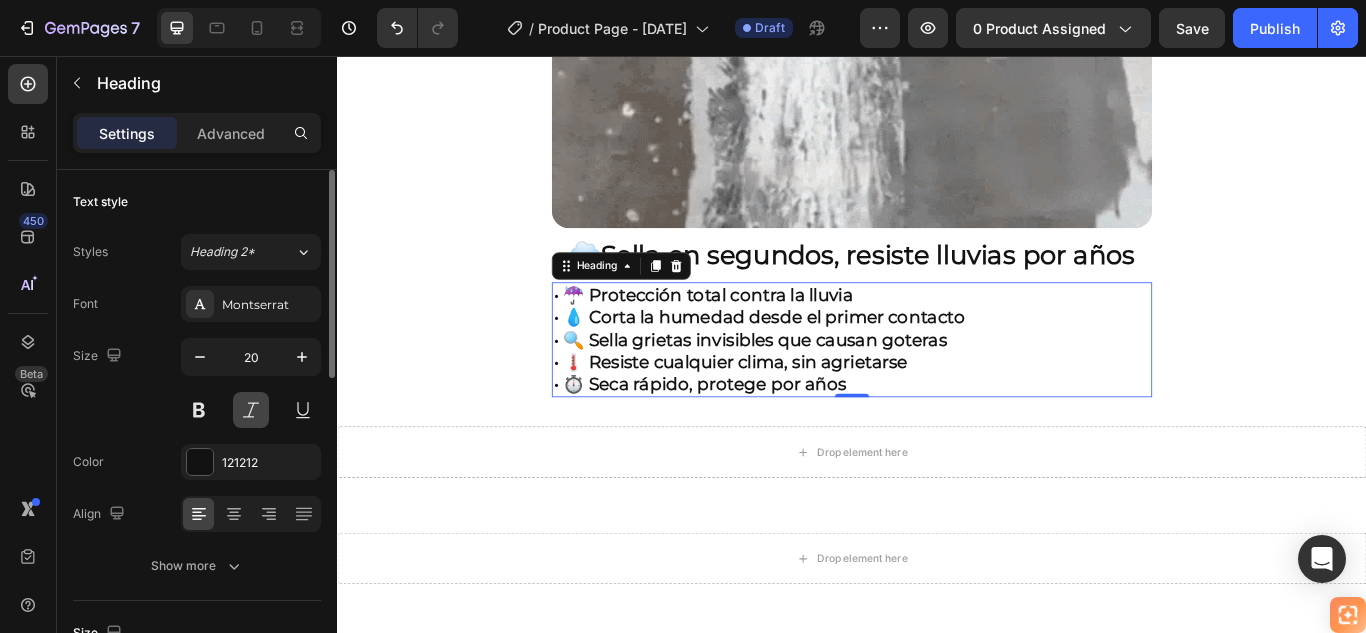 click at bounding box center [251, 410] 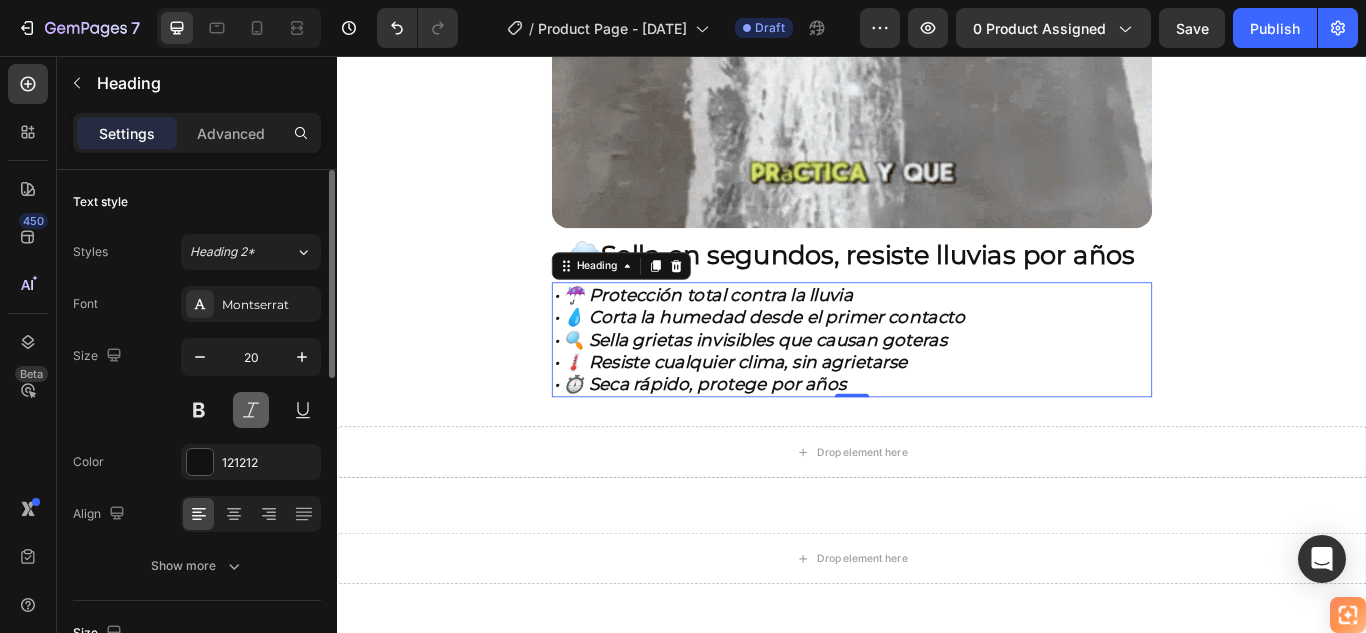 click at bounding box center (251, 410) 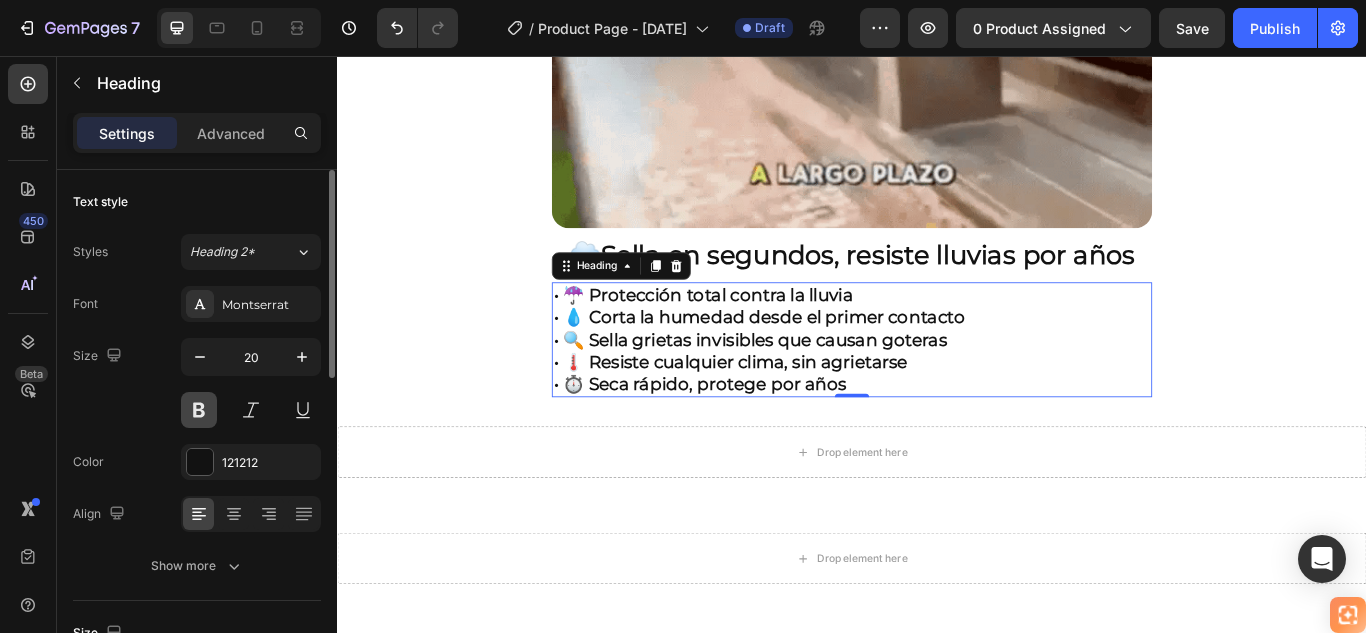 click at bounding box center (199, 410) 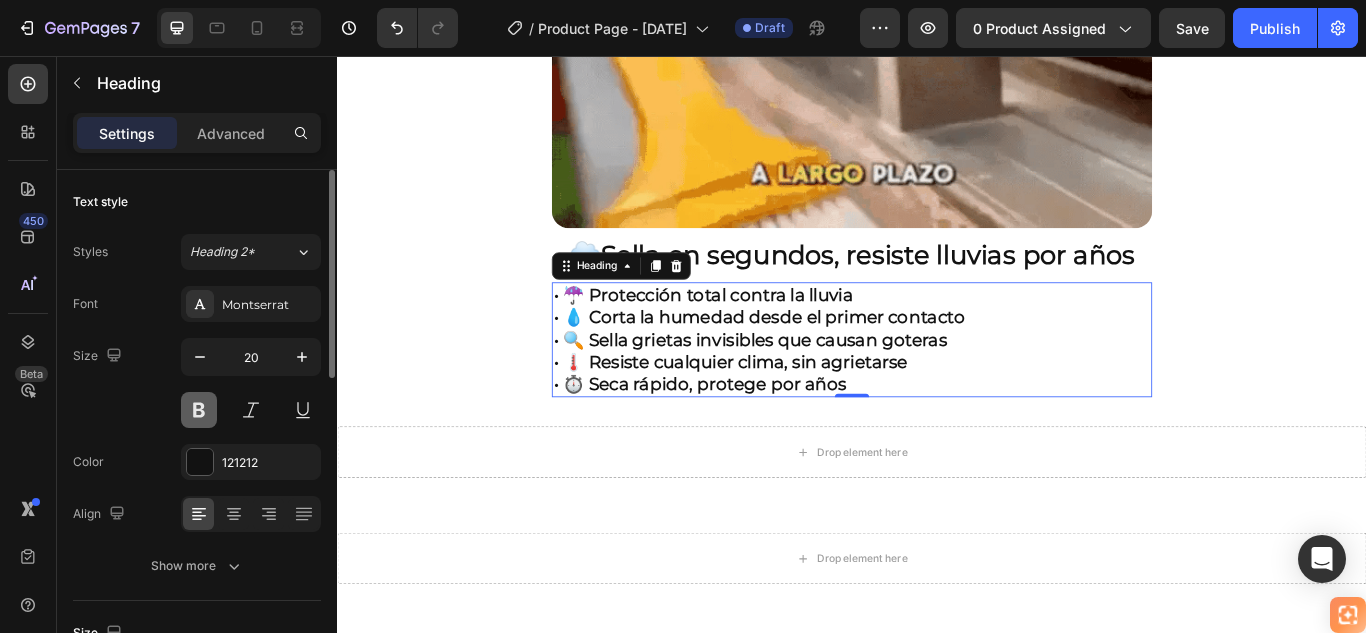 click at bounding box center (199, 410) 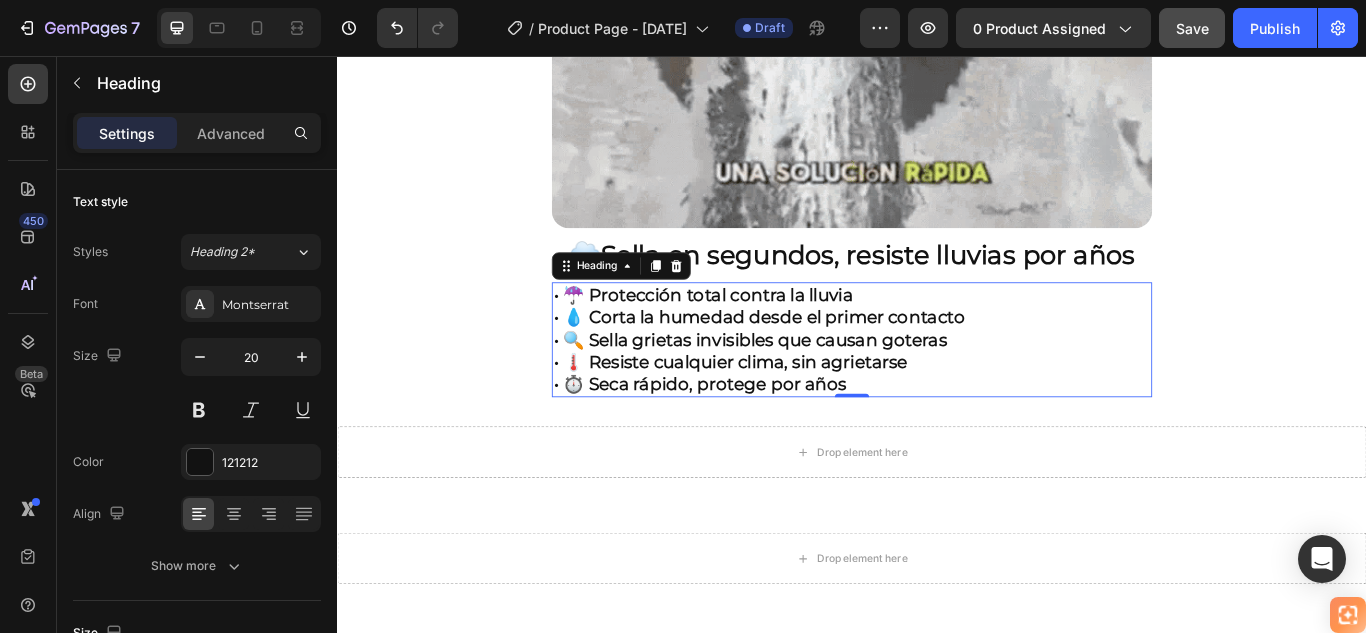 click on "Save" at bounding box center (1192, 28) 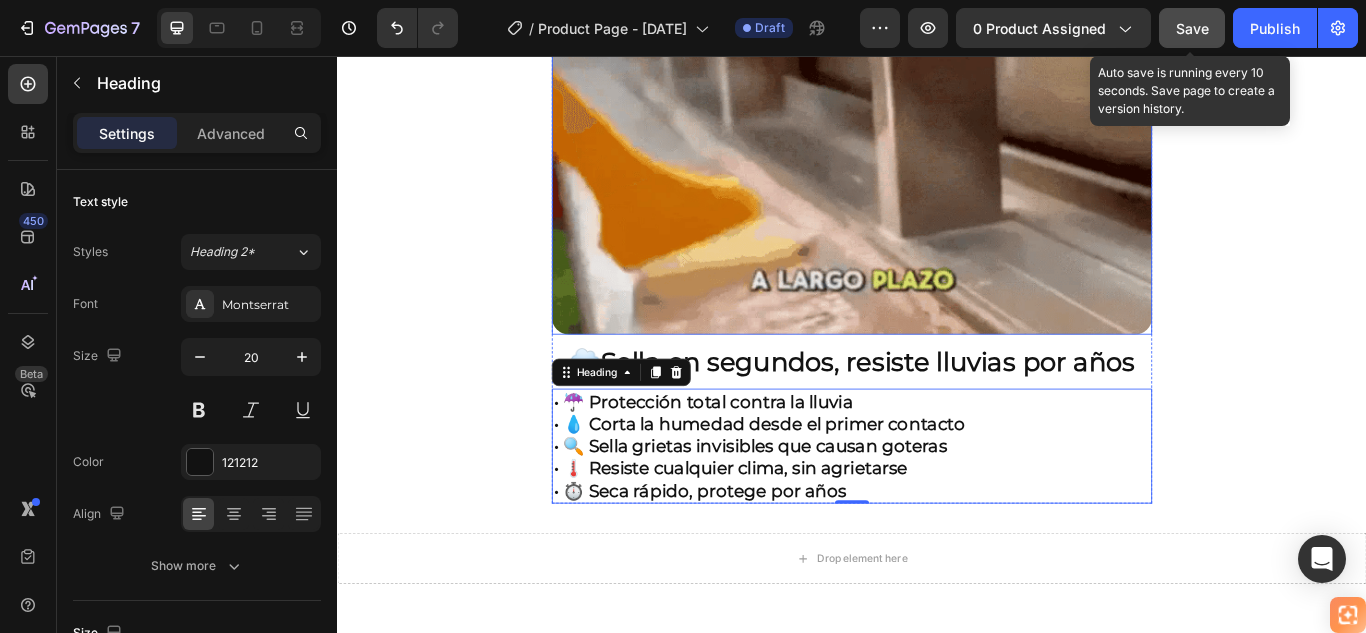 scroll, scrollTop: 1700, scrollLeft: 0, axis: vertical 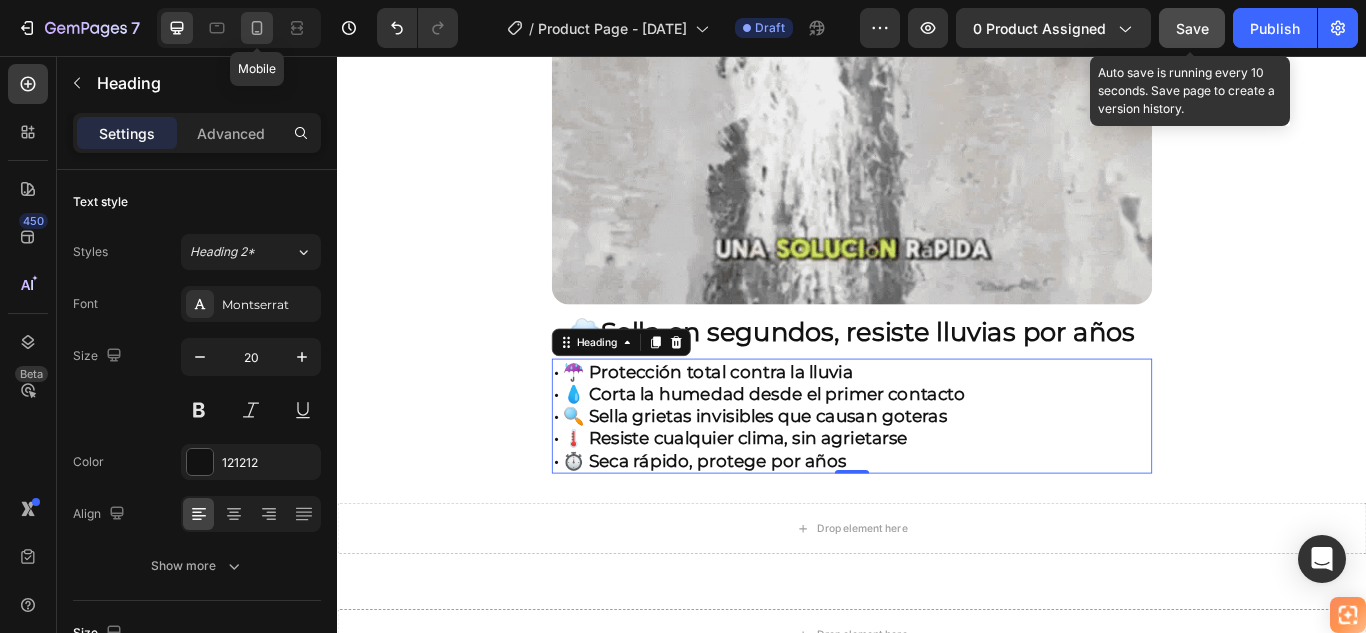 click 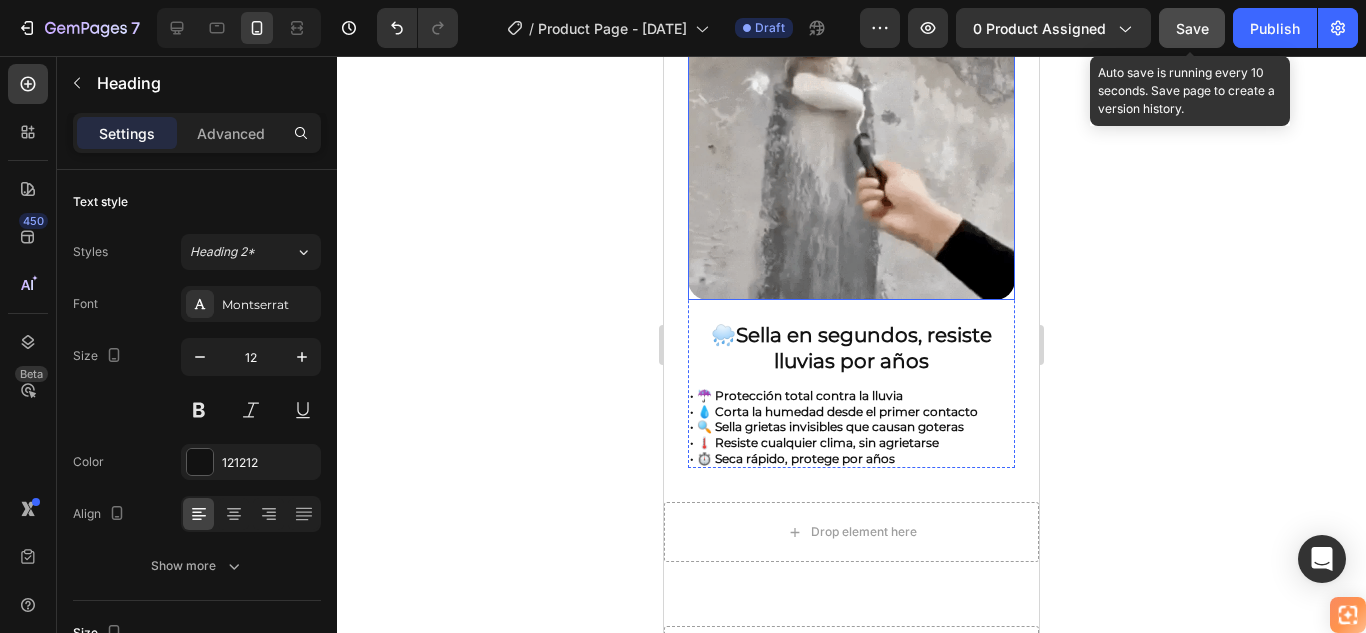 scroll, scrollTop: 885, scrollLeft: 0, axis: vertical 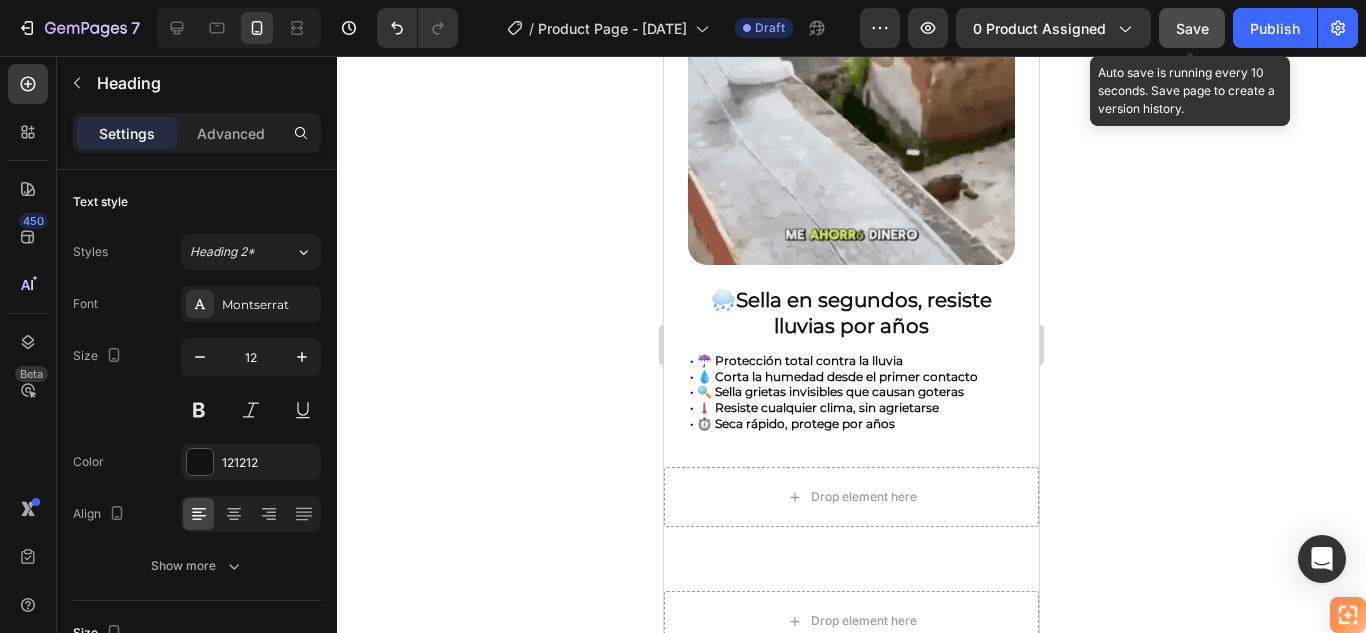 click on "• 🔍 Sella grietas invisibles que causan goteras" at bounding box center [827, 391] 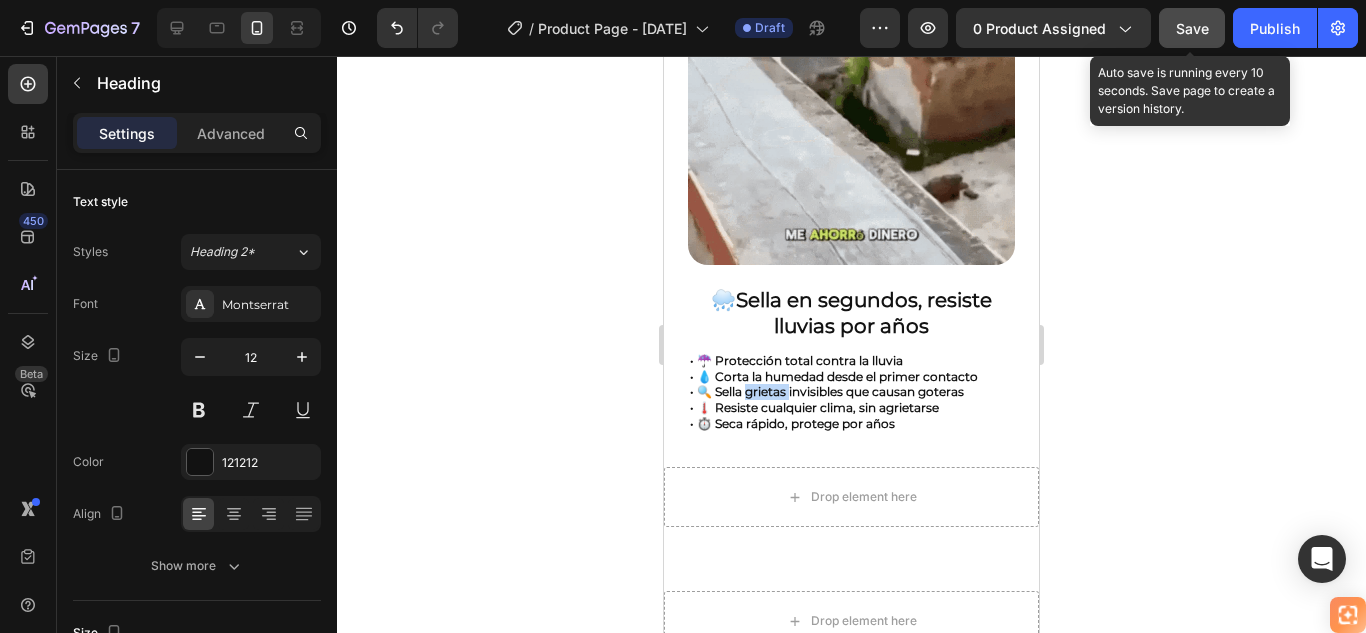 click on "• 🔍 Sella grietas invisibles que causan goteras" at bounding box center [827, 391] 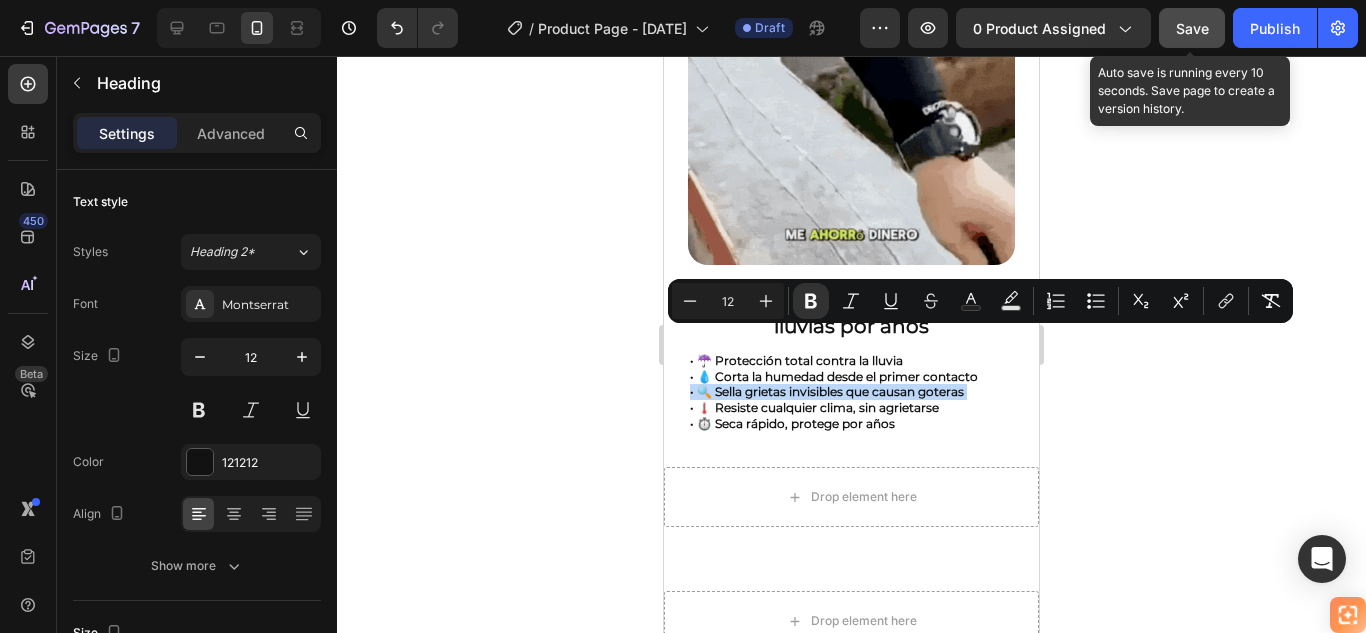 click on "• 🔍 Sella grietas invisibles que causan goteras" at bounding box center (827, 391) 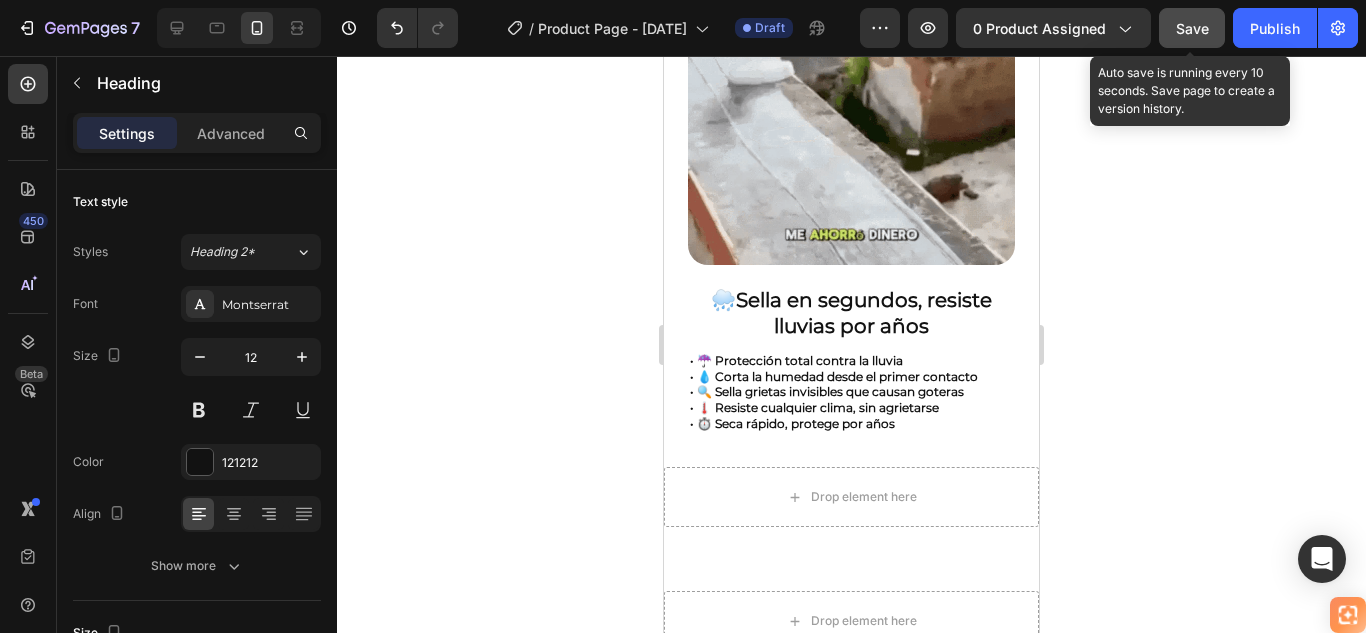 click on "• ⏱️ Seca rápido, protege por años" at bounding box center [792, 423] 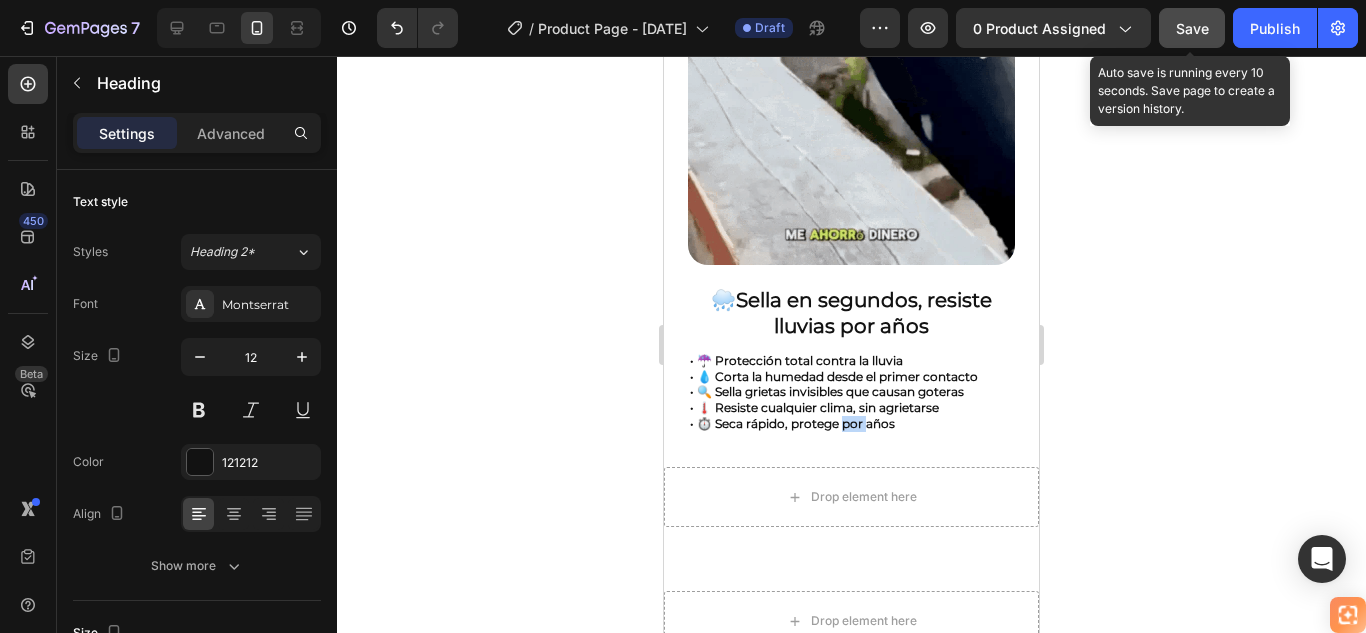 click on "• ⏱️ Seca rápido, protege por años" at bounding box center (792, 423) 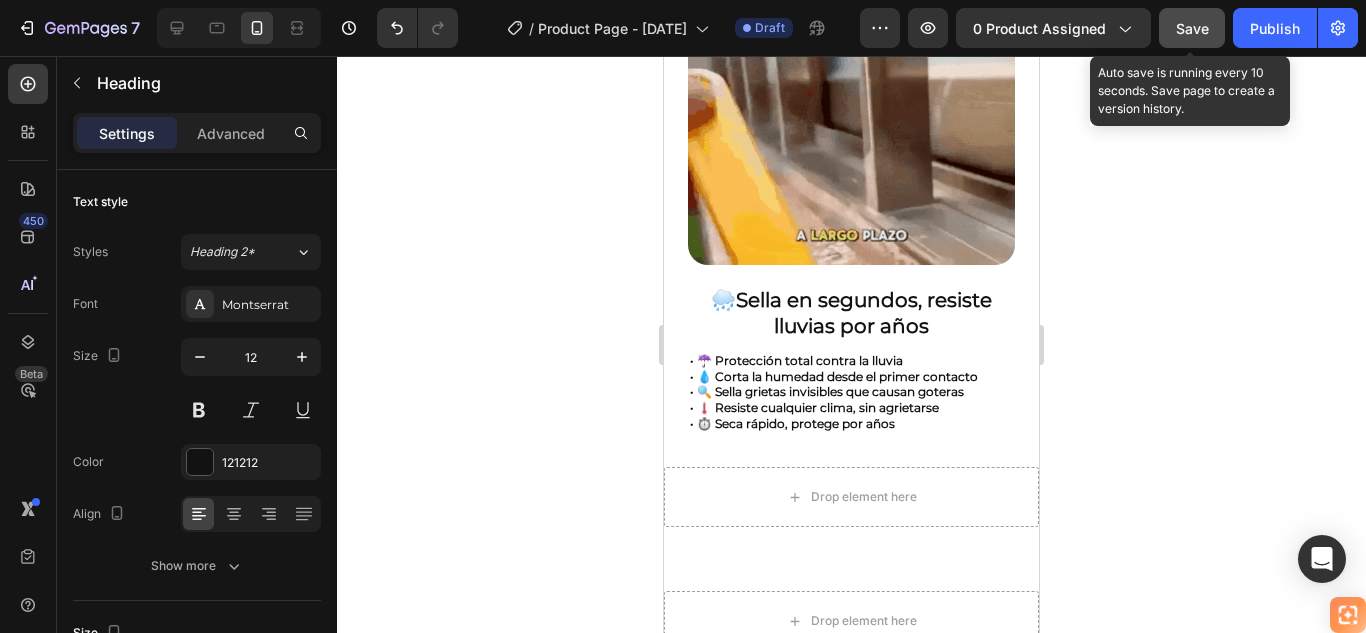 click on "• ☔ Protección total contra la lluvia • 💧 Corta la humedad desde el primer contacto • 🔍 Sella grietas invisibles que causan goteras • 🌡️ Resiste cualquier clima, sin agrietarse • ⏱️ Seca rápido, protege por años" at bounding box center (851, 392) 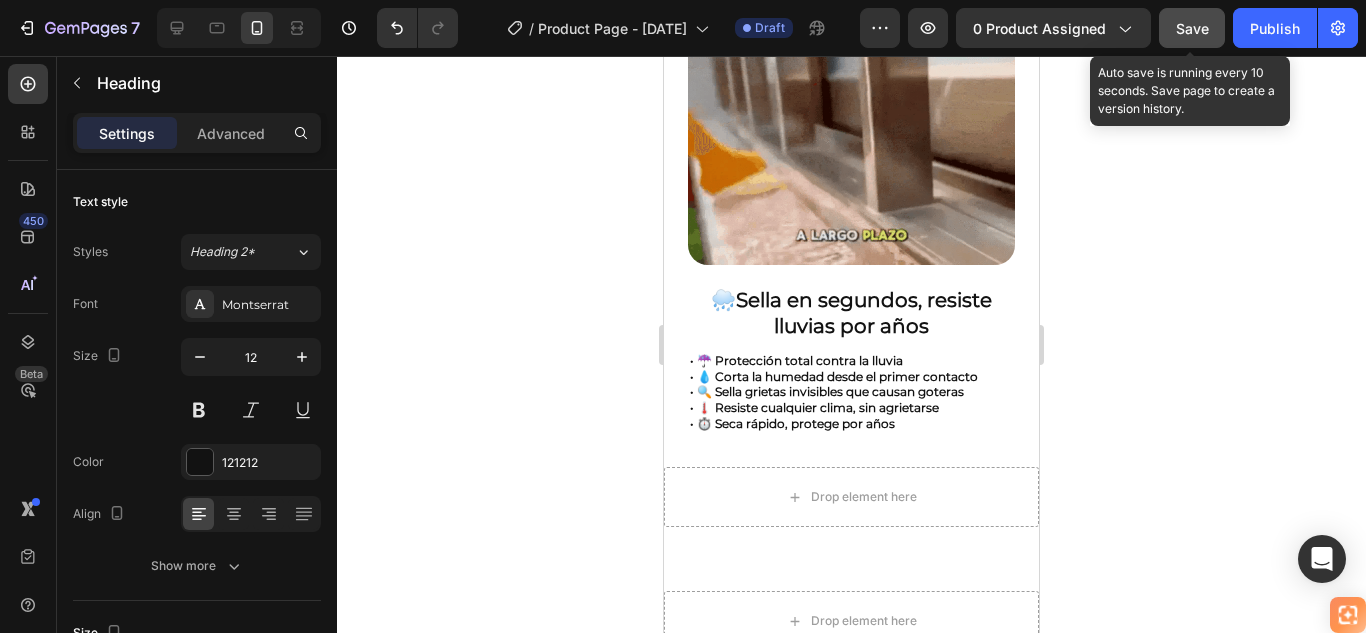 click on "• ☔ Protección total contra la lluvia • 💧 Corta la humedad desde el primer contacto • 🔍 Sella grietas invisibles que causan goteras • 🌡️ Resiste cualquier clima, sin agrietarse • ⏱️ Seca rápido, protege por años" at bounding box center [851, 392] 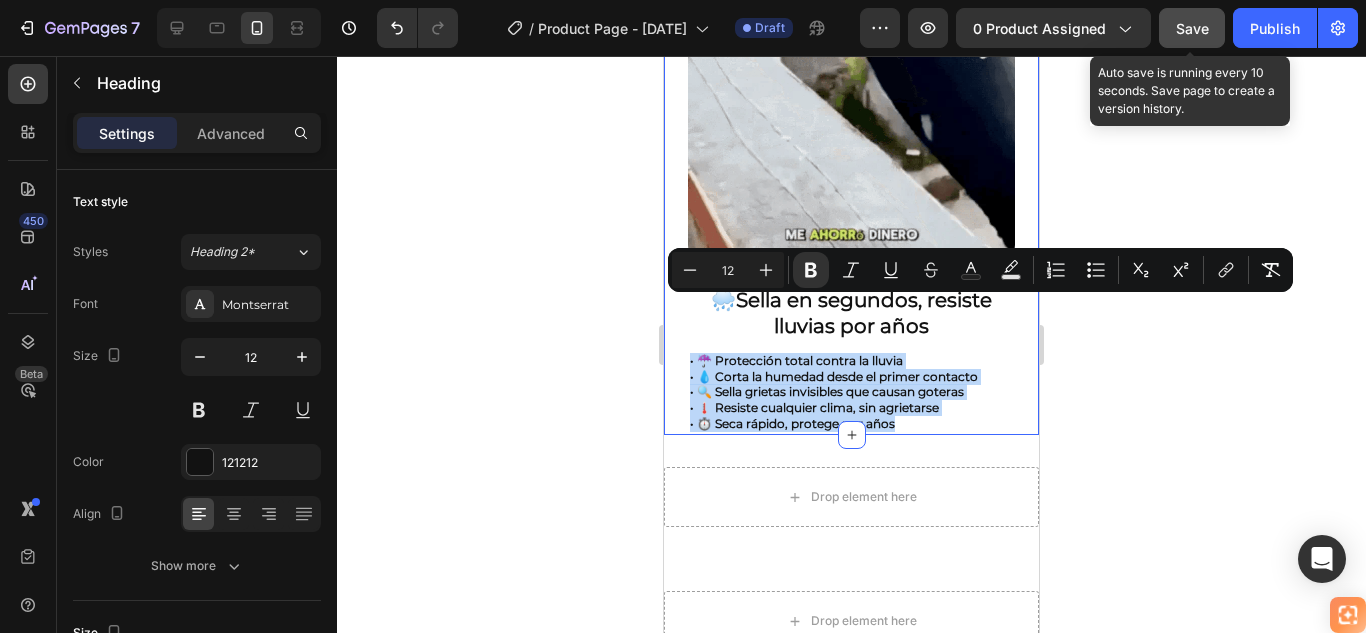 drag, startPoint x: 903, startPoint y: 375, endPoint x: 685, endPoint y: 304, distance: 229.27058 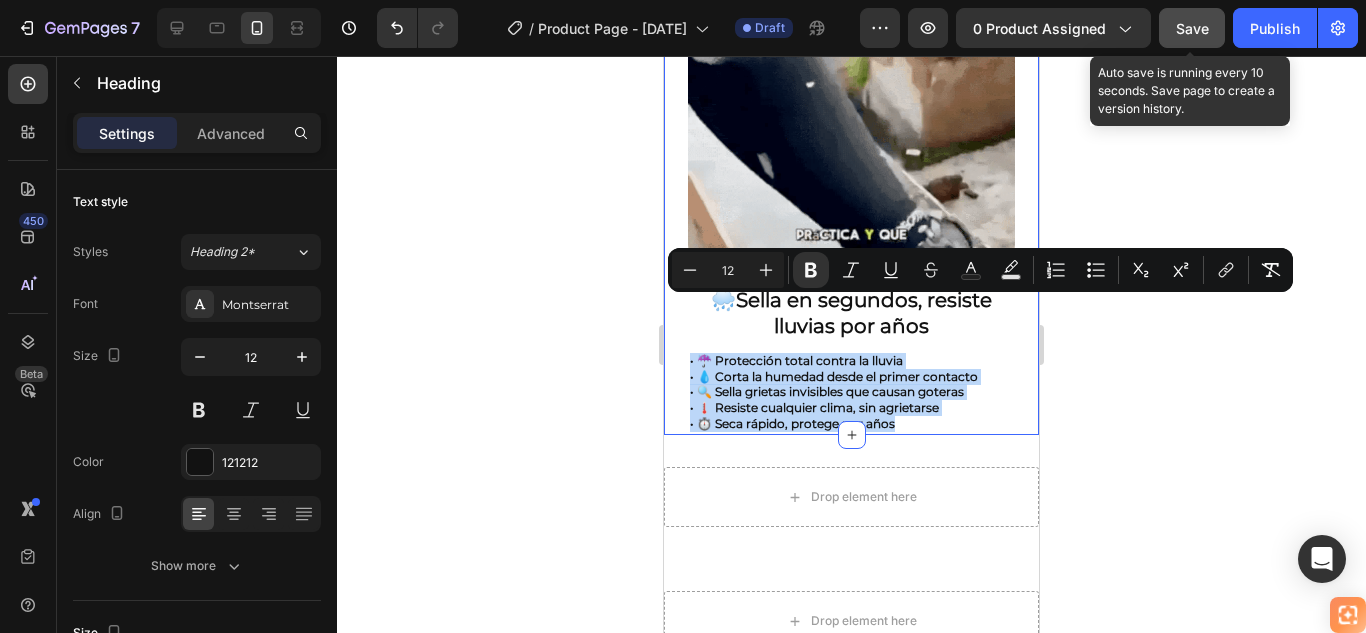 click on "🚚 Envío gratis y entrega rápida - ✅ Garantía de satisfacción total Heading Image ⭐  4.8/5 en confianza, durabilidad y uso fácil Heading 🔥  ¡Oferta Especial de Hoy! Llévate 2 por el precio de 1 Heading Antes: $179.900 Heading Solo x hoy: $89.900 Heading ¡AHORRAS 50% DE DESCUENTO! Heading
Publish the page to see the content.
Custom Code Image 🌧️  Sella en segundos, resiste lluvias por años Heading • ☔ Protección total contra la lluvia • 💧 Corta la humedad desde el primer contacto • 🔍 Sella grietas invisibles que causan goteras • 🌡️ Resiste cualquier clima, sin agrietarse • ⏱️ Seca rápido, protege por años Heading Row Section 1" at bounding box center [851, -177] 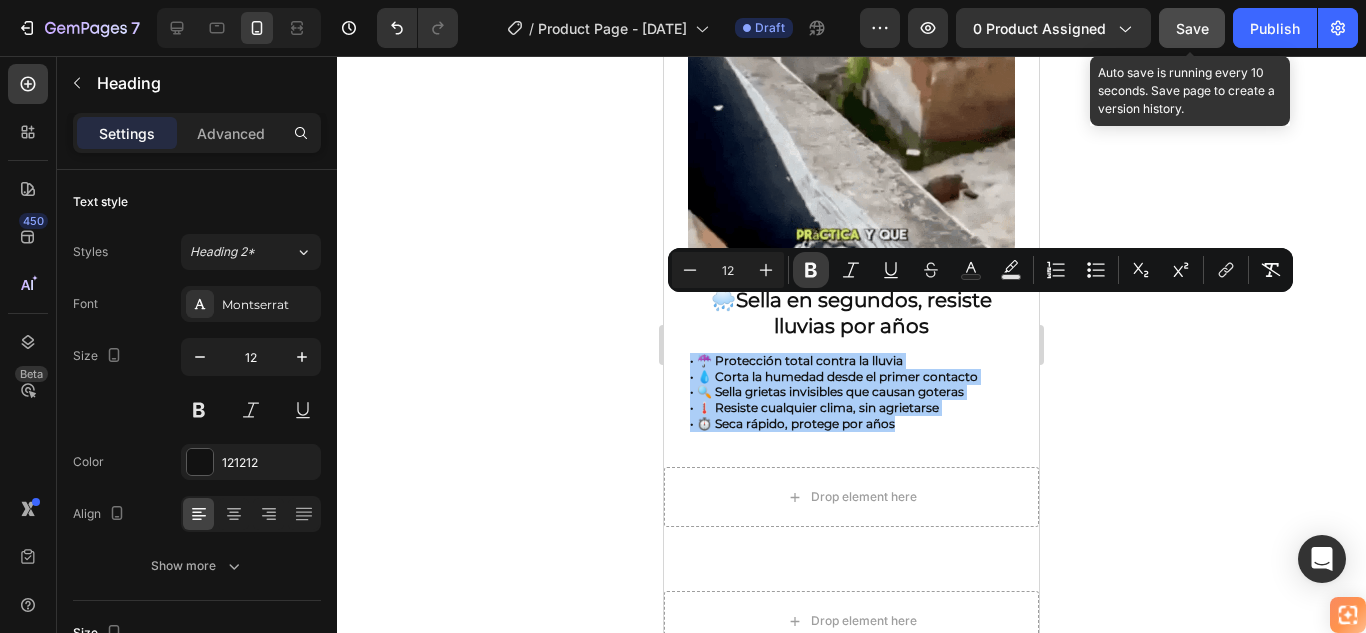 click 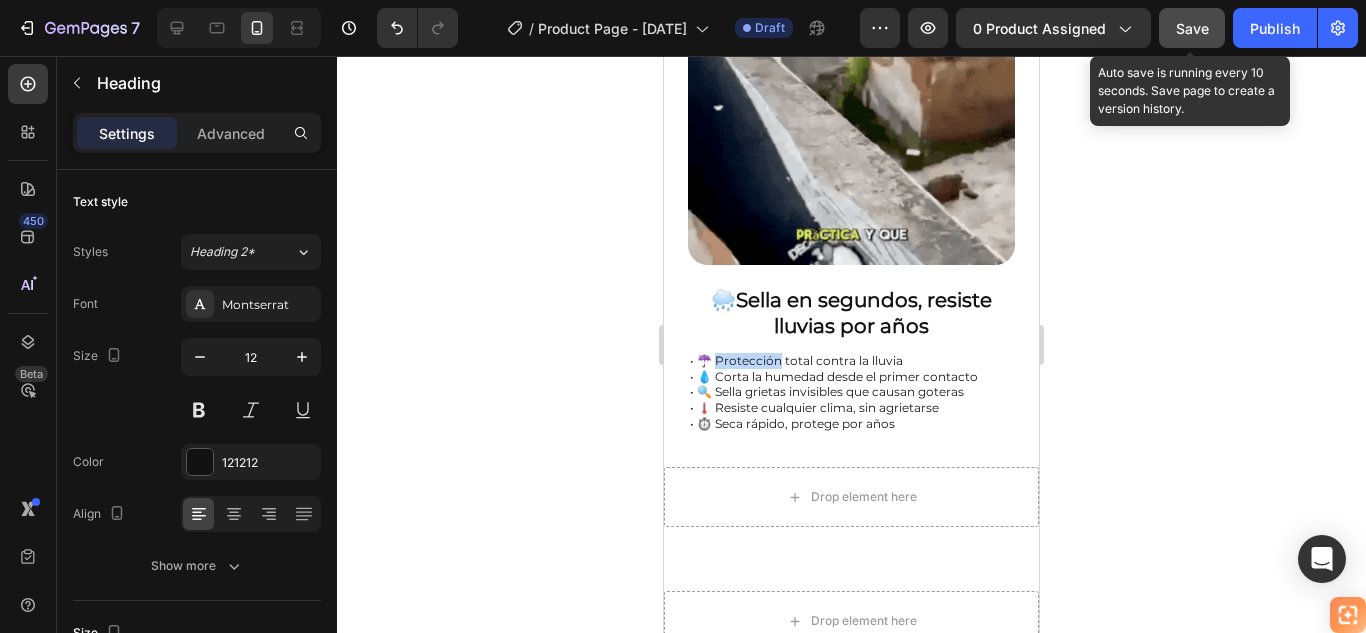 drag, startPoint x: 719, startPoint y: 307, endPoint x: 779, endPoint y: 315, distance: 60.530983 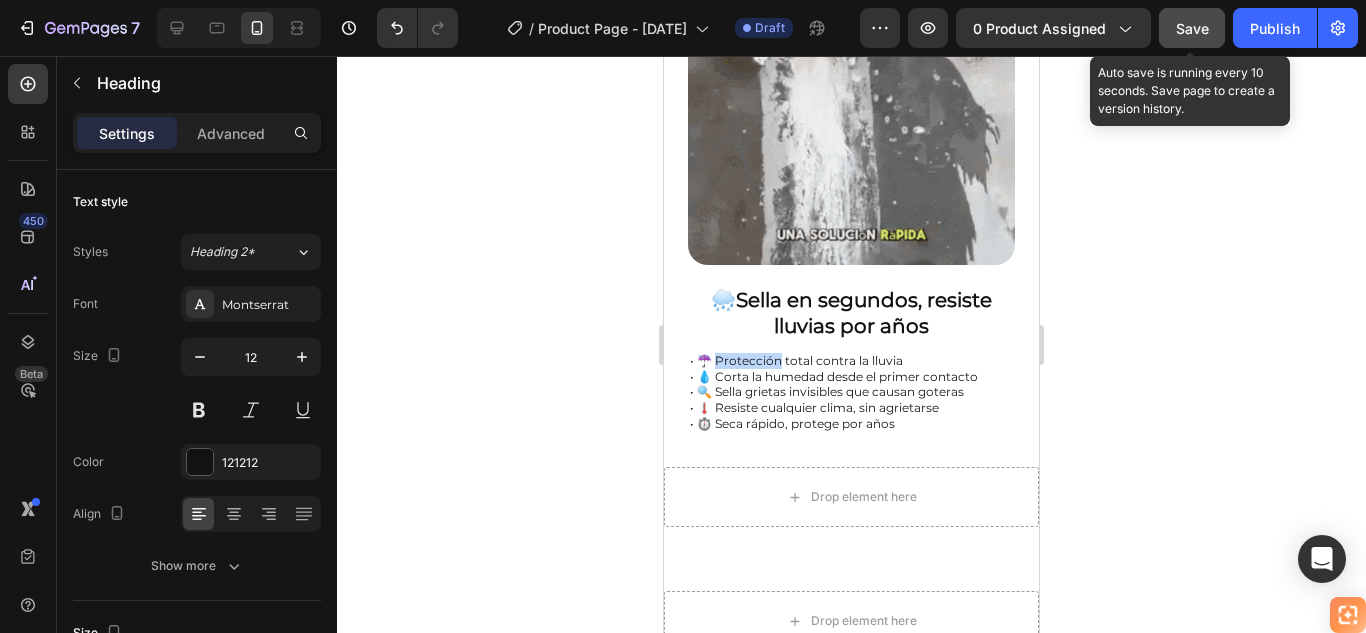 click on "• ☔ Protección total contra la lluvia • 💧 Corta la humedad desde el primer contacto • 🔍 Sella grietas invisibles que causan goteras • 🌡️ Resiste cualquier clima, sin agrietarse • ⏱️ Seca rápido, protege por años" at bounding box center [851, 392] 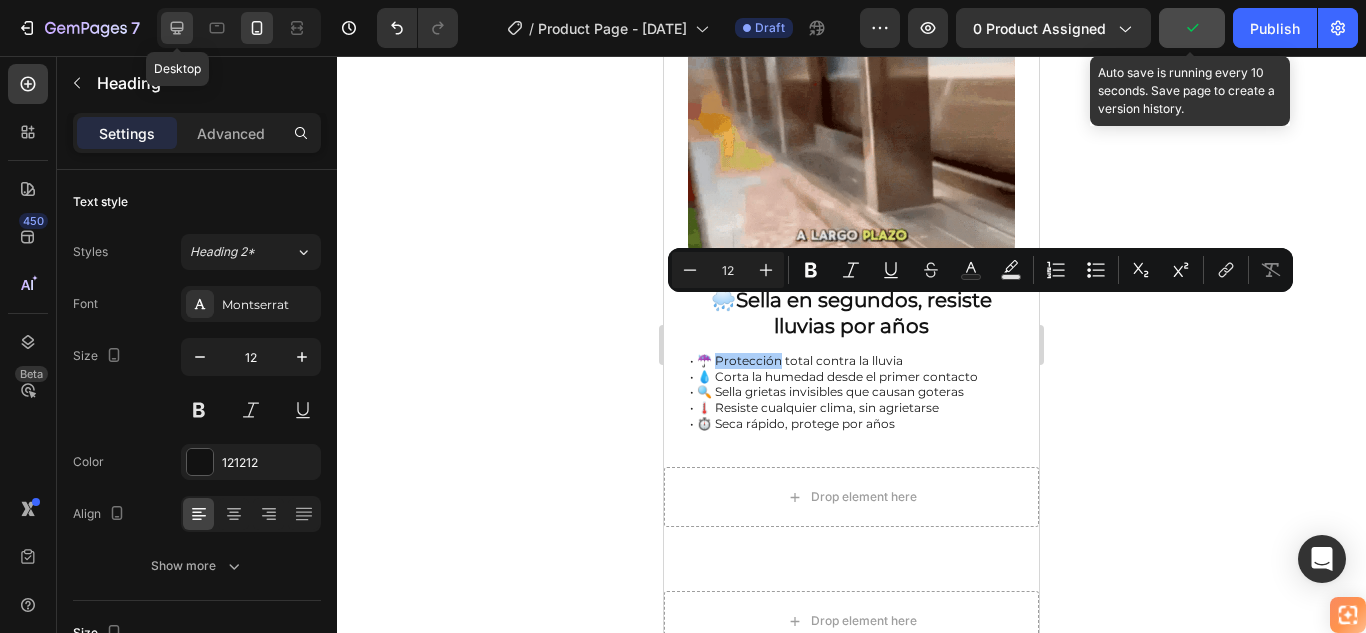 click 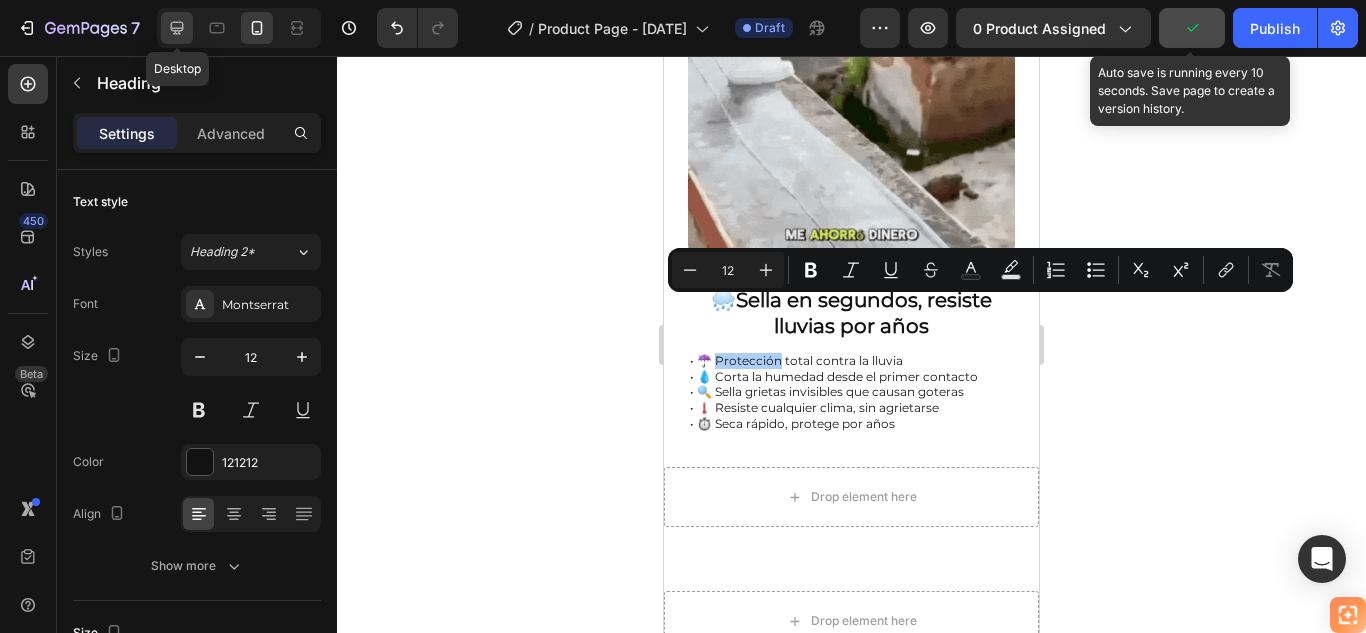 type on "20" 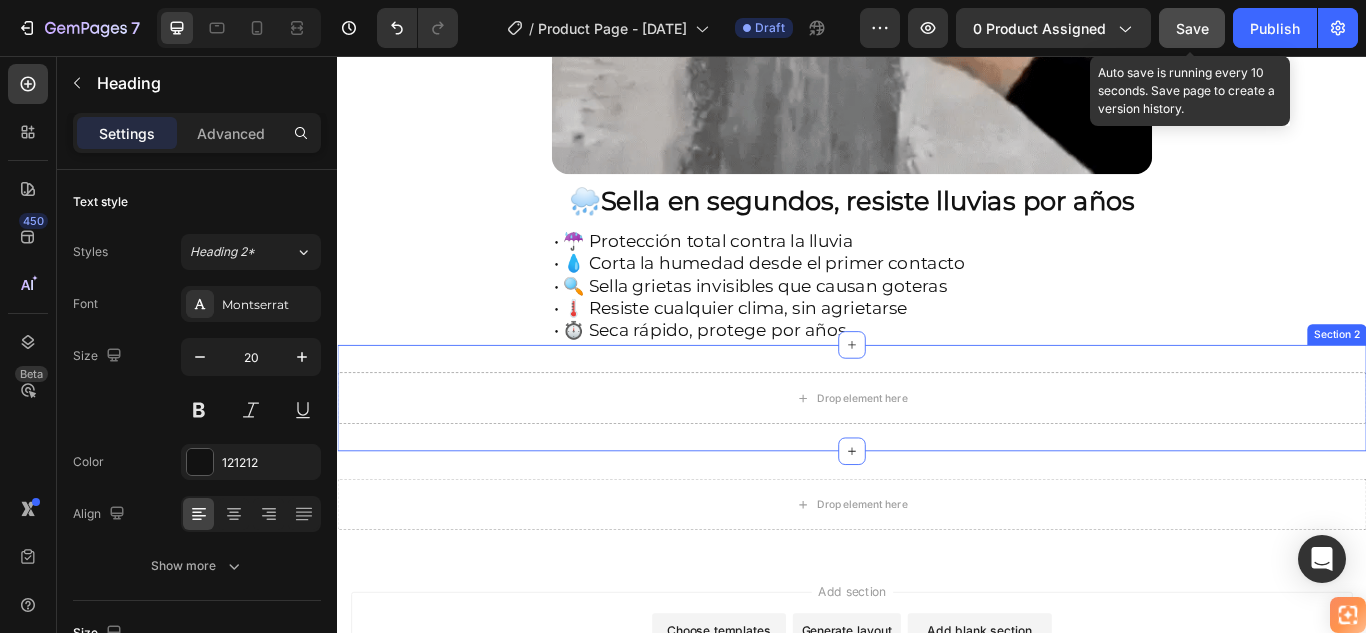 scroll, scrollTop: 1817, scrollLeft: 0, axis: vertical 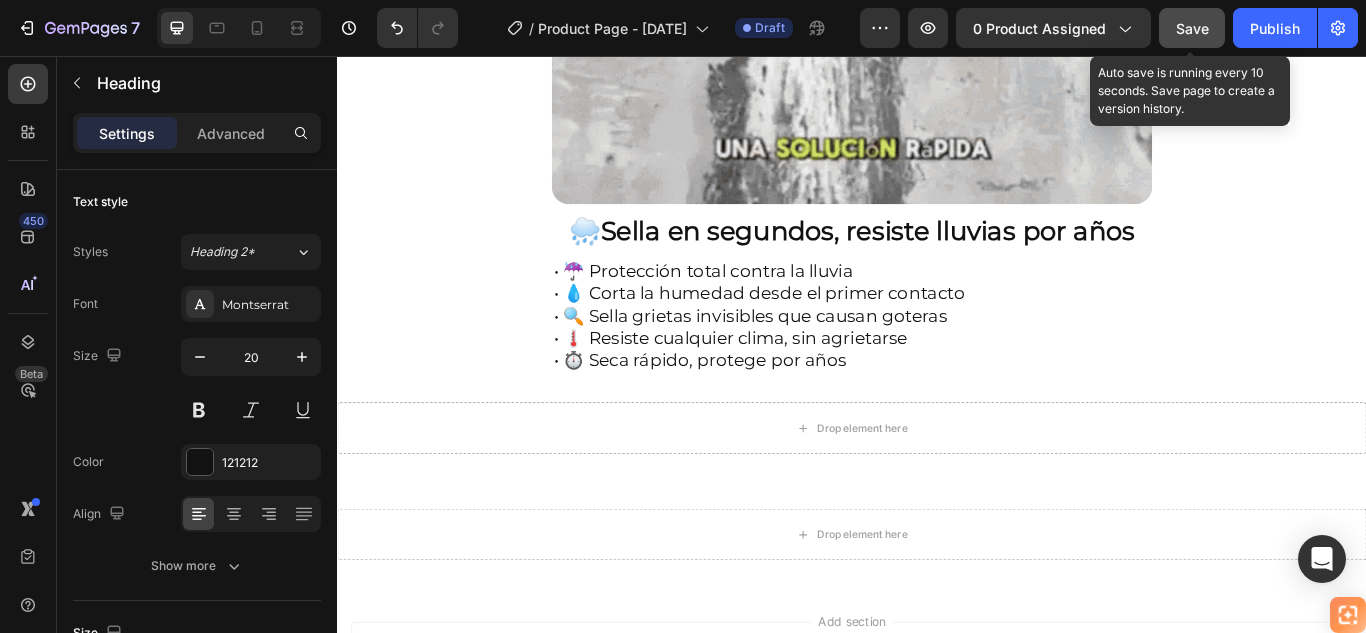 click on "• ☔ Protección total contra la lluvia • 💧 Corta la humedad desde el primer contacto • 🔍 Sella grietas invisibles que causan goteras • 🌡️ Resiste cualquier clima, sin agrietarse • ⏱️ Seca rápido, protege por años" at bounding box center (937, 359) 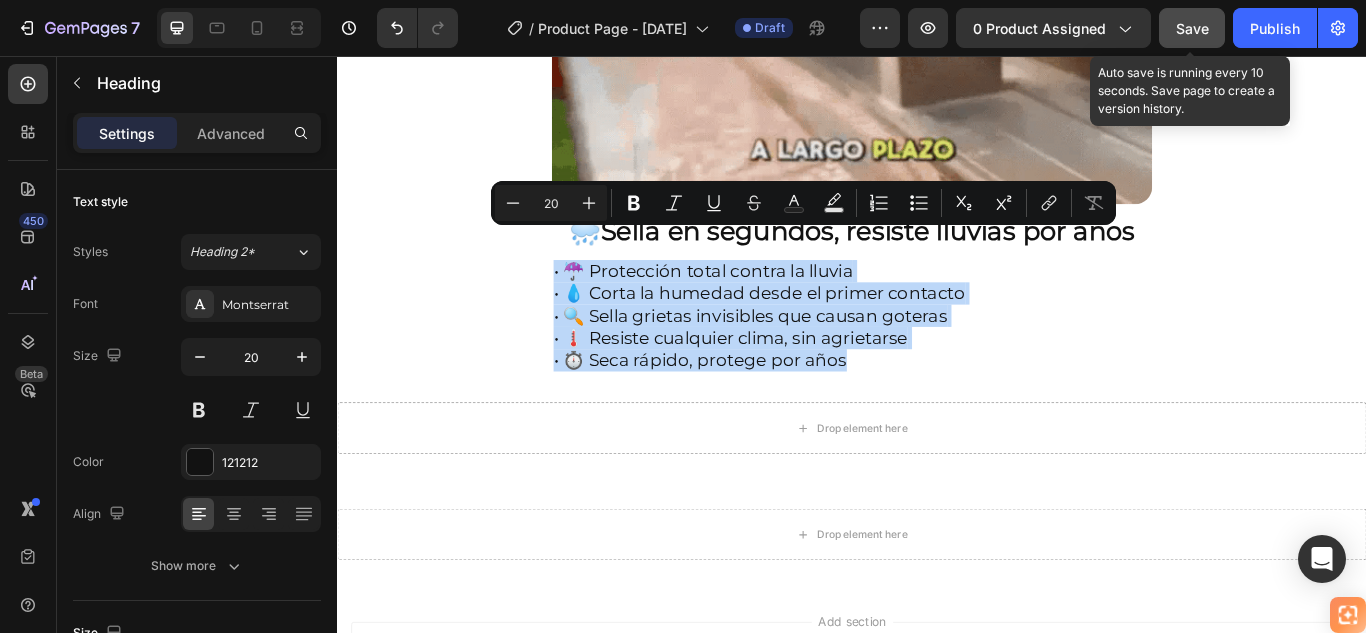 drag, startPoint x: 934, startPoint y: 377, endPoint x: 587, endPoint y: 268, distance: 363.71692 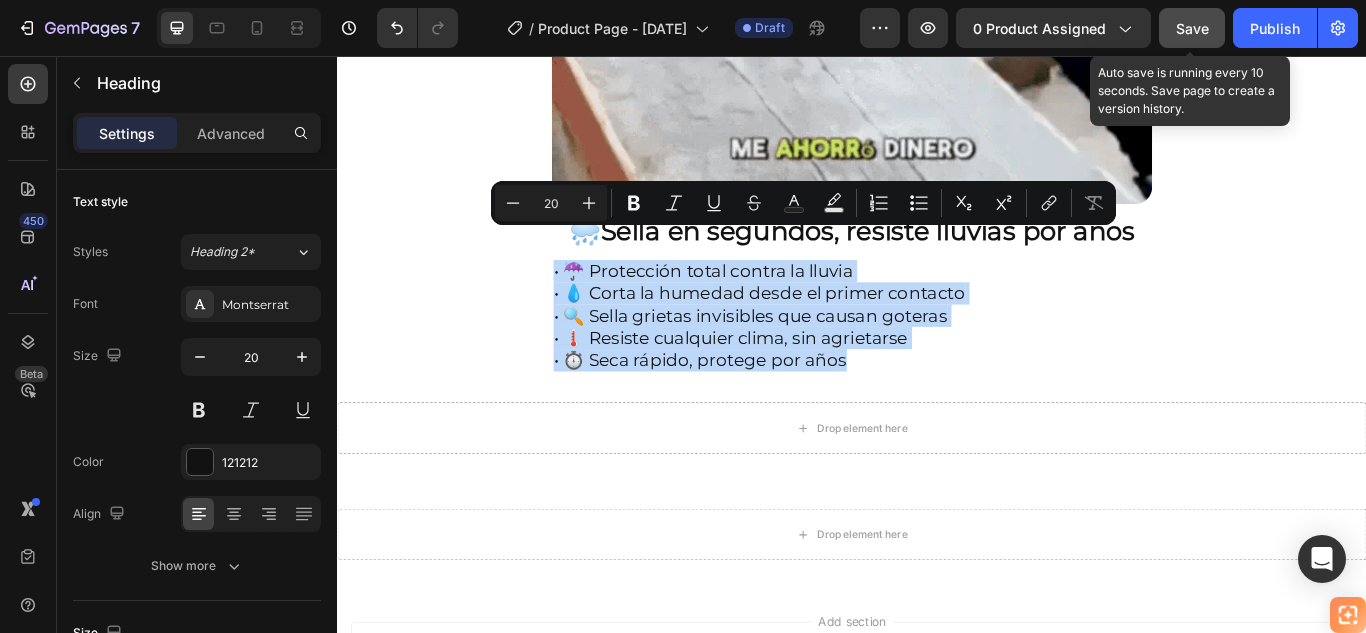 click on "• ☔ Protección total contra la lluvia • 💧 Corta la humedad desde el primer contacto • 🔍 Sella grietas invisibles que causan goteras • 🌡️ Resiste cualquier clima, sin agrietarse • ⏱️ Seca rápido, protege por años" at bounding box center [937, 359] 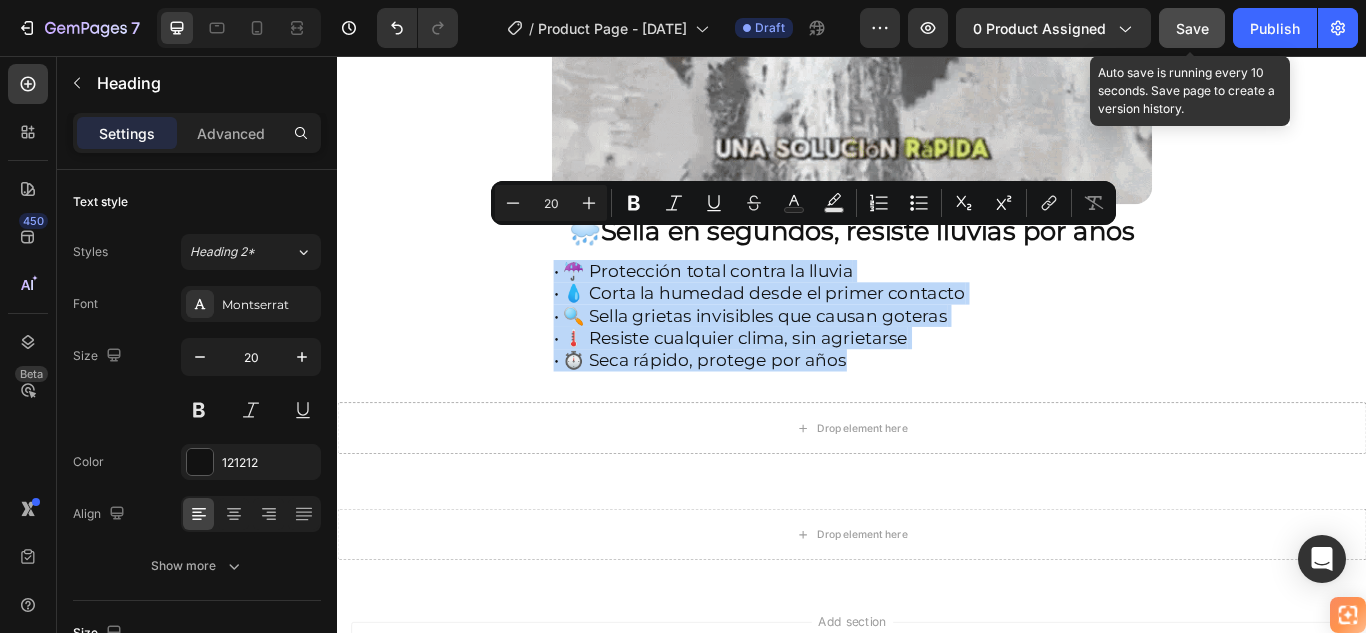 click on "• ☔ Protección total contra la lluvia • 💧 Corta la humedad desde el primer contacto • 🔍 Sella grietas invisibles que causan goteras • 🌡️ Resiste cualquier clima, sin agrietarse • ⏱️ Seca rápido, protege por años" at bounding box center (937, 359) 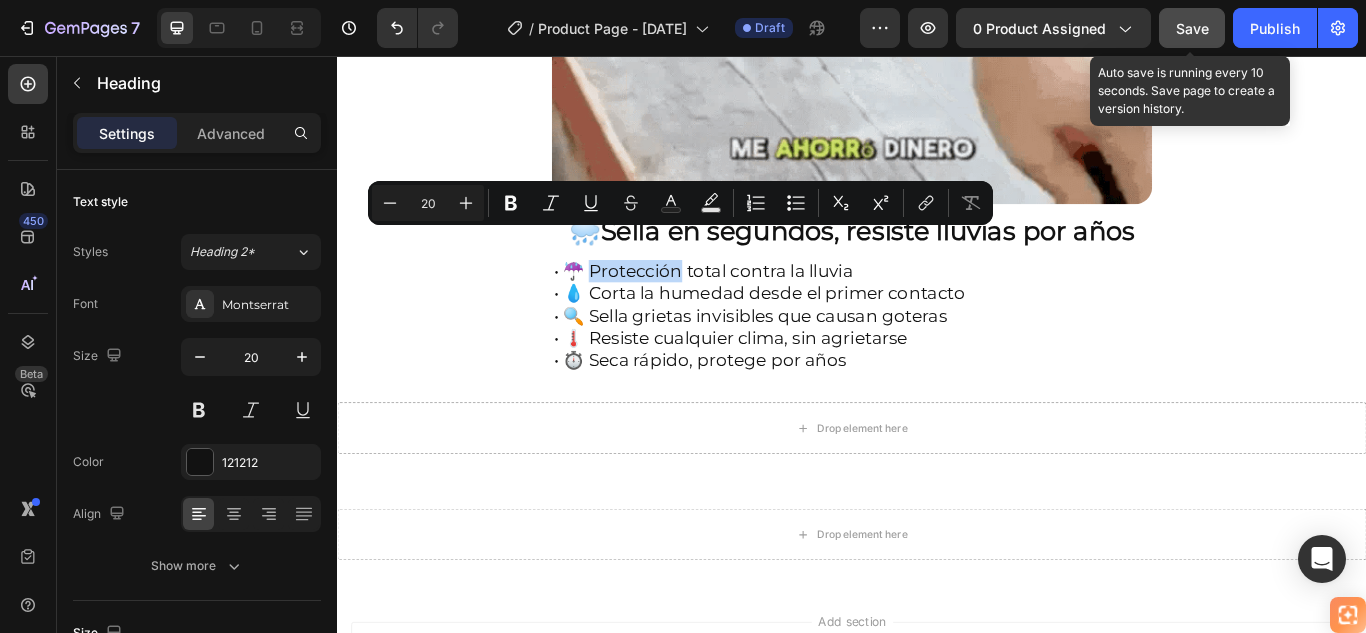drag, startPoint x: 634, startPoint y: 274, endPoint x: 737, endPoint y: 275, distance: 103.00485 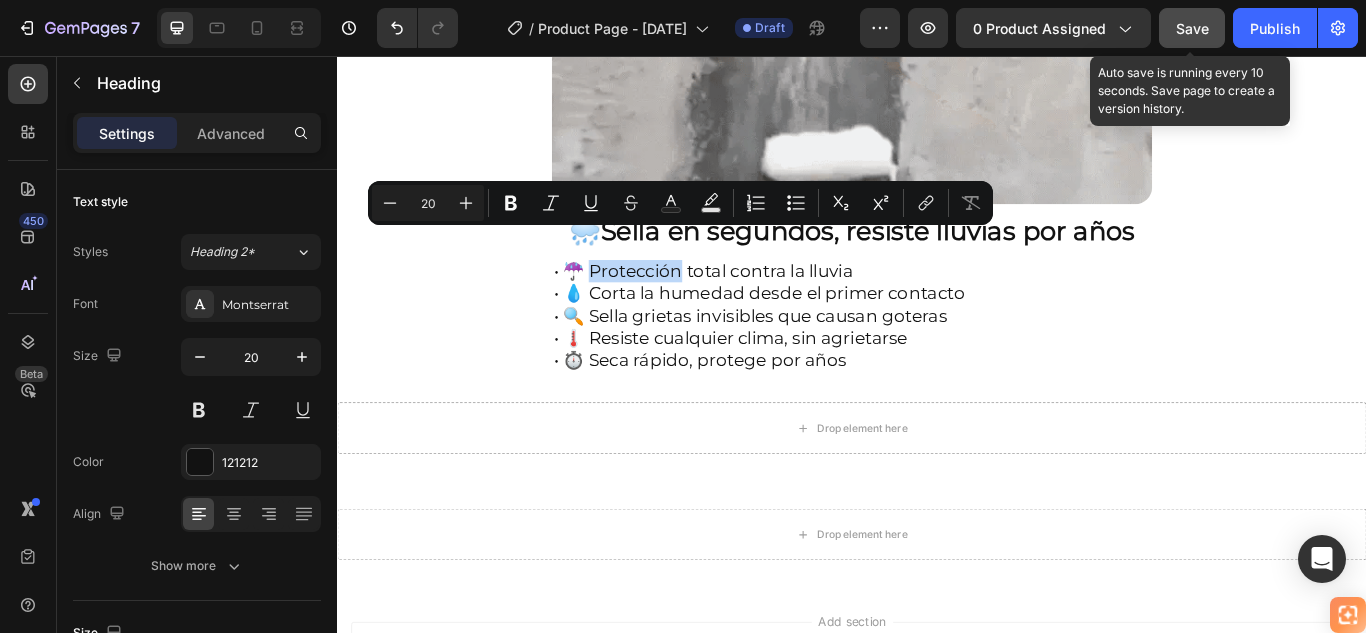 click on "• ☔ Protección total contra la lluvia • 💧 Corta la humedad desde el primer contacto • 🔍 Sella grietas invisibles que causan goteras • 🌡️ Resiste cualquier clima, sin agrietarse • ⏱️ Seca rápido, protege por años" at bounding box center [937, 359] 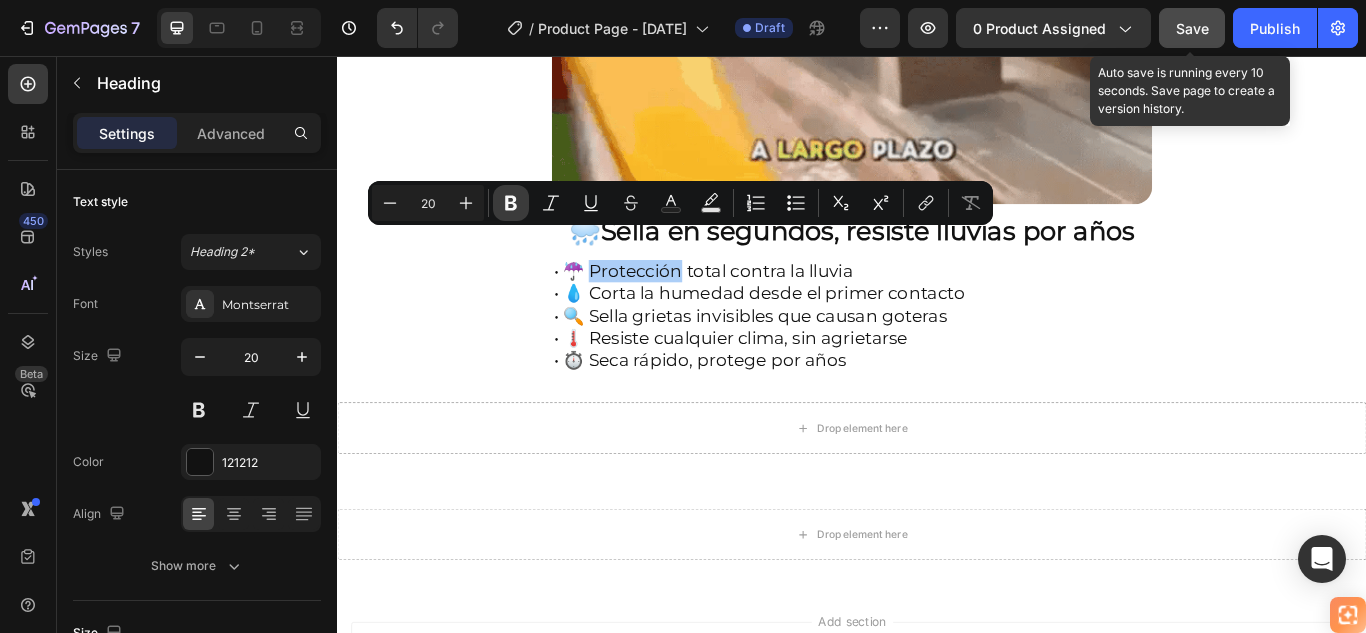click 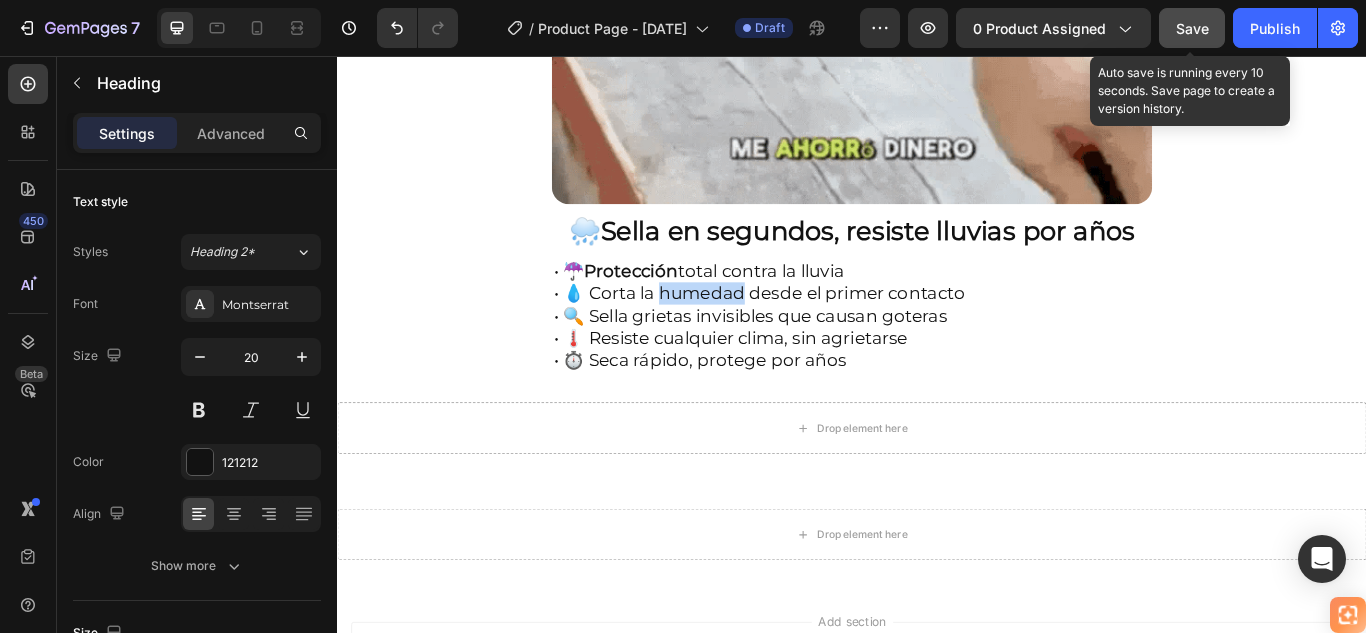 drag, startPoint x: 716, startPoint y: 299, endPoint x: 809, endPoint y: 299, distance: 93 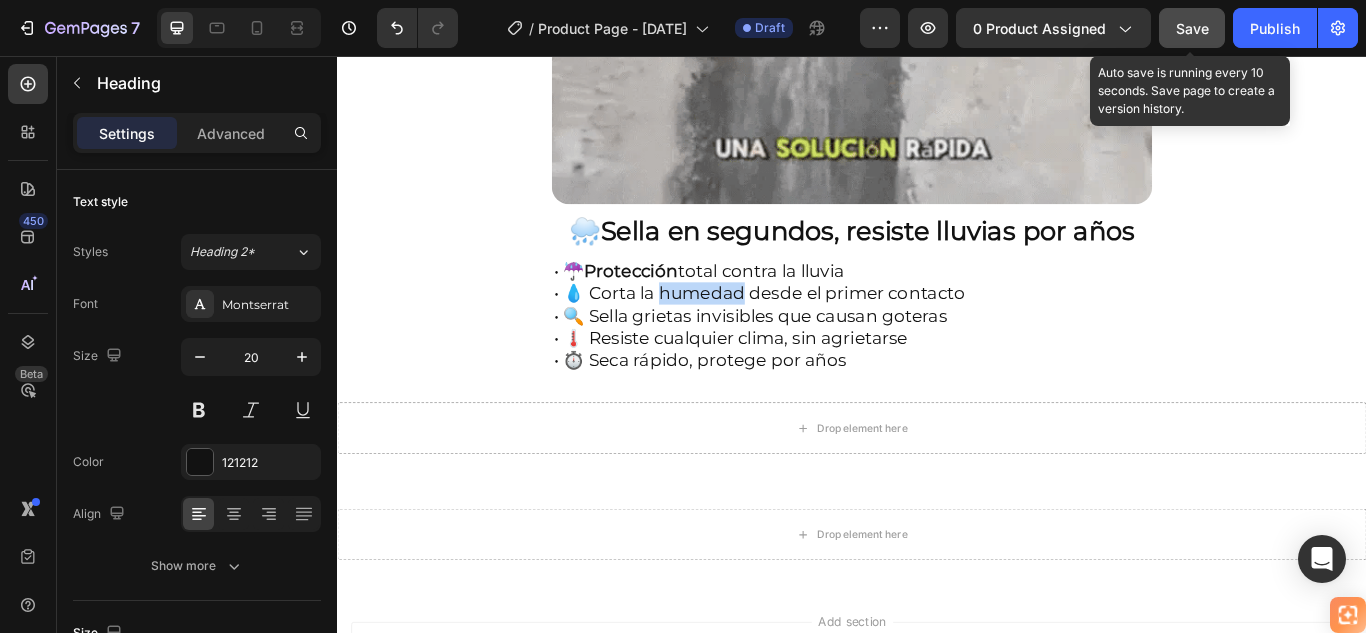 click on "• ☔  Protección  total contra la lluvia • 💧 Corta la humedad desde el primer contacto • 🔍 Sella grietas invisibles que causan goteras • 🌡️ Resiste cualquier clima, sin agrietarse • ⏱️ Seca rápido, protege por años" at bounding box center [937, 359] 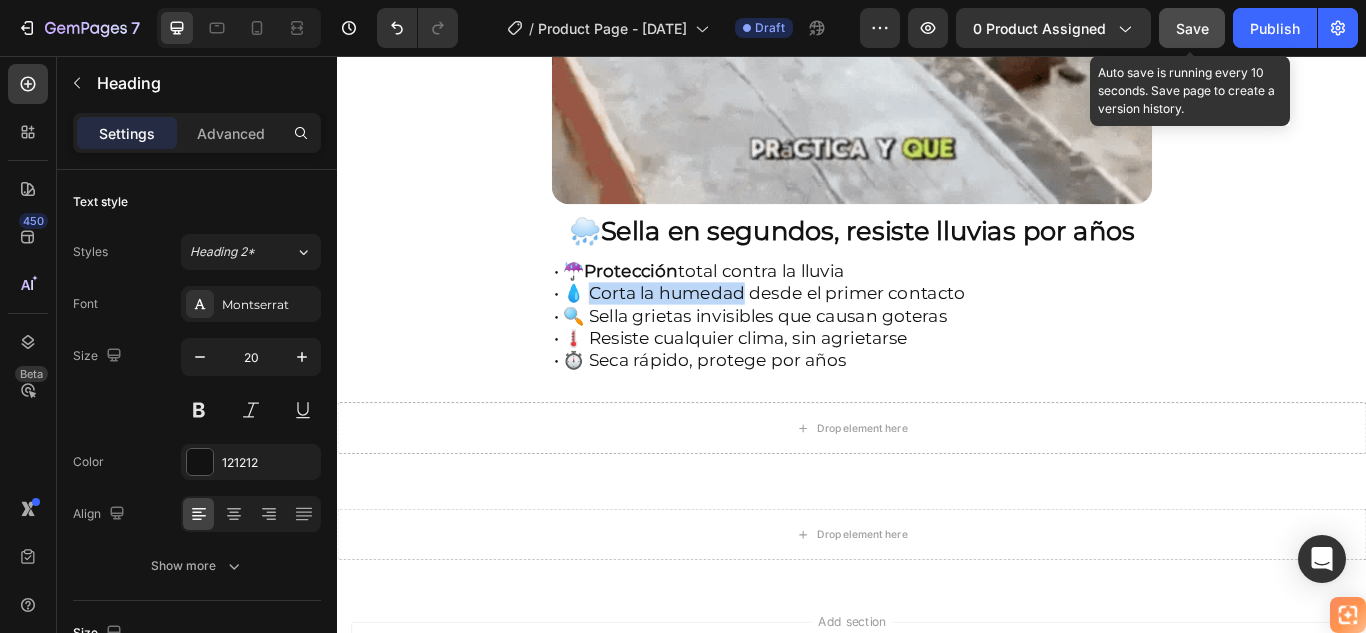 drag, startPoint x: 636, startPoint y: 298, endPoint x: 809, endPoint y: 303, distance: 173.07224 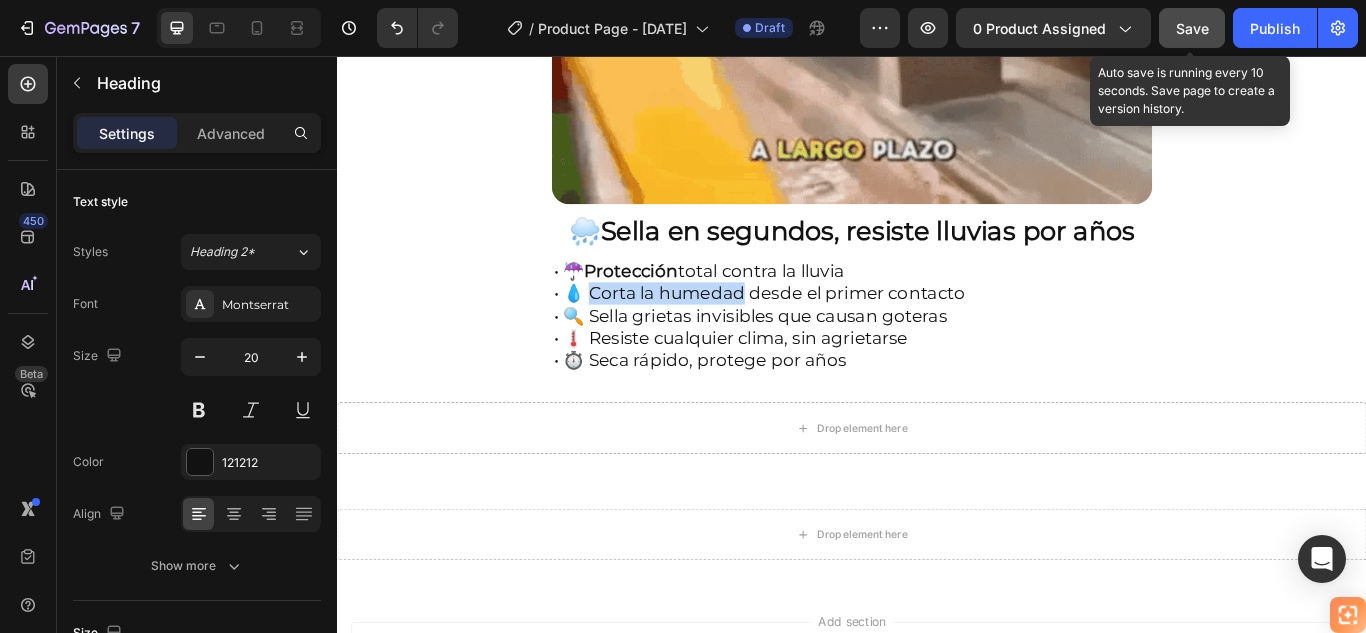 click on "• ☔  Protección  total contra la lluvia • 💧 Corta la humedad desde el primer contacto • 🔍 Sella grietas invisibles que causan goteras • 🌡️ Resiste cualquier clima, sin agrietarse • ⏱️ Seca rápido, protege por años" at bounding box center [937, 359] 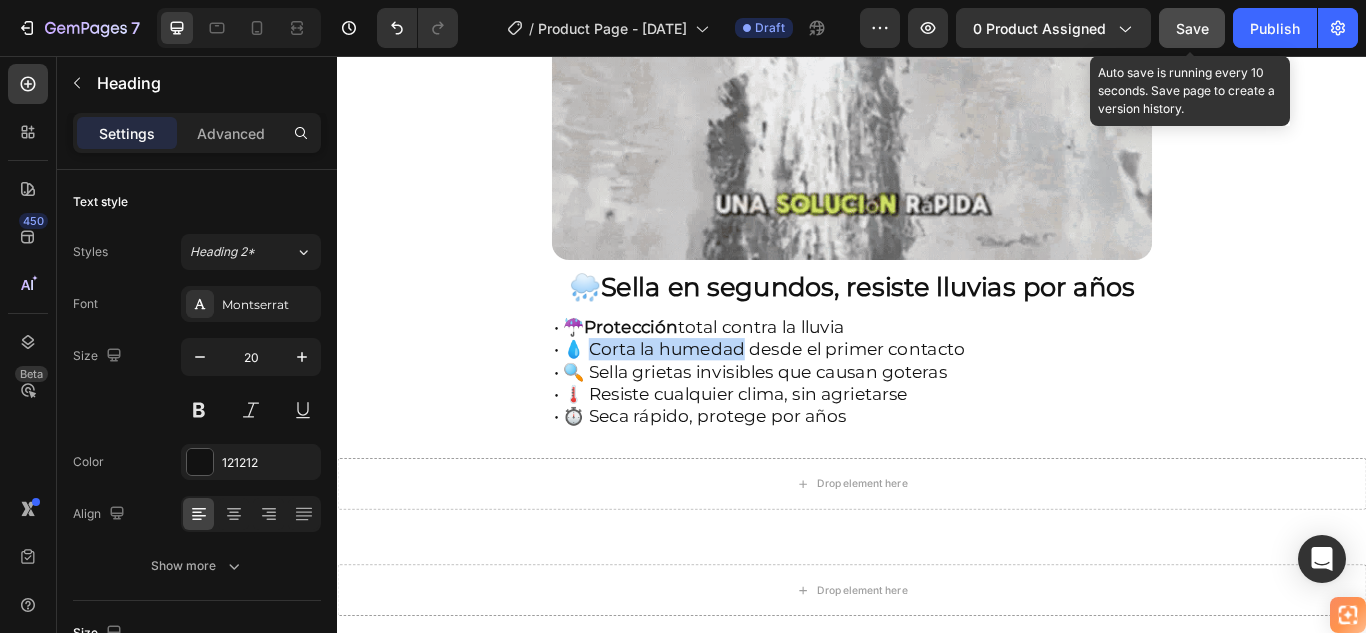 scroll, scrollTop: 1717, scrollLeft: 0, axis: vertical 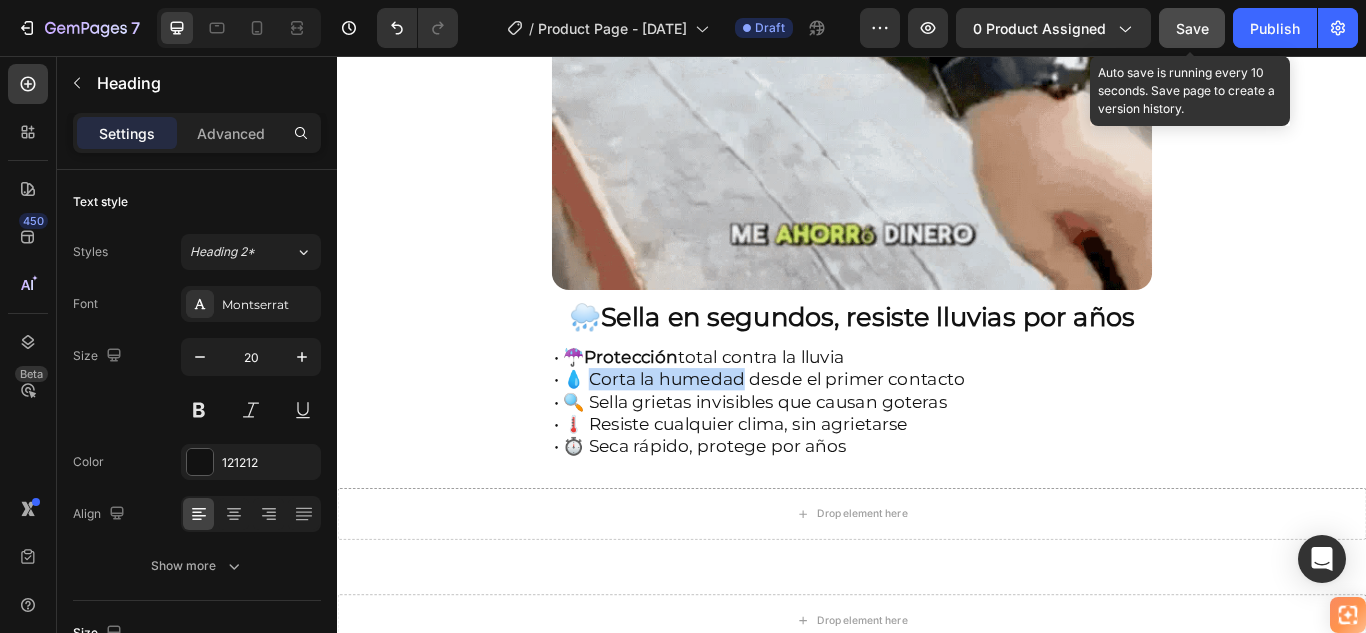 click on "• ☔  Protección  total contra la lluvia • 💧 Corta la humedad desde el primer contacto • 🔍 Sella grietas invisibles que causan goteras • 🌡️ Resiste cualquier clima, sin agrietarse • ⏱️ Seca rápido, protege por años" at bounding box center (937, 459) 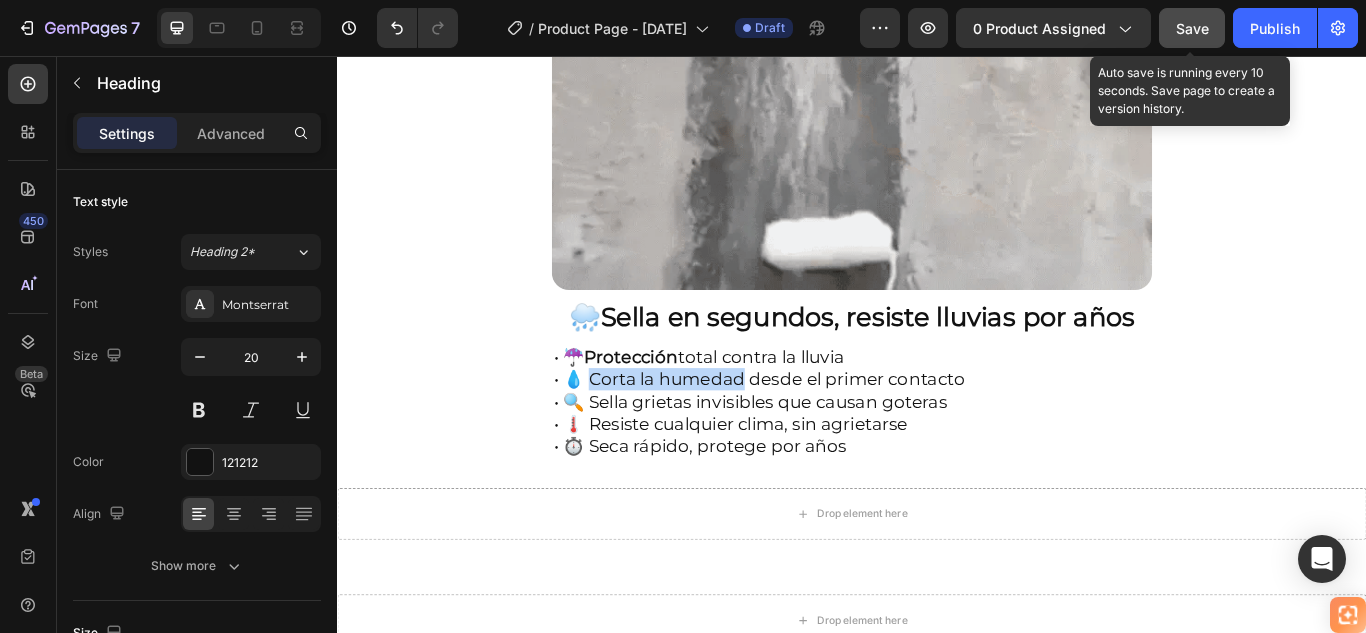 drag, startPoint x: 637, startPoint y: 397, endPoint x: 812, endPoint y: 398, distance: 175.00285 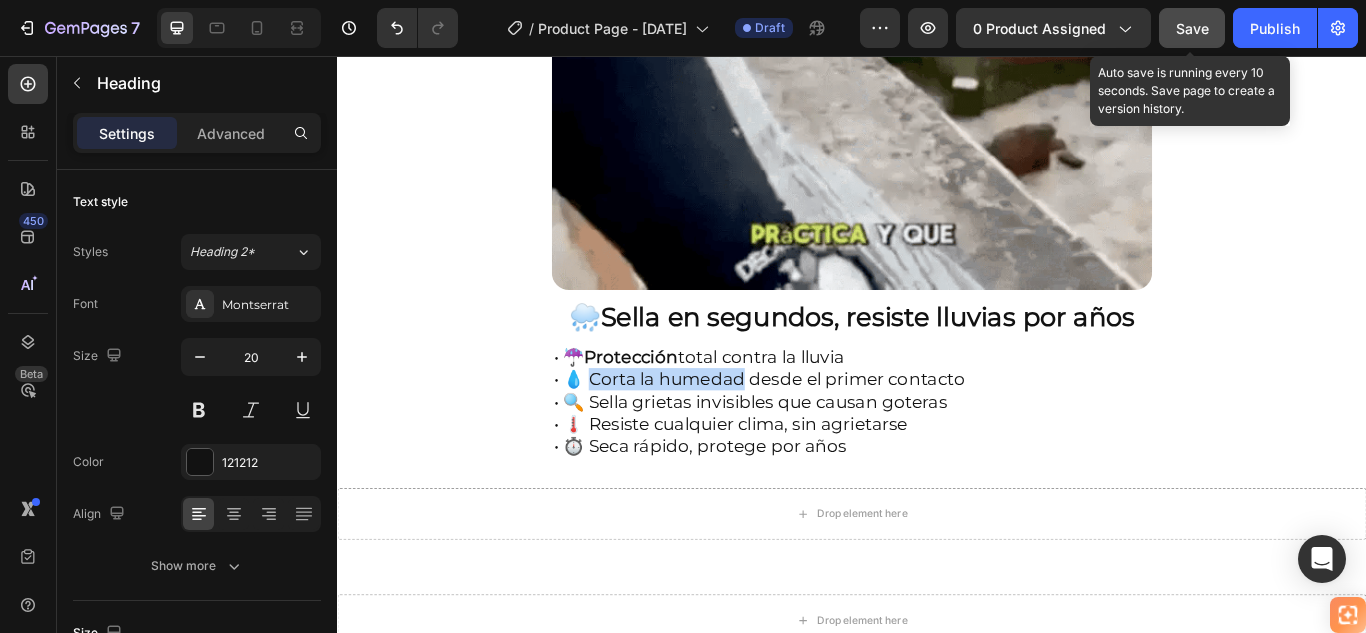 click on "• ☔  Protección  total contra la lluvia • 💧 Corta la humedad desde el primer contacto • 🔍 Sella grietas invisibles que causan goteras • 🌡️ Resiste cualquier clima, sin agrietarse • ⏱️ Seca rápido, protege por años" at bounding box center [937, 459] 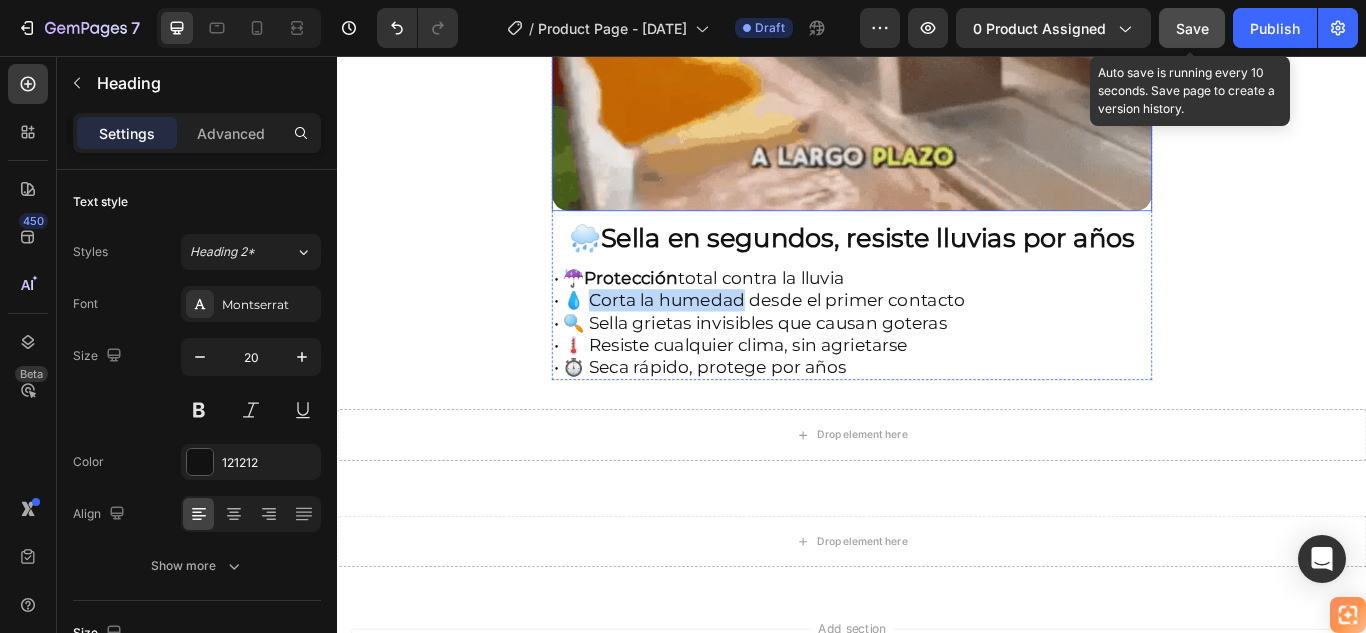 scroll, scrollTop: 1817, scrollLeft: 0, axis: vertical 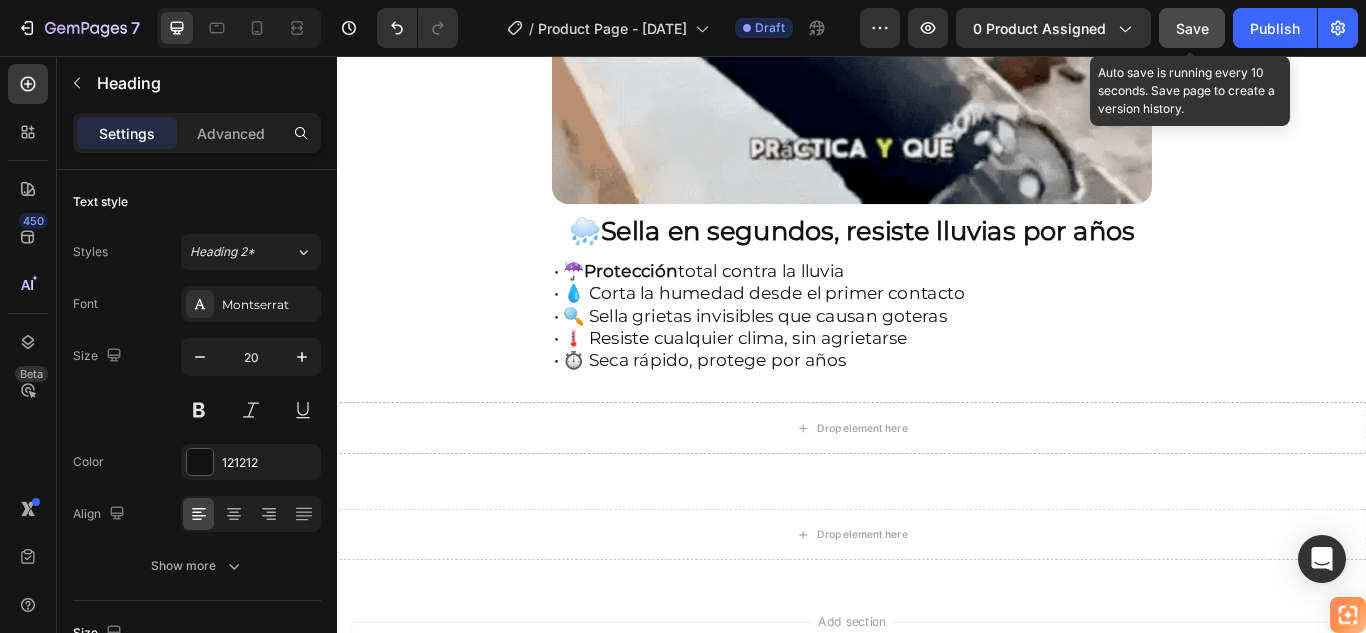 click on "• ☔  Protección  total contra la lluvia • 💧 Corta la humedad desde el primer contacto • 🔍 Sella grietas invisibles que causan goteras • 🌡️ Resiste cualquier clima, sin agrietarse • ⏱️ Seca rápido, protege por años" at bounding box center [937, 359] 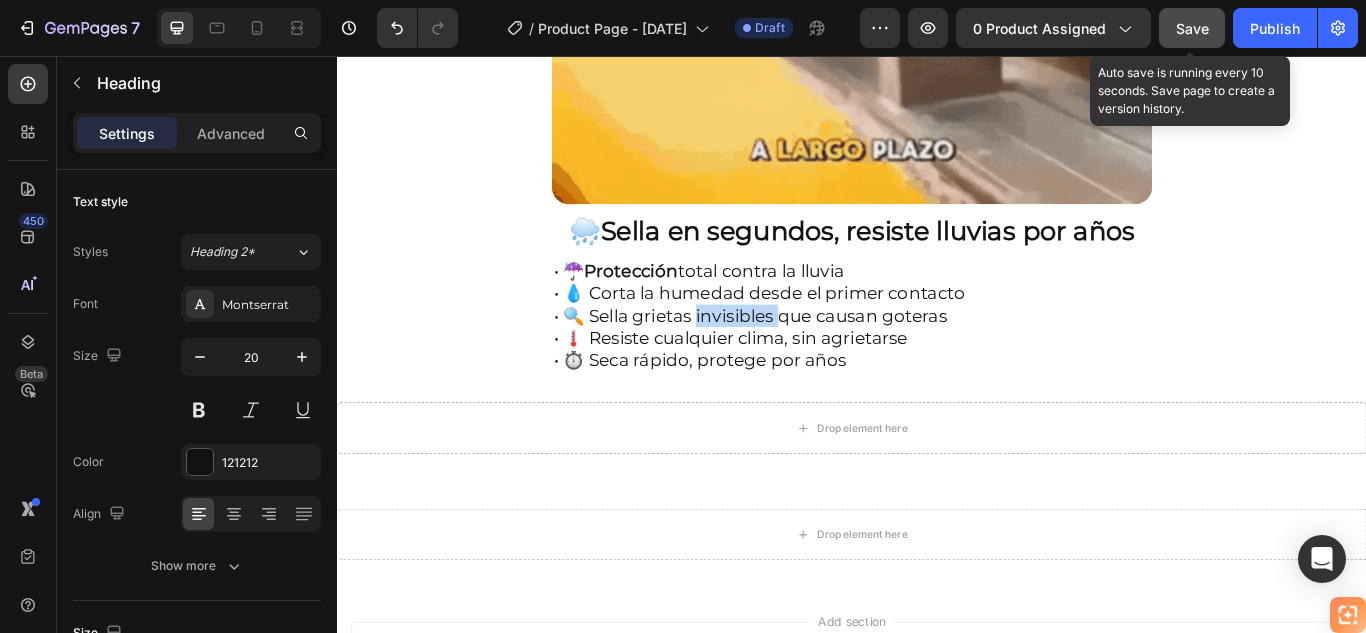 click on "• ☔  Protección  total contra la lluvia • 💧 Corta la humedad desde el primer contacto • 🔍 Sella grietas invisibles que causan goteras • 🌡️ Resiste cualquier clima, sin agrietarse • ⏱️ Seca rápido, protege por años" at bounding box center [937, 359] 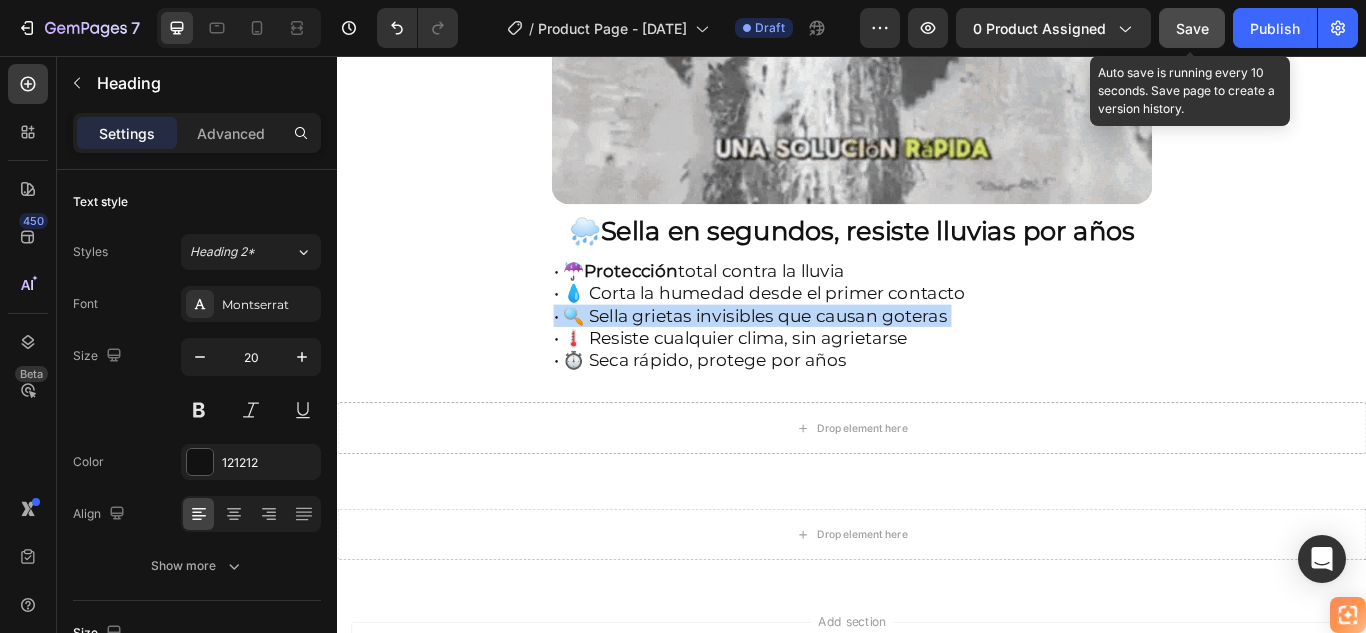 click on "• ☔  Protección  total contra la lluvia • 💧 Corta la humedad desde el primer contacto • 🔍 Sella grietas invisibles que causan goteras • 🌡️ Resiste cualquier clima, sin agrietarse • ⏱️ Seca rápido, protege por años" at bounding box center (937, 359) 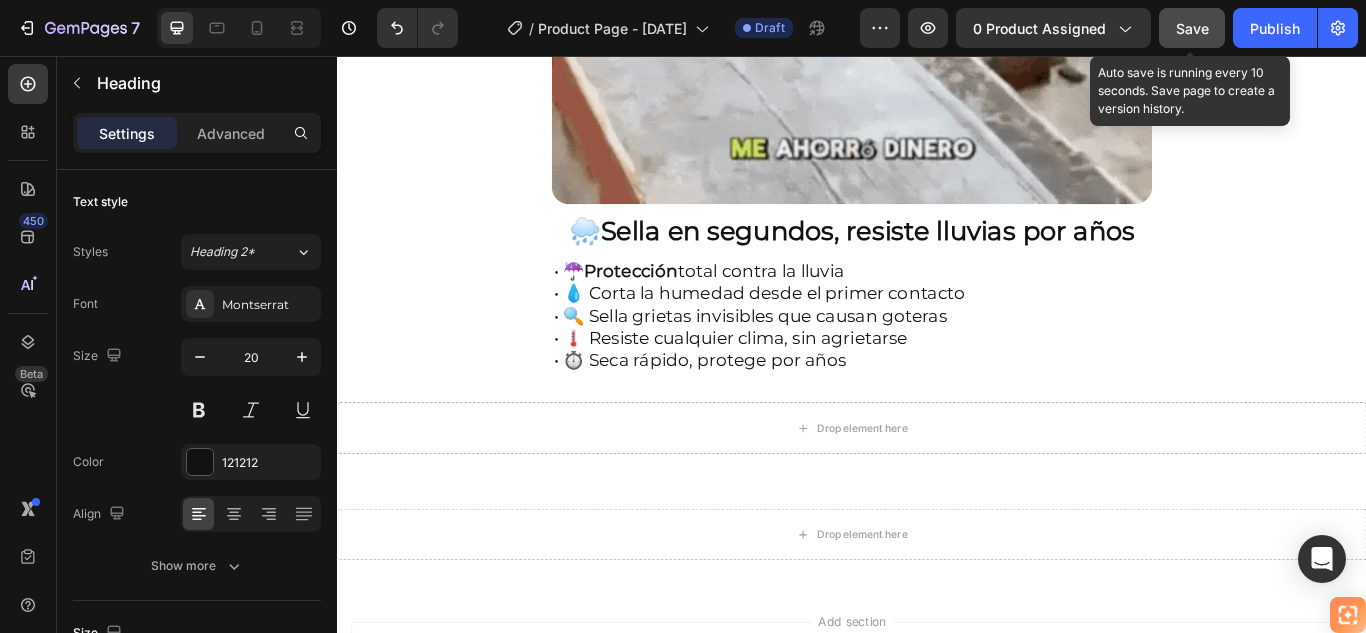 click on "• ☔  Protección  total contra la lluvia • 💧 Corta la humedad desde el primer contacto • 🔍 Sella grietas invisibles que causan goteras • 🌡️ Resiste cualquier clima, sin agrietarse • ⏱️ Seca rápido, protege por años" at bounding box center [937, 359] 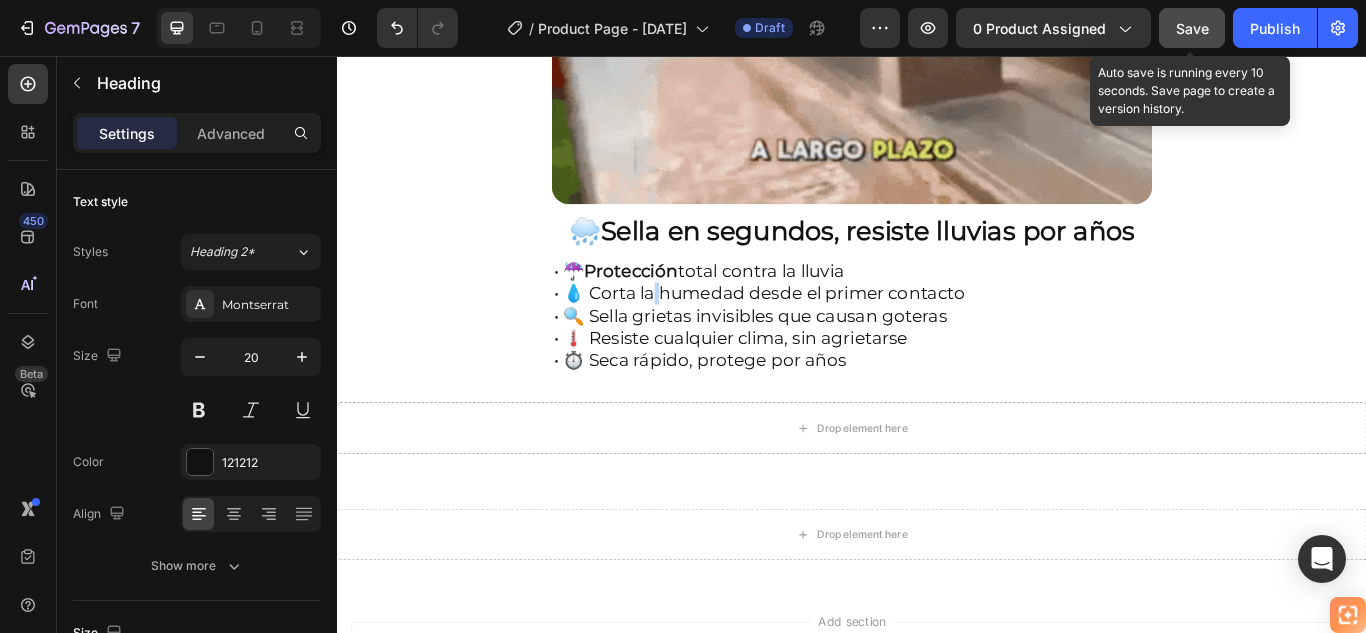 click on "• ☔  Protección  total contra la lluvia • 💧 Corta la humedad desde el primer contacto • 🔍 Sella grietas invisibles que causan goteras • 🌡️ Resiste cualquier clima, sin agrietarse • ⏱️ Seca rápido, protege por años" at bounding box center [937, 359] 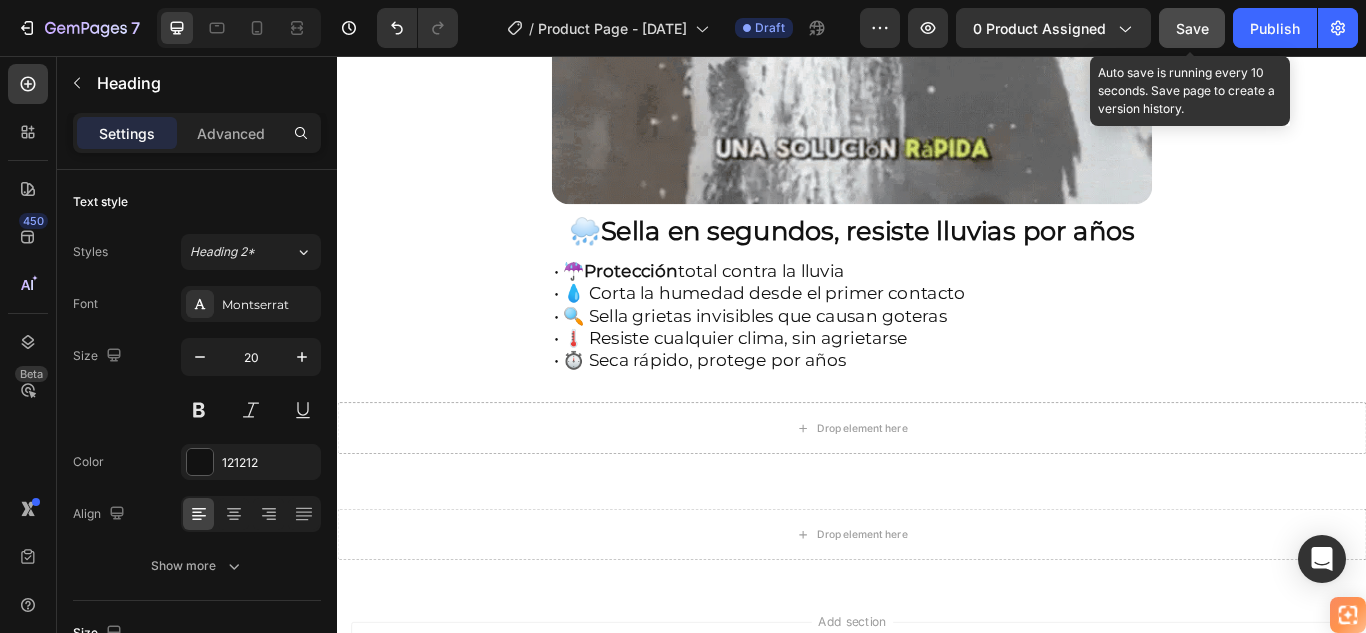 click on "• ☔  Protección  total contra la lluvia • 💧 Corta la humedad desde el primer contacto • 🔍 Sella grietas invisibles que causan goteras • 🌡️ Resiste cualquier clima, sin agrietarse • ⏱️ Seca rápido, protege por años" at bounding box center (937, 359) 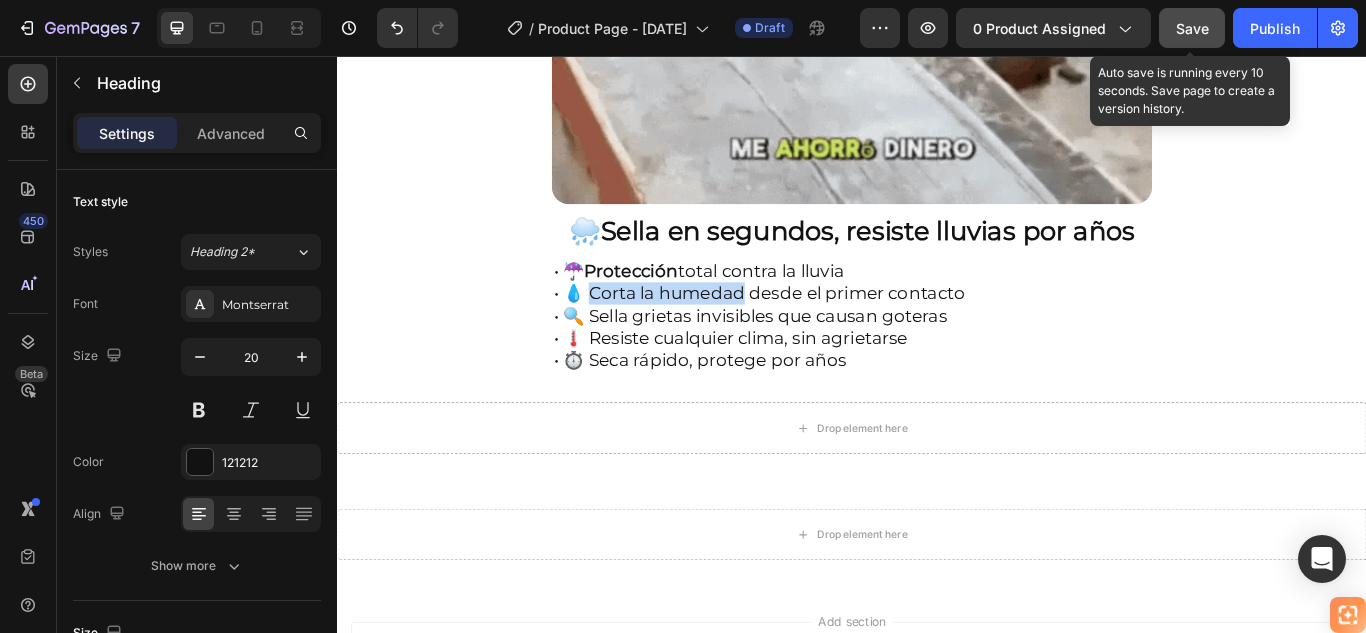 drag, startPoint x: 636, startPoint y: 297, endPoint x: 791, endPoint y: 305, distance: 155.20631 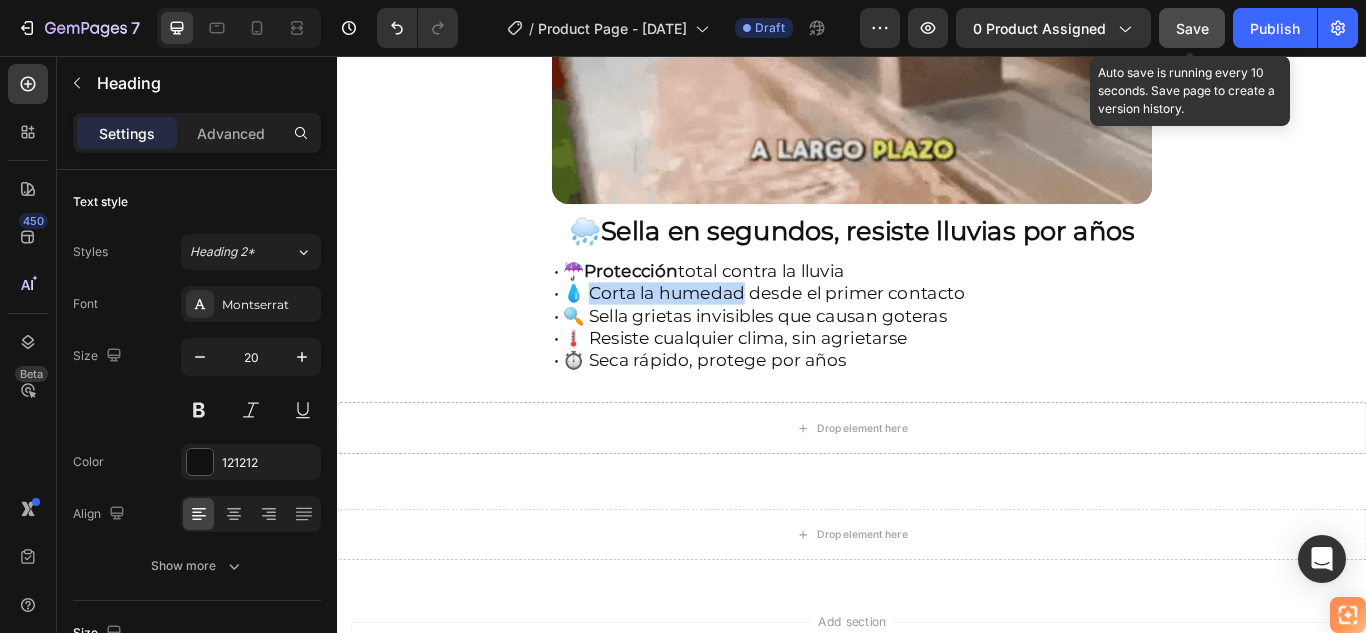 click on "• ☔  Protección  total contra la lluvia • 💧 Corta la humedad desde el primer contacto • 🔍 Sella grietas invisibles que causan goteras • 🌡️ Resiste cualquier clima, sin agrietarse • ⏱️ Seca rápido, protege por años" at bounding box center (937, 359) 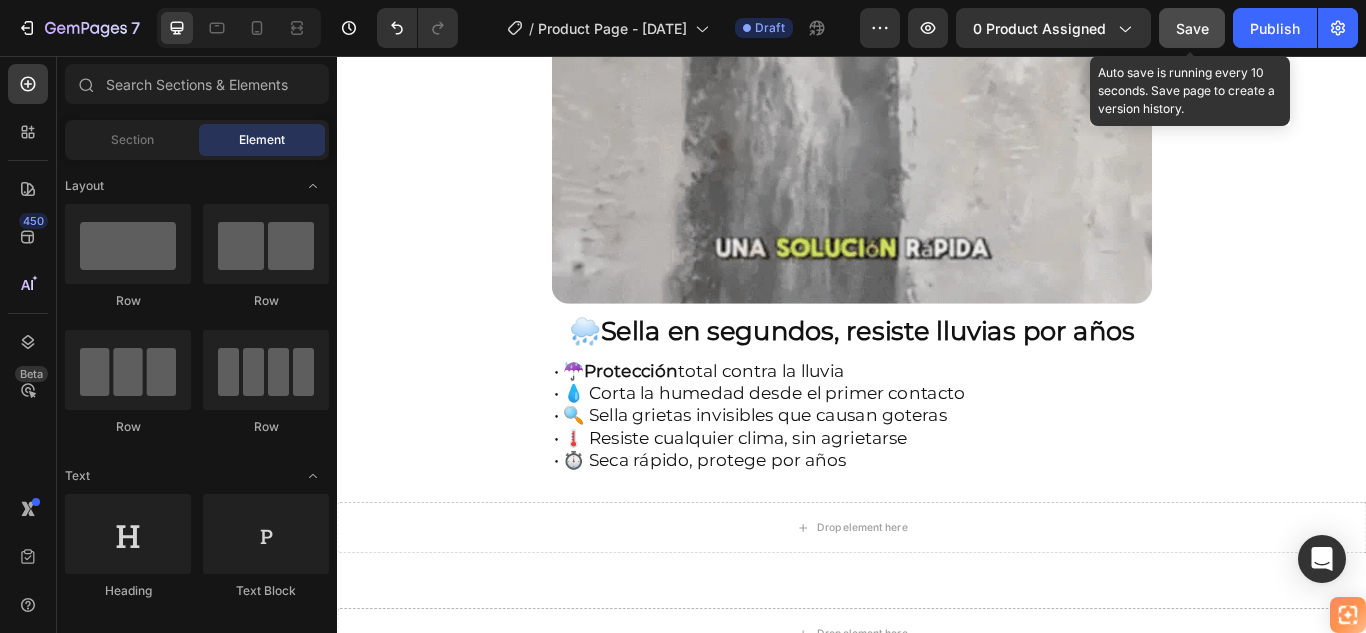 scroll, scrollTop: 1713, scrollLeft: 0, axis: vertical 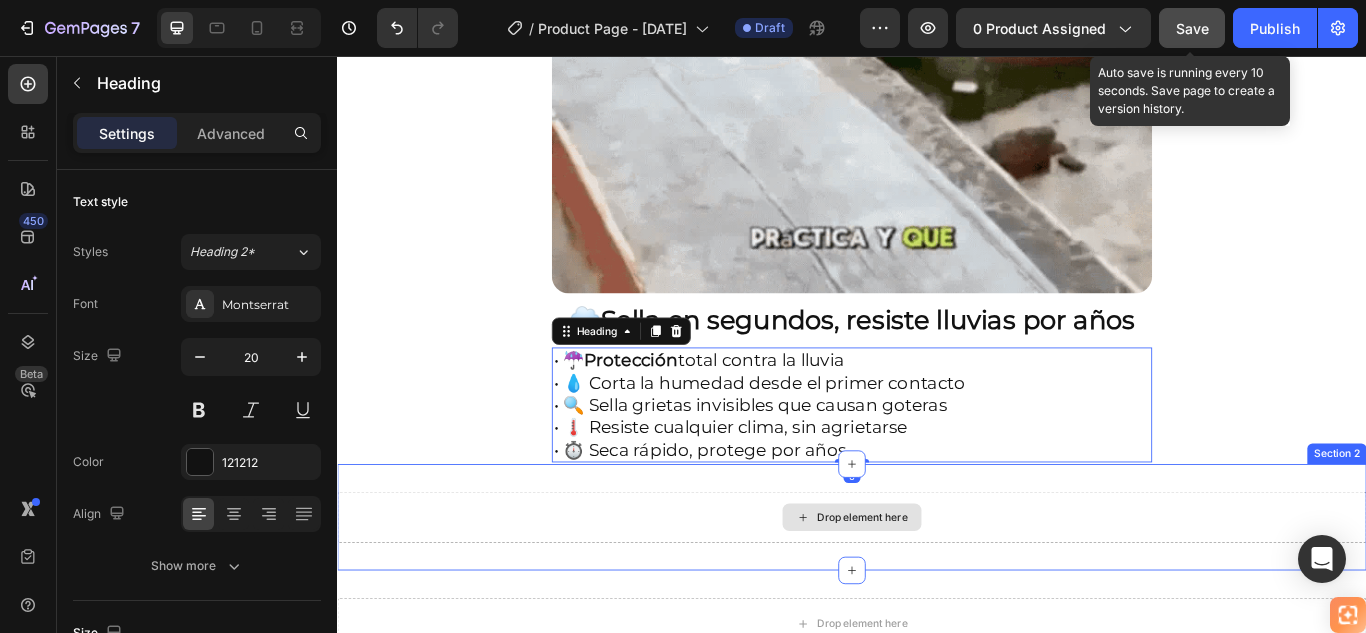 click on "Drop element here" at bounding box center [937, 594] 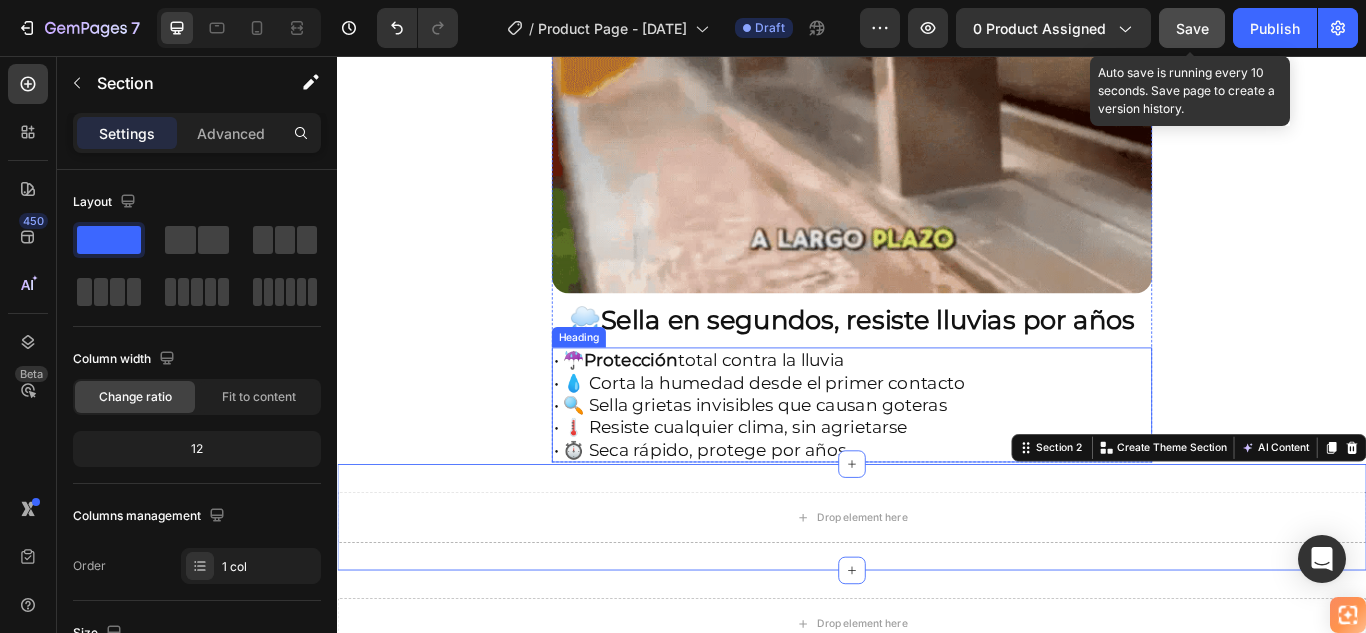 click on "• ☔  Protección  total contra la lluvia • 💧 Corta la humedad desde el primer contacto • 🔍 Sella grietas invisibles que causan goteras • 🌡️ Resiste cualquier clima, sin agrietarse • ⏱️ Seca rápido, protege por años" at bounding box center [937, 463] 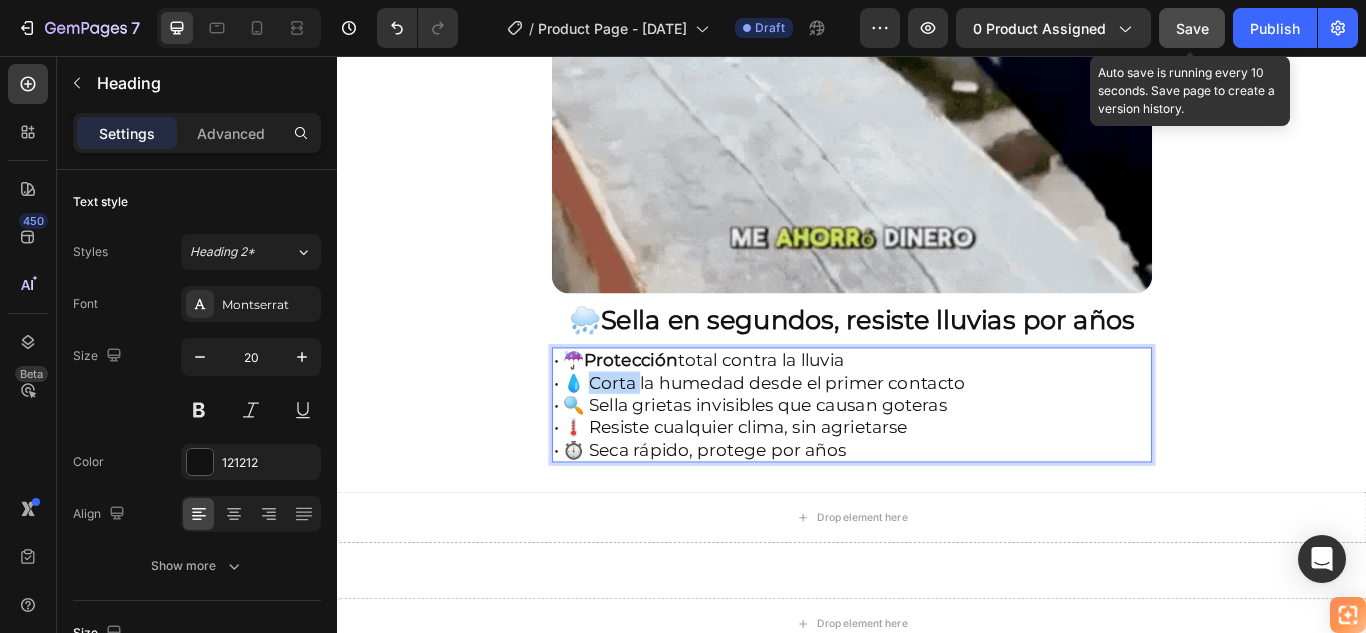 click on "• ☔  Protección  total contra la lluvia • 💧 Corta la humedad desde el primer contacto • 🔍 Sella grietas invisibles que causan goteras • 🌡️ Resiste cualquier clima, sin agrietarse • ⏱️ Seca rápido, protege por años" at bounding box center (937, 463) 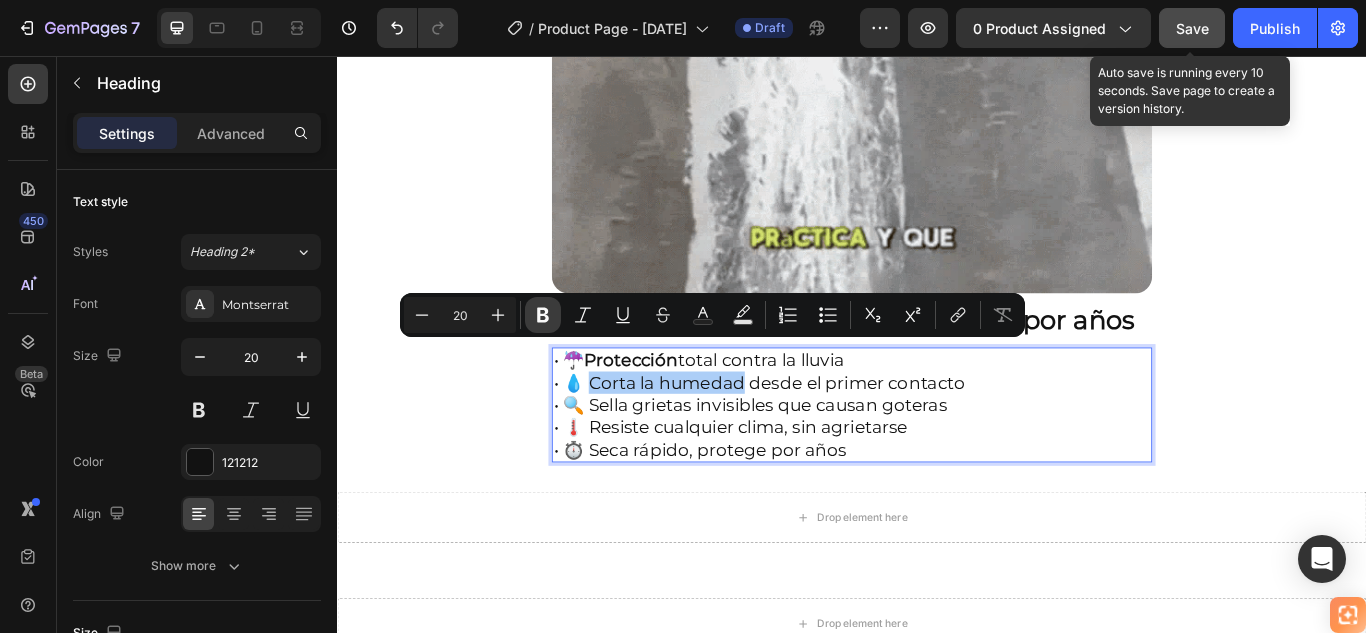 click 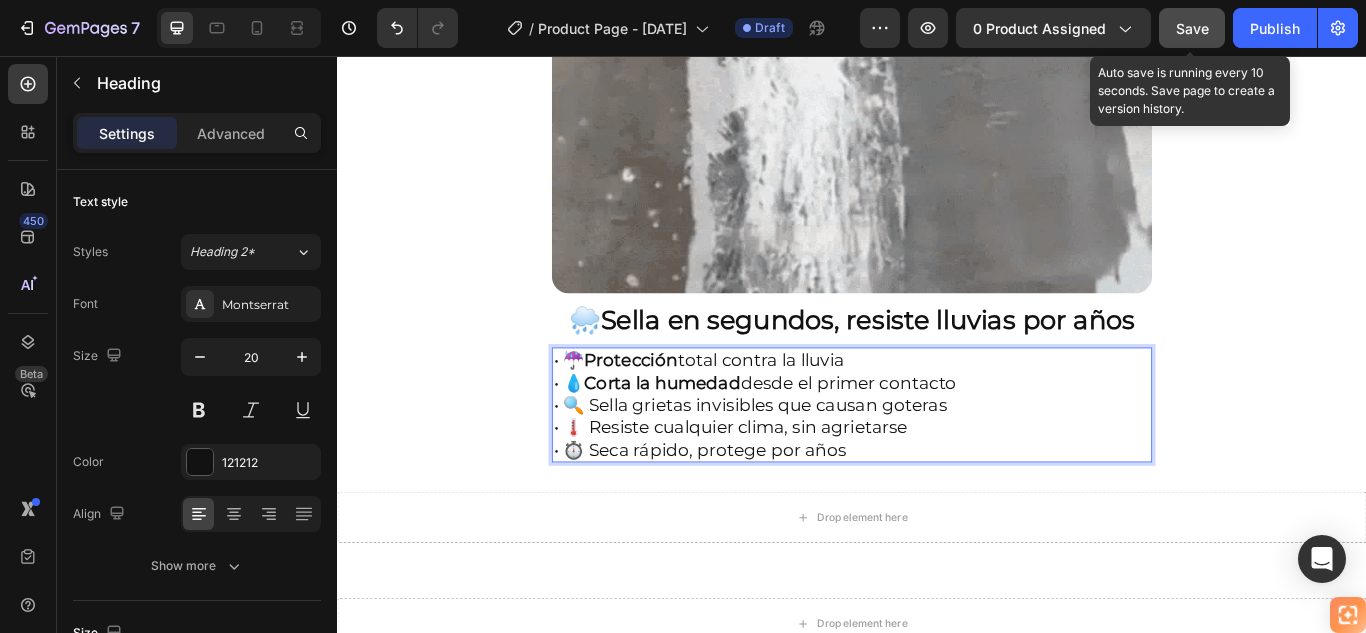 click on "• ☔  Protección  total contra la lluvia • 💧  Corta la humedad  desde el primer contacto • 🔍 Sella grietas invisibles que causan goteras • 🌡️ Resiste cualquier clima, sin agrietarse • ⏱️ Seca rápido, protege por años" at bounding box center [937, 463] 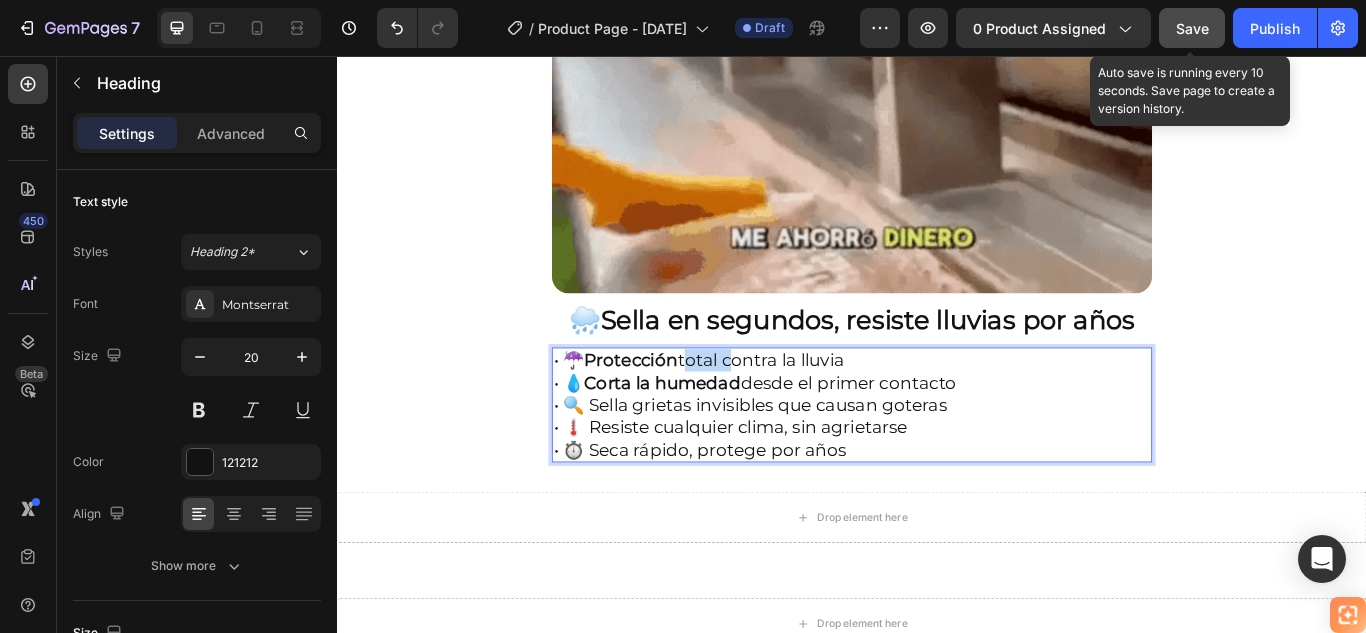 drag, startPoint x: 743, startPoint y: 372, endPoint x: 798, endPoint y: 372, distance: 55 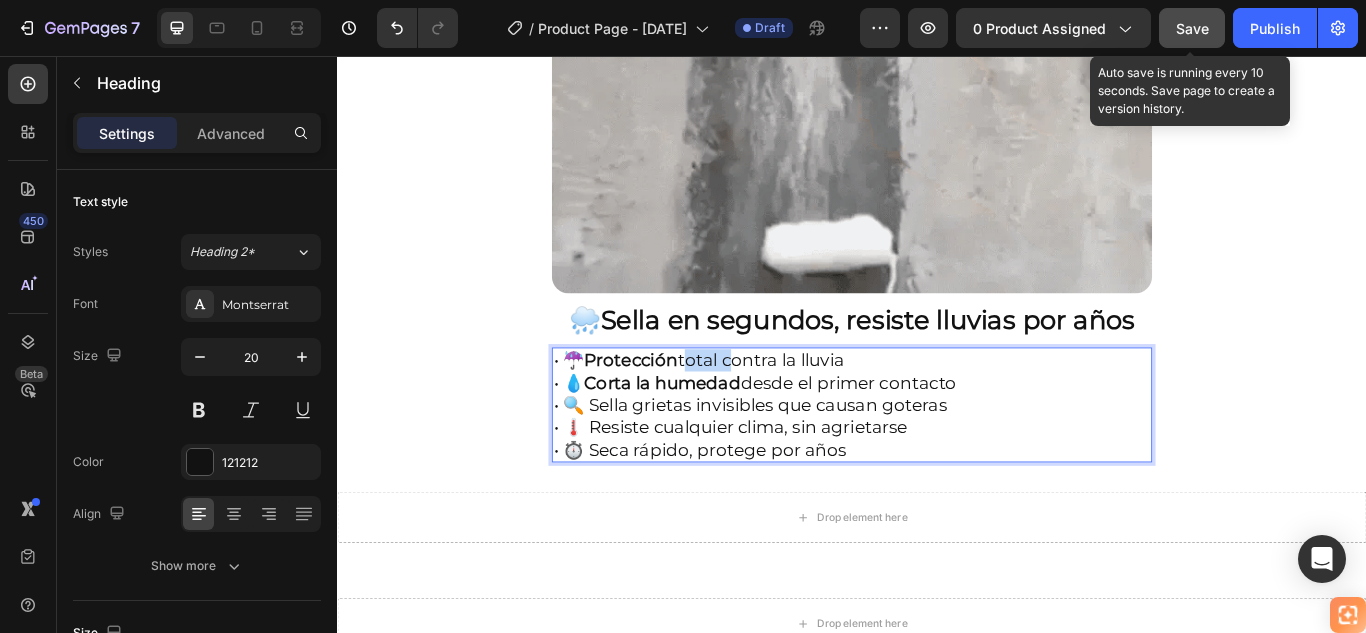 click on "• ☔  Protección  total contra la lluvia • 💧  Corta la humedad  desde el primer contacto • 🔍 Sella grietas invisibles que causan goteras • 🌡️ Resiste cualquier clima, sin agrietarse • ⏱️ Seca rápido, protege por años" at bounding box center [937, 463] 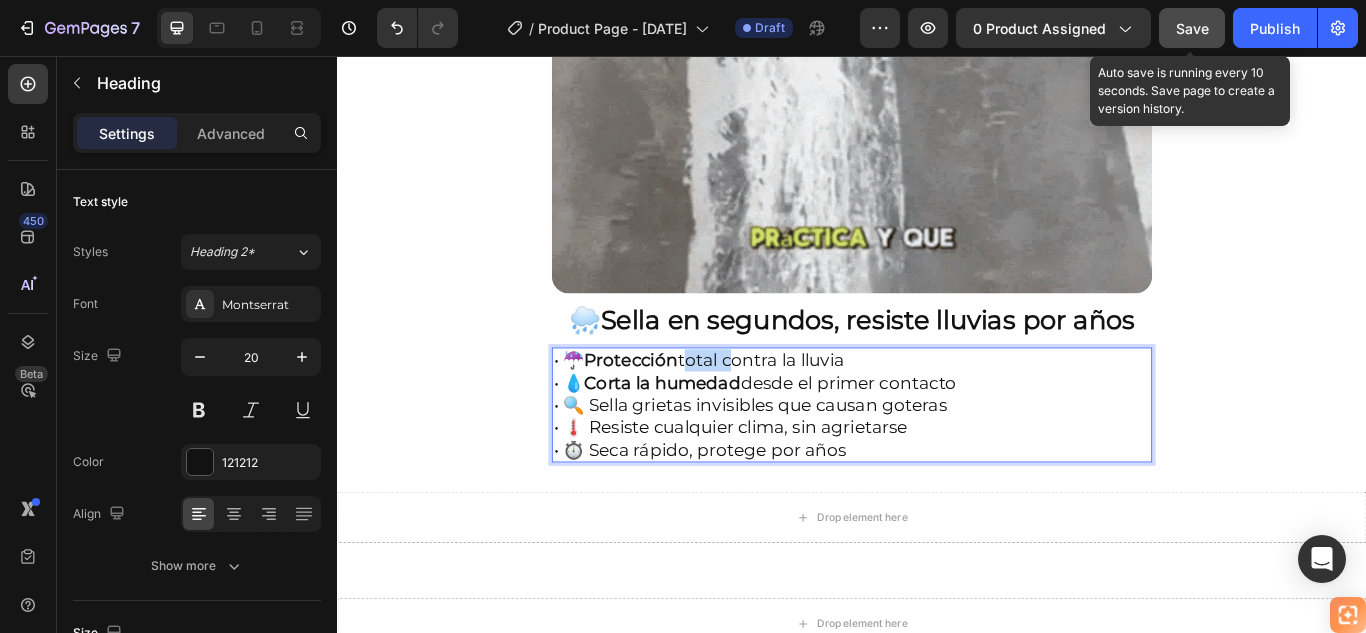 click on "• ☔  Protección  total contra la lluvia • 💧  Corta la humedad  desde el primer contacto • 🔍 Sella grietas invisibles que causan goteras • 🌡️ Resiste cualquier clima, sin agrietarse • ⏱️ Seca rápido, protege por años" at bounding box center [937, 463] 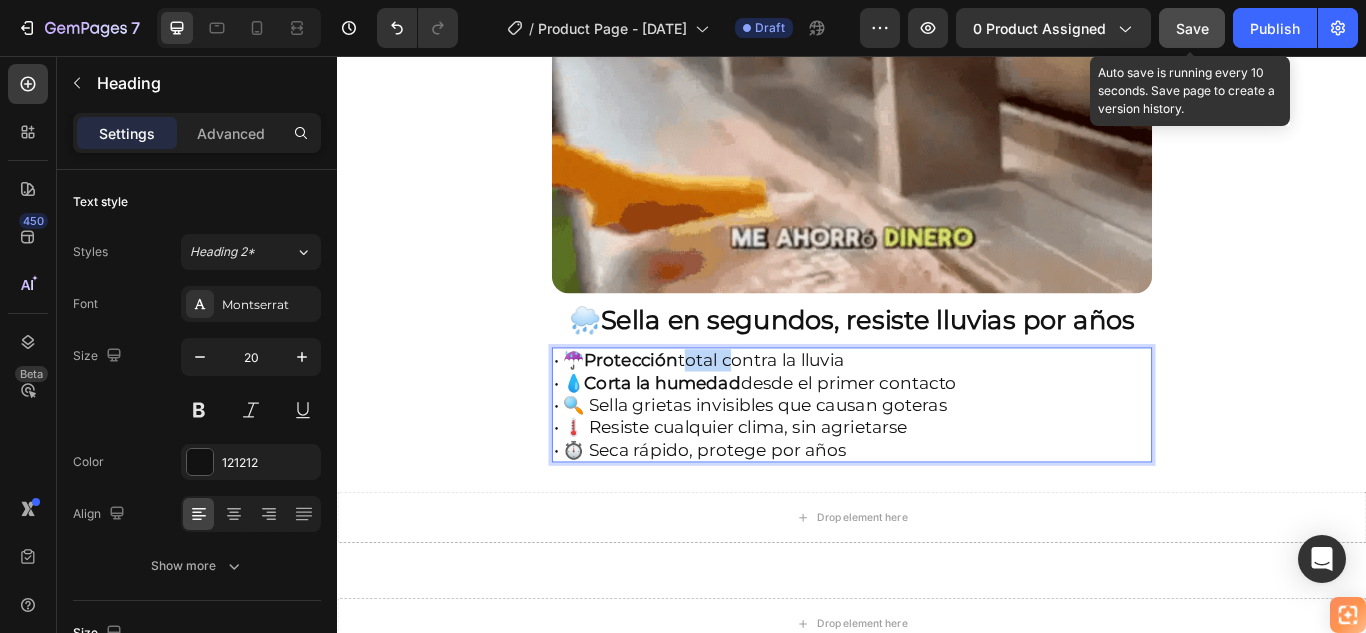 click on "• ☔  Protección  total contra la lluvia • 💧  Corta la humedad  desde el primer contacto • 🔍 Sella grietas invisibles que causan goteras • 🌡️ Resiste cualquier clima, sin agrietarse • ⏱️ Seca rápido, protege por años" at bounding box center (937, 463) 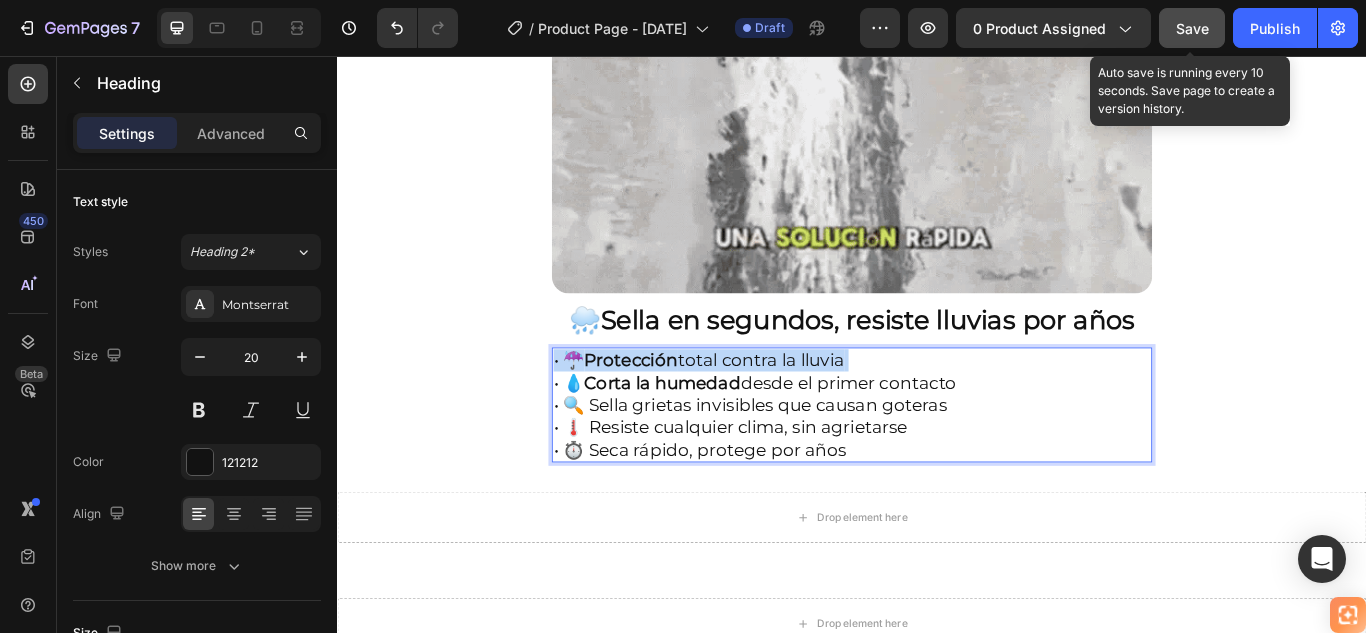 click on "• ☔  Protección  total contra la lluvia • 💧  Corta la humedad  desde el primer contacto • 🔍 Sella grietas invisibles que causan goteras • 🌡️ Resiste cualquier clima, sin agrietarse • ⏱️ Seca rápido, protege por años" at bounding box center [937, 463] 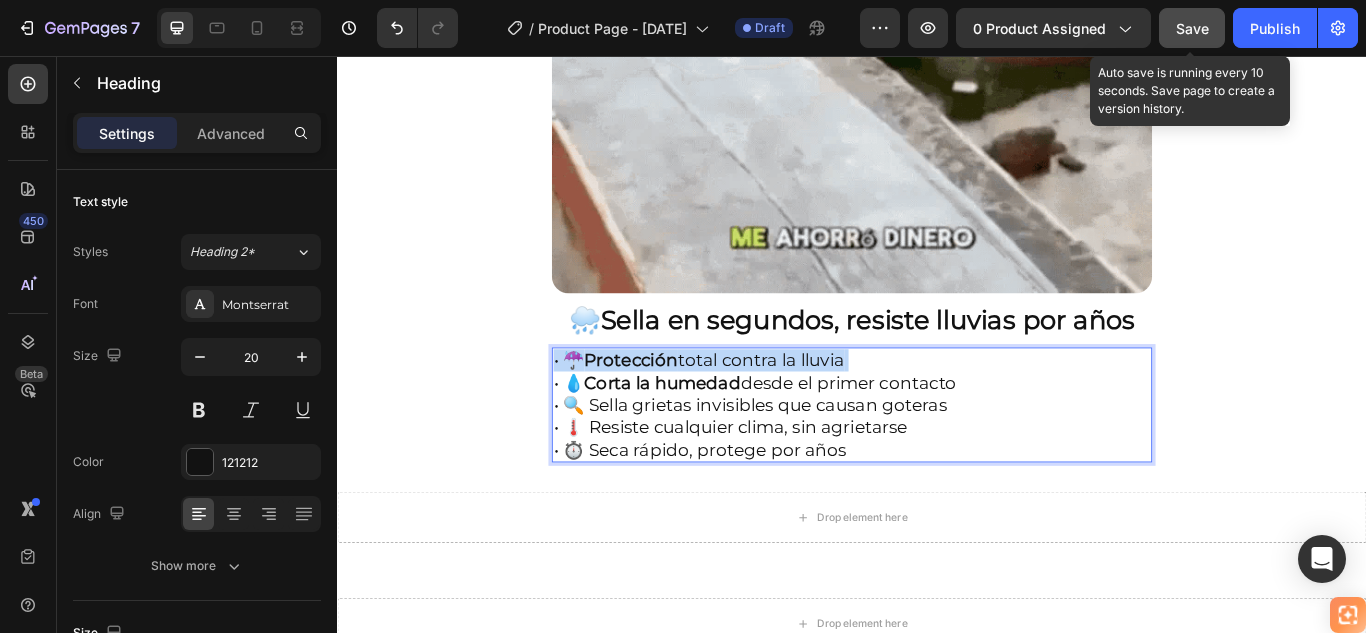 click on "• ☔  Protección  total contra la lluvia • 💧  Corta la humedad  desde el primer contacto • 🔍 Sella grietas invisibles que causan goteras • 🌡️ Resiste cualquier clima, sin agrietarse • ⏱️ Seca rápido, protege por años" at bounding box center [937, 463] 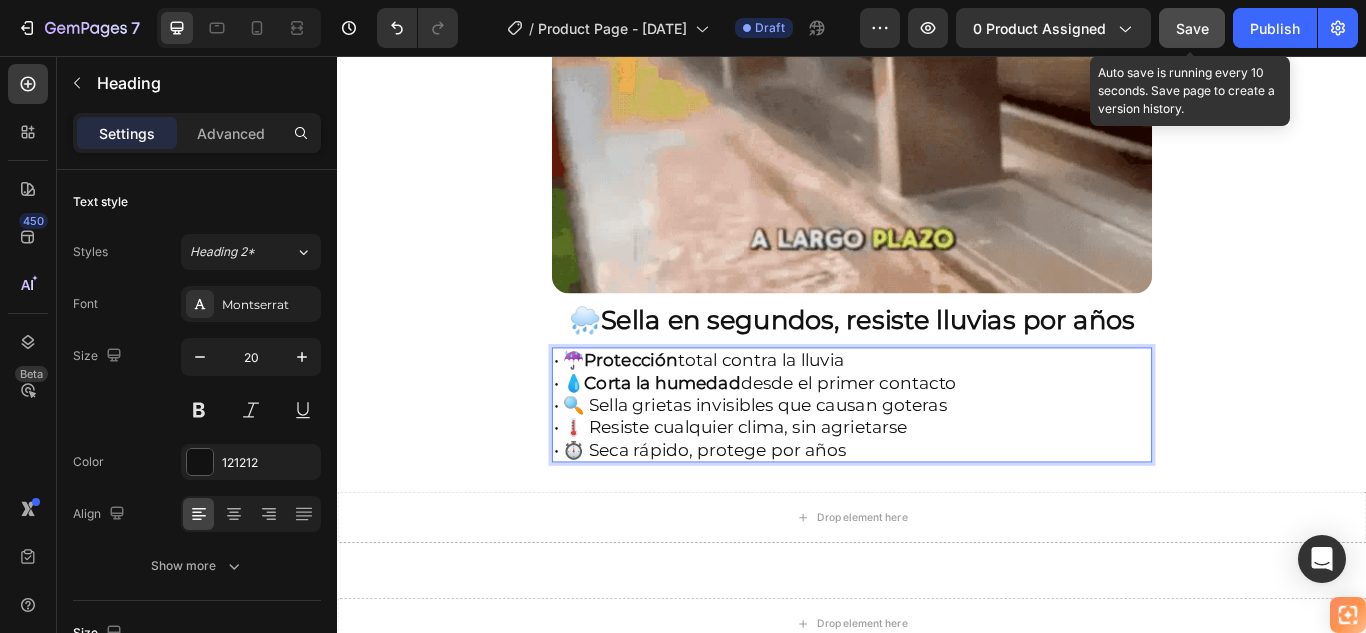 click on "• ☔  Protección  total contra la lluvia • 💧  Corta la humedad  desde el primer contacto • 🔍 Sella grietas invisibles que causan goteras • 🌡️ Resiste cualquier clima, sin agrietarse • ⏱️ Seca rápido, protege por años" at bounding box center [937, 463] 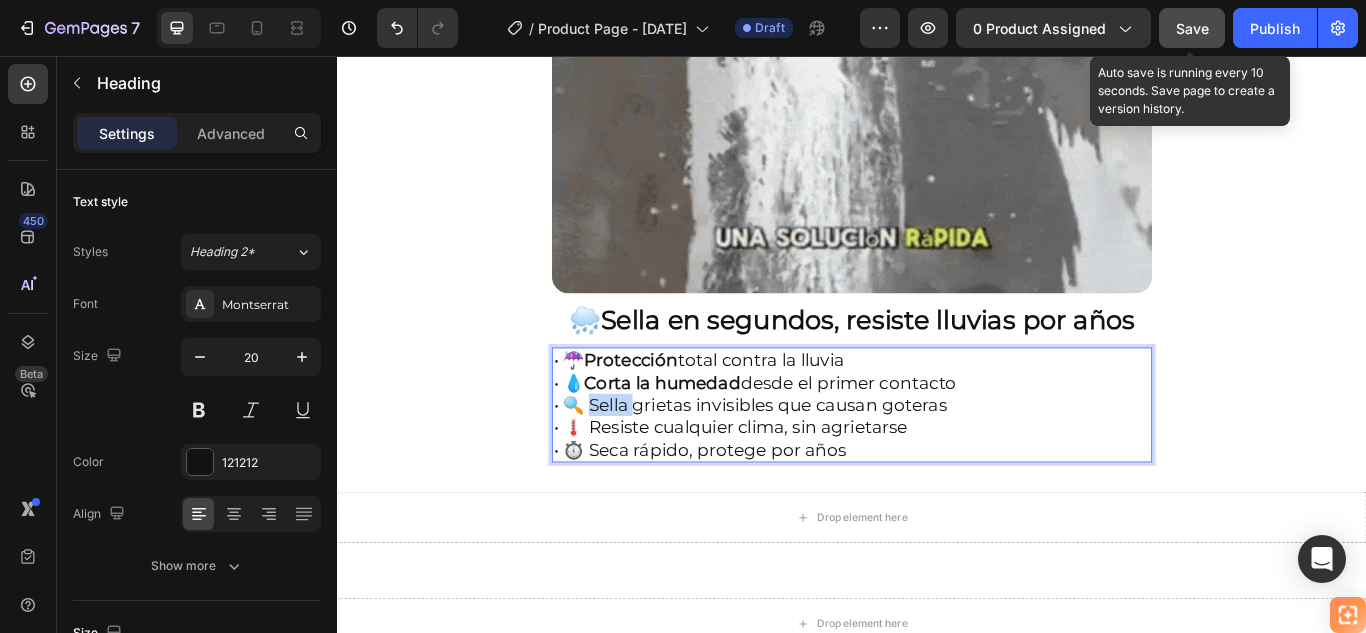 click on "• ☔  Protección  total contra la lluvia • 💧  Corta la humedad  desde el primer contacto • 🔍 Sella grietas invisibles que causan goteras • 🌡️ Resiste cualquier clima, sin agrietarse • ⏱️ Seca rápido, protege por años" at bounding box center (937, 463) 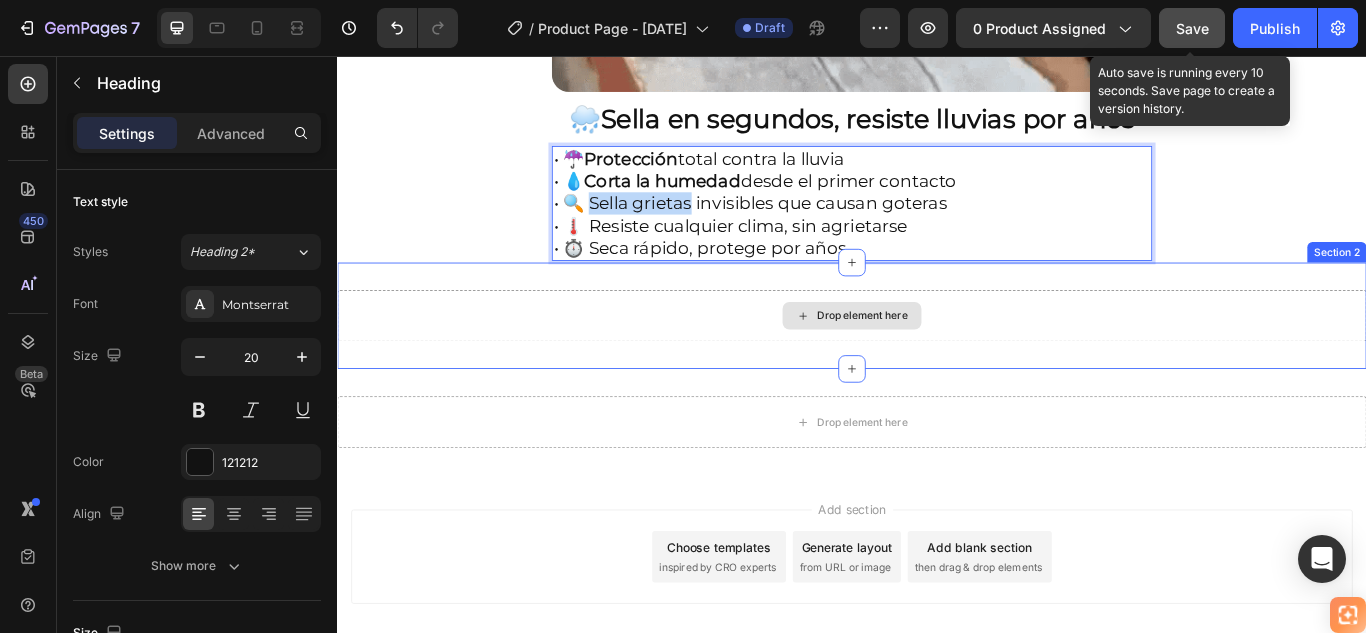 scroll, scrollTop: 1913, scrollLeft: 0, axis: vertical 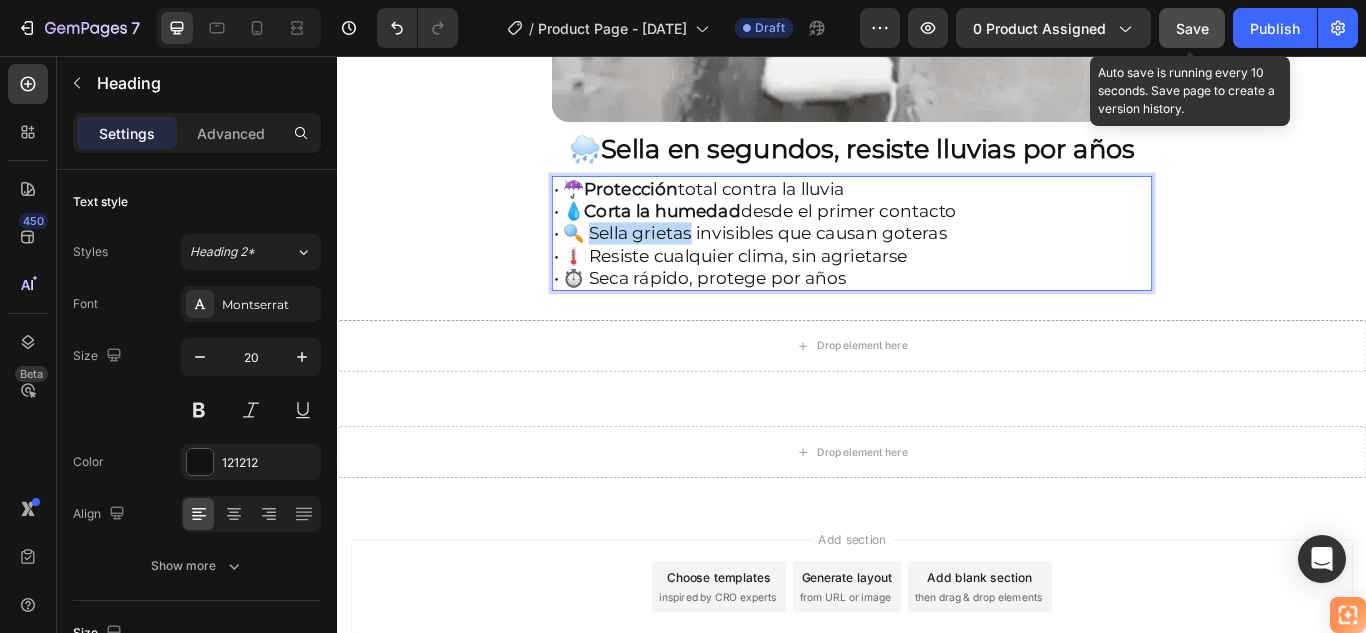 click on "• ☔  Protección  total contra la lluvia • 💧  Corta la humedad  desde el primer contacto • 🔍 Sella grietas invisibles que causan goteras • 🌡️ Resiste cualquier clima, sin agrietarse • ⏱️ Seca rápido, protege por años" at bounding box center (937, 263) 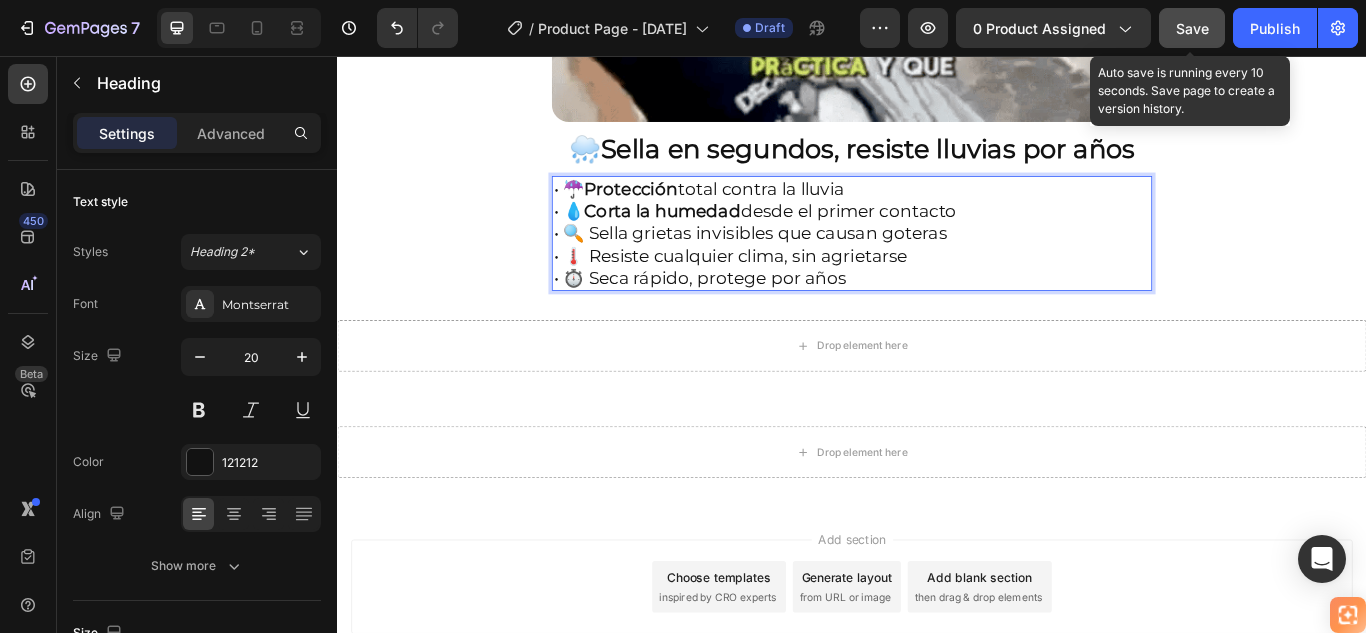 click on "• ☔  Protección  total contra la lluvia • 💧  Corta la humedad  desde el primer contacto • 🔍 Sella grietas invisibles que causan goteras • 🌡️ Resiste cualquier clima, sin agrietarse • ⏱️ Seca rápido, protege por años" at bounding box center [937, 263] 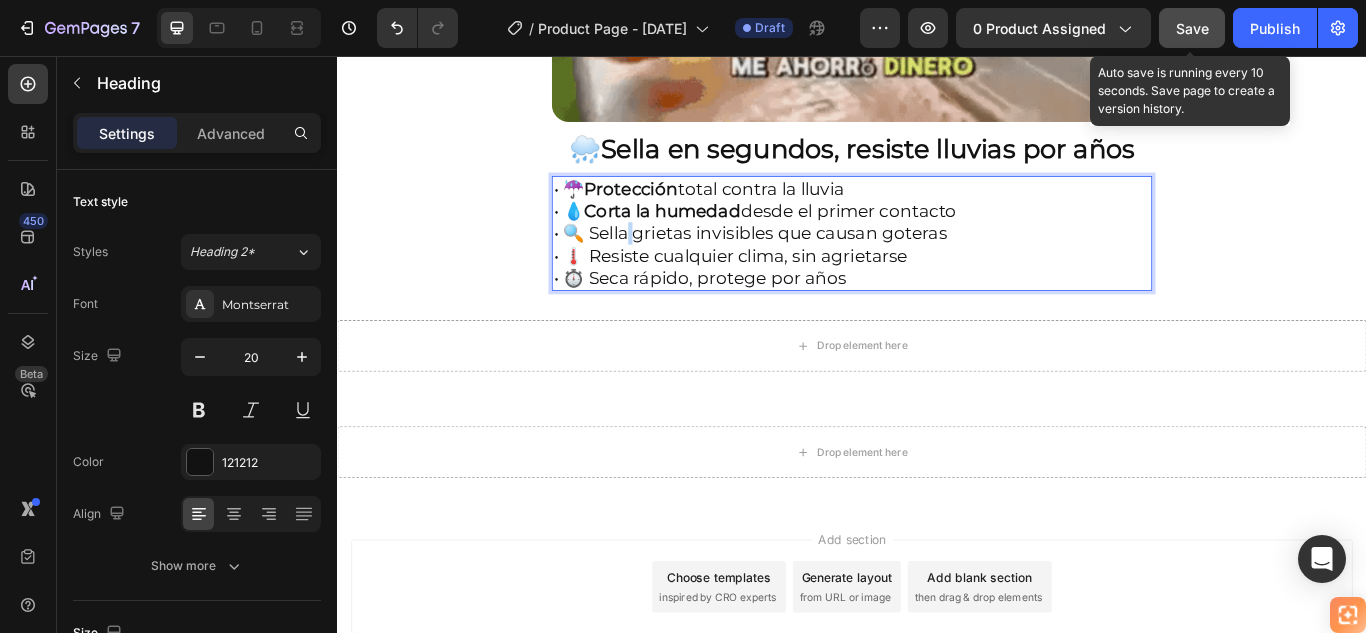 click on "• ☔  Protección  total contra la lluvia • 💧  Corta la humedad  desde el primer contacto • 🔍 Sella grietas invisibles que causan goteras • 🌡️ Resiste cualquier clima, sin agrietarse • ⏱️ Seca rápido, protege por años" at bounding box center [937, 263] 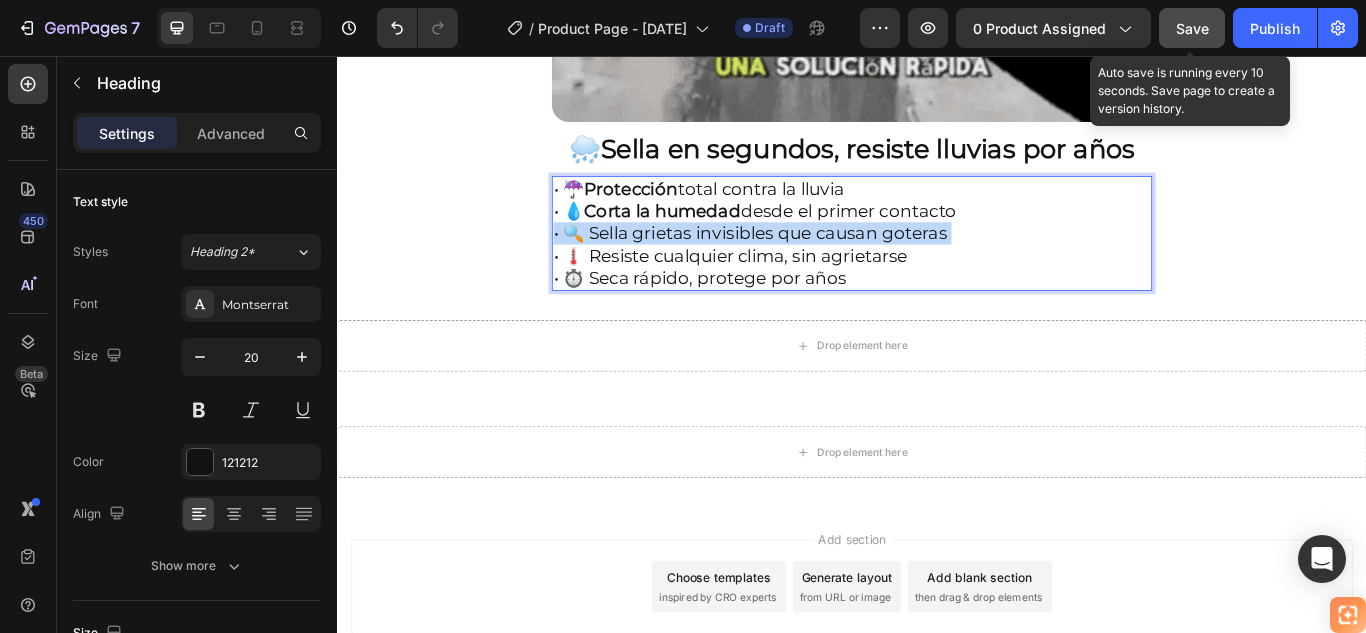 click on "• ☔  Protección  total contra la lluvia • 💧  Corta la humedad  desde el primer contacto • 🔍 Sella grietas invisibles que causan goteras • 🌡️ Resiste cualquier clima, sin agrietarse • ⏱️ Seca rápido, protege por años" at bounding box center (937, 263) 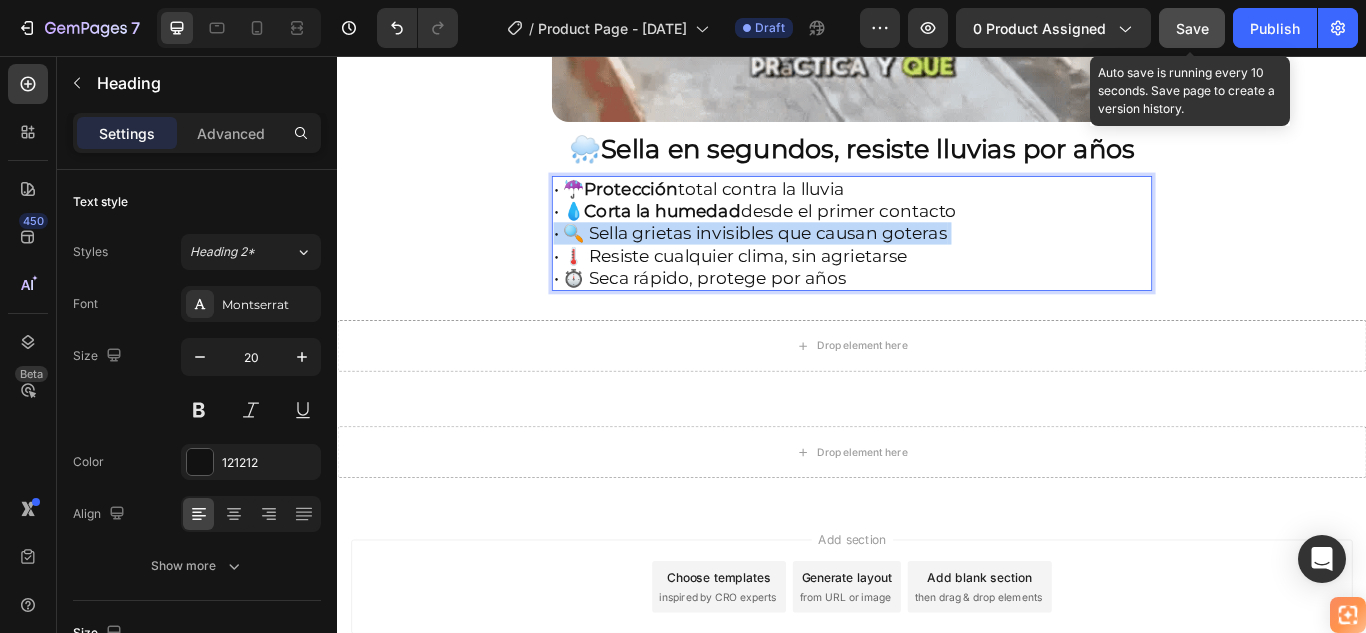click on "• ☔  Protección  total contra la lluvia • 💧  Corta la humedad  desde el primer contacto • 🔍 Sella grietas invisibles que causan goteras • 🌡️ Resiste cualquier clima, sin agrietarse • ⏱️ Seca rápido, protege por años" at bounding box center [937, 263] 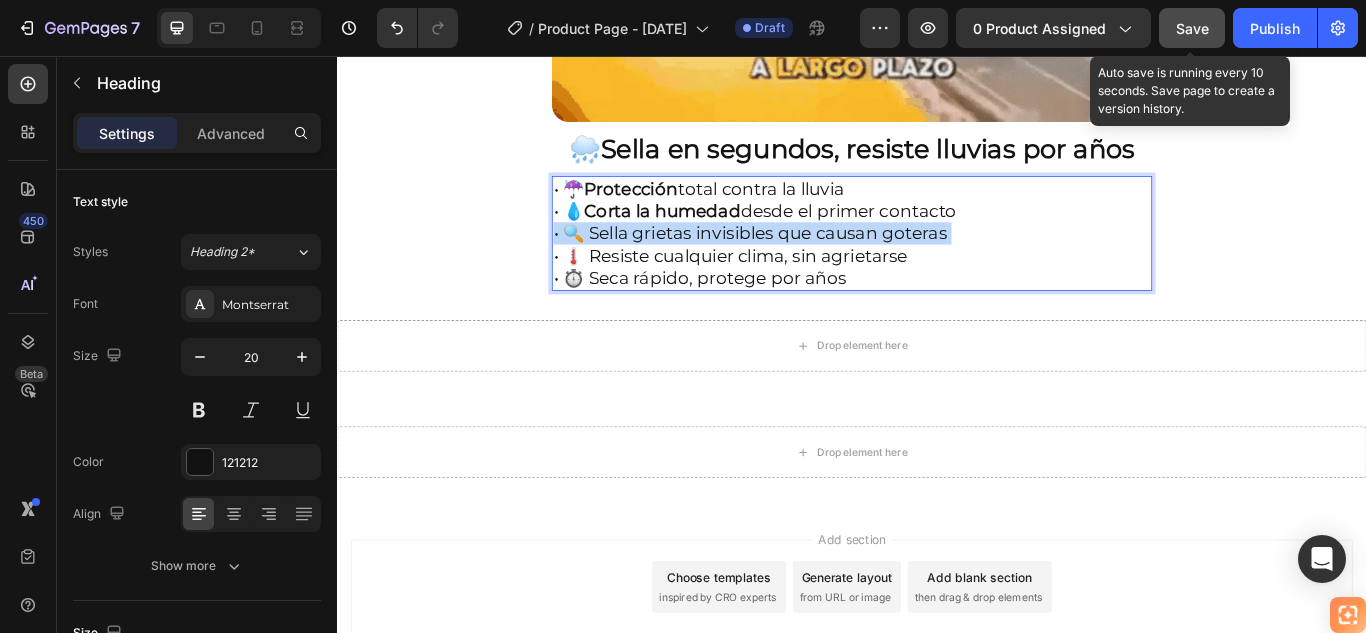 click on "• ☔  Protección  total contra la lluvia • 💧  Corta la humedad  desde el primer contacto • 🔍 Sella grietas invisibles que causan goteras • 🌡️ Resiste cualquier clima, sin agrietarse • ⏱️ Seca rápido, protege por años" at bounding box center [937, 263] 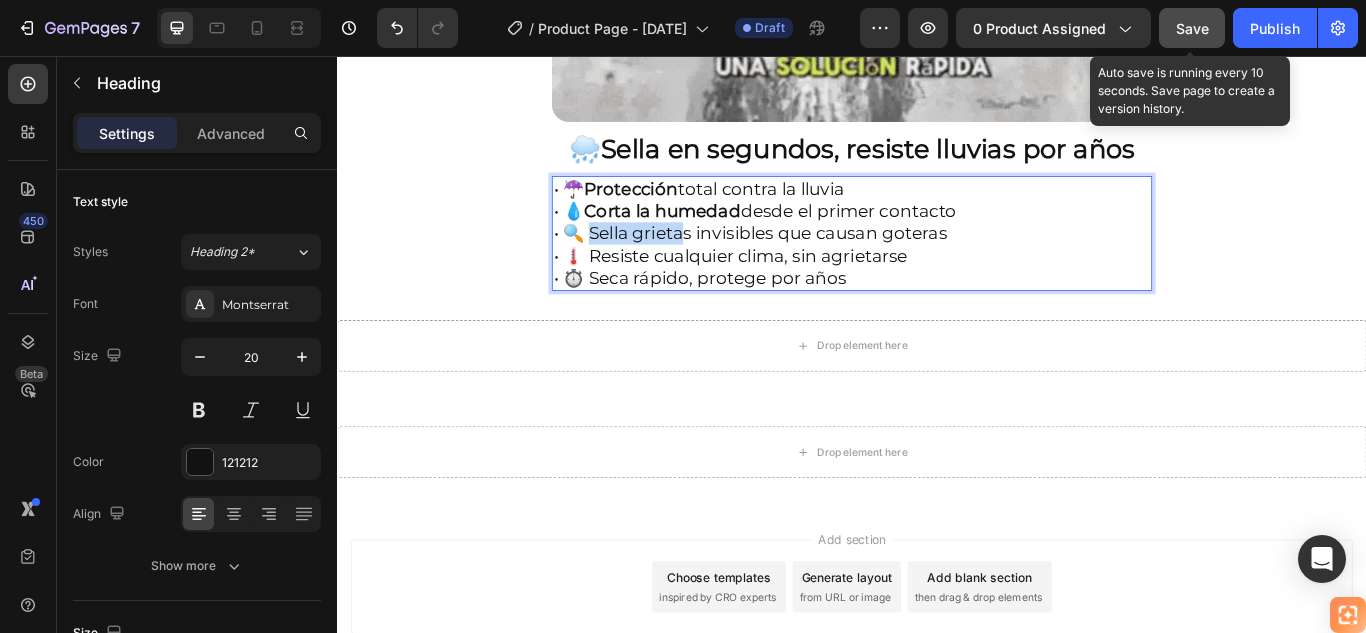 drag, startPoint x: 634, startPoint y: 232, endPoint x: 738, endPoint y: 228, distance: 104.0769 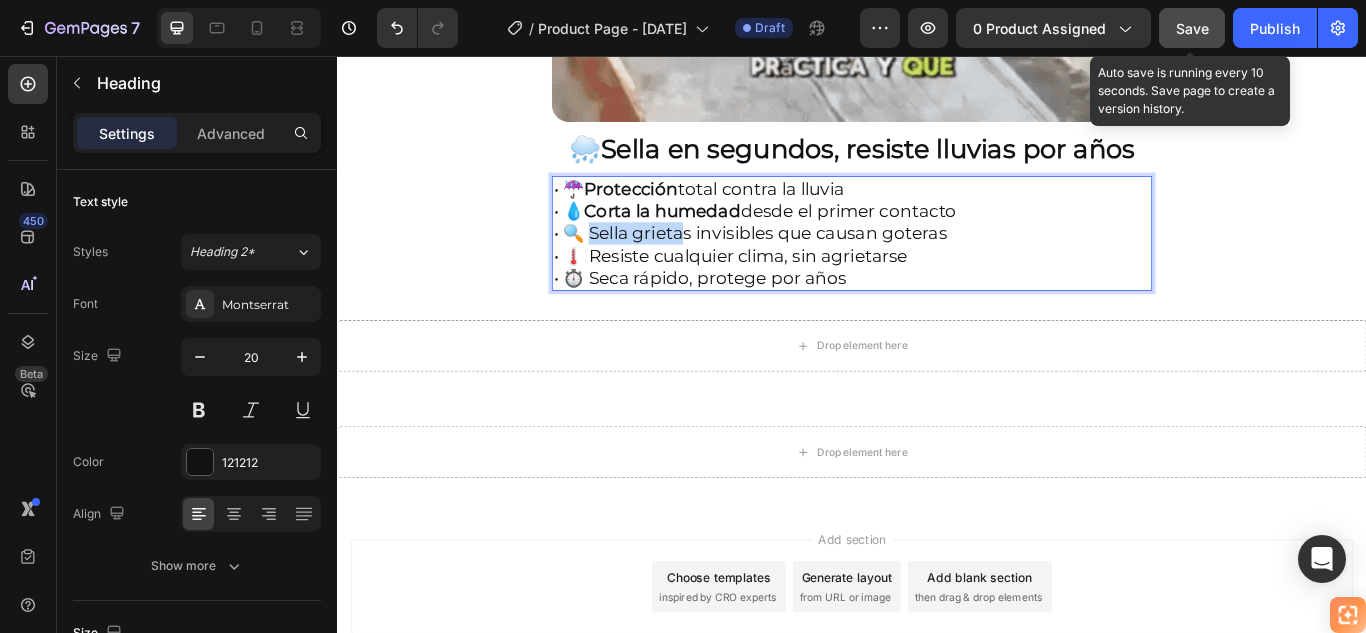 click on "• ☔  Protección  total contra la lluvia • 💧  Corta la humedad  desde el primer contacto • 🔍 Sella grietas invisibles que causan goteras • 🌡️ Resiste cualquier clima, sin agrietarse • ⏱️ Seca rápido, protege por años" at bounding box center (937, 263) 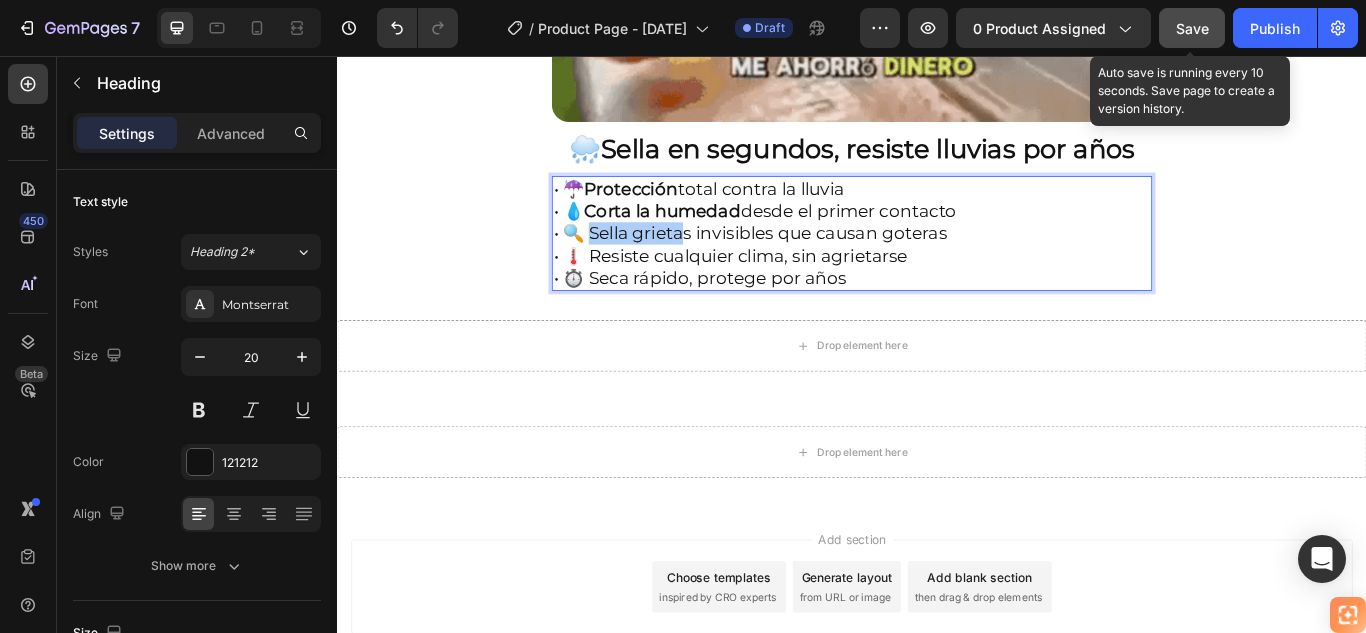 click on "🚚 Envío gratis y entrega rápida - ✅ Garantía de satisfacción total Heading Image ⭐  4.8/5 en confianza, durabilidad y uso fácil Heading 🔥  ¡Oferta Especial de Hoy! Llévate 2 por el precio de 1 Heading Antes: $179.900 Heading Solo x hoy: $89.900 Heading ¡AHORRAS 50% DE DESCUENTO! Heading
Publish the page to see the content.
Custom Code Image 🌧️  Sella en segundos, resiste lluvias por años Heading • ☔  Protección  total contra la lluvia • 💧  Corta la humedad  desde el primer contacto • 🔍 Sella grietas invisibles que causan goteras • 🌡️ Resiste cualquier clima, sin agrietarse • ⏱️ Seca rápido, protege por años Heading   0 Row Section 1" at bounding box center (937, -742) 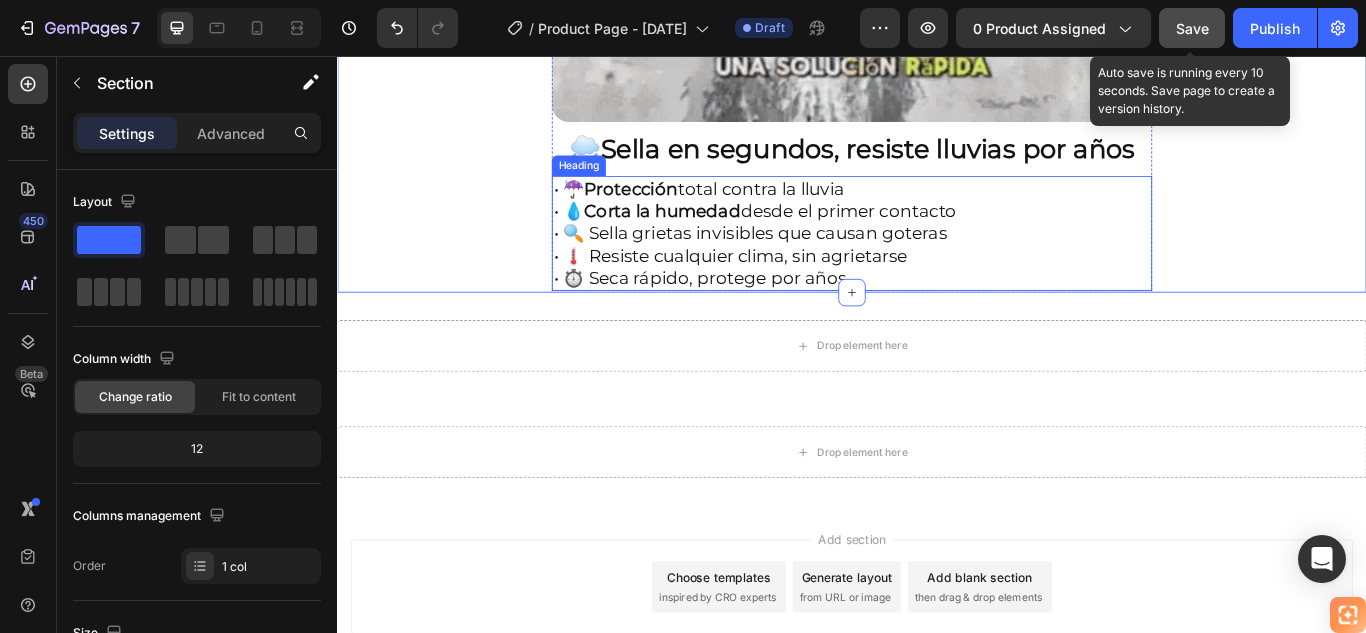 click on "• ☔  Protección  total contra la lluvia • 💧  Corta la humedad  desde el primer contacto • 🔍 Sella grietas invisibles que causan goteras • 🌡️ Resiste cualquier clima, sin agrietarse • ⏱️ Seca rápido, protege por años" at bounding box center [937, 263] 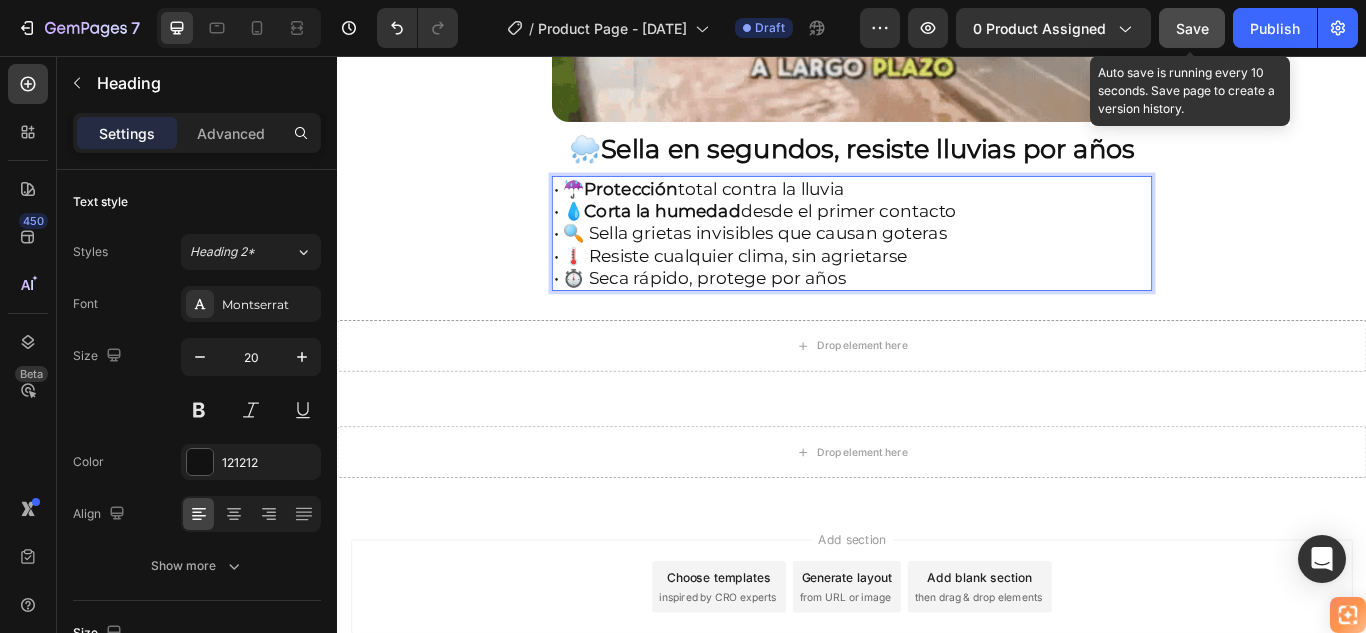 drag, startPoint x: 637, startPoint y: 229, endPoint x: 654, endPoint y: 233, distance: 17.464249 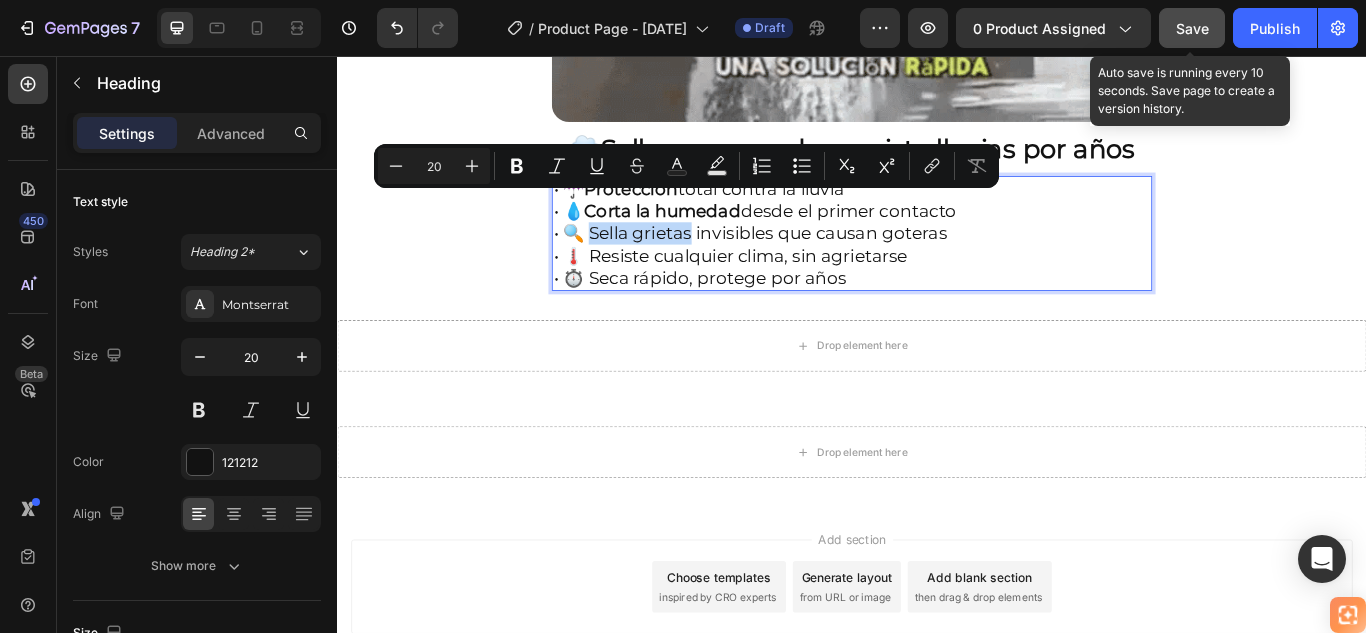 drag, startPoint x: 637, startPoint y: 232, endPoint x: 752, endPoint y: 229, distance: 115.03912 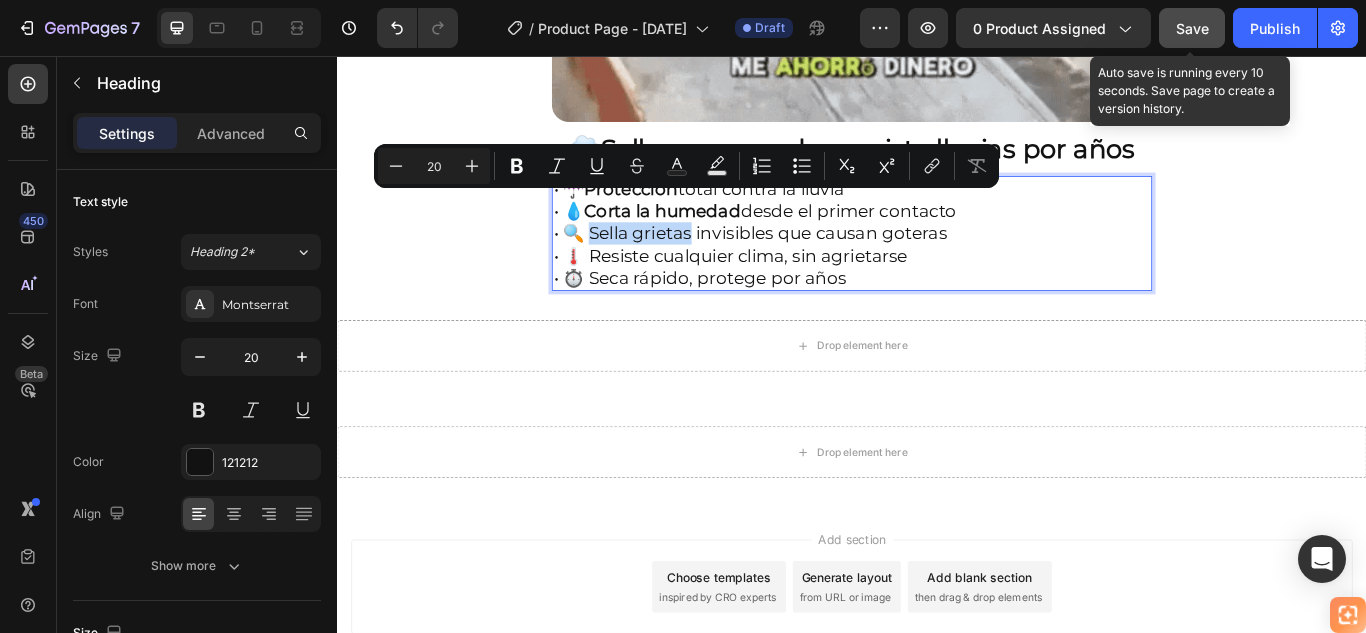 click on "• ☔  Protección  total contra la lluvia • 💧  Corta la humedad  desde el primer contacto • 🔍 Sella grietas invisibles que causan goteras • 🌡️ Resiste cualquier clima, sin agrietarse • ⏱️ Seca rápido, protege por años" at bounding box center [937, 263] 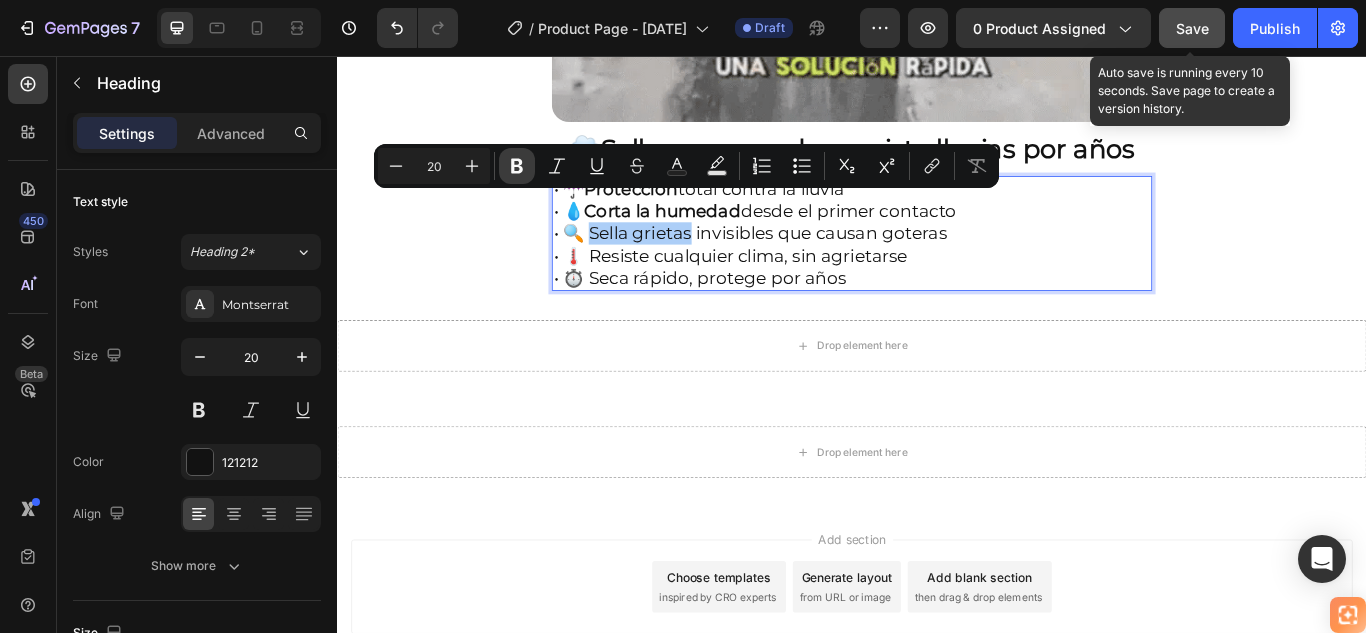 click 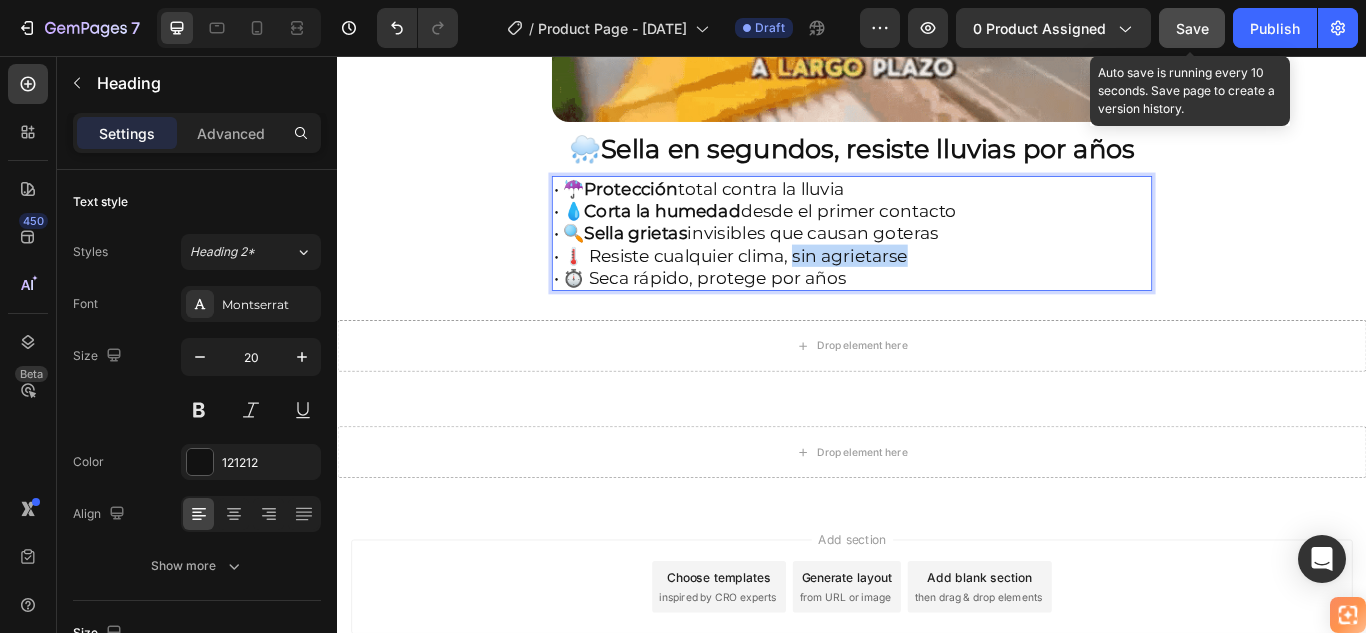 drag, startPoint x: 886, startPoint y: 257, endPoint x: 1021, endPoint y: 262, distance: 135.09256 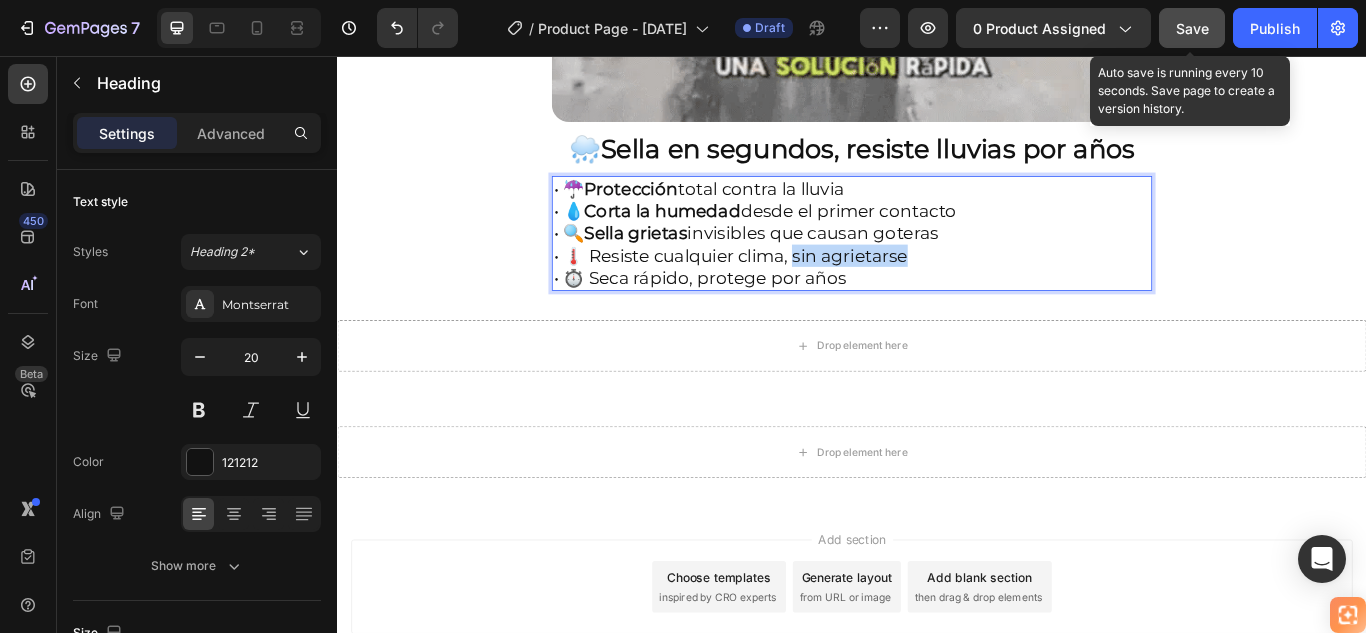 click on "• ☔  Protección  total contra la lluvia • 💧  Corta la humedad  desde el primer contacto • 🔍  Sella grietas  invisibles que causan goteras • 🌡️ Resiste cualquier clima, sin agrietarse • ⏱️ Seca rápido, protege por años" at bounding box center [937, 263] 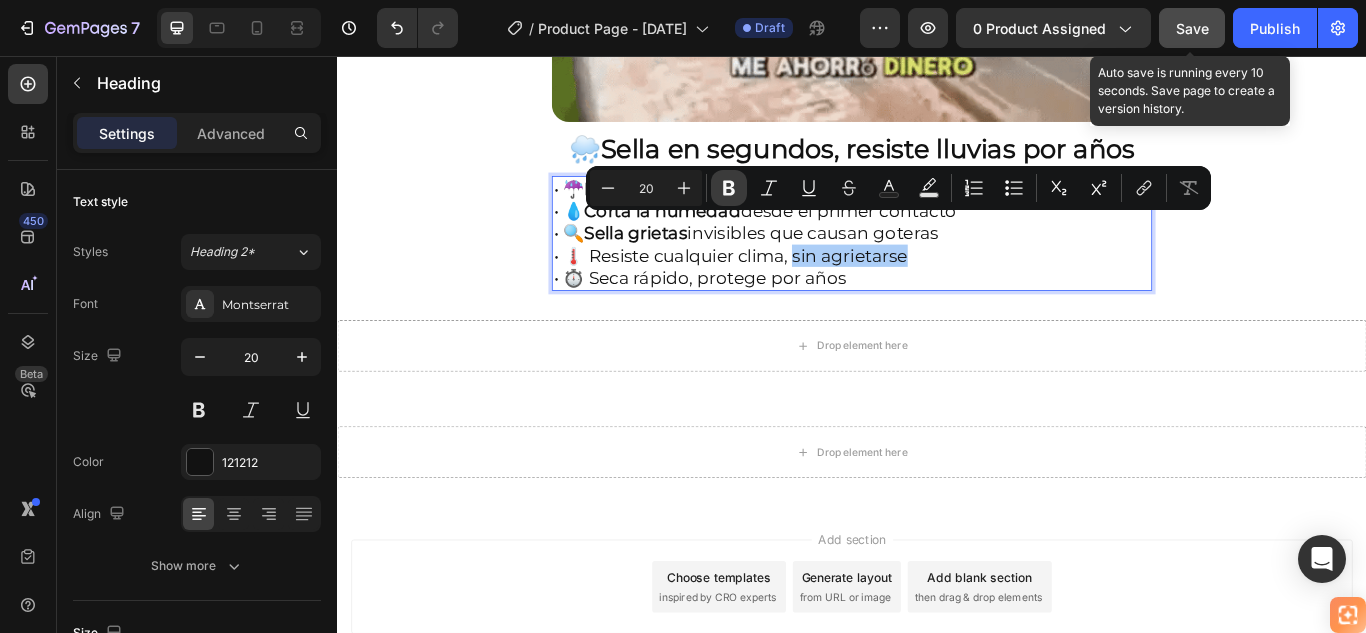 click 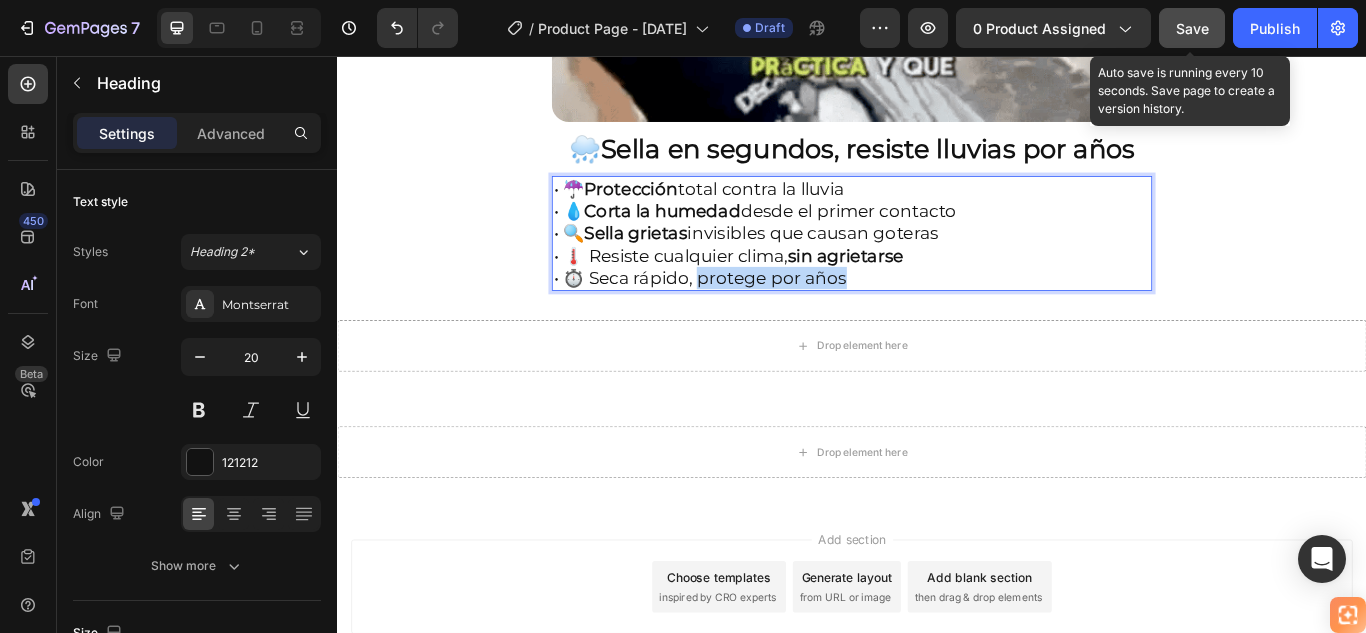drag, startPoint x: 768, startPoint y: 282, endPoint x: 925, endPoint y: 282, distance: 157 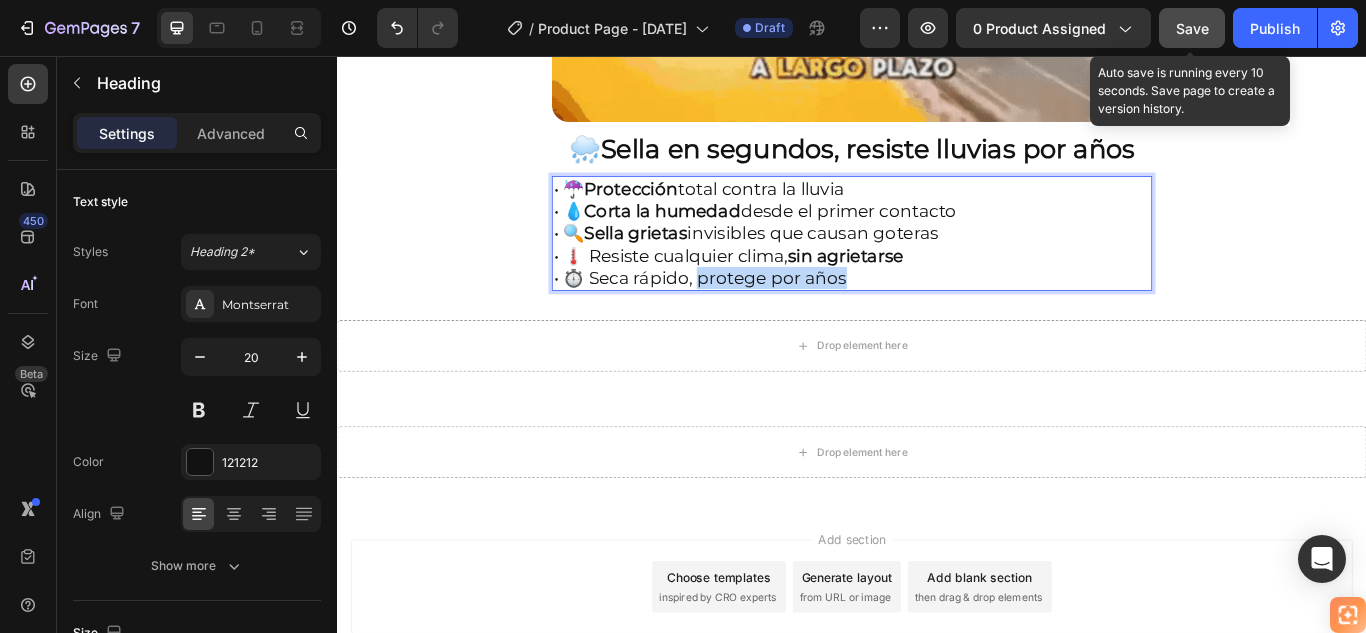 click on "• ☔  Protección  total contra la lluvia • 💧  Corta la humedad  desde el primer contacto • 🔍  Sella grietas  invisibles que causan goteras • 🌡️ Resiste cualquier clima,  sin agrietarse • ⏱️ Seca rápido, protege por años" at bounding box center [937, 263] 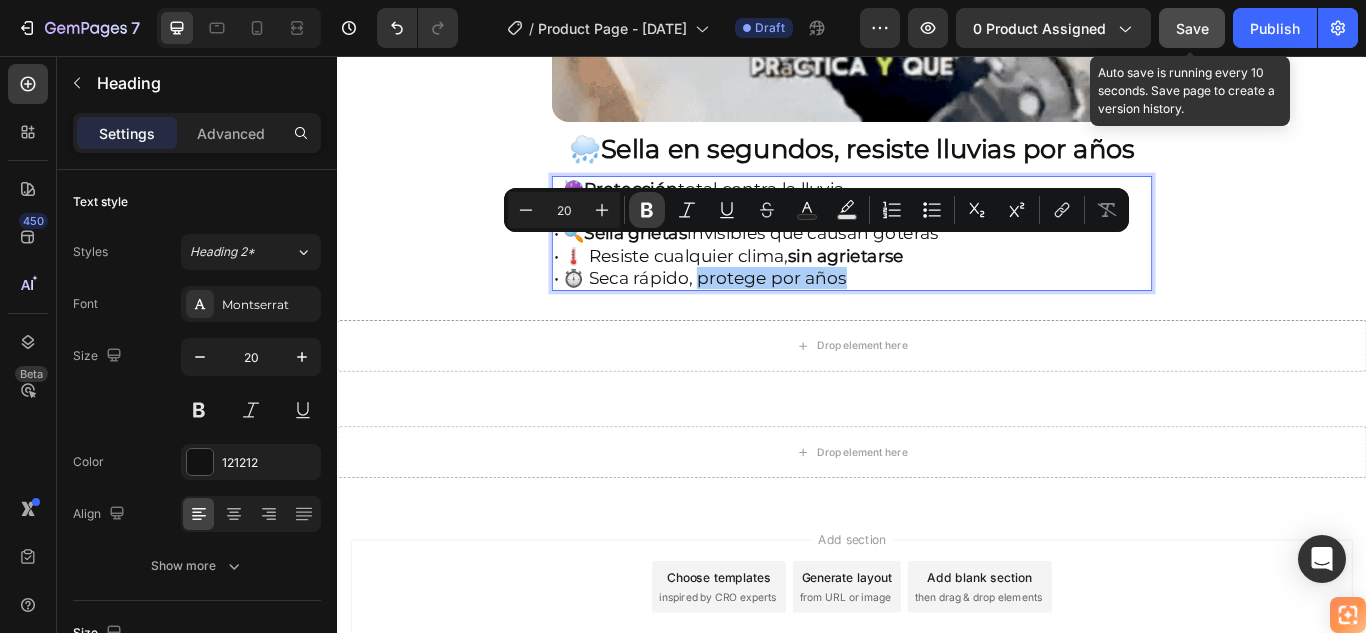 click 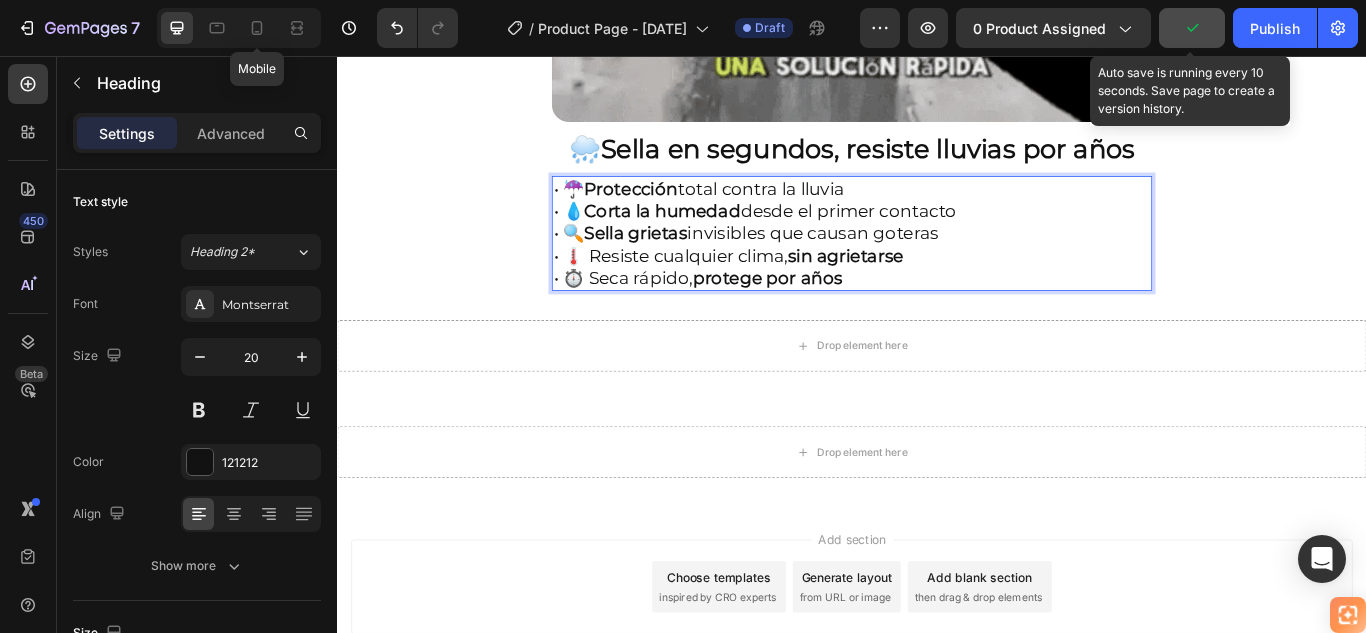 drag, startPoint x: 258, startPoint y: 22, endPoint x: 379, endPoint y: 115, distance: 152.61061 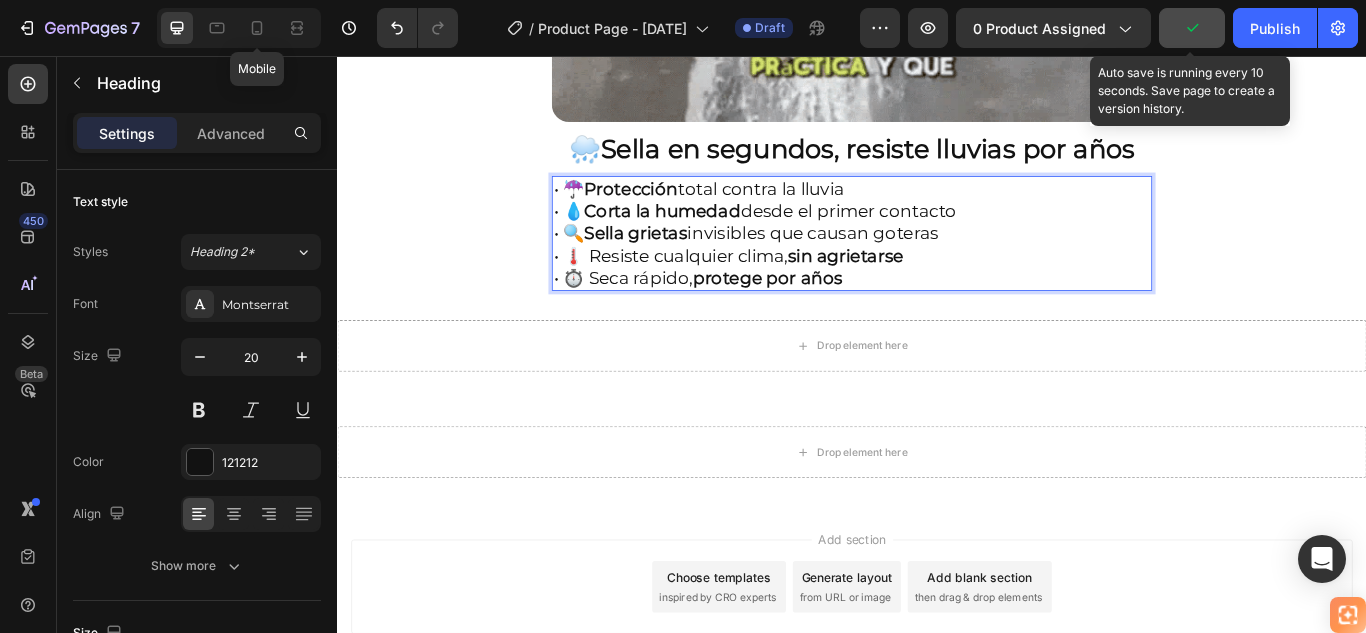 click 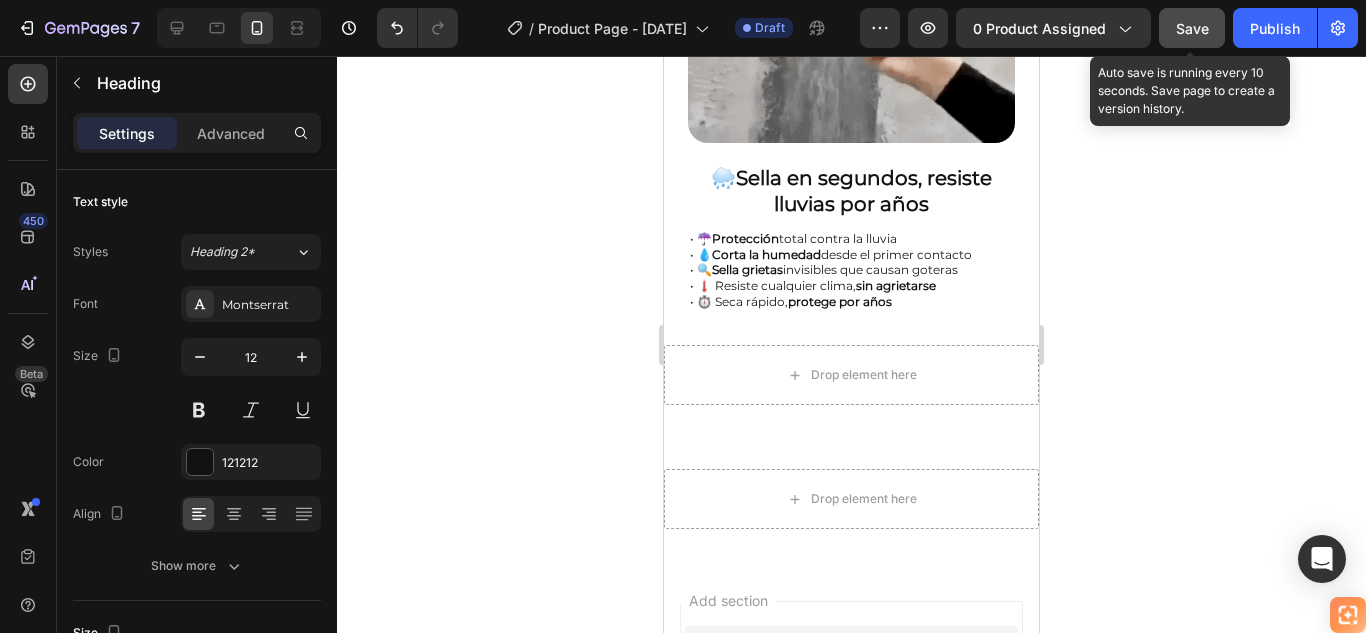 scroll, scrollTop: 907, scrollLeft: 0, axis: vertical 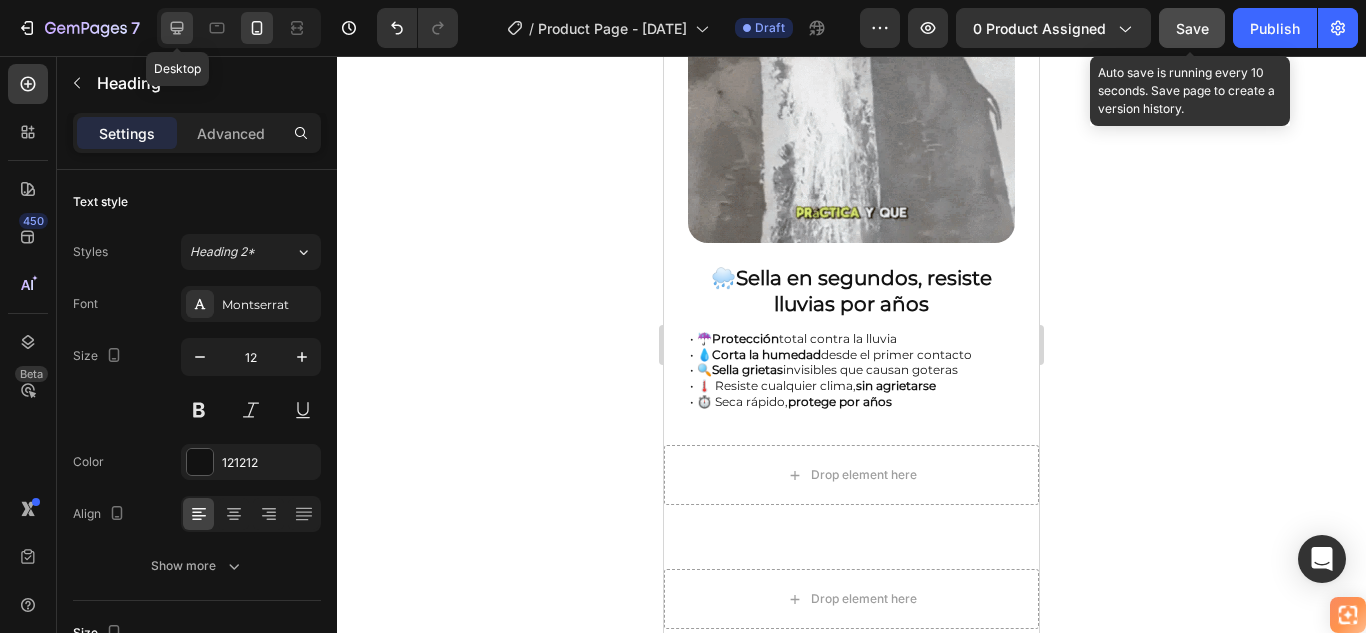 click 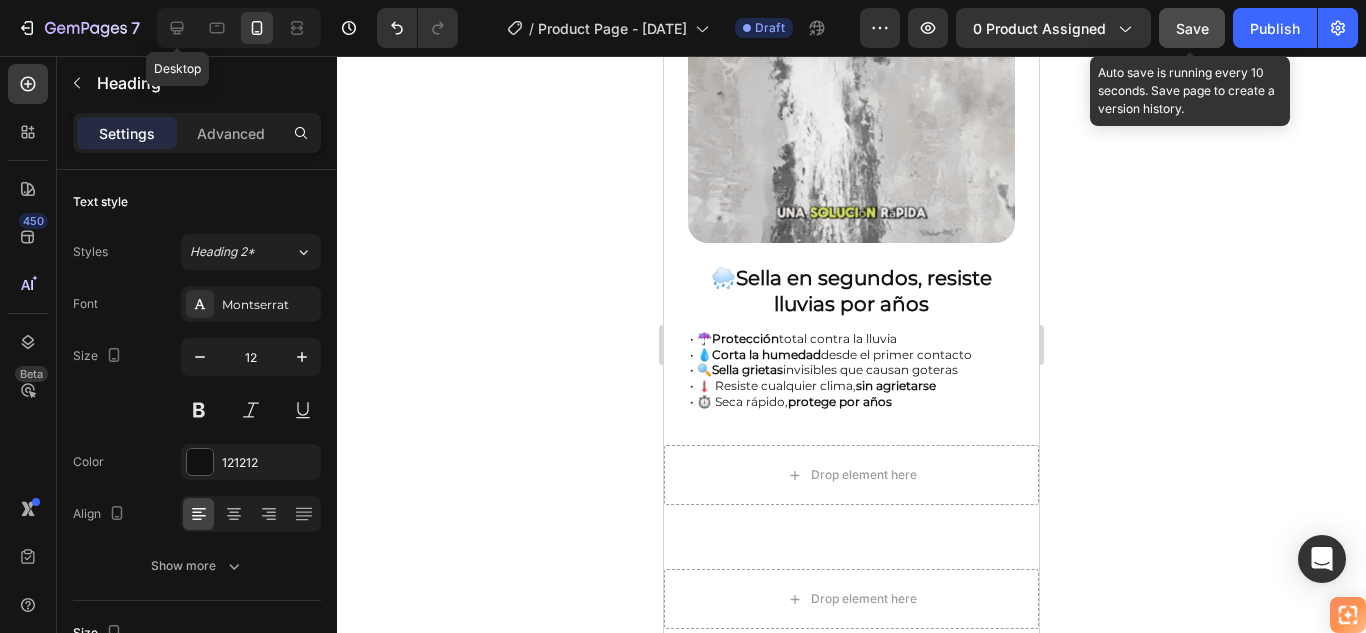 type on "20" 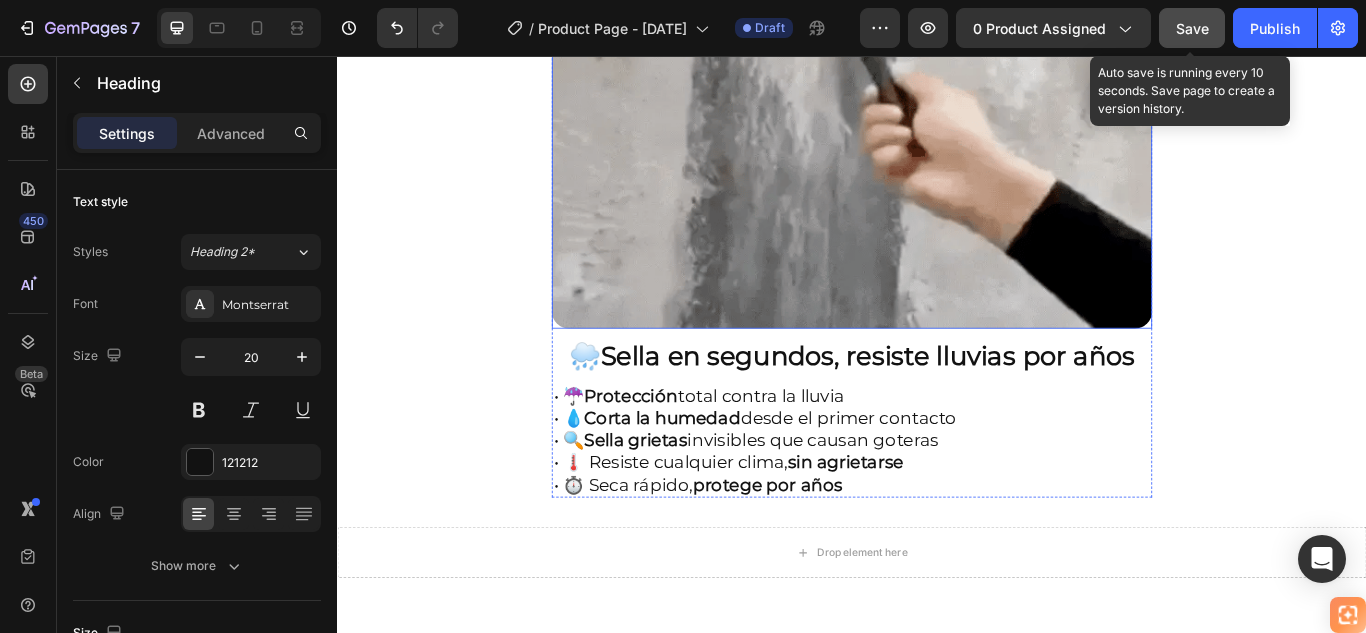 scroll, scrollTop: 1648, scrollLeft: 0, axis: vertical 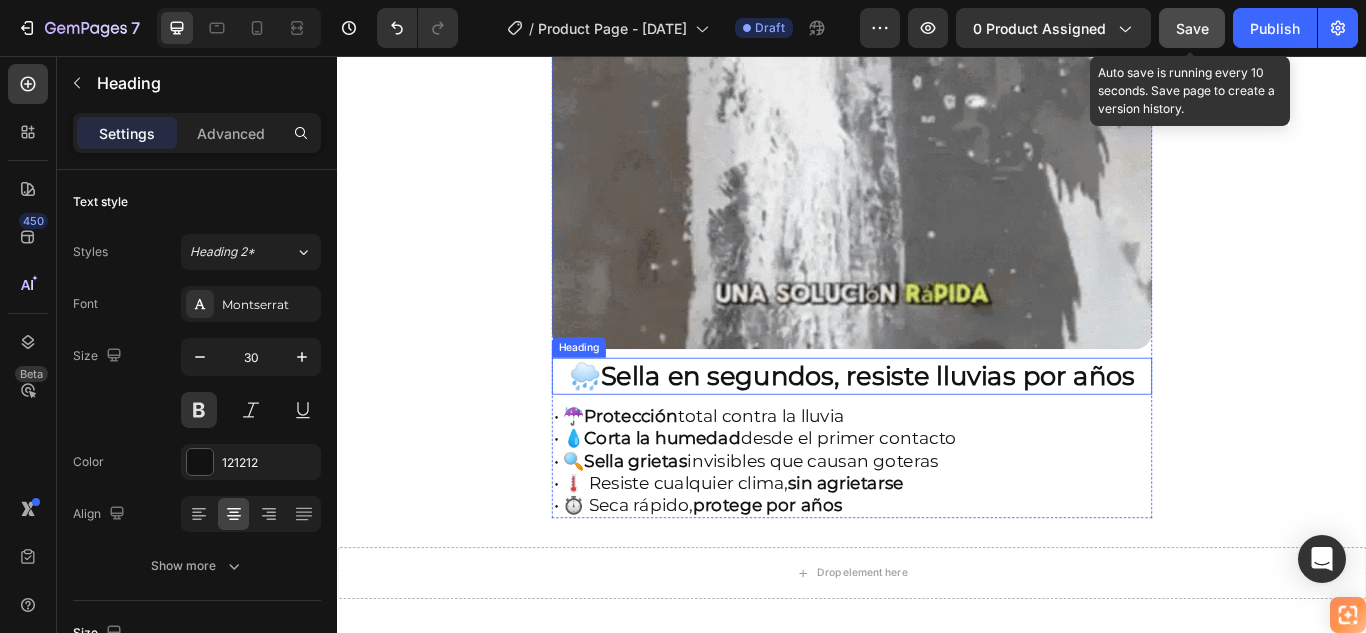 click on "Sella en segundos, resiste lluvias por años" at bounding box center [955, 429] 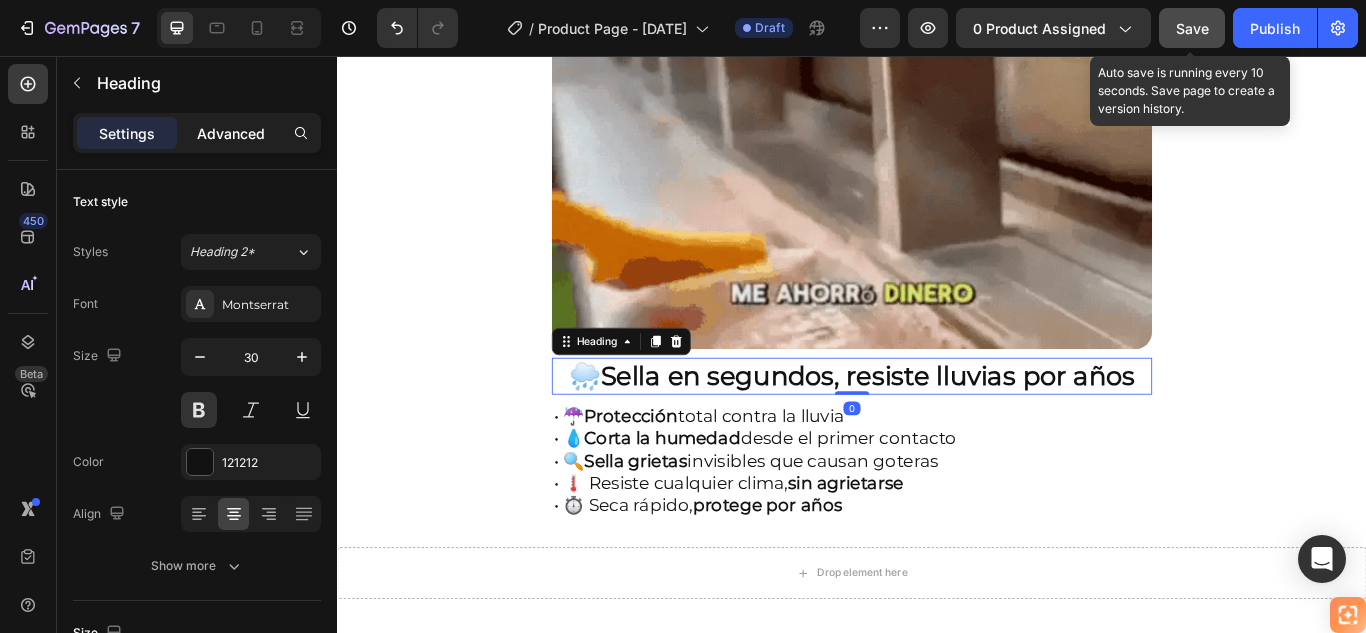 click on "Advanced" at bounding box center (231, 133) 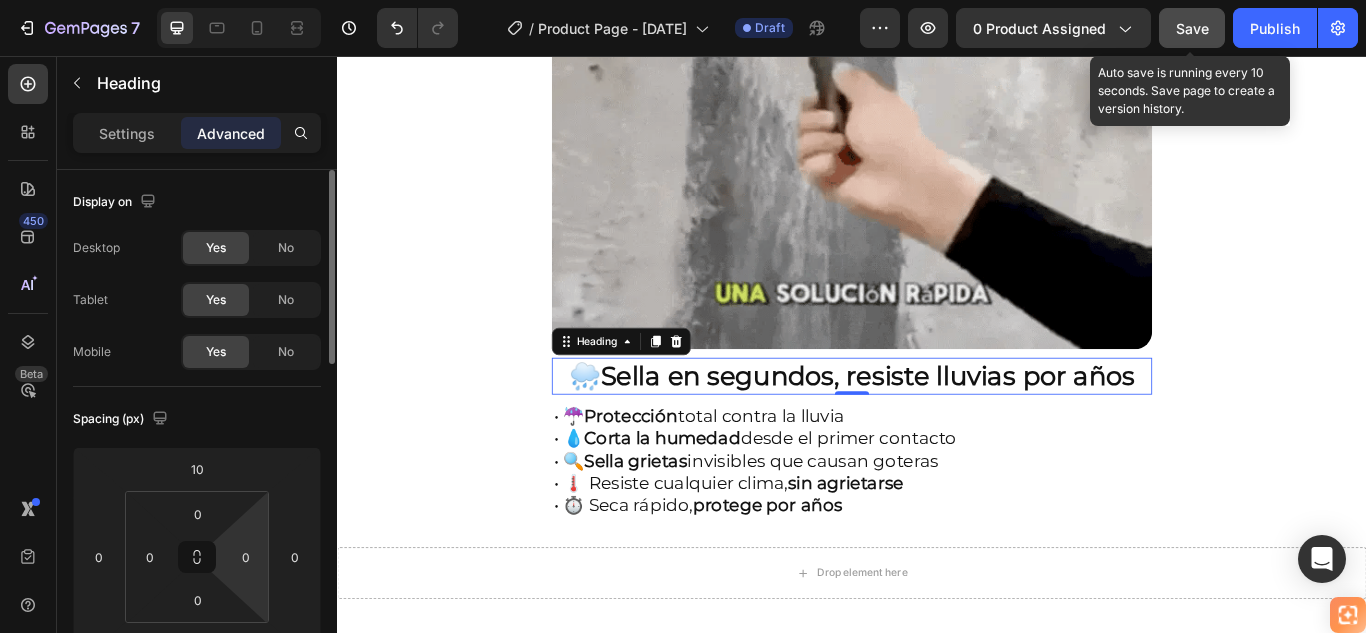 scroll, scrollTop: 100, scrollLeft: 0, axis: vertical 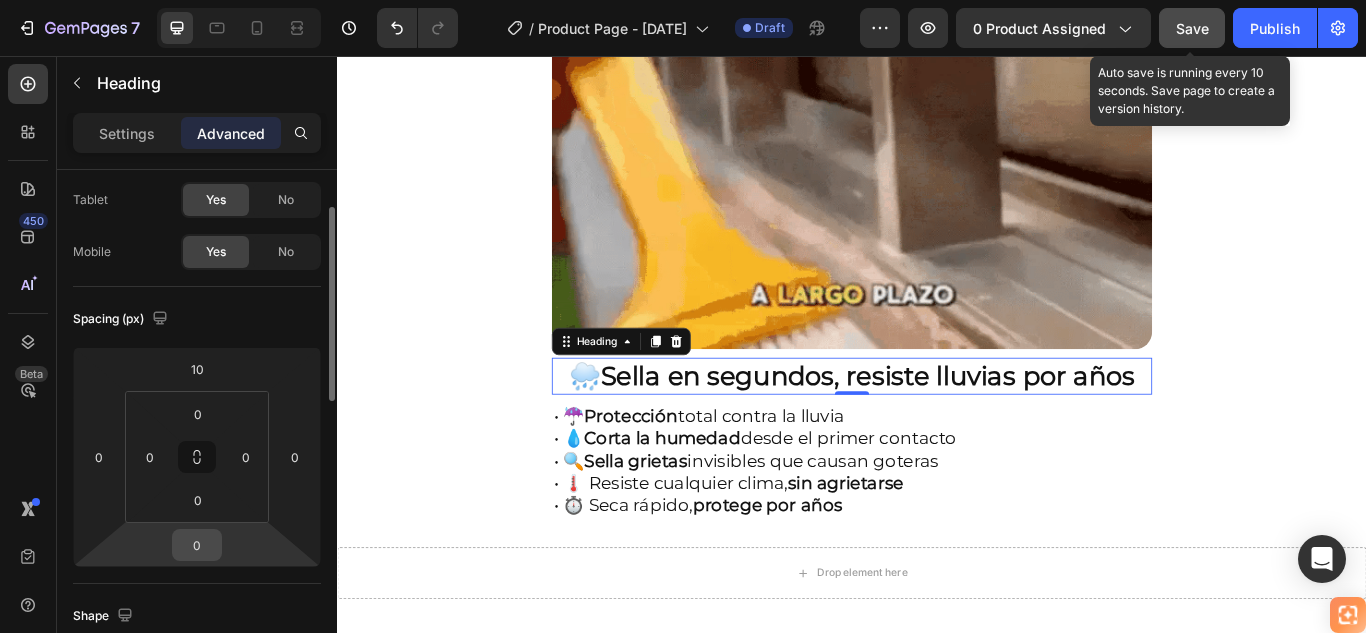 click on "0" at bounding box center [197, 545] 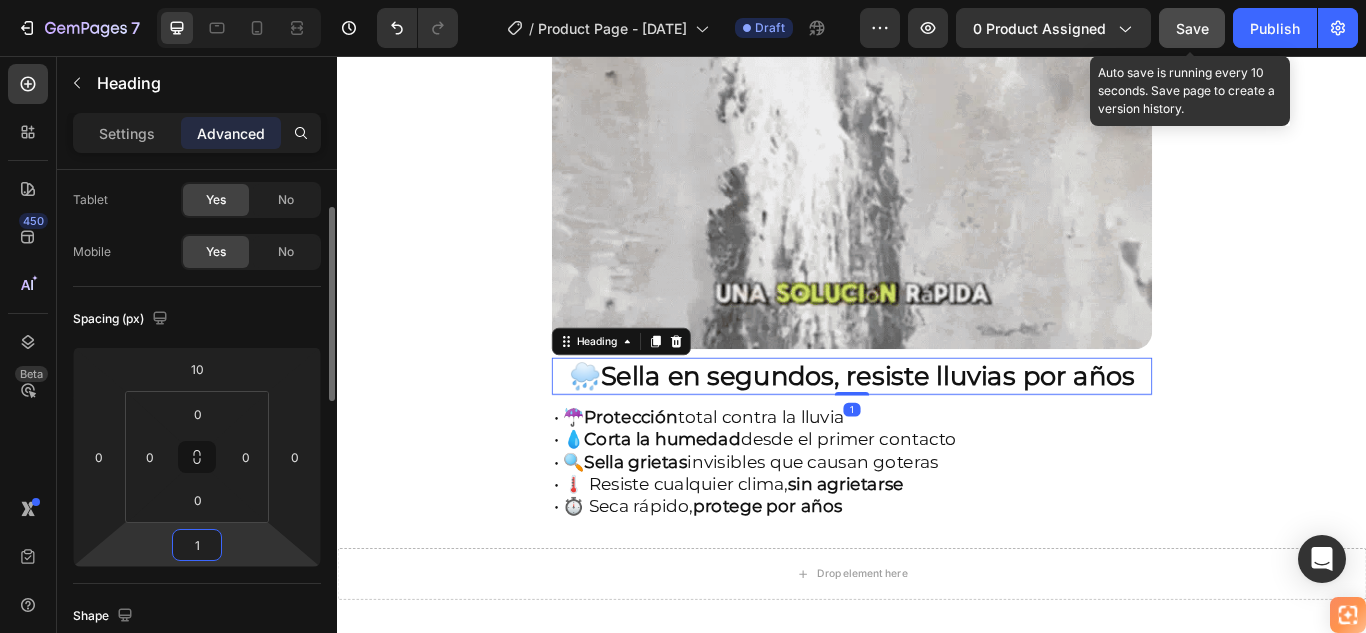type on "10" 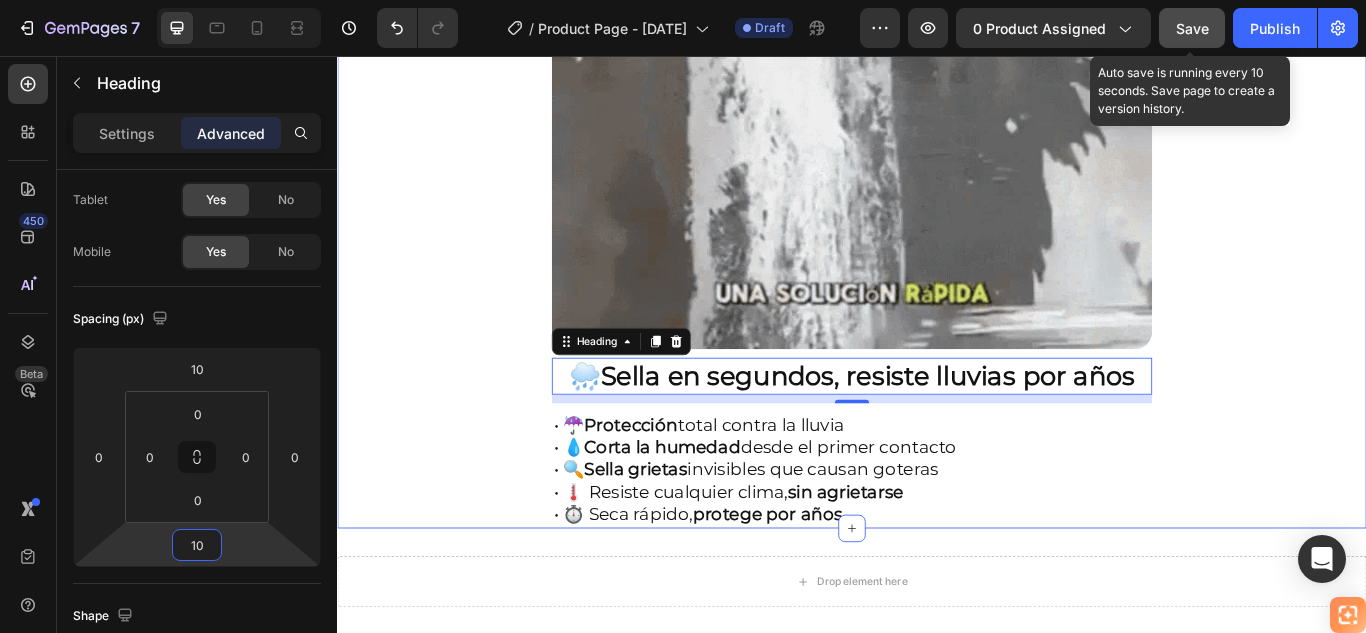 click on "🚚 Envío gratis y entrega rápida - ✅ Garantía de satisfacción total Heading Image ⭐  4.8/5 en confianza, durabilidad y uso fácil Heading 🔥  ¡Oferta Especial de Hoy! Llévate 2 por el precio de 1 Heading Antes: $179.900 Heading Solo x hoy: $89.900 Heading ¡AHORRAS 50% DE DESCUENTO! Heading
Publish the page to see the content.
Custom Code Image 🌧️  Sella en segundos, resiste lluvias por años Heading   10 • ☔  Protección  total contra la lluvia • 💧  Corta la humedad  desde el primer contacto • 🔍  Sella grietas  invisibles que causan goteras • 🌡️ Resiste cualquier clima,  sin agrietarse • ⏱️ Seca rápido,  protege por años Heading Row Section 1" at bounding box center [937, -472] 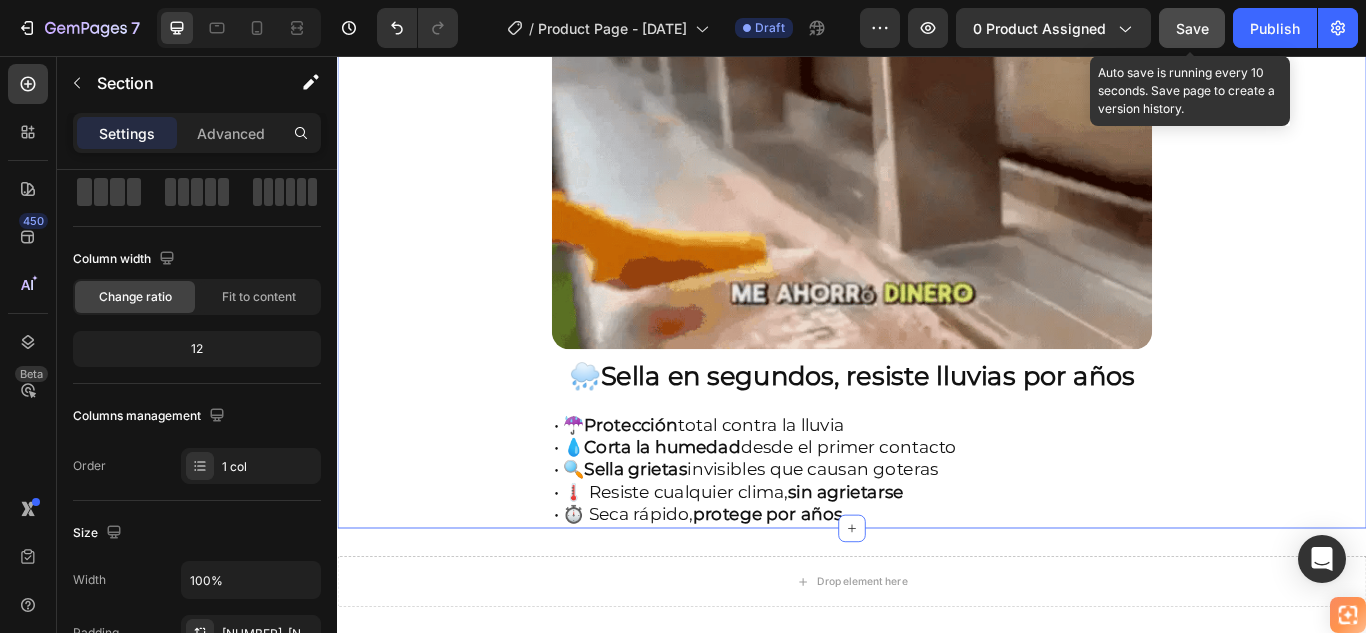 scroll, scrollTop: 0, scrollLeft: 0, axis: both 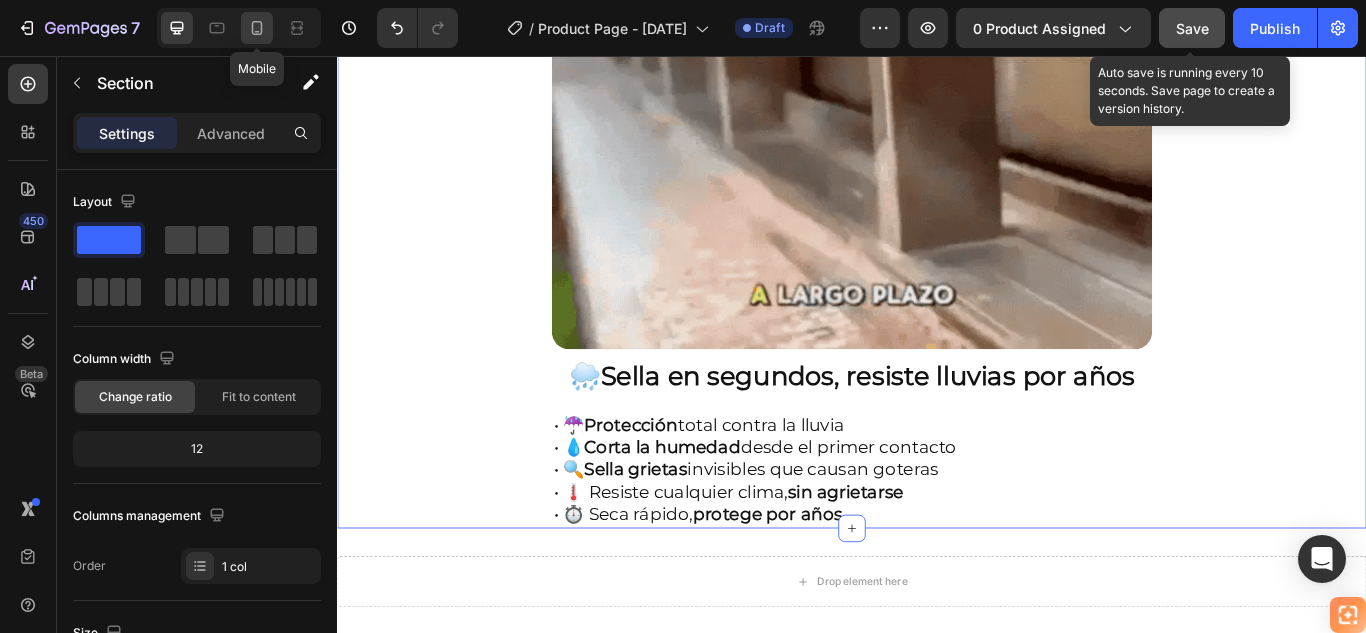 click 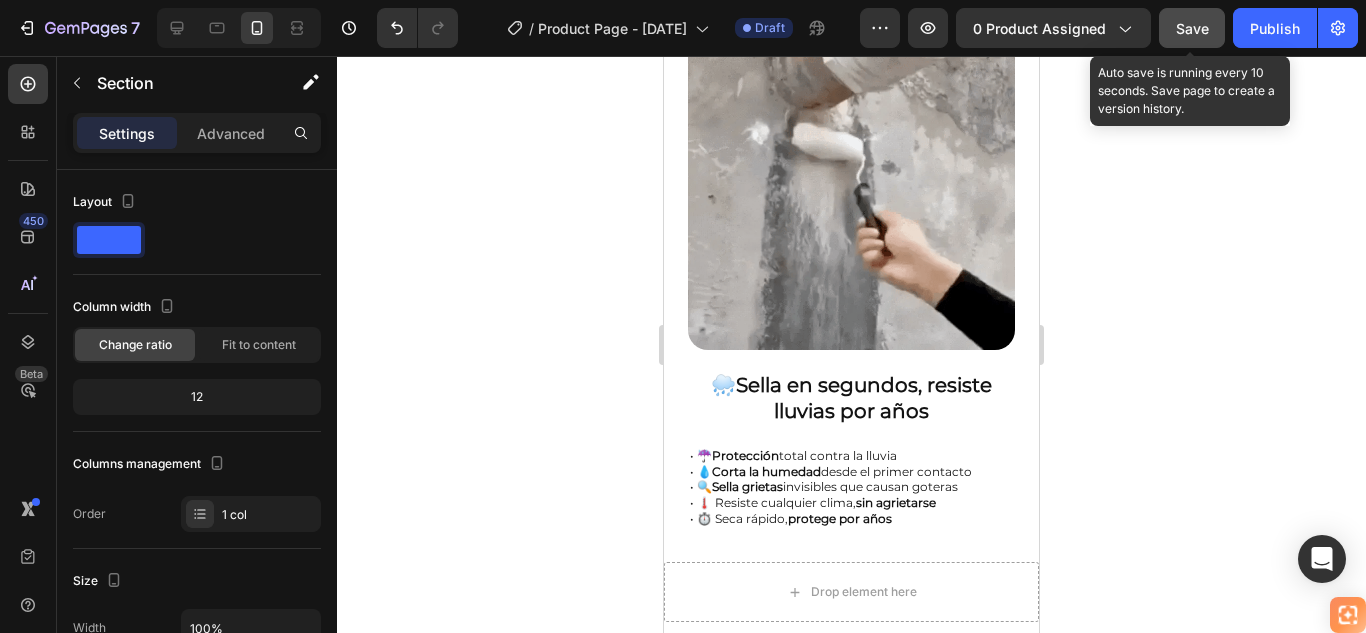scroll, scrollTop: 600, scrollLeft: 0, axis: vertical 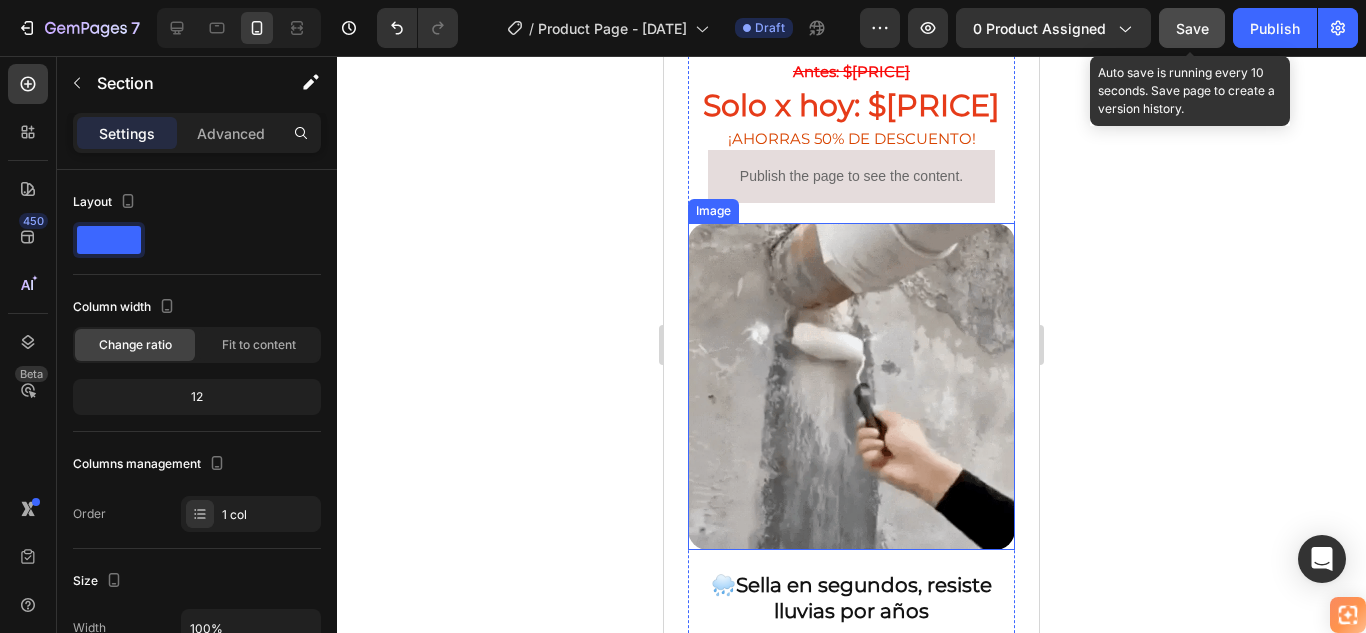 click at bounding box center [851, 386] 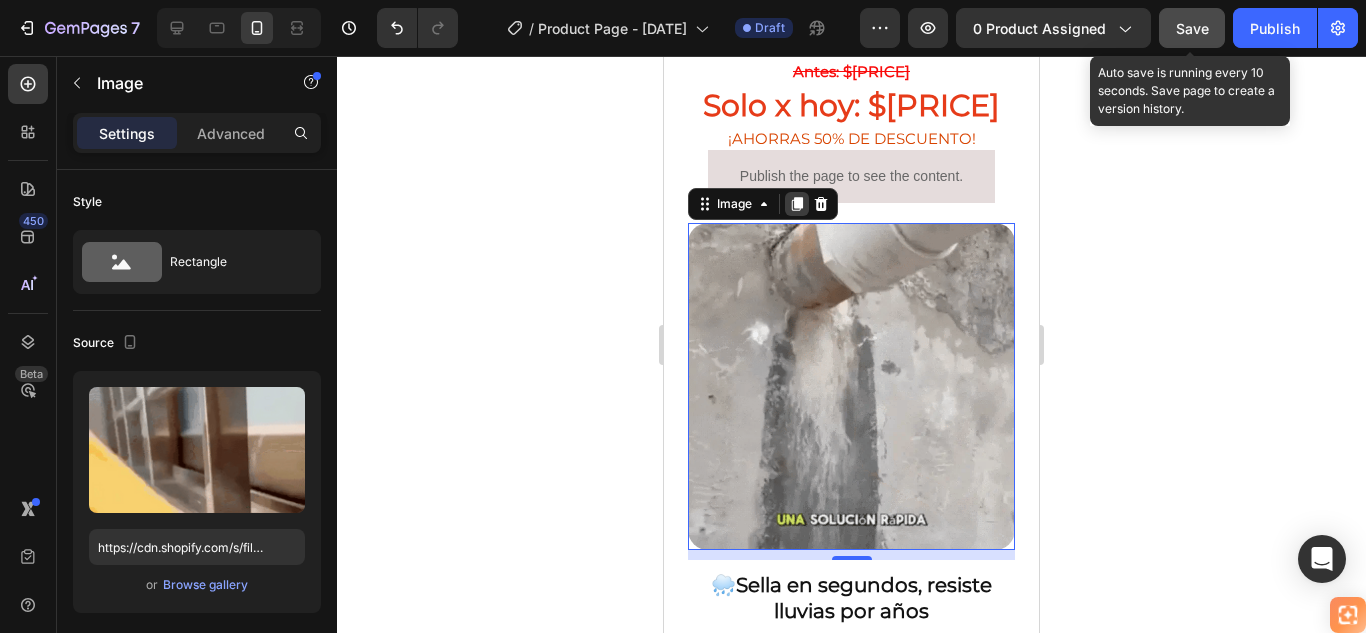 click 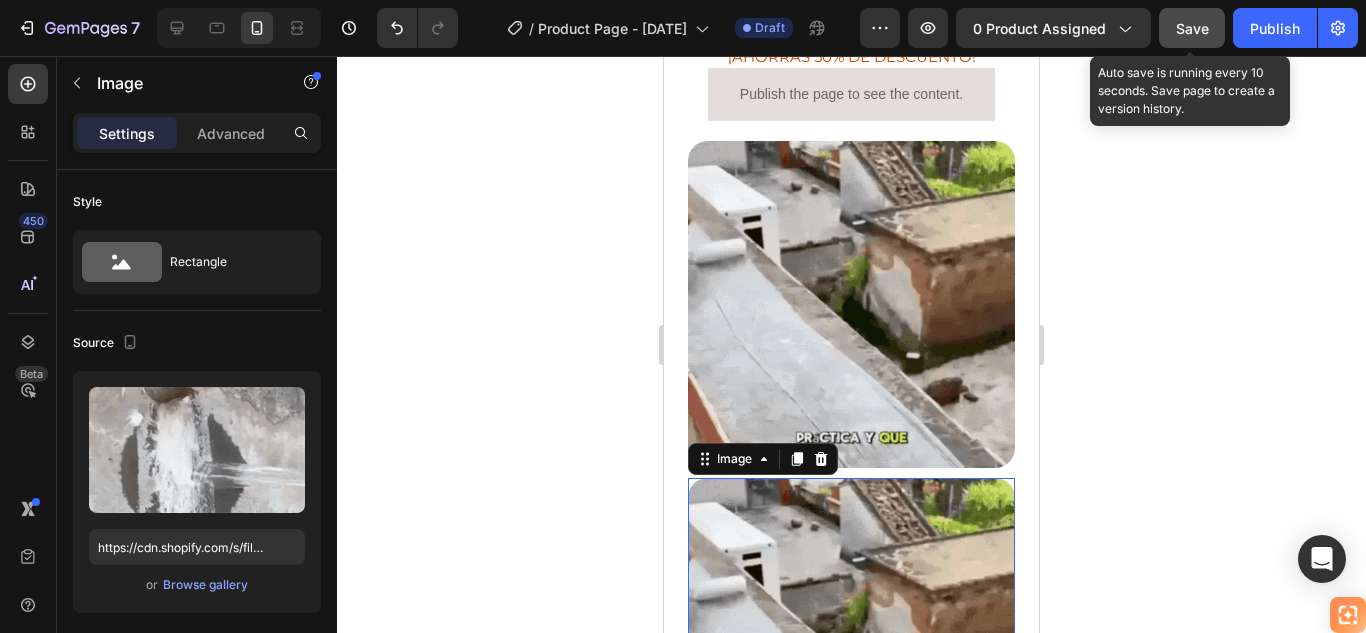 scroll, scrollTop: 582, scrollLeft: 0, axis: vertical 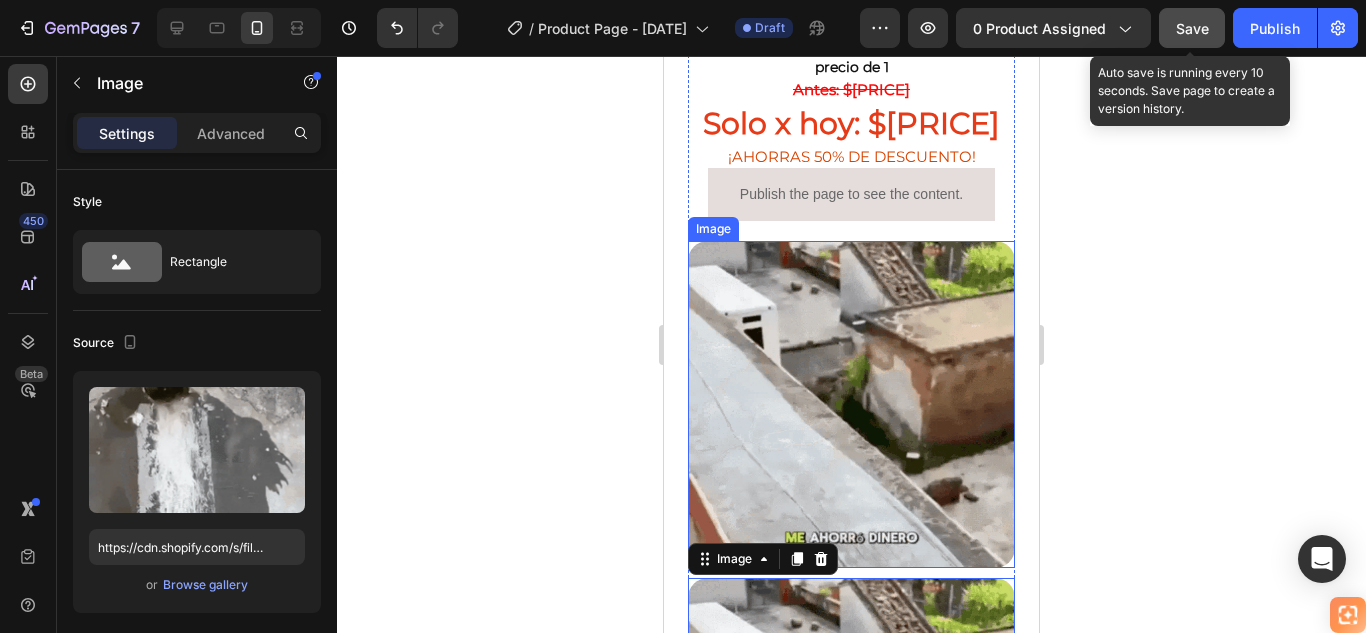click at bounding box center [851, 404] 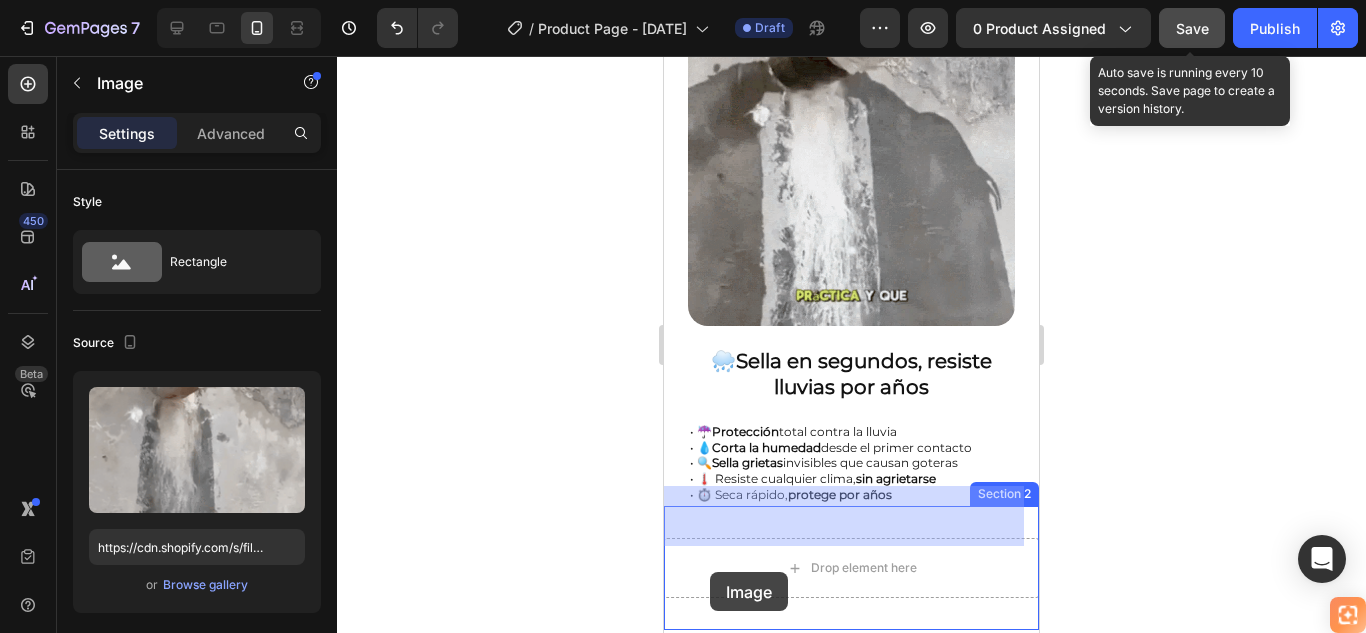 scroll, scrollTop: 1165, scrollLeft: 0, axis: vertical 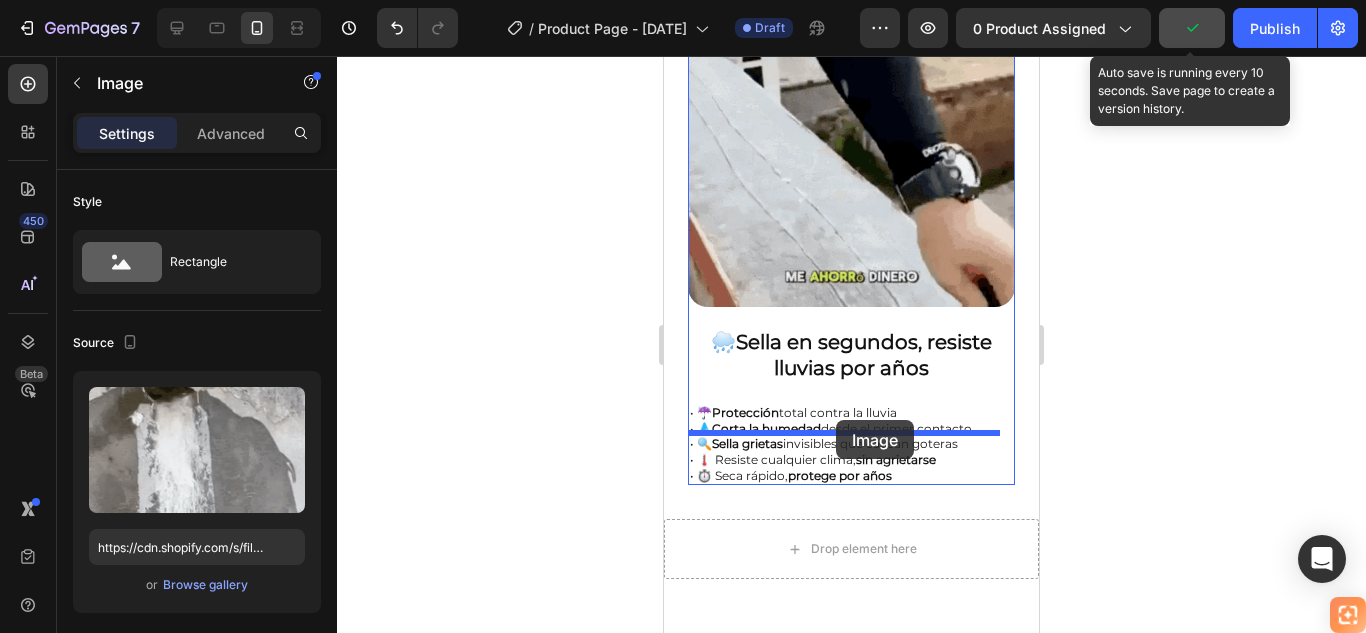 drag, startPoint x: 704, startPoint y: 185, endPoint x: 836, endPoint y: 420, distance: 269.5348 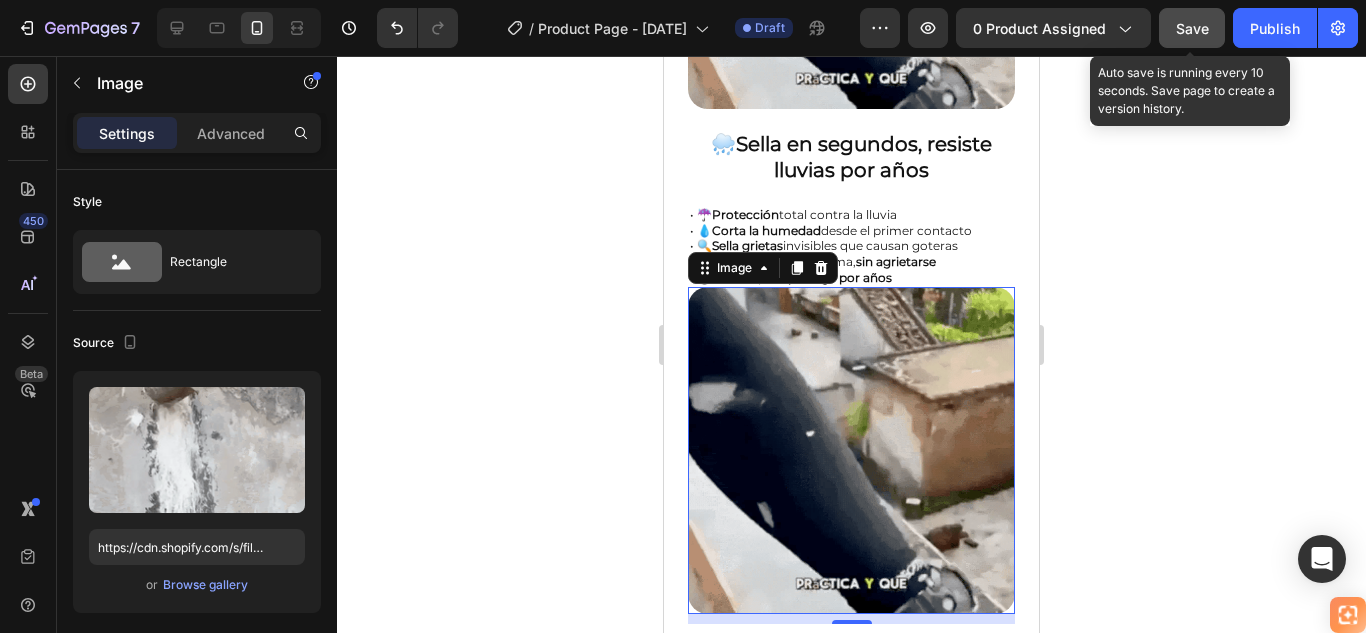 scroll, scrollTop: 1043, scrollLeft: 0, axis: vertical 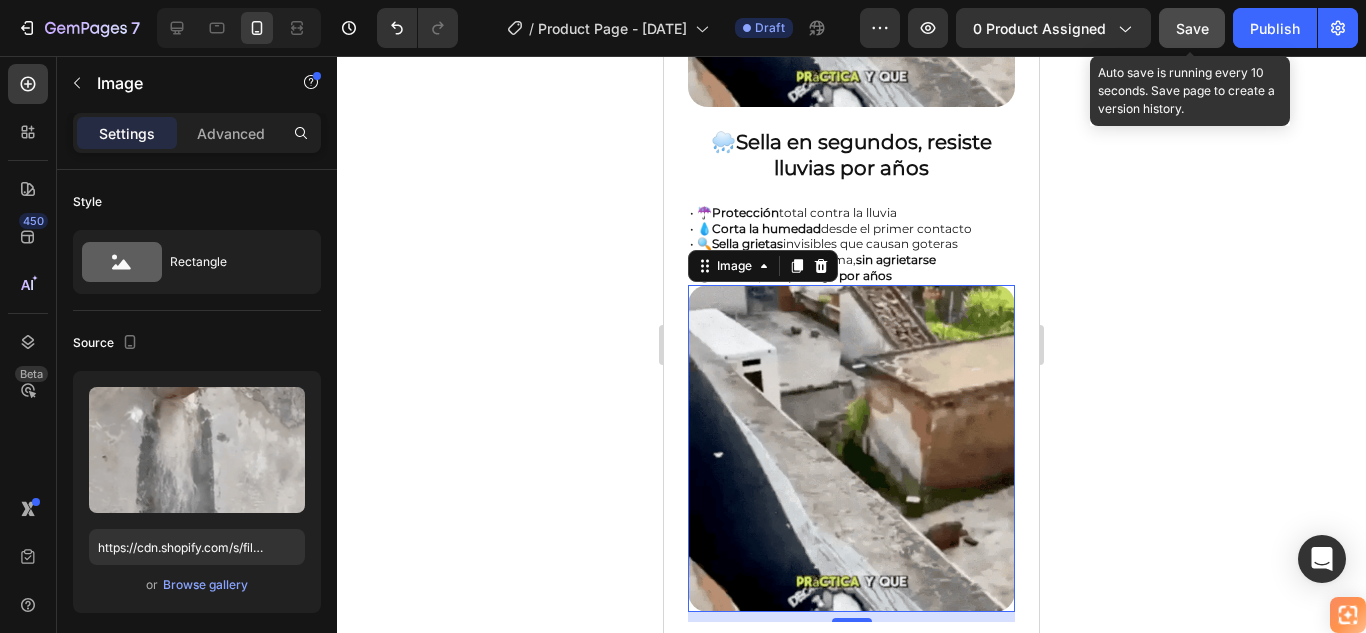 click at bounding box center (851, 448) 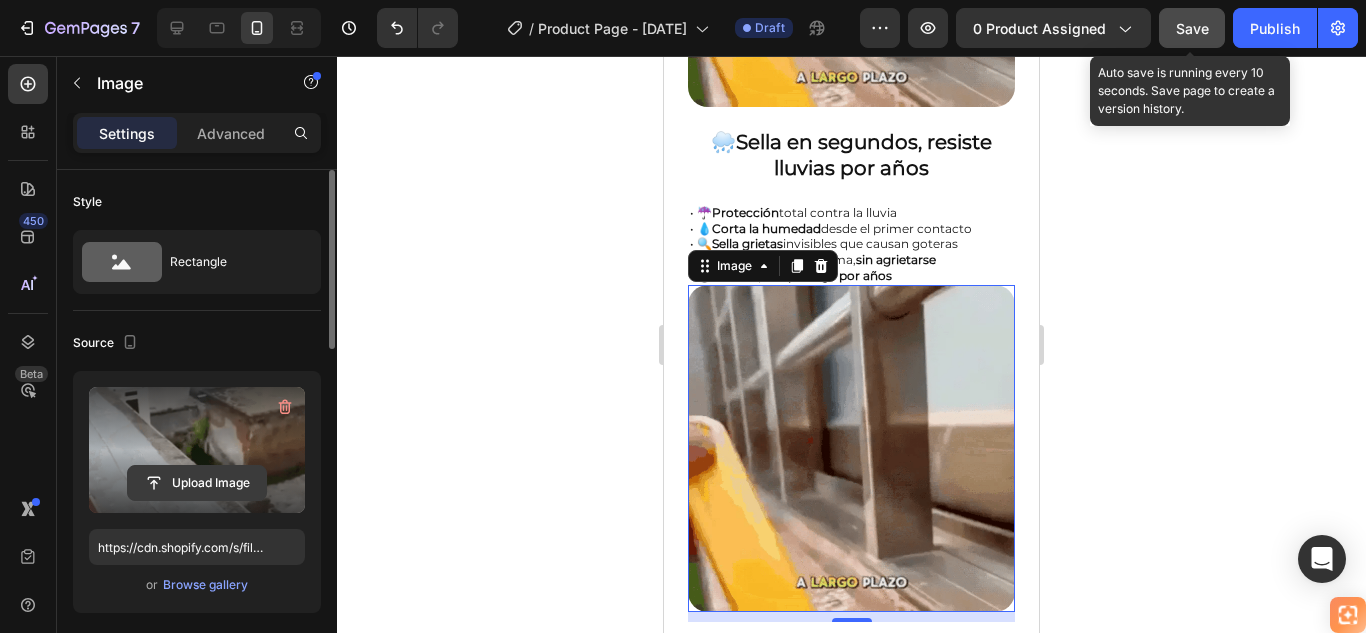 click 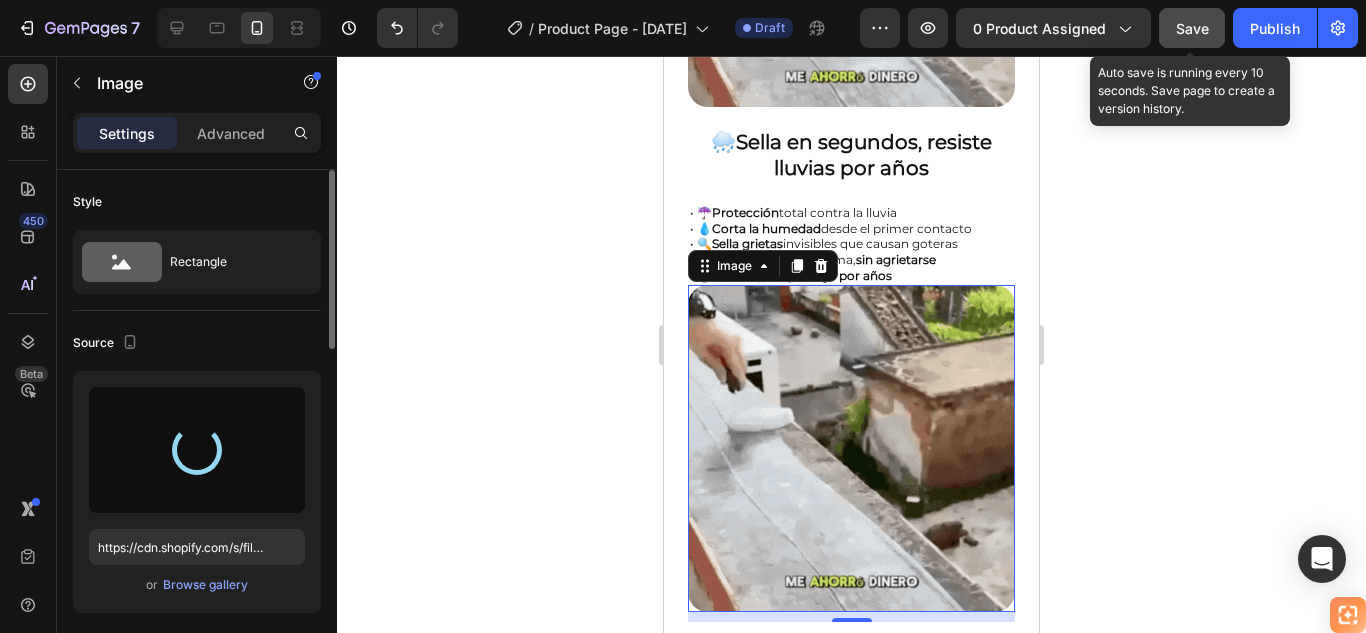 type on "https://cdn.shopify.com/s/files/1/0905/8150/0273/files/gempages_578237105528898236-ec2393d4-e3ae-483f-b9b7-562548fa76fa.jpg" 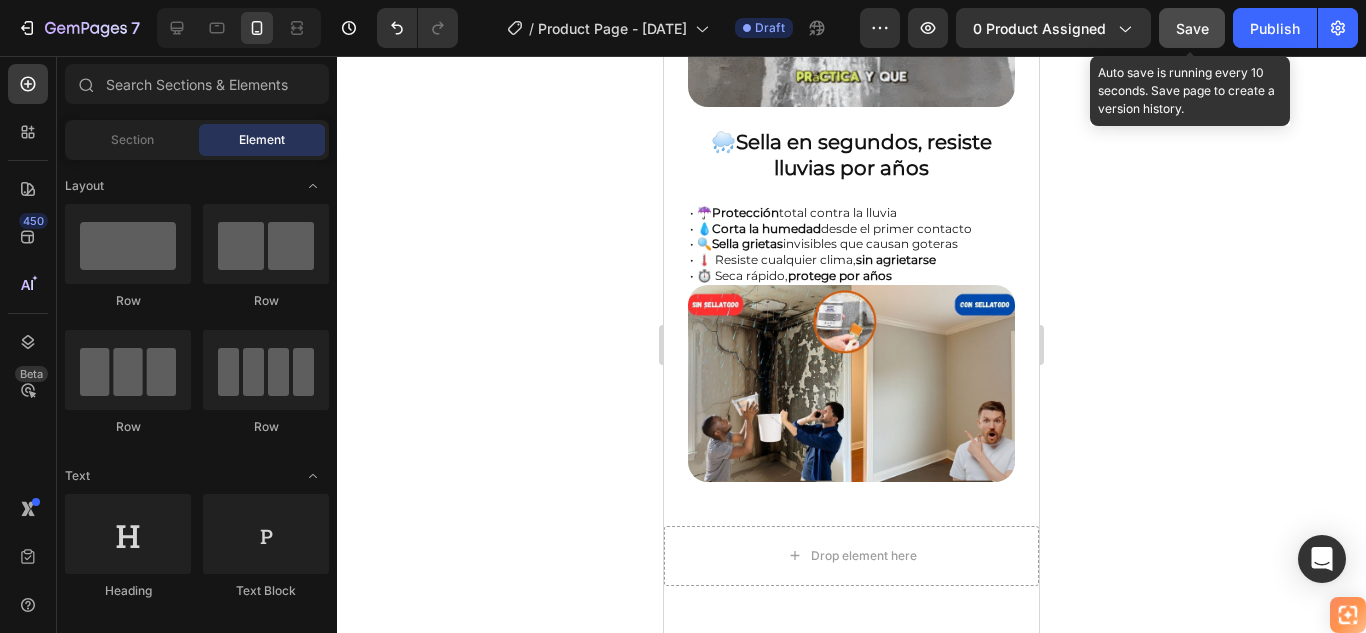scroll, scrollTop: 954, scrollLeft: 0, axis: vertical 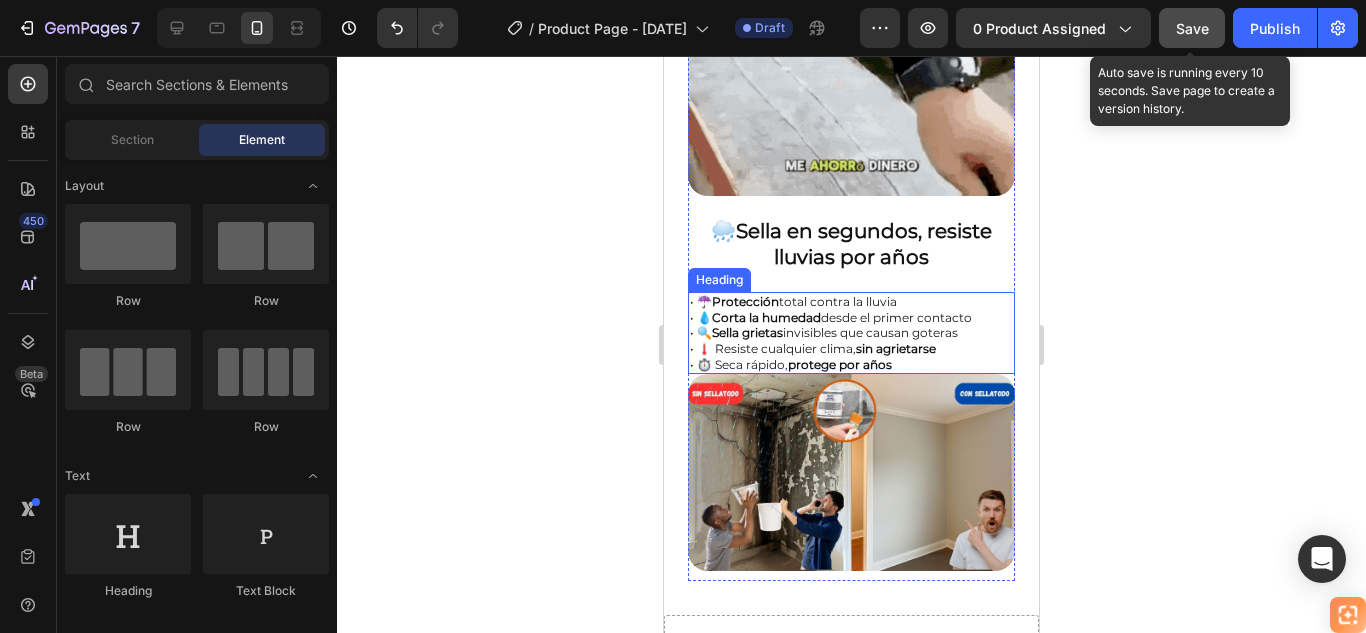 click at bounding box center [851, 472] 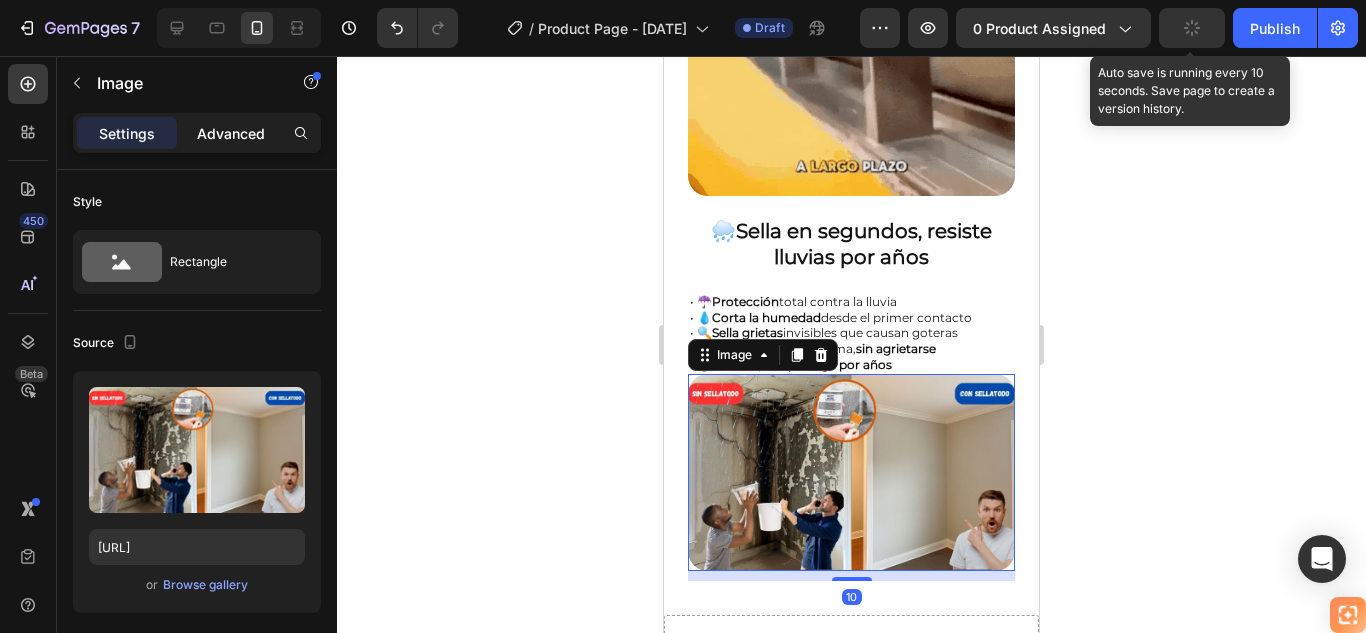 click on "Advanced" at bounding box center [231, 133] 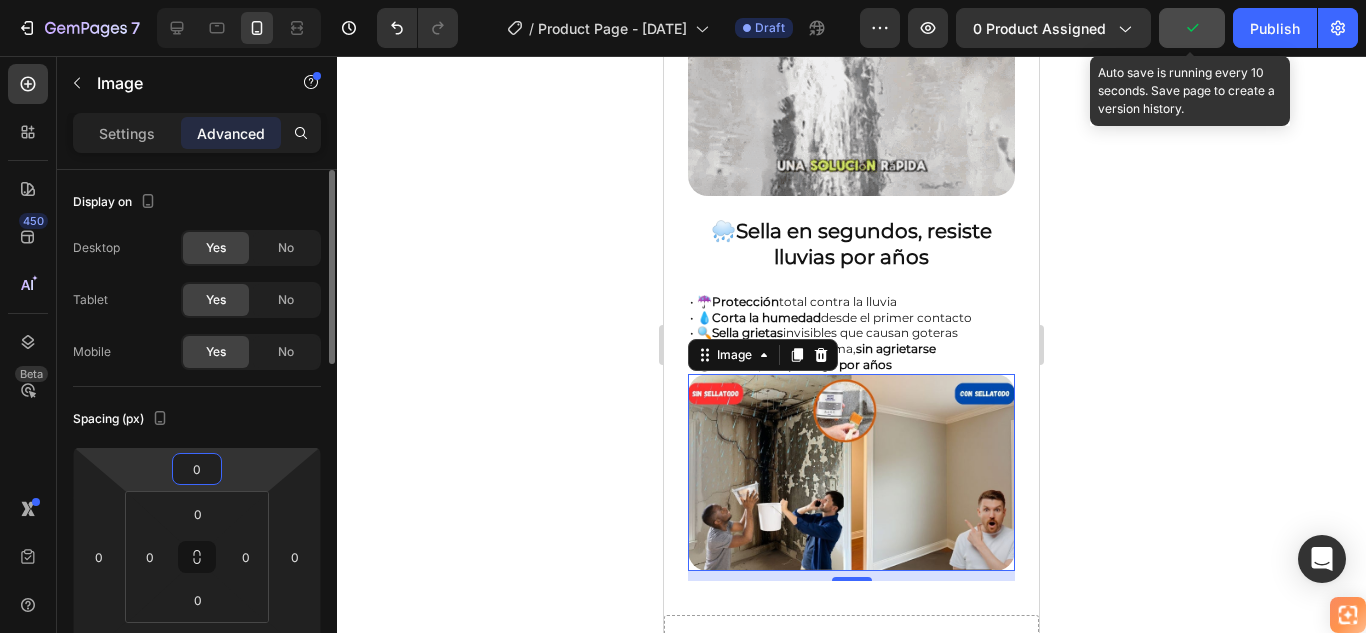 click on "0" at bounding box center (197, 469) 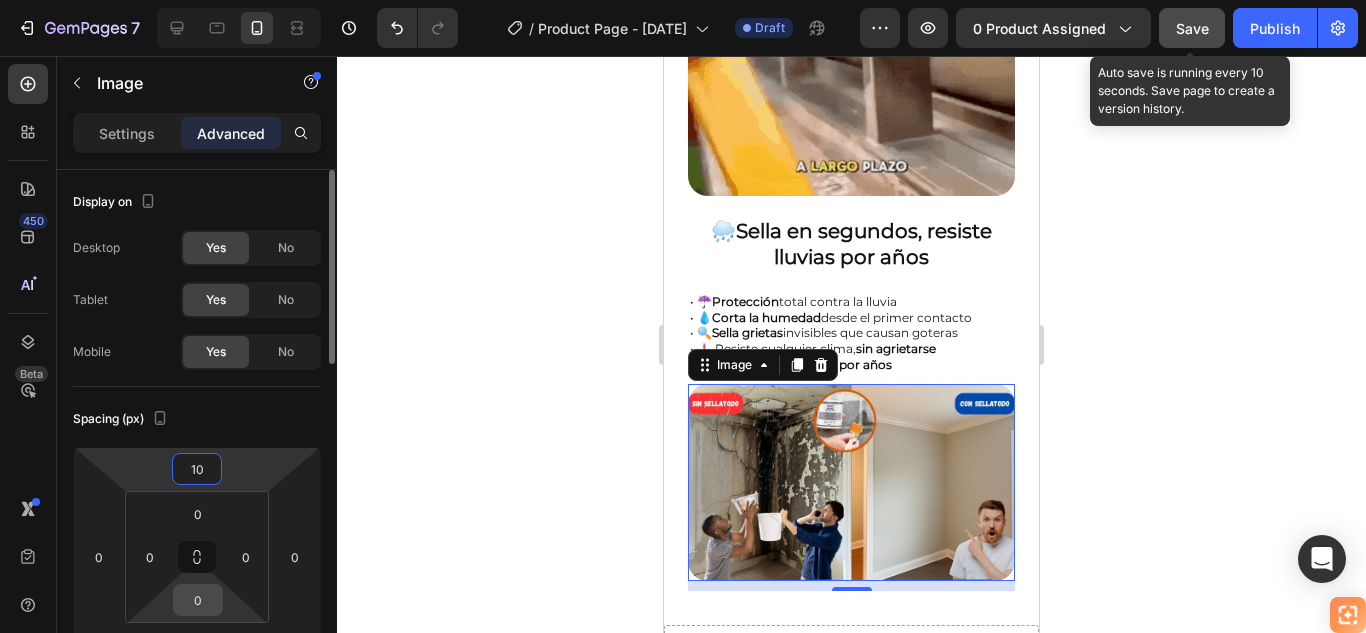 type on "10" 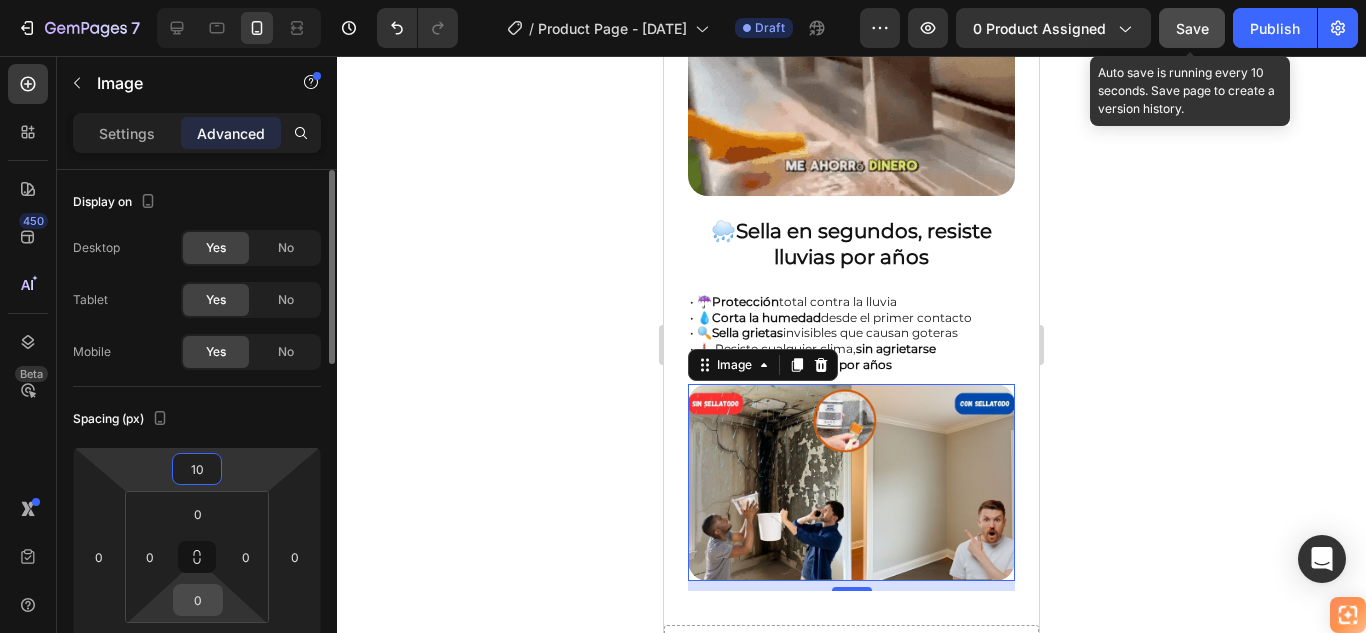 click on "0" at bounding box center (198, 600) 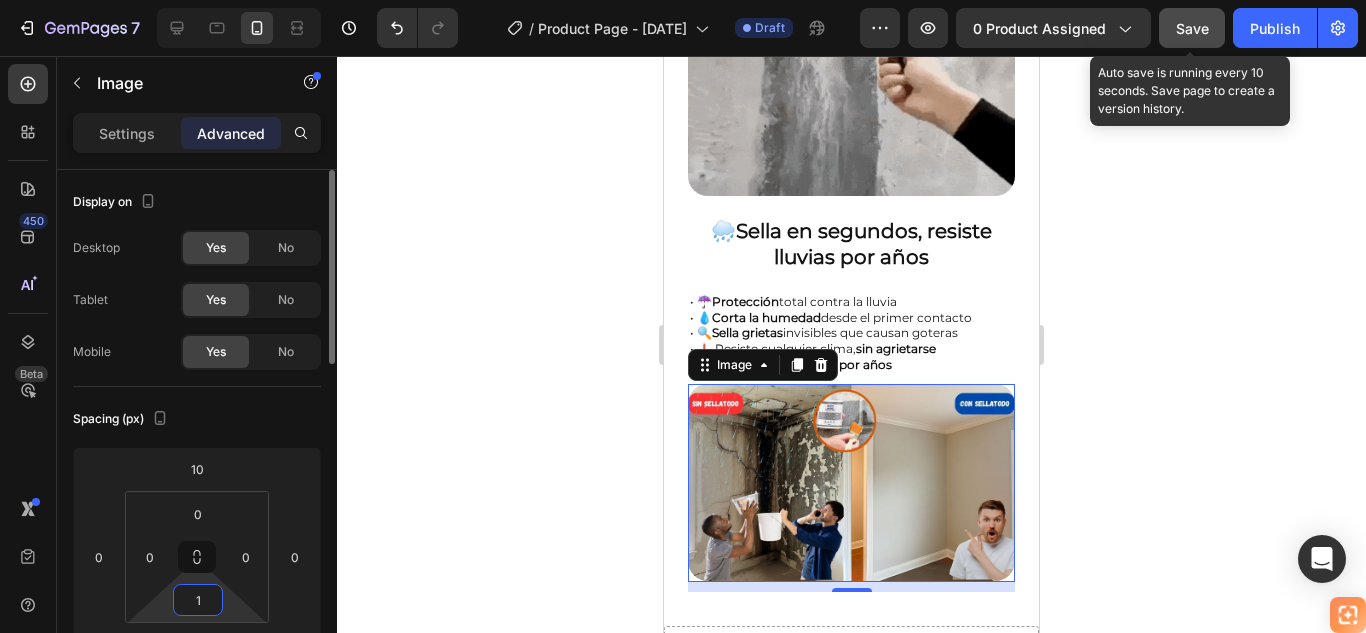 type on "10" 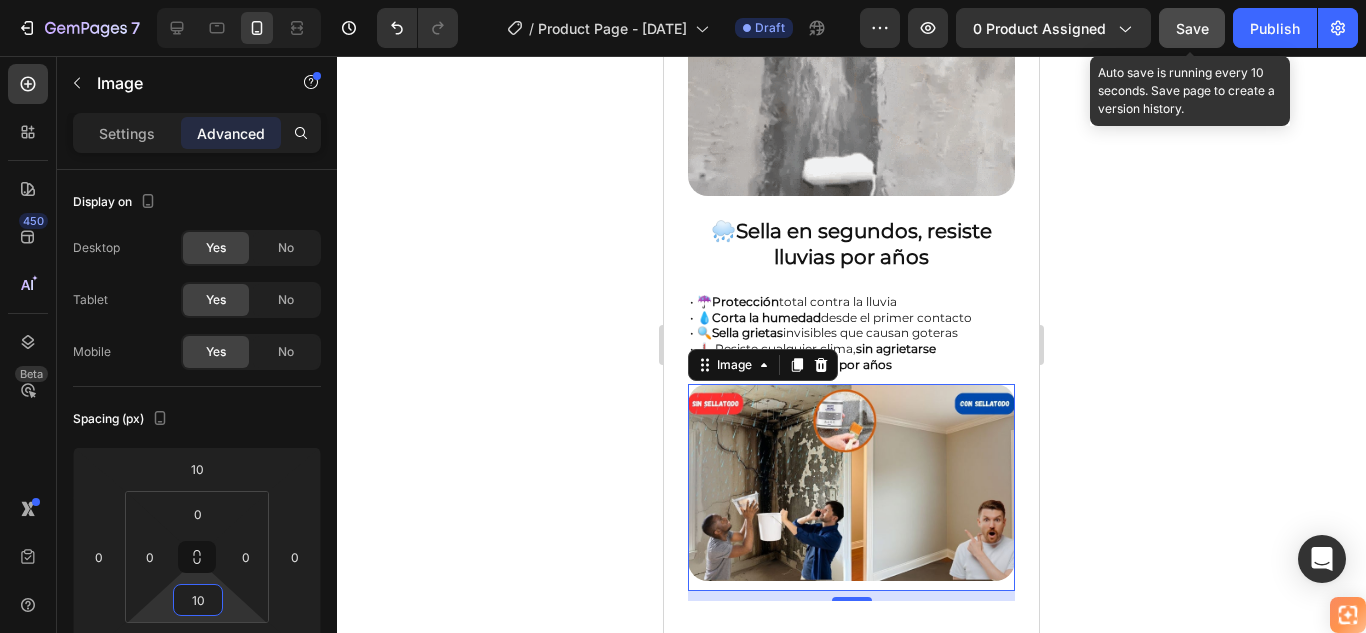 click 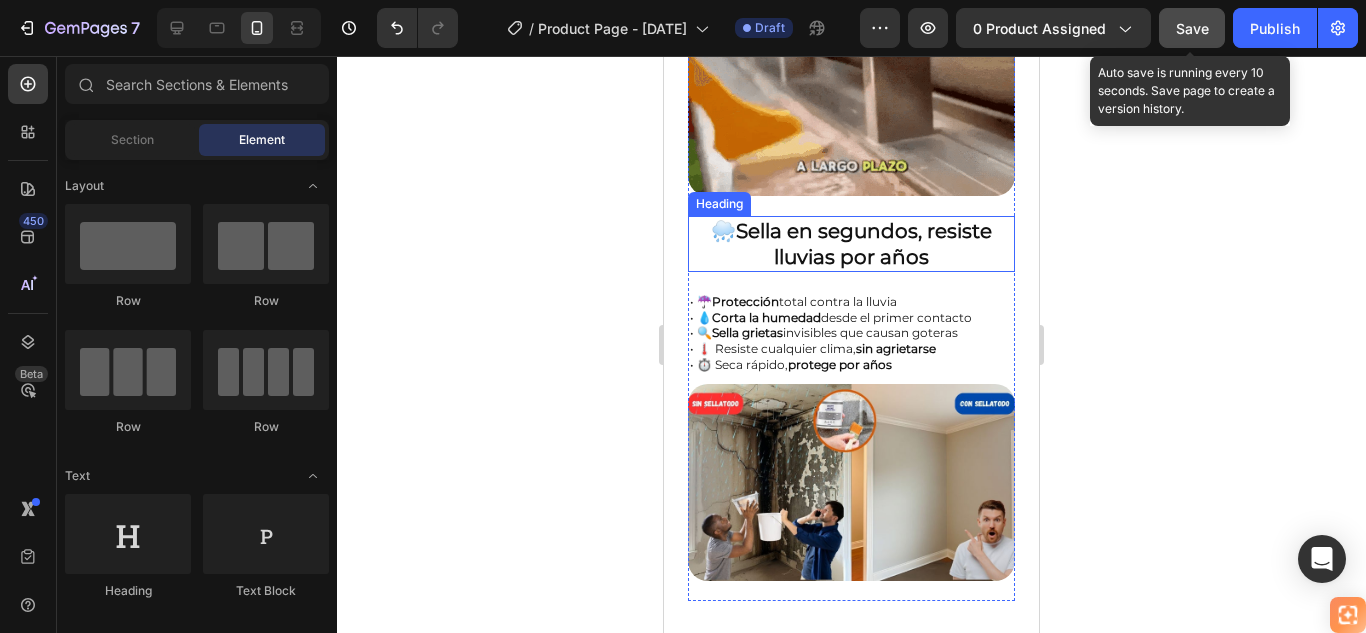 click on "Sella en segundos, resiste lluvias por años" at bounding box center (864, 244) 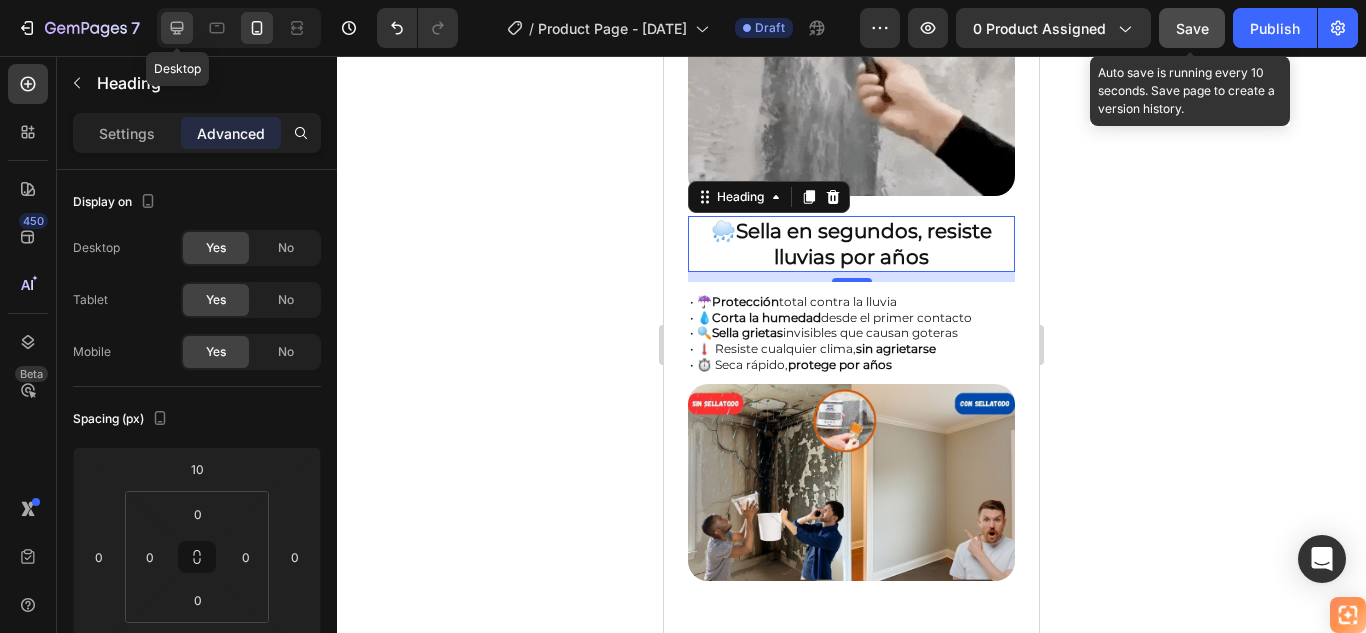 click 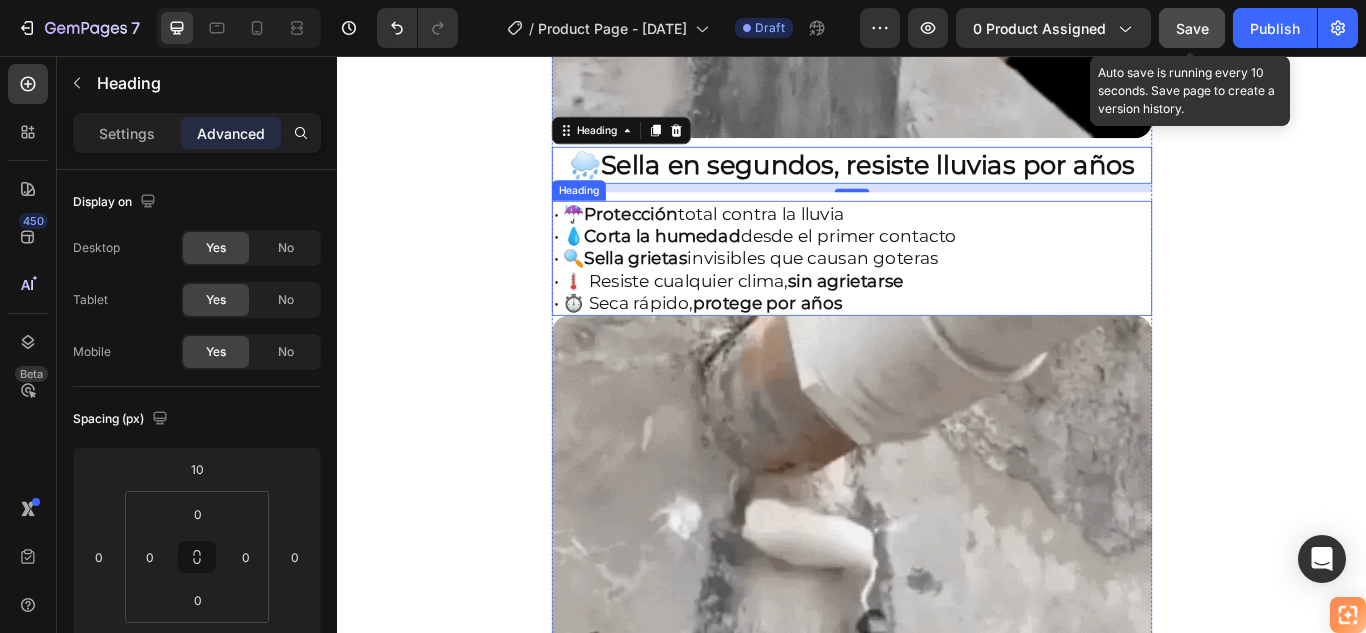 scroll, scrollTop: 1895, scrollLeft: 0, axis: vertical 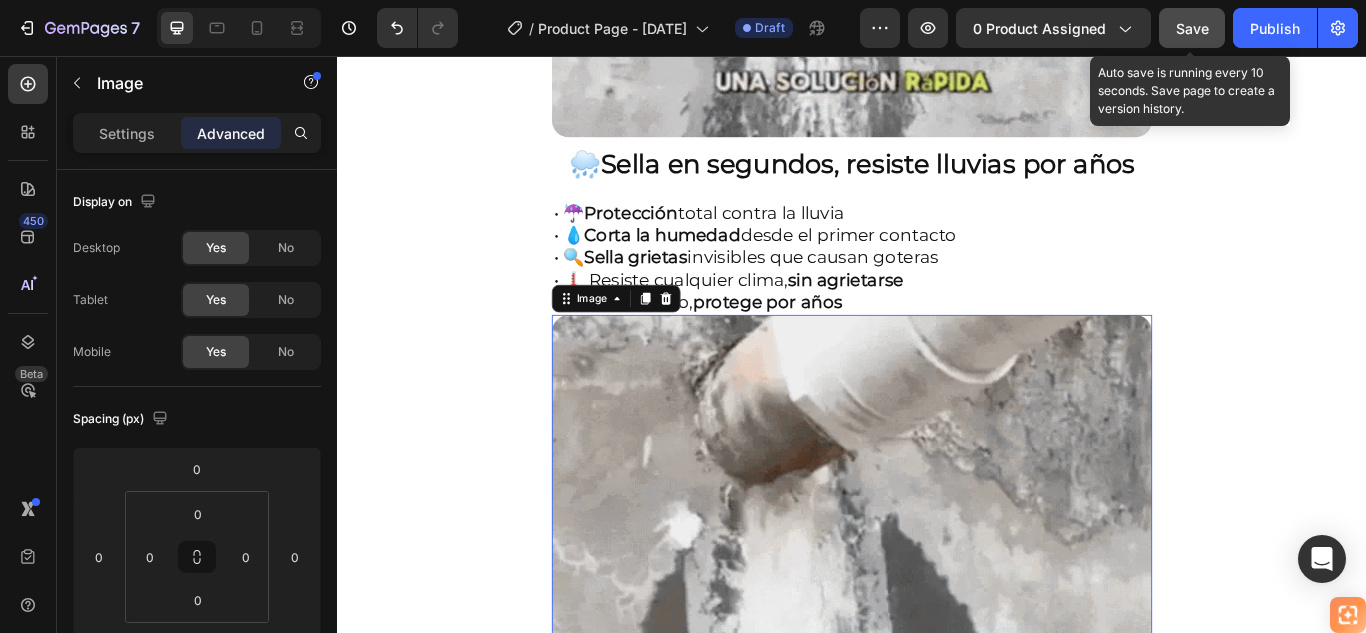 click at bounding box center [937, 708] 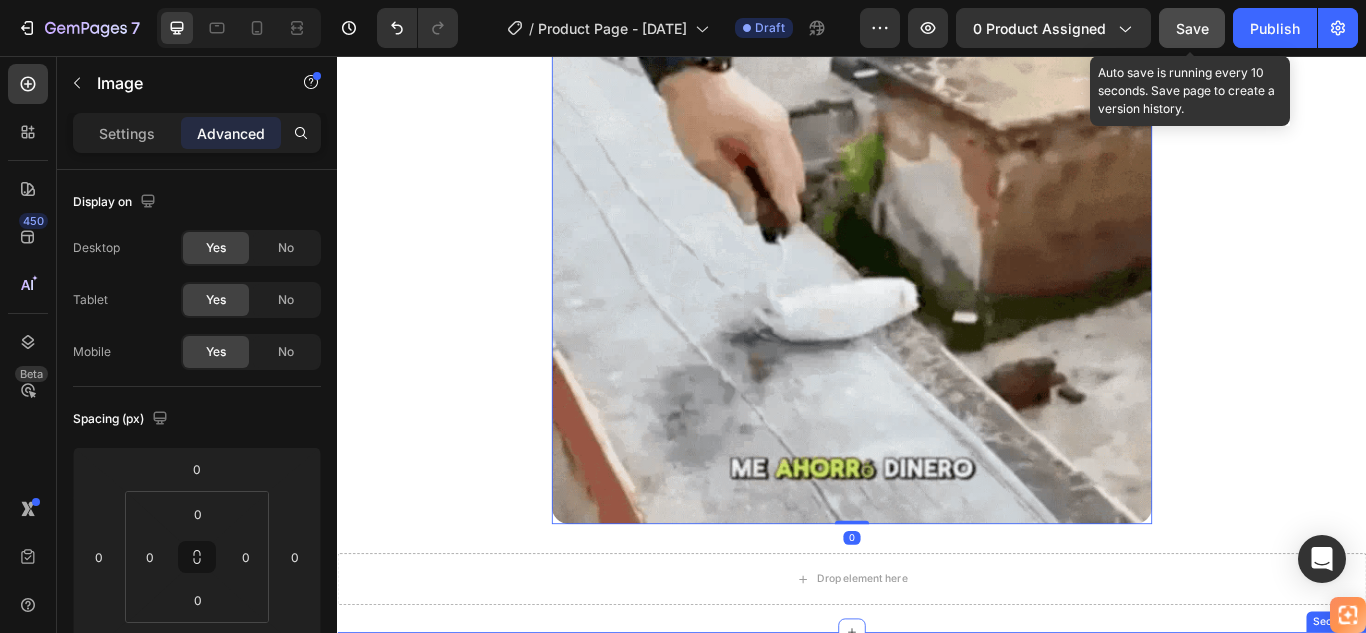 scroll, scrollTop: 2312, scrollLeft: 0, axis: vertical 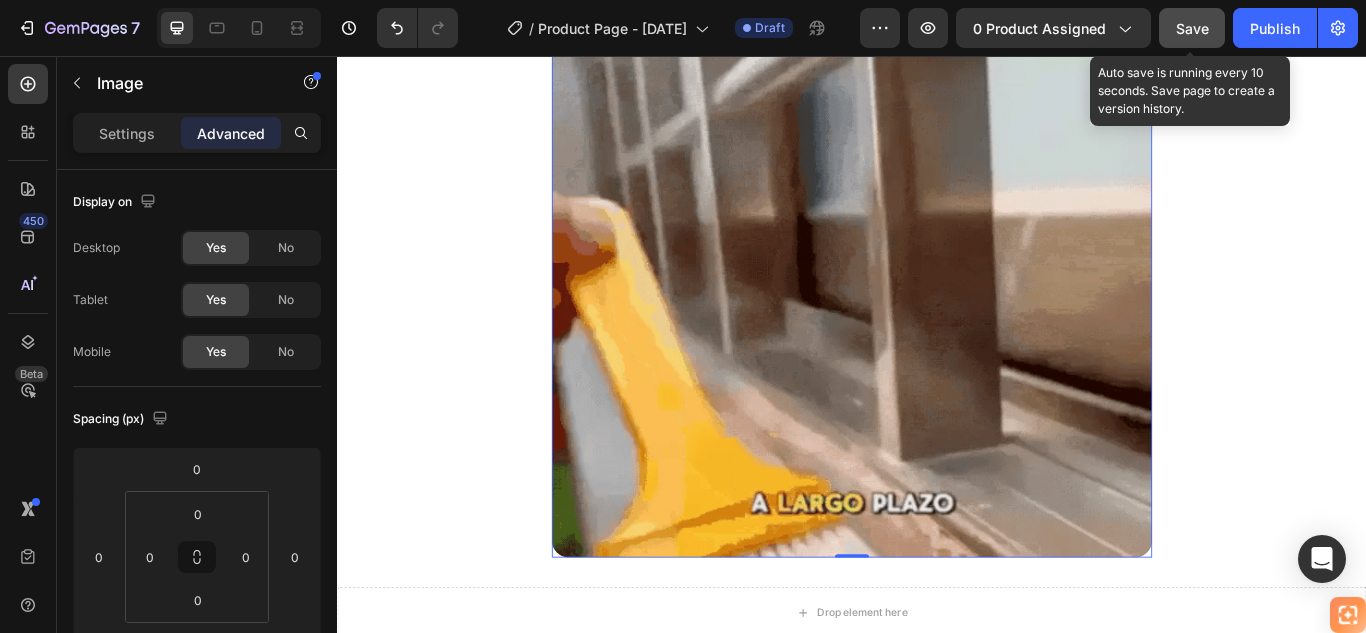 click at bounding box center [937, 291] 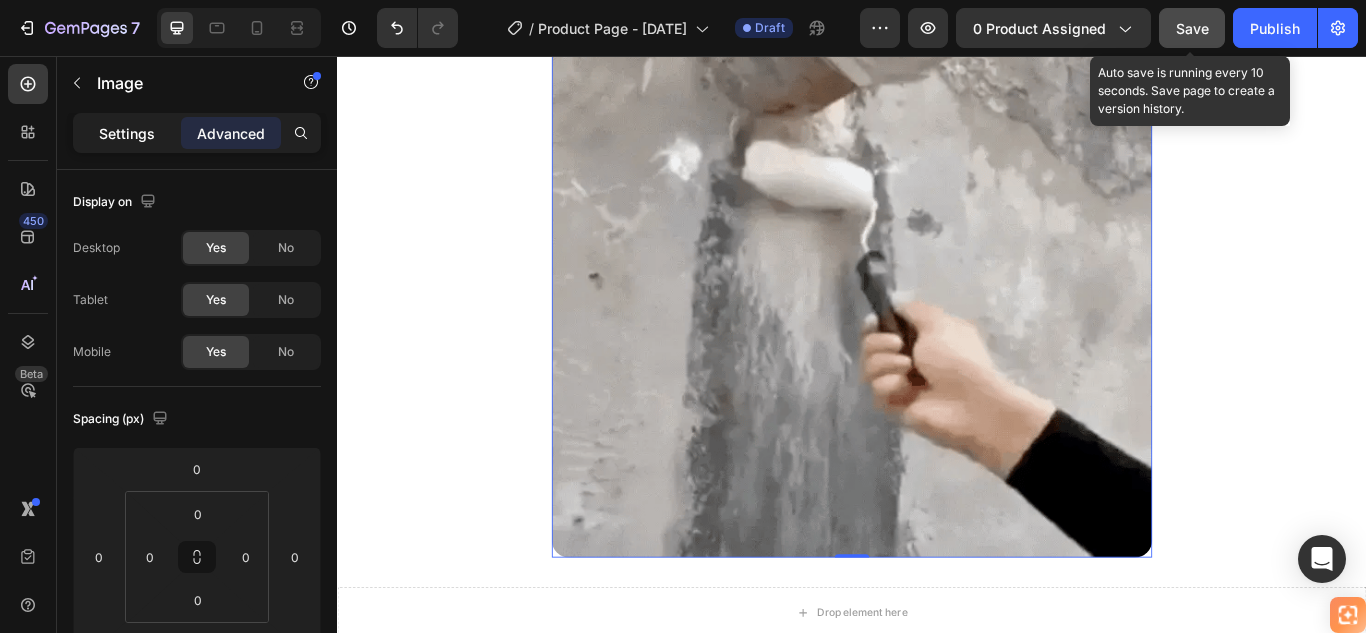 click on "Settings" at bounding box center (127, 133) 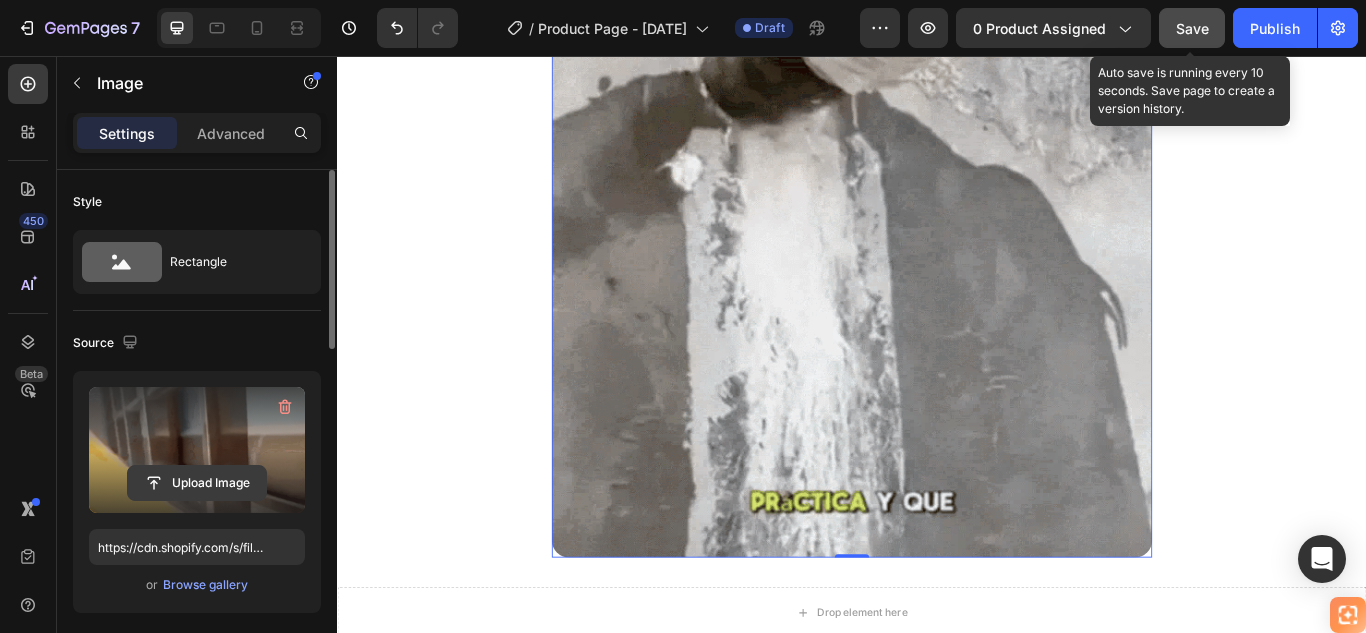 click 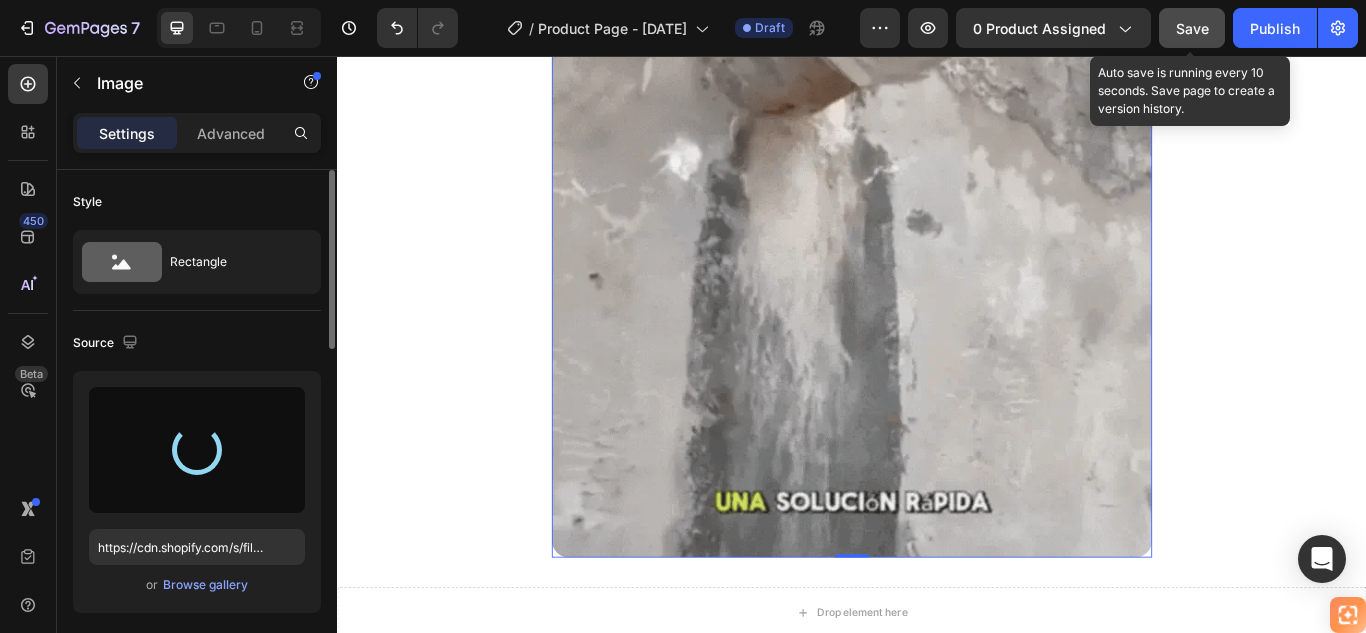 type on "https://cdn.shopify.com/s/files/1/0905/8150/0273/files/gempages_578237105528898236-ec2393d4-e3ae-483f-b9b7-562548fa76fa.jpg" 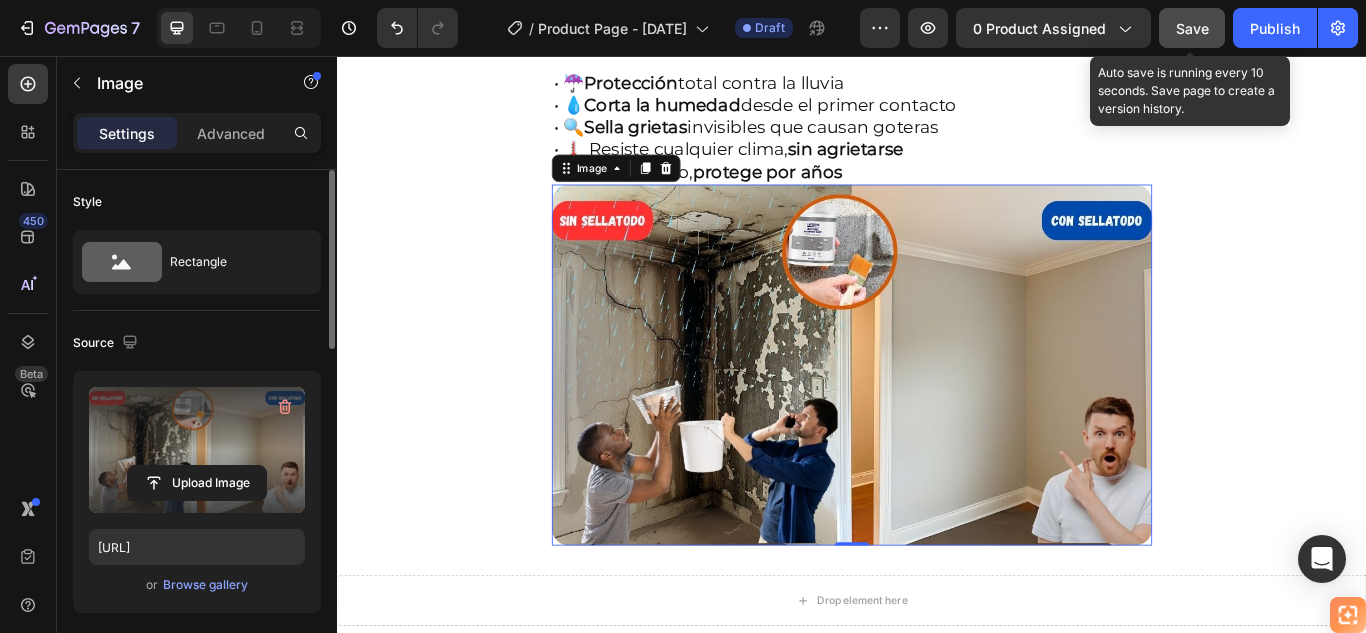 scroll, scrollTop: 2012, scrollLeft: 0, axis: vertical 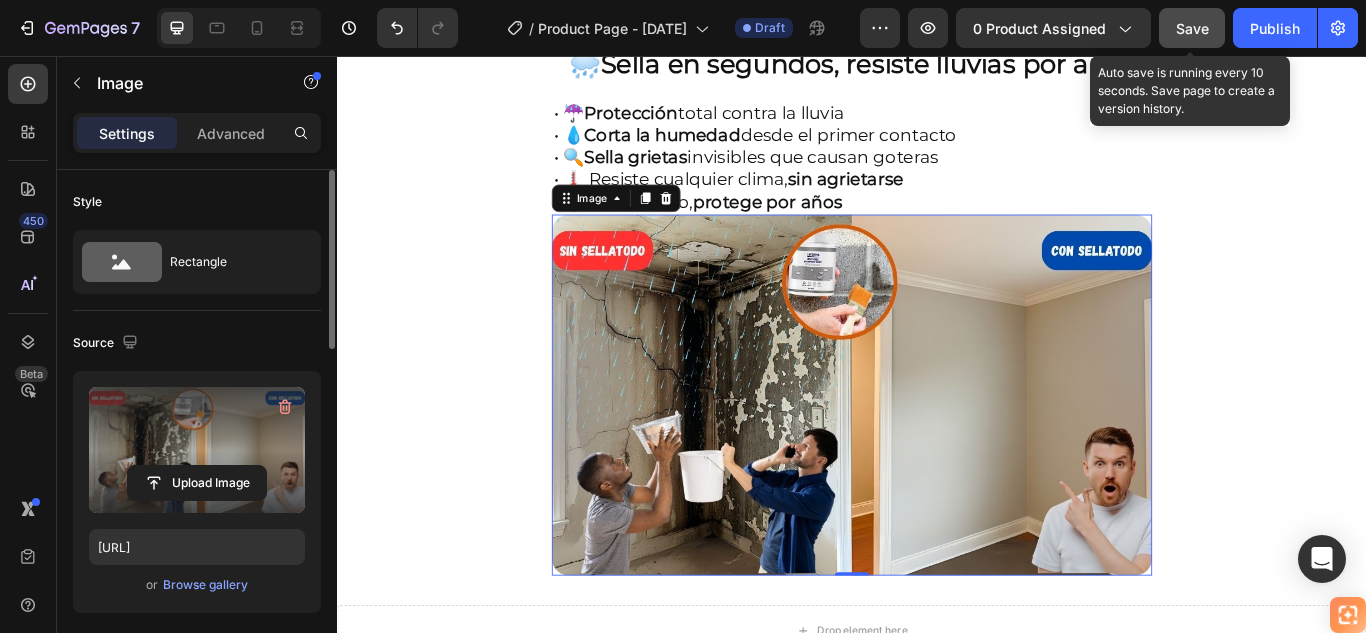 click at bounding box center (937, 451) 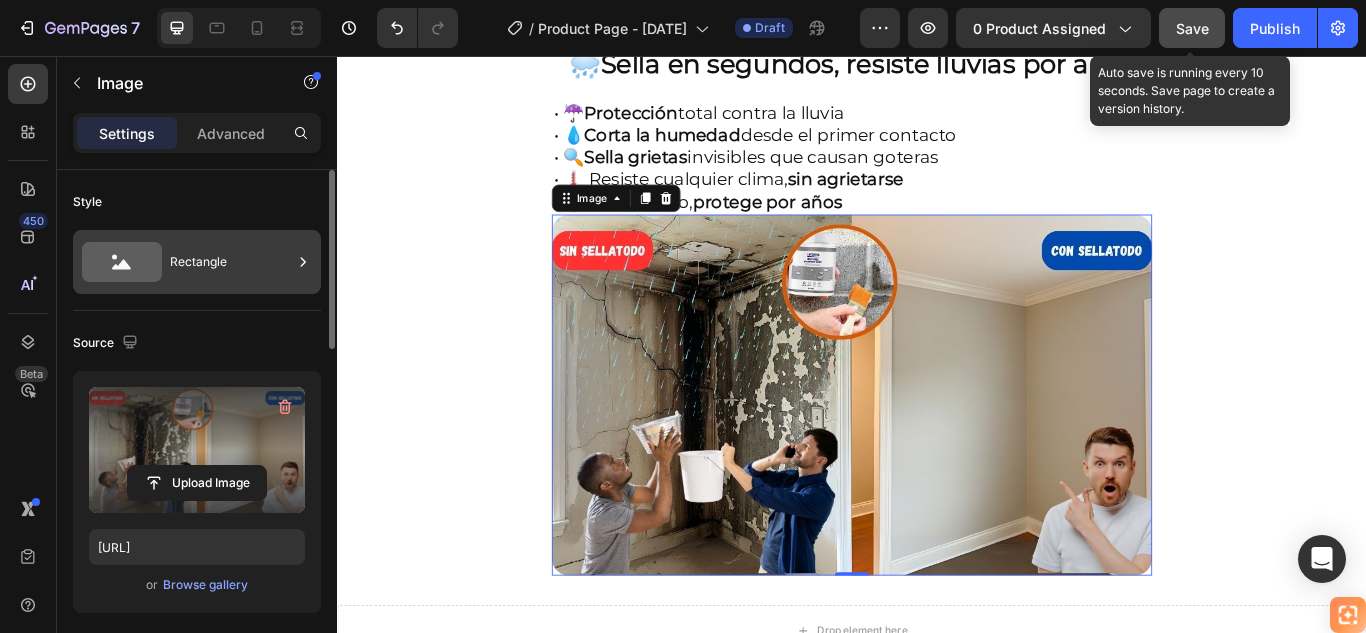 click on "Rectangle" at bounding box center (231, 262) 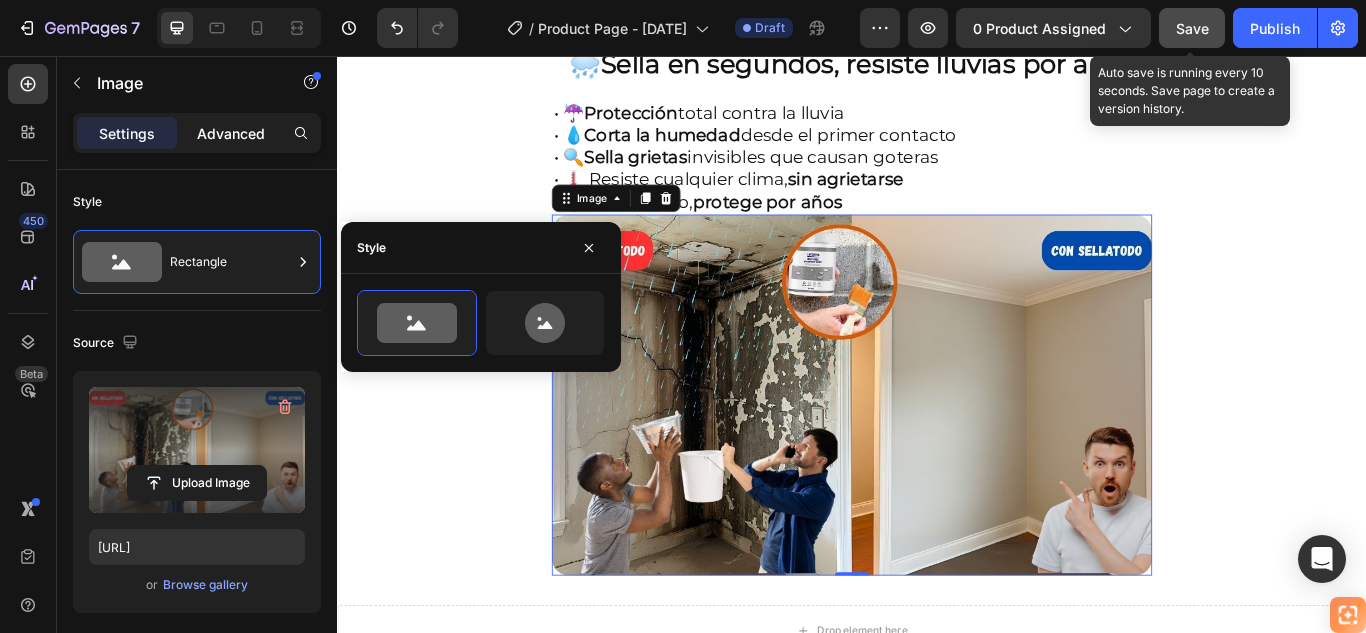 click on "Advanced" at bounding box center (231, 133) 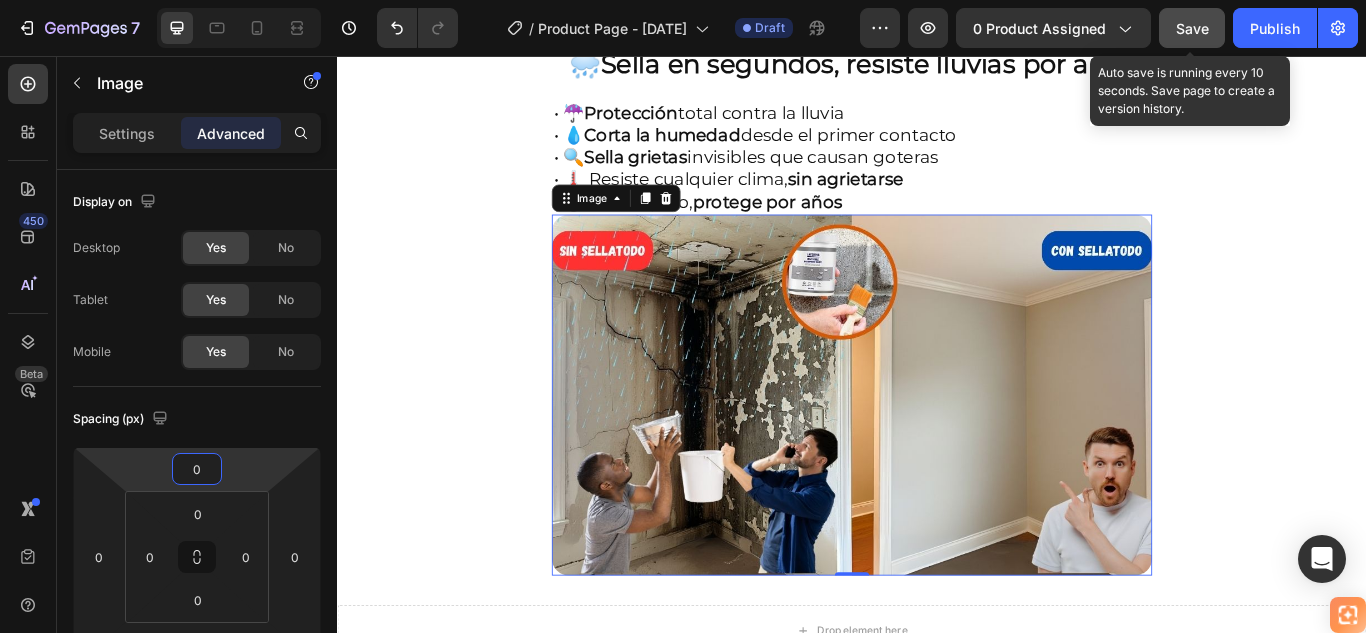 click on "0" at bounding box center [197, 469] 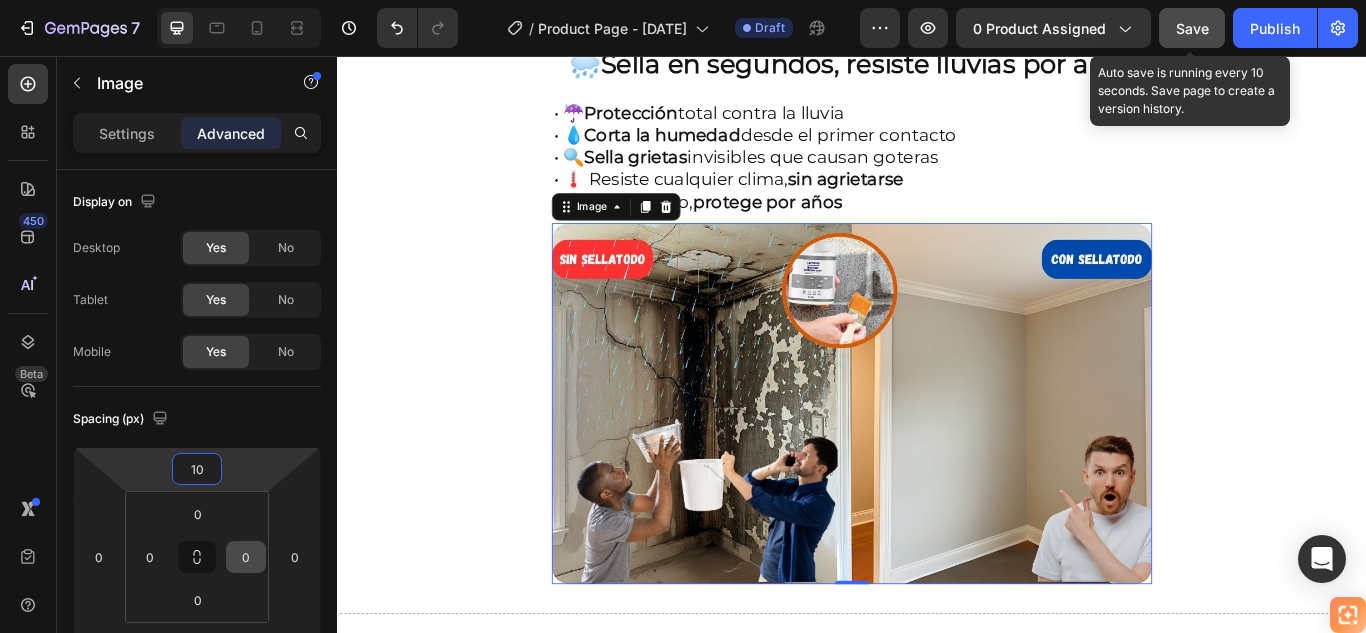 scroll, scrollTop: 200, scrollLeft: 0, axis: vertical 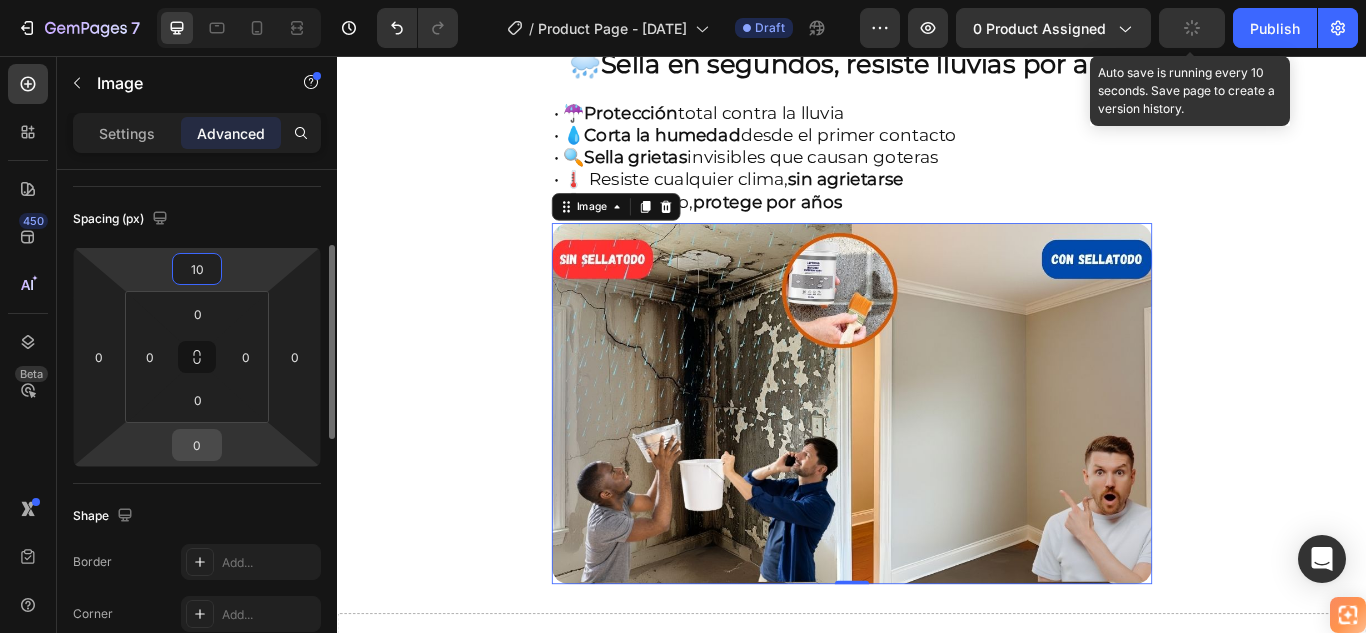 type on "10" 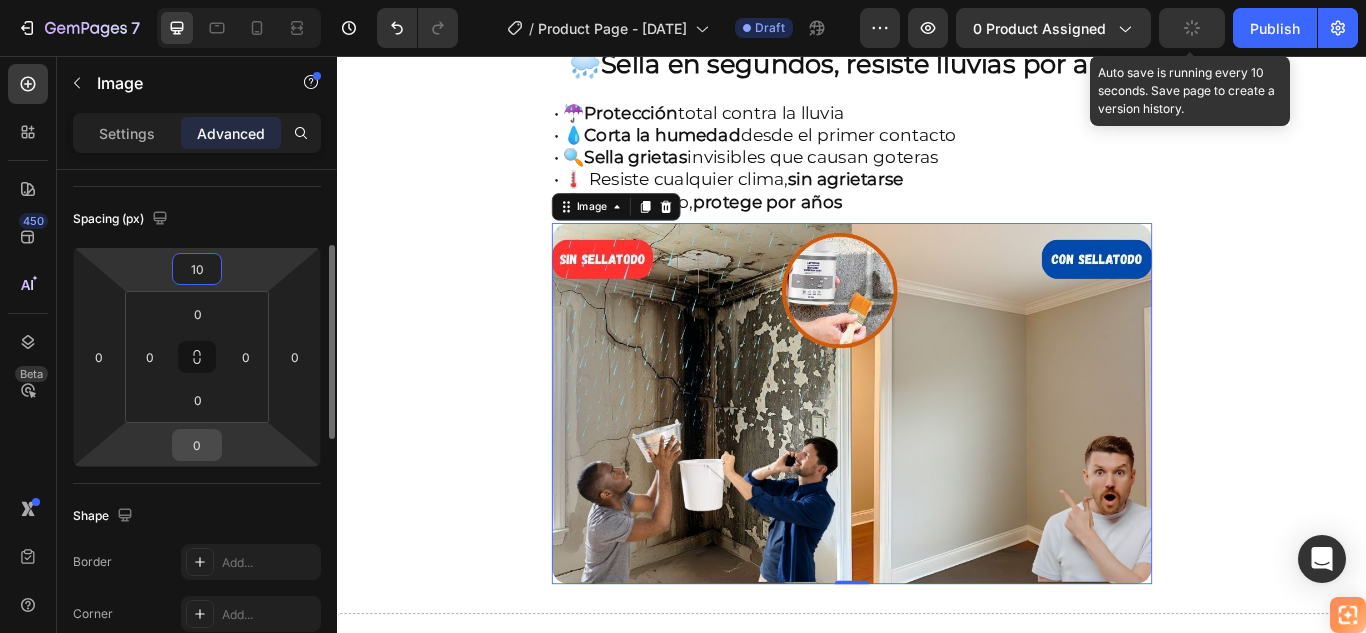 click on "0" at bounding box center (197, 445) 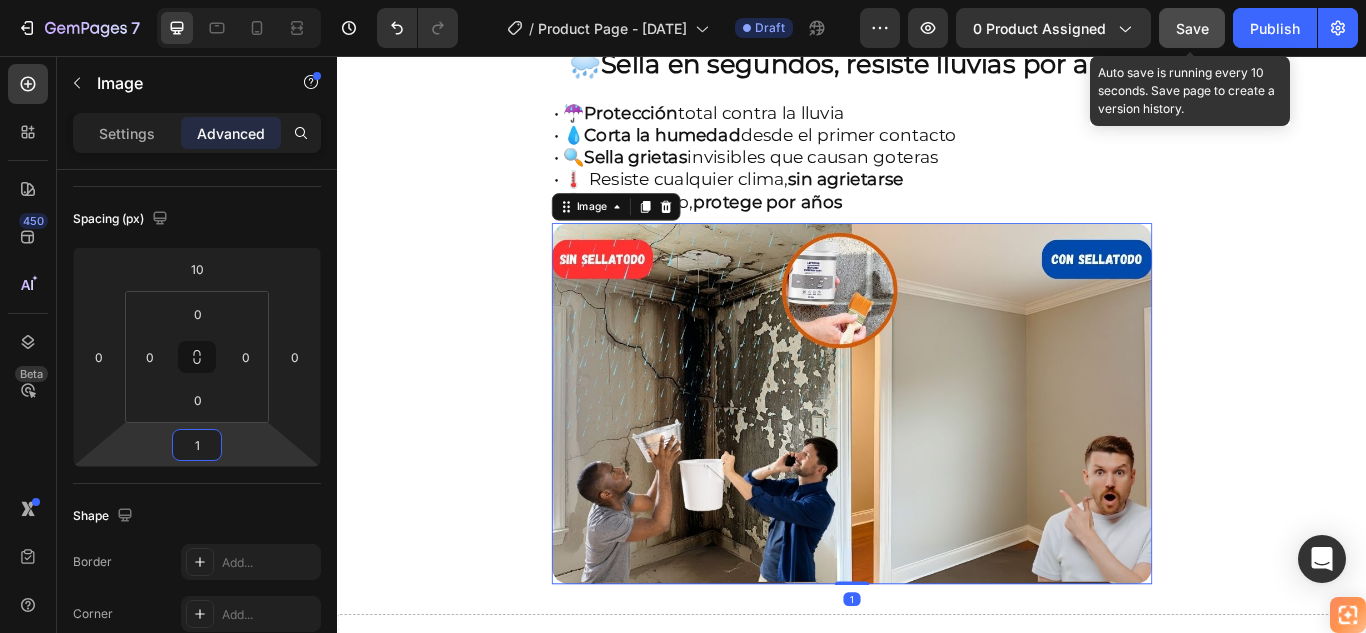 type on "10" 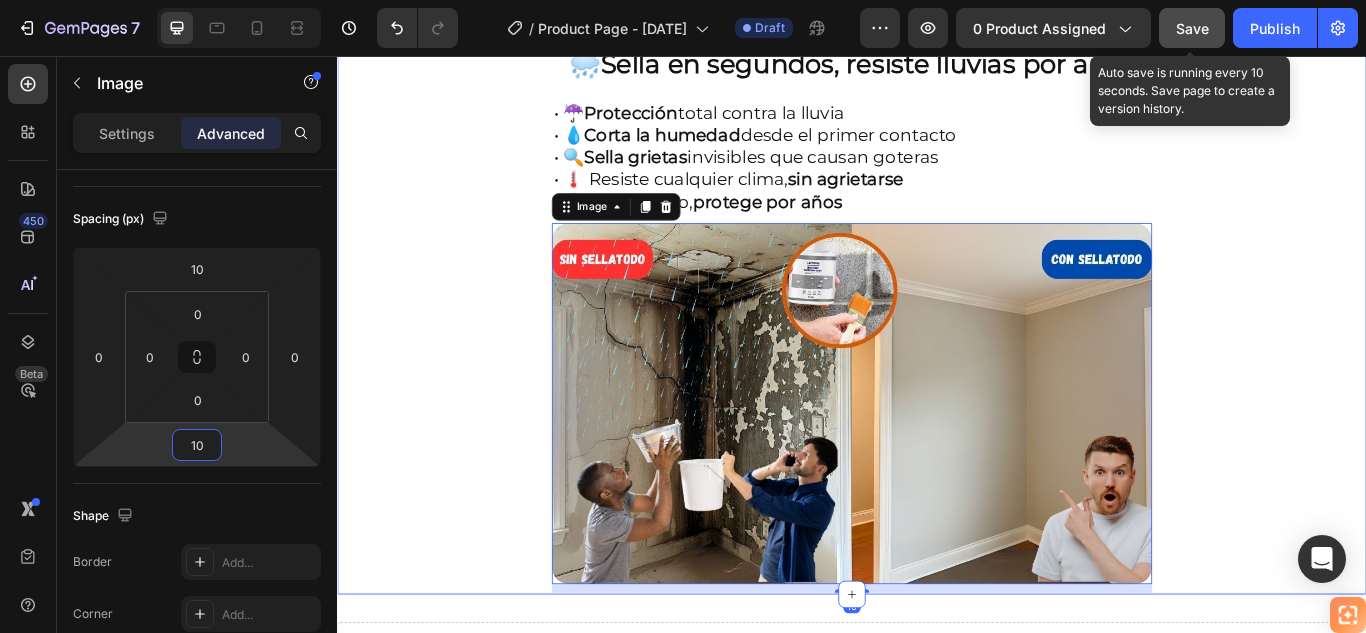 click on "🚚 Envío gratis y entrega rápida - ✅ Garantía de satisfacción total Heading Image ⭐  4.8/5 en confianza, durabilidad y uso fácil Heading 🔥  ¡Oferta Especial de Hoy! Llévate 2 por el precio de 1 Heading Antes: $179.900 Heading Solo x hoy: $89.900 Heading ¡AHORRAS 50% DE DESCUENTO! Heading
Publish the page to see the content.
Custom Code Image 🌧️  Sella en segundos, resiste lluvias por años Heading • ☔  Protección  total contra la lluvia • 💧  Corta la humedad  desde el primer contacto • 🔍  Sella grietas  invisibles que causan goteras • 🌡️ Resiste cualquier clima,  sin agrietarse • ⏱️ Seca rápido,  protege por años Heading Image   10 Row Section 1" at bounding box center [937, -616] 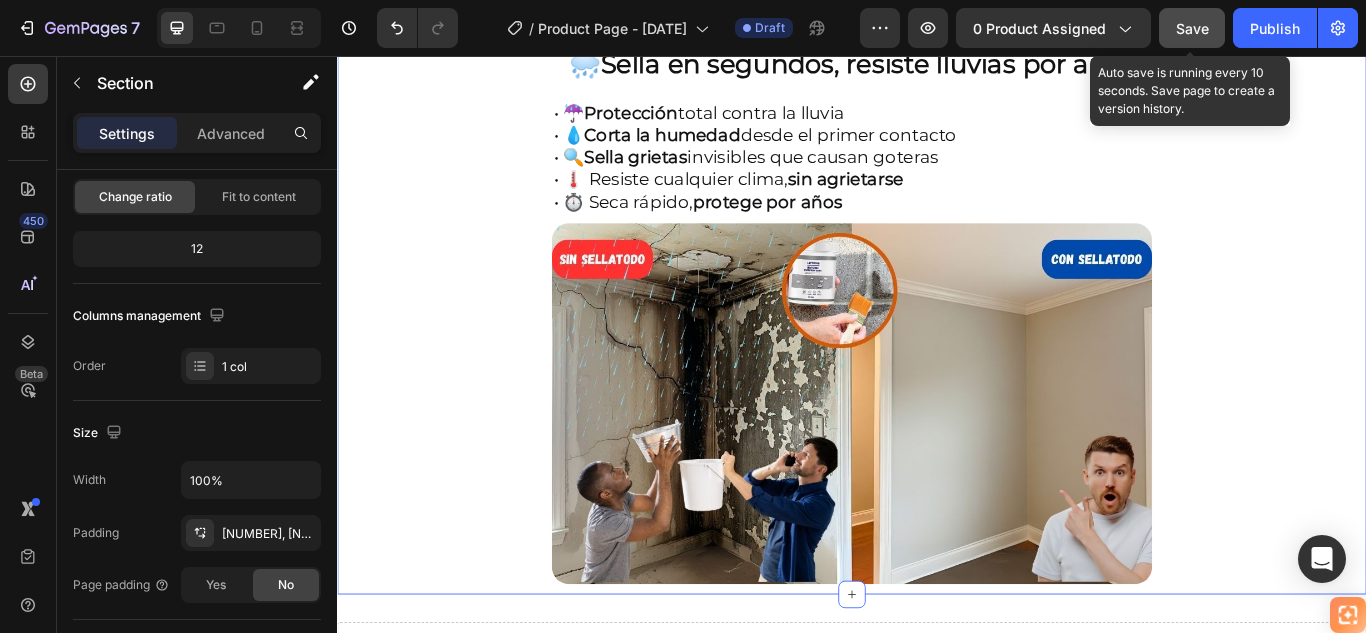 scroll, scrollTop: 0, scrollLeft: 0, axis: both 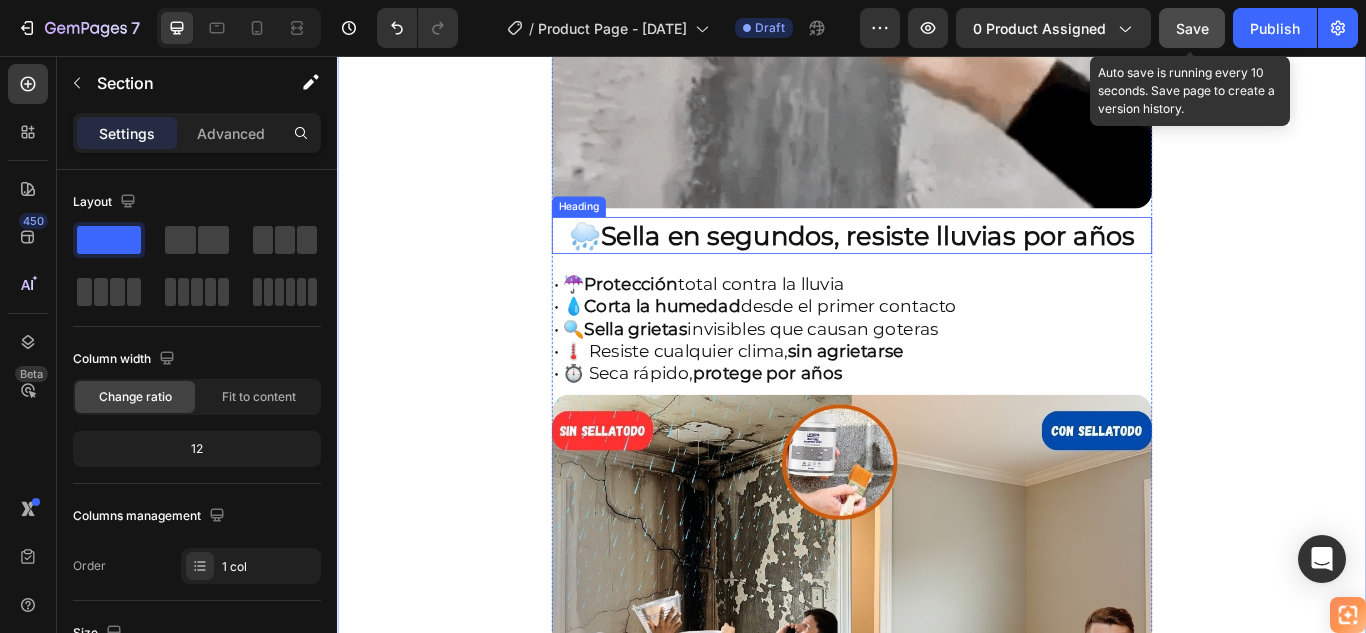 click on "Sella en segundos, resiste lluvias por años" at bounding box center [955, 265] 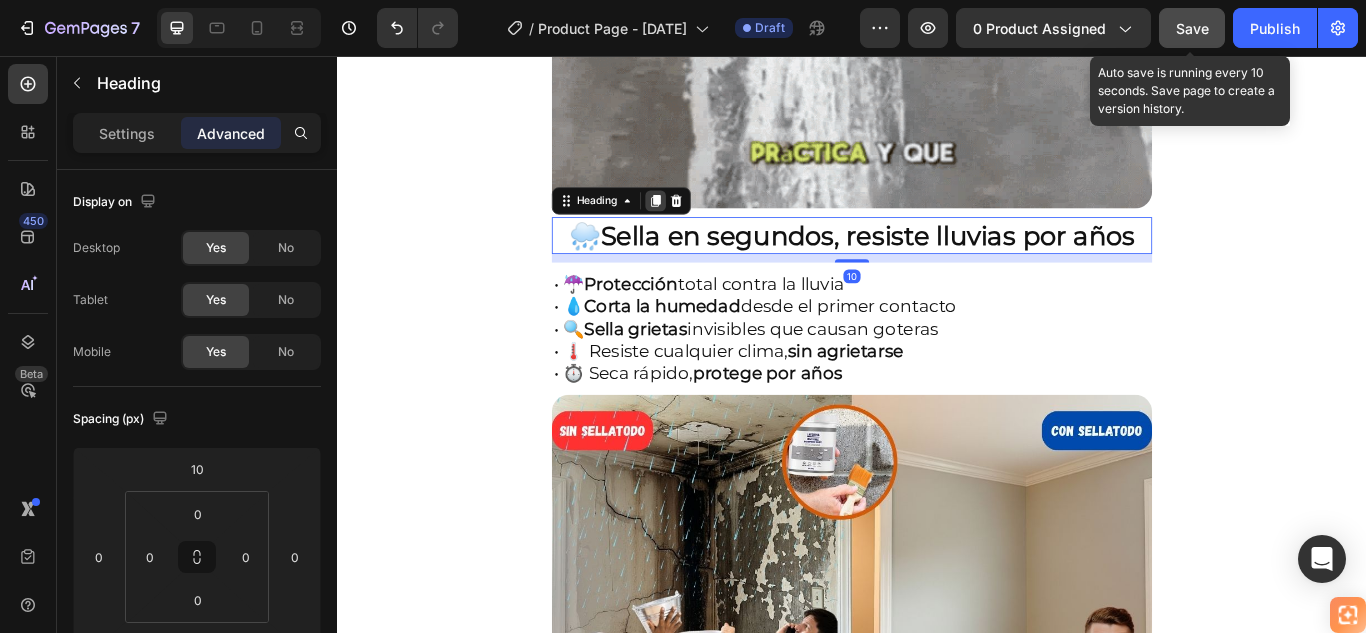 click 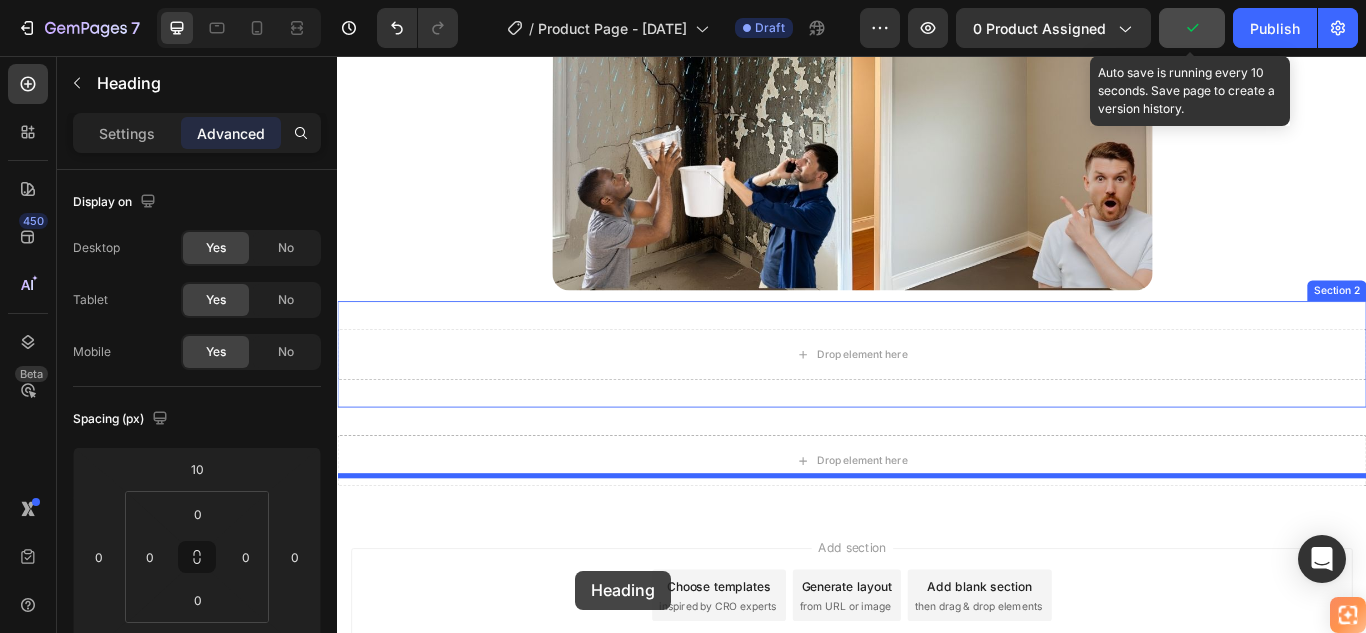 scroll, scrollTop: 2522, scrollLeft: 0, axis: vertical 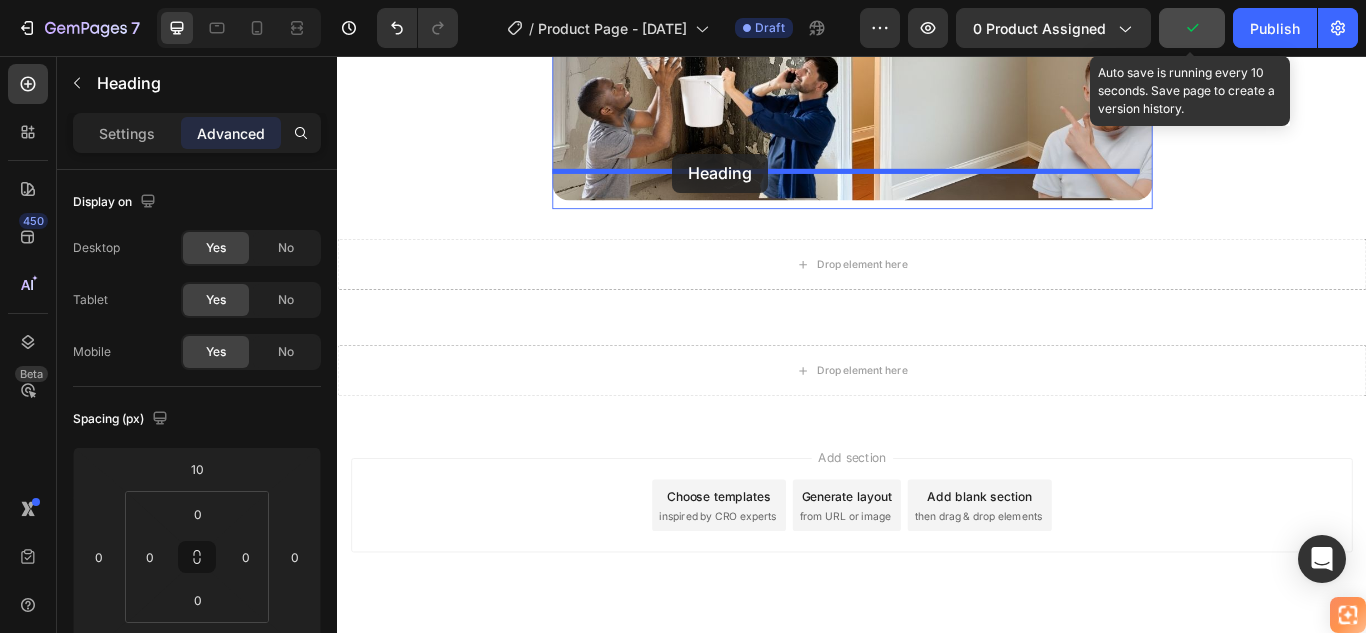 drag, startPoint x: 599, startPoint y: 251, endPoint x: 728, endPoint y: 170, distance: 152.32202 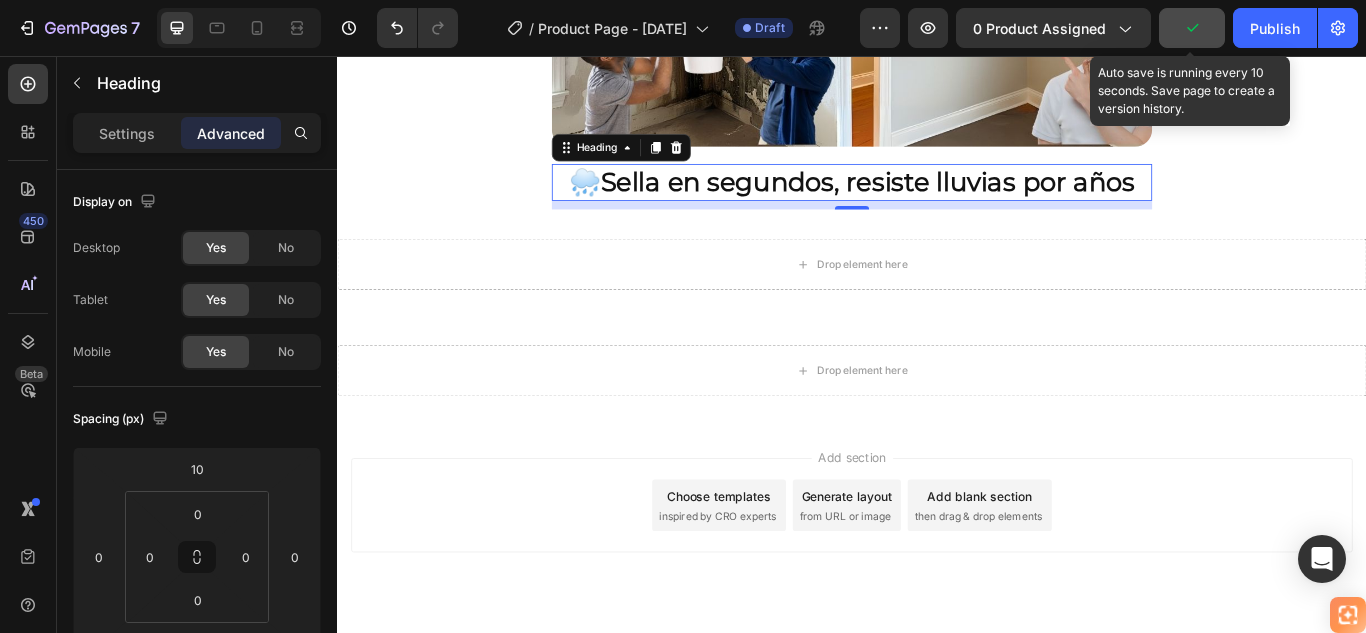 scroll, scrollTop: 2459, scrollLeft: 0, axis: vertical 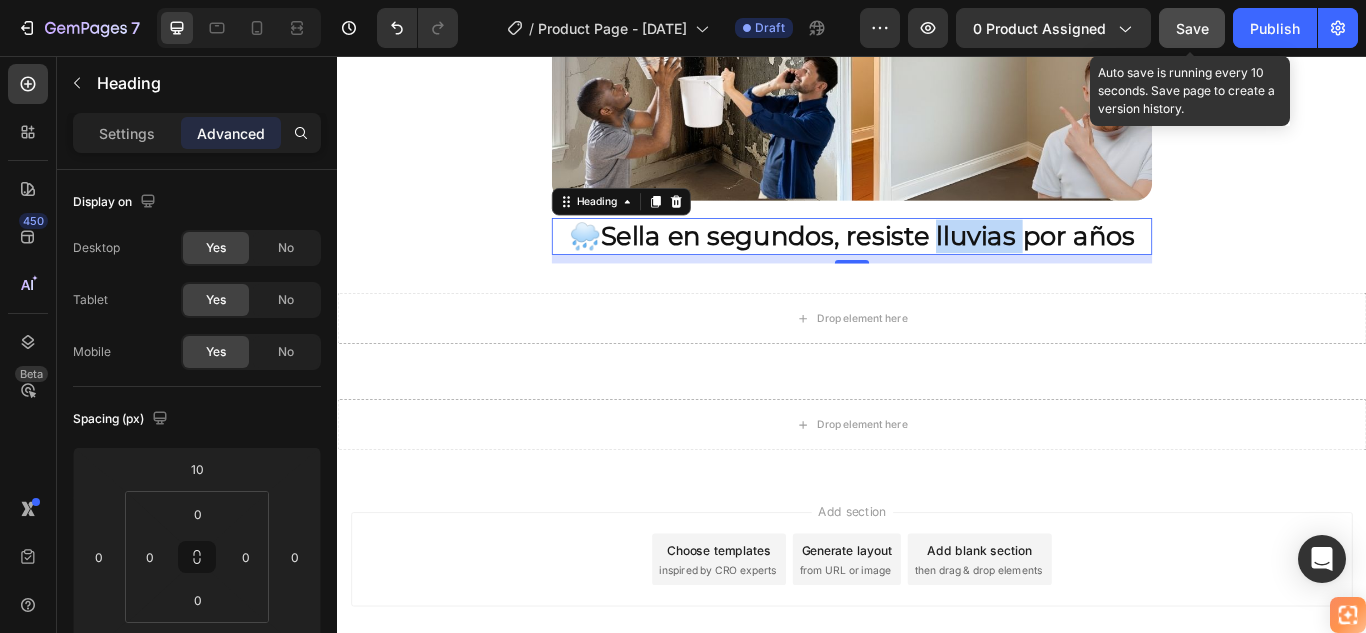 click on "Sella en segundos, resiste lluvias por años" at bounding box center [955, 266] 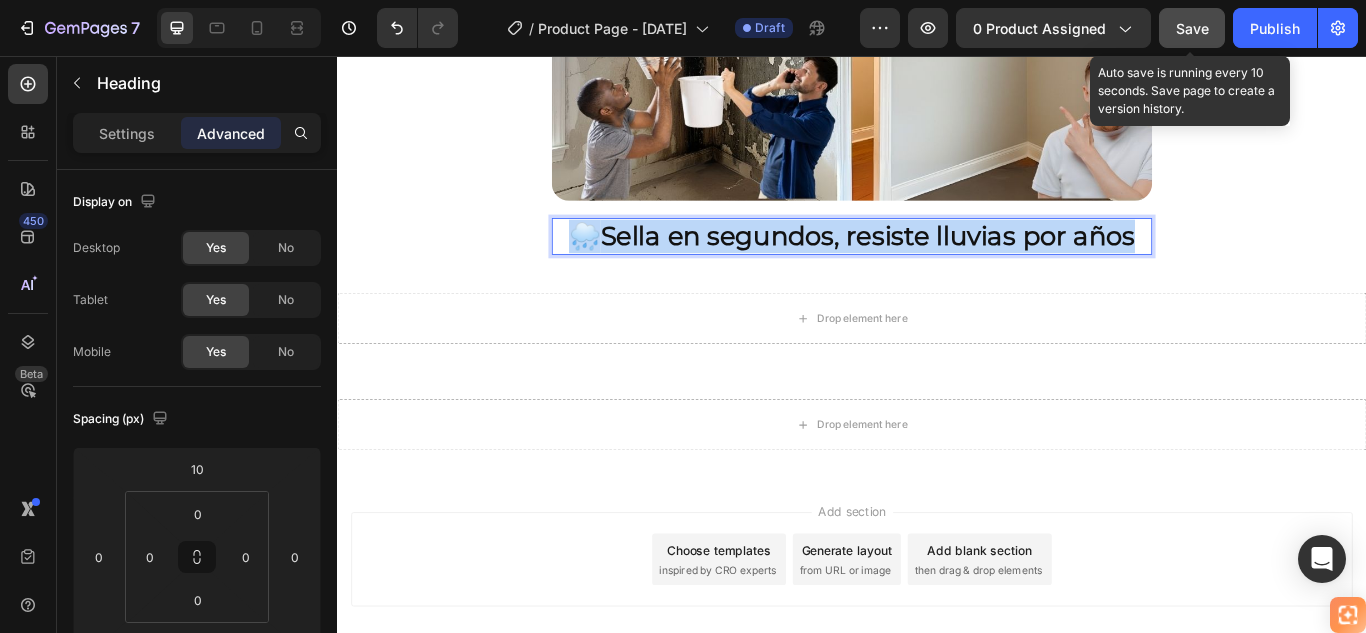 click on "Sella en segundos, resiste lluvias por años" at bounding box center (955, 266) 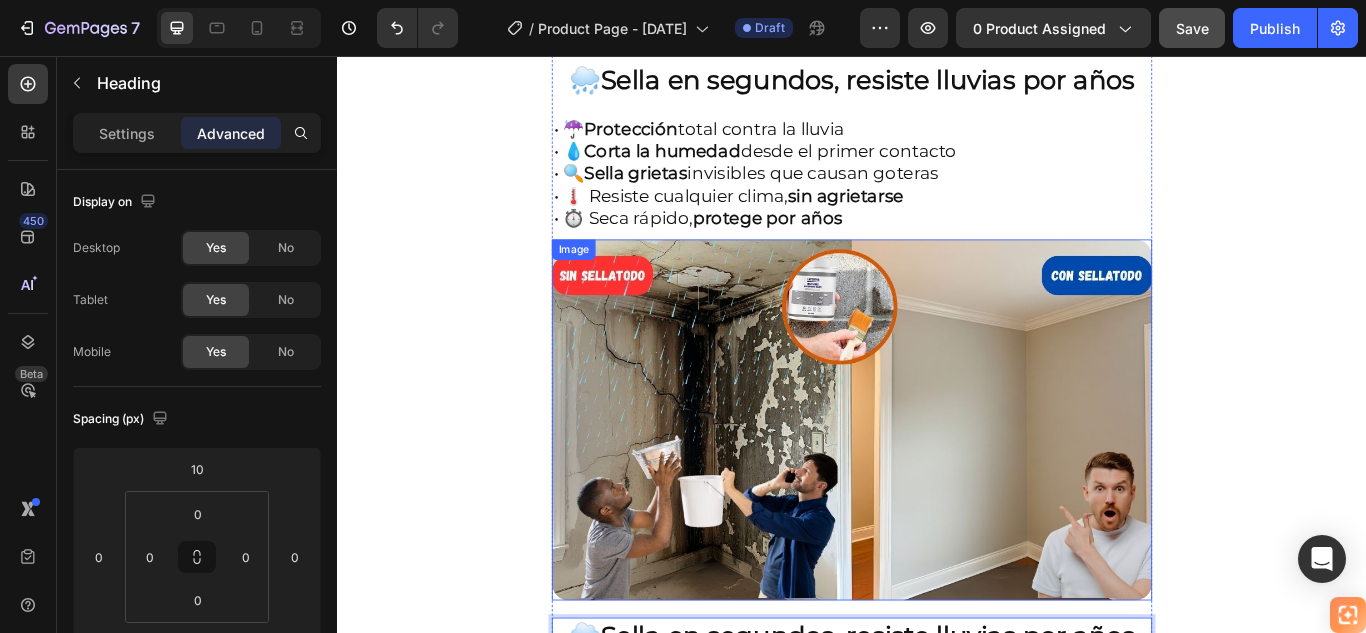 scroll, scrollTop: 1959, scrollLeft: 0, axis: vertical 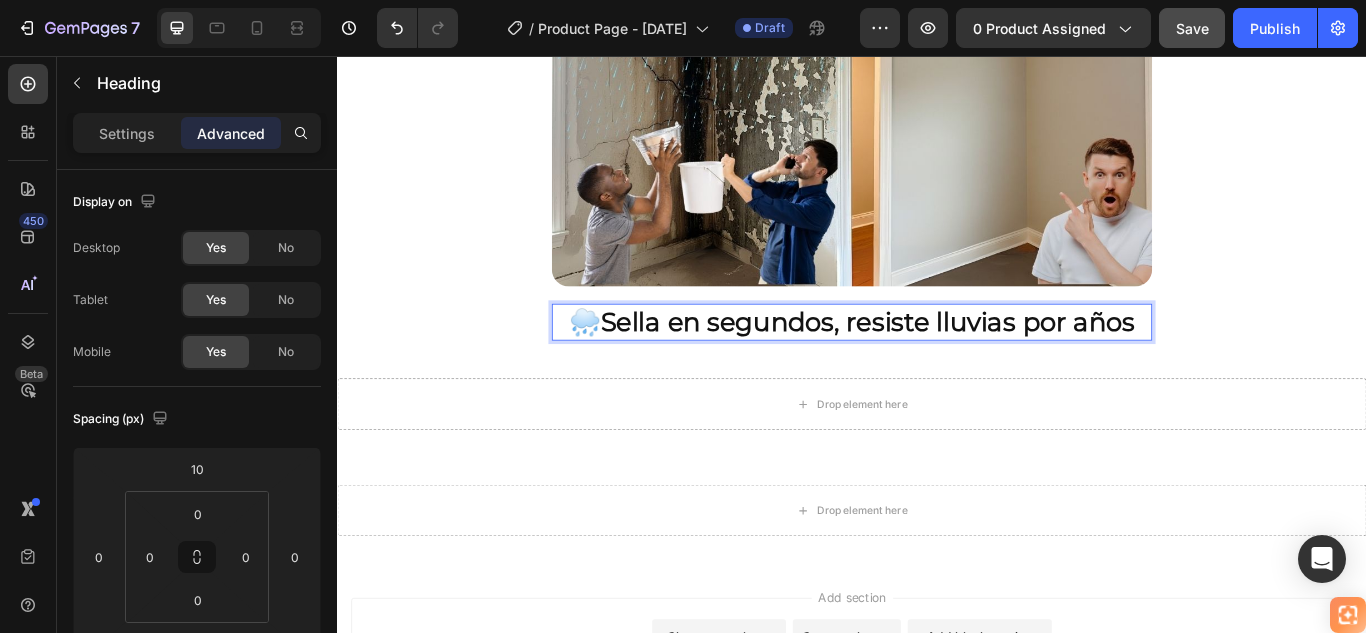 click on "Sella en segundos, resiste lluvias por años" at bounding box center (955, 366) 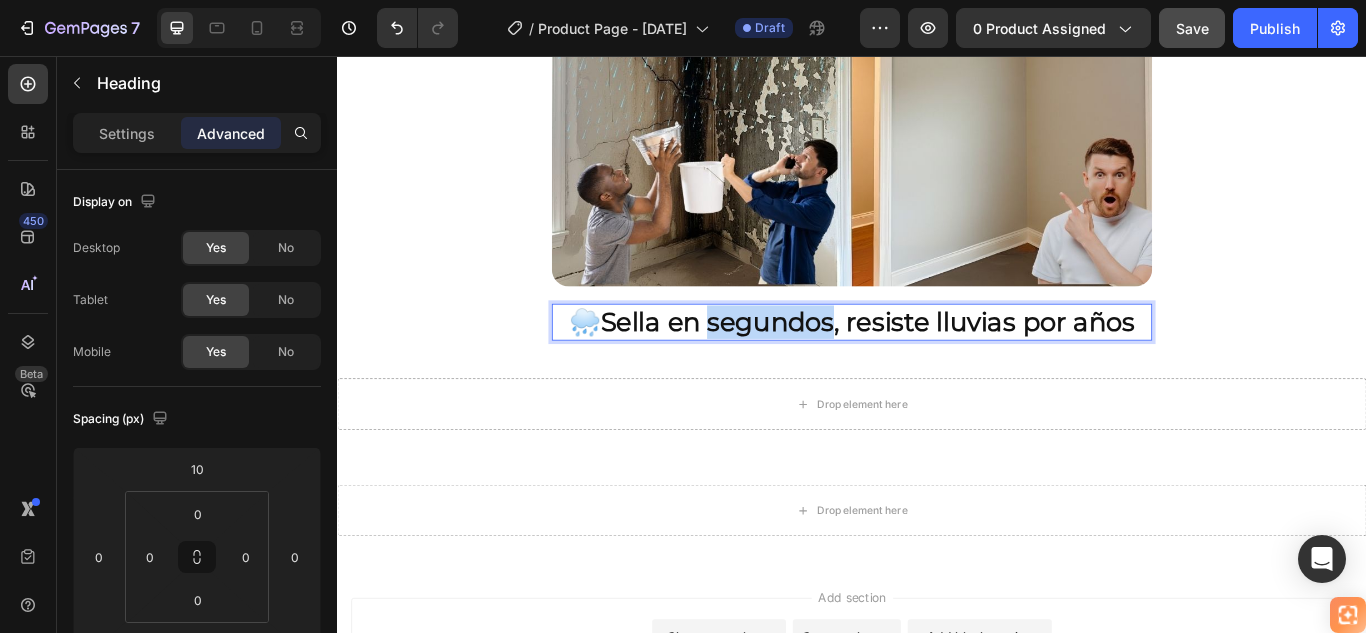 click on "Sella en segundos, resiste lluvias por años" at bounding box center (955, 366) 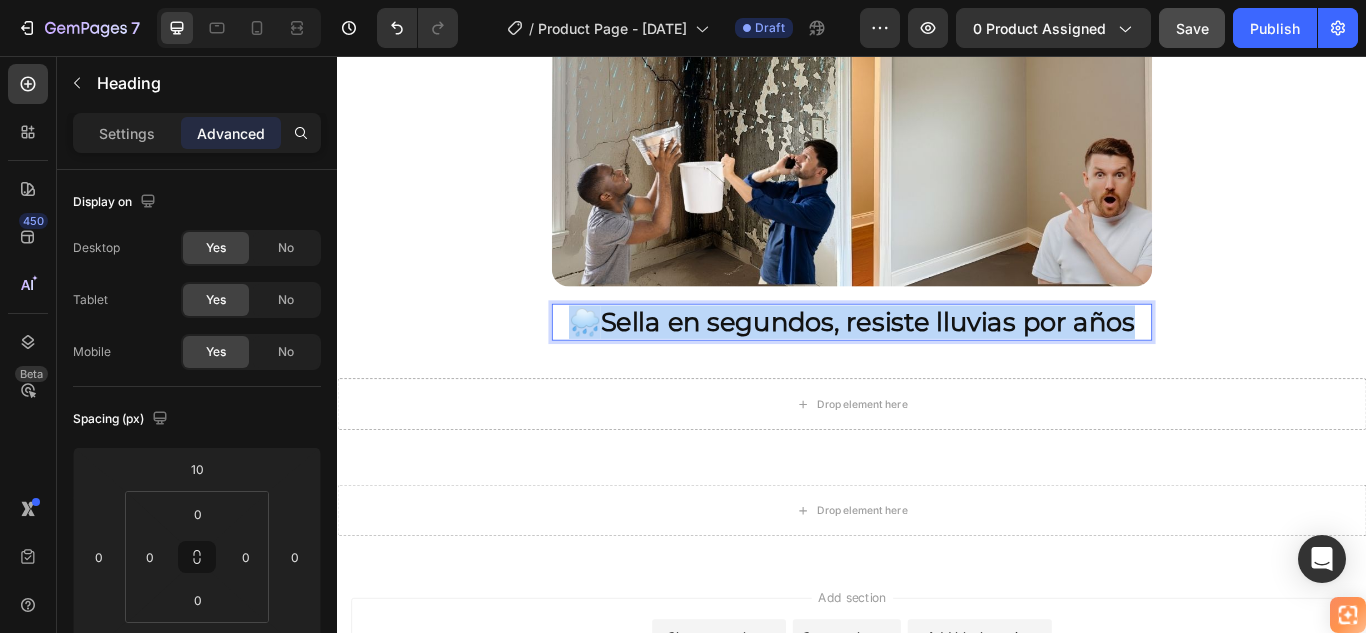 click on "Sella en segundos, resiste lluvias por años" at bounding box center (955, 366) 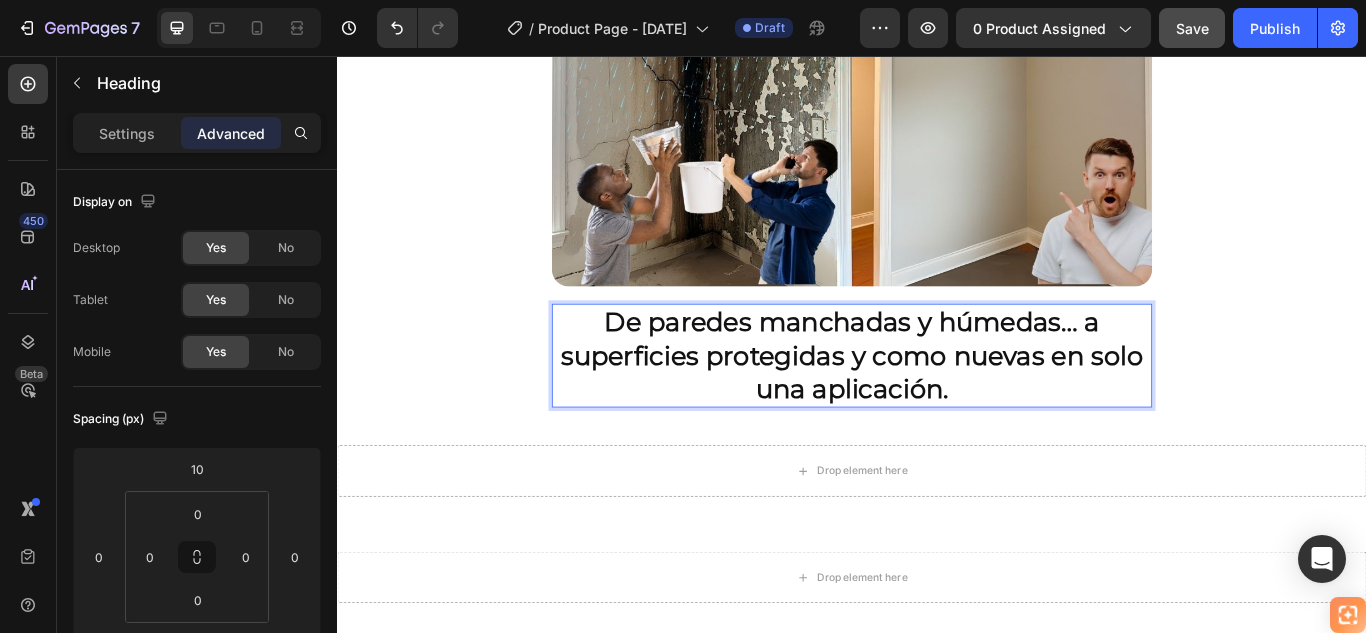 click on "De paredes manchadas y húmedas… a superficies protegidas y como nuevas en solo una aplicación." at bounding box center (937, 405) 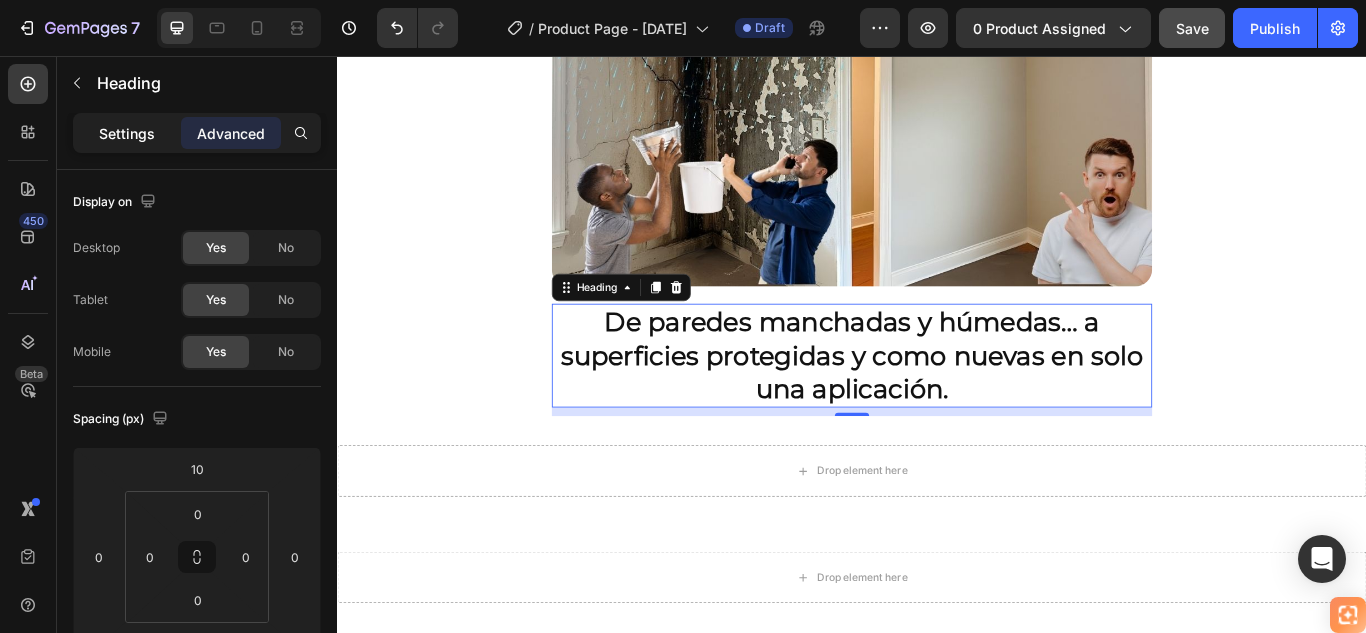 click on "Settings" at bounding box center (127, 133) 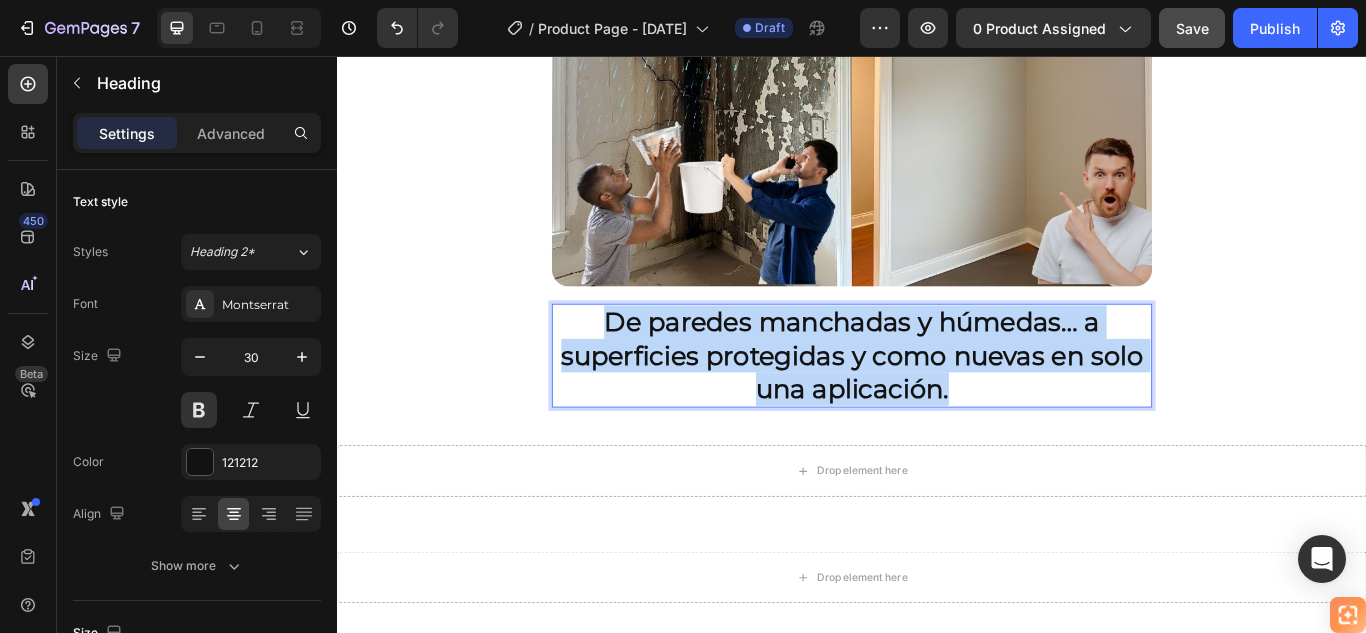 drag, startPoint x: 643, startPoint y: 318, endPoint x: 1072, endPoint y: 394, distance: 435.67993 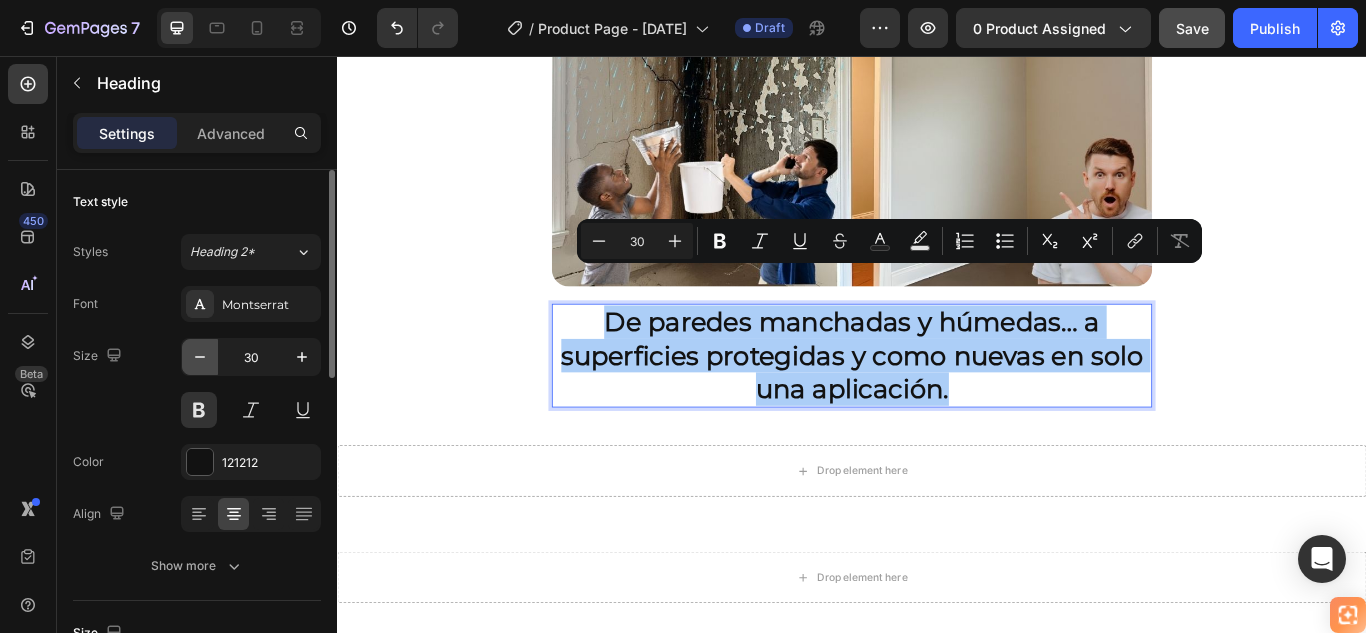 click 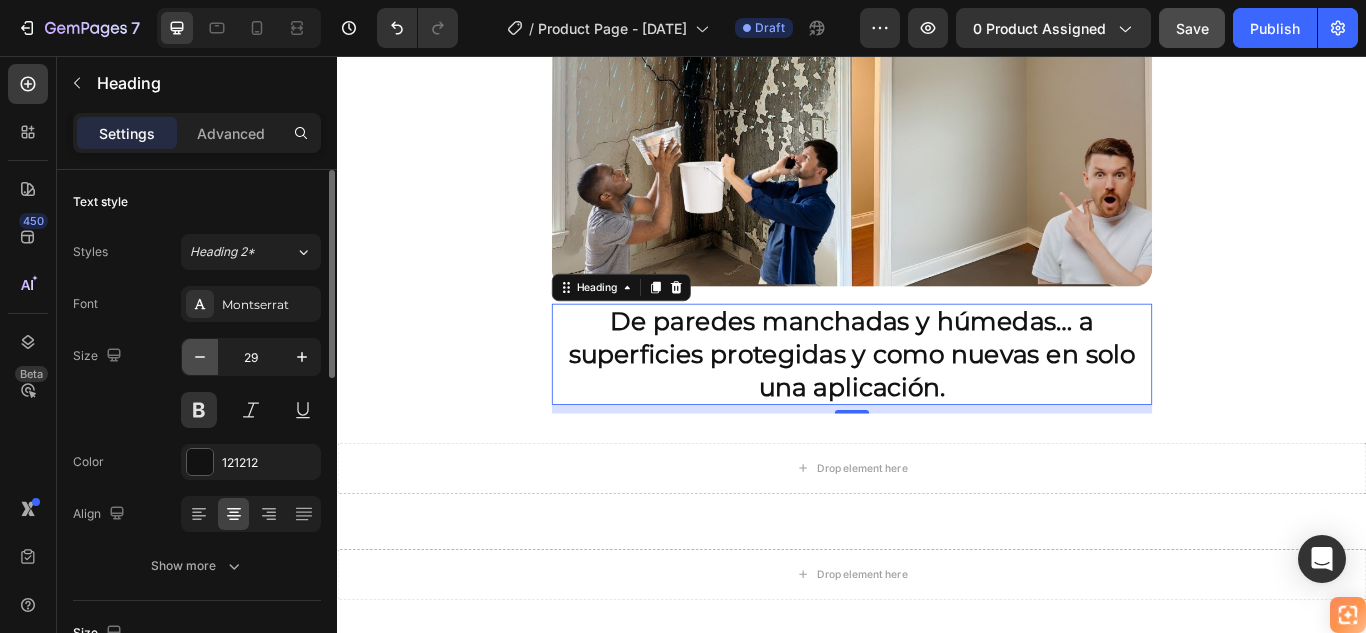 click 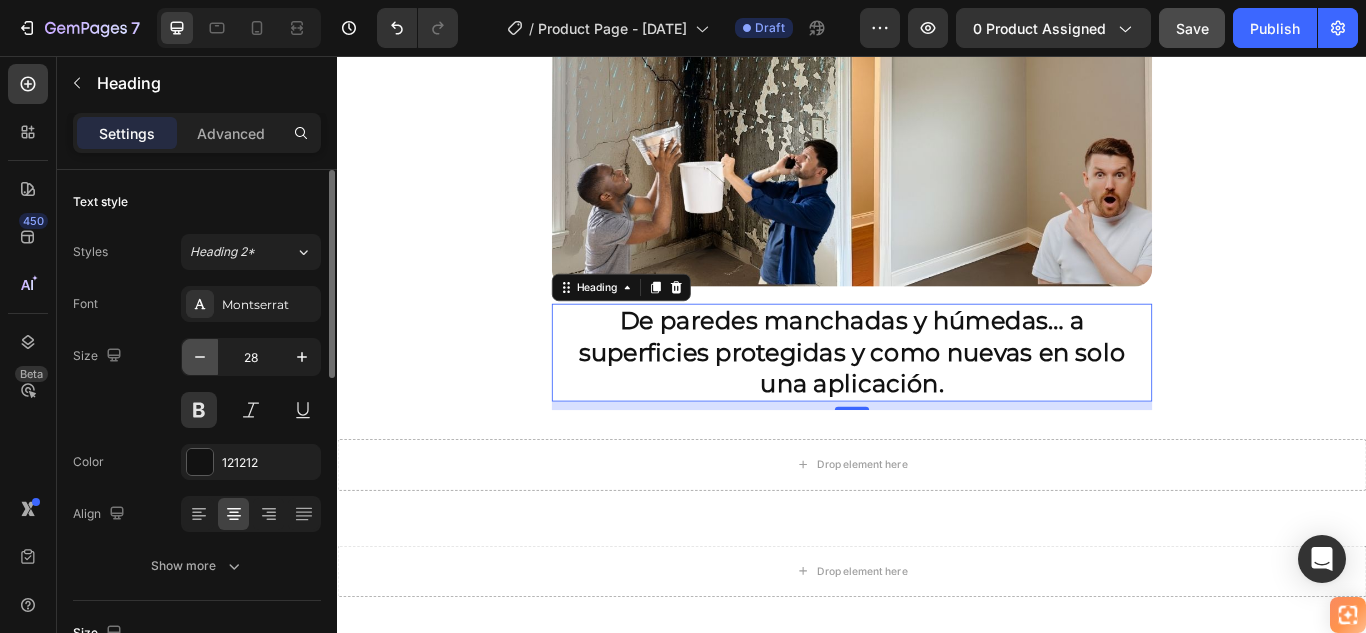 click 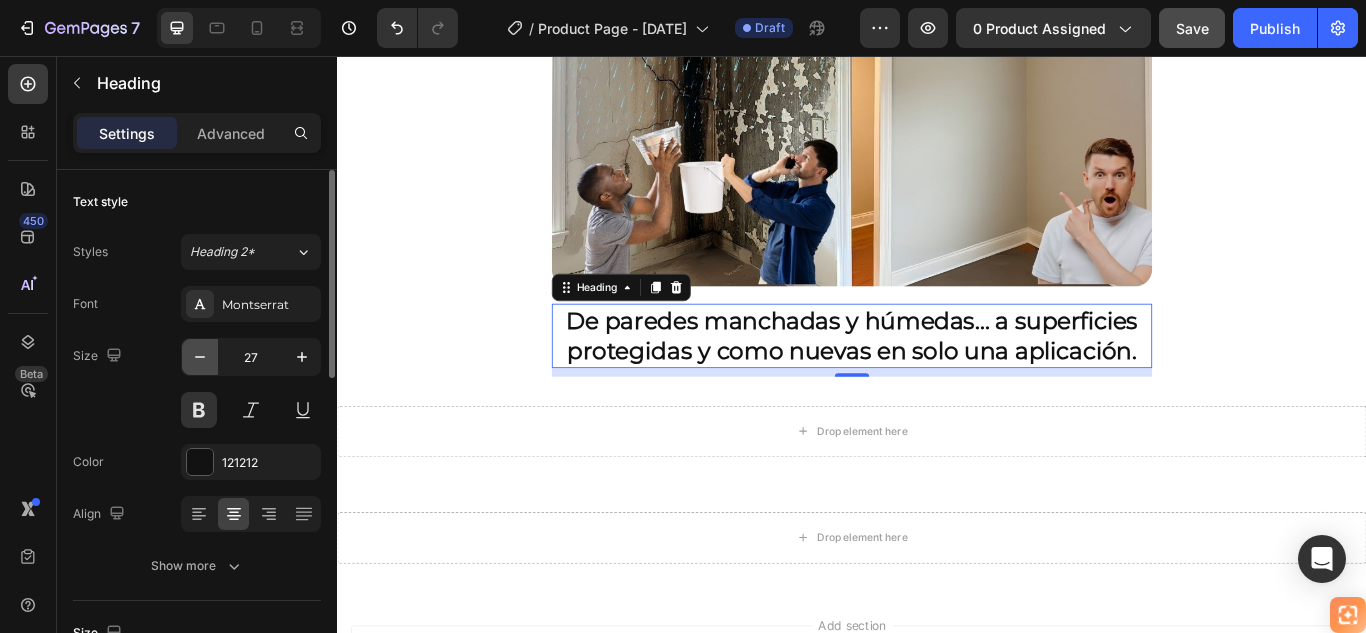 click 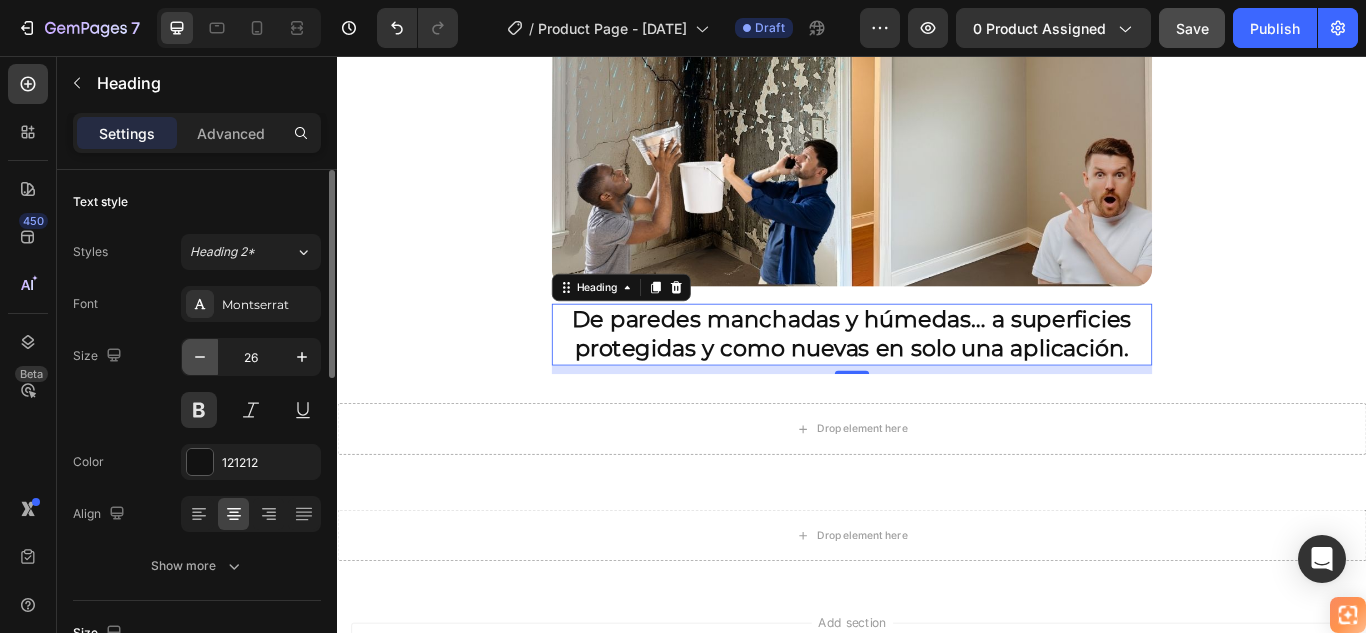 click 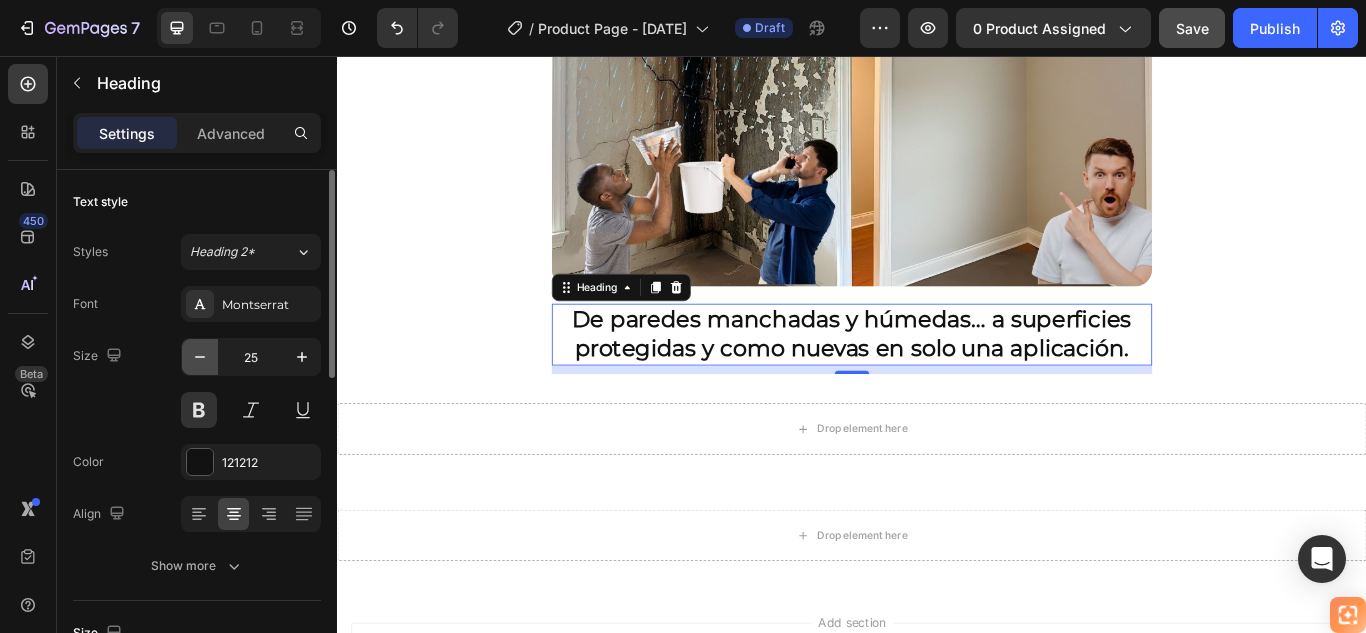 click 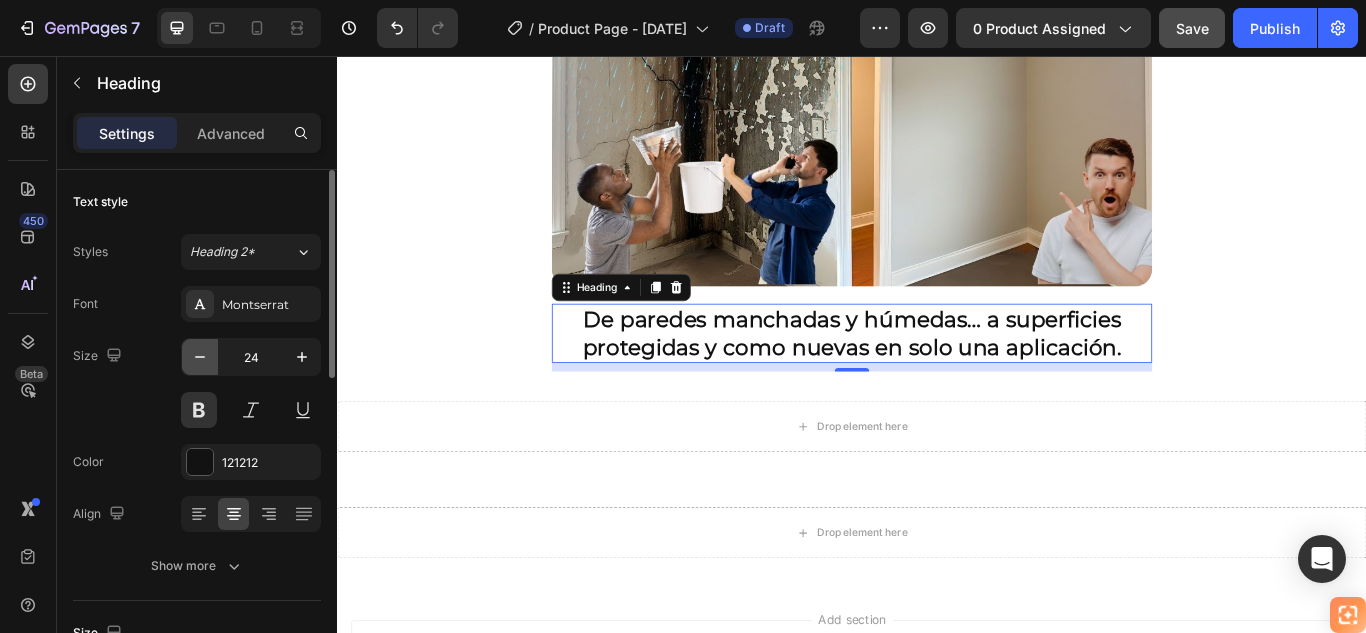 click 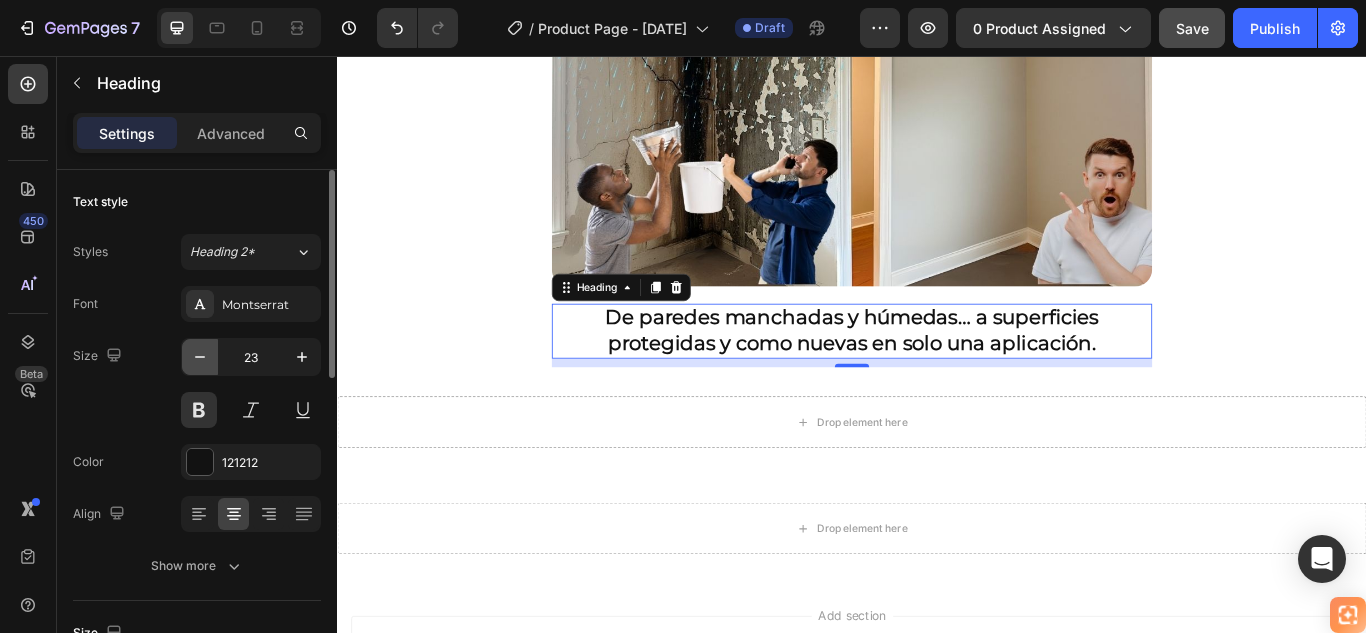 click 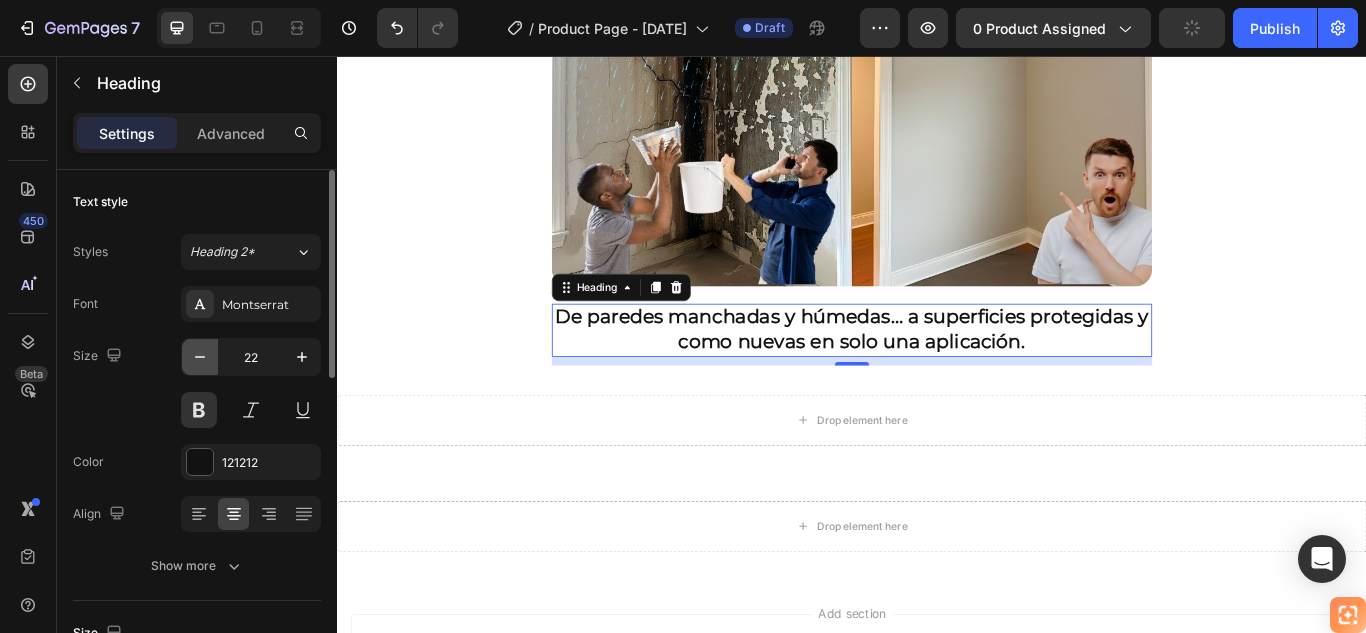 click 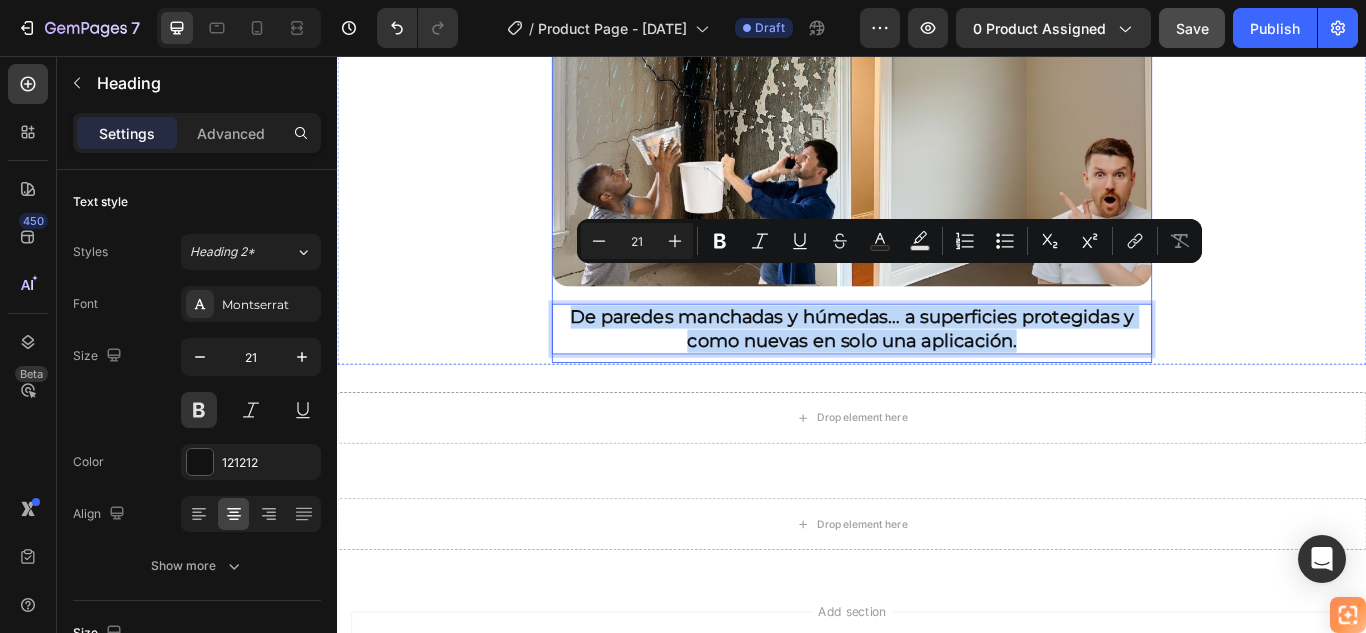 drag, startPoint x: 602, startPoint y: 312, endPoint x: 1161, endPoint y: 362, distance: 561.2317 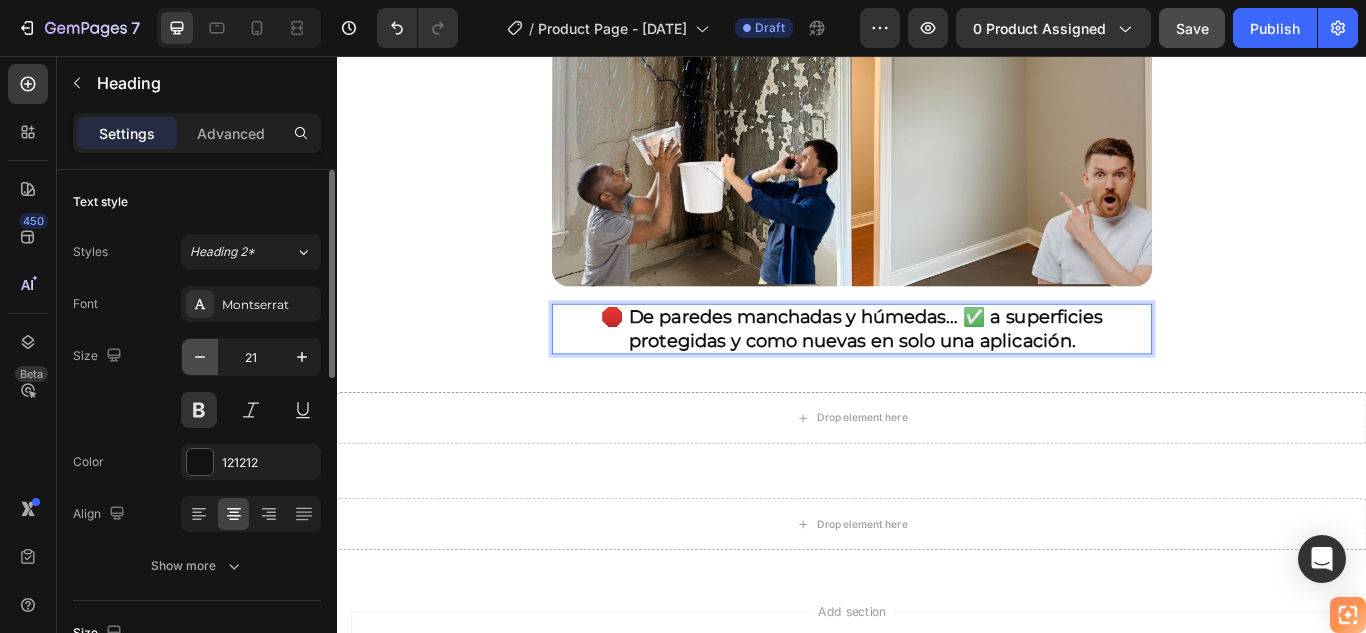 click 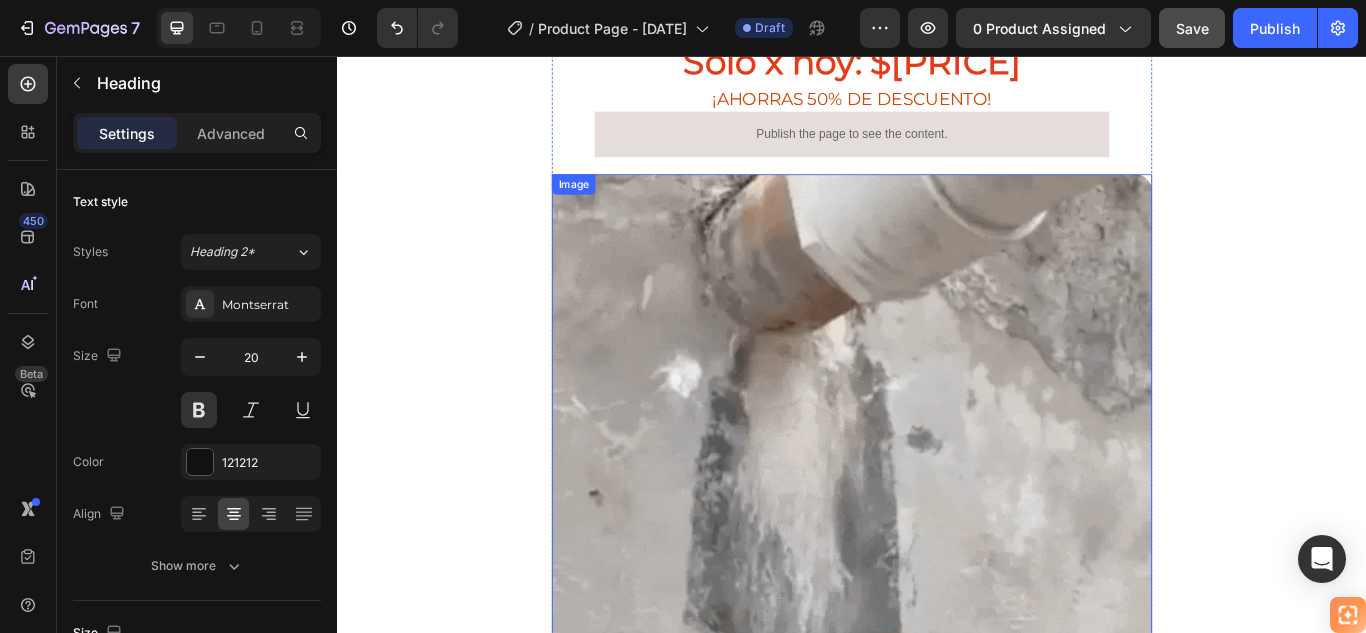 scroll, scrollTop: 959, scrollLeft: 0, axis: vertical 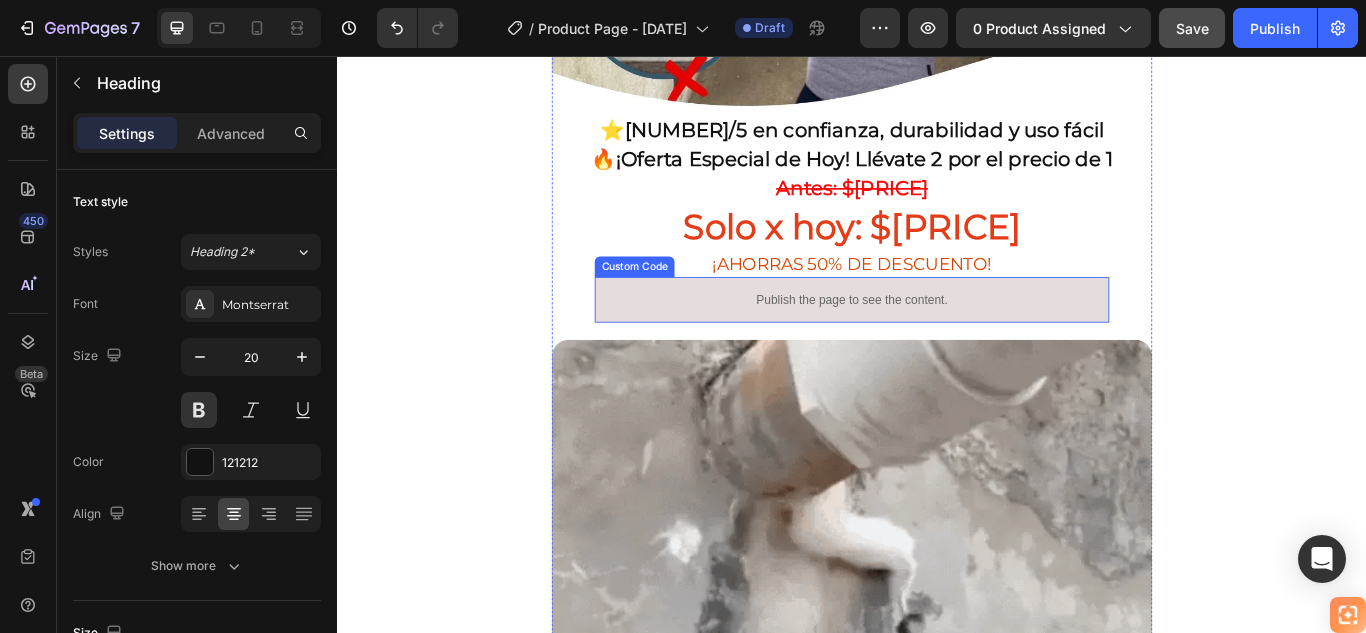 click on "Publish the page to see the content." at bounding box center [937, 340] 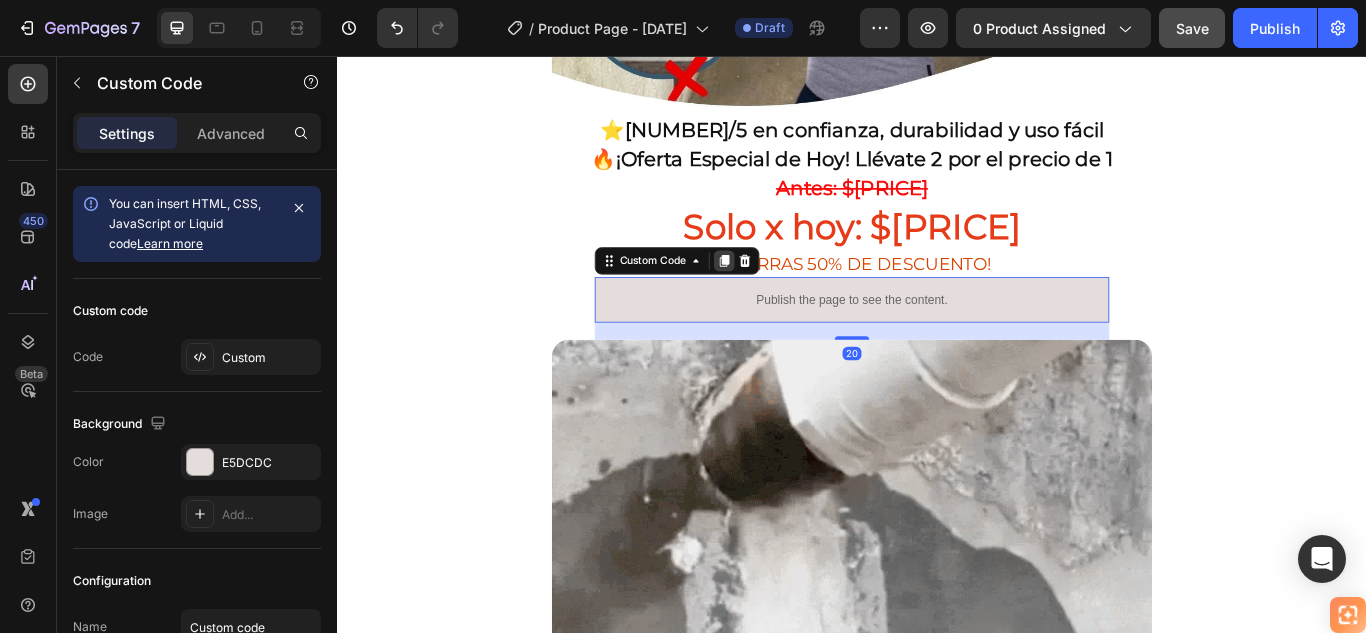 click 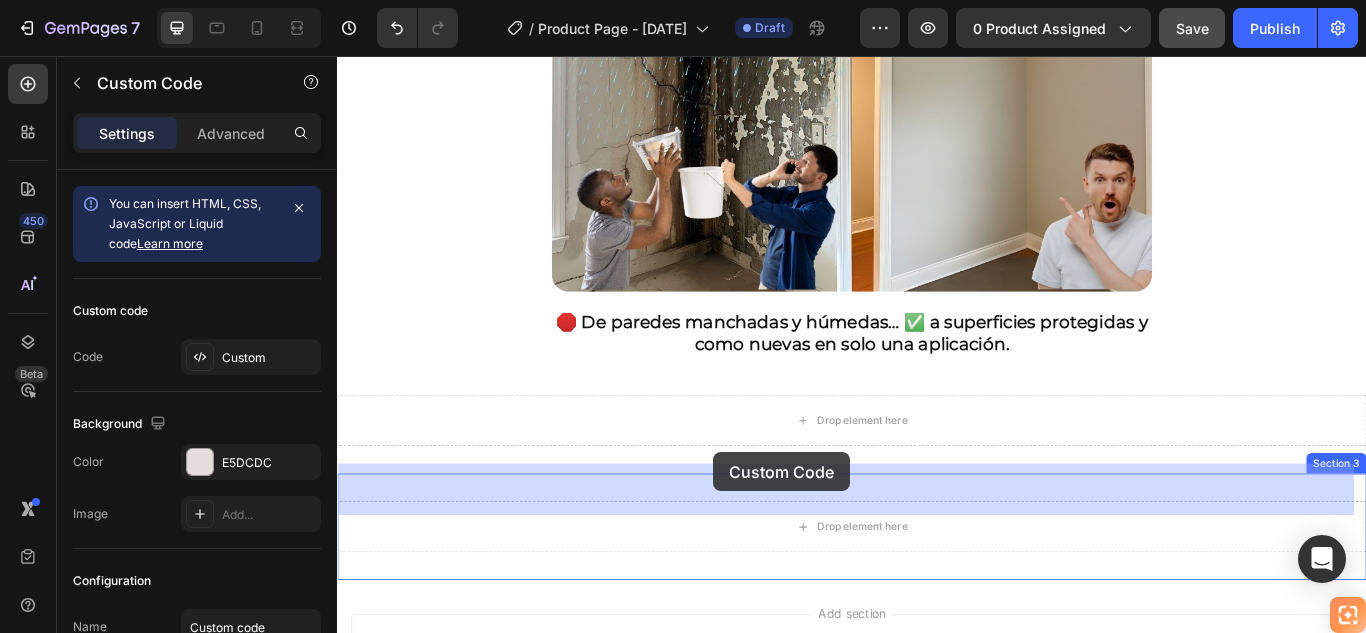 scroll, scrollTop: 2516, scrollLeft: 0, axis: vertical 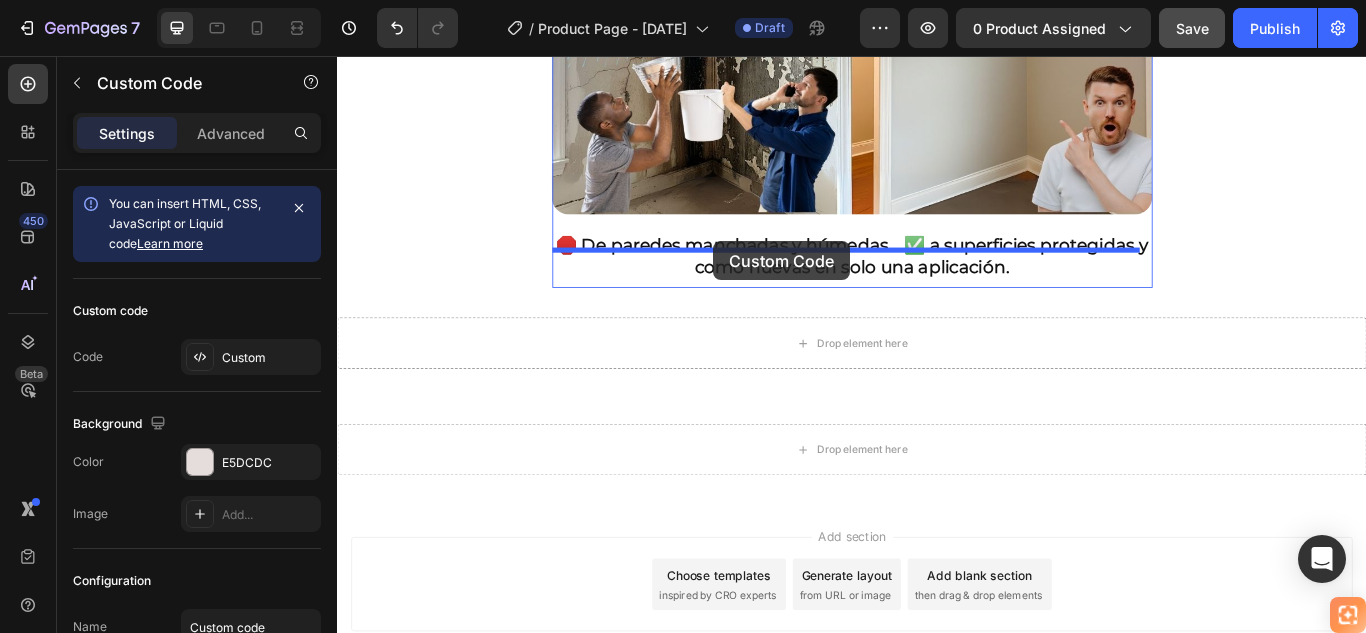 drag, startPoint x: 651, startPoint y: 349, endPoint x: 775, endPoint y: 272, distance: 145.96233 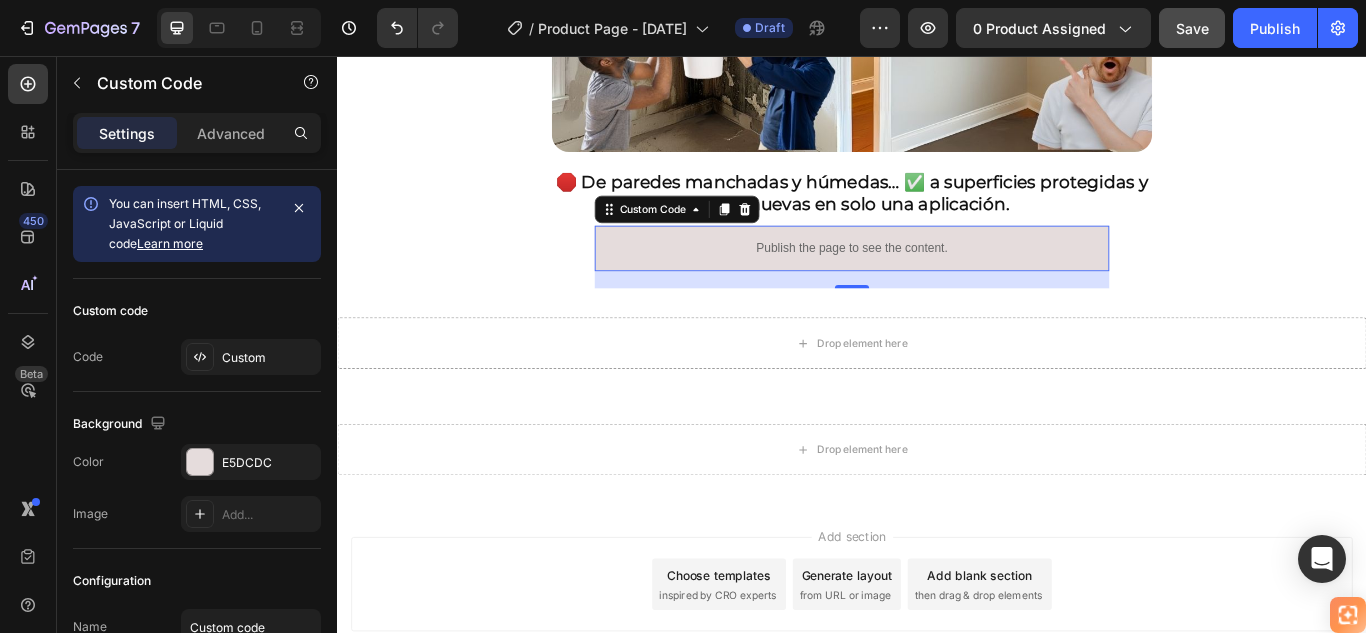 scroll, scrollTop: 2443, scrollLeft: 0, axis: vertical 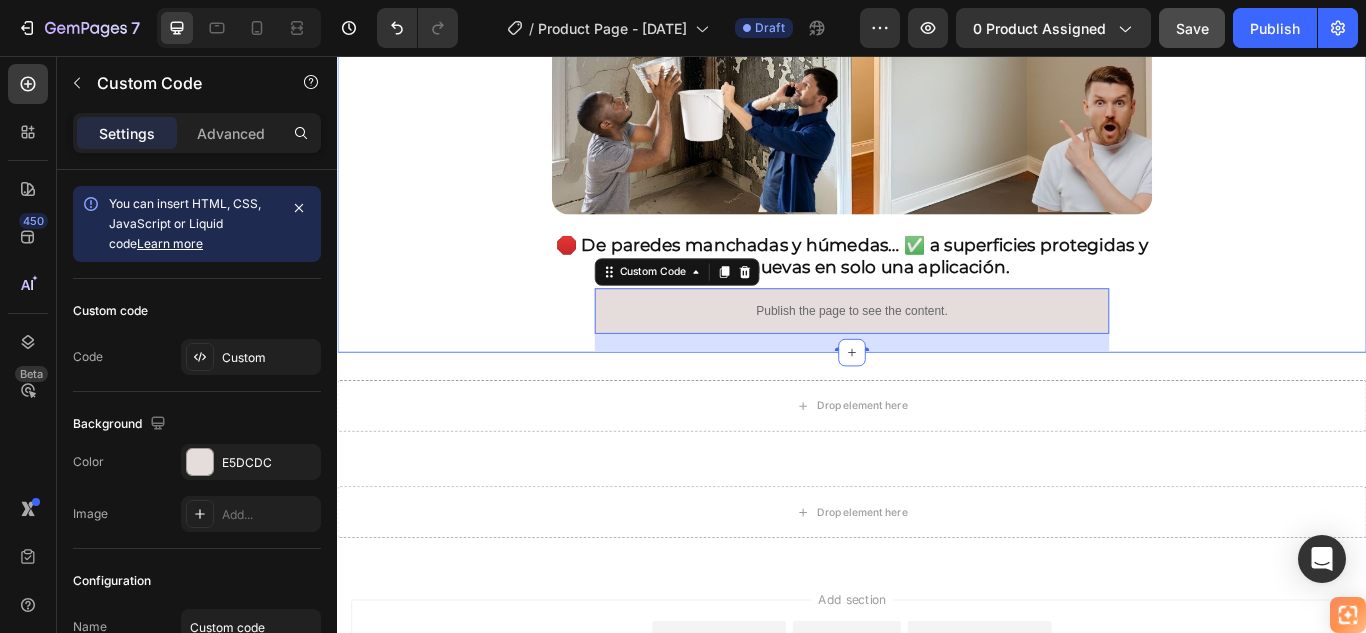 click on "🚚 Envío gratis y entrega rápida - ✅ Garantía de satisfacción total Heading Image ⭐  4.8/5 en confianza, durabilidad y uso fácil Heading 🔥  ¡Oferta Especial de Hoy! Llévate 2 por el precio de 1 Heading Antes: $179.900 Heading Solo x hoy: $89.900 Heading ¡AHORRAS 50% DE DESCUENTO! Heading
Publish the page to see the content.
Custom Code Image 🌧️  Sella en segundos, resiste lluvias por años Heading • ☔  Protección  total contra la lluvia • 💧  Corta la humedad  desde el primer contacto • 🔍  Sella grietas  invisibles que causan goteras • 🌡️ Resiste cualquier clima,  sin agrietarse • ⏱️ Seca rápido,  protege por años Heading Image 🛑 De paredes manchadas y húmedas… ✅ a superficies protegidas y como nuevas en solo una aplicación. Heading
Publish the page to see the content.
Custom Code   20 Row Section 1" at bounding box center (937, -972) 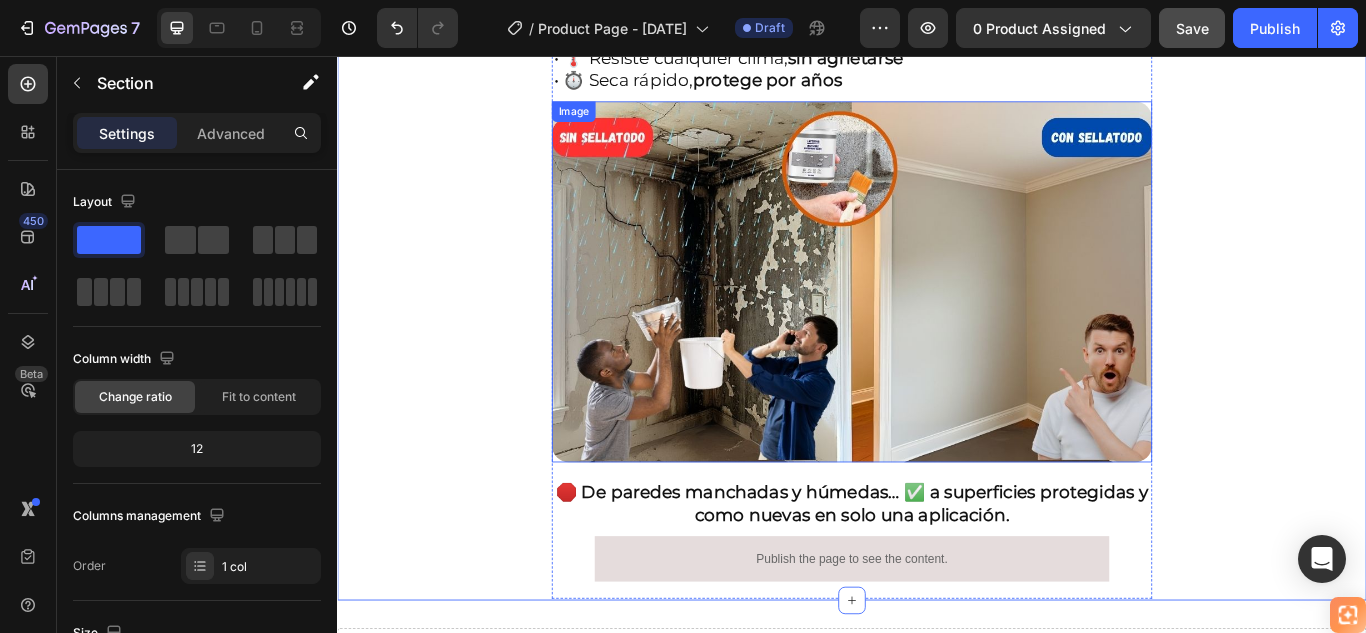 scroll, scrollTop: 2243, scrollLeft: 0, axis: vertical 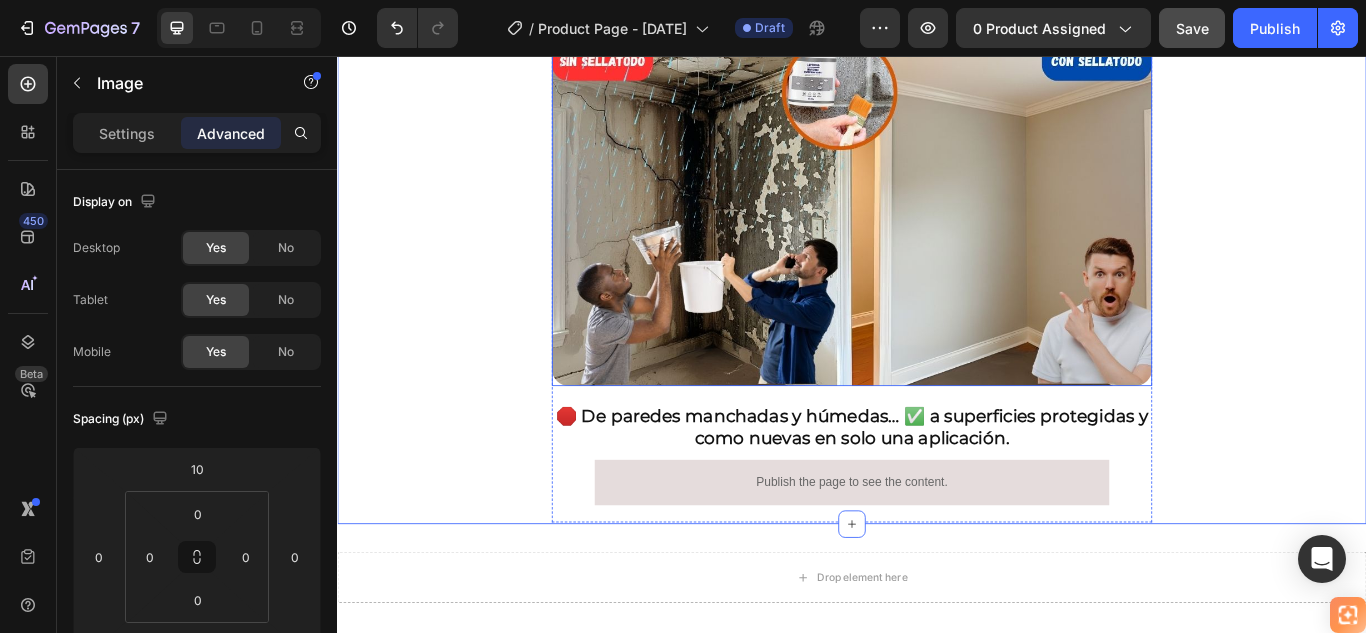 click at bounding box center [937, 230] 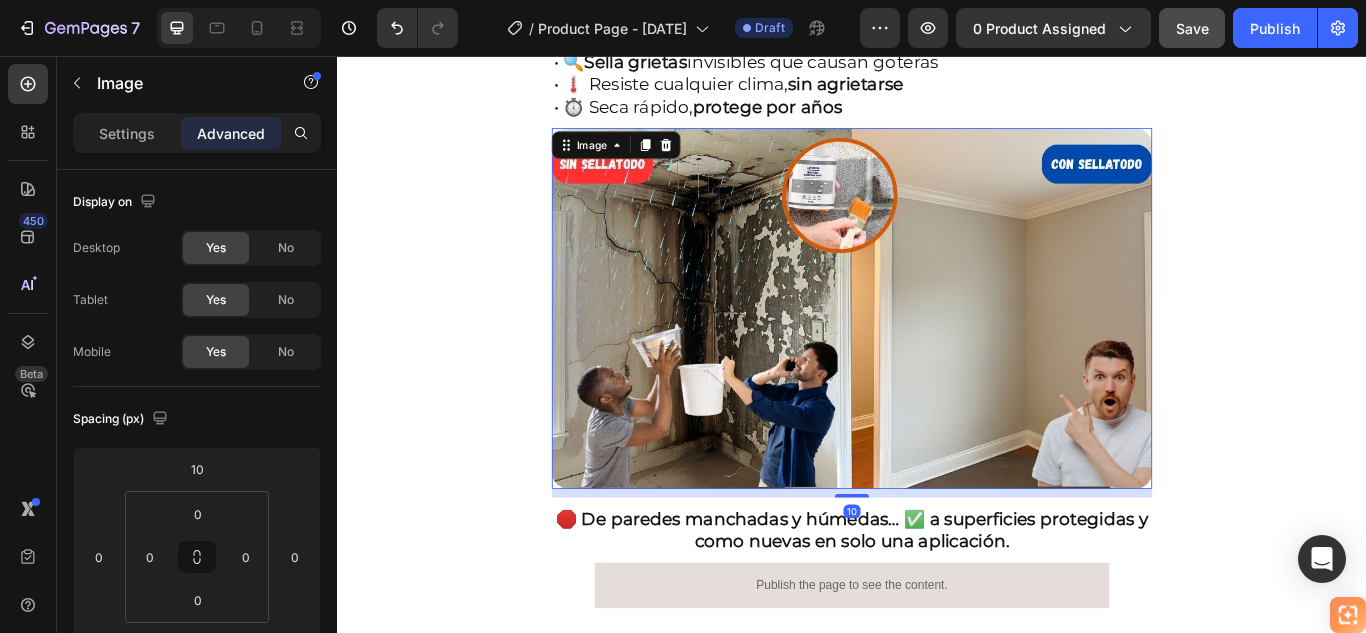 scroll, scrollTop: 2043, scrollLeft: 0, axis: vertical 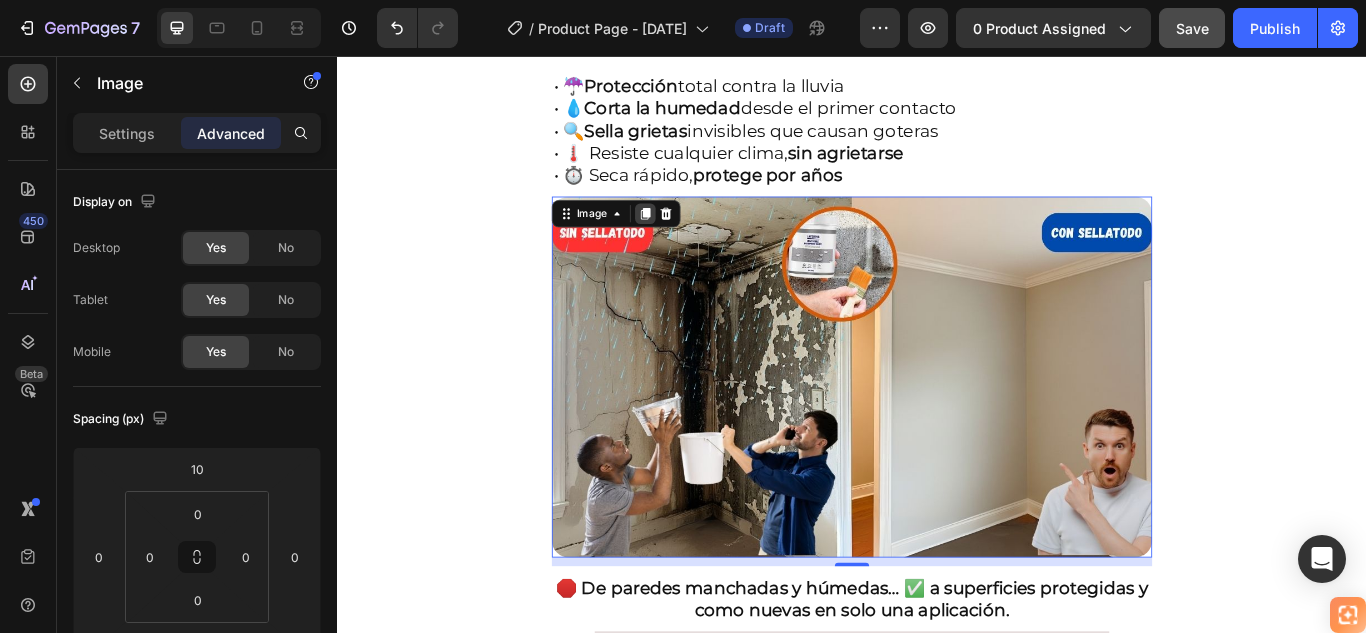 click 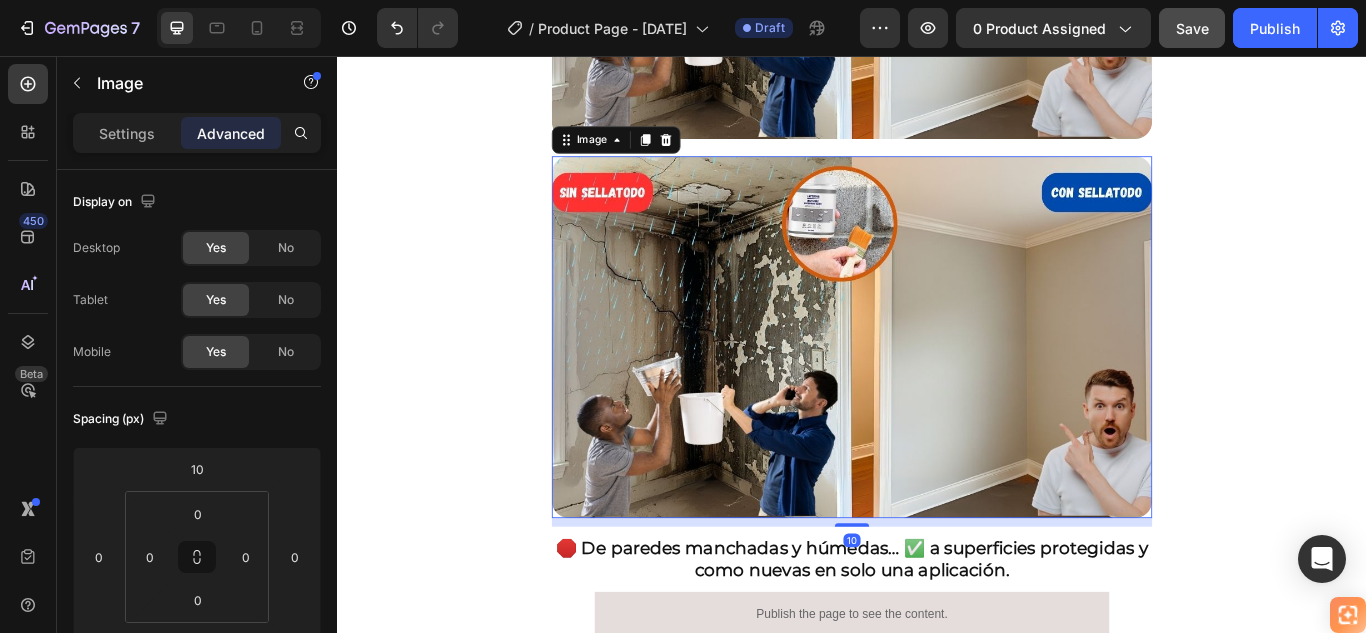 scroll, scrollTop: 2534, scrollLeft: 0, axis: vertical 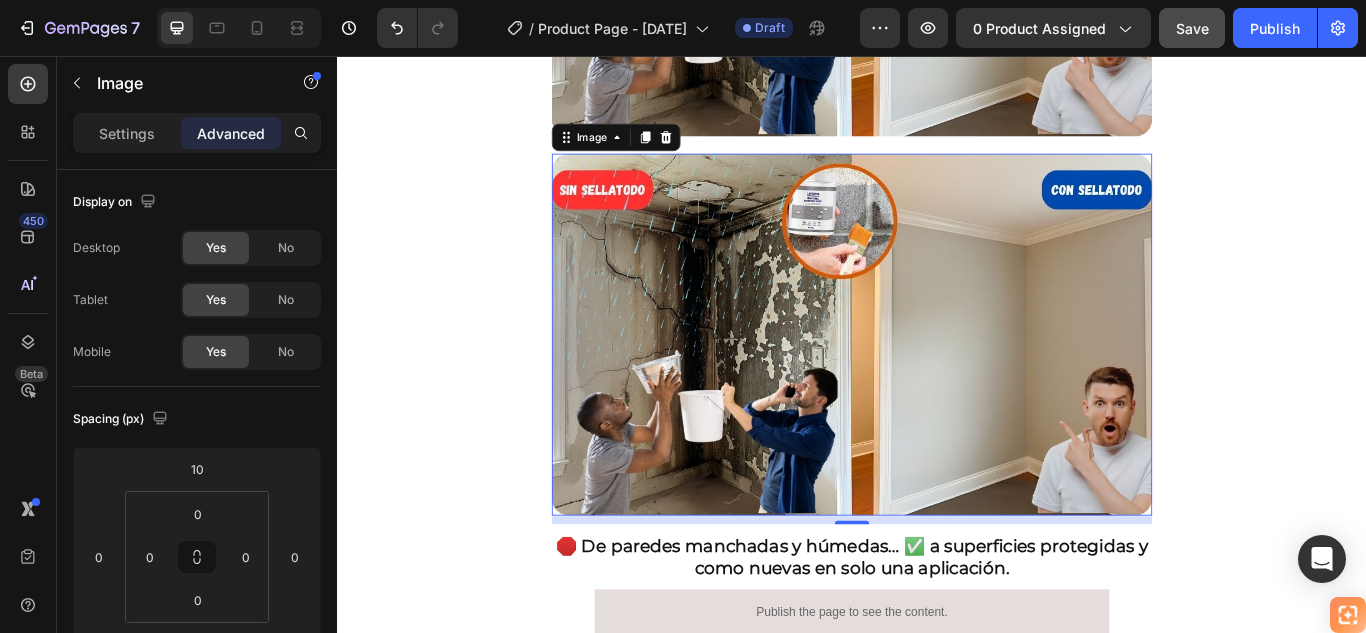 click at bounding box center [937, 380] 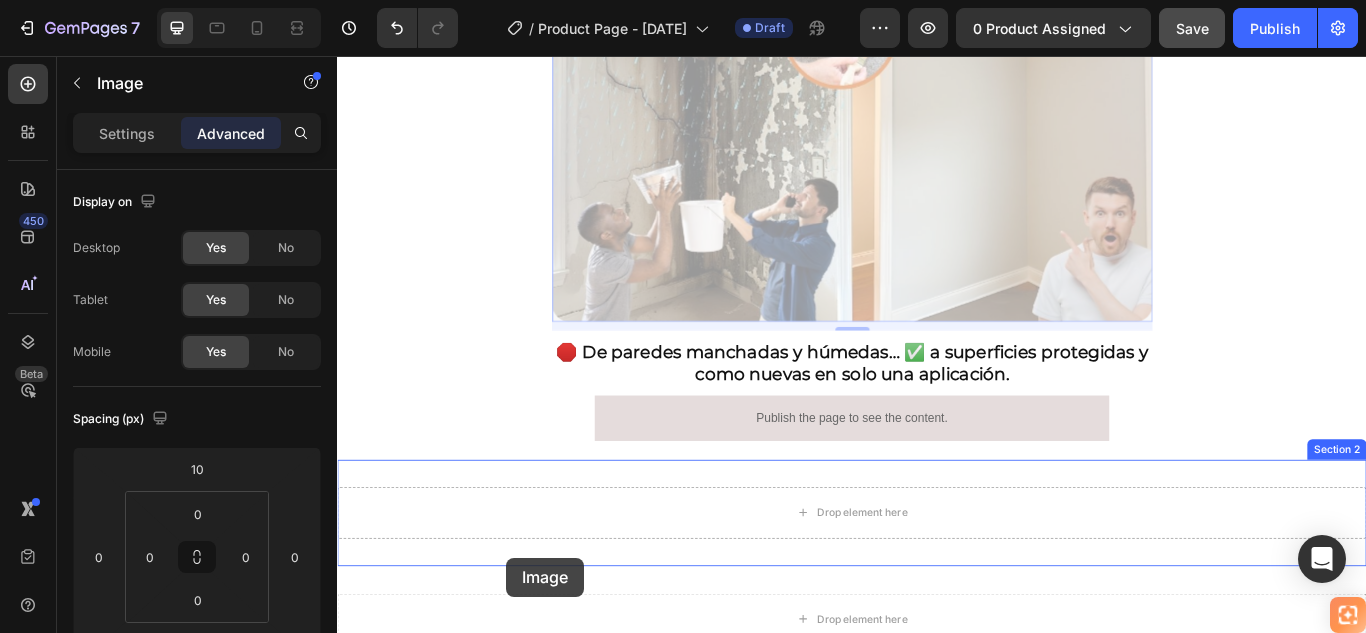 scroll, scrollTop: 2896, scrollLeft: 0, axis: vertical 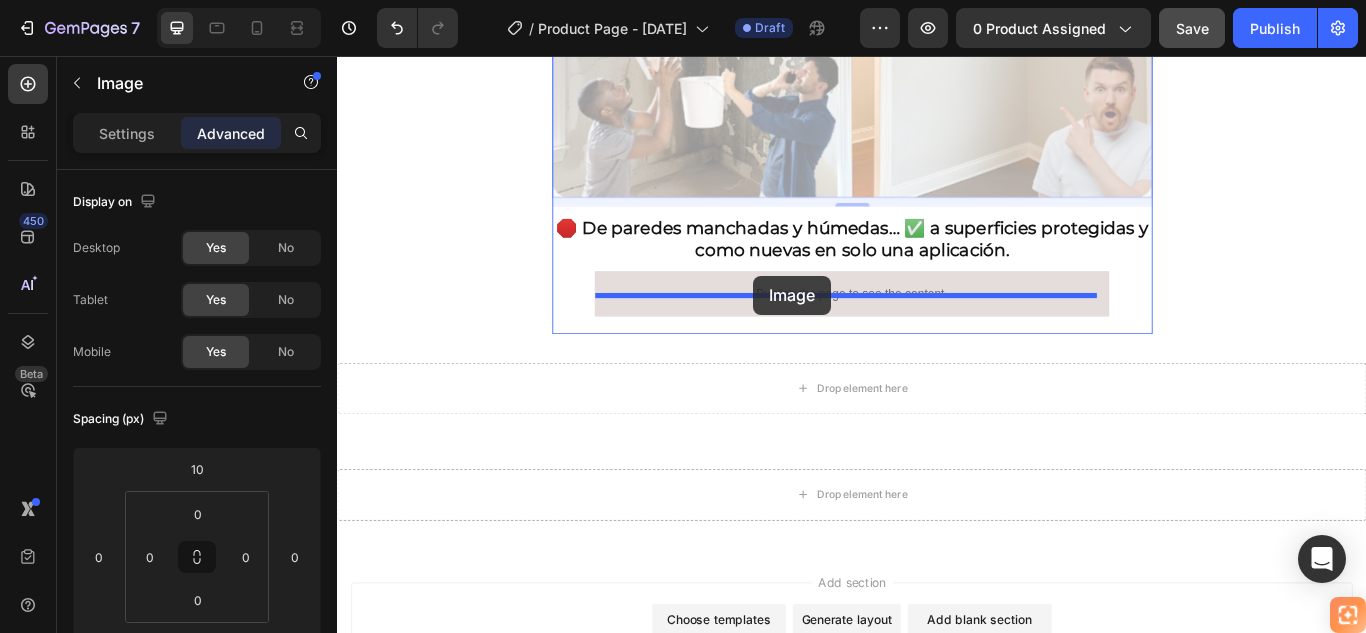 drag, startPoint x: 601, startPoint y: 110, endPoint x: 822, endPoint y: 312, distance: 299.40775 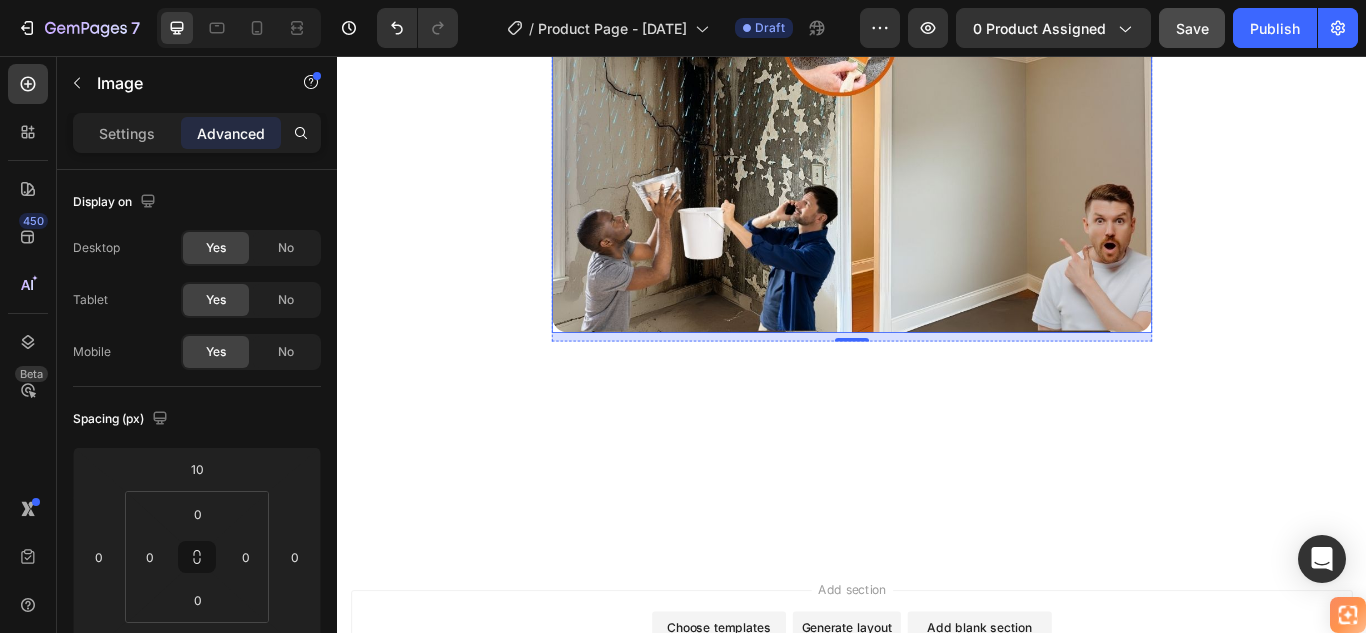 scroll, scrollTop: 2464, scrollLeft: 0, axis: vertical 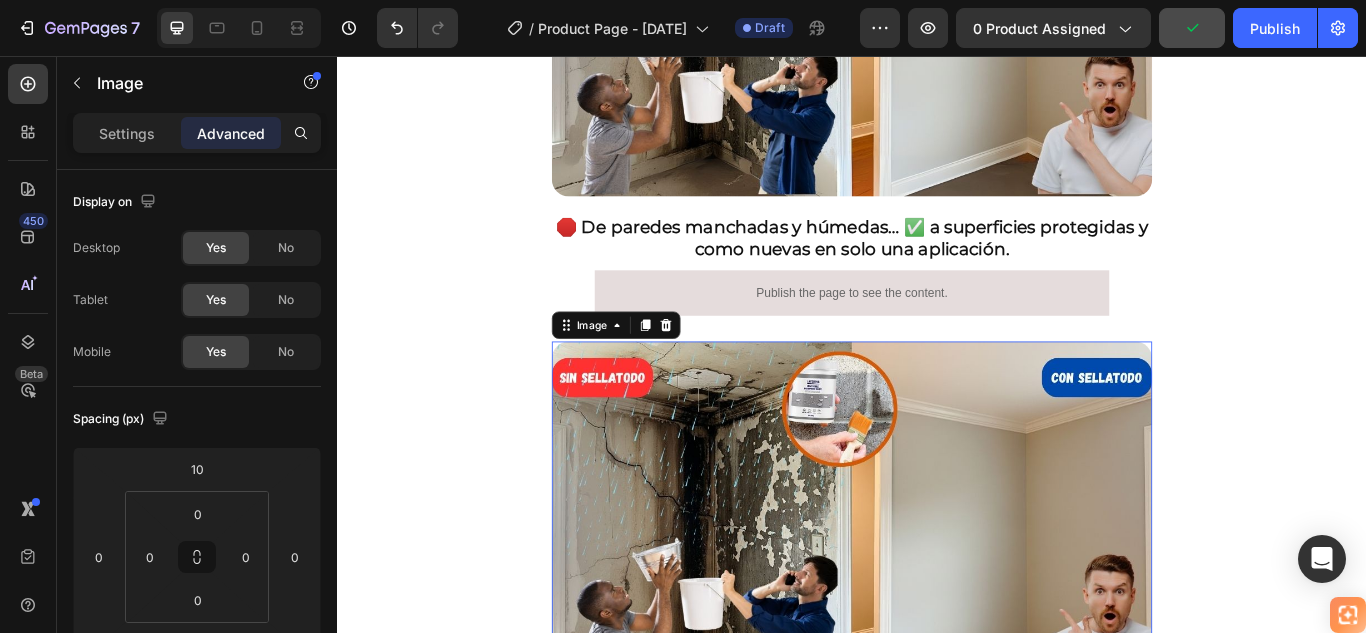 click at bounding box center [937, 599] 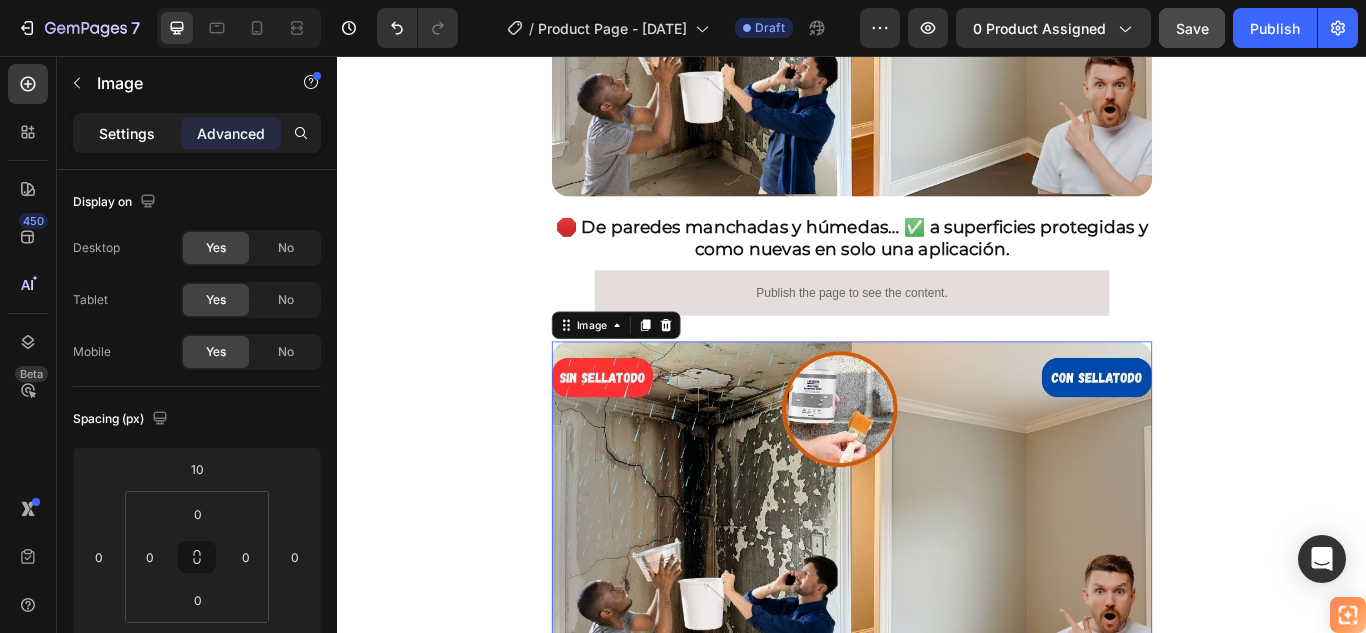 click on "Settings" at bounding box center [127, 133] 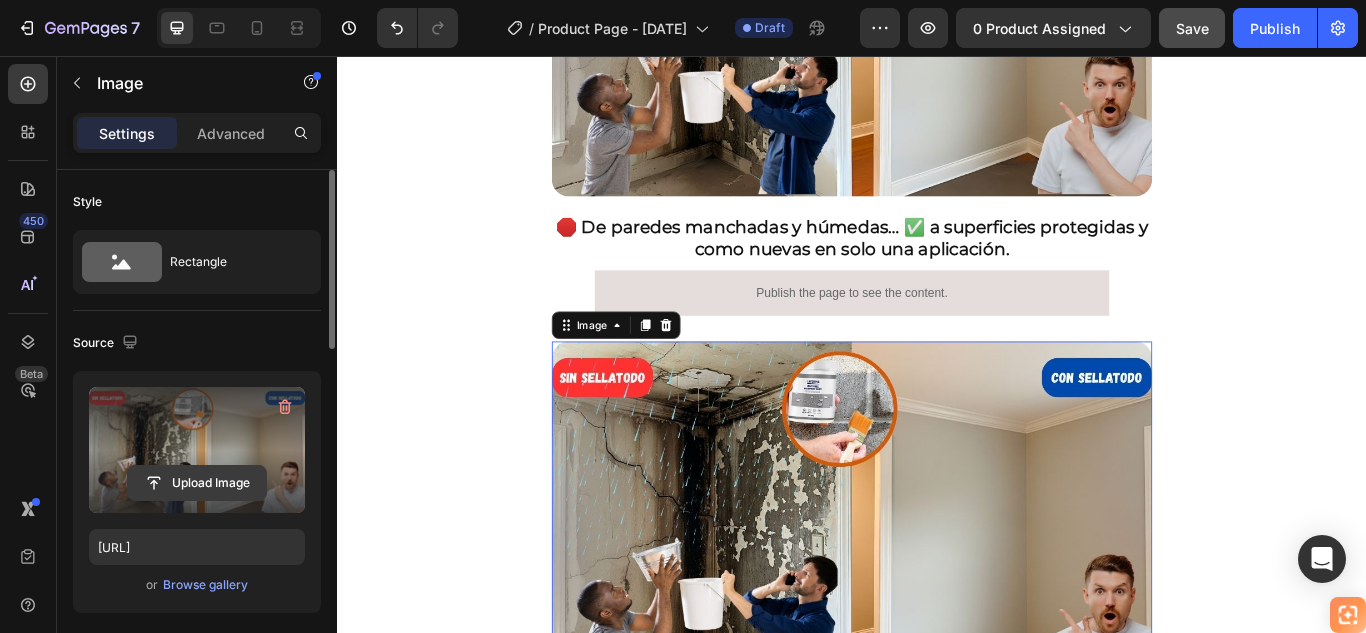 click 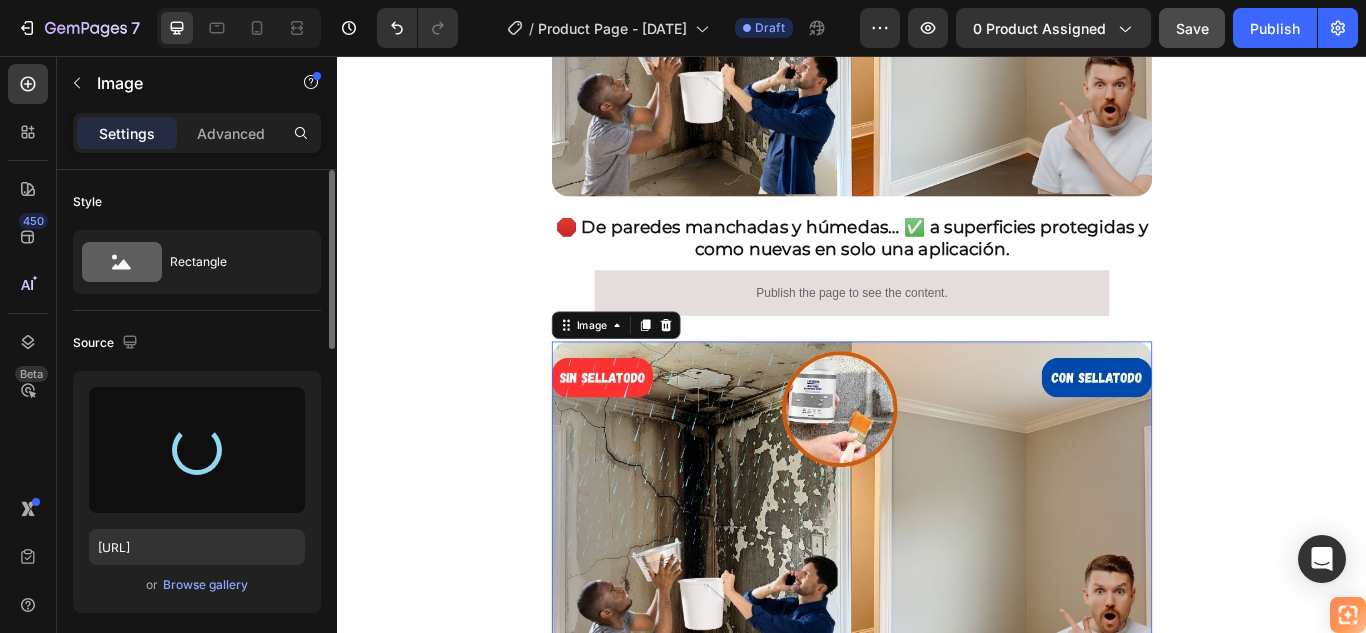 type on "https://cdn.shopify.com/s/files/1/0905/8150/0273/files/gempages_578237105528898236-eaeeb6ba-bd4c-4f46-a024-afd7ab3b83db.jpg" 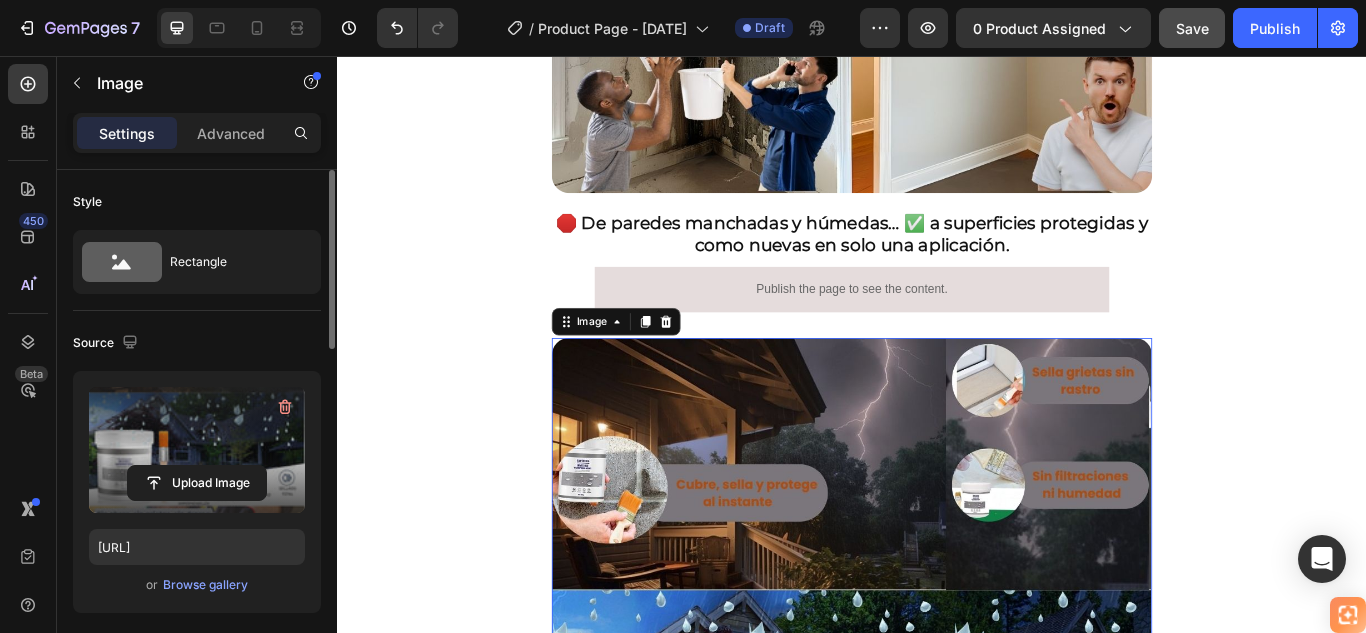 scroll, scrollTop: 2467, scrollLeft: 0, axis: vertical 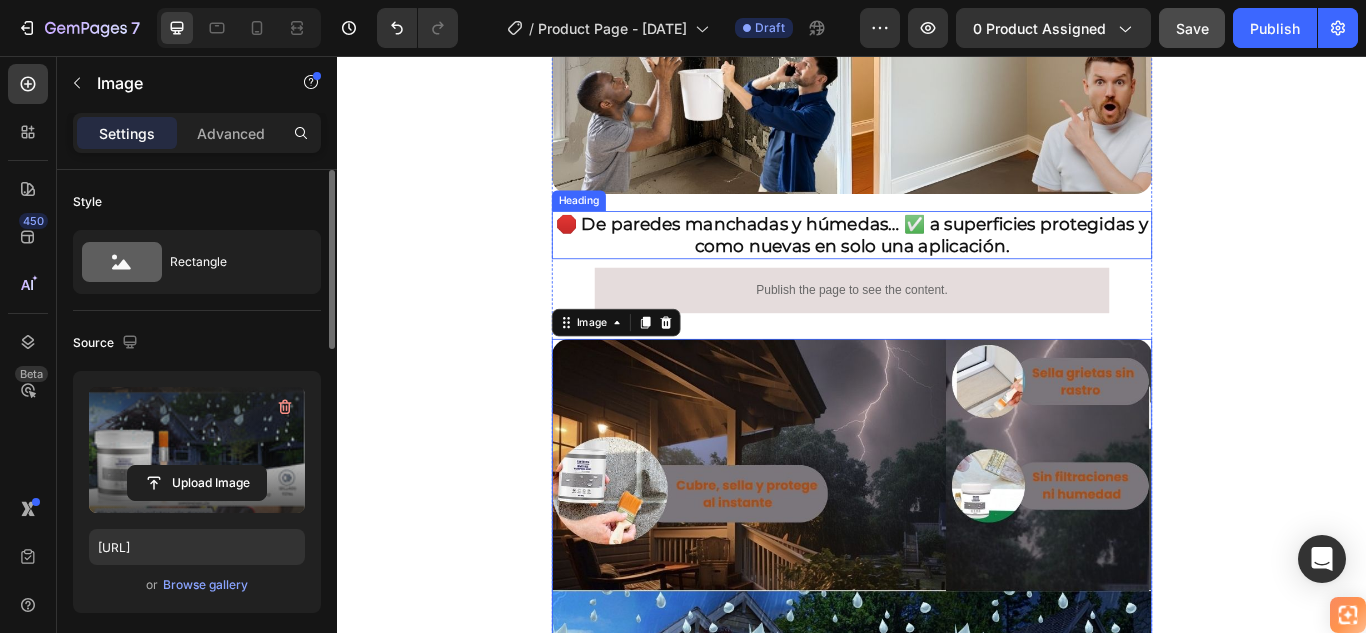 click on "🛑 De paredes manchadas y húmedas… ✅ a superficies protegidas y como nuevas en solo una aplicación." at bounding box center [937, 265] 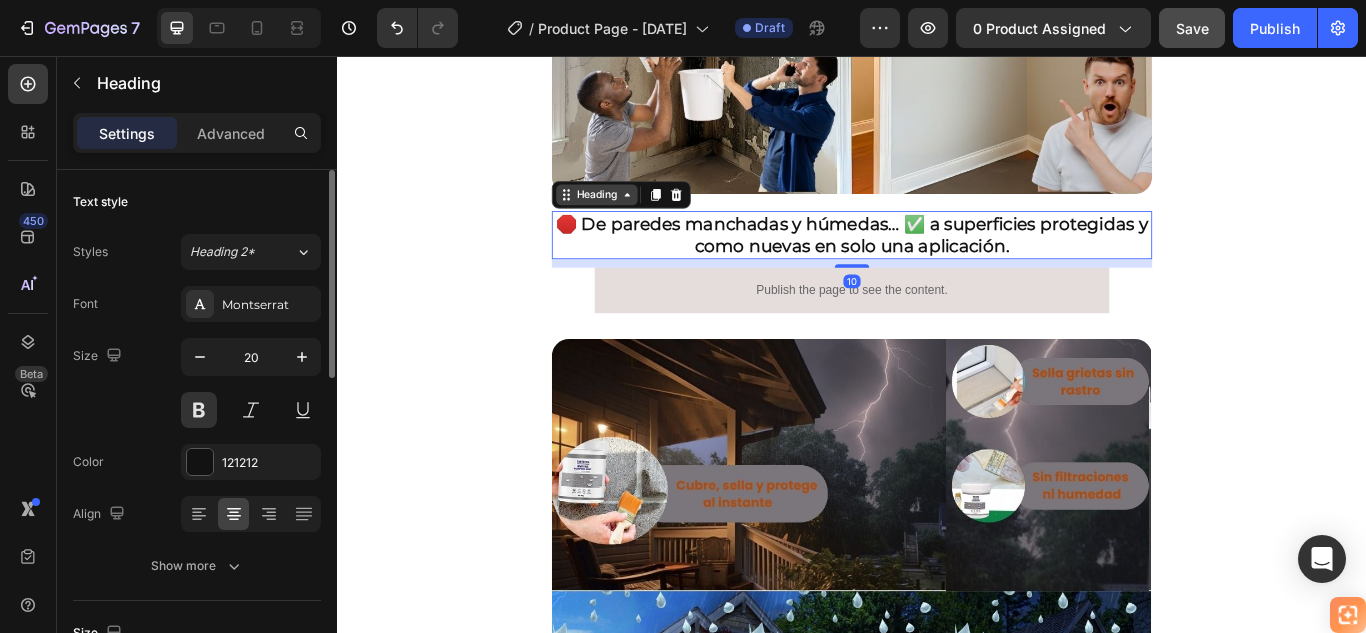 click 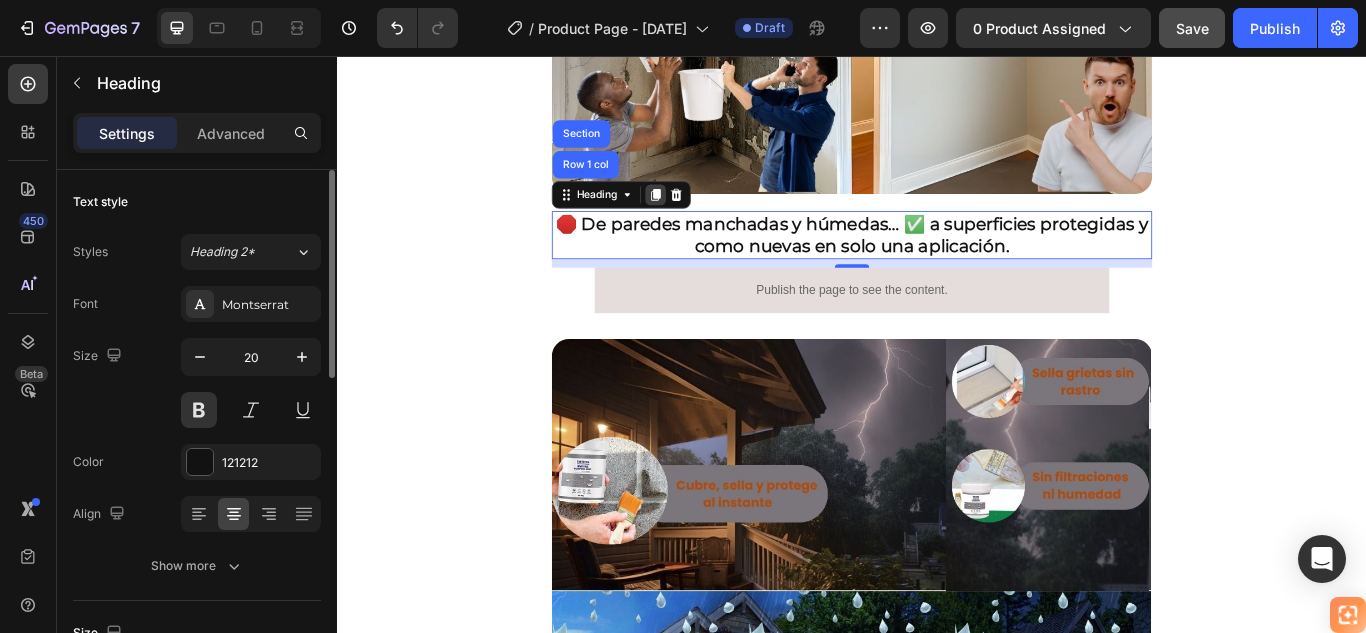 click 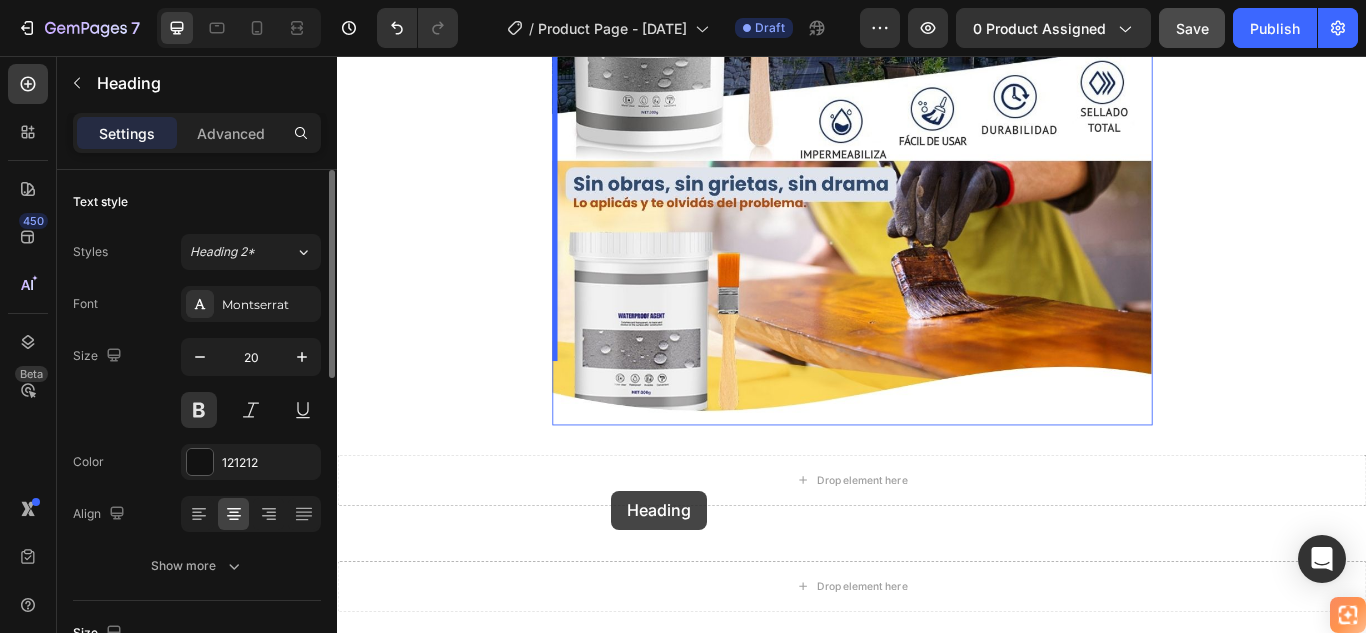scroll, scrollTop: 3452, scrollLeft: 0, axis: vertical 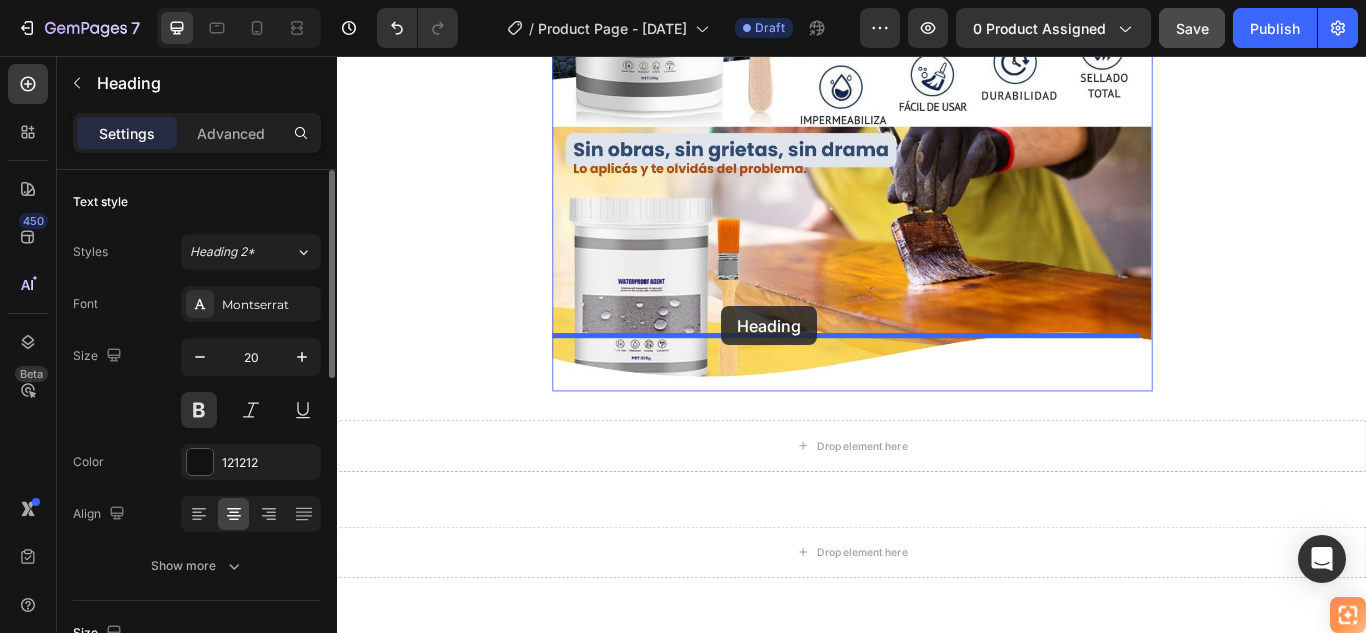 drag, startPoint x: 601, startPoint y: 251, endPoint x: 785, endPoint y: 348, distance: 208.00241 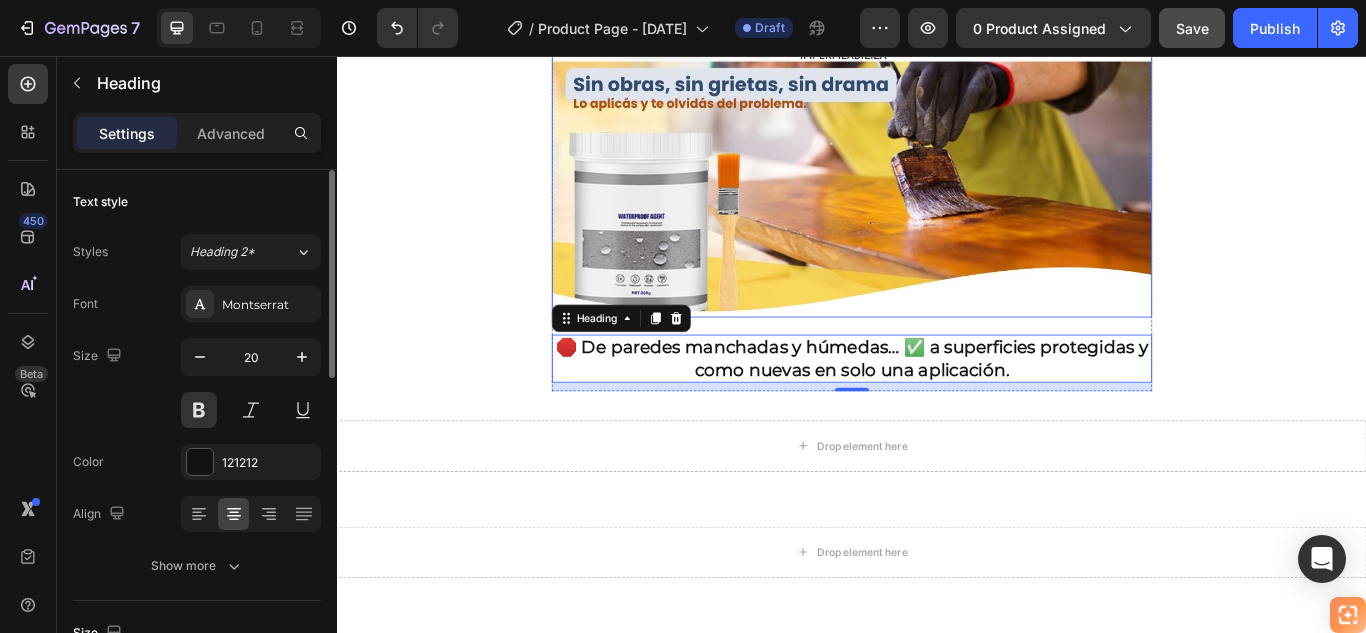 scroll, scrollTop: 3376, scrollLeft: 0, axis: vertical 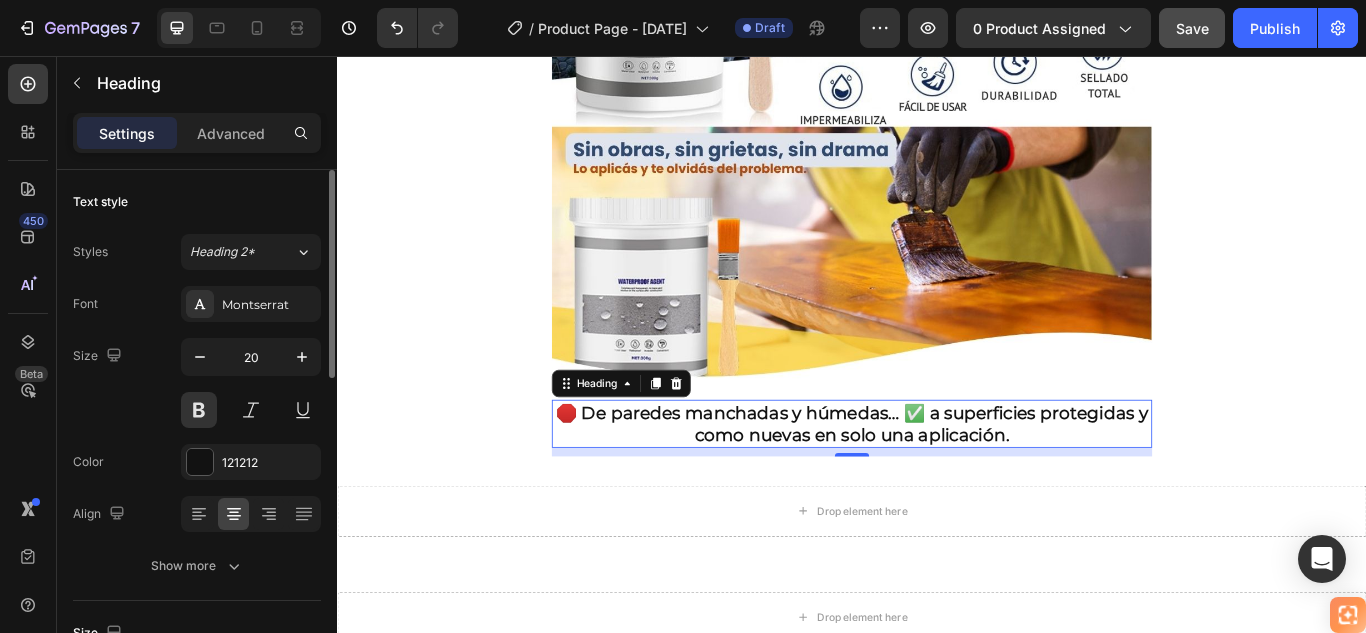 click on "🛑 De paredes manchadas y húmedas… ✅ a superficies protegidas y como nuevas en solo una aplicación." at bounding box center (937, 485) 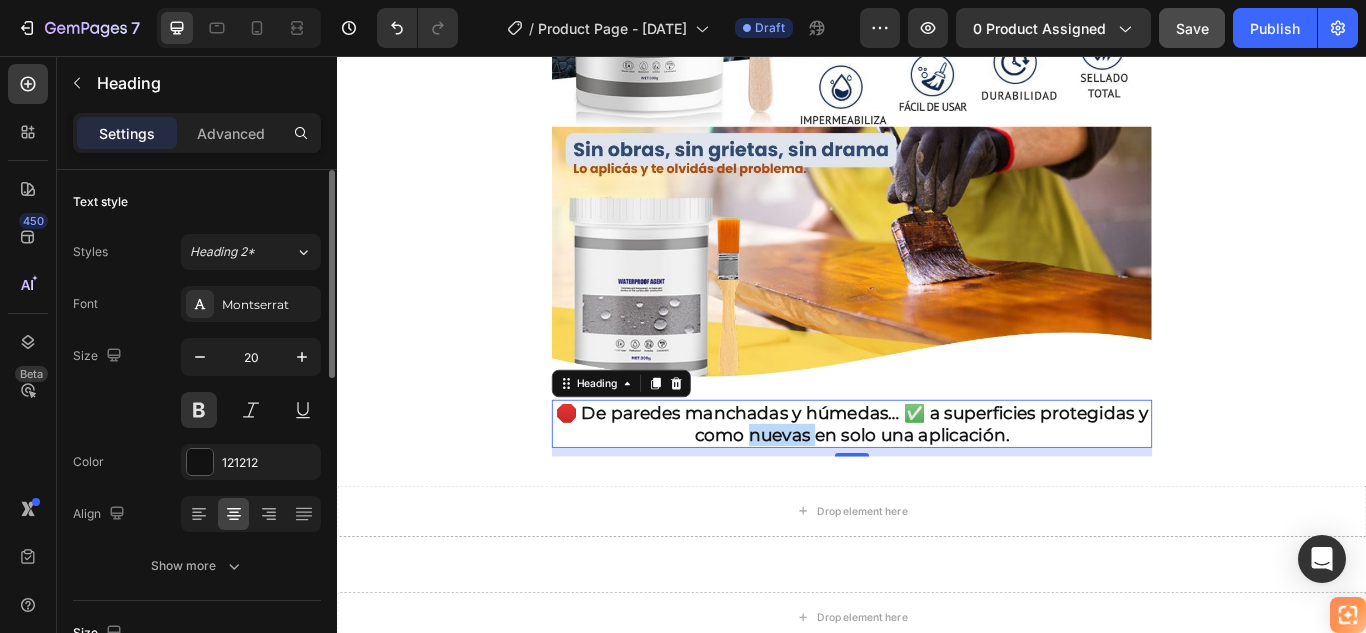 click on "🛑 De paredes manchadas y húmedas… ✅ a superficies protegidas y como nuevas en solo una aplicación." at bounding box center [937, 485] 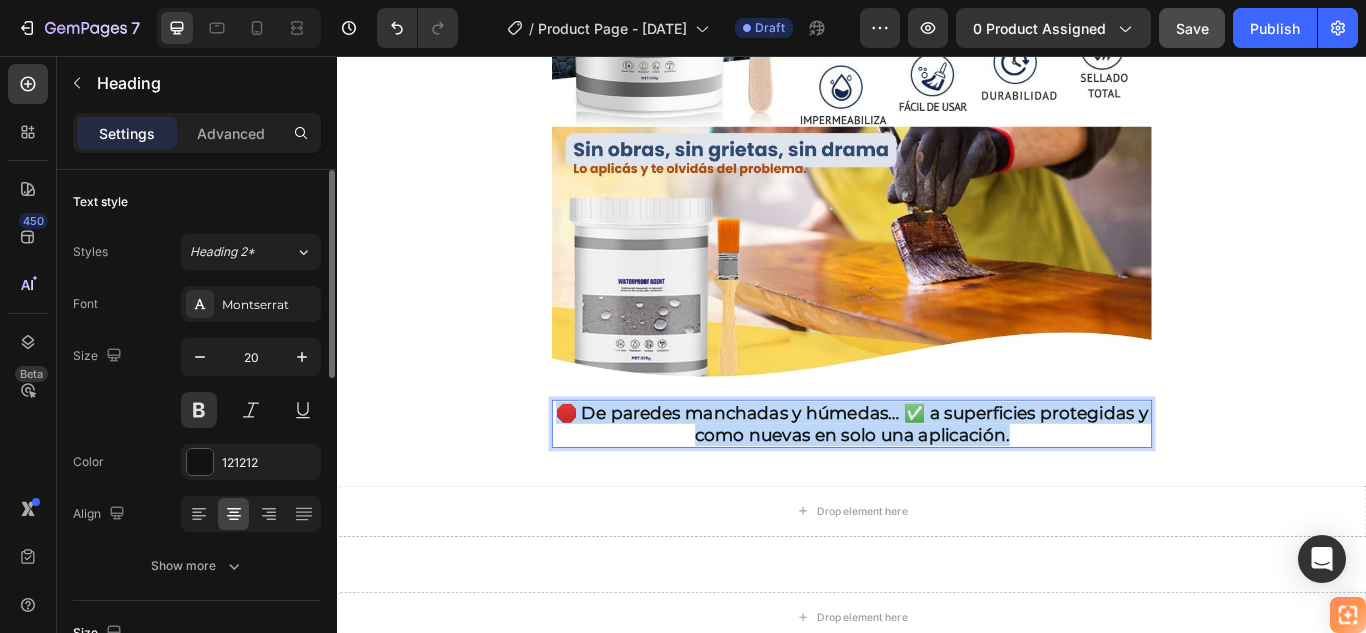 click on "🛑 De paredes manchadas y húmedas… ✅ a superficies protegidas y como nuevas en solo una aplicación." at bounding box center [937, 485] 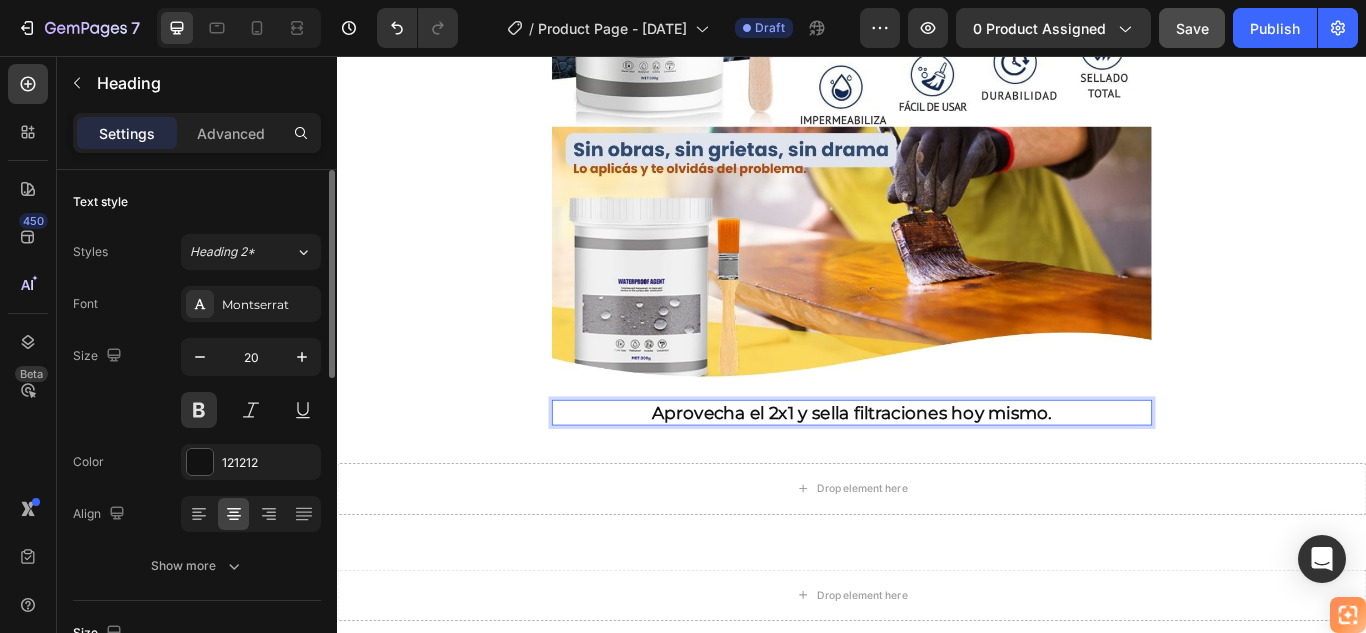 click on "Aprovecha el 2x1 y sella filtraciones hoy mismo." at bounding box center [937, 472] 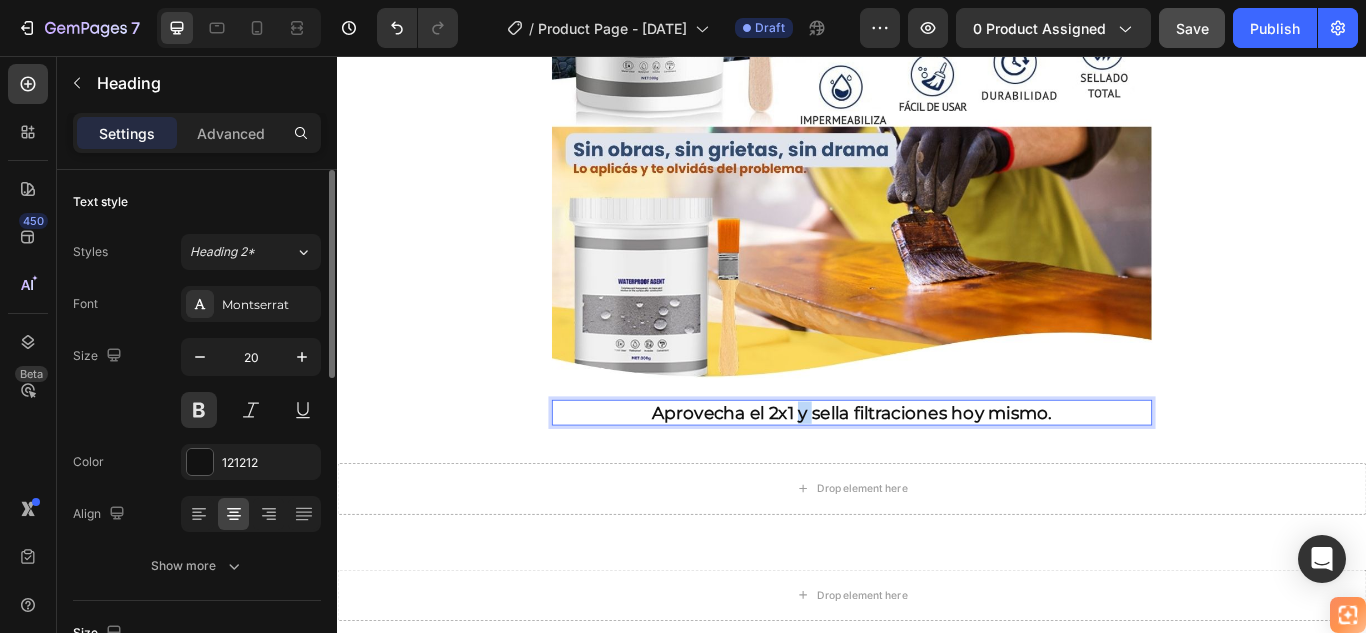 click on "Aprovecha el 2x1 y sella filtraciones hoy mismo." at bounding box center (937, 472) 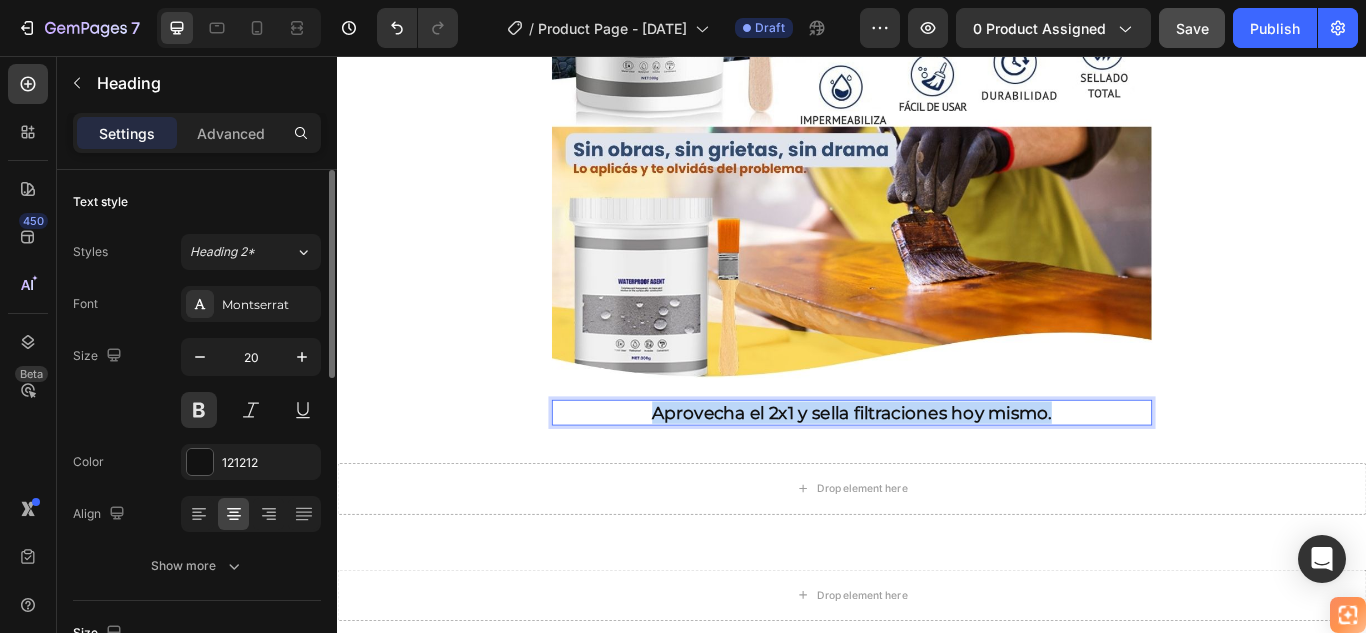 click on "Aprovecha el 2x1 y sella filtraciones hoy mismo." at bounding box center (937, 472) 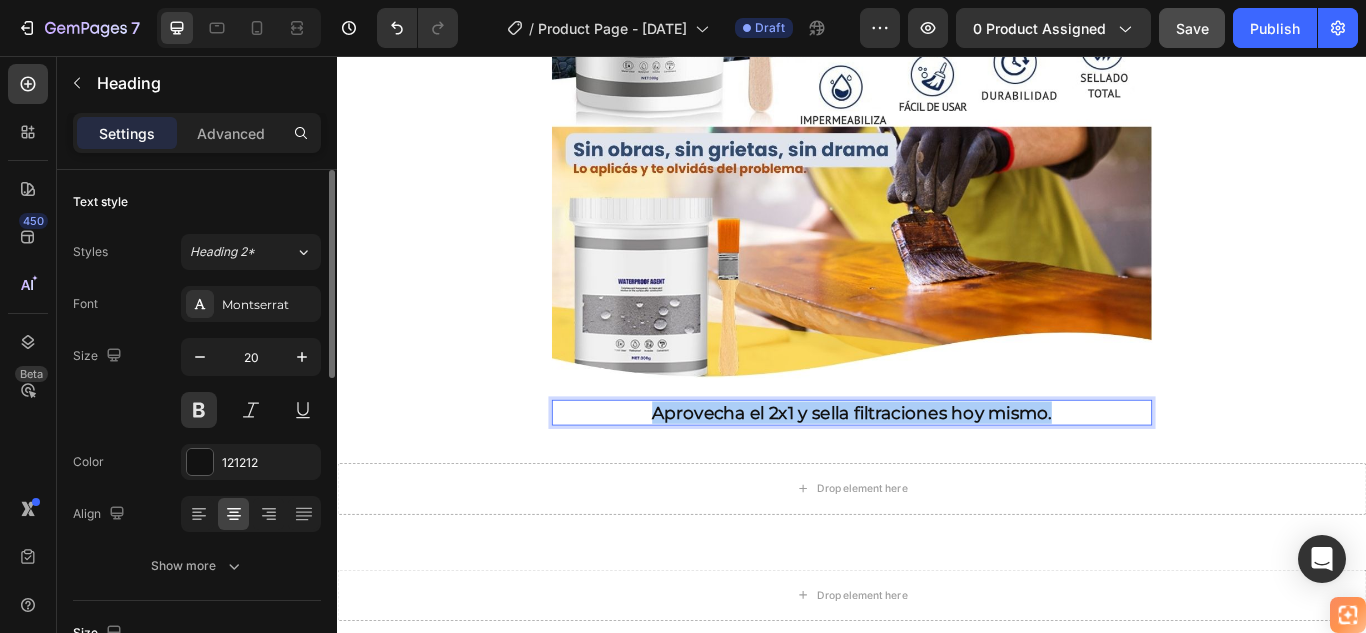 click on "🚚 Envío gratis y entrega rápida - ✅ Garantía de satisfacción total Heading Image ⭐  4.8/5 en confianza, durabilidad y uso fácil Heading 🔥  ¡Oferta Especial de Hoy! Llévate 2 por el precio de 1 Heading Antes: $179.900 Heading Solo x hoy: $89.900 Heading ¡AHORRAS 50% DE DESCUENTO! Heading
Publish the page to see the content.
Custom Code Image 🌧️  Sella en segundos, resiste lluvias por años Heading • ☔  Protección  total contra la lluvia • 💧  Corta la humedad  desde el primer contacto • 🔍  Sella grietas  invisibles que causan goteras • 🌡️ Resiste cualquier clima,  sin agrietarse • ⏱️ Seca rápido,  protege por años Heading Image 🛑 De paredes manchadas y húmedas… ✅ a superficies protegidas y como nuevas en solo una aplicación. Heading
Publish the page to see the content.
Custom Code Image Heading   10 Row Section 1" at bounding box center (937, -1390) 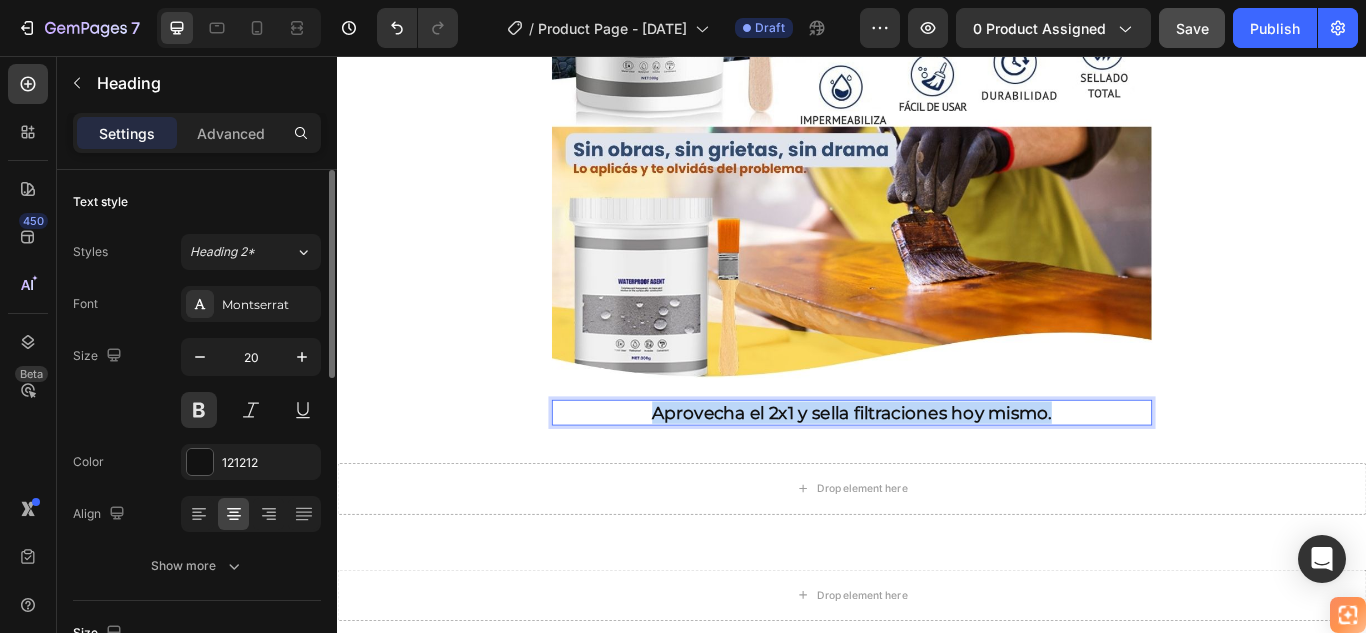click on "🚚 Envío gratis y entrega rápida - ✅ Garantía de satisfacción total Heading Image ⭐  4.8/5 en confianza, durabilidad y uso fácil Heading 🔥  ¡Oferta Especial de Hoy! Llévate 2 por el precio de 1 Heading Antes: $179.900 Heading Solo x hoy: $89.900 Heading ¡AHORRAS 50% DE DESCUENTO! Heading
Publish the page to see the content.
Custom Code Image 🌧️  Sella en segundos, resiste lluvias por años Heading • ☔  Protección  total contra la lluvia • 💧  Corta la humedad  desde el primer contacto • 🔍  Sella grietas  invisibles que causan goteras • 🌡️ Resiste cualquier clima,  sin agrietarse • ⏱️ Seca rápido,  protege por años Heading Image 🛑 De paredes manchadas y húmedas… ✅ a superficies protegidas y como nuevas en solo una aplicación. Heading
Publish the page to see the content.
Custom Code Image Heading   10 Row Section 1" at bounding box center (937, -1390) 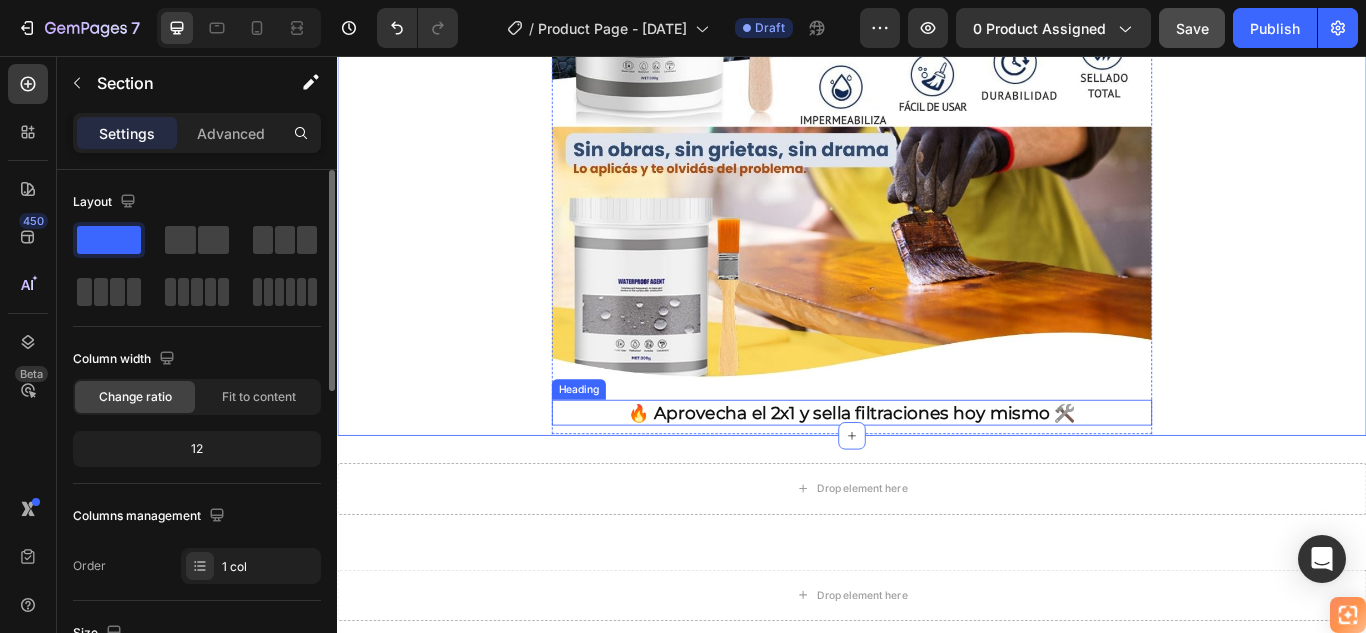 click on "🔥 Aprovecha el 2x1 y sella filtraciones hoy mismo 🛠️" at bounding box center (937, 472) 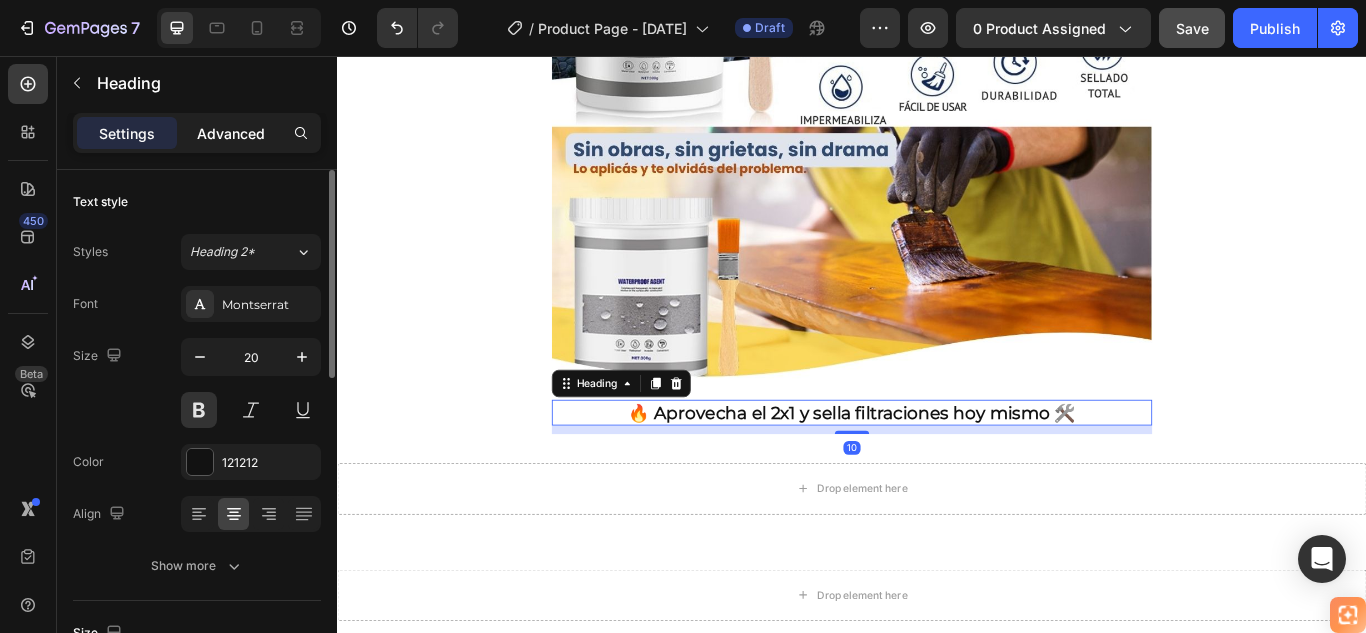click on "Advanced" at bounding box center [231, 133] 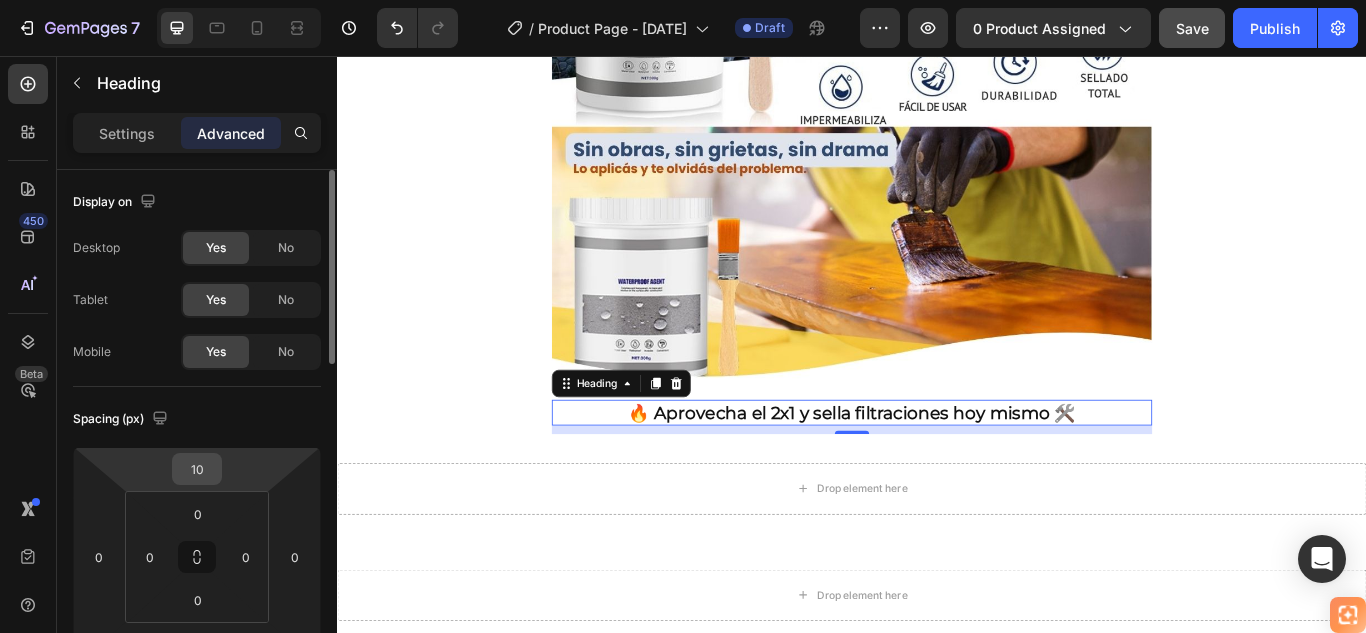 click on "10" at bounding box center (197, 469) 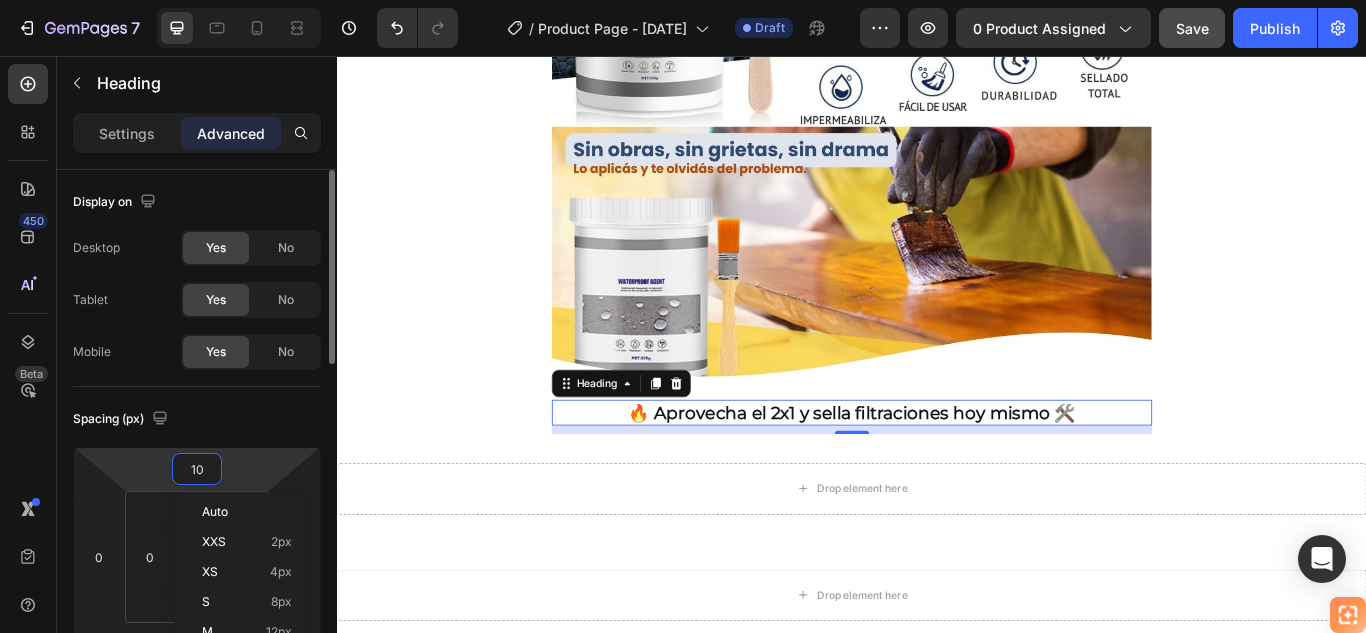 type on "0" 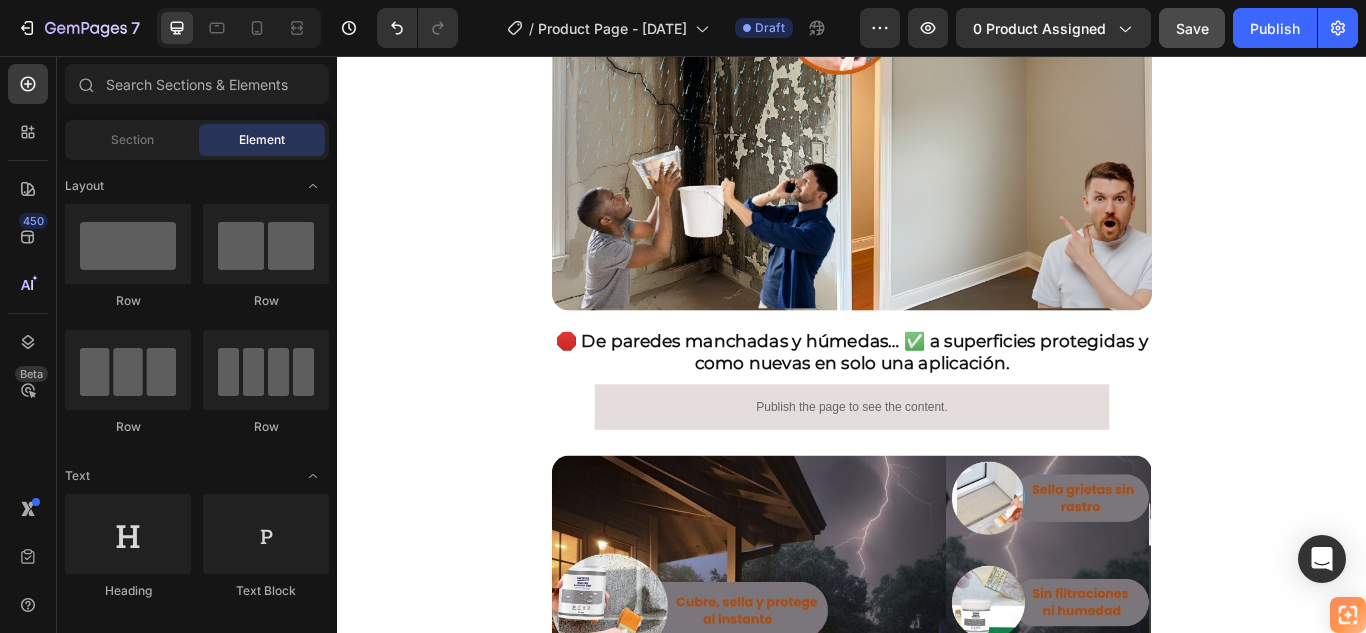 scroll, scrollTop: 2324, scrollLeft: 0, axis: vertical 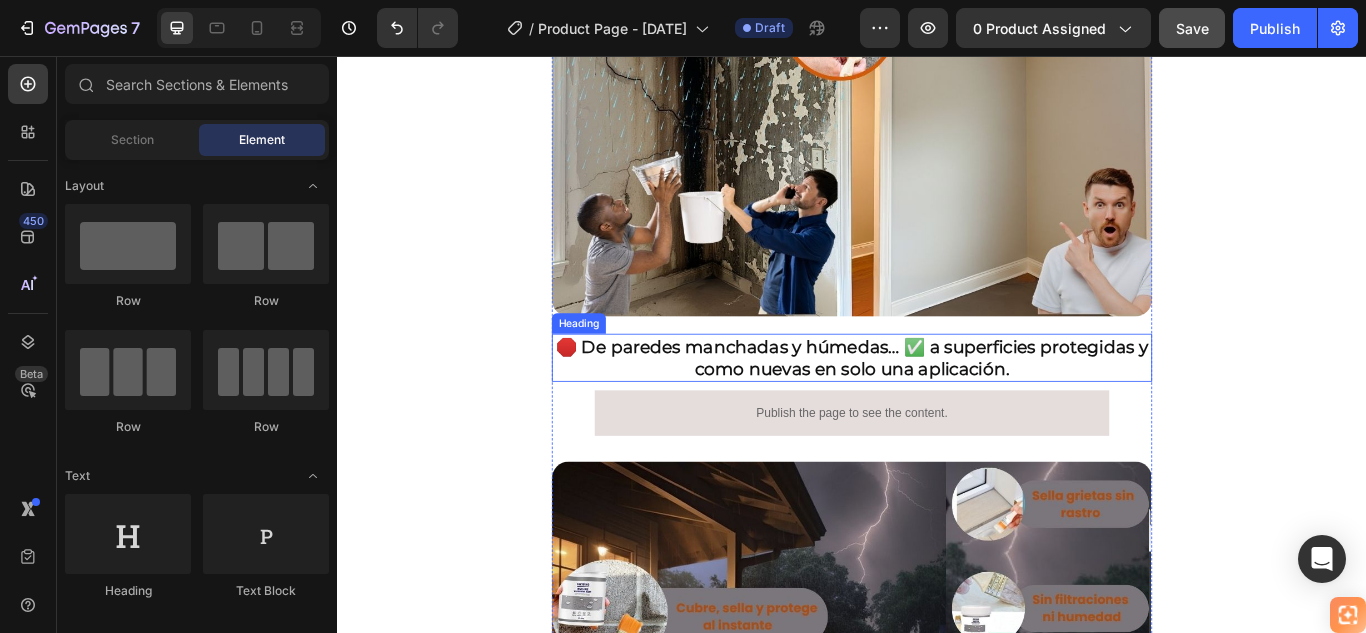 click on "🛑 De paredes manchadas y húmedas… ✅ a superficies protegidas y como nuevas en solo una aplicación." at bounding box center [937, 408] 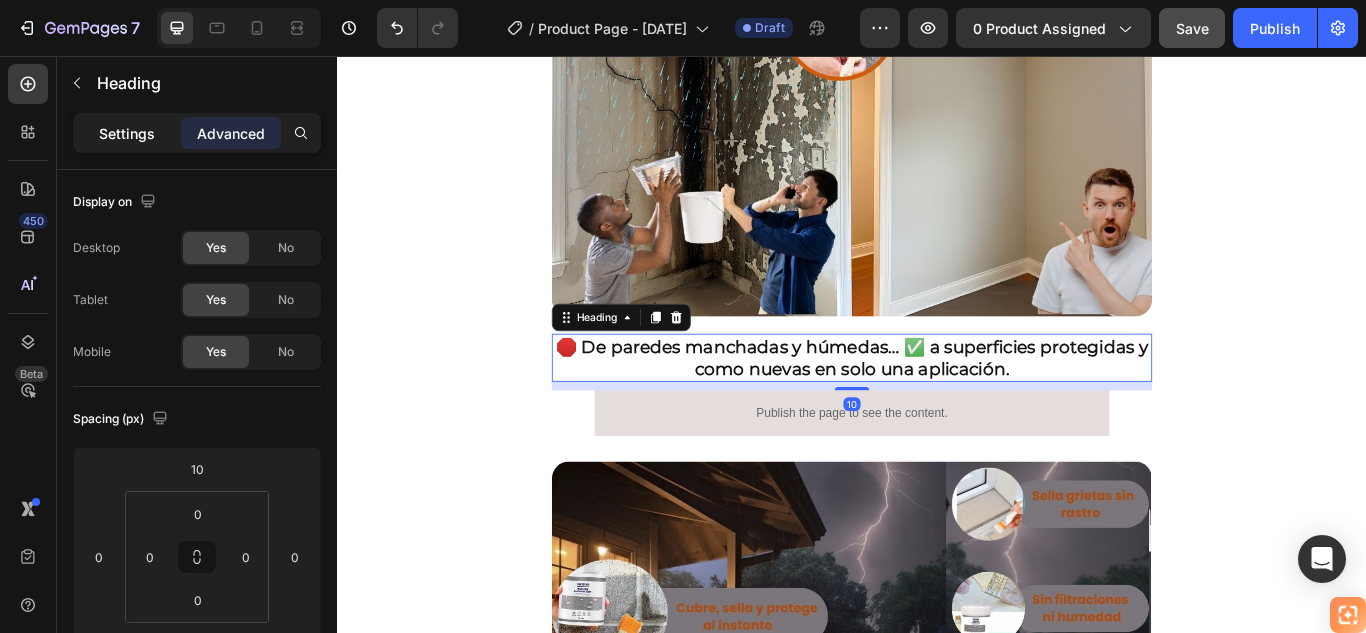 click on "Settings" at bounding box center (127, 133) 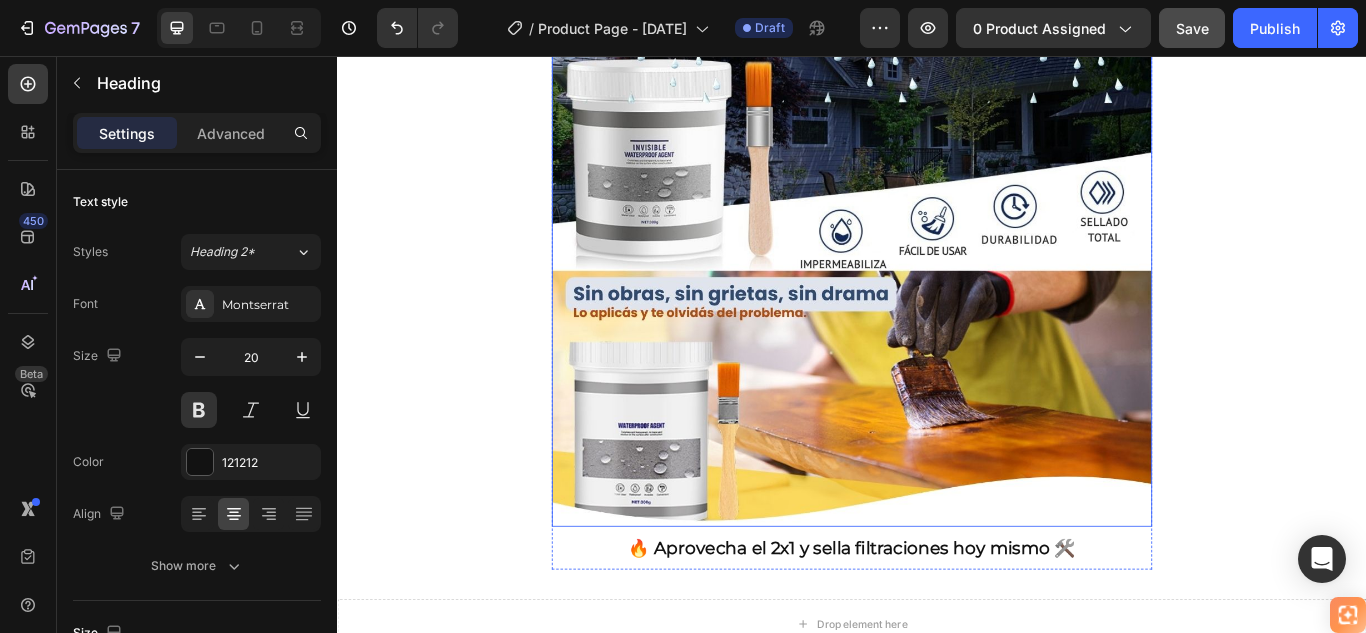 scroll, scrollTop: 3224, scrollLeft: 0, axis: vertical 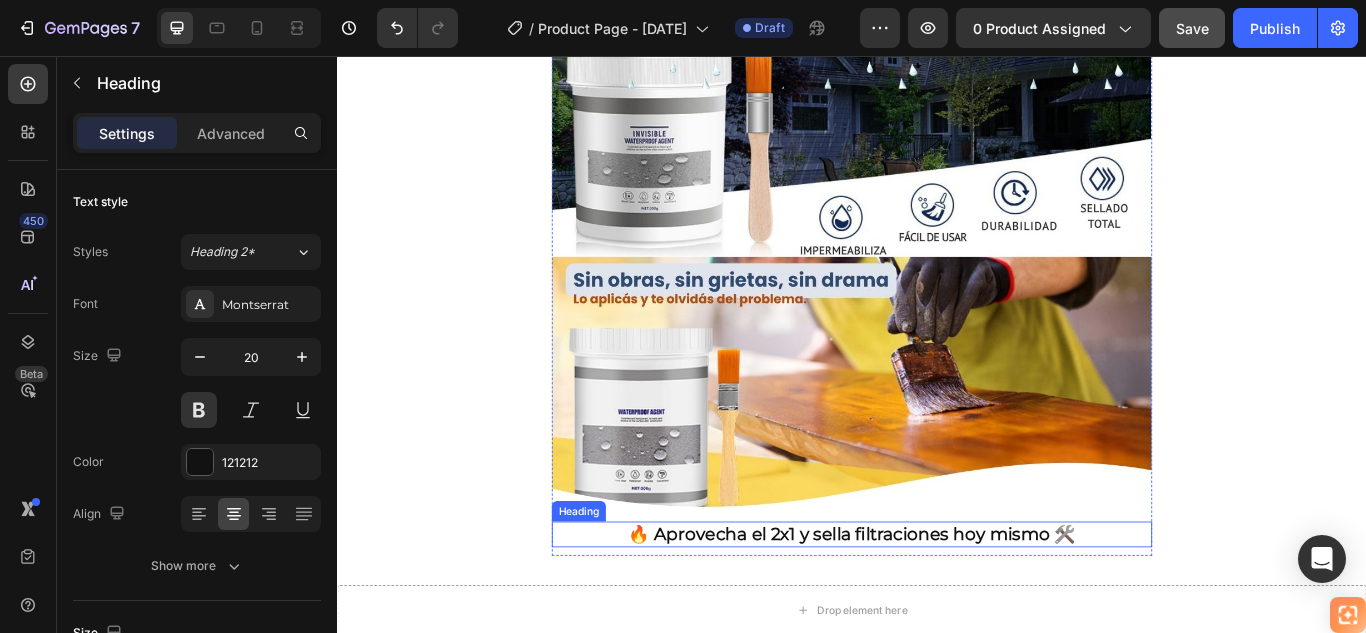 click on "🔥 Aprovecha el 2x1 y sella filtraciones hoy mismo 🛠️" at bounding box center (937, 614) 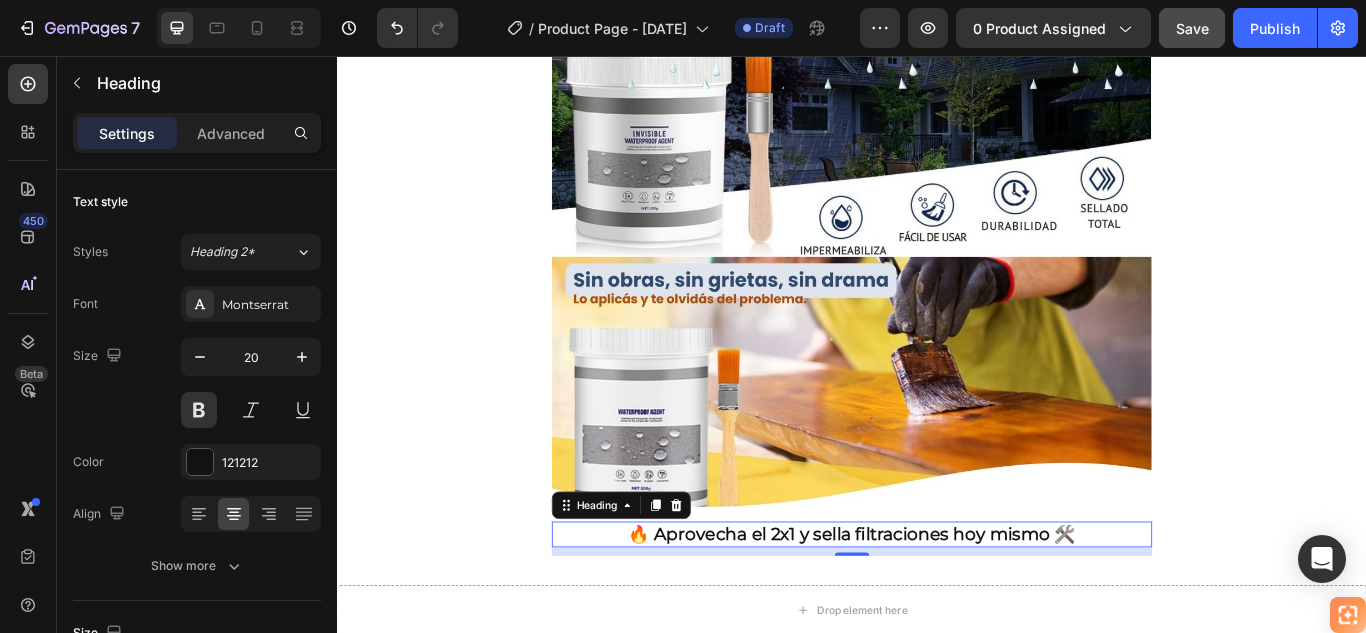 click on "🔥 Aprovecha el 2x1 y sella filtraciones hoy mismo 🛠️" at bounding box center (937, 614) 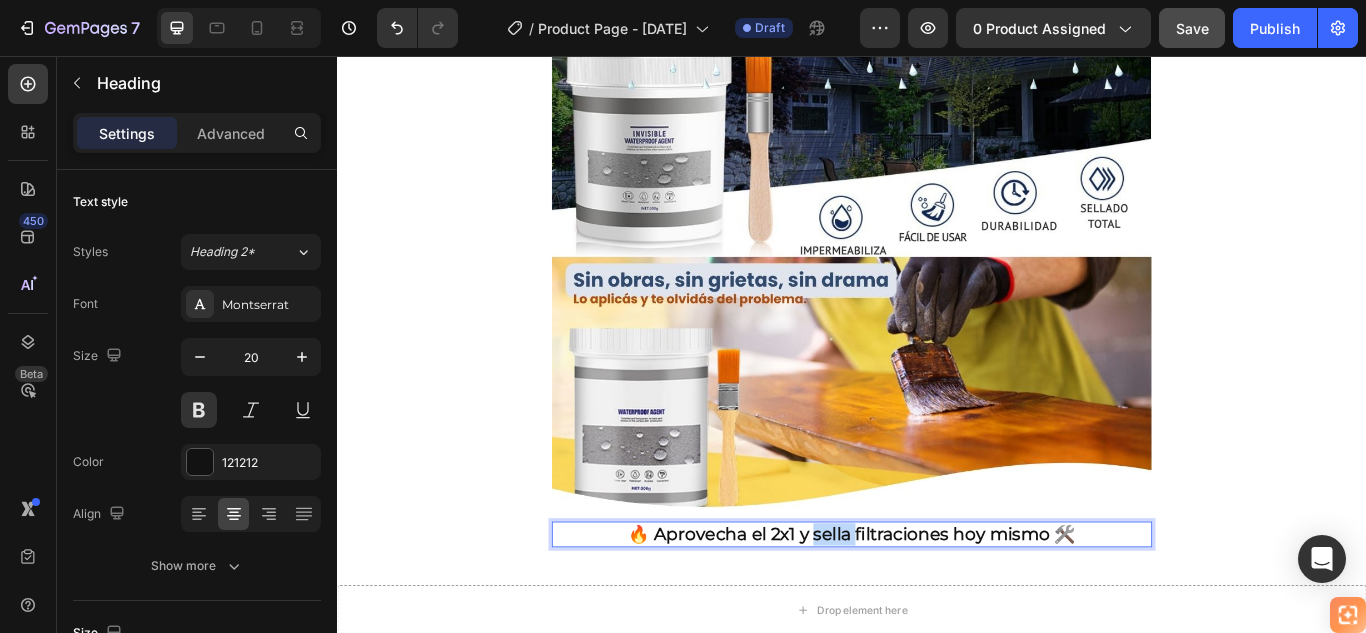 click on "🔥 Aprovecha el 2x1 y sella filtraciones hoy mismo 🛠️" at bounding box center (937, 614) 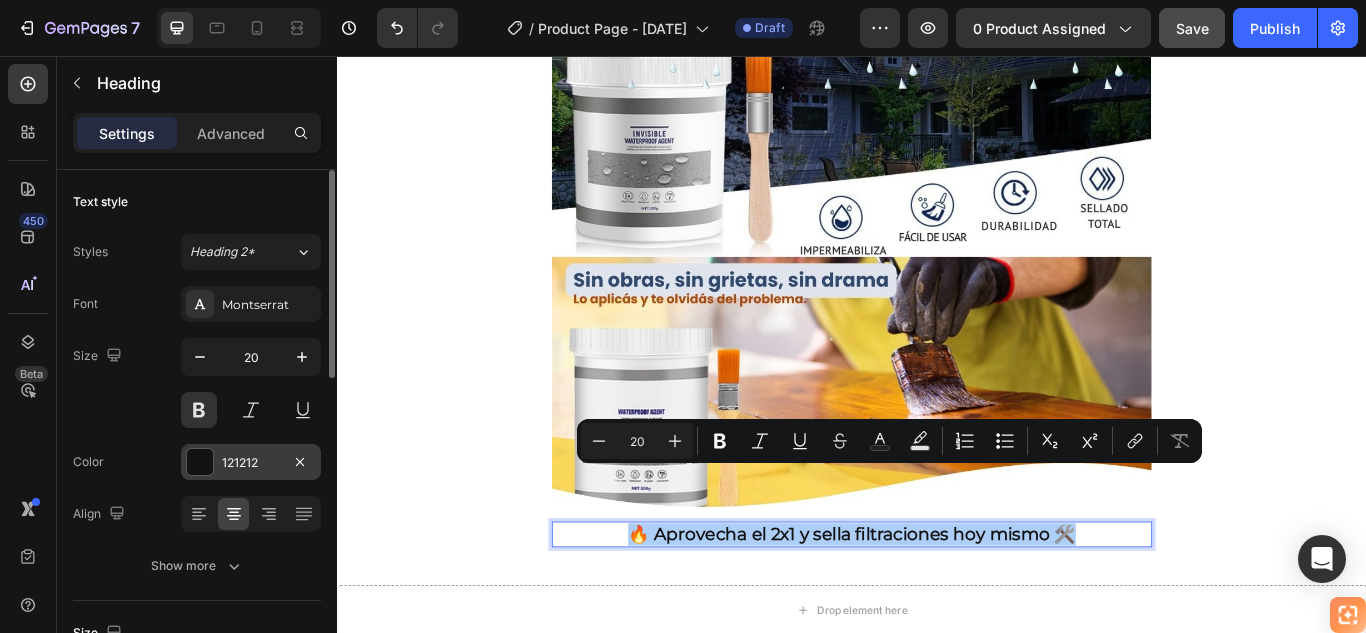 click at bounding box center [200, 462] 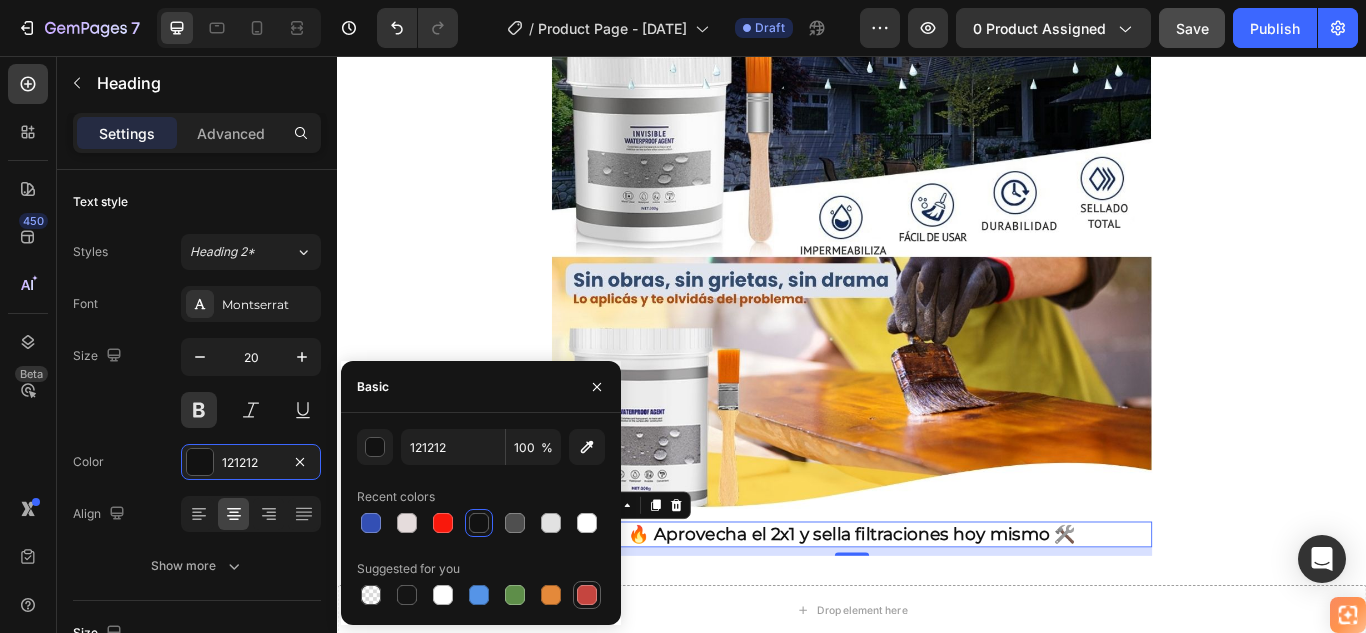 click at bounding box center [587, 595] 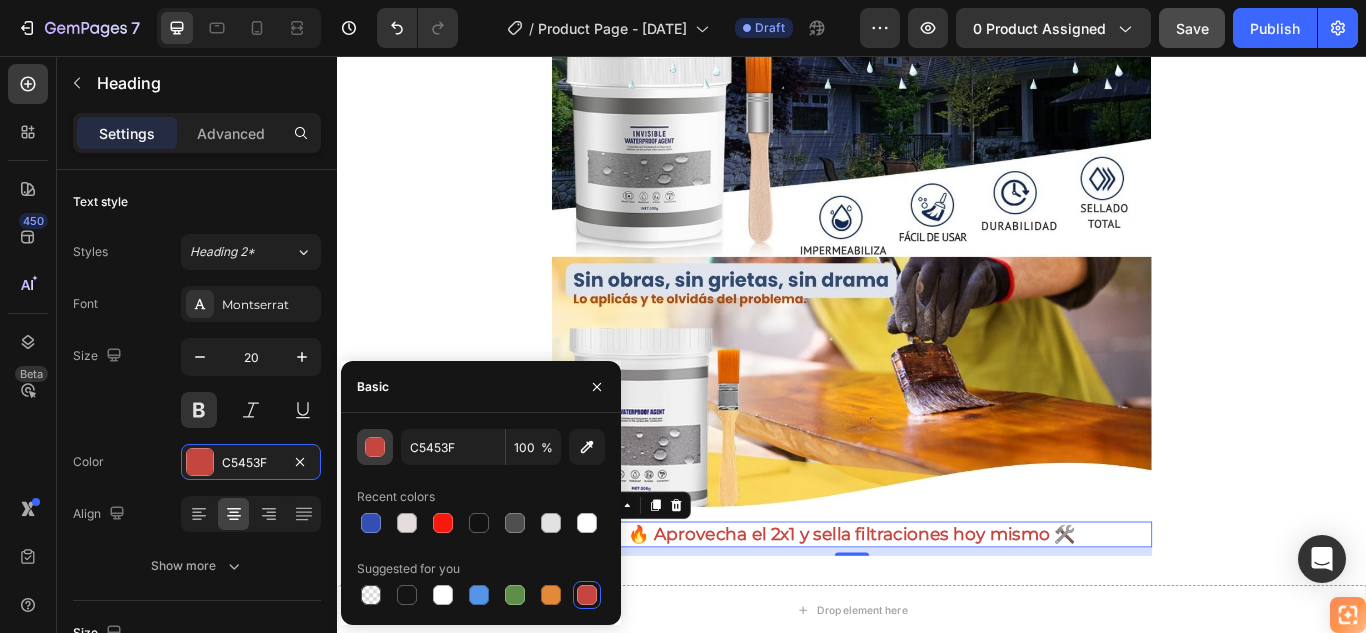 click at bounding box center (376, 448) 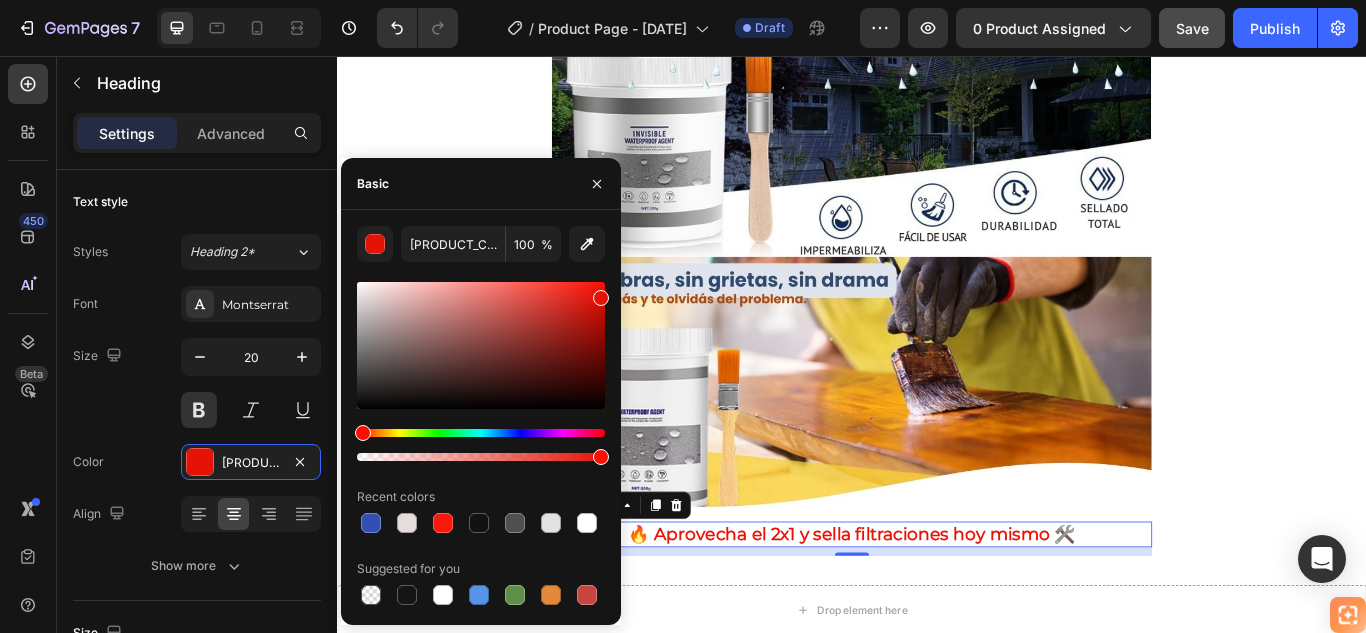 type on "F41307" 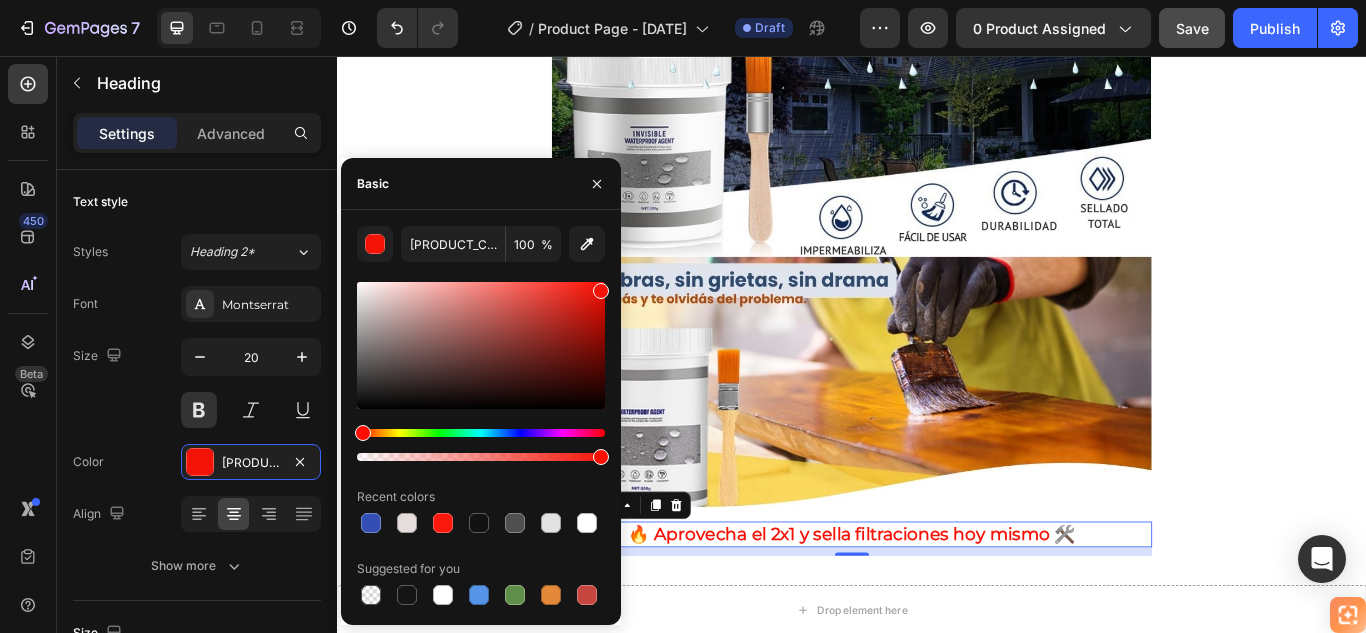 drag, startPoint x: 530, startPoint y: 313, endPoint x: 599, endPoint y: 287, distance: 73.736015 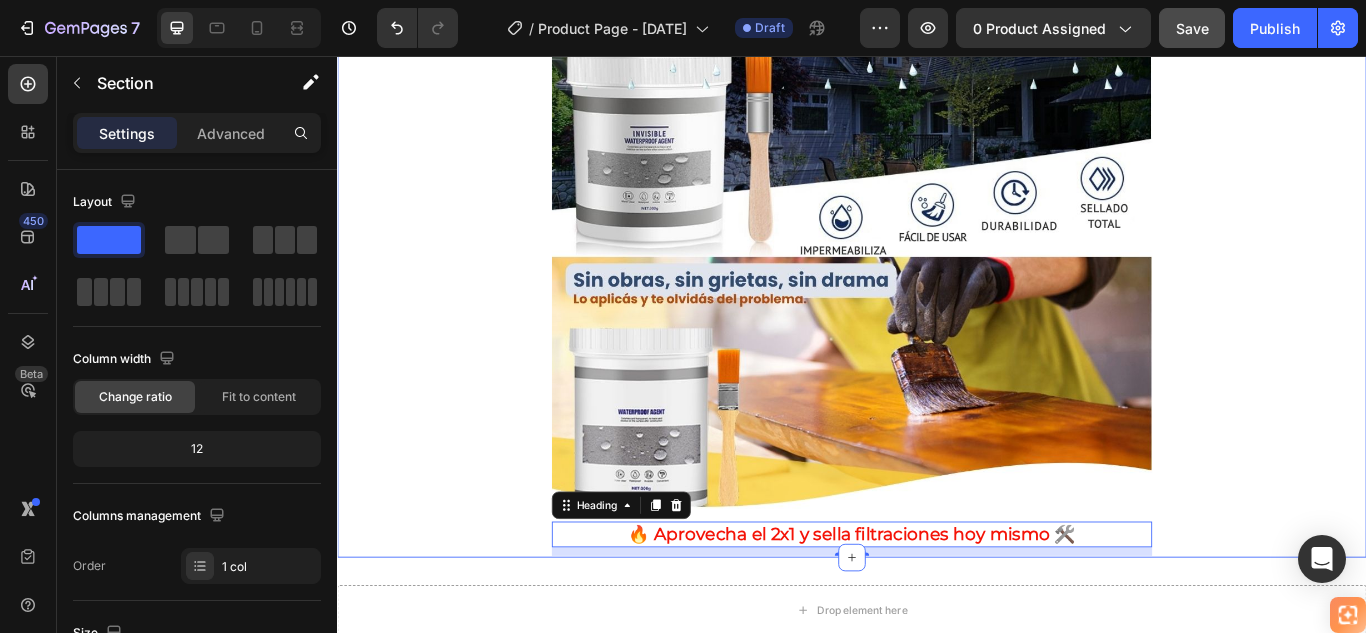 click on "🚚 Envío gratis y entrega rápida - ✅ Garantía de satisfacción total Heading Image ⭐  4.8/5 en confianza, durabilidad y uso fácil Heading 🔥  ¡Oferta Especial de Hoy! Llévate 2 por el precio de 1 Heading Antes: $179.900 Heading Solo x hoy: $89.900 Heading ¡AHORRAS 50% DE DESCUENTO! Heading
Publish the page to see the content.
Custom Code Image 🌧️  Sella en segundos, resiste lluvias por años Heading • ☔  Protección  total contra la lluvia • 💧  Corta la humedad  desde el primer contacto • 🔍  Sella grietas  invisibles que causan goteras • 🌡️ Resiste cualquier clima,  sin agrietarse • ⏱️ Seca rápido,  protege por años Heading Image 🛑 De paredes manchadas y húmedas… ✅ a superficies protegidas y como nuevas en solo una aplicación. Heading
Publish the page to see the content.
Custom Code Image Heading   10 Row Section 1" at bounding box center (937, -1243) 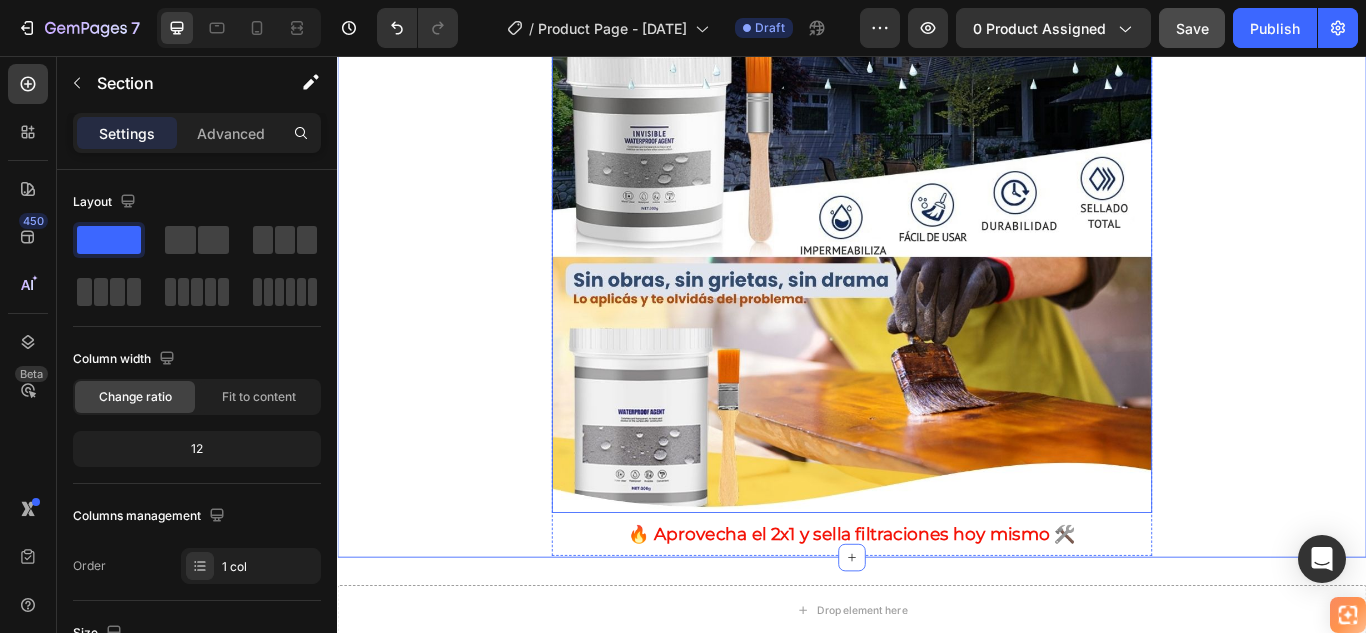 scroll, scrollTop: 3324, scrollLeft: 0, axis: vertical 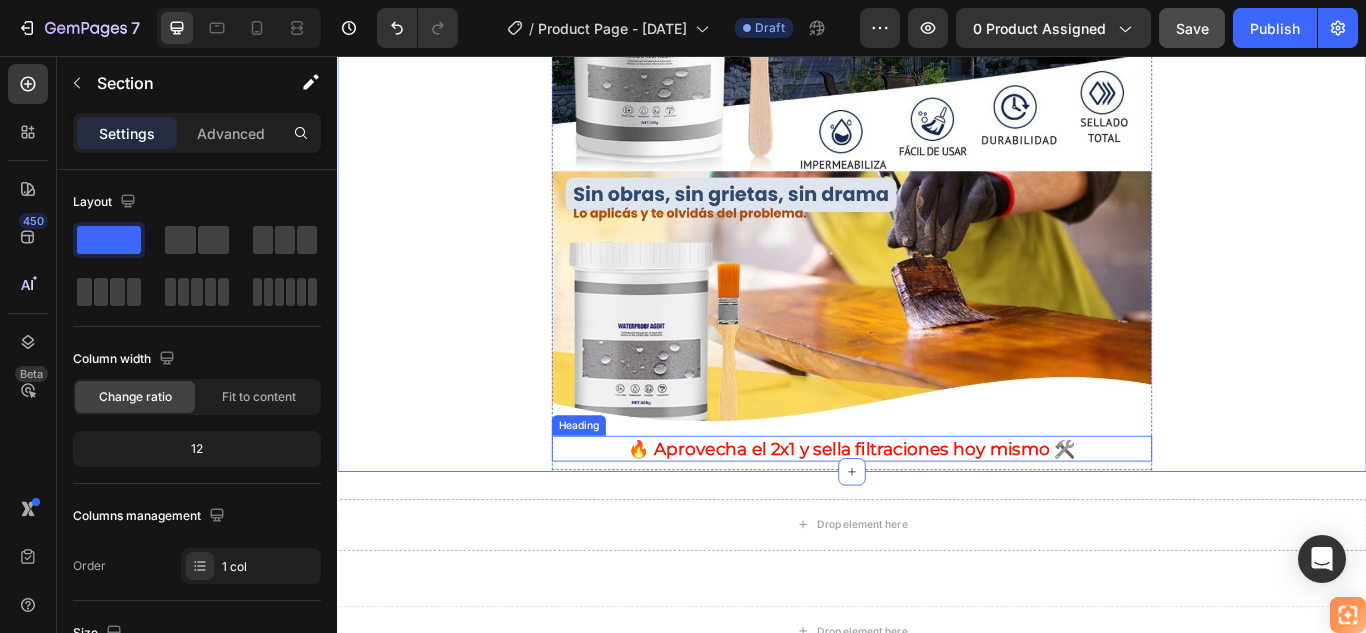 click on "🔥 Aprovecha el 2x1 y sella filtraciones hoy mismo 🛠️" at bounding box center (937, 514) 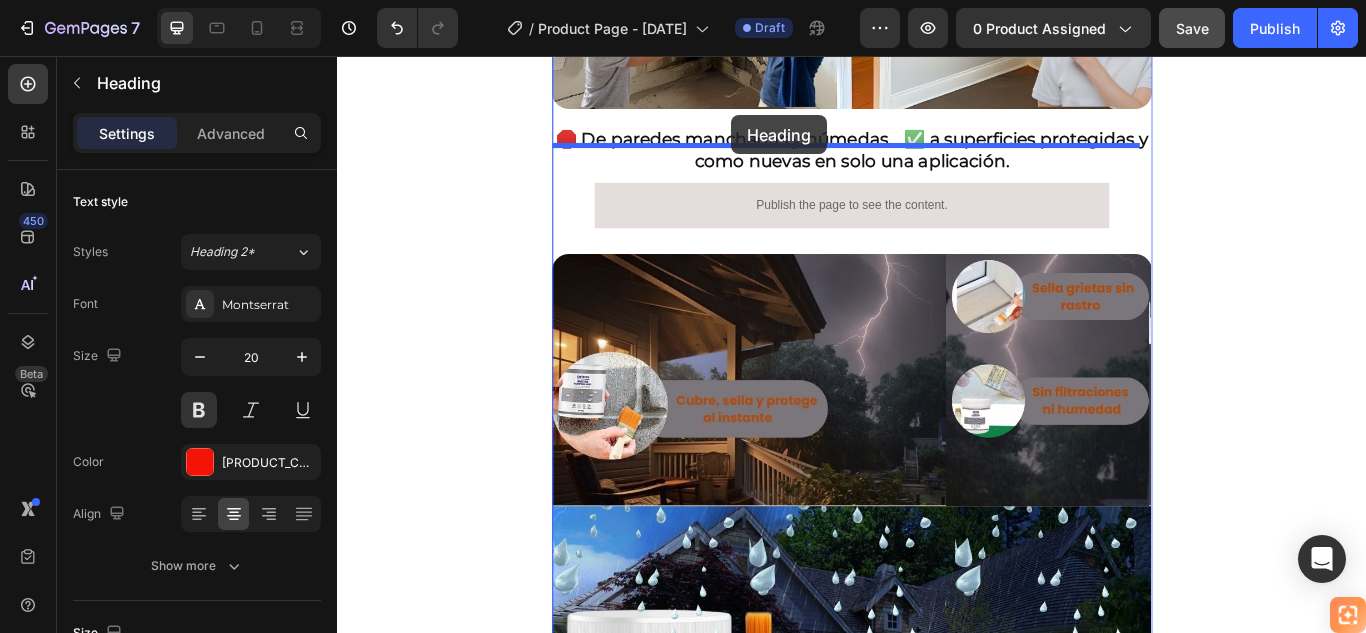 scroll, scrollTop: 2538, scrollLeft: 0, axis: vertical 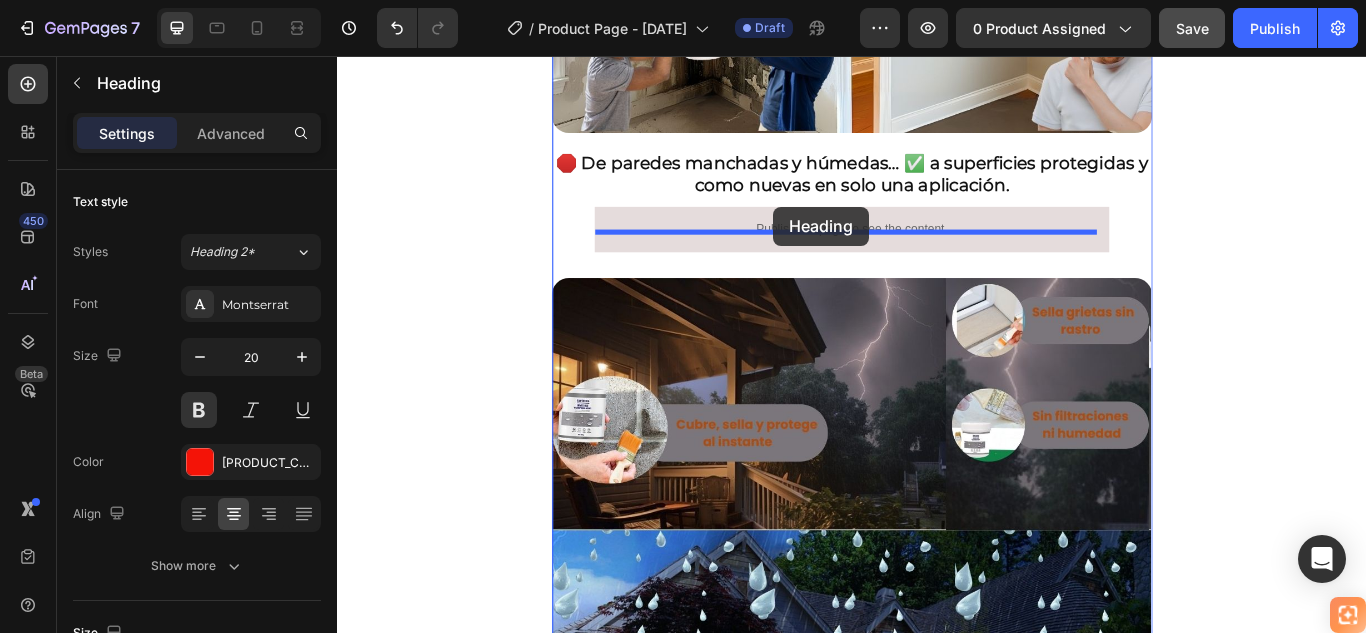 drag, startPoint x: 599, startPoint y: 418, endPoint x: 845, endPoint y: 232, distance: 308.40234 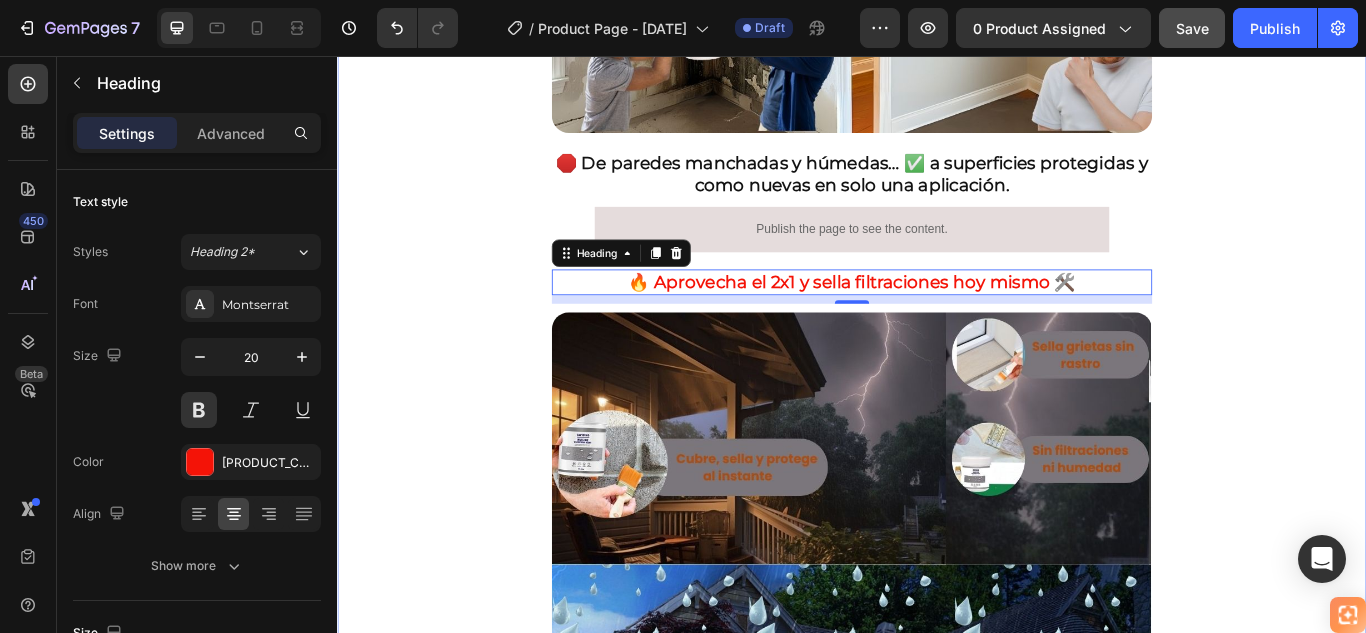 click on "🚚 Envío gratis y entrega rápida - ✅ Garantía de satisfacción total Heading Image ⭐  4.8/5 en confianza, durabilidad y uso fácil Heading 🔥  ¡Oferta Especial de Hoy! Llévate 2 por el precio de 1 Heading Antes: $179.900 Heading Solo x hoy: $89.900 Heading ¡AHORRAS 50% DE DESCUENTO! Heading
Publish the page to see the content.
Custom Code Image 🌧️  Sella en segundos, resiste lluvias por años Heading • ☔  Protección  total contra la lluvia • 💧  Corta la humedad  desde el primer contacto • 🔍  Sella grietas  invisibles que causan goteras • 🌡️ Resiste cualquier clima,  sin agrietarse • ⏱️ Seca rápido,  protege por años Heading Image 🛑 De paredes manchadas y húmedas… ✅ a superficies protegidas y como nuevas en solo una aplicación. Heading
Publish the page to see the content.
Custom Code Heading   10 Image Row Section 1" at bounding box center (937, -557) 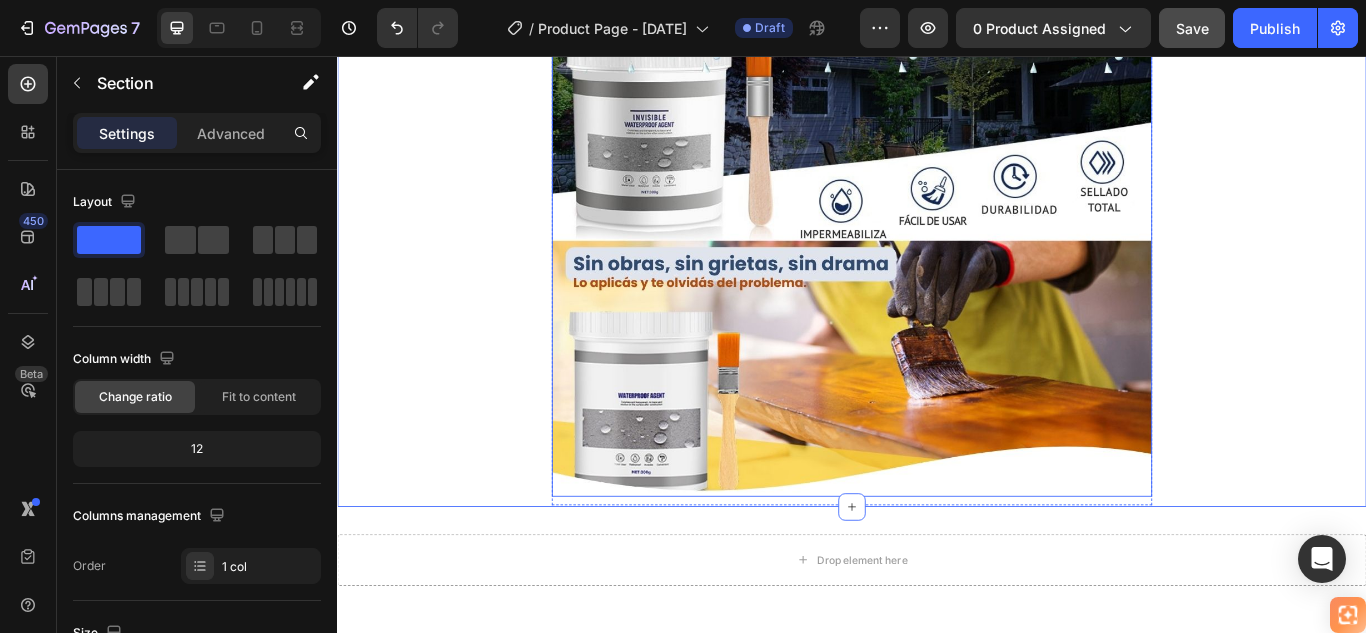 scroll, scrollTop: 3538, scrollLeft: 0, axis: vertical 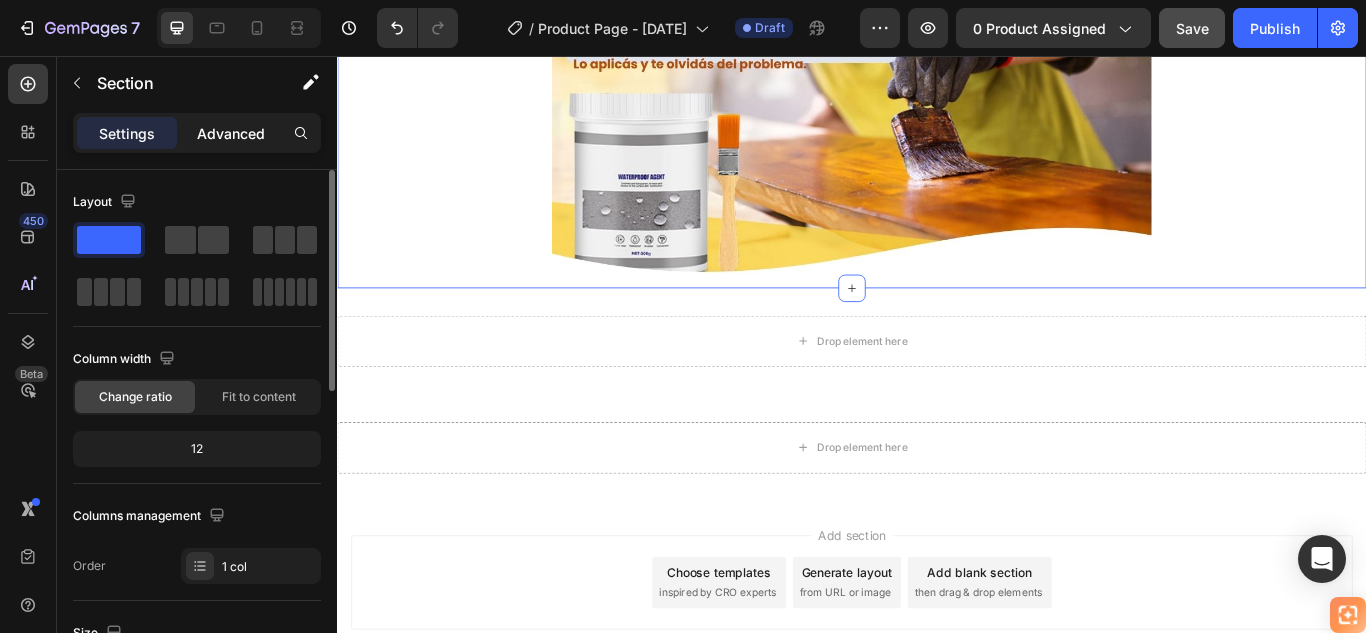 click on "Advanced" at bounding box center [231, 133] 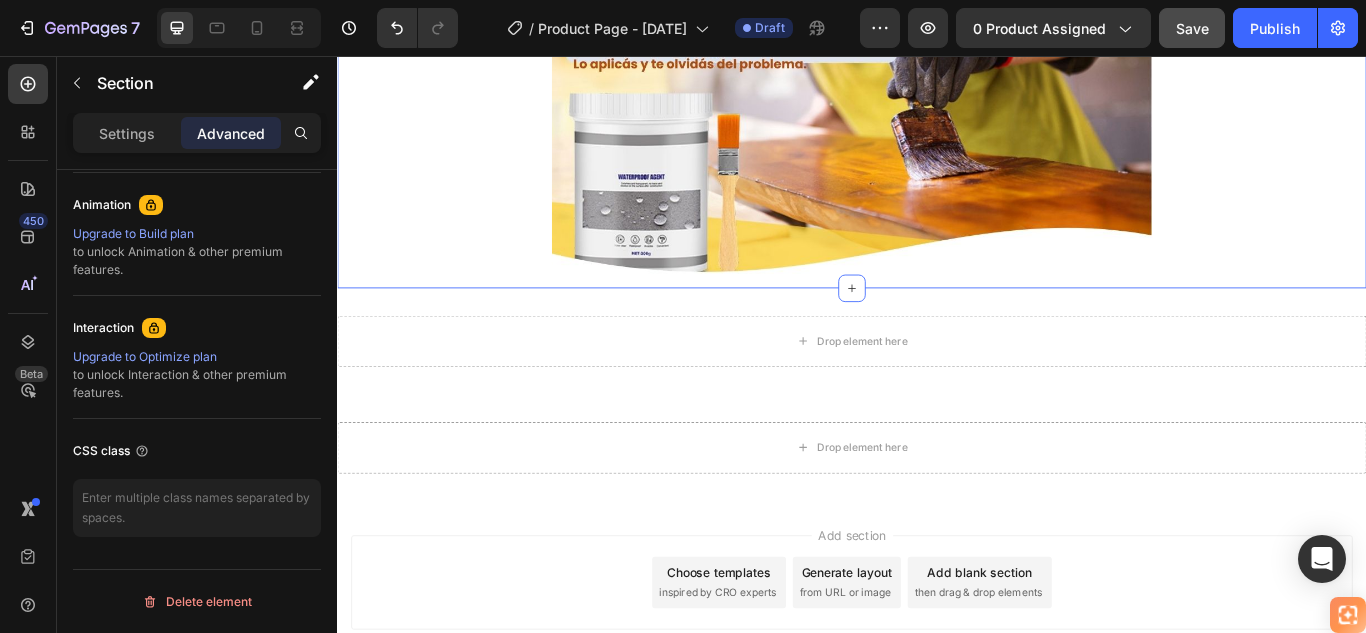 scroll, scrollTop: 268, scrollLeft: 0, axis: vertical 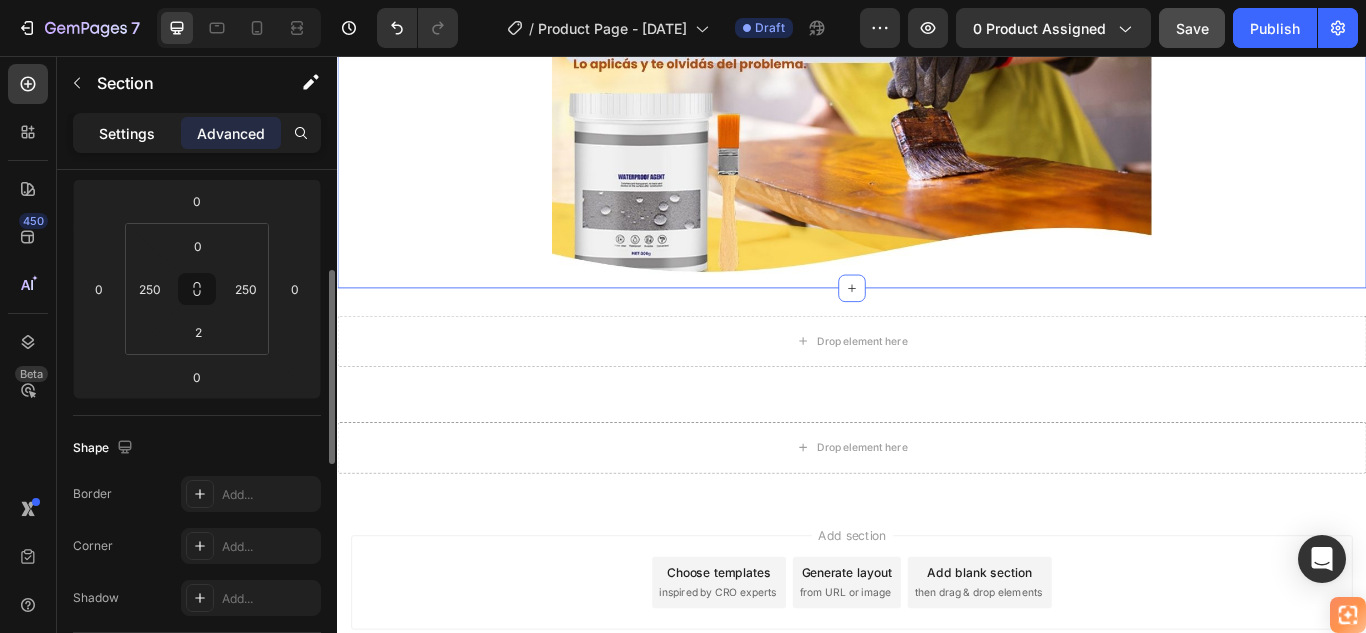click on "Settings" at bounding box center (127, 133) 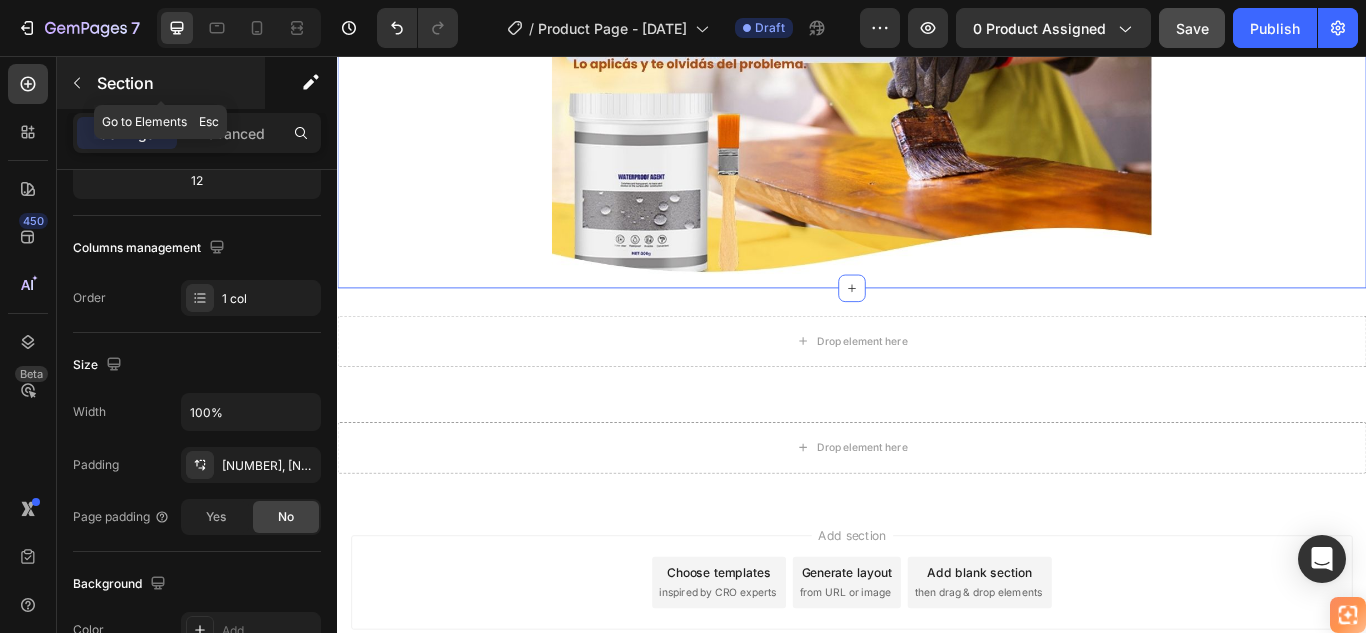click 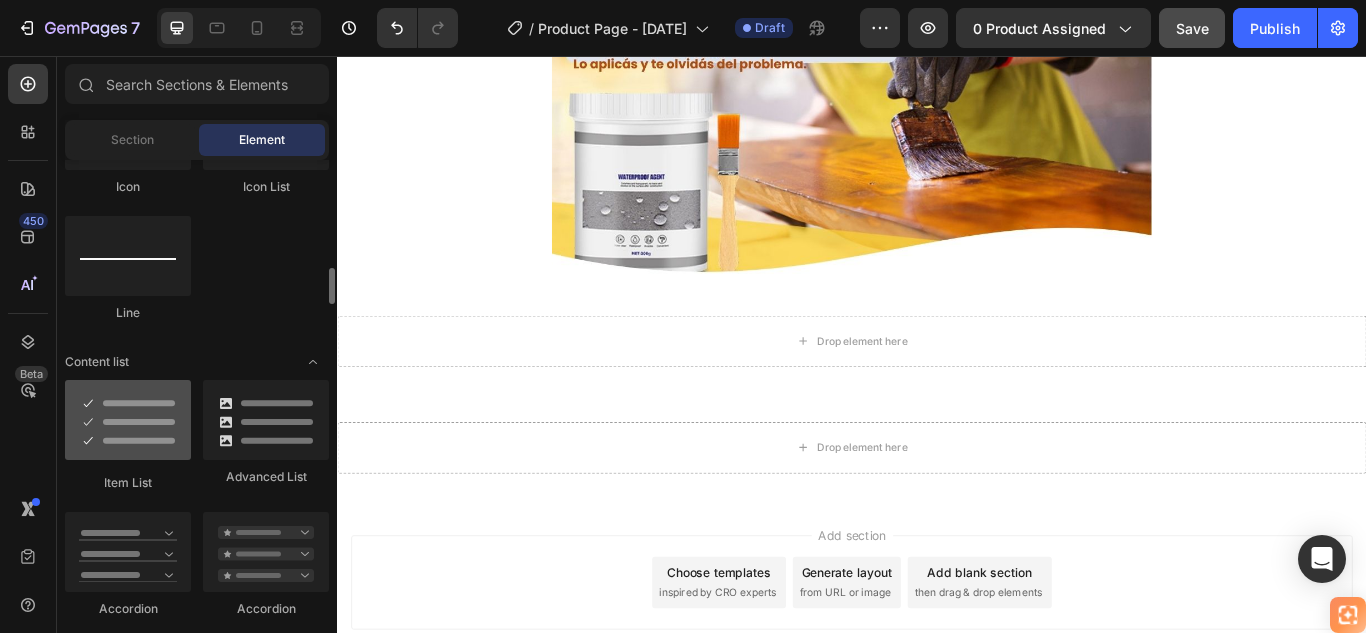 scroll, scrollTop: 1500, scrollLeft: 0, axis: vertical 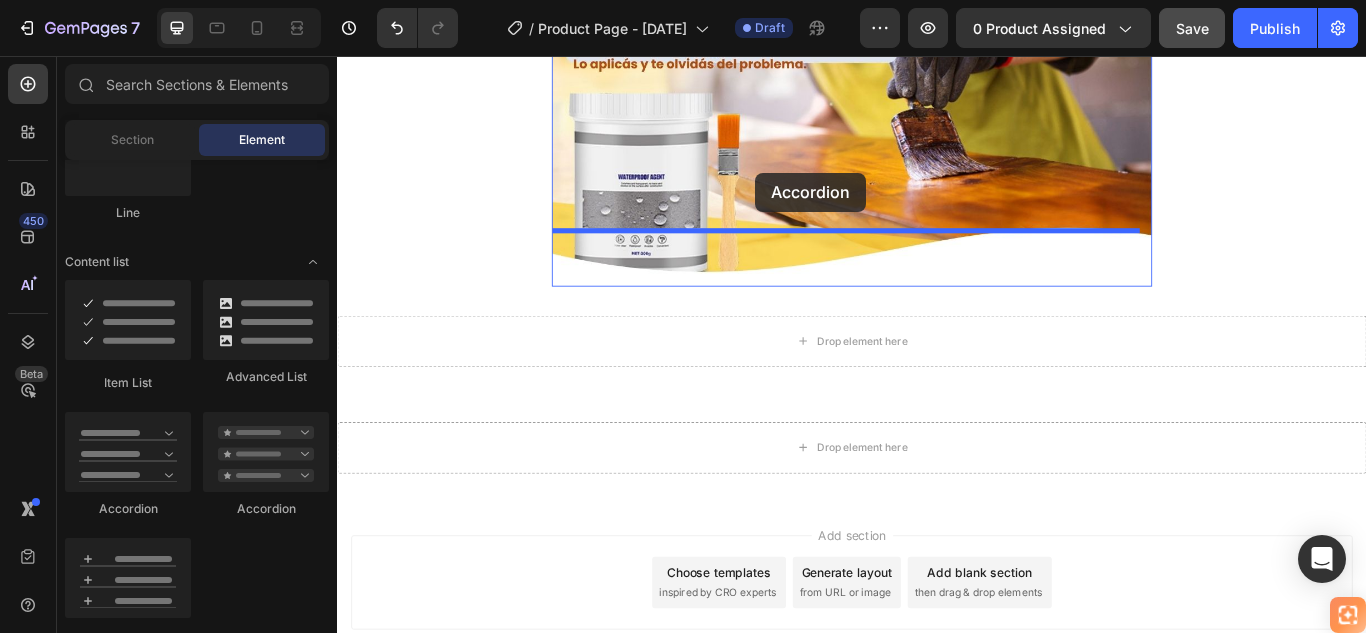 drag, startPoint x: 450, startPoint y: 525, endPoint x: 825, endPoint y: 192, distance: 501.51172 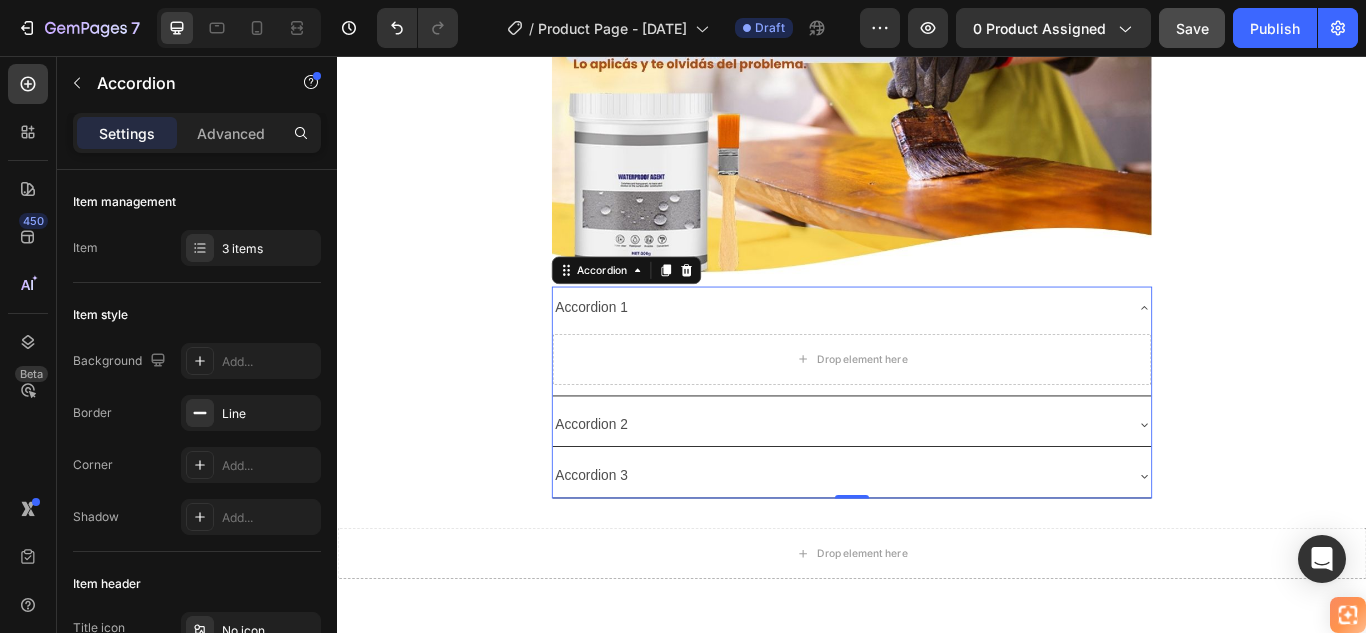click on "Accordion 1" at bounding box center [633, 350] 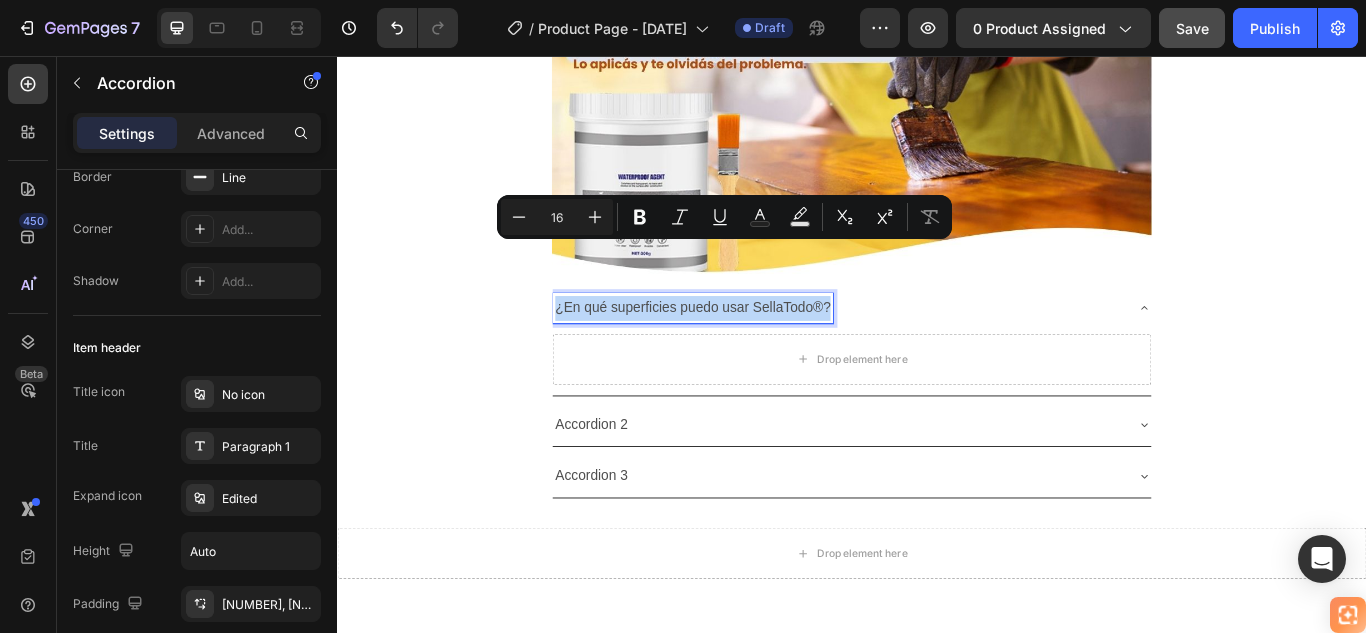 scroll, scrollTop: 0, scrollLeft: 0, axis: both 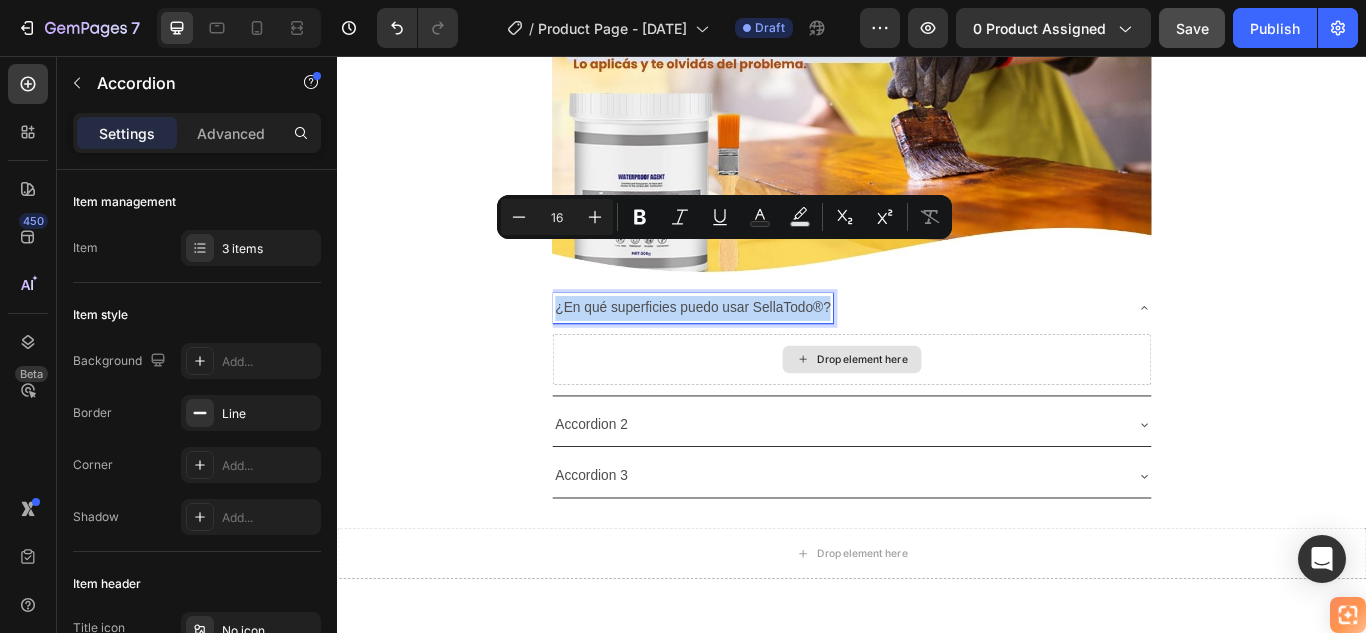 click on "Drop element here" at bounding box center (937, 410) 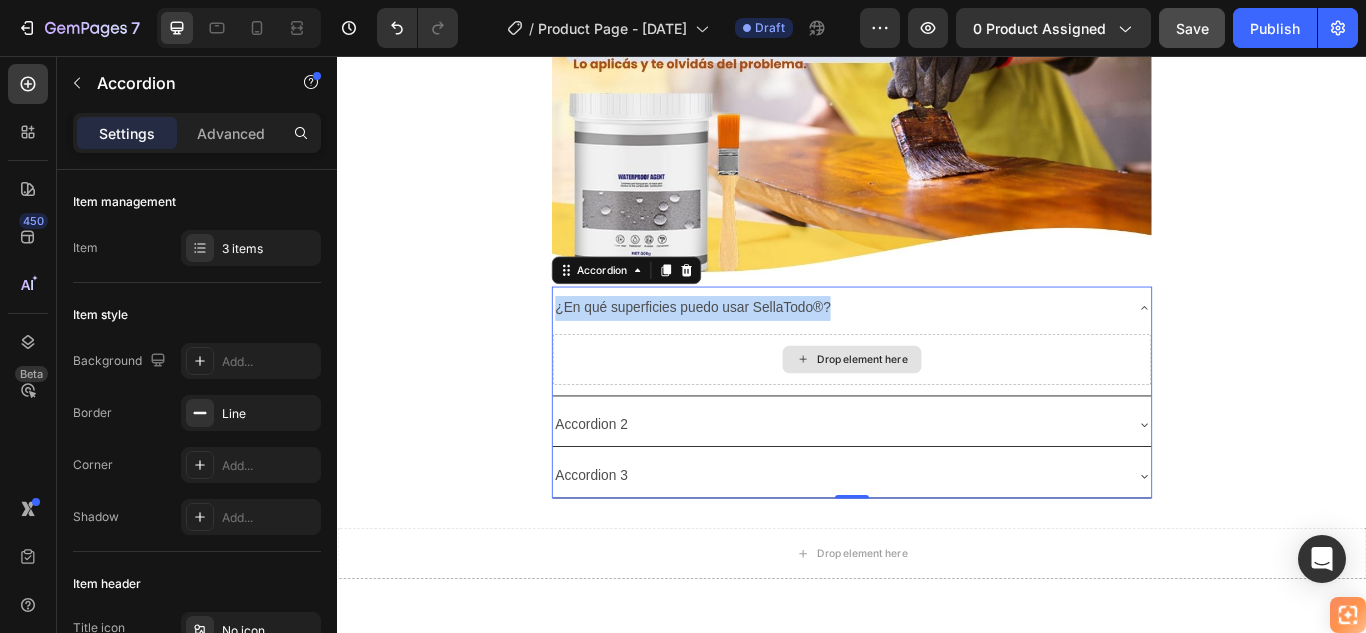 click on "Drop element here" at bounding box center [937, 410] 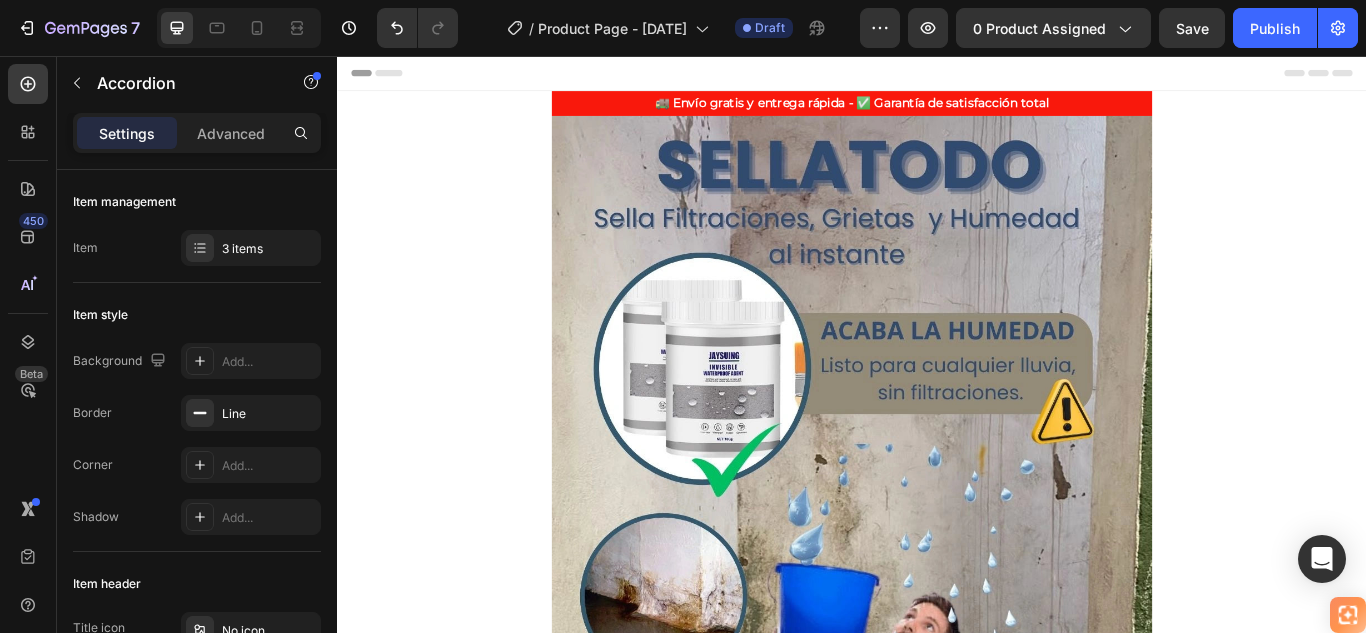 scroll, scrollTop: 0, scrollLeft: 0, axis: both 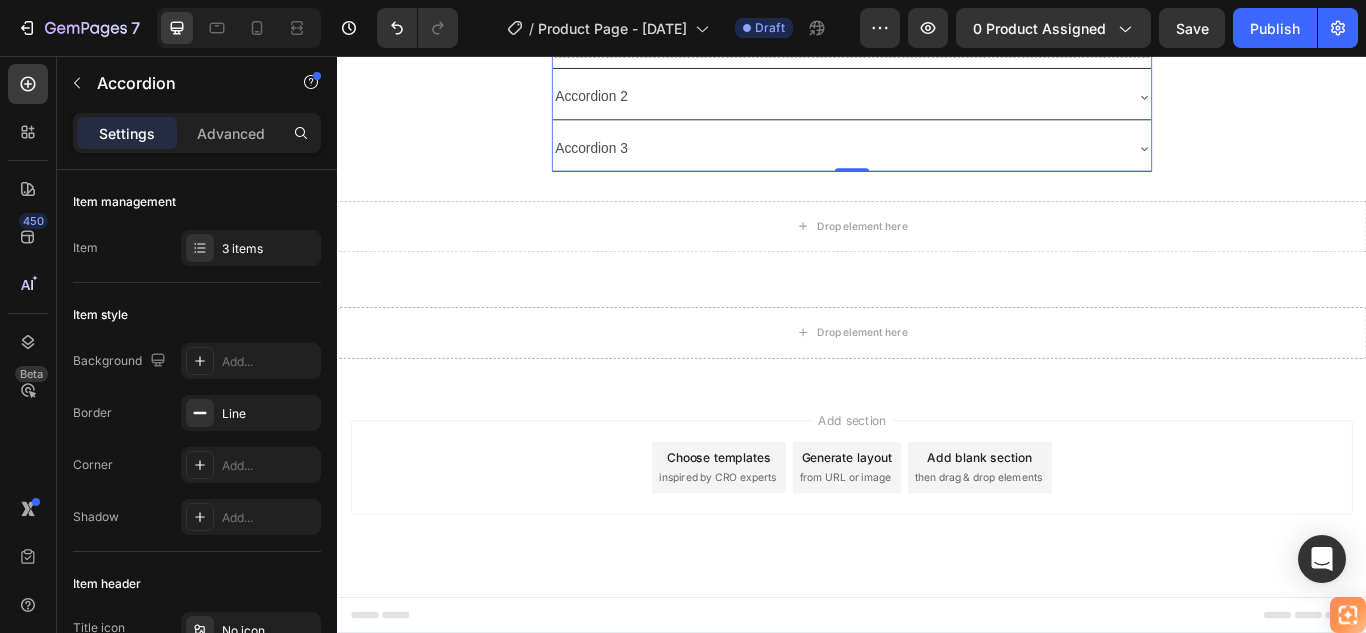 click on "Drop element here" at bounding box center [937, 28] 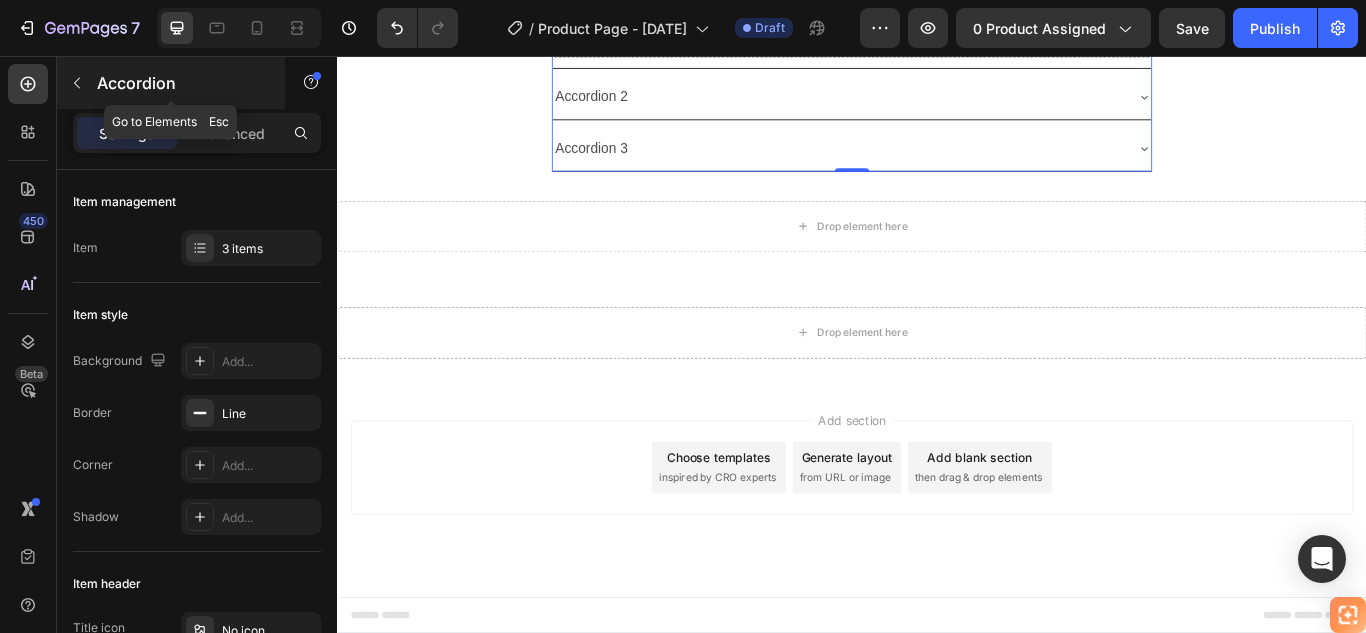 click 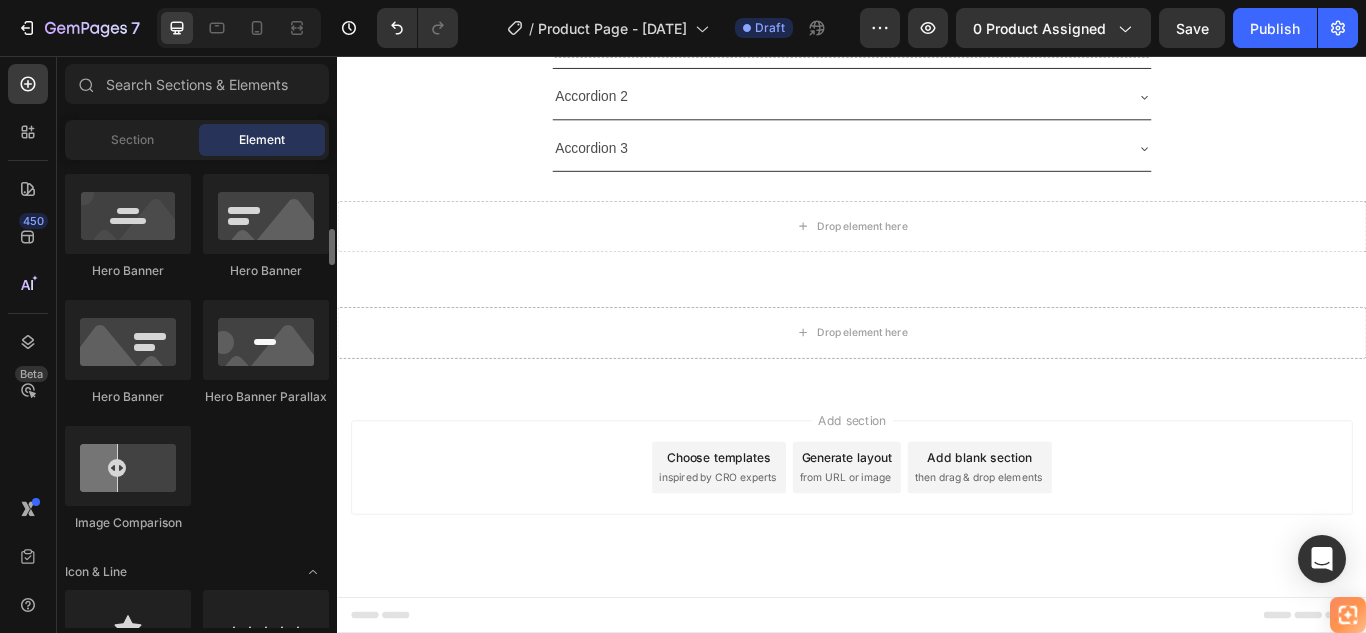scroll, scrollTop: 0, scrollLeft: 0, axis: both 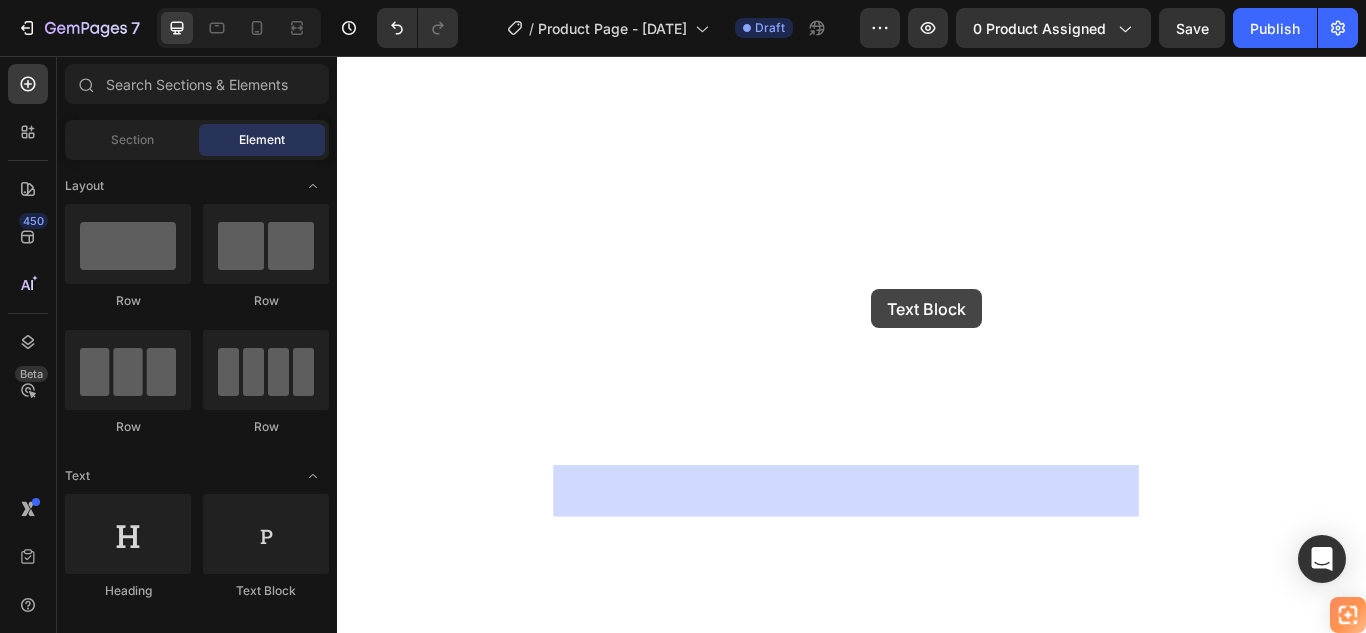 drag, startPoint x: 579, startPoint y: 595, endPoint x: 960, endPoint y: 328, distance: 465.24188 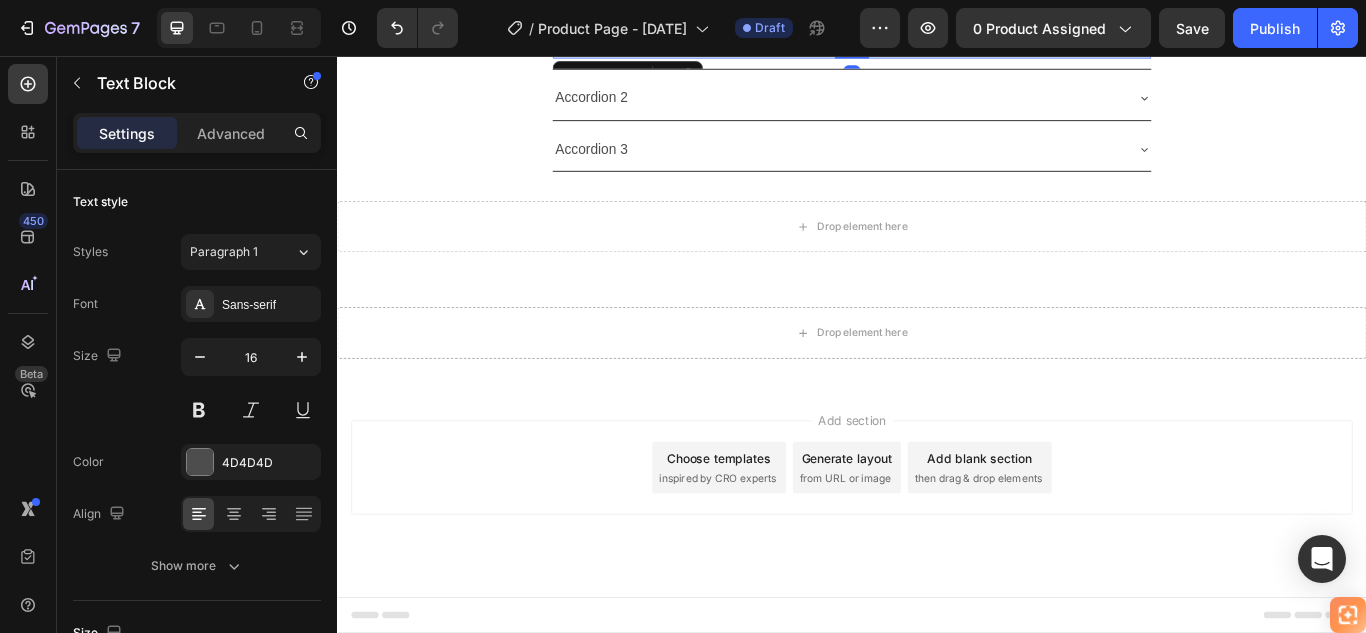click on "Replace this text with your content" at bounding box center [937, 42] 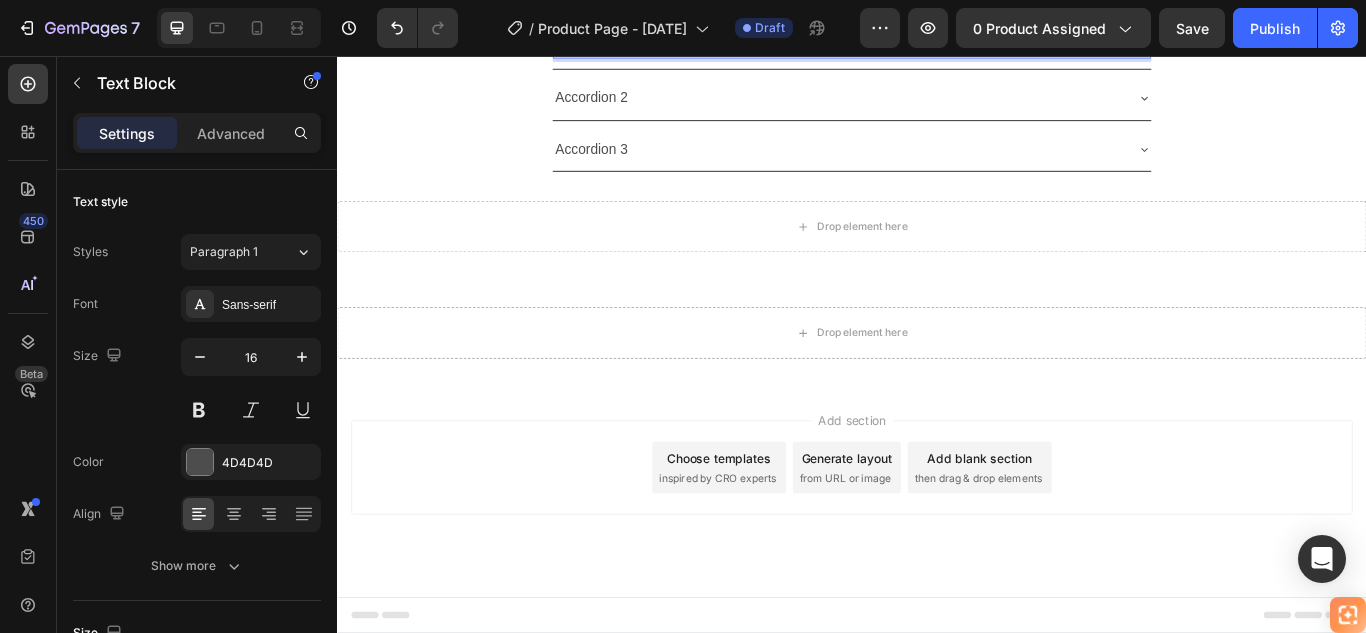 click on "Replace this text with your content" at bounding box center (937, 42) 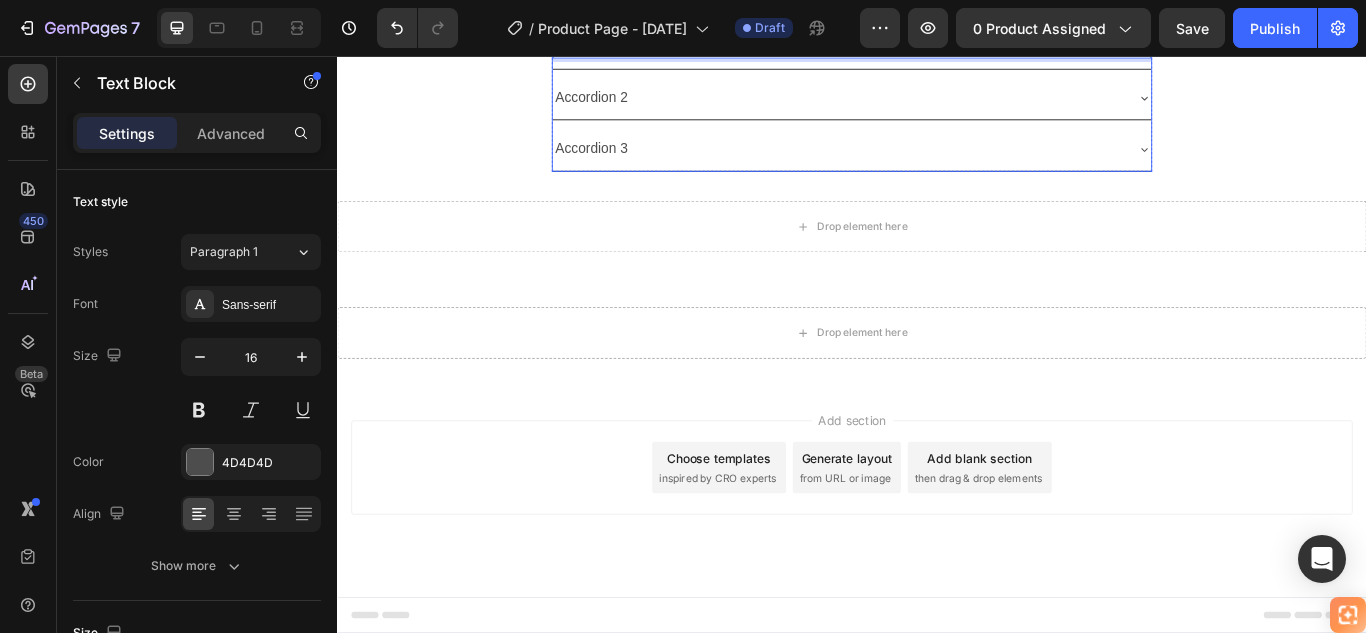 click on "¿En qué superficies puedo usar SellaTodo®?" at bounding box center (751, -33) 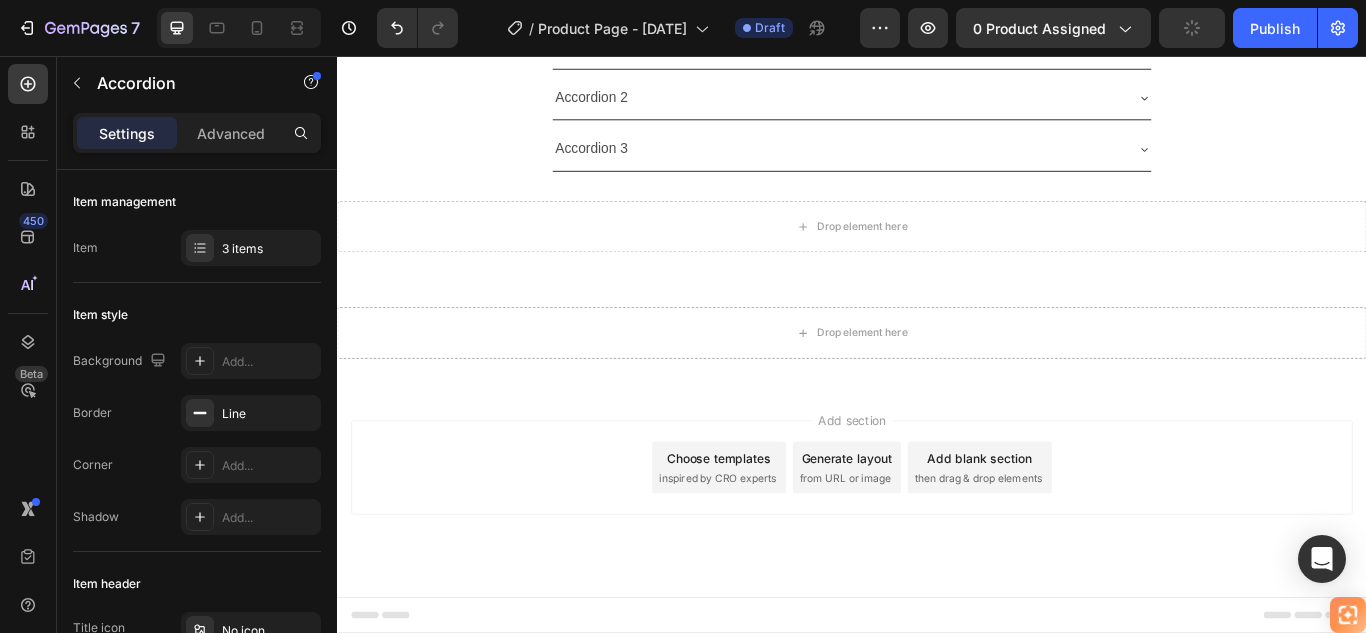 click on "¿En qué superficies puedo usar SellaTodo®?" at bounding box center [751, -33] 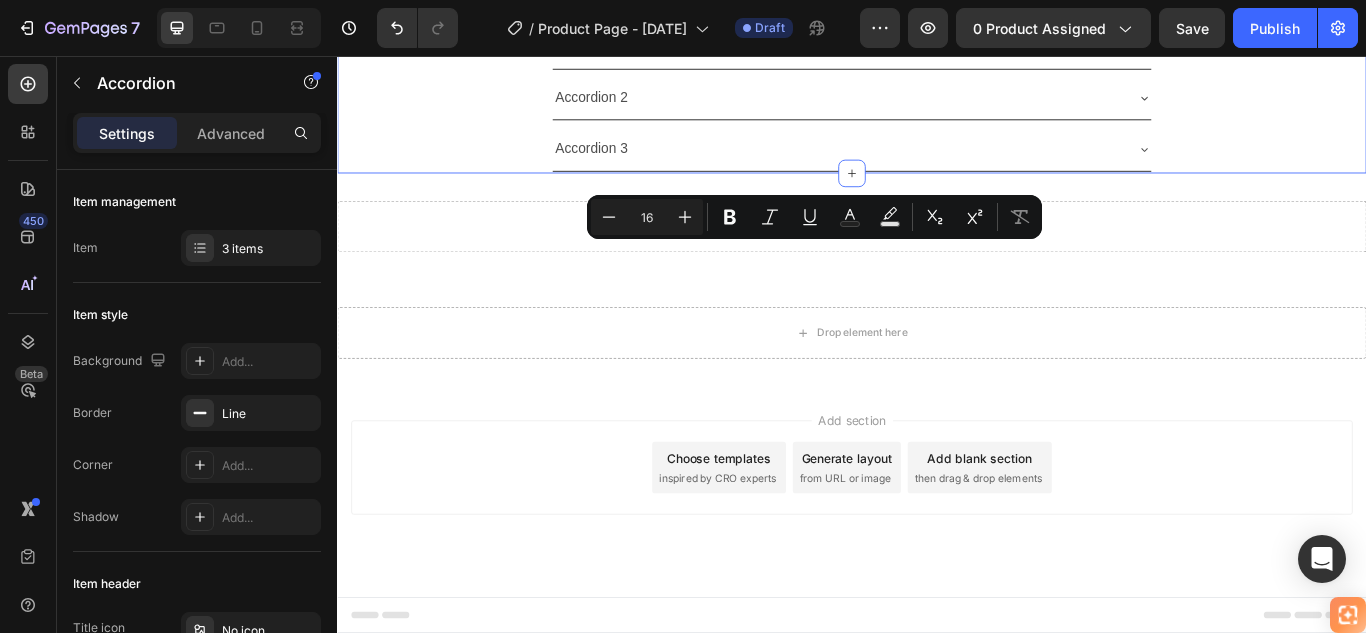 click on "Funciona en cemento, madera, baldosas, cerámica, ladrillo, metal, vidrio y más. Es ideal para techos, paredes, baños, terrazas y cocinas." at bounding box center (937, 28) 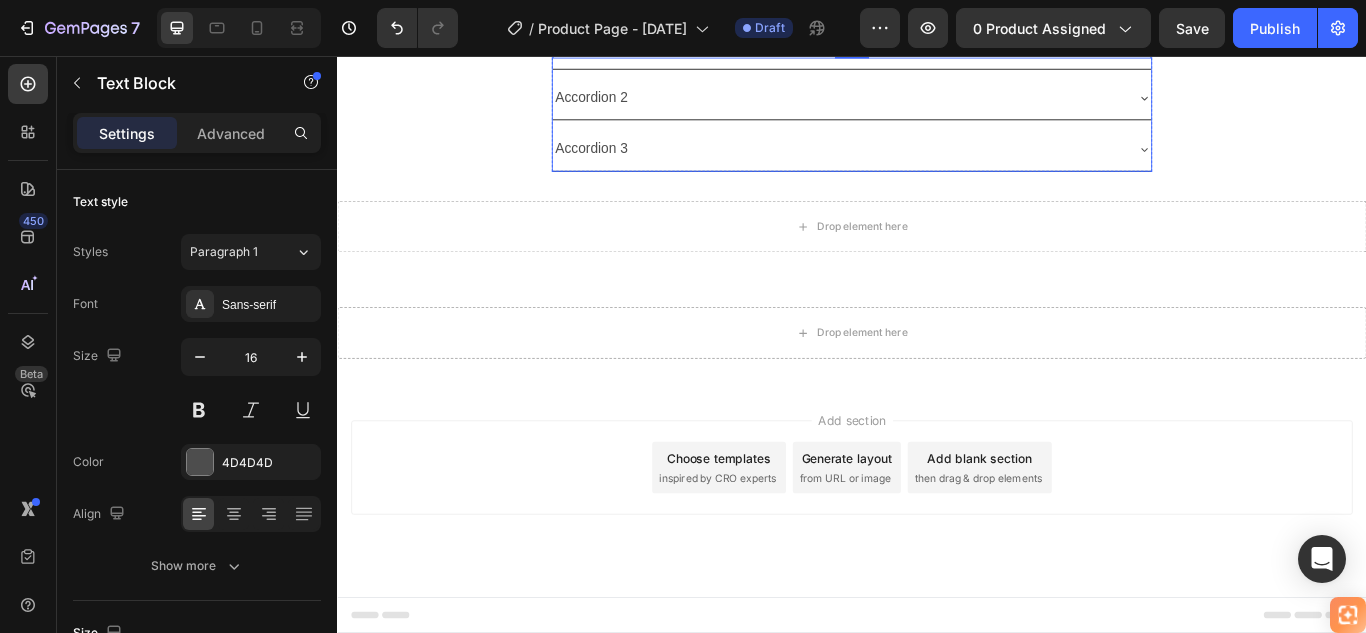 click on "¿En qué superficies puedo usar SellaTodo®?" at bounding box center [751, -33] 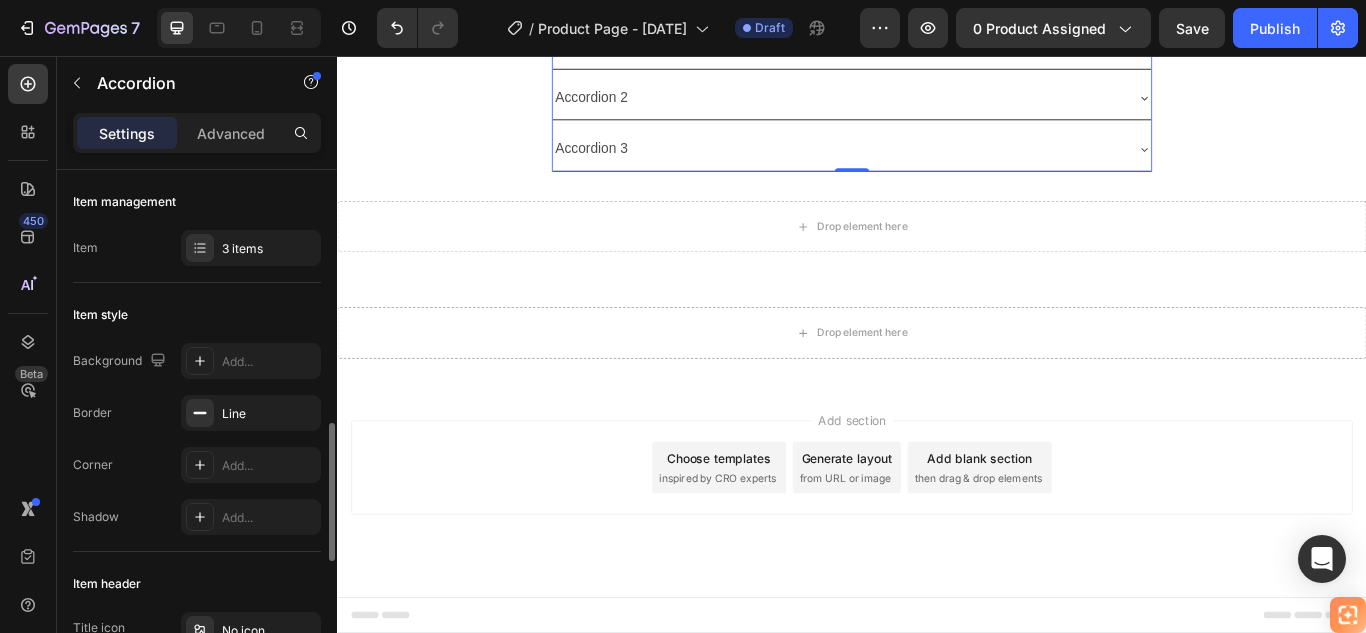 scroll, scrollTop: 200, scrollLeft: 0, axis: vertical 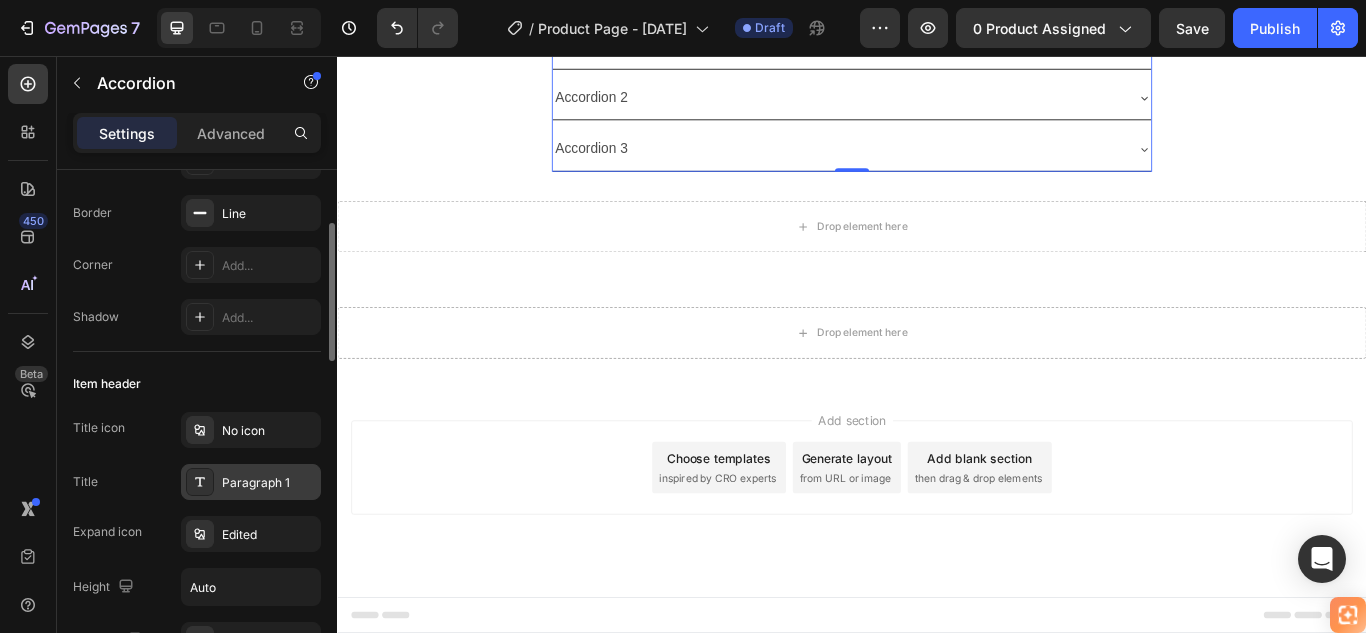 click on "Paragraph 1" at bounding box center [269, 483] 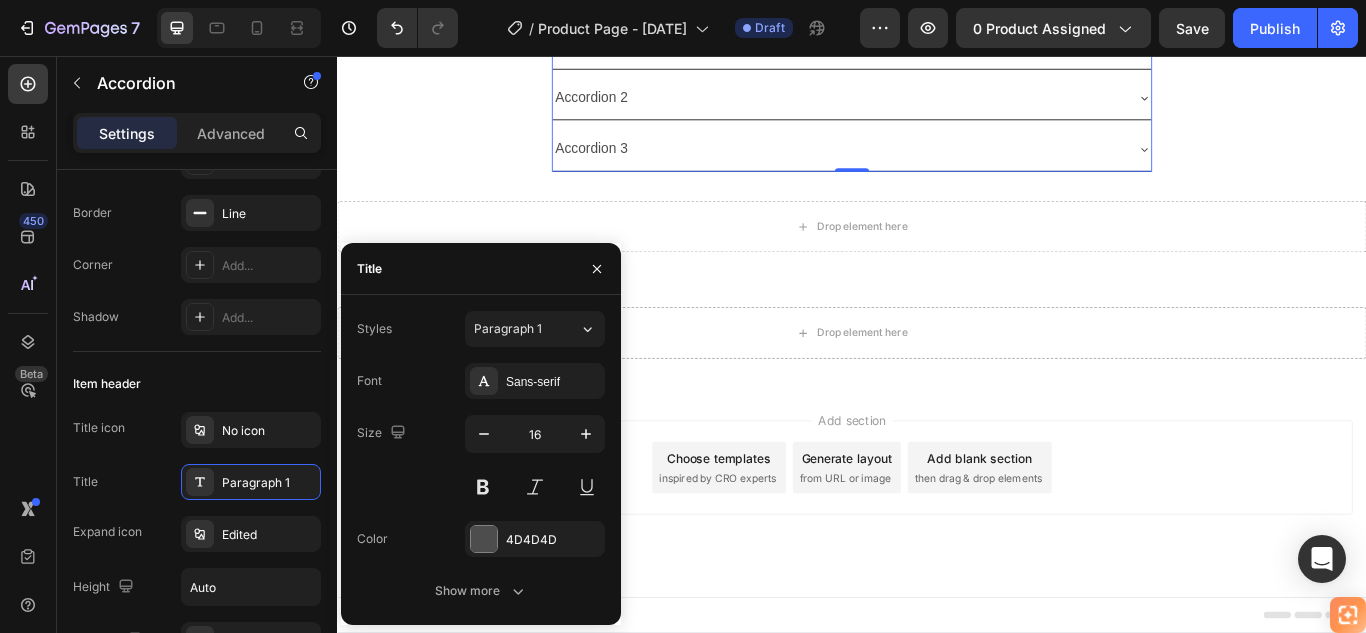 click on "Title" at bounding box center (481, 269) 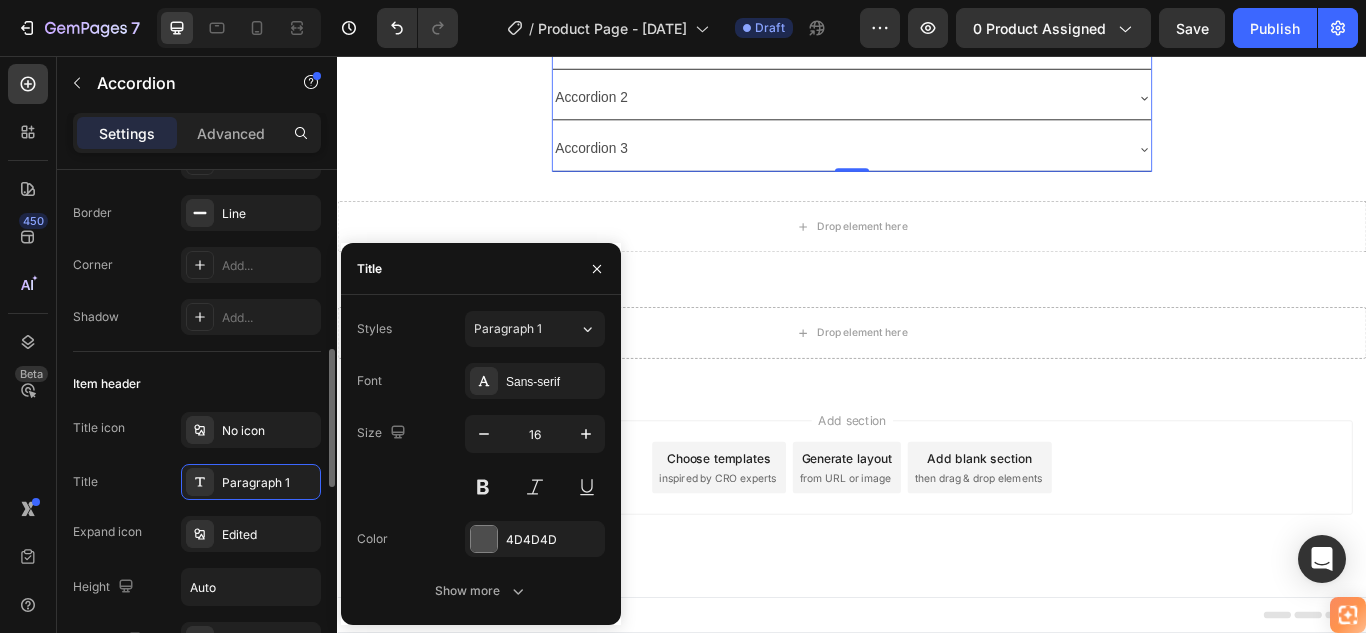 scroll, scrollTop: 300, scrollLeft: 0, axis: vertical 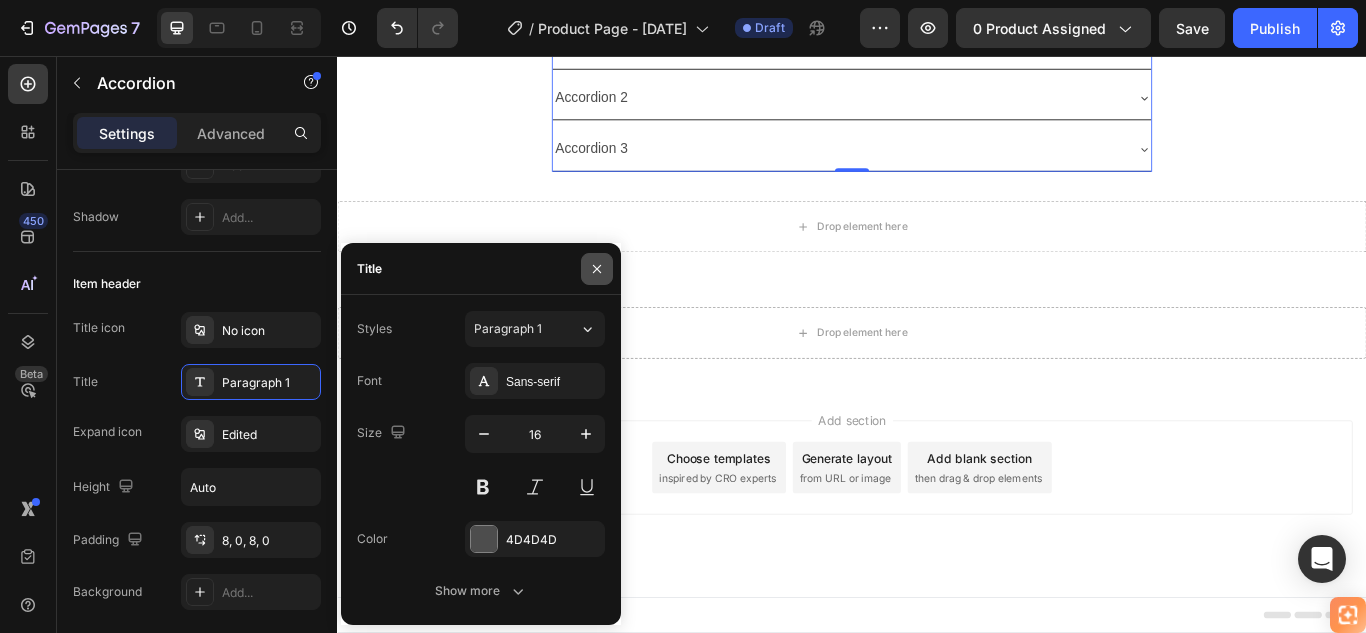 click 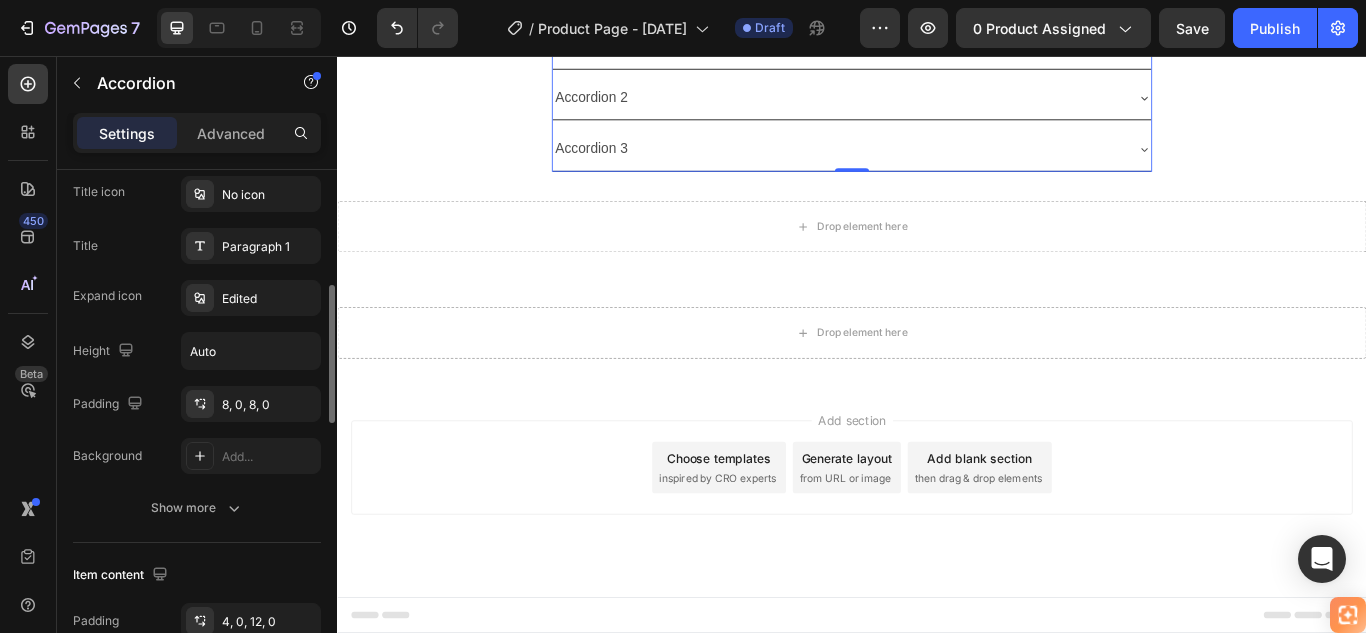 scroll, scrollTop: 0, scrollLeft: 0, axis: both 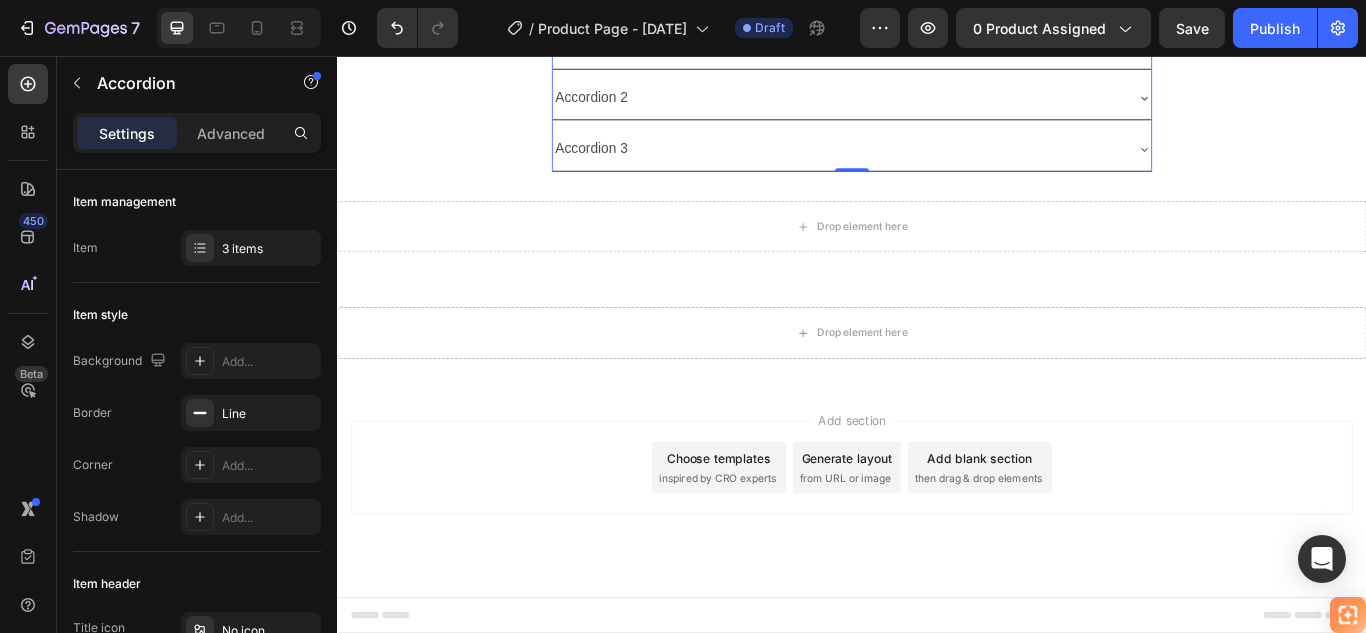click on "¿En qué superficies puedo usar SellaTodo®?" at bounding box center (921, -33) 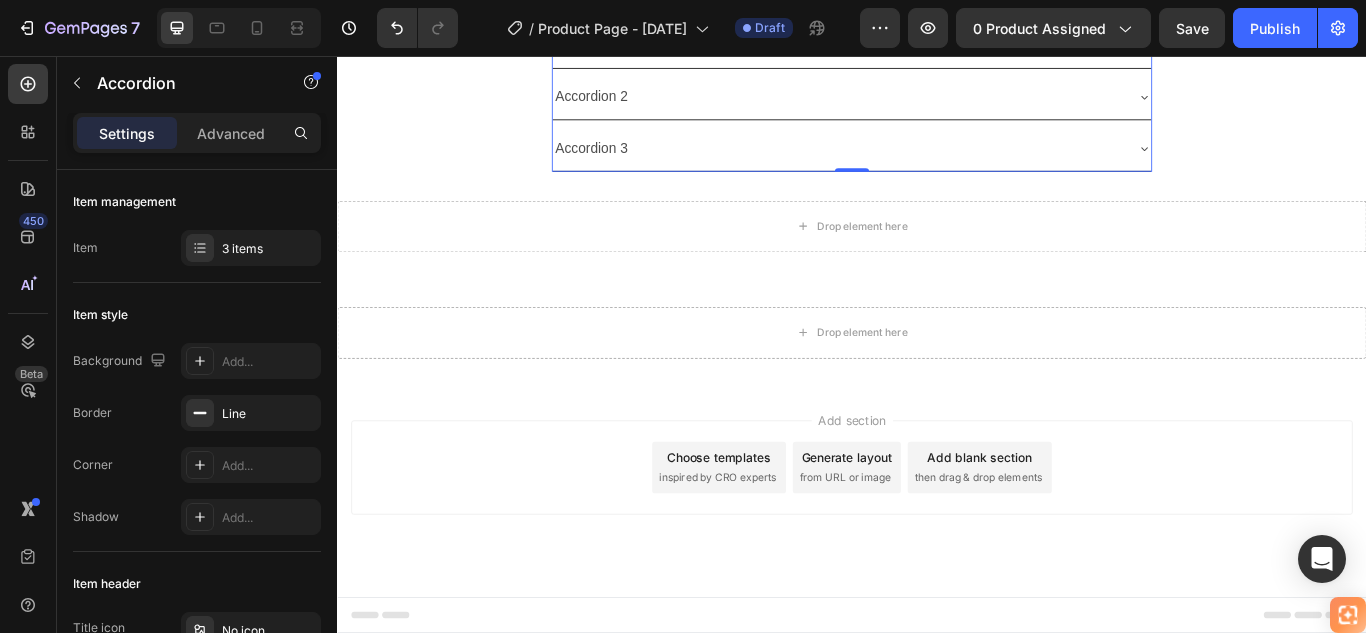 click on "¿En qué superficies puedo usar SellaTodo®?" at bounding box center [921, 44] 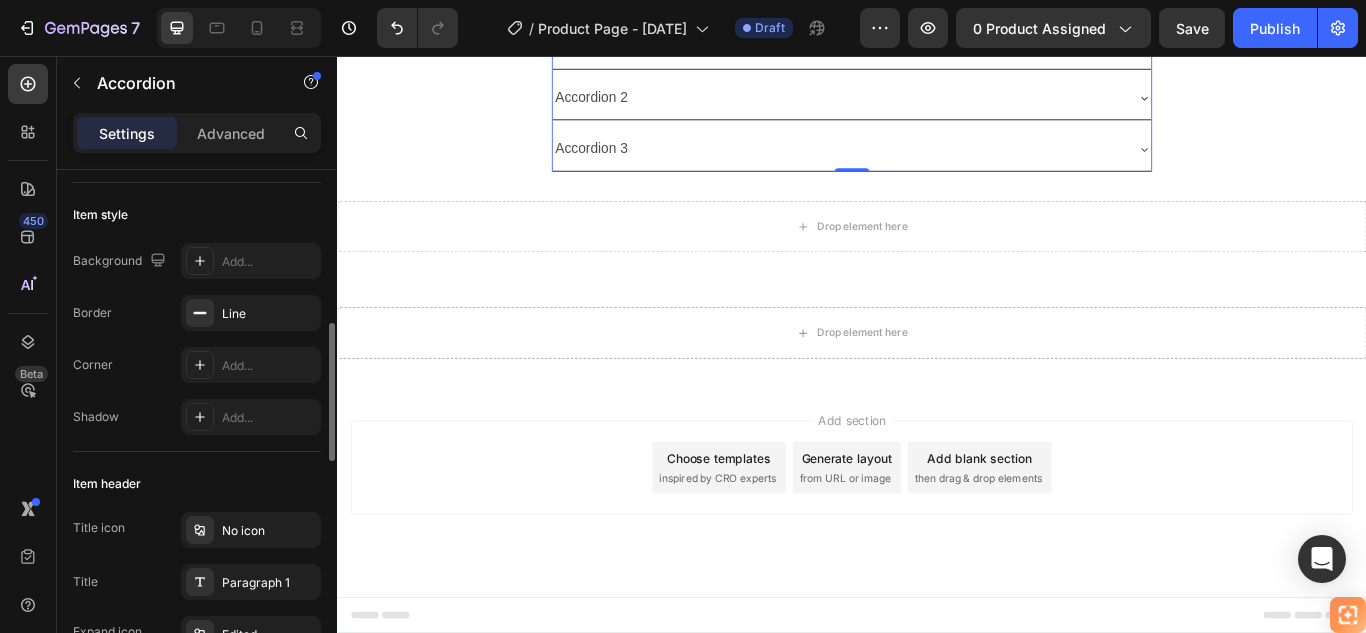 scroll, scrollTop: 200, scrollLeft: 0, axis: vertical 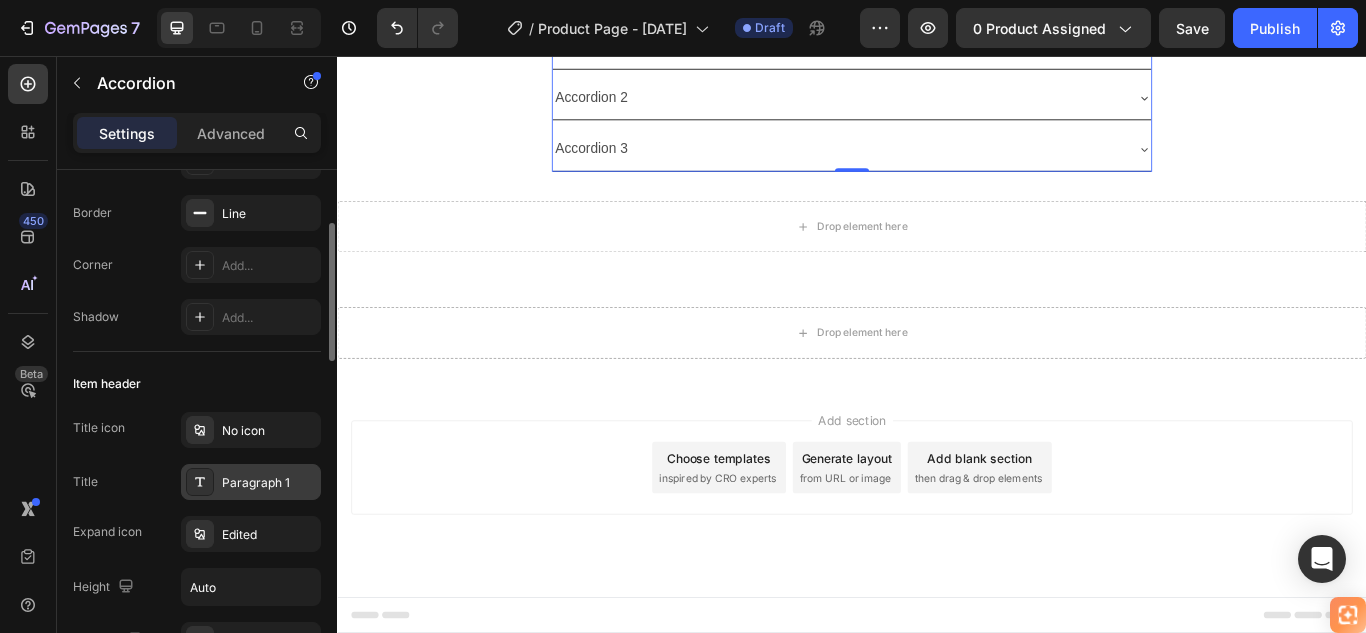 click 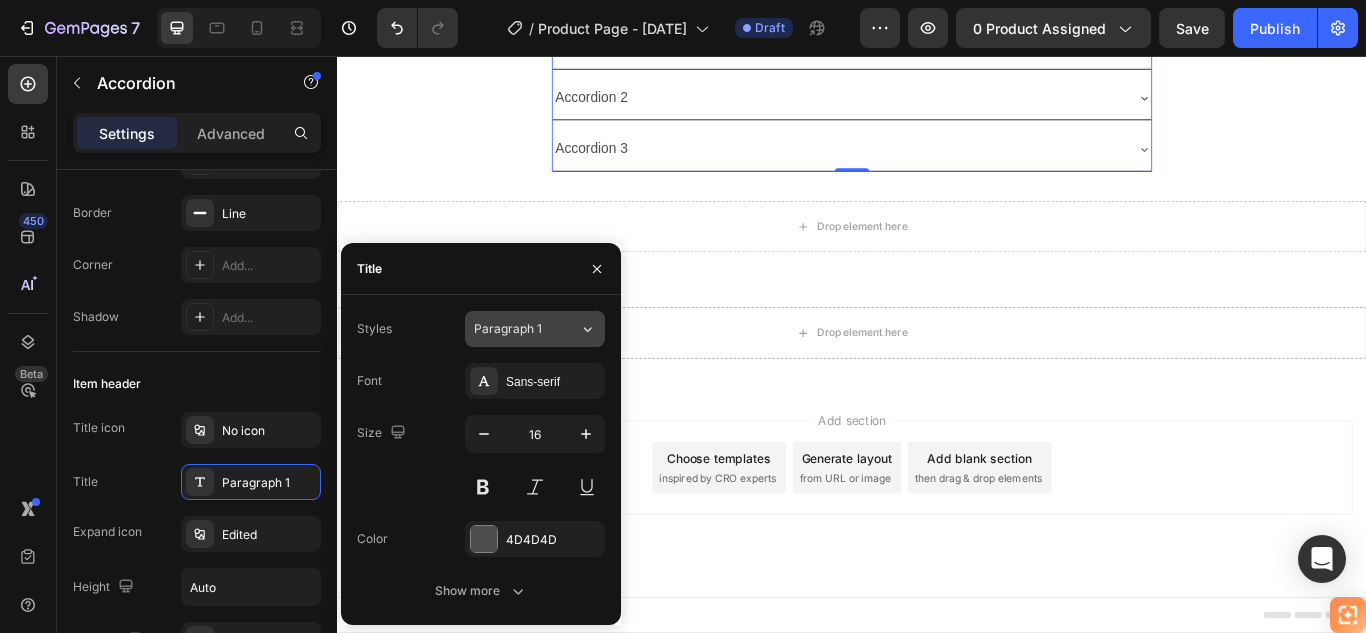 click 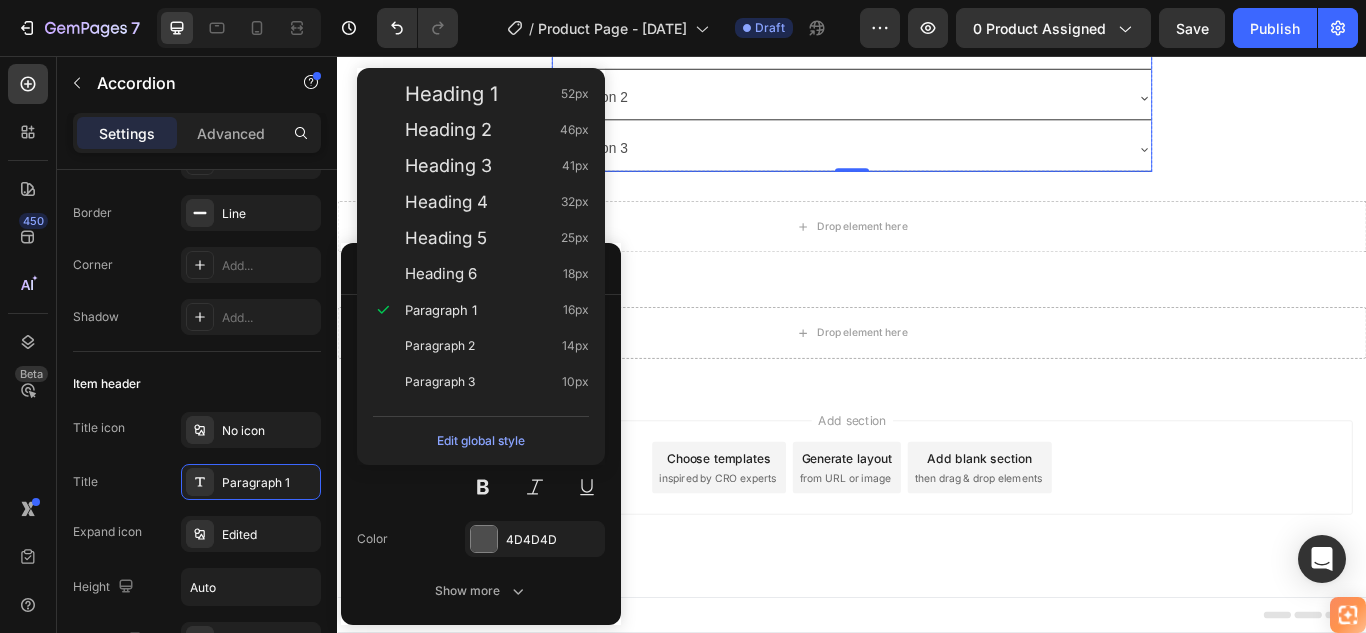 click at bounding box center [937, -68] 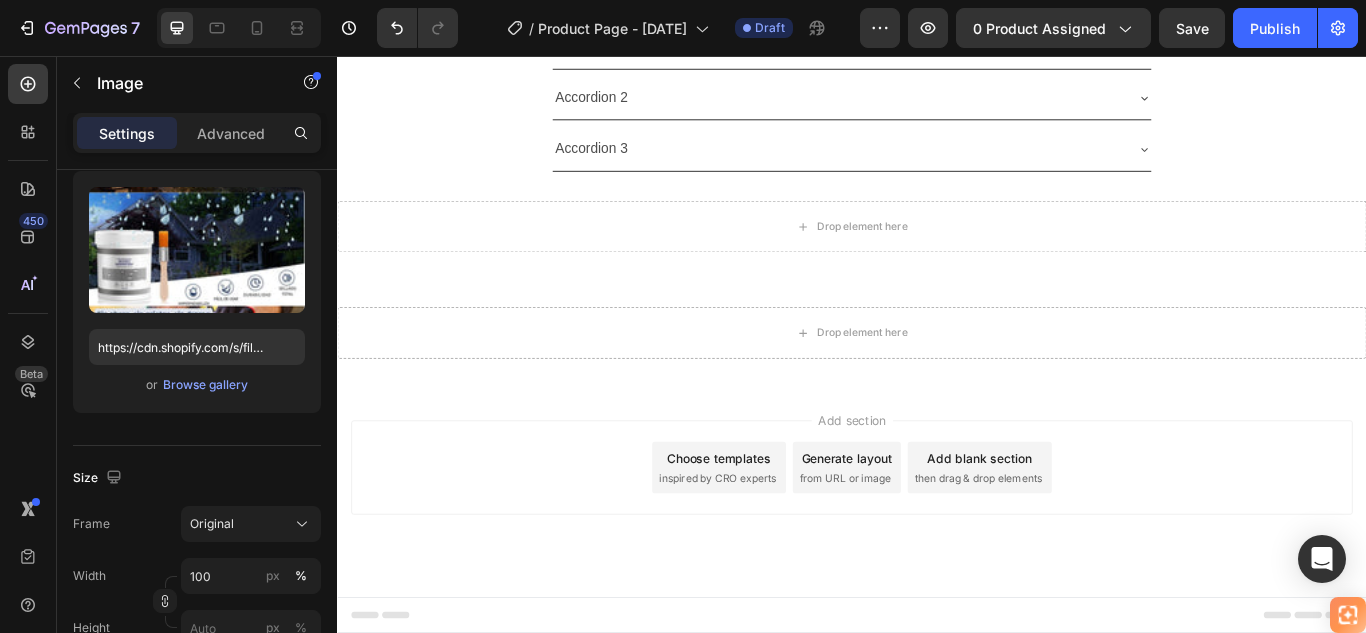 scroll, scrollTop: 0, scrollLeft: 0, axis: both 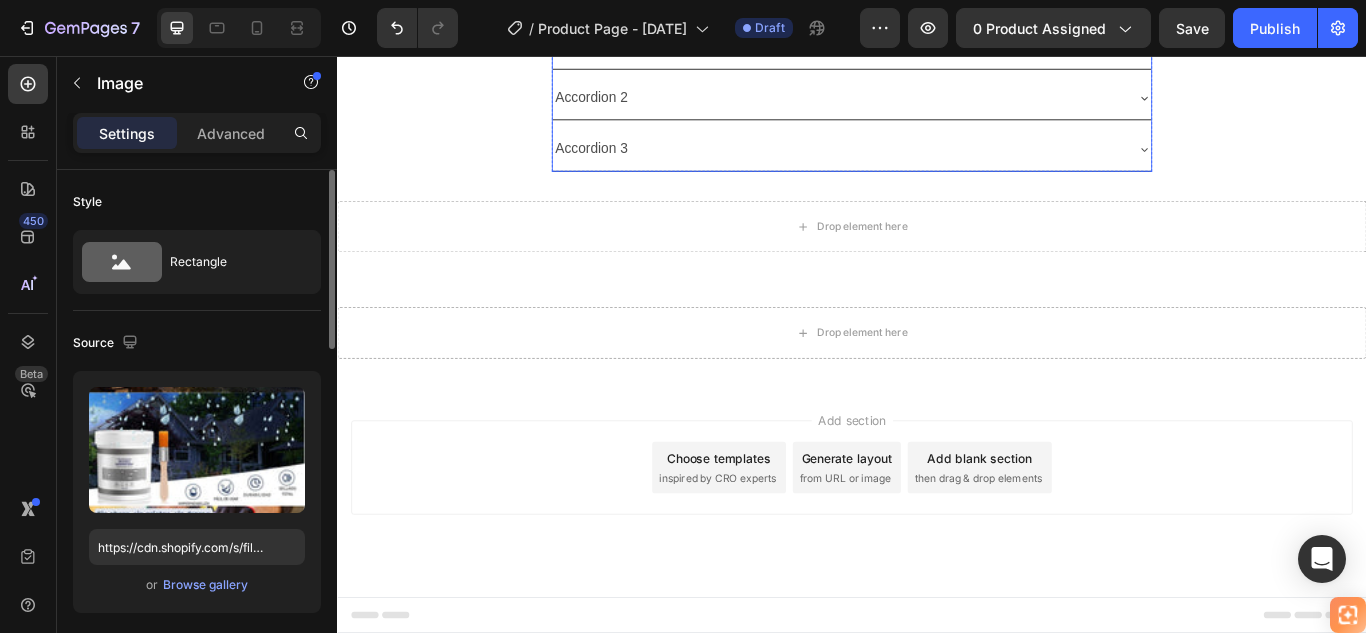 click on "¿En qué superficies puedo usar SellaTodo®?" at bounding box center [921, -33] 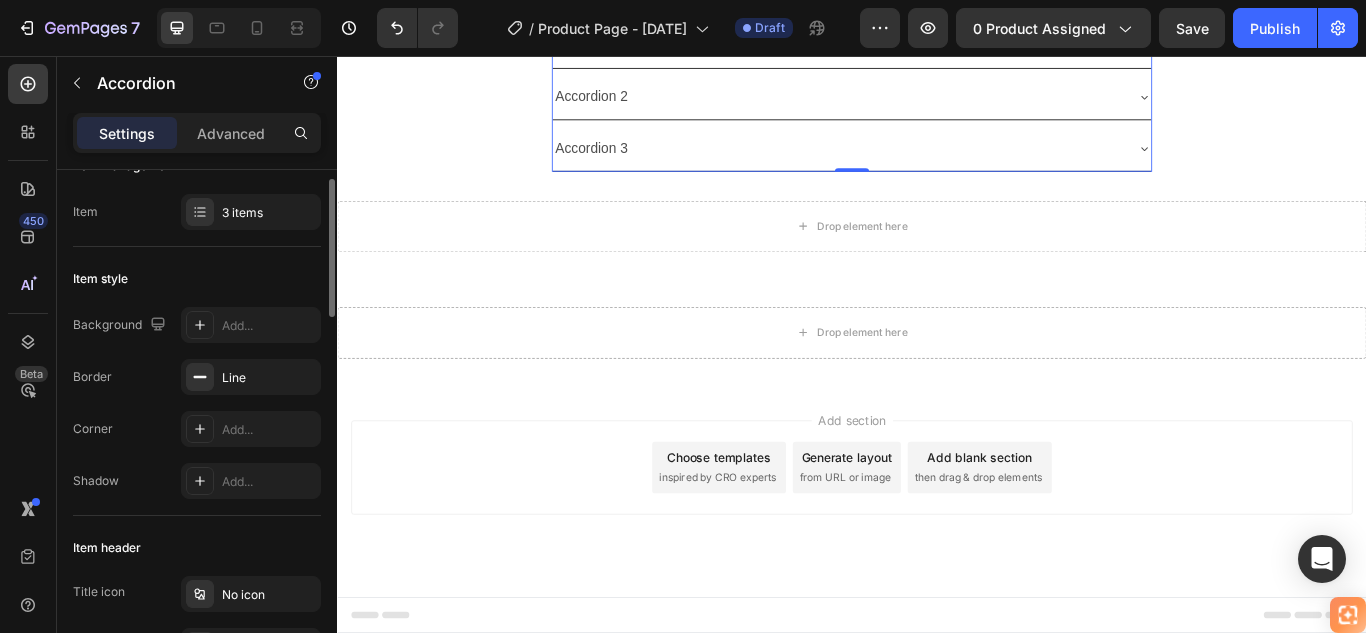 scroll, scrollTop: 0, scrollLeft: 0, axis: both 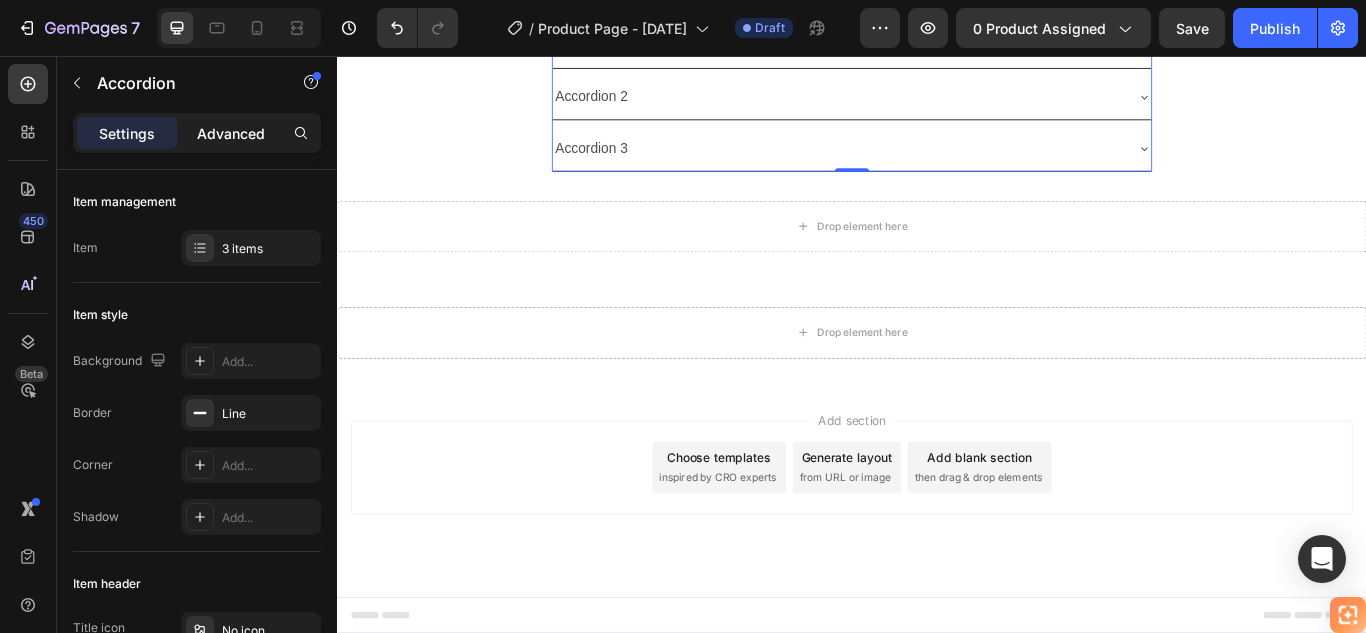 click on "Advanced" at bounding box center (231, 133) 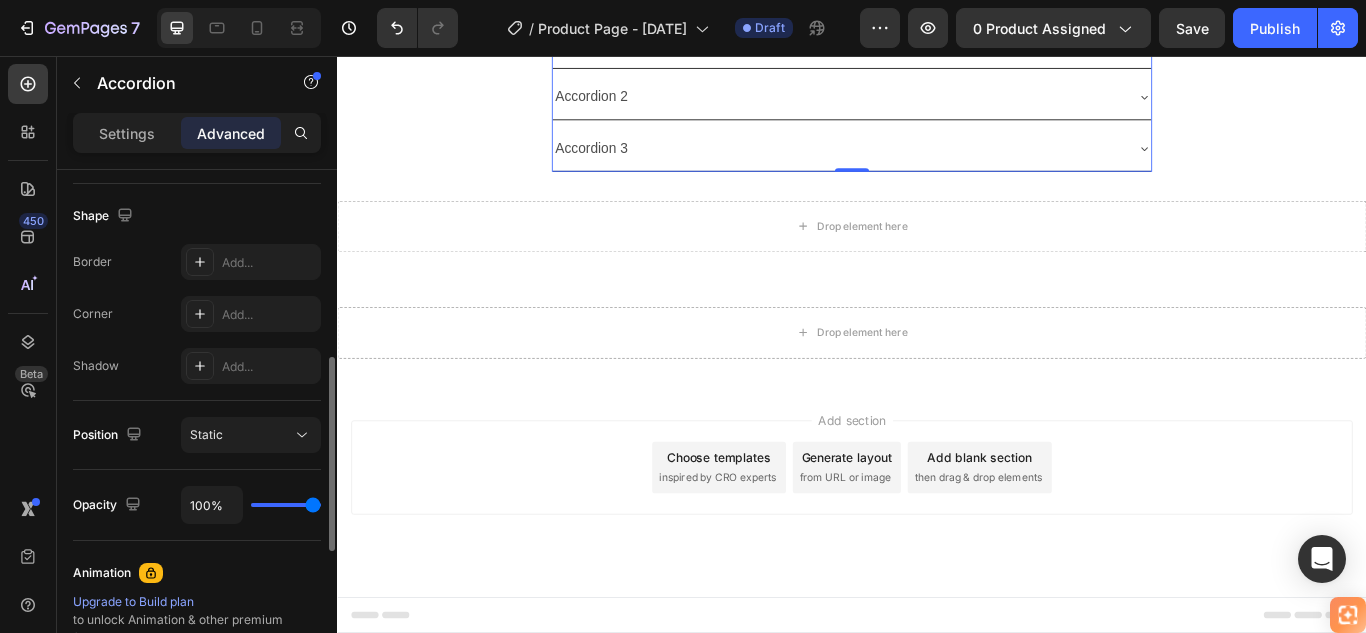 scroll, scrollTop: 600, scrollLeft: 0, axis: vertical 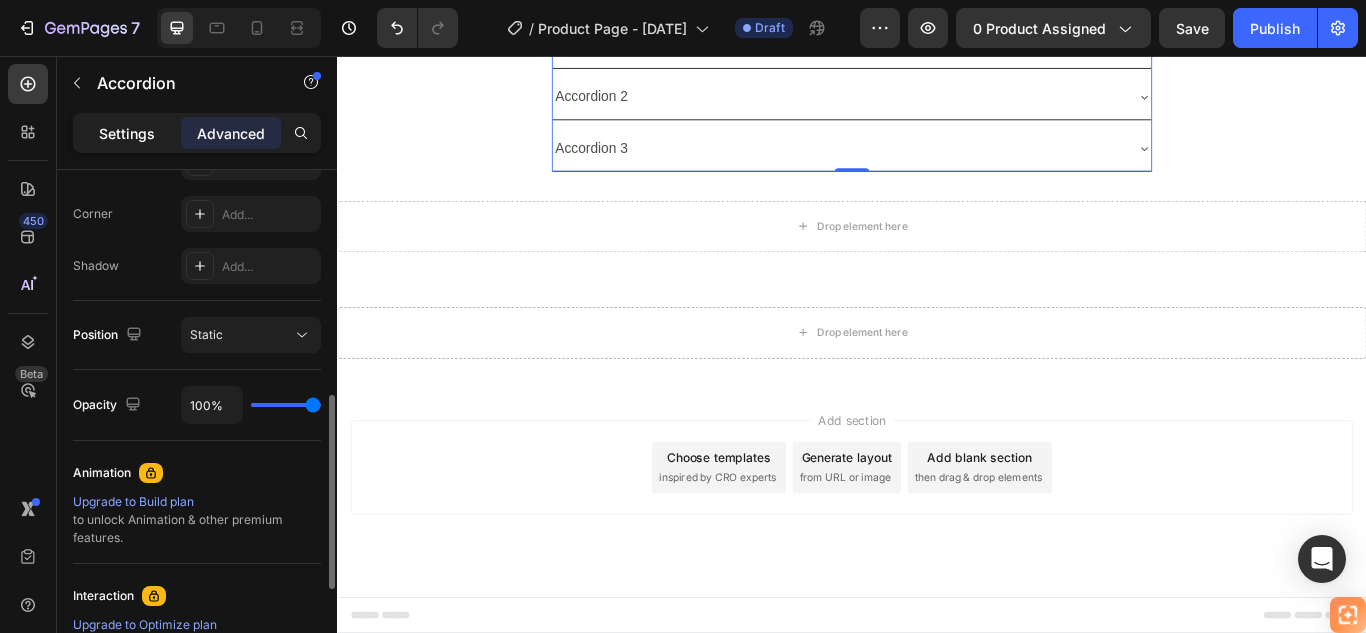 click on "Settings" at bounding box center (127, 133) 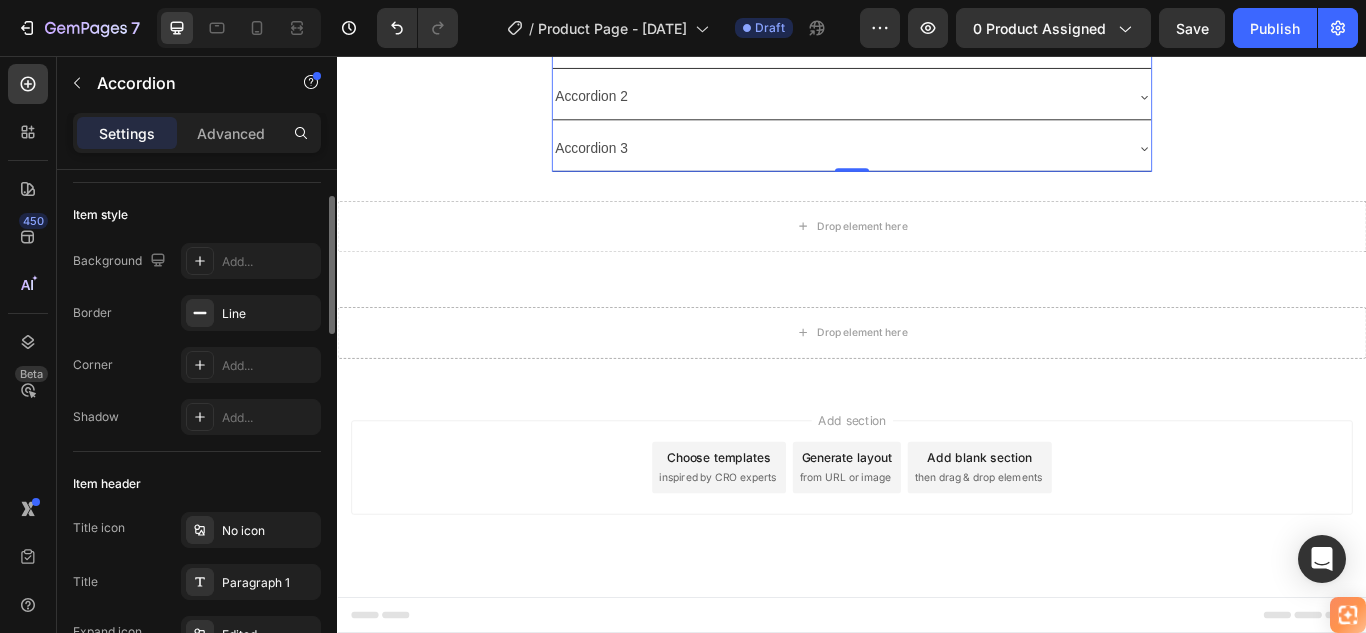 scroll, scrollTop: 200, scrollLeft: 0, axis: vertical 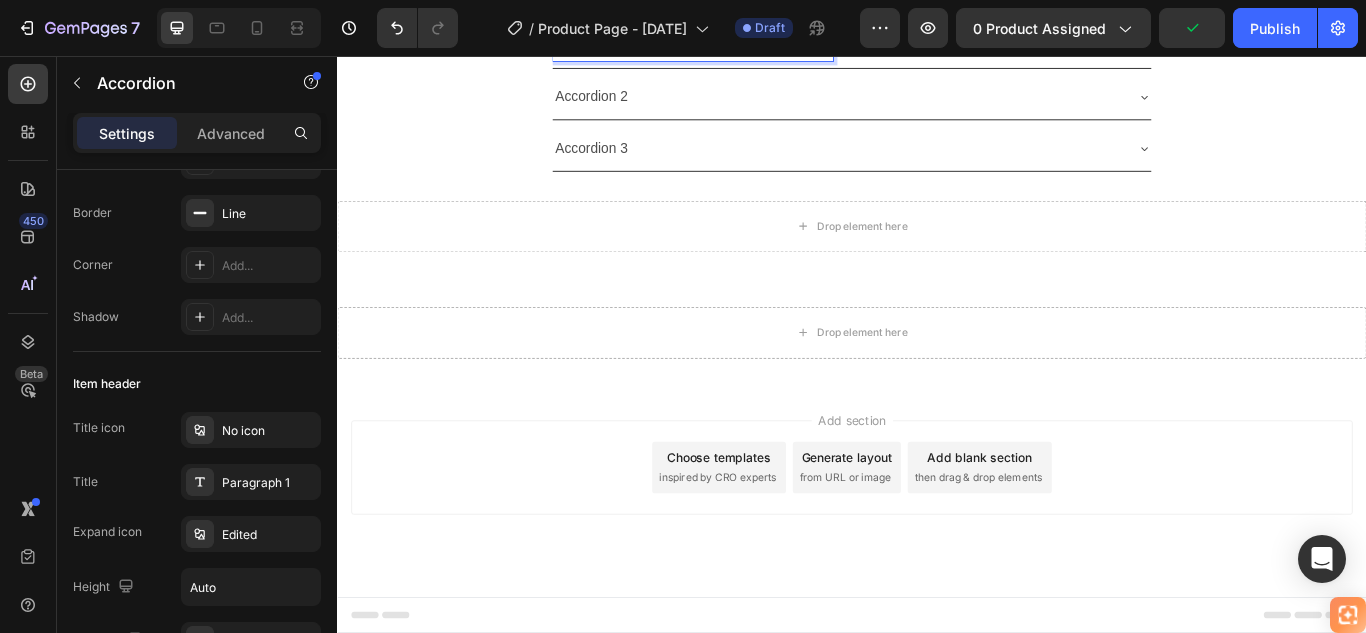 click 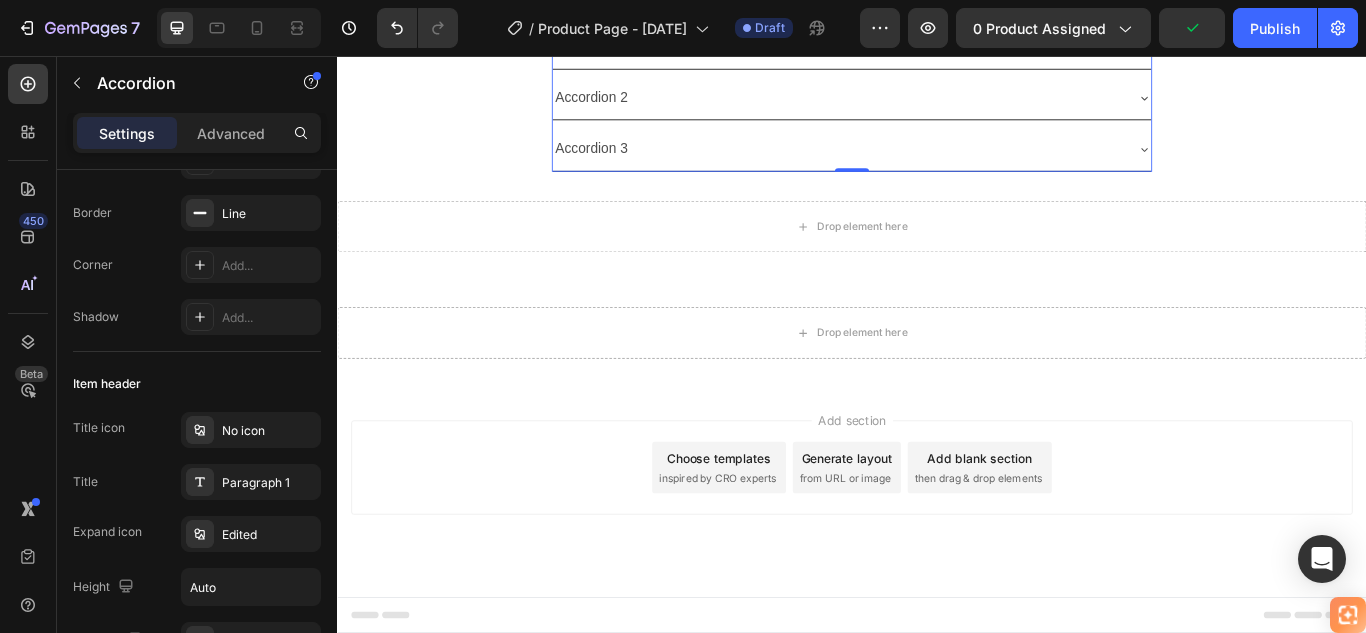 click on "¿En qué superficies puedo usar SellaTodo®?" at bounding box center (751, -33) 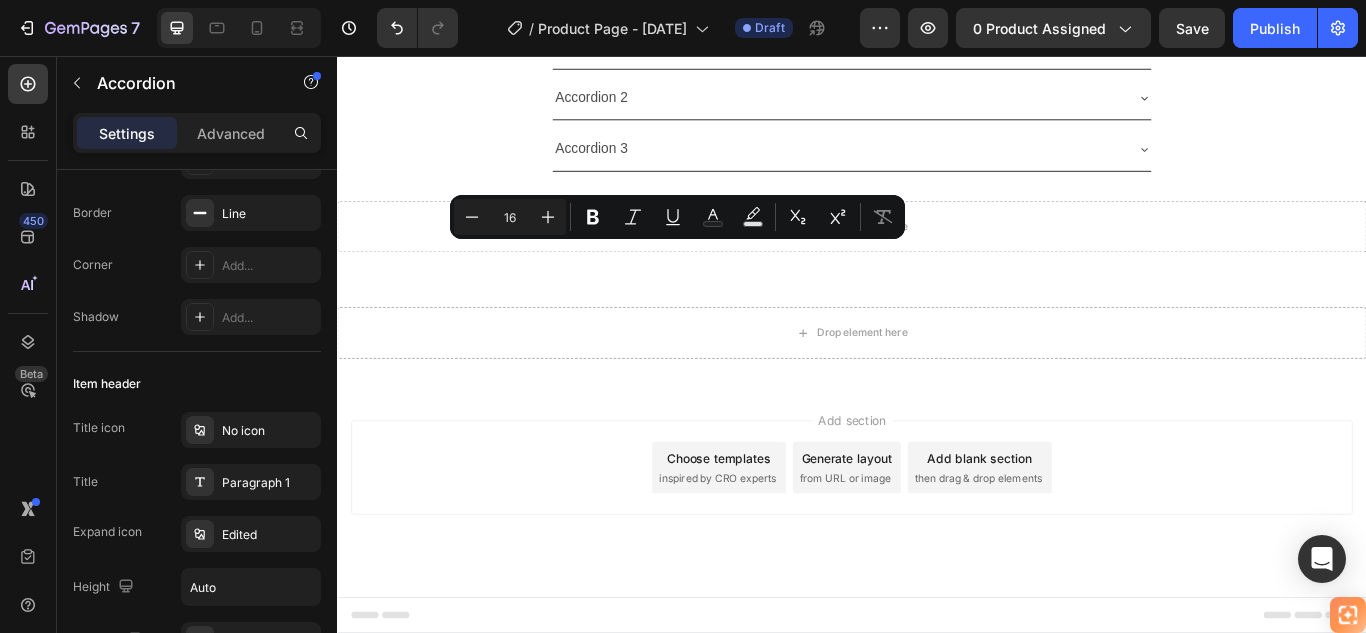 click on "¿En qué superficies puedo usar SellaTodo®?" at bounding box center [751, -33] 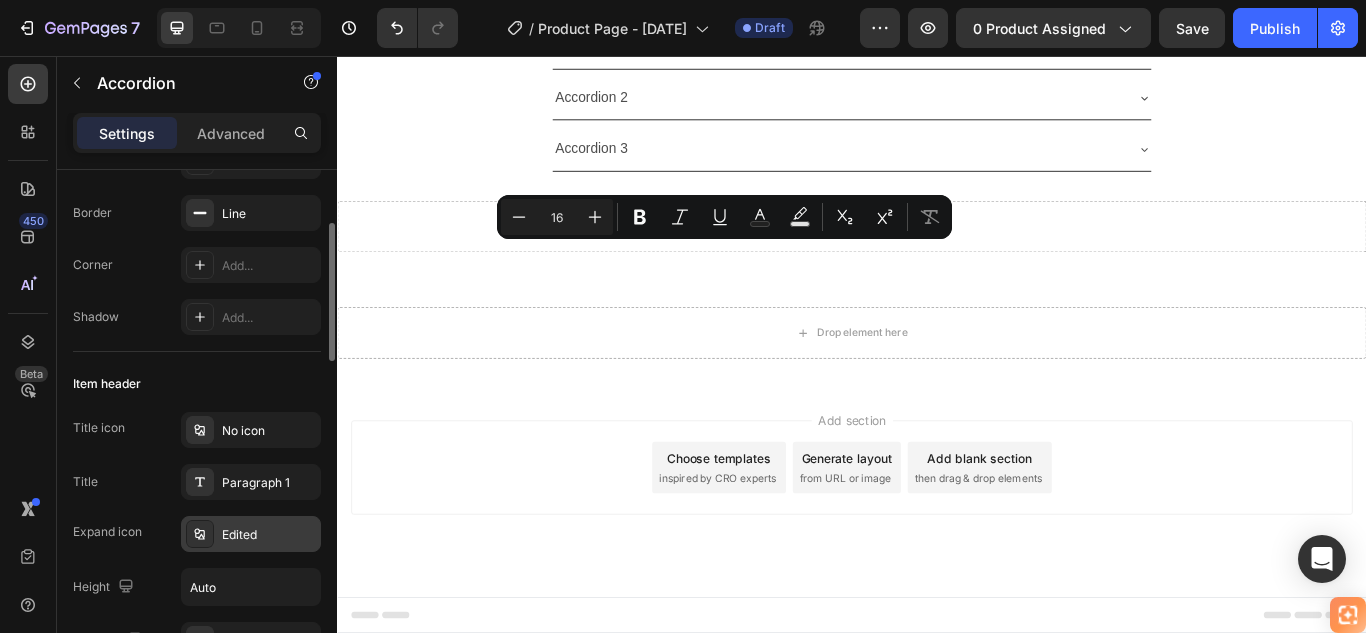 click on "Edited" at bounding box center (269, 535) 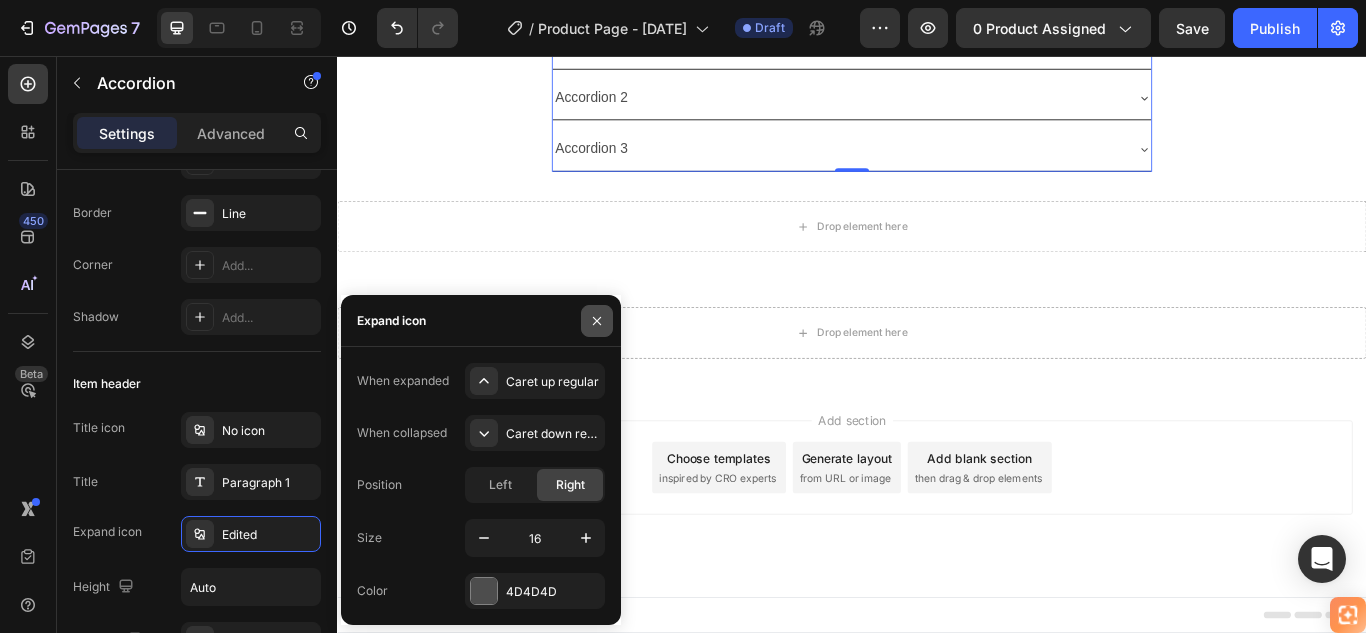 click 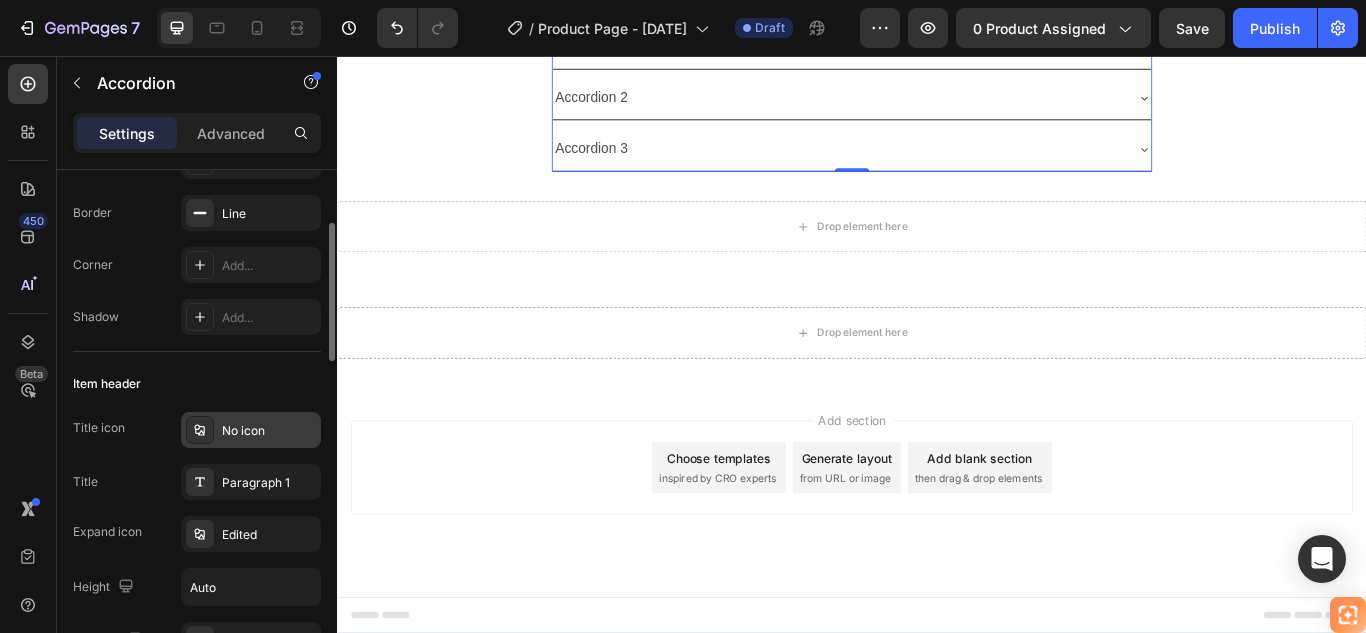 click on "No icon" at bounding box center [269, 431] 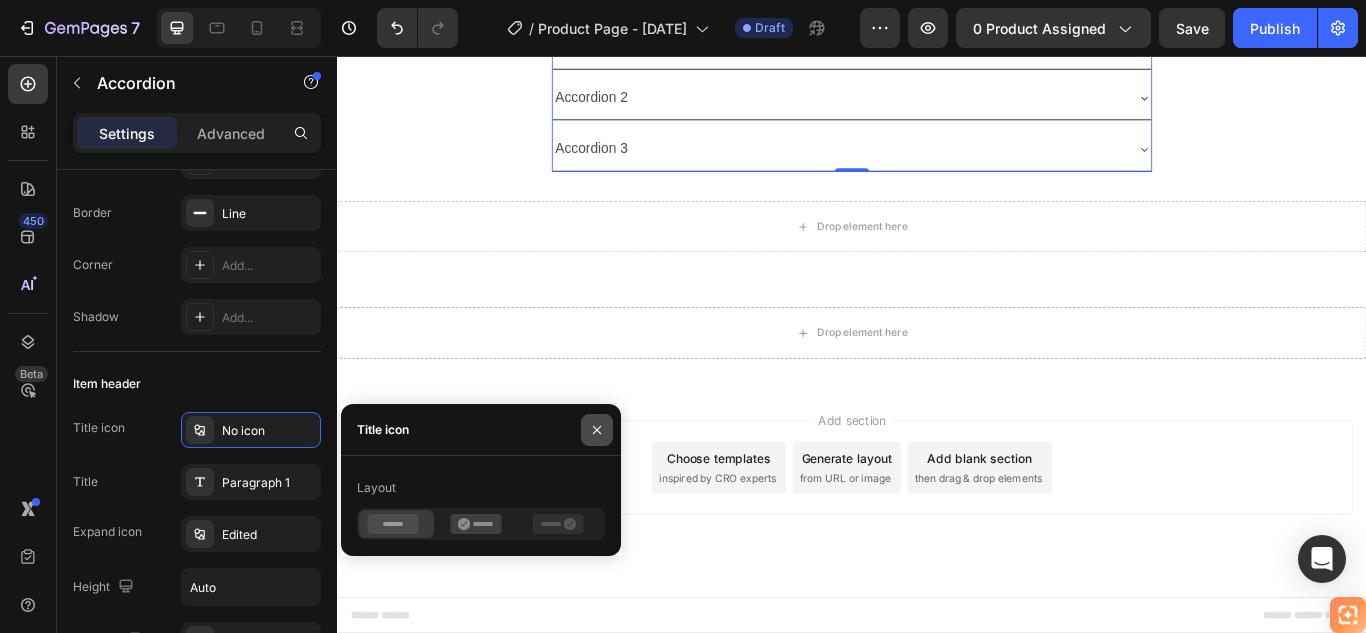 click 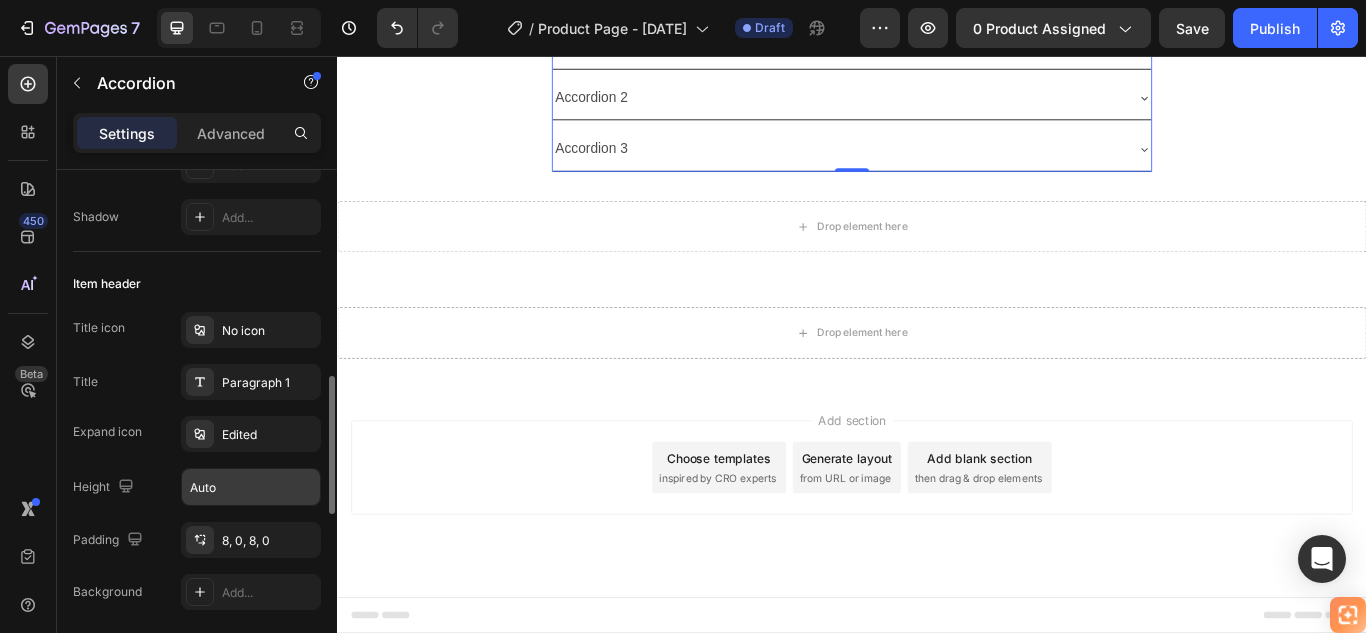 scroll, scrollTop: 400, scrollLeft: 0, axis: vertical 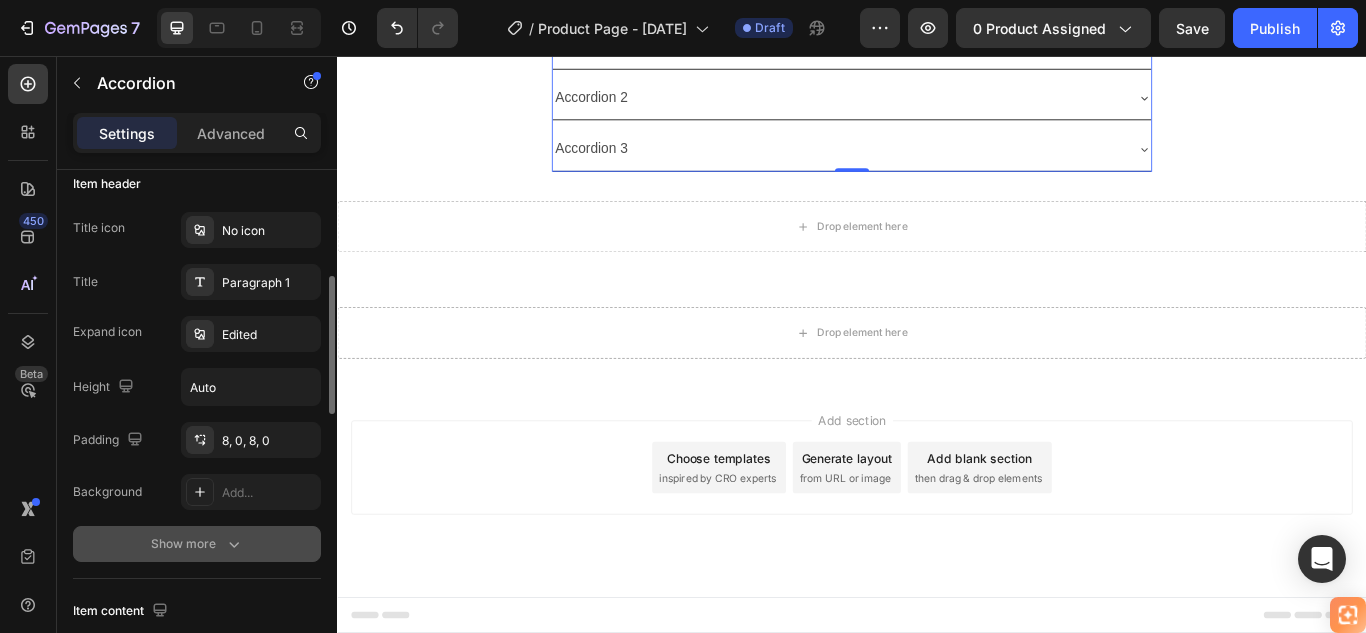 click 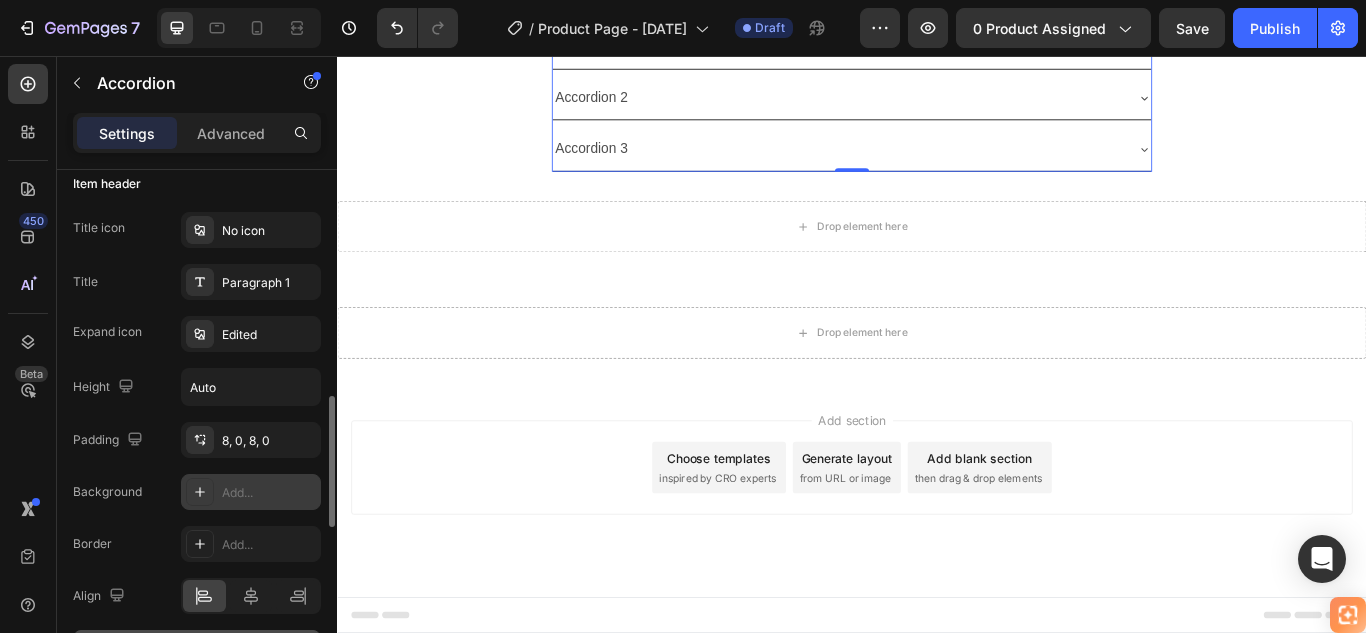 scroll, scrollTop: 500, scrollLeft: 0, axis: vertical 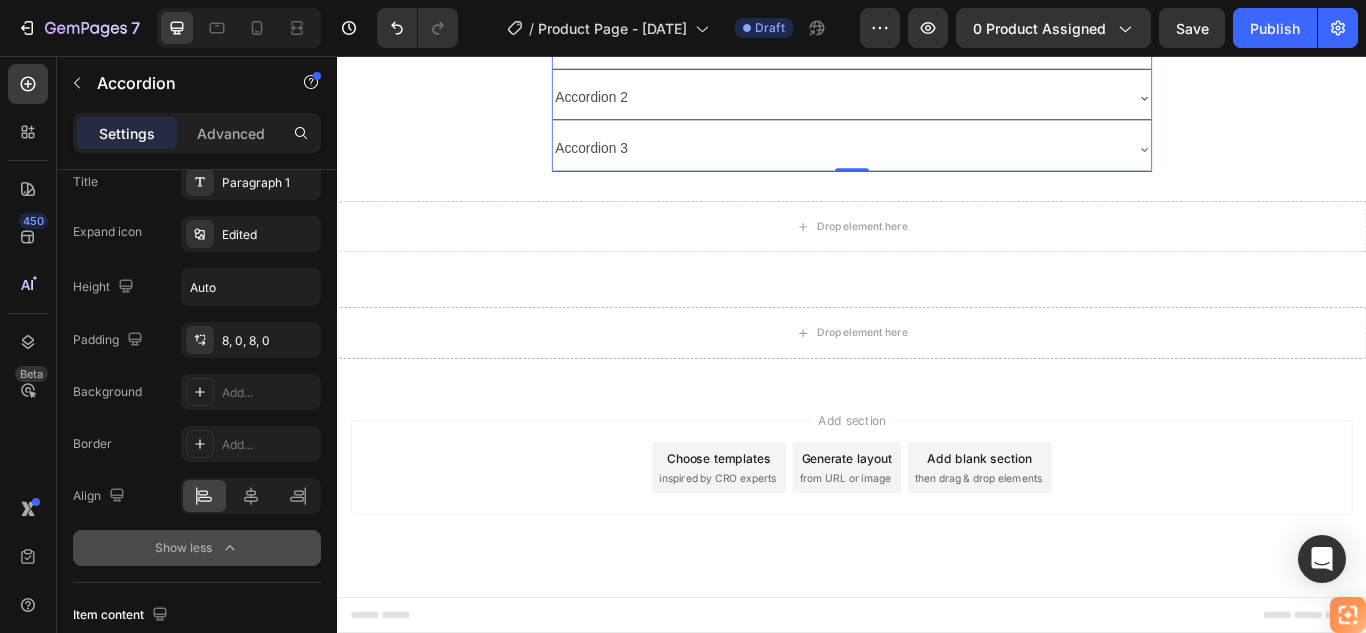 click 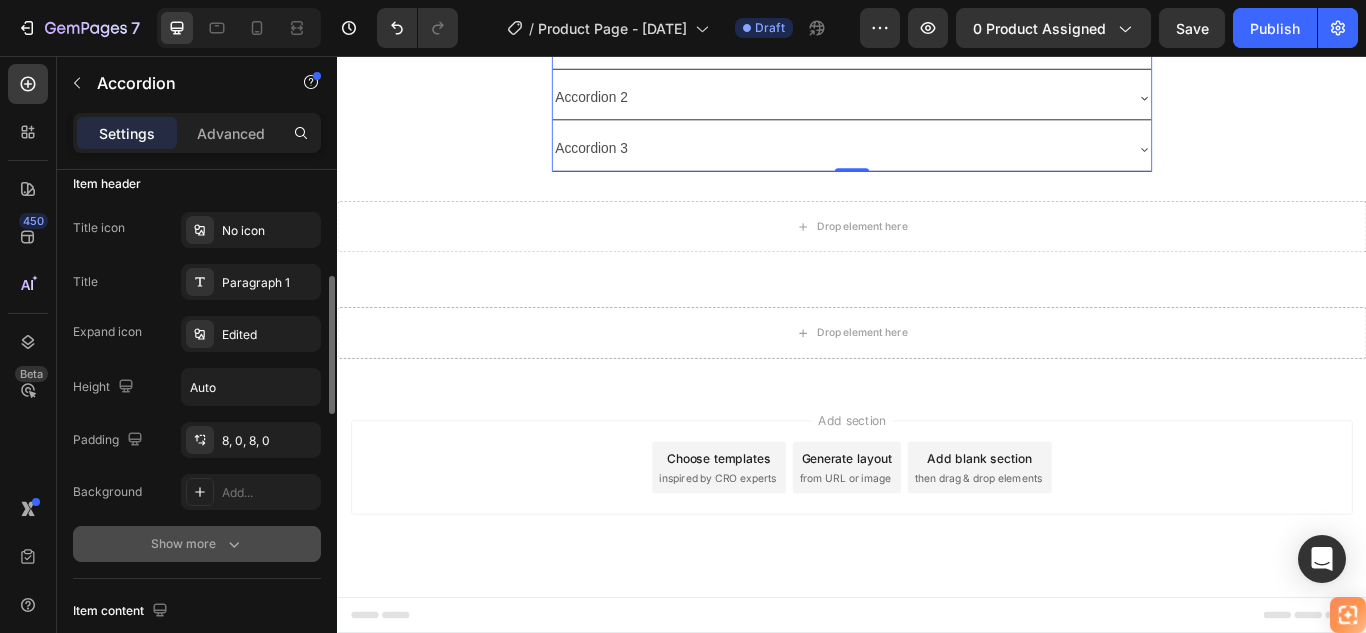 scroll, scrollTop: 600, scrollLeft: 0, axis: vertical 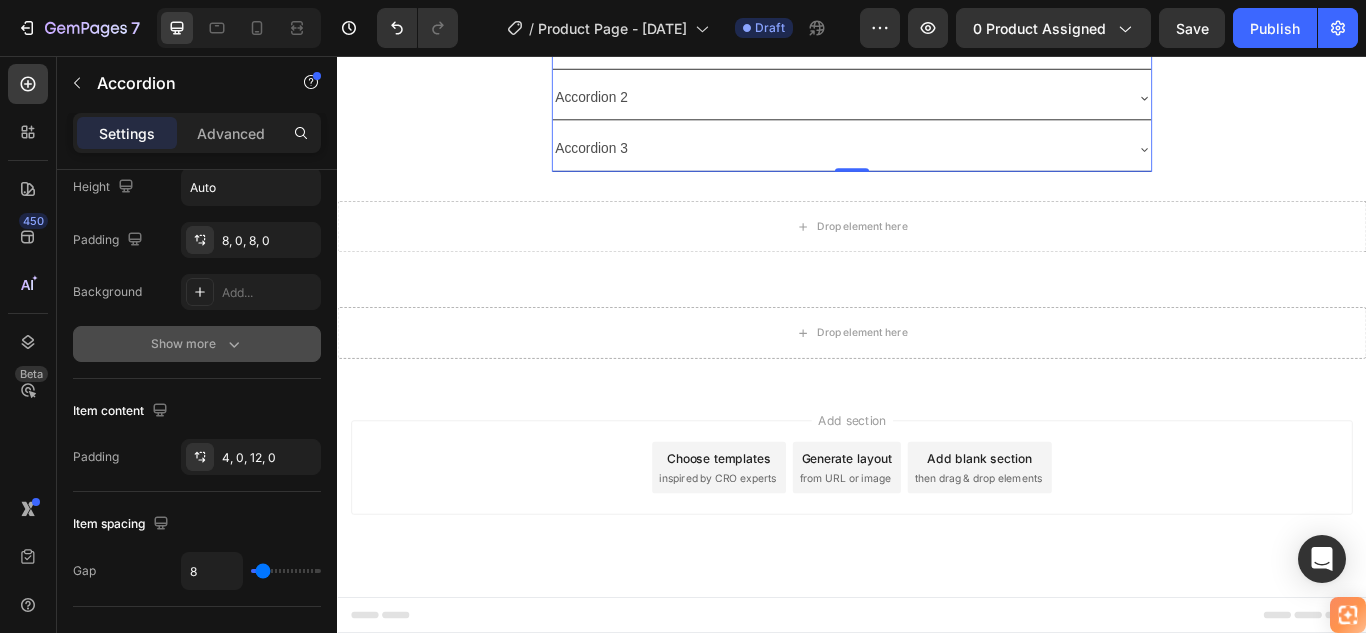 click on "¿En qué superficies puedo usar SellaTodo®?" at bounding box center [751, -33] 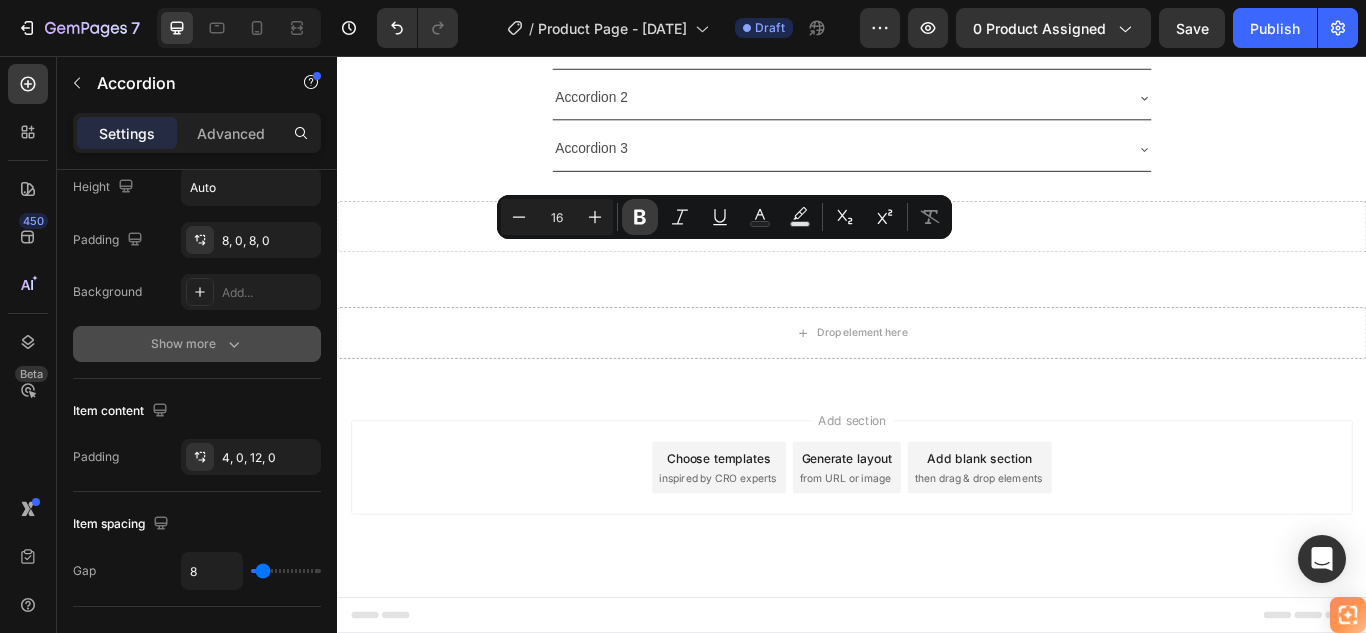 click 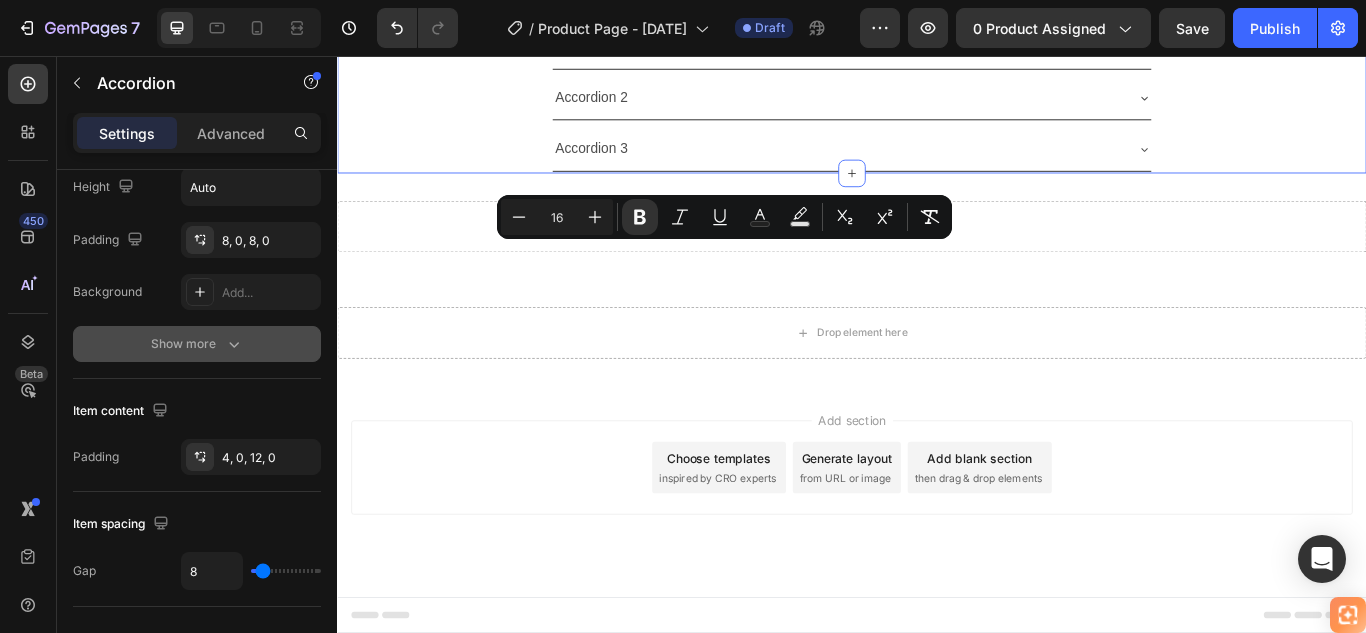 click on "🚚 Envío gratis y entrega rápida - ✅ Garantía de satisfacción total Heading Image ⭐  4.8/5 en confianza, durabilidad y uso fácil Heading 🔥  ¡Oferta Especial de Hoy! Llévate 2 por el precio de 1 Heading Antes: $179.900 Heading Solo x hoy: $89.900 Heading ¡AHORRAS 50% DE DESCUENTO! Heading
Publish the page to see the content.
Custom Code Image 🌧️  Sella en segundos, resiste lluvias por años Heading • ☔  Protección  total contra la lluvia • 💧  Corta la humedad  desde el primer contacto • 🔍  Sella grietas  invisibles que causan goteras • 🌡️ Resiste cualquier clima,  sin agrietarse • ⏱️ Seca rápido,  protege por años Heading Image 🛑 De paredes manchadas y húmedas… ✅ a superficies protegidas y como nuevas en solo una aplicación. Heading
Publish the page to see the content.
Custom Code Heading Image
Text Block" at bounding box center [937, -1125] 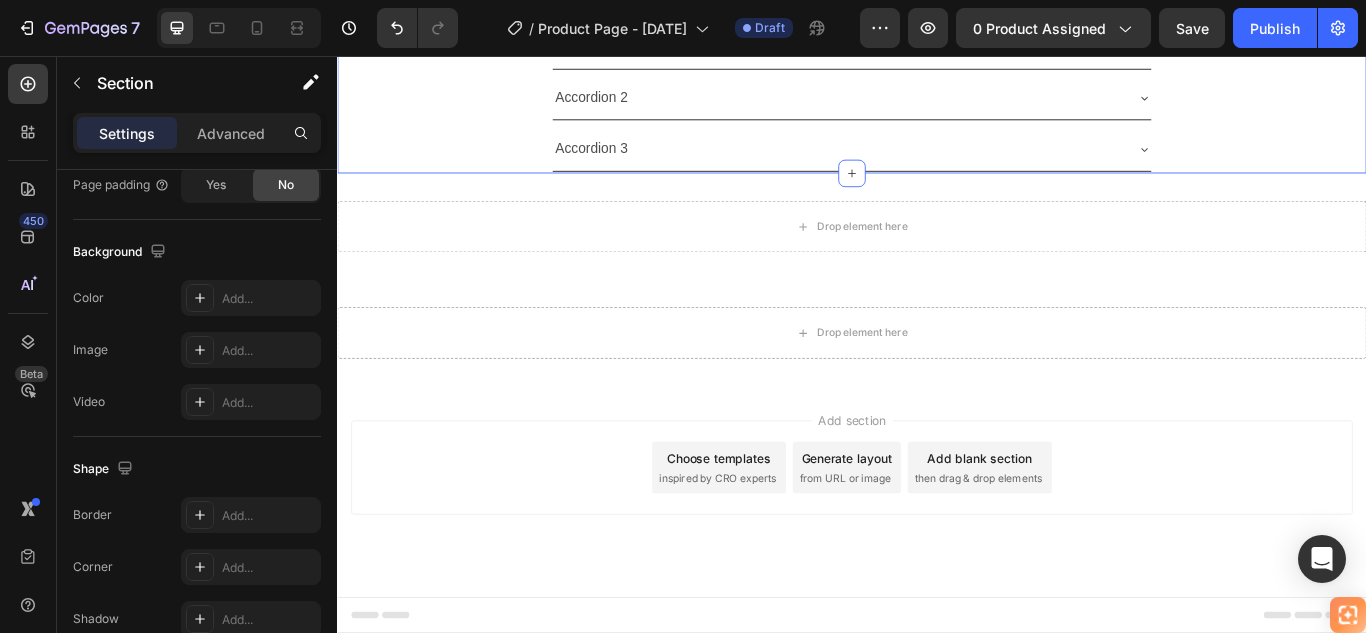 scroll, scrollTop: 0, scrollLeft: 0, axis: both 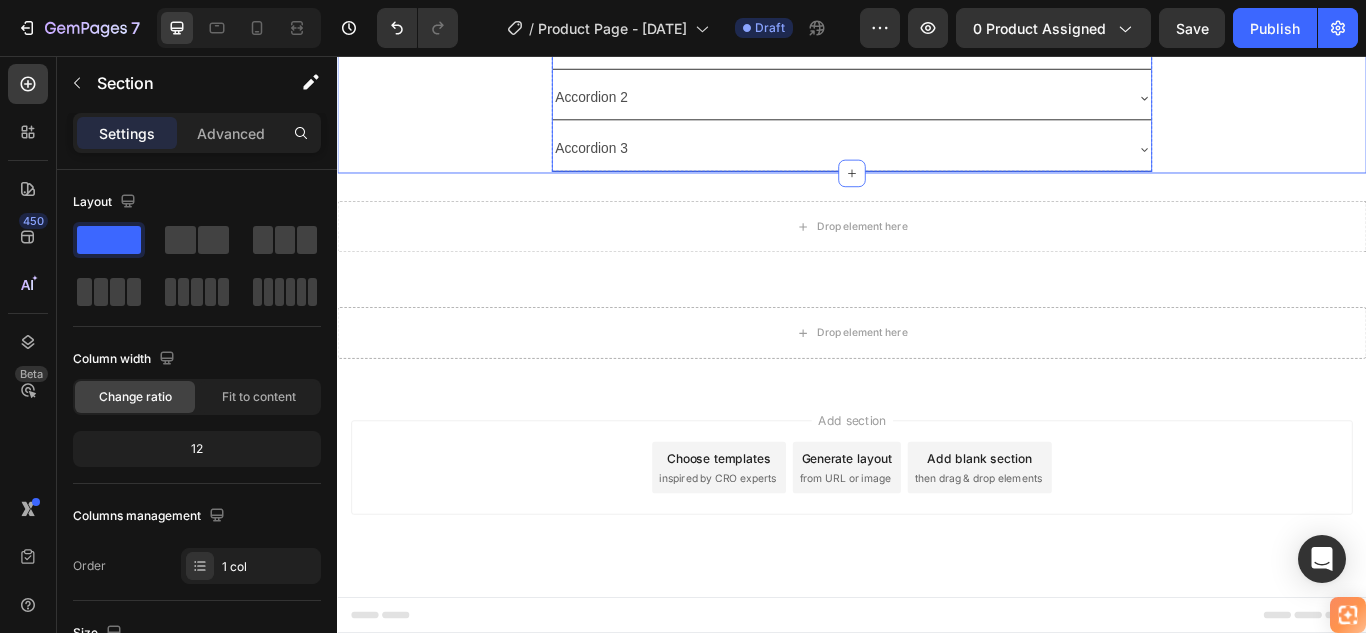 click 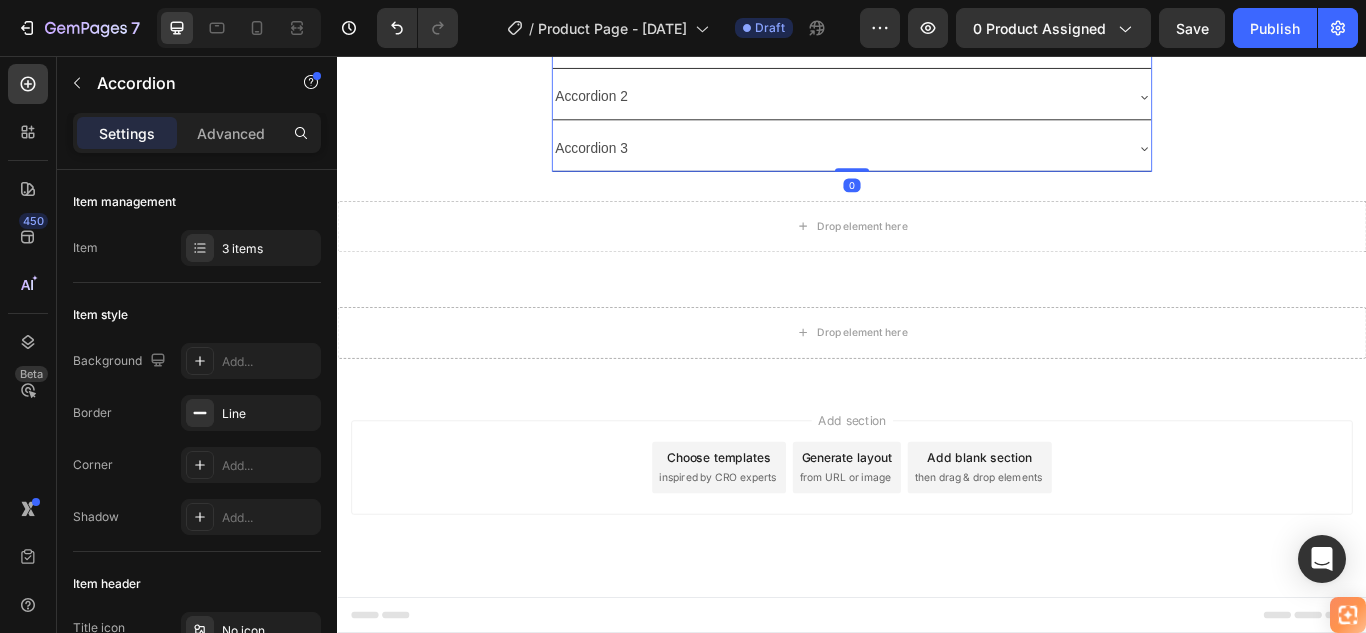 click on "Accordion 2" at bounding box center [921, 104] 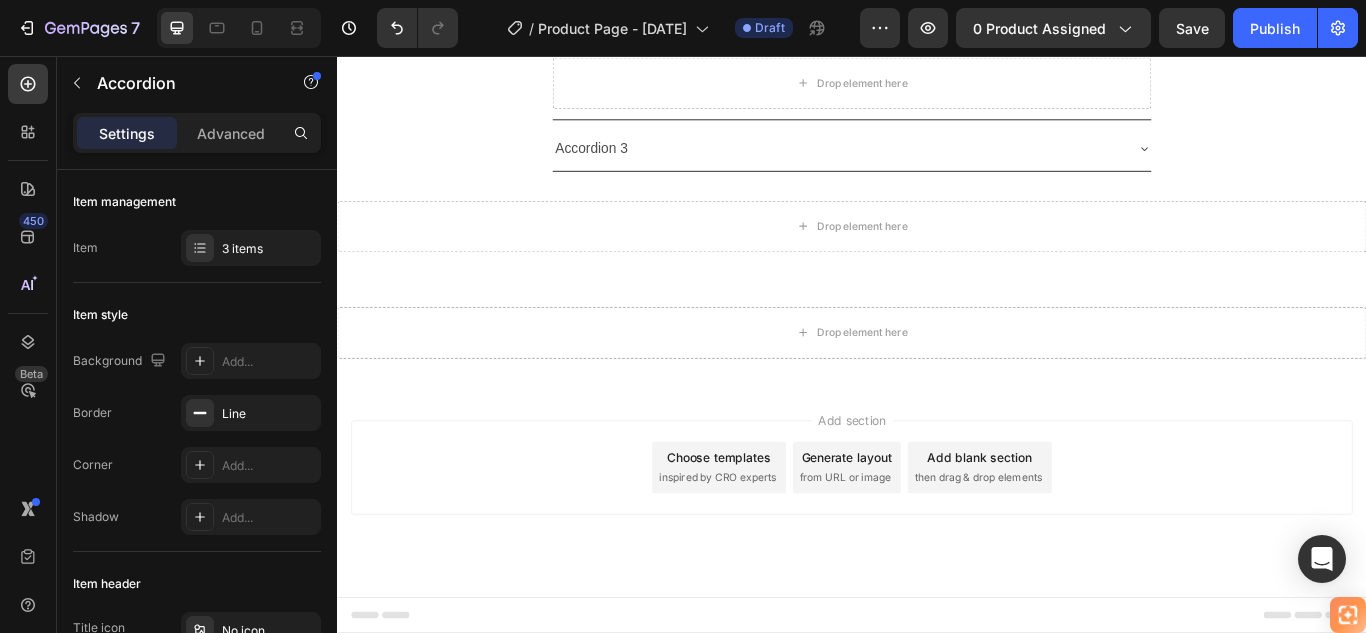 click on "Accordion 2" at bounding box center (633, 28) 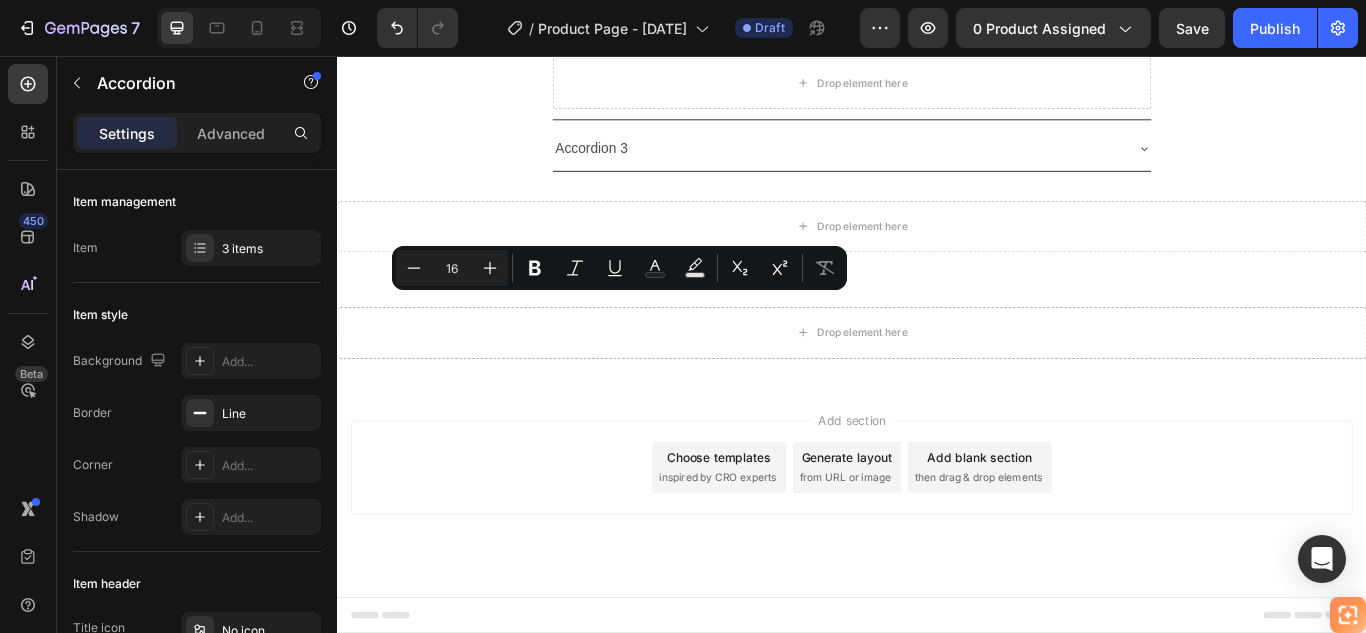 click on "Accordion 2" at bounding box center [633, 28] 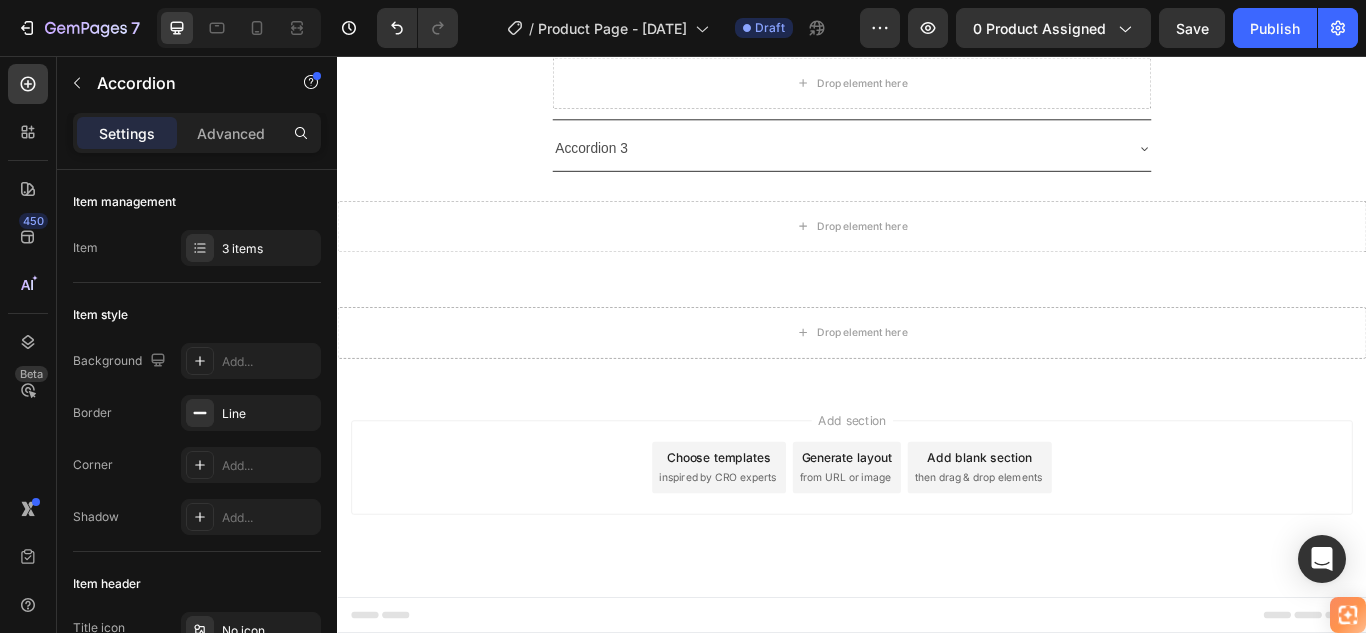 click on "Accordion 2" at bounding box center [633, 28] 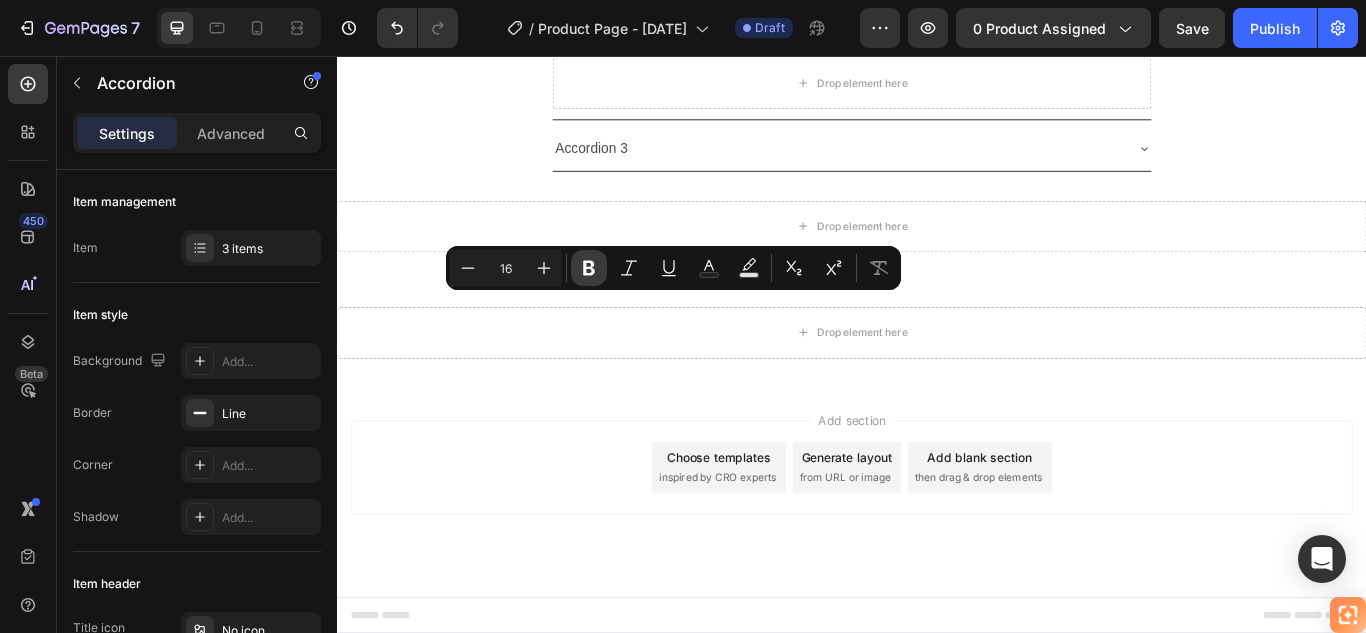 click 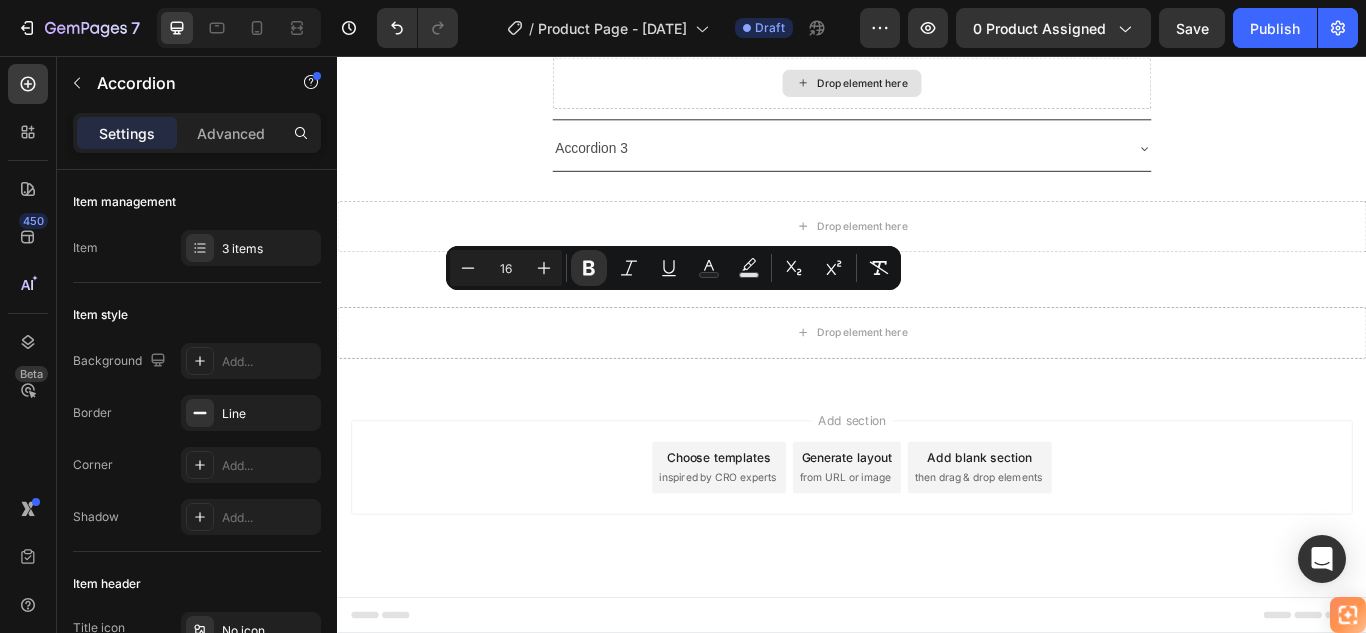 click on "Drop element here" at bounding box center [937, 88] 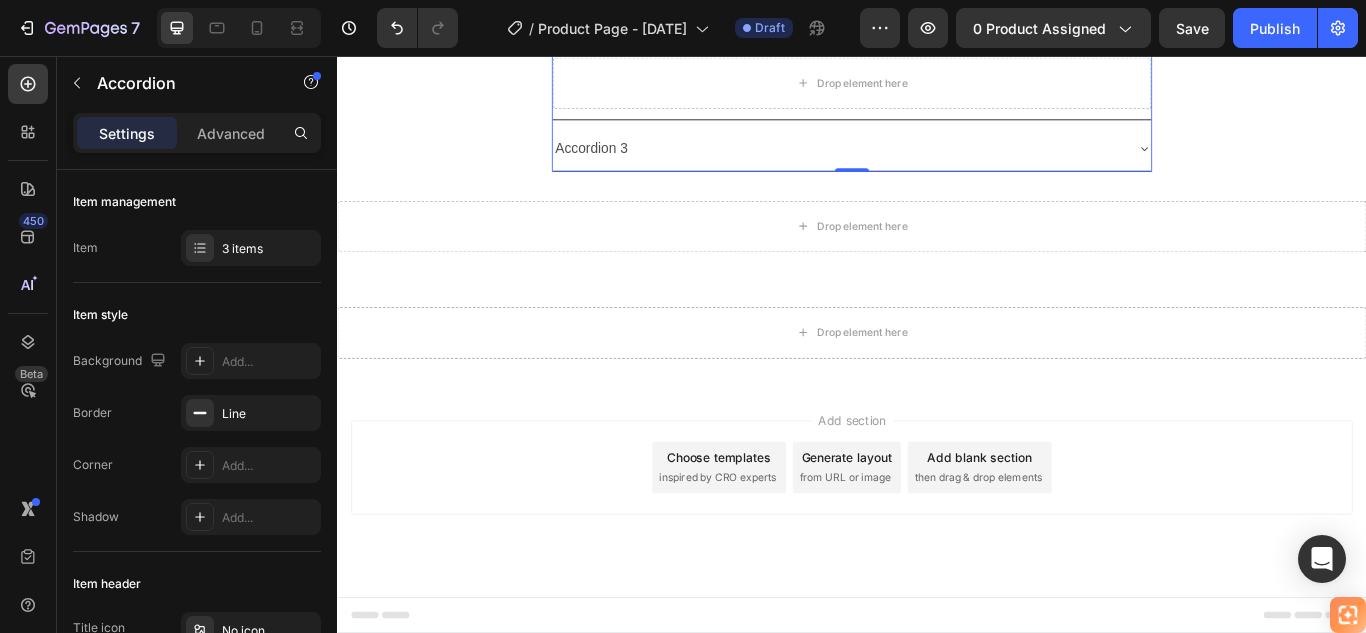 click on "¿En qué superficies puedo usar SellaTodo®?" at bounding box center [921, -32] 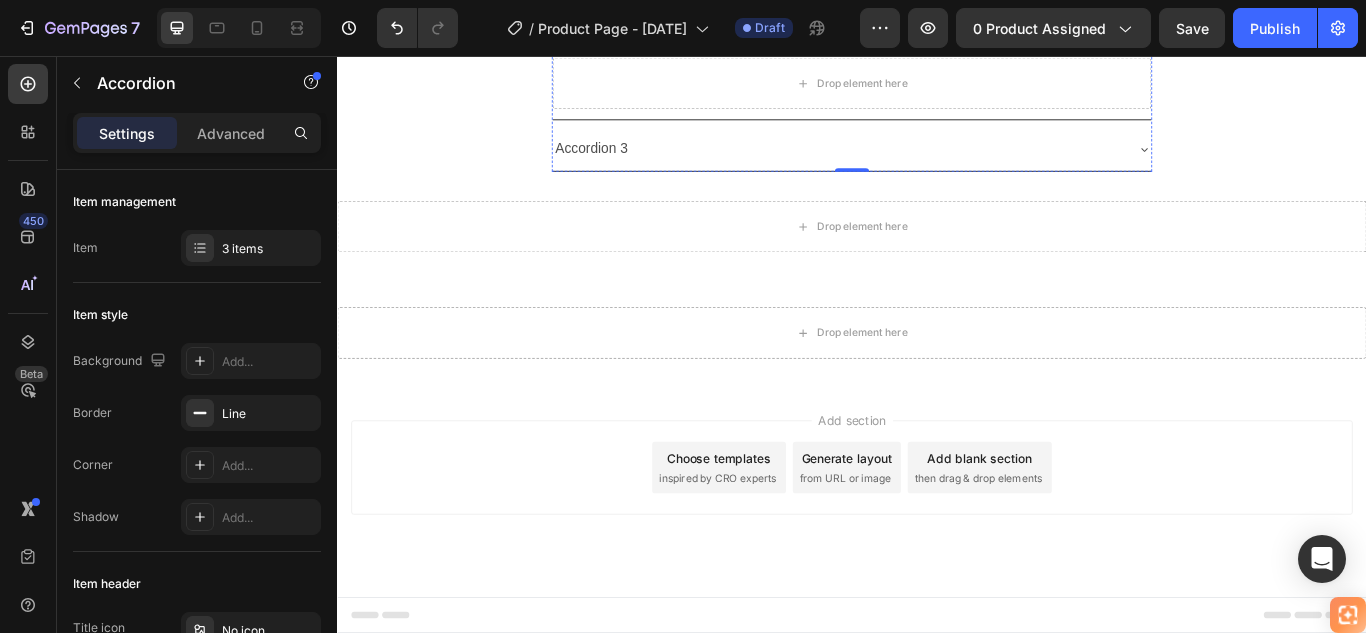 click on "Funciona en cemento, madera, baldosas, cerámica, ladrillo, metal, vidrio y más. Es ideal para techos, paredes, baños, terrazas y cocinas." at bounding box center (937, -48) 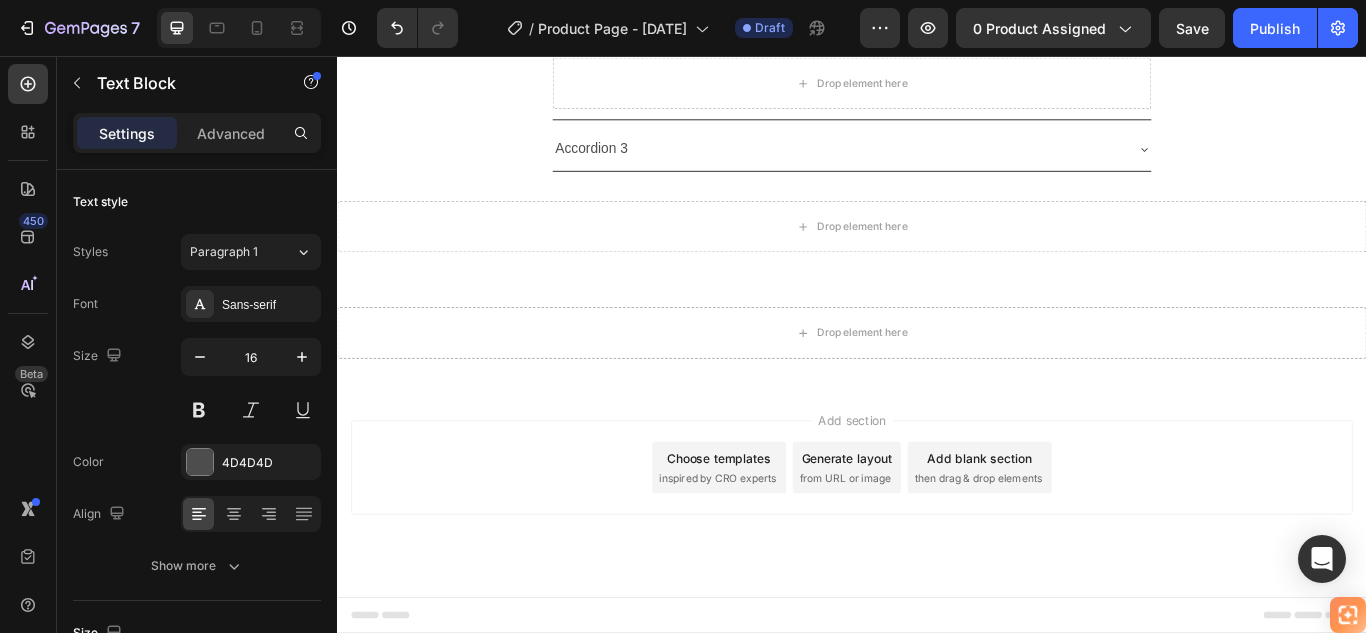 click 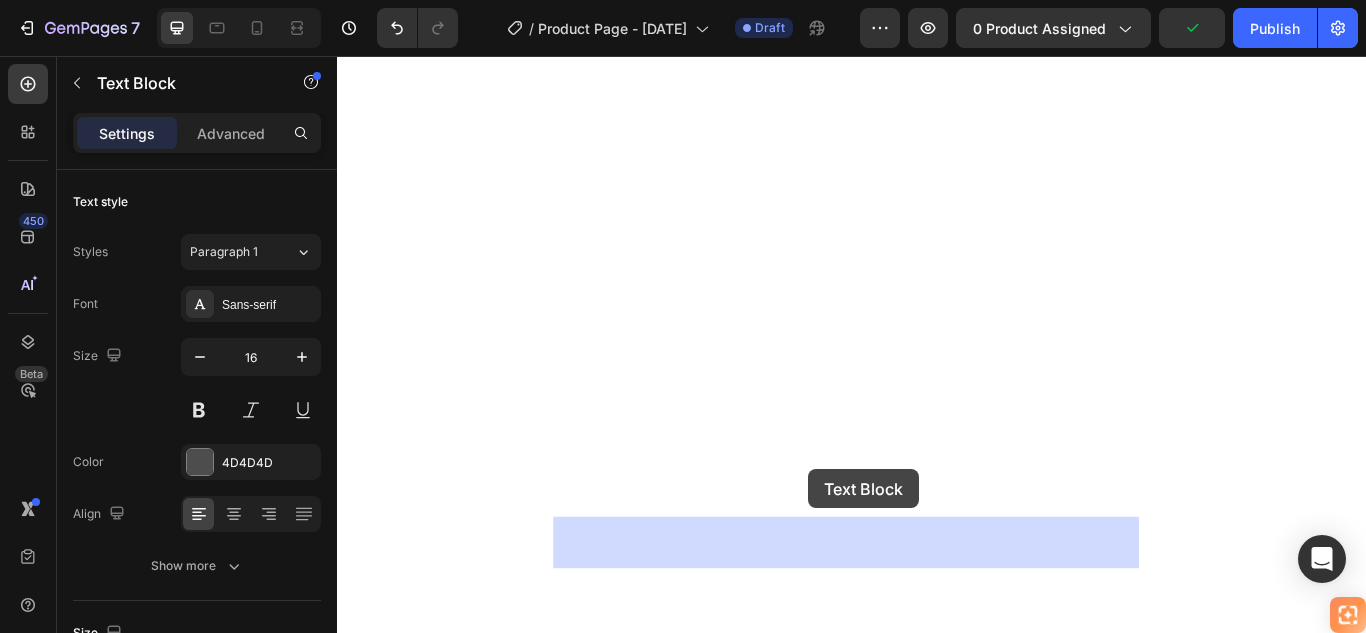 drag, startPoint x: 604, startPoint y: 398, endPoint x: 886, endPoint y: 538, distance: 314.83963 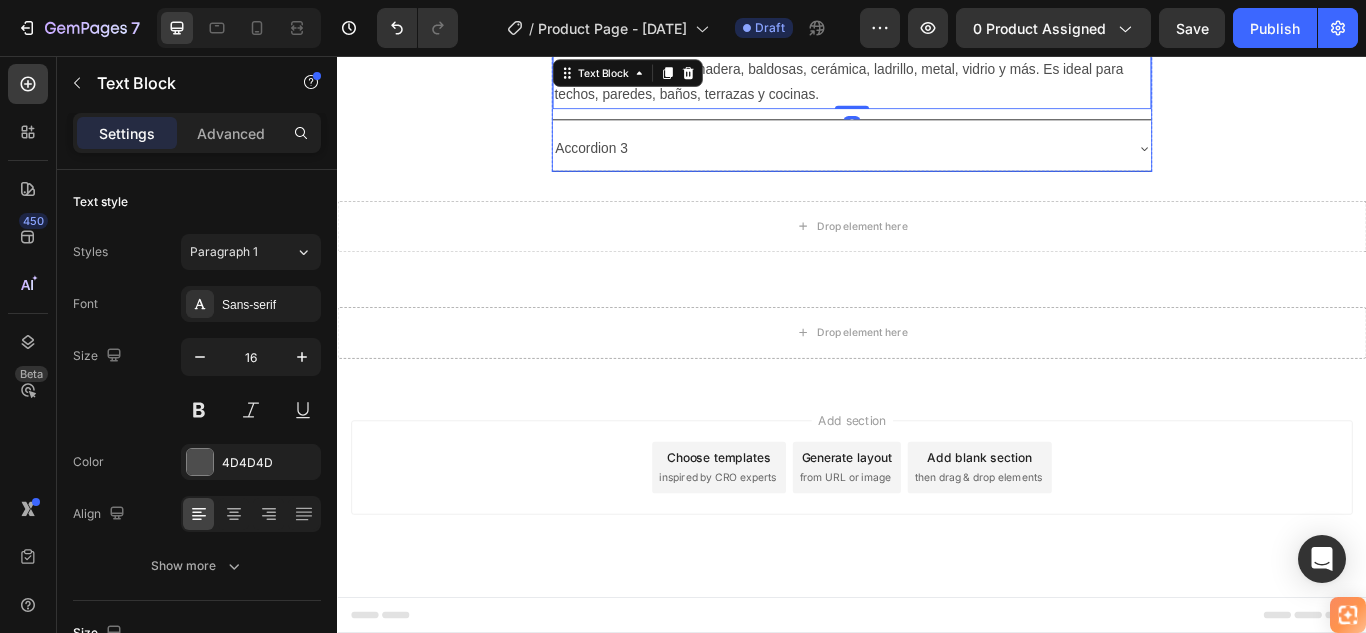 click 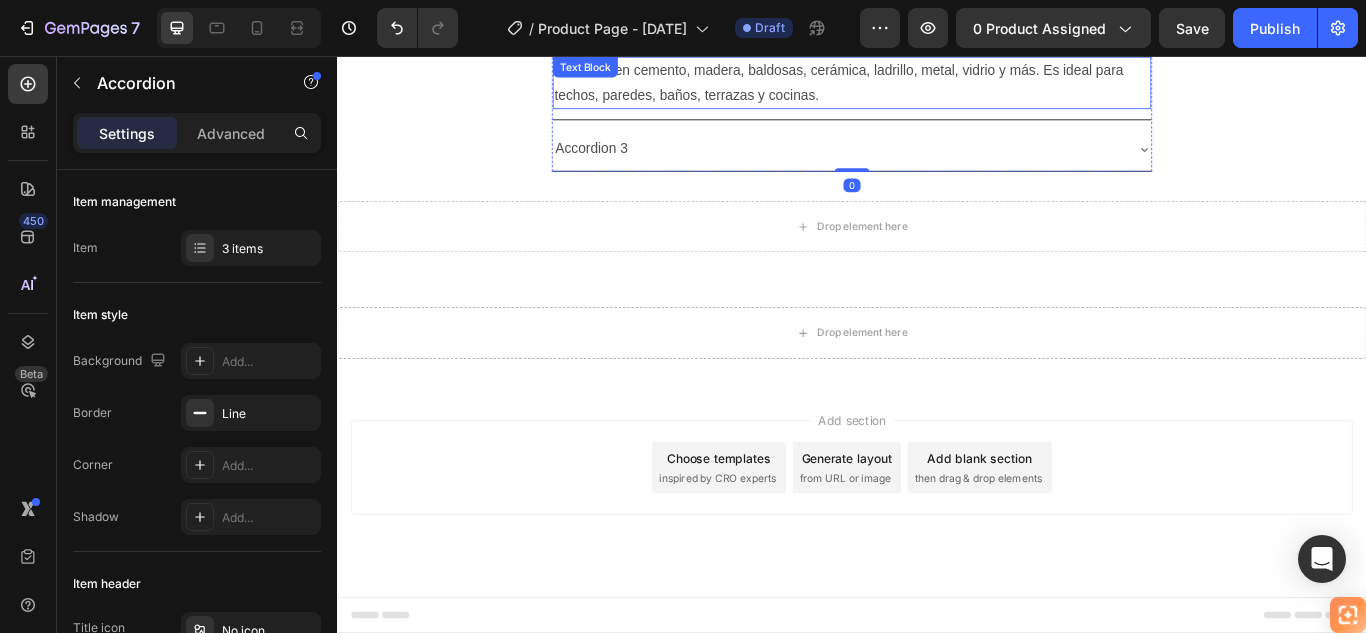 click on "Funciona en cemento, madera, baldosas, cerámica, ladrillo, metal, vidrio y más. Es ideal para techos, paredes, baños, terrazas y cocinas." at bounding box center [937, 88] 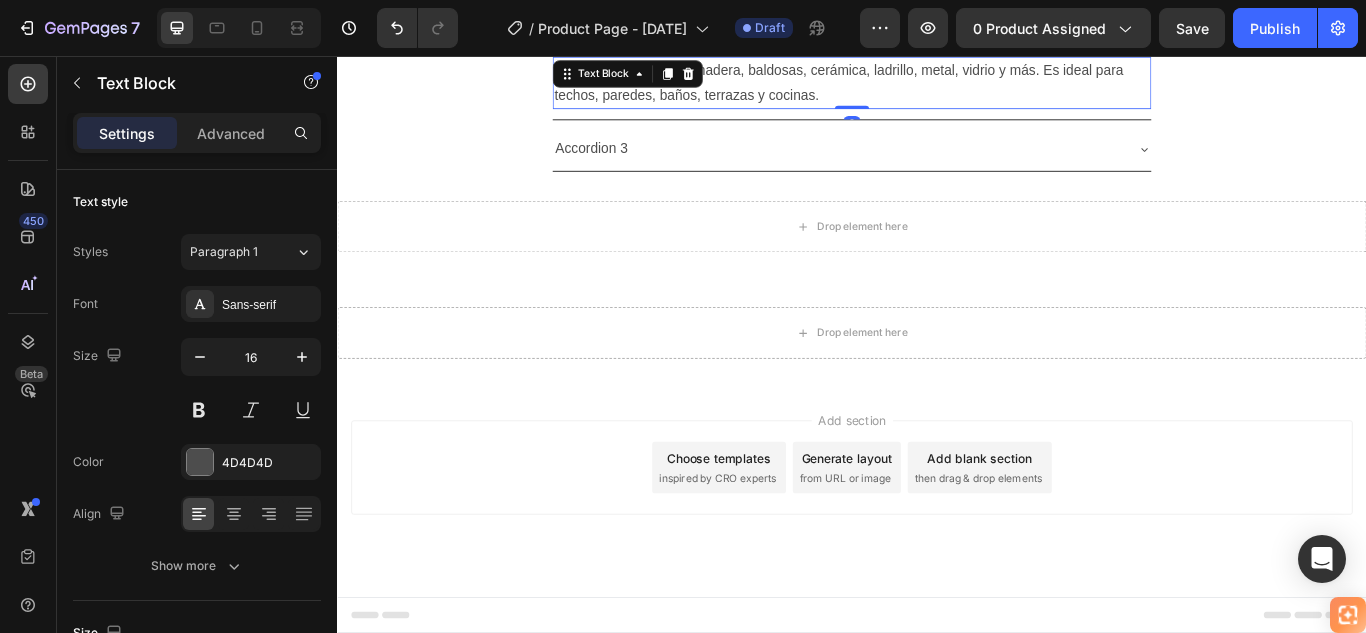 click on "Funciona en cemento, madera, baldosas, cerámica, ladrillo, metal, vidrio y más. Es ideal para techos, paredes, baños, terrazas y cocinas." at bounding box center (937, 88) 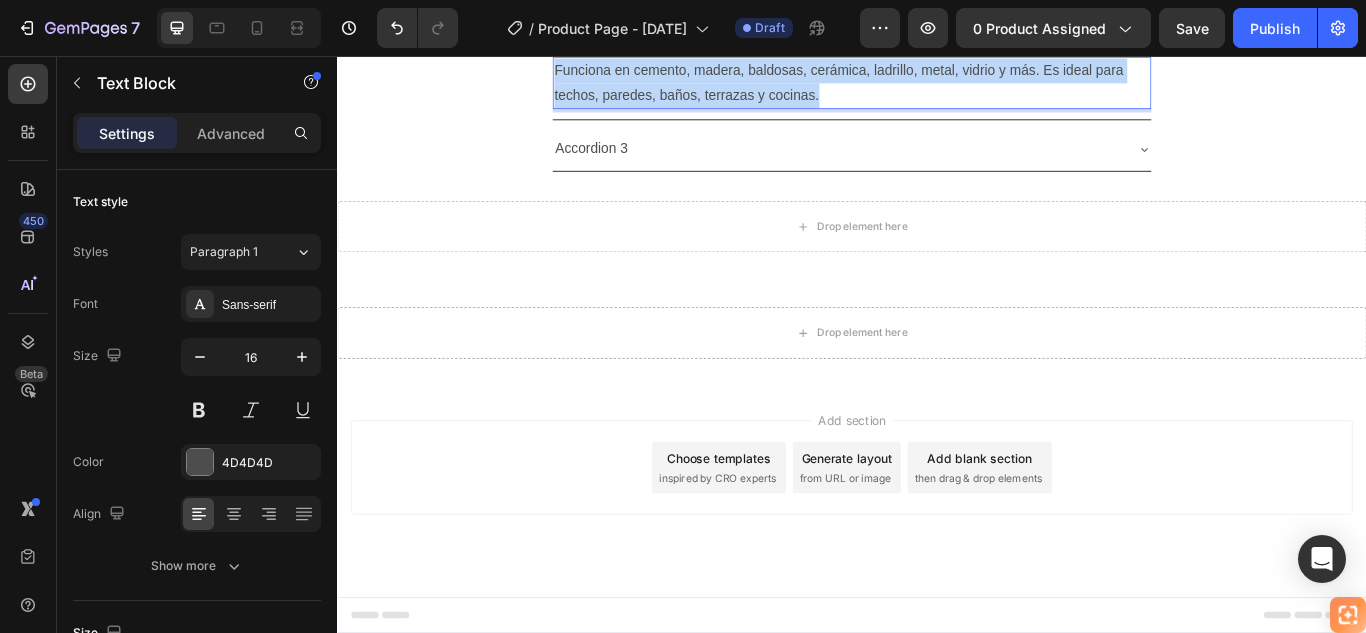 click on "Funciona en cemento, madera, baldosas, cerámica, ladrillo, metal, vidrio y más. Es ideal para techos, paredes, baños, terrazas y cocinas." at bounding box center [937, 88] 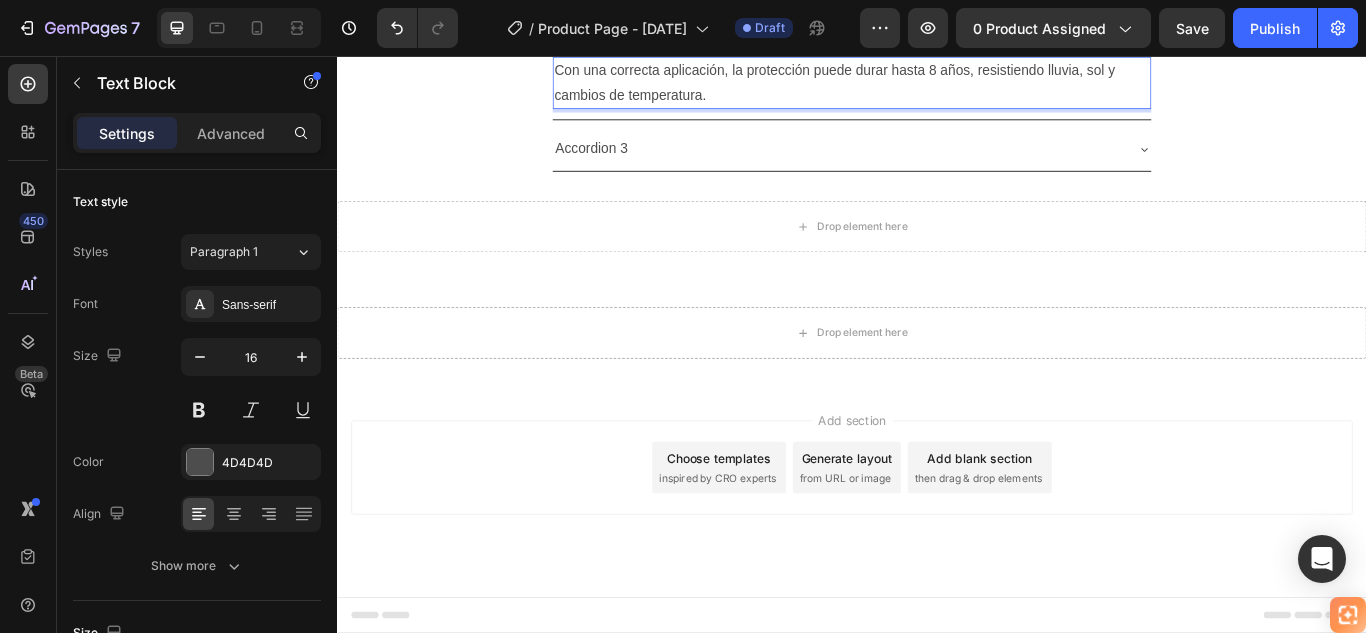 click on "Con una correcta aplicación, la protección puede durar hasta 8 años, resistiendo lluvia, sol y cambios de temperatura." at bounding box center (937, 88) 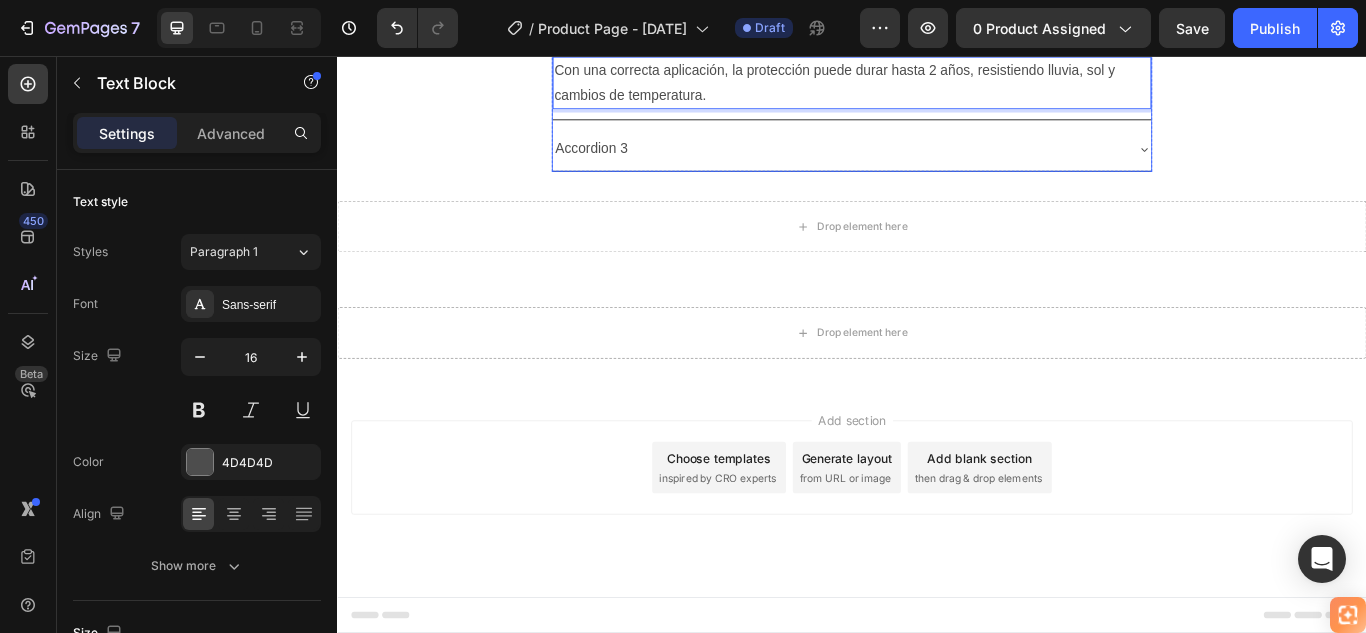 click 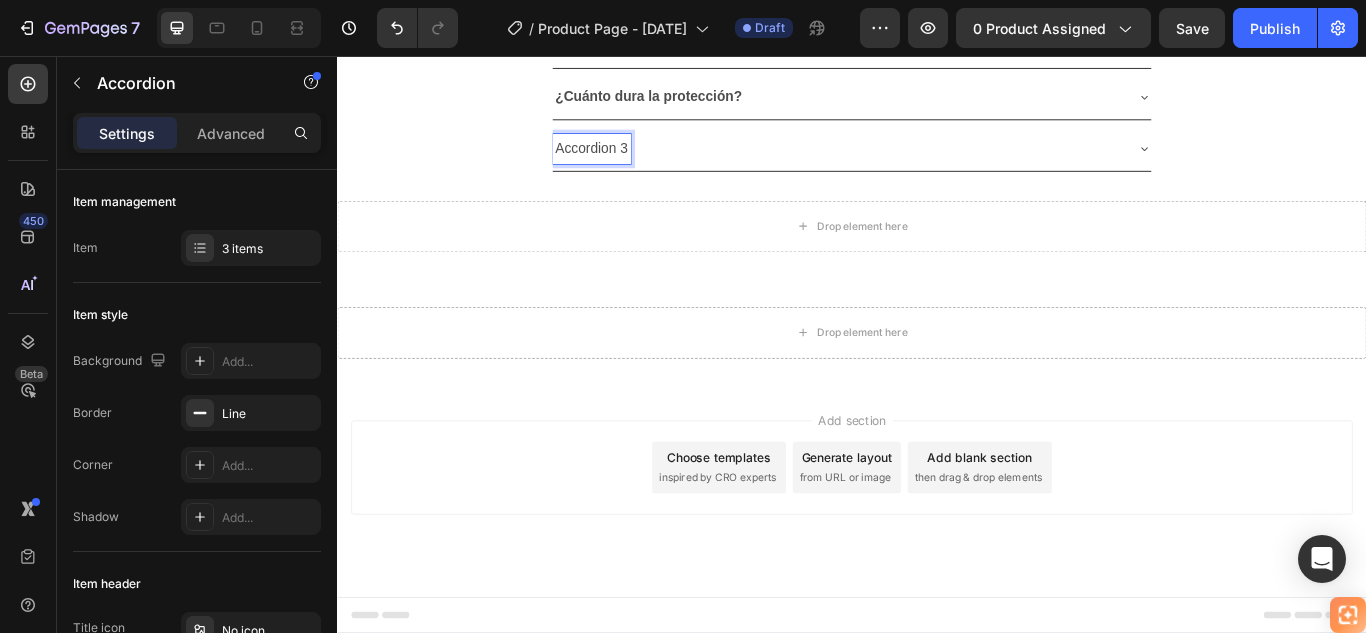 click on "Accordion 3" at bounding box center [633, 164] 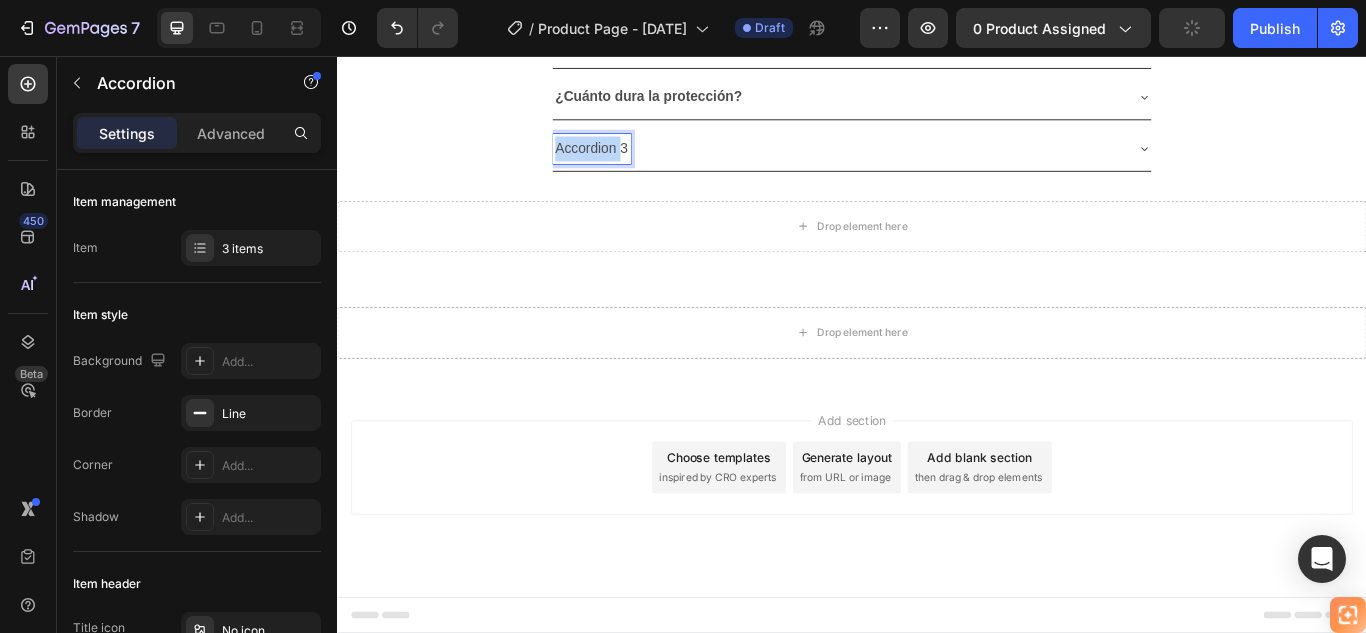 click on "Accordion 3" at bounding box center (633, 164) 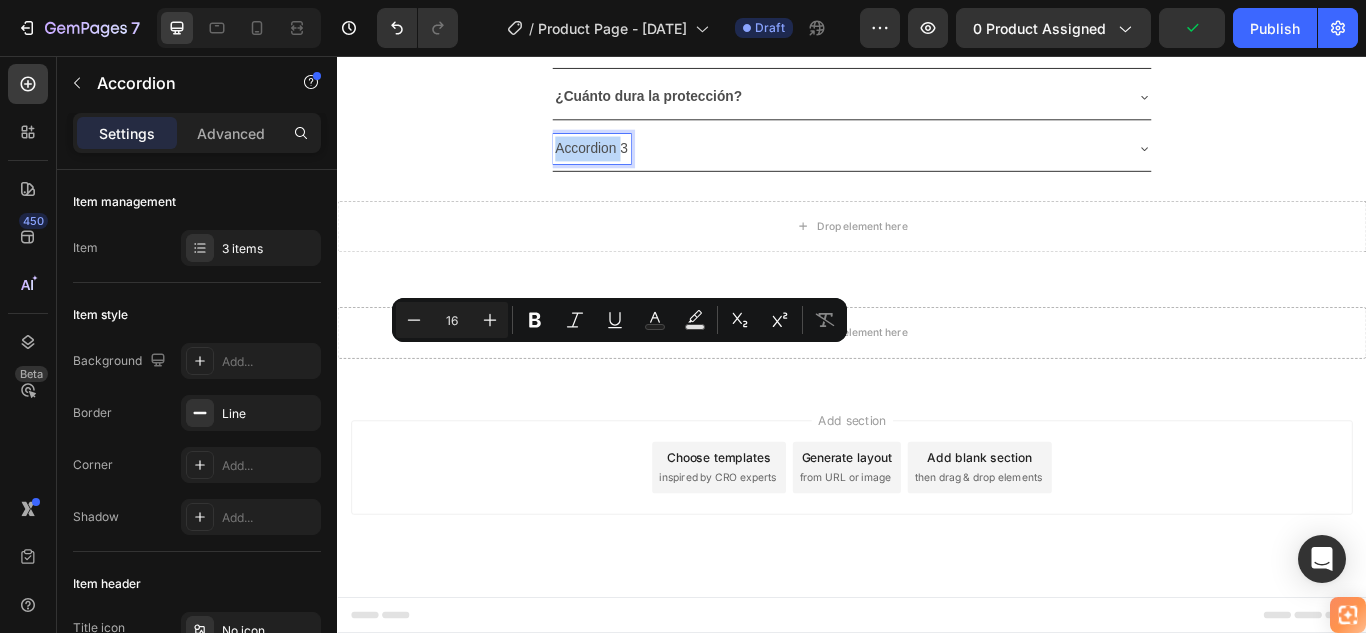 click on "Accordion 3" at bounding box center (633, 164) 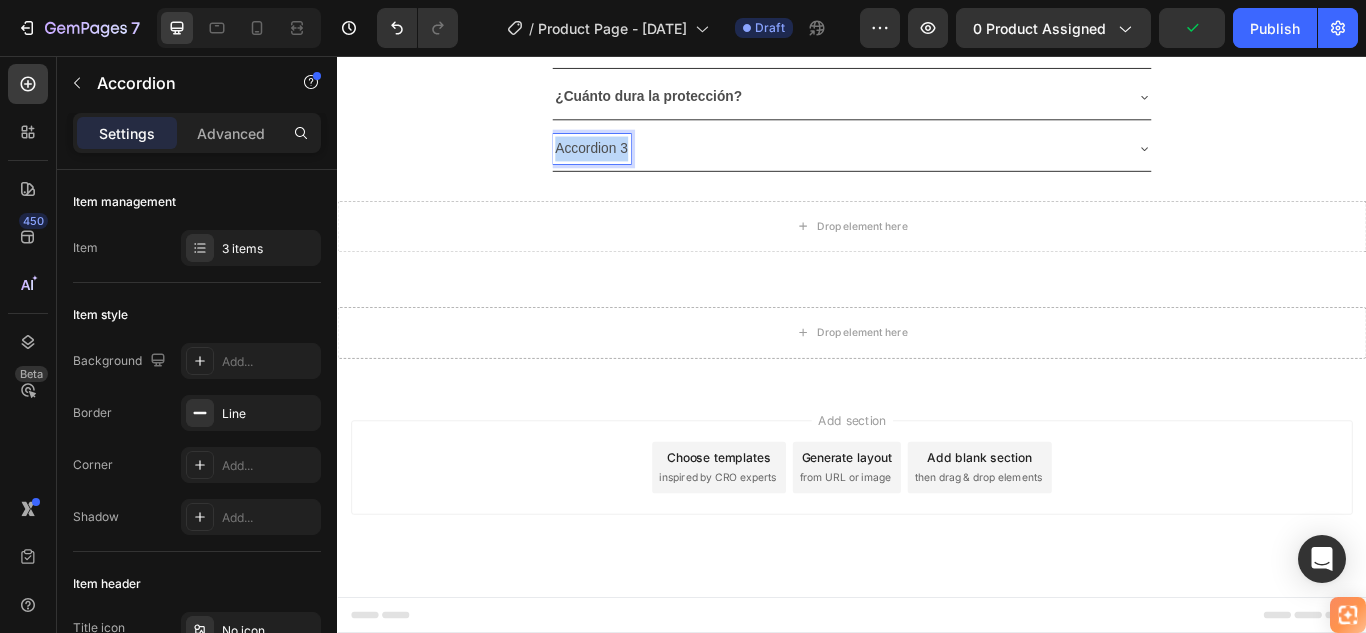 click on "Accordion 3" at bounding box center (633, 164) 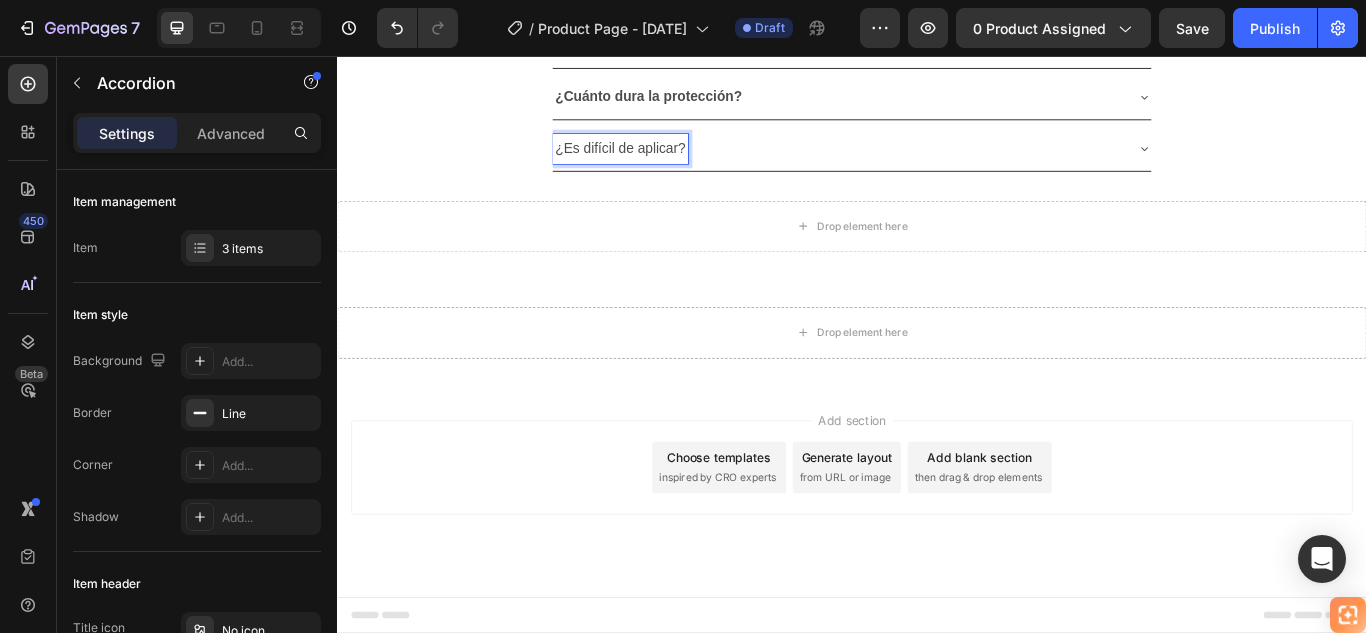 click 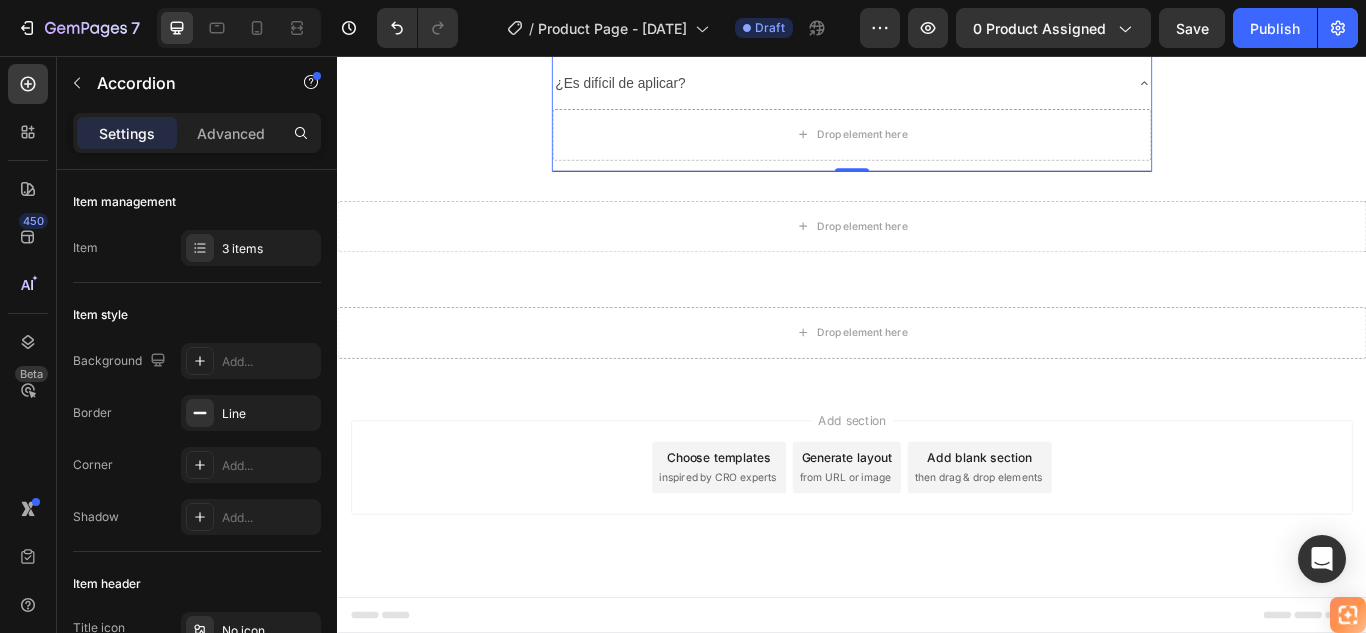 click on "¿Es difícil de aplicar?" at bounding box center (667, 88) 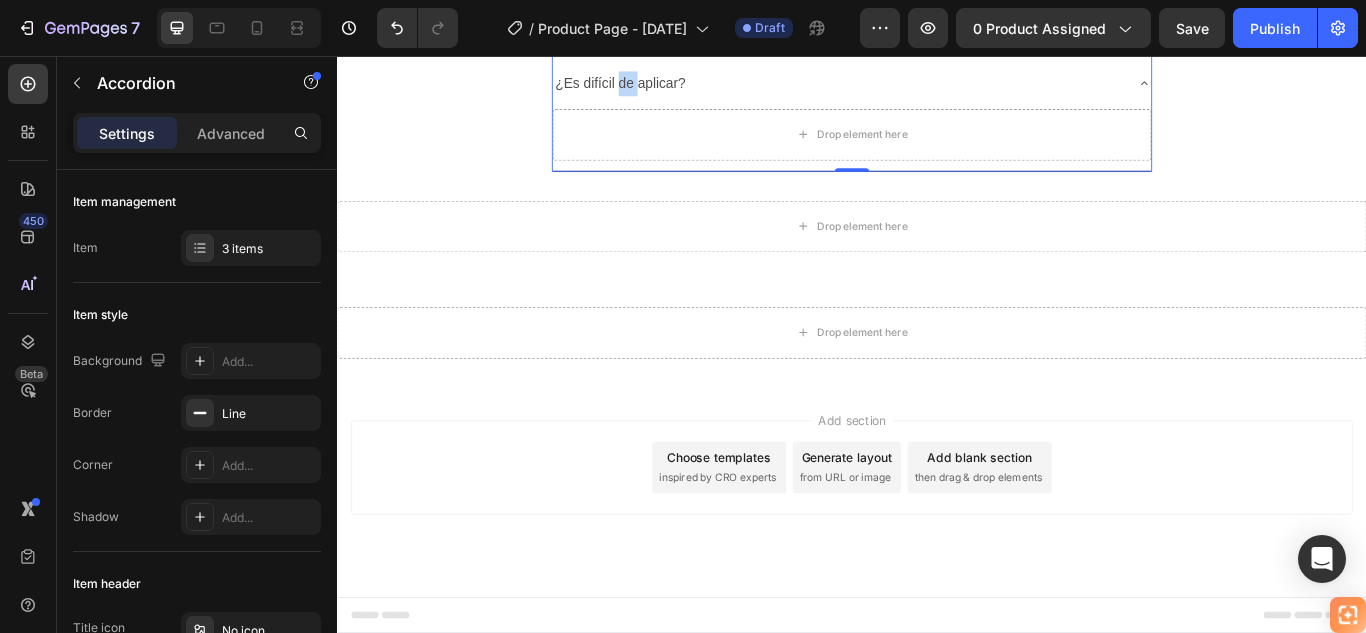 click on "¿Es difícil de aplicar?" at bounding box center (667, 88) 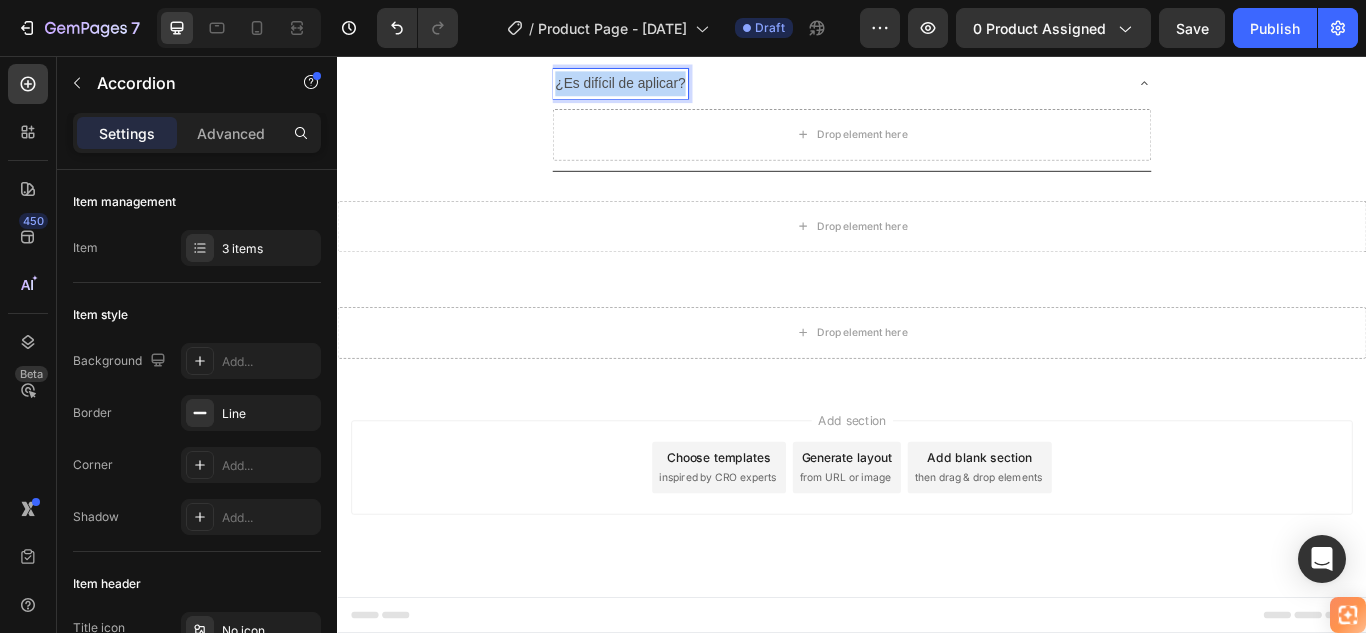 click on "¿Es difícil de aplicar?" at bounding box center (667, 88) 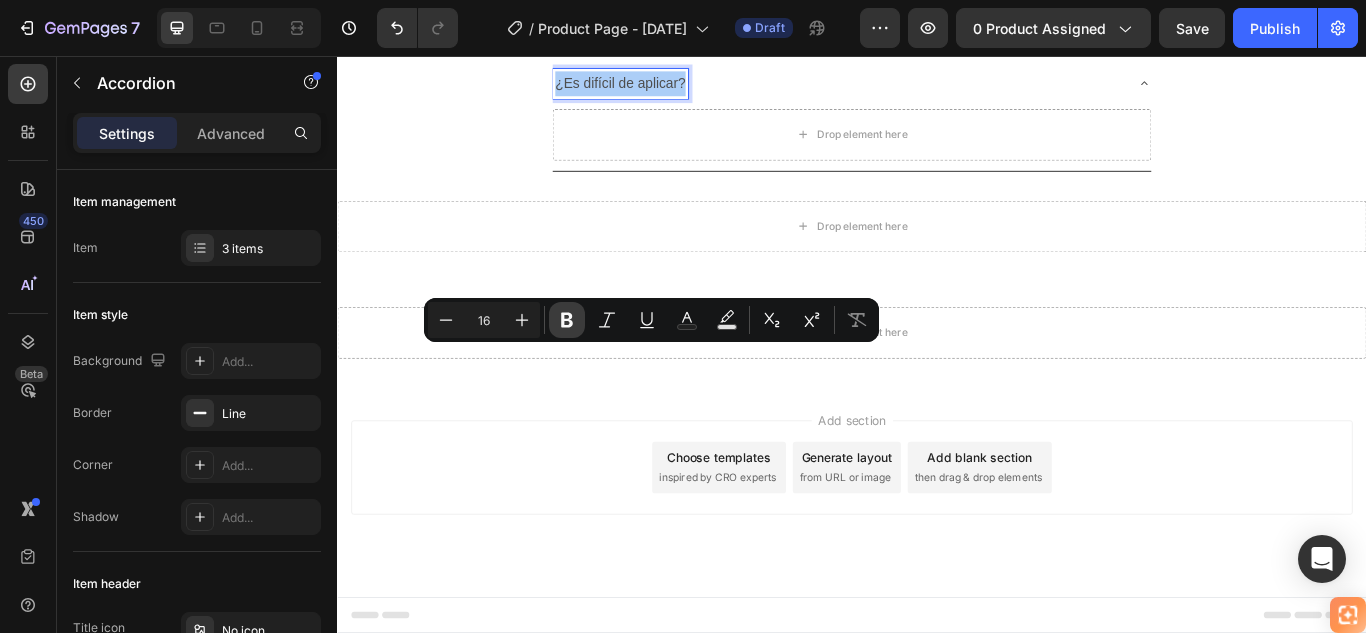 click 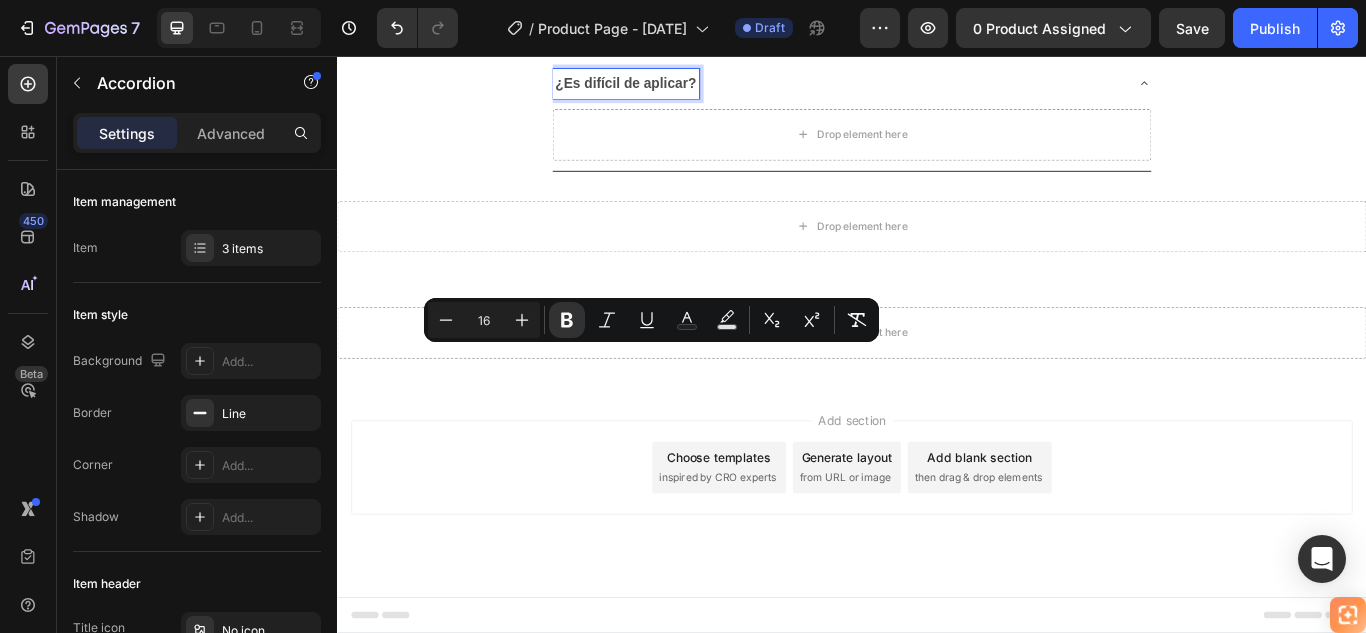 click on "¿Cuánto dura la protección?" at bounding box center (921, 28) 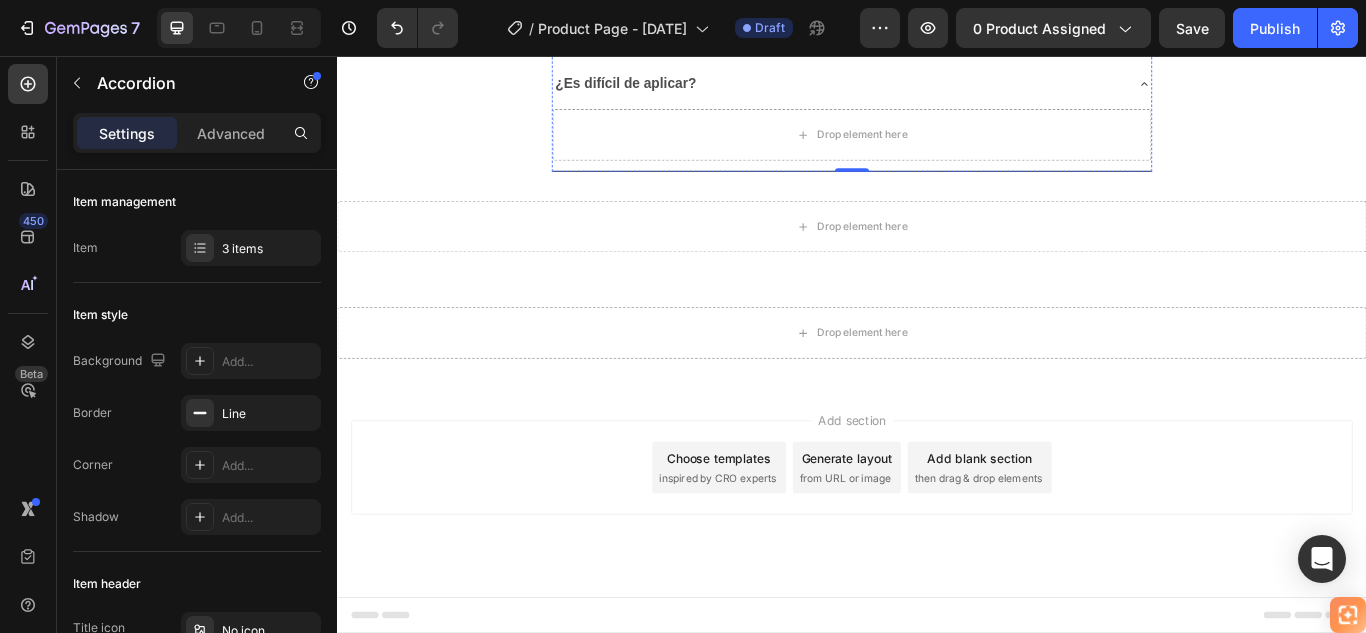 click on "Text Block" at bounding box center [626, -7] 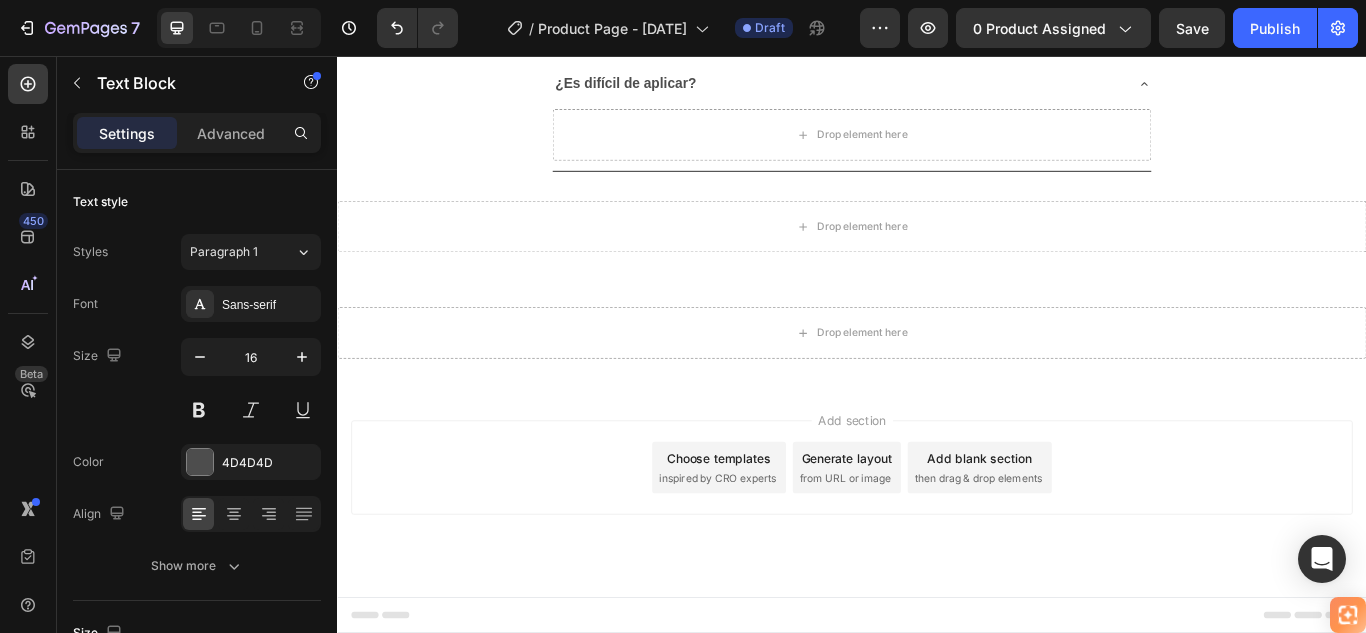 click 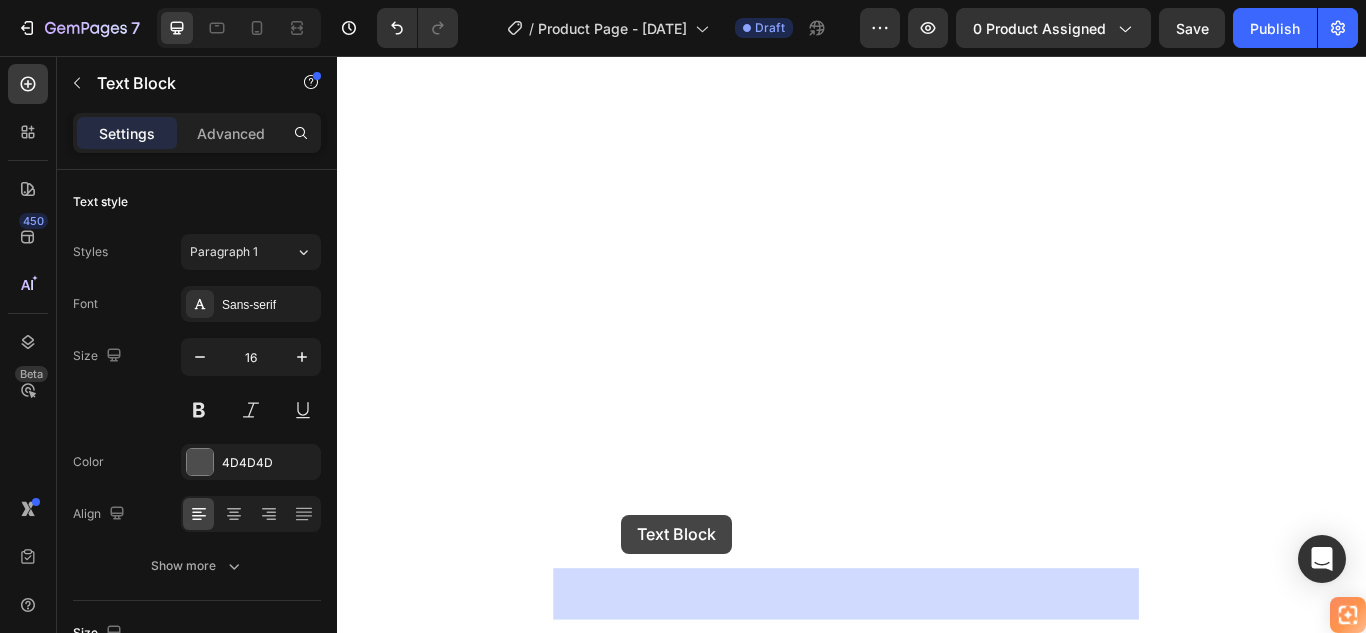 drag, startPoint x: 601, startPoint y: 458, endPoint x: 668, endPoint y: 591, distance: 148.9228 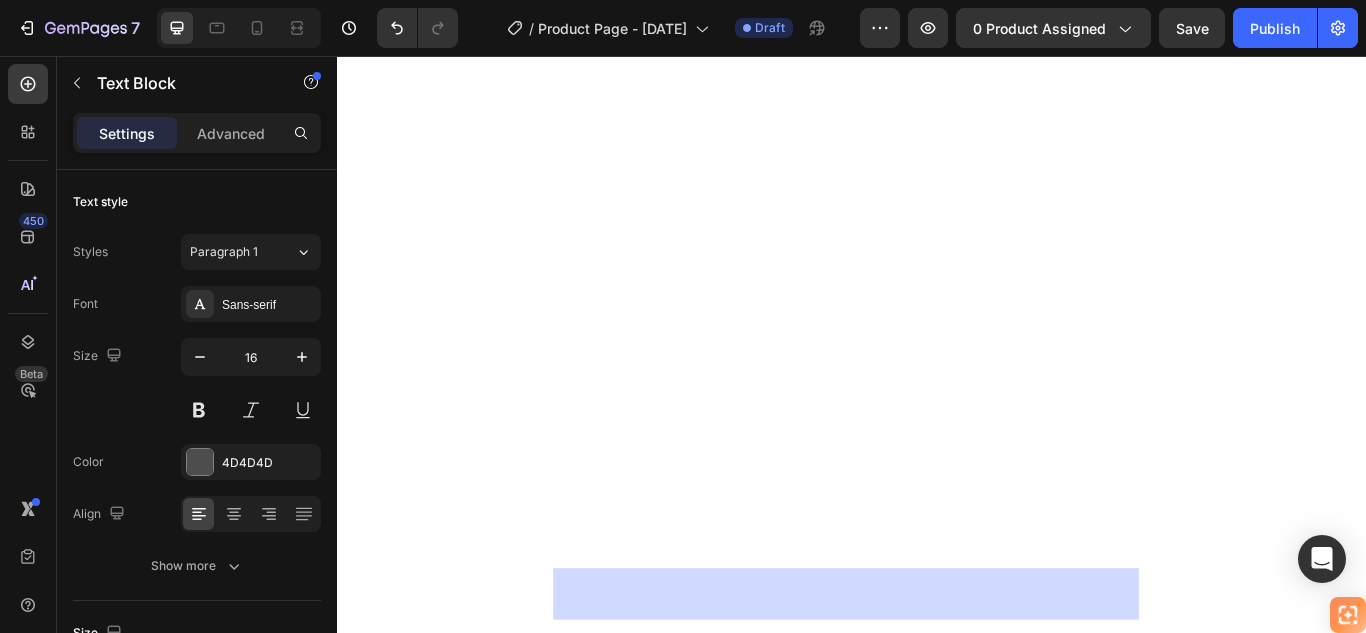 scroll, scrollTop: 3648, scrollLeft: 0, axis: vertical 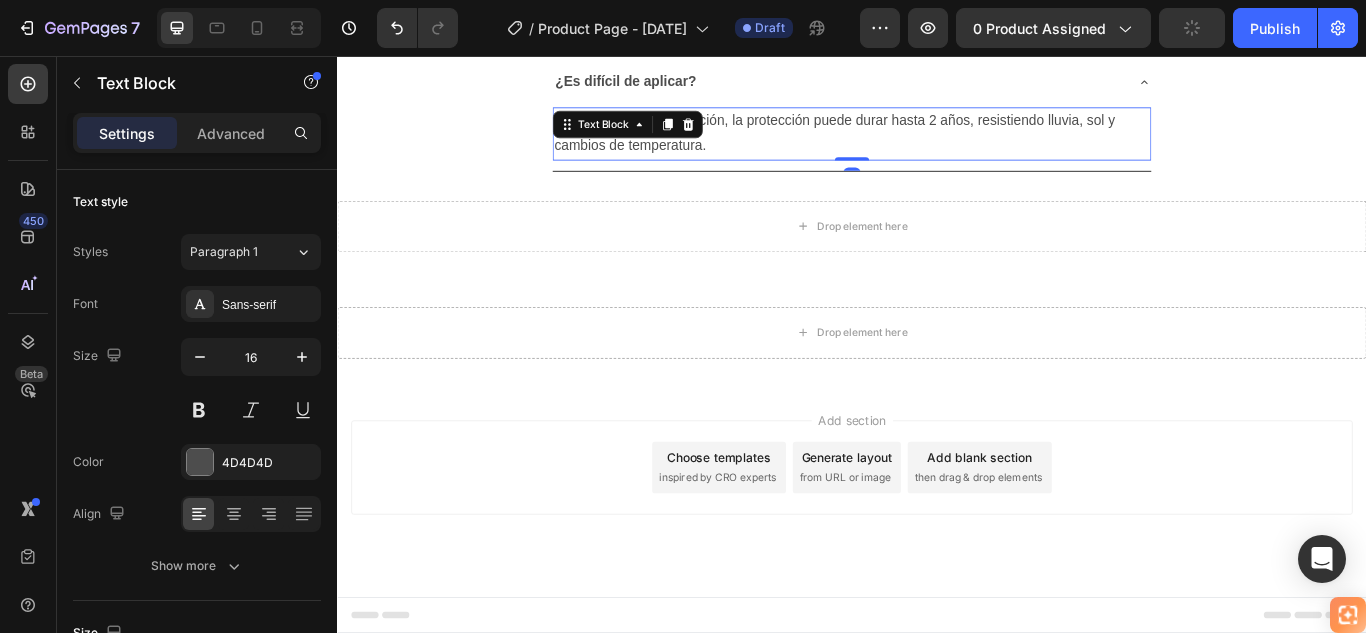 click on "Con una correcta aplicación, la protección puede durar hasta 2 años, resistiendo lluvia, sol y cambios de temperatura." at bounding box center (937, 147) 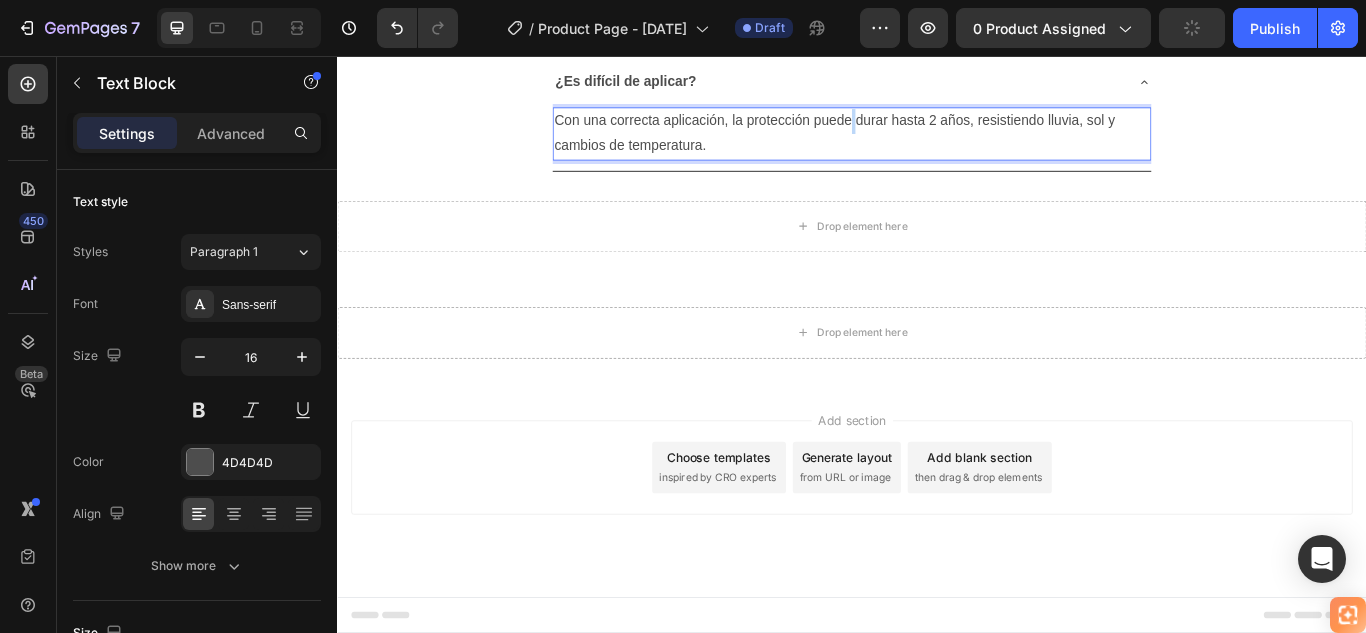 click on "Con una correcta aplicación, la protección puede durar hasta 2 años, resistiendo lluvia, sol y cambios de temperatura." at bounding box center [937, 147] 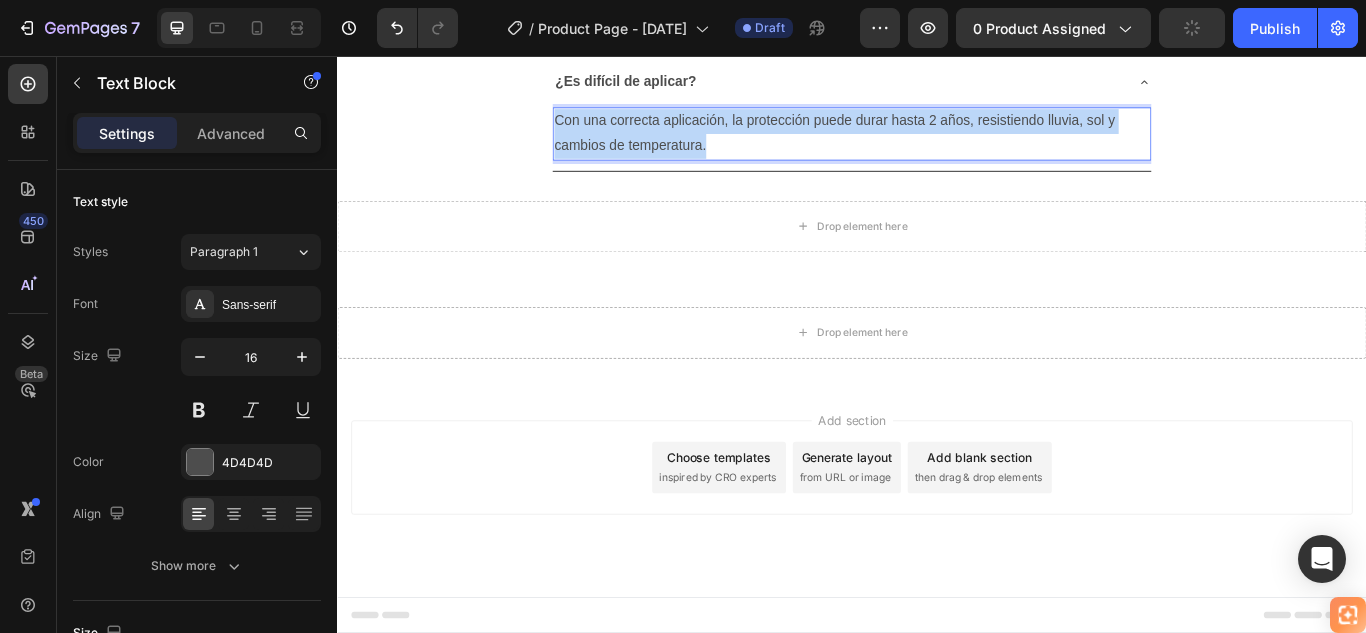 click on "Con una correcta aplicación, la protección puede durar hasta 2 años, resistiendo lluvia, sol y cambios de temperatura." at bounding box center (937, 147) 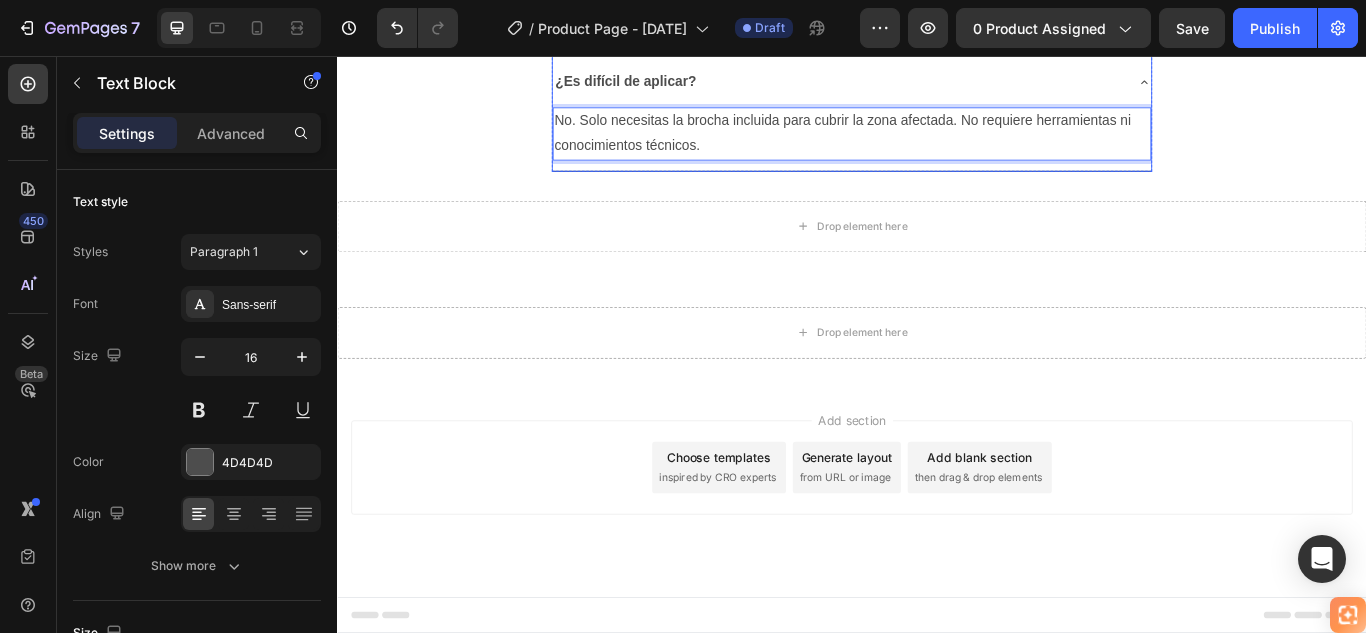 click 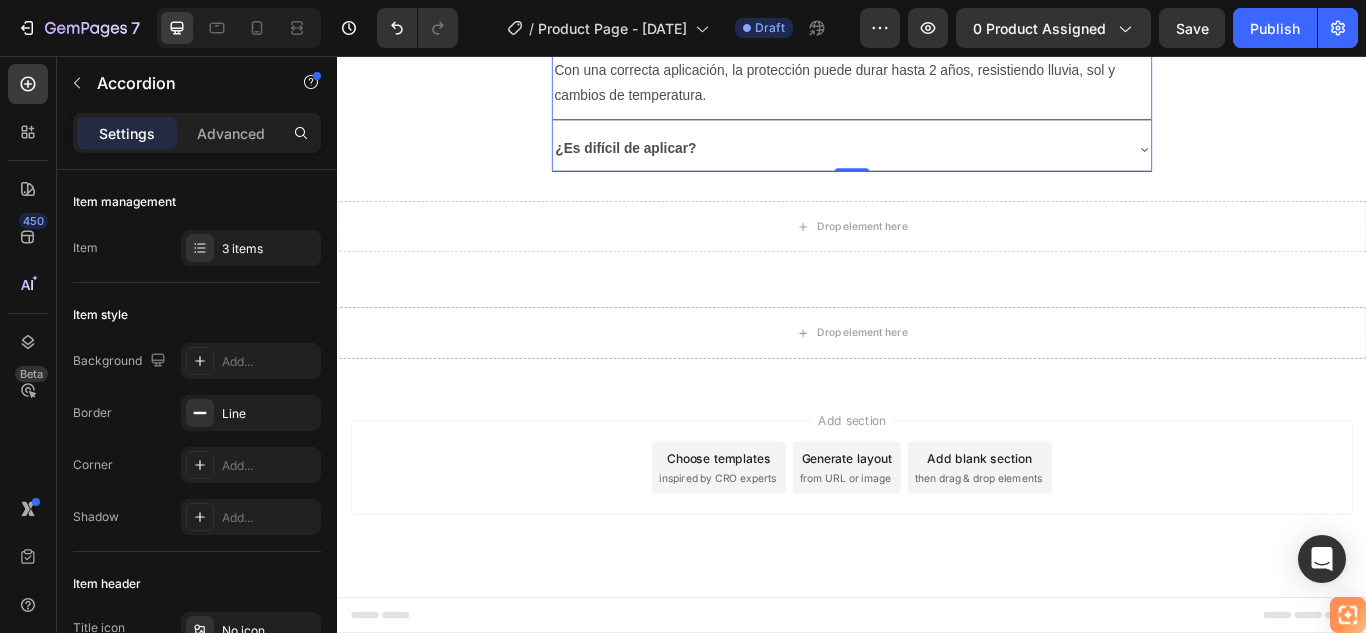 click 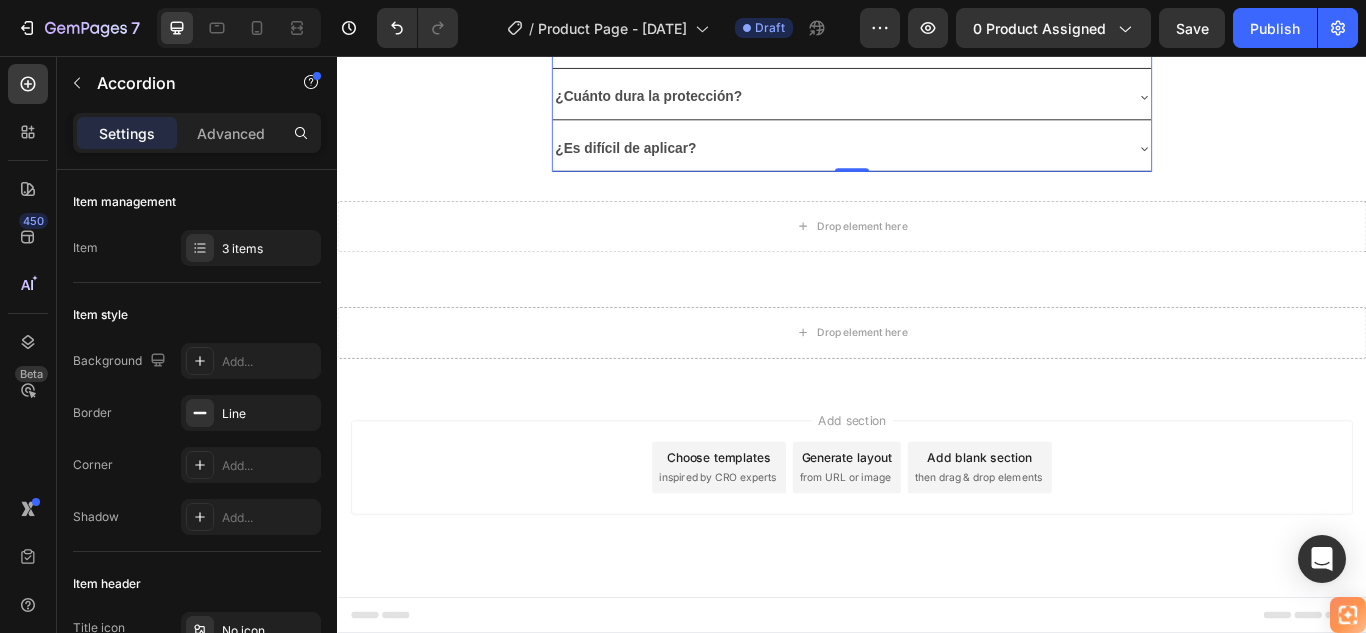 click on "¿Es difícil de aplicar?" at bounding box center [937, 164] 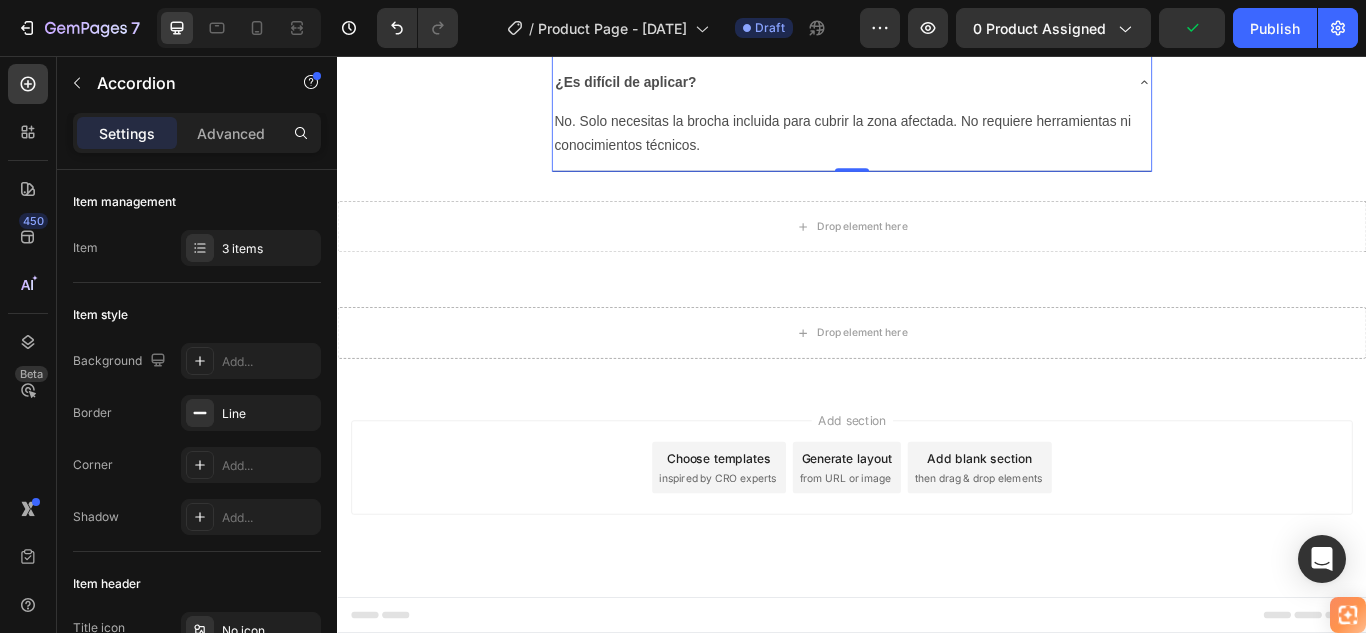 click 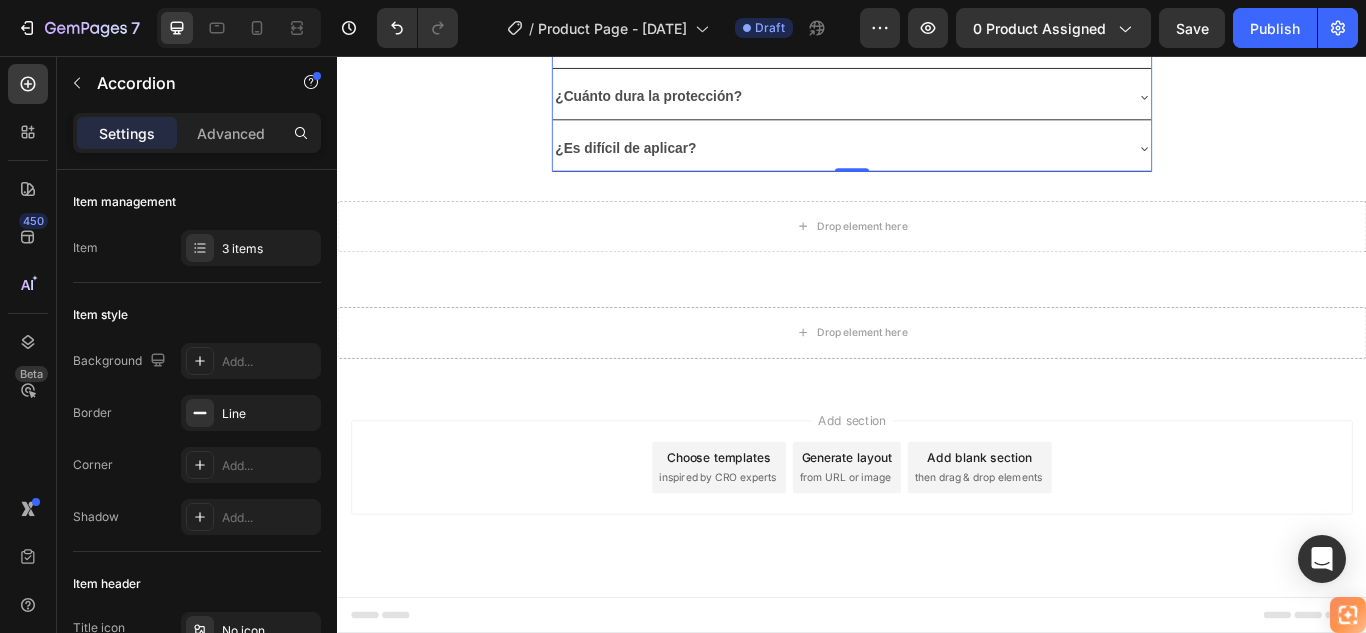 click on "¿En qué superficies puedo usar SellaTodo®?" at bounding box center (937, 44) 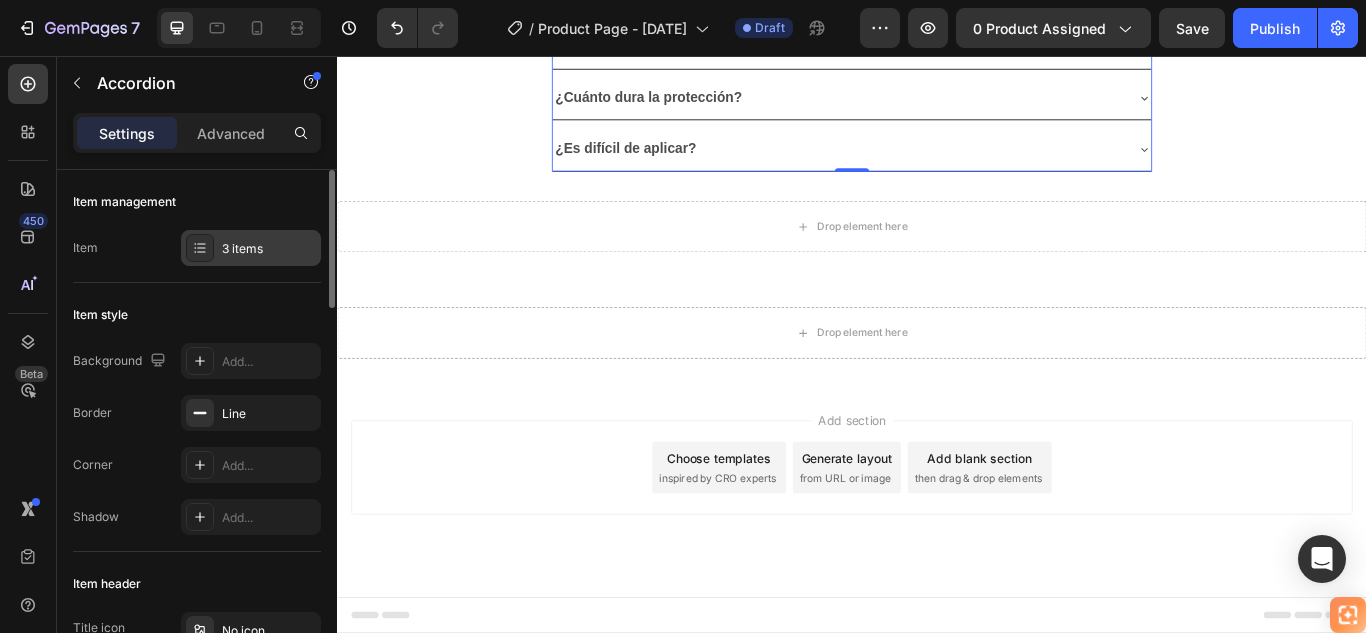 click on "3 items" at bounding box center [269, 249] 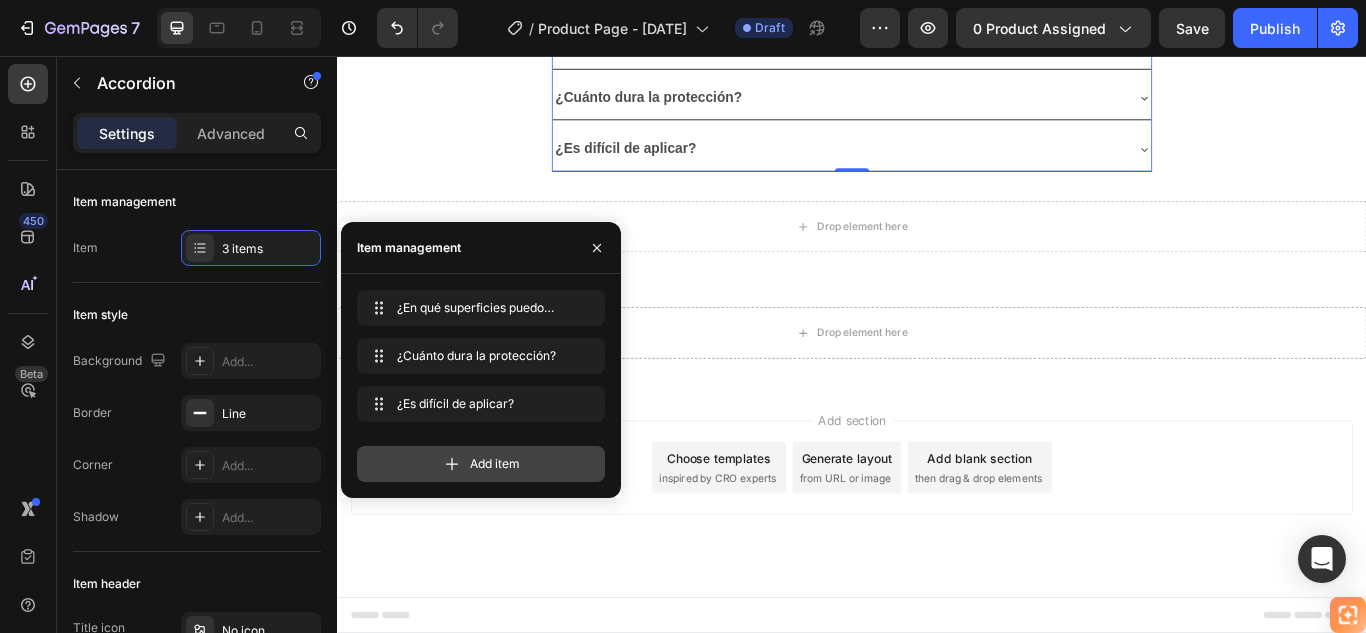click 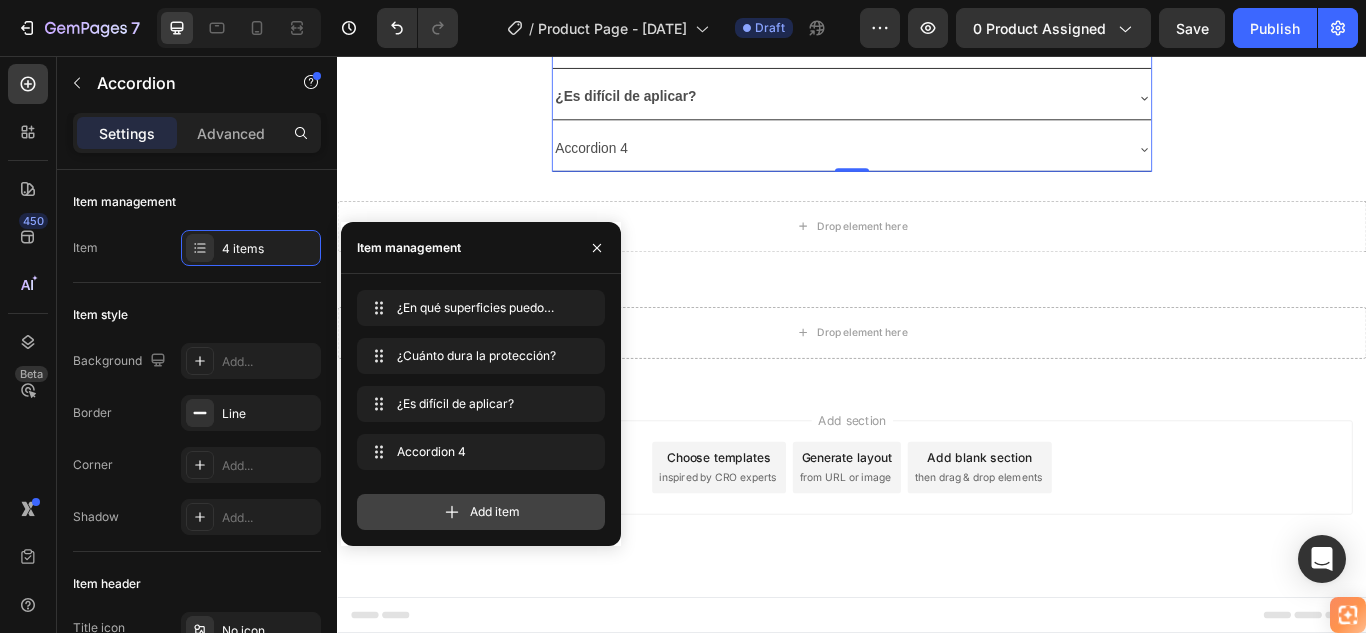 click 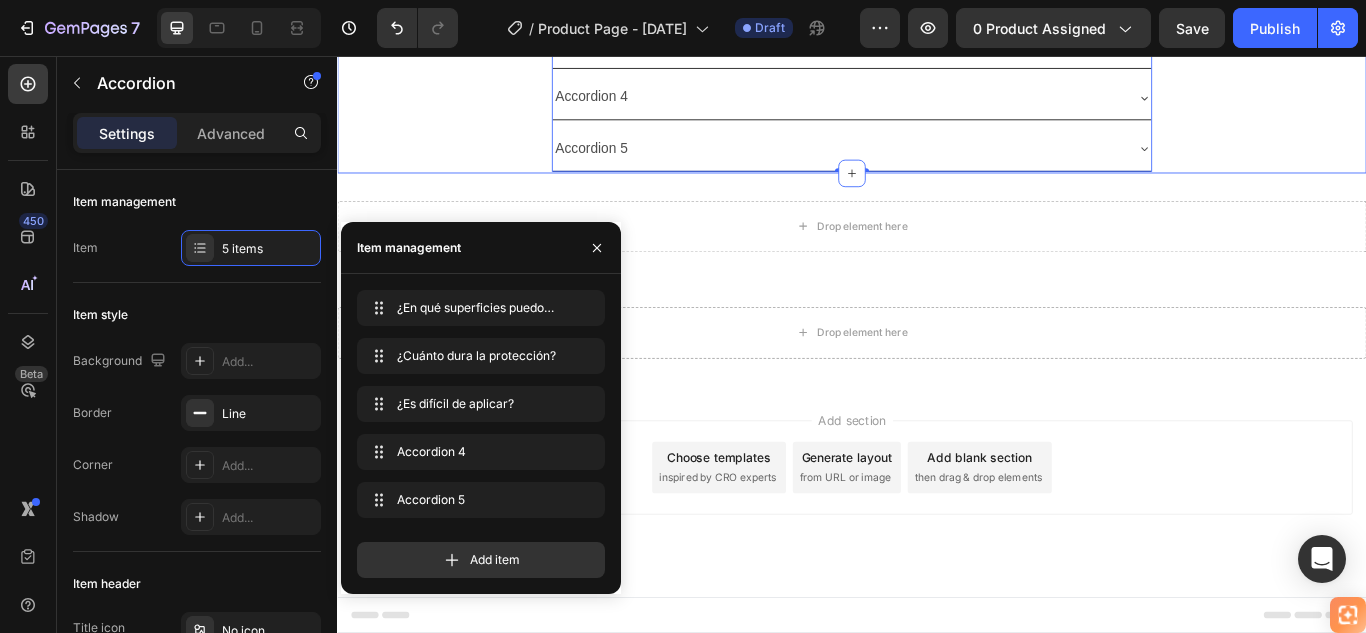 click on "🚚 Envío gratis y entrega rápida - ✅ Garantía de satisfacción total Heading Image ⭐  4.8/5 en confianza, durabilidad y uso fácil Heading 🔥  ¡Oferta Especial de Hoy! Llévate 2 por el precio de 1 Heading Antes: $179.900 Heading Solo x hoy: $89.900 Heading ¡AHORRAS 50% DE DESCUENTO! Heading
Publish the page to see the content.
Custom Code Image 🌧️  Sella en segundos, resiste lluvias por años Heading • ☔  Protección  total contra la lluvia • 💧  Corta la humedad  desde el primer contacto • 🔍  Sella grietas  invisibles que causan goteras • 🌡️ Resiste cualquier clima,  sin agrietarse • ⏱️ Seca rápido,  protege por años Heading Image 🛑 De paredes manchadas y húmedas… ✅ a superficies protegidas y como nuevas en solo una aplicación. Heading
Publish the page to see the content.
Custom Code Heading Image
Text Block" at bounding box center [937, -1185] 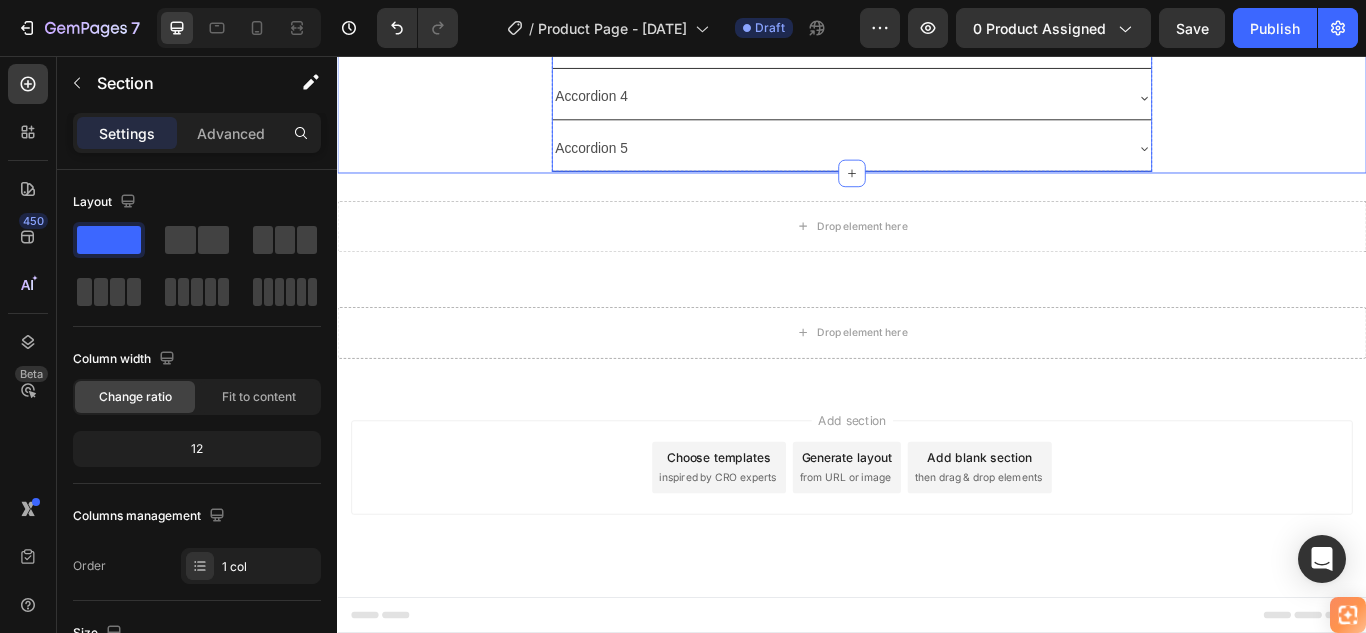 click on "Accordion 4" at bounding box center [633, 104] 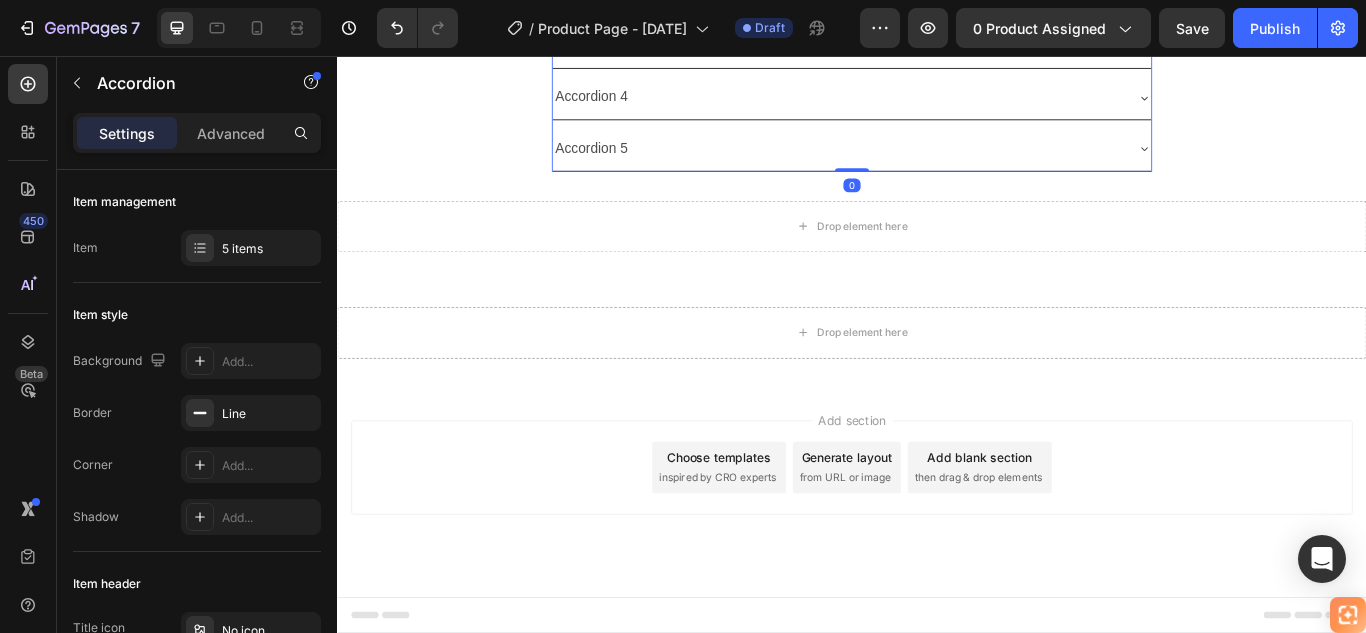 click on "Accordion 4" at bounding box center [633, 104] 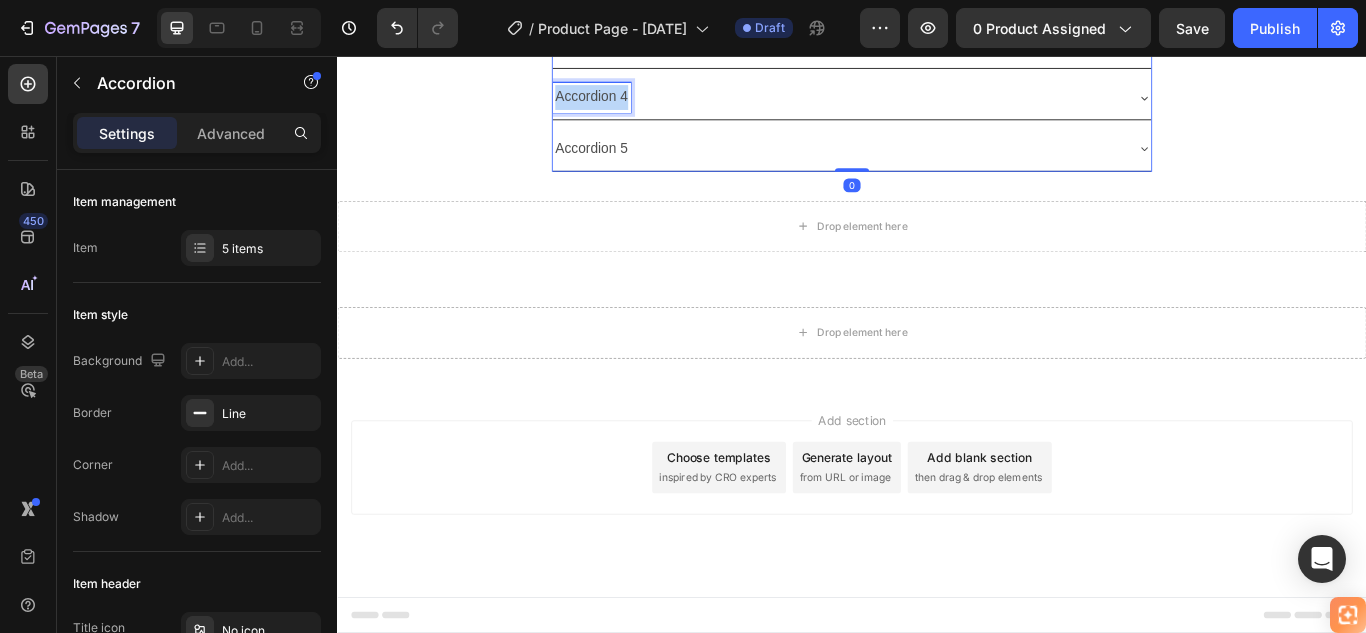 click on "Accordion 4" at bounding box center (633, 104) 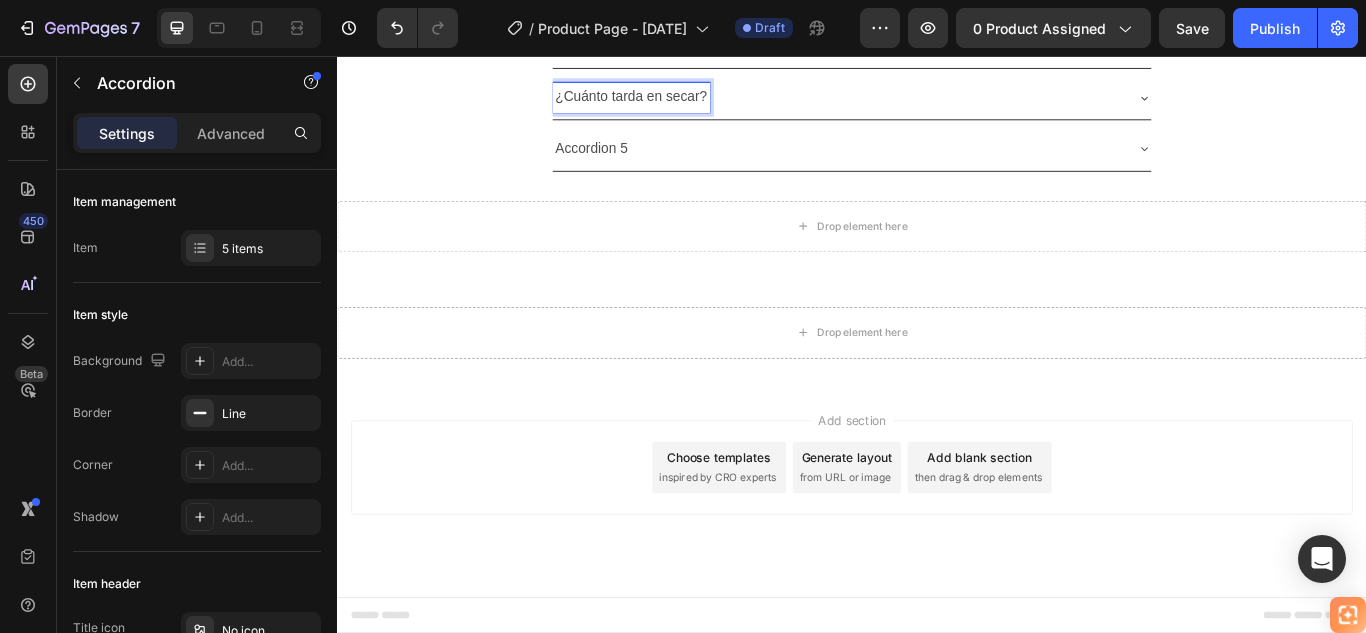 click on "¿Cuánto tarda en secar?" at bounding box center (679, 104) 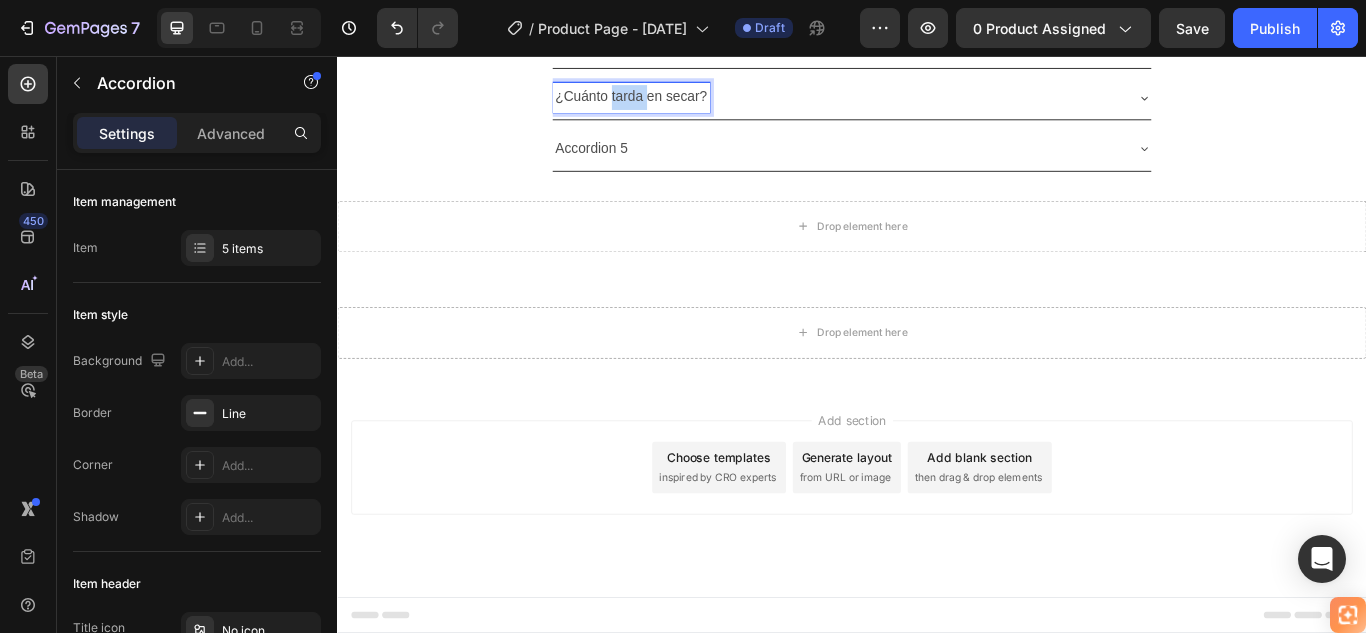 click on "¿Cuánto tarda en secar?" at bounding box center (679, 104) 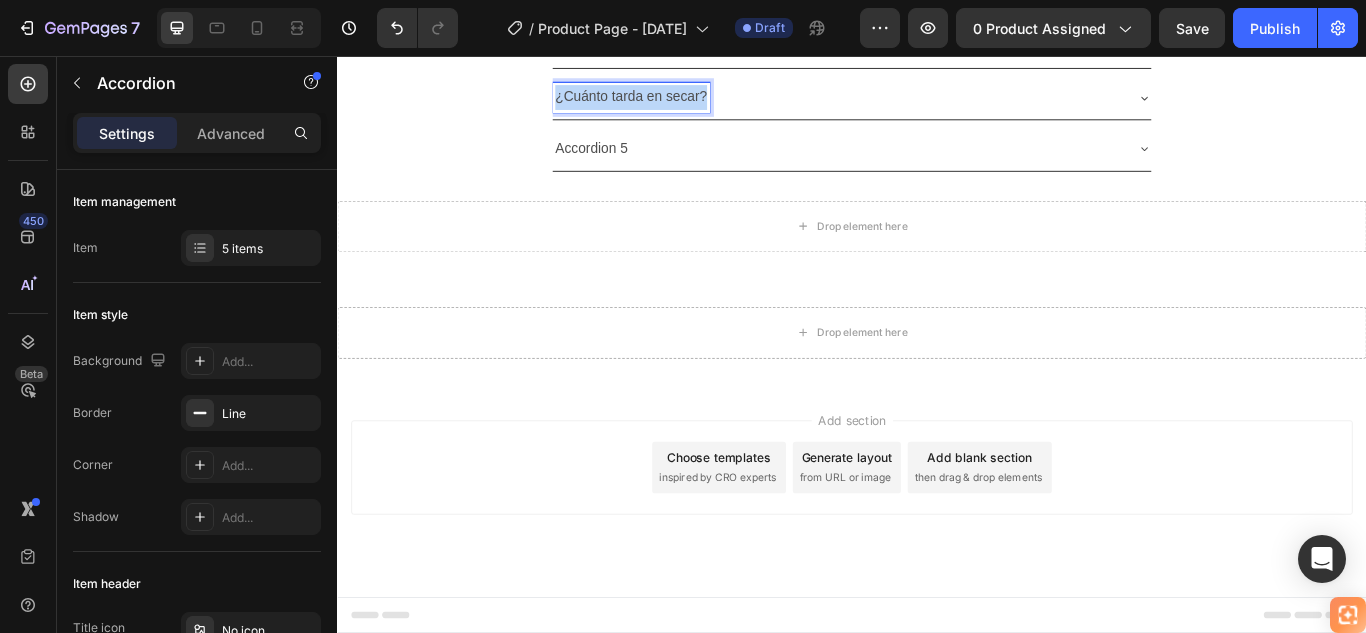 click on "¿Cuánto tarda en secar?" at bounding box center (679, 104) 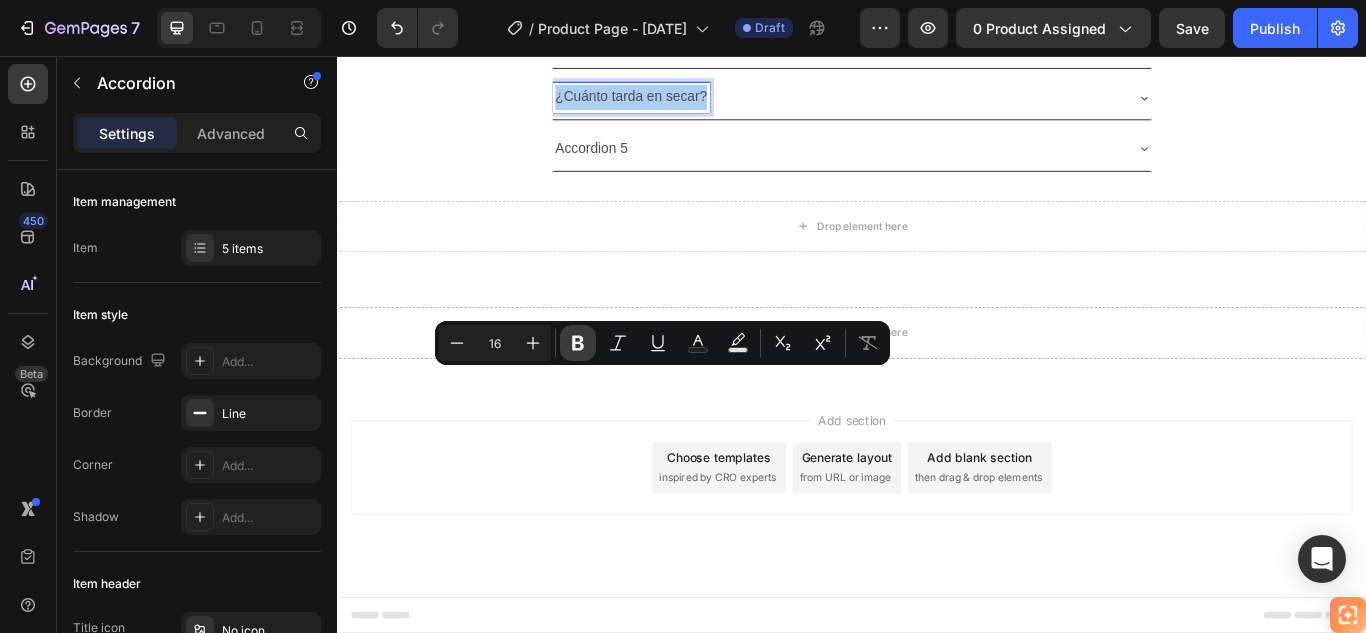 click 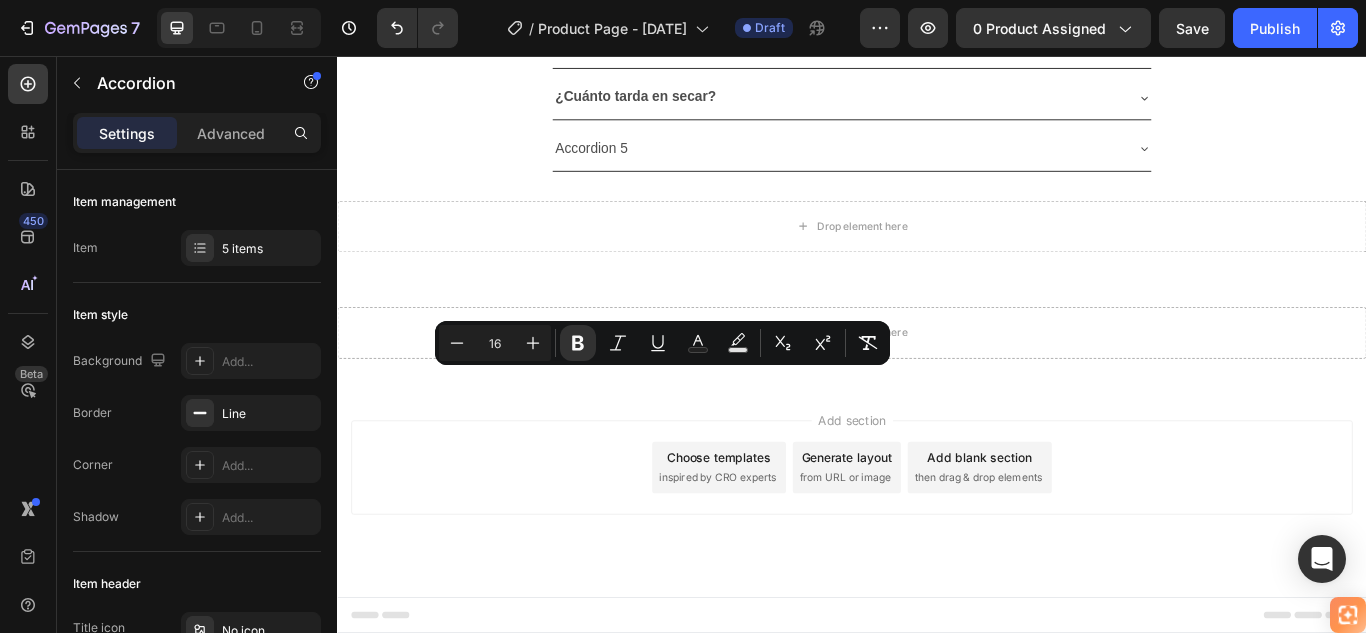 click 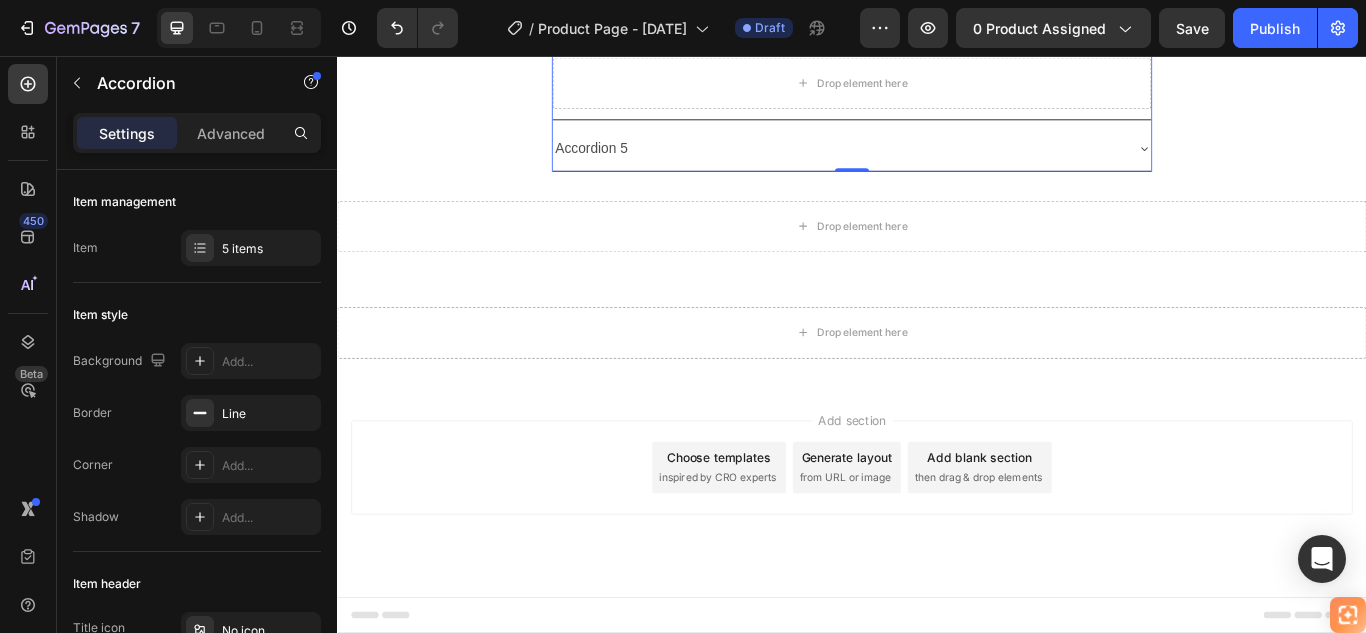 click 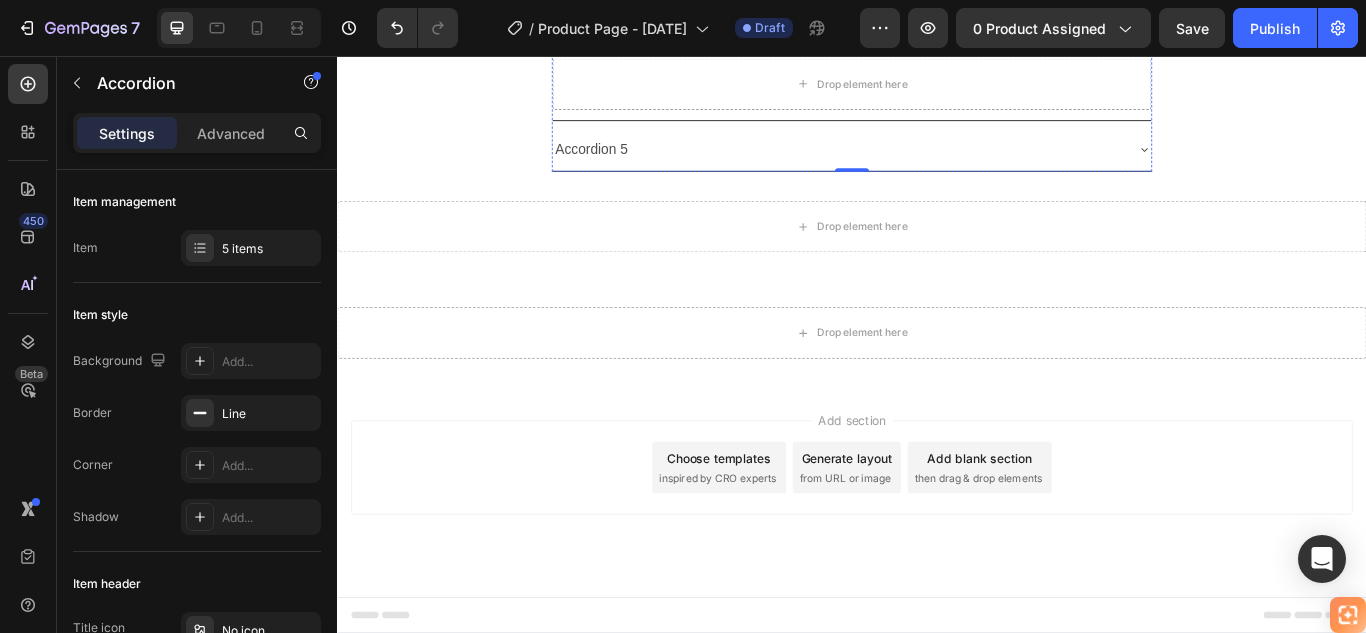 click on "No. Solo necesitas la brocha incluida para cubrir la zona afectada. No requiere herramientas ni conocimientos técnicos." at bounding box center [937, -48] 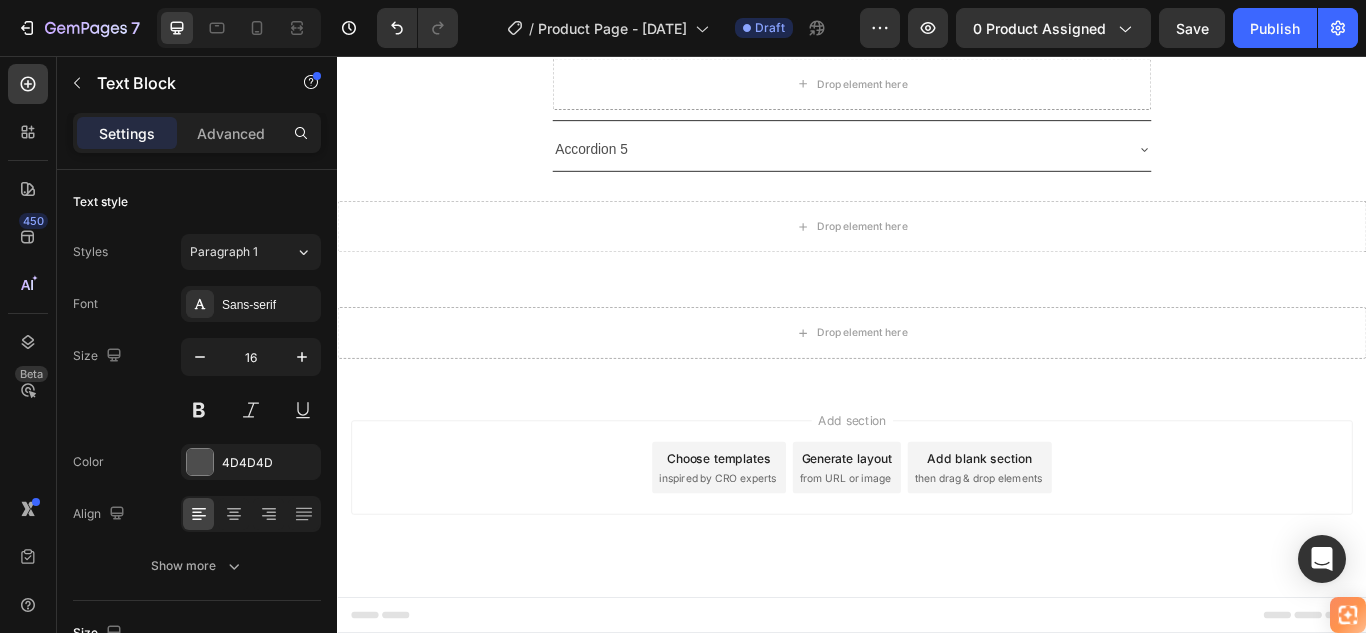 click 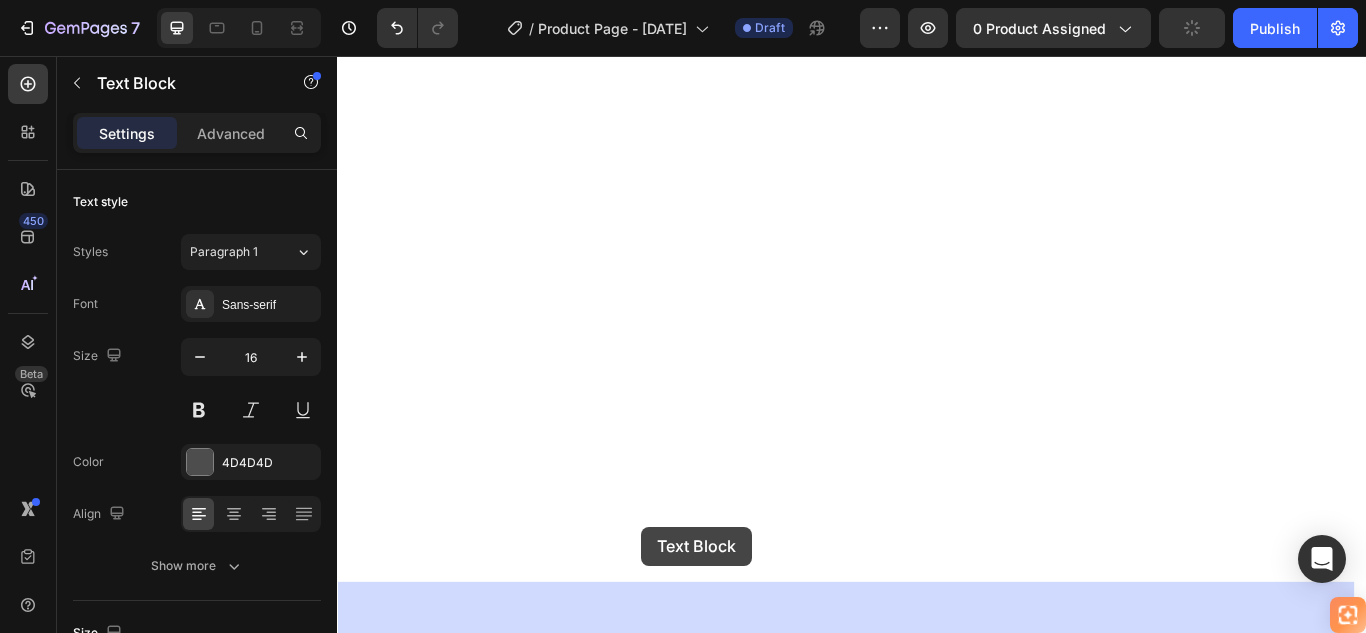 scroll, scrollTop: 4002, scrollLeft: 0, axis: vertical 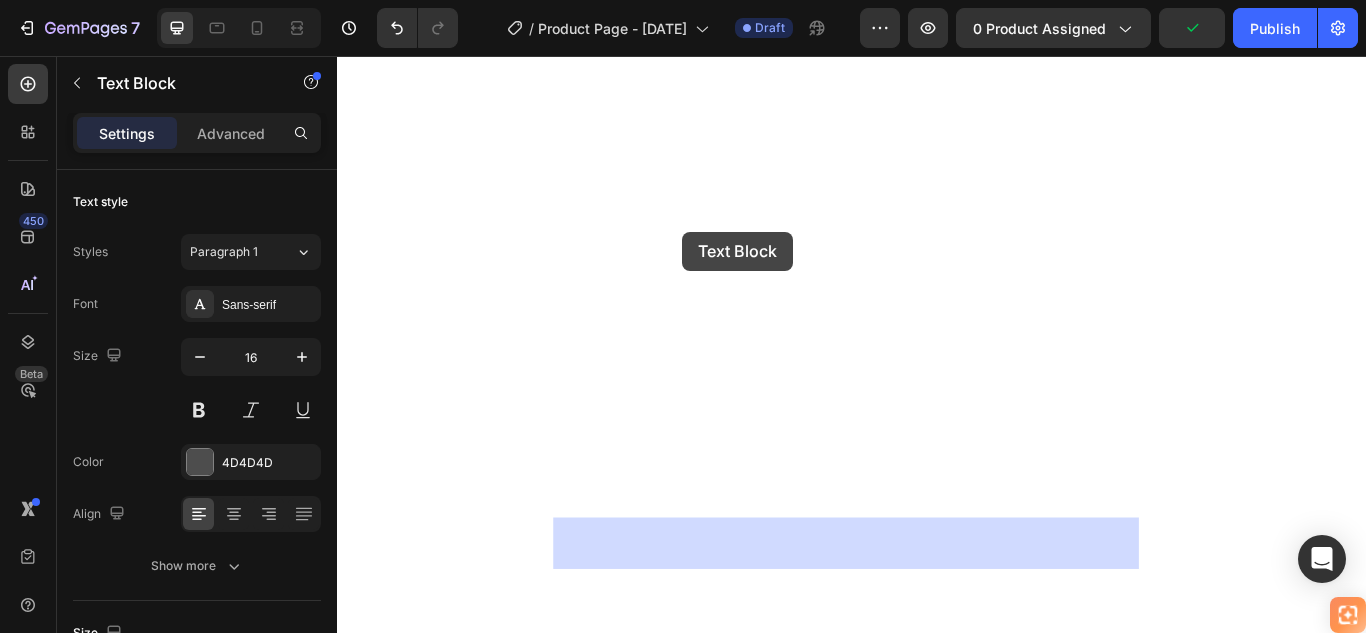drag, startPoint x: 599, startPoint y: 474, endPoint x: 739, endPoint y: 261, distance: 254.89017 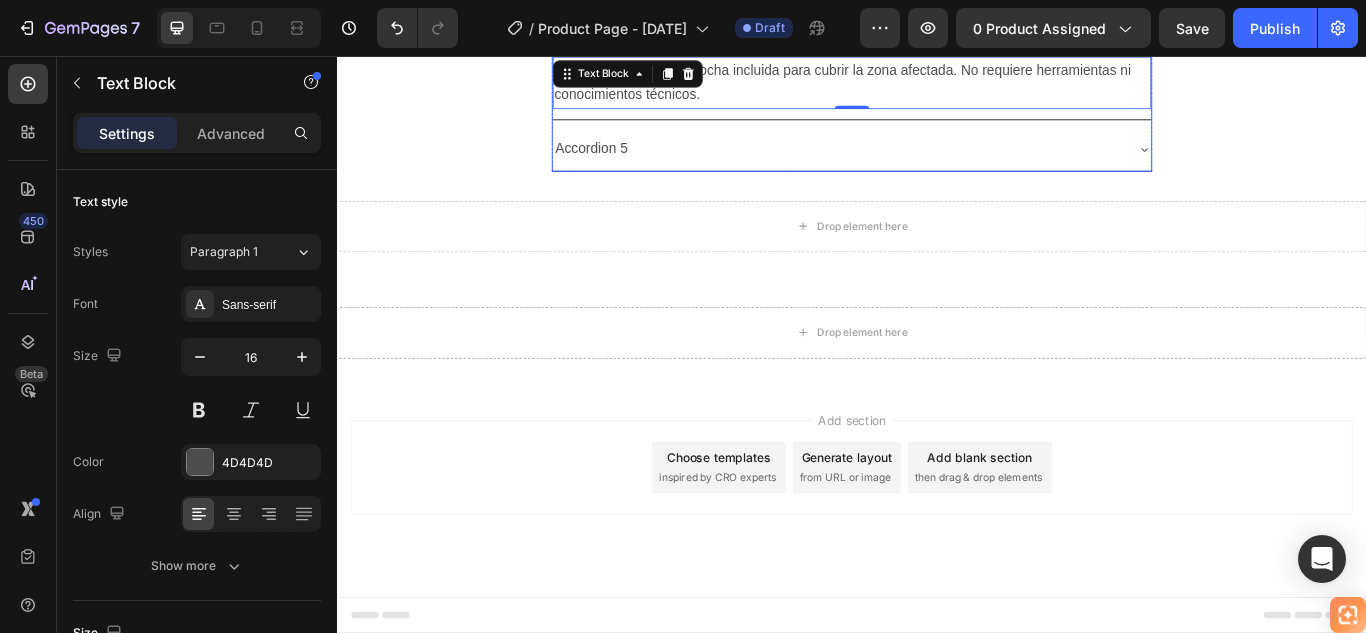 click 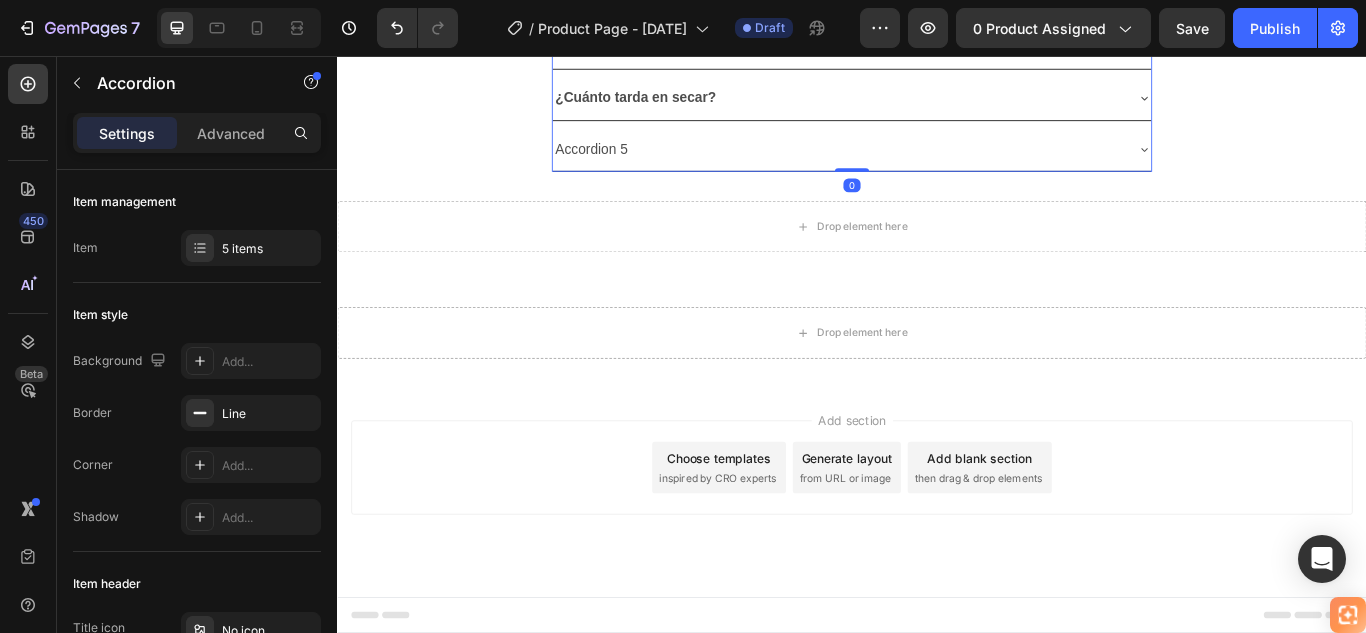 scroll, scrollTop: 3902, scrollLeft: 0, axis: vertical 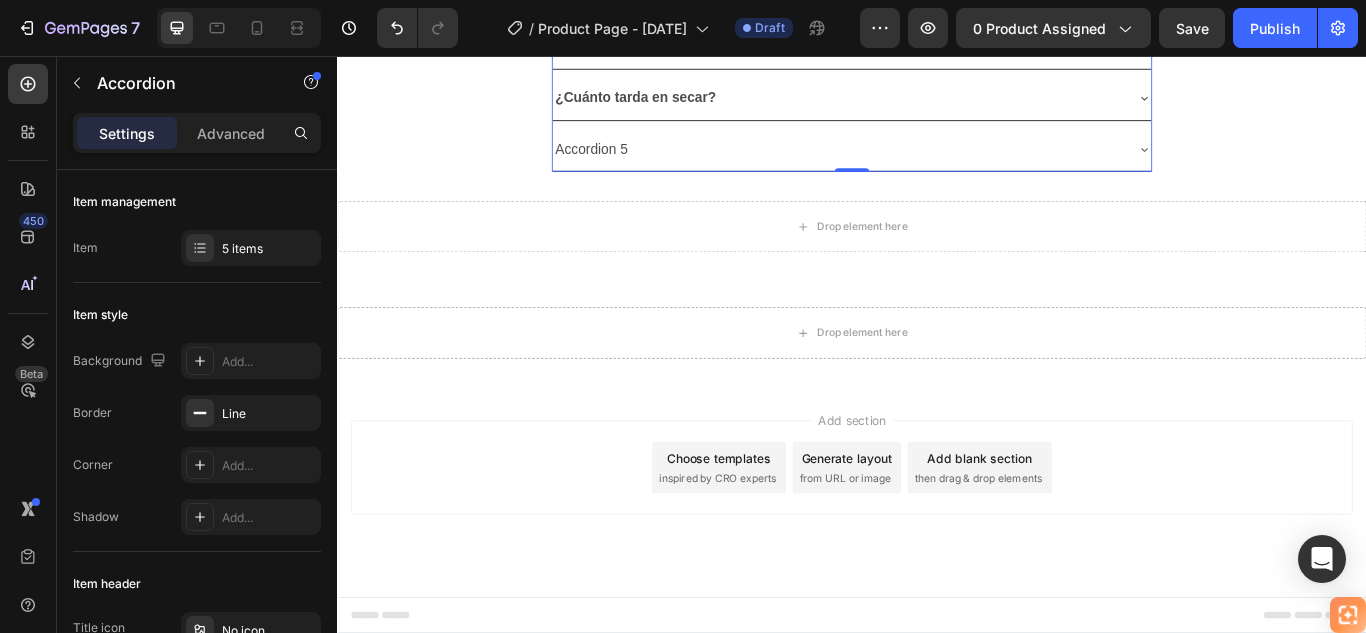 click 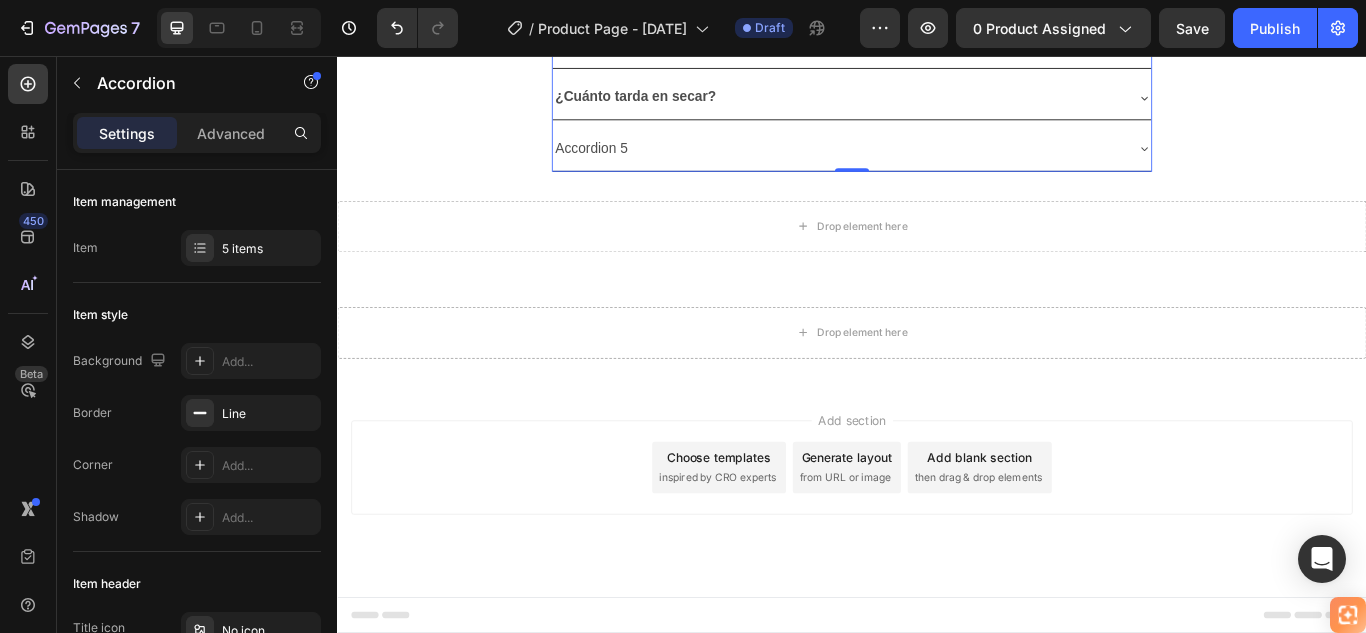 click 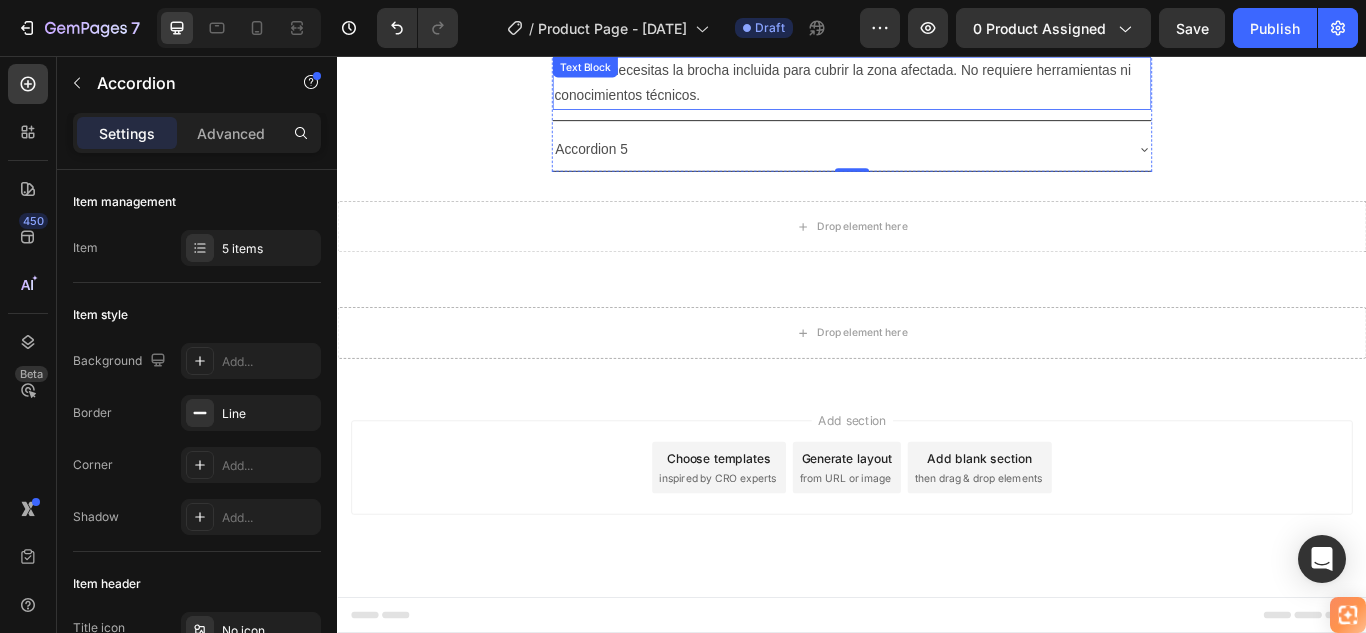 click on "No. Solo necesitas la brocha incluida para cubrir la zona afectada. No requiere herramientas ni conocimientos técnicos. Text Block" at bounding box center [937, 88] 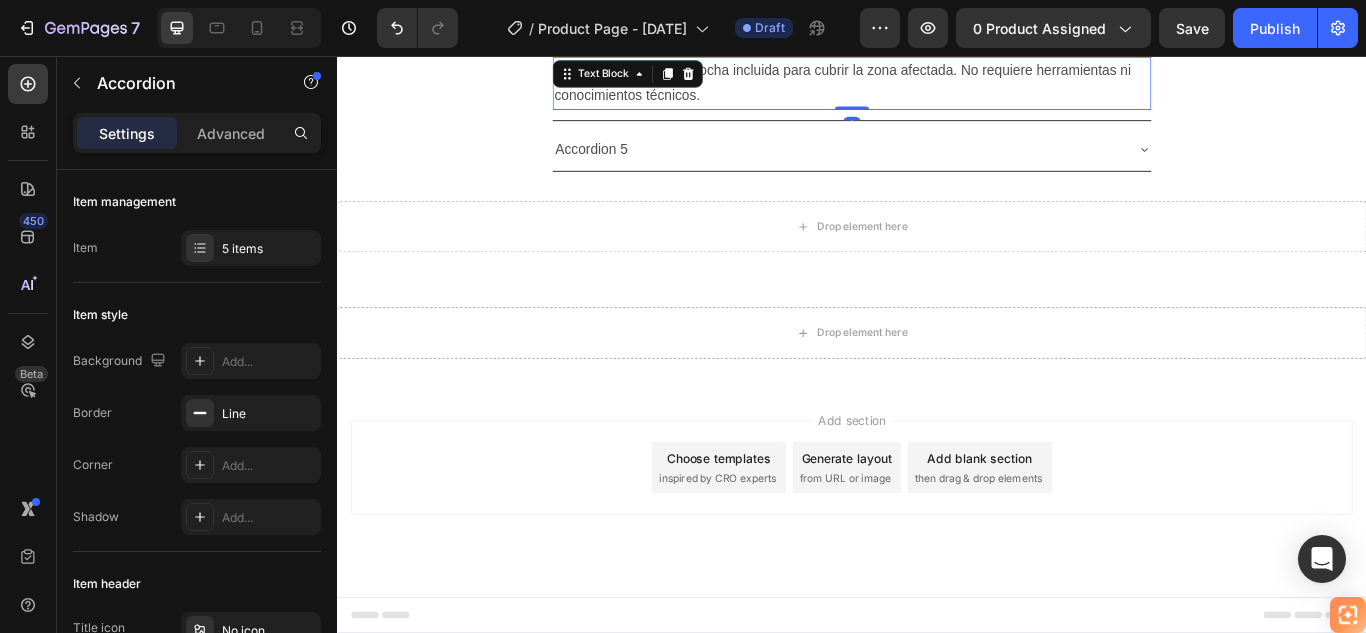 click at bounding box center [722, 77] 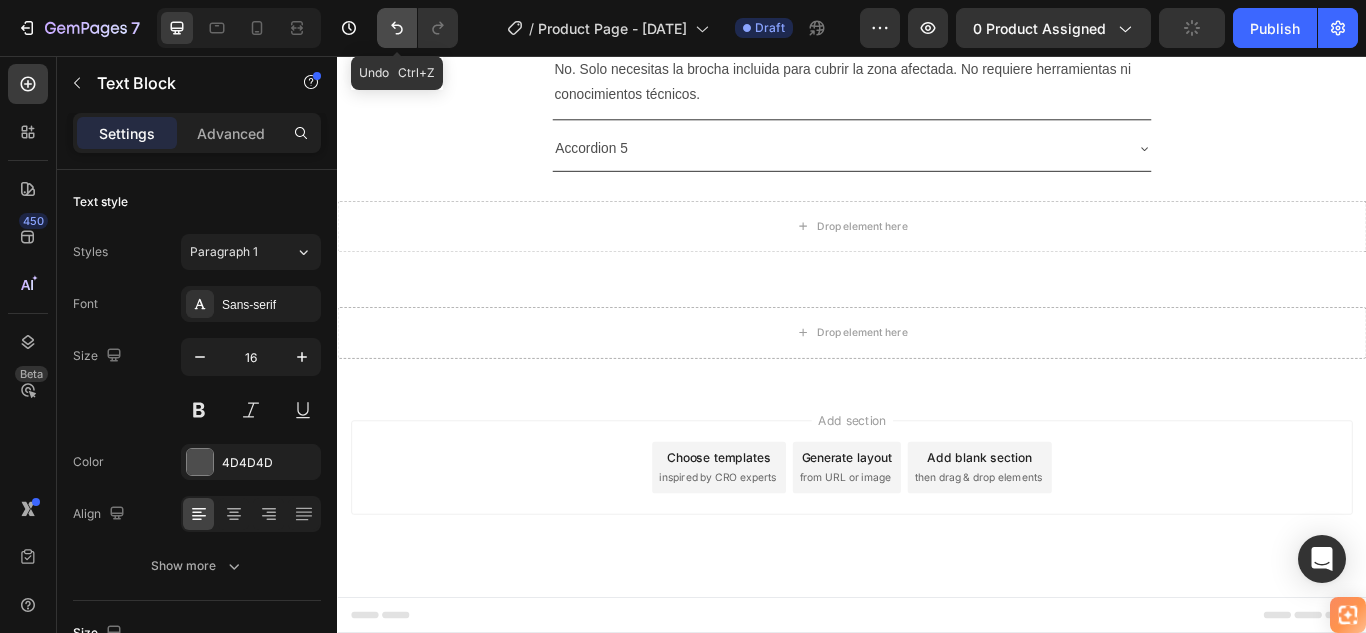 click 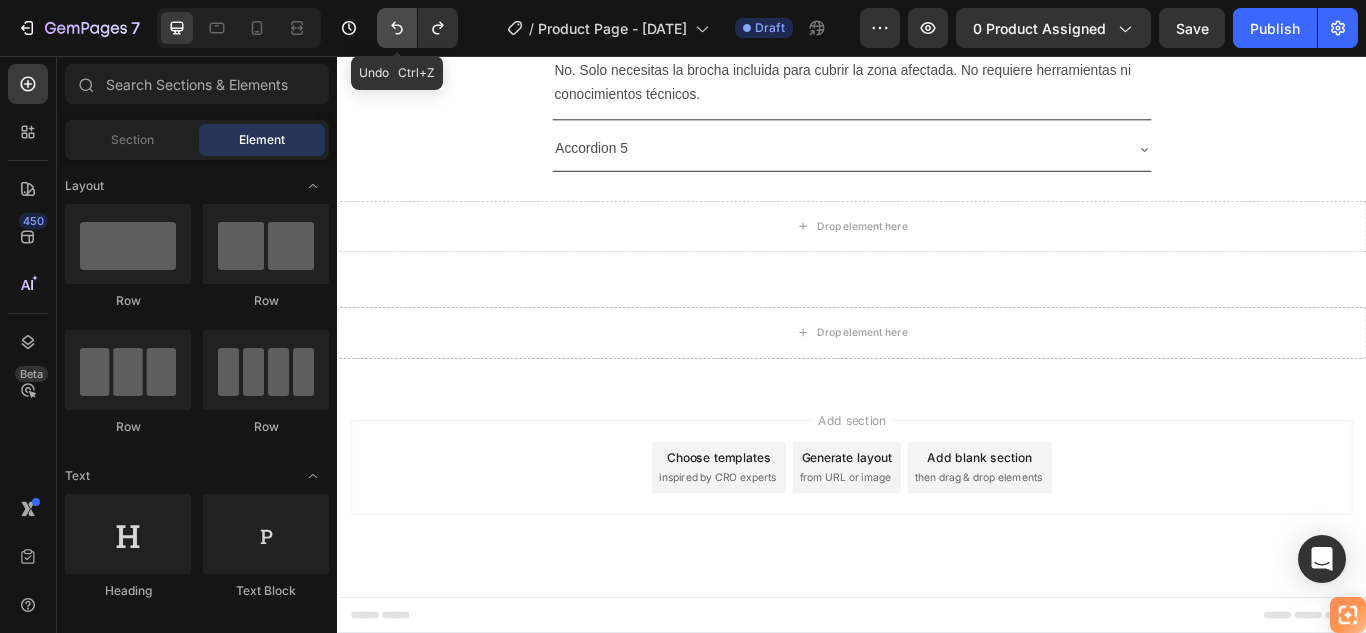 click 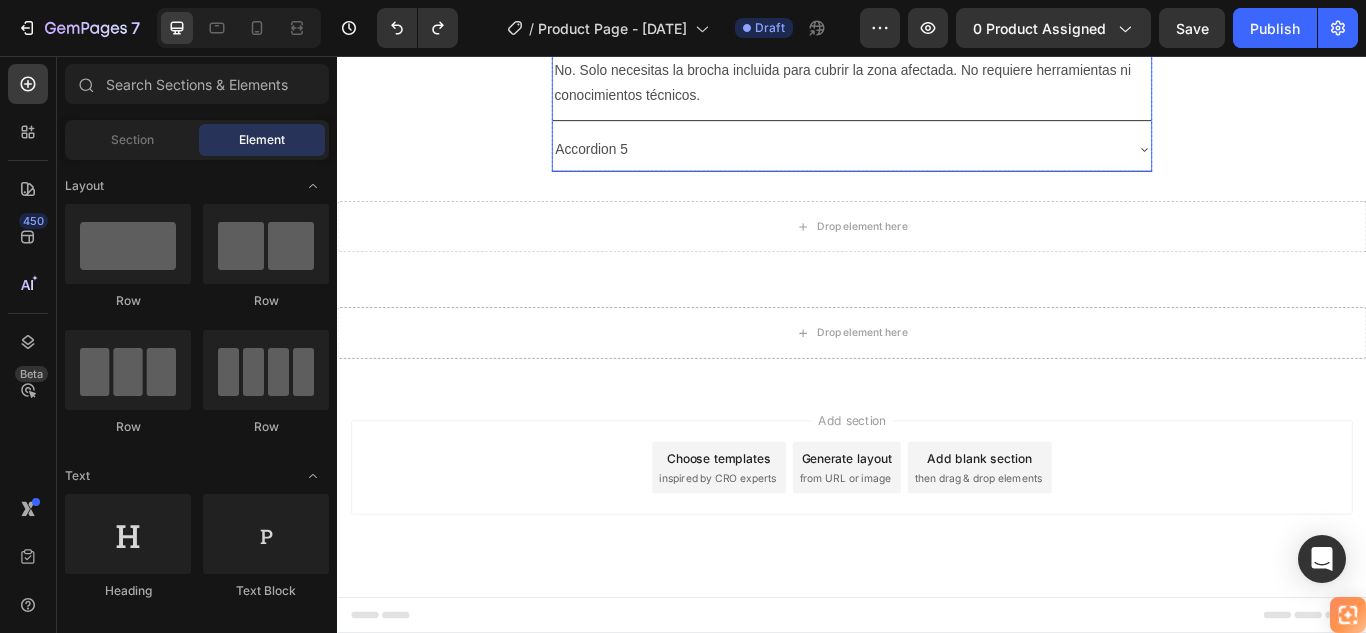 click 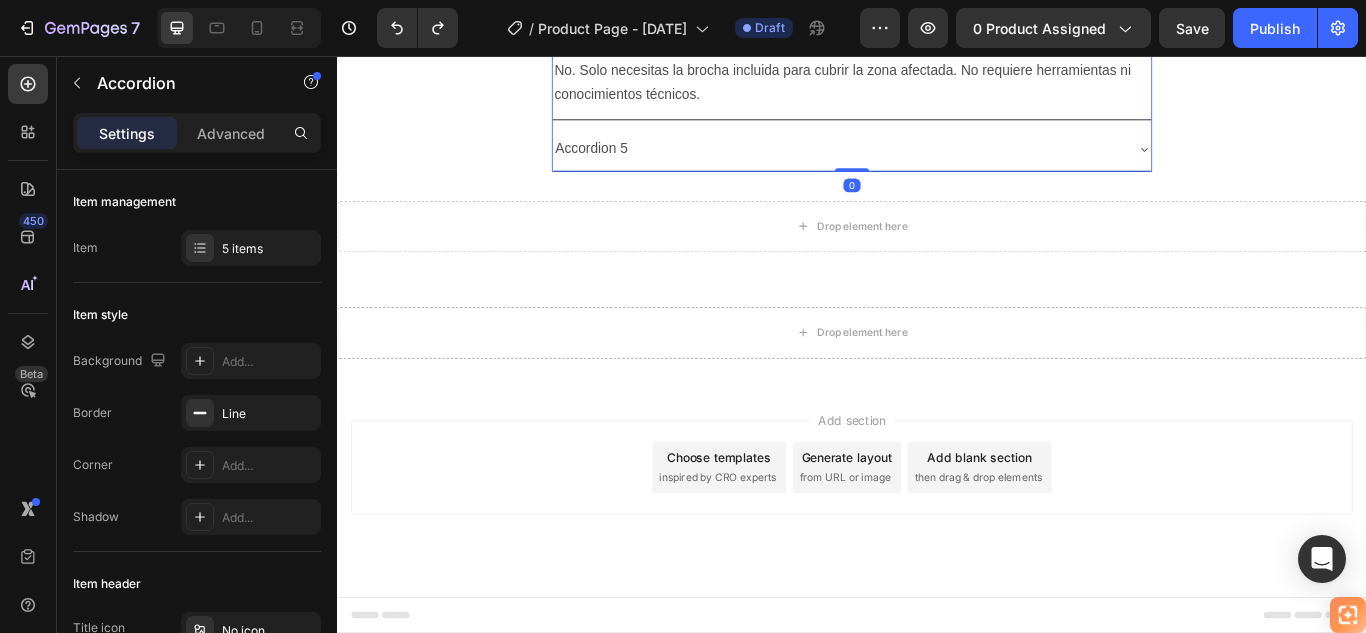 click 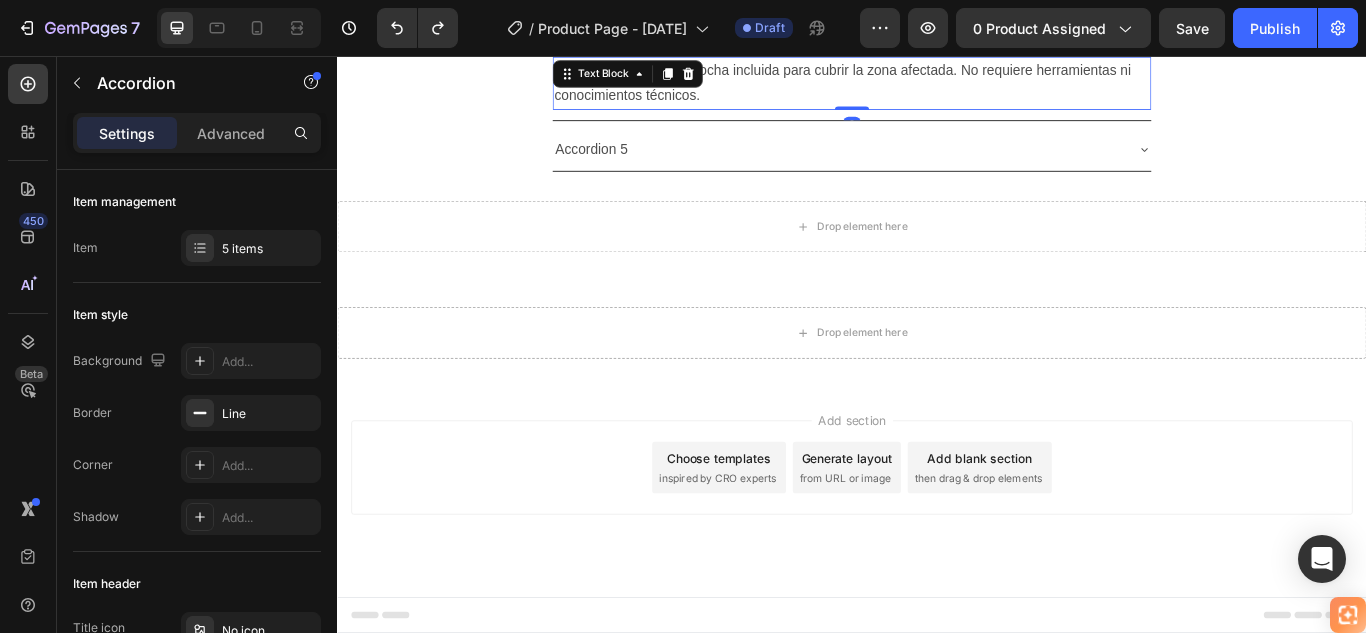 click on "No. Solo necesitas la brocha incluida para cubrir la zona afectada. No requiere herramientas ni conocimientos técnicos. Text Block   0" at bounding box center [937, 88] 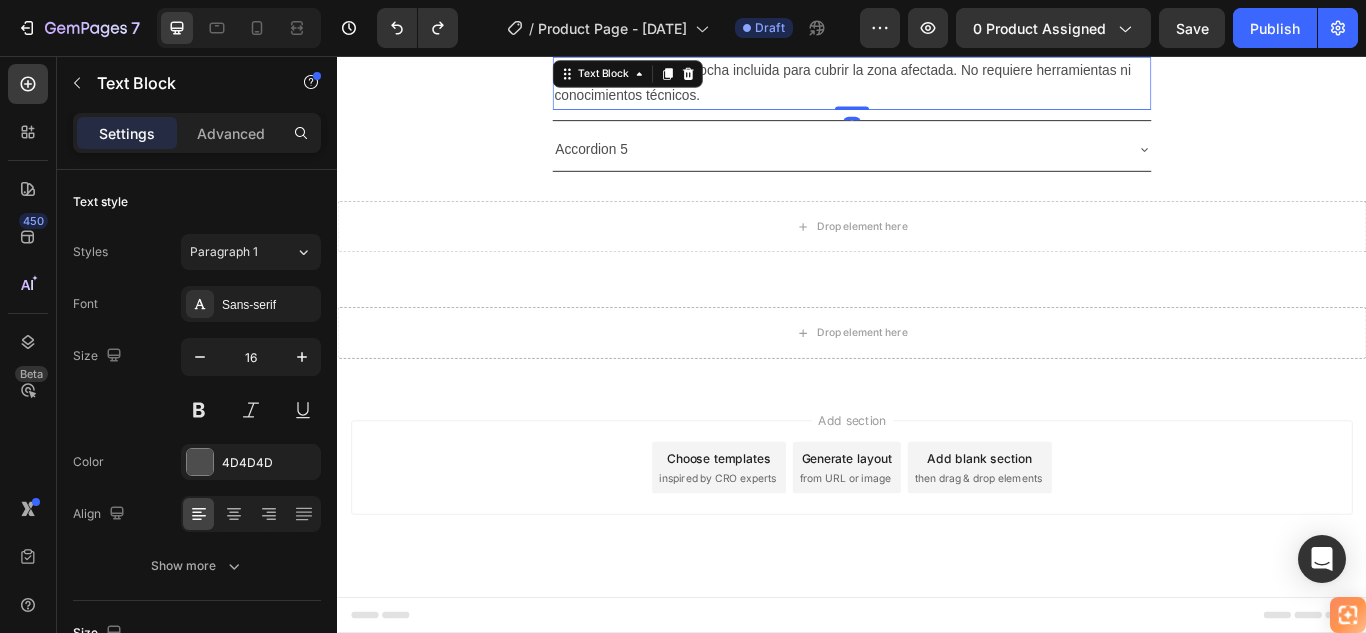 click on "No. Solo necesitas la brocha incluida para cubrir la zona afectada. No requiere herramientas ni conocimientos técnicos." at bounding box center (937, 88) 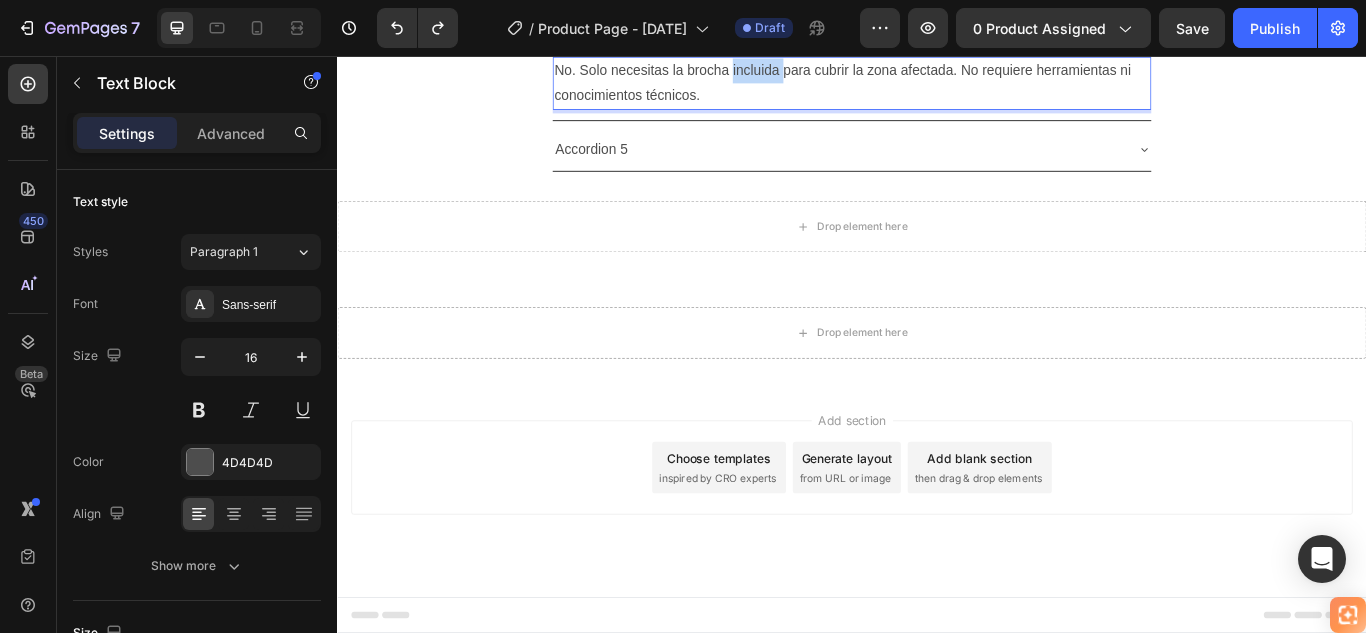 click on "No. Solo necesitas la brocha incluida para cubrir la zona afectada. No requiere herramientas ni conocimientos técnicos." at bounding box center (937, 88) 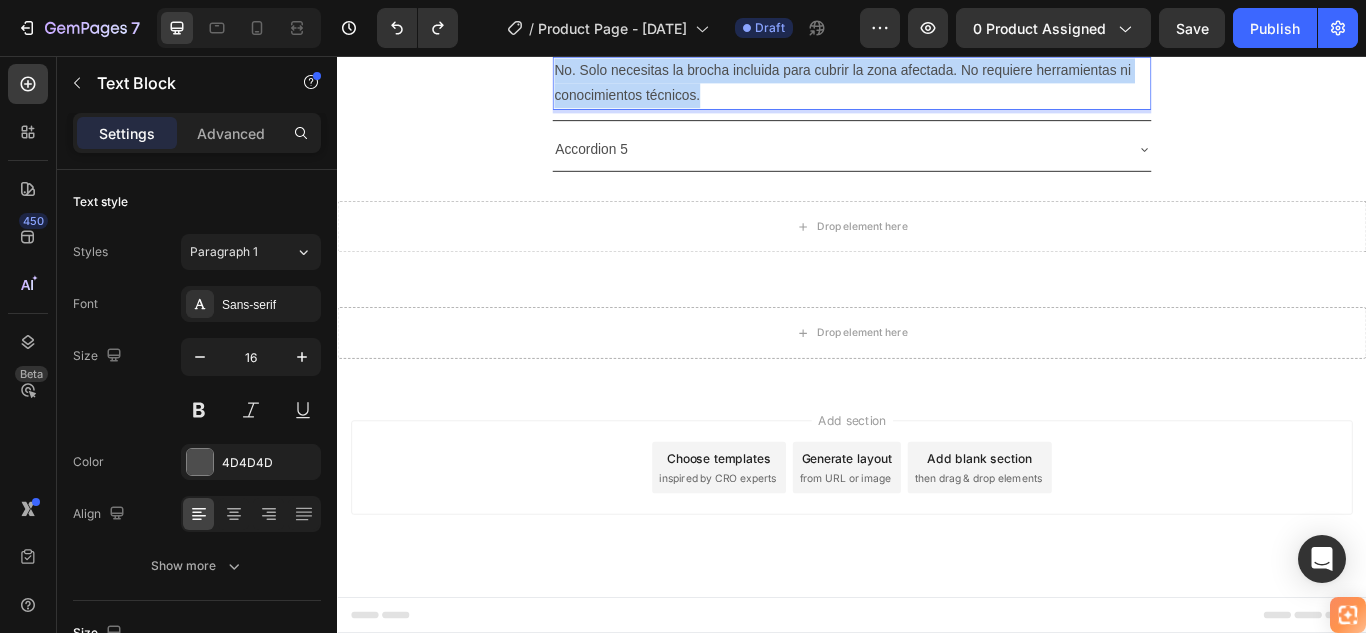 click on "No. Solo necesitas la brocha incluida para cubrir la zona afectada. No requiere herramientas ni conocimientos técnicos." at bounding box center (937, 88) 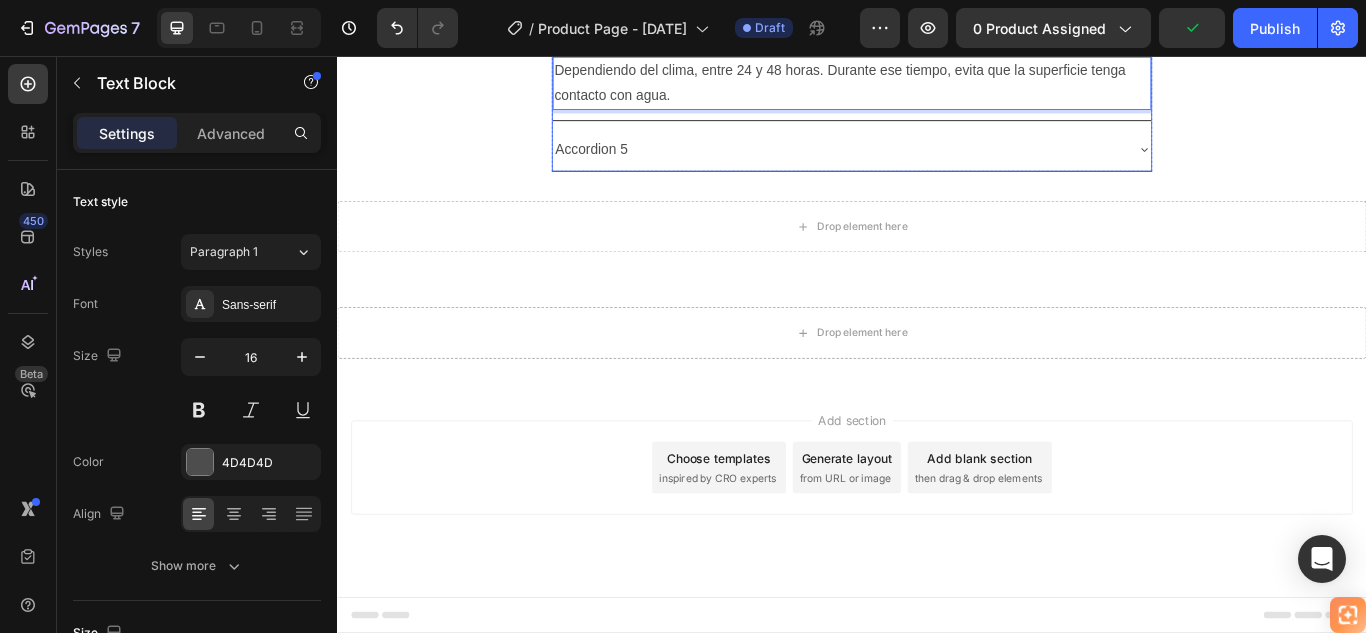click 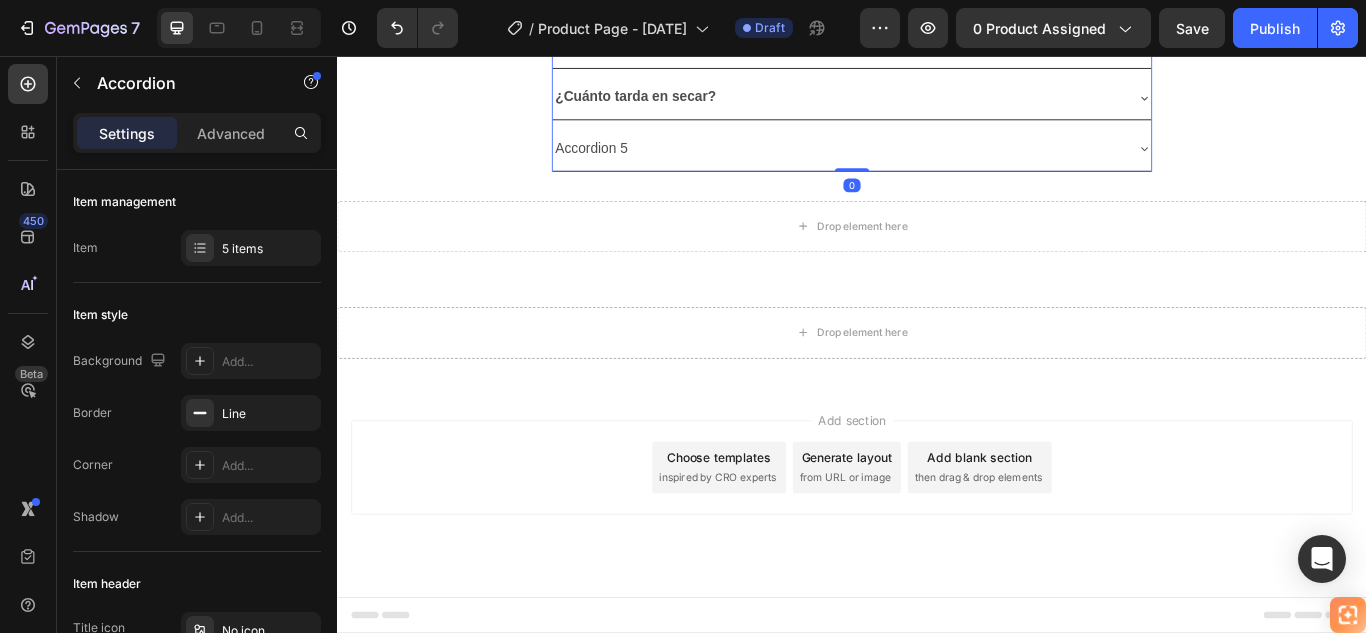 click 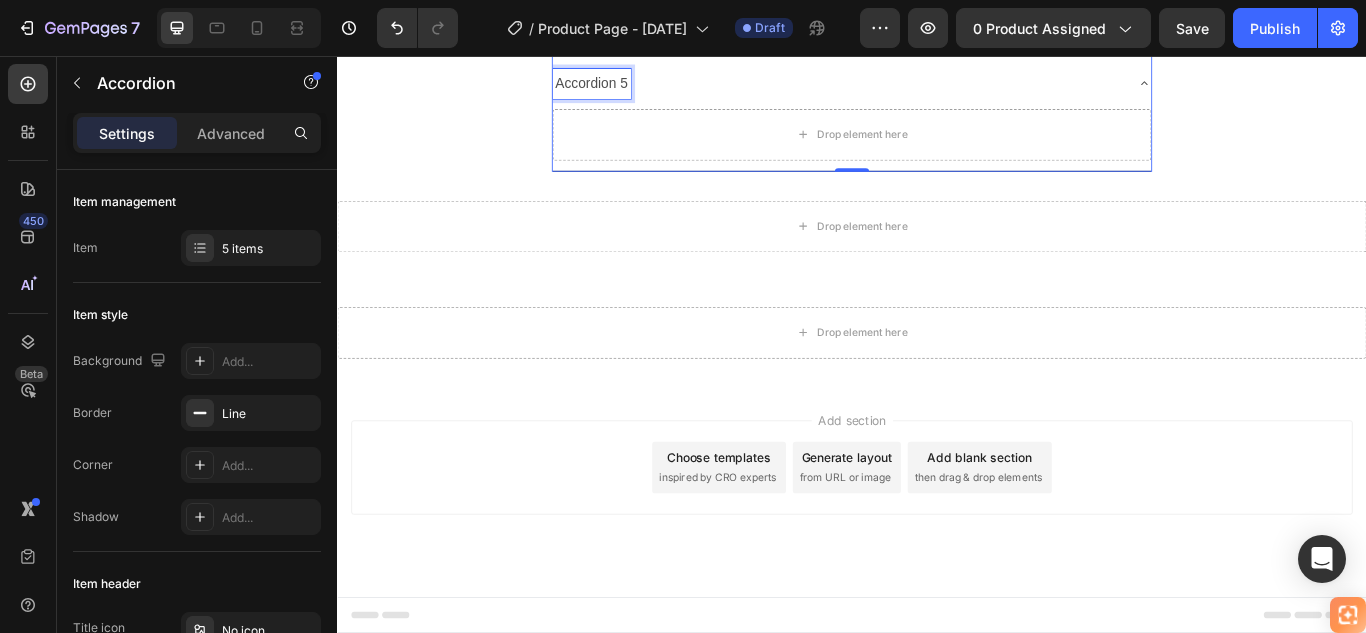 click on "Accordion 5" at bounding box center [633, 88] 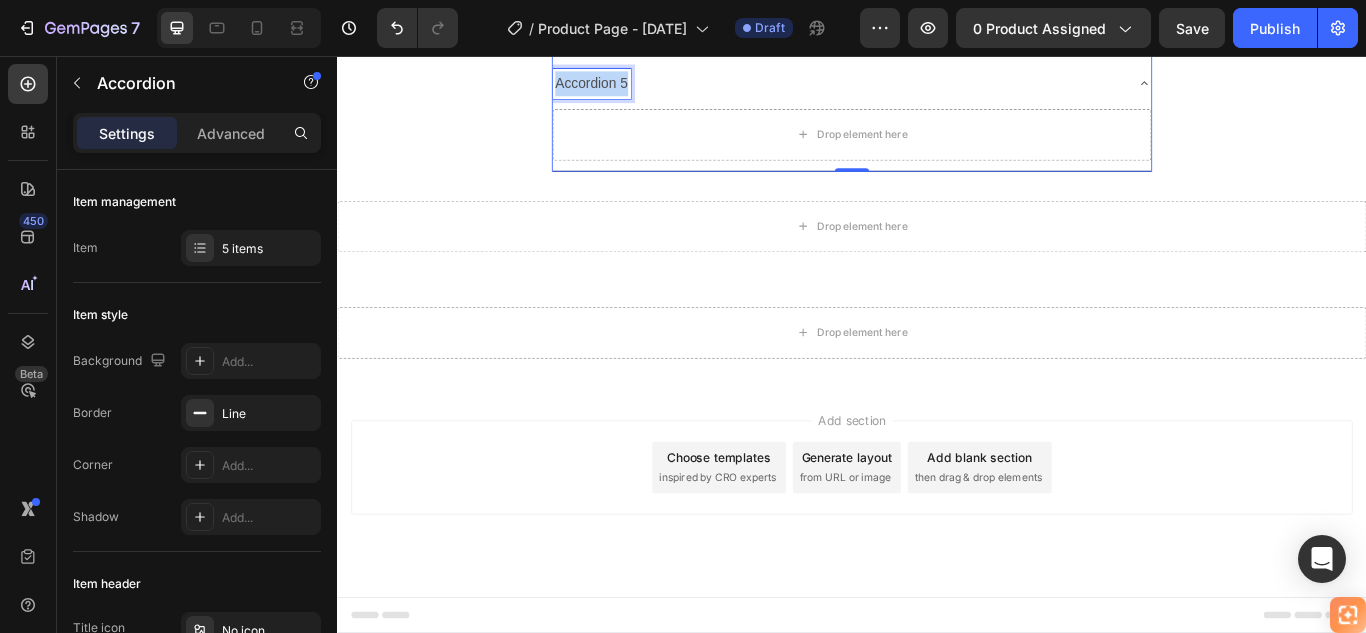 click on "Accordion 5" at bounding box center (633, 88) 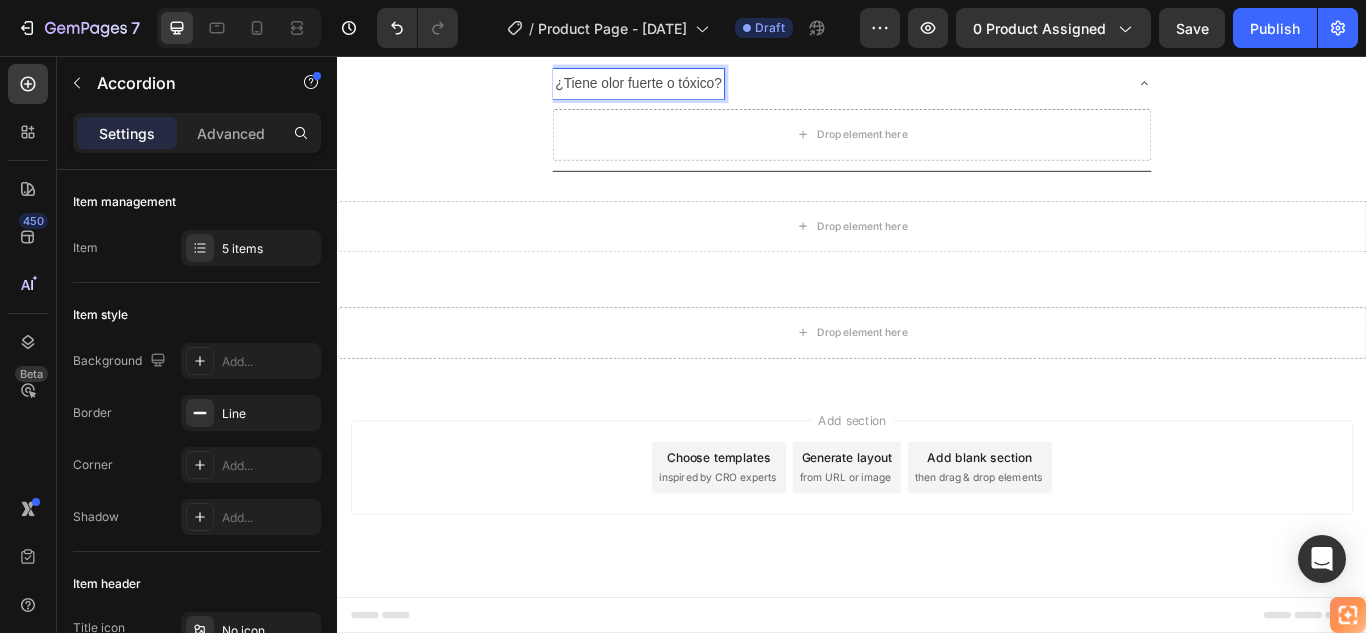 click on "¿Tiene olor fuerte o tóxico?" at bounding box center (688, 88) 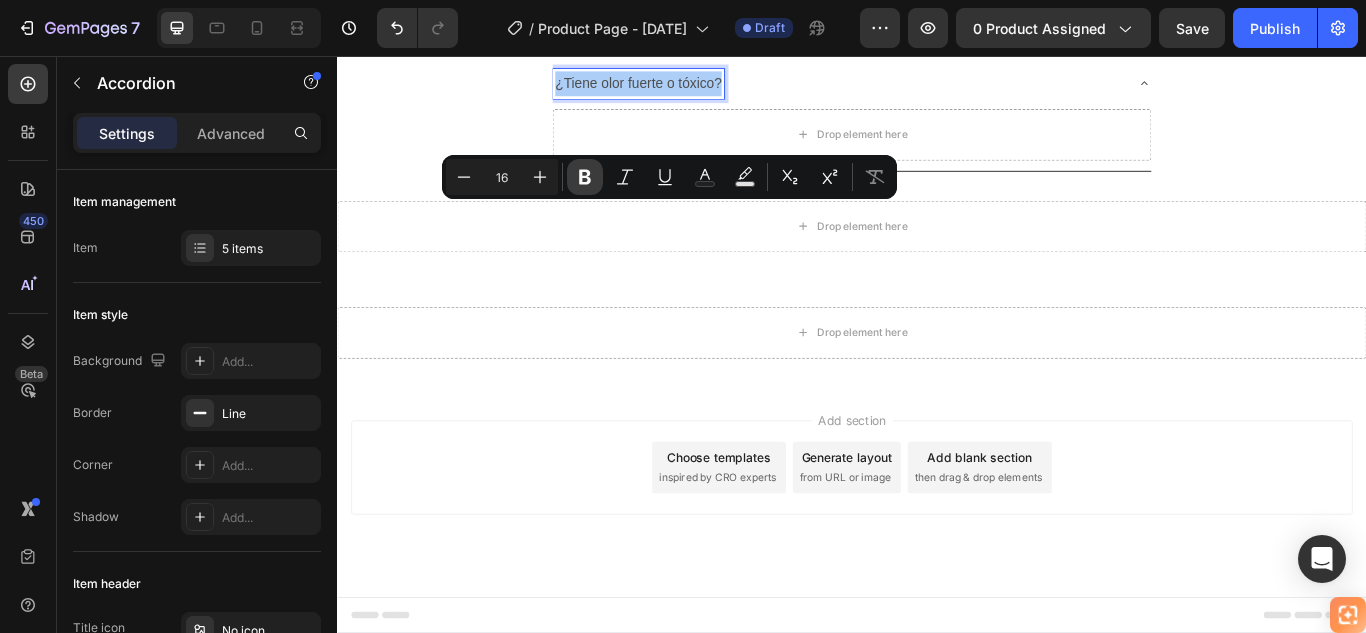 click 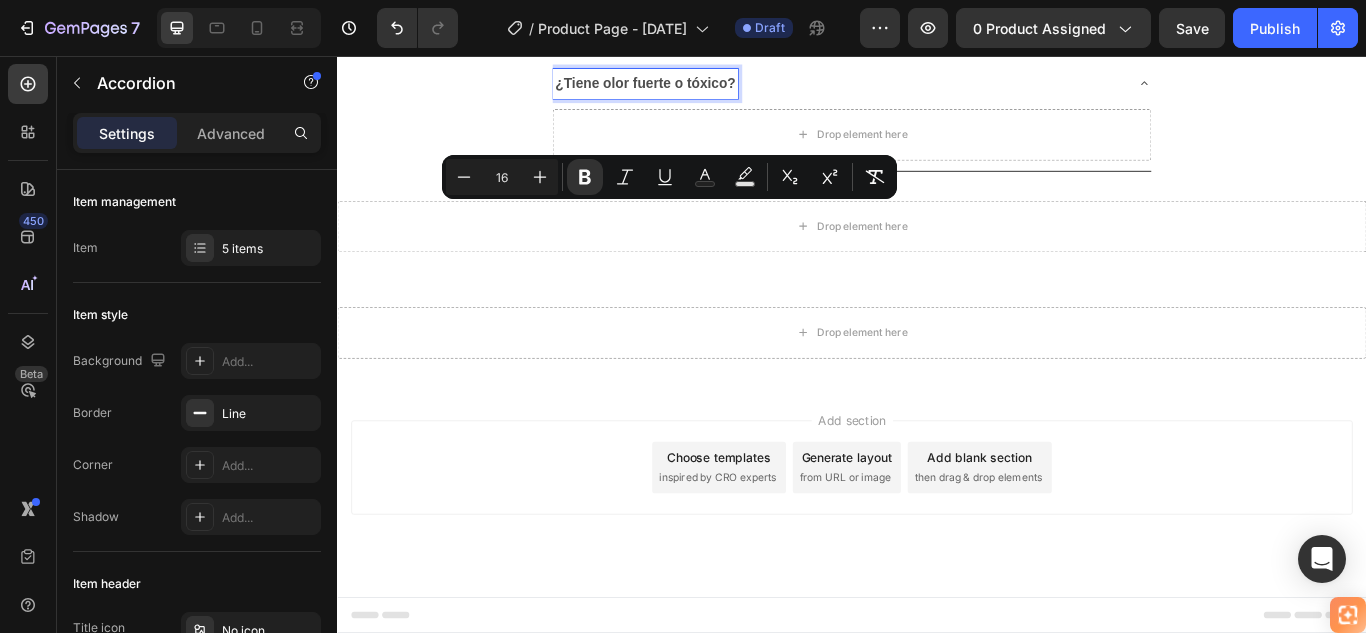 click 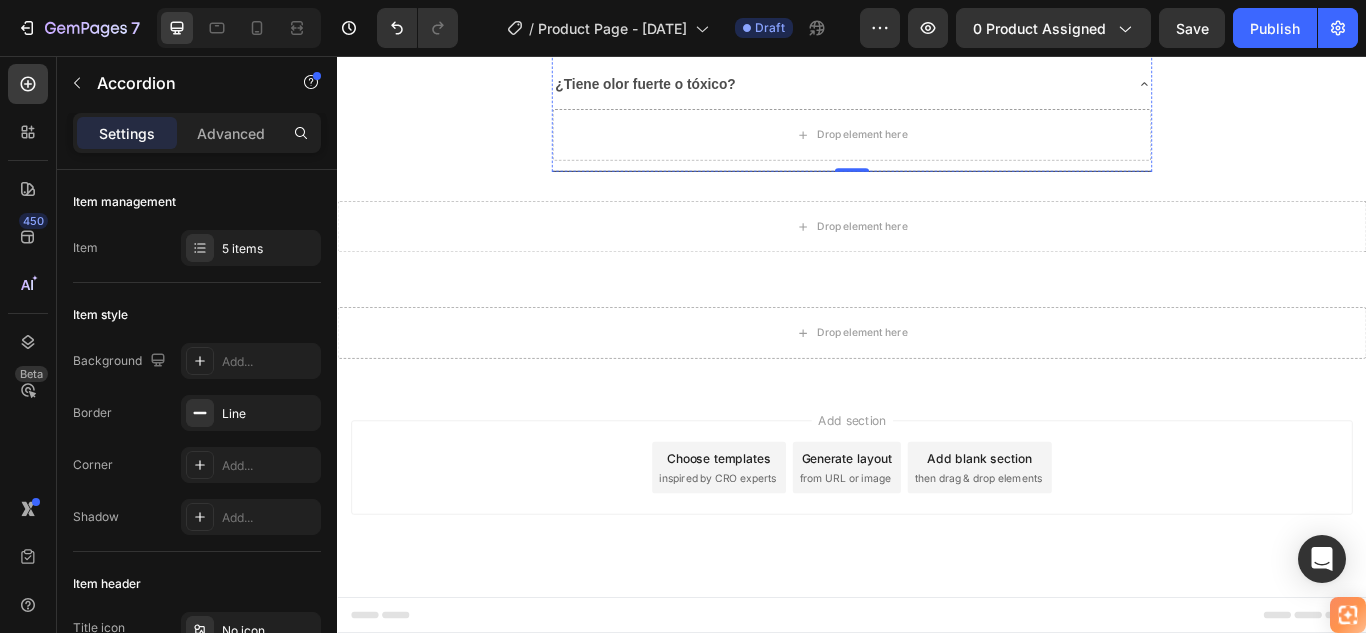 click on "Dependiendo del clima, entre 24 y 48 horas. Durante ese tiempo, evita que la superficie tenga contacto con agua." at bounding box center [937, 12] 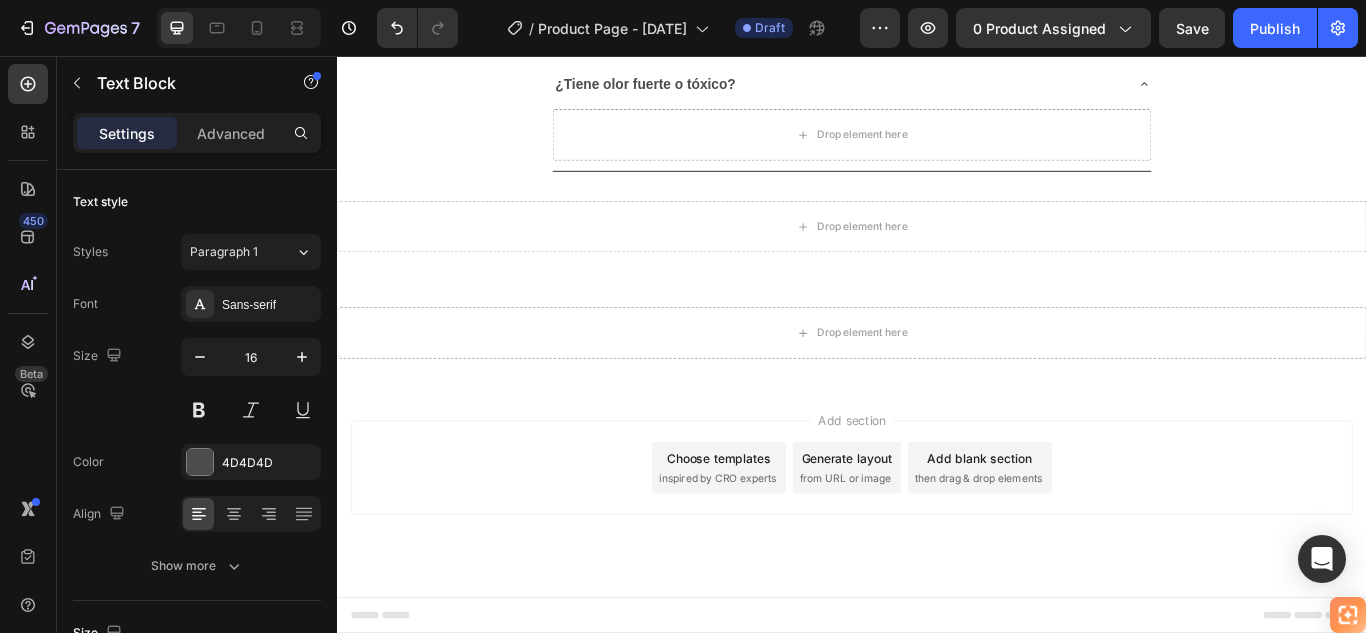 click 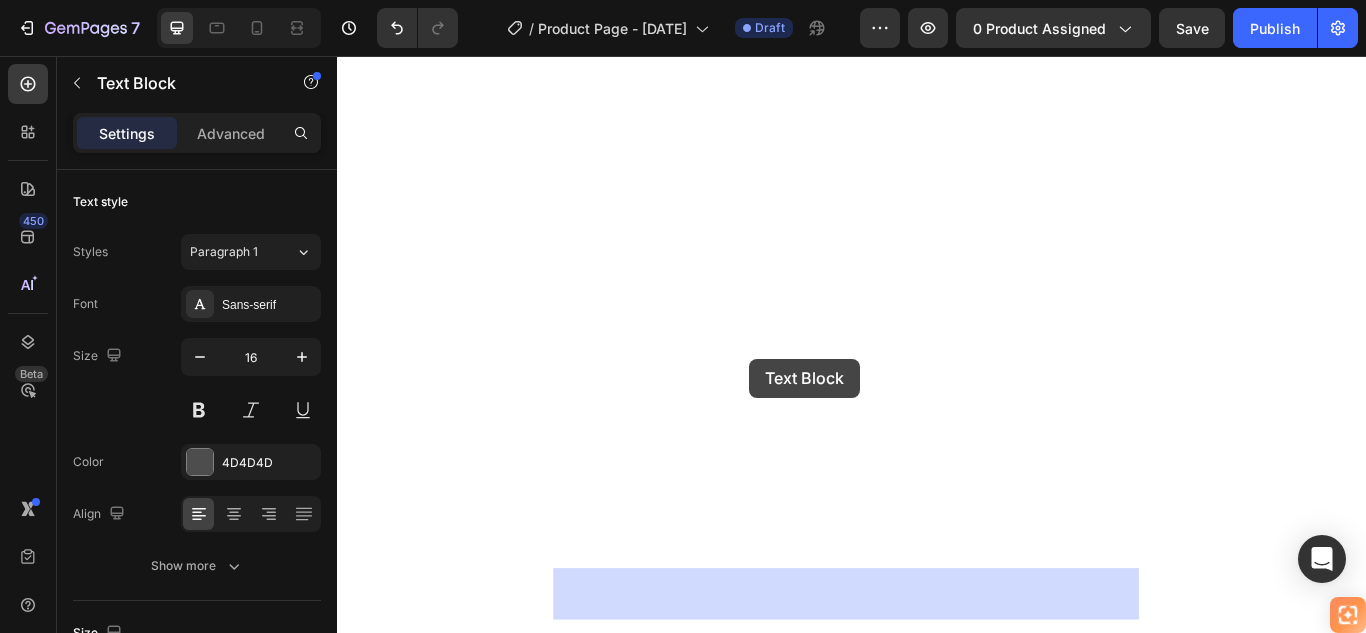 drag, startPoint x: 606, startPoint y: 289, endPoint x: 818, endPoint y: 409, distance: 243.60625 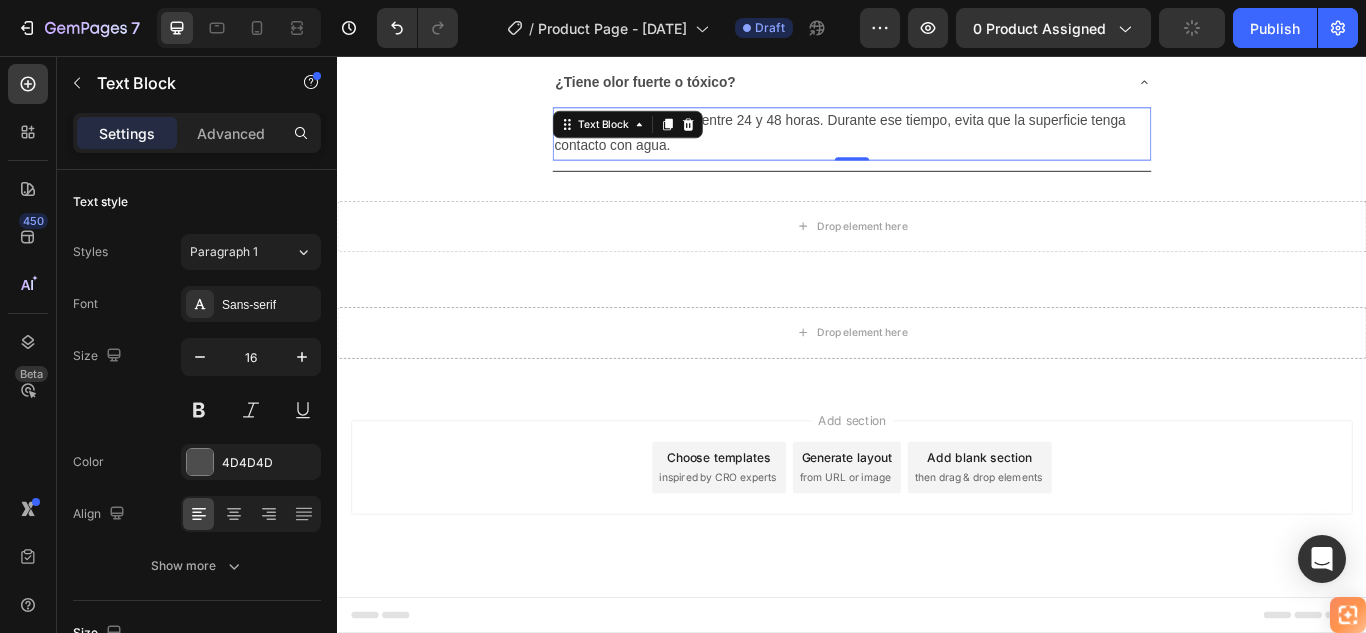 click on "Dependiendo del clima, entre 24 y 48 horas. Durante ese tiempo, evita que la superficie tenga contacto con agua." at bounding box center [937, 147] 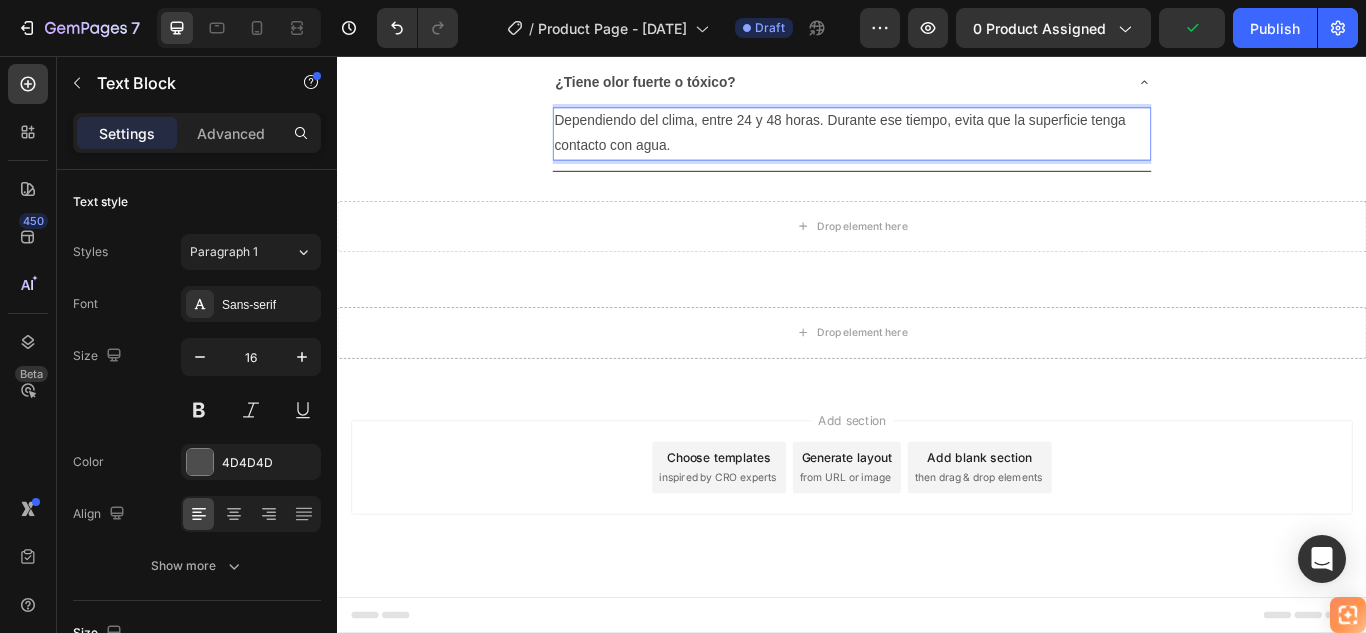 click on "Dependiendo del clima, entre 24 y 48 horas. Durante ese tiempo, evita que la superficie tenga contacto con agua." at bounding box center [937, 147] 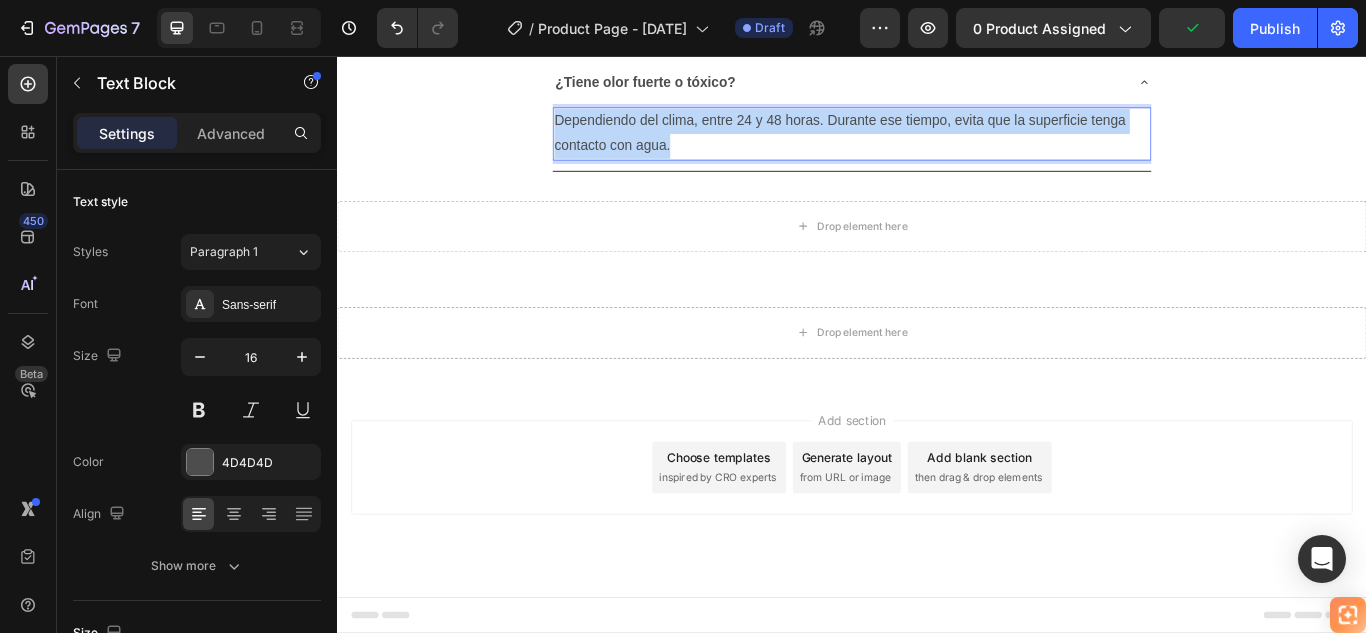click on "Dependiendo del clima, entre 24 y 48 horas. Durante ese tiempo, evita que la superficie tenga contacto con agua." at bounding box center (937, 147) 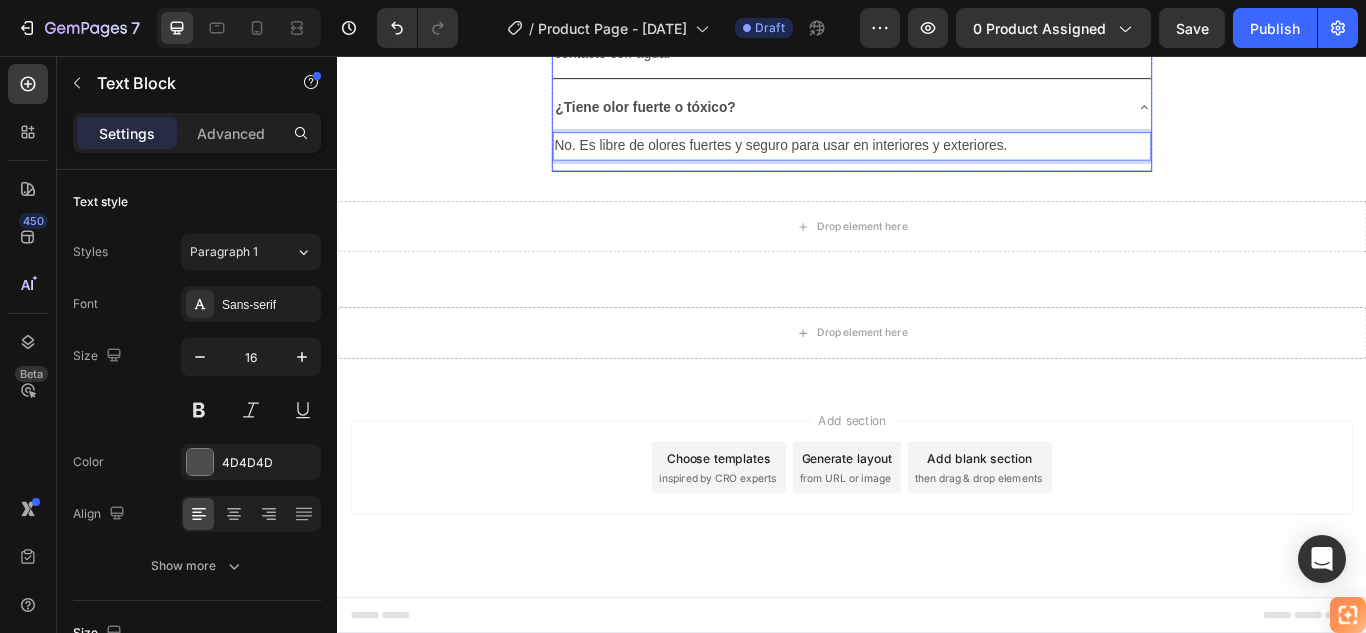 click 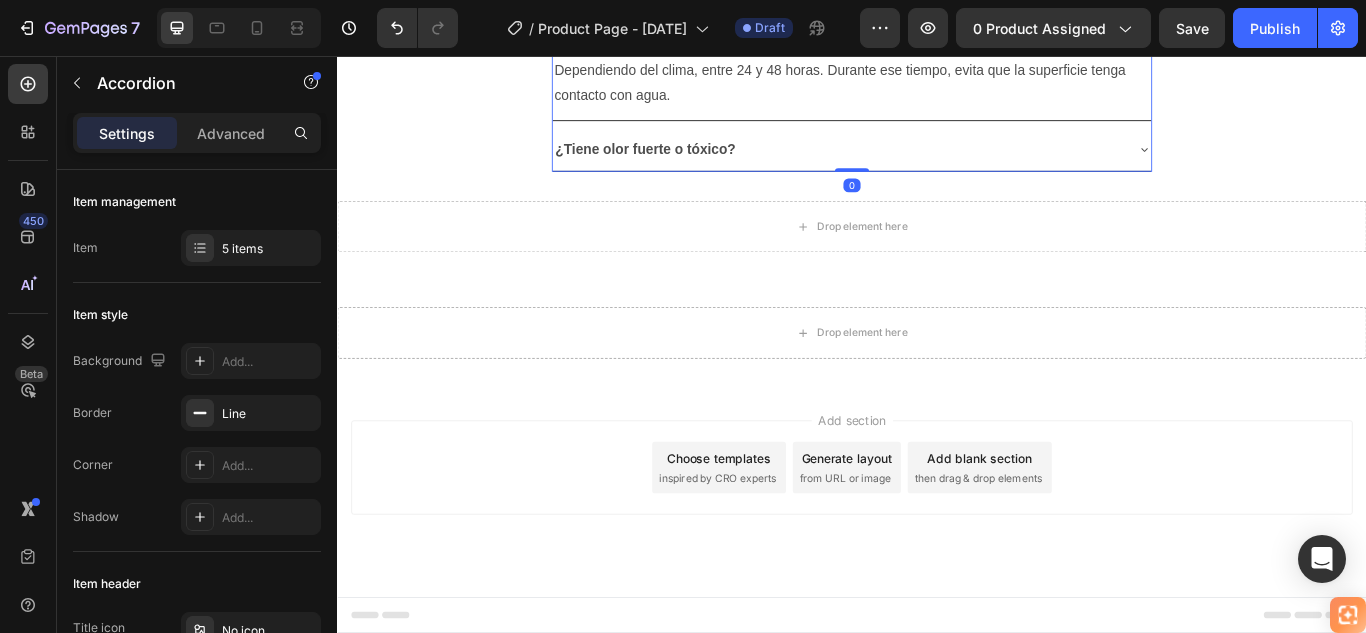 click 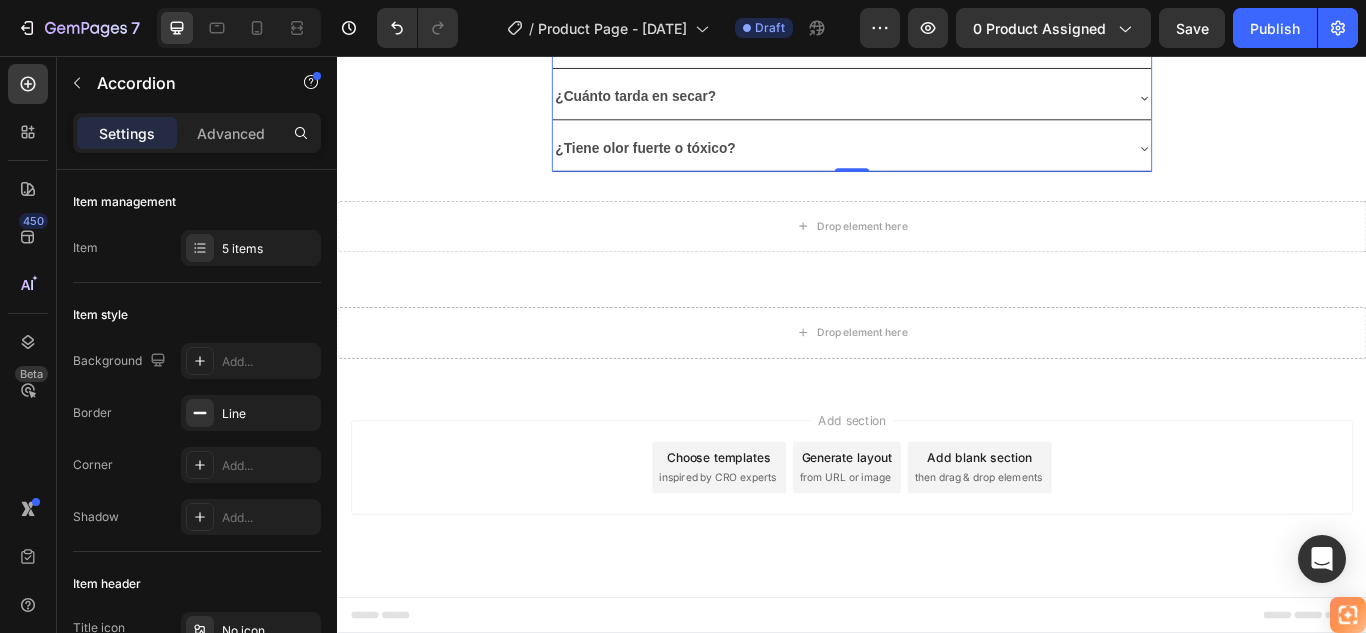click 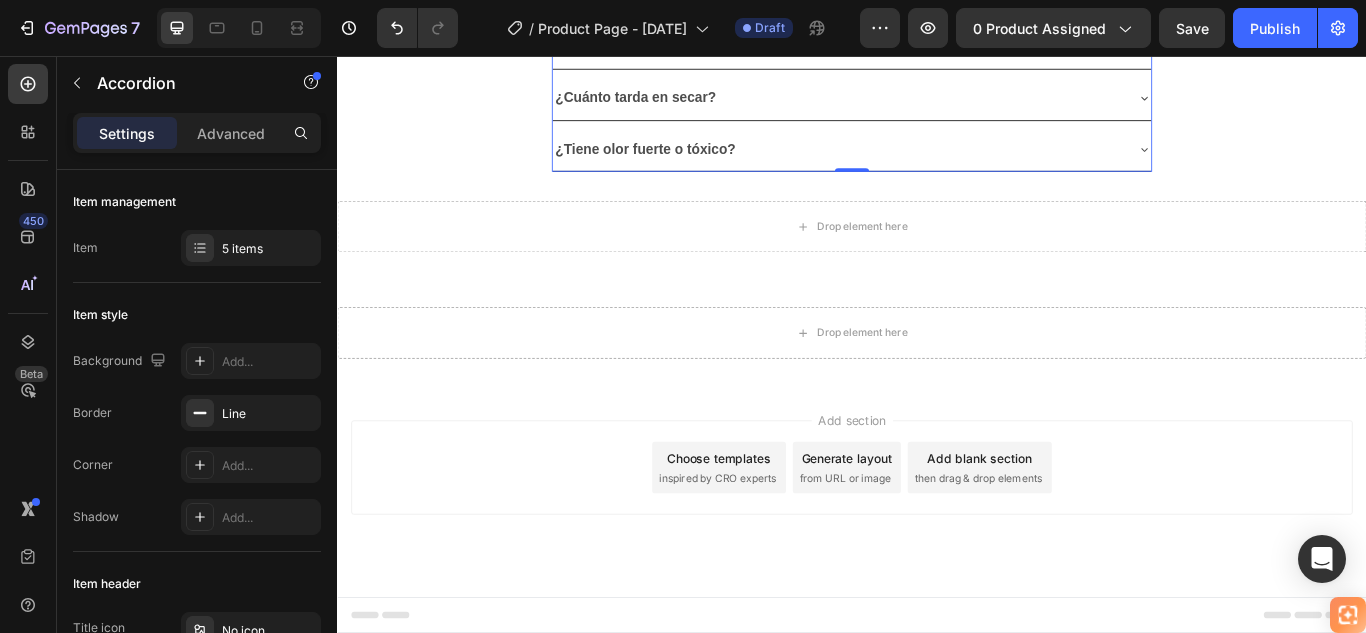 click 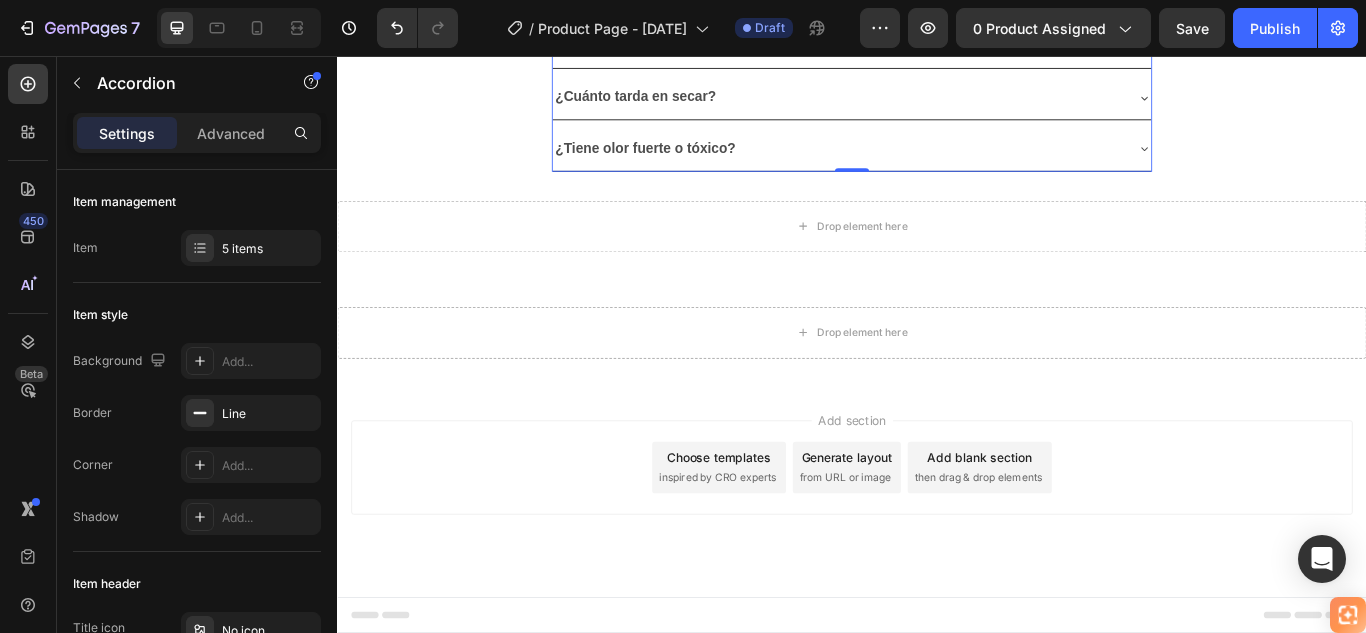 scroll, scrollTop: 3702, scrollLeft: 0, axis: vertical 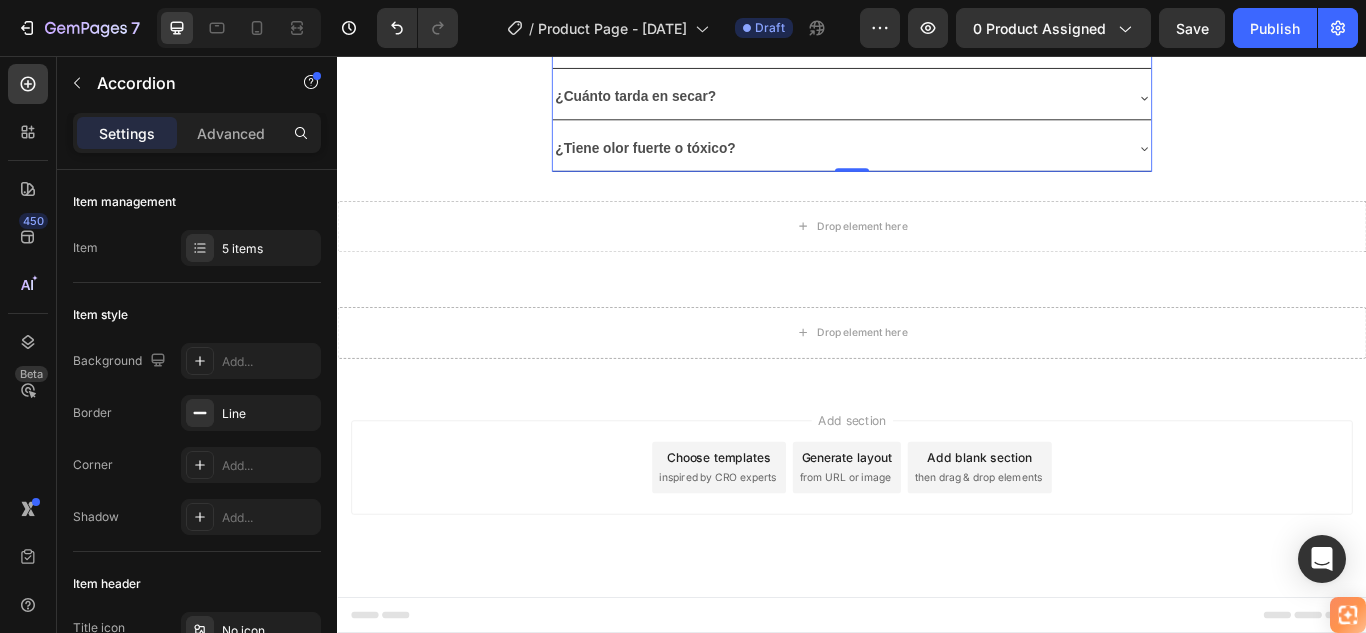 click 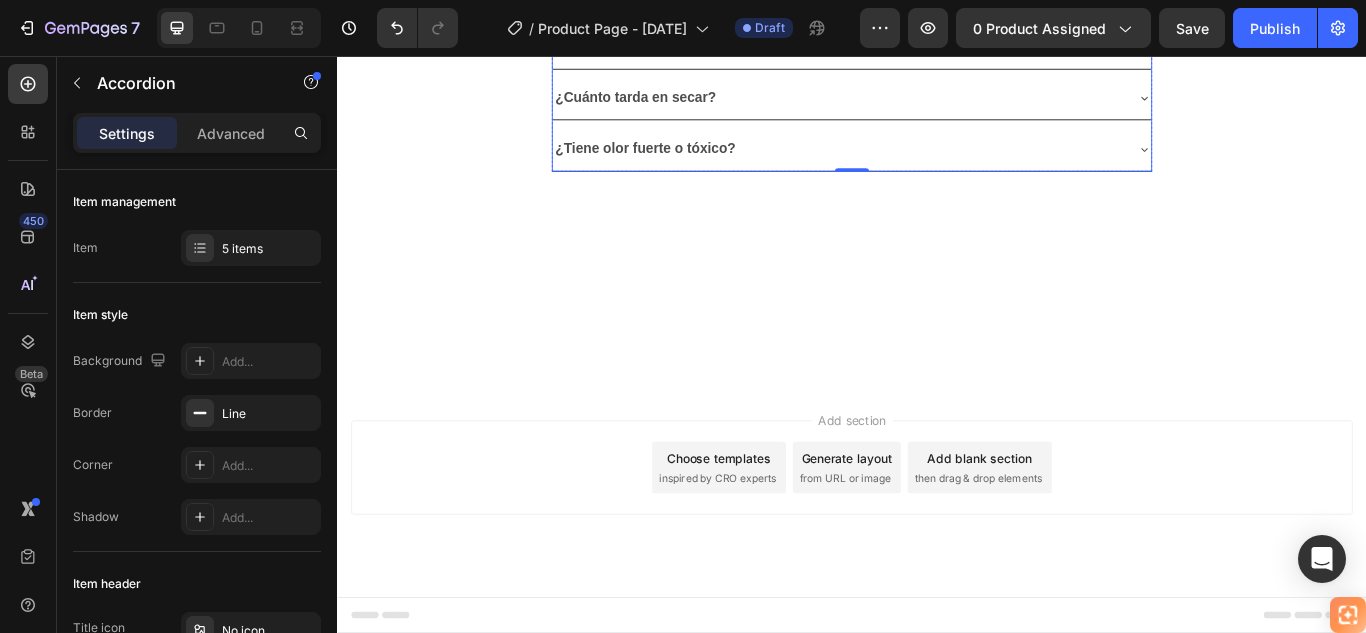 scroll, scrollTop: 2502, scrollLeft: 0, axis: vertical 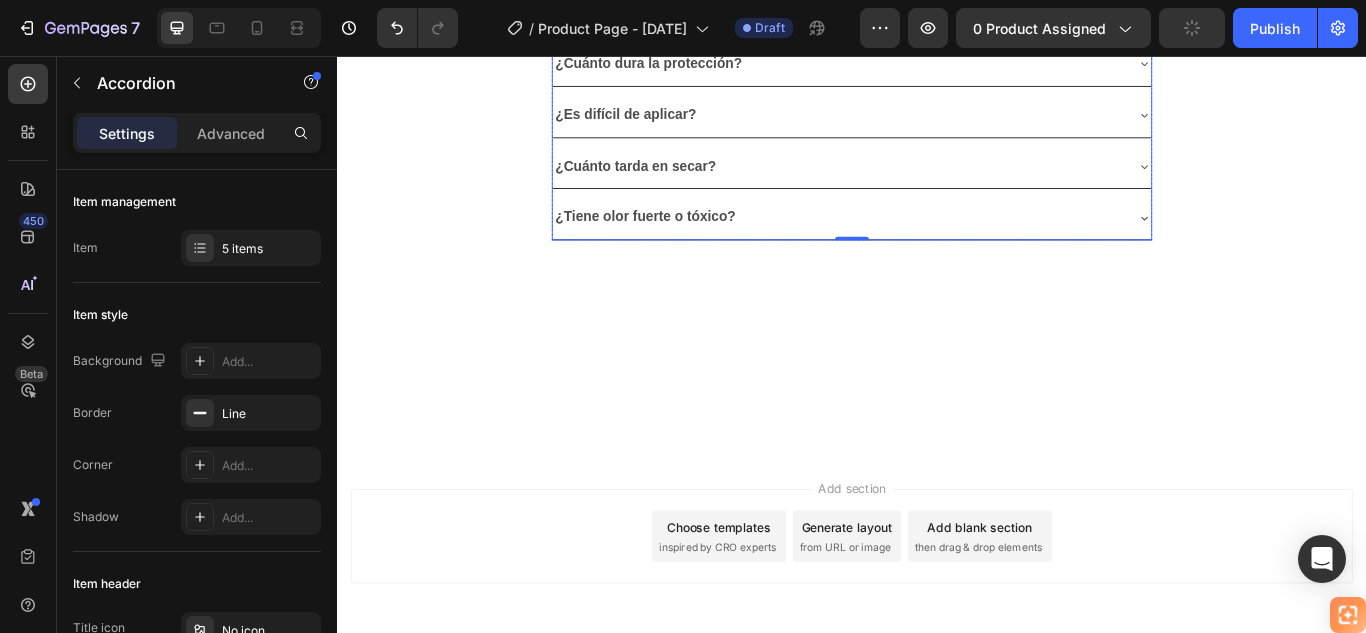 click on "🔥 Aprovecha el 2x1 y sella filtraciones hoy mismo 🛠️" at bounding box center (937, -65) 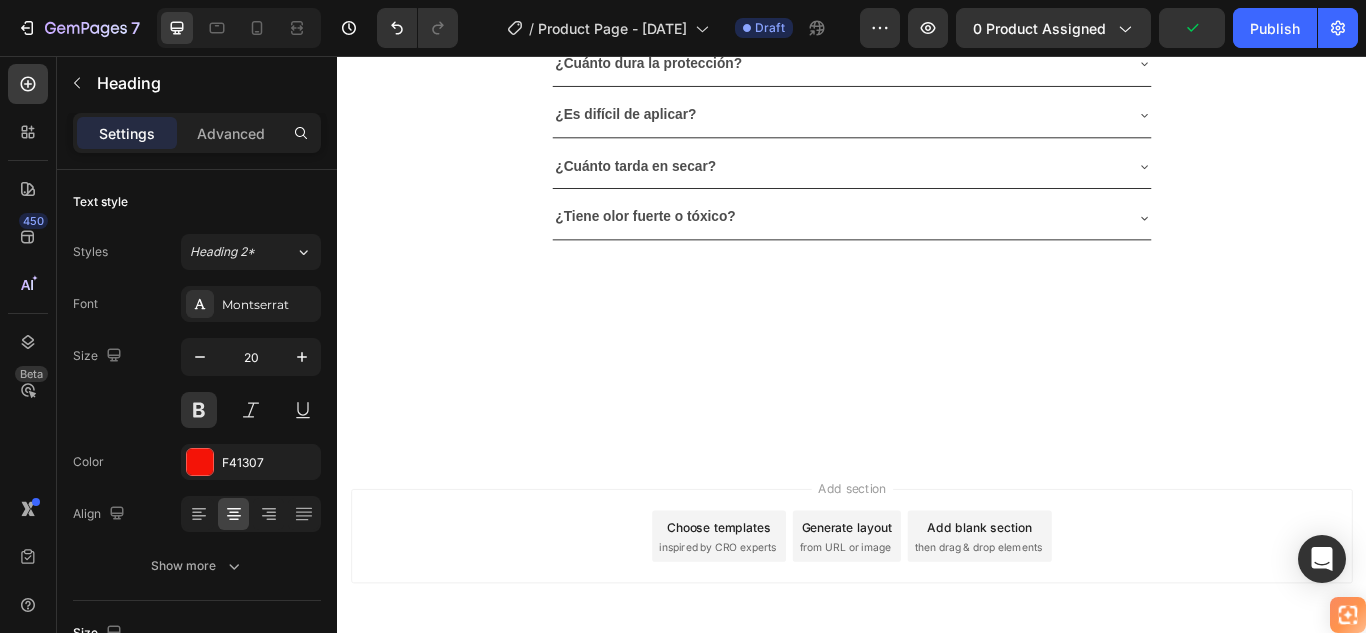 click 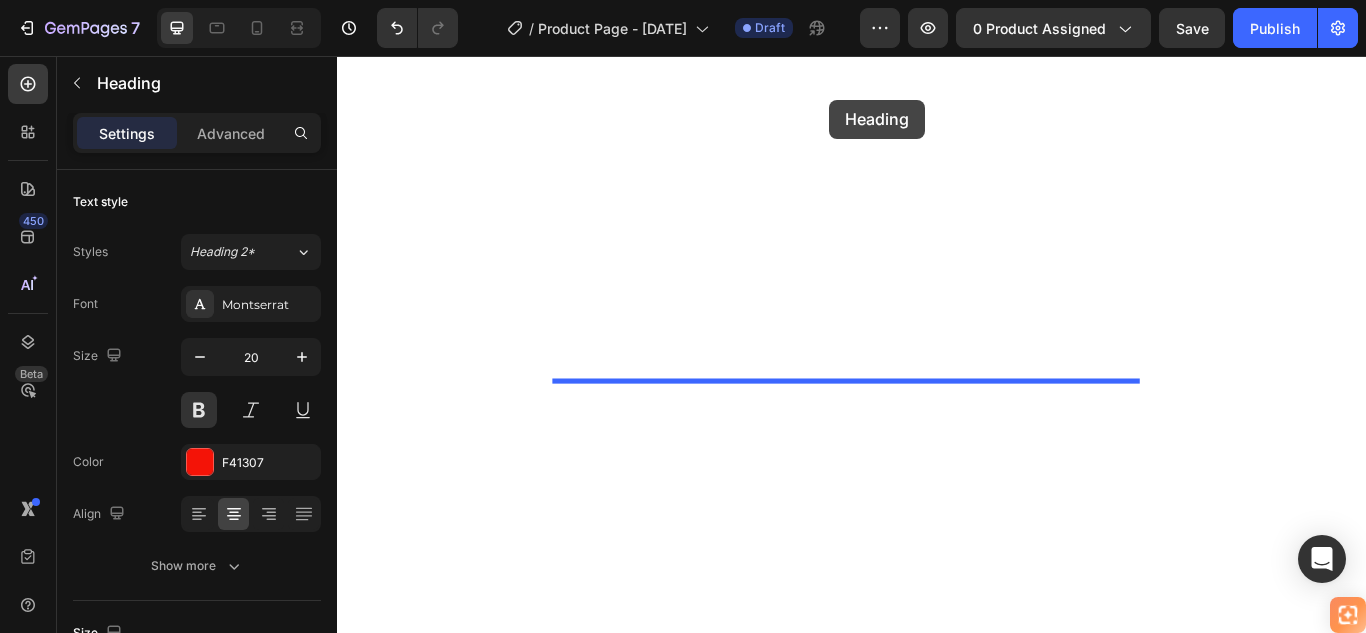 scroll, scrollTop: 3563, scrollLeft: 0, axis: vertical 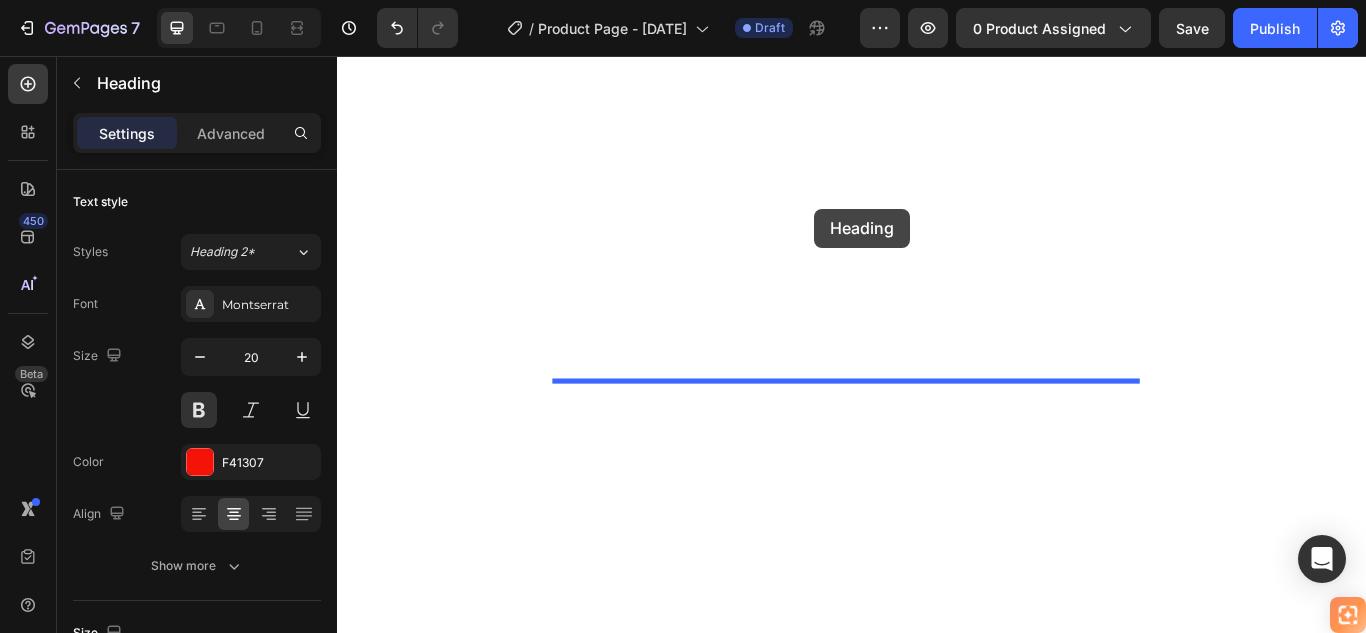 drag, startPoint x: 605, startPoint y: 316, endPoint x: 893, endPoint y: 234, distance: 299.44617 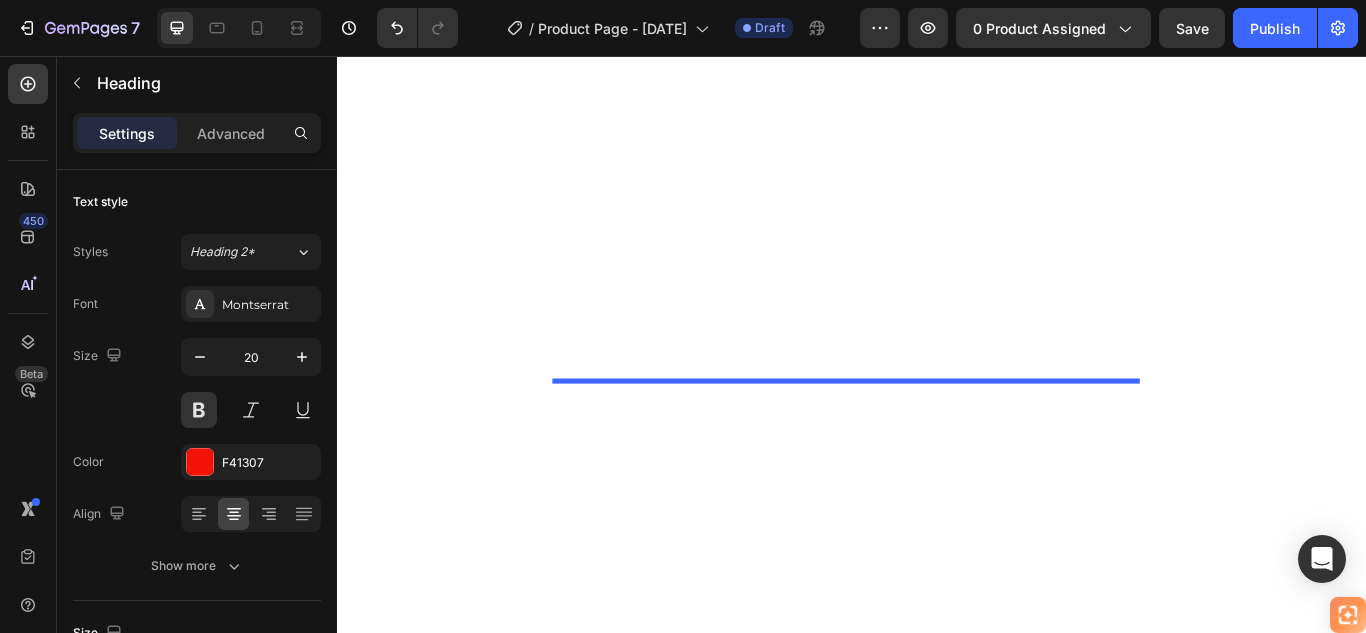 scroll, scrollTop: 3523, scrollLeft: 0, axis: vertical 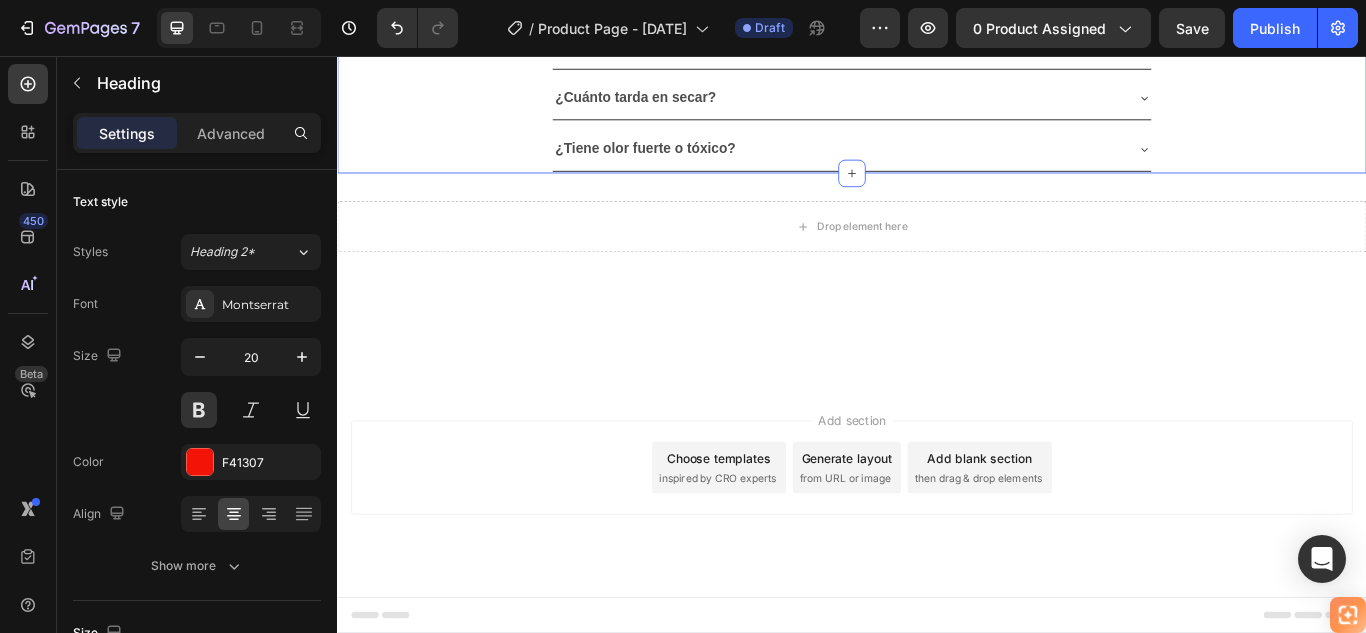 click on "🚚 Envío gratis y entrega rápida - ✅ Garantía de satisfacción total Heading Image ⭐  4.8/5 en confianza, durabilidad y uso fácil Heading 🔥  ¡Oferta Especial de Hoy! Llévate 2 por el precio de 1 Heading Antes: $179.900 Heading Solo x hoy: $89.900 Heading ¡AHORRAS 50% DE DESCUENTO! Heading
Publish the page to see the content.
Custom Code Image 🌧️  Sella en segundos, resiste lluvias por años Heading • ☔  Protección  total contra la lluvia • 💧  Corta la humedad  desde el primer contacto • 🔍  Sella grietas  invisibles que causan goteras • 🌡️ Resiste cualquier clima,  sin agrietarse • ⏱️ Seca rápido,  protege por años Heading Image 🛑 De paredes manchadas y húmedas… ✅ a superficies protegidas y como nuevas en solo una aplicación. Heading
Publish the page to see the content.
Custom Code Heading Image Heading   10" at bounding box center (937, -1166) 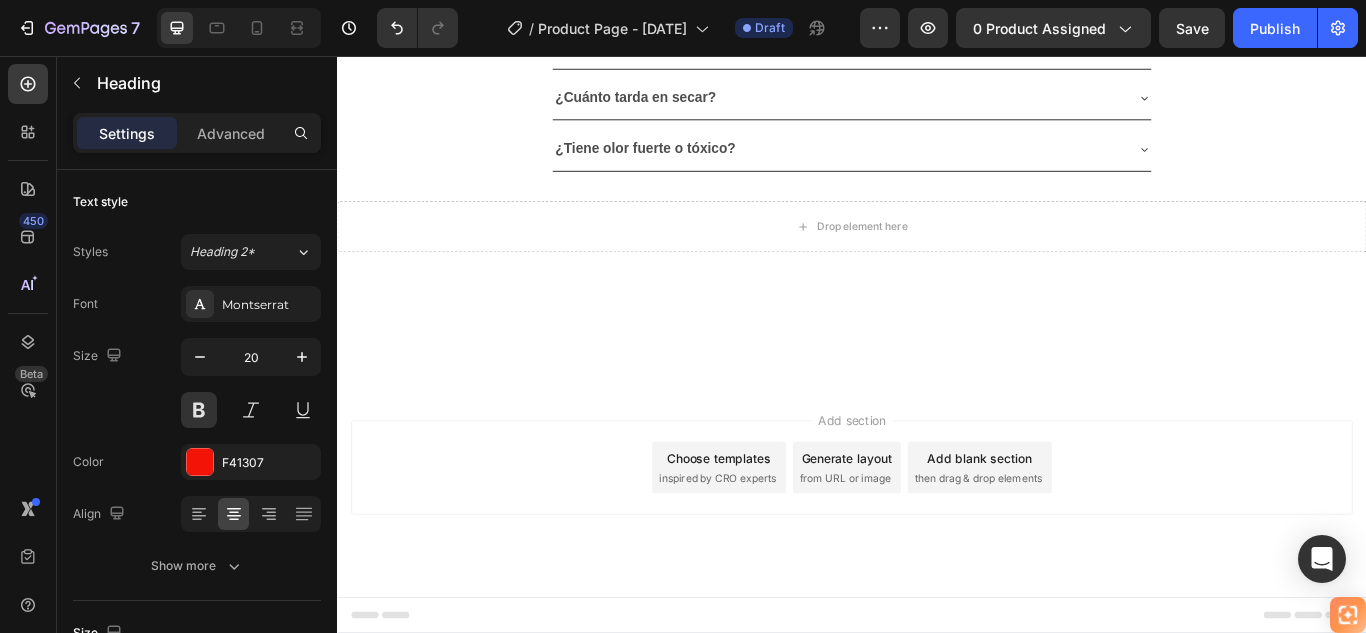 click on "🔥 Aprovecha el 2x1 y sella filtraciones hoy mismo 🛠️" at bounding box center (937, -125) 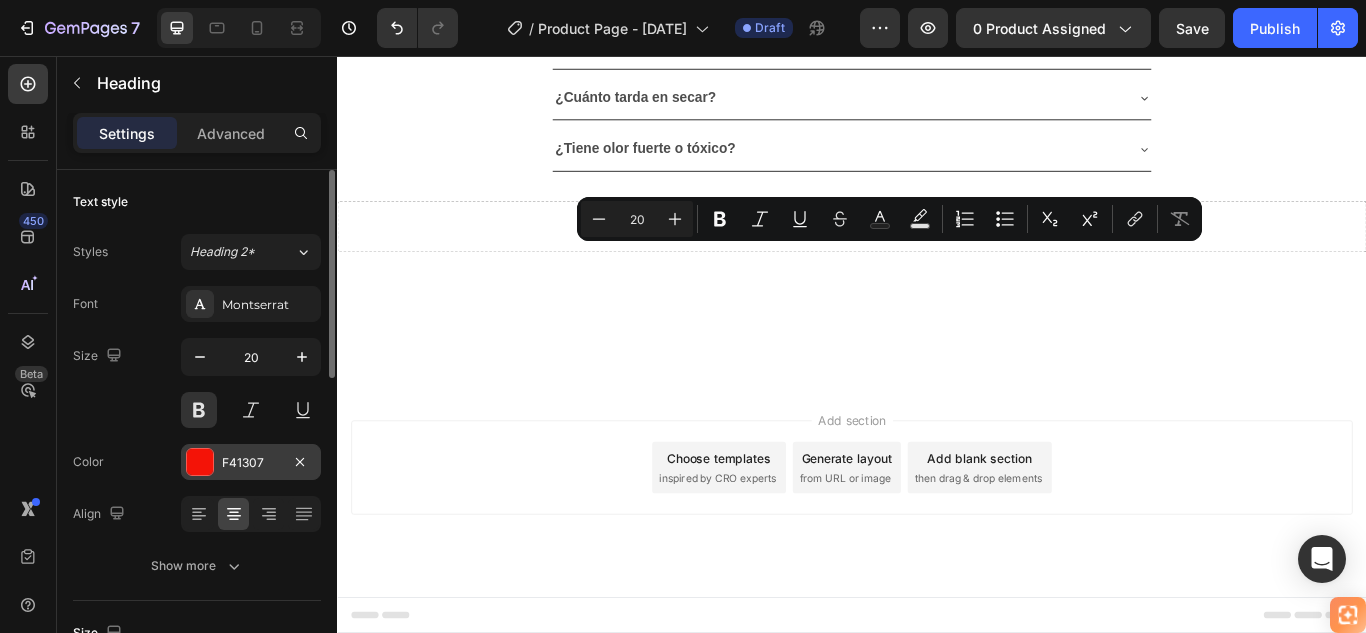click at bounding box center (200, 462) 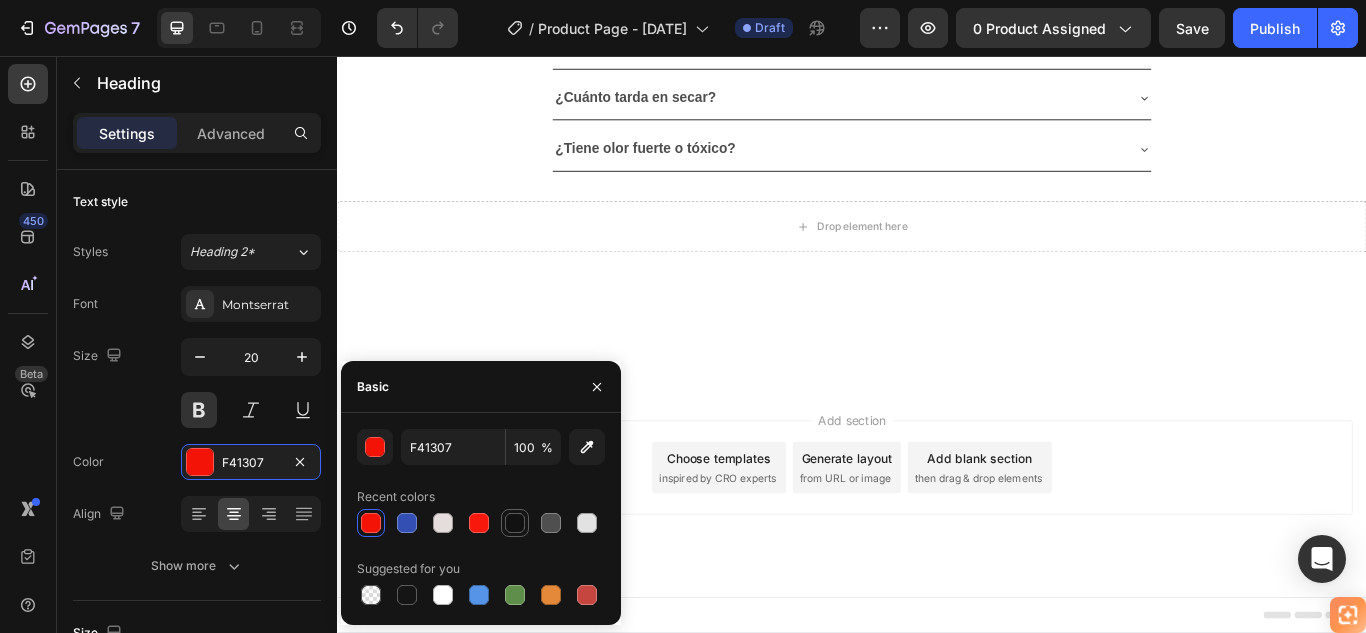 click at bounding box center (515, 523) 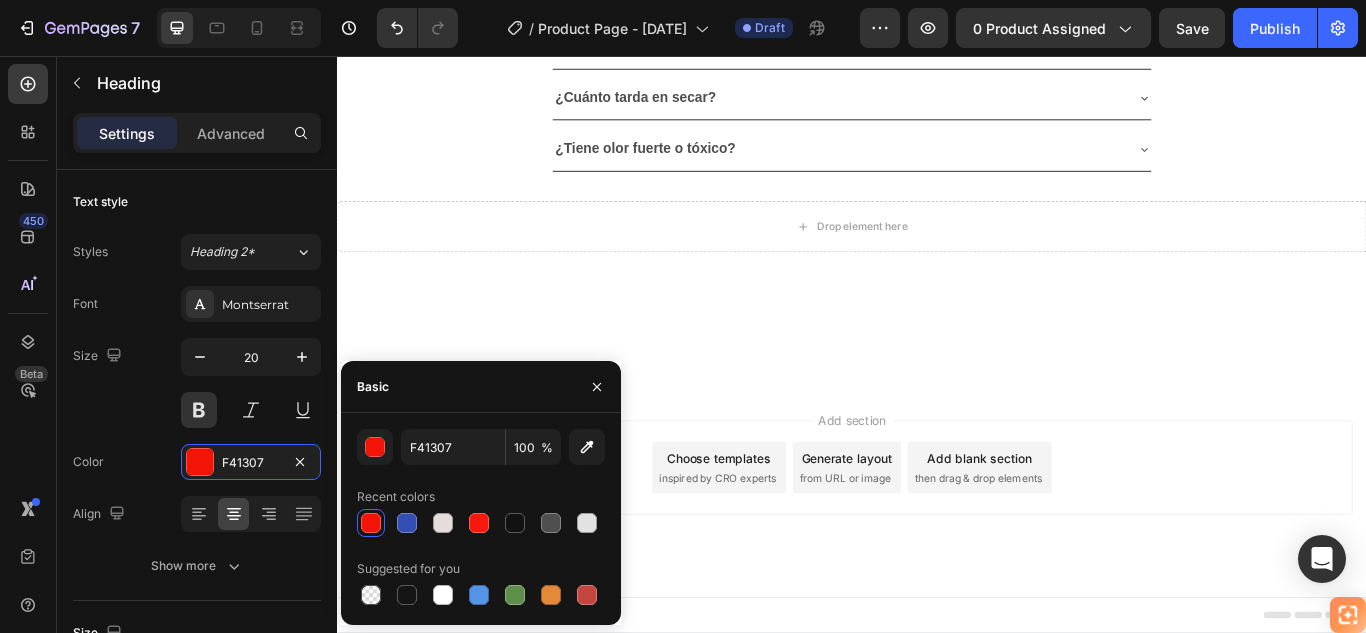 type on "121212" 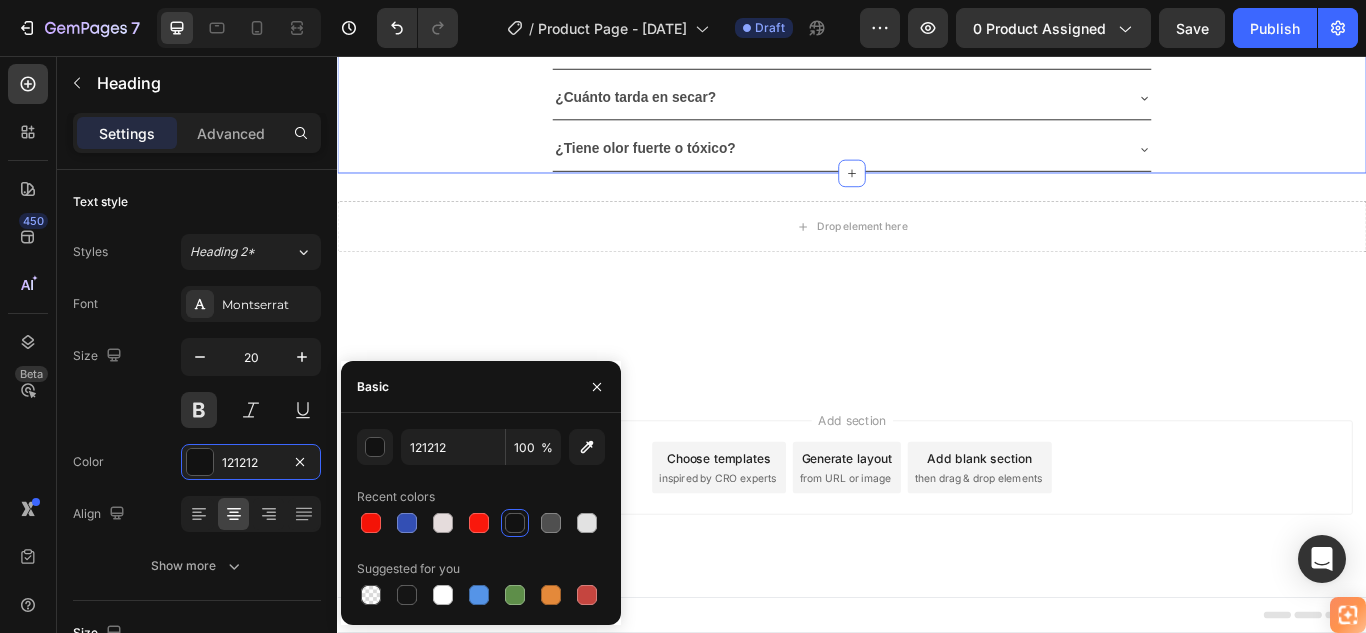 click on "🚚 Envío gratis y entrega rápida - ✅ Garantía de satisfacción total Heading Image ⭐  4.8/5 en confianza, durabilidad y uso fácil Heading 🔥  ¡Oferta Especial de Hoy! Llévate 2 por el precio de 1 Heading Antes: $179.900 Heading Solo x hoy: $89.900 Heading ¡AHORRAS 50% DE DESCUENTO! Heading
Publish the page to see the content.
Custom Code Image 🌧️  Sella en segundos, resiste lluvias por años Heading • ☔  Protección  total contra la lluvia • 💧  Corta la humedad  desde el primer contacto • 🔍  Sella grietas  invisibles que causan goteras • 🌡️ Resiste cualquier clima,  sin agrietarse • ⏱️ Seca rápido,  protege por años Heading Image 🛑 De paredes manchadas y húmedas… ✅ a superficies protegidas y como nuevas en solo una aplicación. Heading
Publish the page to see the content.
Custom Code Heading Image Heading   10" at bounding box center (937, -1166) 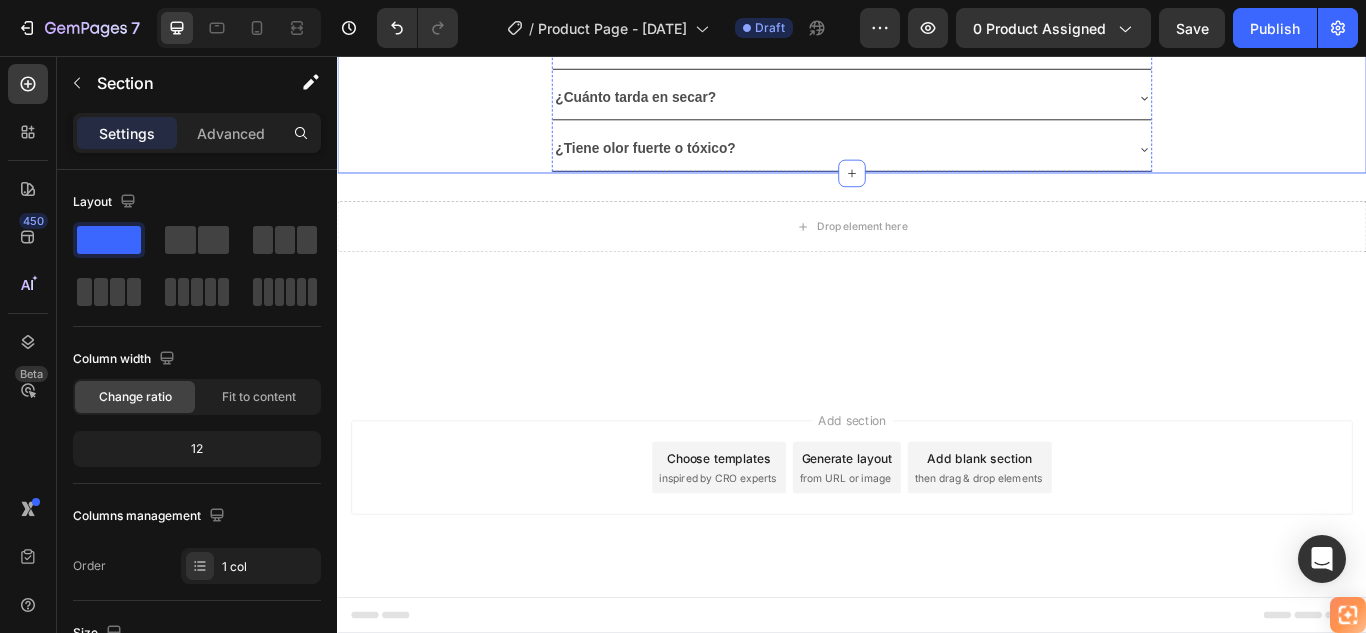 click at bounding box center (937, -150) 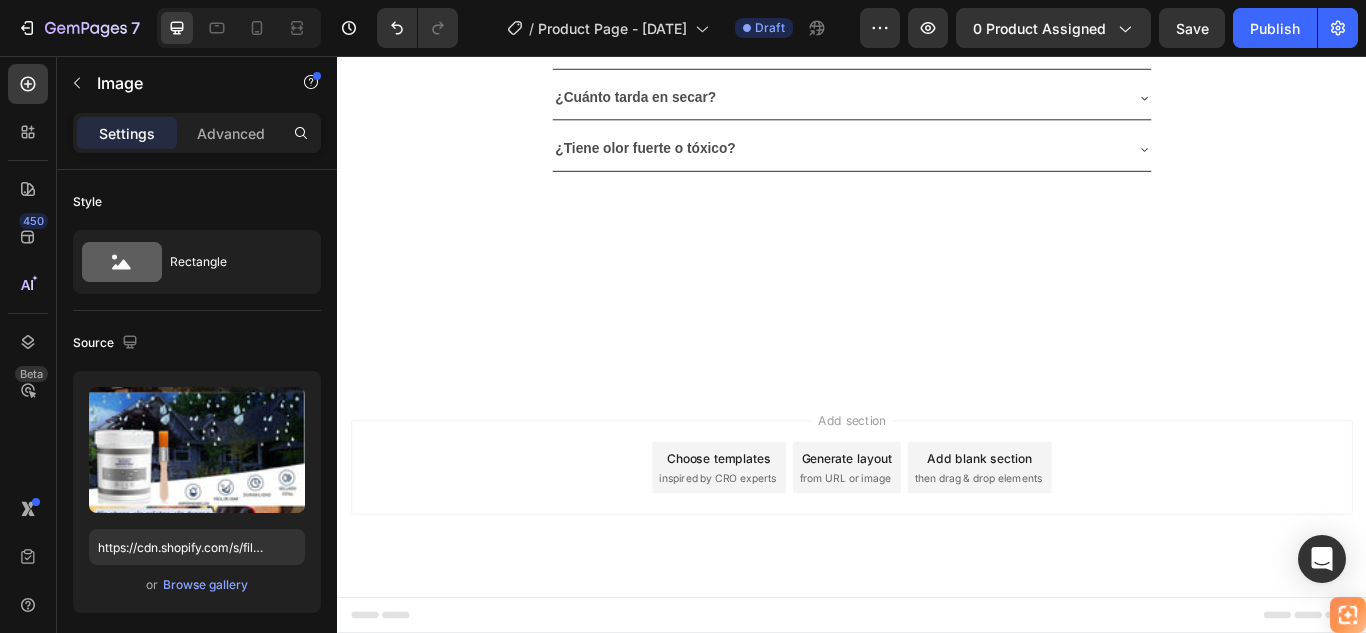 scroll, scrollTop: 2723, scrollLeft: 0, axis: vertical 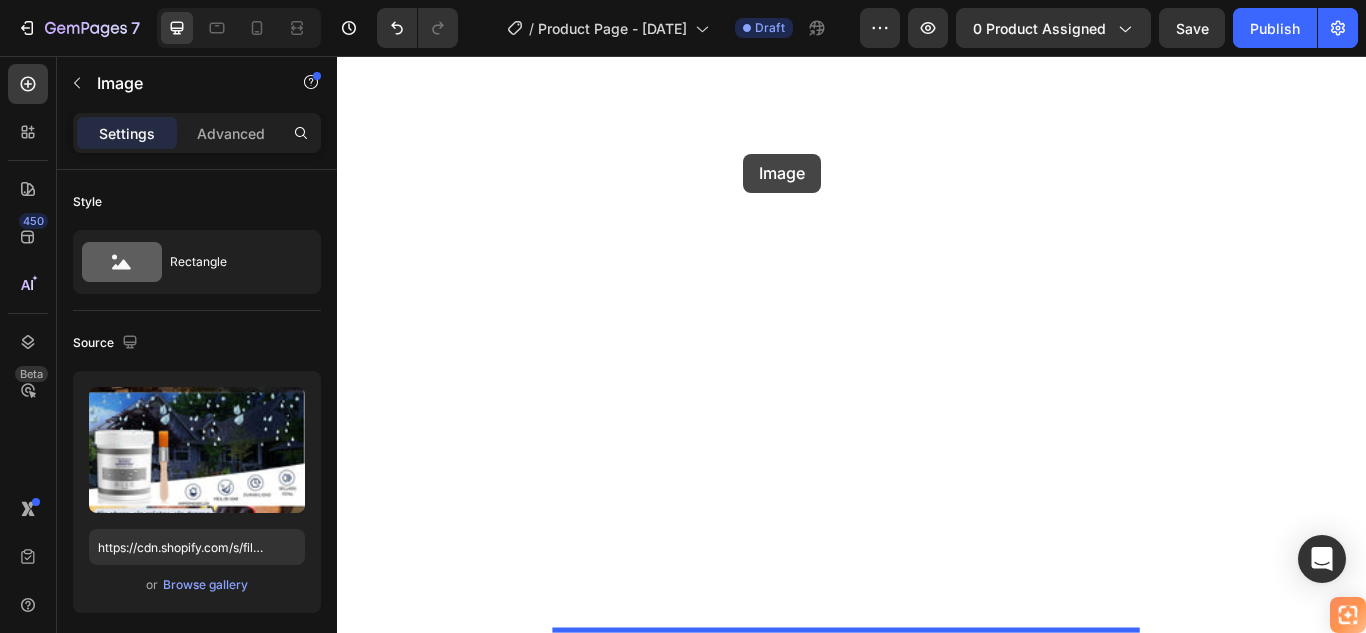 drag, startPoint x: 601, startPoint y: 111, endPoint x: 810, endPoint y: 170, distance: 217.16814 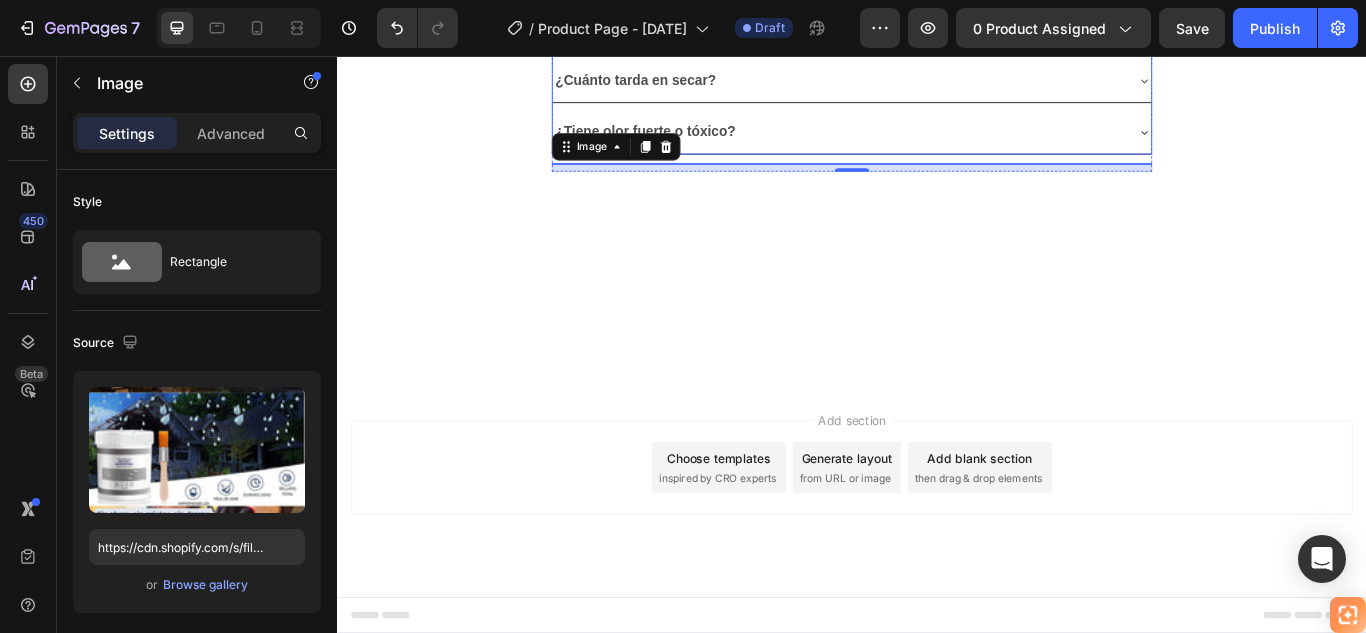 scroll, scrollTop: 3937, scrollLeft: 0, axis: vertical 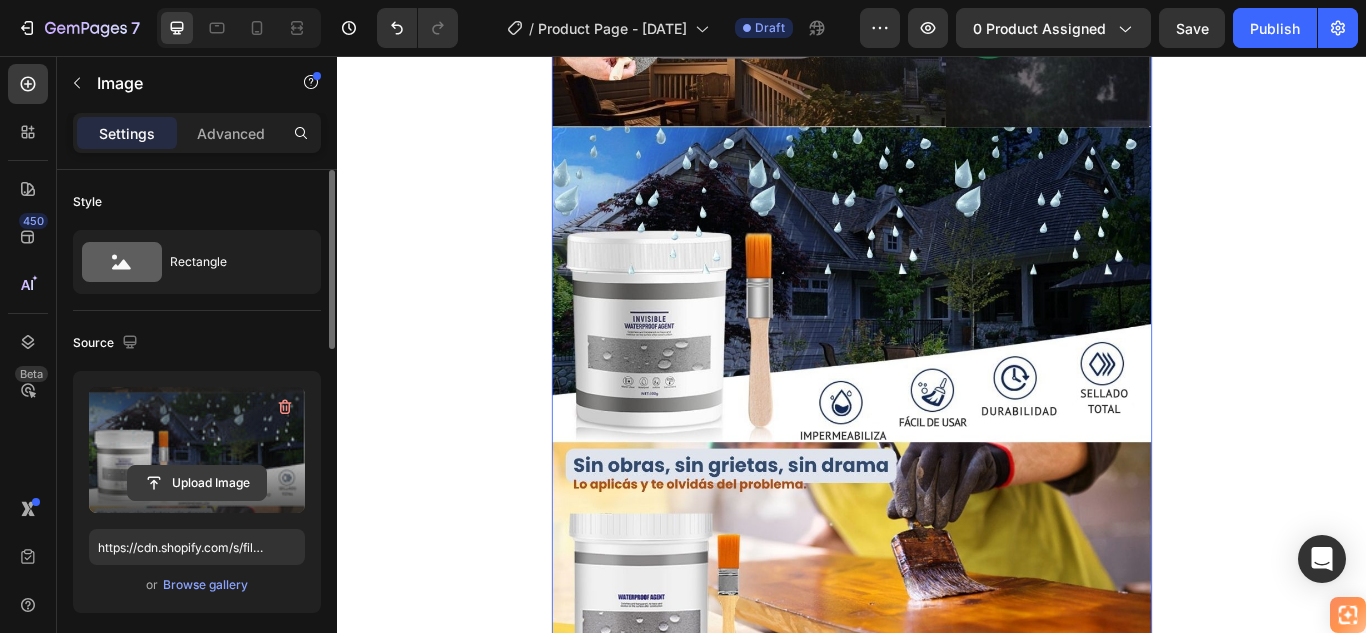 click 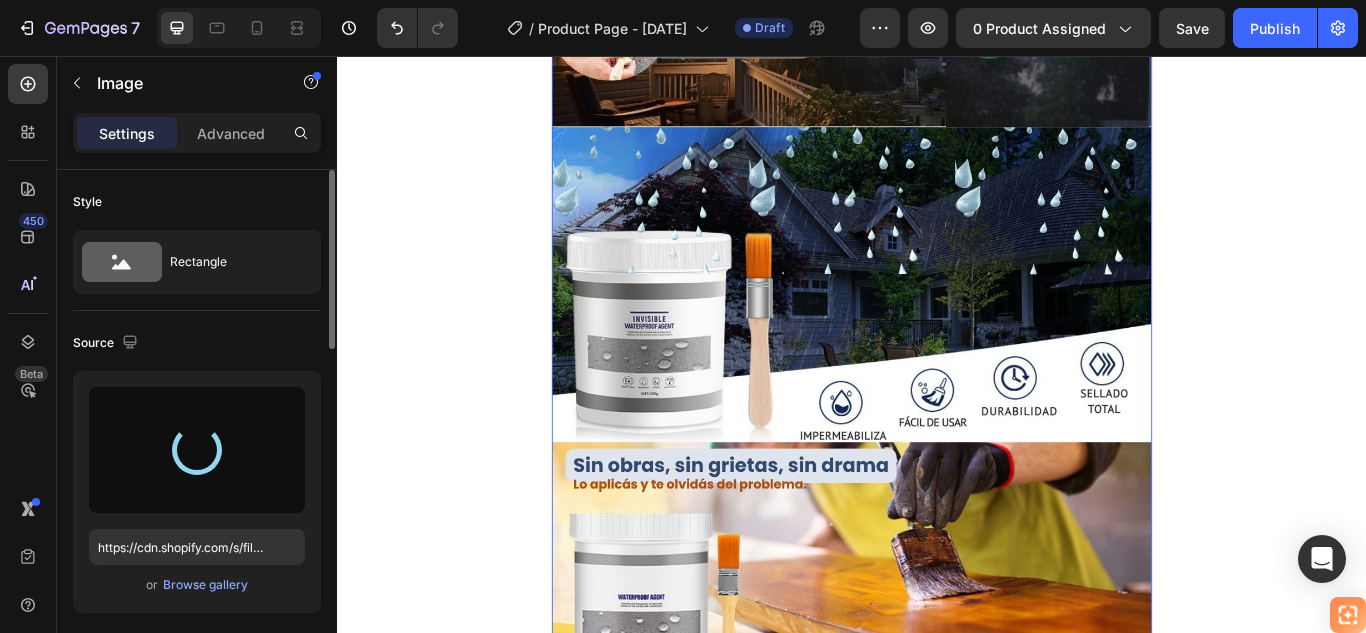type on "https://cdn.shopify.com/s/files/1/0905/8150/0273/files/gempages_578237105528898236-760dd199-45dc-4acd-9300-66268146ff36.jpg" 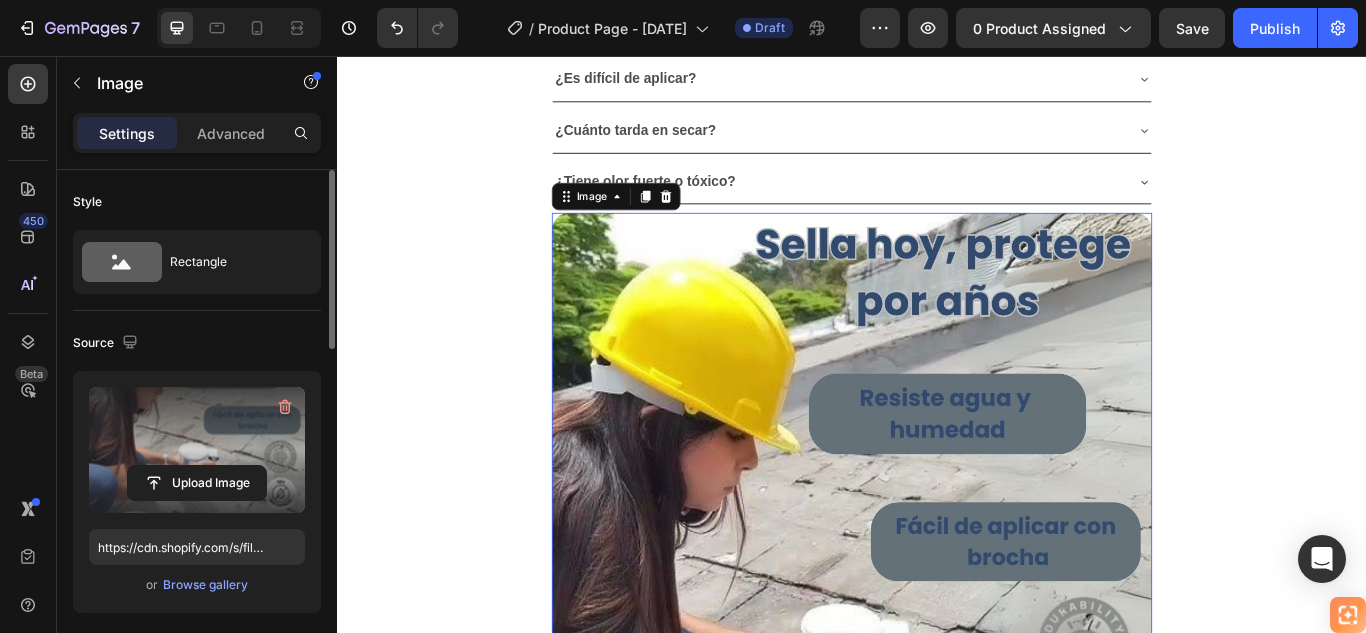scroll, scrollTop: 3537, scrollLeft: 0, axis: vertical 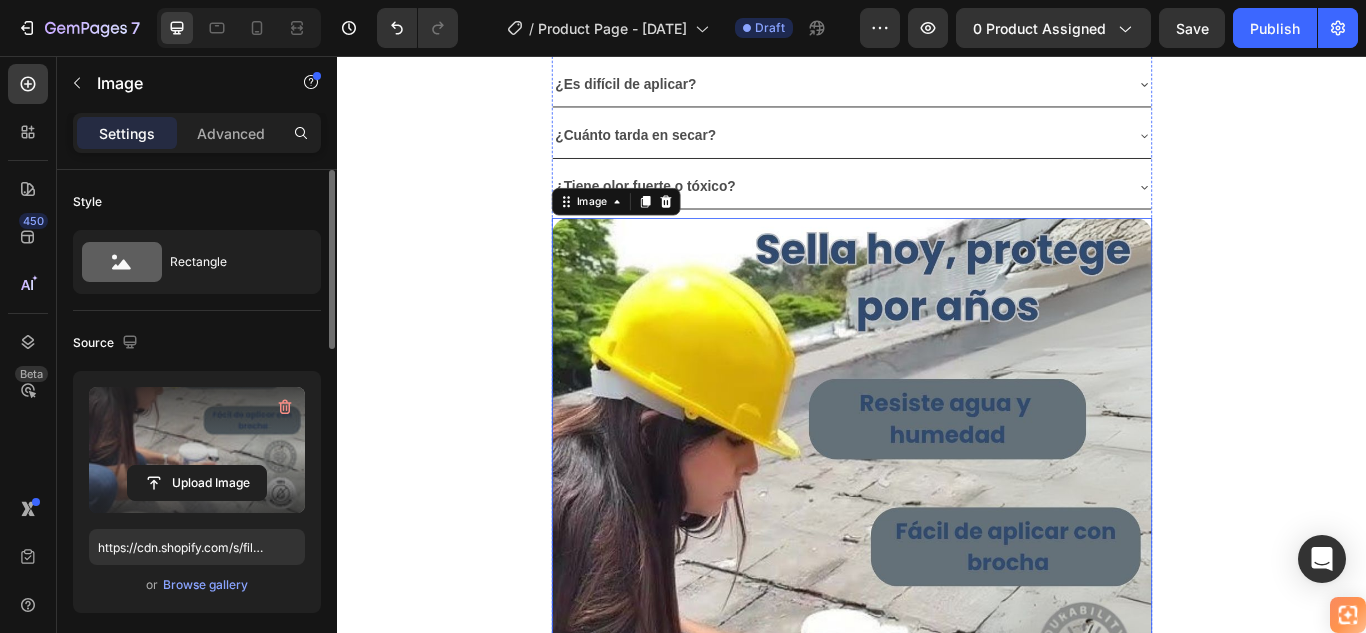 click on "❓ Todo lo que necesitas saber antes de proteger tu hogar" at bounding box center [937, -81] 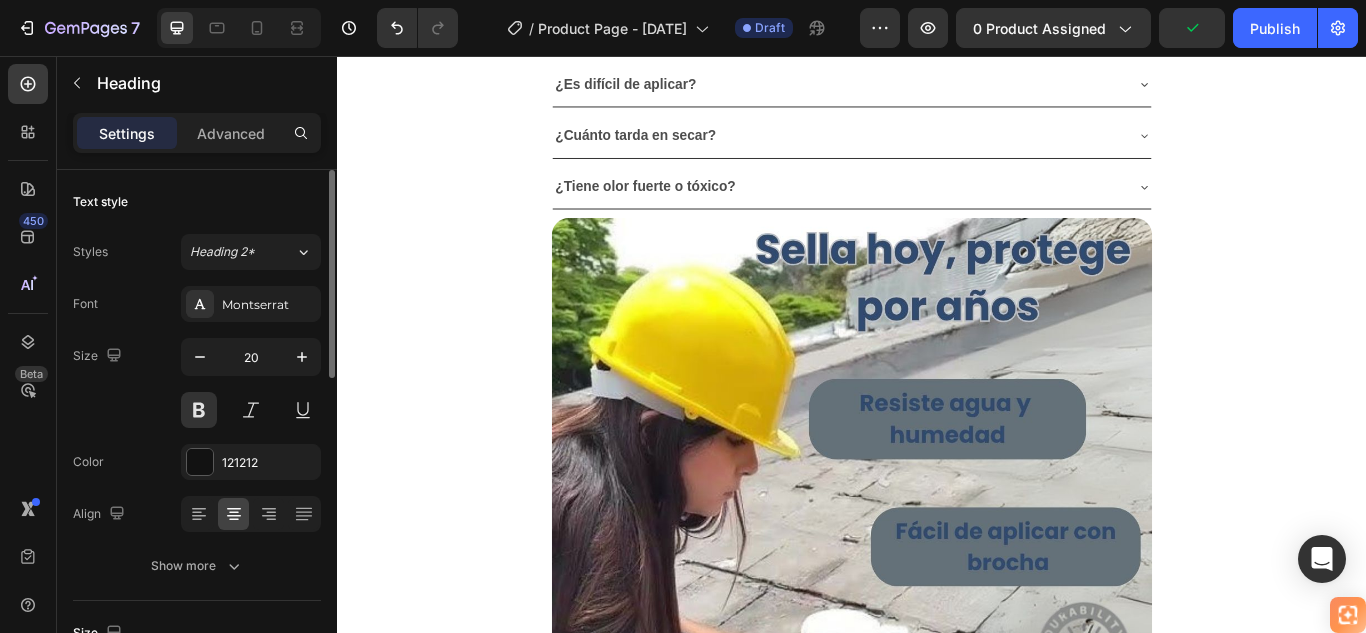 drag, startPoint x: 710, startPoint y: 240, endPoint x: 719, endPoint y: 264, distance: 25.632011 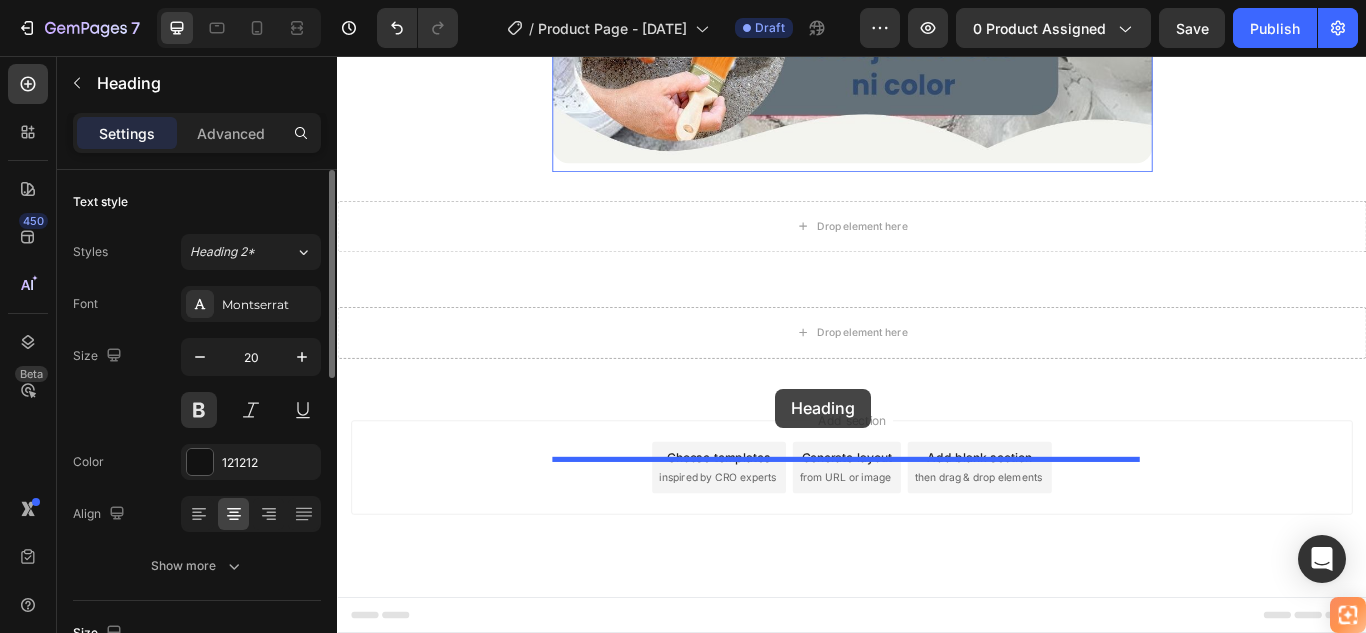 drag, startPoint x: 601, startPoint y: 277, endPoint x: 848, endPoint y: 444, distance: 298.15768 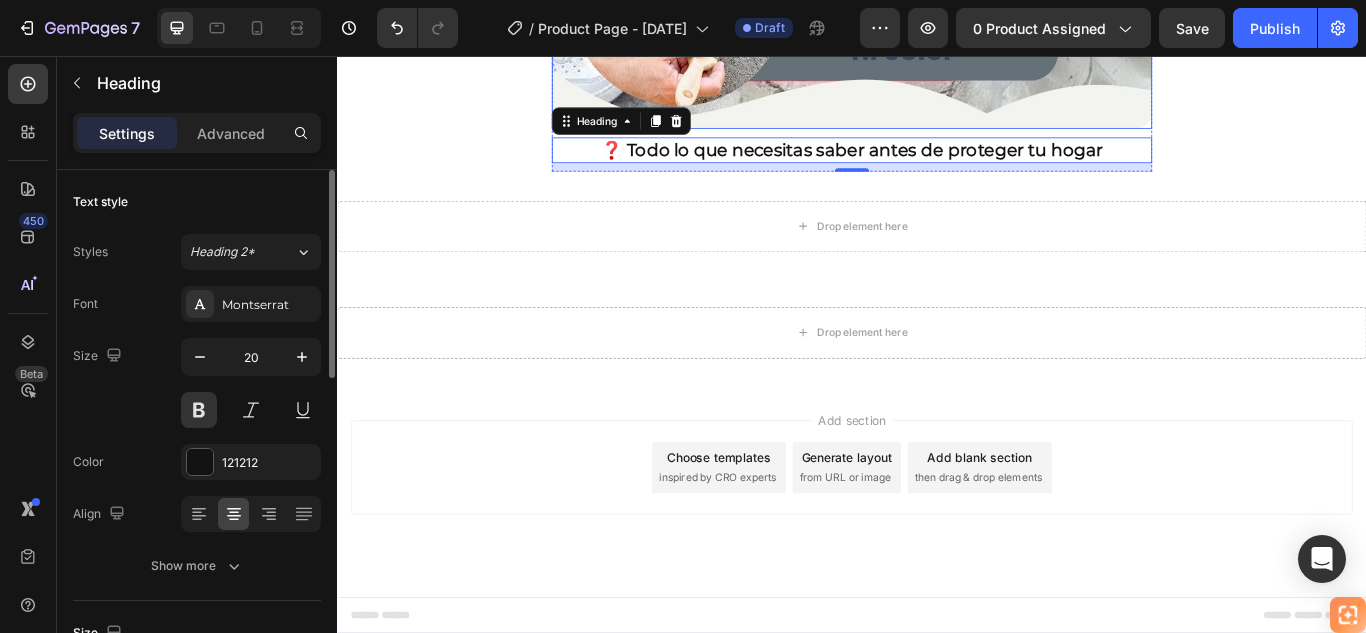 scroll, scrollTop: 4567, scrollLeft: 0, axis: vertical 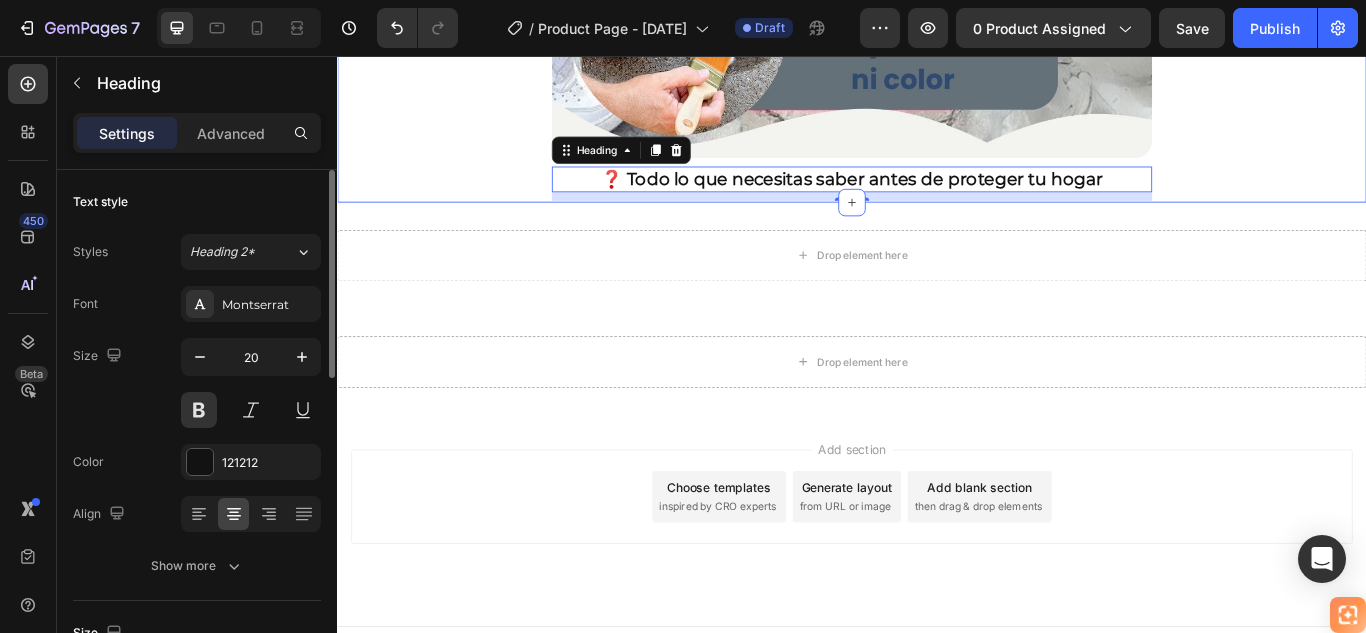 click on "🚚 Envío gratis y entrega rápida - ✅ Garantía de satisfacción total Heading Image ⭐  4.8/5 en confianza, durabilidad y uso fácil Heading 🔥  ¡Oferta Especial de Hoy! Llévate 2 por el precio de 1 Heading Antes: $179.900 Heading Solo x hoy: $89.900 Heading ¡AHORRAS 50% DE DESCUENTO! Heading
Publish the page to see the content.
Custom Code Image 🌧️  Sella en segundos, resiste lluvias por años Heading • ☔  Protección  total contra la lluvia • 💧  Corta la humedad  desde el primer contacto • 🔍  Sella grietas  invisibles que causan goteras • 🌡️ Resiste cualquier clima,  sin agrietarse • ⏱️ Seca rápido,  protege por años Heading Image 🛑 De paredes manchadas y húmedas… ✅ a superficies protegidas y como nuevas en solo una aplicación. Heading
Publish the page to see the content.
Custom Code Heading Image Heading" at bounding box center [937, -2122] 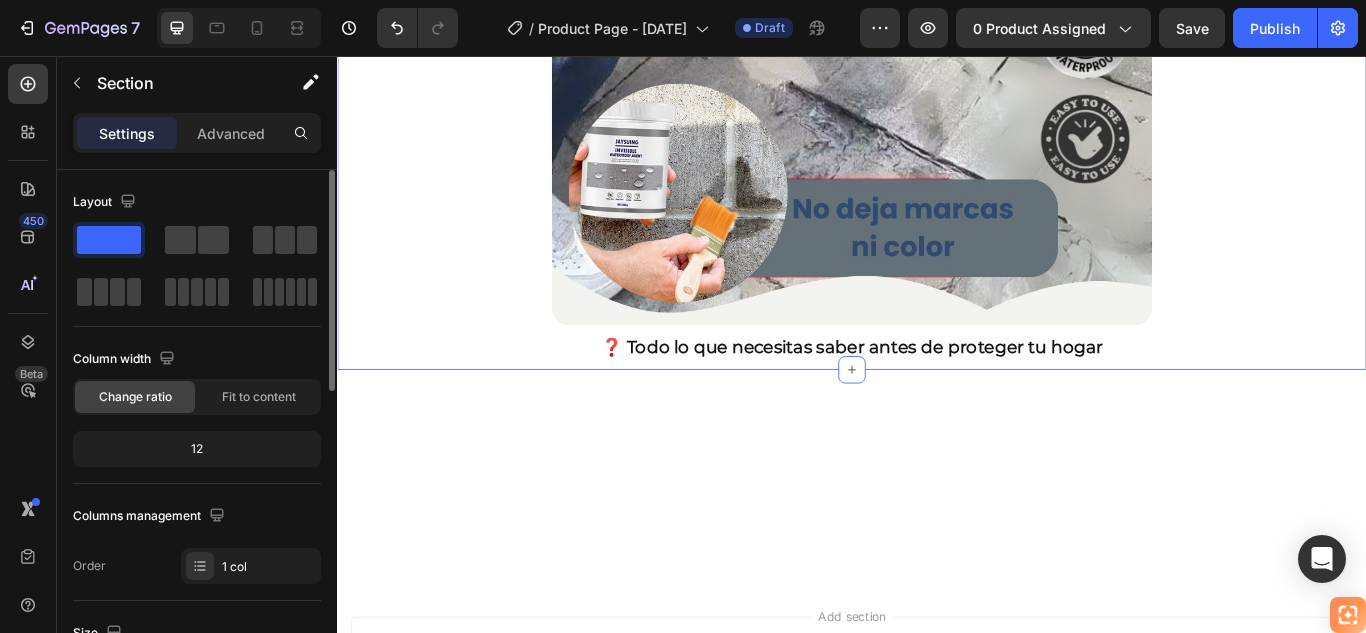 scroll, scrollTop: 4467, scrollLeft: 0, axis: vertical 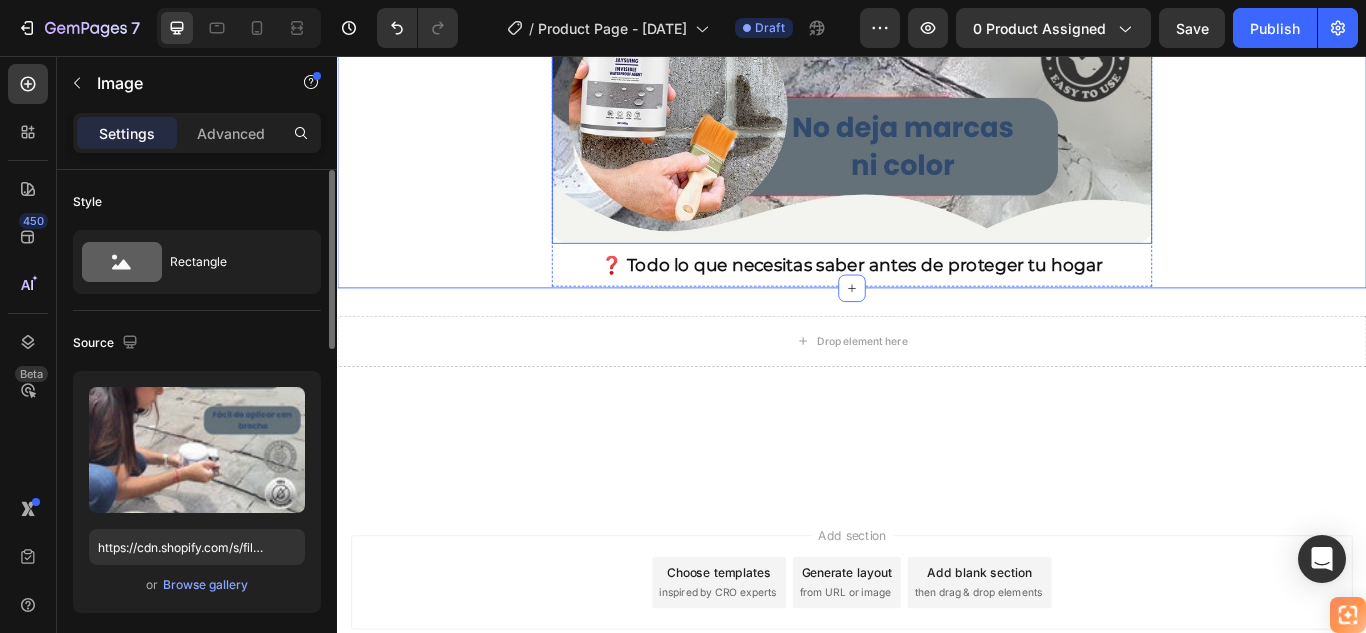 click at bounding box center (937, -206) 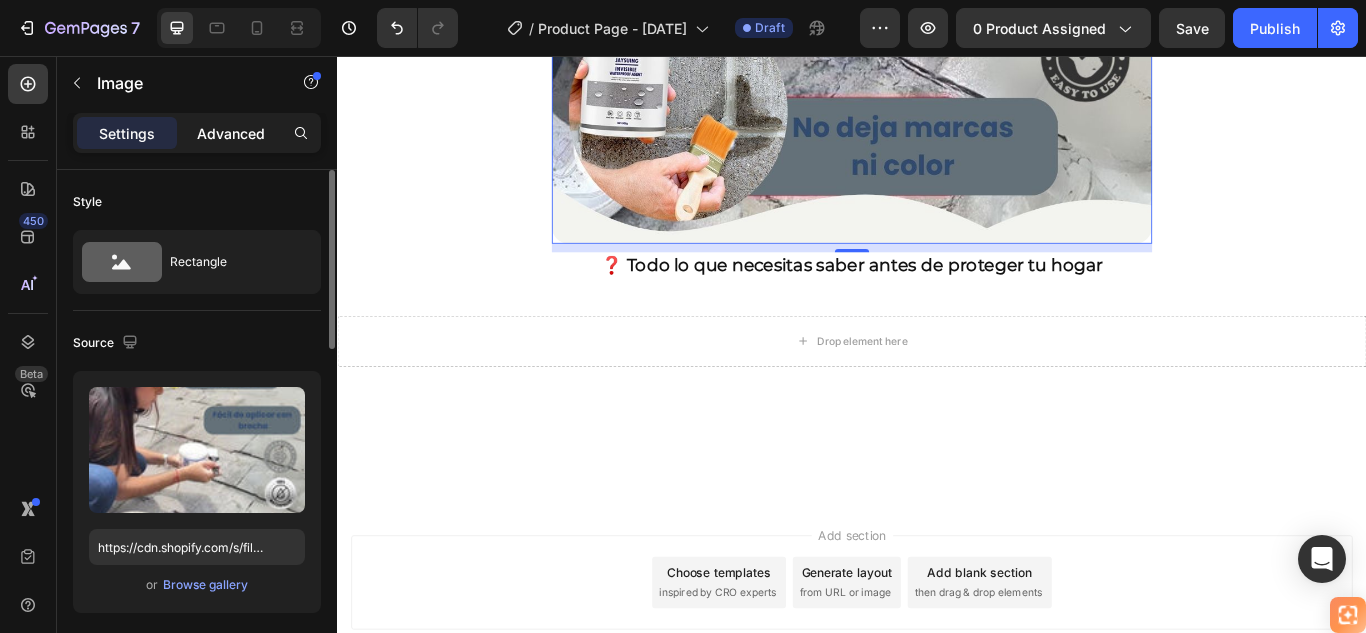 click on "Advanced" at bounding box center [231, 133] 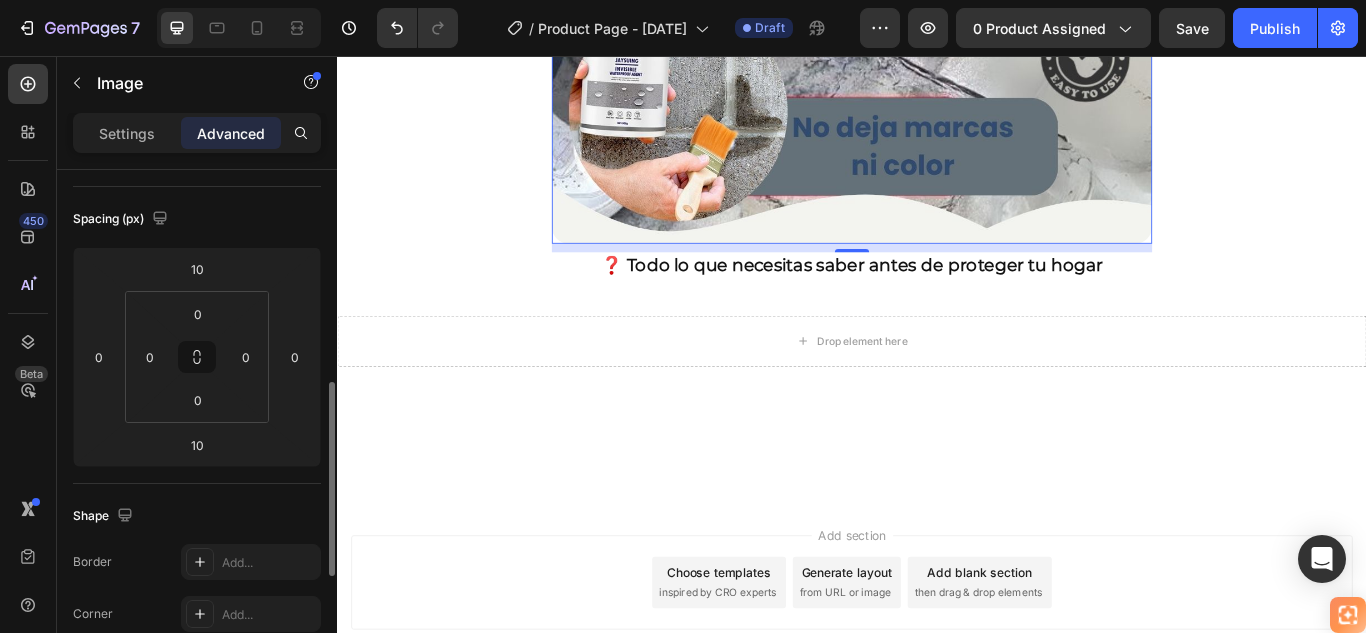 scroll, scrollTop: 300, scrollLeft: 0, axis: vertical 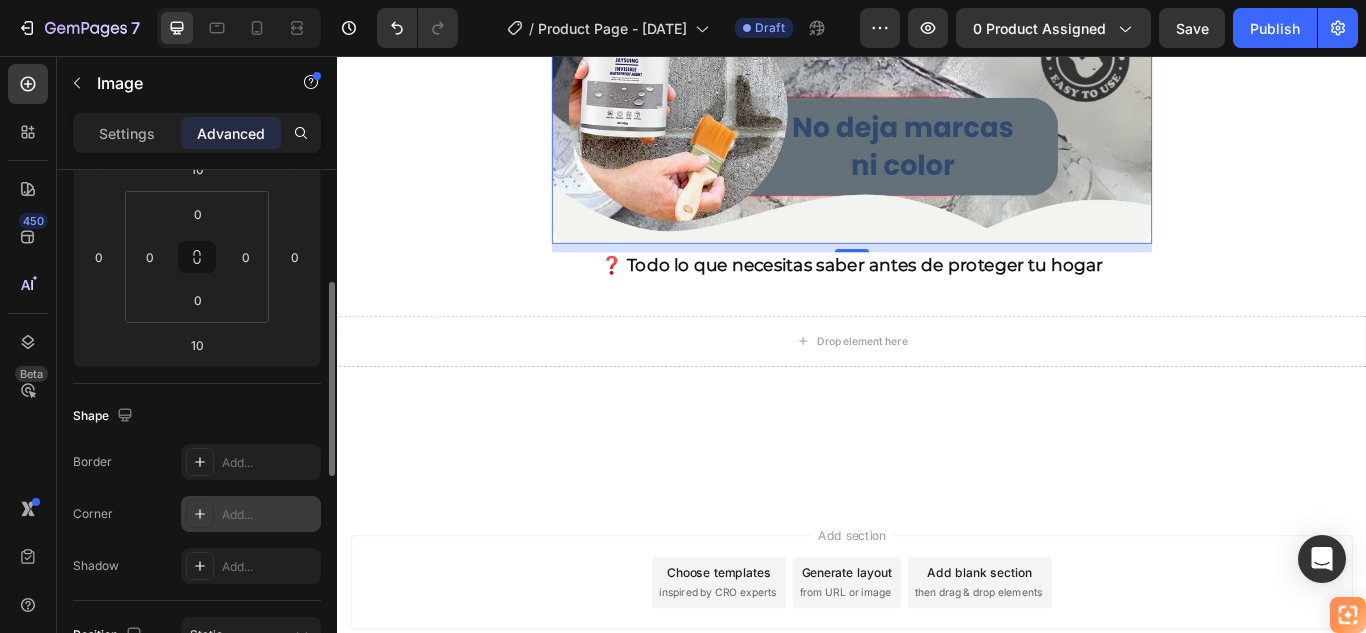 click on "Add..." at bounding box center [269, 515] 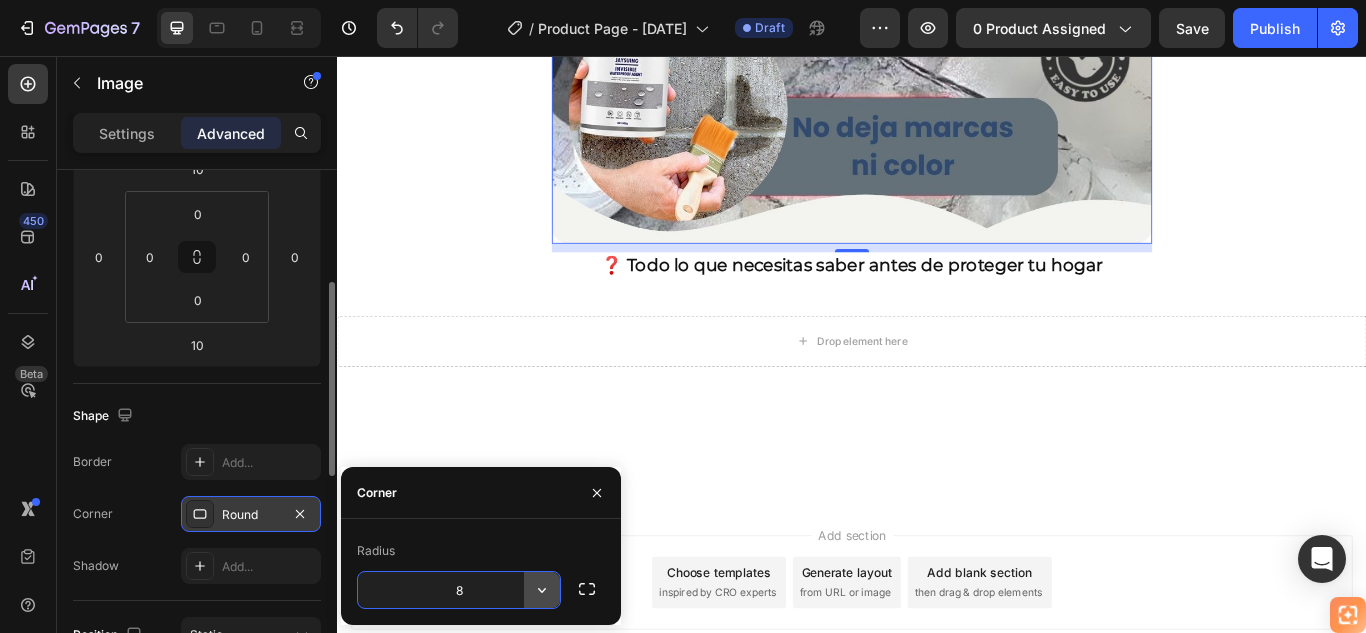 click 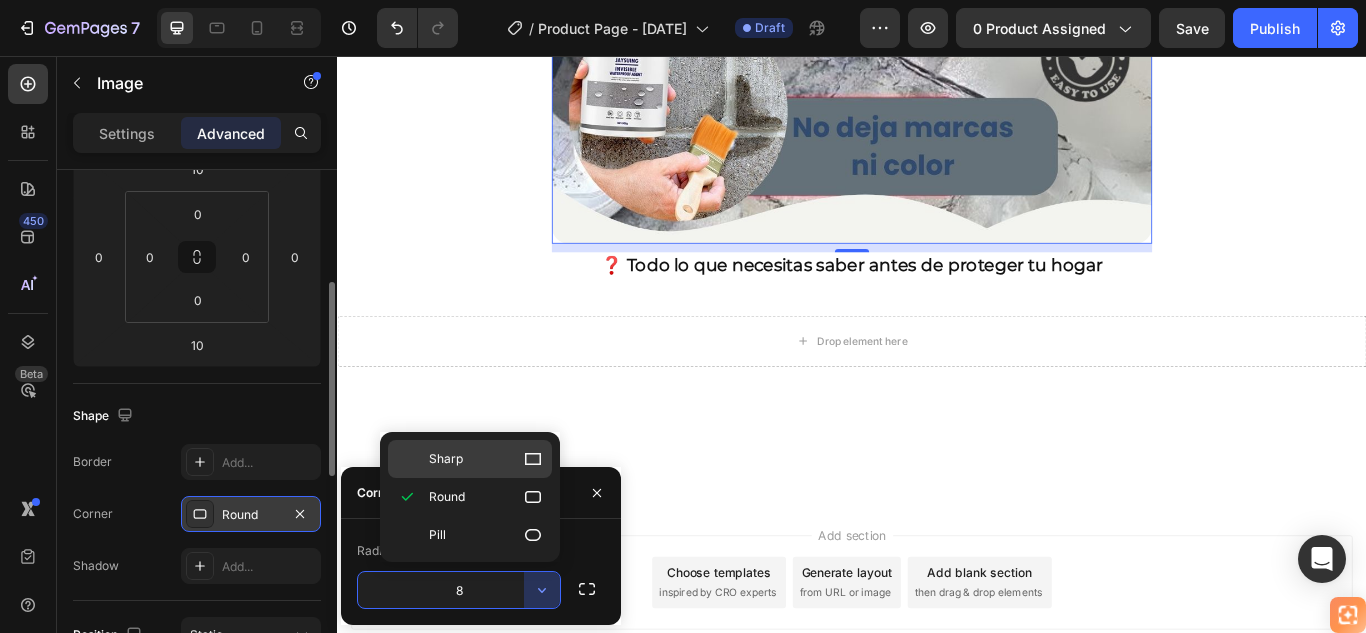 drag, startPoint x: 466, startPoint y: 454, endPoint x: 150, endPoint y: 467, distance: 316.2673 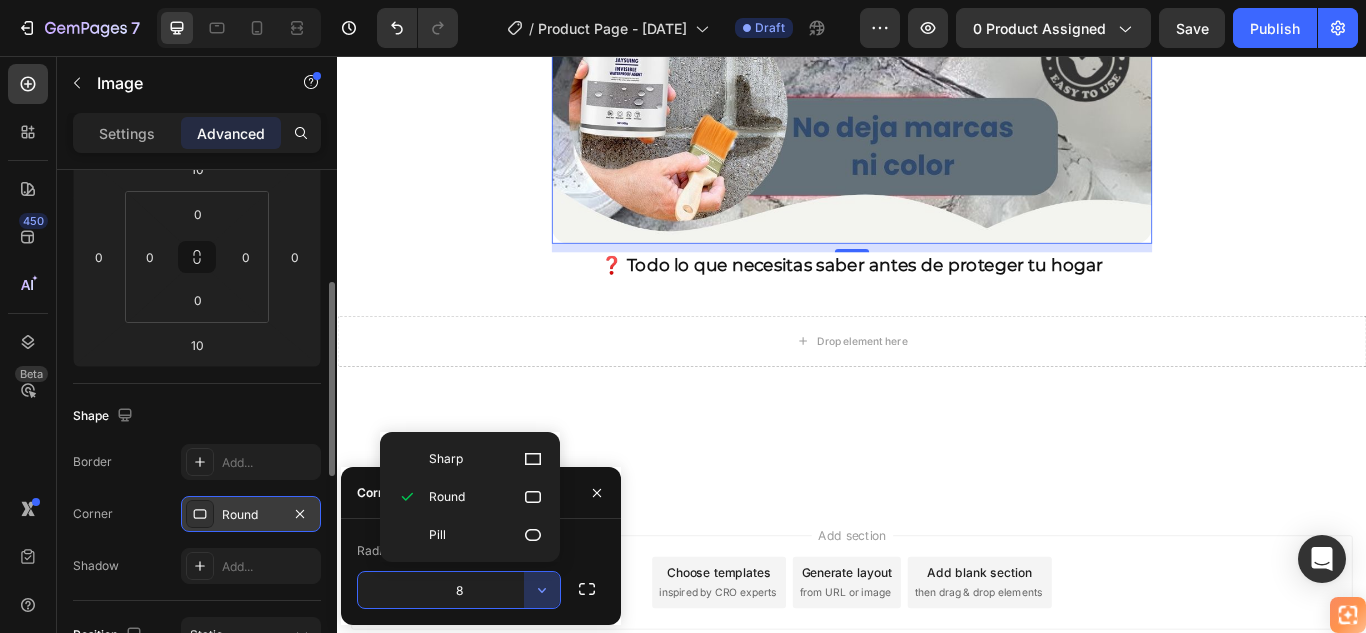 type on "0" 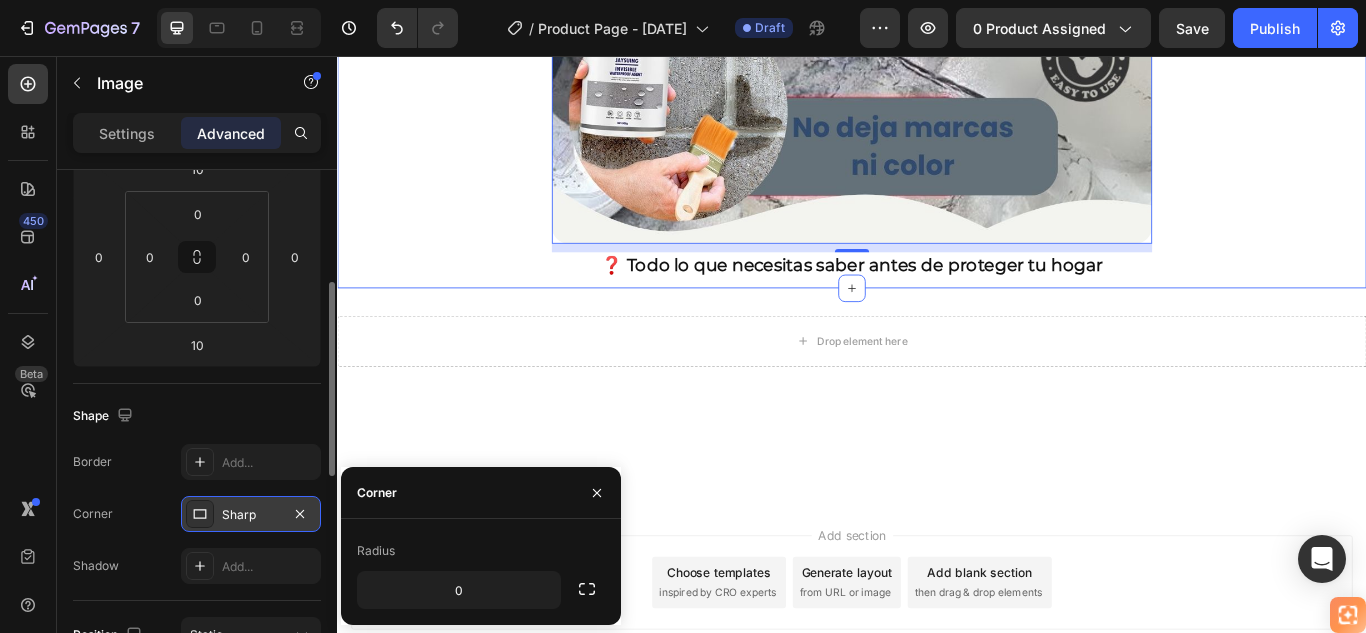 click on "🚚 Envío gratis y entrega rápida - ✅ Garantía de satisfacción total Heading Image ⭐  4.8/5 en confianza, durabilidad y uso fácil Heading 🔥  ¡Oferta Especial de Hoy! Llévate 2 por el precio de 1 Heading Antes: $179.900 Heading Solo x hoy: $89.900 Heading ¡AHORRAS 50% DE DESCUENTO! Heading
Publish the page to see the content.
Custom Code Image 🌧️  Sella en segundos, resiste lluvias por años Heading • ☔  Protección  total contra la lluvia • 💧  Corta la humedad  desde el primer contacto • 🔍  Sella grietas  invisibles que causan goteras • 🌡️ Resiste cualquier clima,  sin agrietarse • ⏱️ Seca rápido,  protege por años Heading Image 🛑 De paredes manchadas y húmedas… ✅ a superficies protegidas y como nuevas en solo una aplicación. Heading
Publish the page to see the content.
Custom Code Heading Image Heading" at bounding box center (937, -2022) 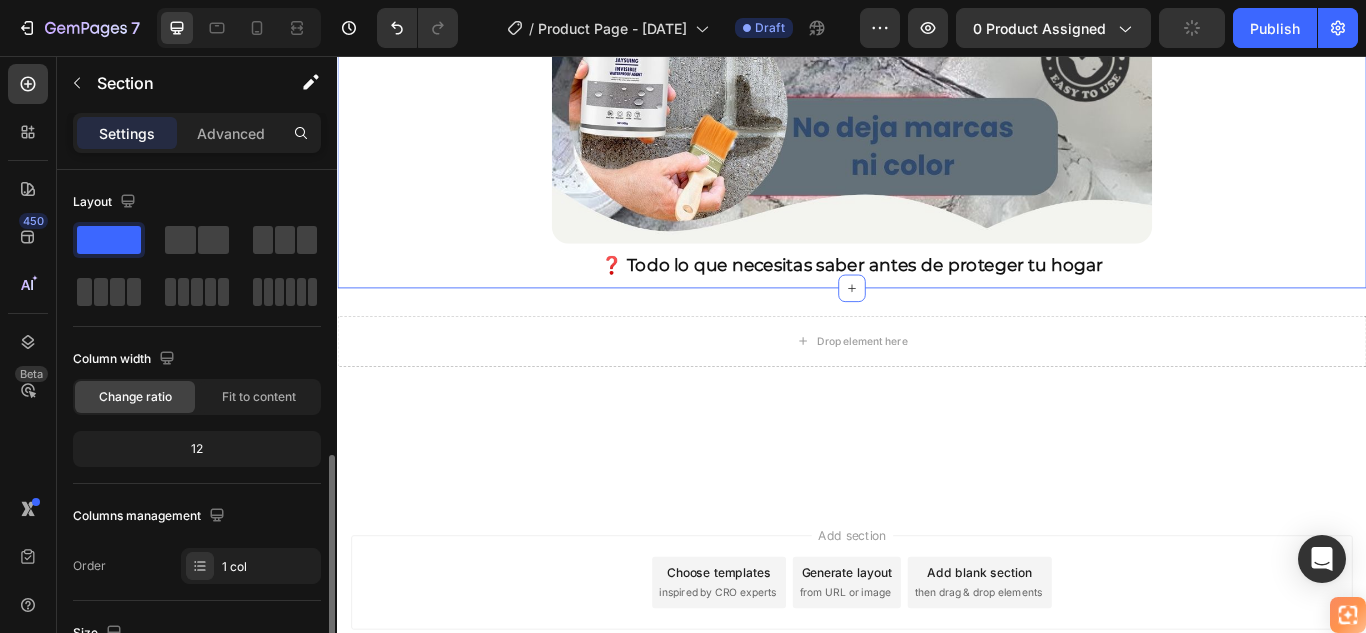 scroll, scrollTop: 200, scrollLeft: 0, axis: vertical 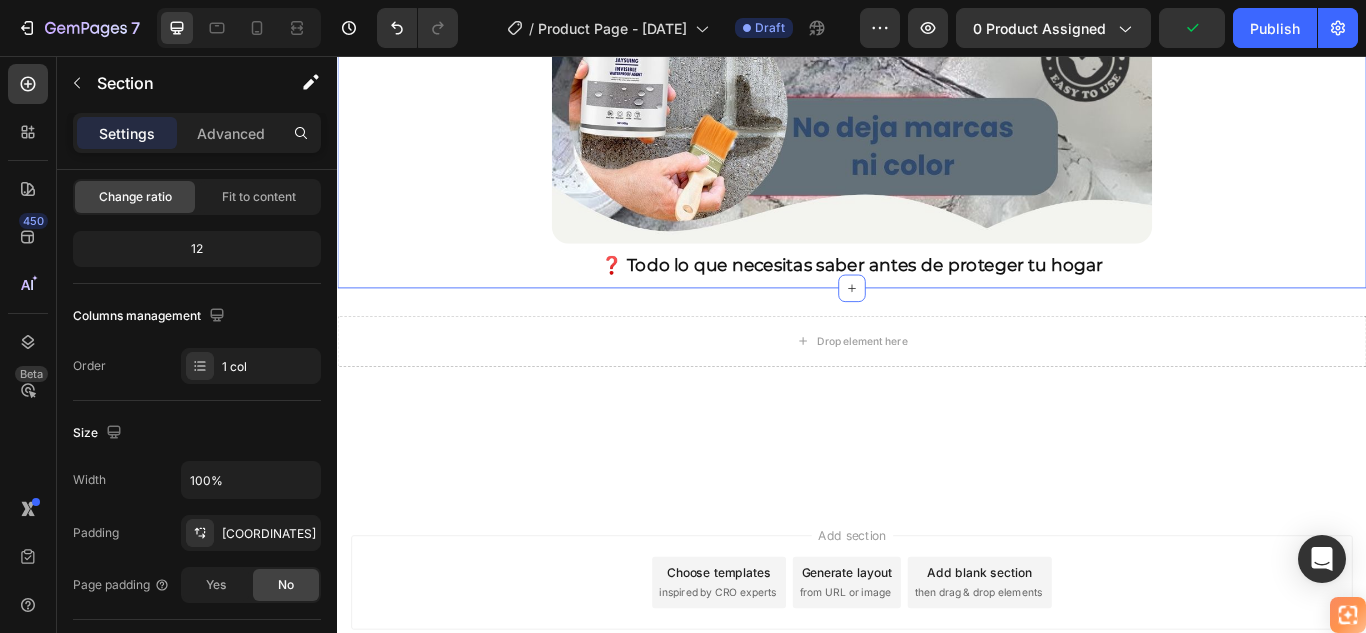 click on "🚚 Envío gratis y entrega rápida - ✅ Garantía de satisfacción total Heading Image ⭐  4.8/5 en confianza, durabilidad y uso fácil Heading 🔥  ¡Oferta Especial de Hoy! Llévate 2 por el precio de 1 Heading Antes: $179.900 Heading Solo x hoy: $89.900 Heading ¡AHORRAS 50% DE DESCUENTO! Heading
Publish the page to see the content.
Custom Code Image 🌧️  Sella en segundos, resiste lluvias por años Heading • ☔  Protección  total contra la lluvia • 💧  Corta la humedad  desde el primer contacto • 🔍  Sella grietas  invisibles que causan goteras • 🌡️ Resiste cualquier clima,  sin agrietarse • ⏱️ Seca rápido,  protege por años Heading Image 🛑 De paredes manchadas y húmedas… ✅ a superficies protegidas y como nuevas en solo una aplicación. Heading
Publish the page to see the content.
Custom Code Heading Image Heading" at bounding box center (937, -2022) 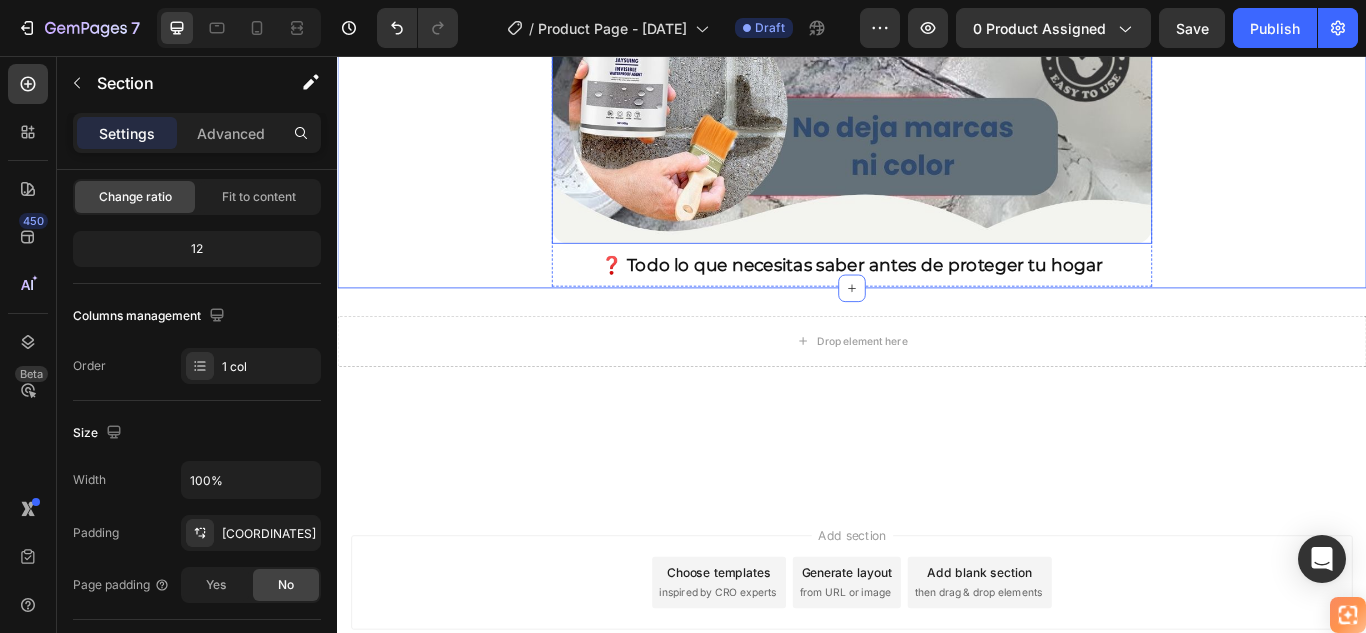 click at bounding box center [937, -206] 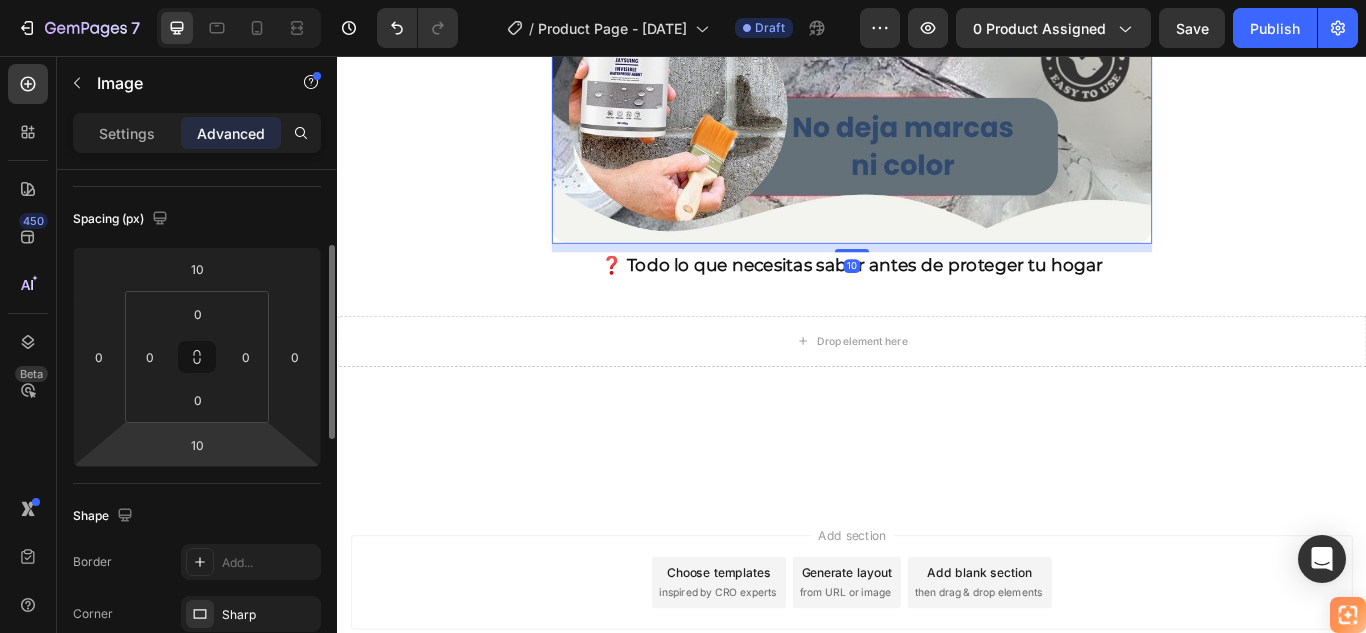 scroll, scrollTop: 300, scrollLeft: 0, axis: vertical 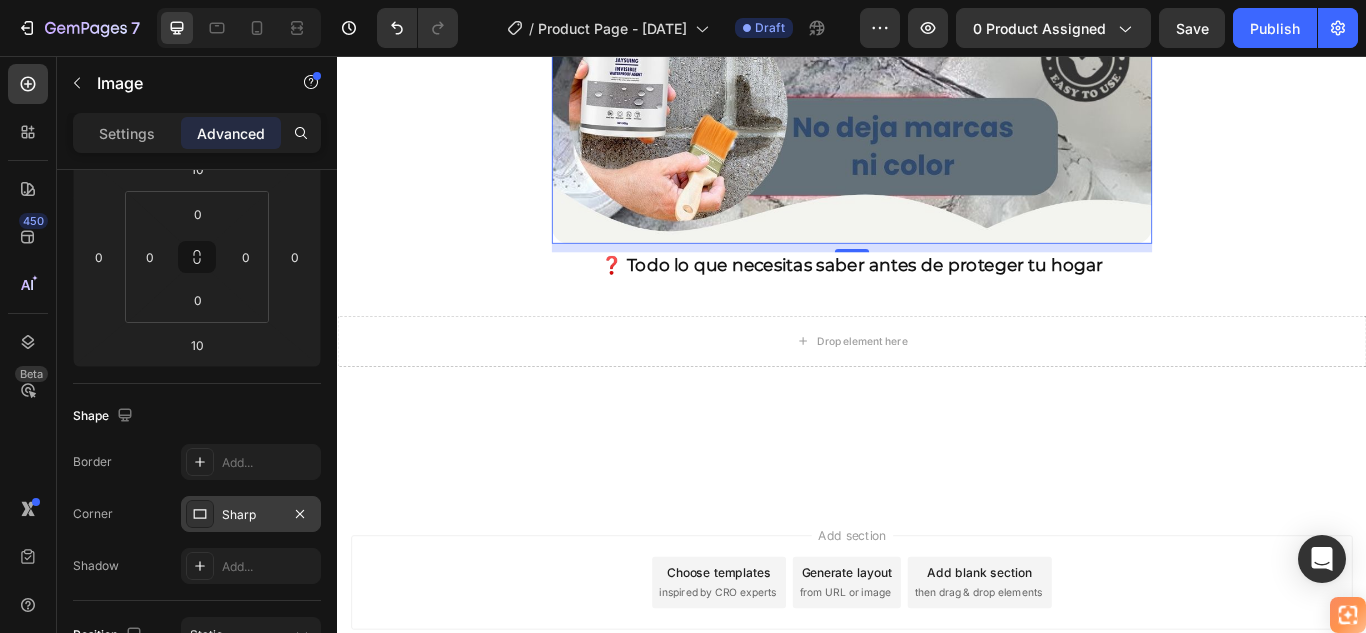 click on "Sharp" at bounding box center [251, 515] 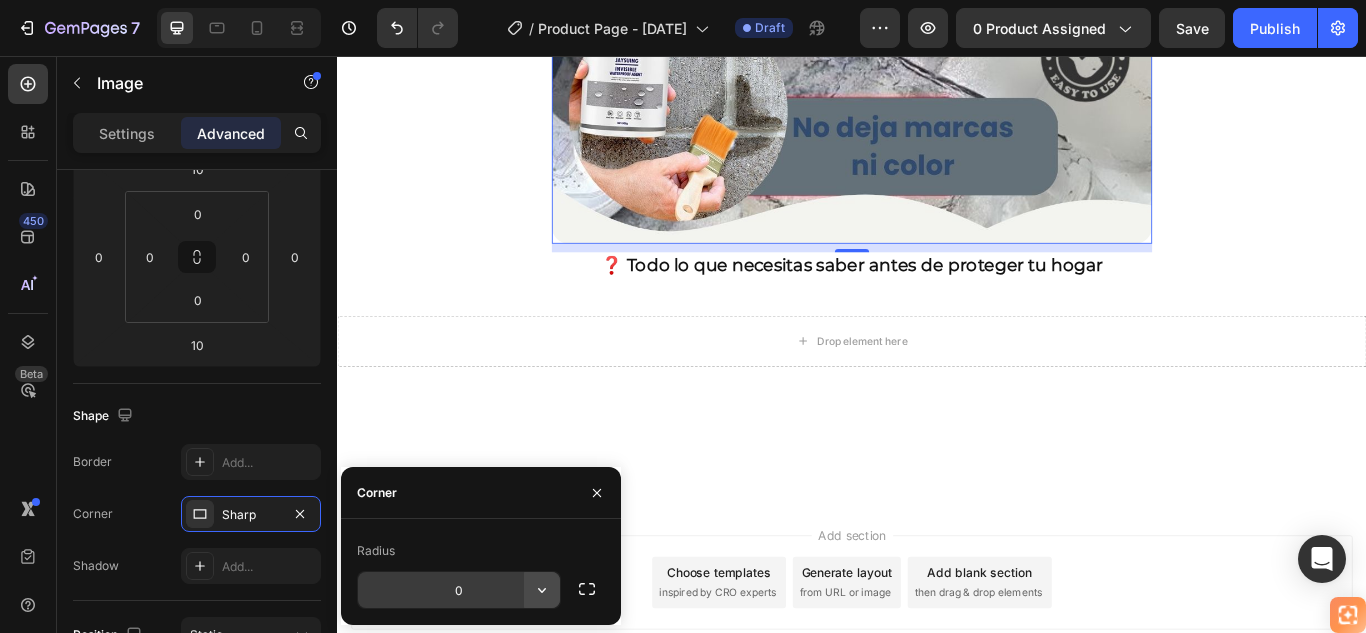 click 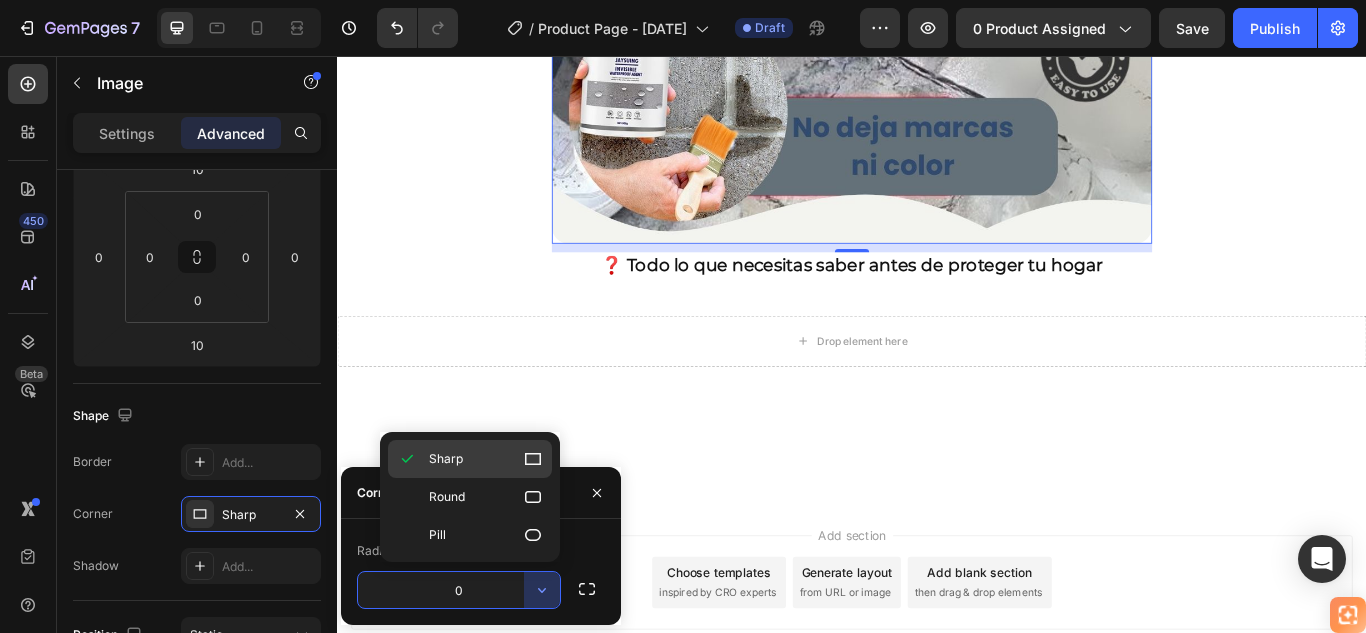 drag, startPoint x: 472, startPoint y: 463, endPoint x: 155, endPoint y: 474, distance: 317.1908 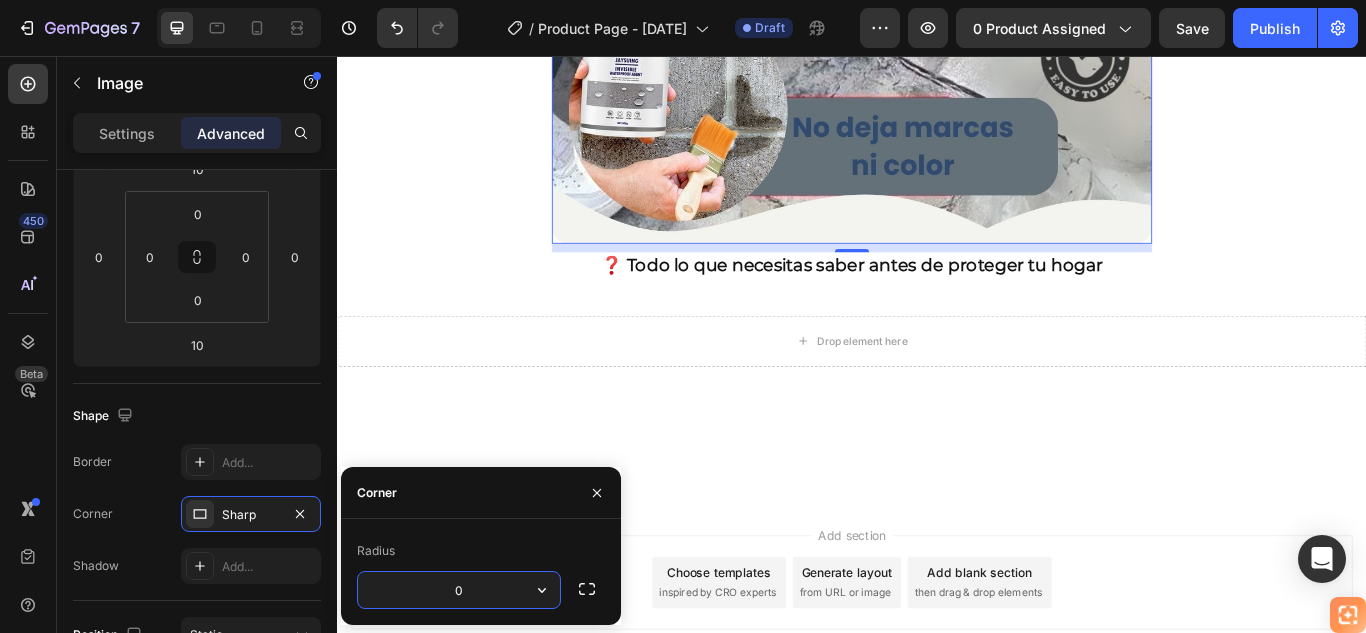 type on "5" 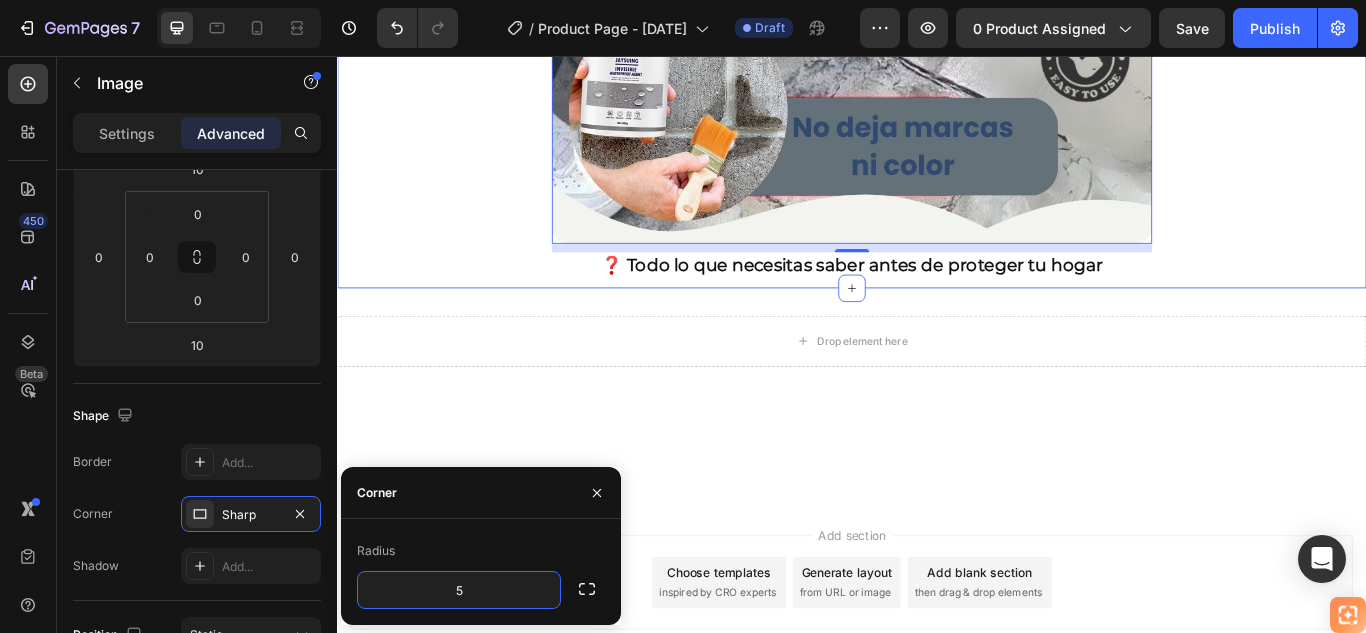 click on "🚚 Envío gratis y entrega rápida - ✅ Garantía de satisfacción total Heading Image ⭐  4.8/5 en confianza, durabilidad y uso fácil Heading 🔥  ¡Oferta Especial de Hoy! Llévate 2 por el precio de 1 Heading Antes: $179.900 Heading Solo x hoy: $89.900 Heading ¡AHORRAS 50% DE DESCUENTO! Heading
Publish the page to see the content.
Custom Code Image 🌧️  Sella en segundos, resiste lluvias por años Heading • ☔  Protección  total contra la lluvia • 💧  Corta la humedad  desde el primer contacto • 🔍  Sella grietas  invisibles que causan goteras • 🌡️ Resiste cualquier clima,  sin agrietarse • ⏱️ Seca rápido,  protege por años Heading Image 🛑 De paredes manchadas y húmedas… ✅ a superficies protegidas y como nuevas en solo una aplicación. Heading
Publish the page to see the content.
Custom Code Heading Image Heading" at bounding box center [937, -2022] 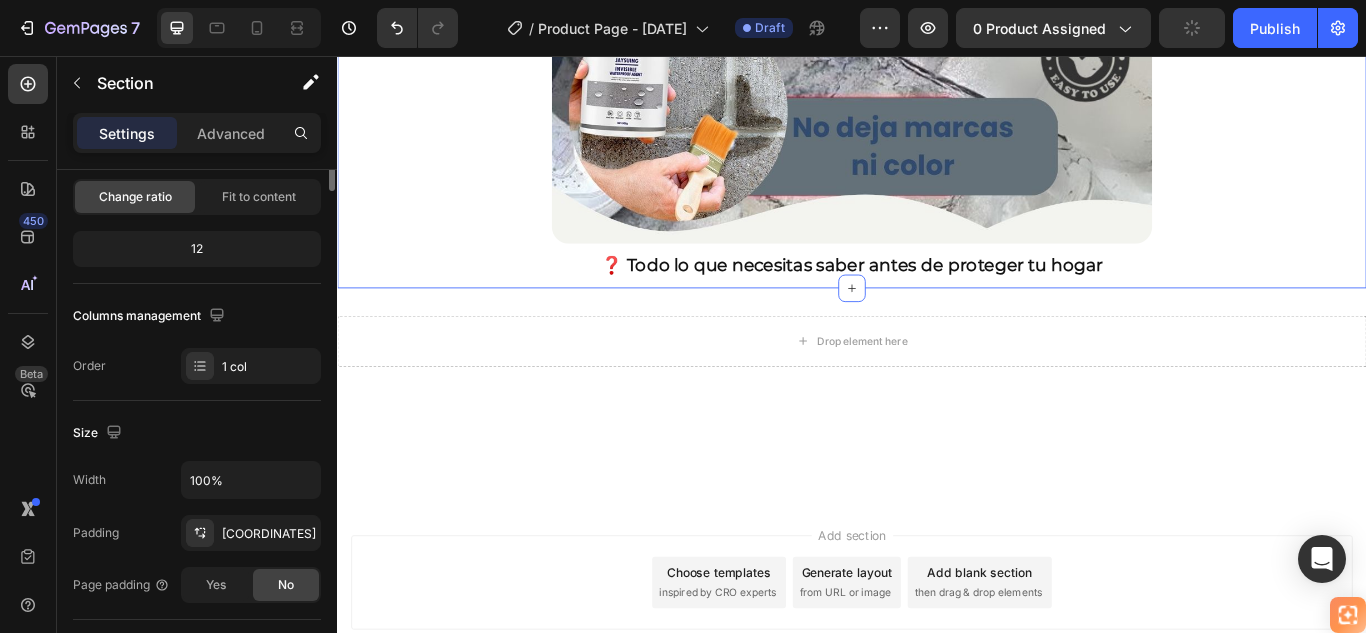 scroll, scrollTop: 0, scrollLeft: 0, axis: both 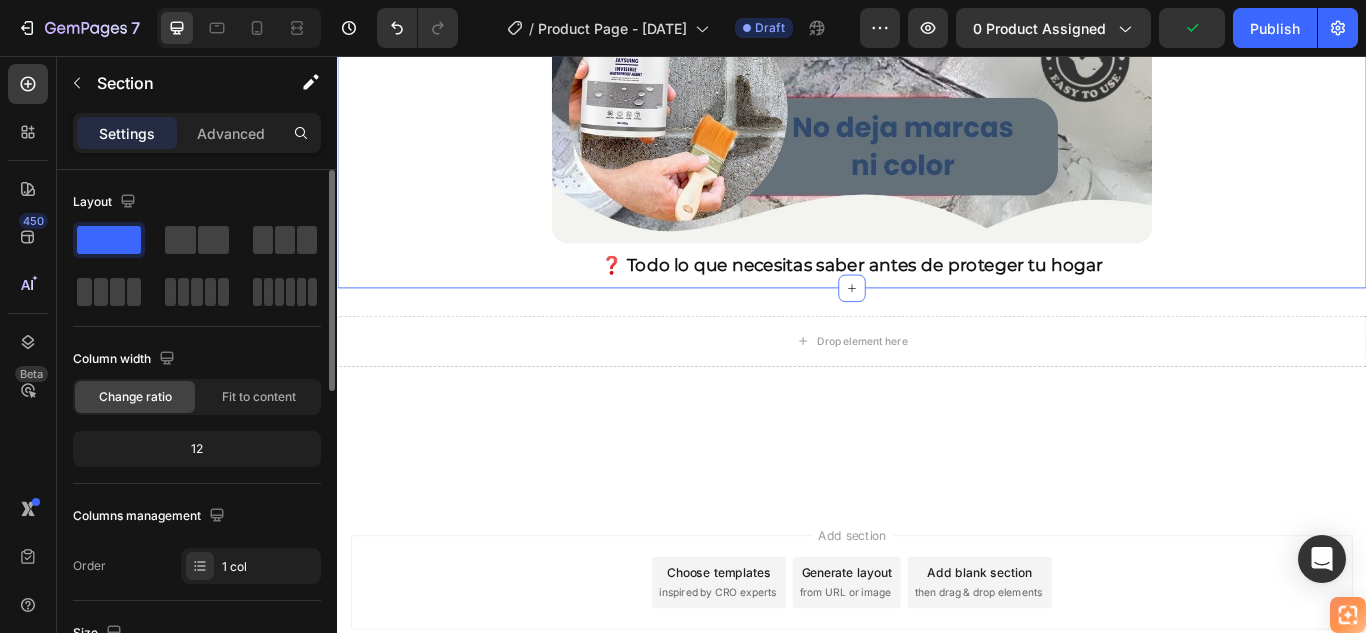 click on "🚚 Envío gratis y entrega rápida - ✅ Garantía de satisfacción total Heading Image ⭐  4.8/5 en confianza, durabilidad y uso fácil Heading 🔥  ¡Oferta Especial de Hoy! Llévate 2 por el precio de 1 Heading Antes: $179.900 Heading Solo x hoy: $89.900 Heading ¡AHORRAS 50% DE DESCUENTO! Heading
Publish the page to see the content.
Custom Code Image 🌧️  Sella en segundos, resiste lluvias por años Heading • ☔  Protección  total contra la lluvia • 💧  Corta la humedad  desde el primer contacto • 🔍  Sella grietas  invisibles que causan goteras • 🌡️ Resiste cualquier clima,  sin agrietarse • ⏱️ Seca rápido,  protege por años Heading Image 🛑 De paredes manchadas y húmedas… ✅ a superficies protegidas y como nuevas en solo una aplicación. Heading
Publish the page to see the content.
Custom Code Heading Image Heading" at bounding box center [937, -2022] 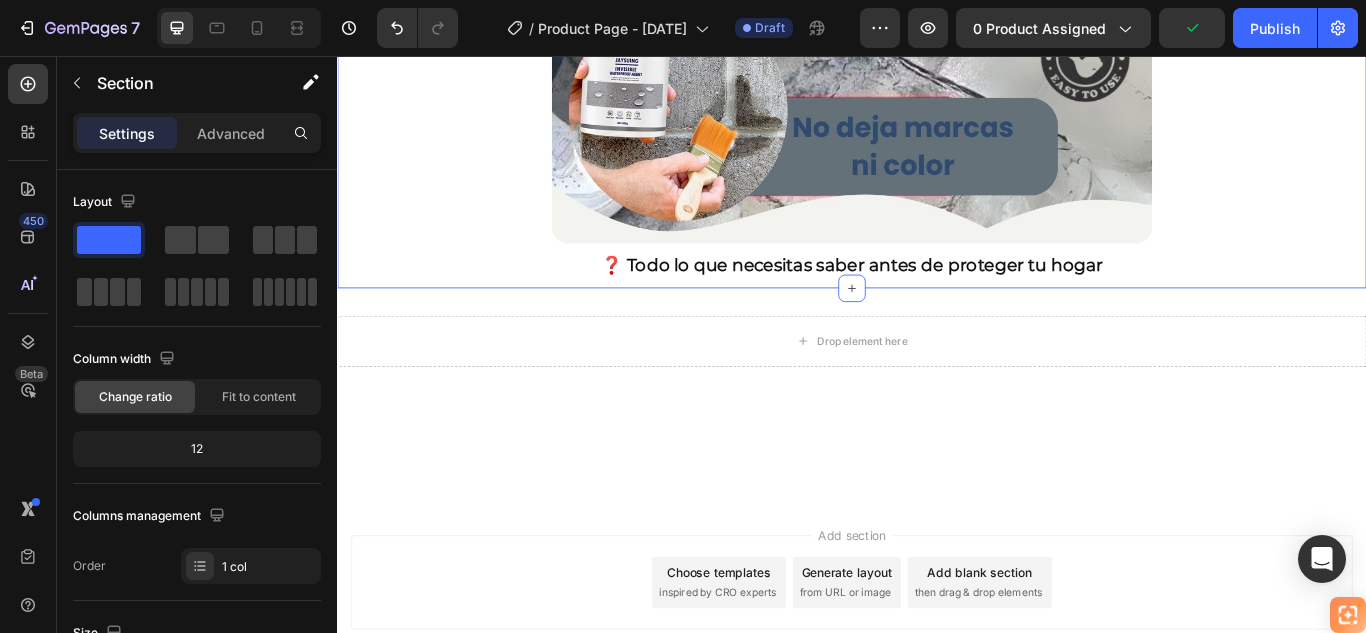 click on "Section" 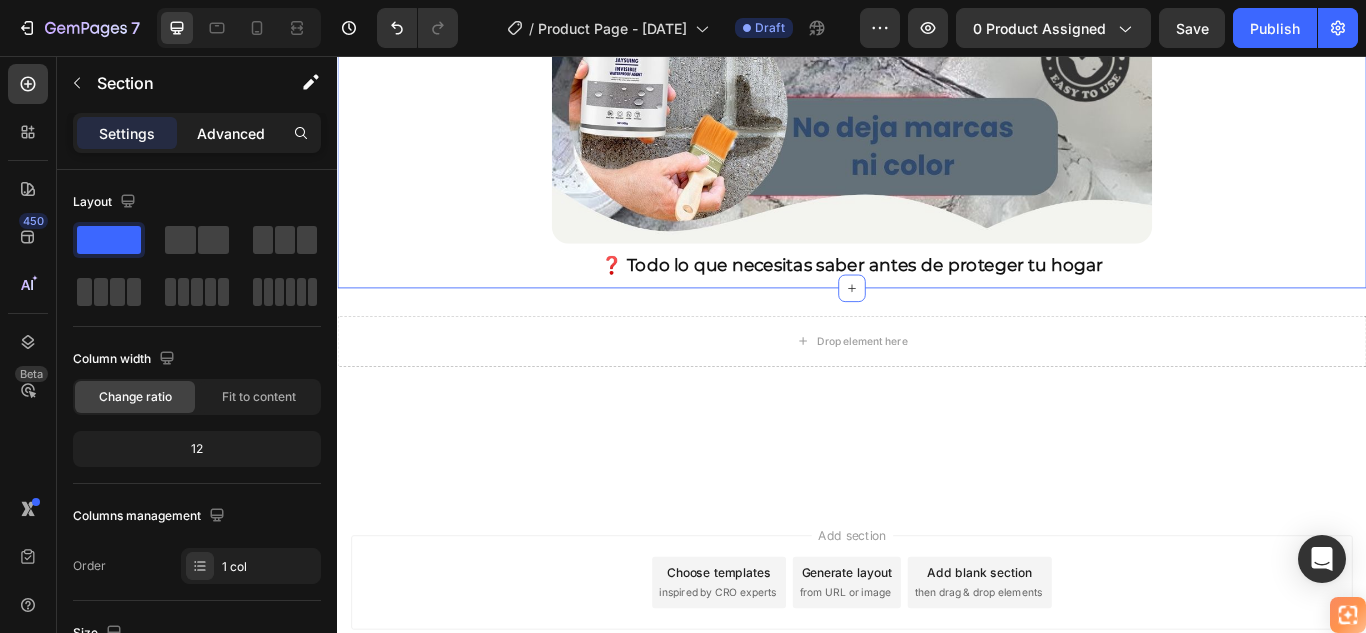 click on "Advanced" at bounding box center (231, 133) 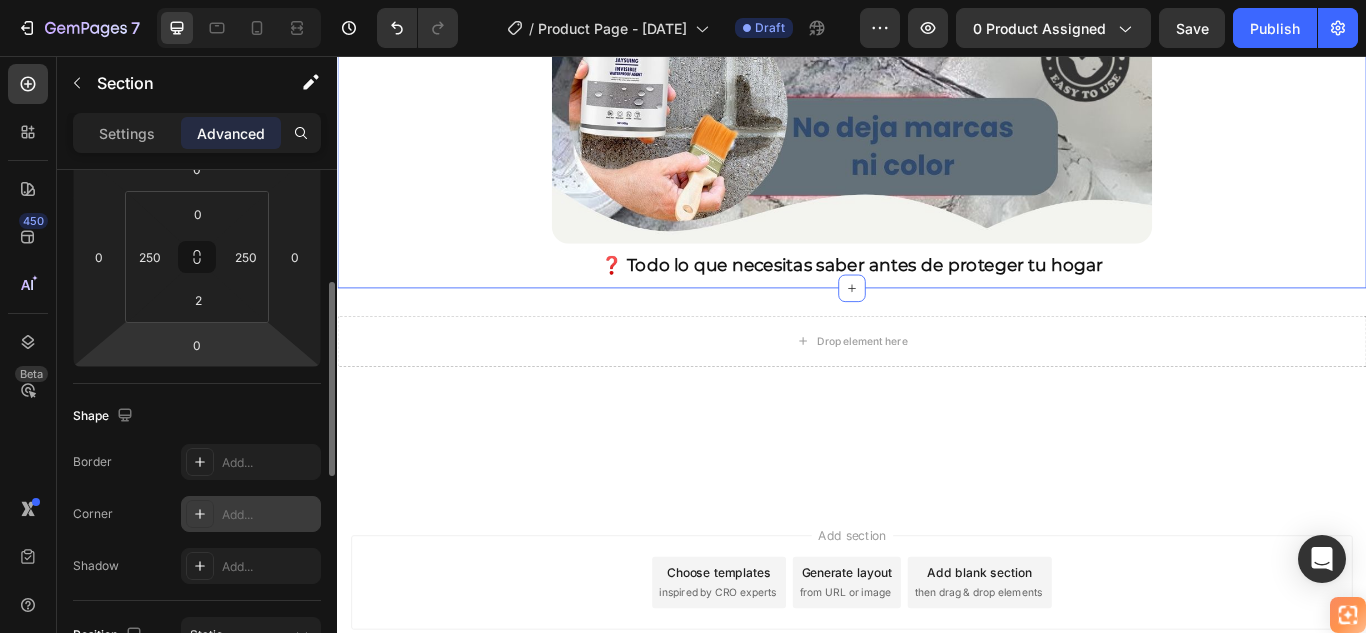 scroll, scrollTop: 500, scrollLeft: 0, axis: vertical 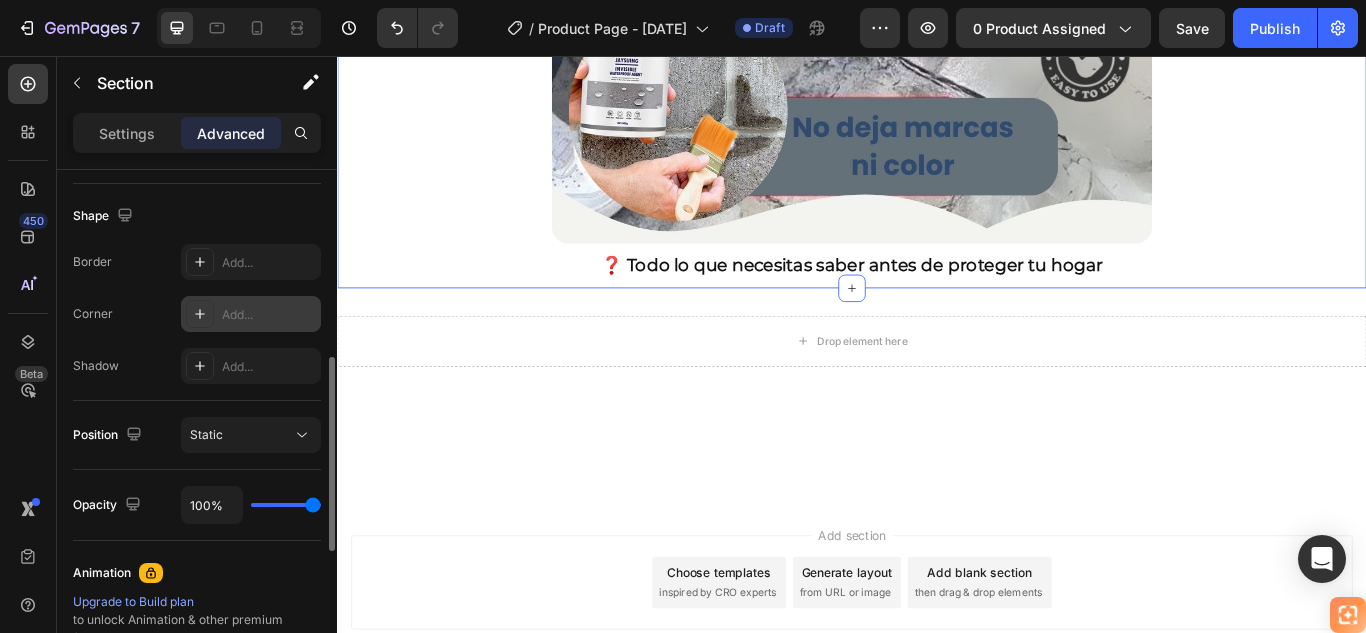 click 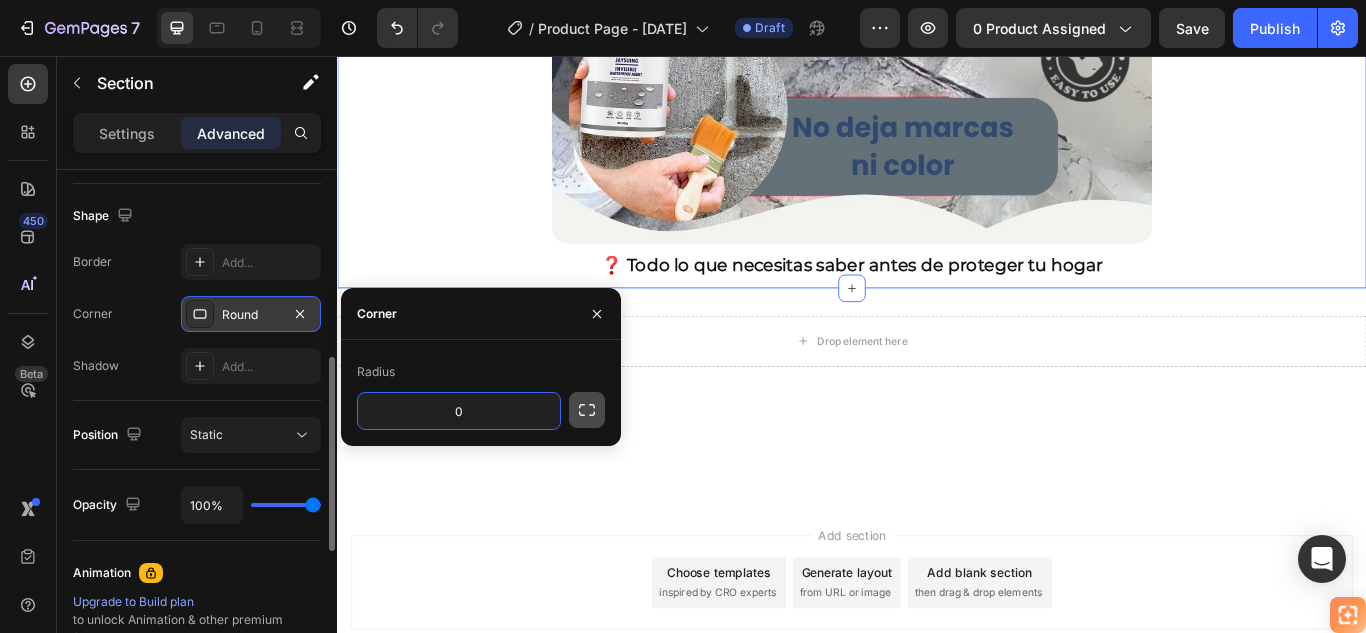 type on "0" 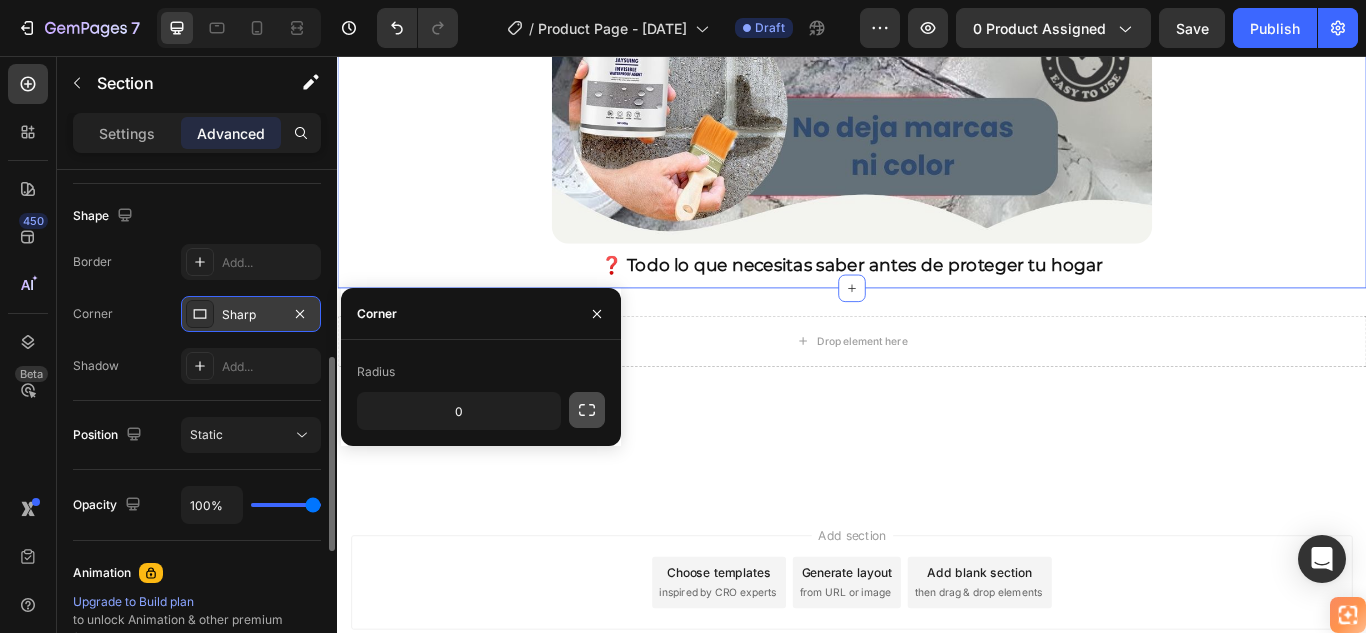 click 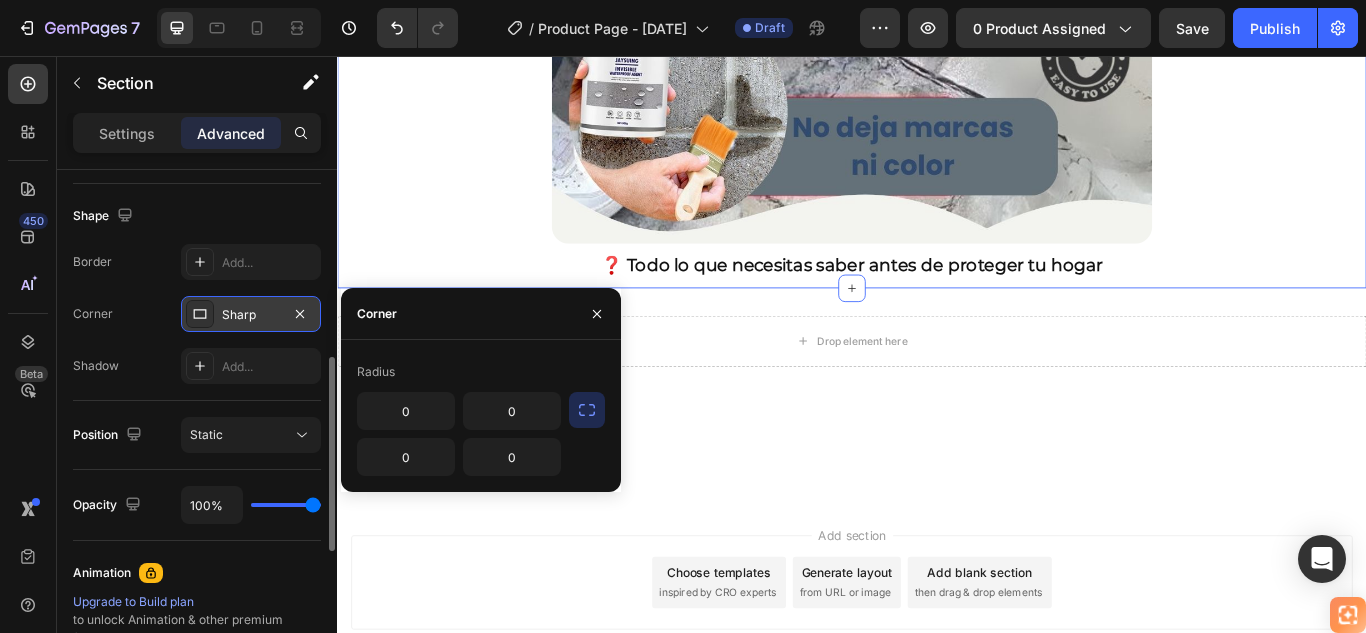 click on "🚚 Envío gratis y entrega rápida - ✅ Garantía de satisfacción total Heading Image ⭐  4.8/5 en confianza, durabilidad y uso fácil Heading 🔥  ¡Oferta Especial de Hoy! Llévate 2 por el precio de 1 Heading Antes: $179.900 Heading Solo x hoy: $89.900 Heading ¡AHORRAS 50% DE DESCUENTO! Heading
Publish the page to see the content.
Custom Code Image 🌧️  Sella en segundos, resiste lluvias por años Heading • ☔  Protección  total contra la lluvia • 💧  Corta la humedad  desde el primer contacto • 🔍  Sella grietas  invisibles que causan goteras • 🌡️ Resiste cualquier clima,  sin agrietarse • ⏱️ Seca rápido,  protege por años Heading Image 🛑 De paredes manchadas y húmedas… ✅ a superficies protegidas y como nuevas en solo una aplicación. Heading
Publish the page to see the content.
Custom Code Heading Image Heading" at bounding box center (937, -2022) 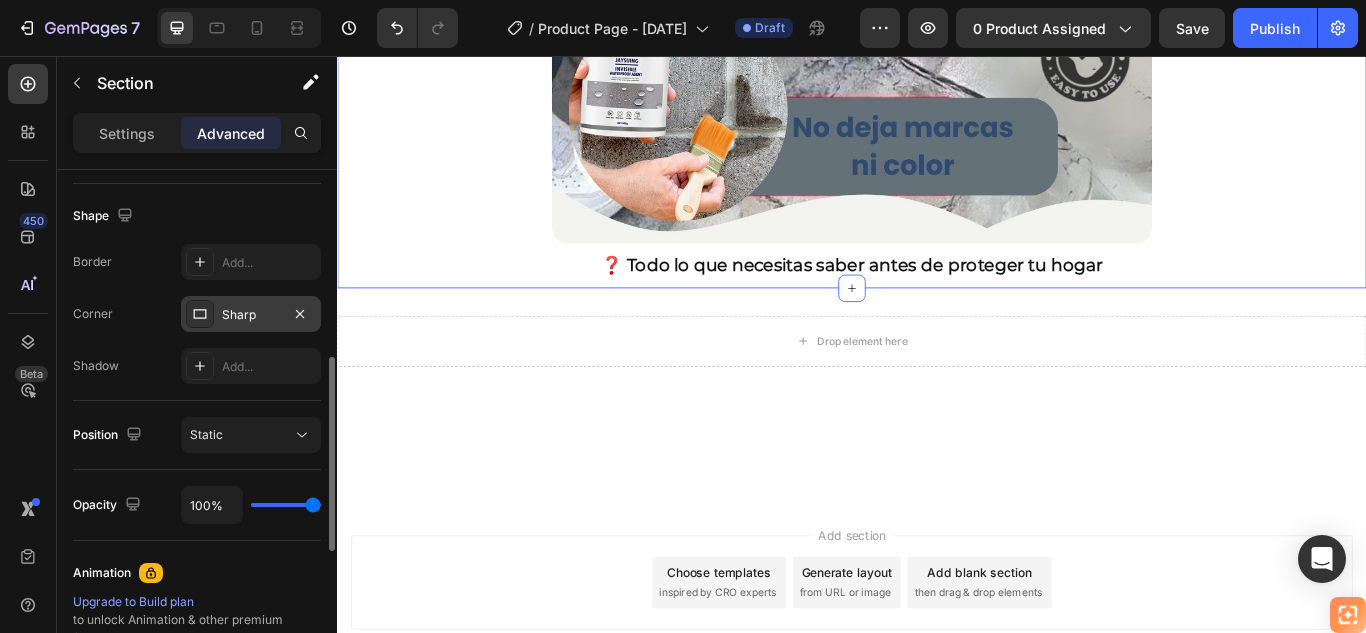 click on "🚚 Envío gratis y entrega rápida - ✅ Garantía de satisfacción total Heading Image ⭐  4.8/5 en confianza, durabilidad y uso fácil Heading 🔥  ¡Oferta Especial de Hoy! Llévate 2 por el precio de 1 Heading Antes: $179.900 Heading Solo x hoy: $89.900 Heading ¡AHORRAS 50% DE DESCUENTO! Heading
Publish the page to see the content.
Custom Code Image 🌧️  Sella en segundos, resiste lluvias por años Heading • ☔  Protección  total contra la lluvia • 💧  Corta la humedad  desde el primer contacto • 🔍  Sella grietas  invisibles que causan goteras • 🌡️ Resiste cualquier clima,  sin agrietarse • ⏱️ Seca rápido,  protege por años Heading Image 🛑 De paredes manchadas y húmedas… ✅ a superficies protegidas y como nuevas en solo una aplicación. Heading
Publish the page to see the content.
Custom Code Heading Image Heading" at bounding box center [937, -2022] 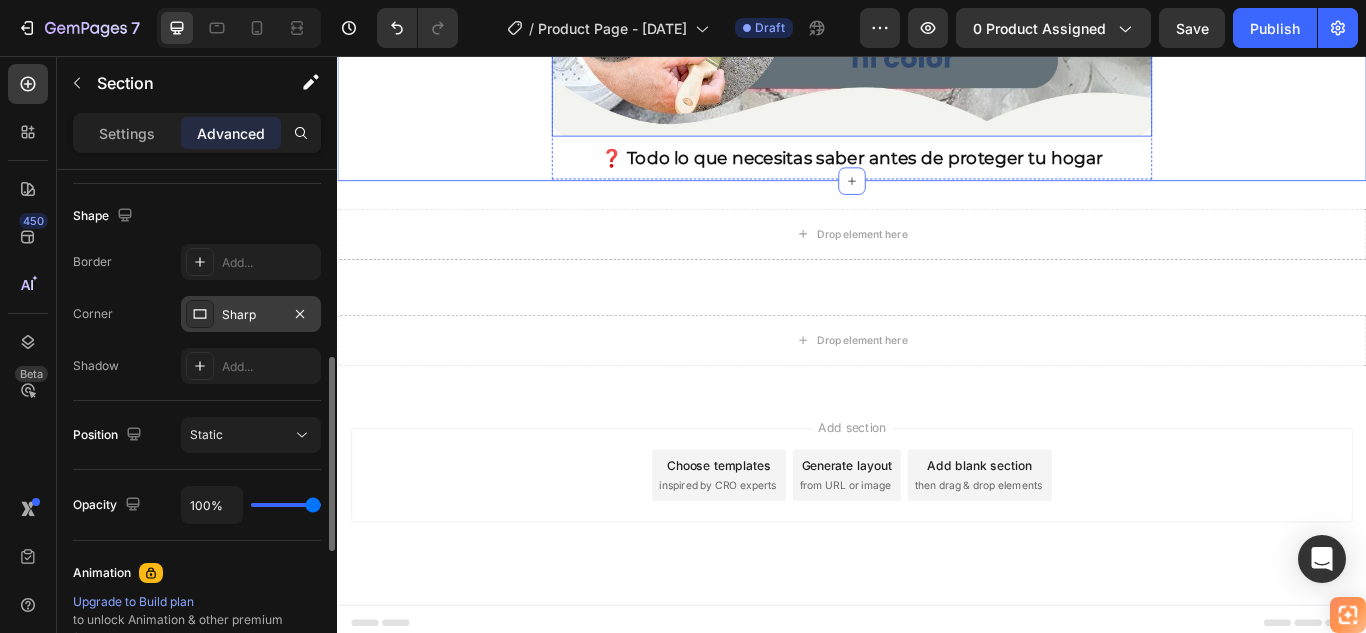 scroll, scrollTop: 4600, scrollLeft: 0, axis: vertical 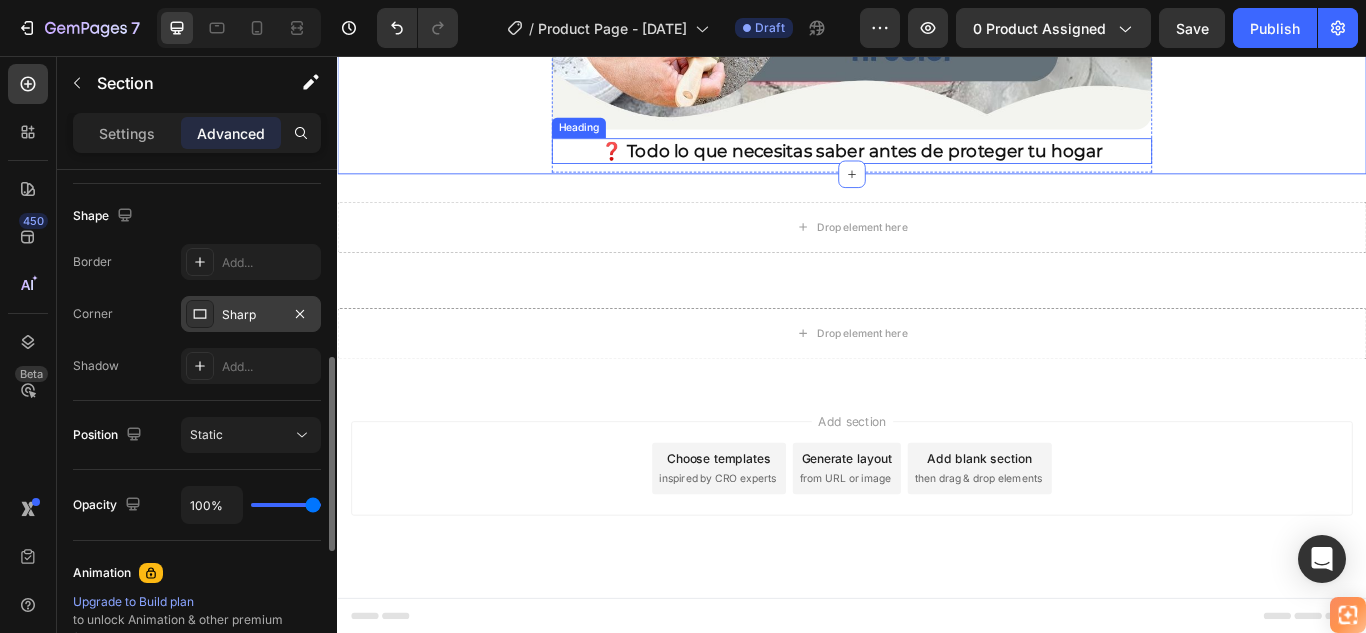 click on "❓ Todo lo que necesitas saber antes de proteger tu hogar" at bounding box center (937, 167) 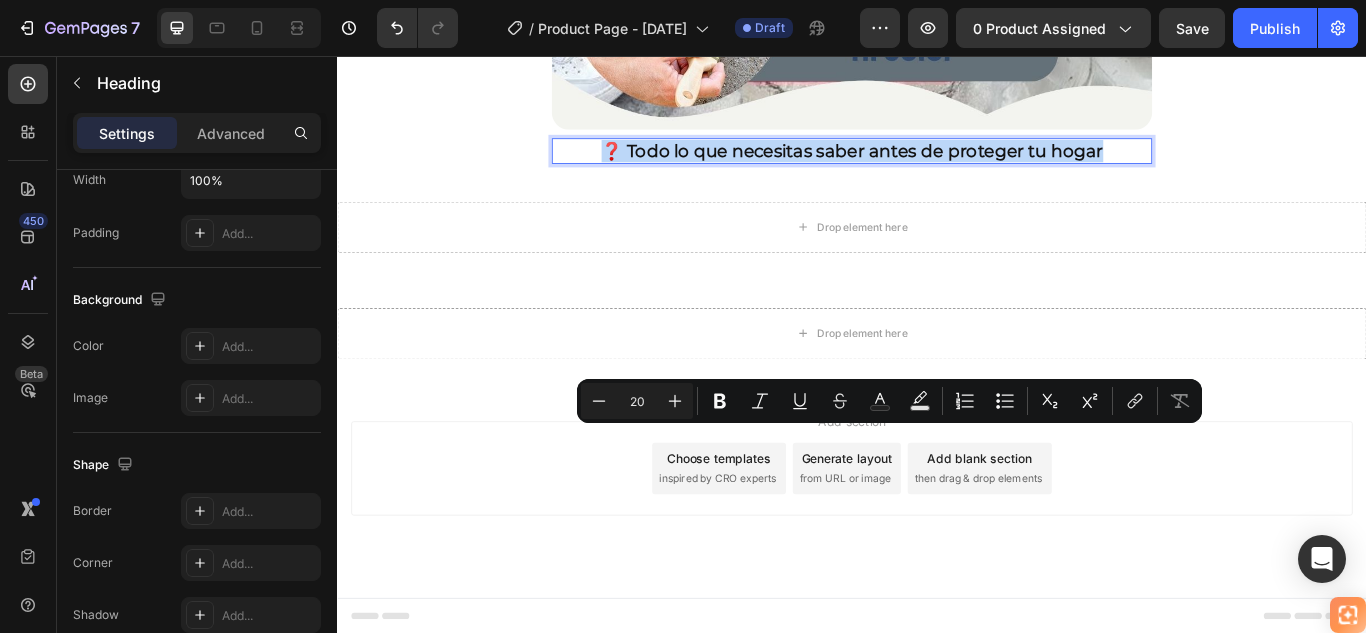 scroll, scrollTop: 0, scrollLeft: 0, axis: both 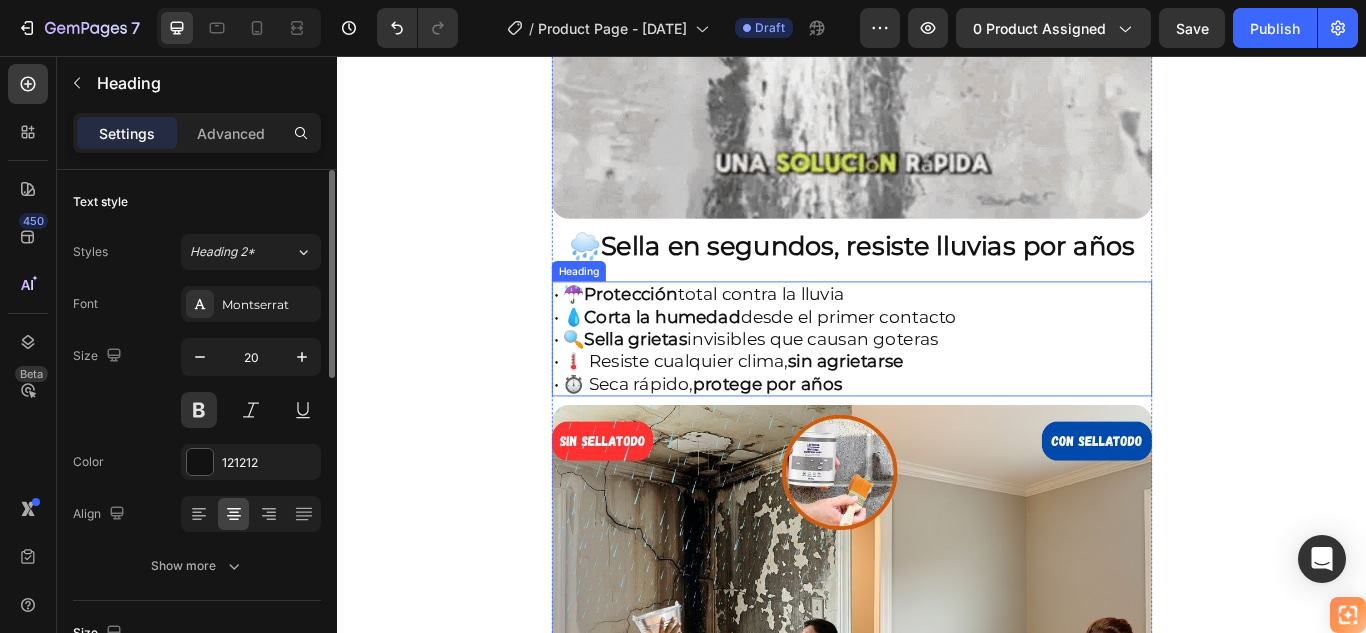 click on "Sella grietas" at bounding box center [685, 386] 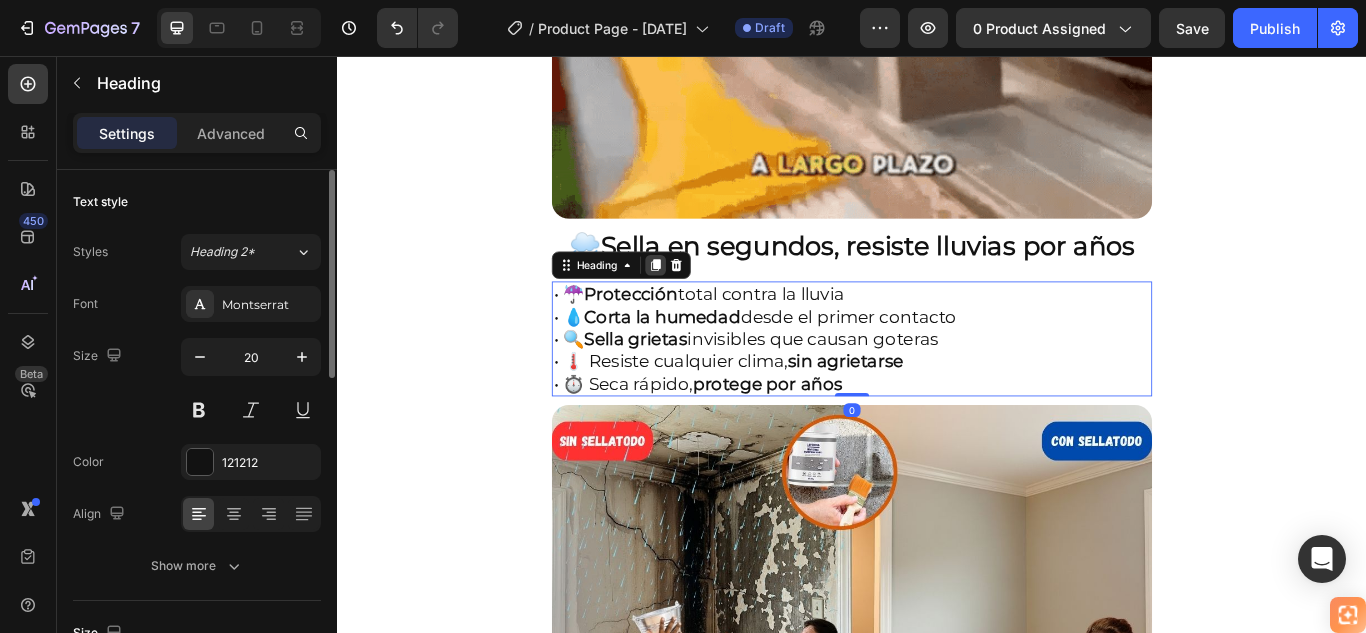 click 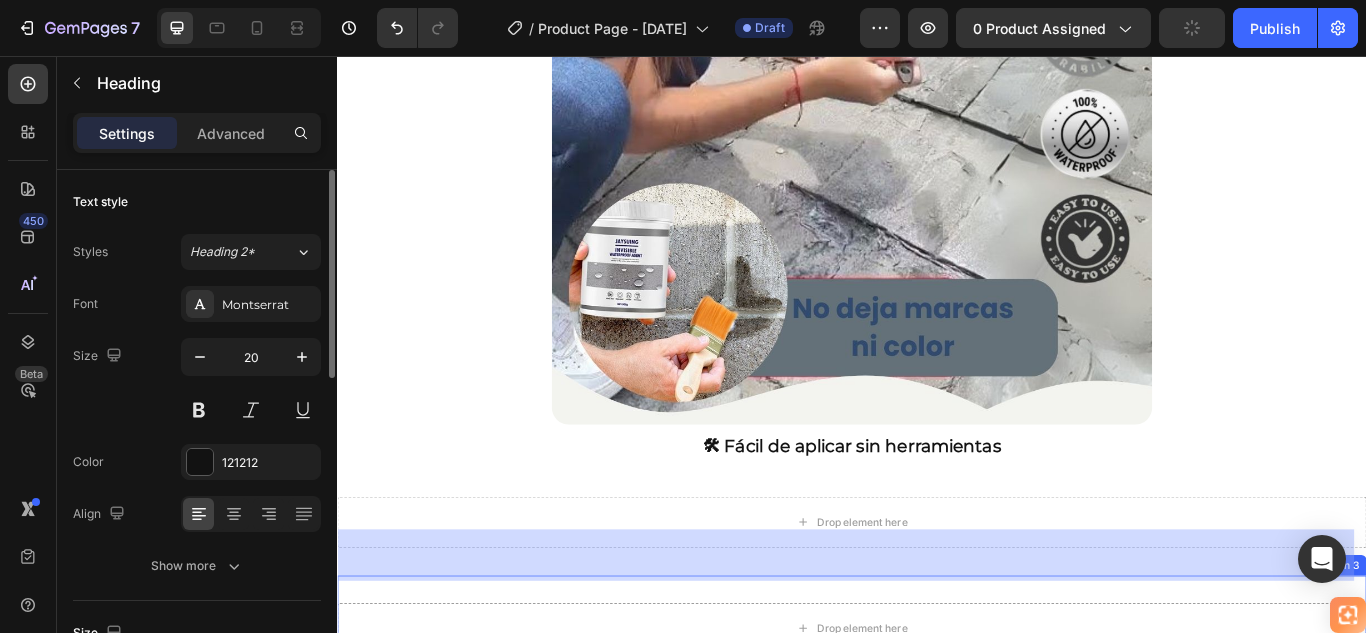 scroll, scrollTop: 4938, scrollLeft: 0, axis: vertical 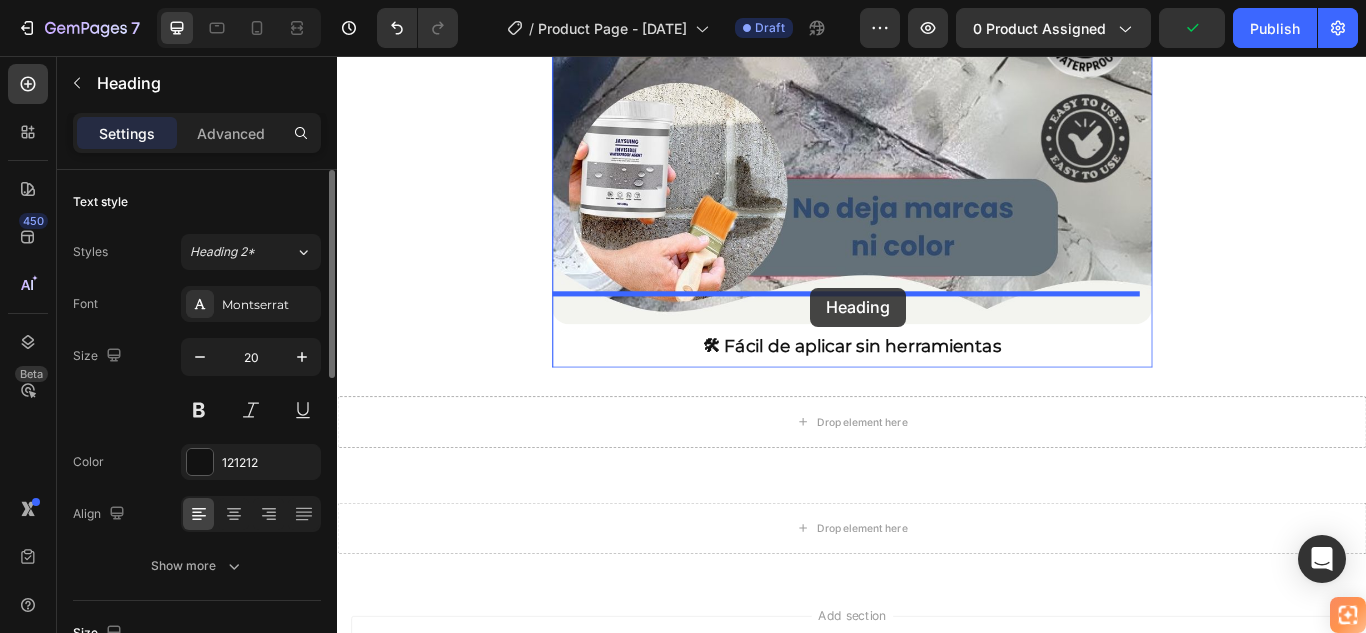 drag, startPoint x: 604, startPoint y: 411, endPoint x: 889, endPoint y: 326, distance: 297.40546 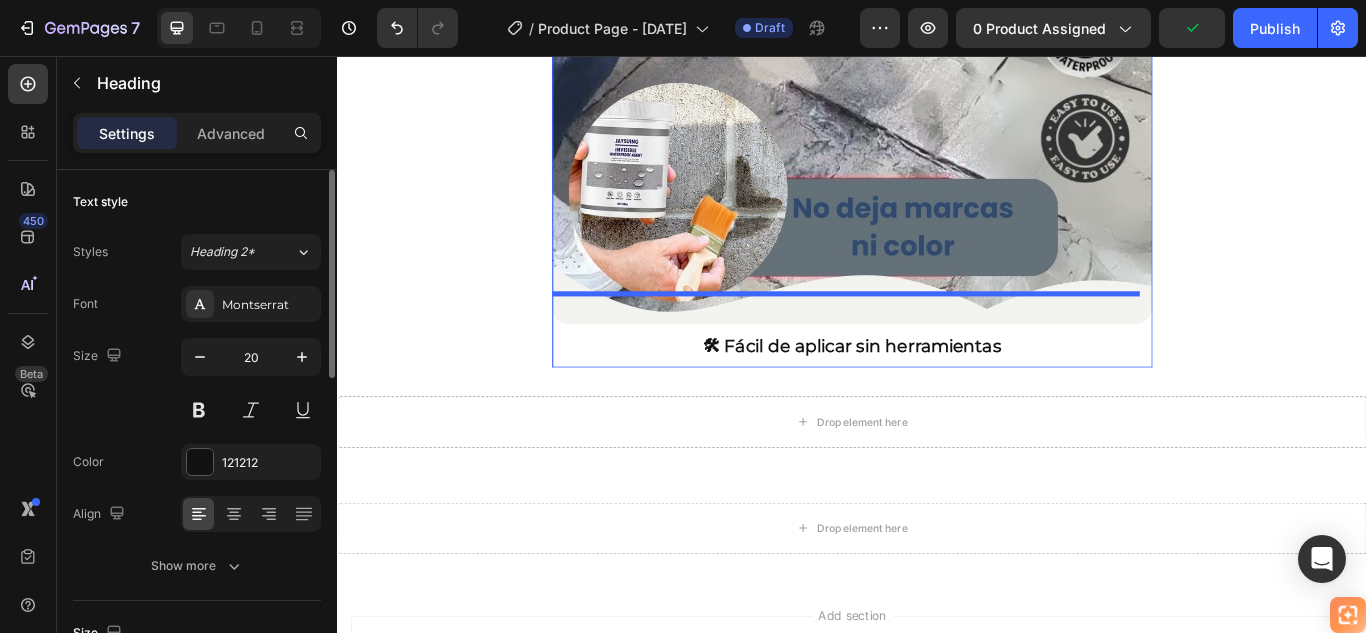 scroll, scrollTop: 4794, scrollLeft: 0, axis: vertical 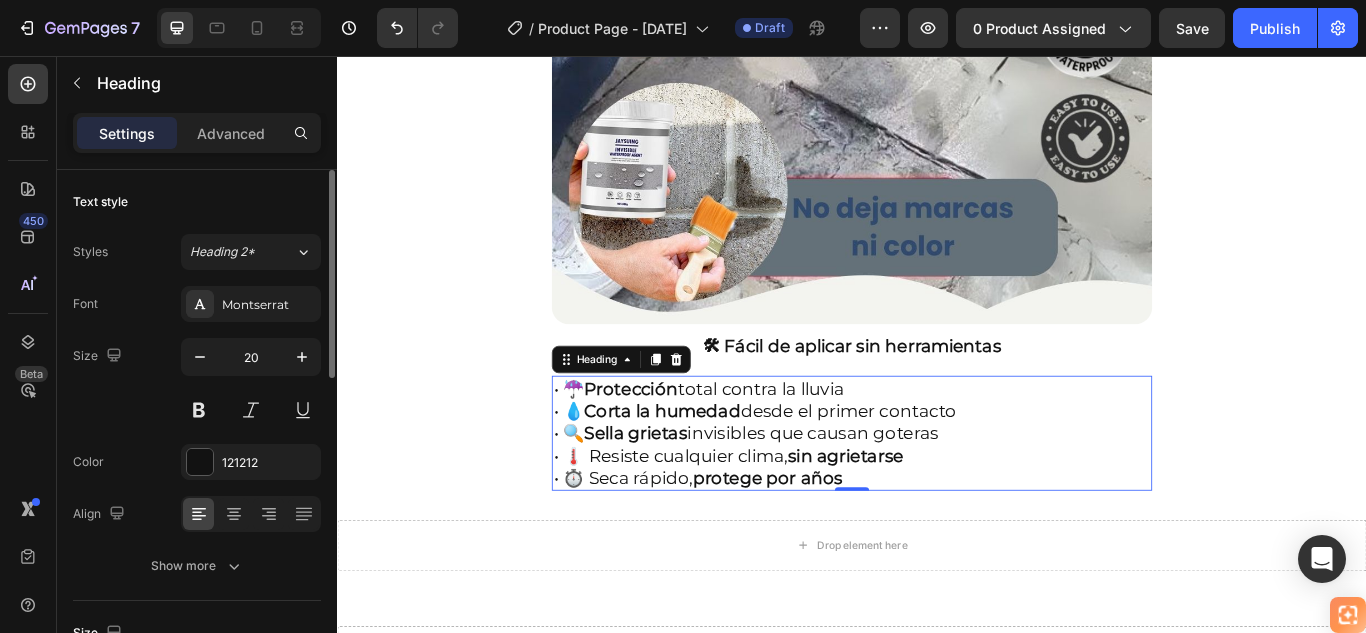 click on "• ☔  Protección  total contra la lluvia • 💧  Corta la humedad  desde el primer contacto • 🔍  Sella grietas  invisibles que causan goteras • 🌡️ Resiste cualquier clima,  sin agrietarse • ⏱️ Seca rápido,  protege por años" at bounding box center [937, 496] 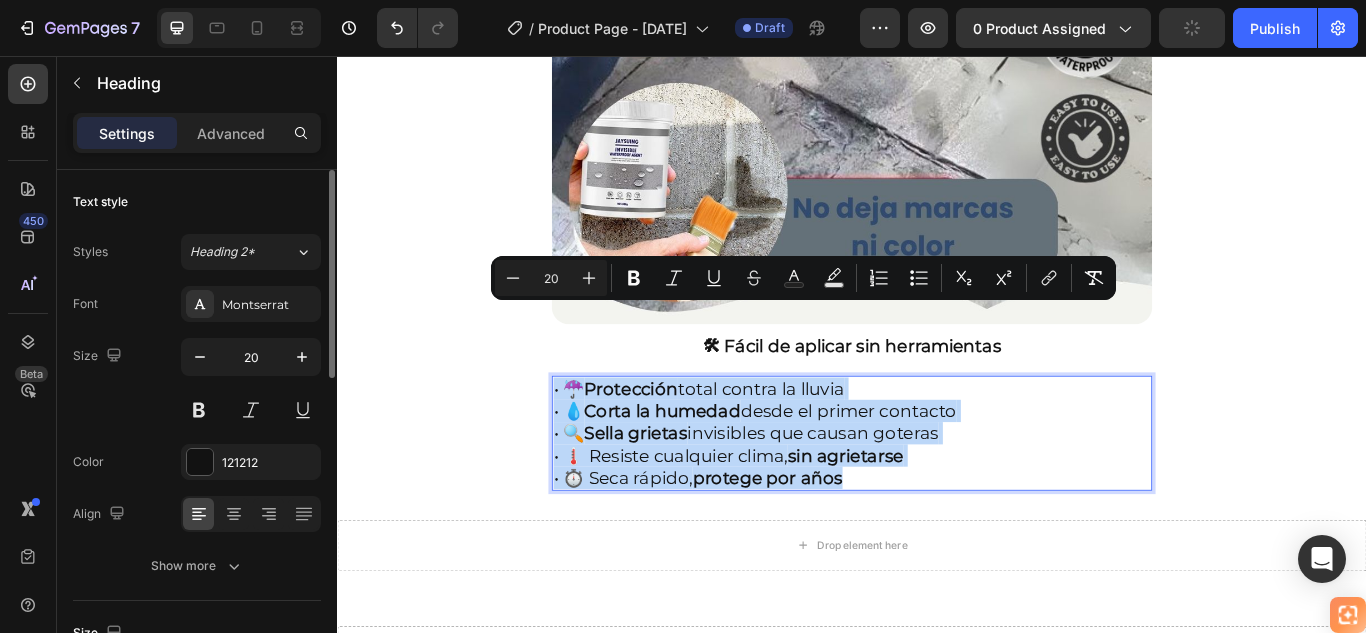 drag, startPoint x: 962, startPoint y: 460, endPoint x: 591, endPoint y: 353, distance: 386.12173 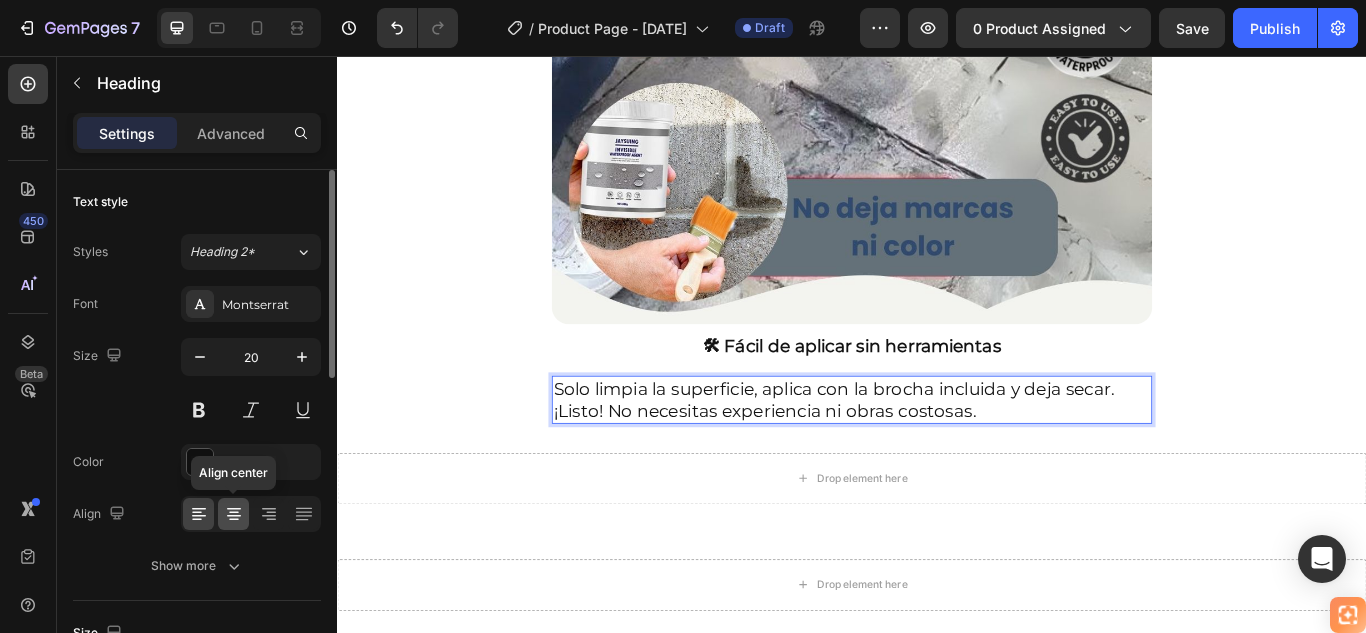 click 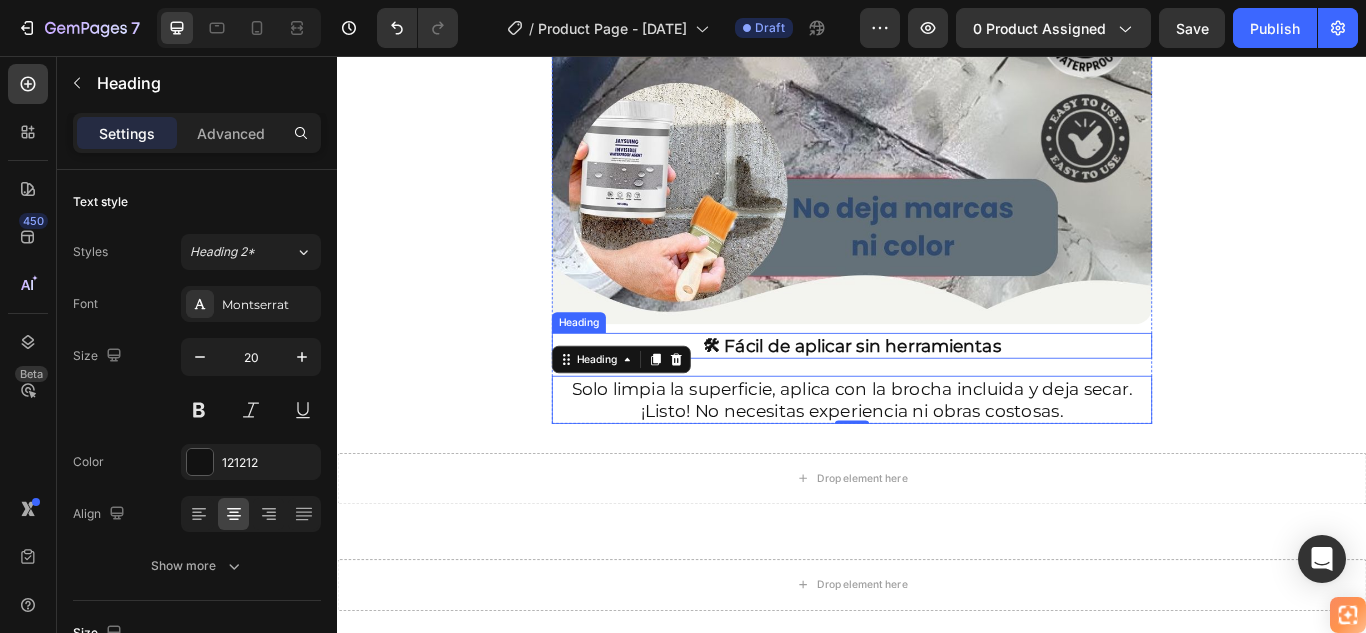 click on "🛠 Fácil de aplicar sin herramientas" at bounding box center (937, 394) 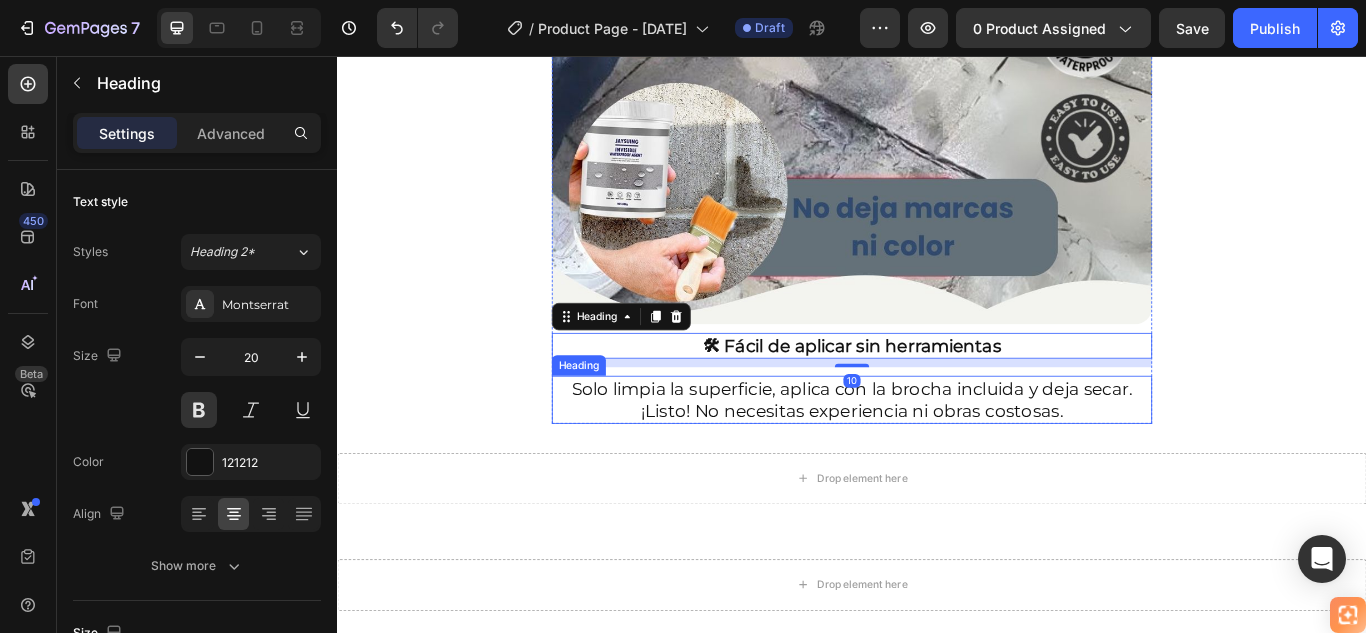 click on "Solo limpia la superficie, aplica con la brocha incluida y deja secar. ¡Listo! No necesitas experiencia ni obras costosas." at bounding box center [937, 457] 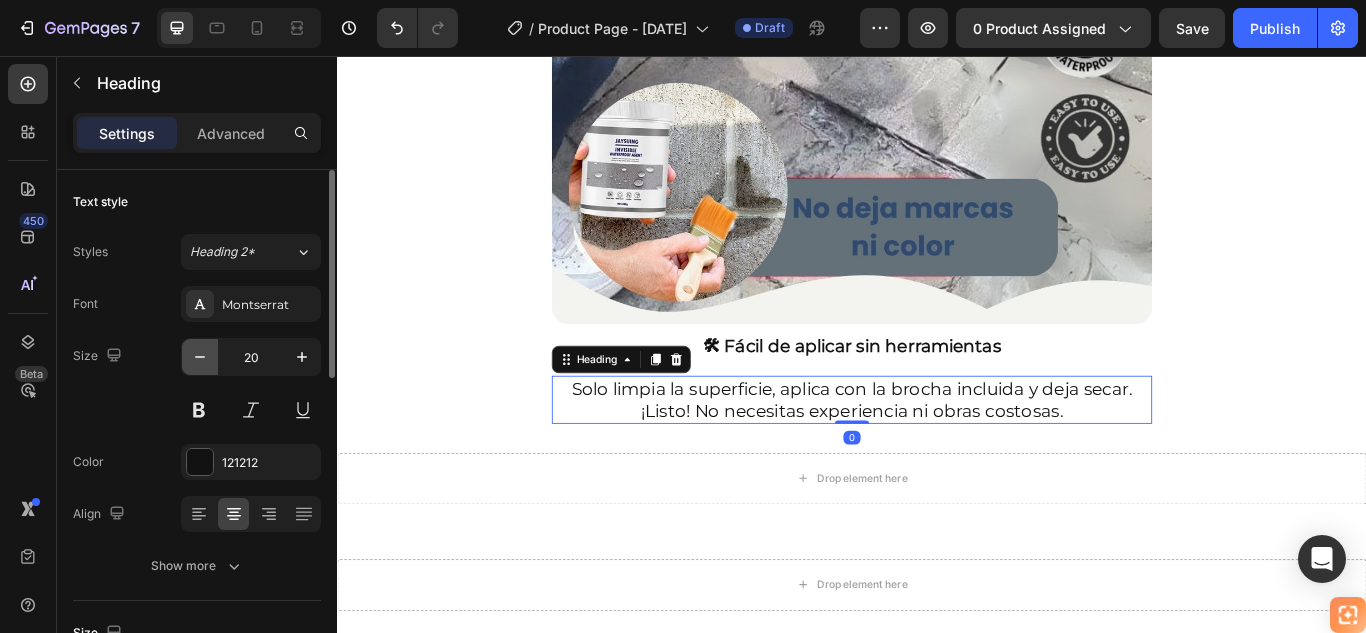 click 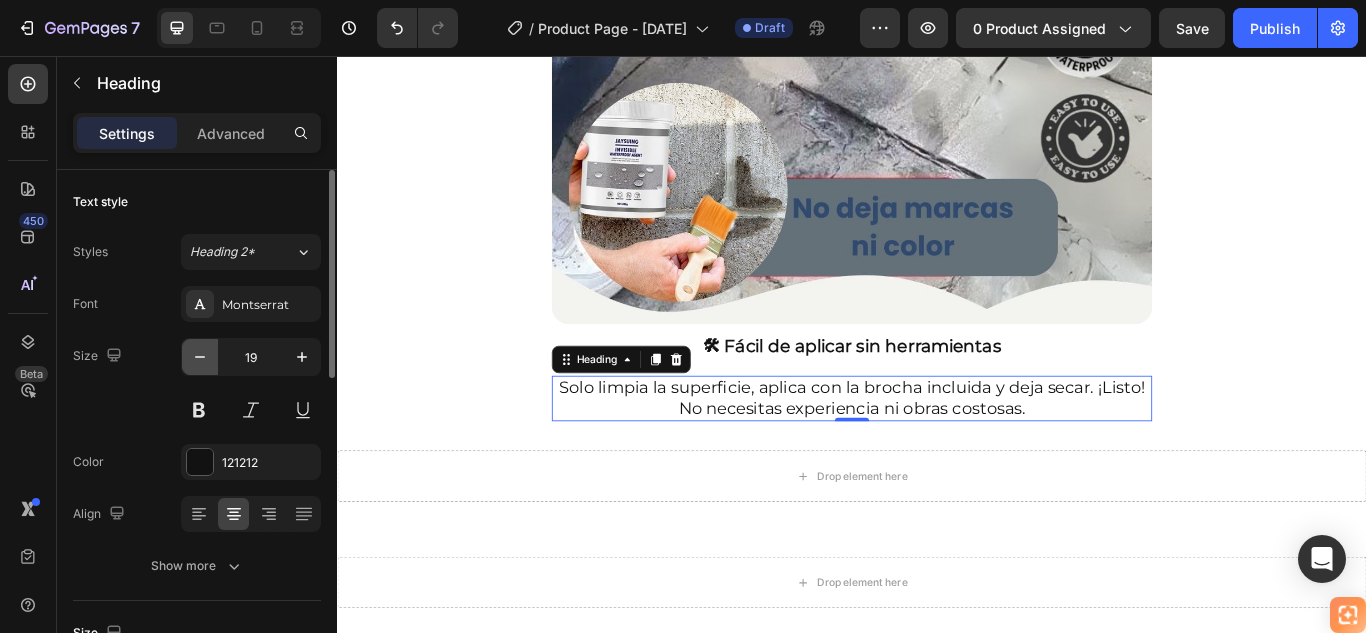click 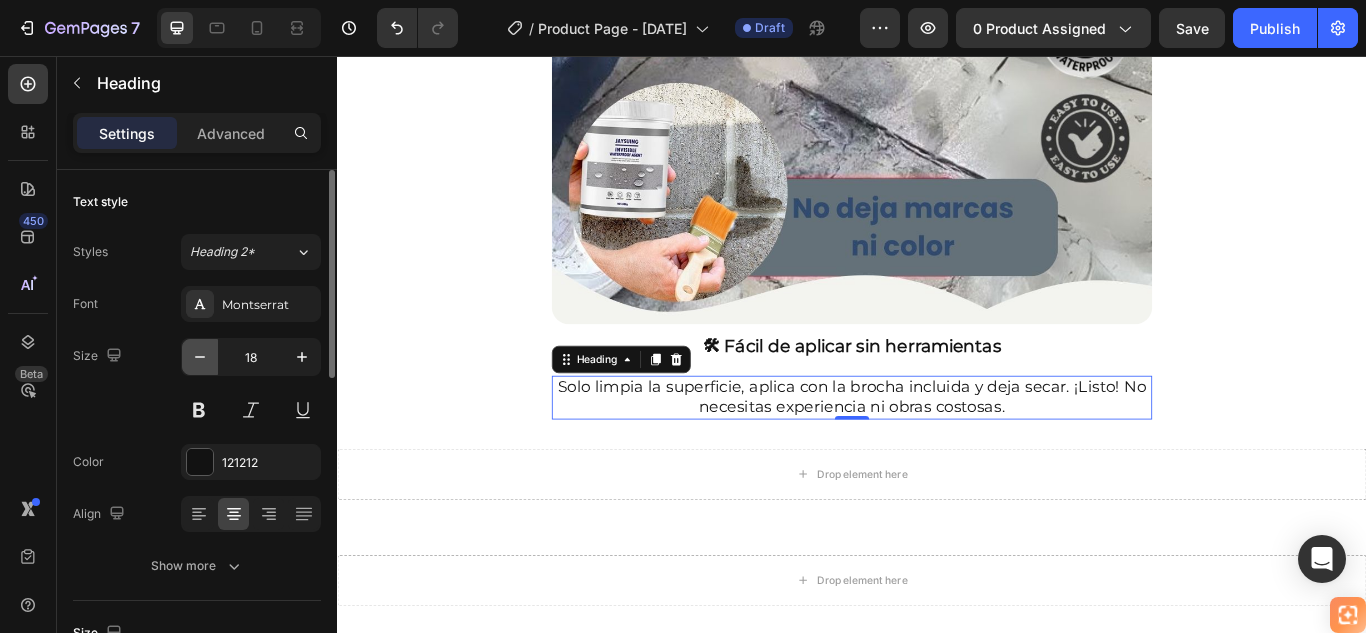 click 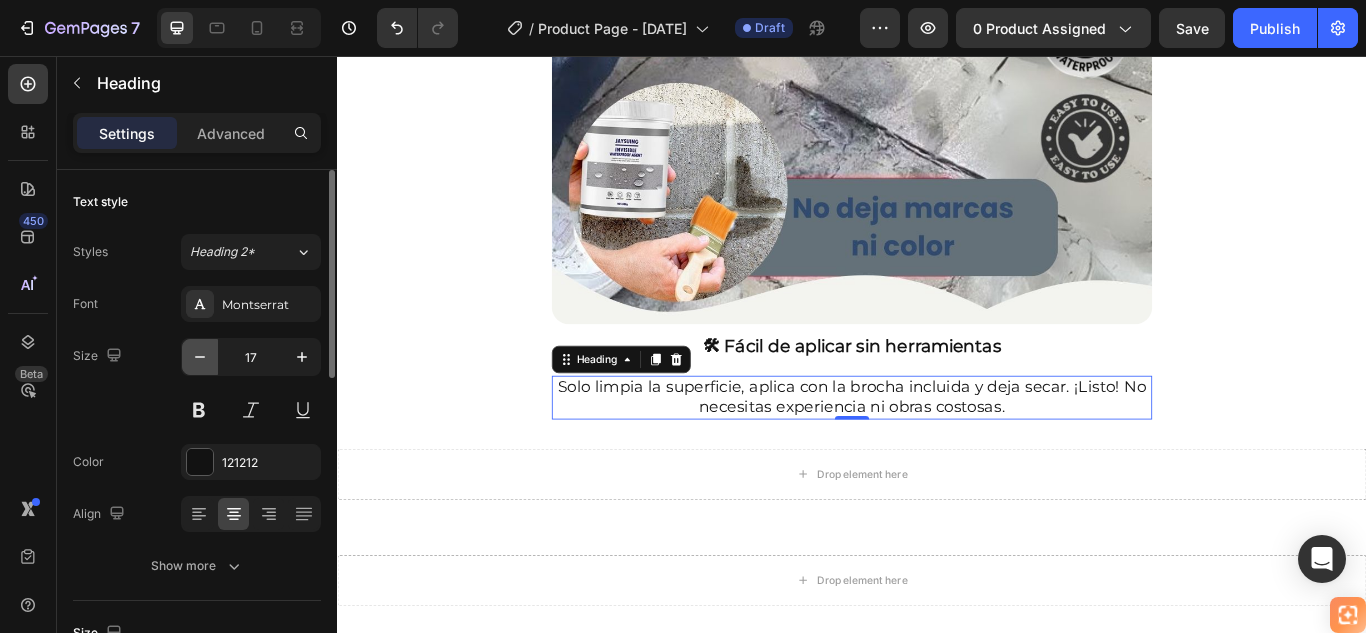 click 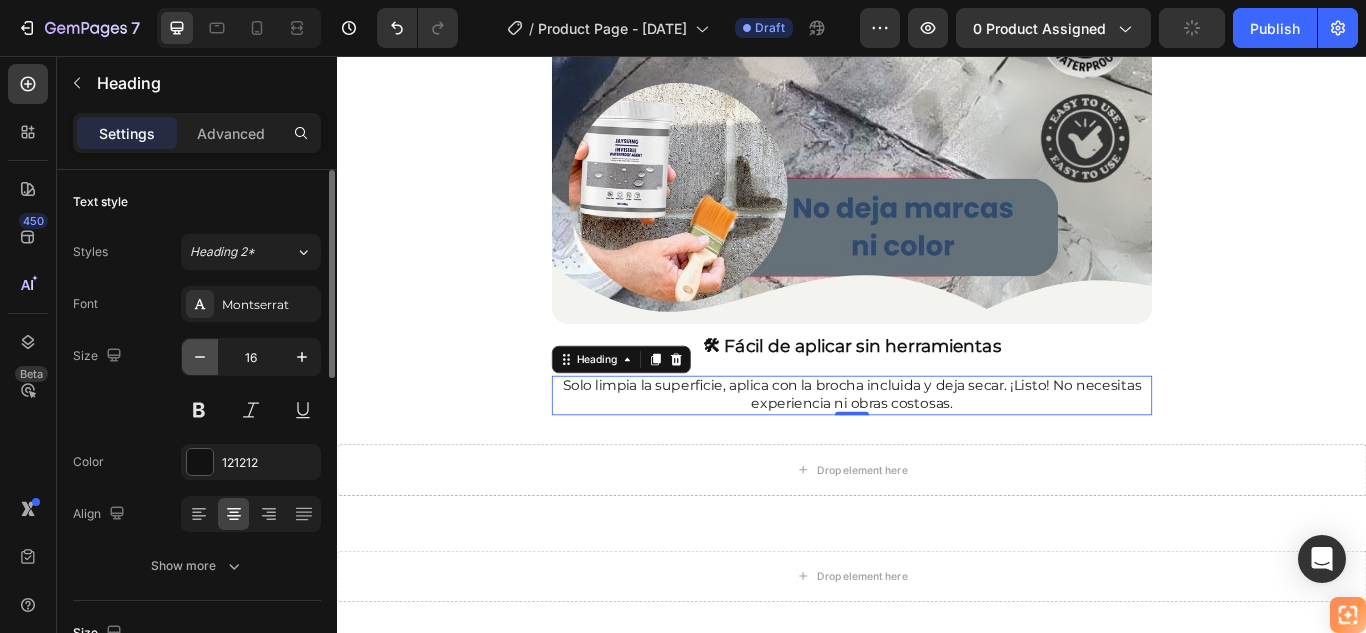 click 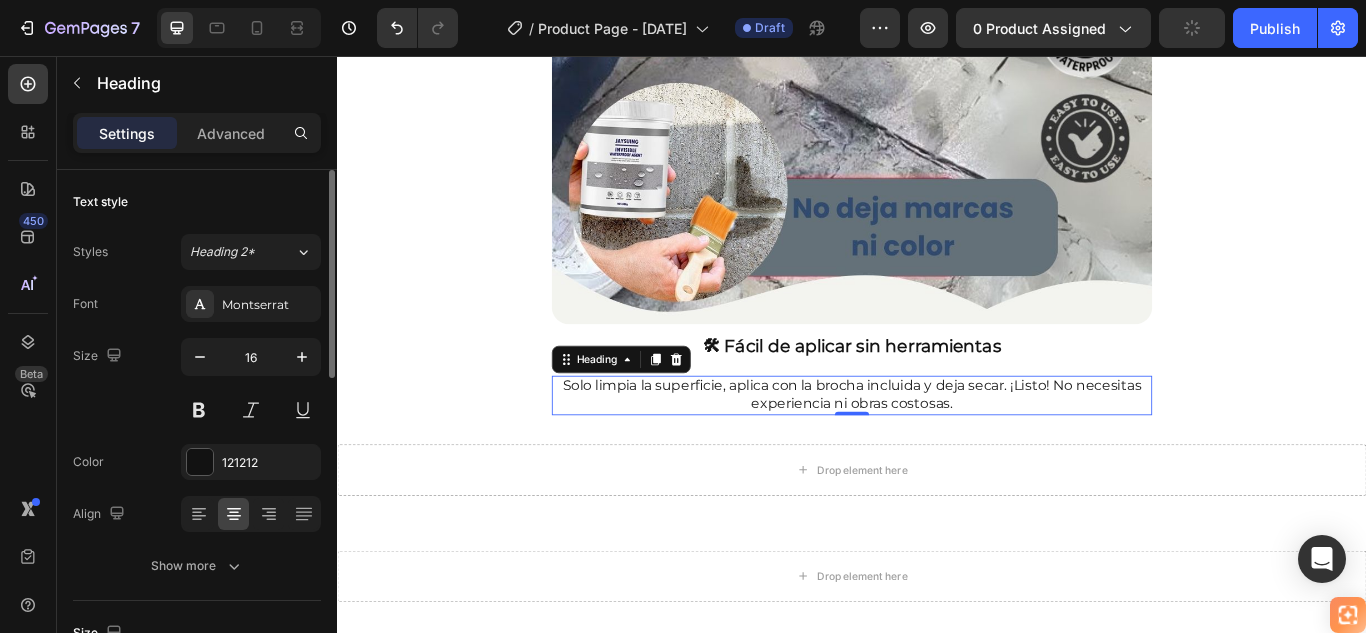 type on "15" 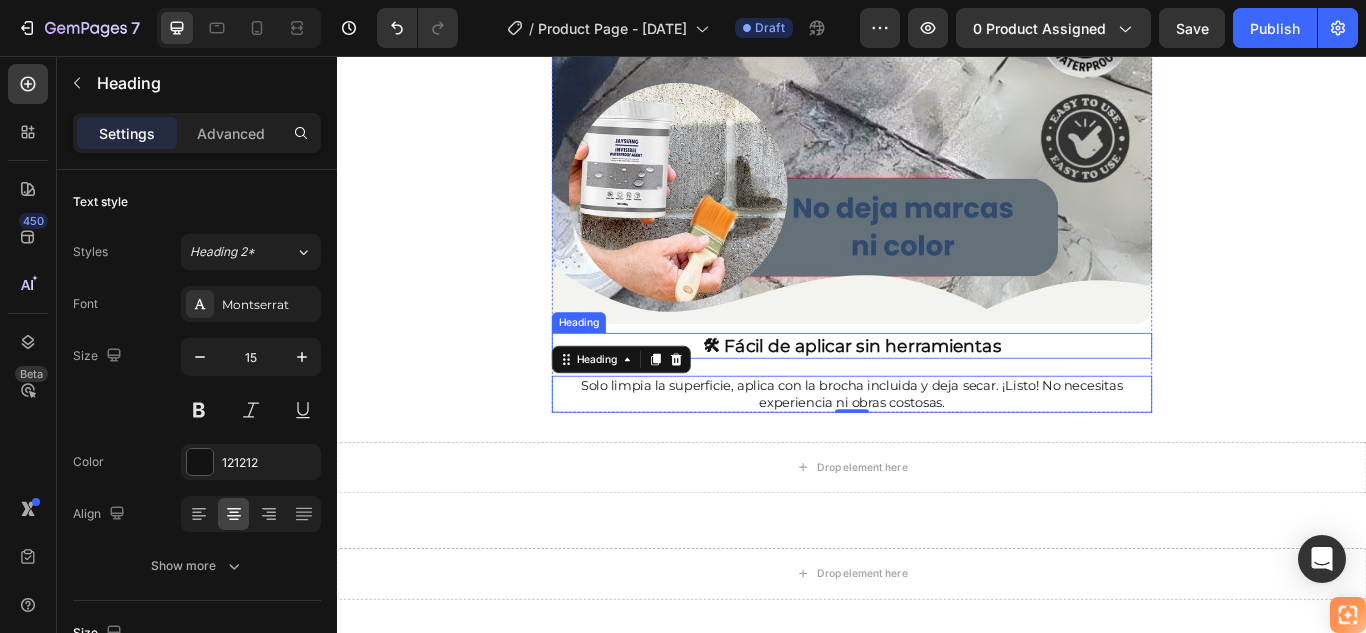 click on "🛠 Fácil de aplicar sin herramientas" at bounding box center (937, 394) 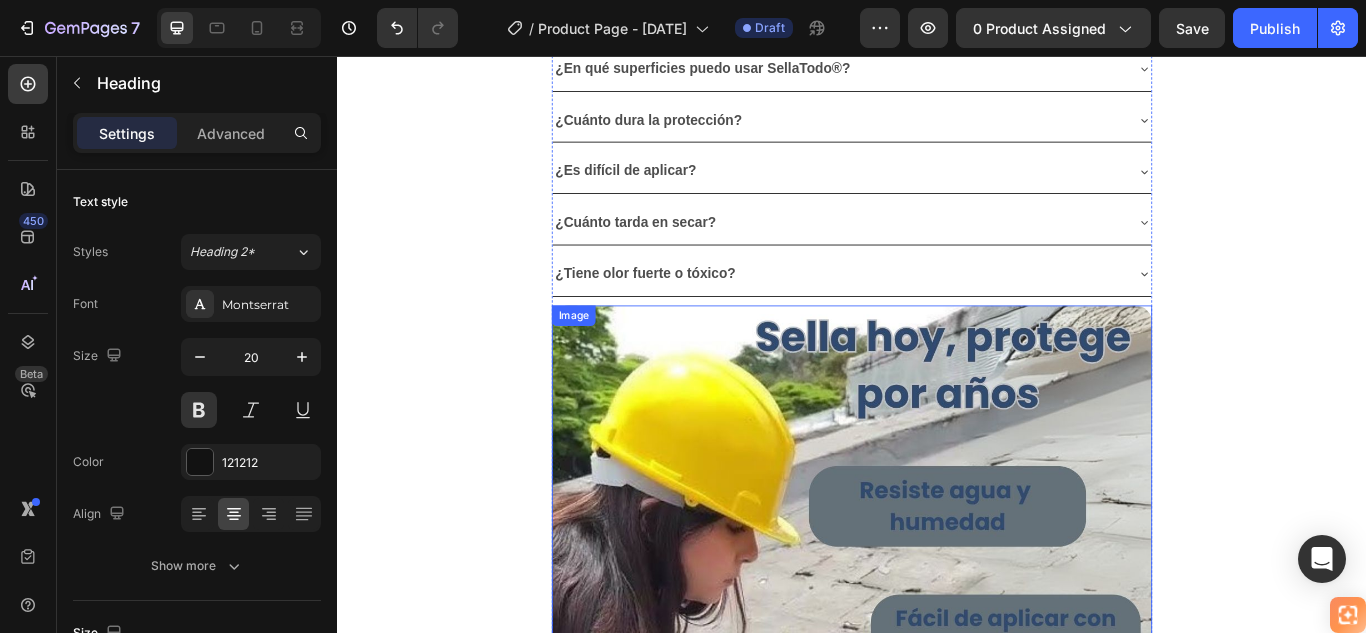 scroll, scrollTop: 3594, scrollLeft: 0, axis: vertical 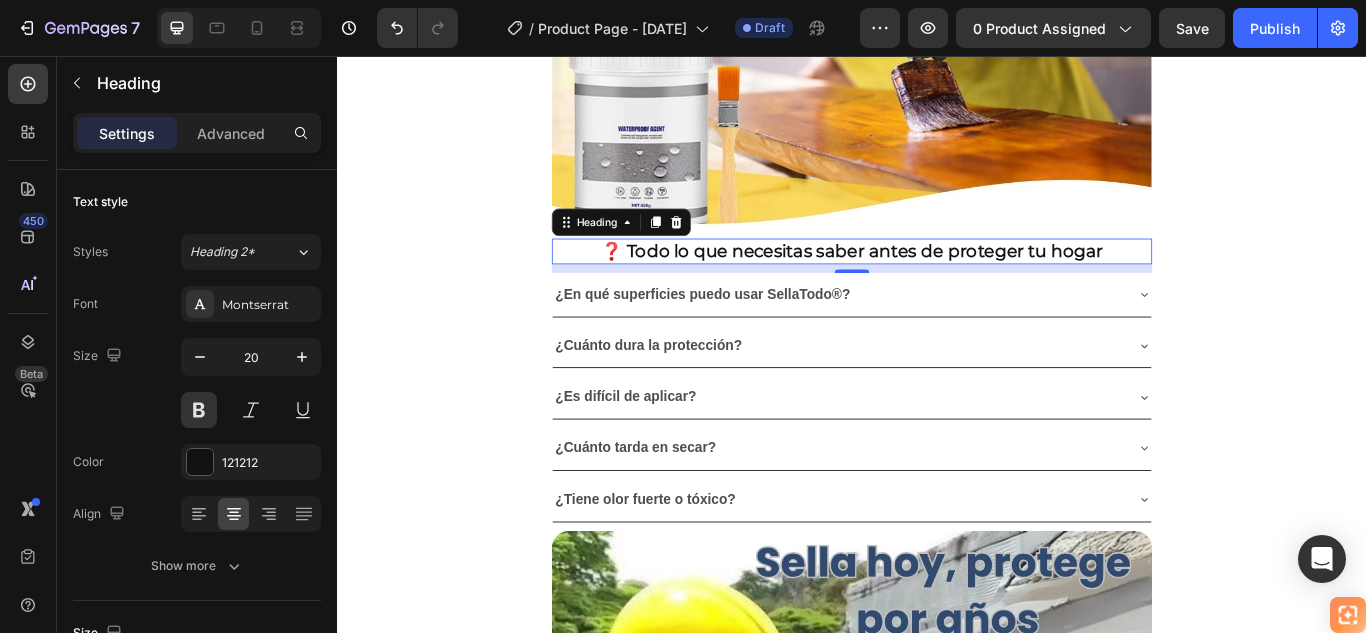 click on "❓ Todo lo que necesitas saber antes de proteger tu hogar" at bounding box center (937, 284) 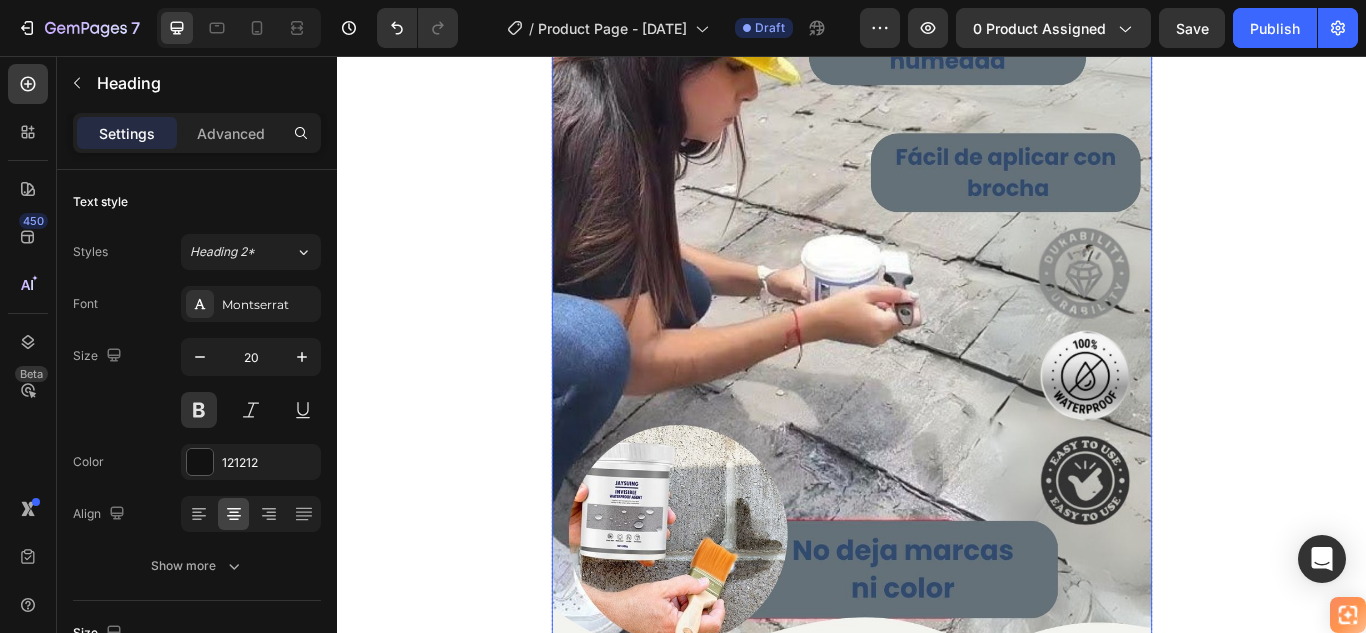 scroll, scrollTop: 4494, scrollLeft: 0, axis: vertical 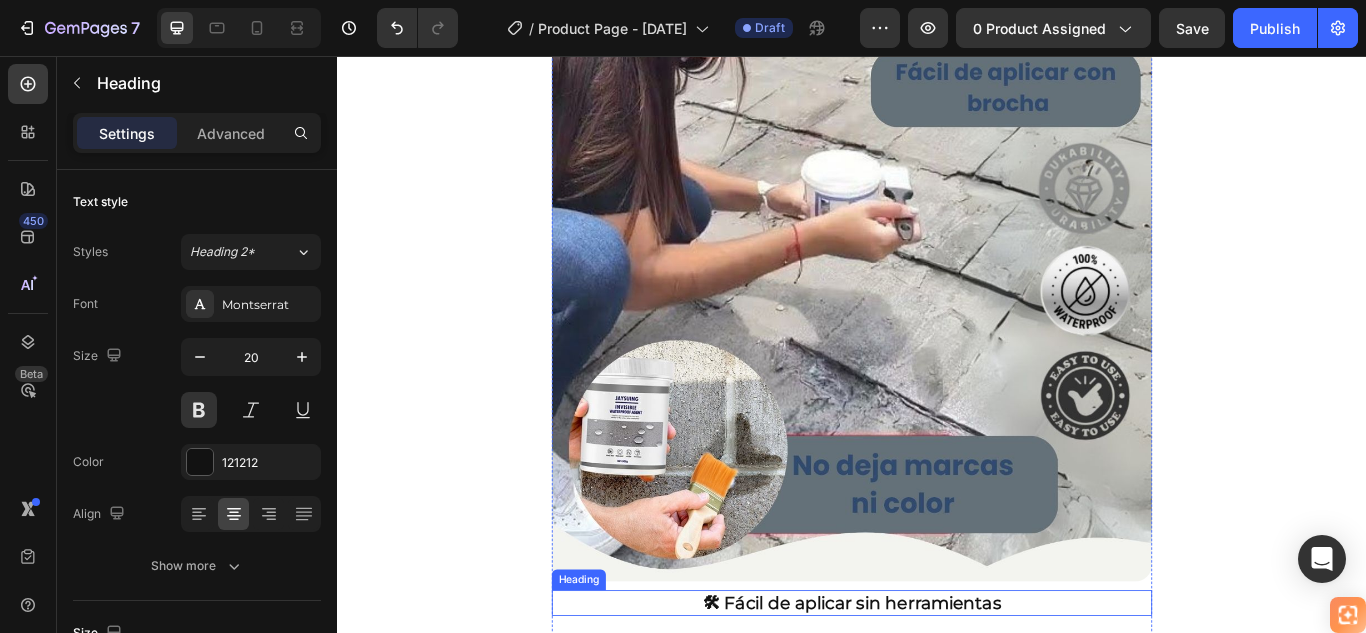 click on "🛠 Fácil de aplicar sin herramientas" at bounding box center [937, 694] 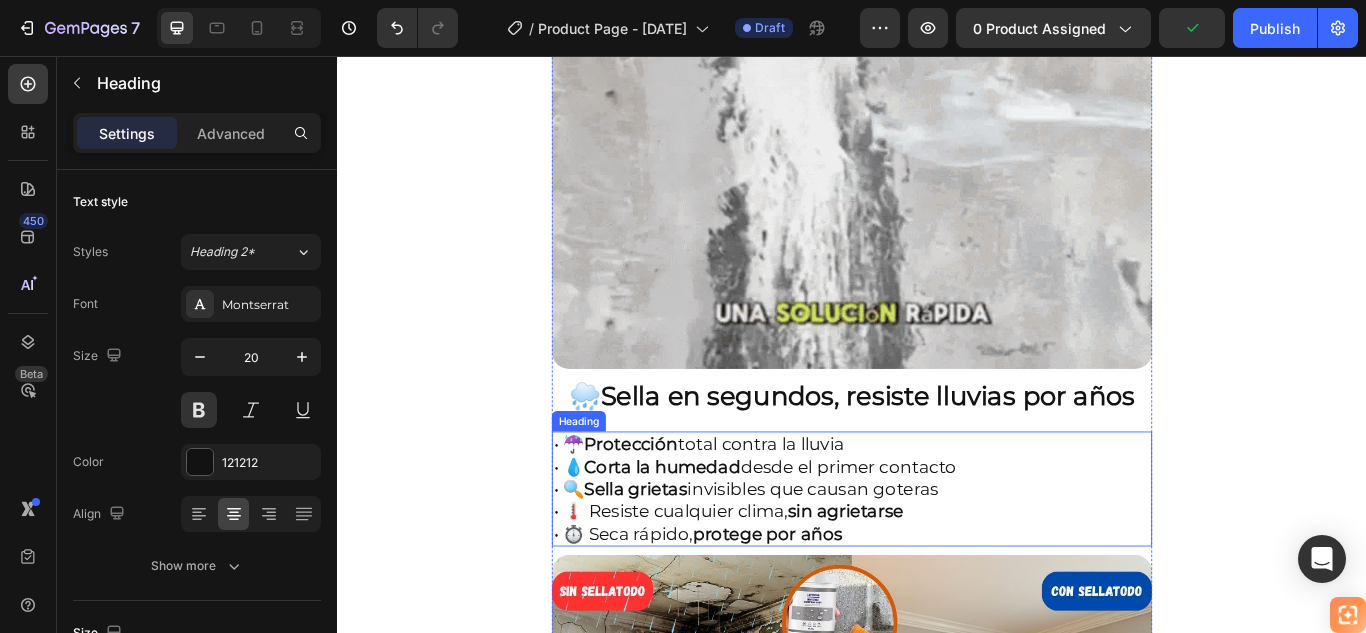 scroll, scrollTop: 1794, scrollLeft: 0, axis: vertical 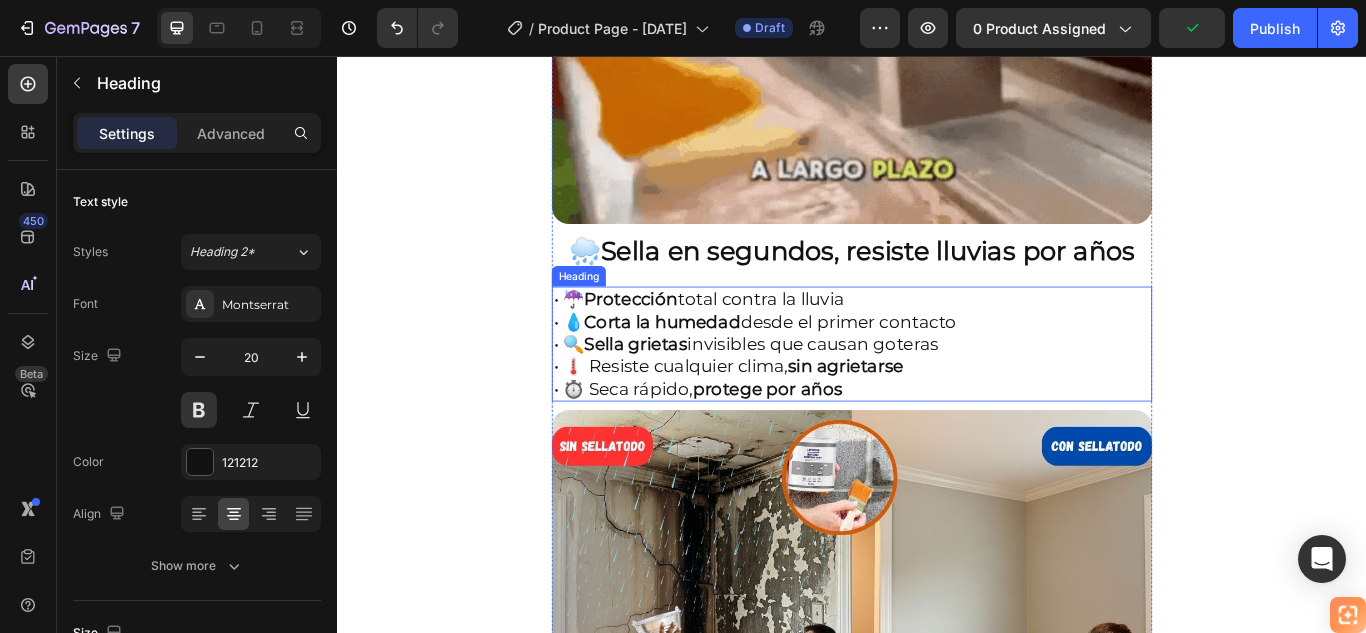 click on "• ☔  Protección  total contra la lluvia • 💧  Corta la humedad  desde el primer contacto • 🔍  Sella grietas  invisibles que causan goteras • 🌡️ Resiste cualquier clima,  sin agrietarse • ⏱️ Seca rápido,  protege por años" at bounding box center [937, 392] 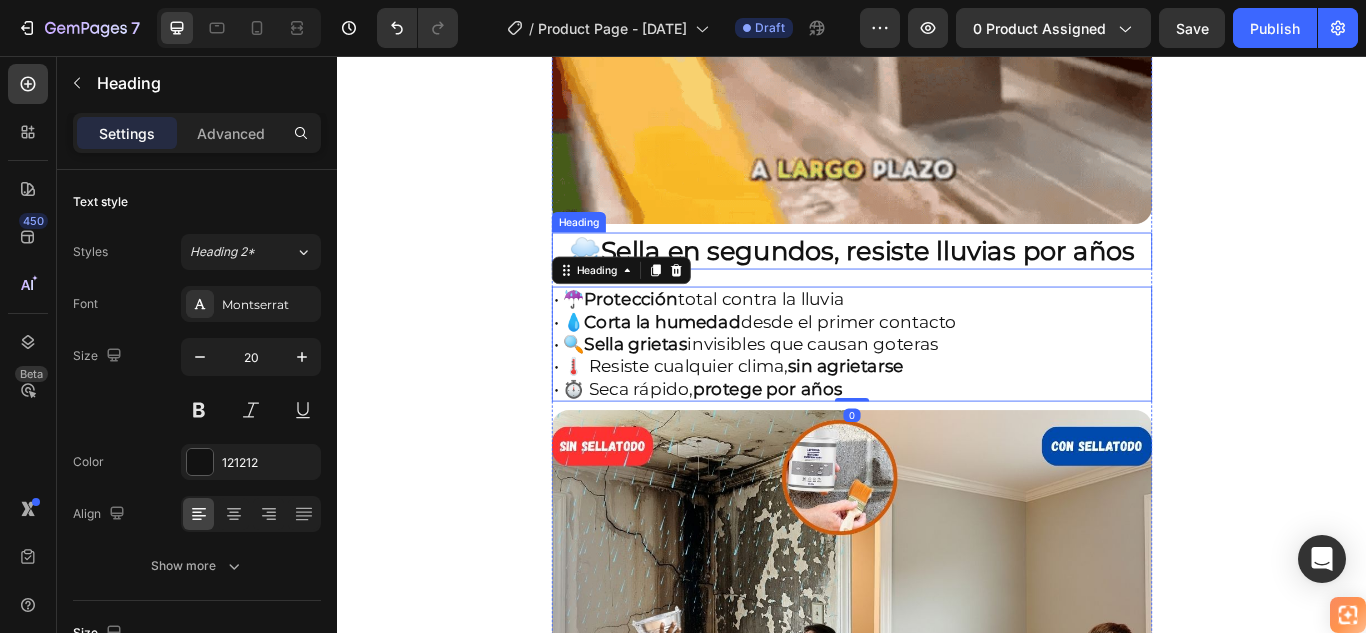 click on "Sella en segundos, resiste lluvias por años" at bounding box center (955, 283) 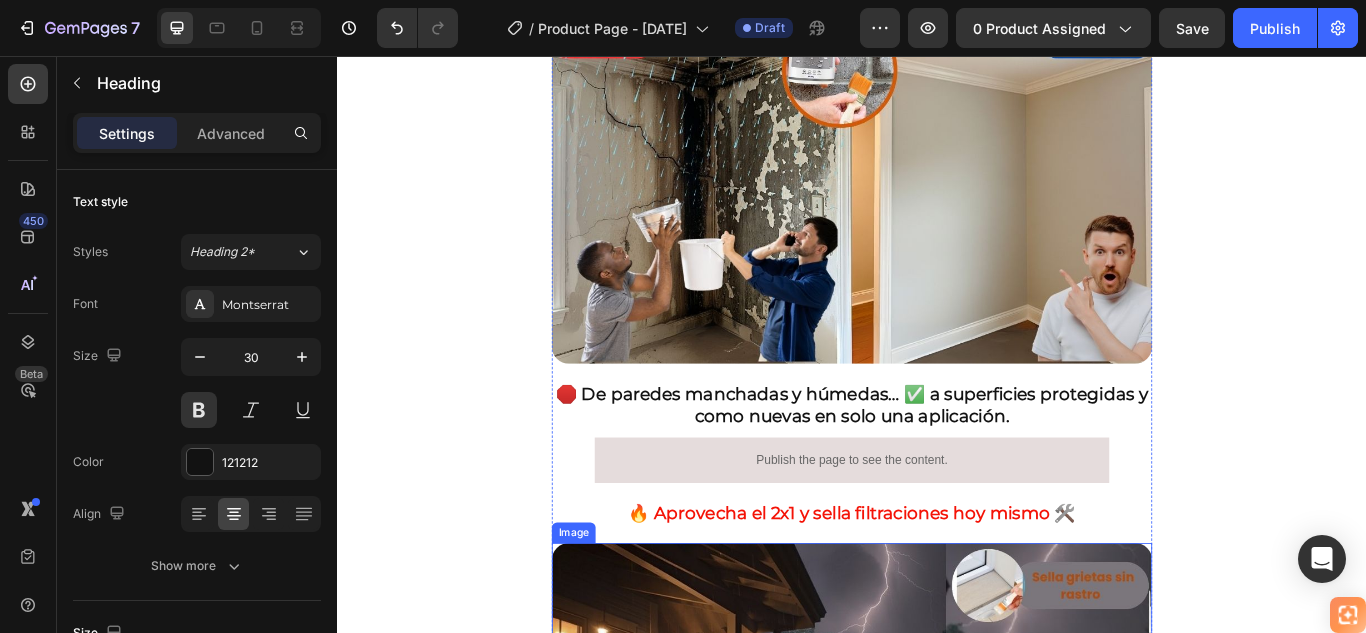 scroll, scrollTop: 2194, scrollLeft: 0, axis: vertical 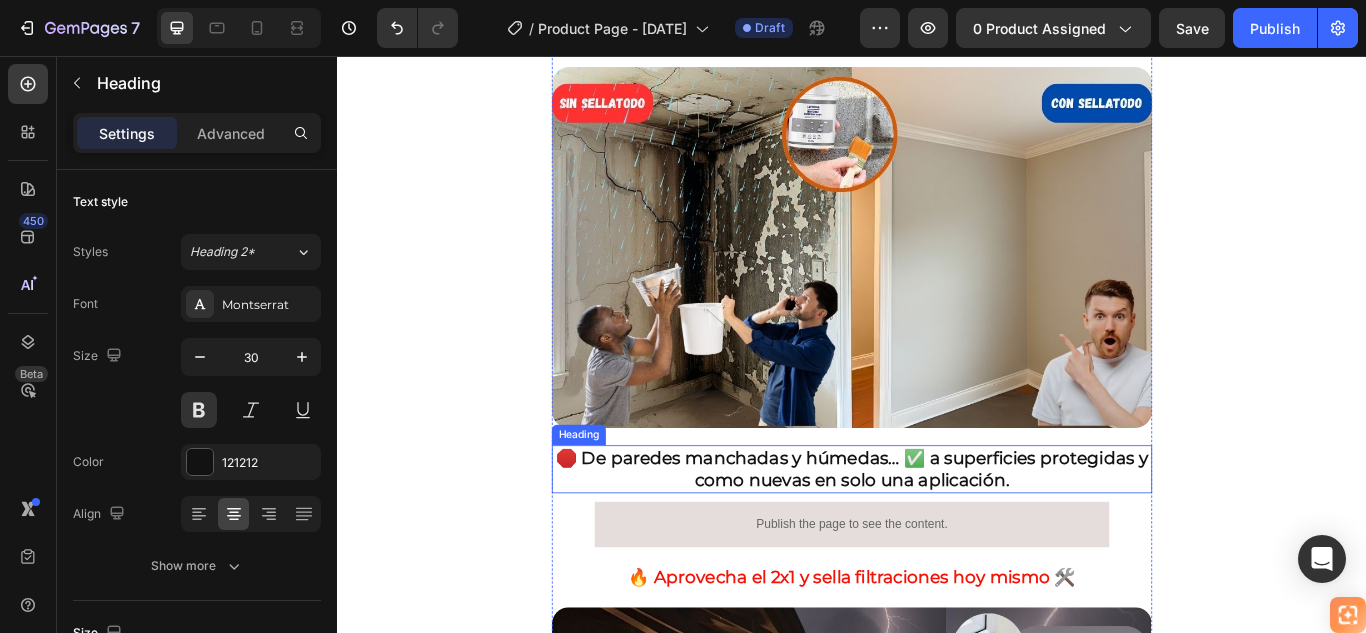 click on "🛑 De paredes manchadas y húmedas… ✅ a superficies protegidas y como nuevas en solo una aplicación." at bounding box center (937, 538) 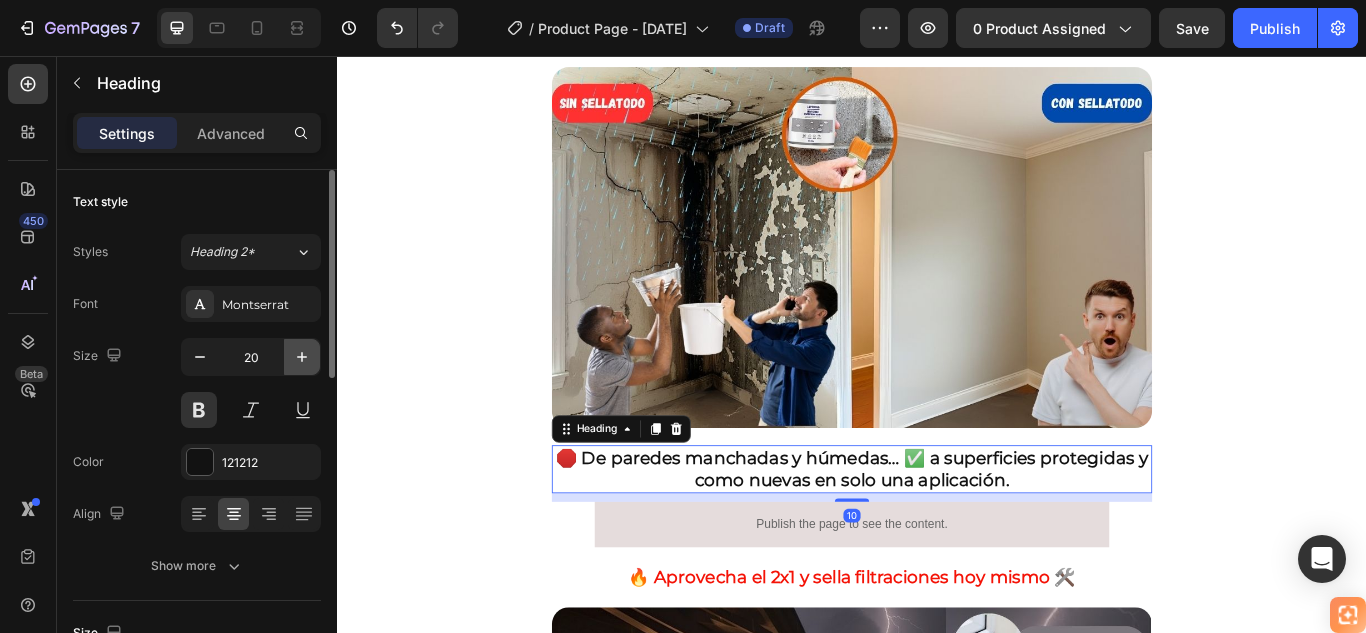 click 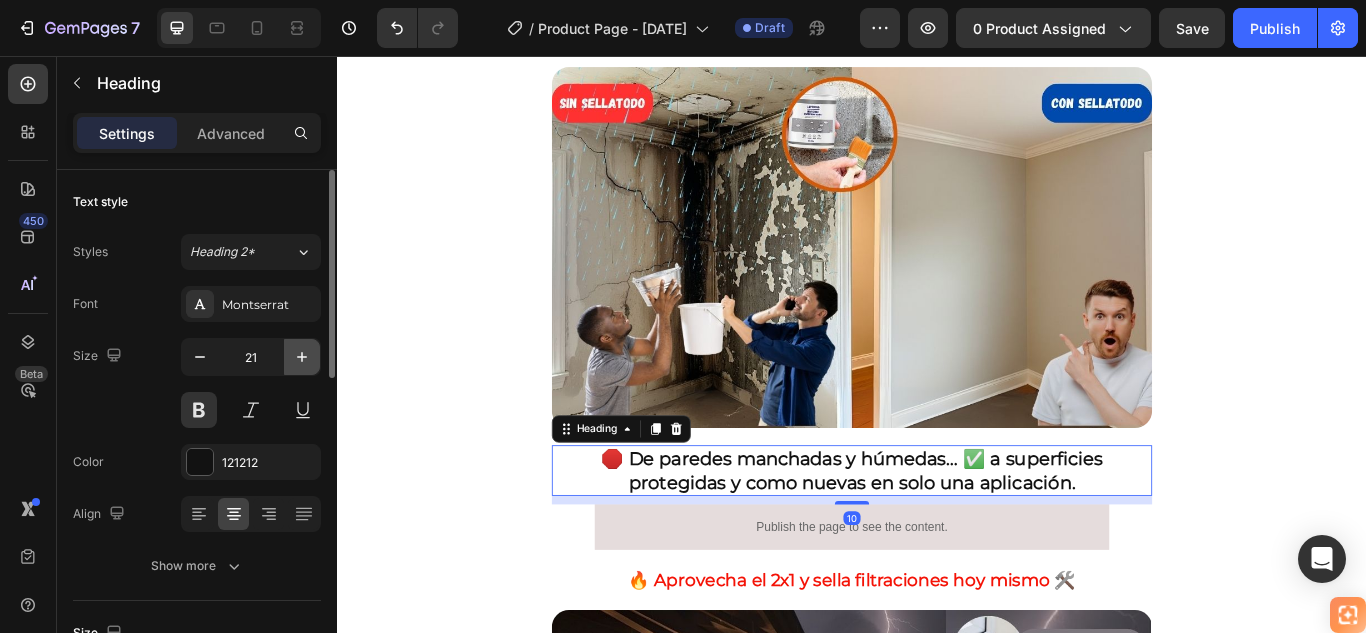 click 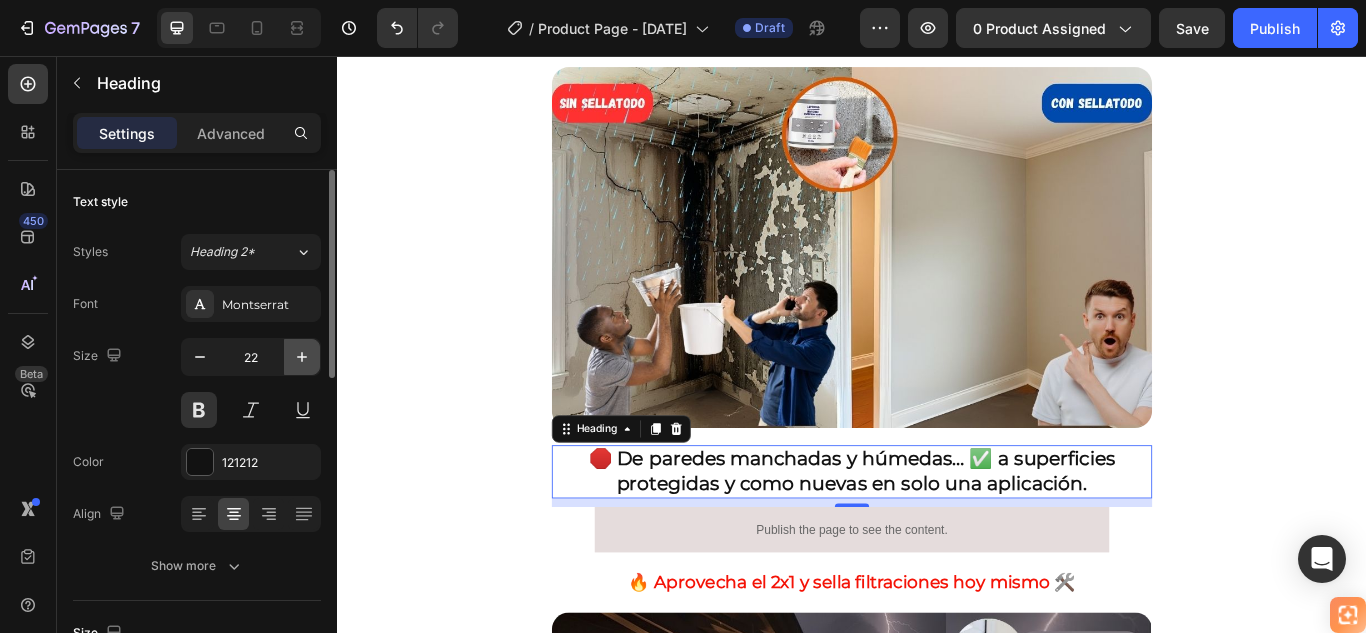 click 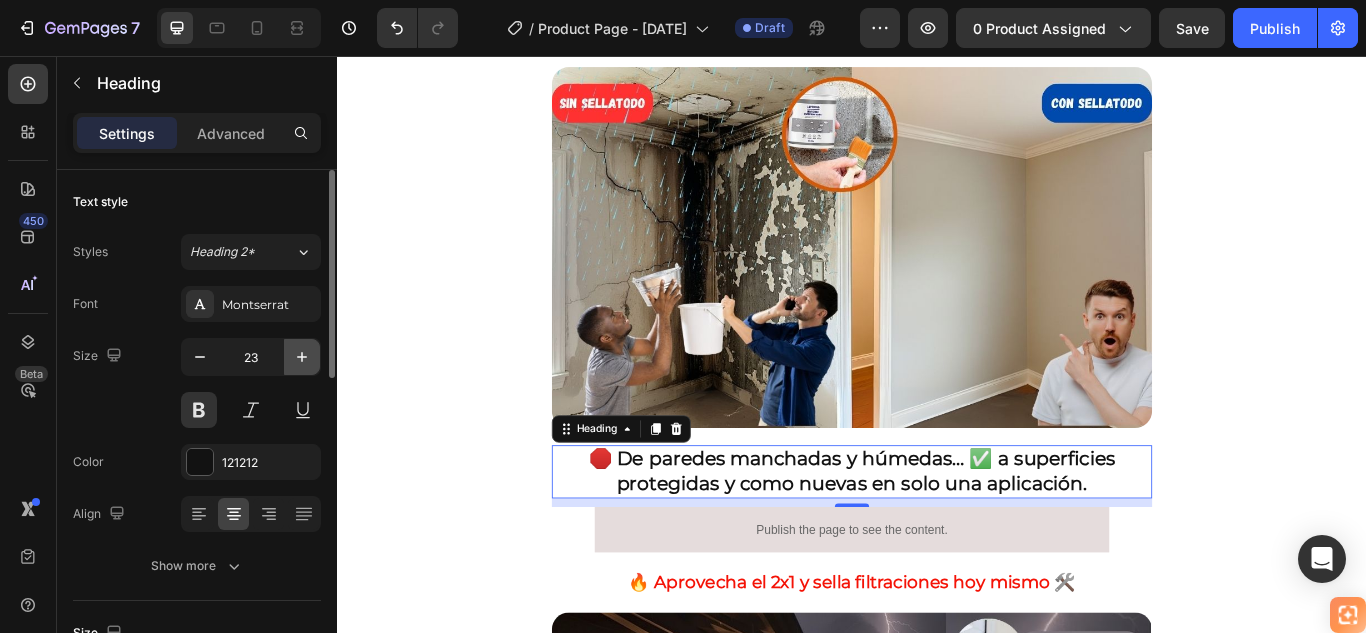 click 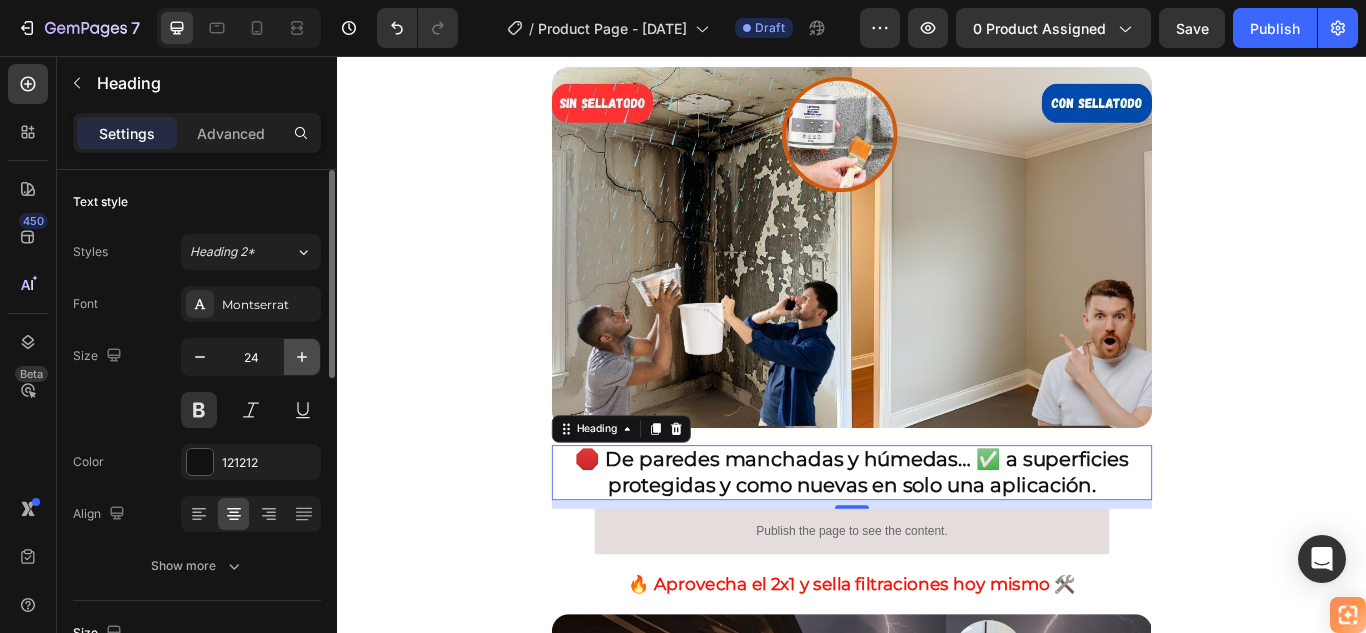 click 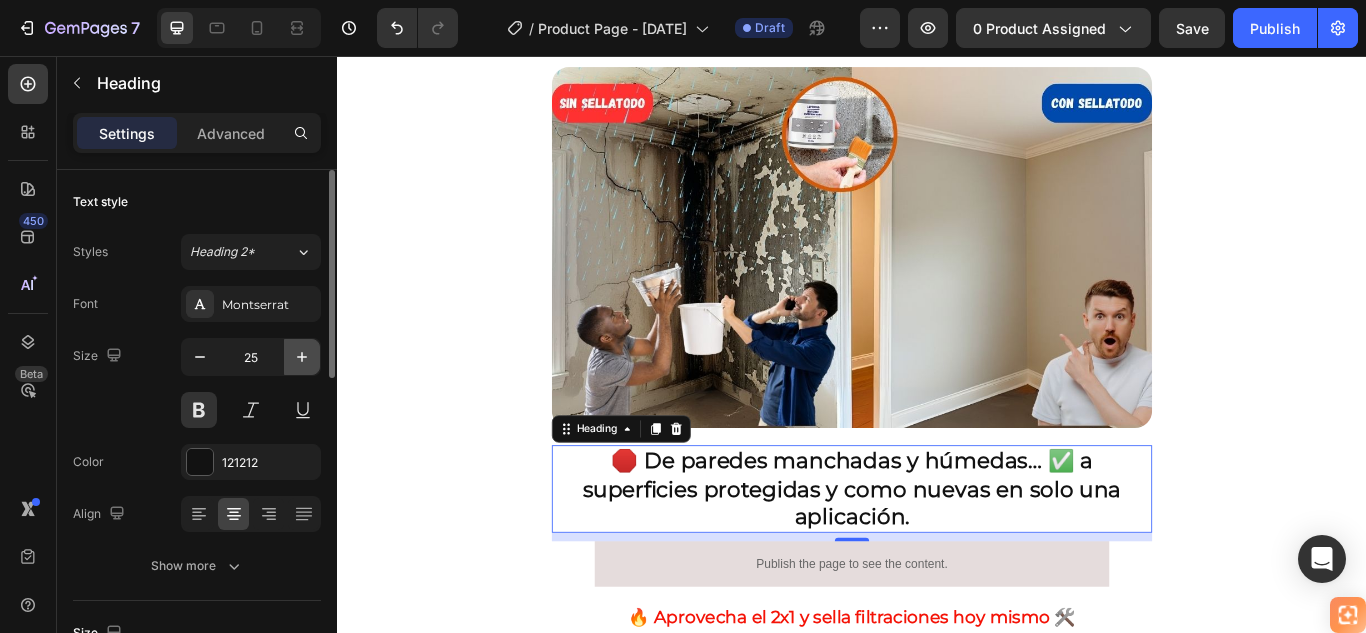 click 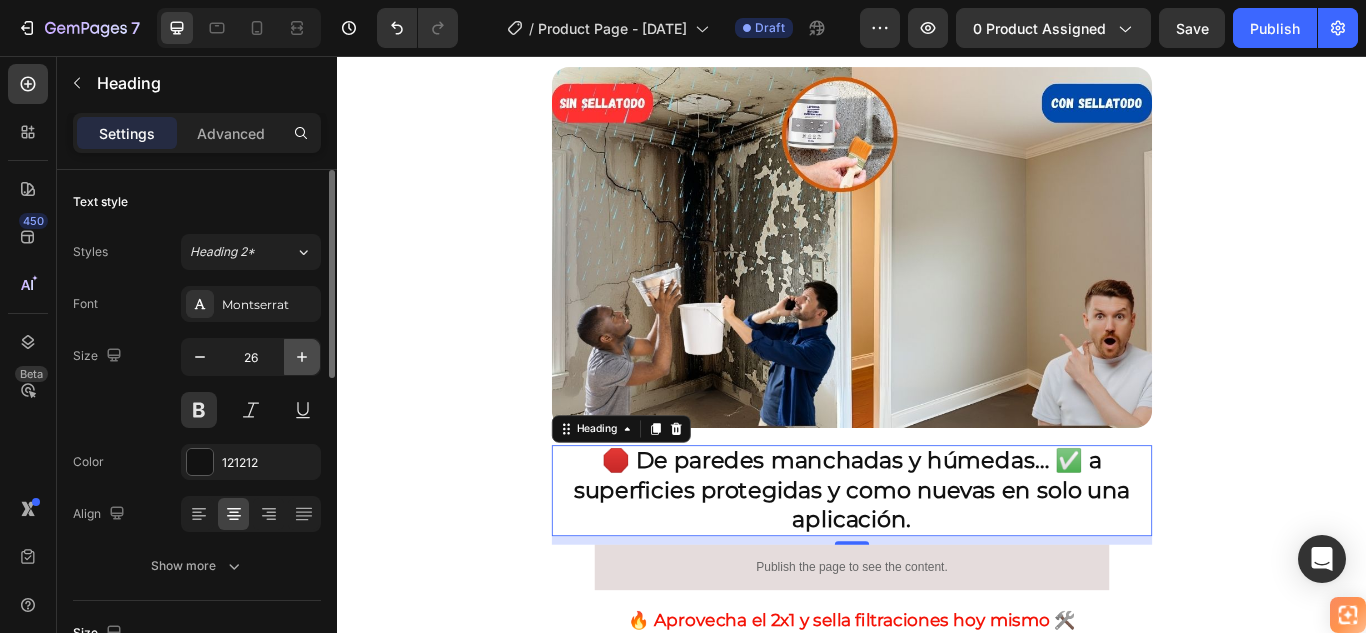 click 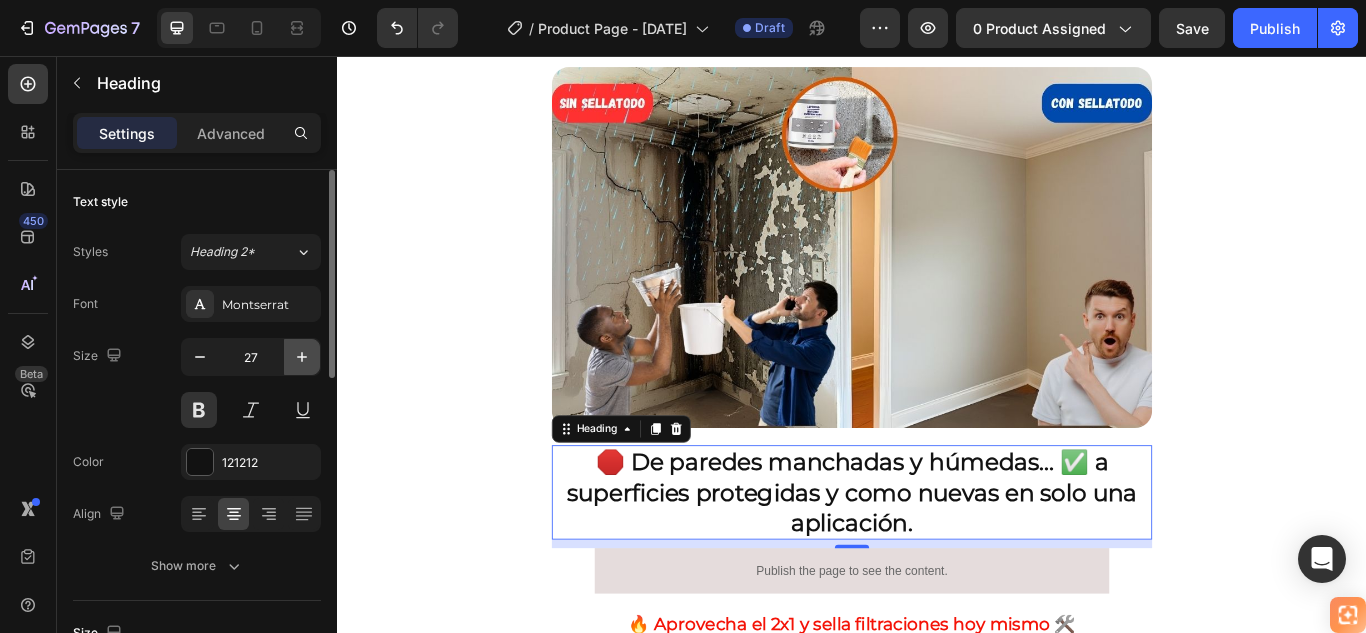 click 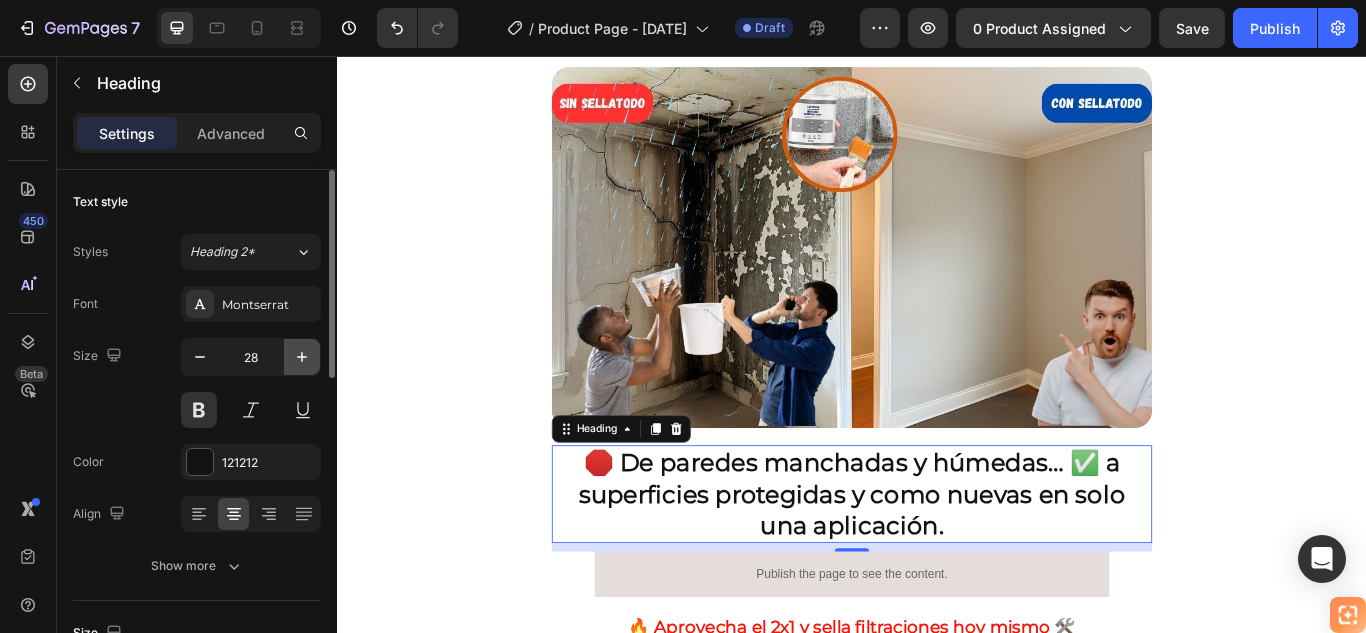 click 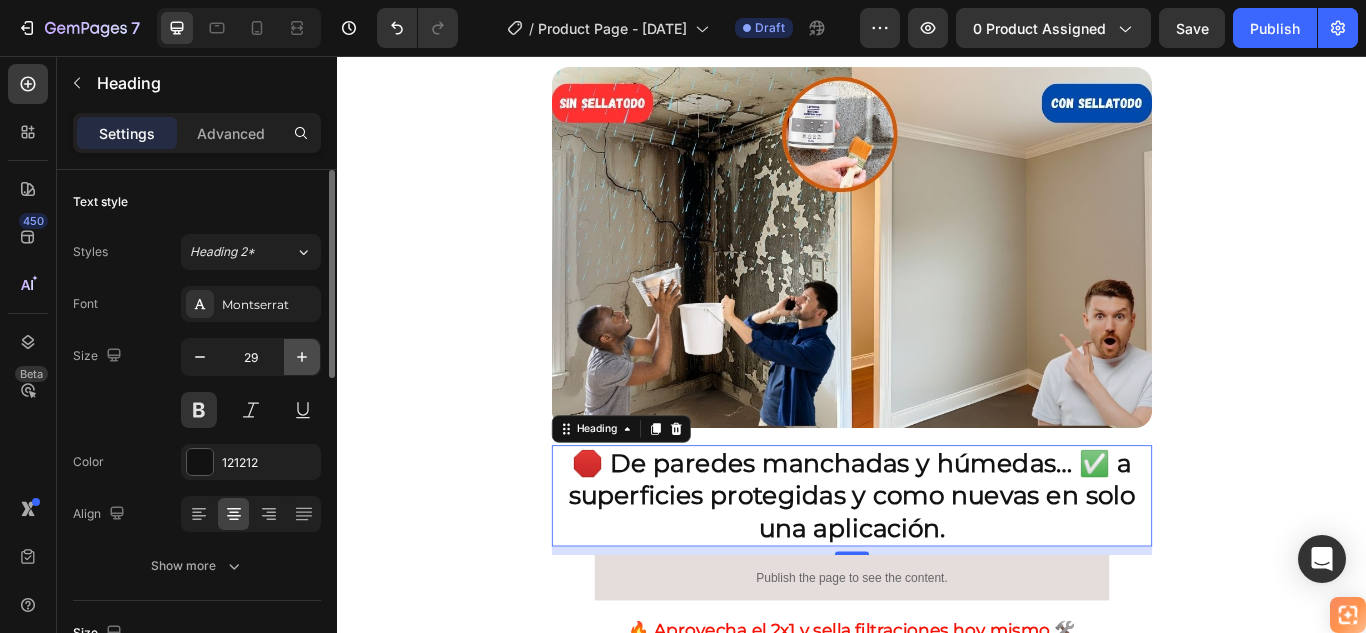 click 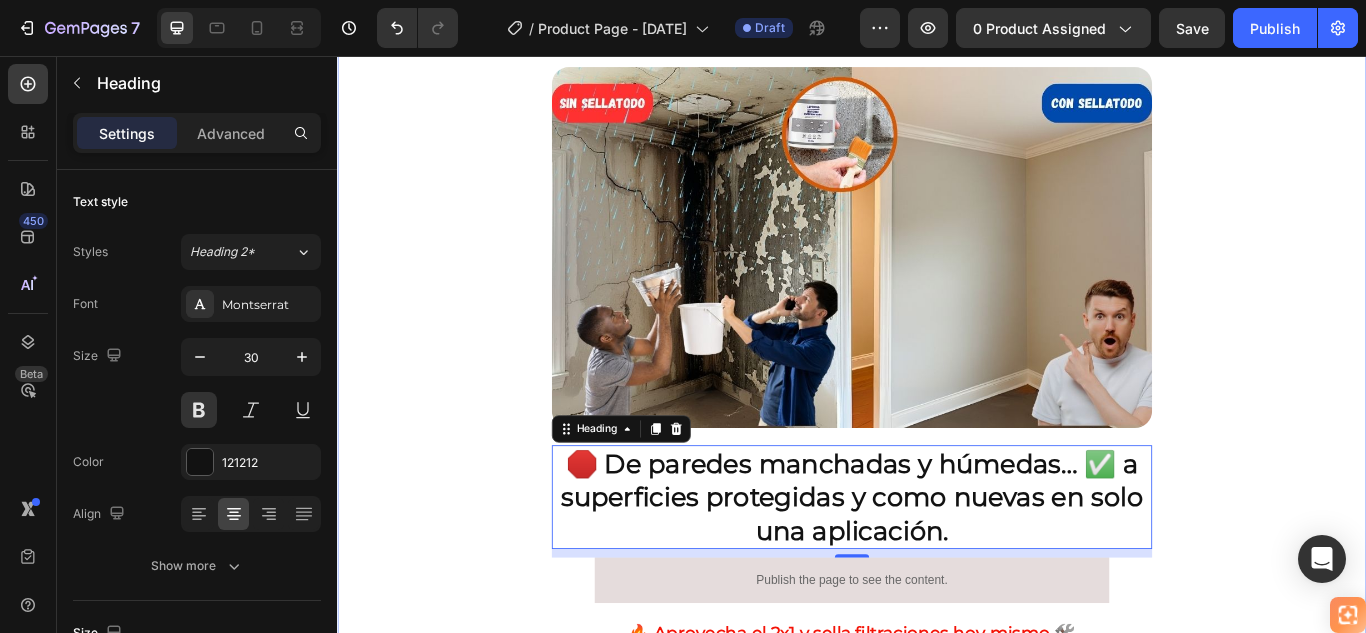 click on "🚚 Envío gratis y entrega rápida - ✅ Garantía de satisfacción total Heading Image ⭐  4.8/5 en confianza, durabilidad y uso fácil Heading 🔥  ¡Oferta Especial de Hoy! Llévate 2 por el precio de 1 Heading Antes: $179.900 Heading Solo x hoy: $89.900 Heading ¡AHORRAS 50% DE DESCUENTO! Heading
Publish the page to see the content.
Custom Code Image 🌧️  Sella en segundos, resiste lluvias por años Heading • ☔  Protección  total contra la lluvia • 💧  Corta la humedad  desde el primer contacto • 🔍  Sella grietas  invisibles que causan goteras • 🌡️ Resiste cualquier clima,  sin agrietarse • ⏱️ Seca rápido,  protege por años Heading Image 🛑 De paredes manchadas y húmedas… ✅ a superficies protegidas y como nuevas en solo una aplicación. Heading   10
Publish the page to see the content.
Custom Code Heading Image Heading" at bounding box center [937, 521] 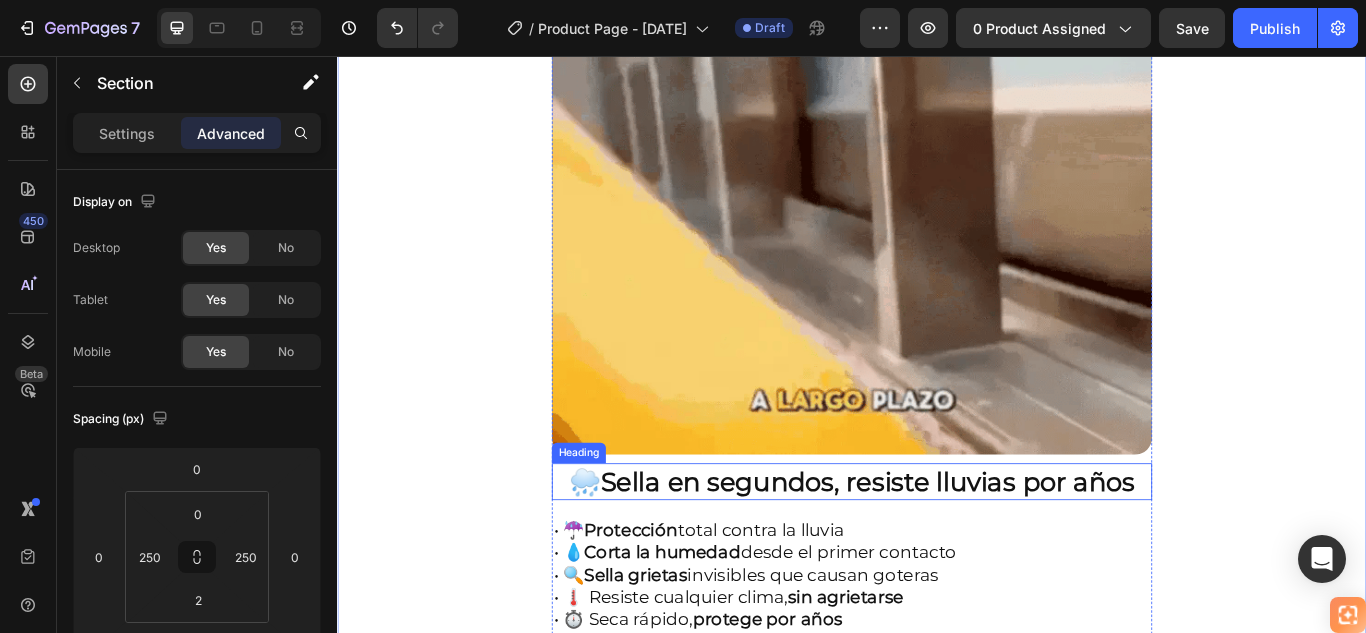 scroll, scrollTop: 1494, scrollLeft: 0, axis: vertical 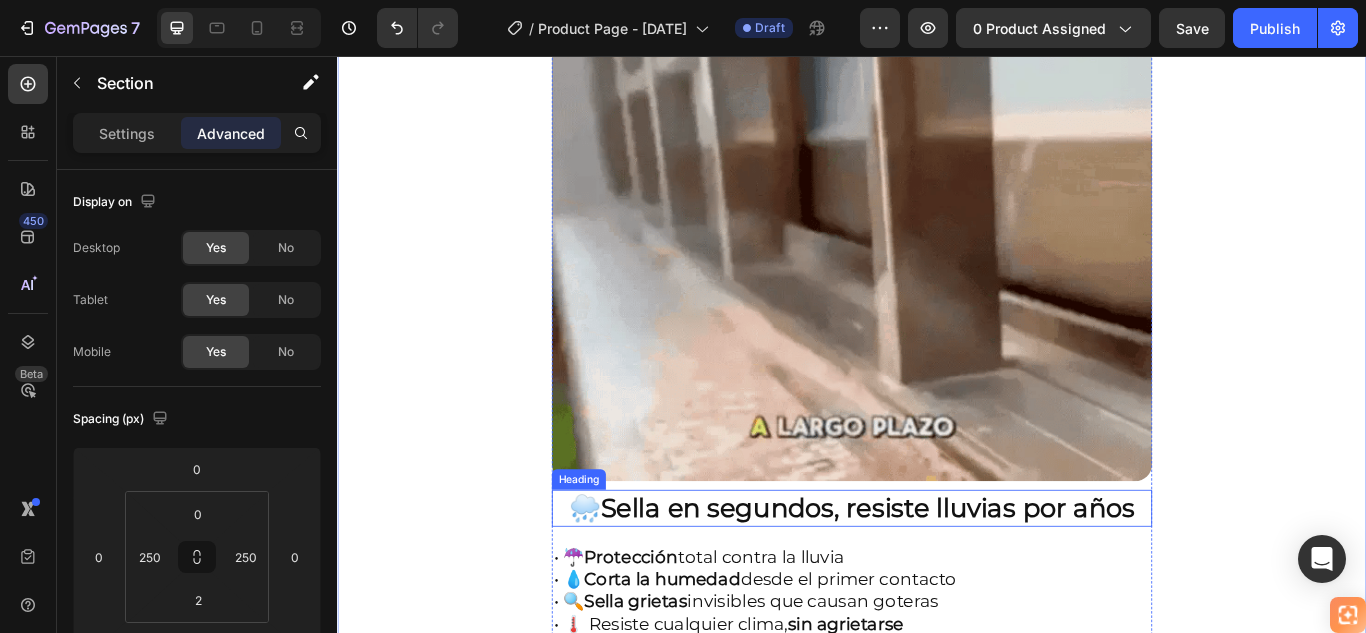 click on "Sella en segundos, resiste lluvias por años" at bounding box center [955, 583] 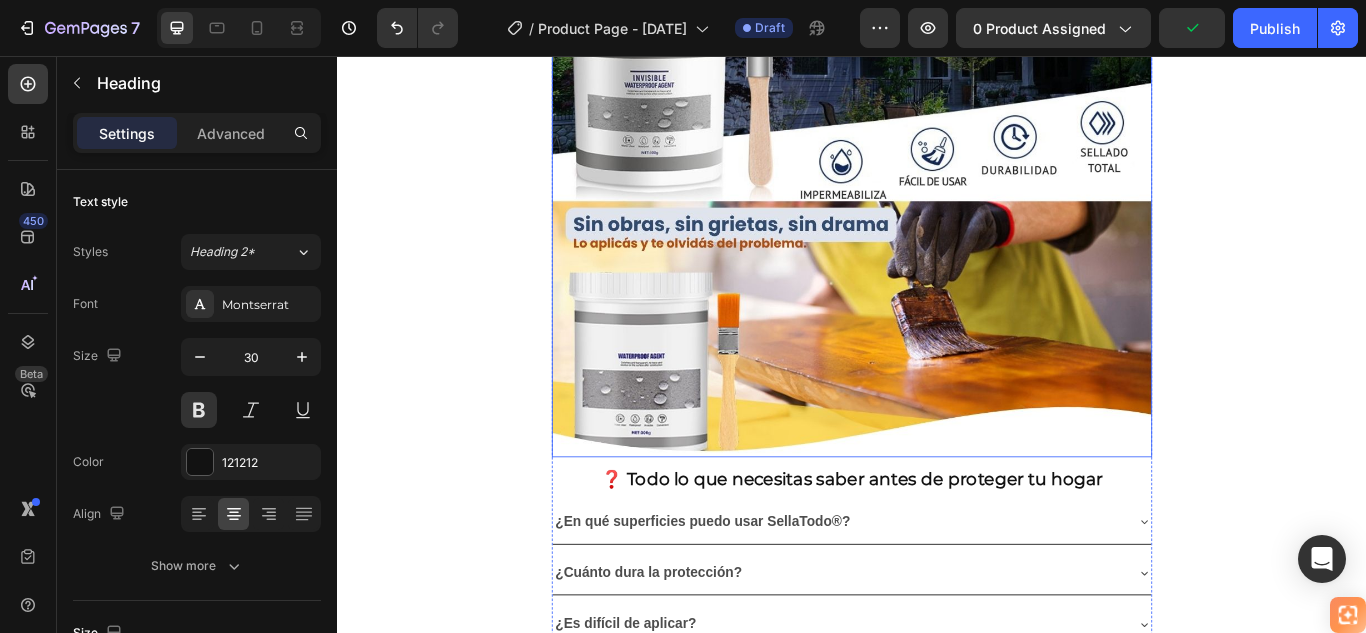 scroll, scrollTop: 3494, scrollLeft: 0, axis: vertical 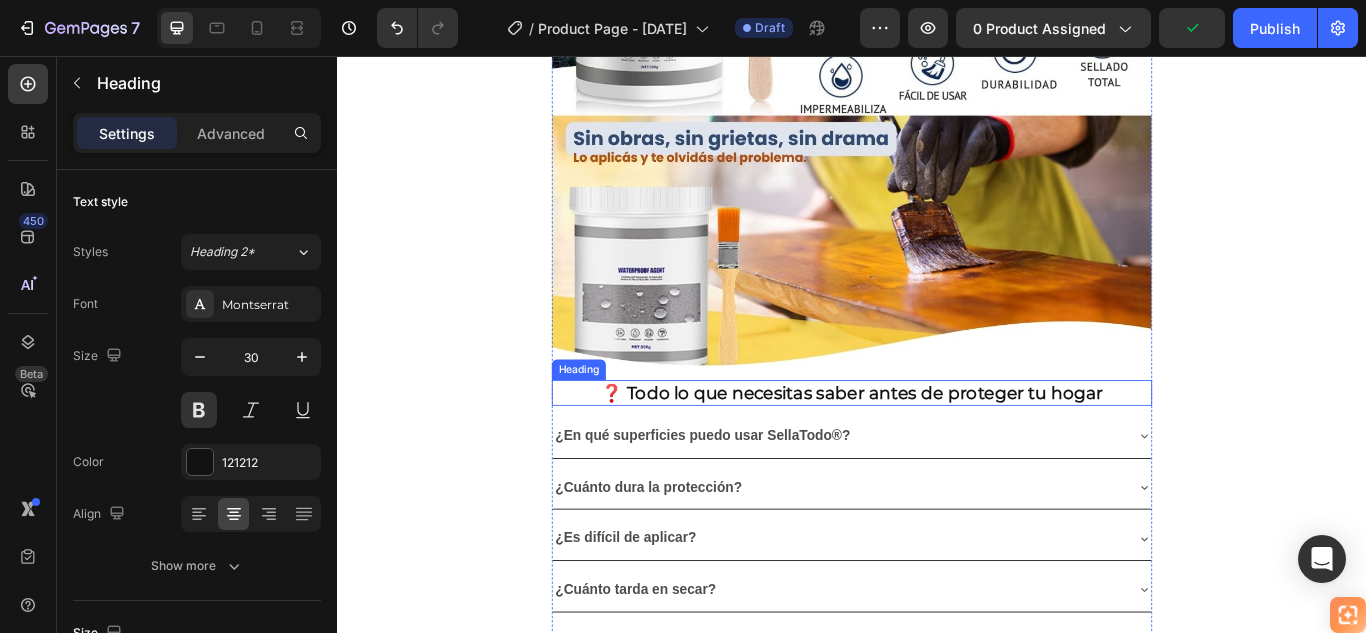 click on "❓ Todo lo que necesitas saber antes de proteger tu hogar" at bounding box center (937, 449) 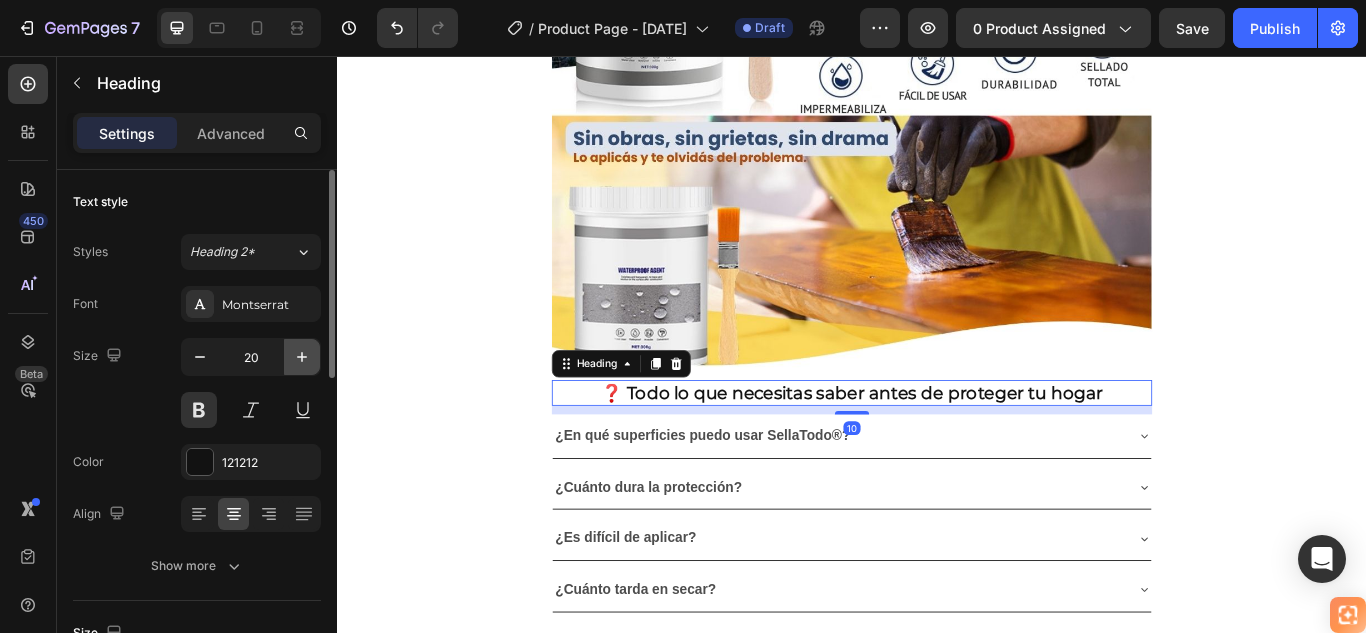 click 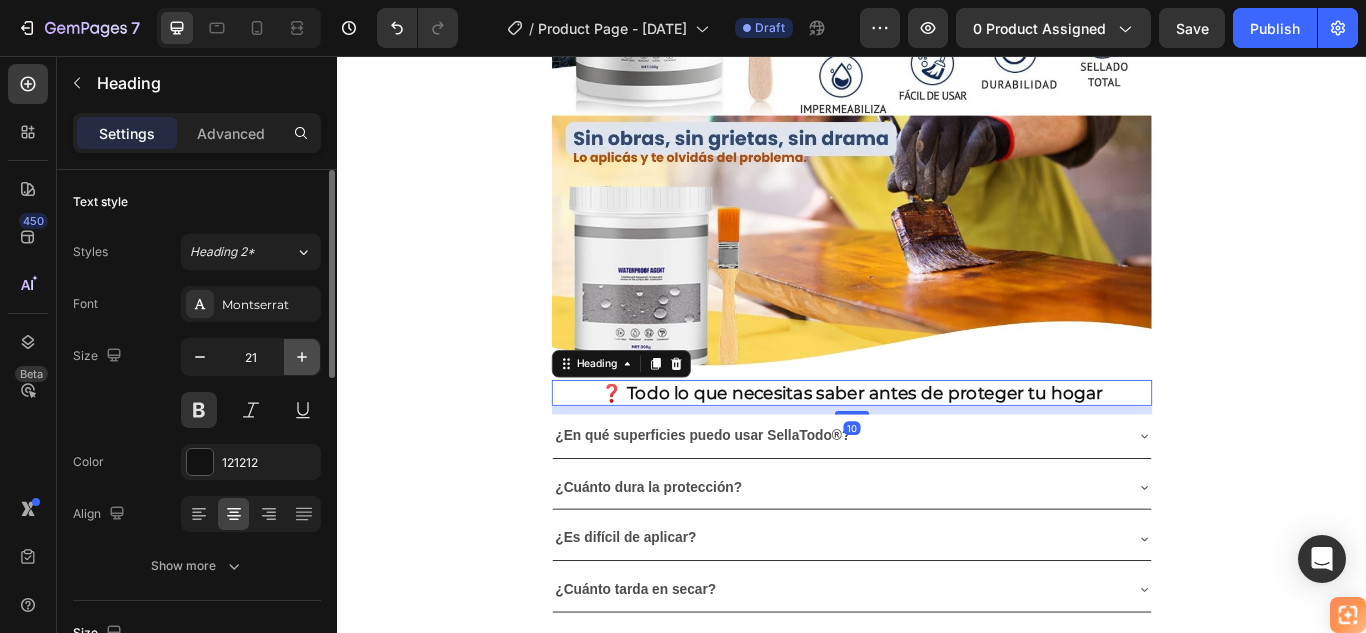 click 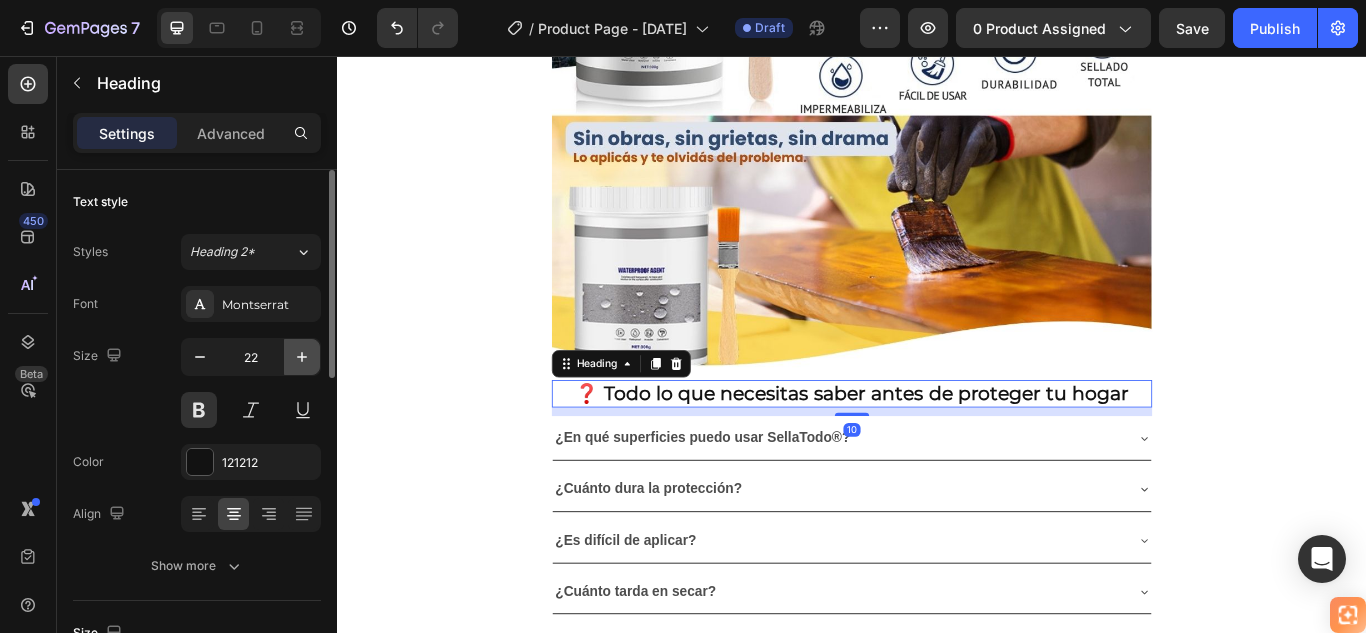 click 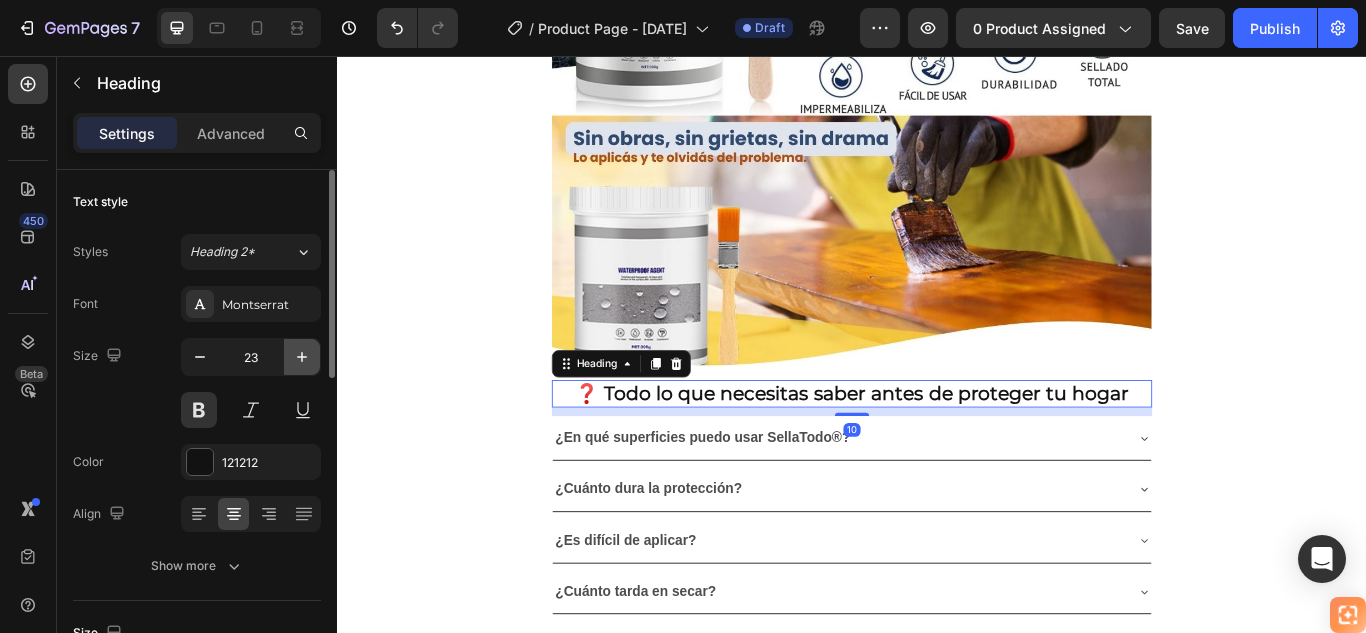 click 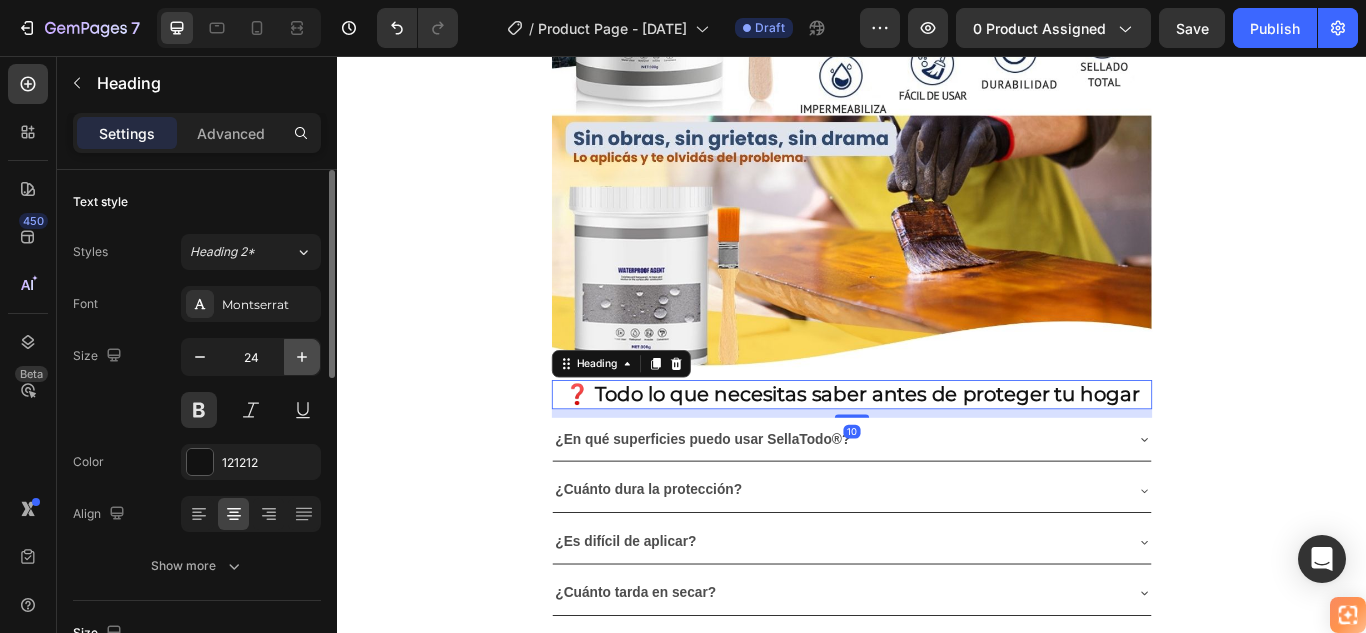 click 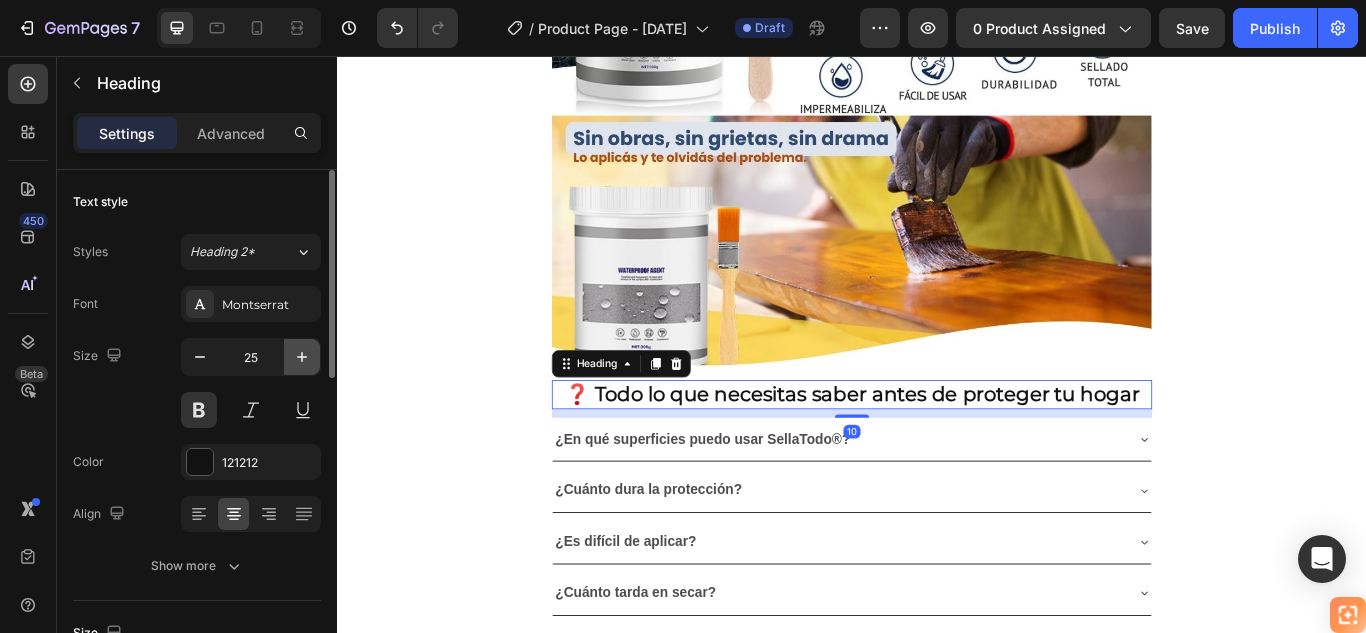 click 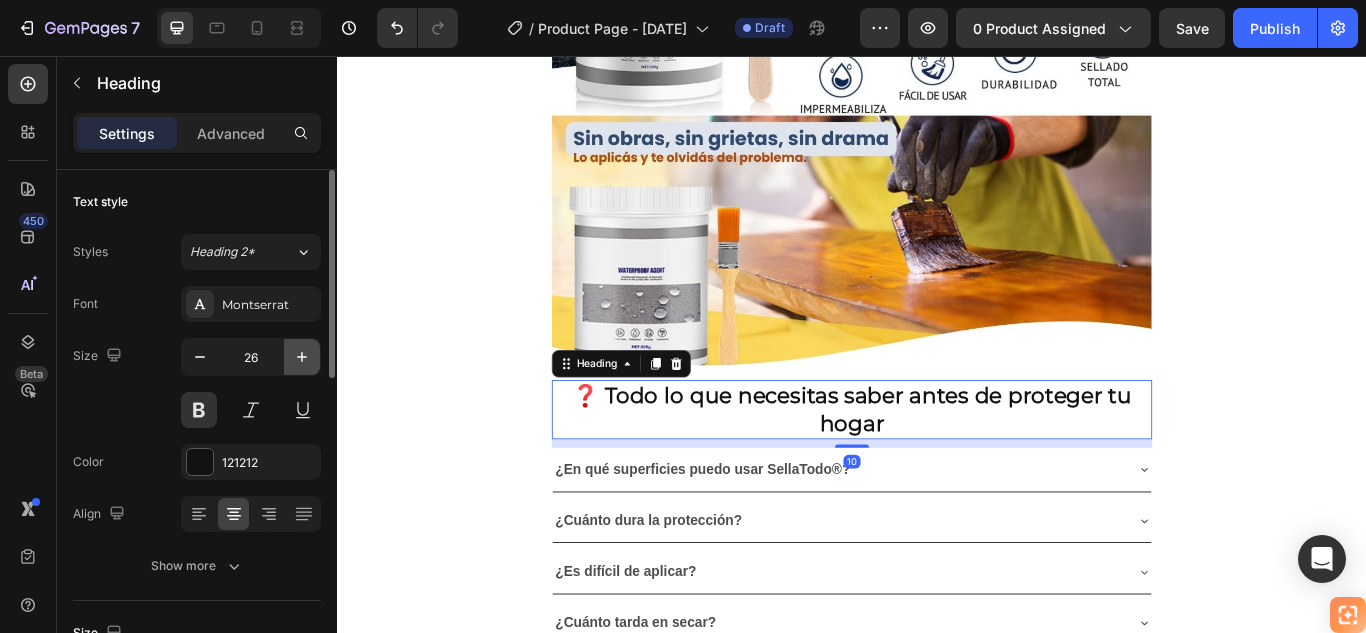 click 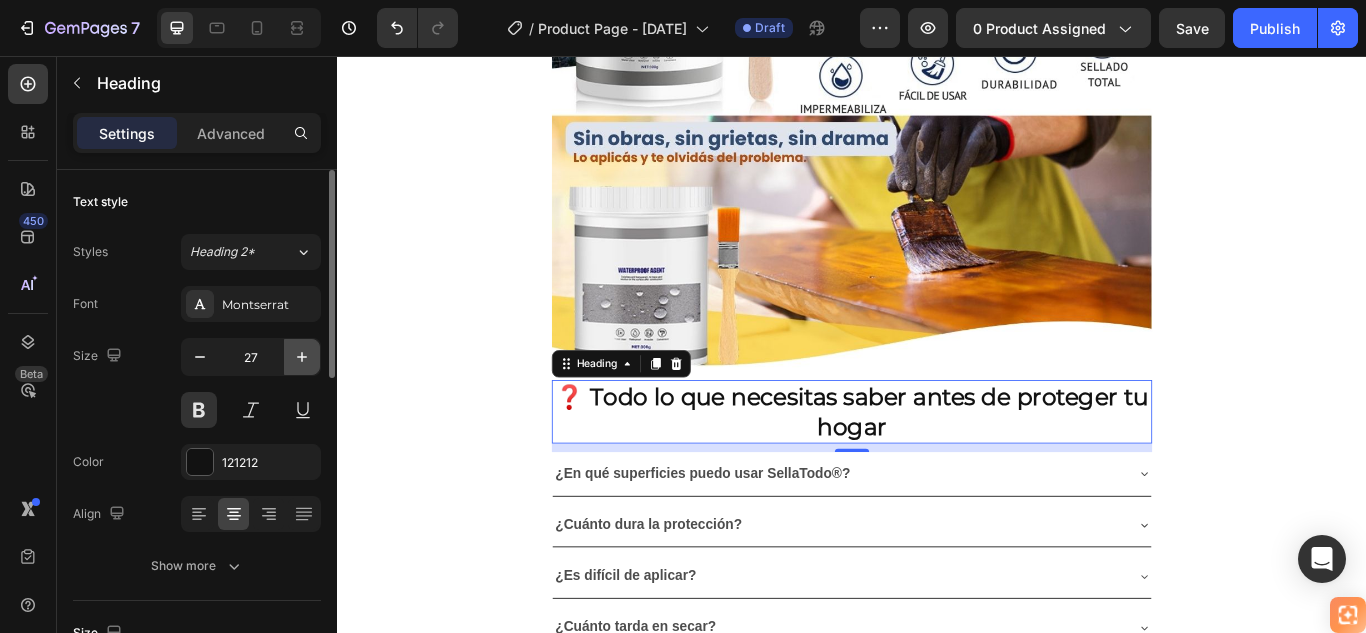 click 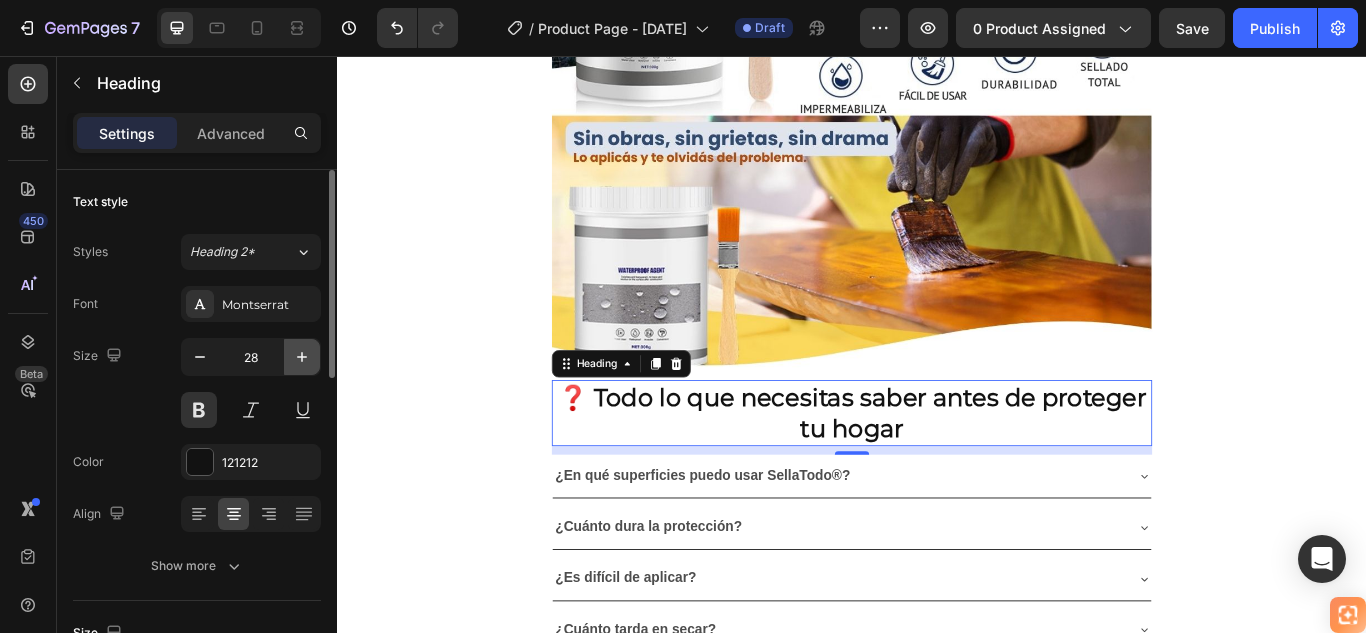 click 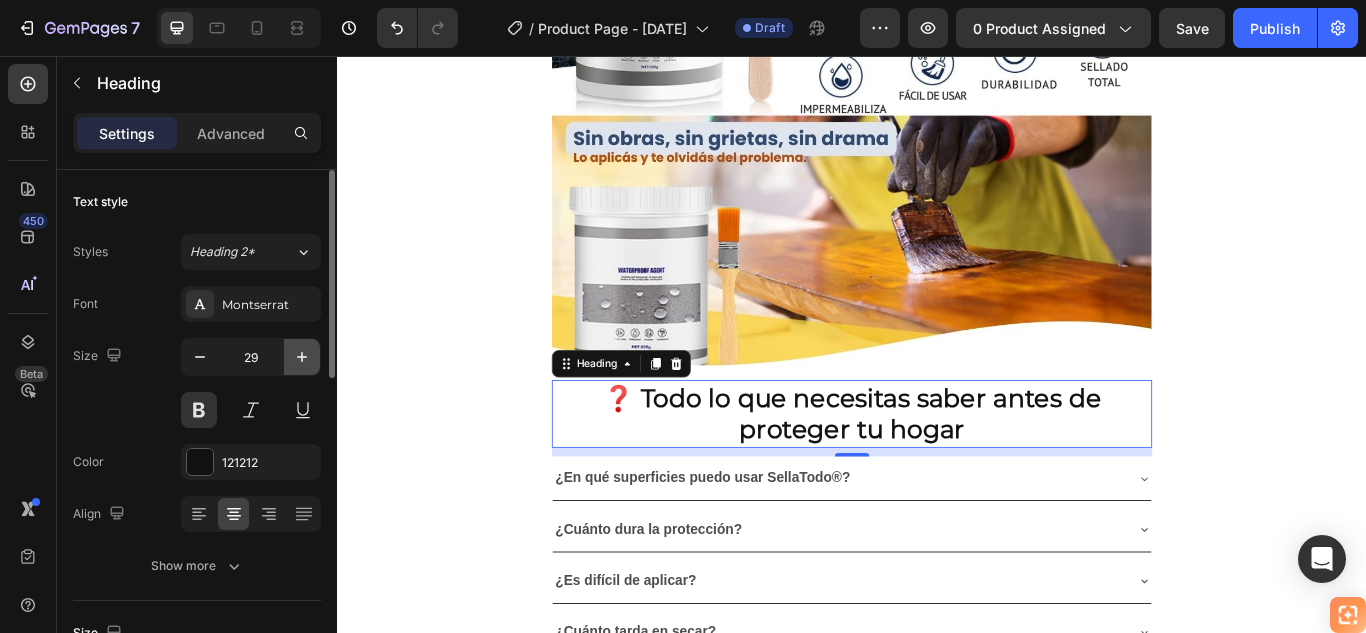 click 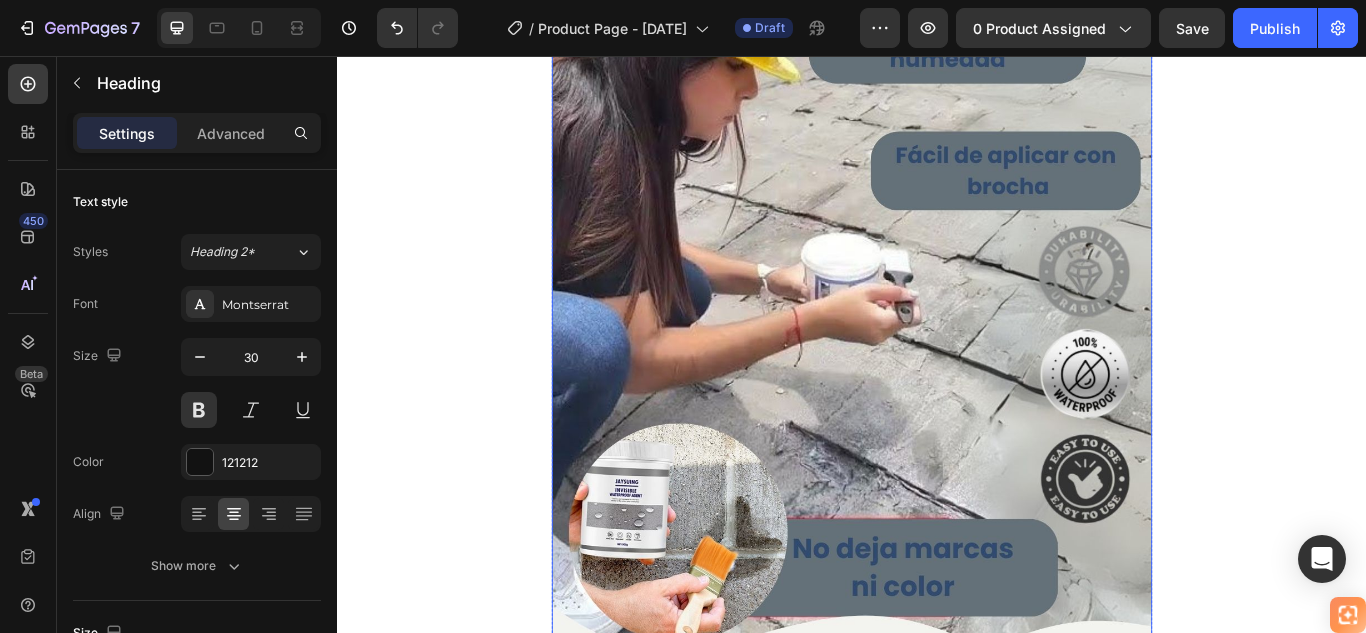 scroll, scrollTop: 4694, scrollLeft: 0, axis: vertical 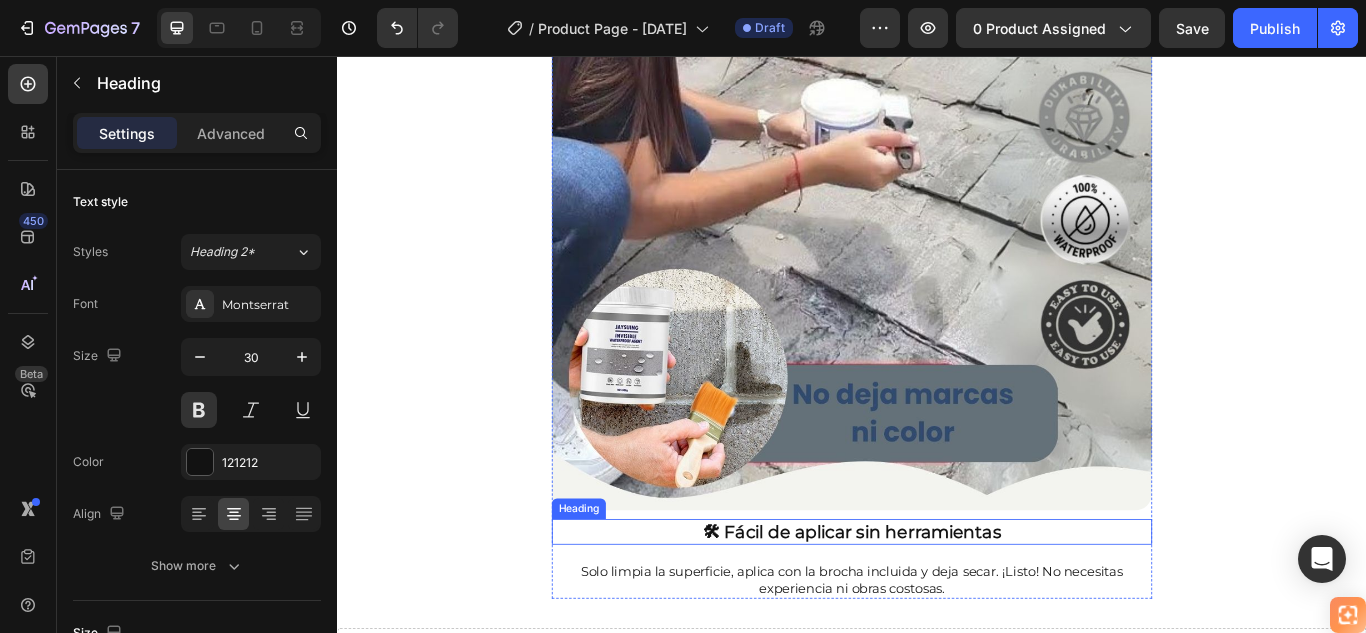 click on "🛠 Fácil de aplicar sin herramientas" at bounding box center (937, 611) 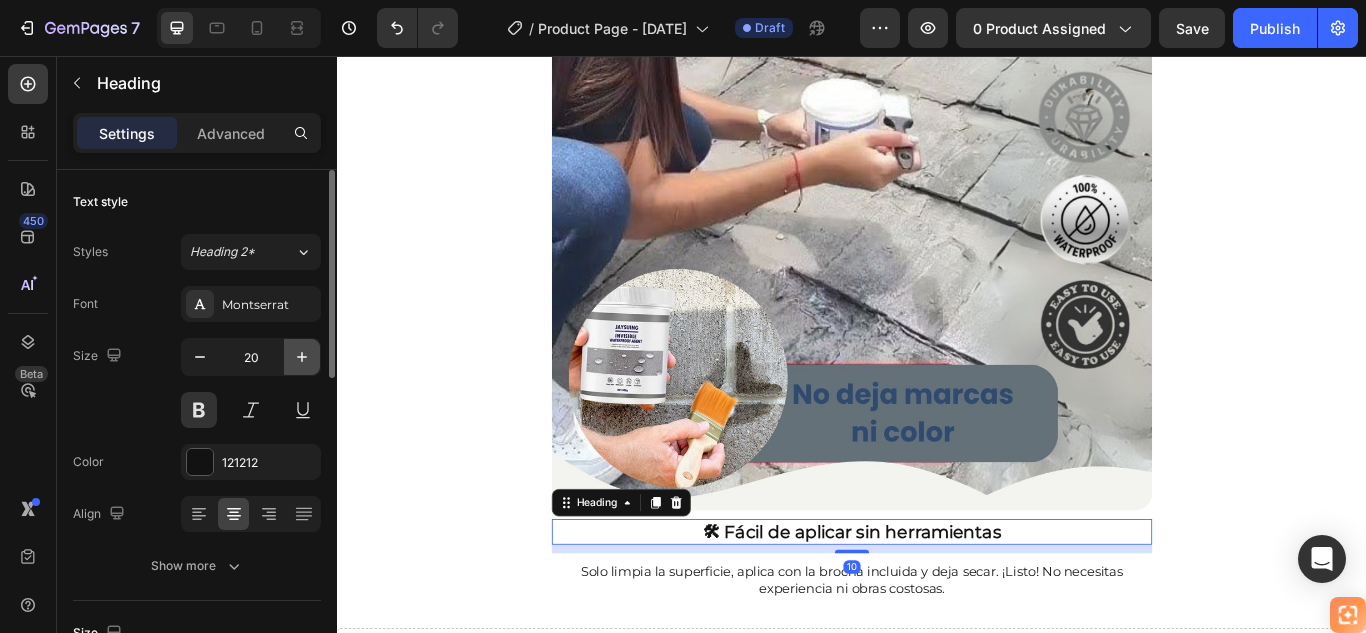 click 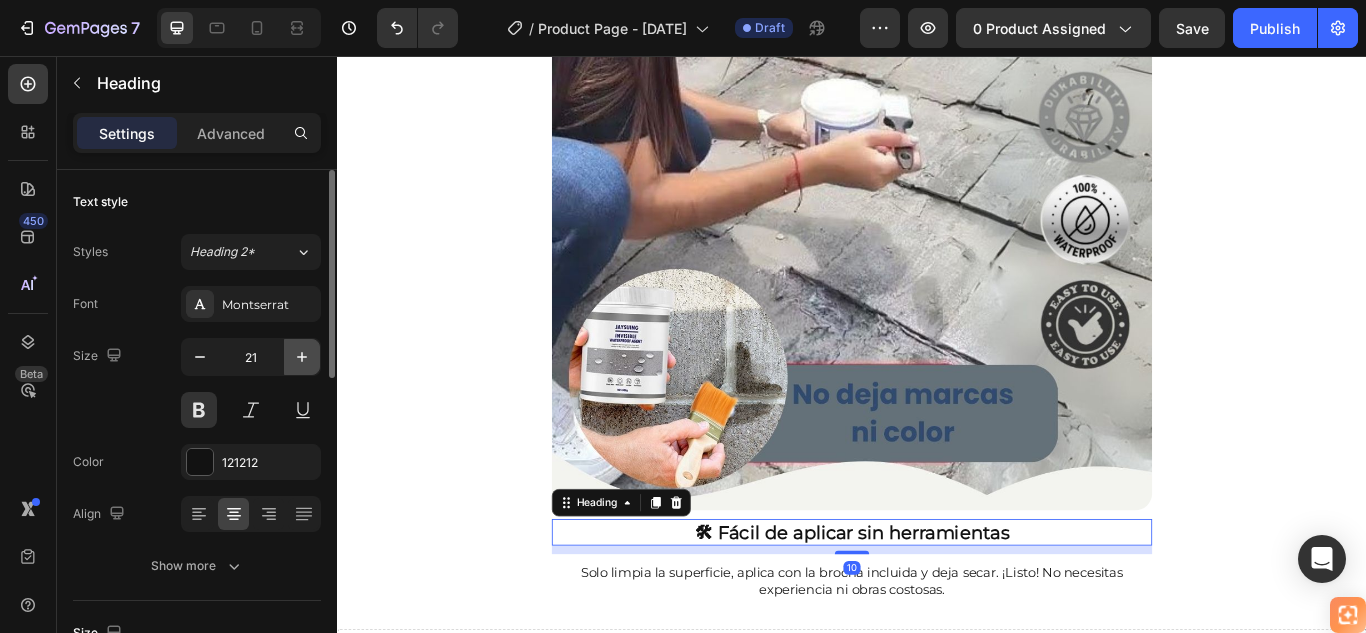 click 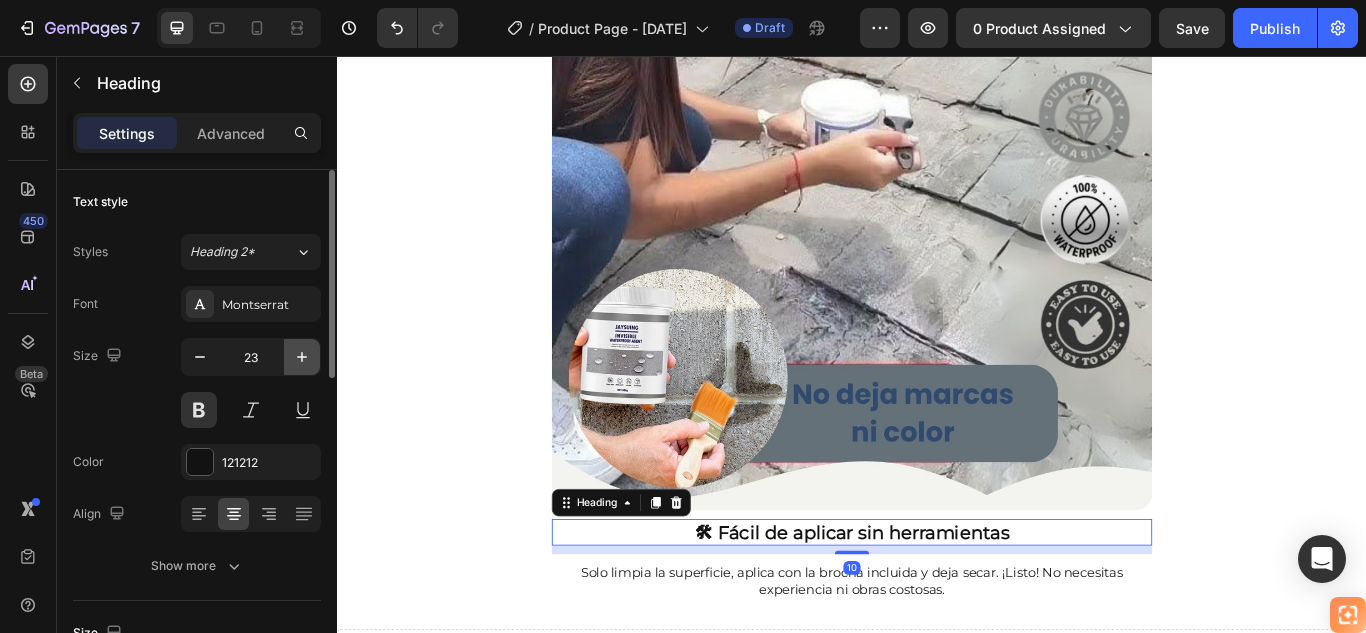 click 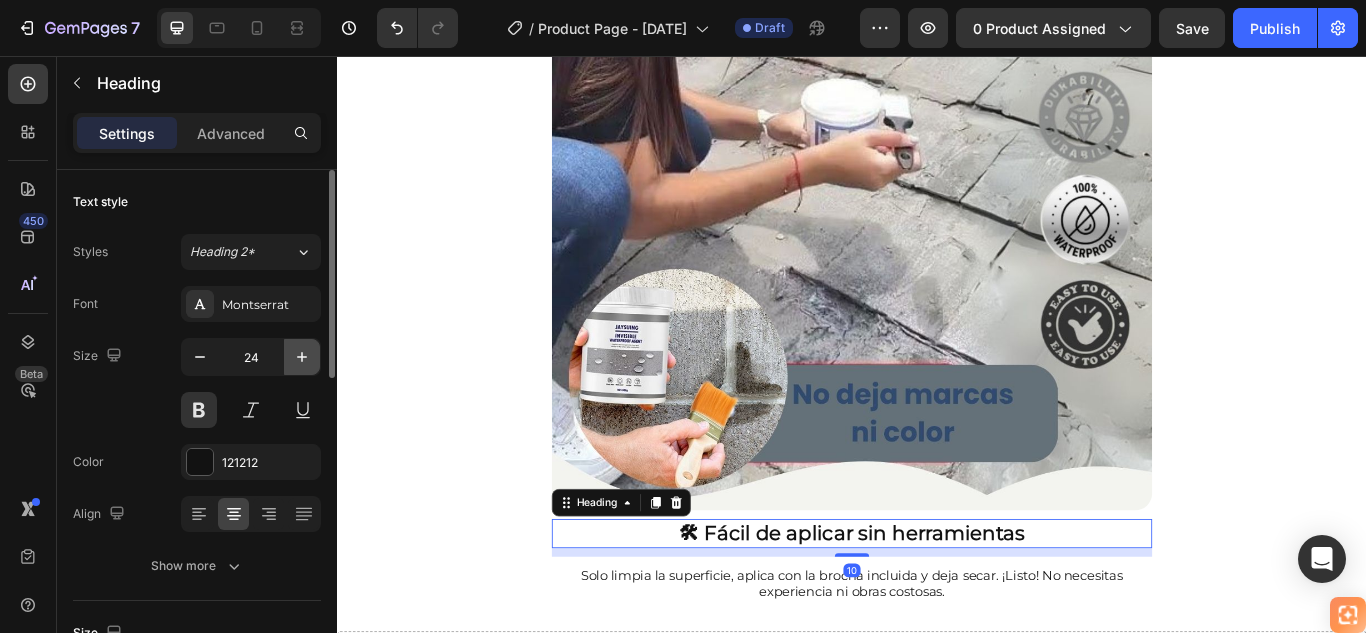 click 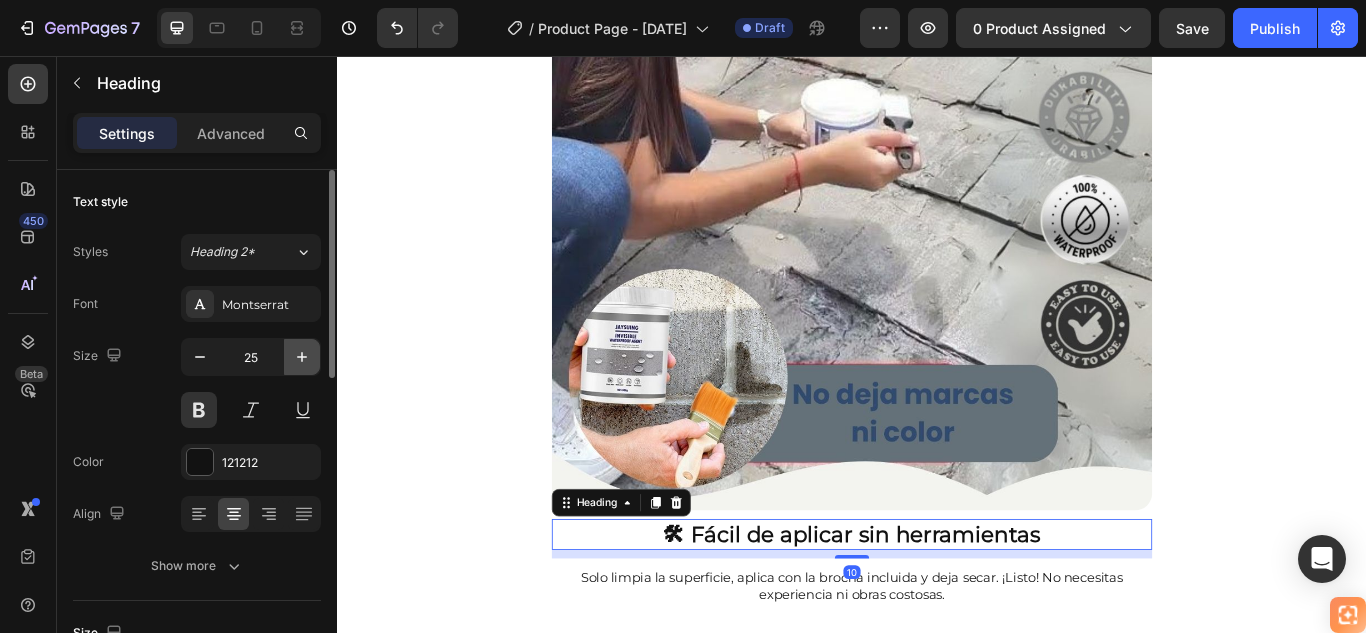 click 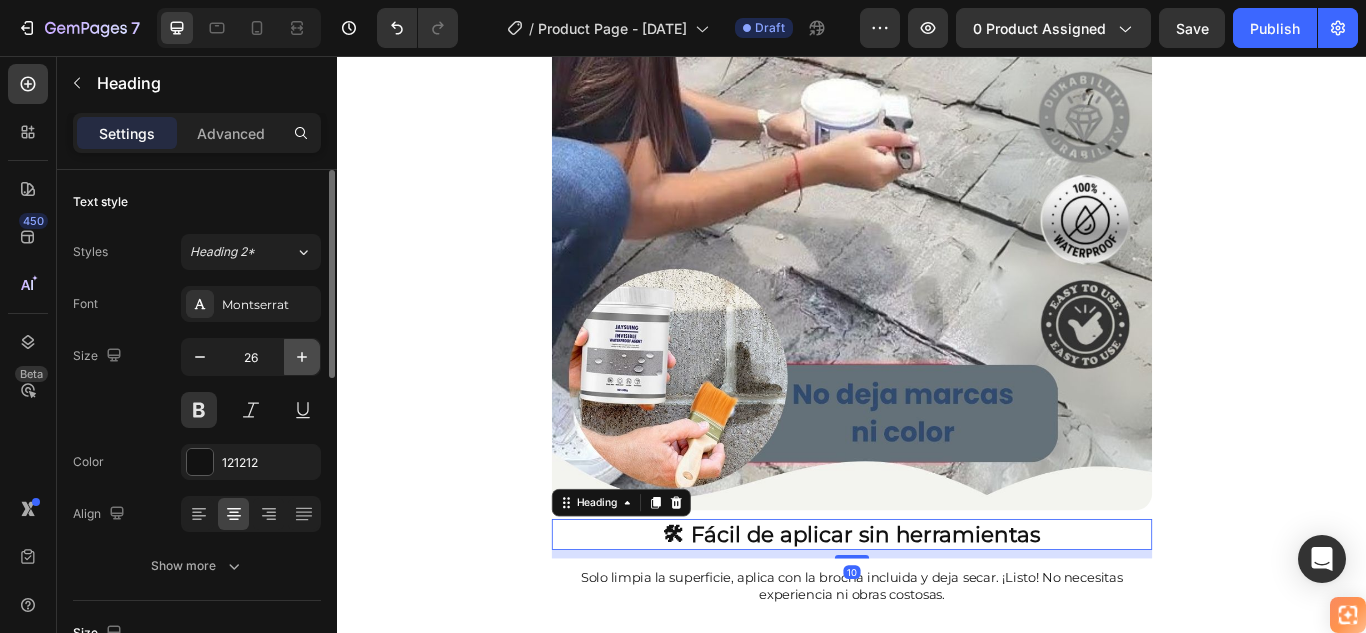 click 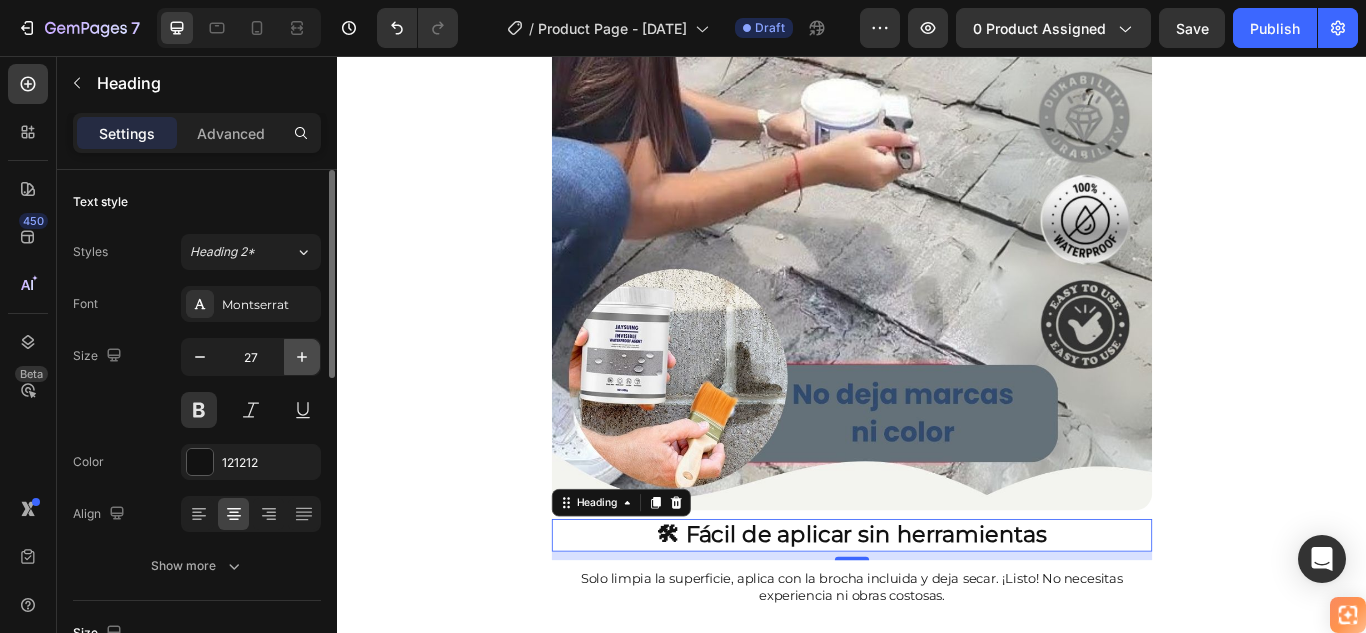 click 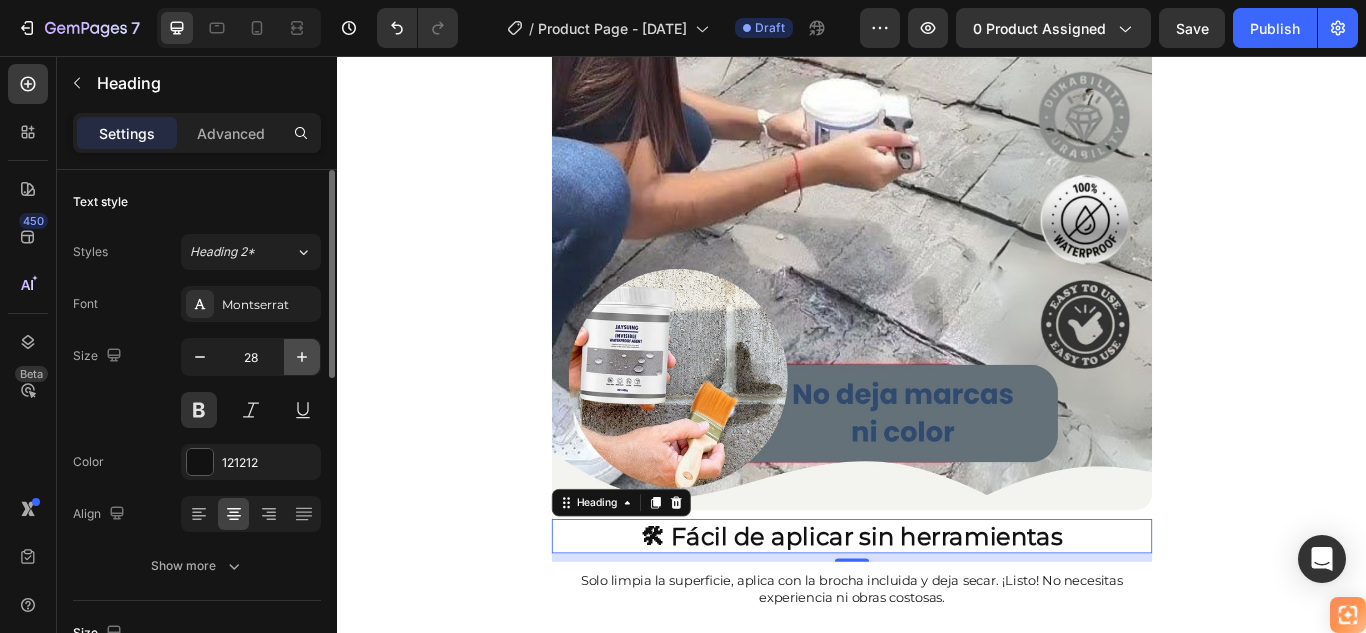 click 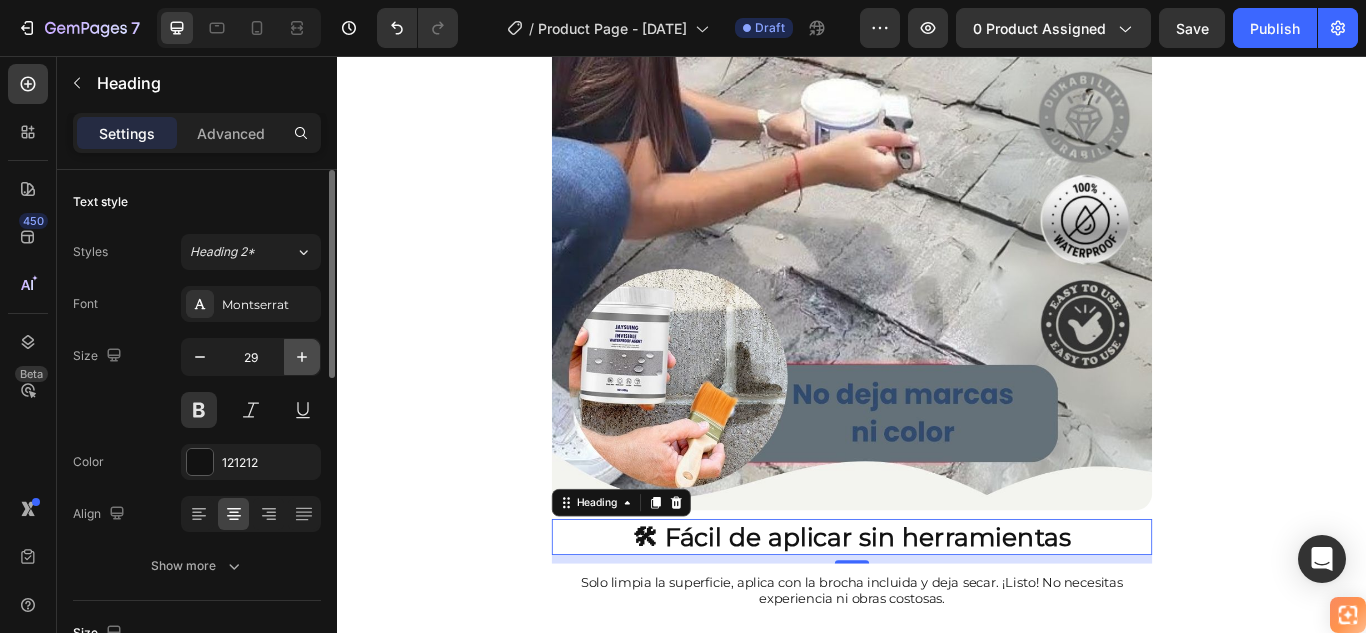 click 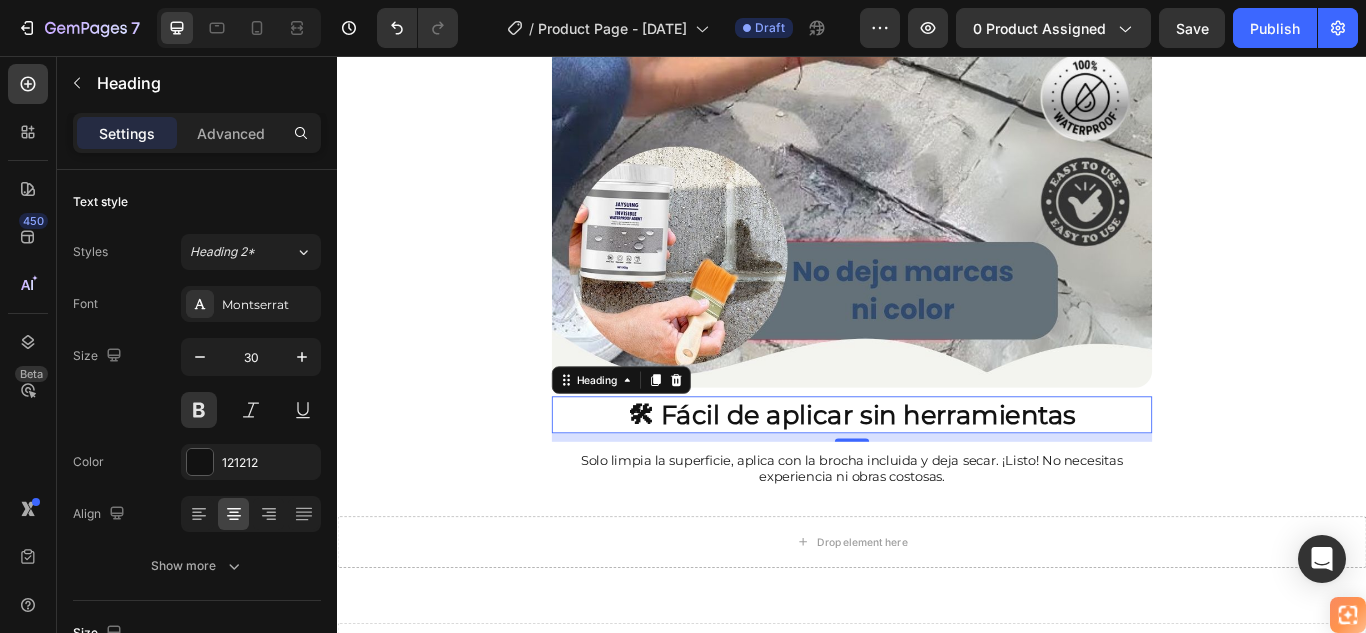 scroll, scrollTop: 4894, scrollLeft: 0, axis: vertical 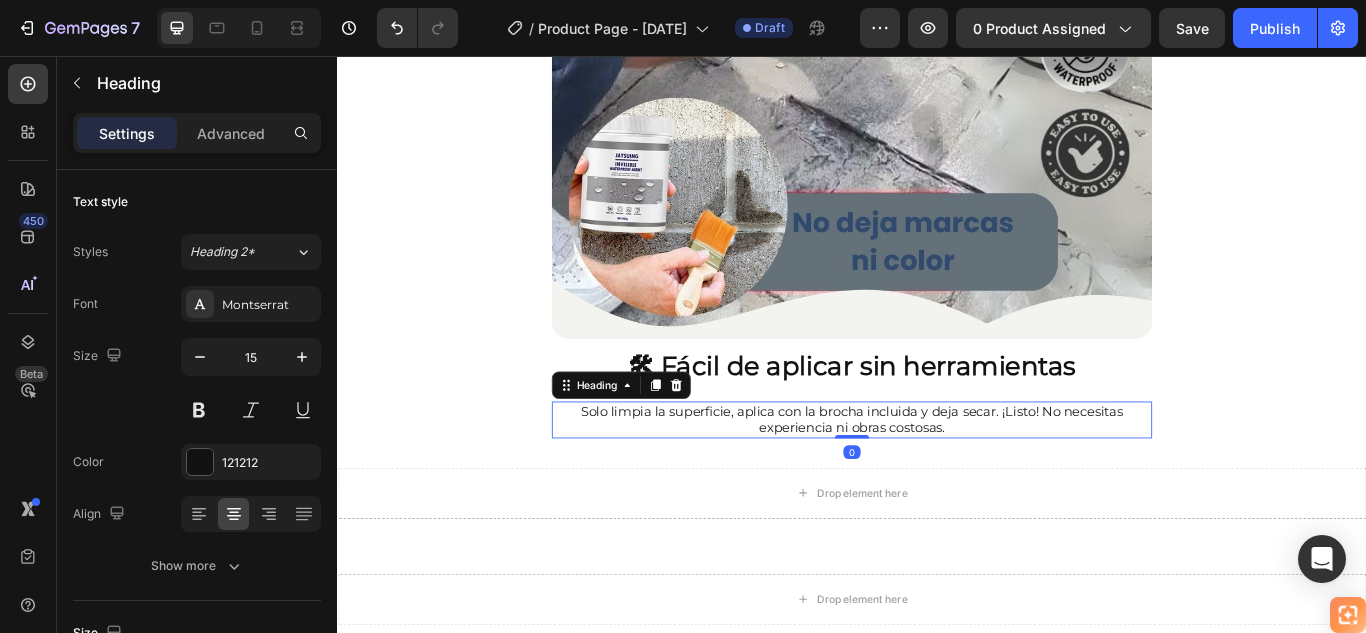click on "Solo limpia la superficie, aplica con la brocha incluida y deja secar. ¡Listo! No necesitas experiencia ni obras costosas." at bounding box center (937, 480) 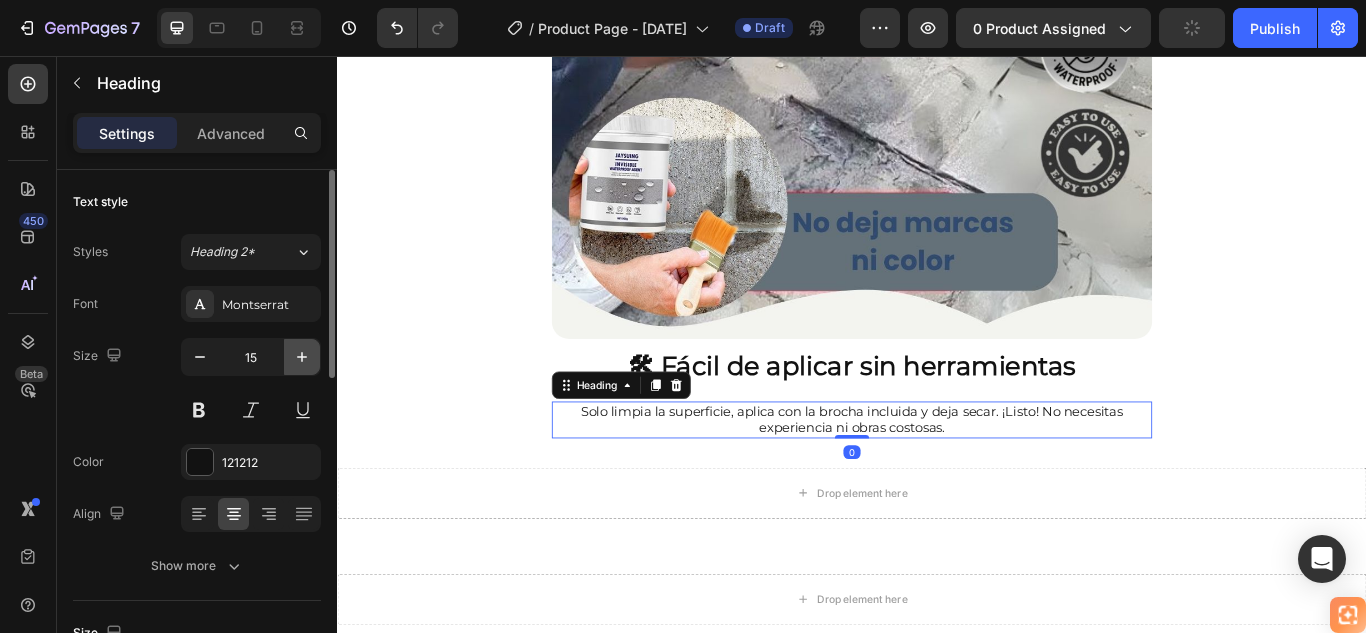 click 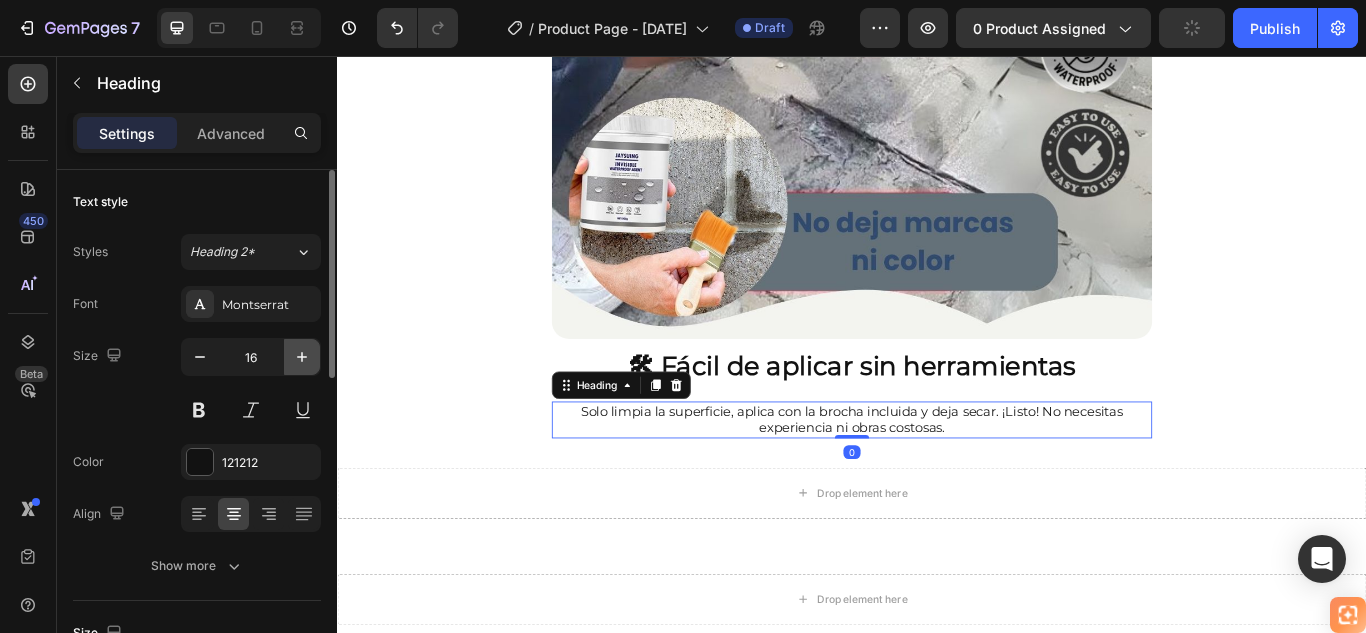 click 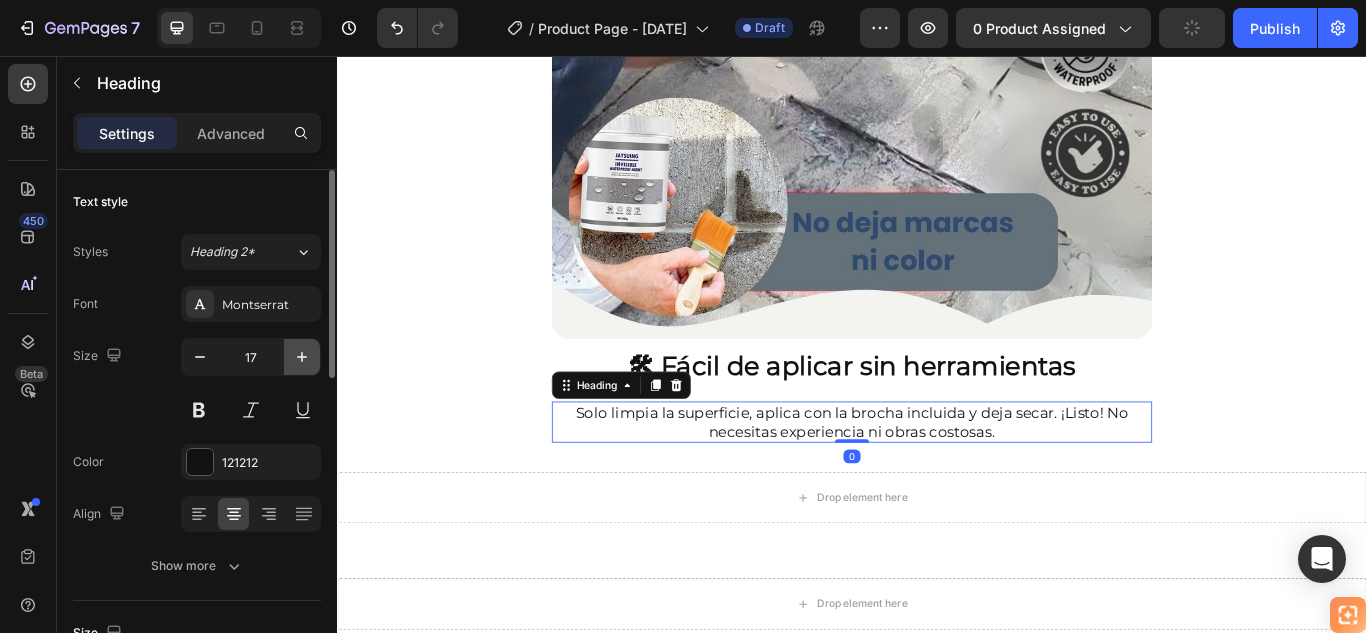 click 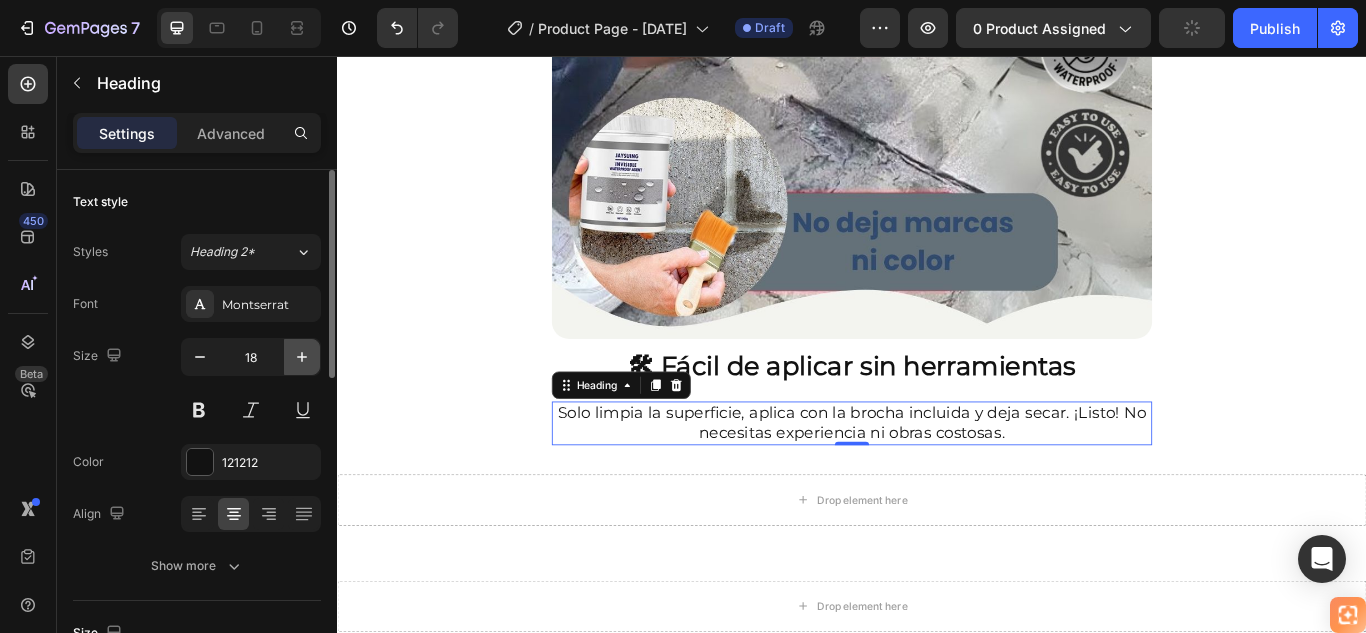 click 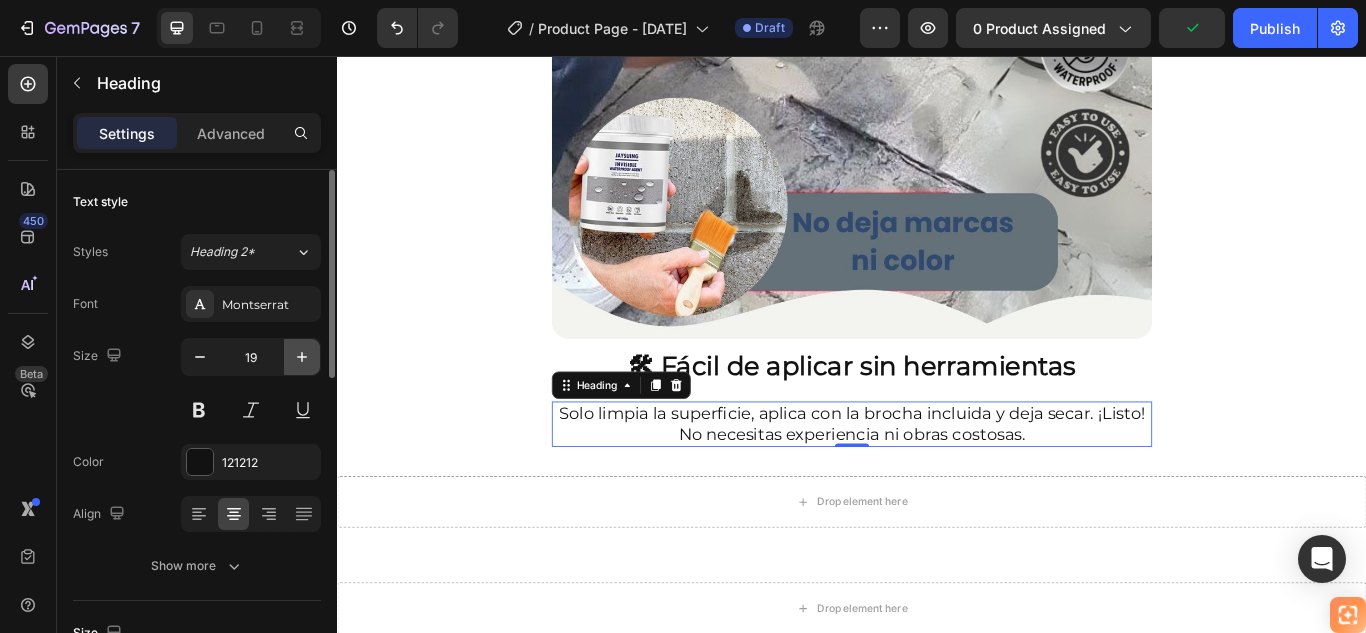 click 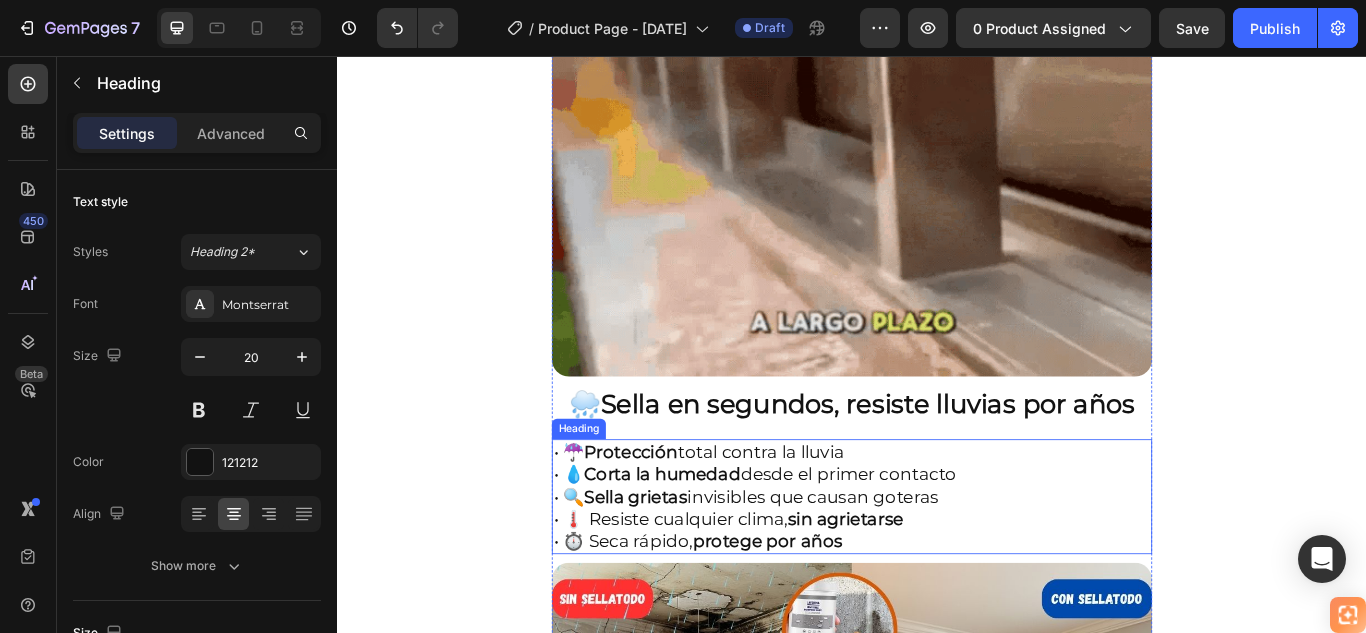 scroll, scrollTop: 1594, scrollLeft: 0, axis: vertical 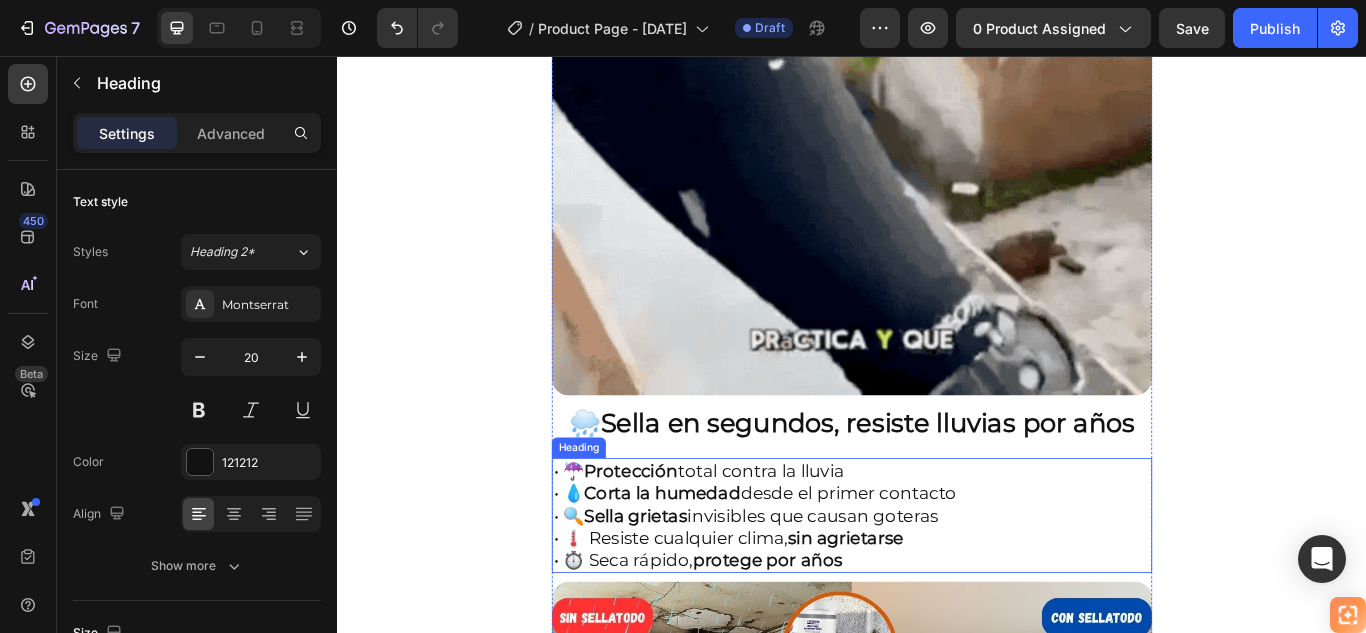 click on "• ☔  Protección  total contra la lluvia • 💧  Corta la humedad  desde el primer contacto • 🔍  Sella grietas  invisibles que causan goteras • 🌡️ Resiste cualquier clima,  sin agrietarse • ⏱️ Seca rápido,  protege por años" at bounding box center (937, 592) 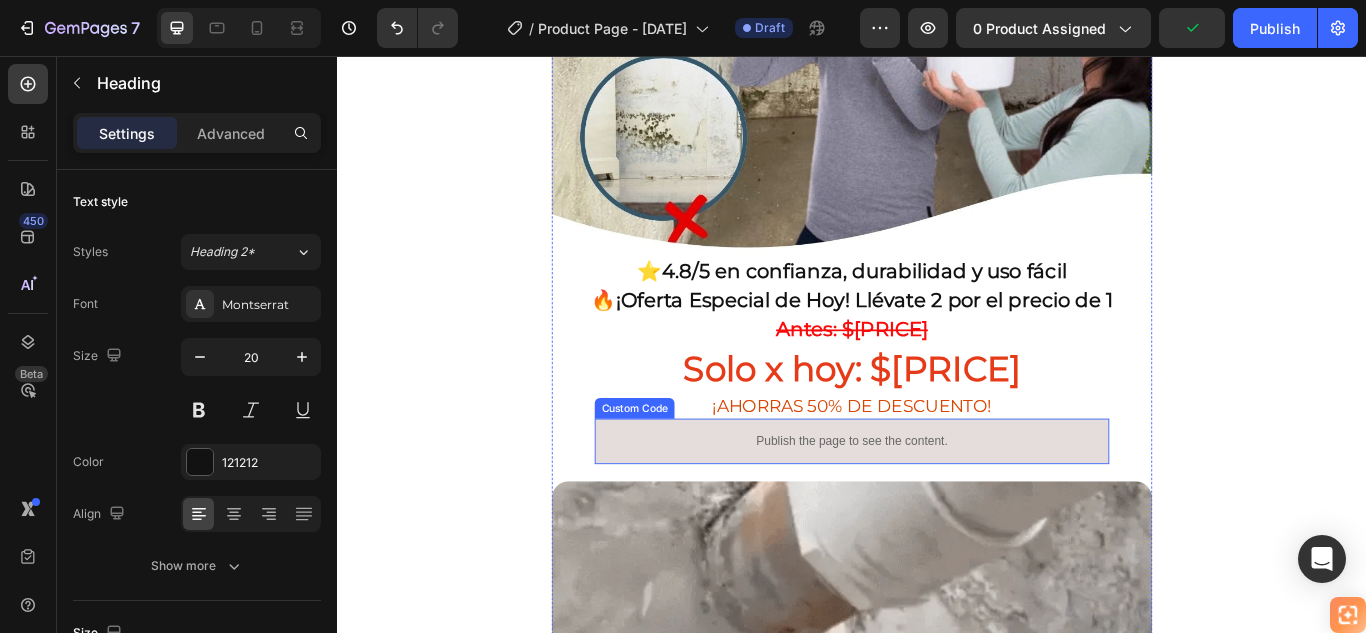 scroll, scrollTop: 694, scrollLeft: 0, axis: vertical 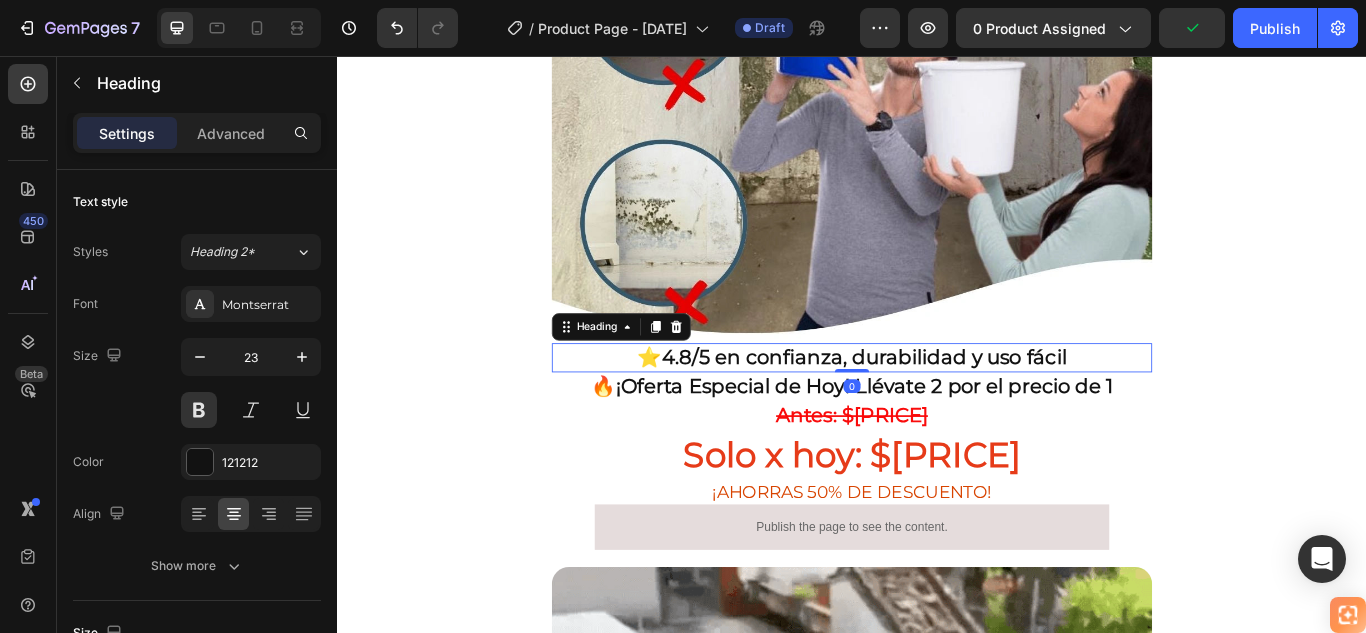 click on "4.8/5 en confianza, durabilidad y uso fácil" at bounding box center (952, 407) 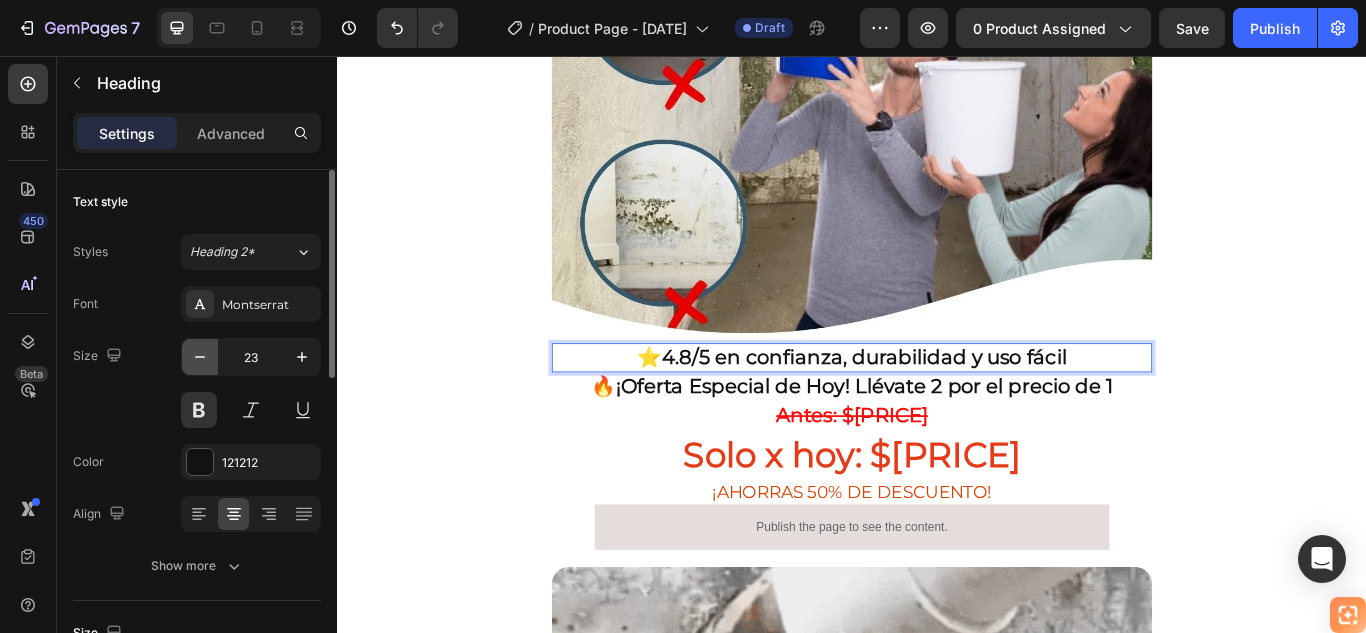 click 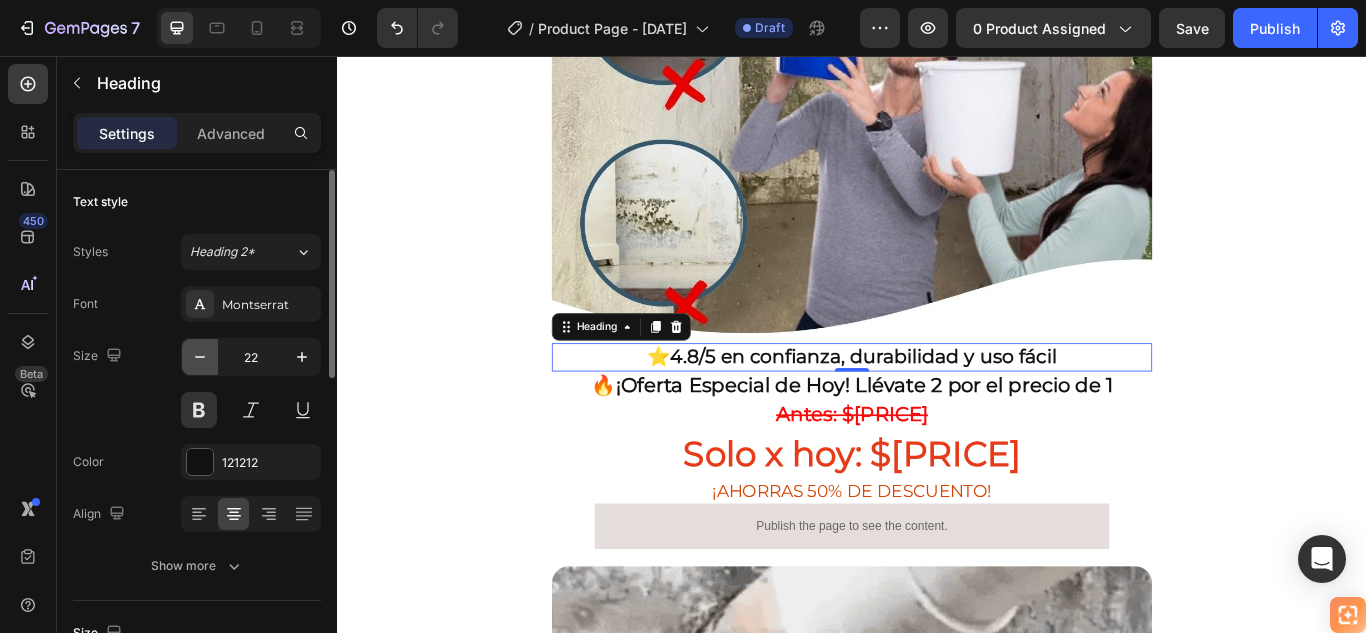 click 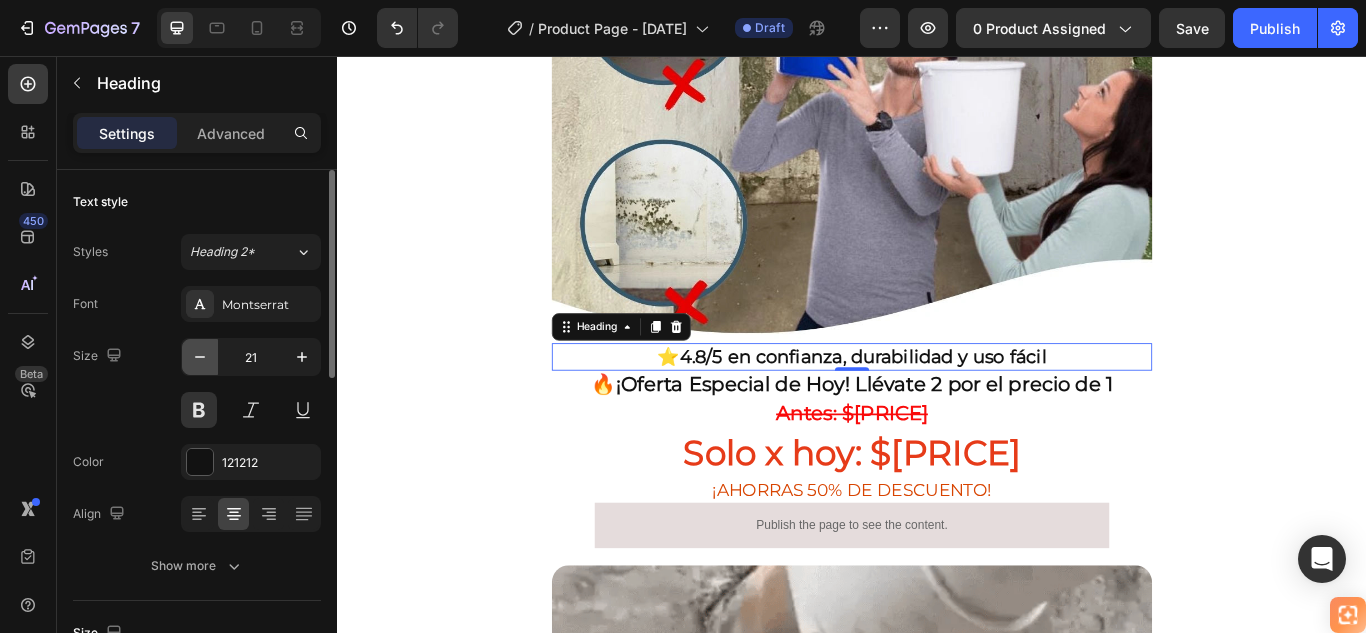click 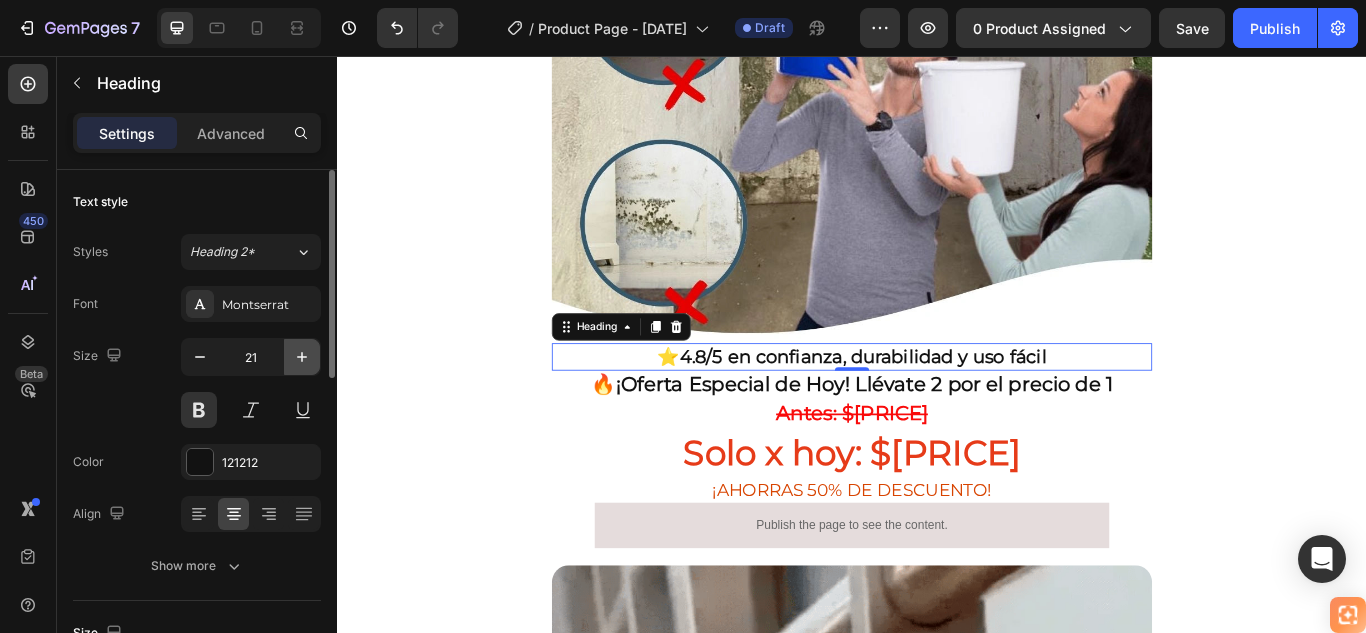type on "20" 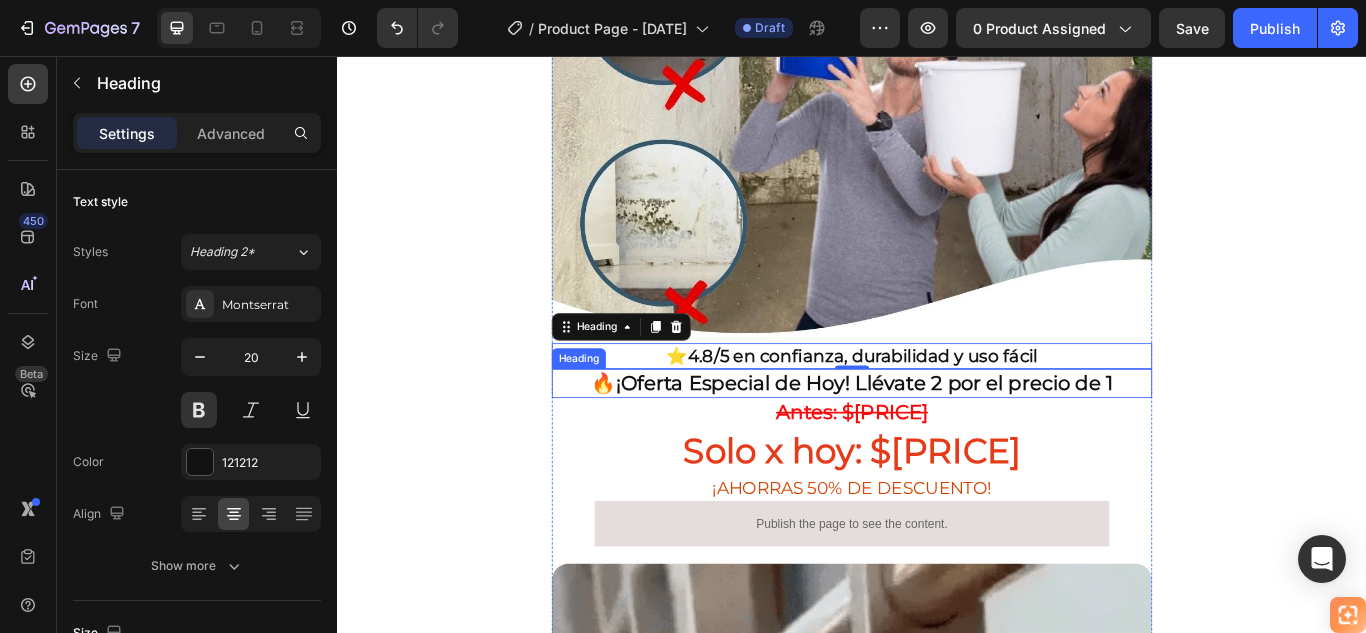 click on "¡Oferta Especial de Hoy! Llévate 2 por el precio de 1" at bounding box center (952, 437) 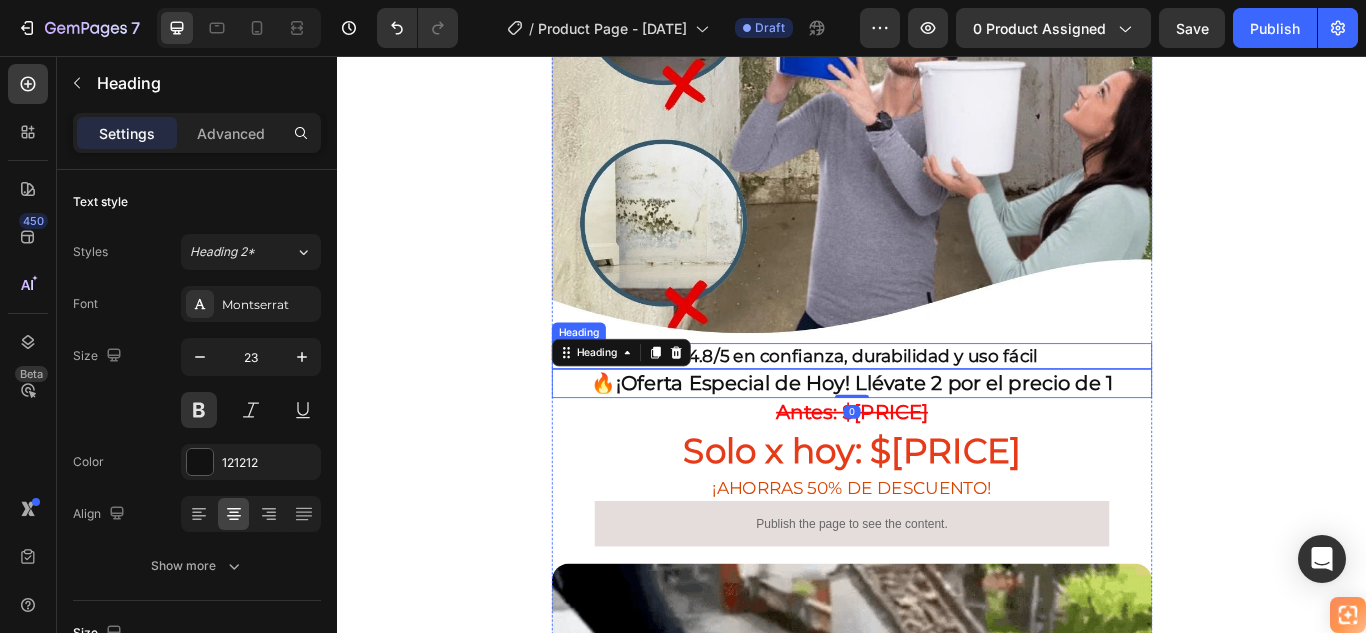 click on "4.8/5 en confianza, durabilidad y uso fácil" at bounding box center [950, 406] 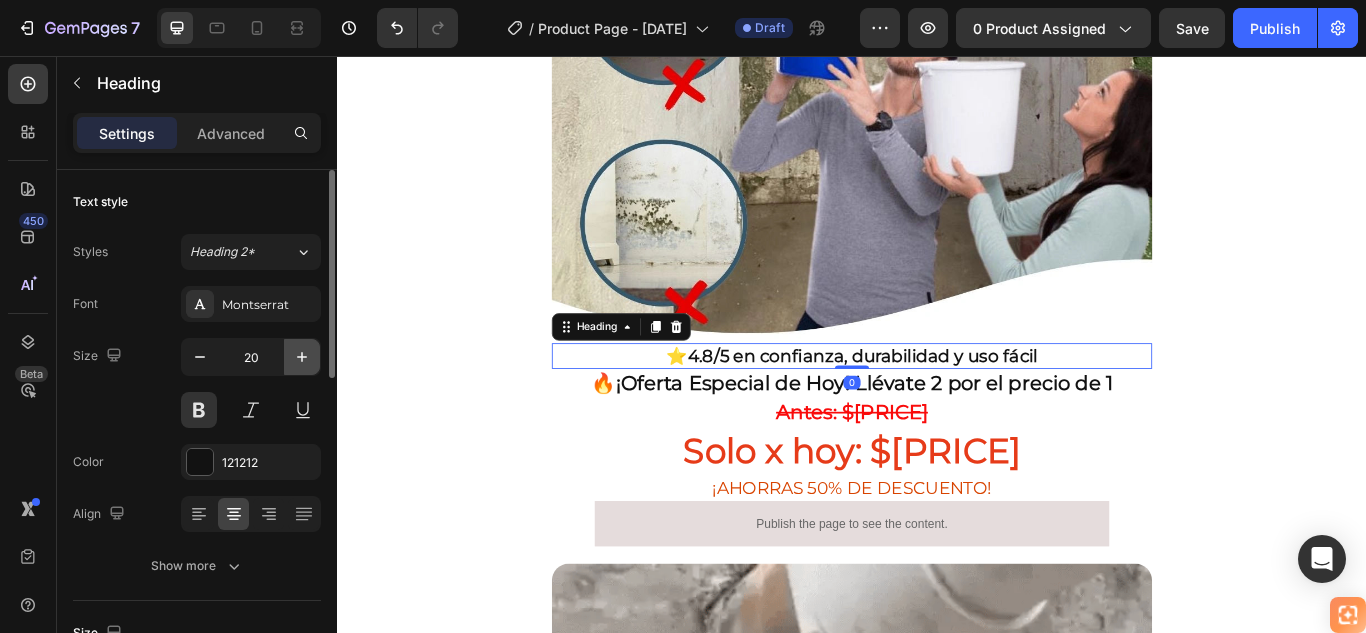 click 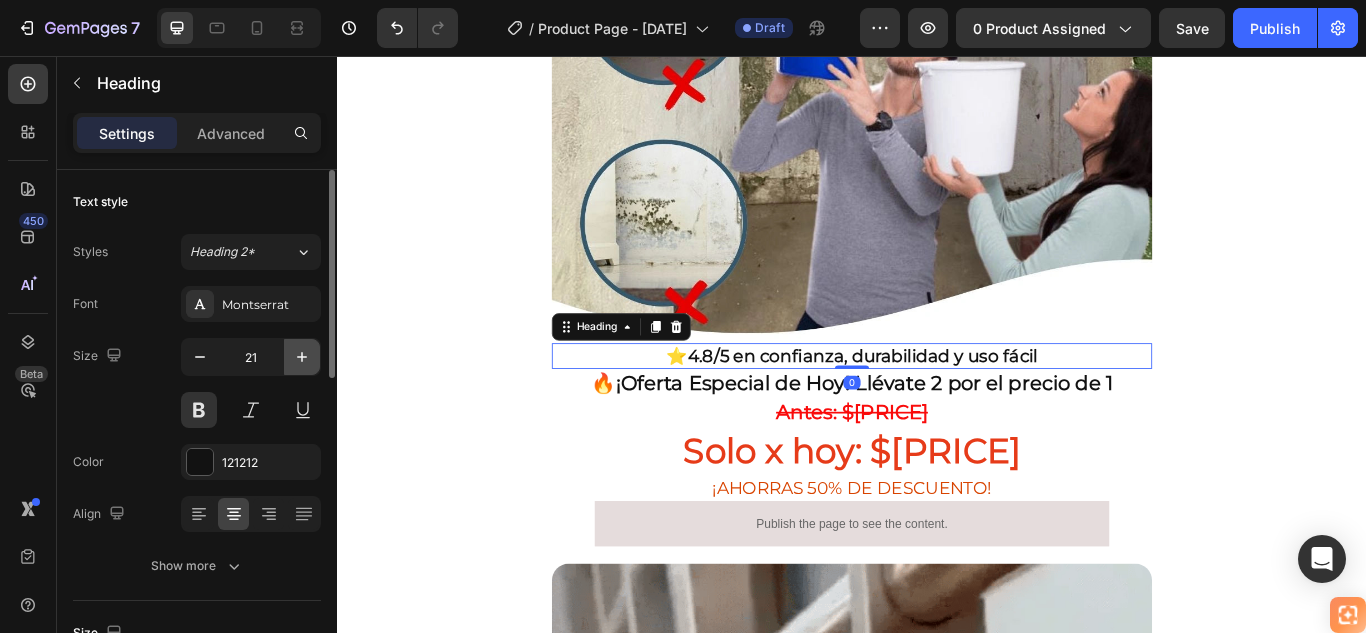 click 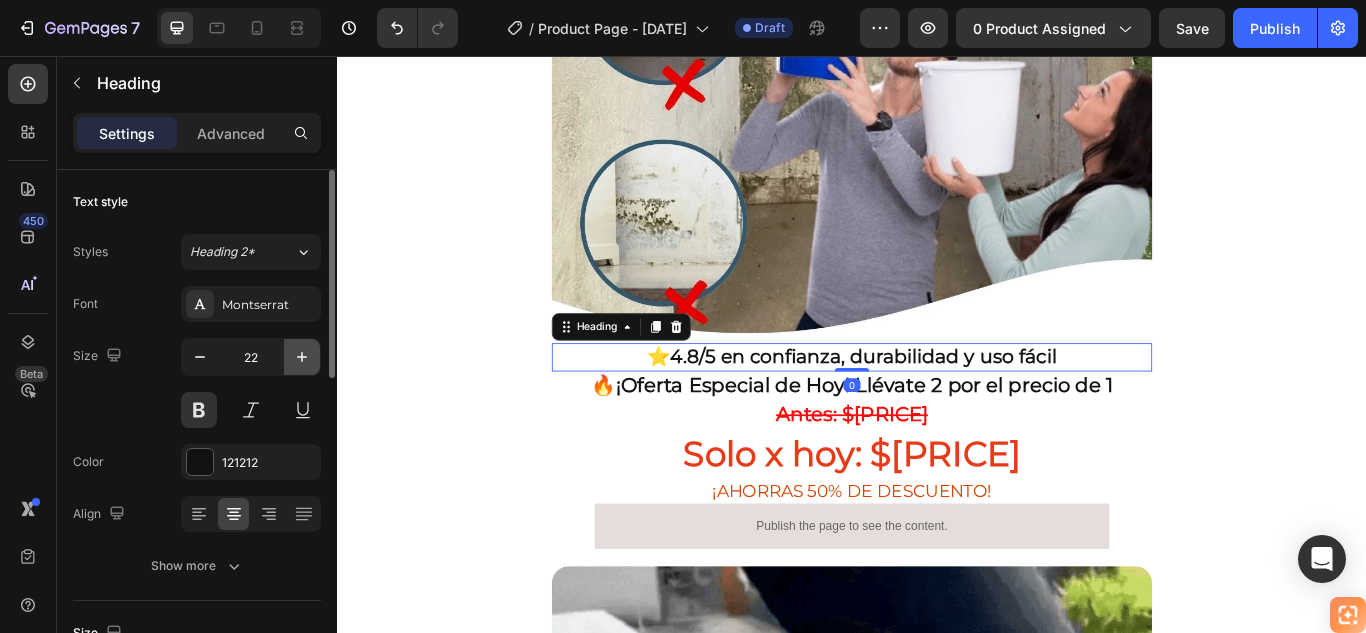 click 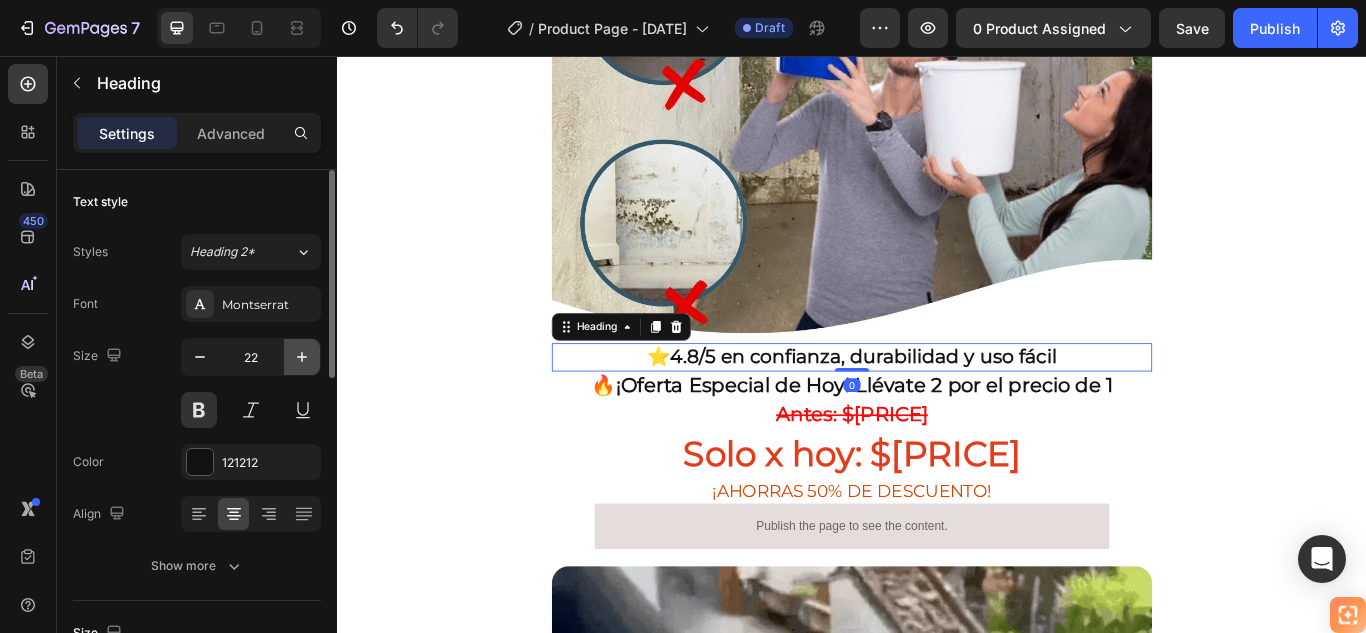 type on "23" 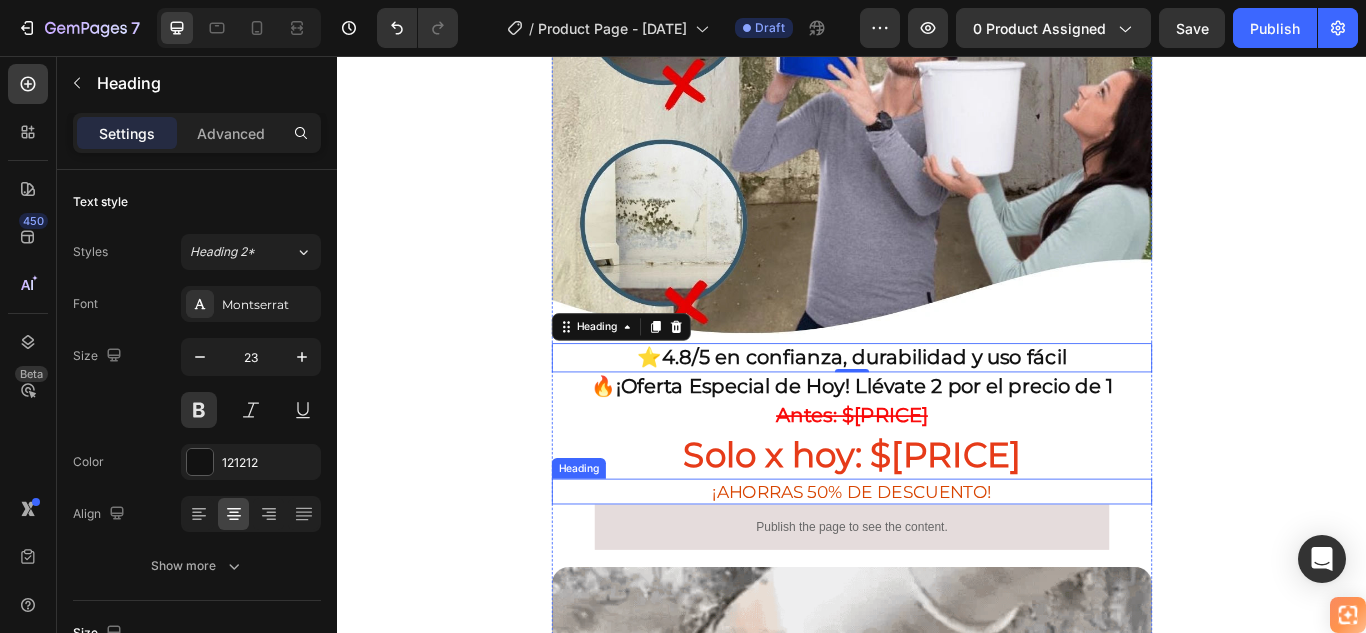 click on "¡AHORRAS 50% DE DESCUENTO!" at bounding box center (937, 564) 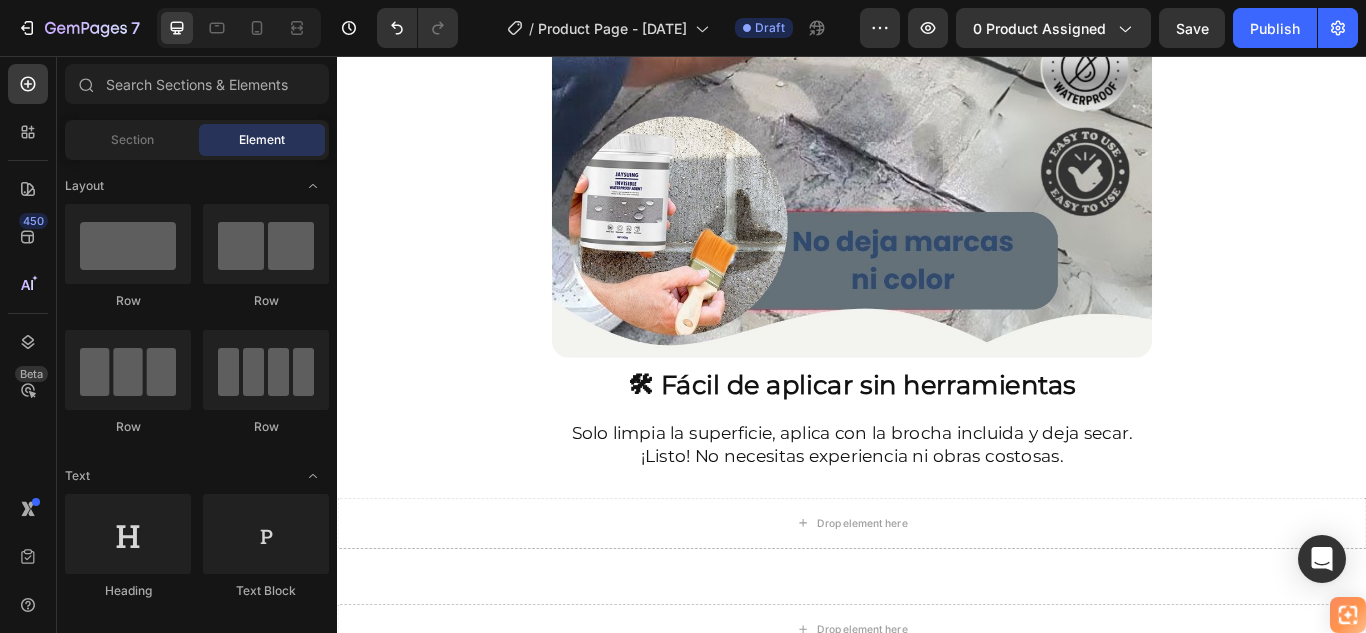 scroll, scrollTop: 4904, scrollLeft: 0, axis: vertical 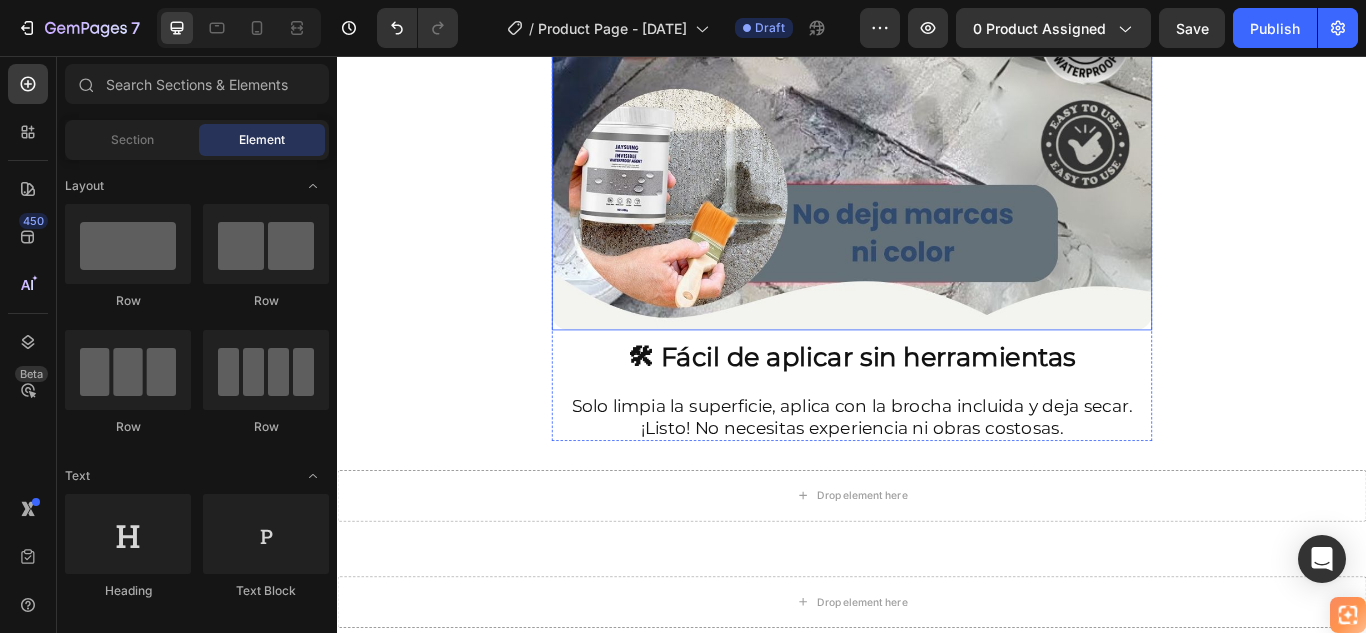 click at bounding box center (937, -104) 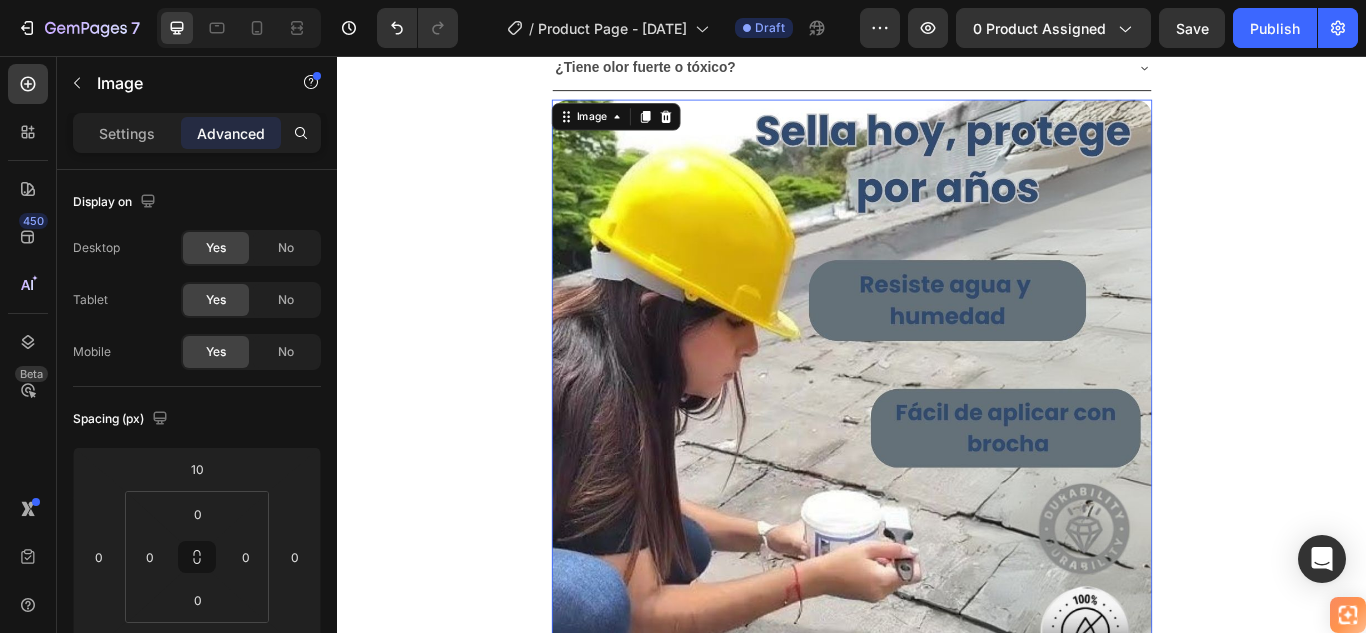 scroll, scrollTop: 3904, scrollLeft: 0, axis: vertical 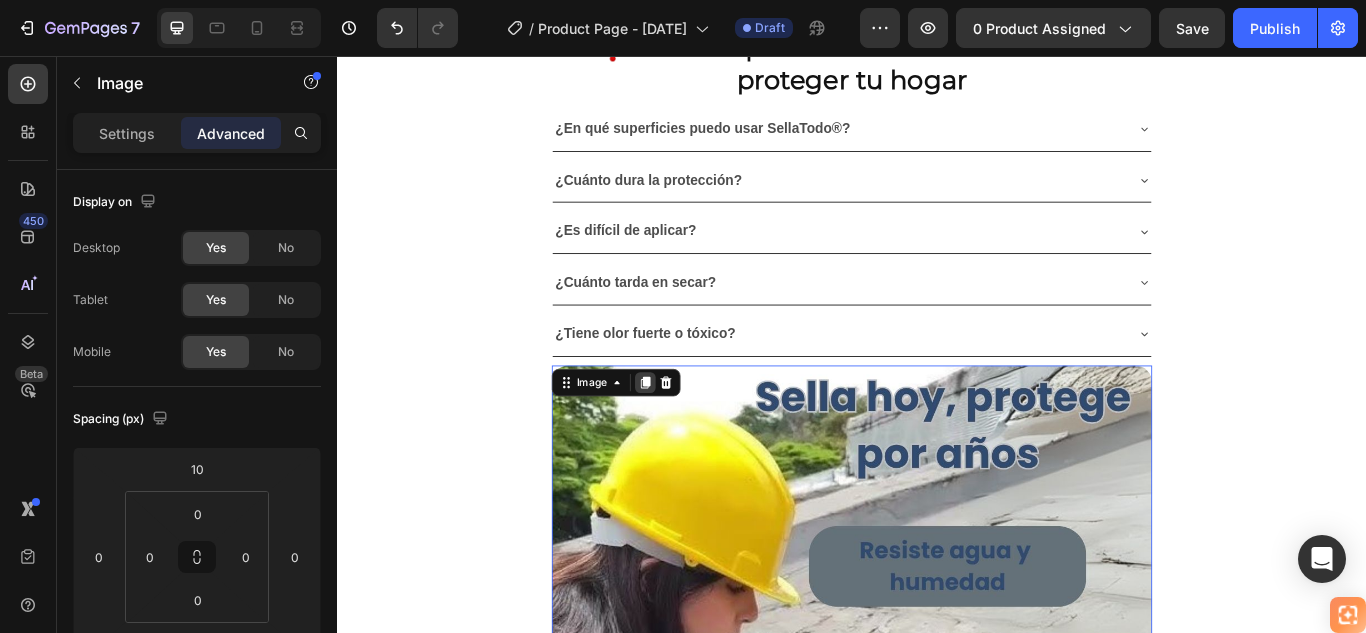 click 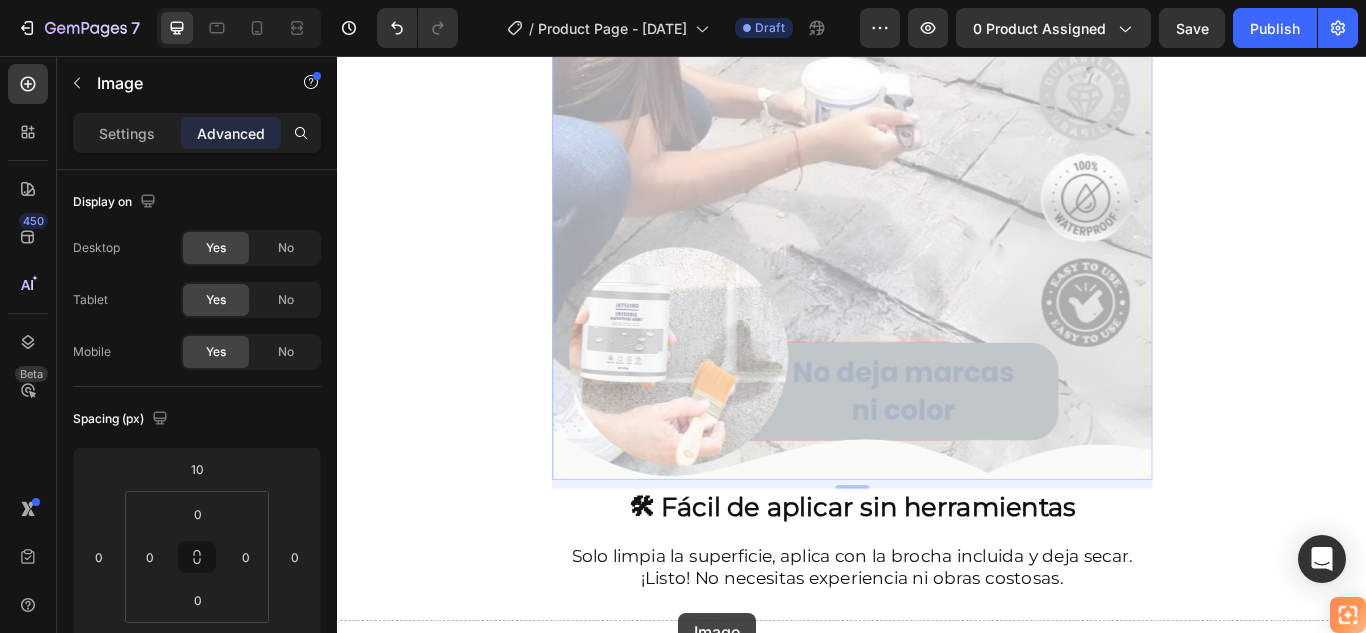 scroll, scrollTop: 6091, scrollLeft: 0, axis: vertical 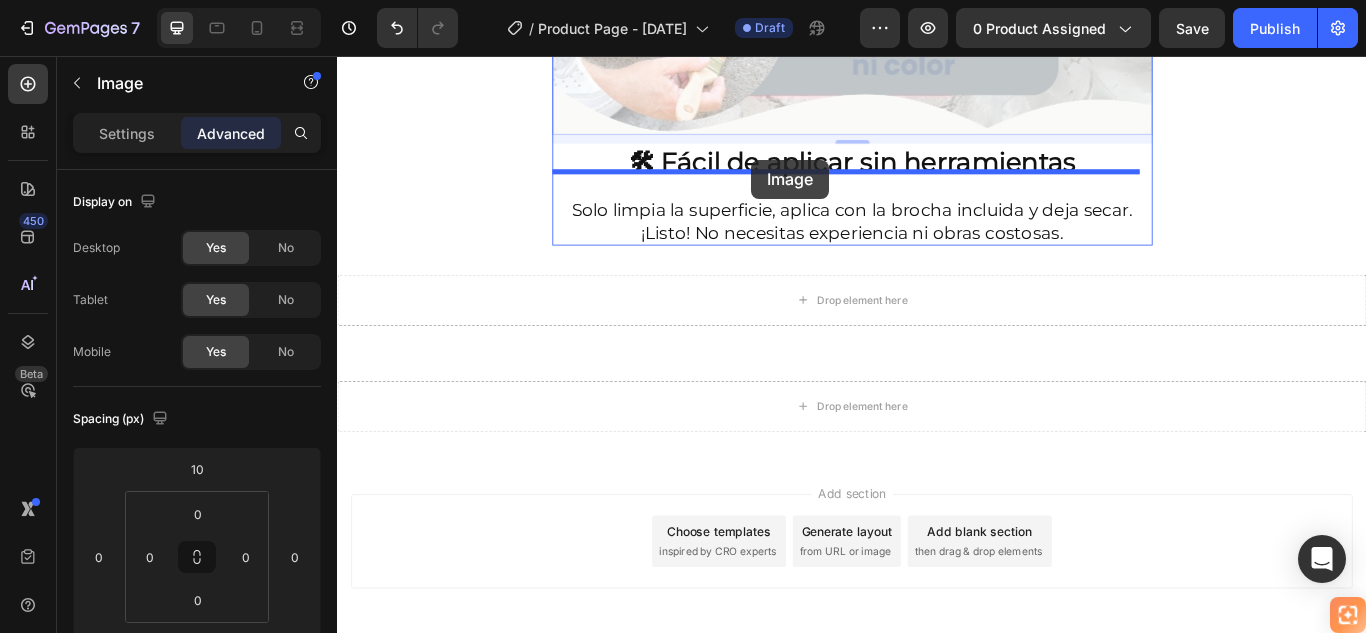 drag, startPoint x: 605, startPoint y: 113, endPoint x: 820, endPoint y: 177, distance: 224.32343 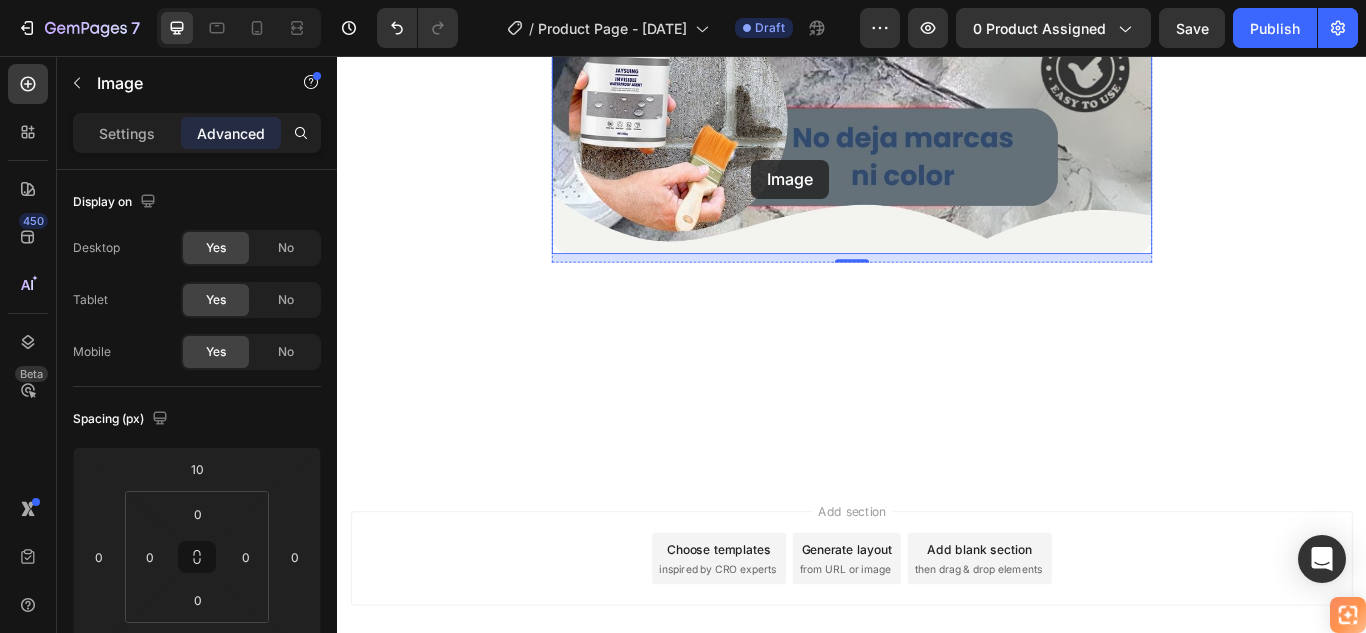 scroll, scrollTop: 5132, scrollLeft: 0, axis: vertical 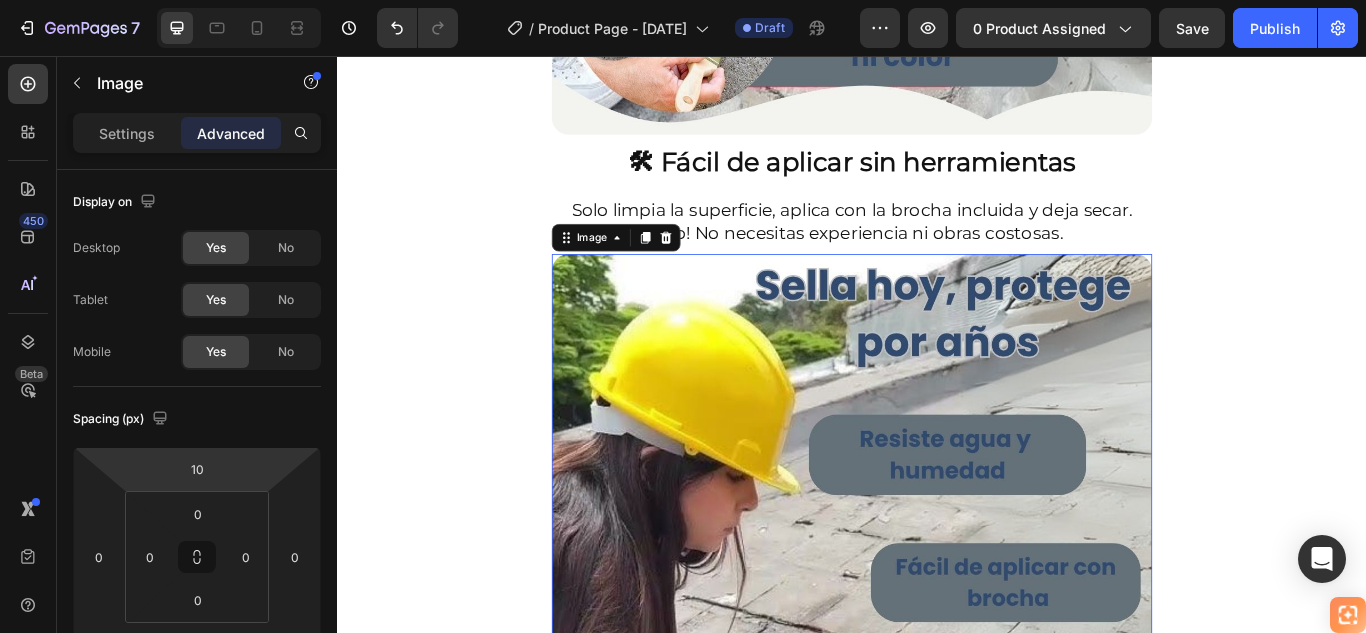 click at bounding box center [937, 766] 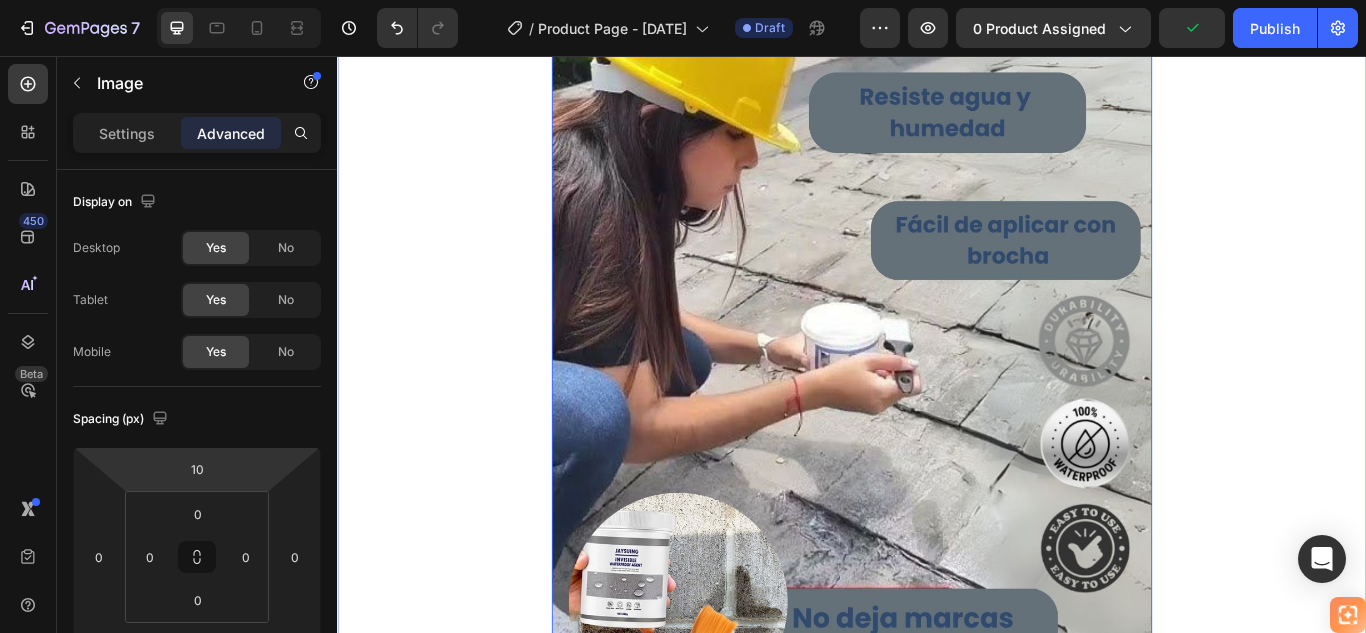 scroll, scrollTop: 5532, scrollLeft: 0, axis: vertical 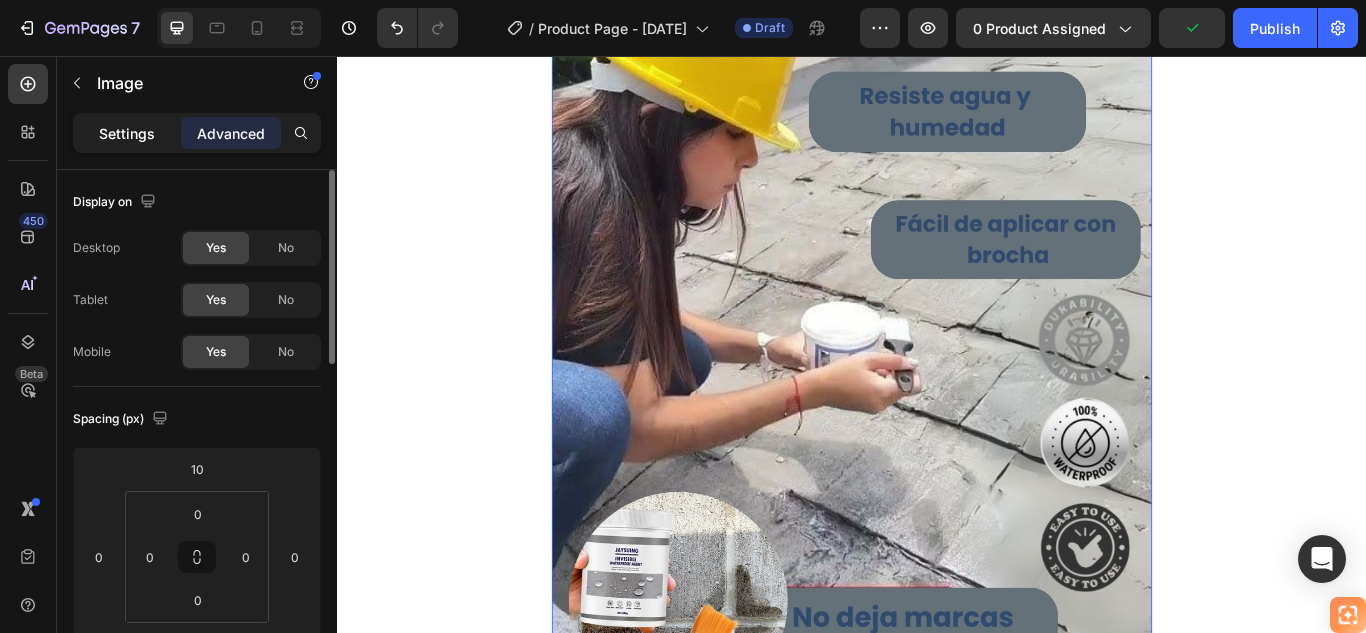 click on "Settings" at bounding box center (127, 133) 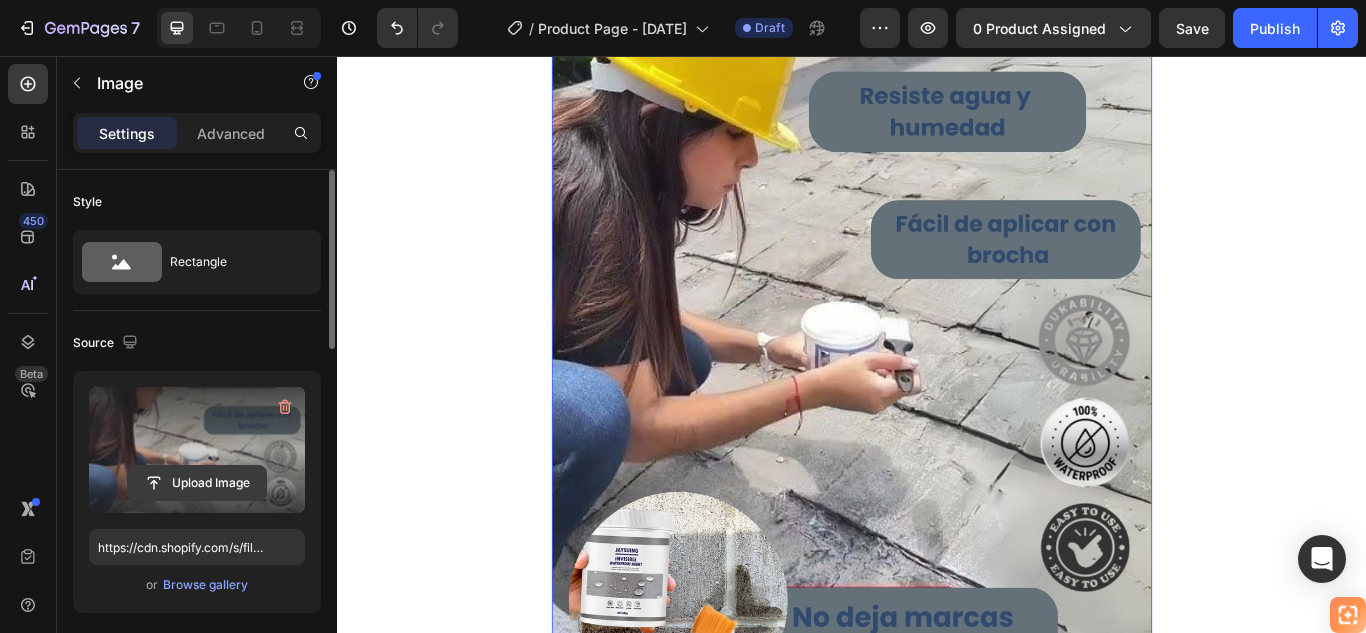 click 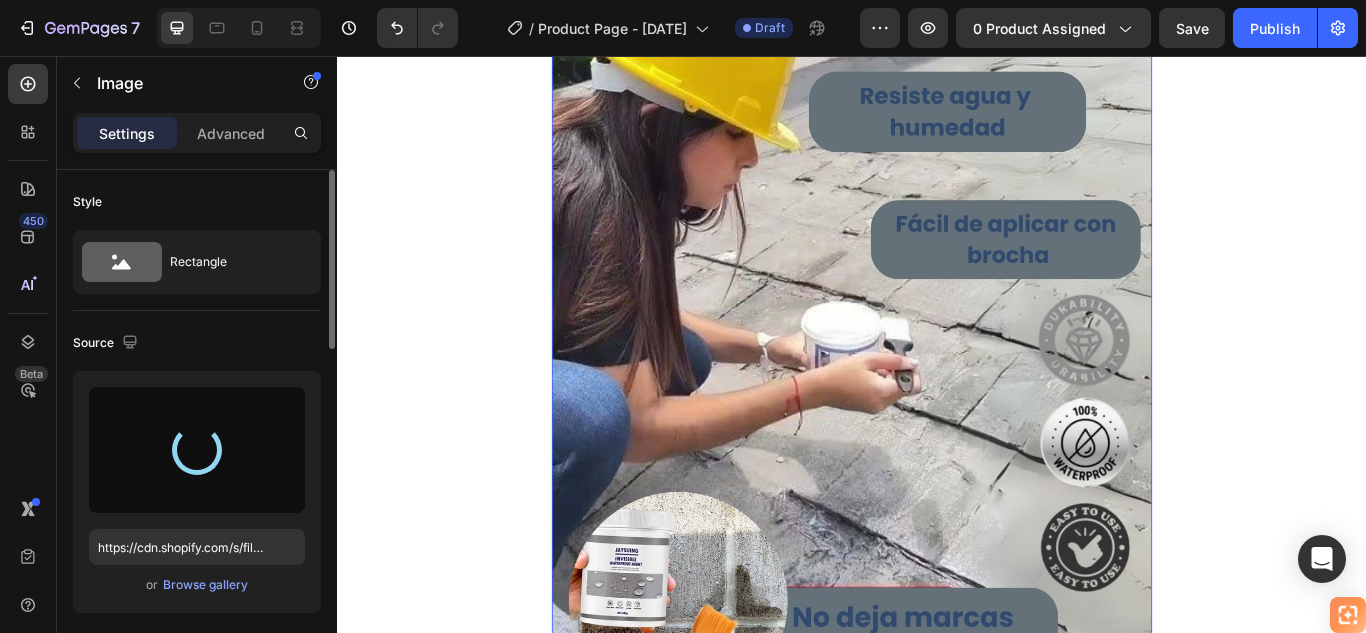 type on "https://cdn.shopify.com/s/files/1/0905/8150/0273/files/gempages_578237105528898236-232fa4fc-feba-482a-b431-5440042f47e1.jpg" 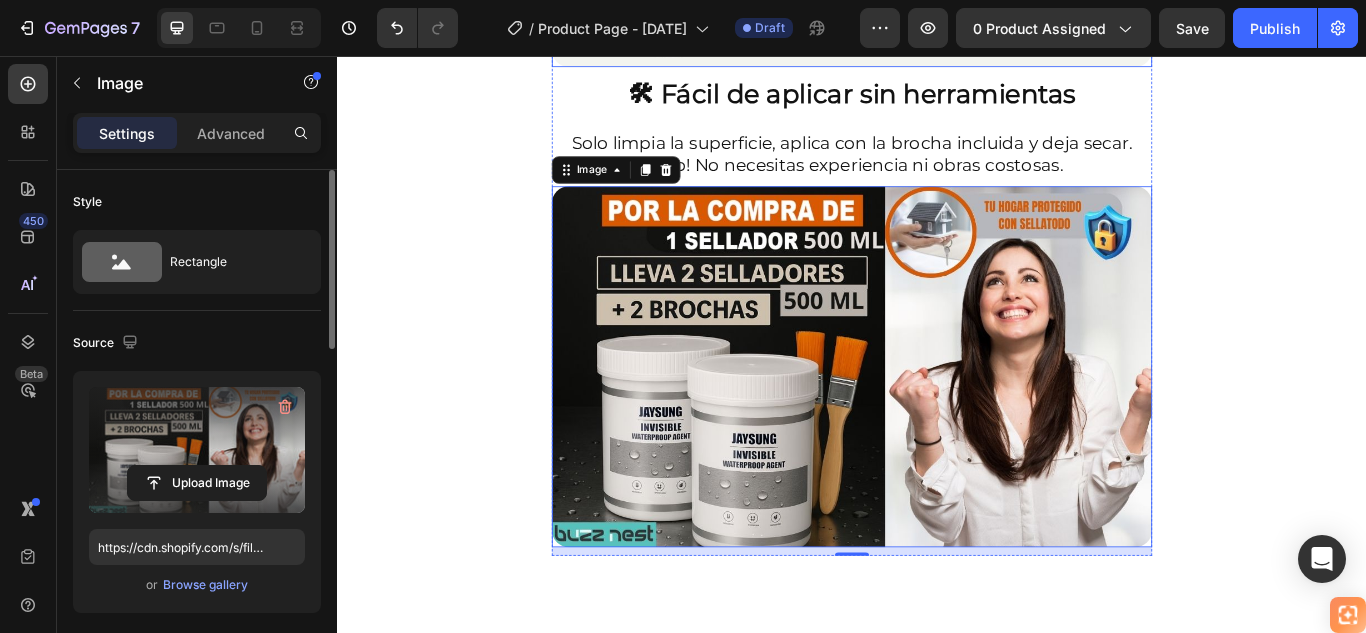 scroll, scrollTop: 4832, scrollLeft: 0, axis: vertical 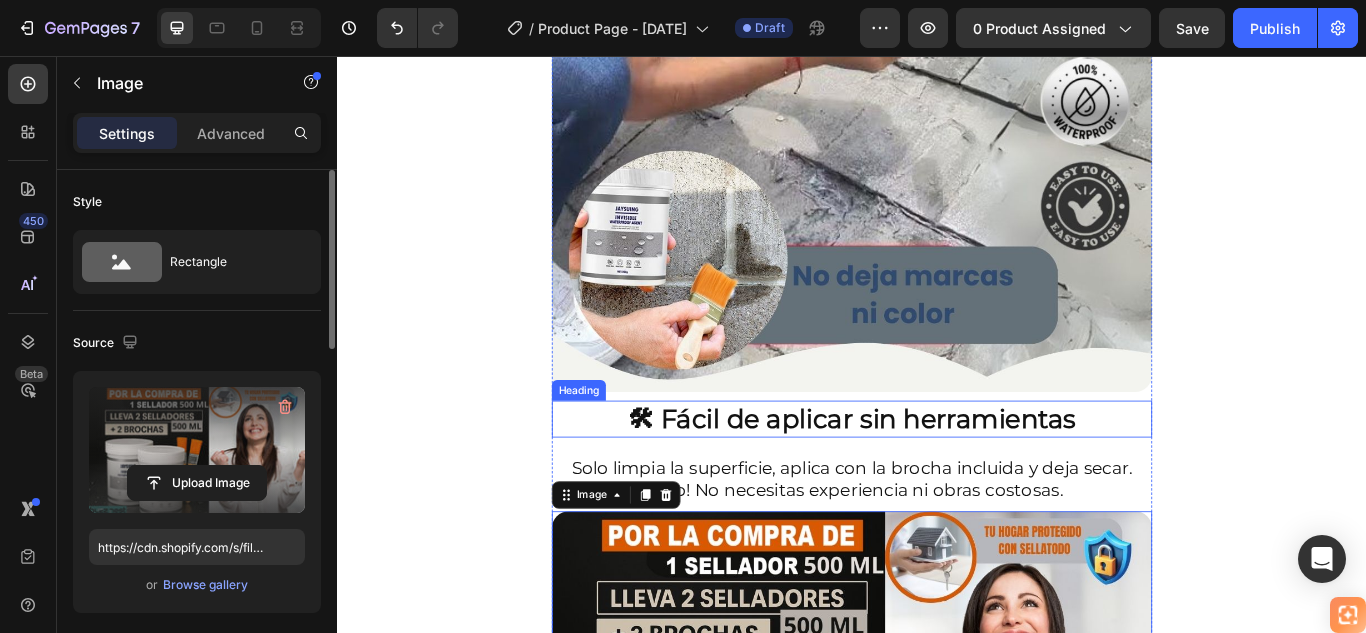 click on "🛠 Fácil de aplicar sin herramientas" at bounding box center [937, 479] 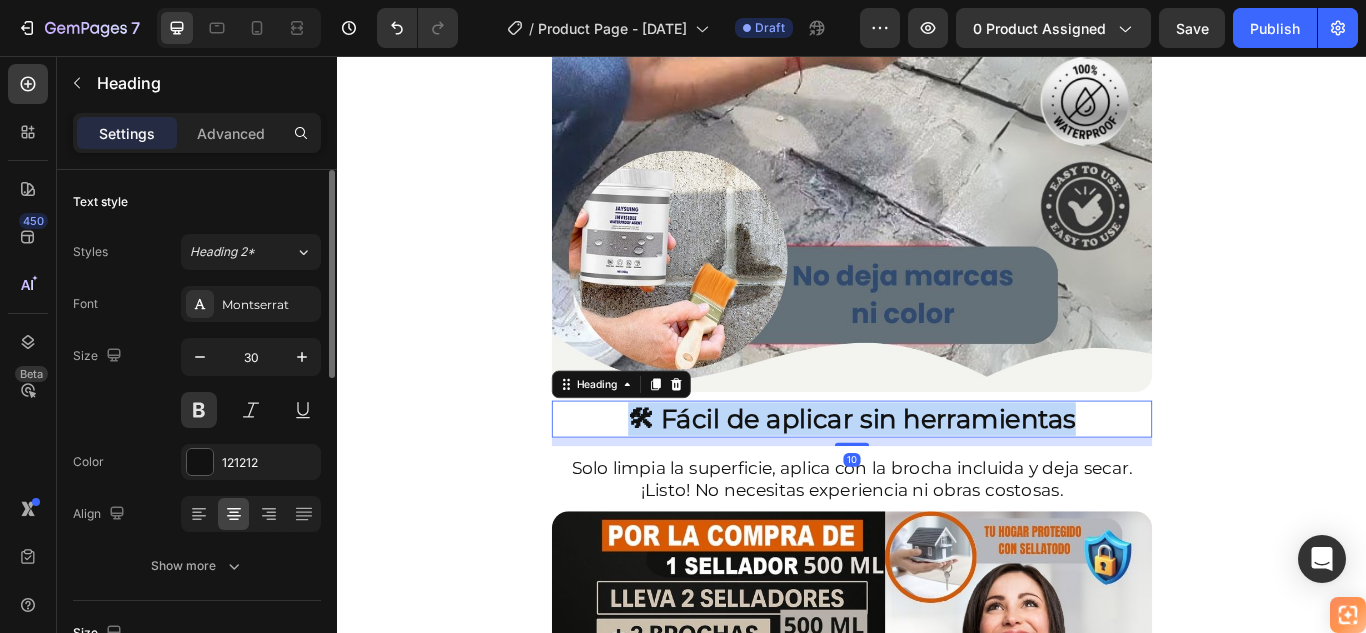 click on "🛠 Fácil de aplicar sin herramientas" at bounding box center (937, 479) 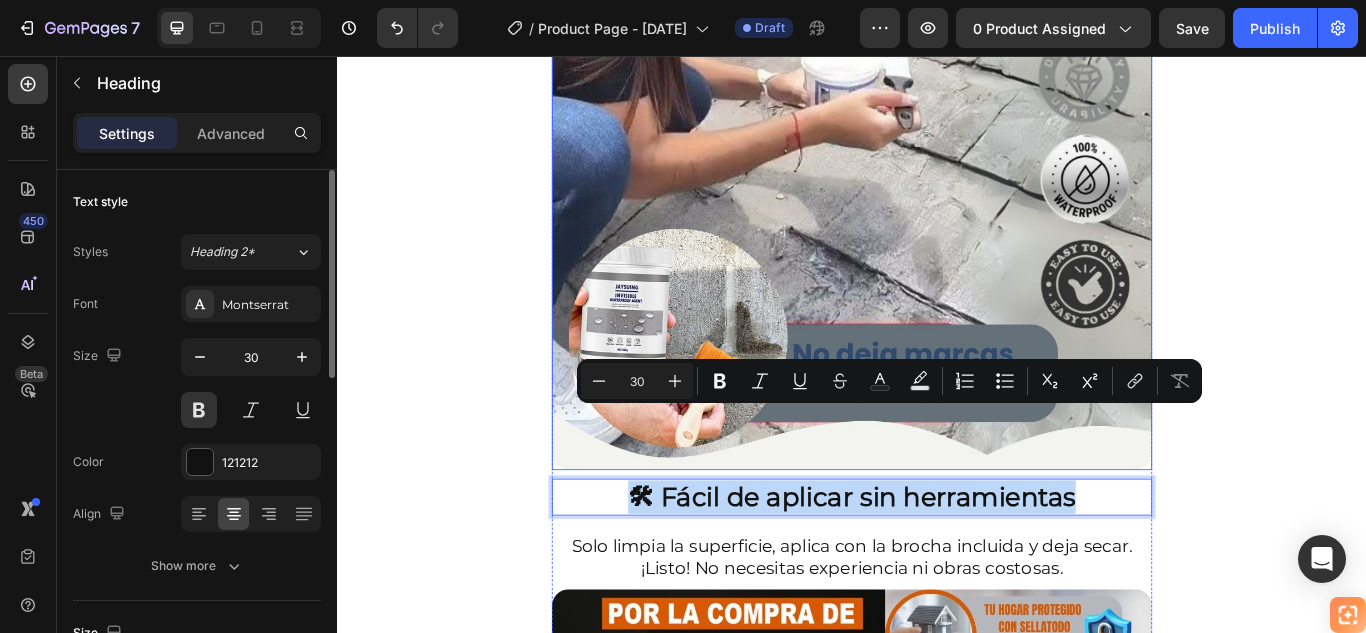 scroll, scrollTop: 4632, scrollLeft: 0, axis: vertical 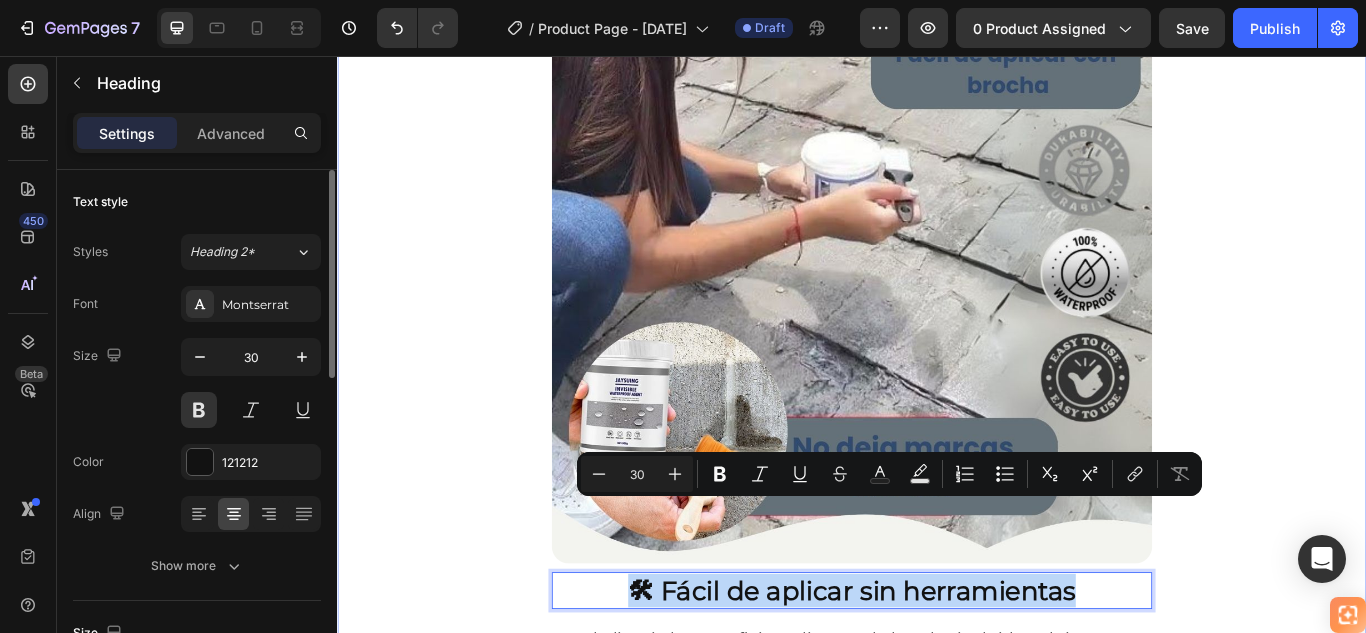 click on "🚚 Envío gratis y entrega rápida - ✅ Garantía de satisfacción total Heading Image ⭐  4.8/5 en confianza, durabilidad y uso fácil Heading 🔥  ¡Oferta Especial de Hoy! Llévate 2 por el precio de 1 Heading Antes: $179.900 Heading Solo x hoy: $89.900 Heading ¡AHORRAS 50% DE DESCUENTO! Heading
Publish the page to see the content.
Custom Code Image 🌧️  Sella en segundos, resiste lluvias por años Heading • ☔  Protección  total contra la lluvia • 💧  Corta la humedad  desde el primer contacto • 🔍  Sella grietas  invisibles que causan goteras • 🌡️ Resiste cualquier clima,  sin agrietarse • ⏱️ Seca rápido,  protege por años Heading Image 🛑 De paredes manchadas y húmedas… ✅ a superficies protegidas y como nuevas en solo una aplicación. Heading
Publish the page to see the content.
Custom Code Heading Image Heading" at bounding box center (937, -1658) 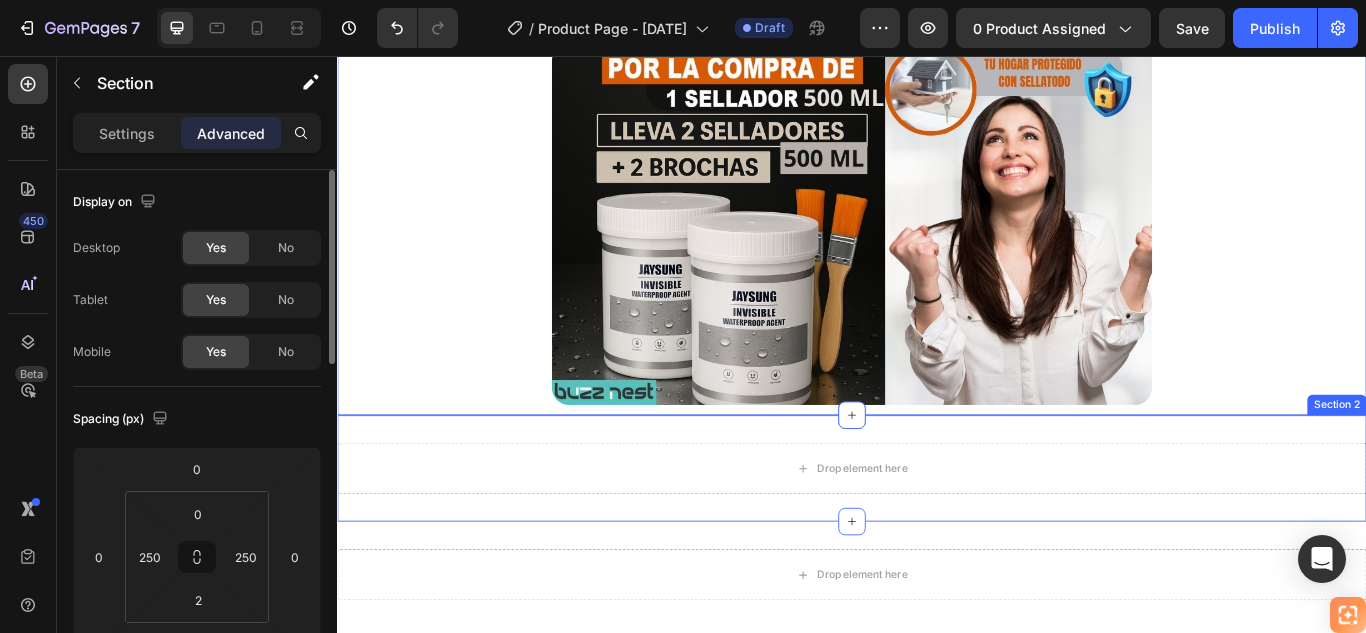 scroll, scrollTop: 5032, scrollLeft: 0, axis: vertical 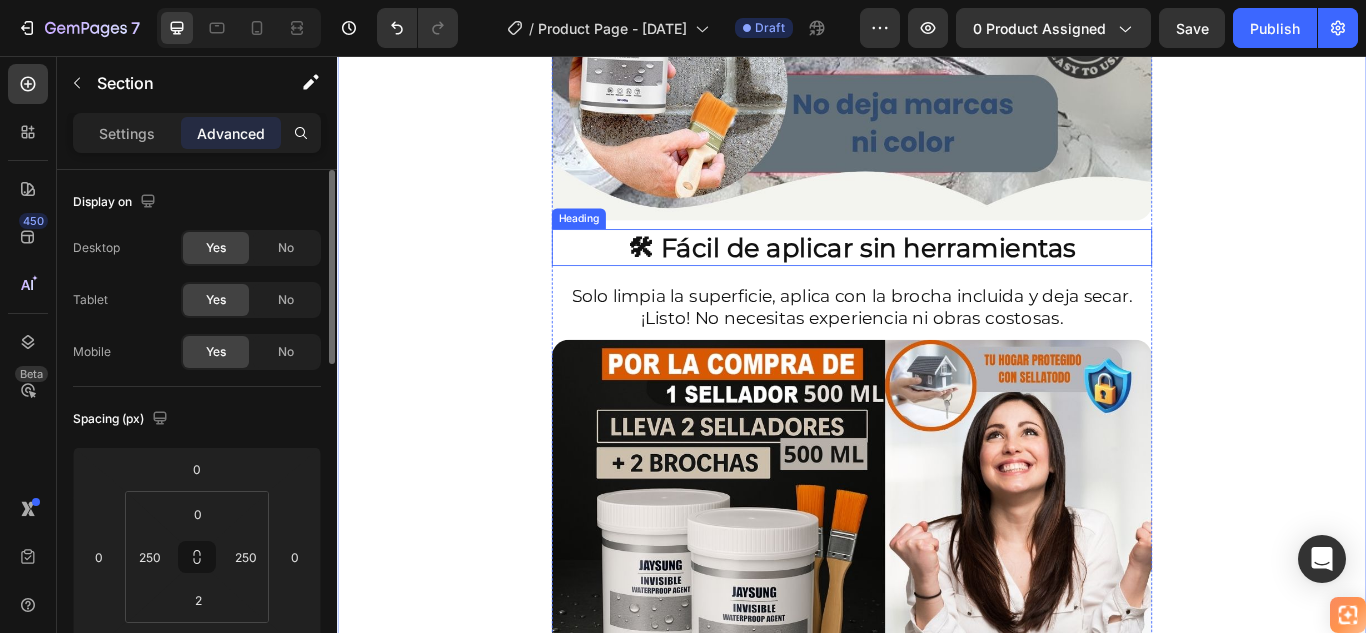 click on "🛠 Fácil de aplicar sin herramientas" at bounding box center (937, 279) 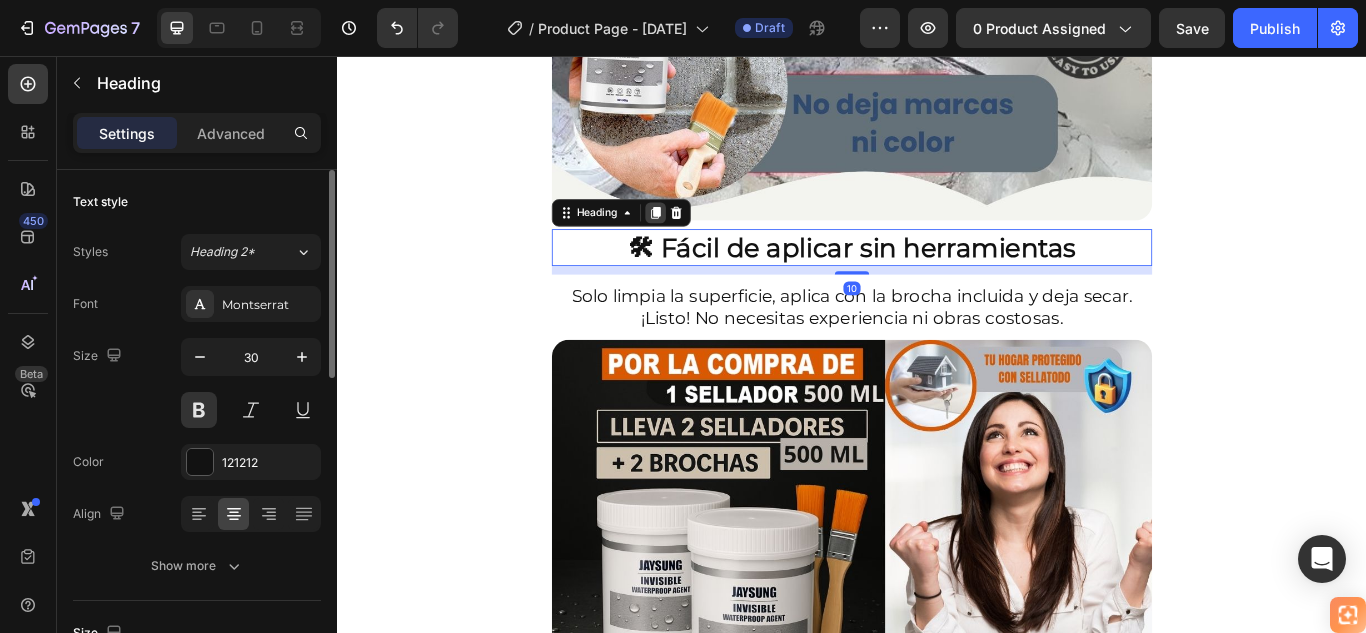 click 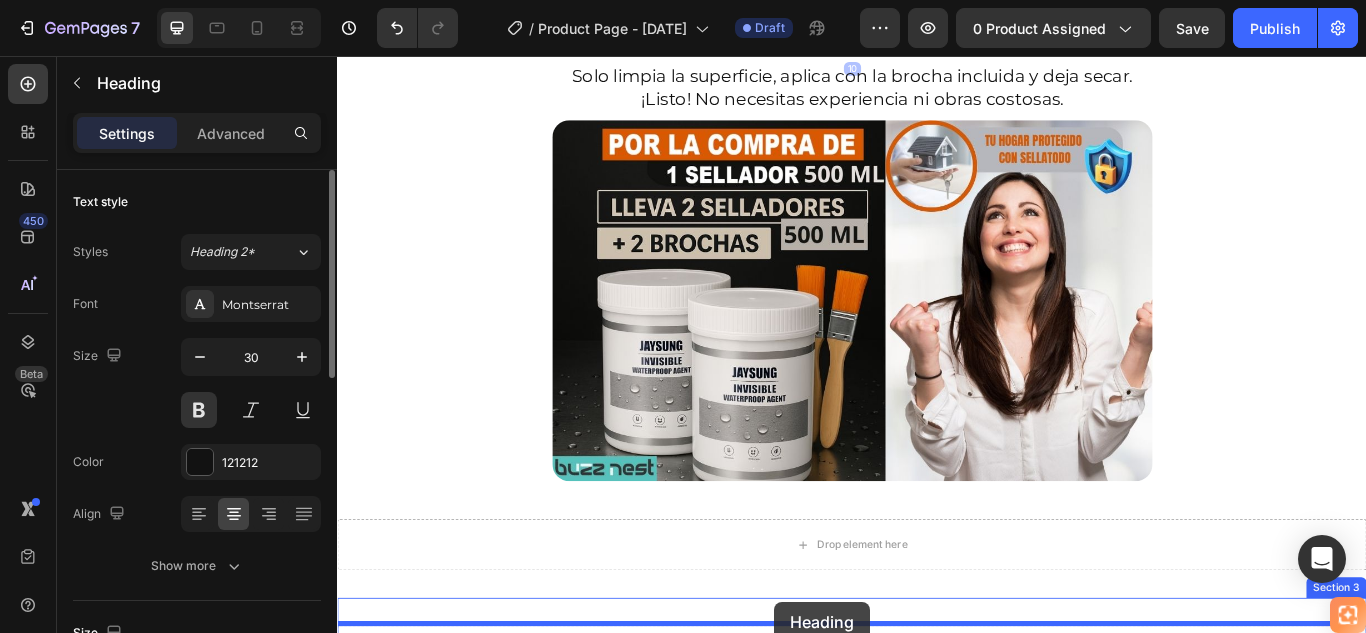 scroll, scrollTop: 5618, scrollLeft: 0, axis: vertical 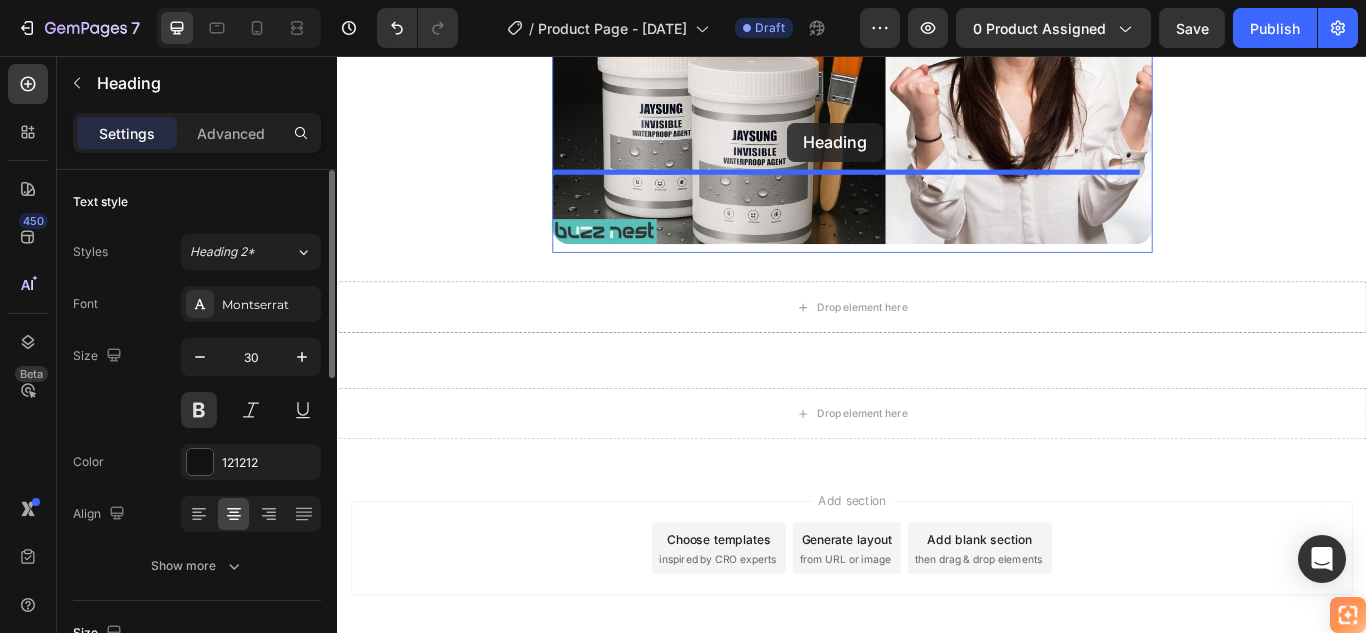 drag, startPoint x: 606, startPoint y: 207, endPoint x: 862, endPoint y: 134, distance: 266.2048 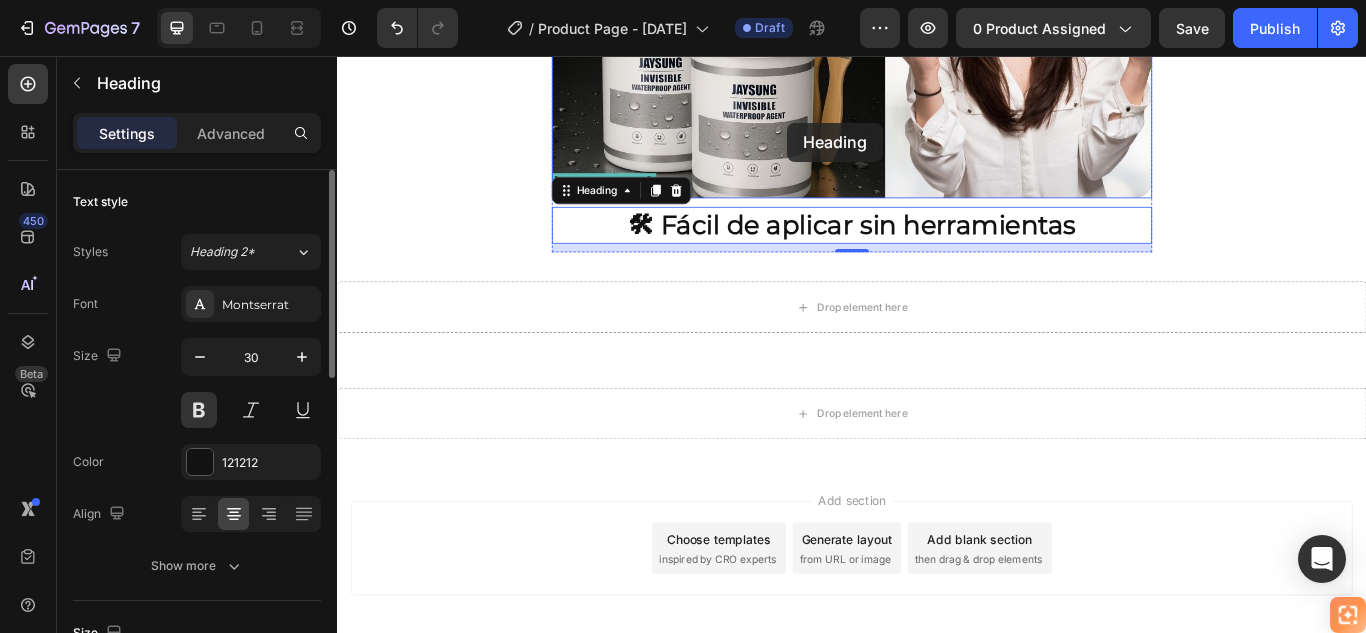 scroll, scrollTop: 5565, scrollLeft: 0, axis: vertical 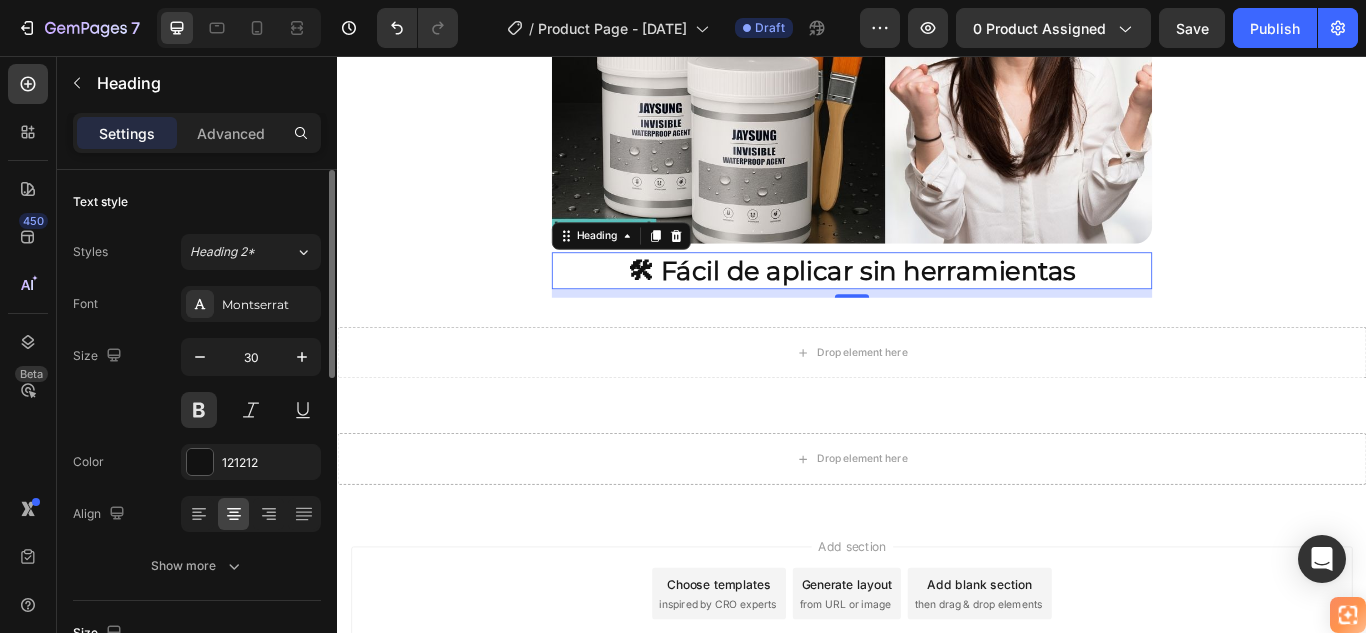 click on "🛠 Fácil de aplicar sin herramientas" at bounding box center [937, 306] 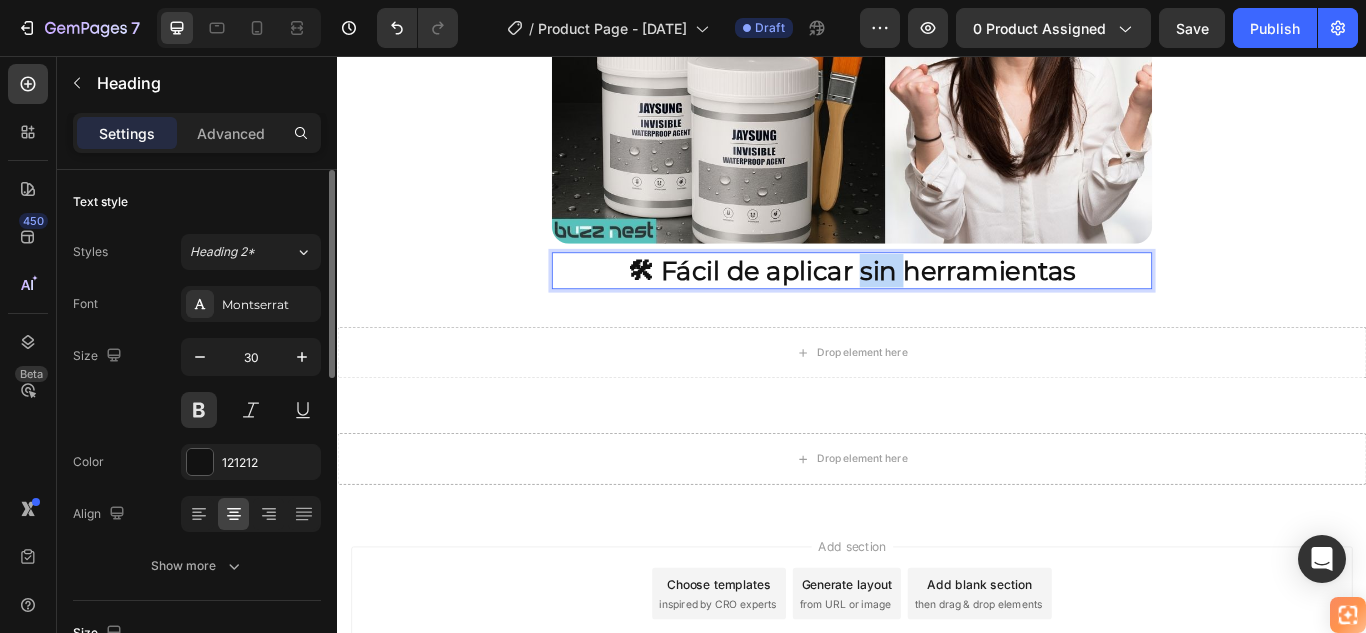 click on "🛠 Fácil de aplicar sin herramientas" at bounding box center (937, 306) 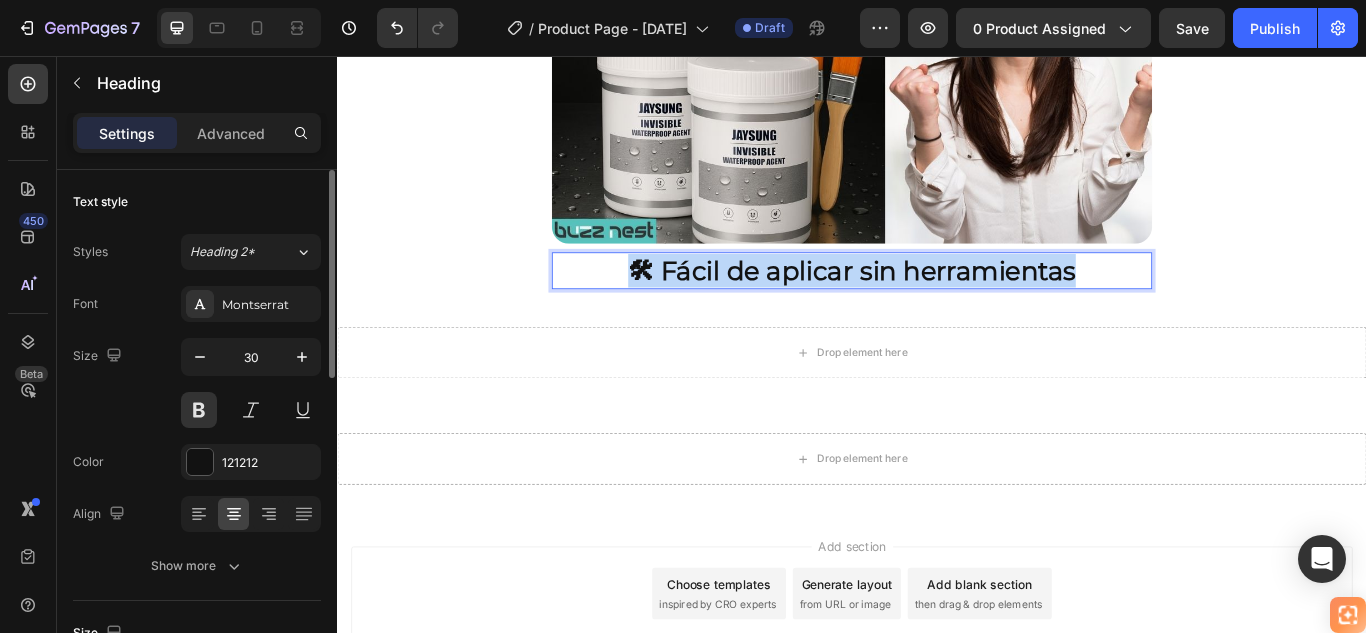 click on "🛠 Fácil de aplicar sin herramientas" at bounding box center (937, 306) 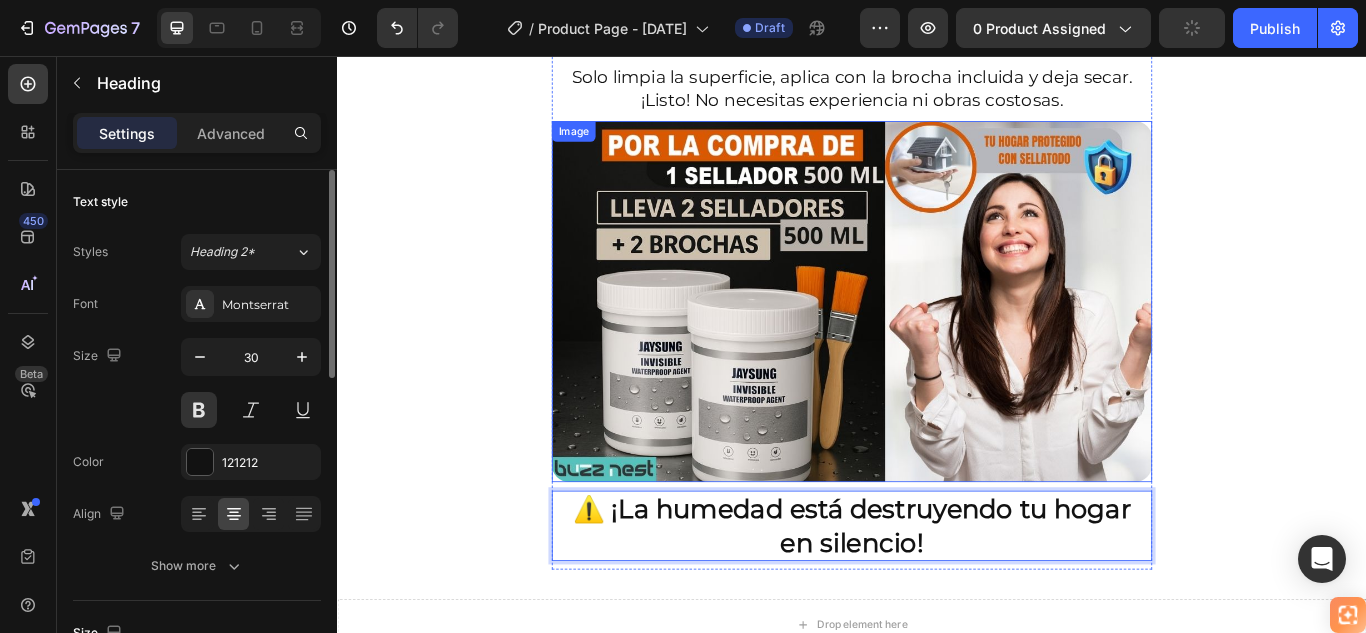 scroll, scrollTop: 5165, scrollLeft: 0, axis: vertical 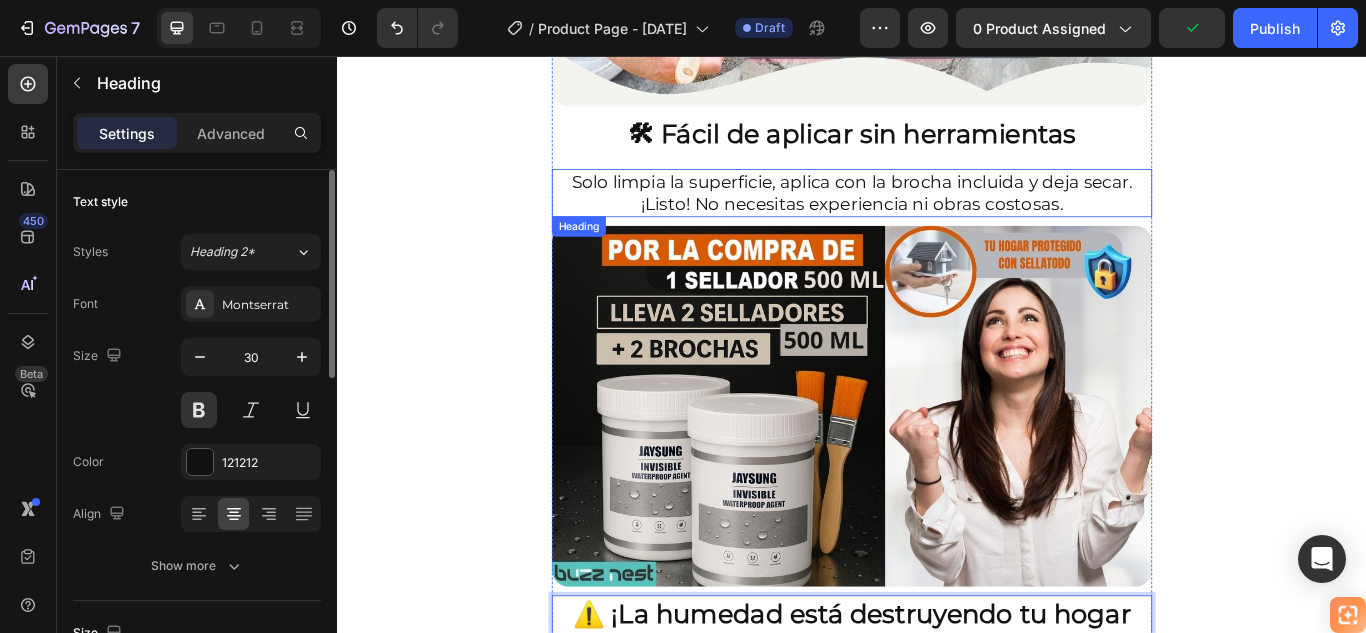 click on "Solo limpia la superficie, aplica con la brocha incluida y deja secar. ¡Listo! No necesitas experiencia ni obras costosas." at bounding box center (937, 216) 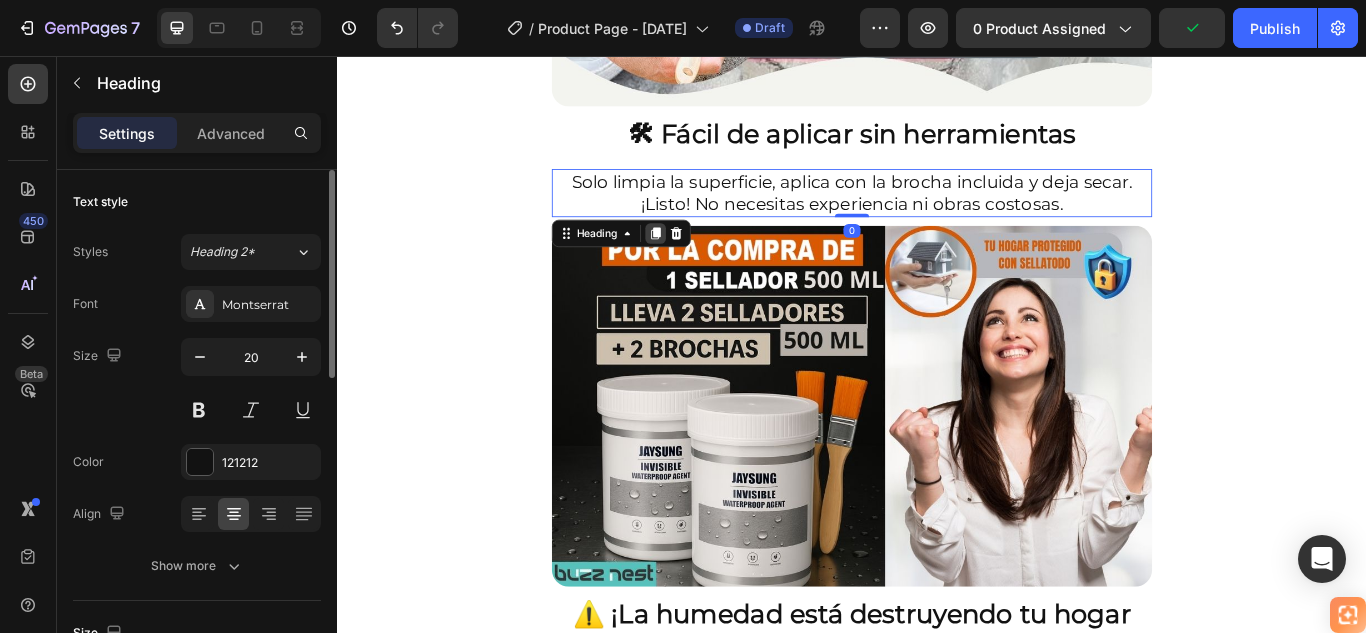 click 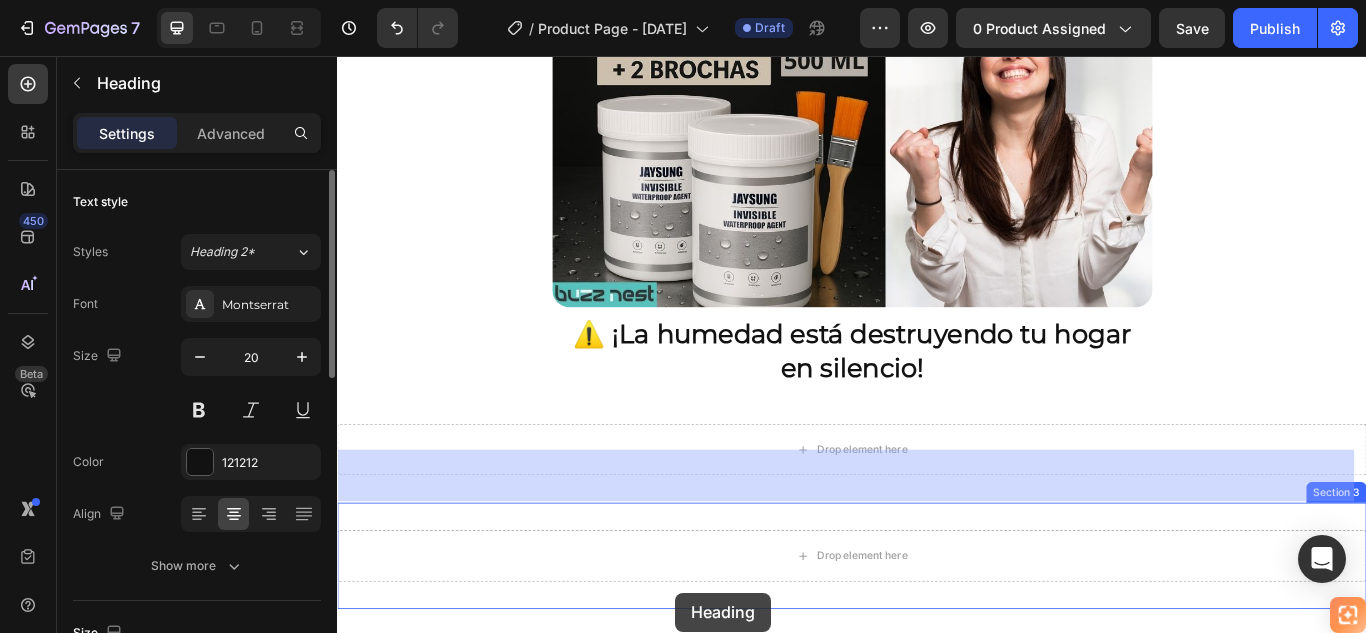 scroll, scrollTop: 5723, scrollLeft: 0, axis: vertical 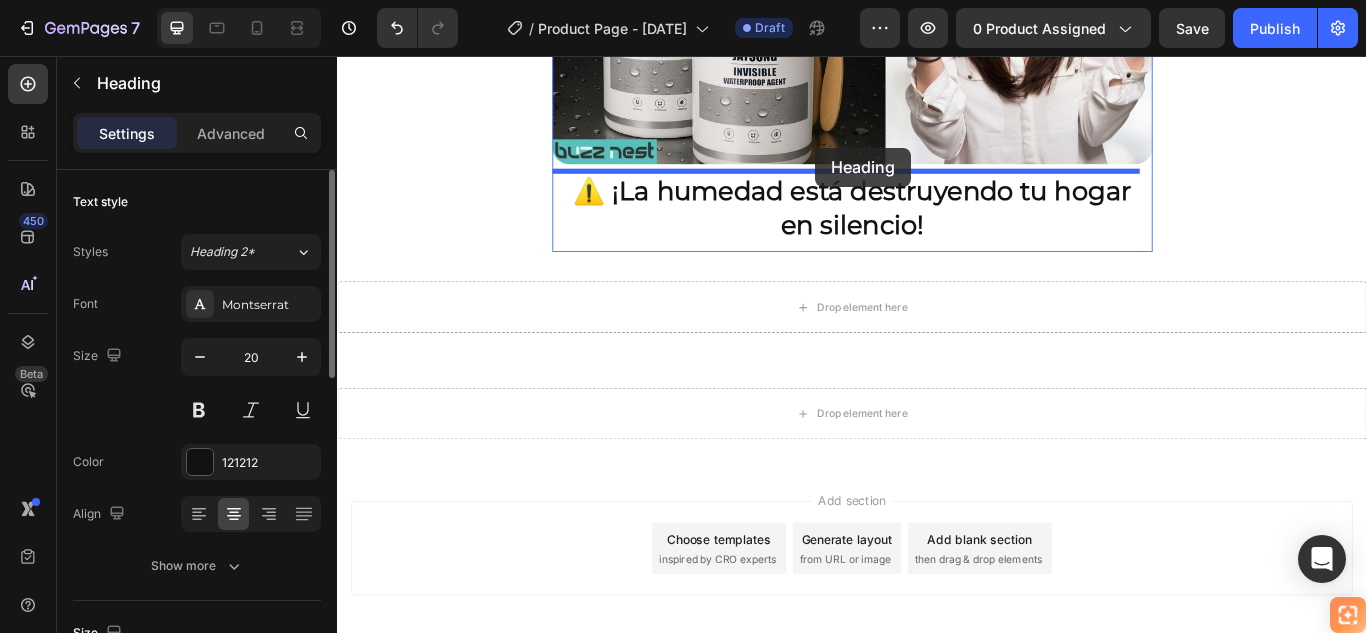 drag, startPoint x: 604, startPoint y: 151, endPoint x: 894, endPoint y: 163, distance: 290.24817 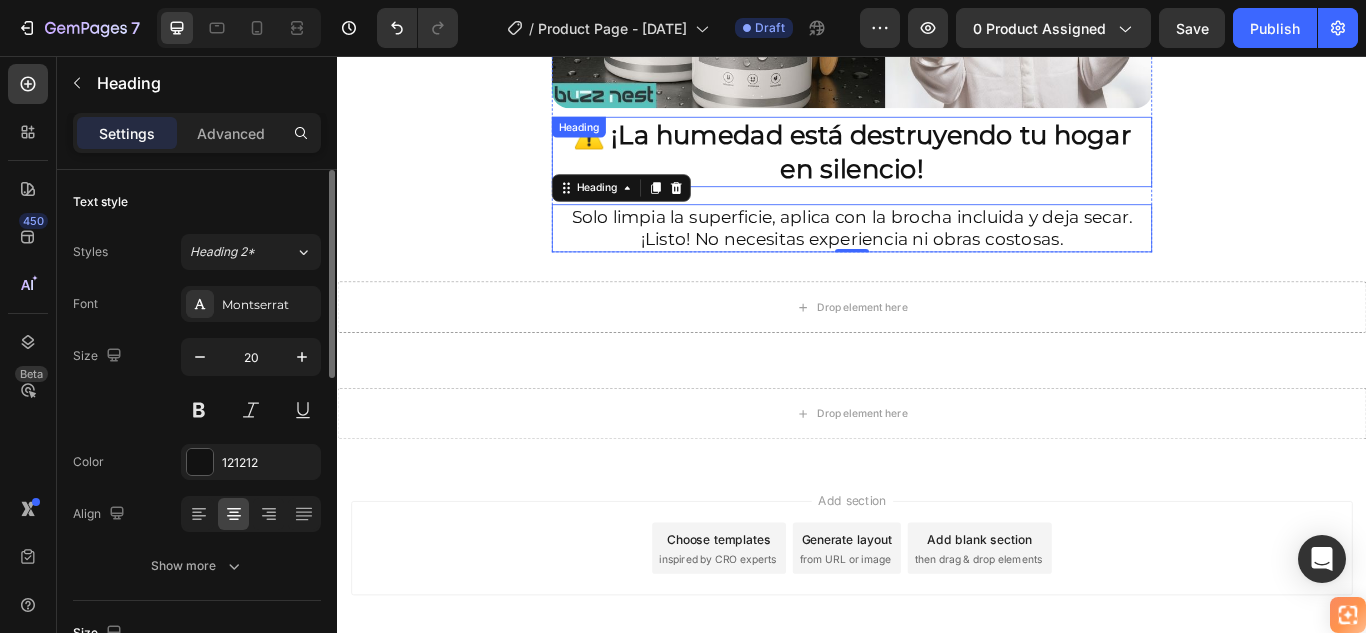 scroll, scrollTop: 5657, scrollLeft: 0, axis: vertical 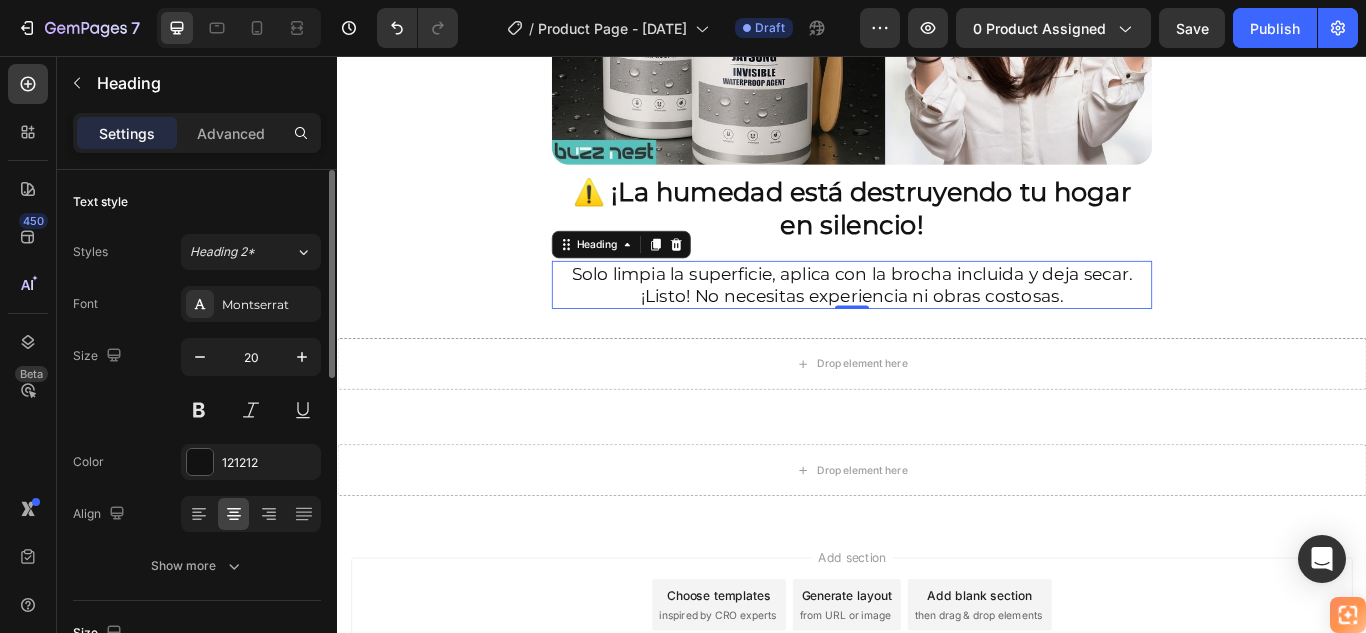 click on "Solo limpia la superficie, aplica con la brocha incluida y deja secar. ¡Listo! No necesitas experiencia ni obras costosas." at bounding box center (937, 323) 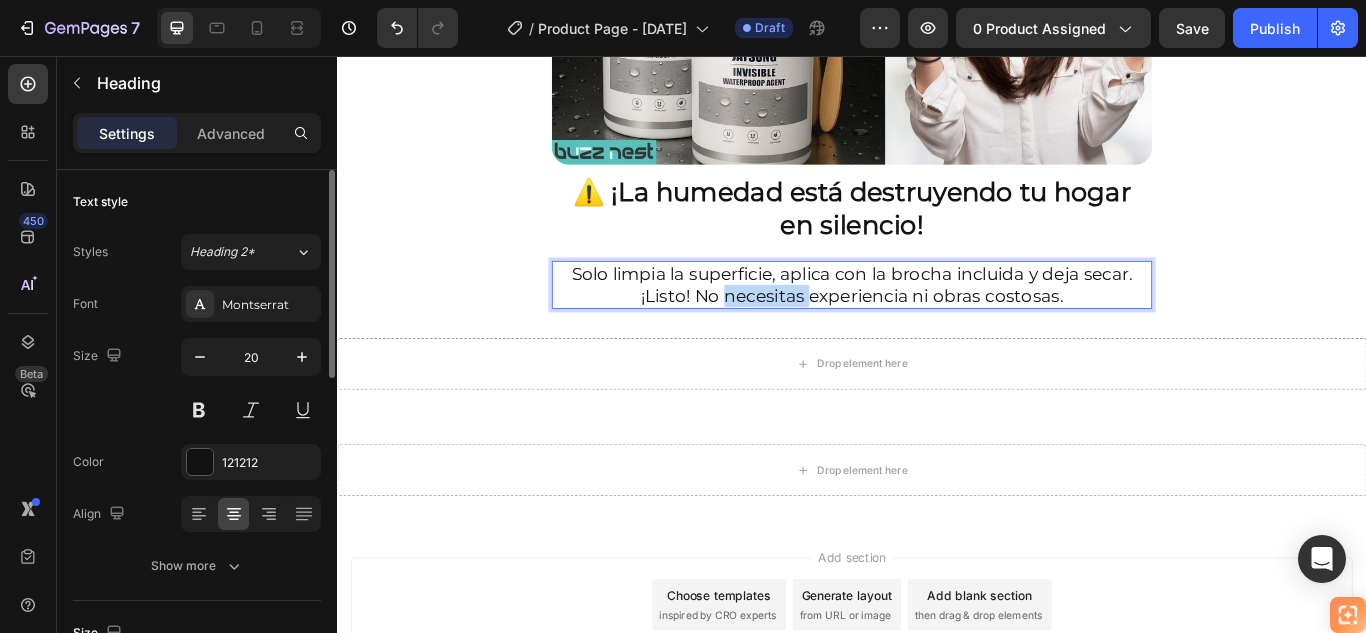 click on "Solo limpia la superficie, aplica con la brocha incluida y deja secar. ¡Listo! No necesitas experiencia ni obras costosas." at bounding box center [937, 323] 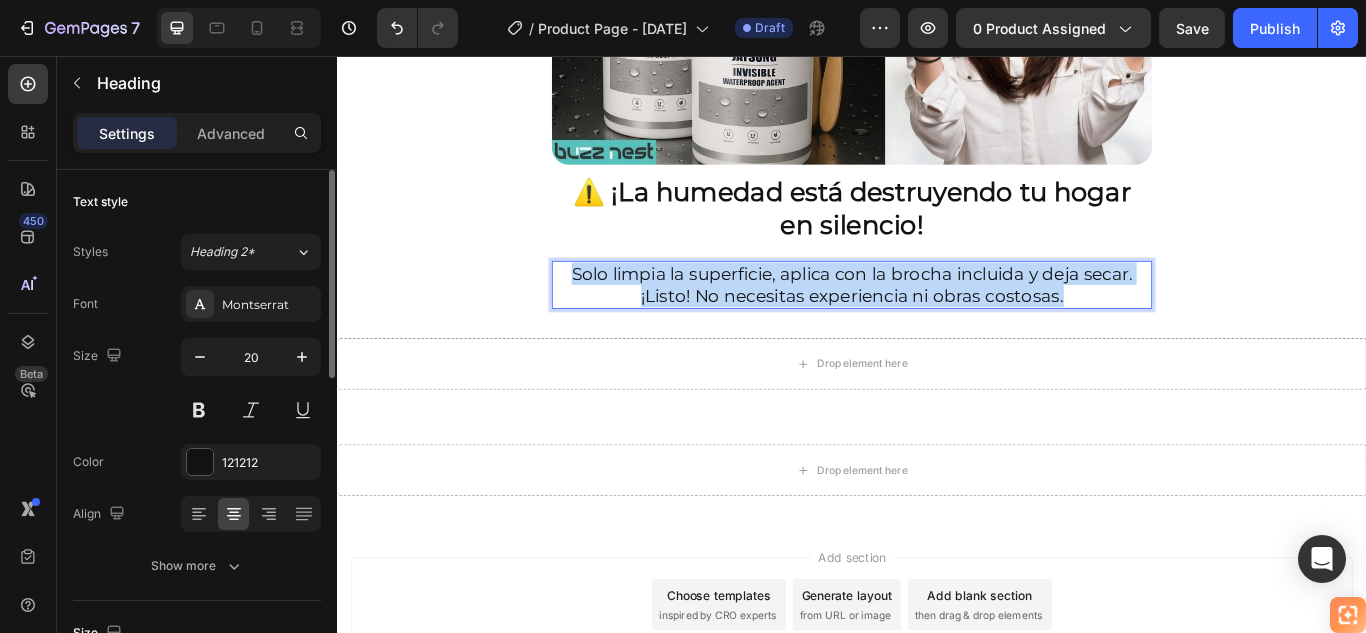 click on "Solo limpia la superficie, aplica con la brocha incluida y deja secar. ¡Listo! No necesitas experiencia ni obras costosas." at bounding box center (937, 323) 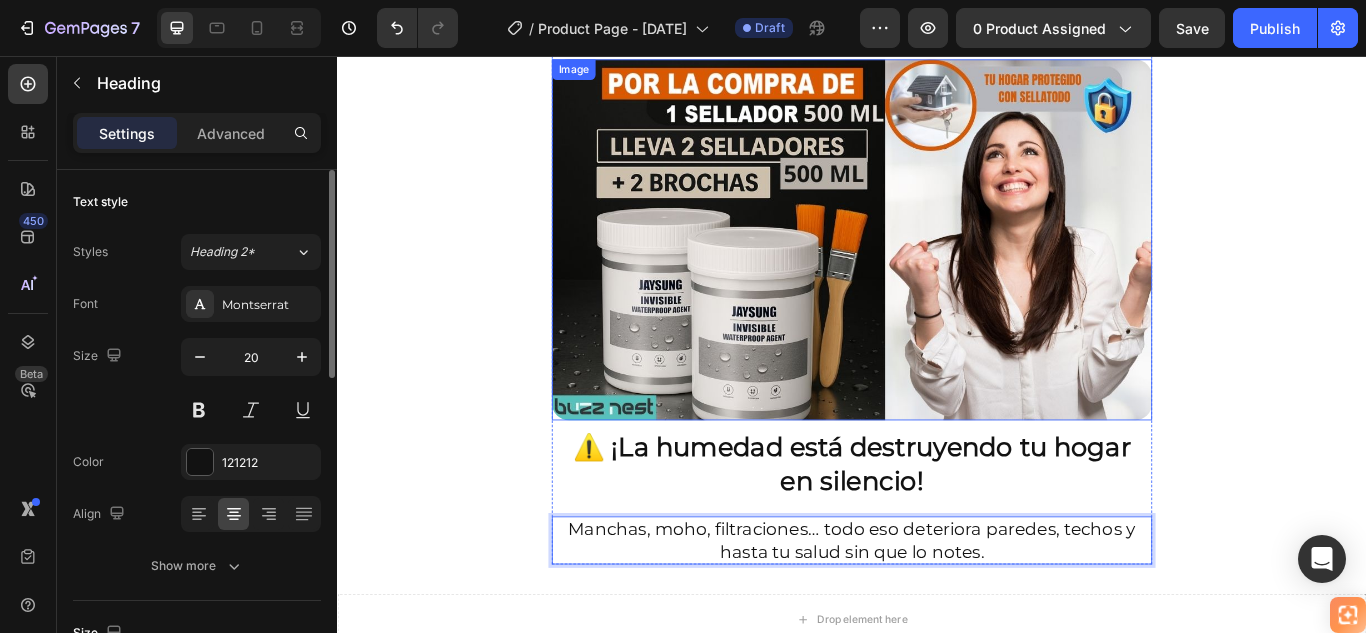 scroll, scrollTop: 5357, scrollLeft: 0, axis: vertical 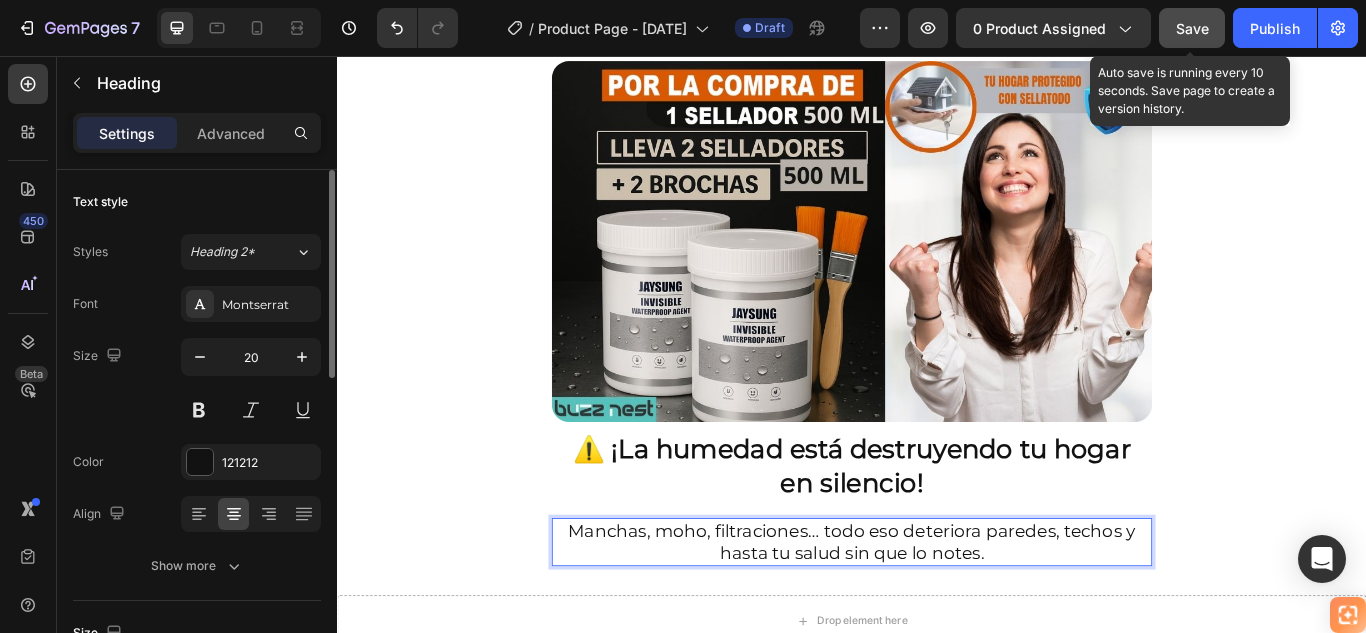 click on "Save" at bounding box center (1192, 28) 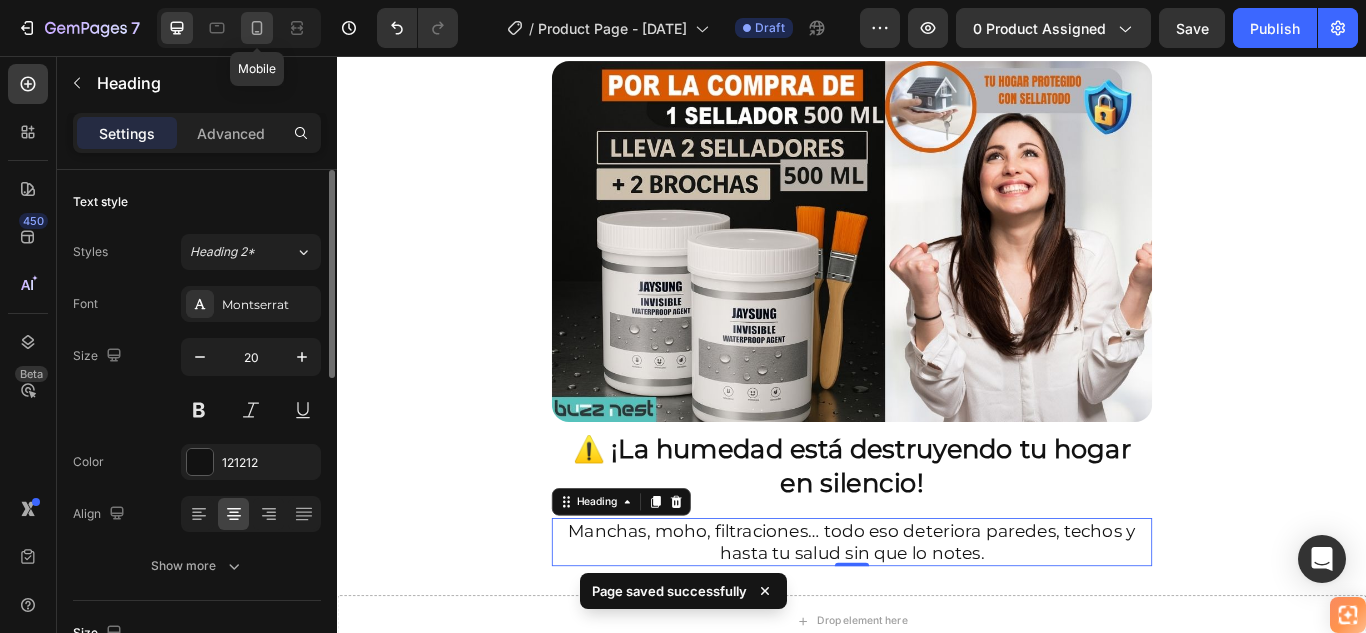 click 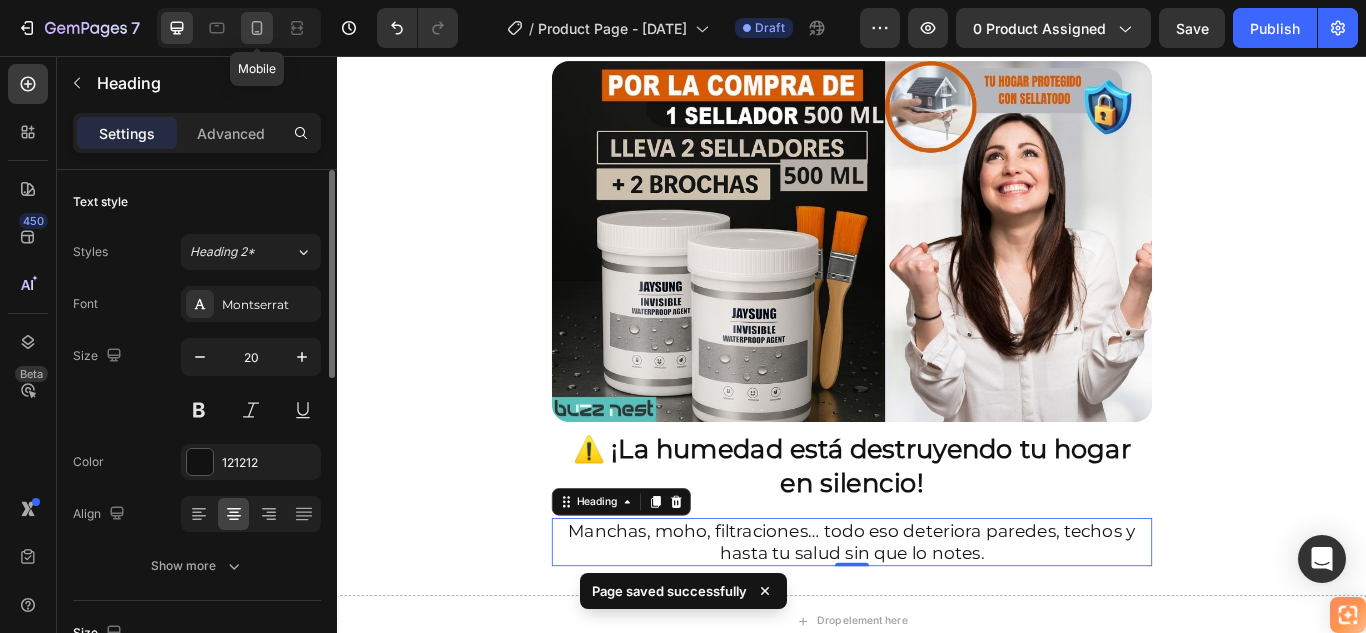 type on "12" 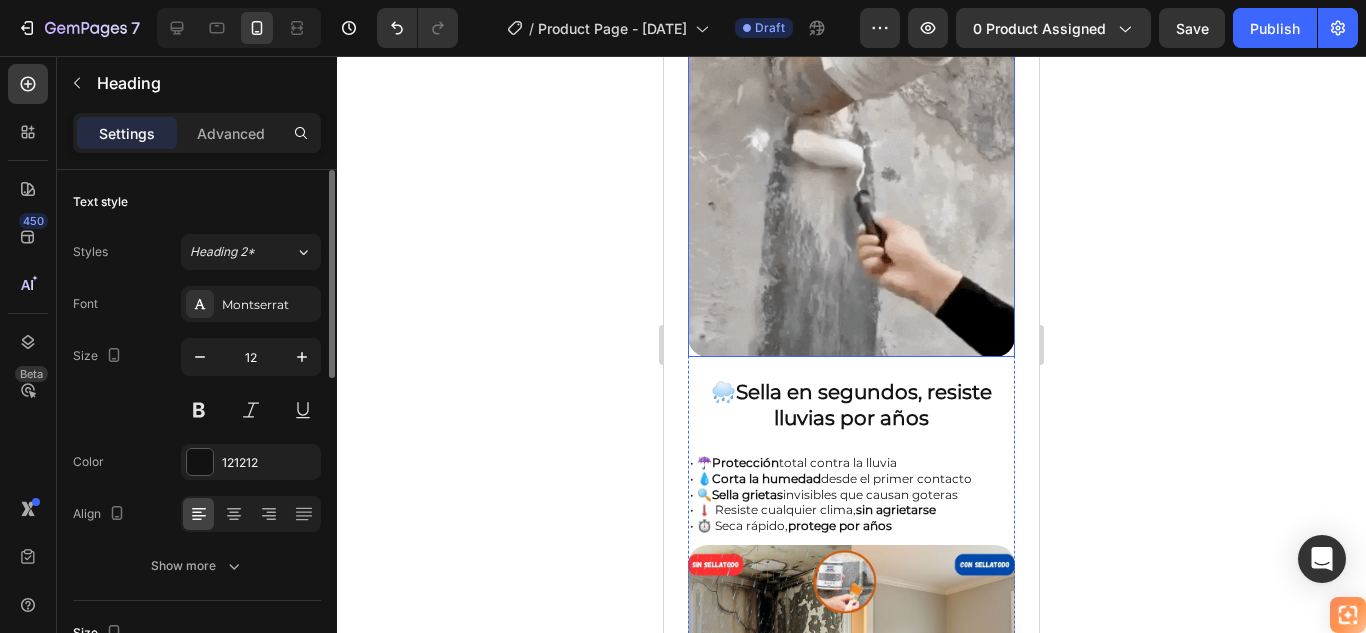 scroll, scrollTop: 900, scrollLeft: 0, axis: vertical 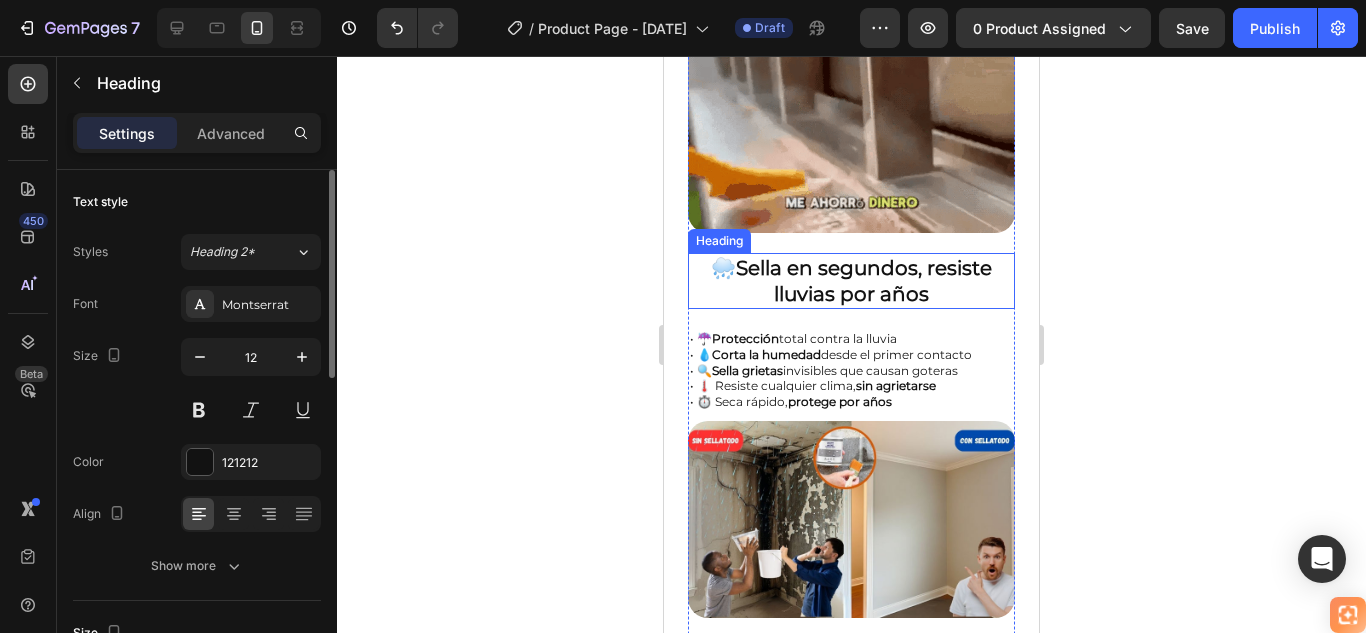 click on "Sella en segundos, resiste lluvias por años" at bounding box center [864, 281] 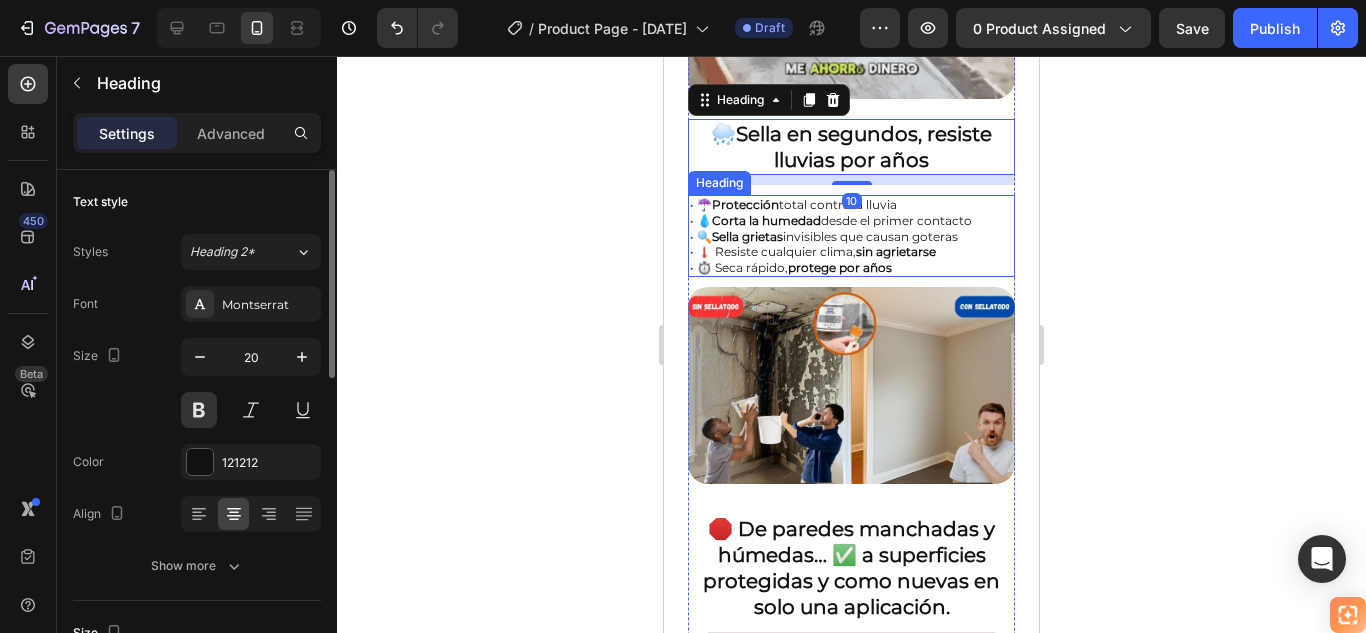 scroll, scrollTop: 1200, scrollLeft: 0, axis: vertical 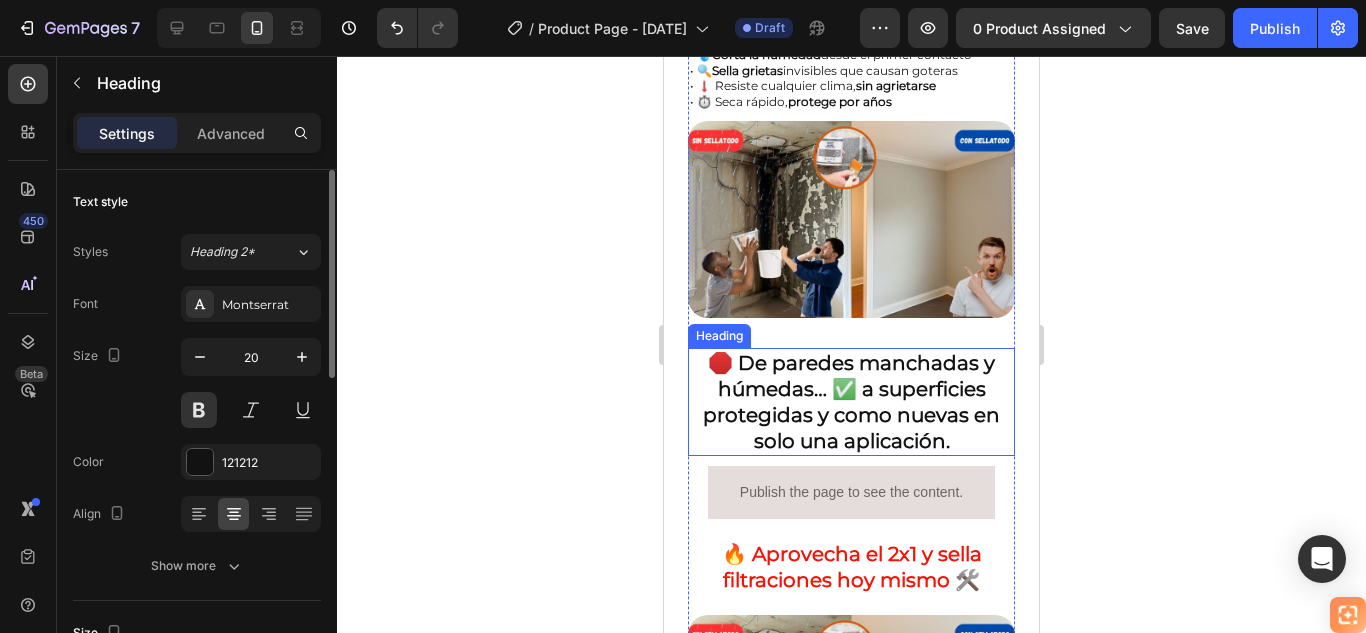 click on "🛑 De paredes manchadas y húmedas… ✅ a superficies protegidas y como nuevas en solo una aplicación." at bounding box center (851, 402) 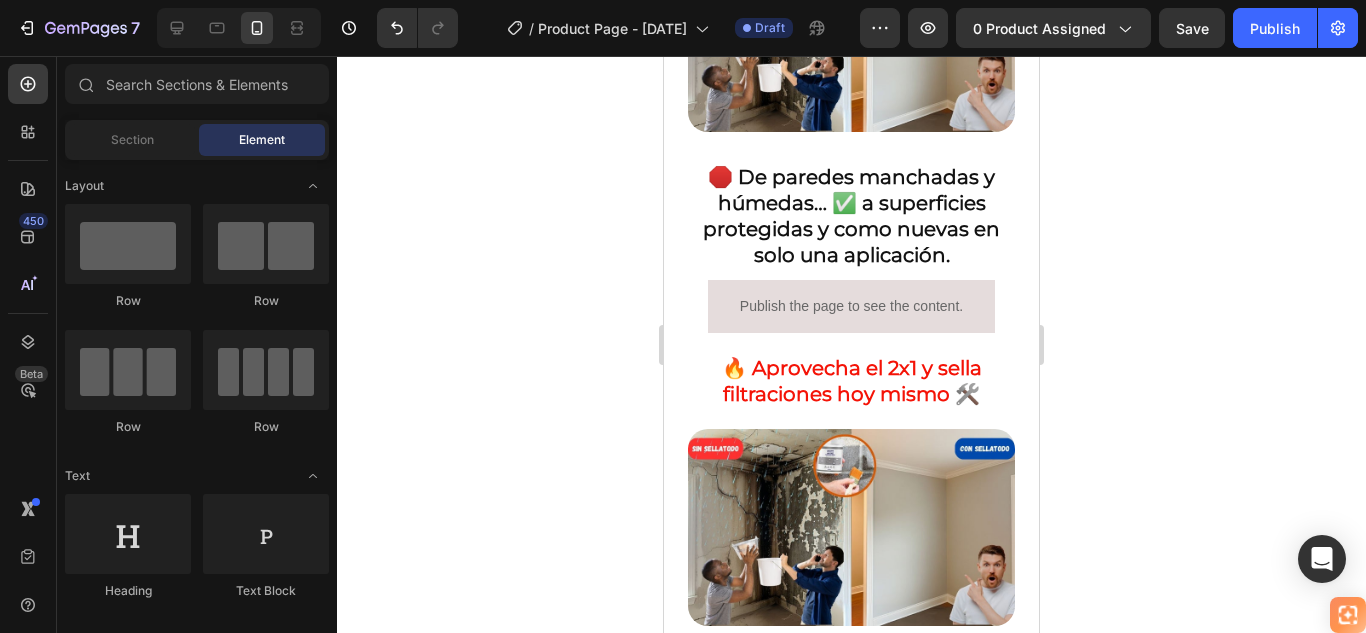 scroll, scrollTop: 1407, scrollLeft: 0, axis: vertical 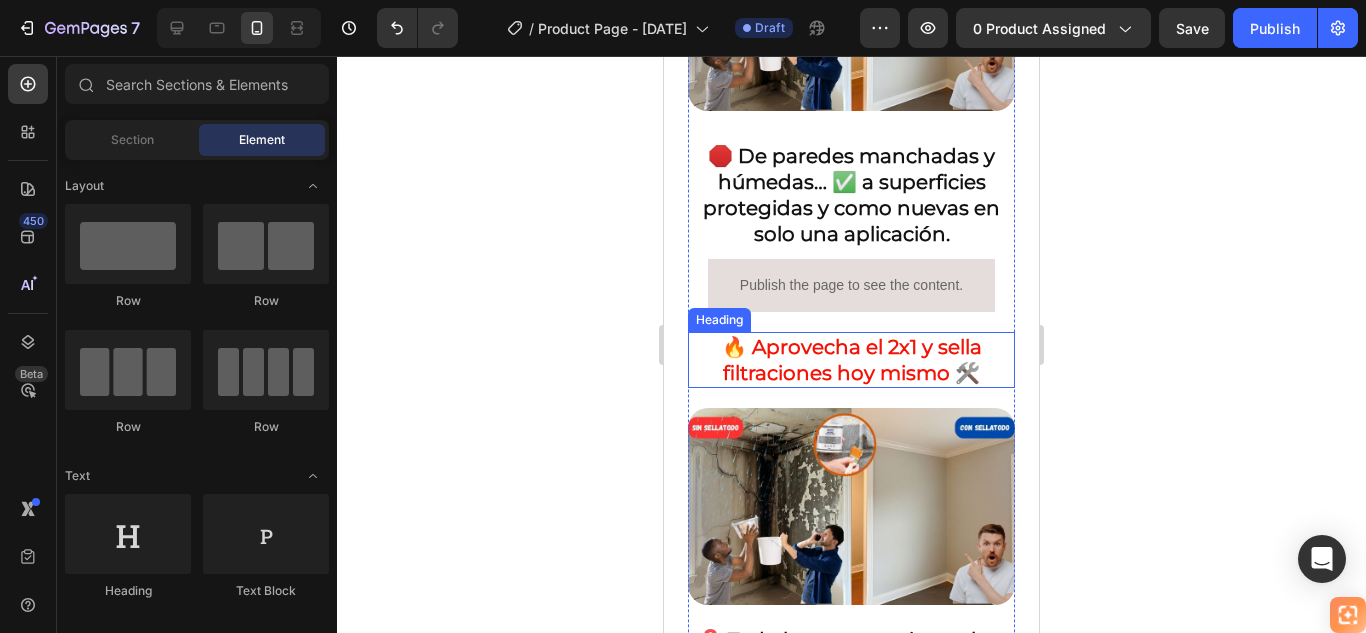 click on "🔥 Aprovecha el 2x1 y sella filtraciones hoy mismo 🛠️" at bounding box center (851, 360) 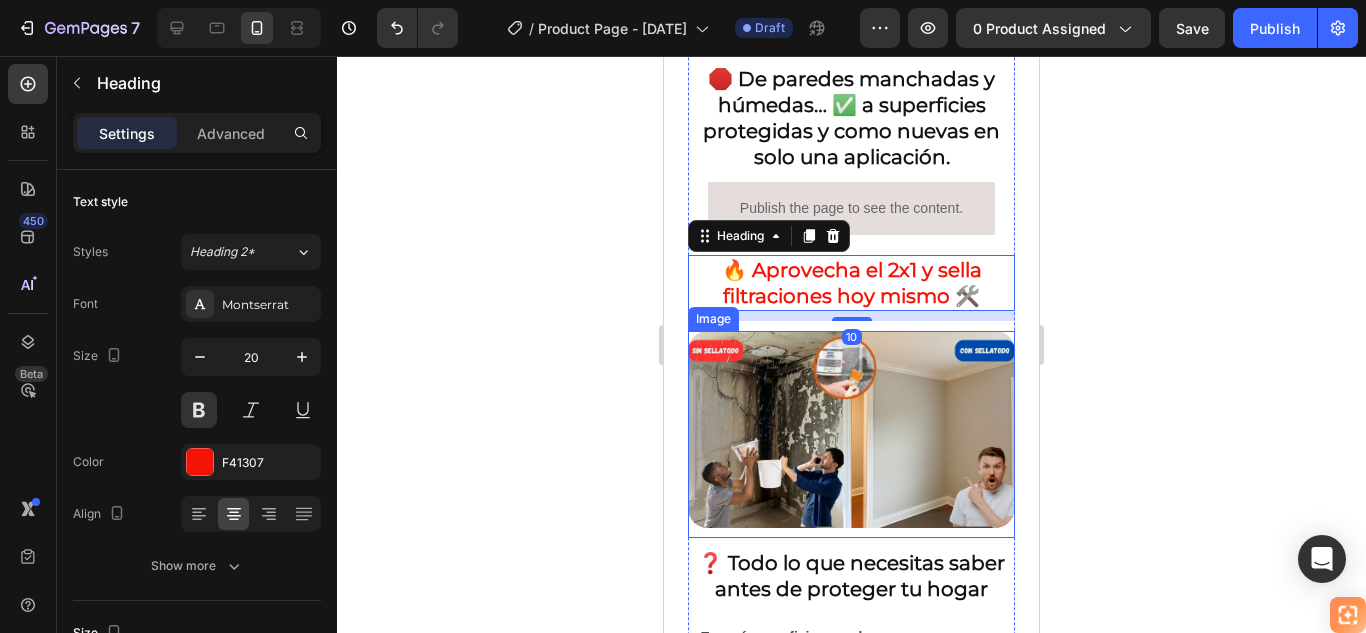 scroll, scrollTop: 1707, scrollLeft: 0, axis: vertical 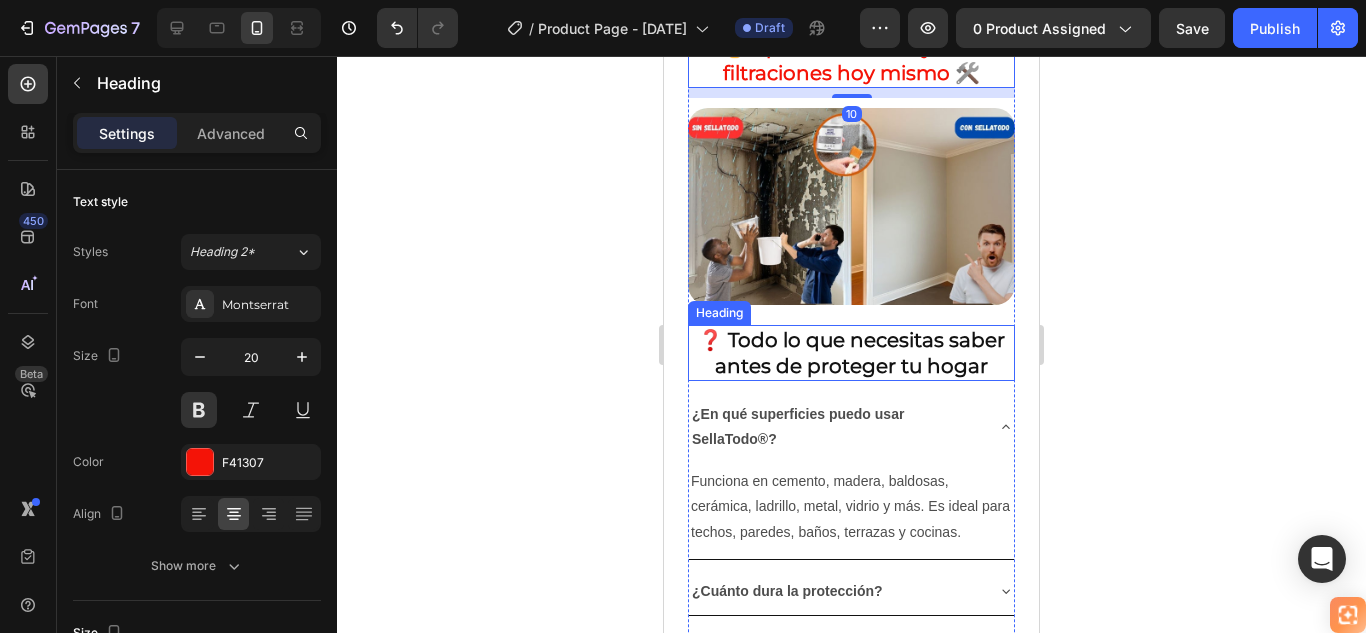 click on "❓ Todo lo que necesitas saber antes de proteger tu hogar" at bounding box center [851, 353] 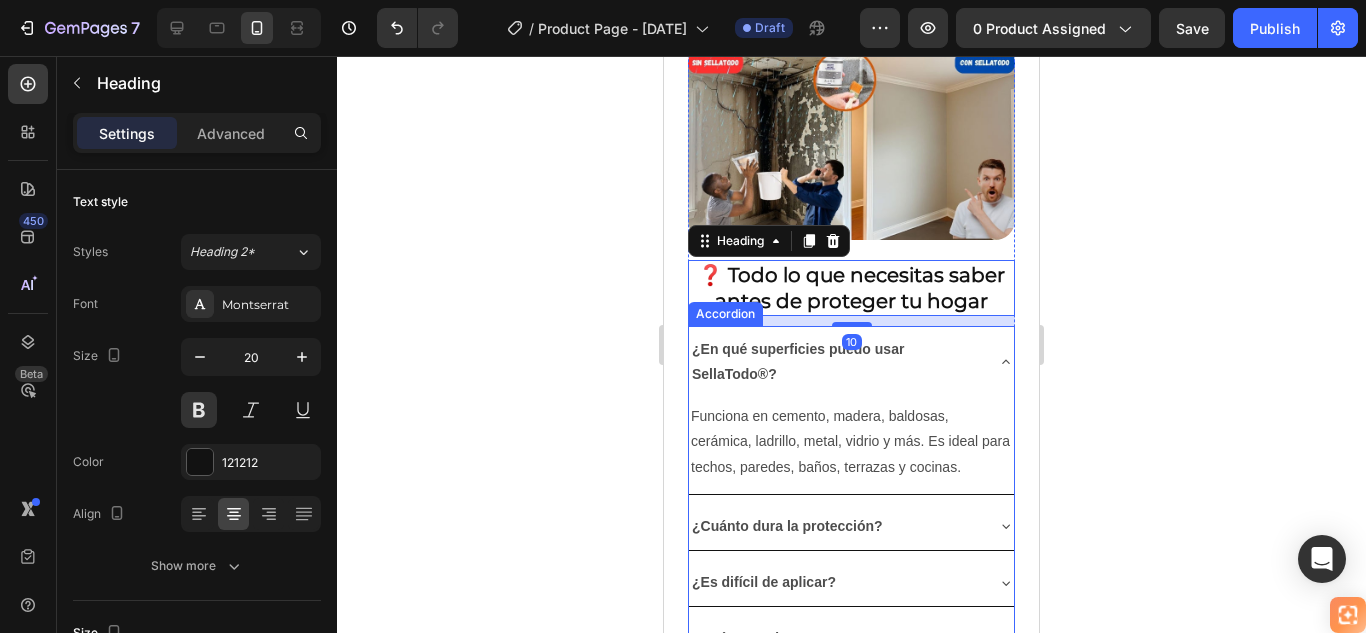 scroll, scrollTop: 1807, scrollLeft: 0, axis: vertical 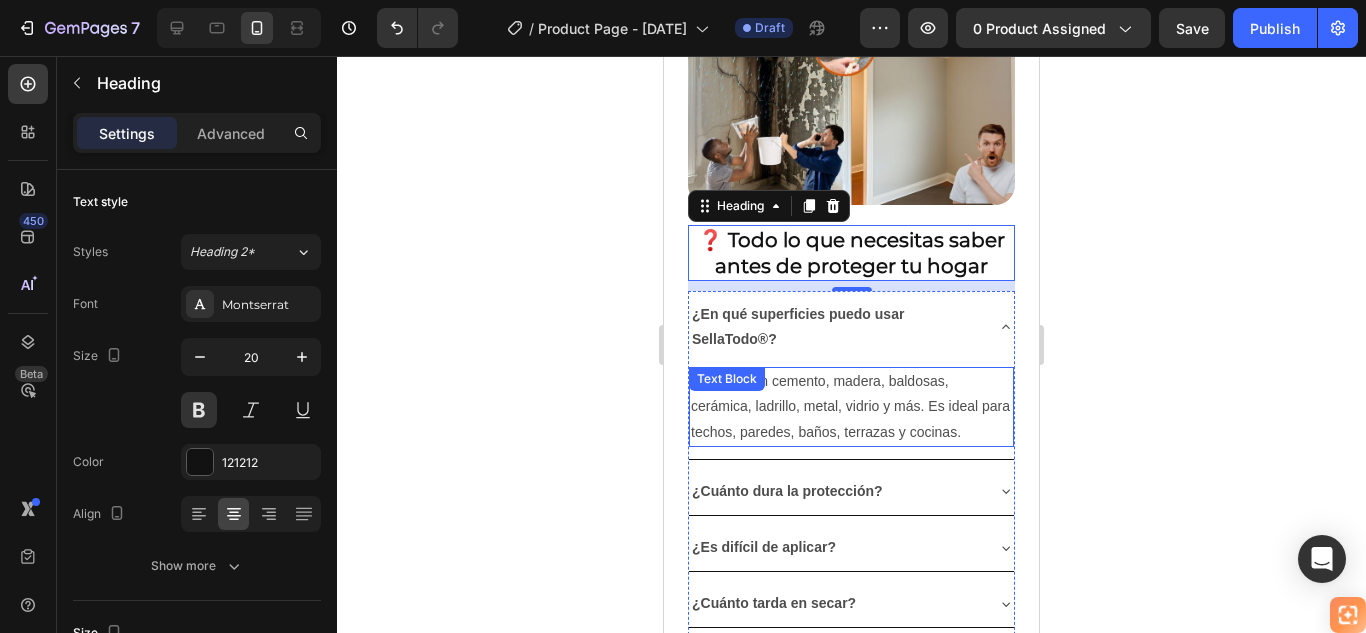 click on "Funciona en cemento, madera, baldosas, cerámica, ladrillo, metal, vidrio y más. Es ideal para techos, paredes, baños, terrazas y cocinas. Text Block" at bounding box center [851, 407] 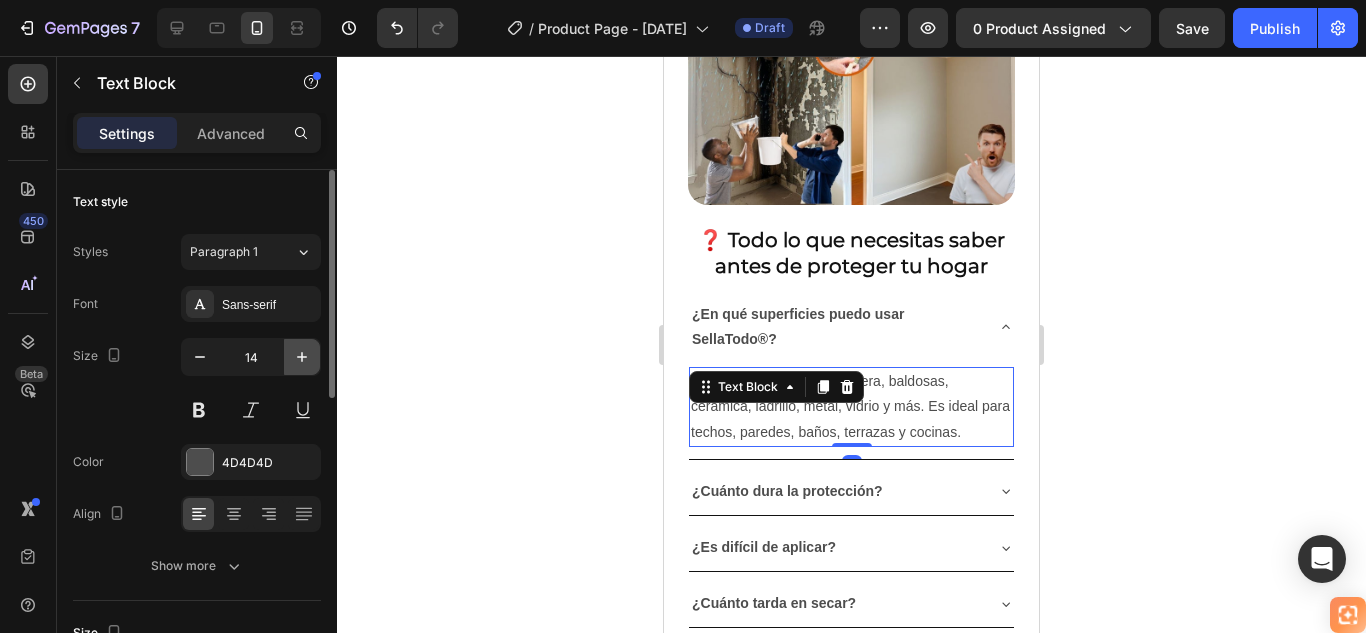 click 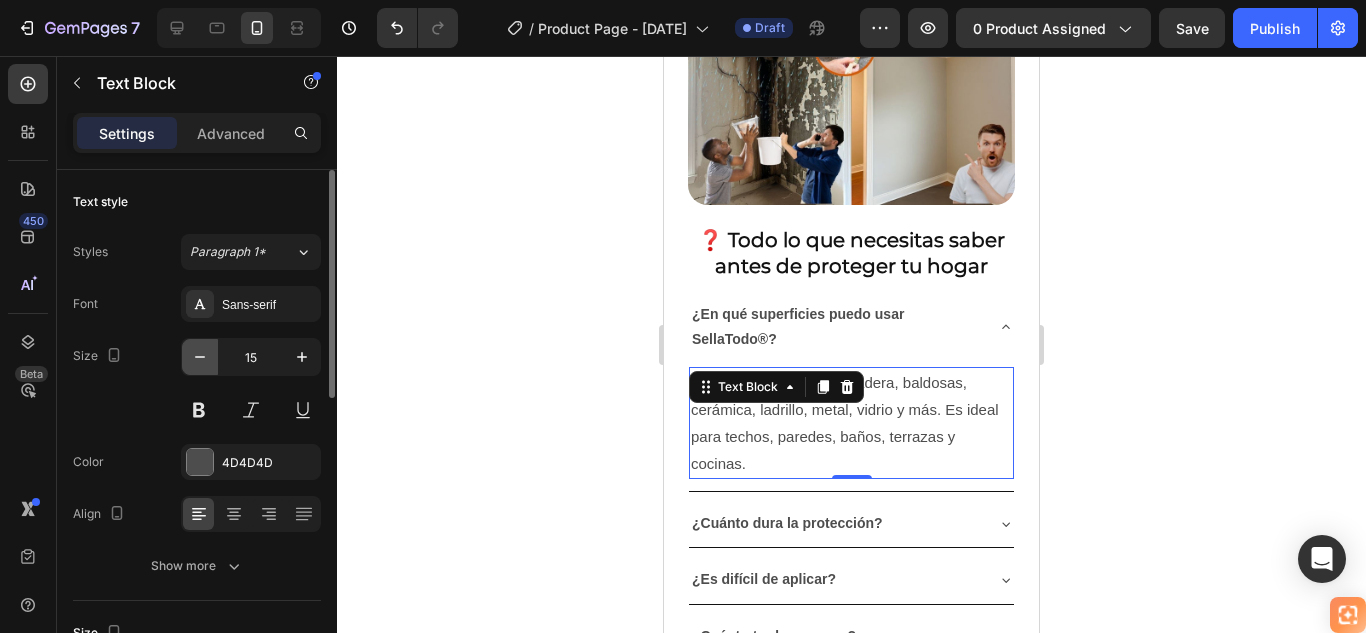 click 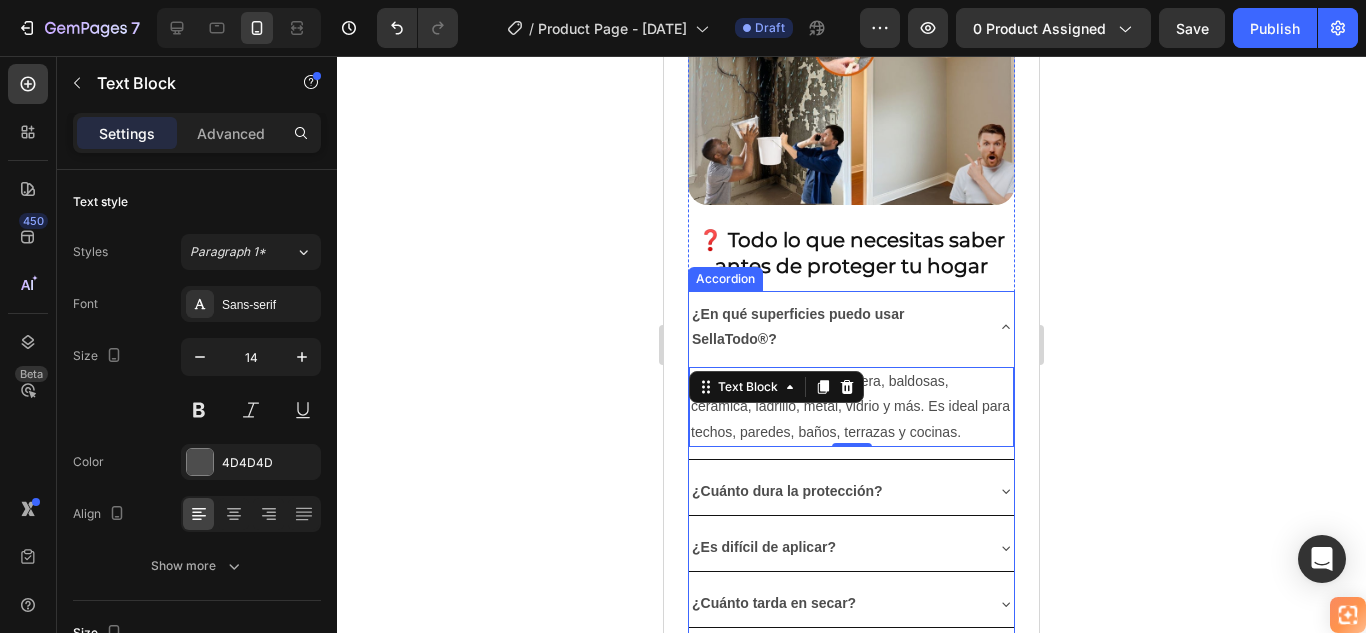 click 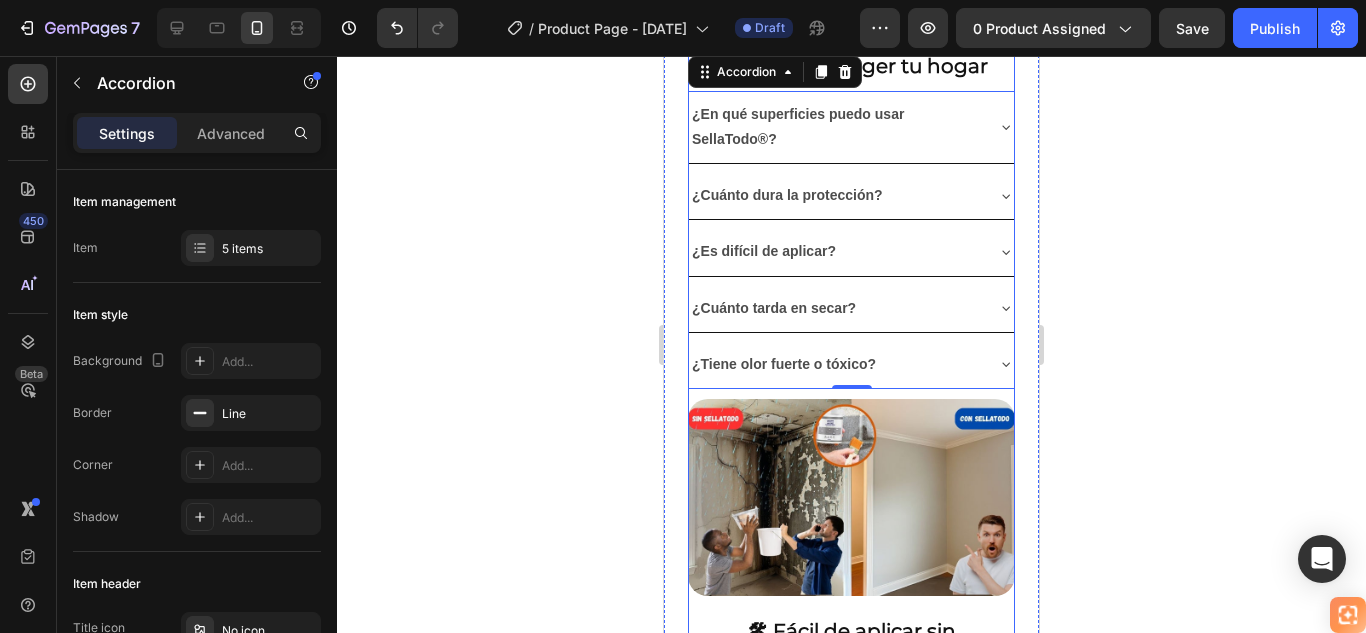 scroll, scrollTop: 2207, scrollLeft: 0, axis: vertical 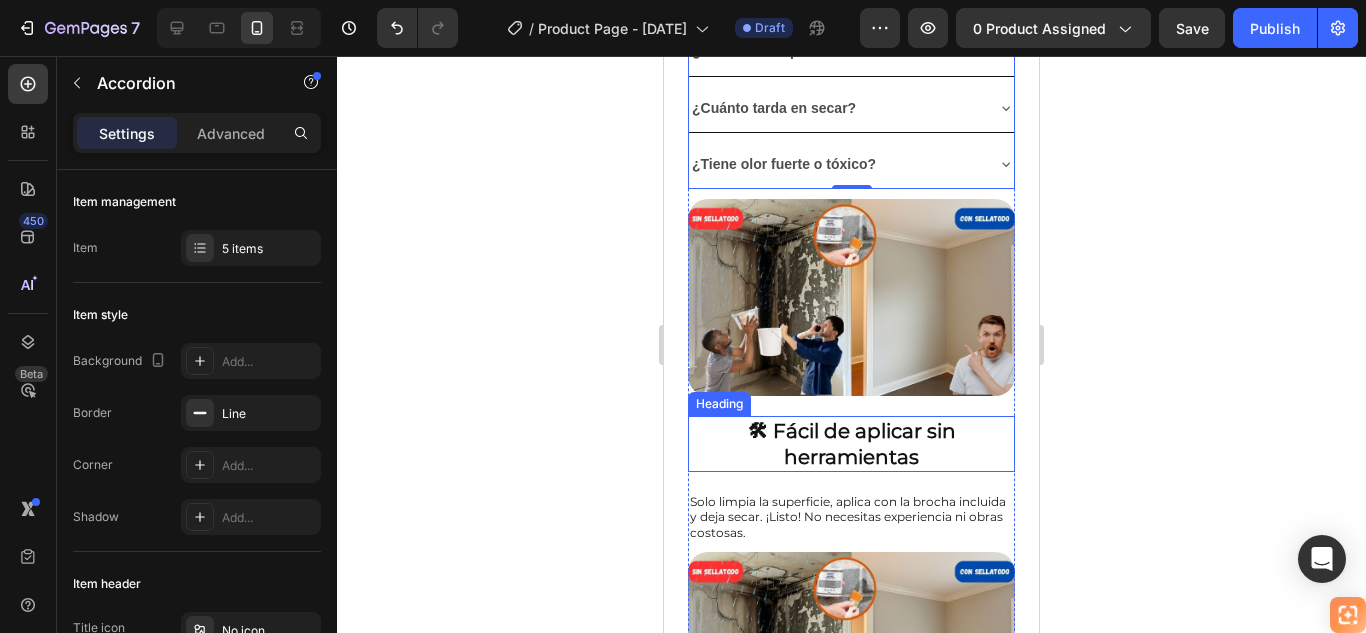 click on "🛠 Fácil de aplicar sin herramientas" at bounding box center (851, 444) 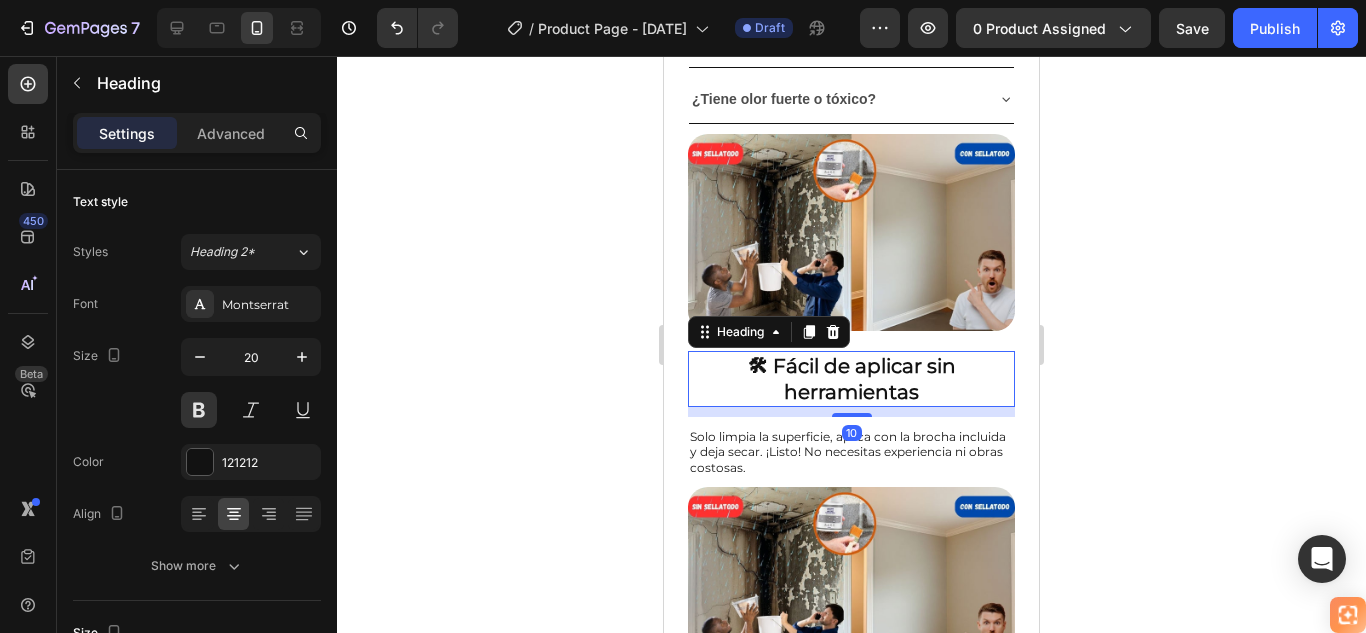 scroll, scrollTop: 2307, scrollLeft: 0, axis: vertical 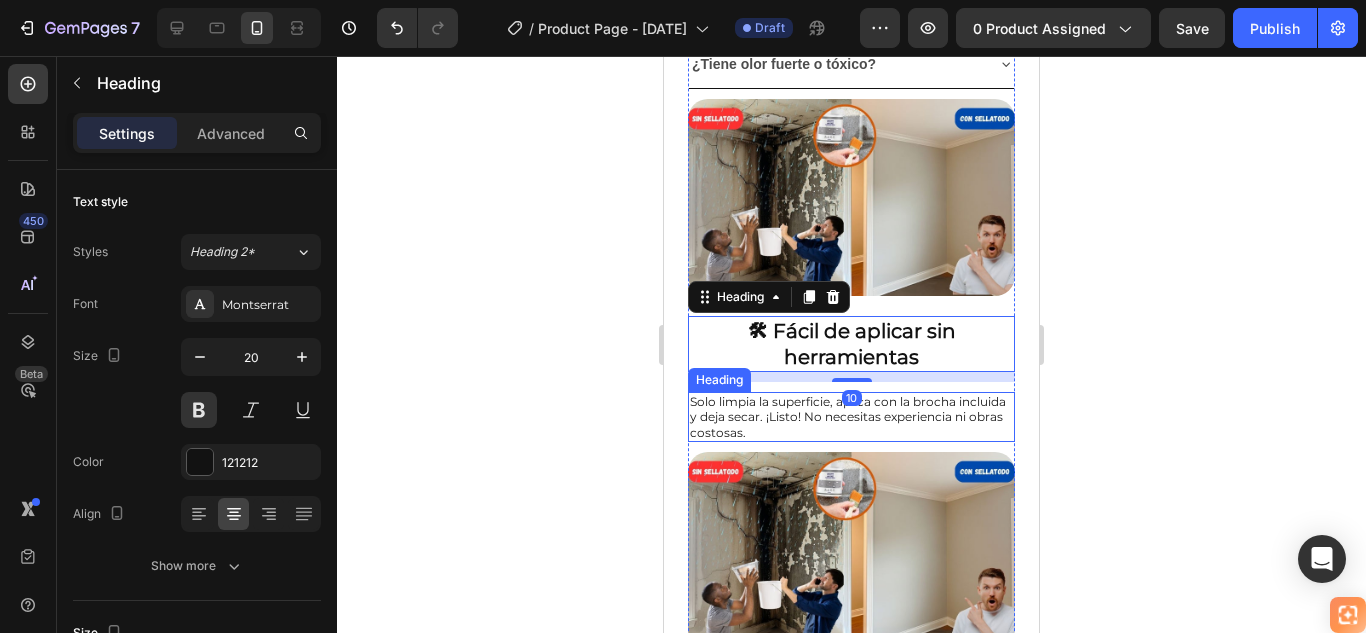 click on "Solo limpia la superficie, aplica con la brocha incluida y deja secar. ¡Listo! No necesitas experiencia ni obras costosas." at bounding box center [851, 417] 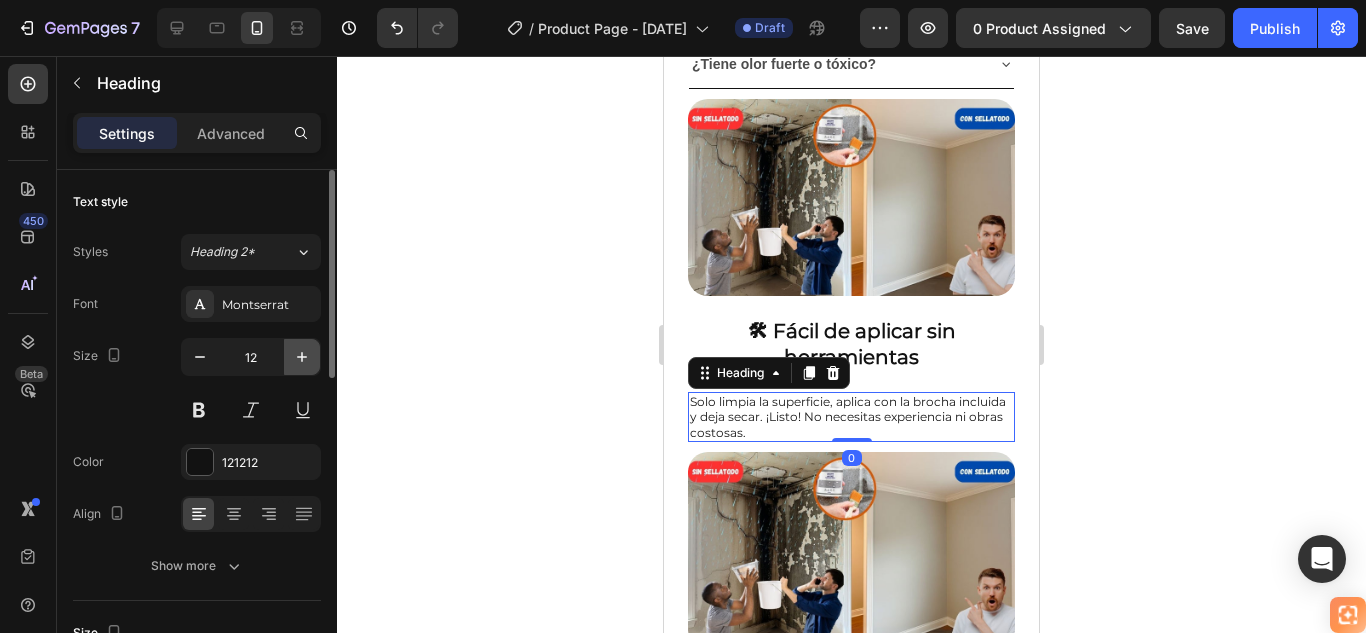 click 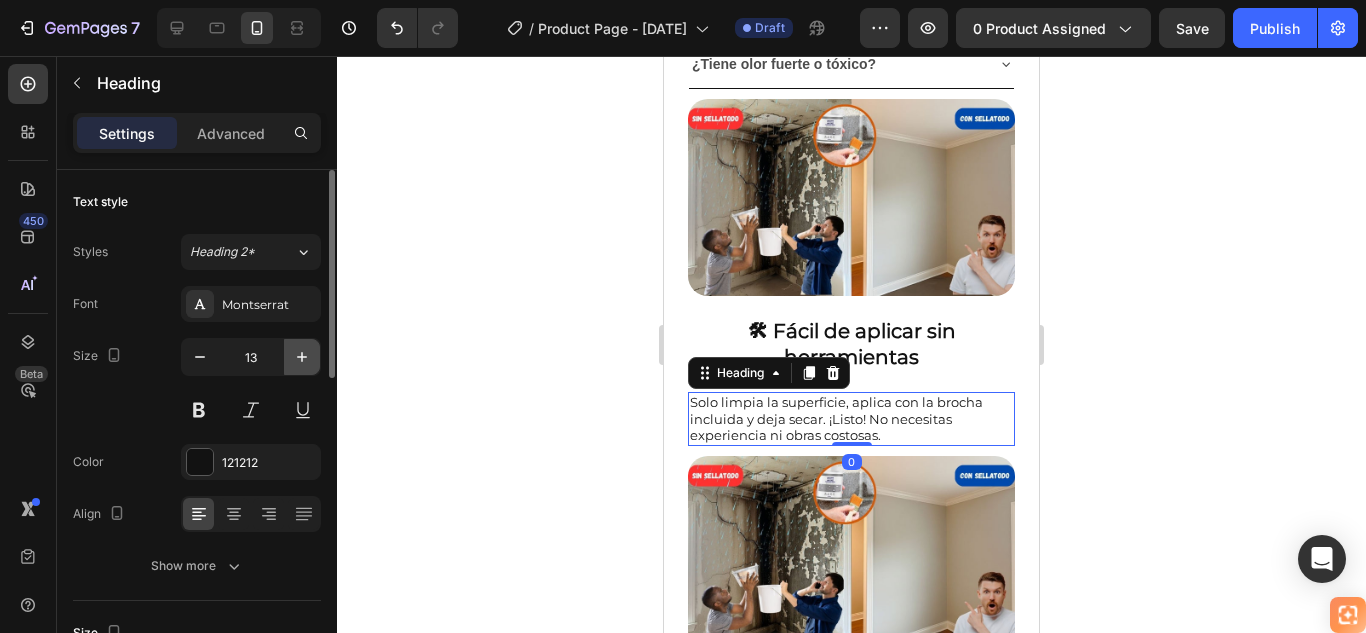 click 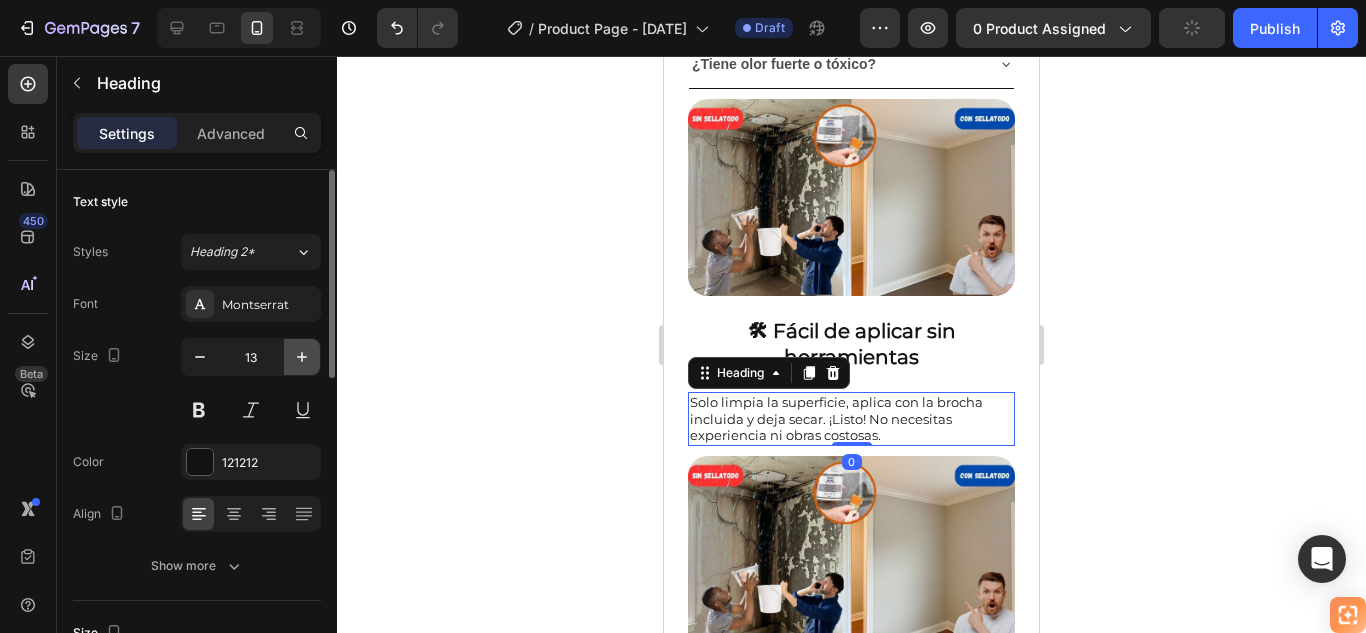 type on "14" 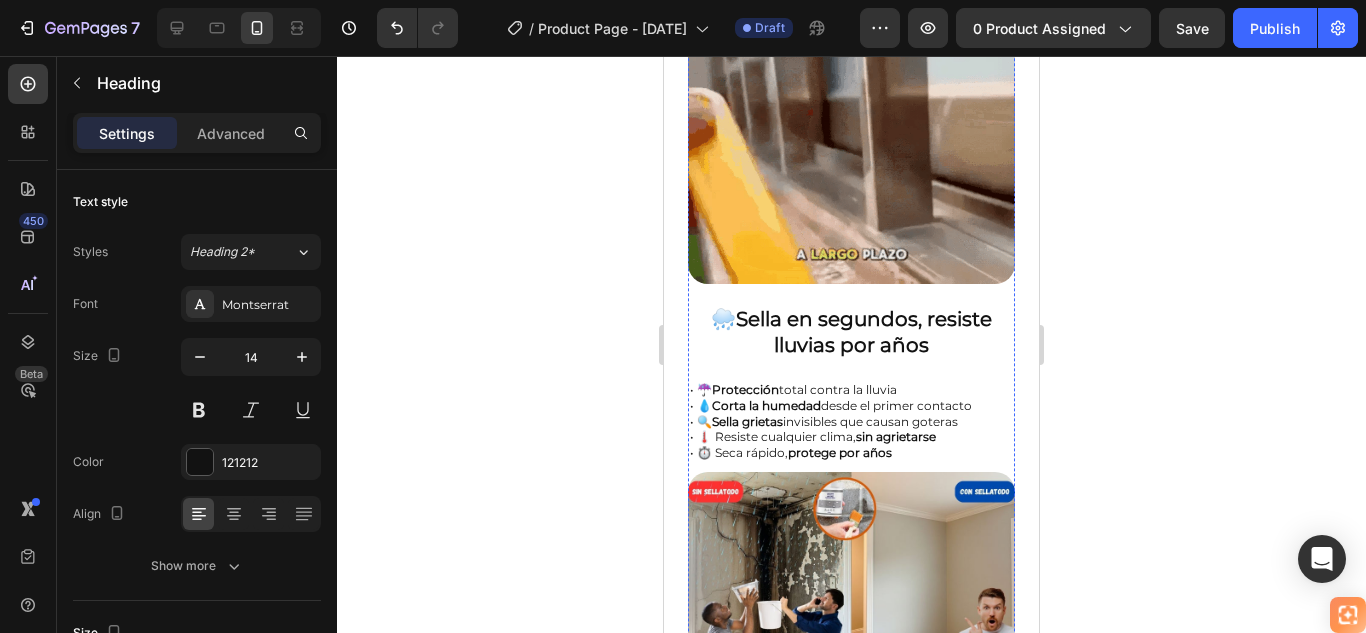scroll, scrollTop: 807, scrollLeft: 0, axis: vertical 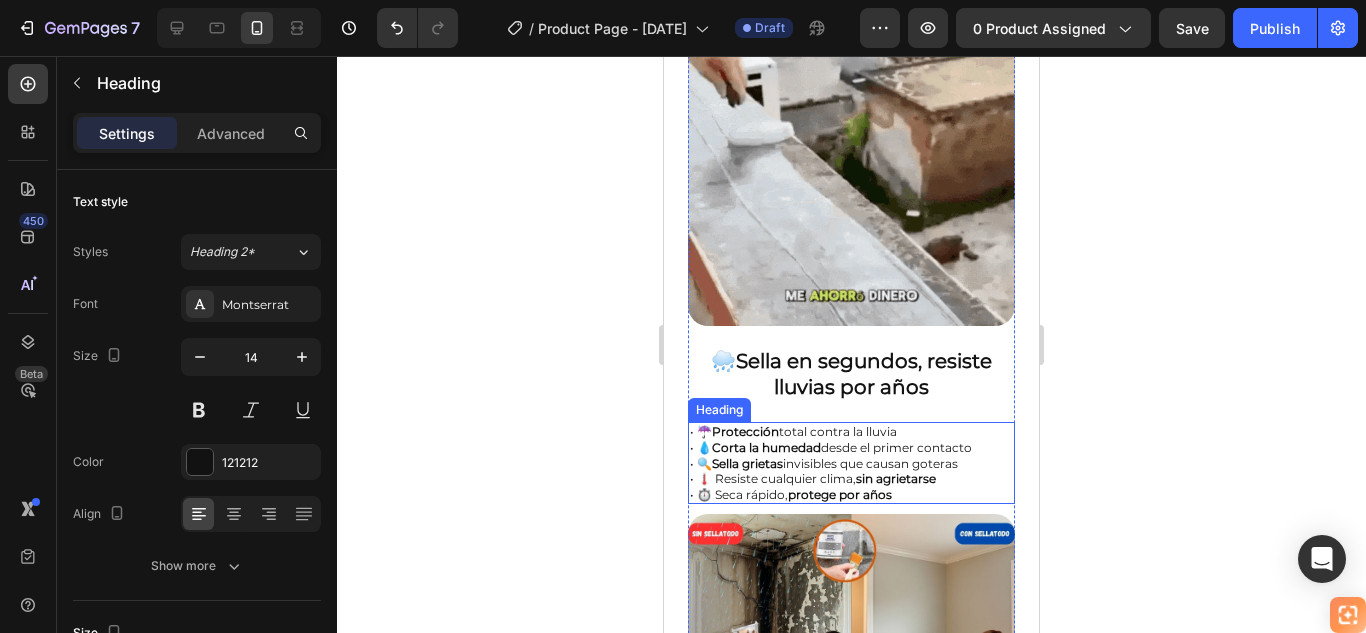 click on "• ☔  Protección  total contra la lluvia • 💧  Corta la humedad  desde el primer contacto • 🔍  Sella grietas  invisibles que causan goteras • 🌡️ Resiste cualquier clima,  sin agrietarse • ⏱️ Seca rápido,  protege por años" at bounding box center (851, 463) 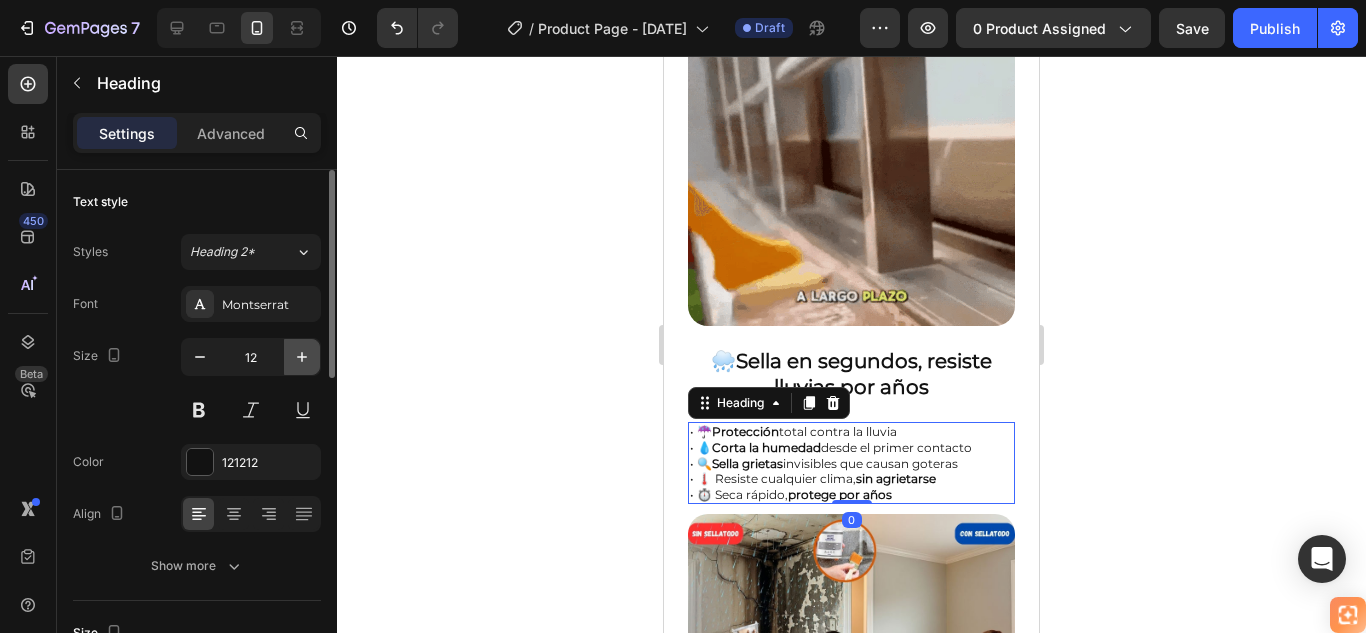 click 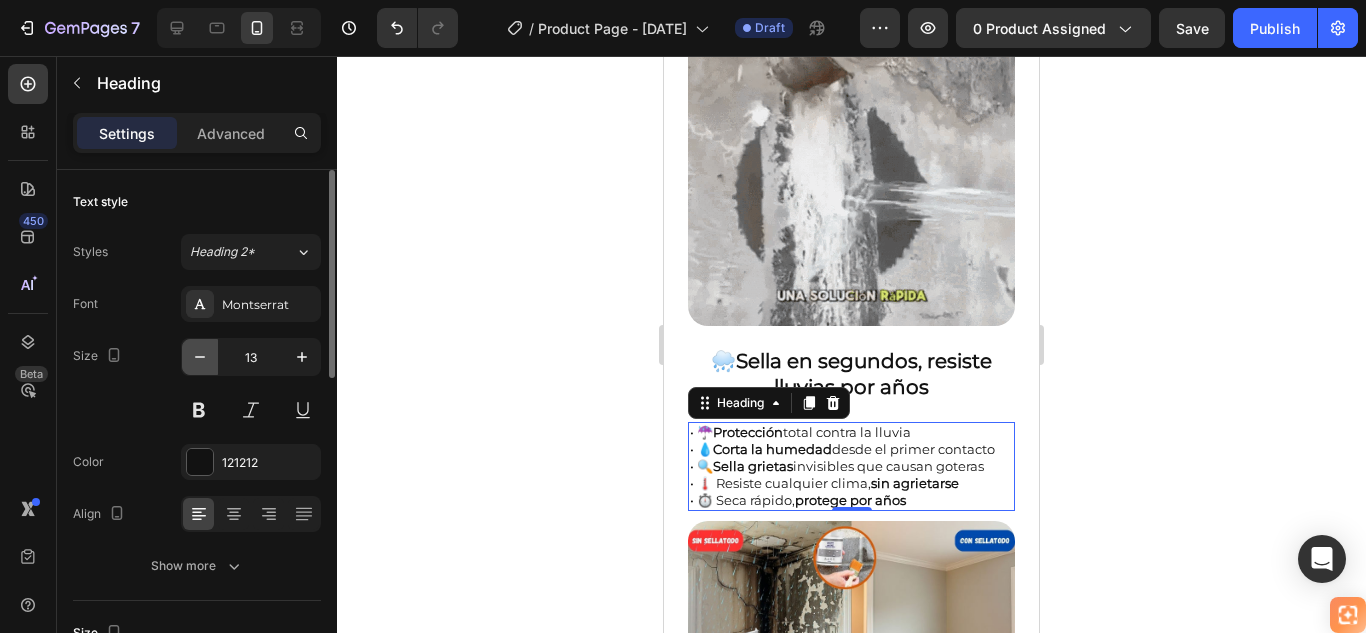 click 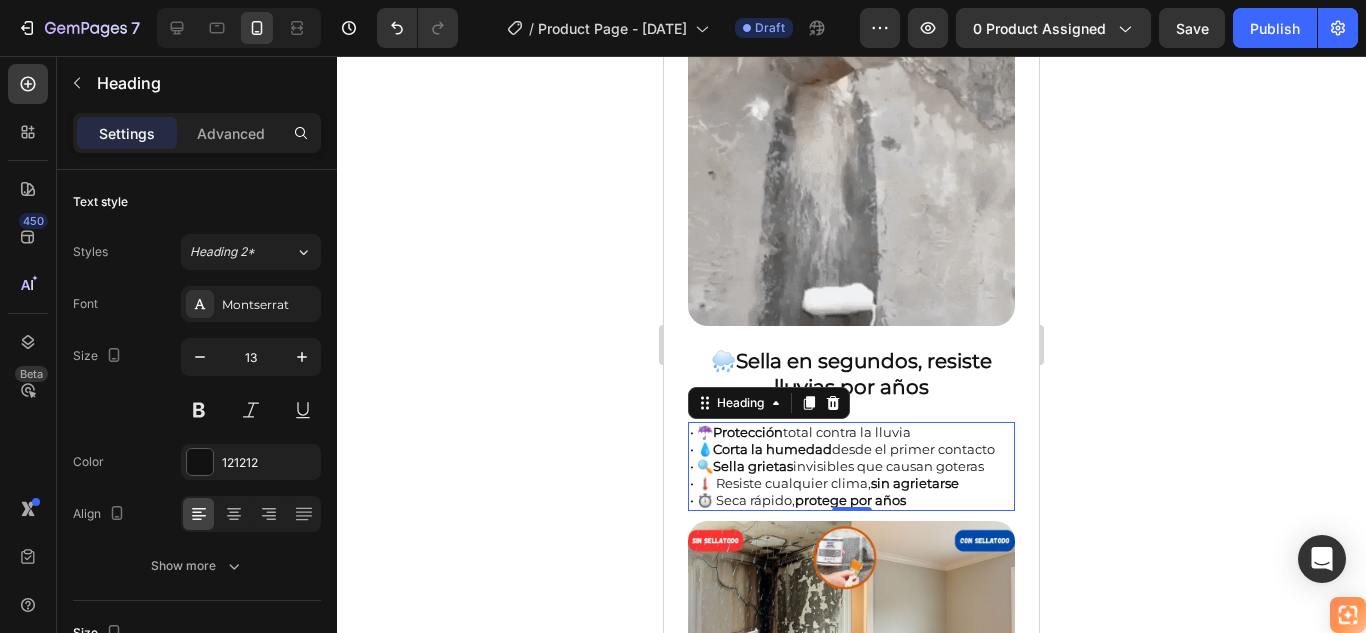 type on "12" 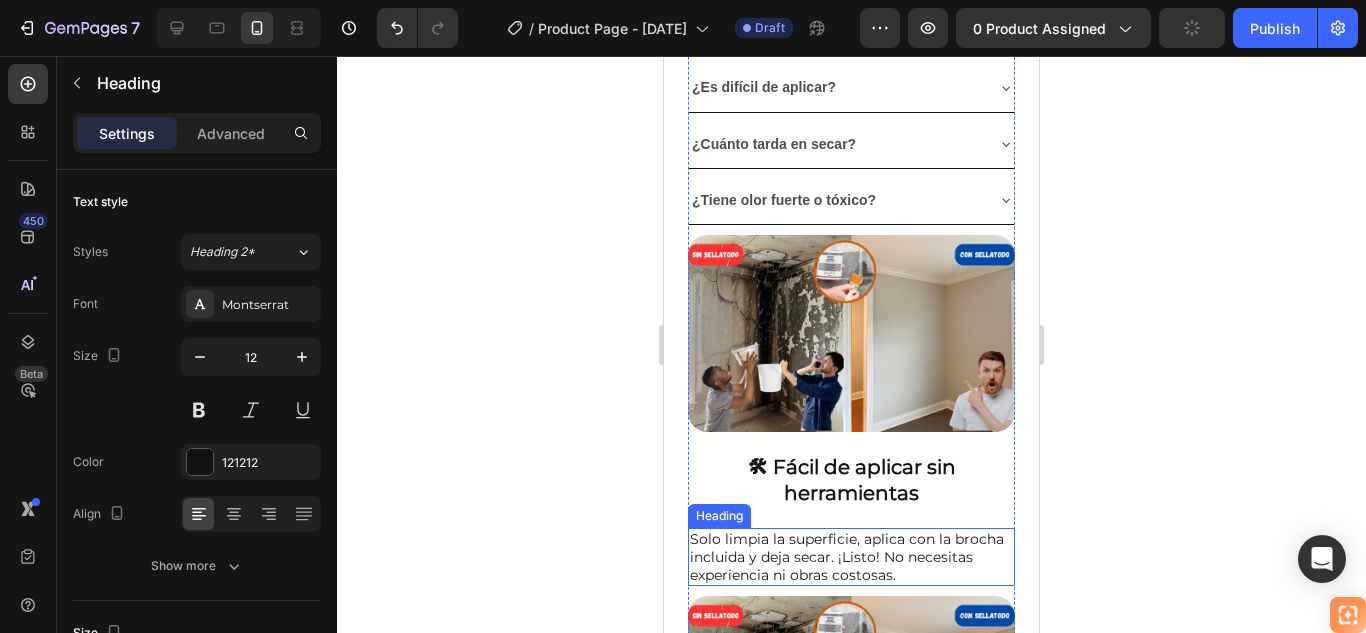 scroll, scrollTop: 2207, scrollLeft: 0, axis: vertical 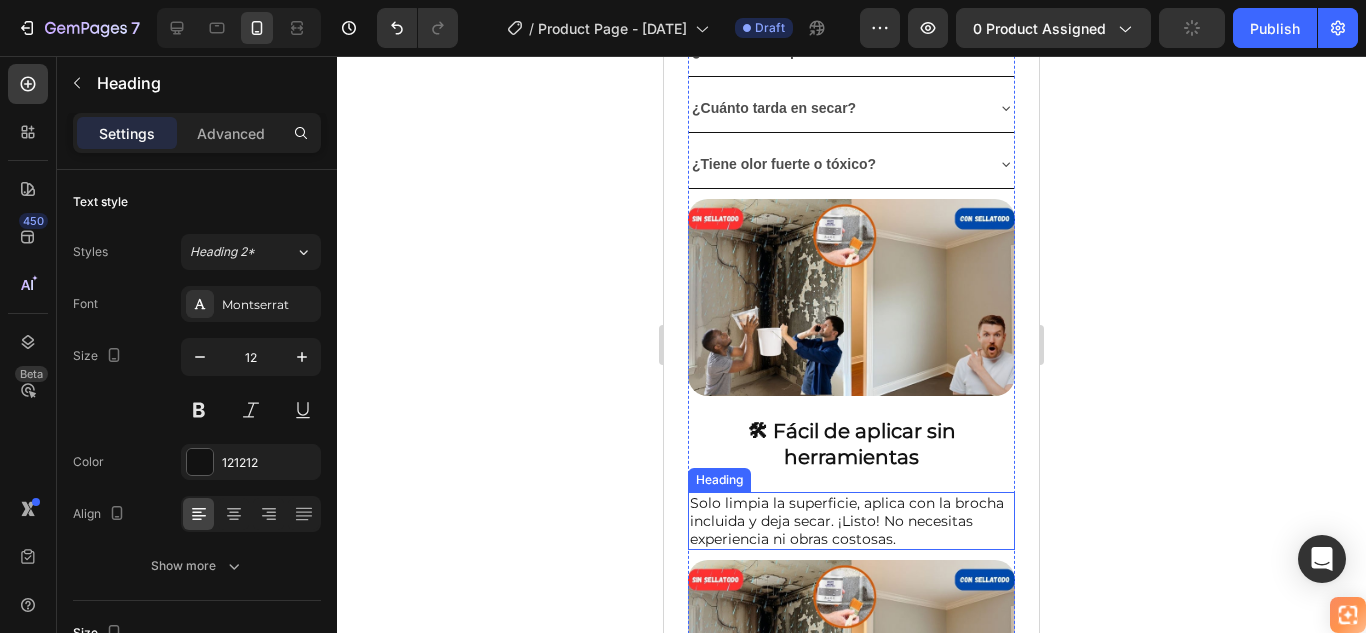 click on "Solo limpia la superficie, aplica con la brocha incluida y deja secar. ¡Listo! No necesitas experiencia ni obras costosas." at bounding box center [851, 521] 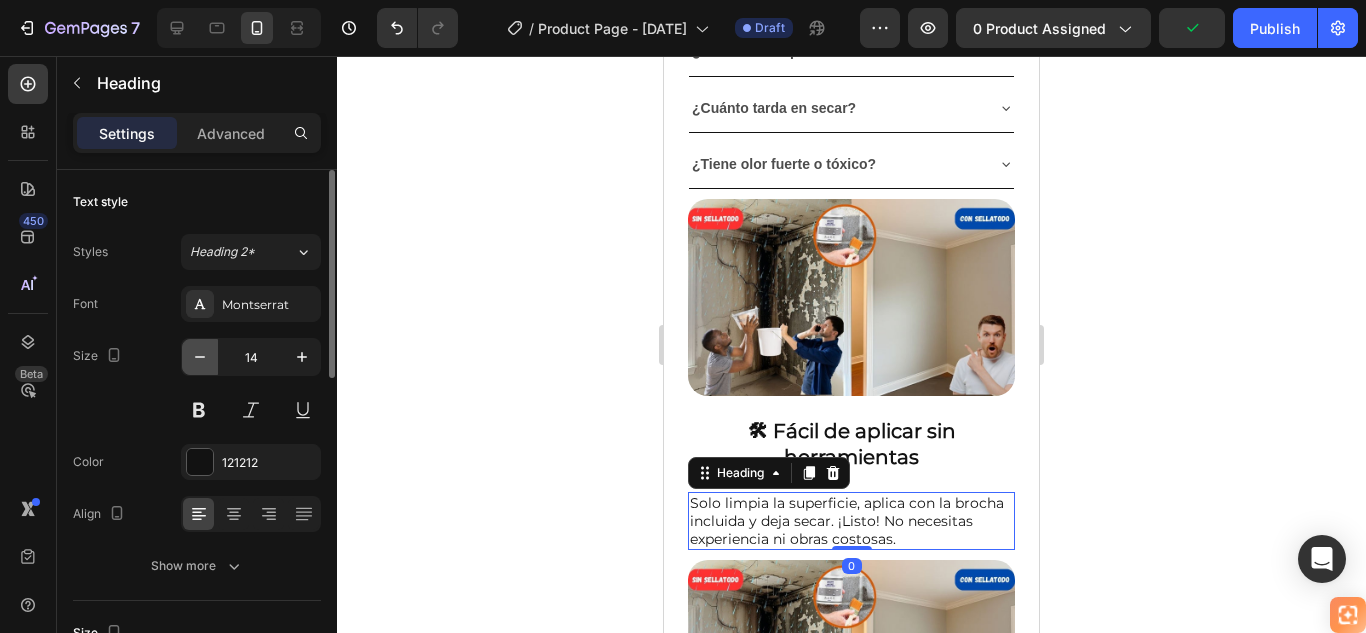 click 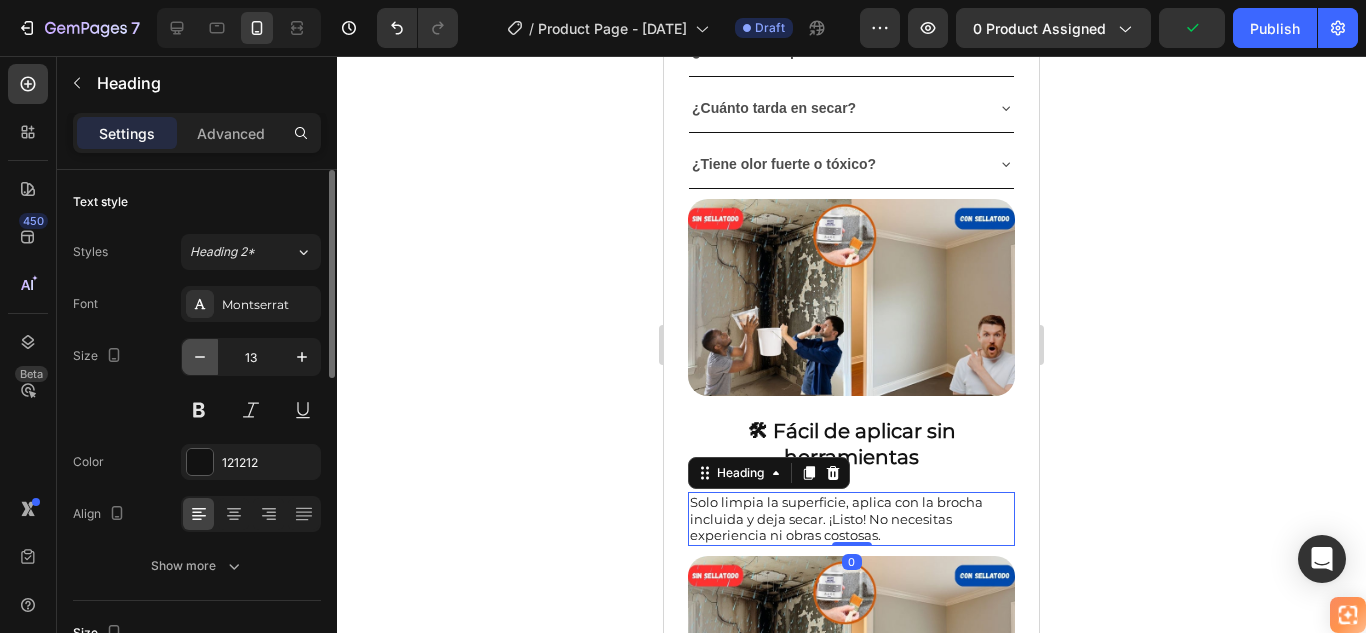 click 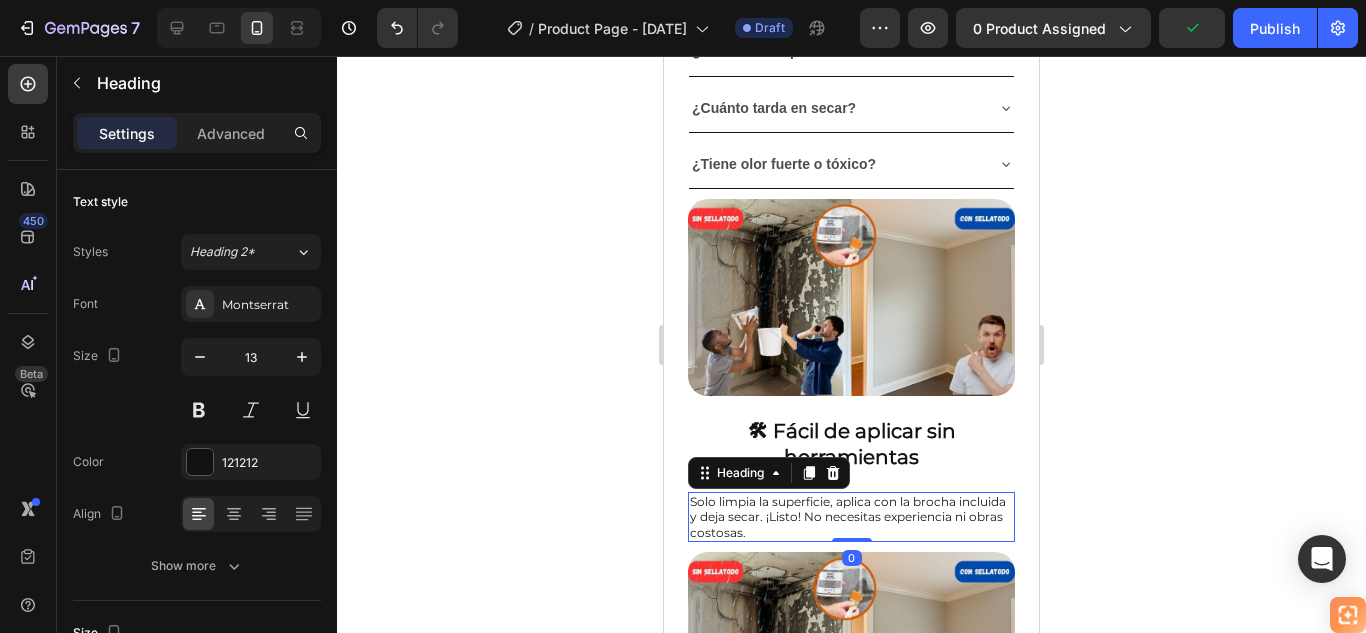 type on "12" 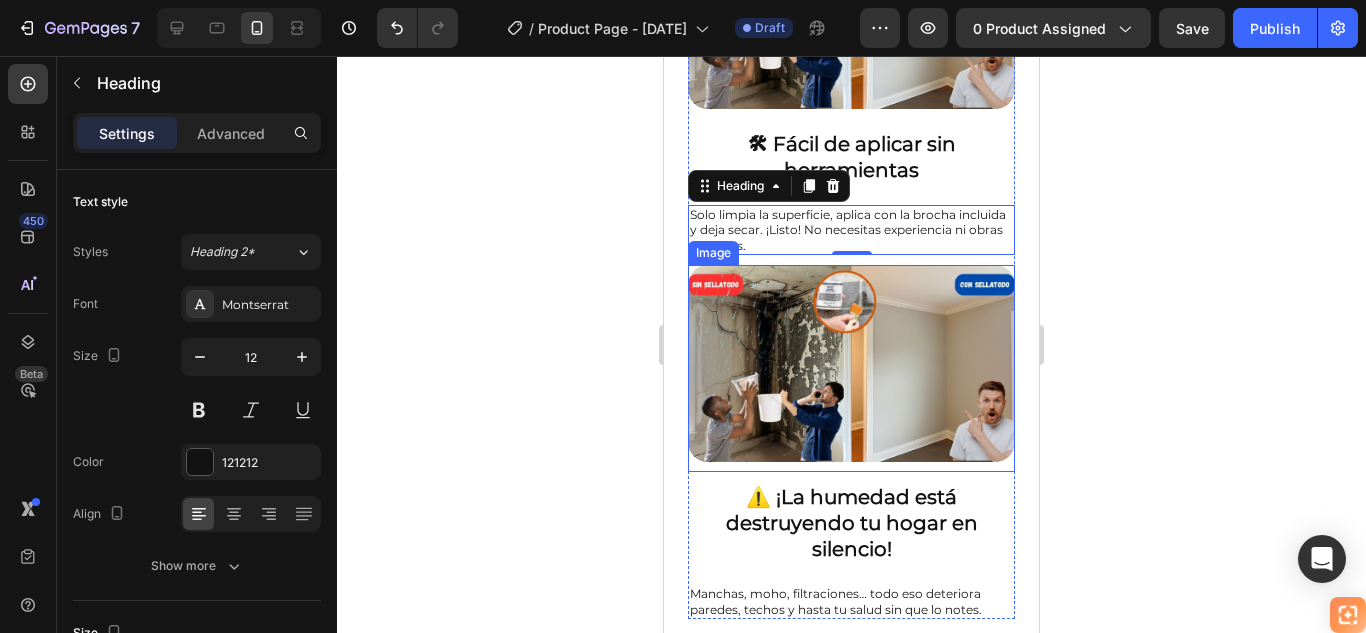scroll, scrollTop: 2607, scrollLeft: 0, axis: vertical 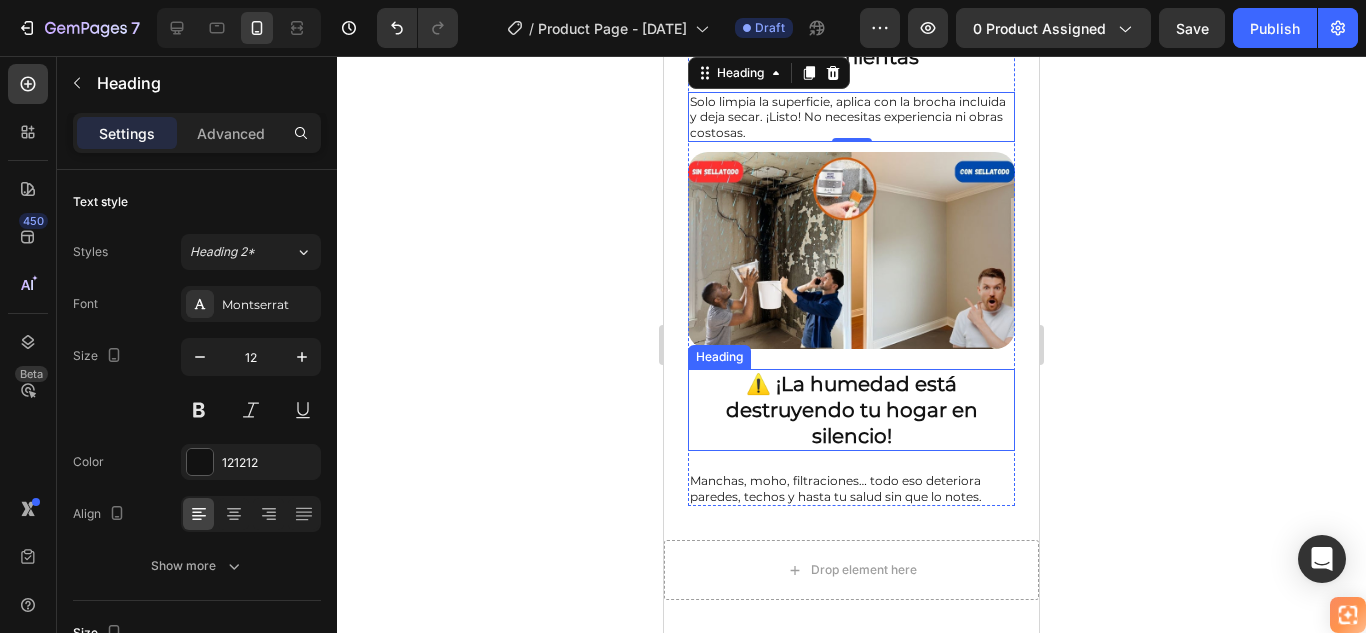 click on "⚠️ ¡La humedad está destruyendo tu hogar en silencio!" at bounding box center [851, 410] 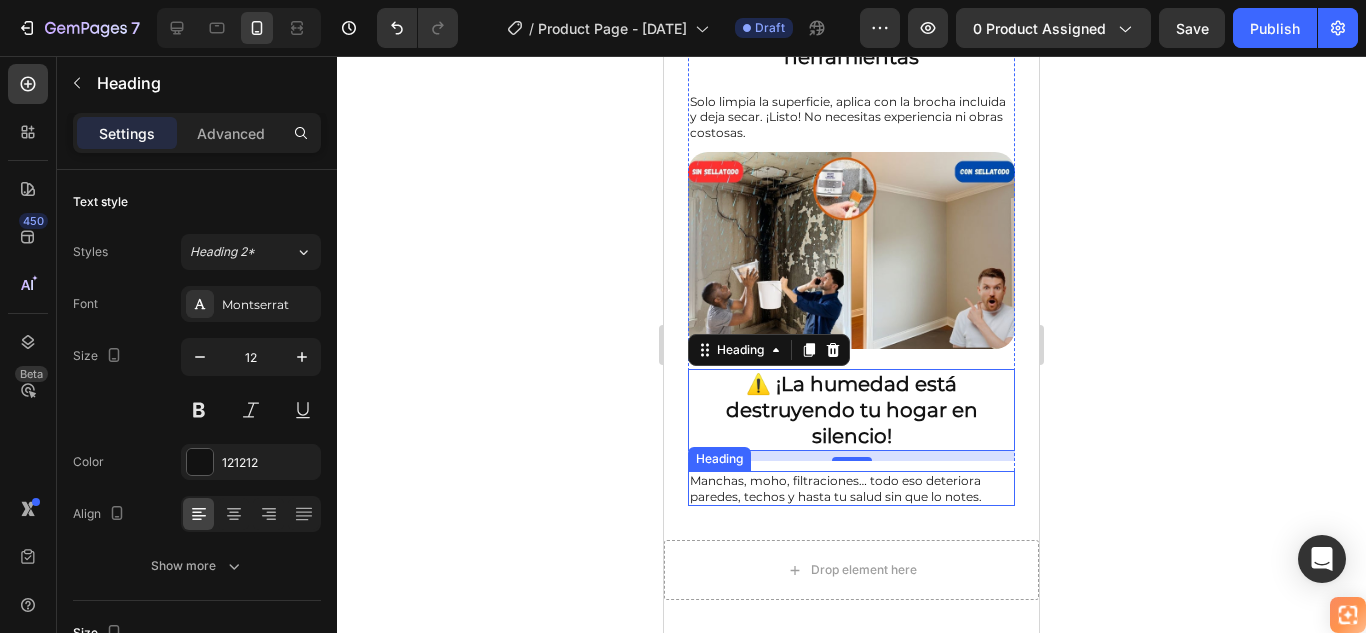 click on "Manchas, moho, filtraciones… todo eso deteriora paredes, techos y hasta tu salud sin que lo notes." at bounding box center [851, 488] 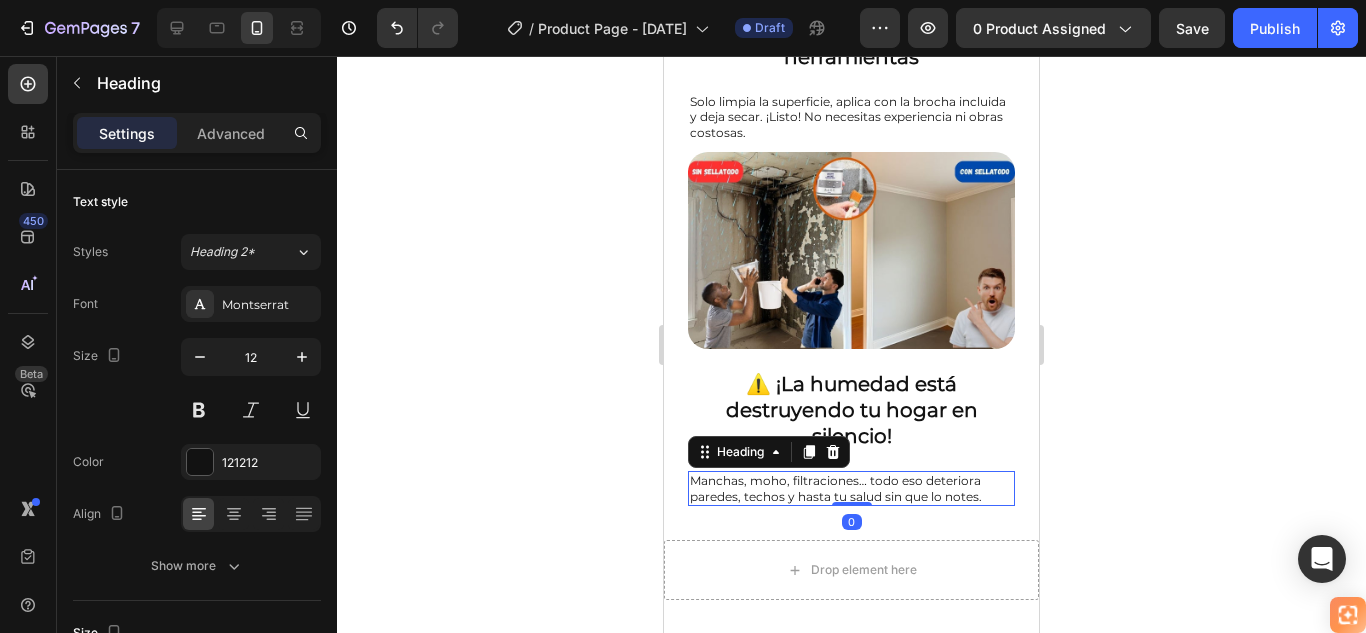 click 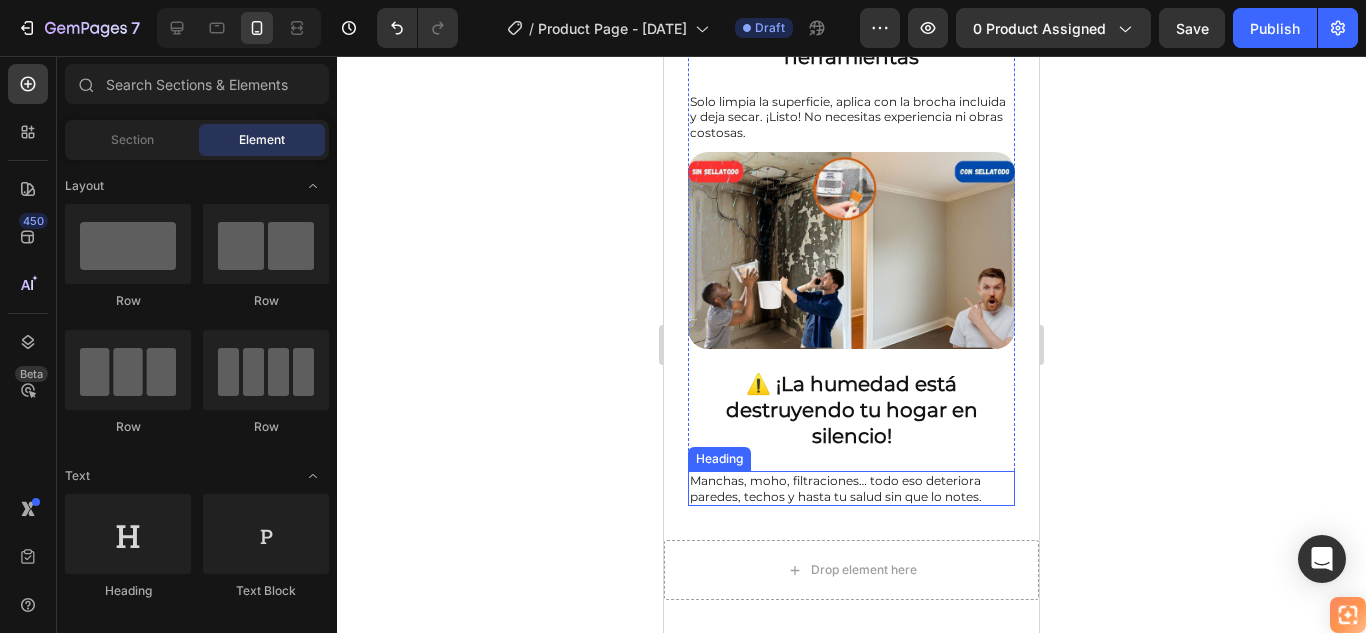 click on "Manchas, moho, filtraciones… todo eso deteriora paredes, techos y hasta tu salud sin que lo notes." at bounding box center [851, 488] 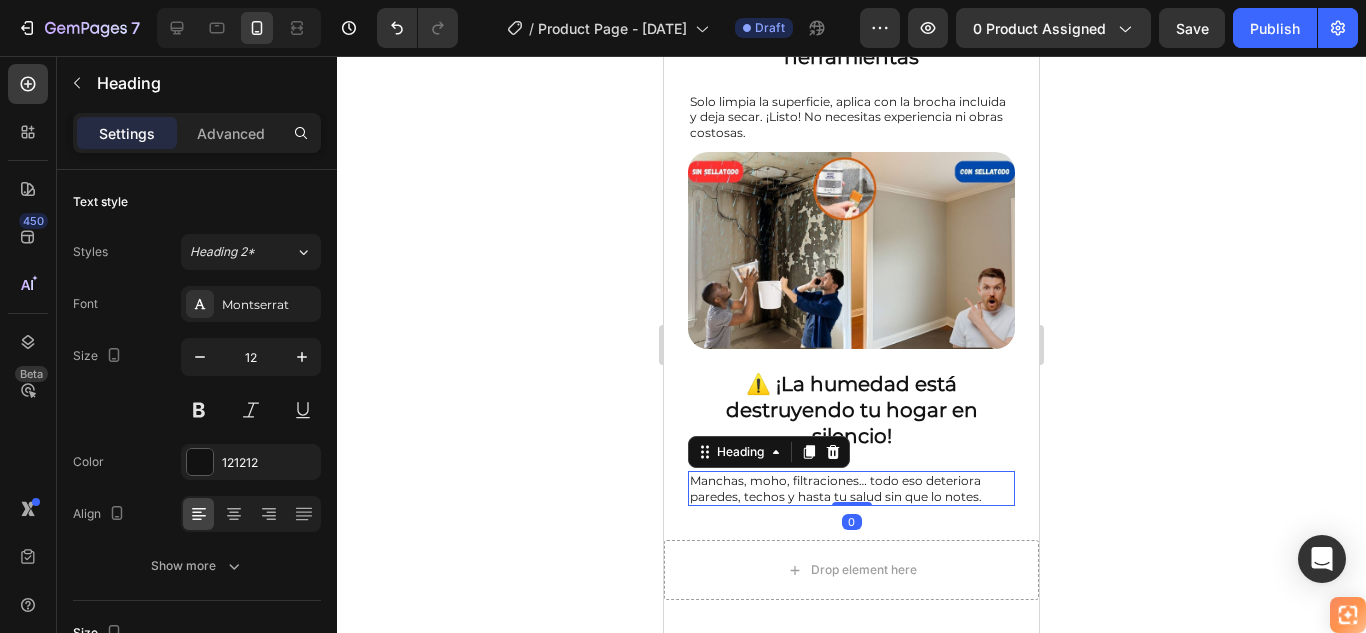 drag, startPoint x: 231, startPoint y: 128, endPoint x: 249, endPoint y: 156, distance: 33.286633 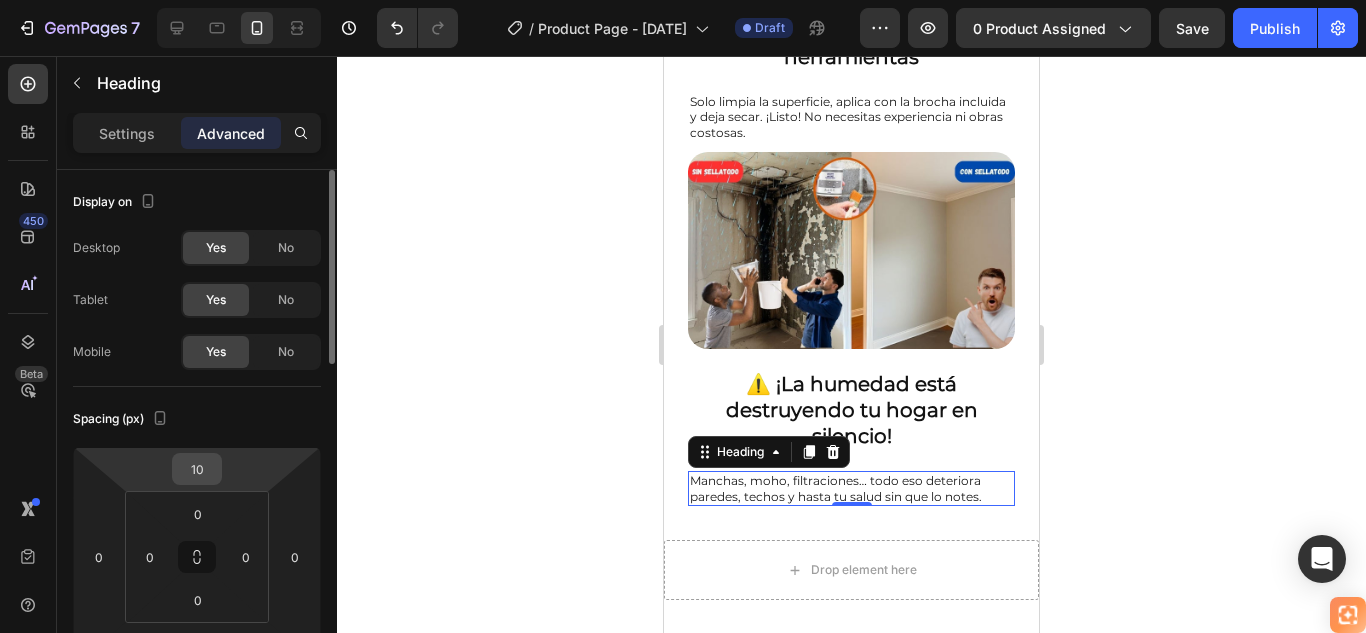 click on "10" at bounding box center (197, 469) 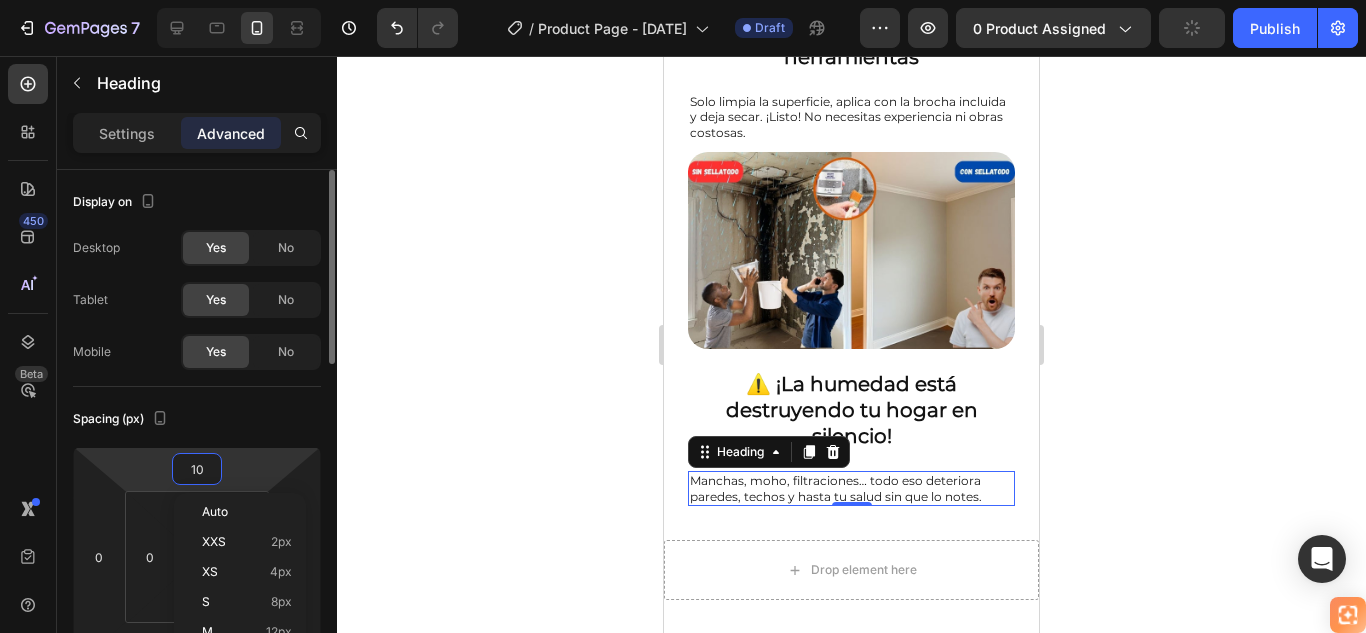 type on "0" 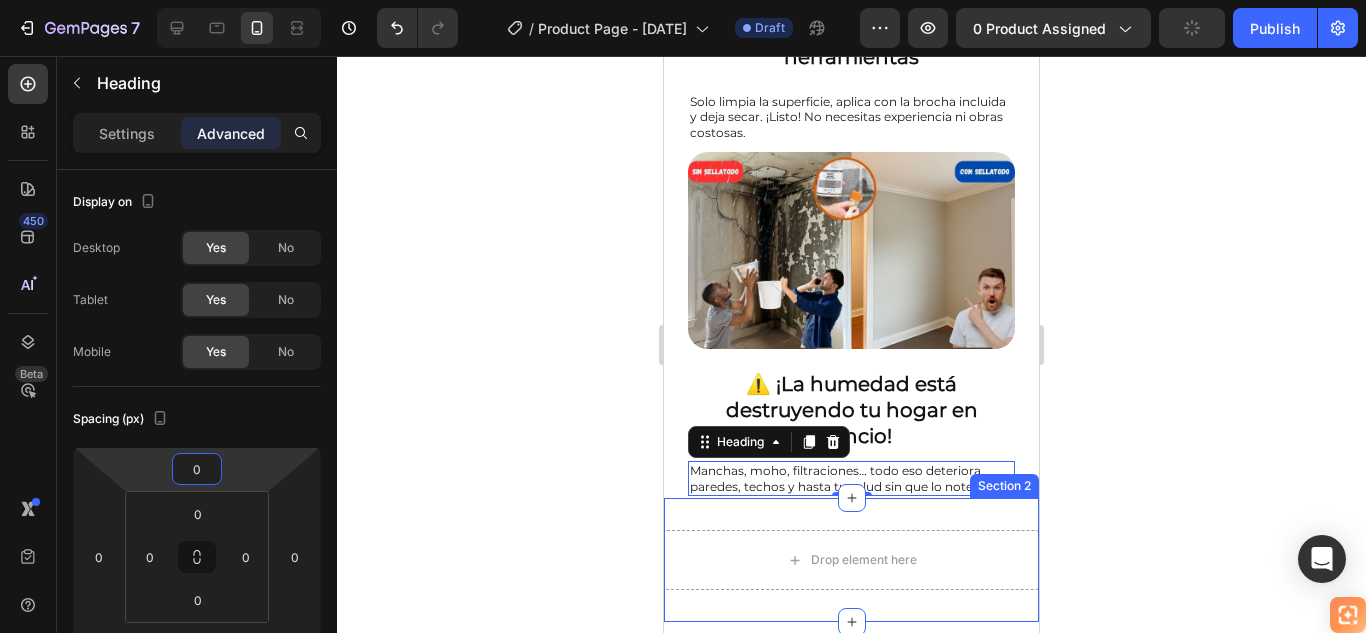 click 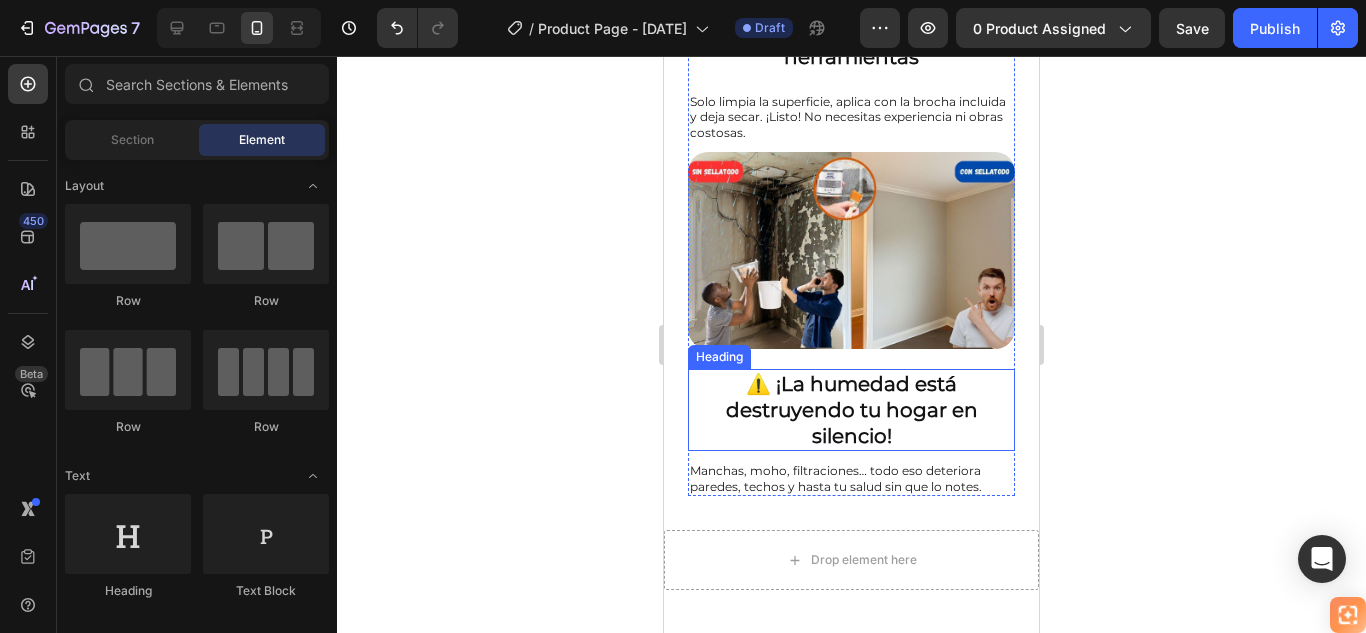 click on "⚠️ ¡La humedad está destruyendo tu hogar en silencio!" at bounding box center (851, 410) 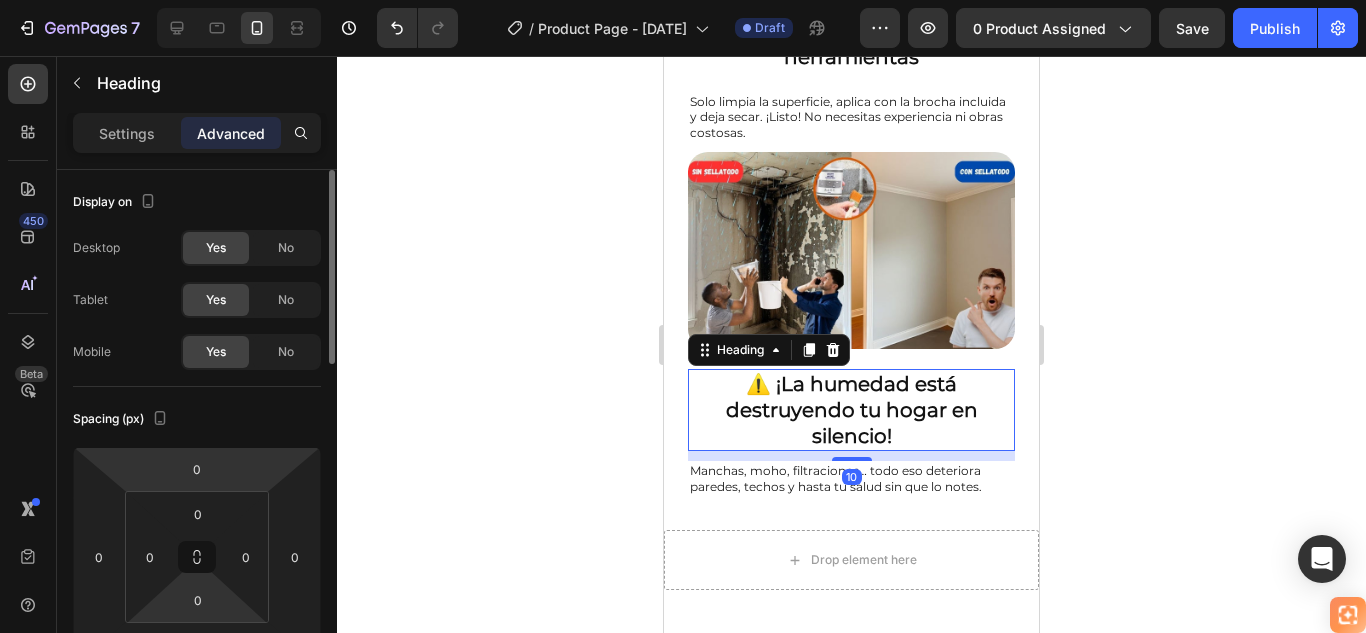 scroll, scrollTop: 100, scrollLeft: 0, axis: vertical 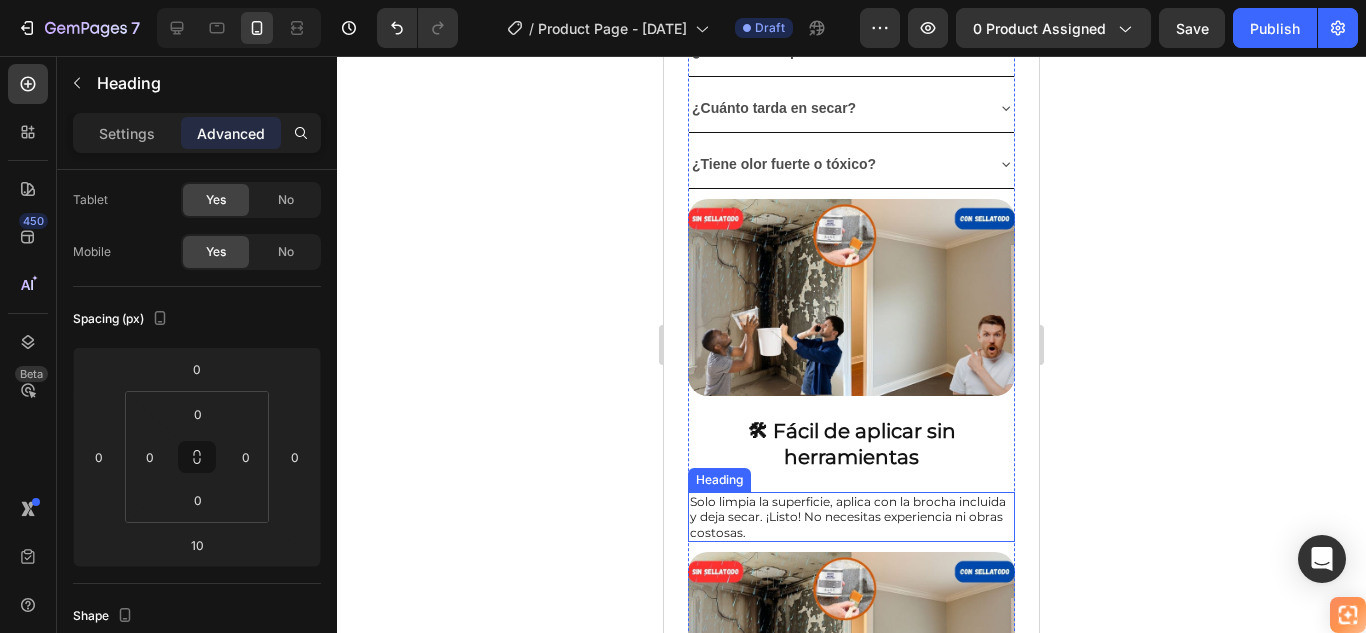 click on "Solo limpia la superficie, aplica con la brocha incluida y deja secar. ¡Listo! No necesitas experiencia ni obras costosas." at bounding box center (851, 517) 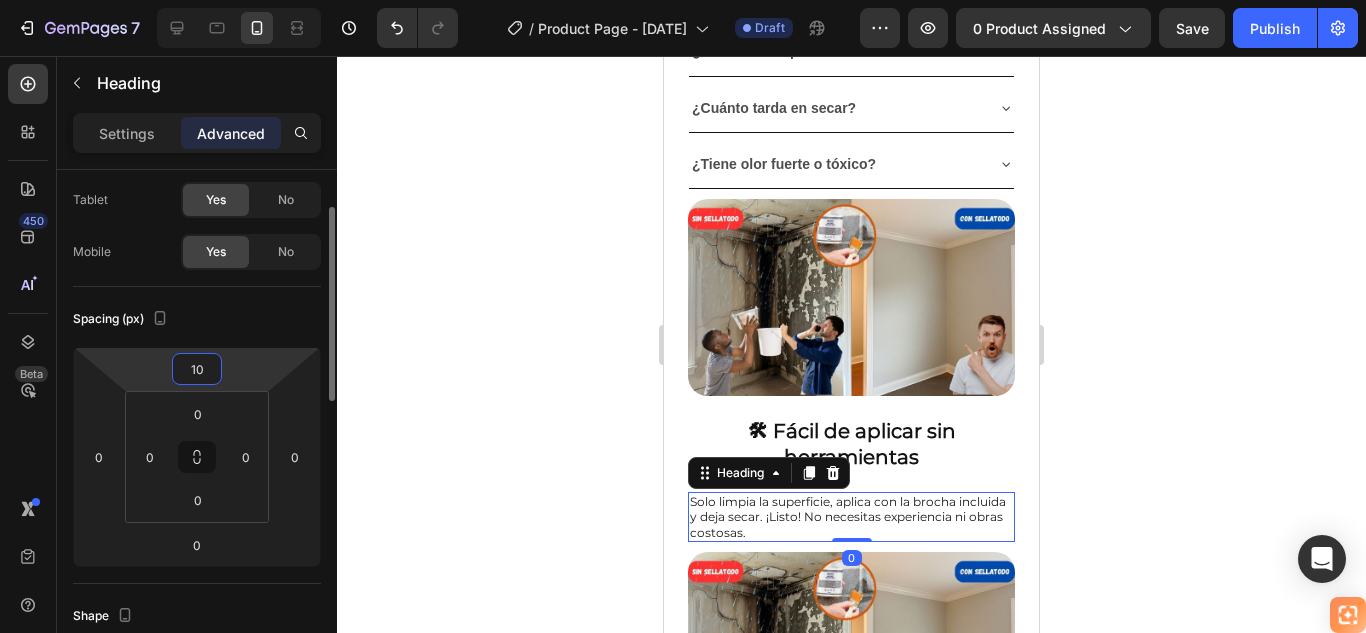 click on "10" at bounding box center [197, 369] 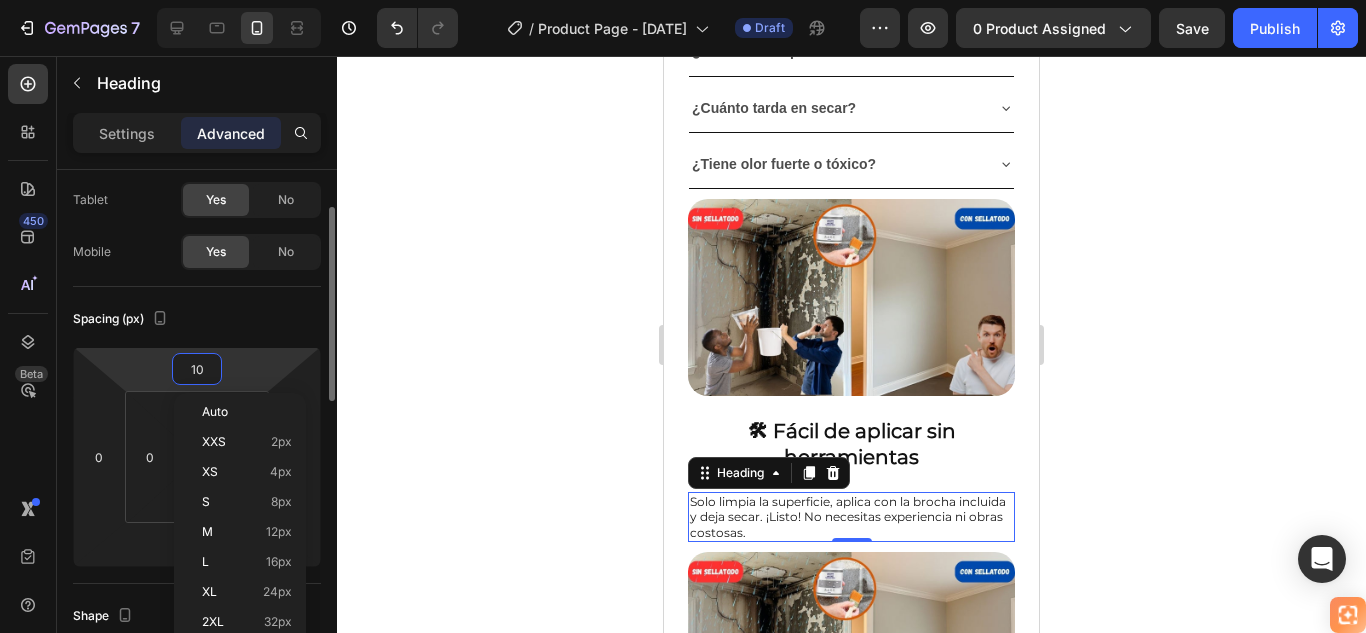 type on "0" 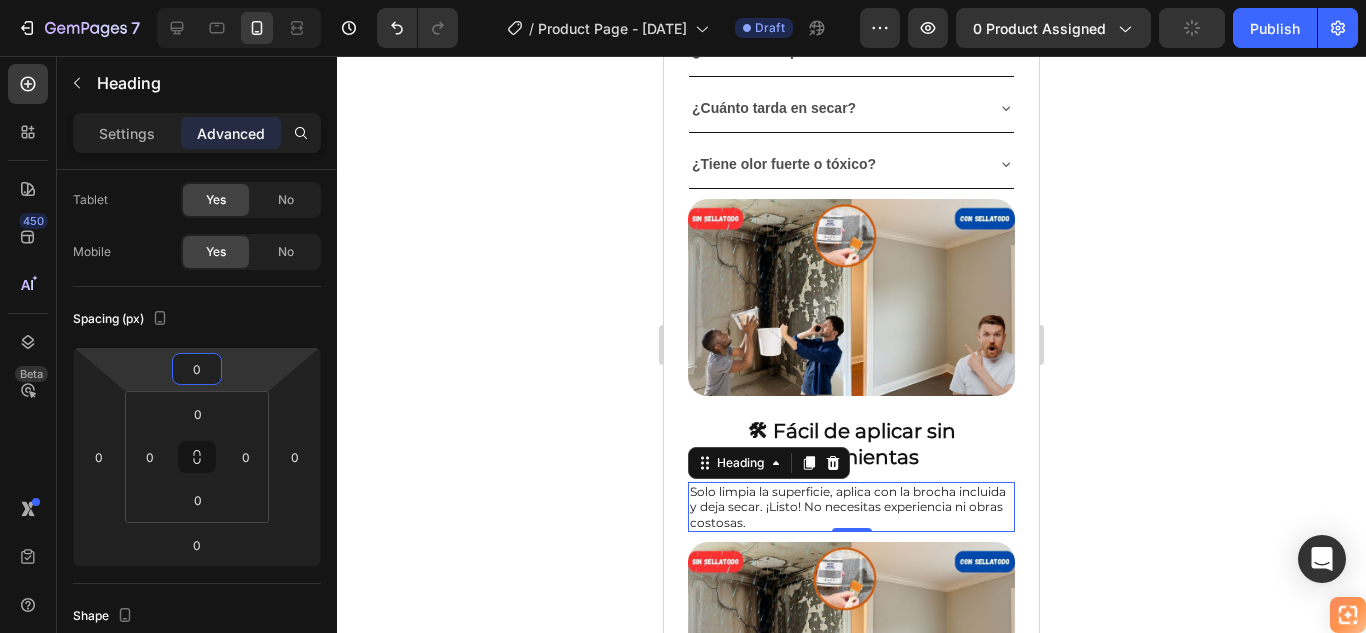 click 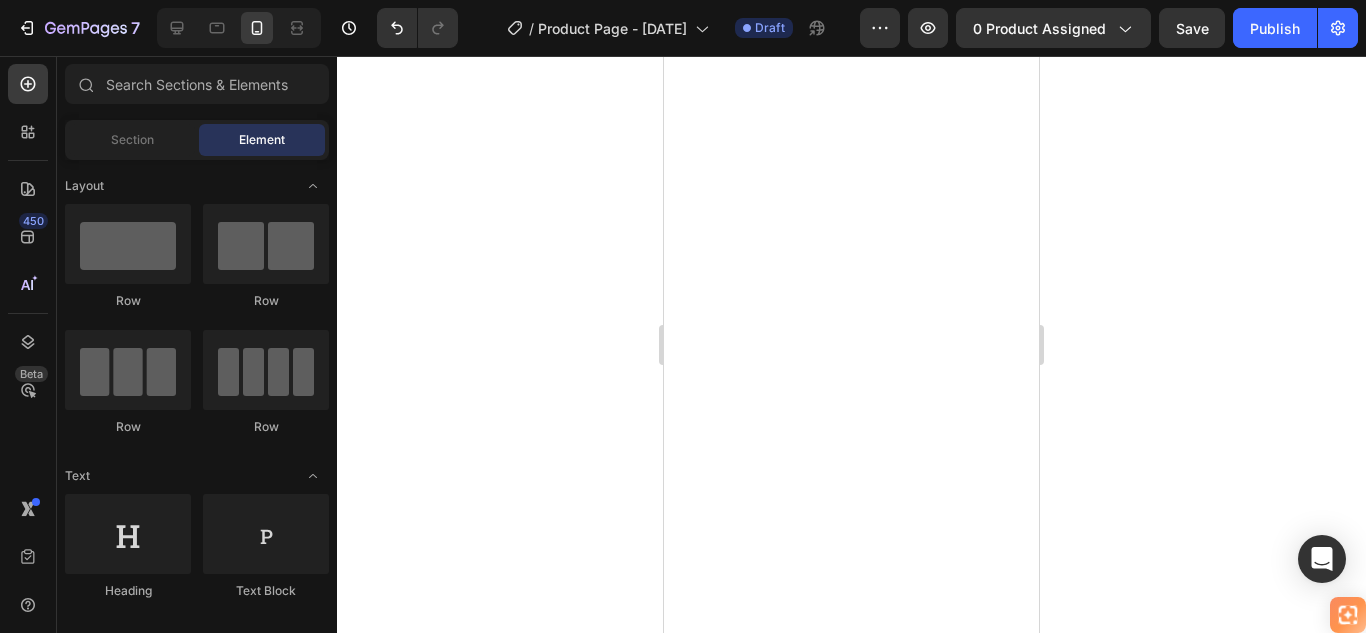 scroll, scrollTop: 0, scrollLeft: 0, axis: both 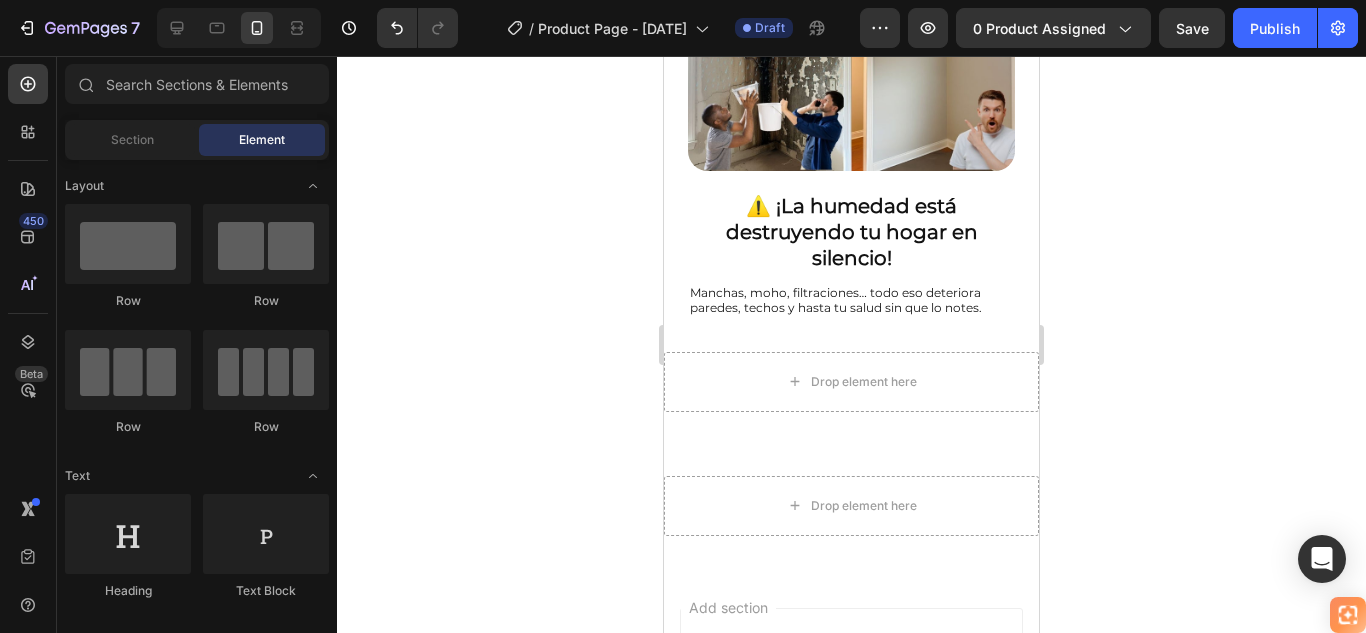 drag, startPoint x: 1026, startPoint y: 460, endPoint x: 1754, endPoint y: 597, distance: 740.7786 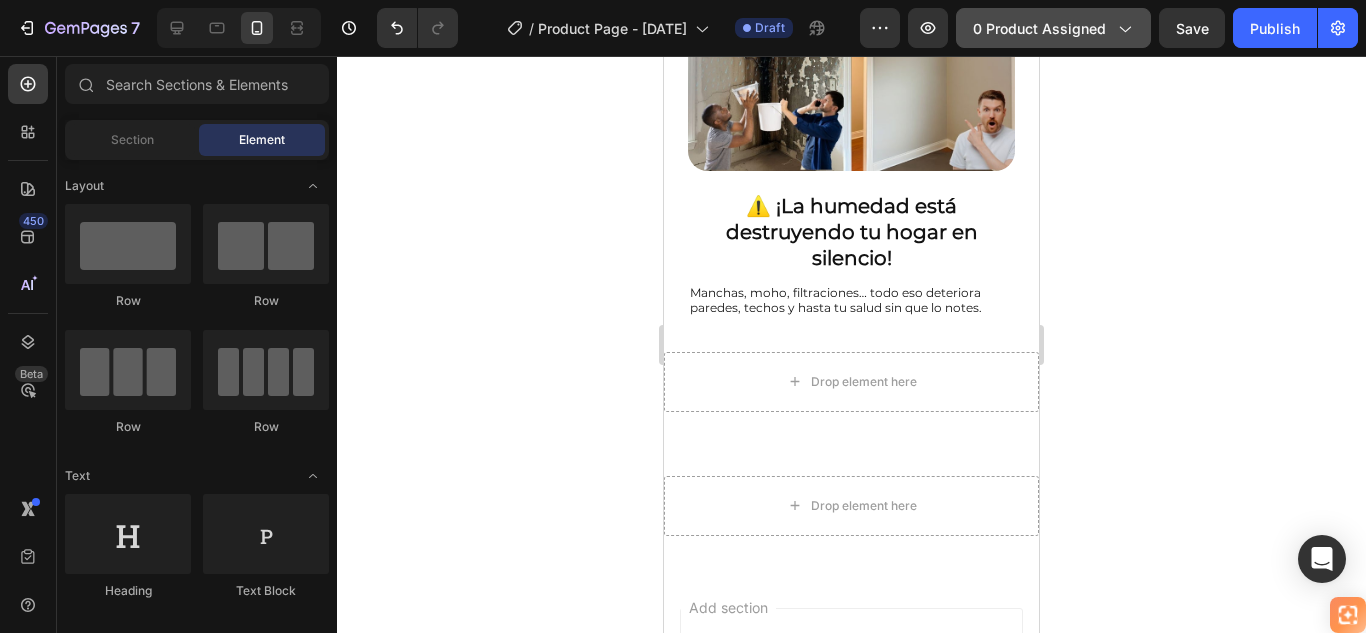 click 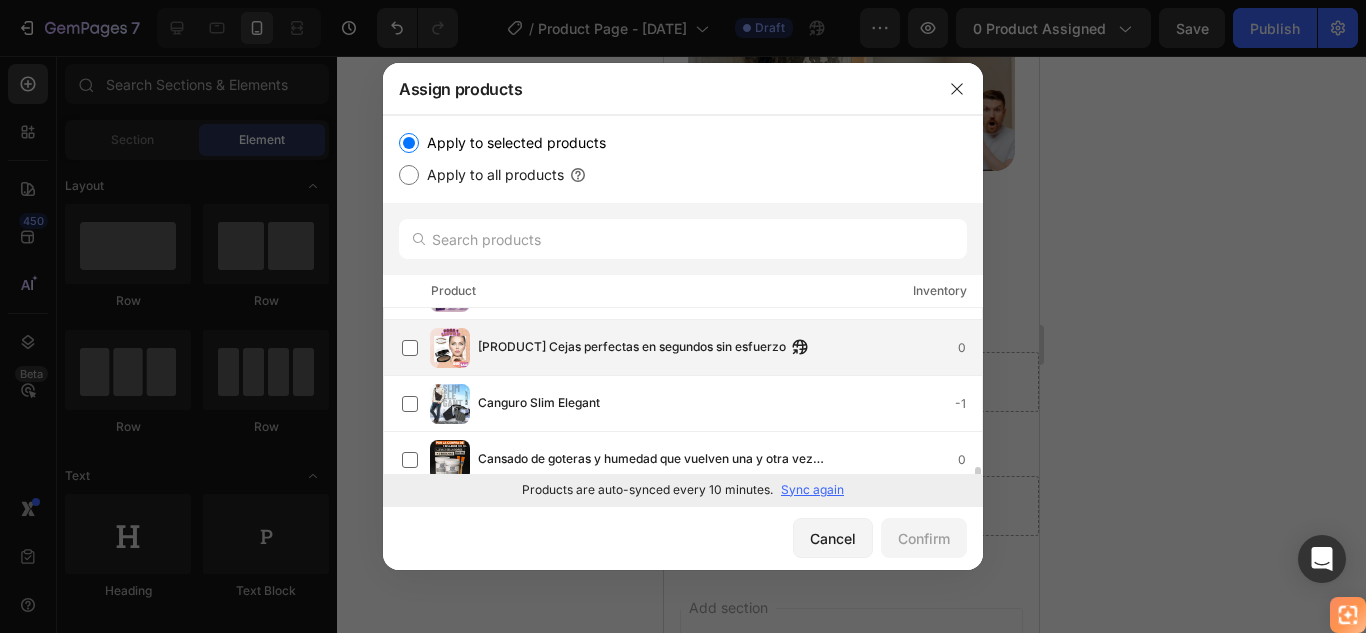 scroll, scrollTop: 200, scrollLeft: 0, axis: vertical 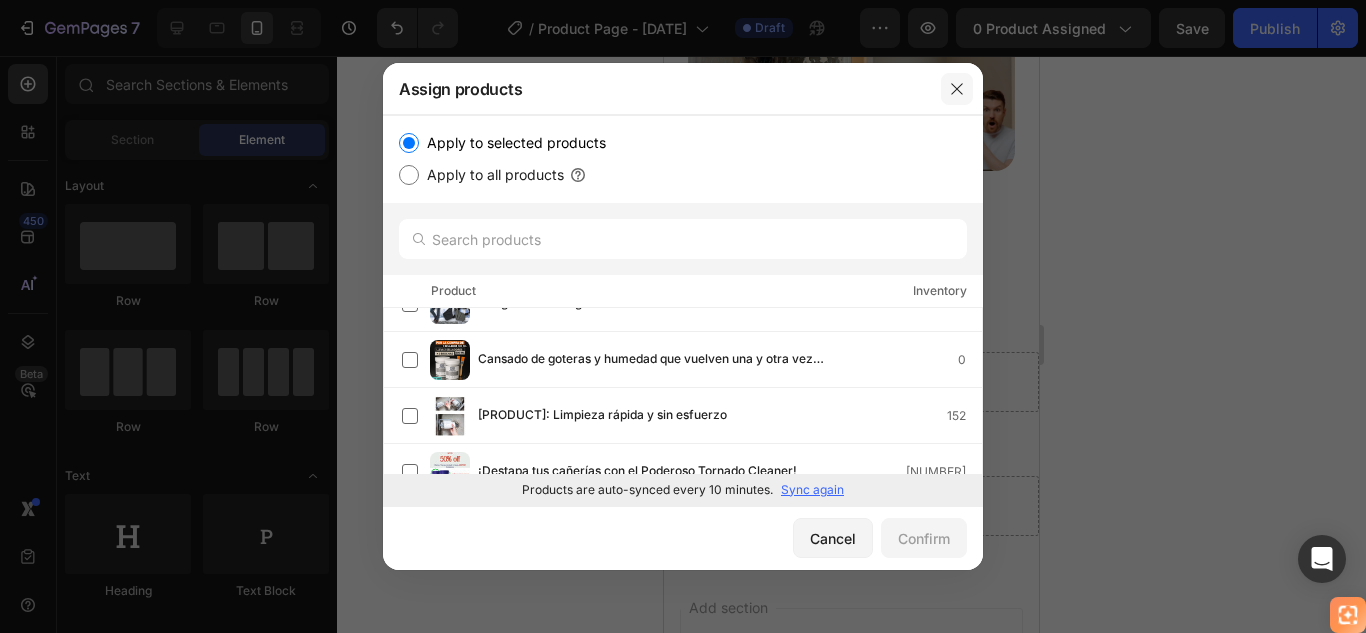 click 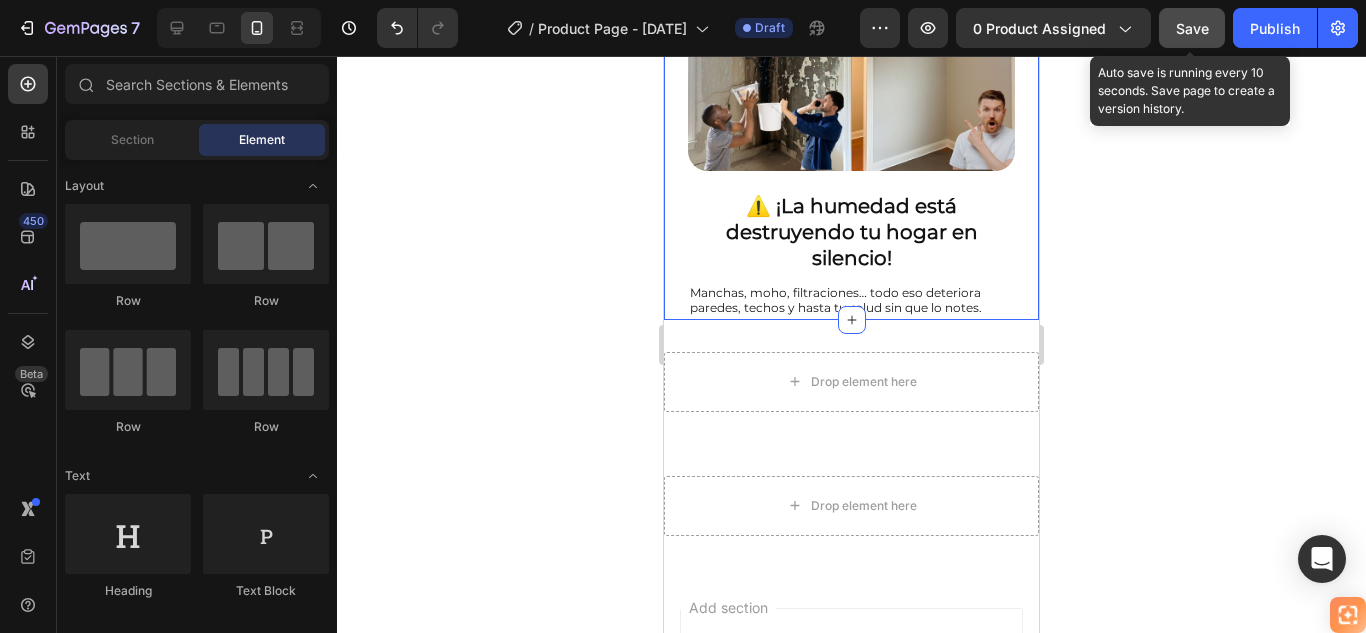 click on "Save" at bounding box center (1192, 28) 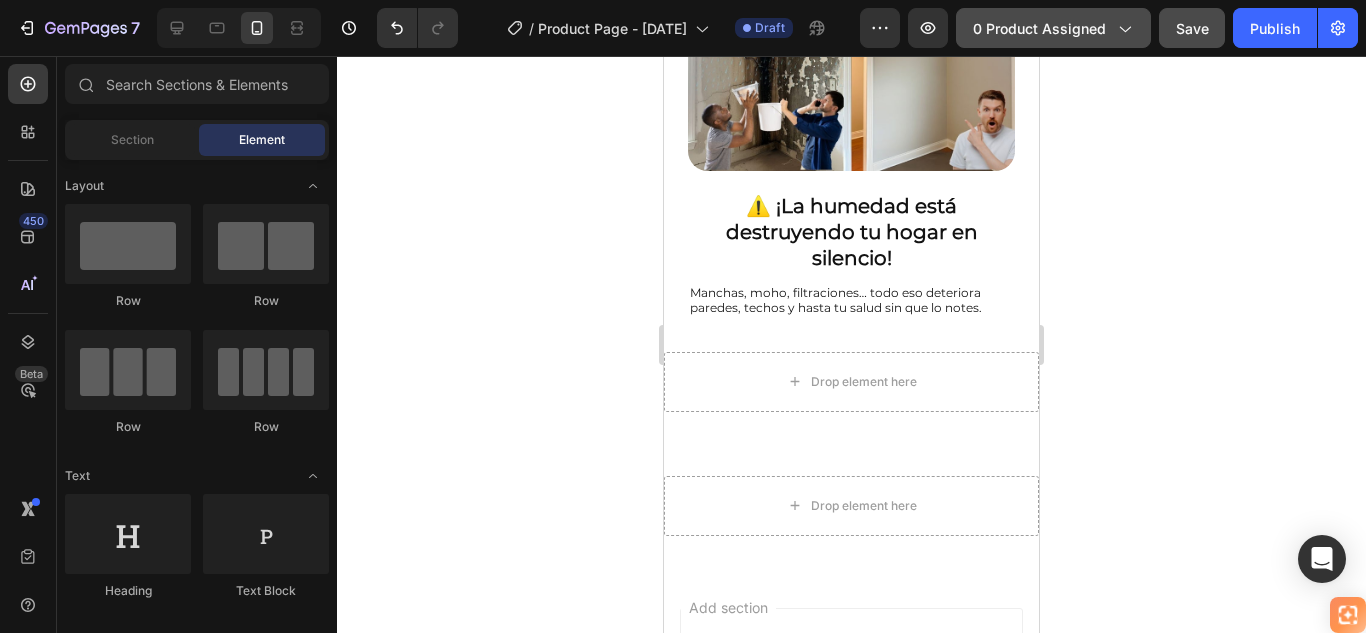 click 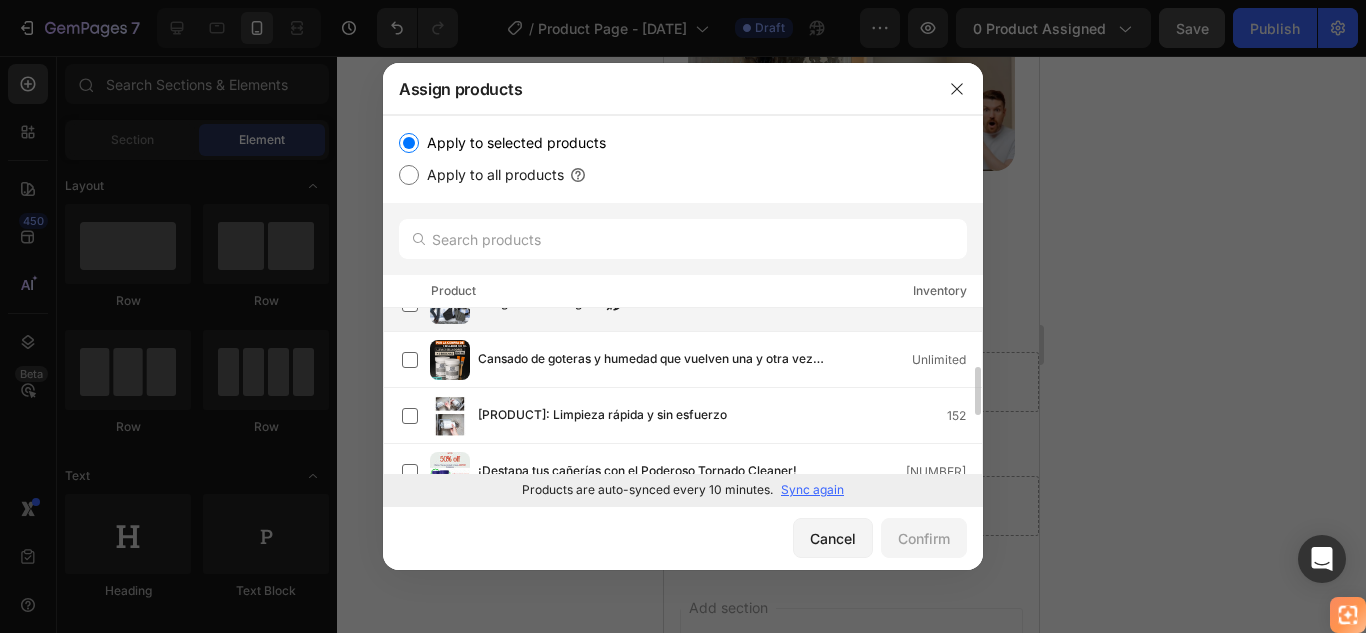 scroll, scrollTop: 0, scrollLeft: 0, axis: both 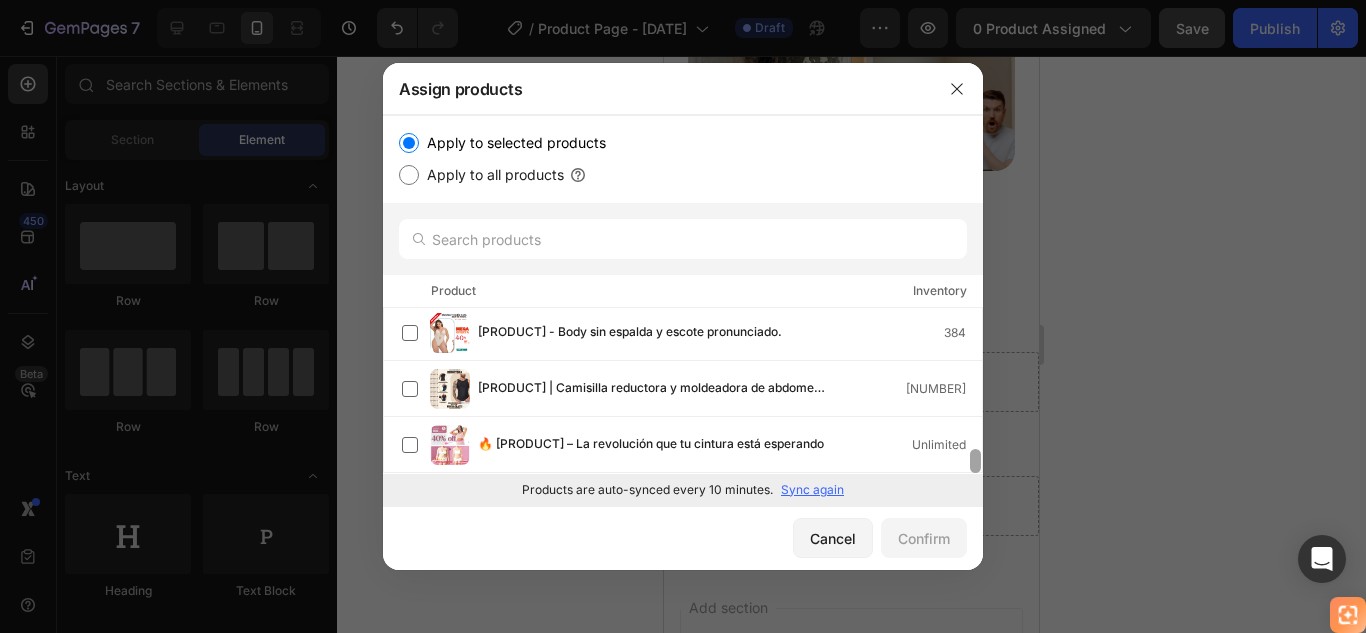drag, startPoint x: 976, startPoint y: 322, endPoint x: 989, endPoint y: 485, distance: 163.51758 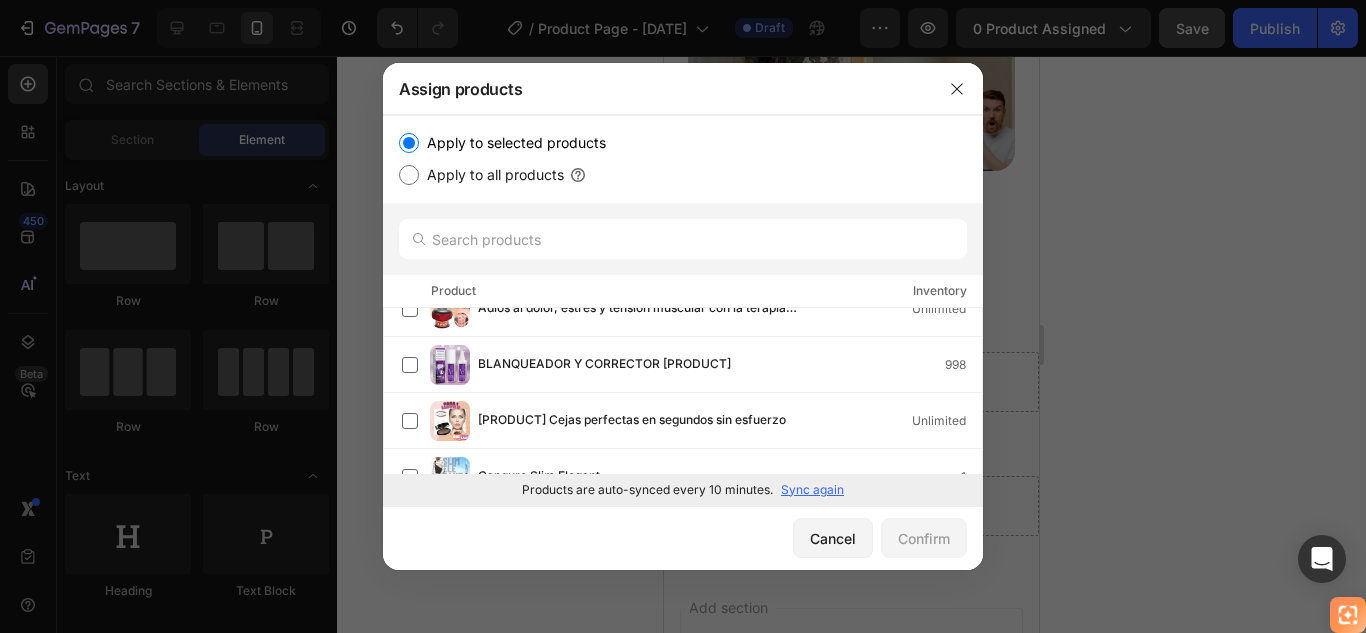 scroll, scrollTop: 0, scrollLeft: 0, axis: both 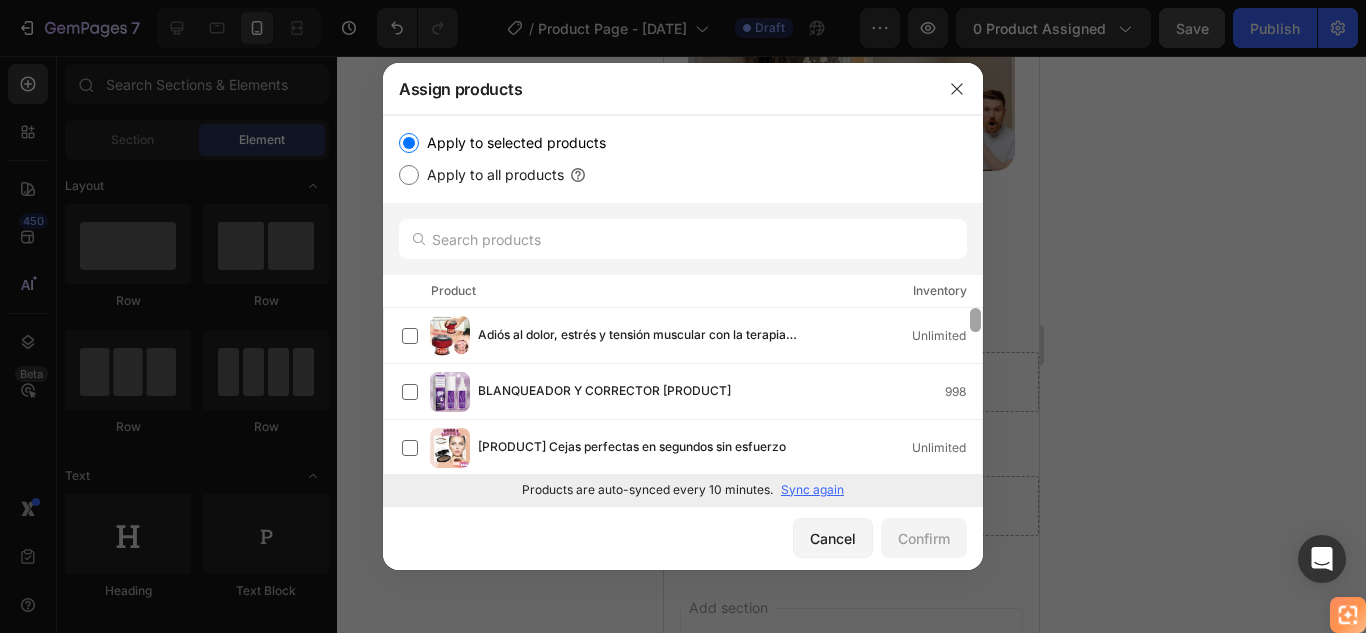 drag, startPoint x: 976, startPoint y: 457, endPoint x: 977, endPoint y: 290, distance: 167.00299 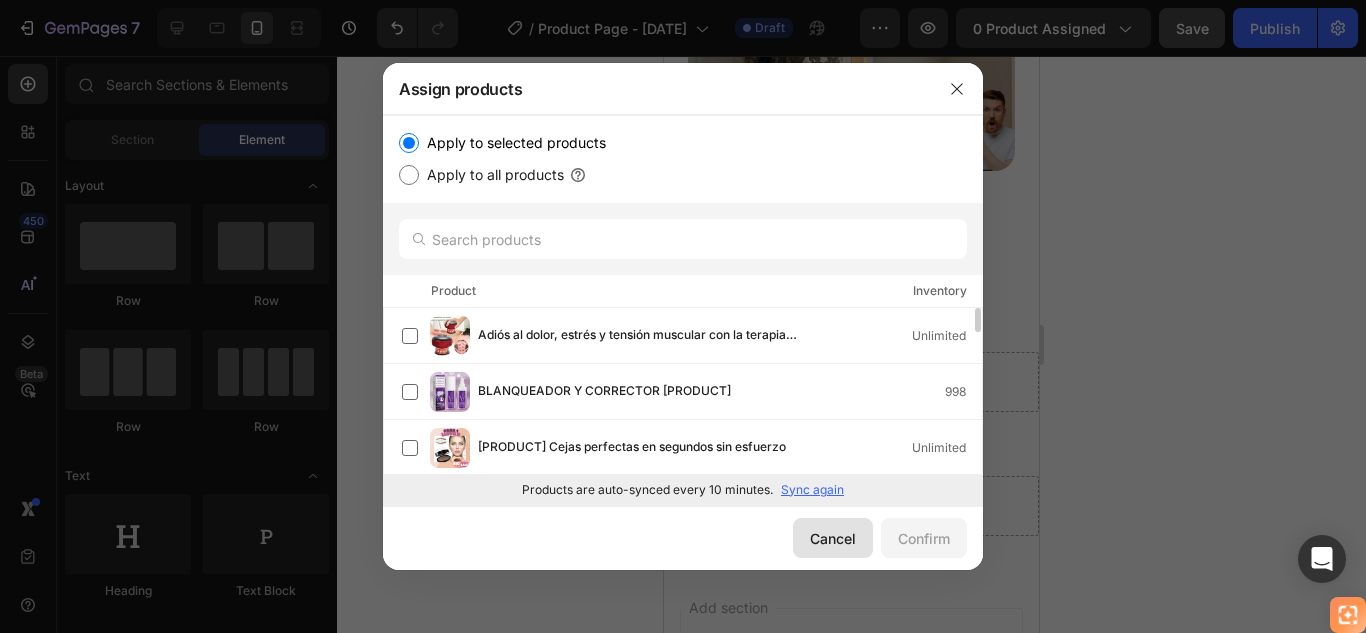 click on "Cancel" at bounding box center [833, 538] 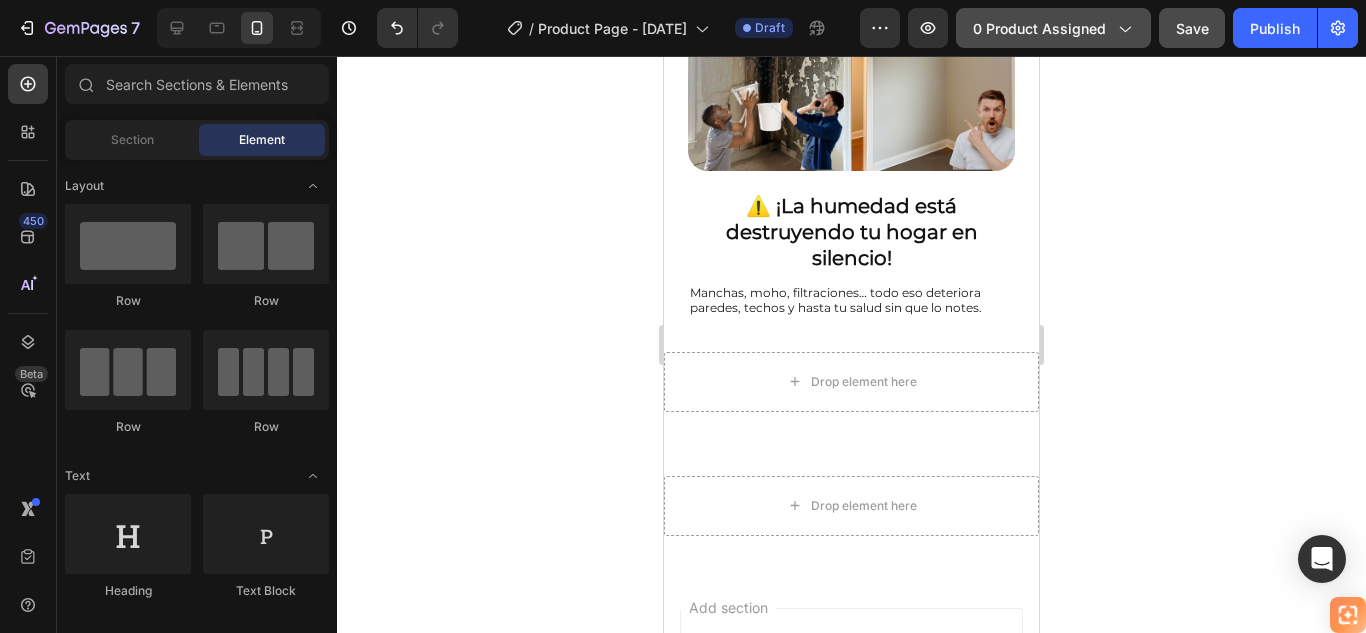 click 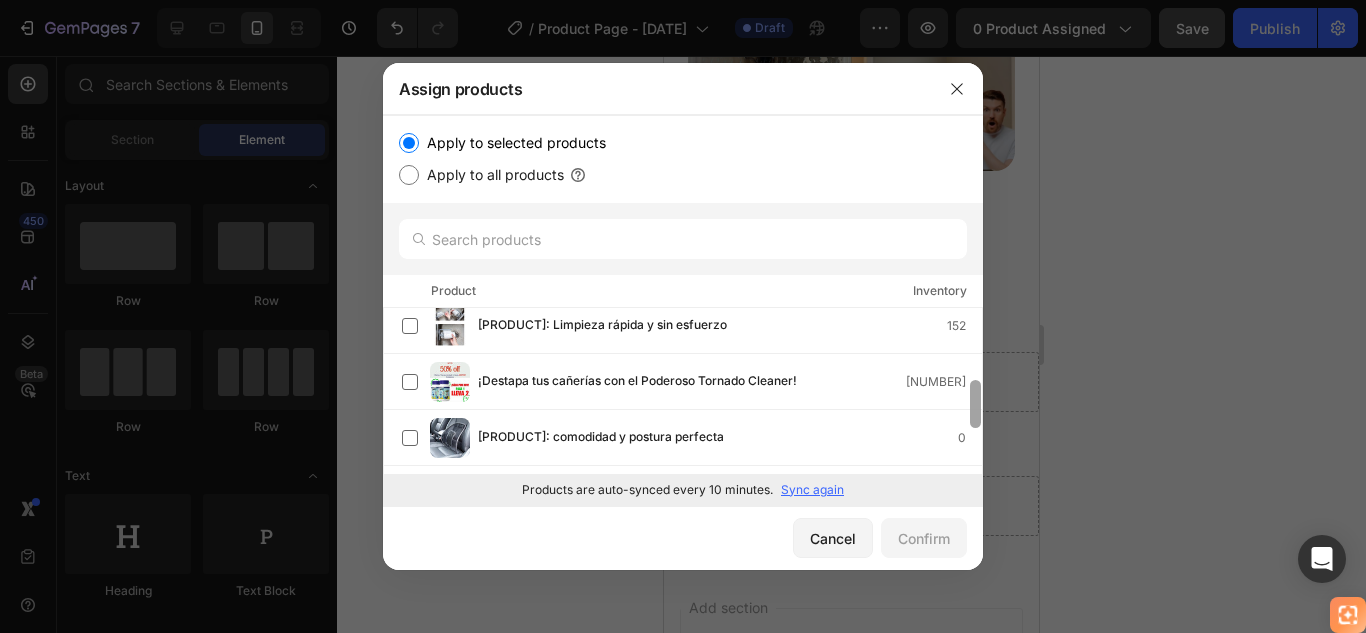 scroll, scrollTop: 0, scrollLeft: 0, axis: both 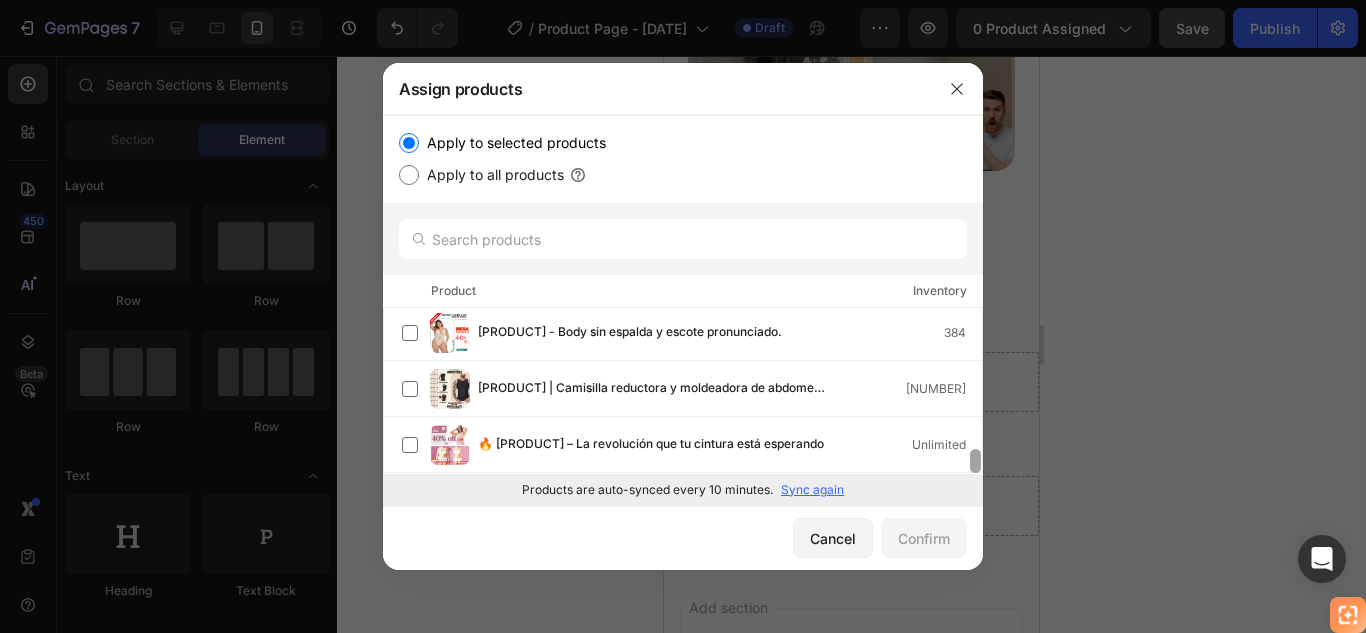 drag, startPoint x: 977, startPoint y: 318, endPoint x: 996, endPoint y: 489, distance: 172.05232 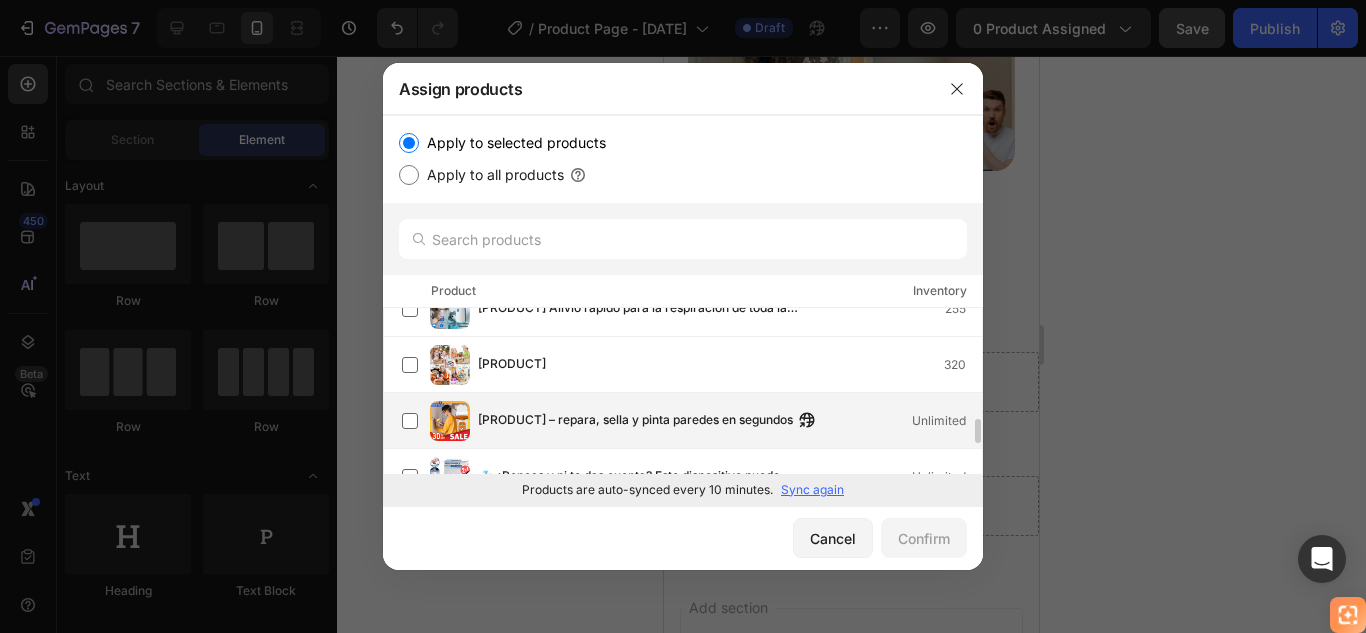 scroll, scrollTop: 255, scrollLeft: 0, axis: vertical 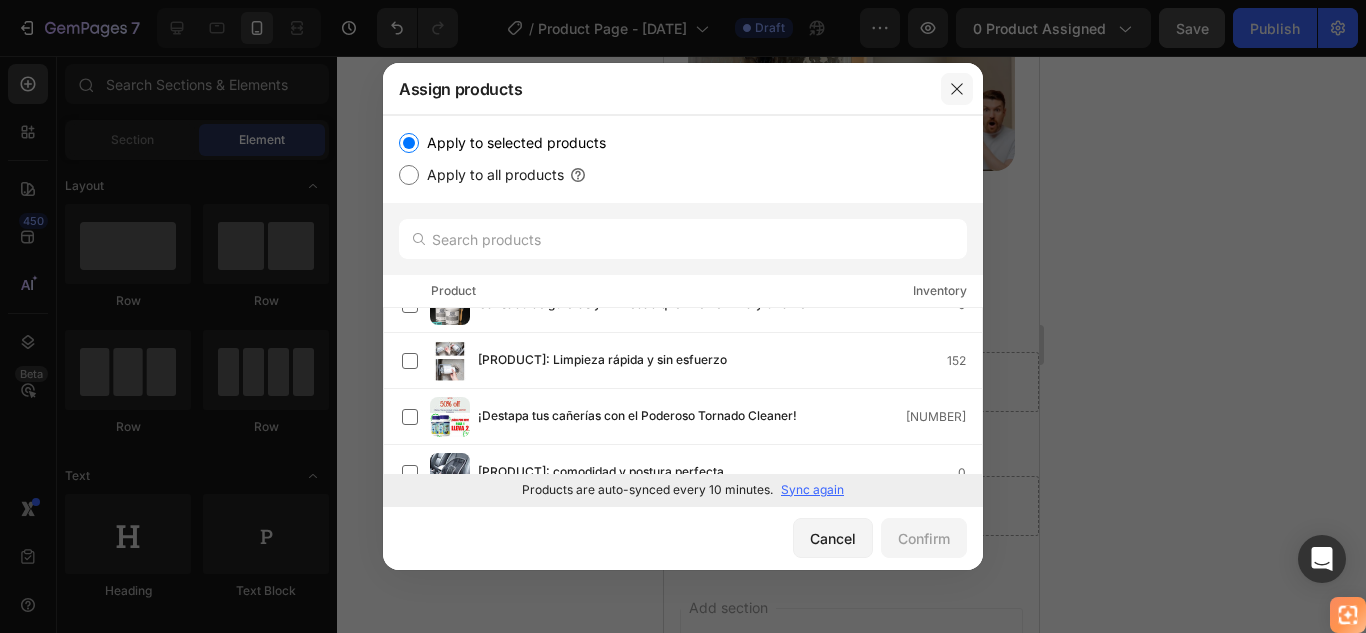 click 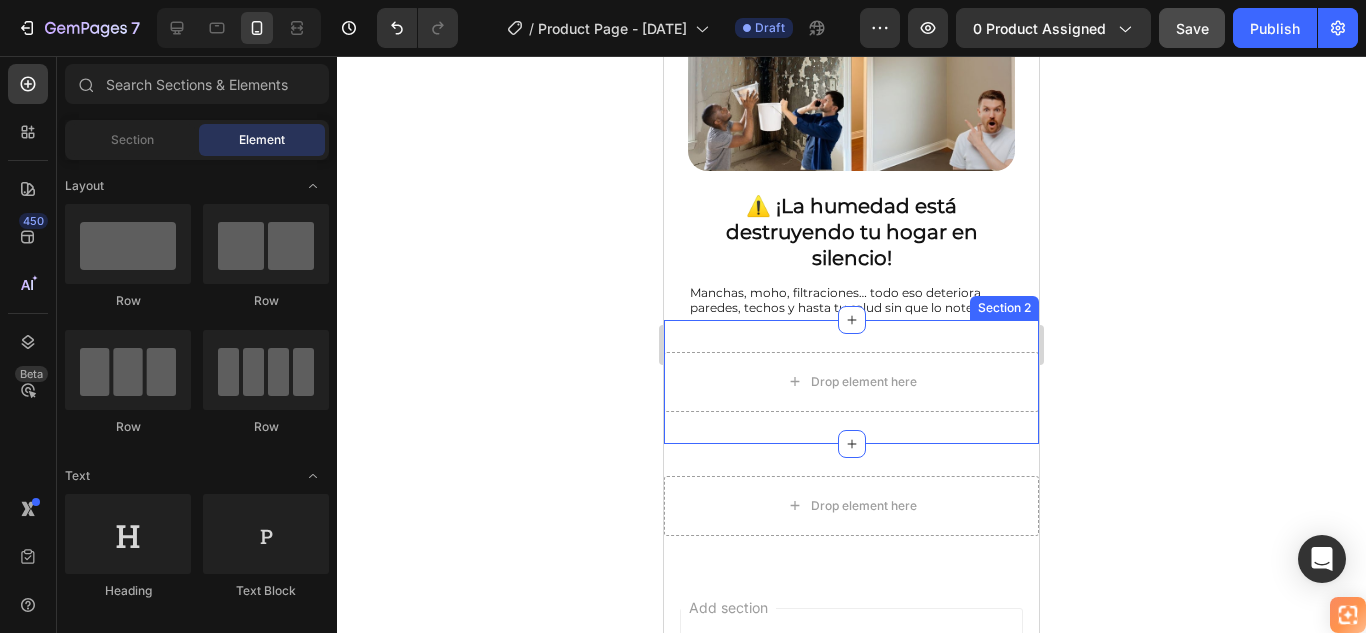 click on "Drop element here Section 2" at bounding box center (851, 382) 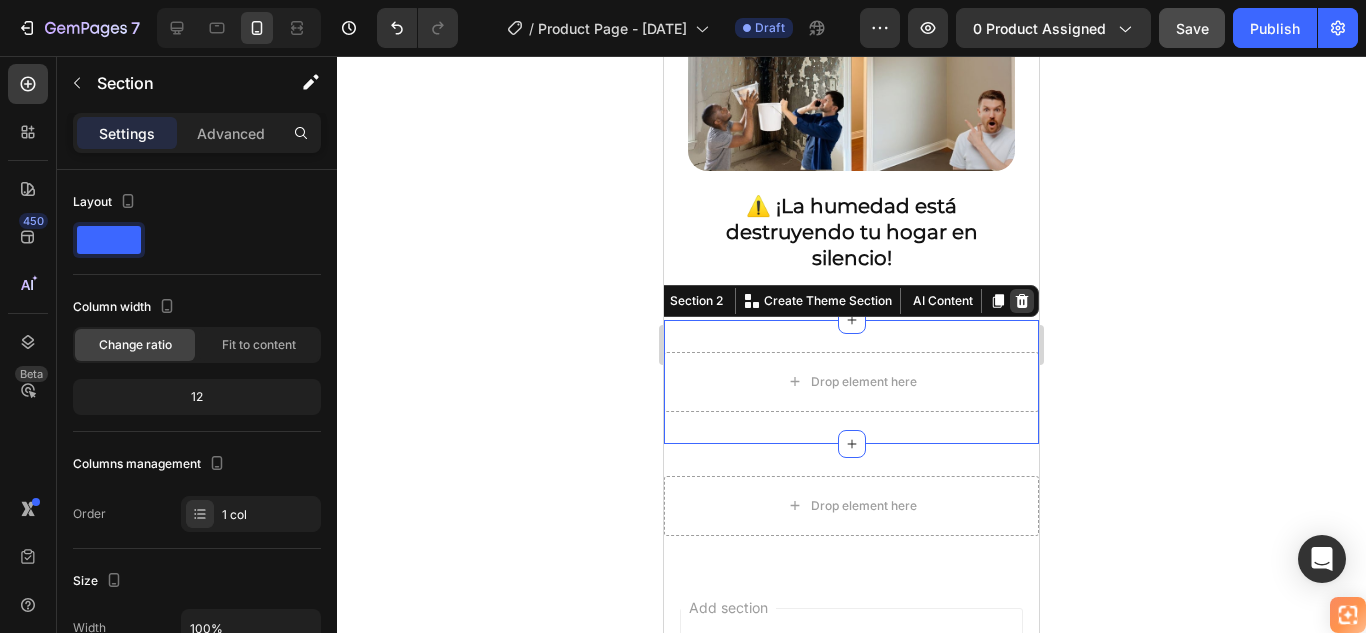 click 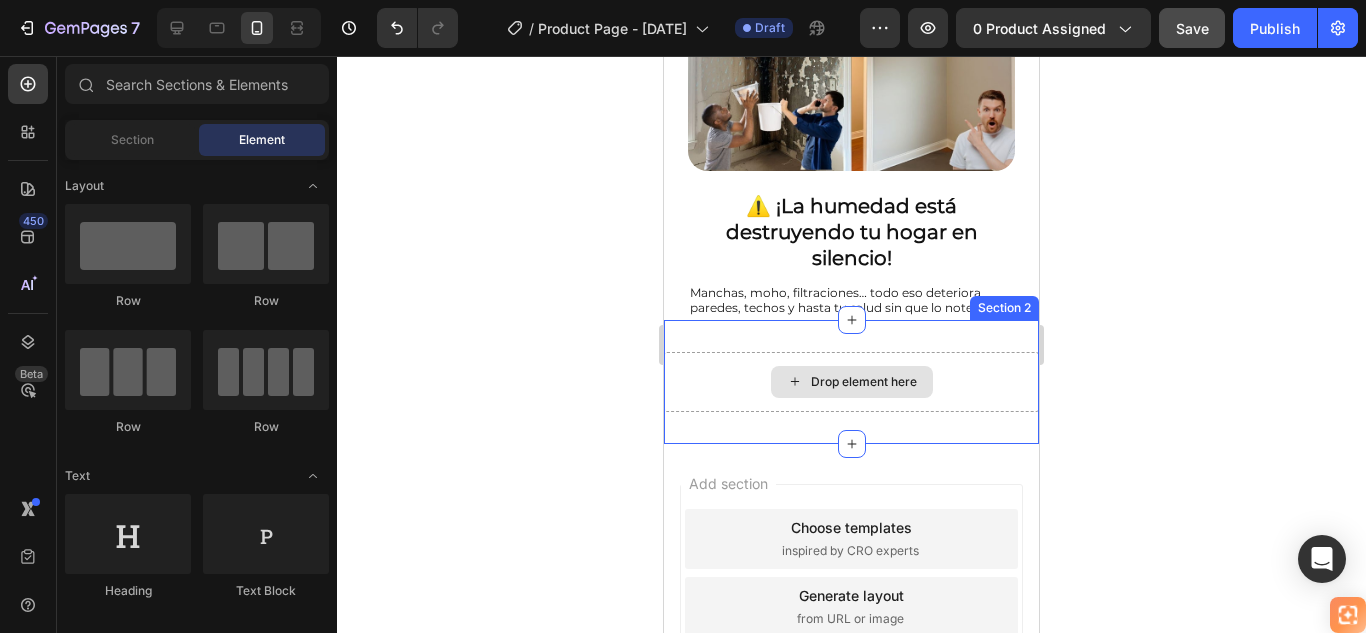 click on "Drop element here" at bounding box center [851, 382] 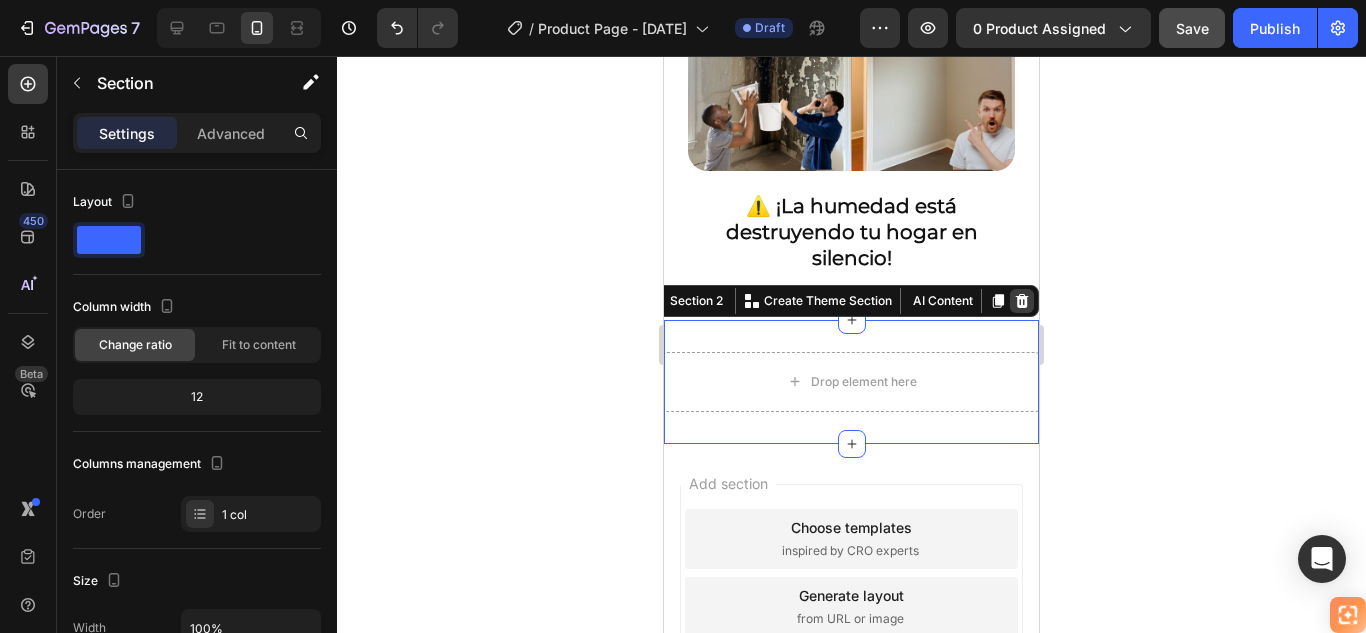 click at bounding box center [1022, 301] 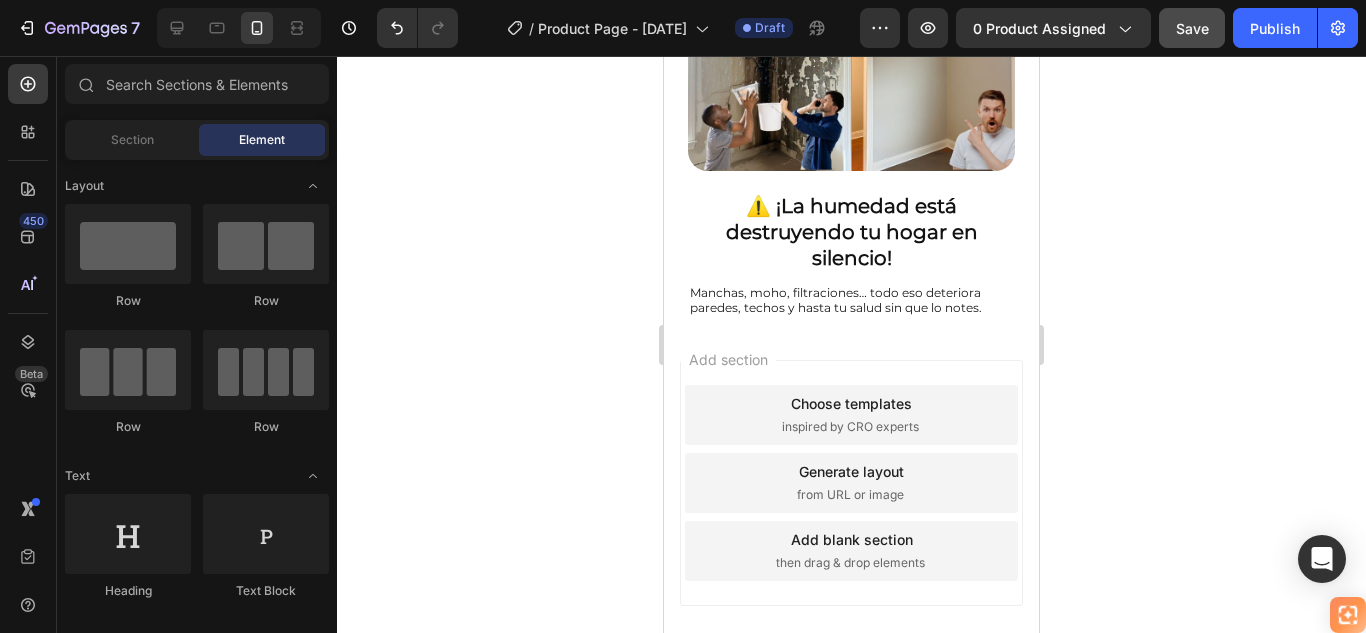 click on "Add section Choose templates inspired by CRO experts Generate layout from URL or image Add blank section then drag & drop elements" at bounding box center (851, 483) 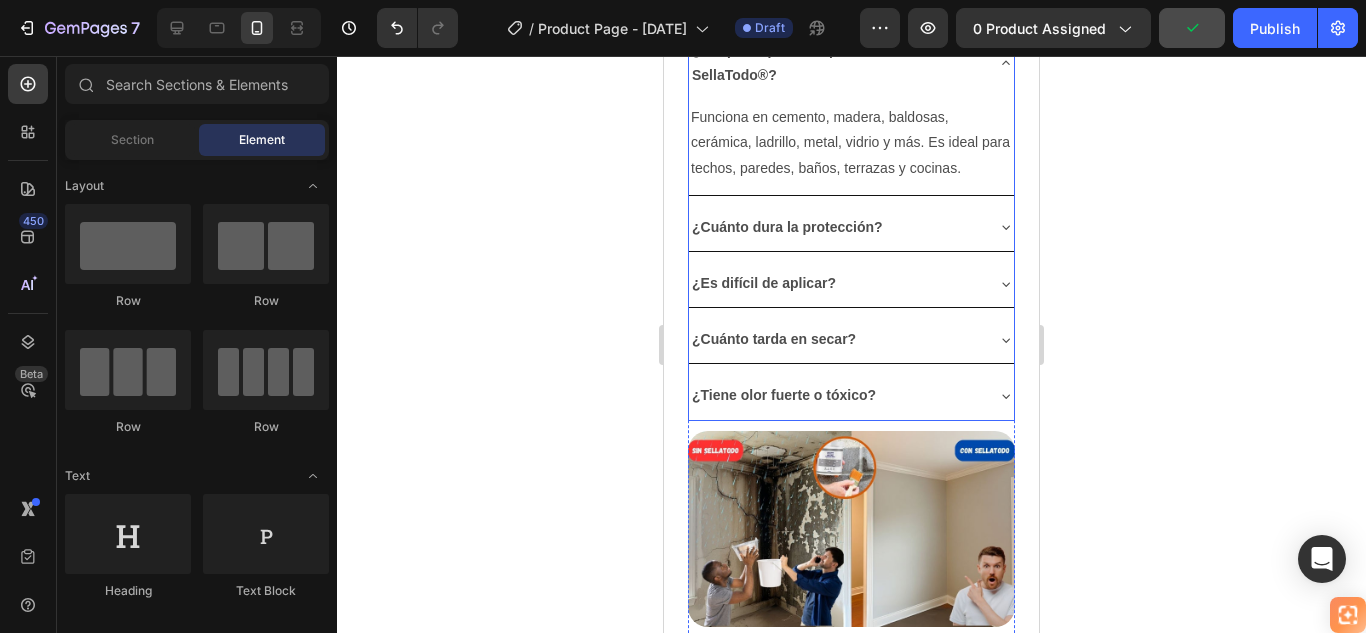 scroll, scrollTop: 1871, scrollLeft: 0, axis: vertical 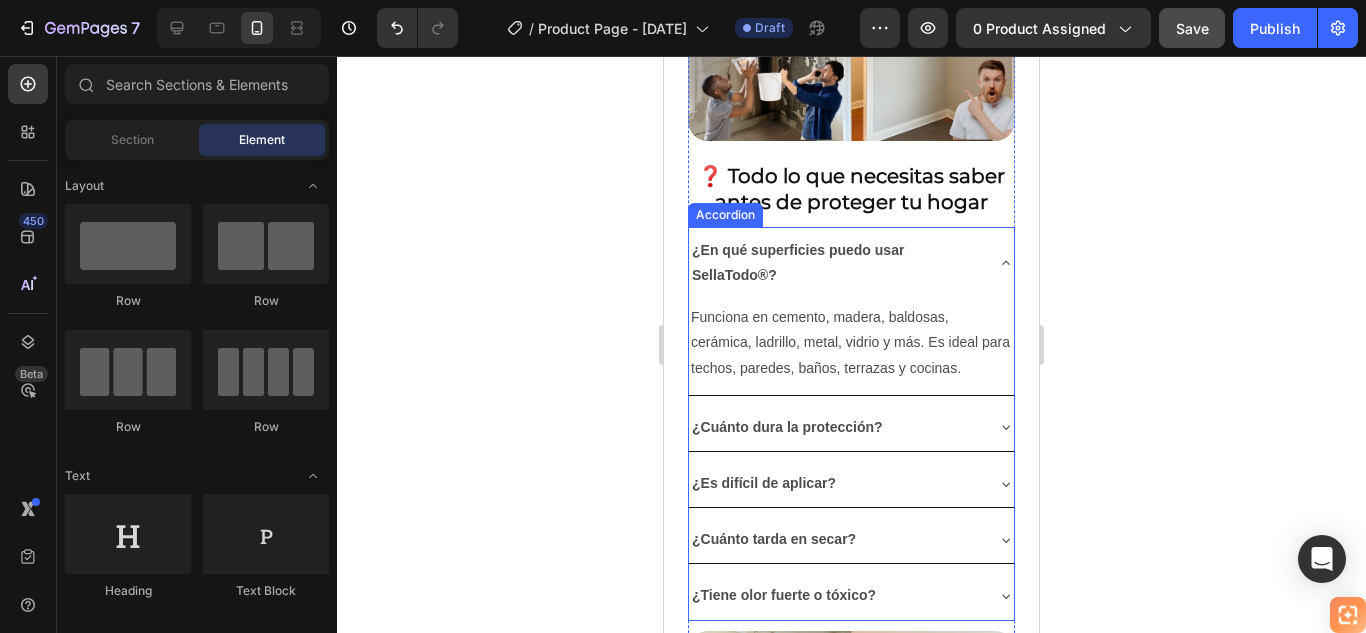click 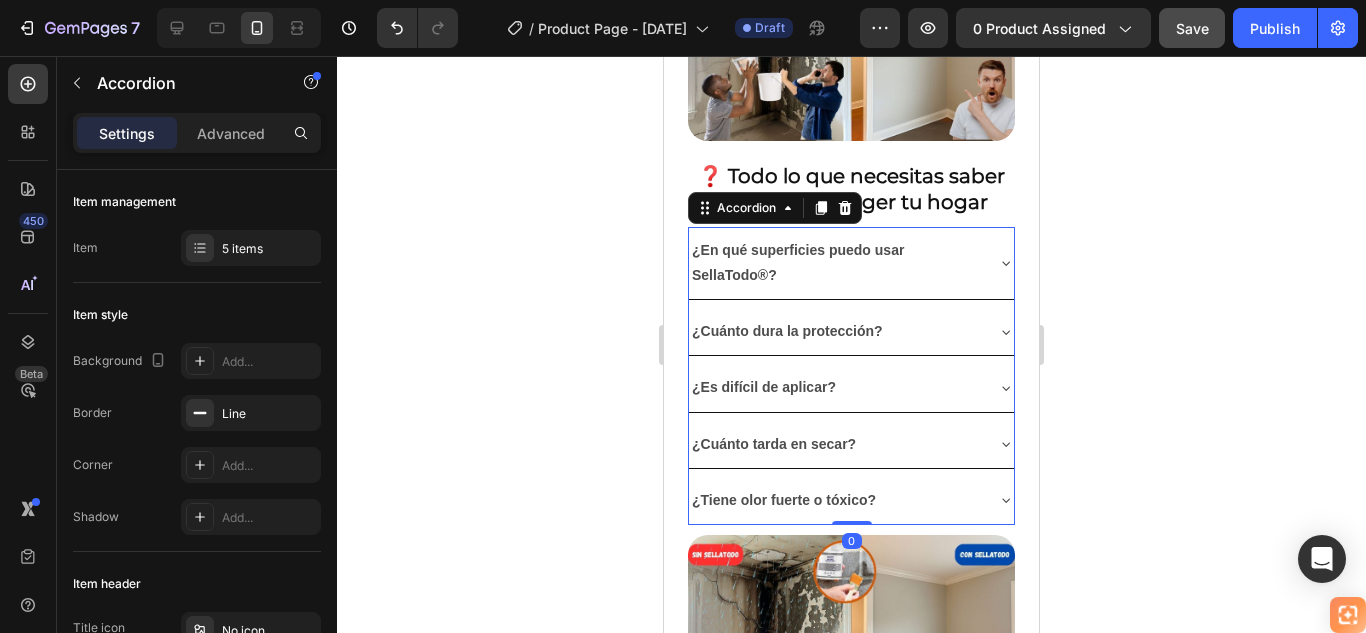 click 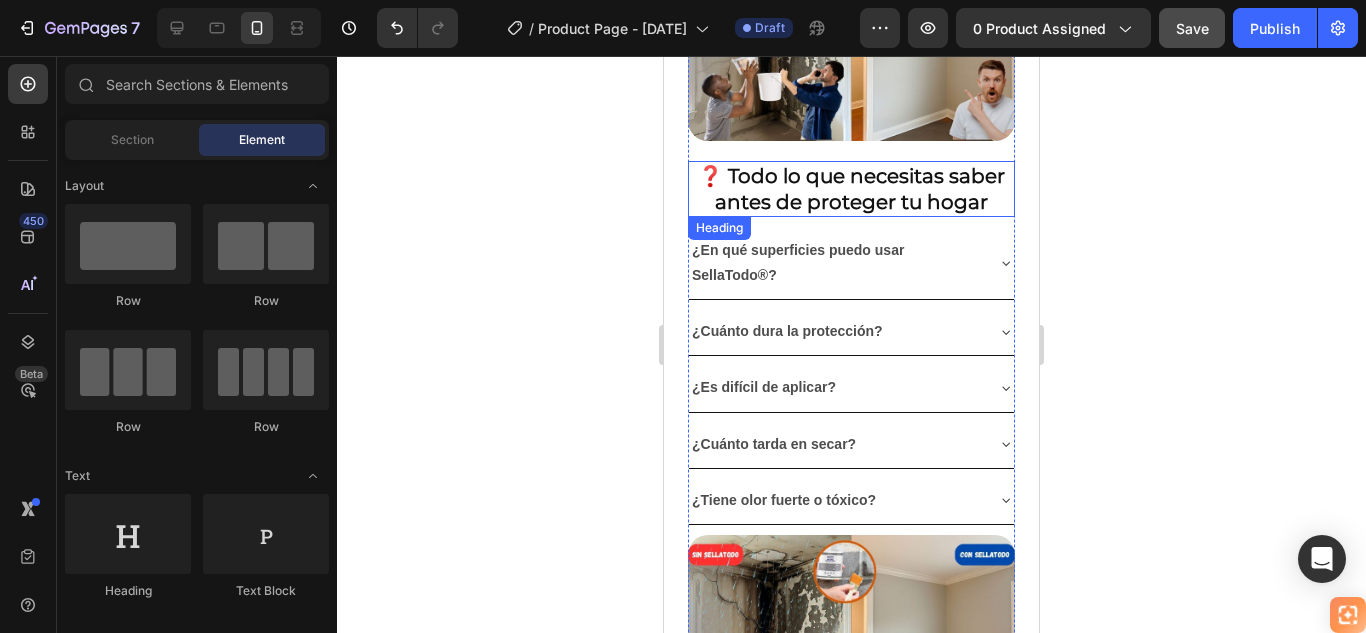 click on "❓ Todo lo que necesitas saber antes de proteger tu hogar" at bounding box center [851, 189] 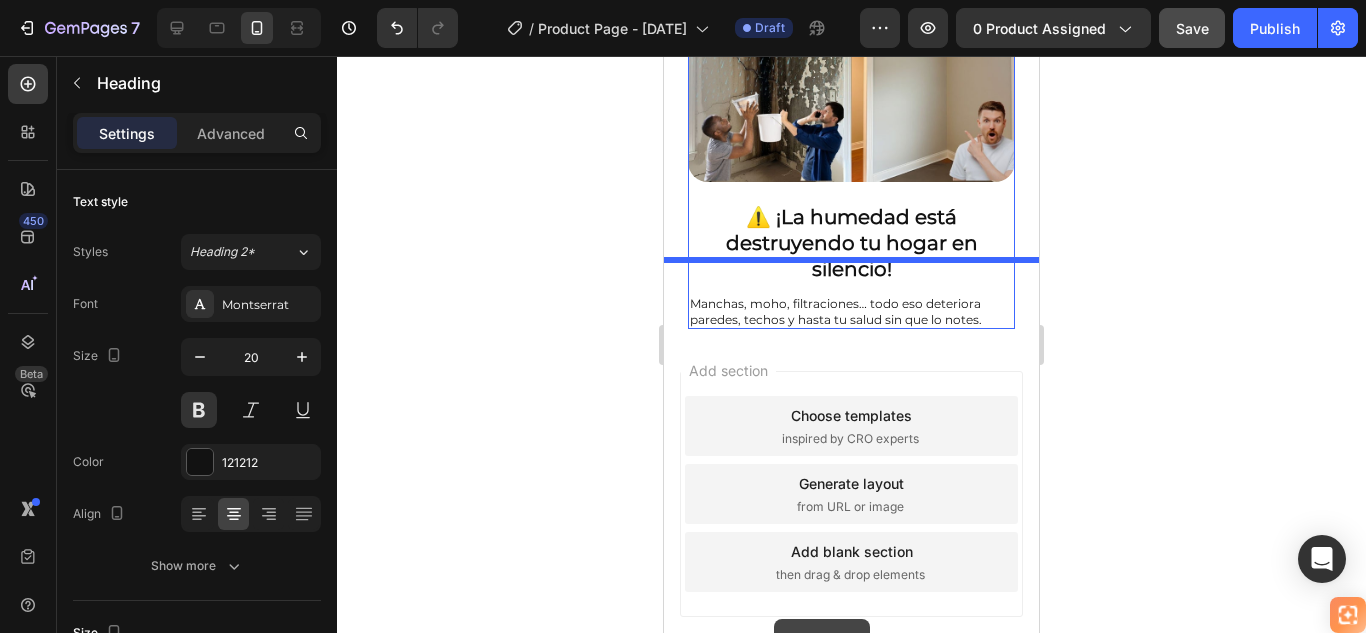 scroll, scrollTop: 2815, scrollLeft: 0, axis: vertical 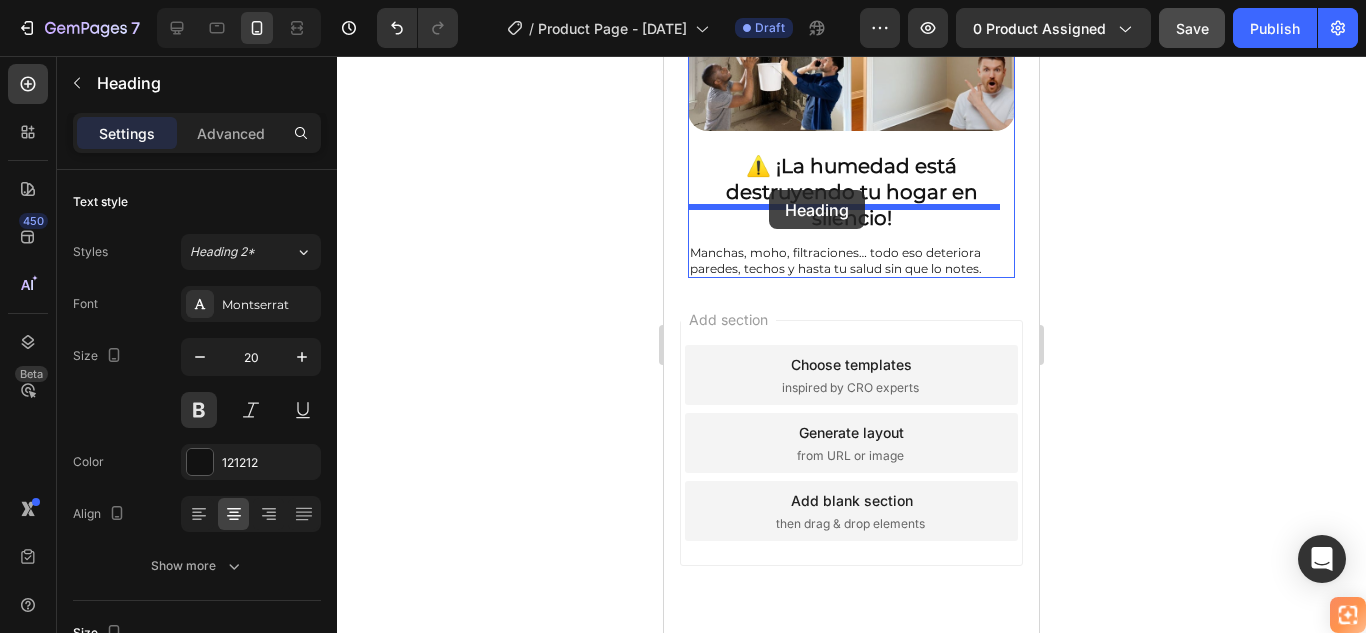 drag, startPoint x: 701, startPoint y: 180, endPoint x: 769, endPoint y: 190, distance: 68.73136 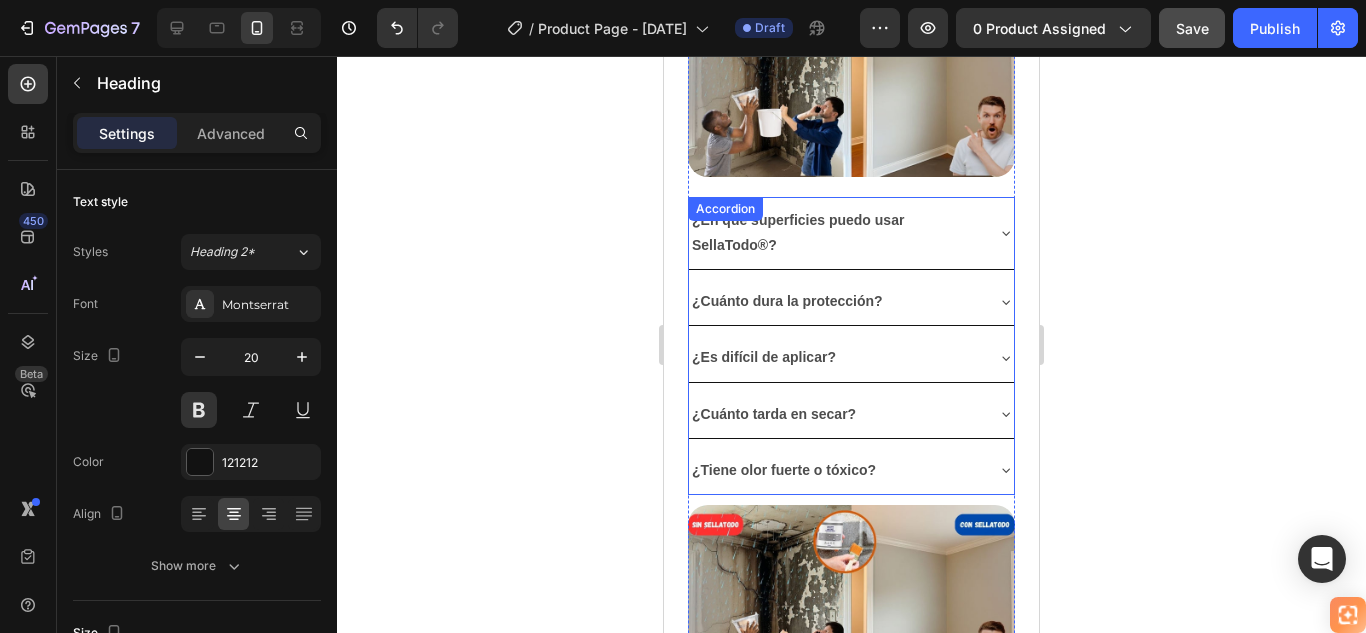 scroll, scrollTop: 1749, scrollLeft: 0, axis: vertical 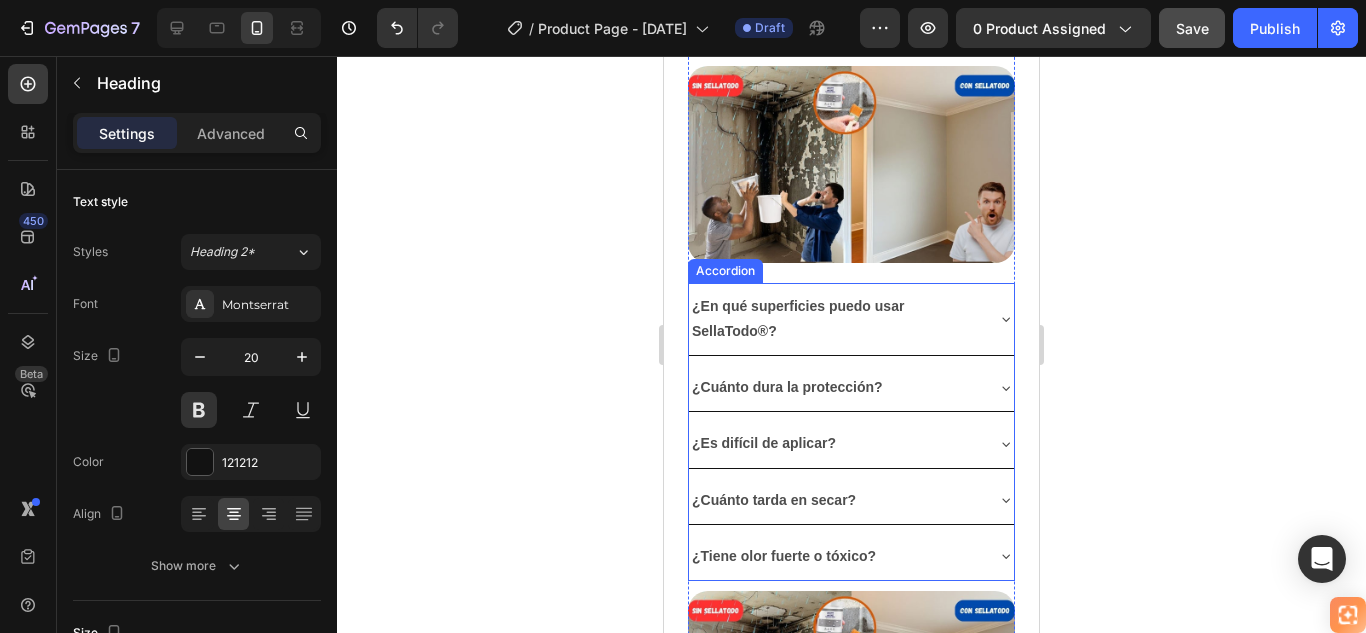 click on "¿En qué superficies puedo usar SellaTodo®?" at bounding box center [851, 319] 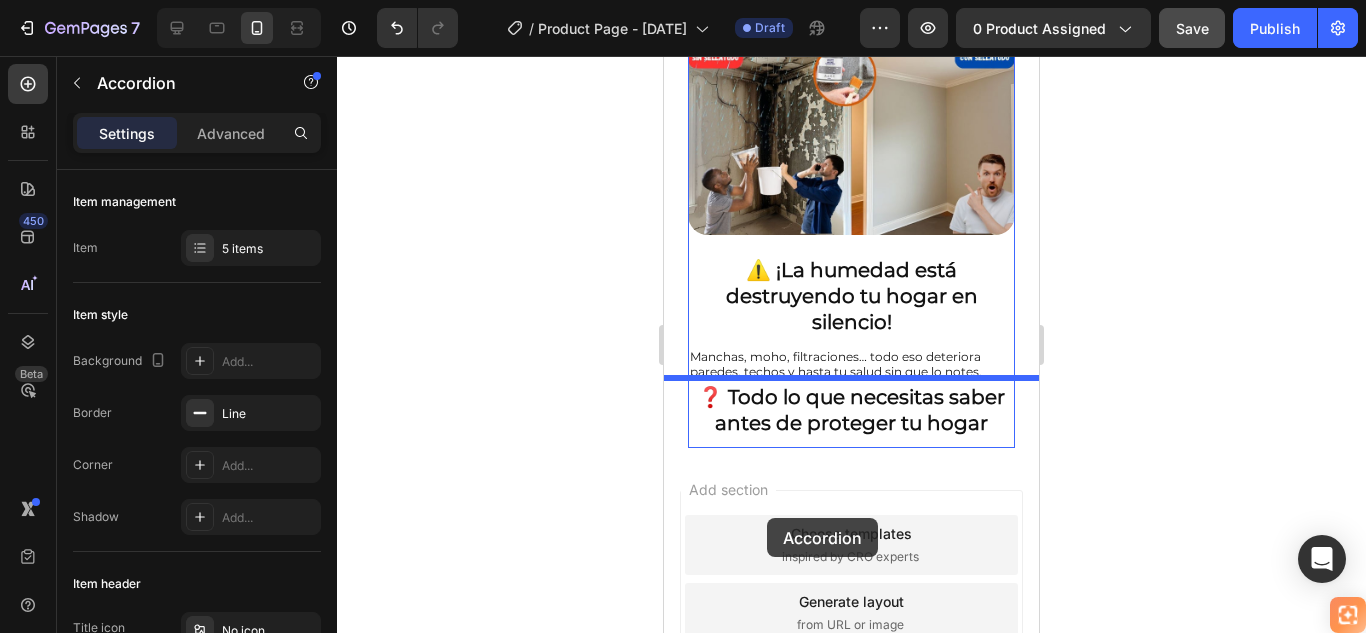 scroll, scrollTop: 2770, scrollLeft: 0, axis: vertical 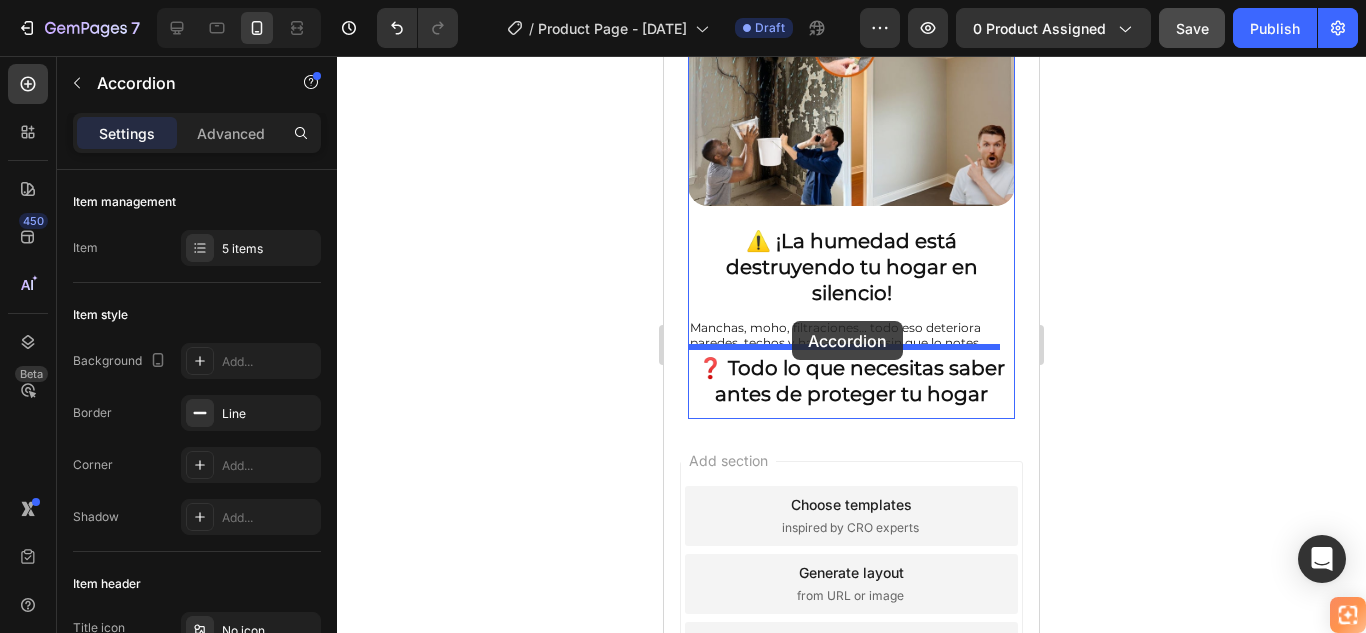 drag, startPoint x: 706, startPoint y: 213, endPoint x: 792, endPoint y: 321, distance: 138.05795 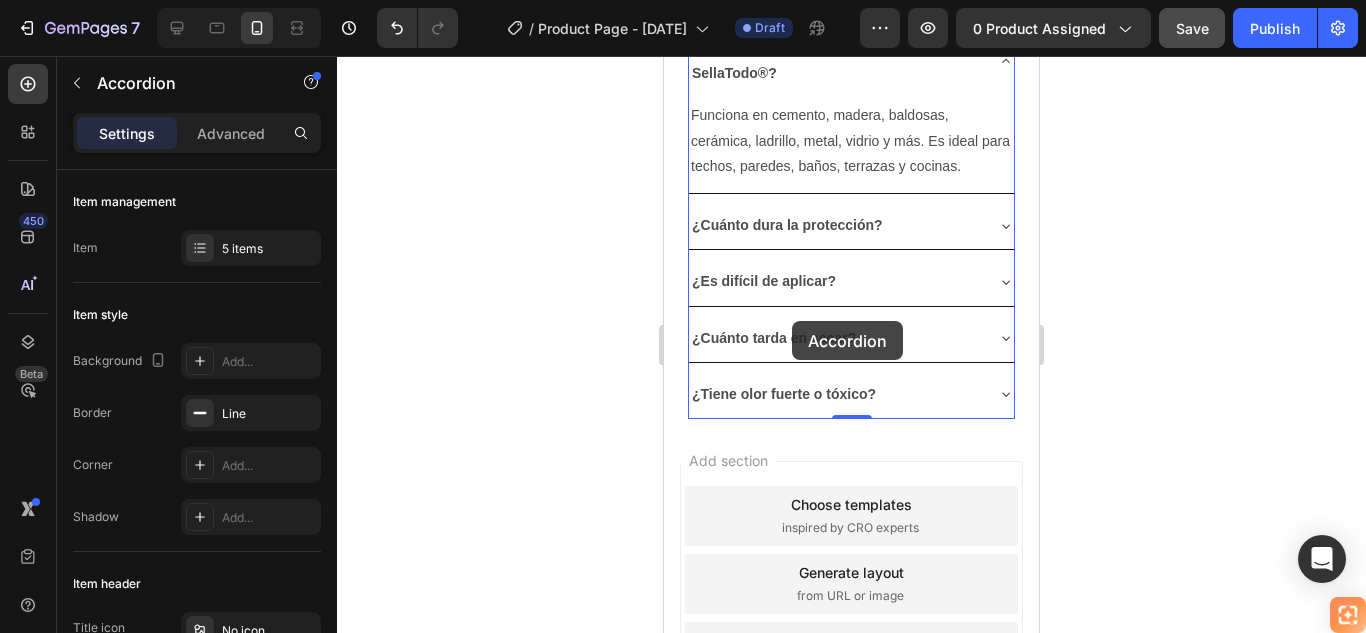 scroll, scrollTop: 2377, scrollLeft: 0, axis: vertical 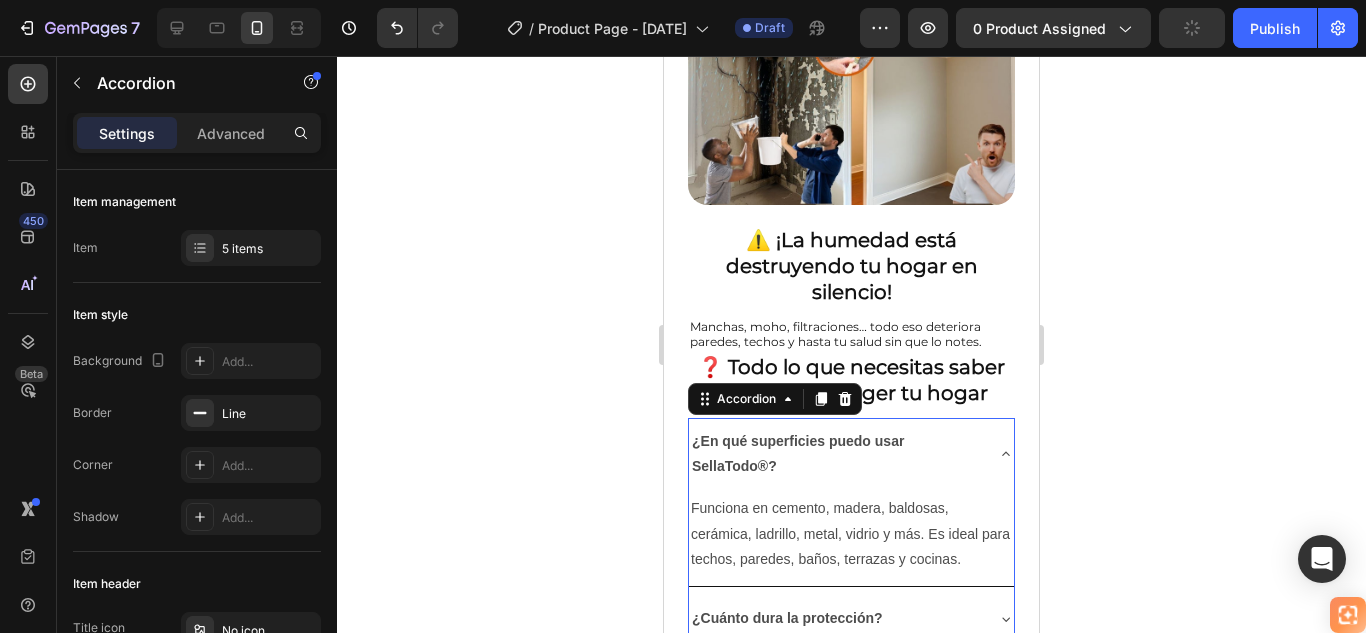 click 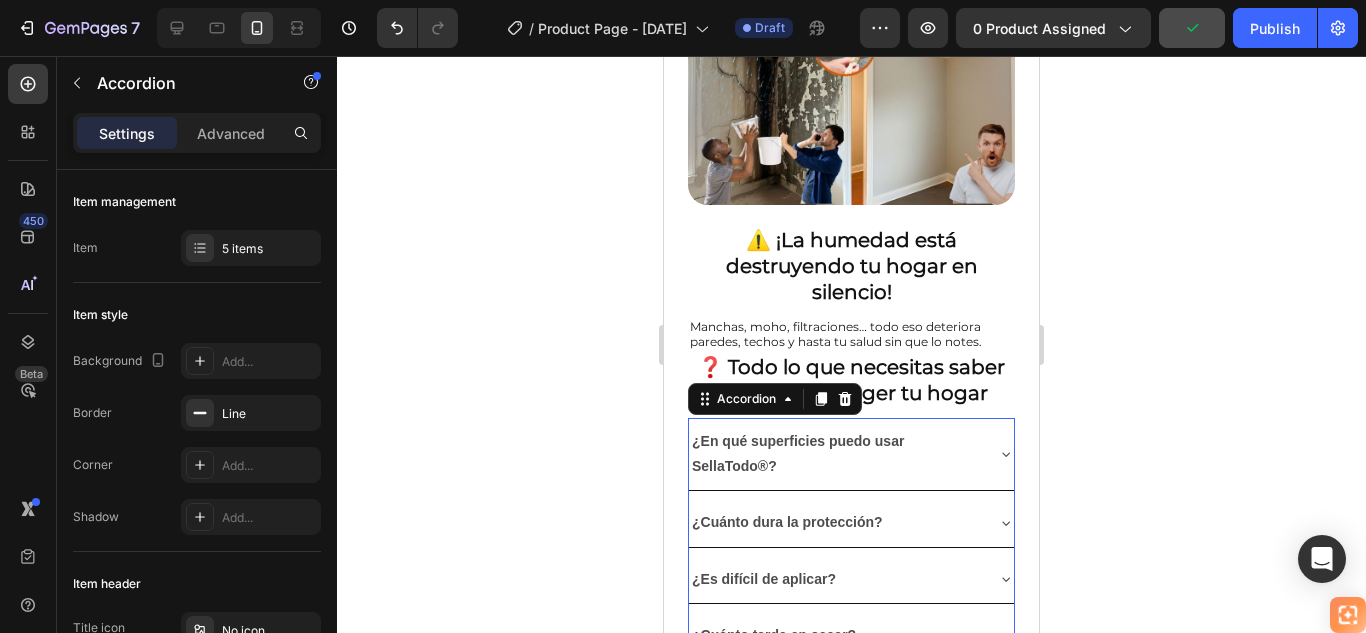 click 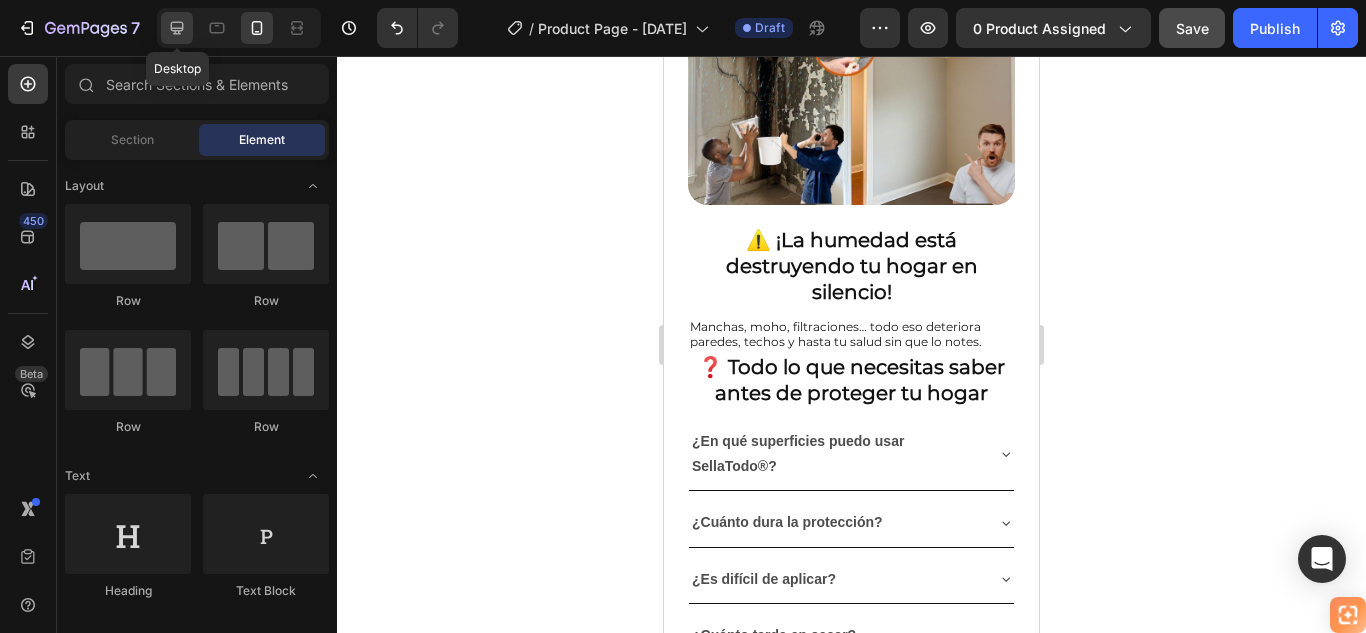 click 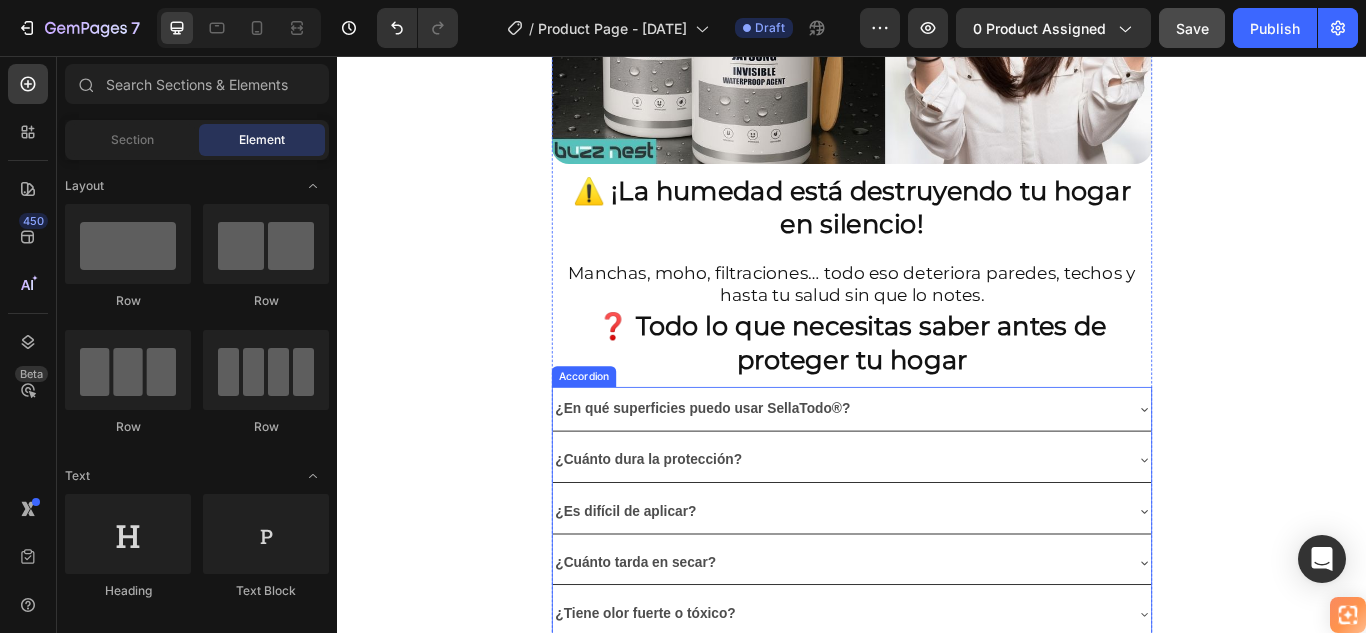 scroll, scrollTop: 4875, scrollLeft: 0, axis: vertical 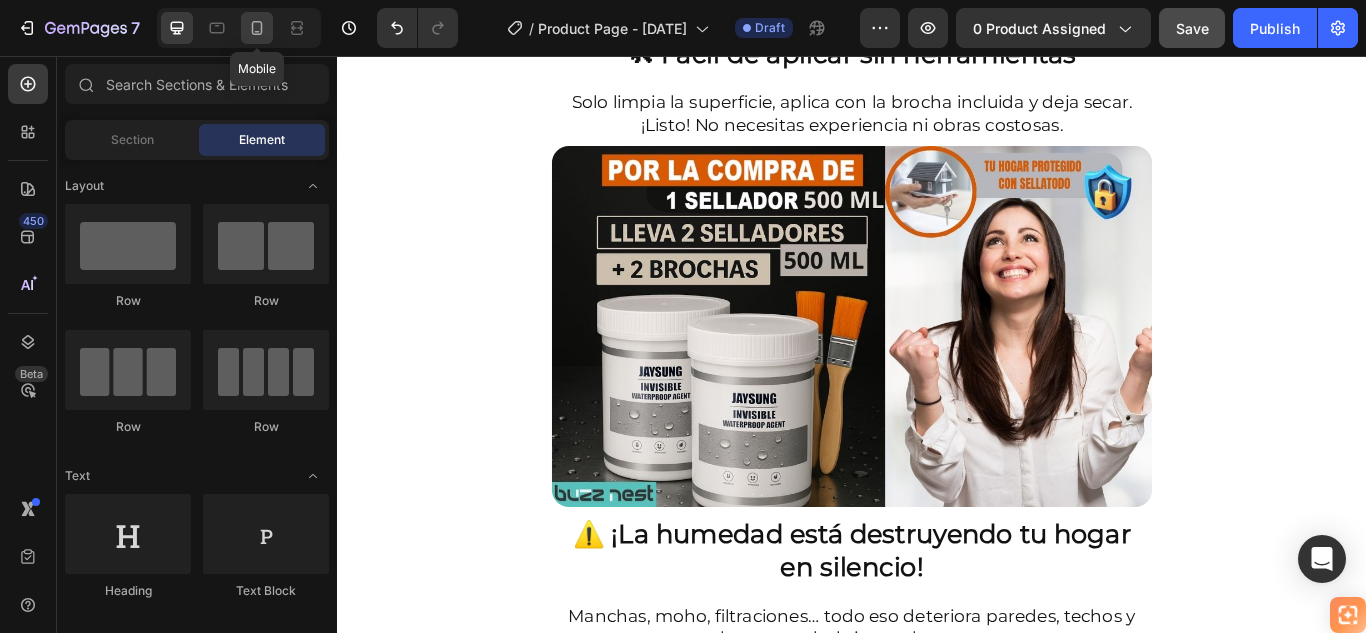 click 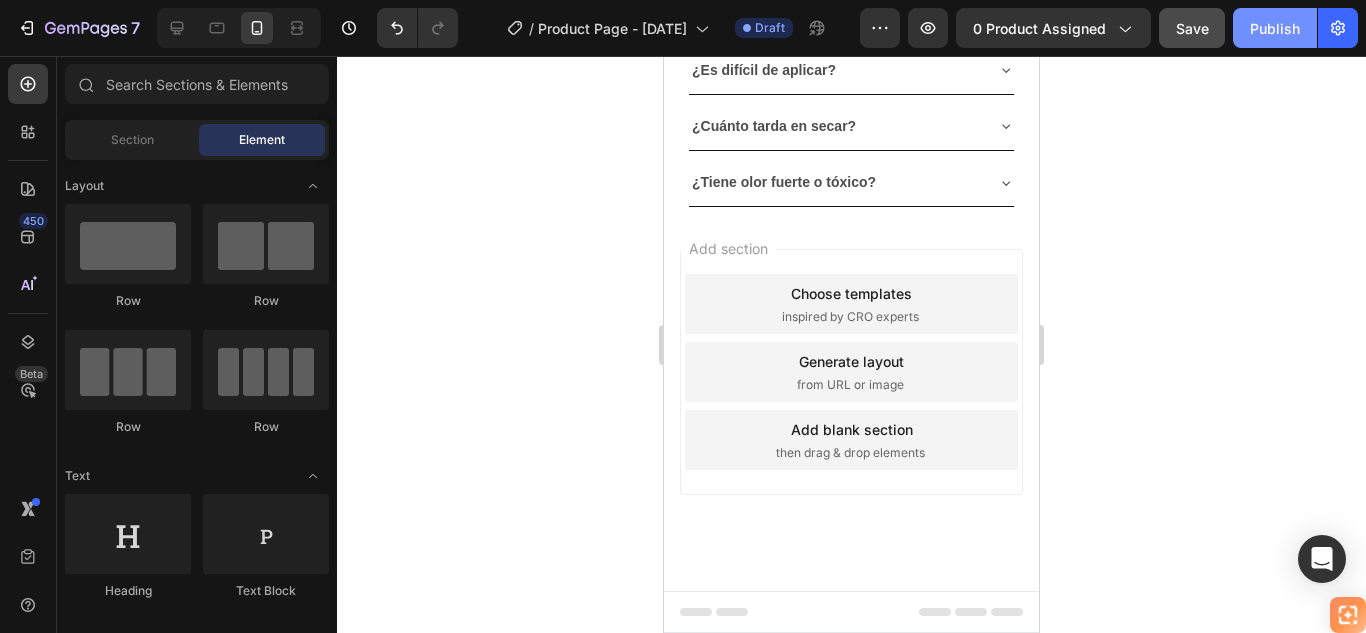 scroll, scrollTop: 2815, scrollLeft: 0, axis: vertical 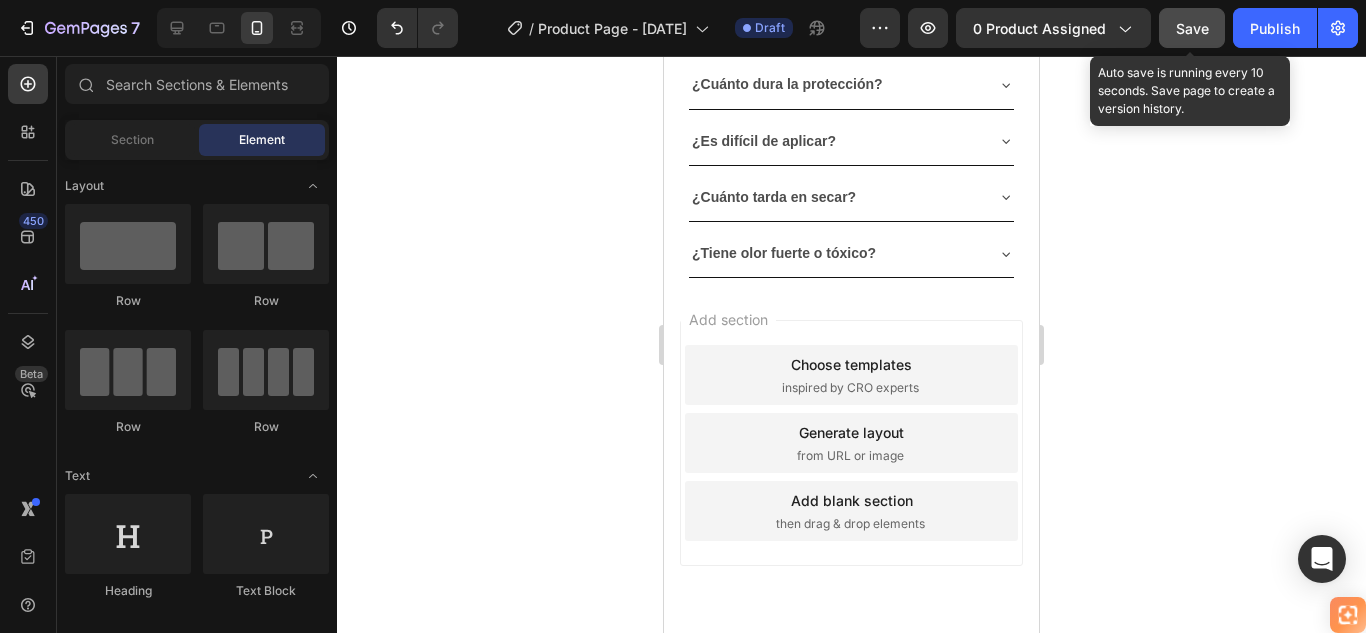 click on "Save" at bounding box center (1192, 28) 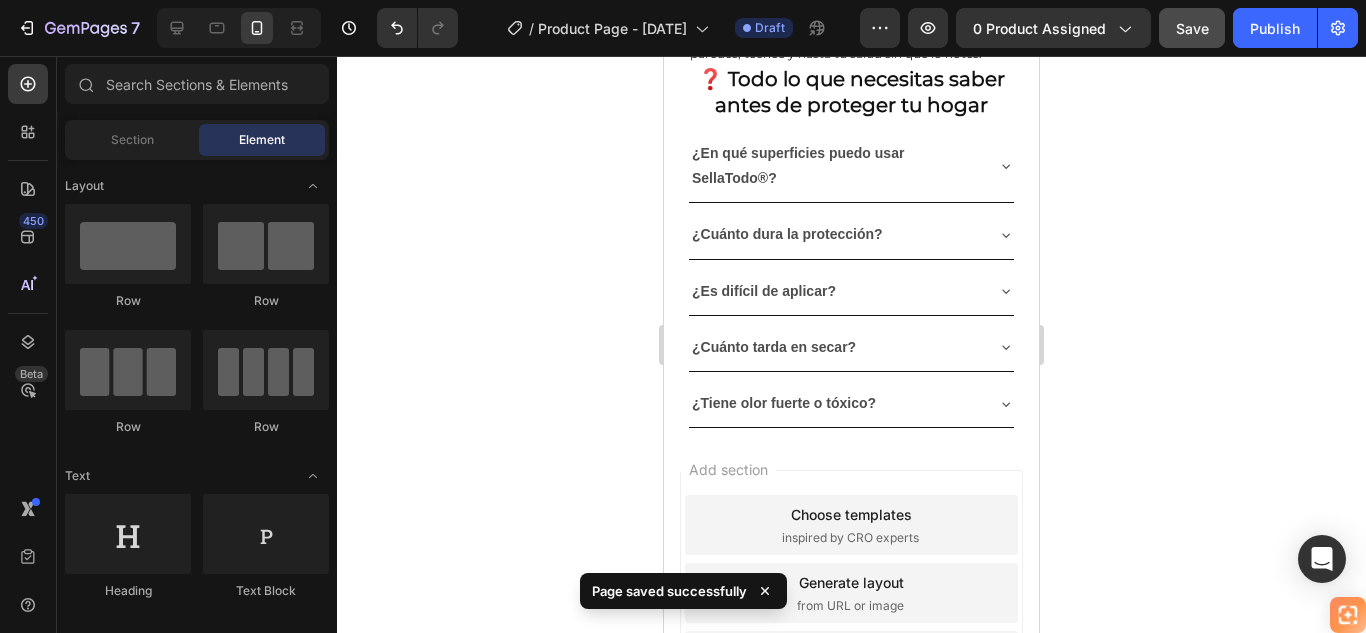 scroll, scrollTop: 2671, scrollLeft: 0, axis: vertical 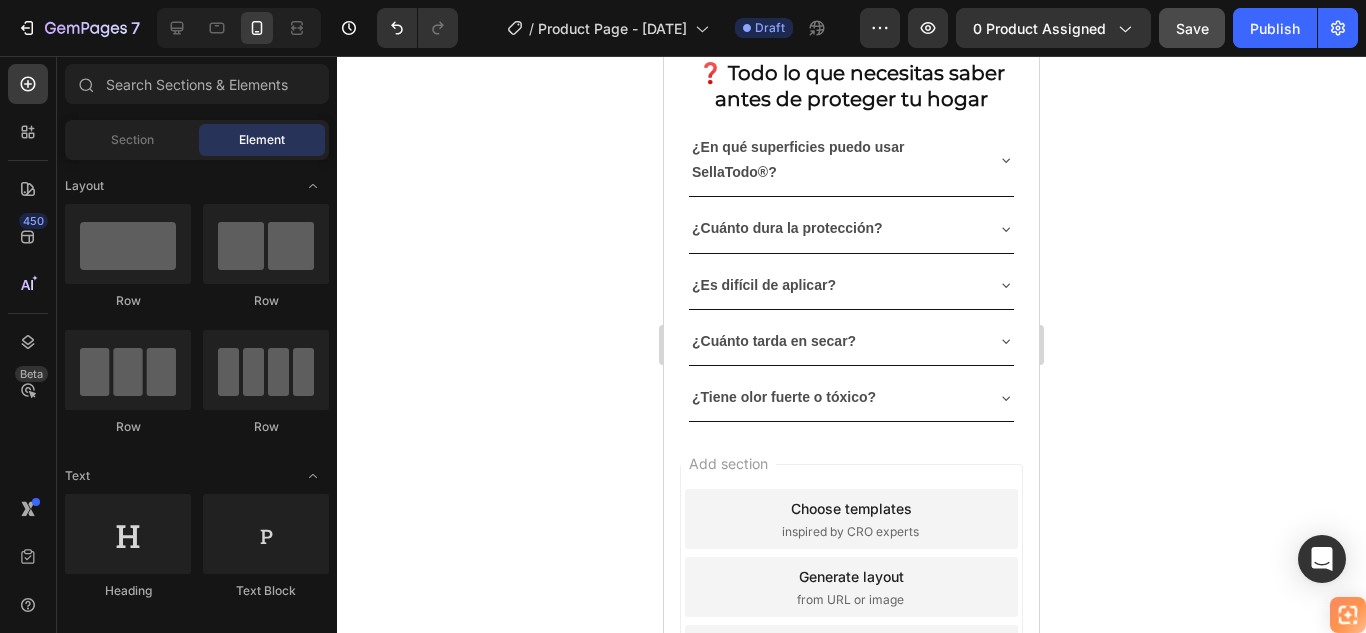 drag, startPoint x: 921, startPoint y: 405, endPoint x: 870, endPoint y: 406, distance: 51.009804 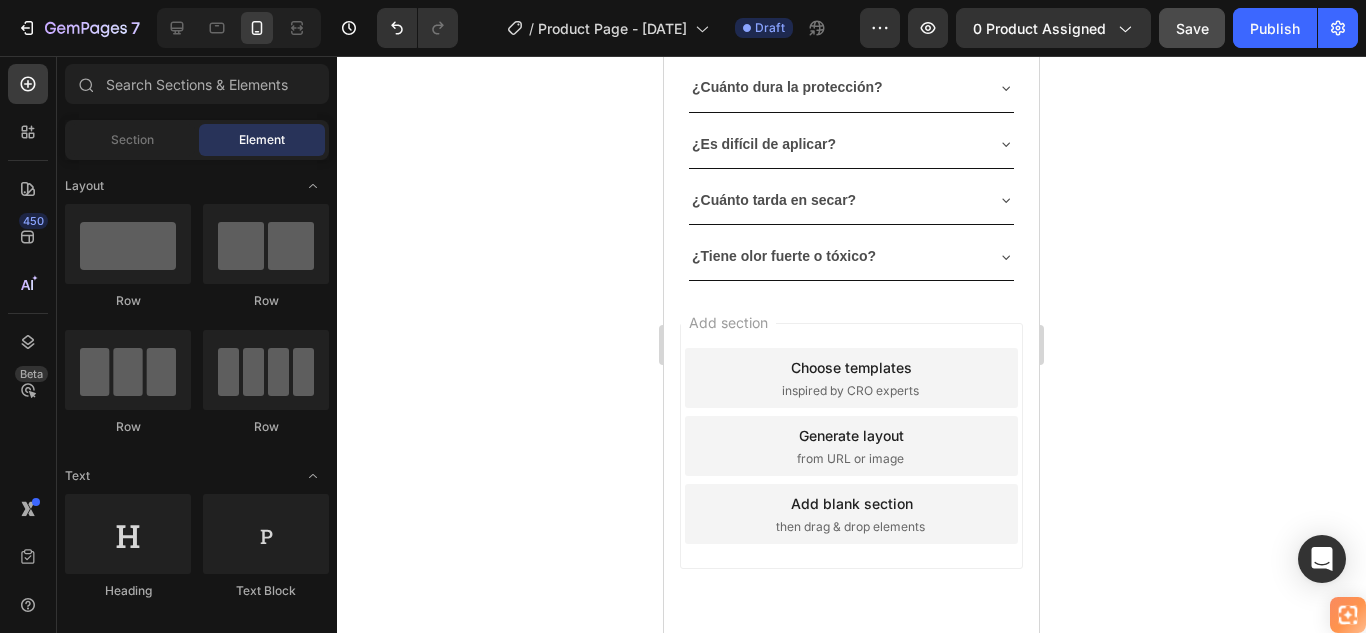 scroll, scrollTop: 2815, scrollLeft: 0, axis: vertical 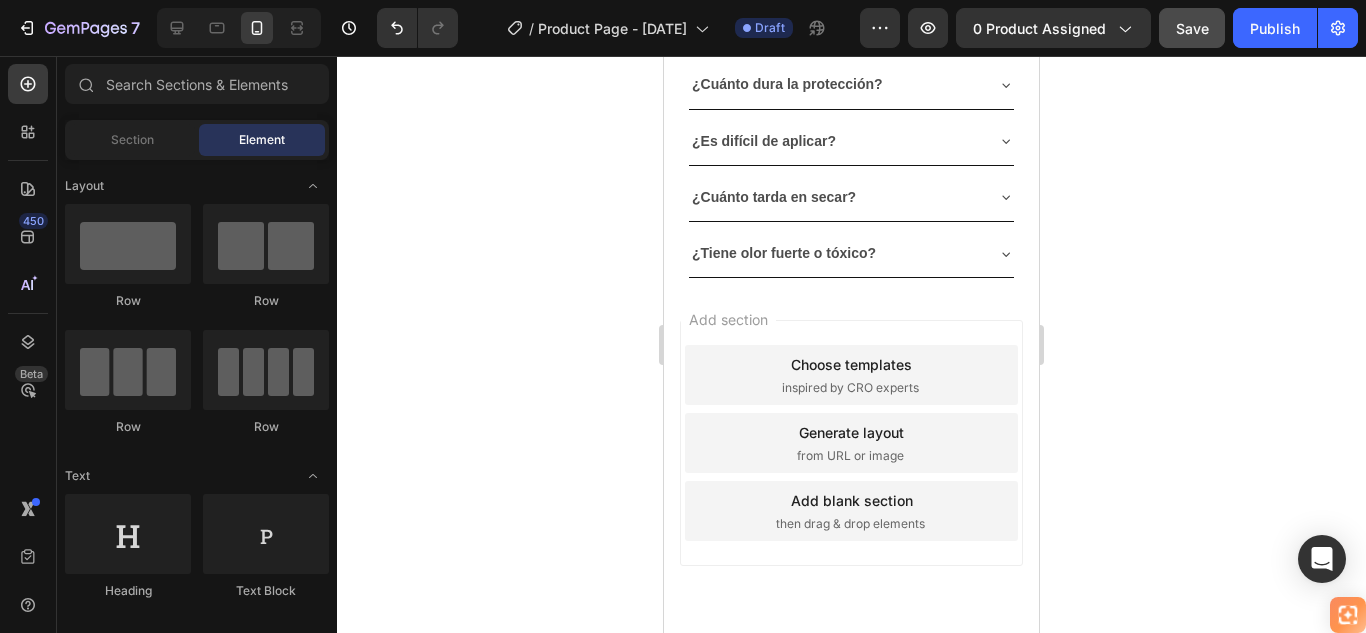 click on "Add section Choose templates inspired by CRO experts Generate layout from URL or image Add blank section then drag & drop elements" at bounding box center (851, 443) 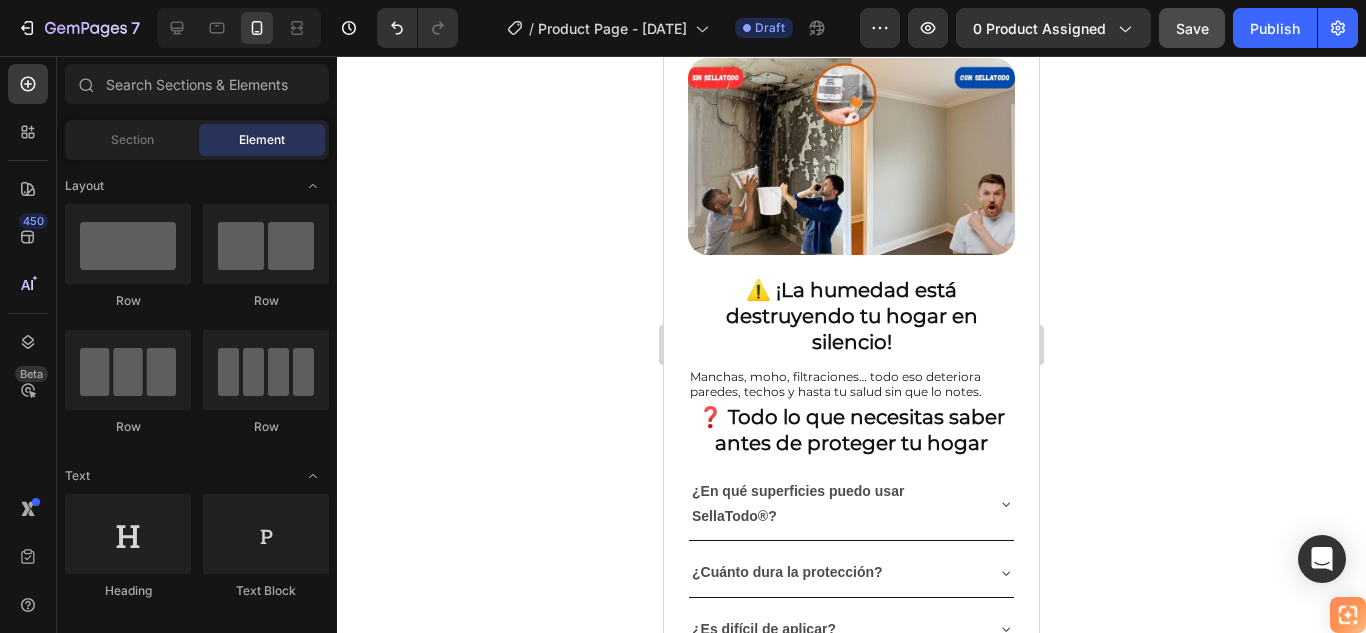 scroll, scrollTop: 2315, scrollLeft: 0, axis: vertical 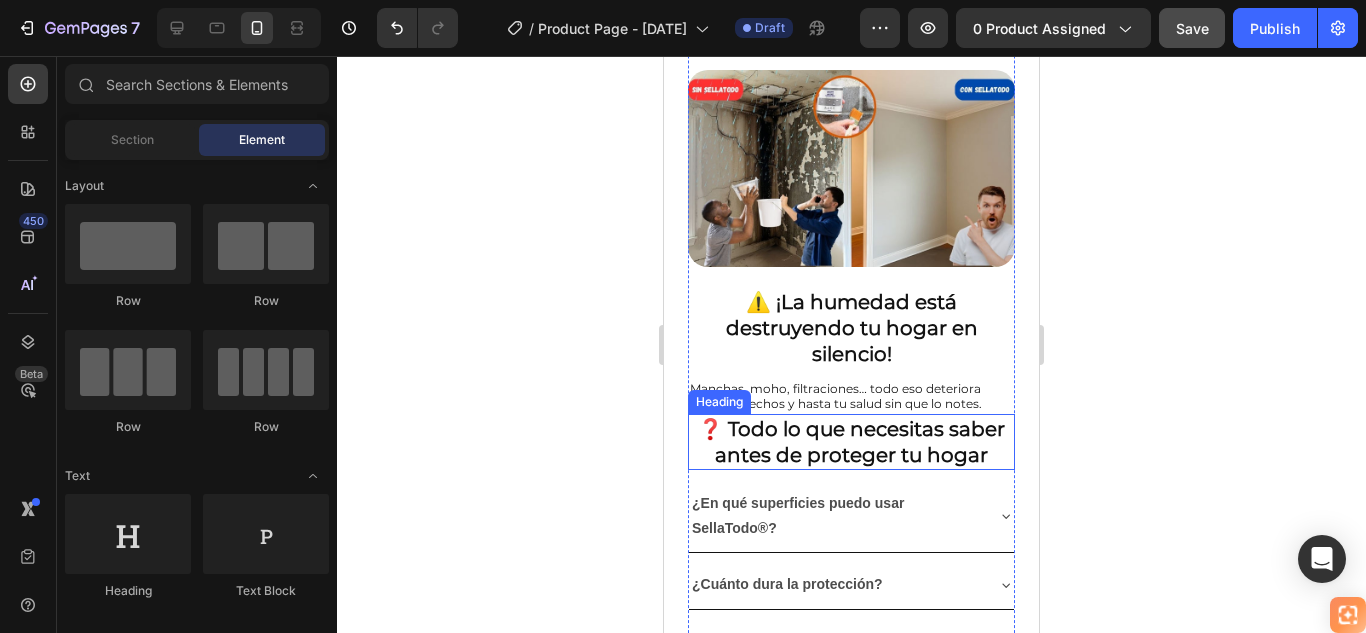 click on "❓ Todo lo que necesitas saber antes de proteger tu hogar" at bounding box center (851, 442) 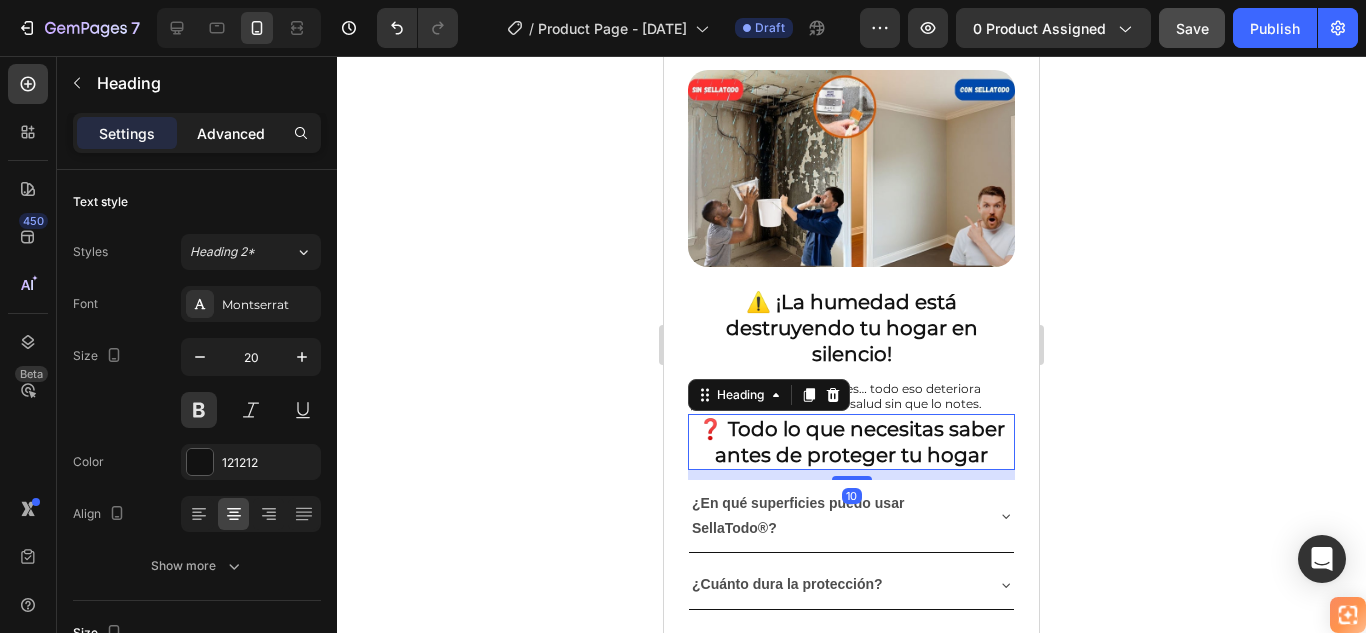 click on "Advanced" 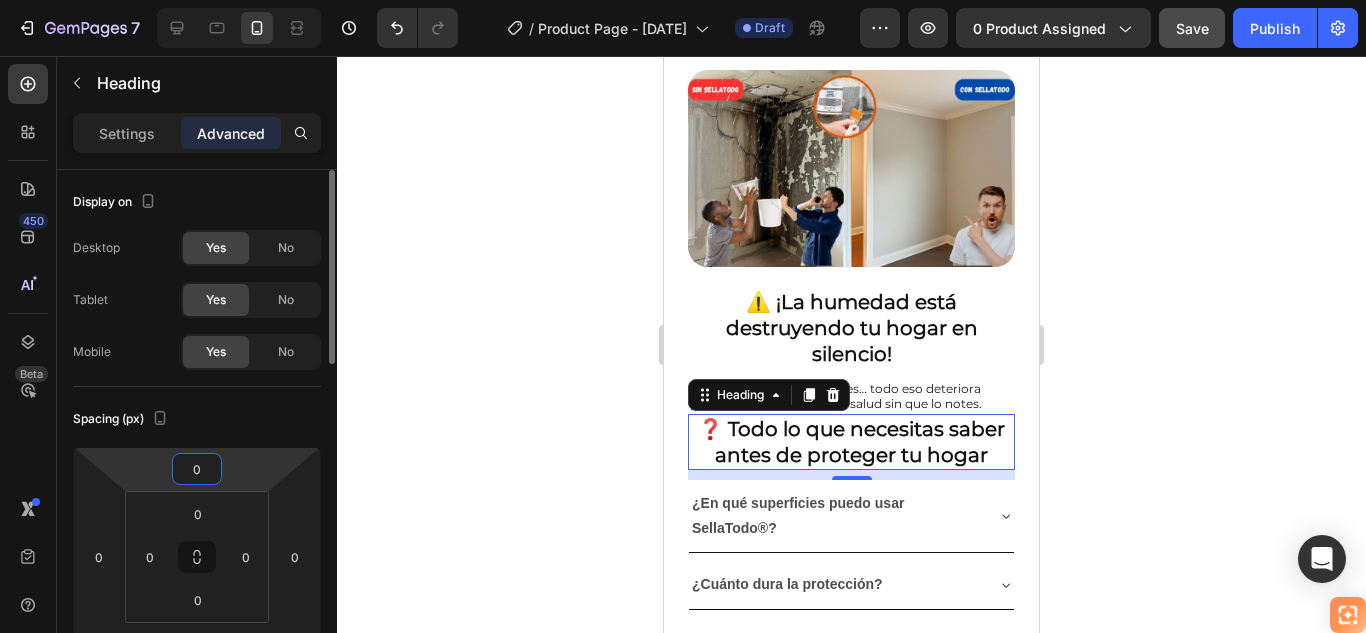 click on "0" at bounding box center (197, 469) 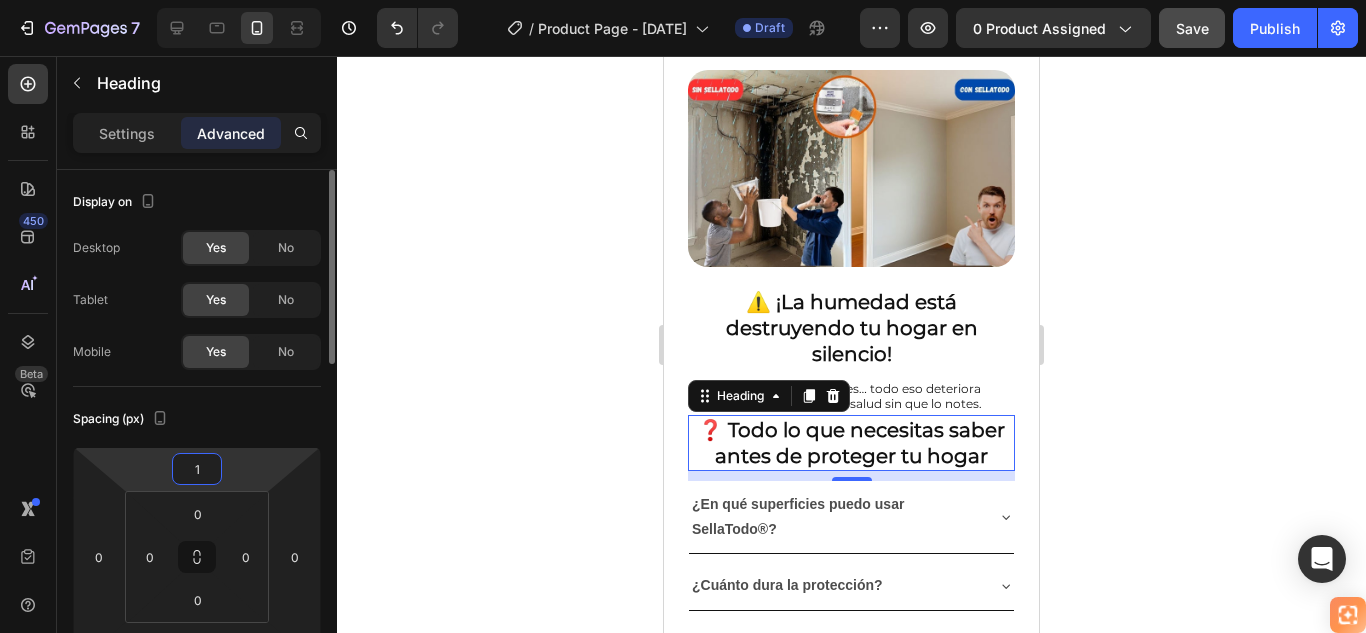 type on "10" 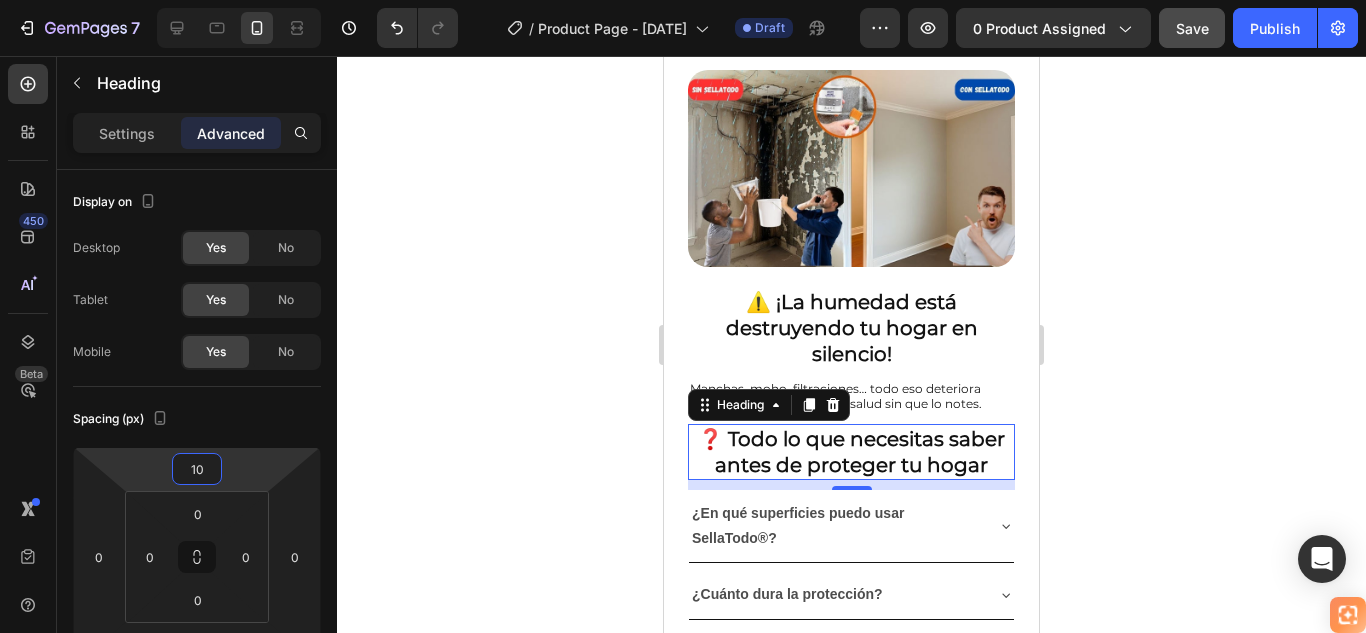 drag, startPoint x: 1183, startPoint y: 293, endPoint x: 1068, endPoint y: 297, distance: 115.06954 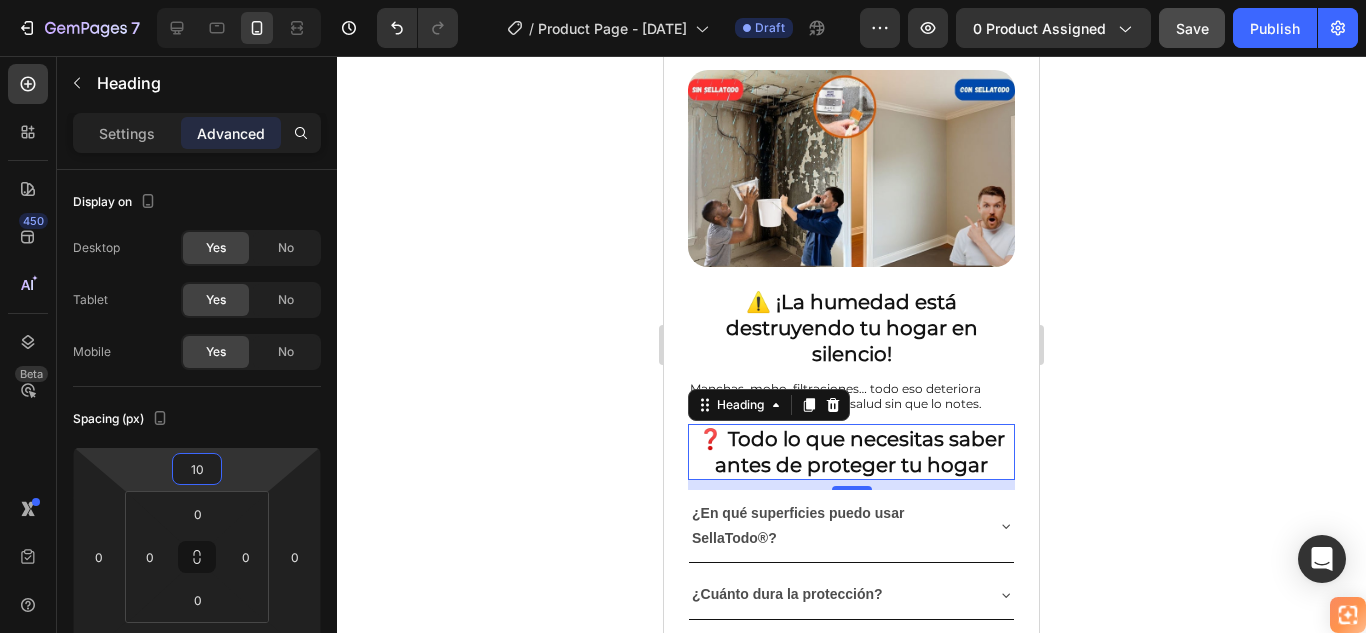 click 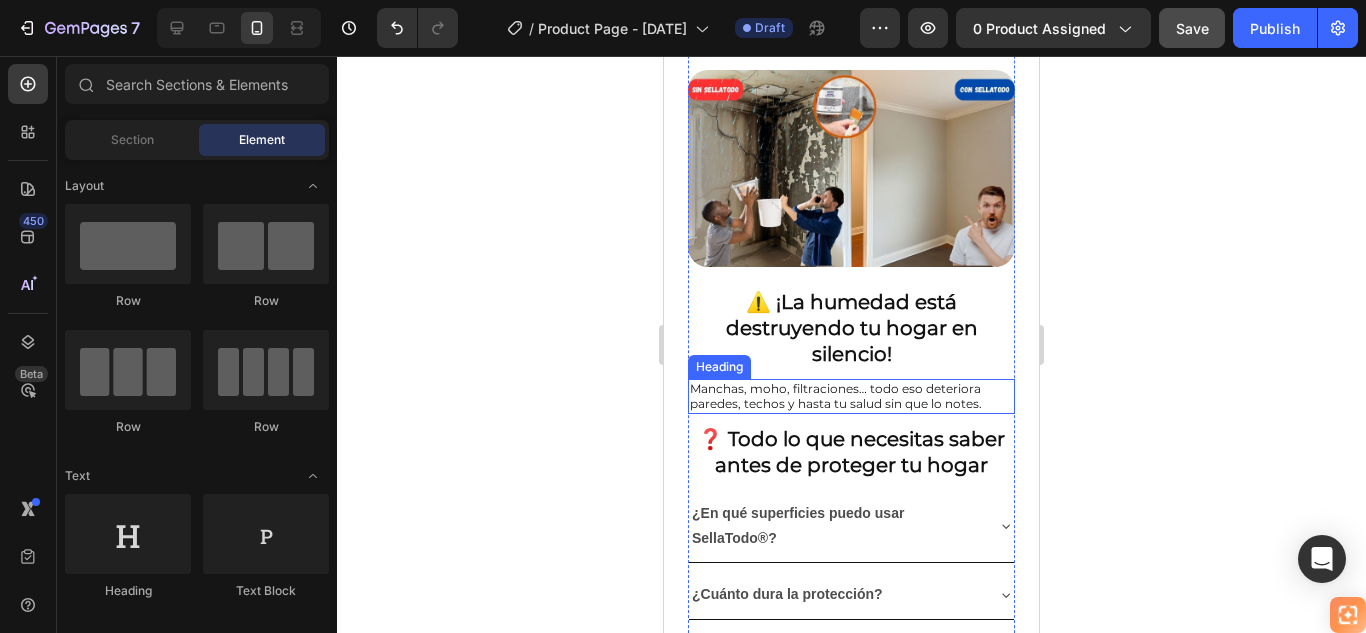 click on "Manchas, moho, filtraciones… todo eso deteriora paredes, techos y hasta tu salud sin que lo notes." at bounding box center [851, 396] 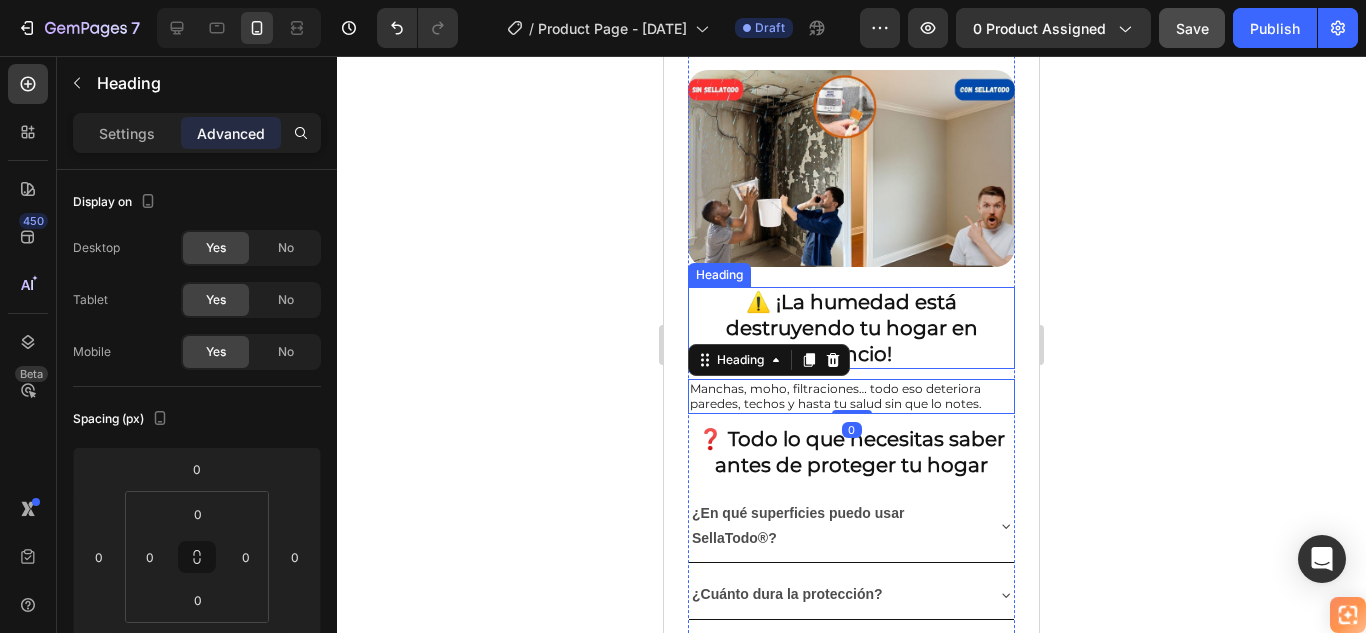 click on "⚠️ ¡La humedad está destruyendo tu hogar en silencio!" at bounding box center [851, 328] 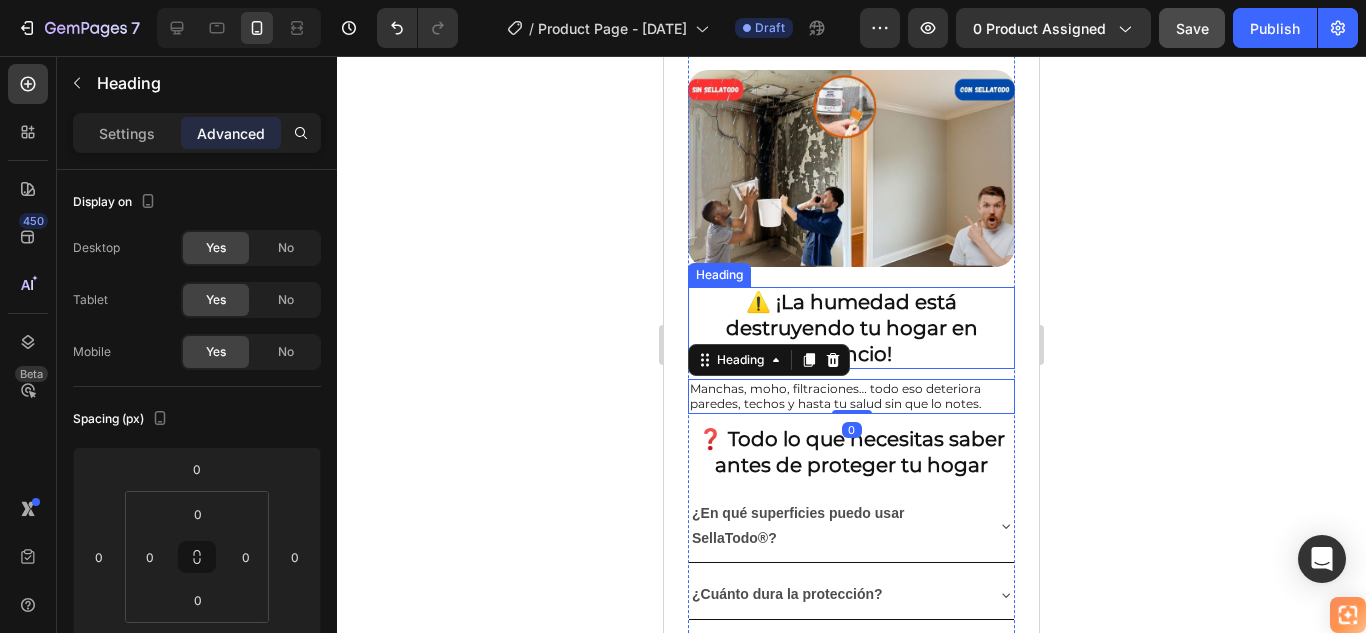 scroll, scrollTop: 100, scrollLeft: 0, axis: vertical 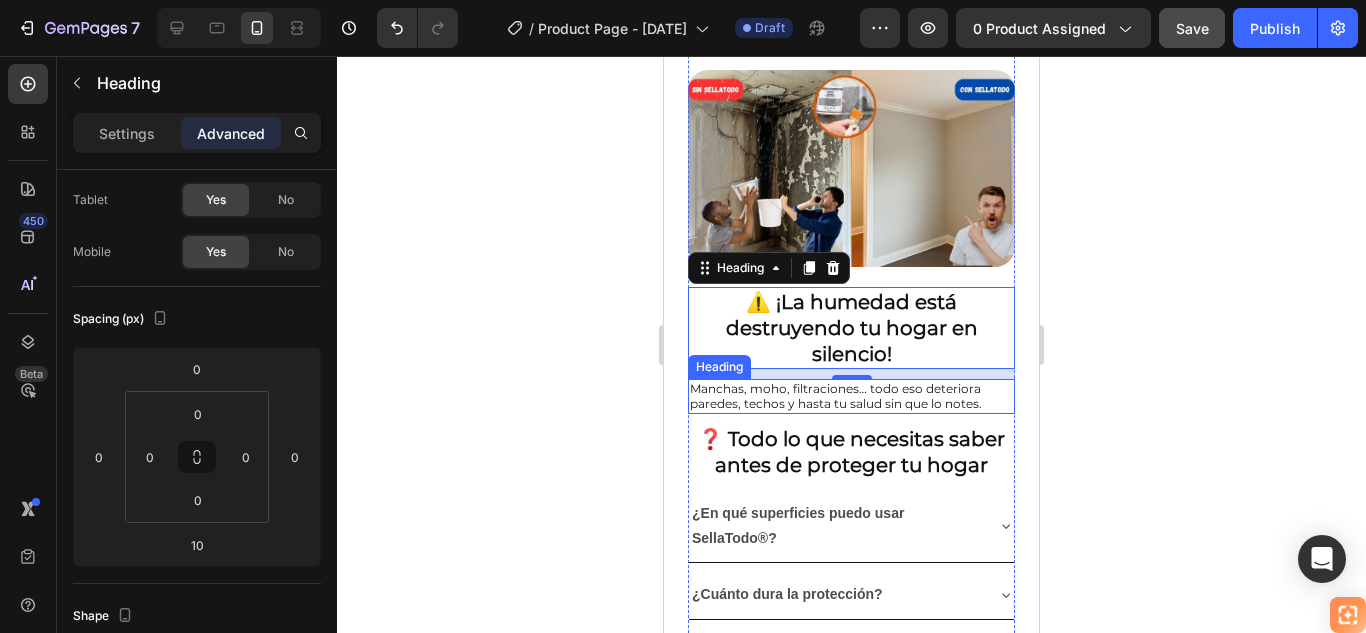 click on "Manchas, moho, filtraciones… todo eso deteriora paredes, techos y hasta tu salud sin que lo notes." at bounding box center (851, 396) 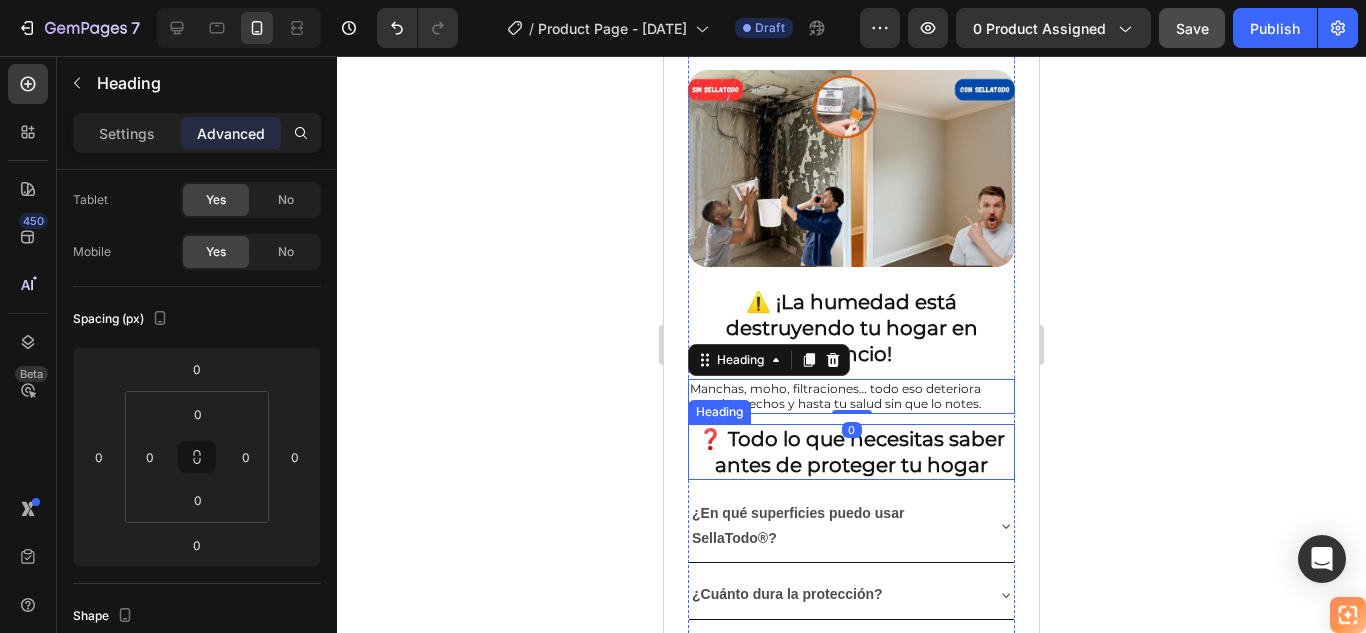 click on "❓ Todo lo que necesitas saber antes de proteger tu hogar" at bounding box center [851, 452] 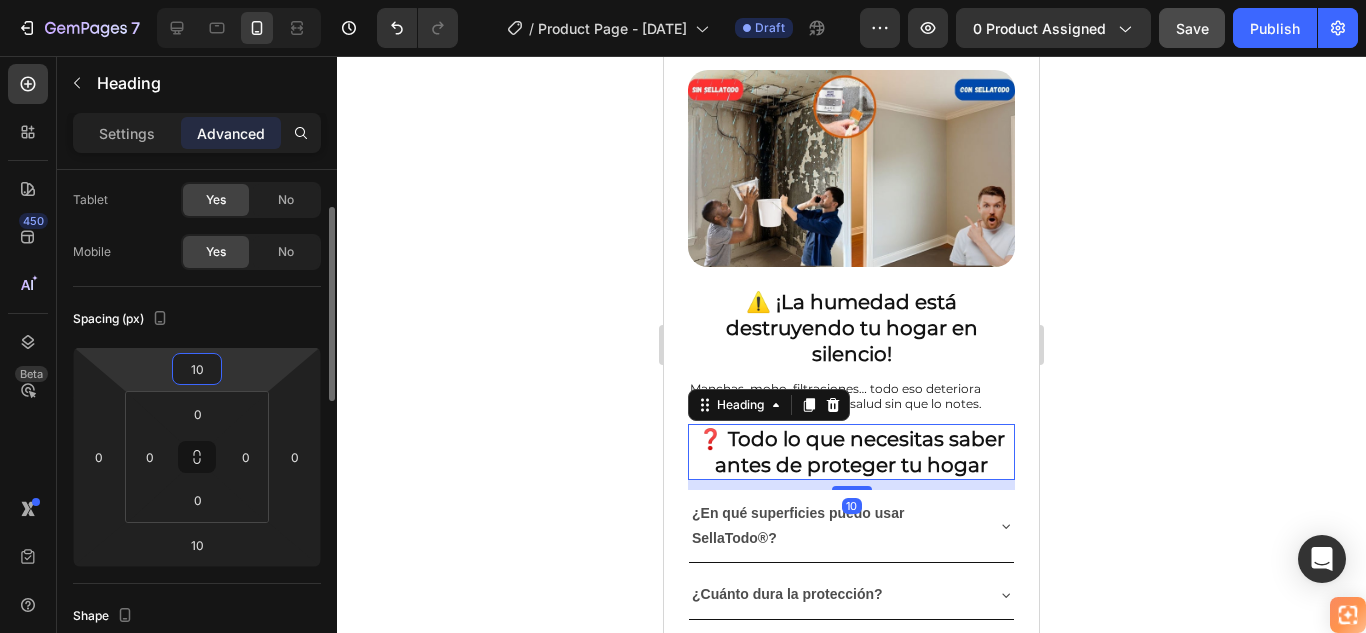 click on "10" at bounding box center [197, 369] 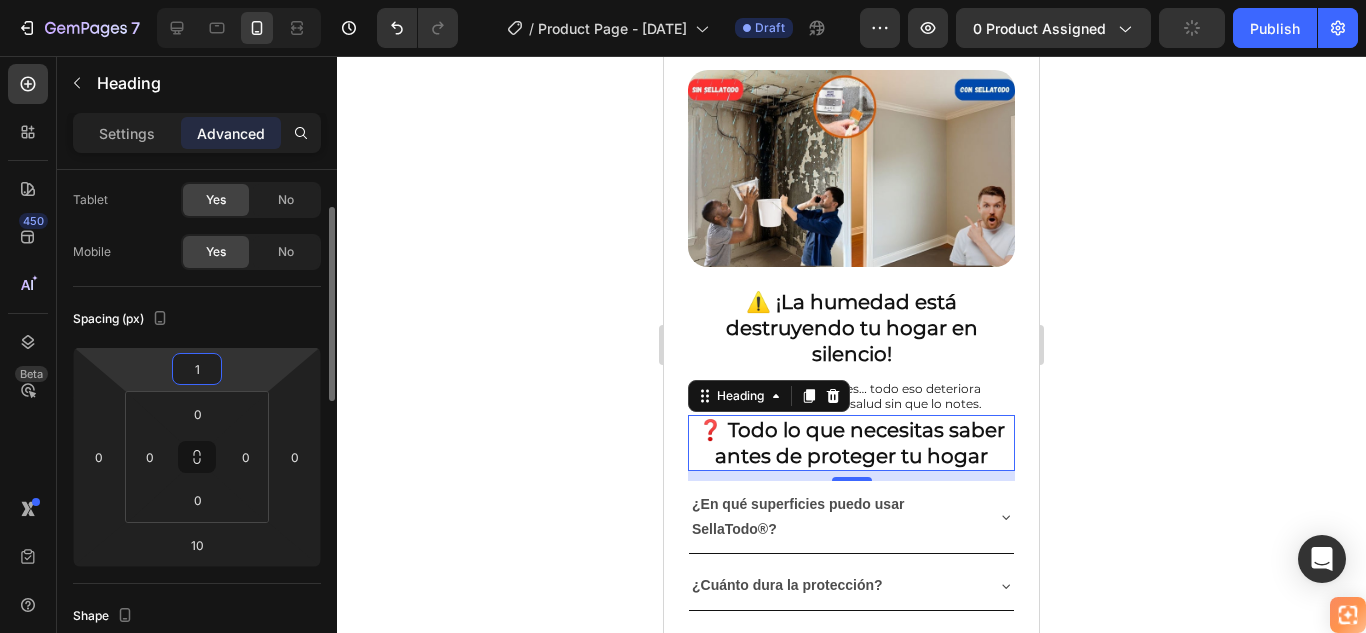 type on "15" 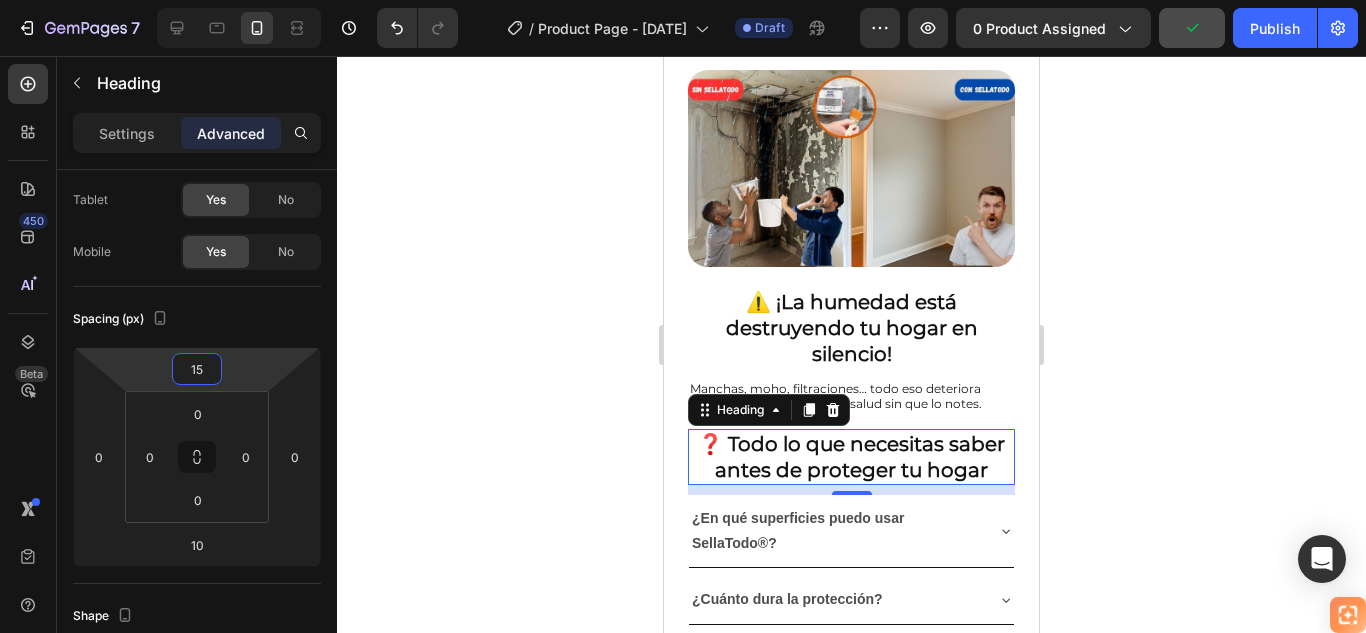 click 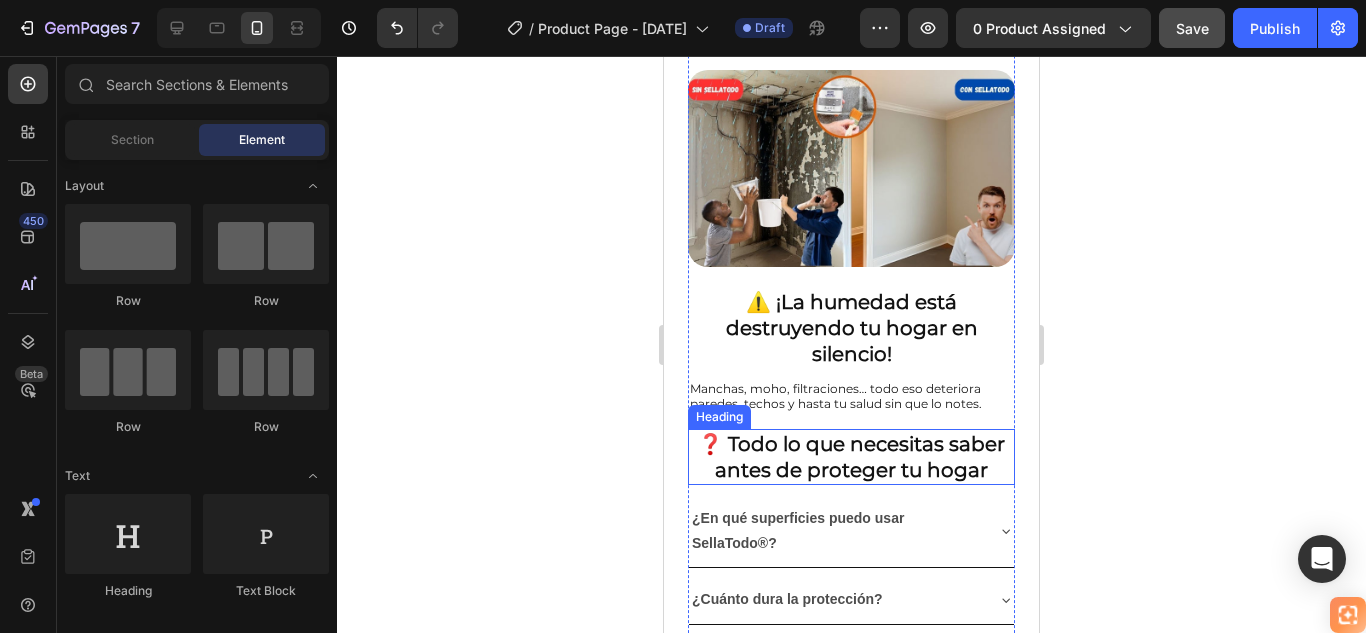 click on "❓ Todo lo que necesitas saber antes de proteger tu hogar" at bounding box center [851, 457] 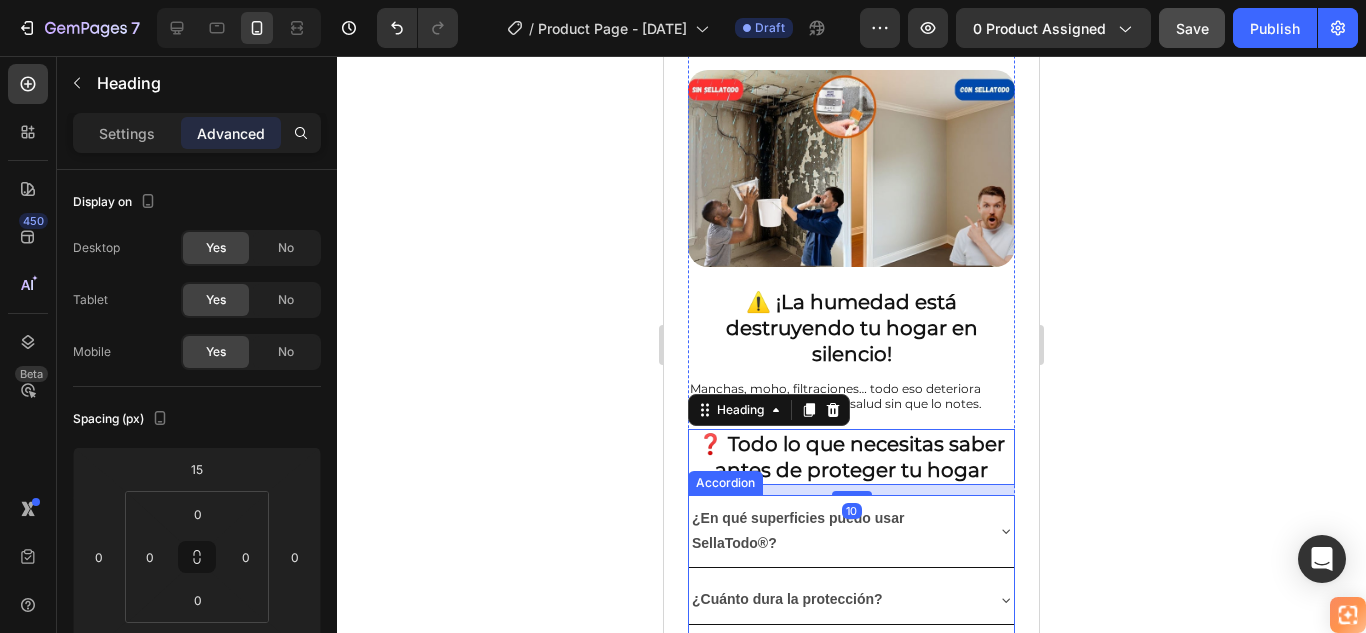 click on "¿En qué superficies puedo usar SellaTodo®?" at bounding box center (798, 530) 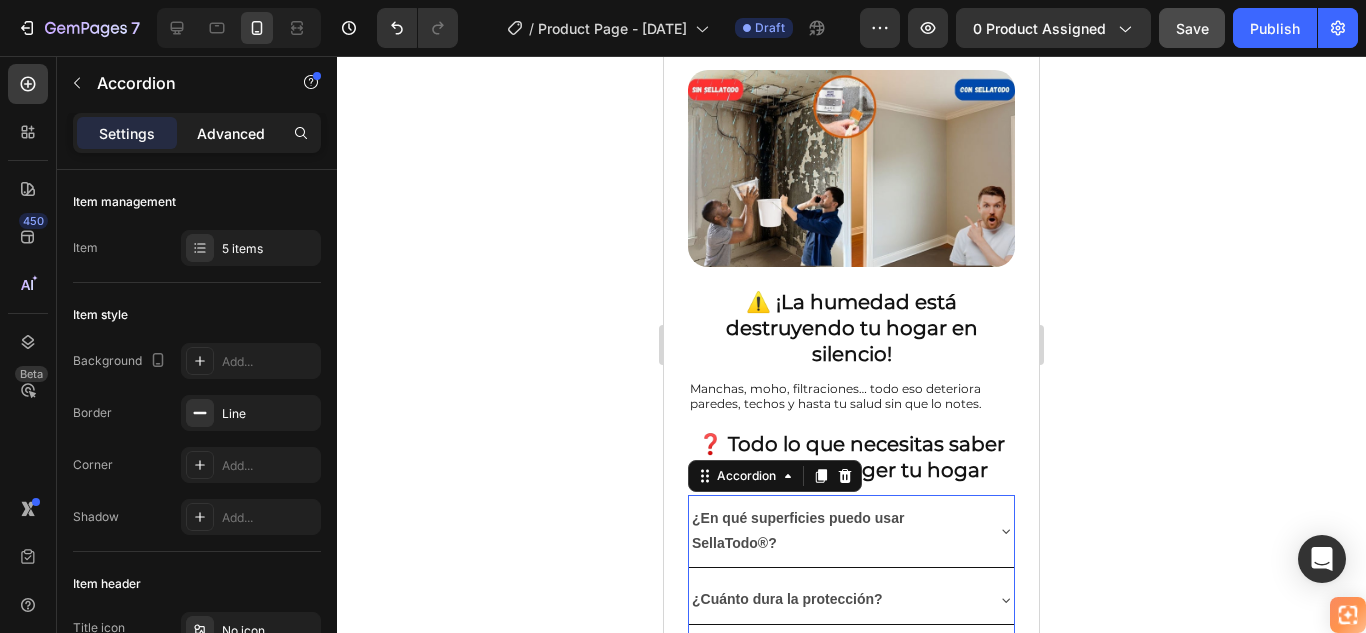 click on "Advanced" at bounding box center [231, 133] 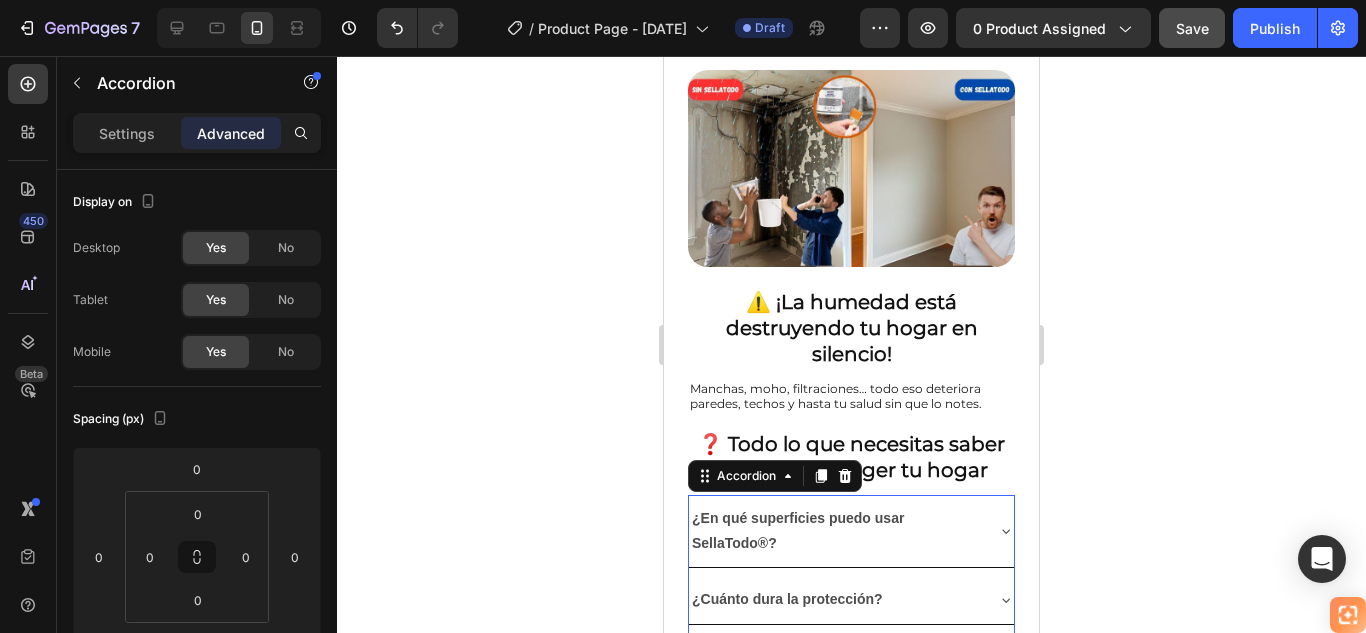 click 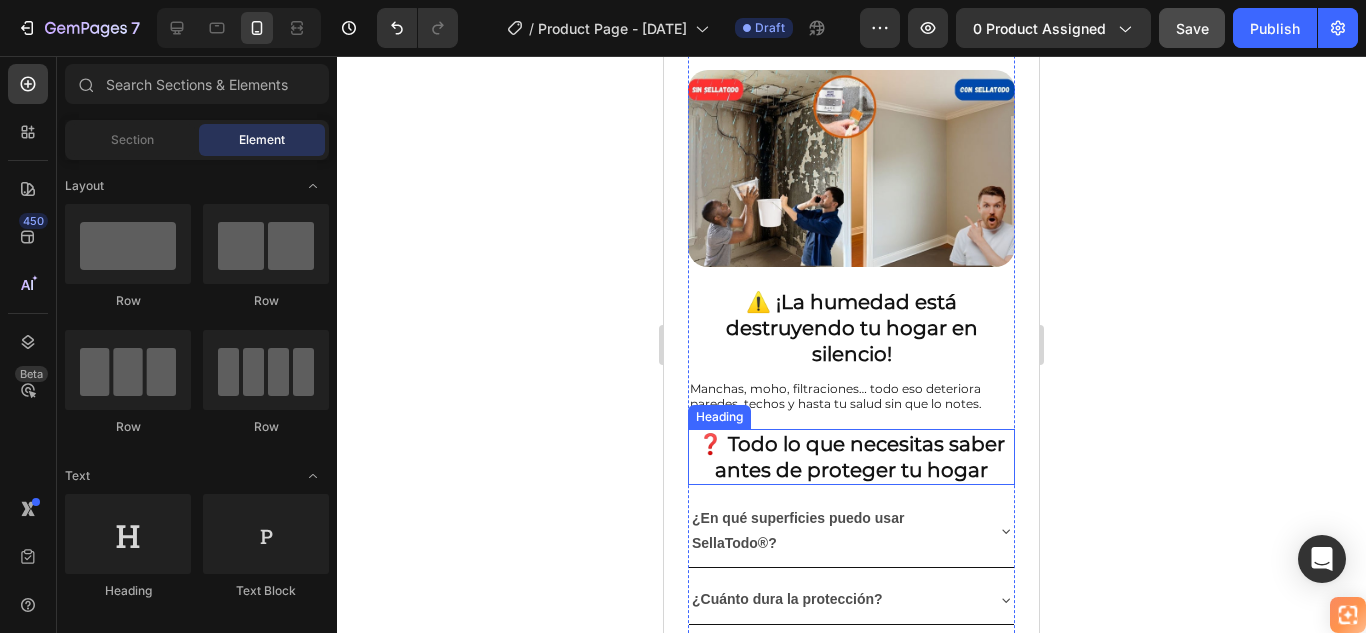 click on "❓ Todo lo que necesitas saber antes de proteger tu hogar" at bounding box center [851, 457] 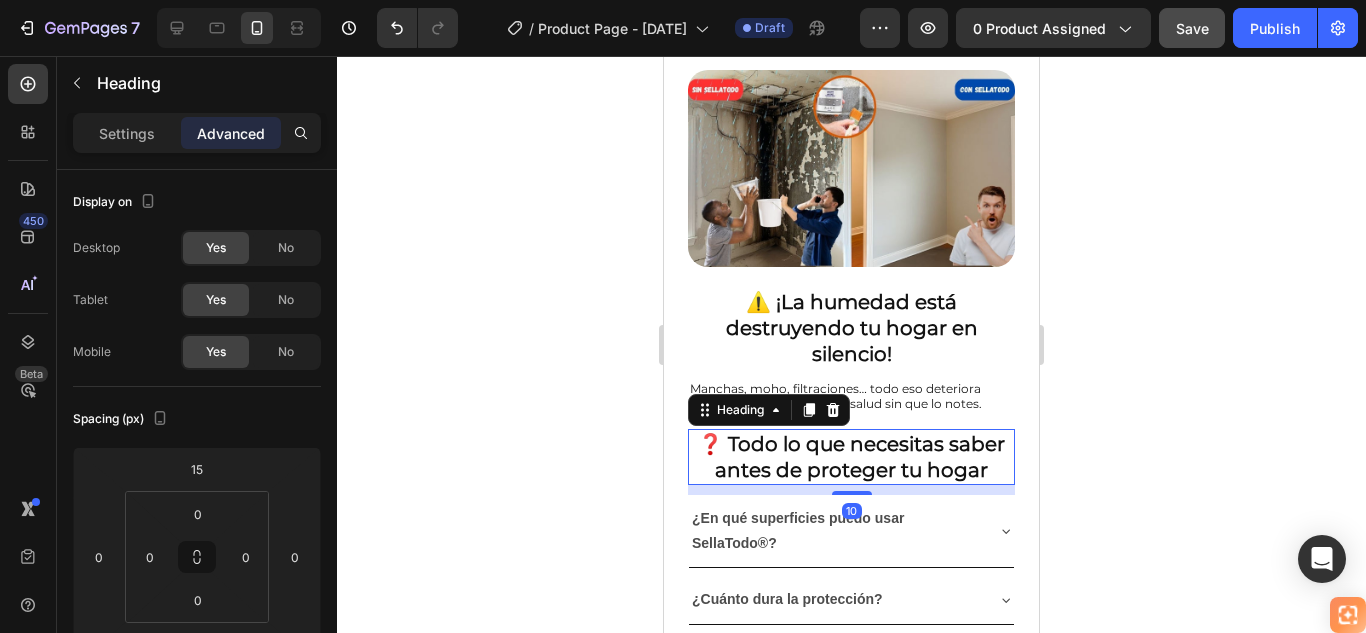 click on "❓ Todo lo que necesitas saber antes de proteger tu hogar" at bounding box center [851, 457] 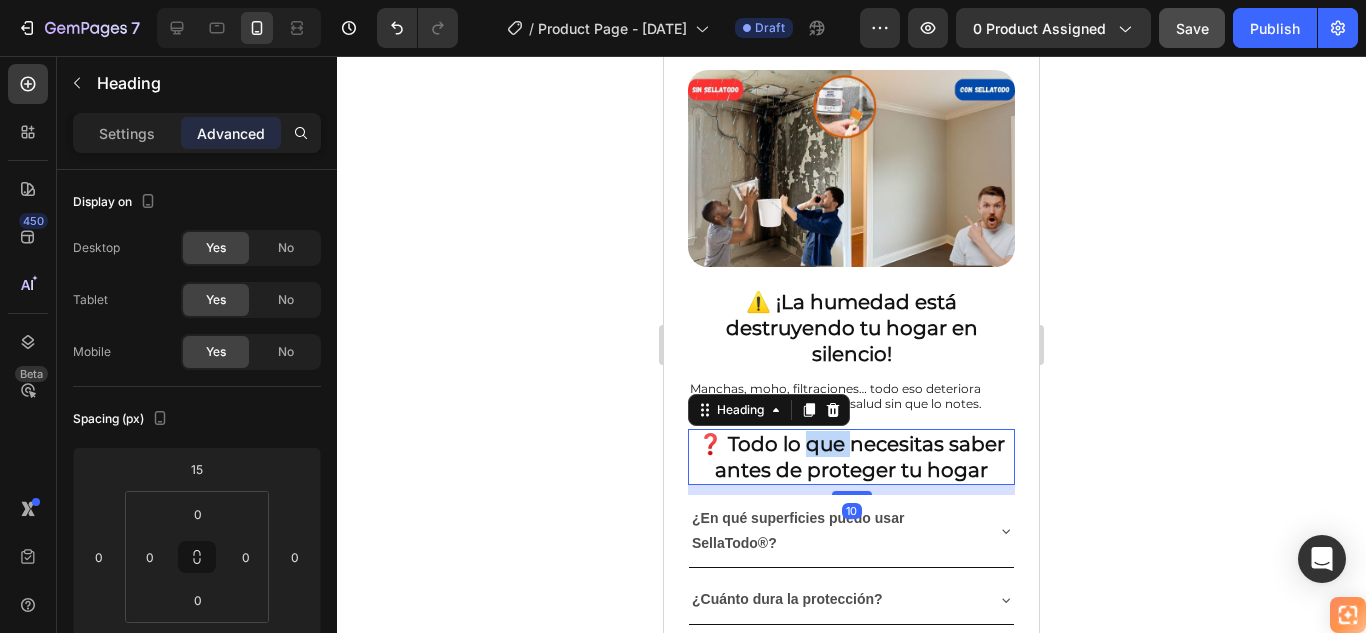 click on "❓ Todo lo que necesitas saber antes de proteger tu hogar" at bounding box center [851, 457] 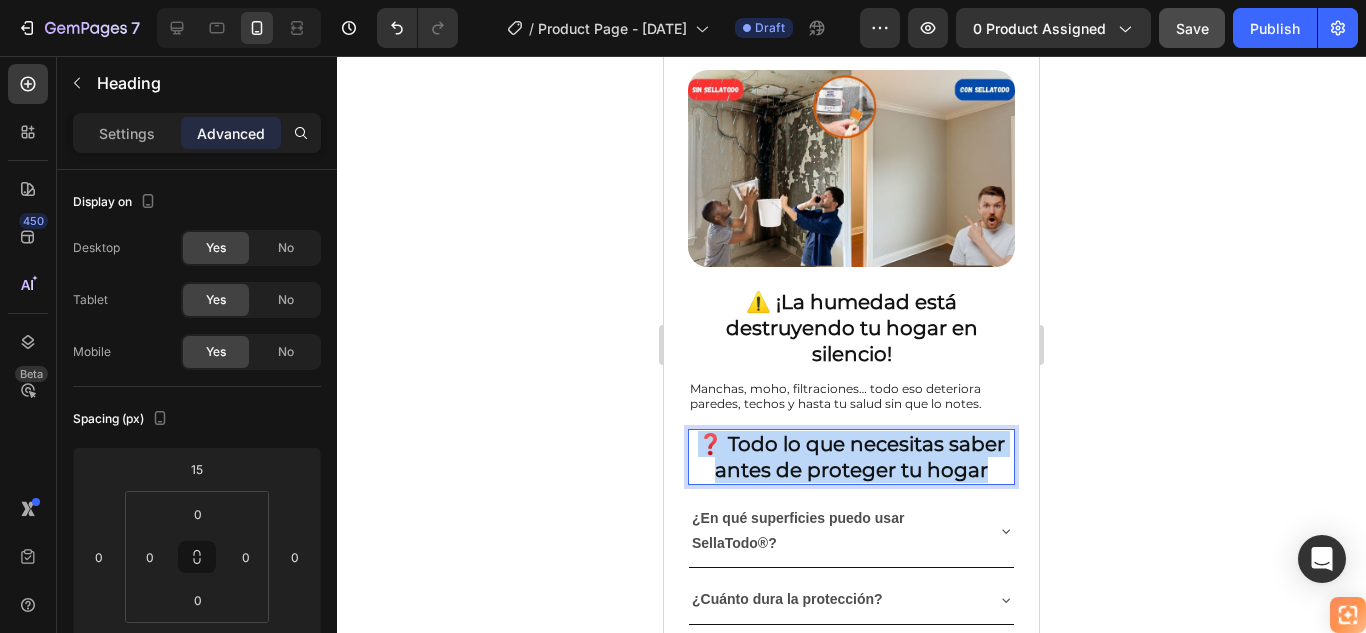 click on "❓ Todo lo que necesitas saber antes de proteger tu hogar" at bounding box center [851, 457] 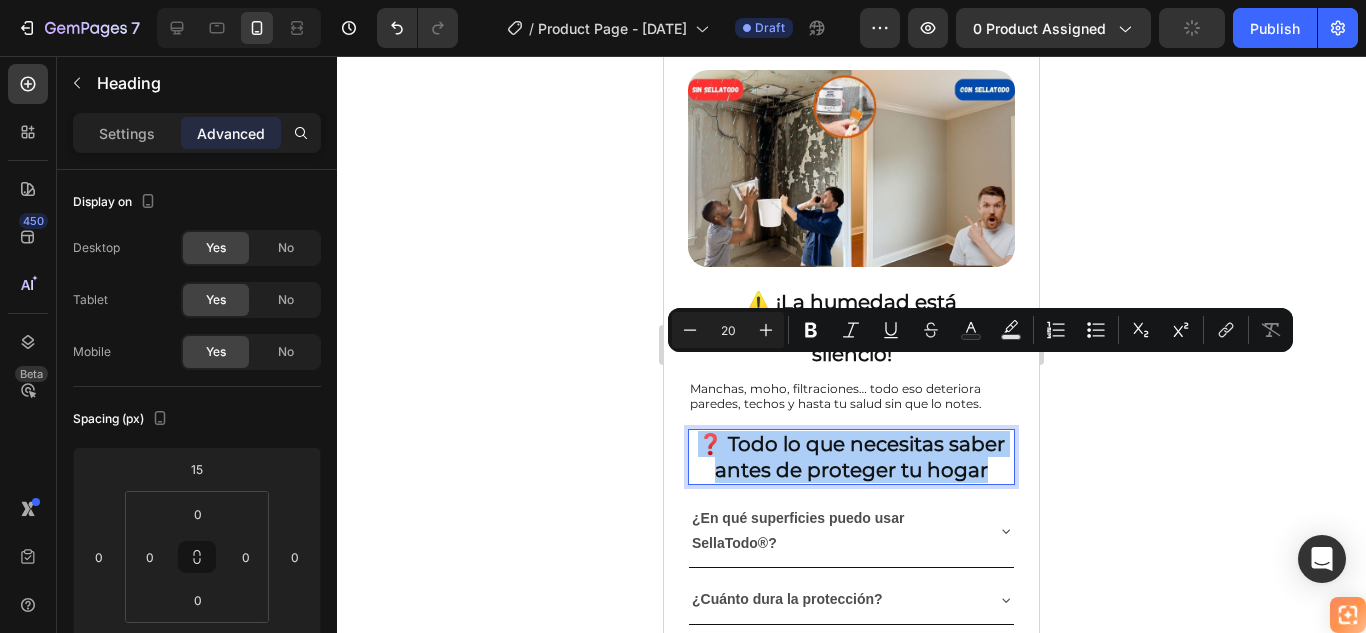 click 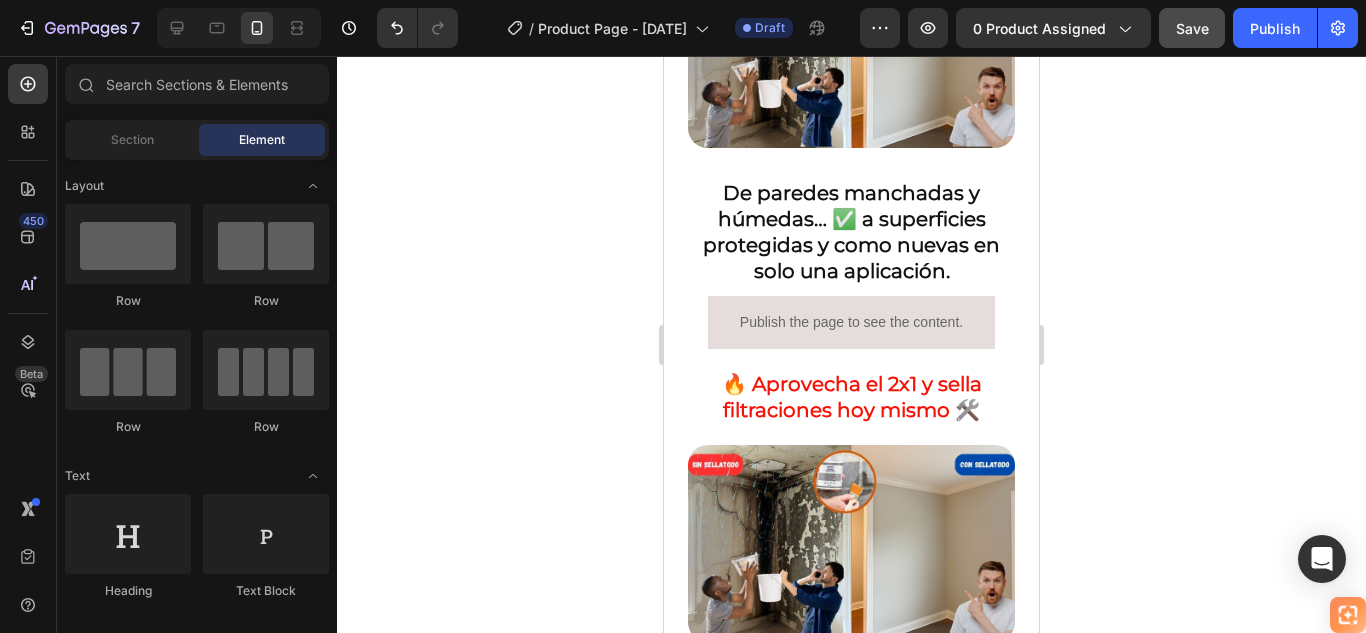 scroll, scrollTop: 1351, scrollLeft: 0, axis: vertical 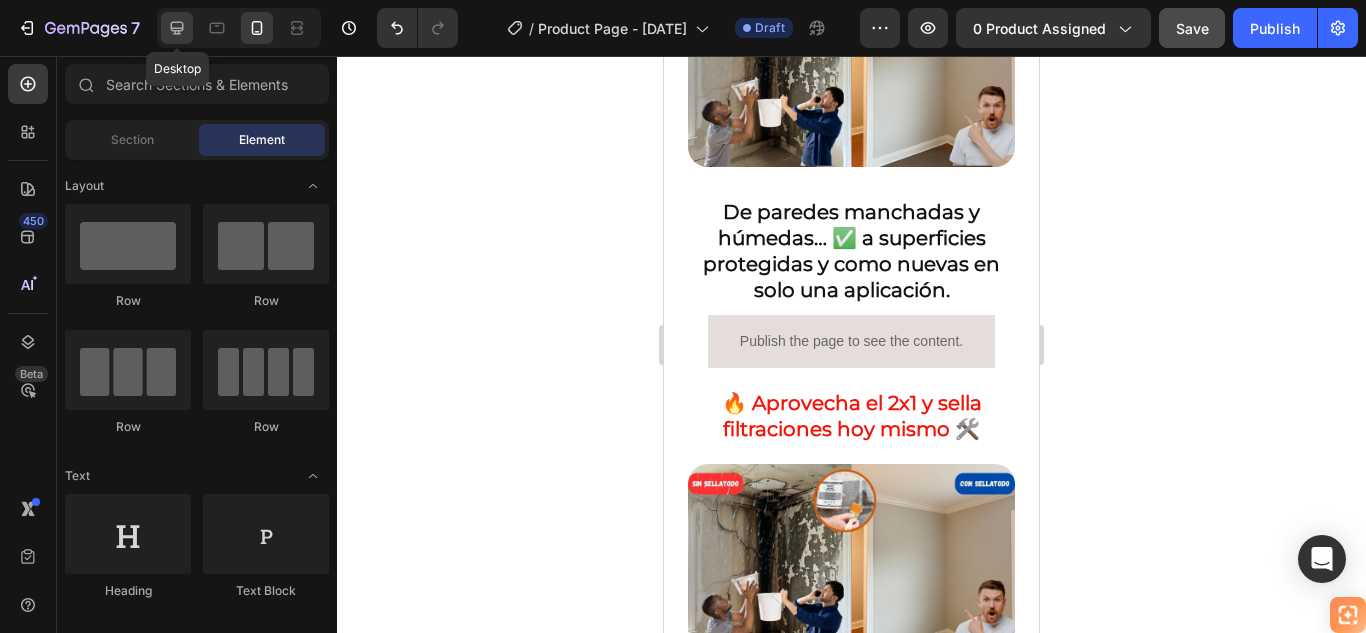 click 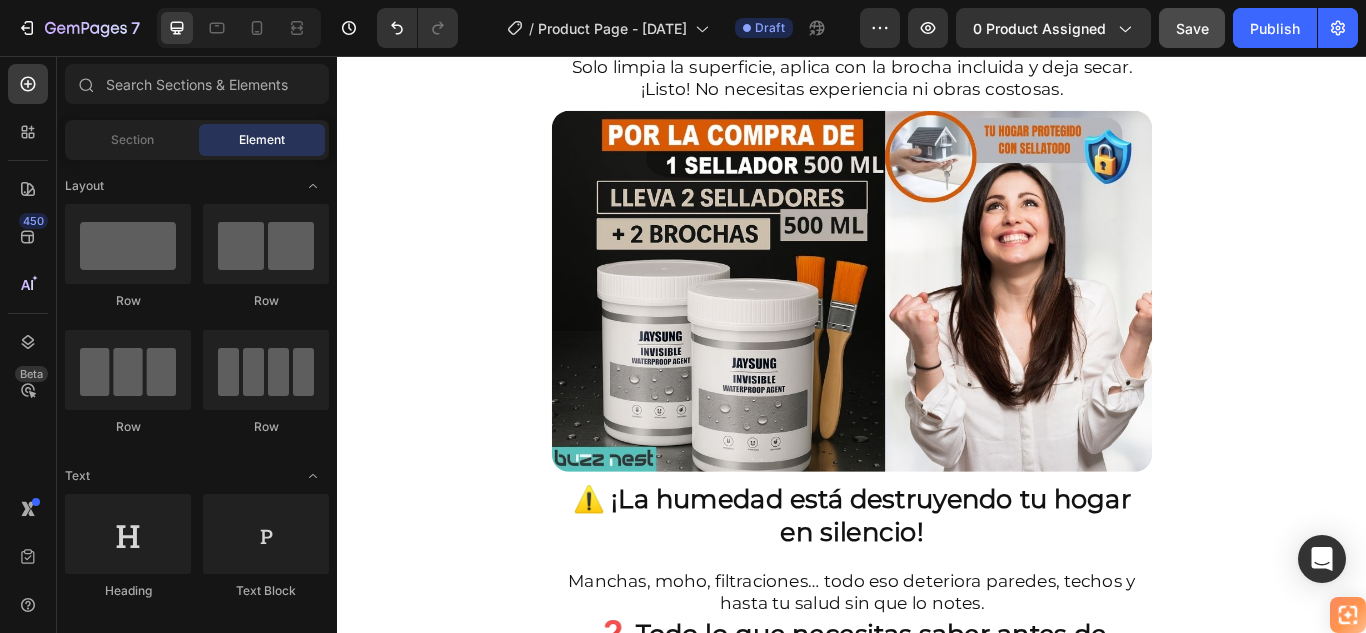 scroll, scrollTop: 5097, scrollLeft: 0, axis: vertical 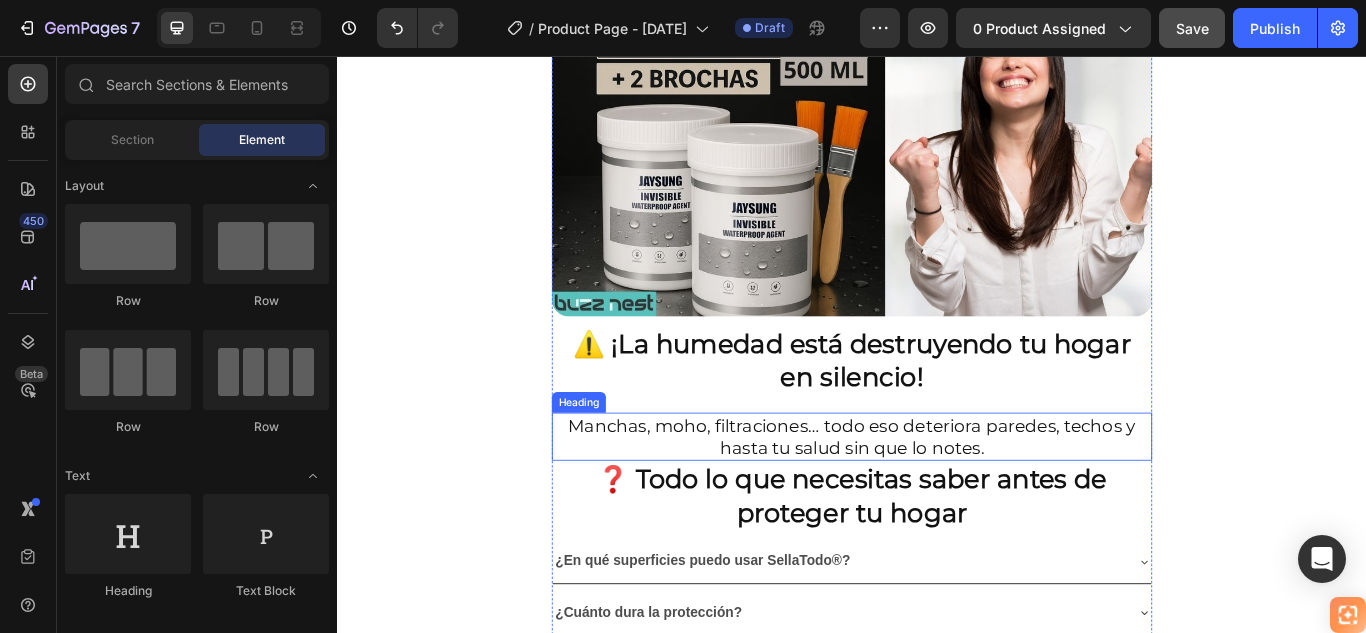 click on "Manchas, moho, filtraciones… todo eso deteriora paredes, techos y hasta tu salud sin que lo notes." at bounding box center (937, 500) 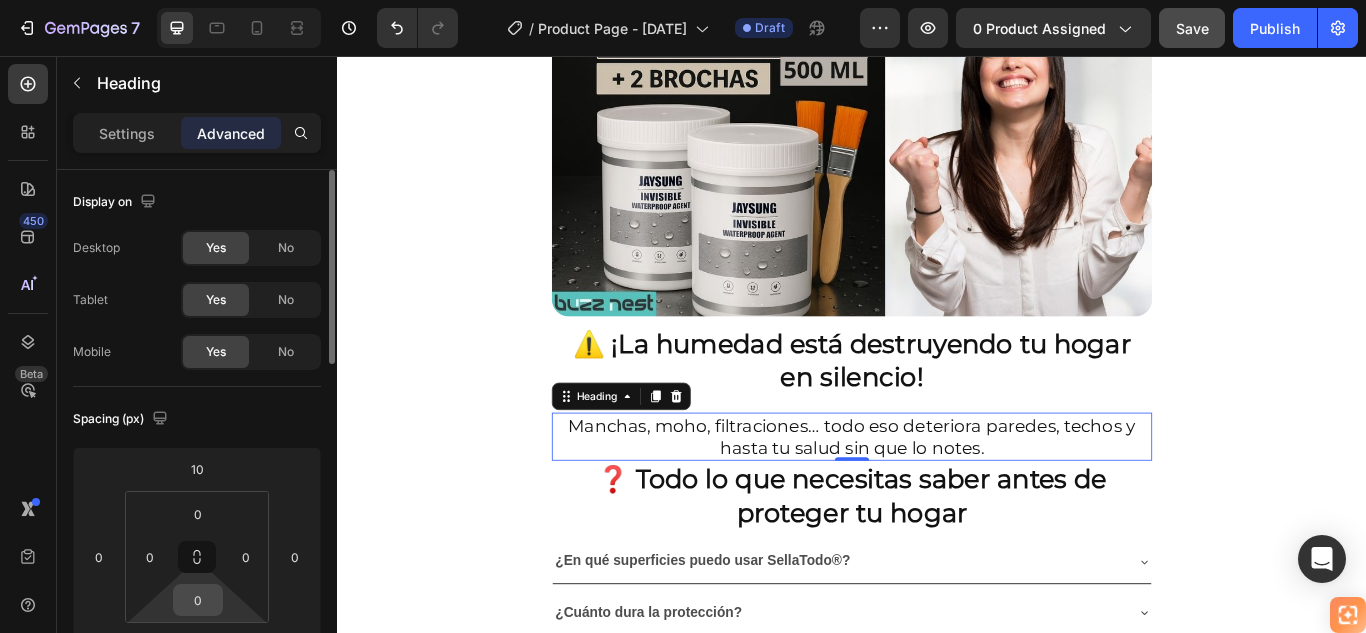 click on "0" at bounding box center [198, 600] 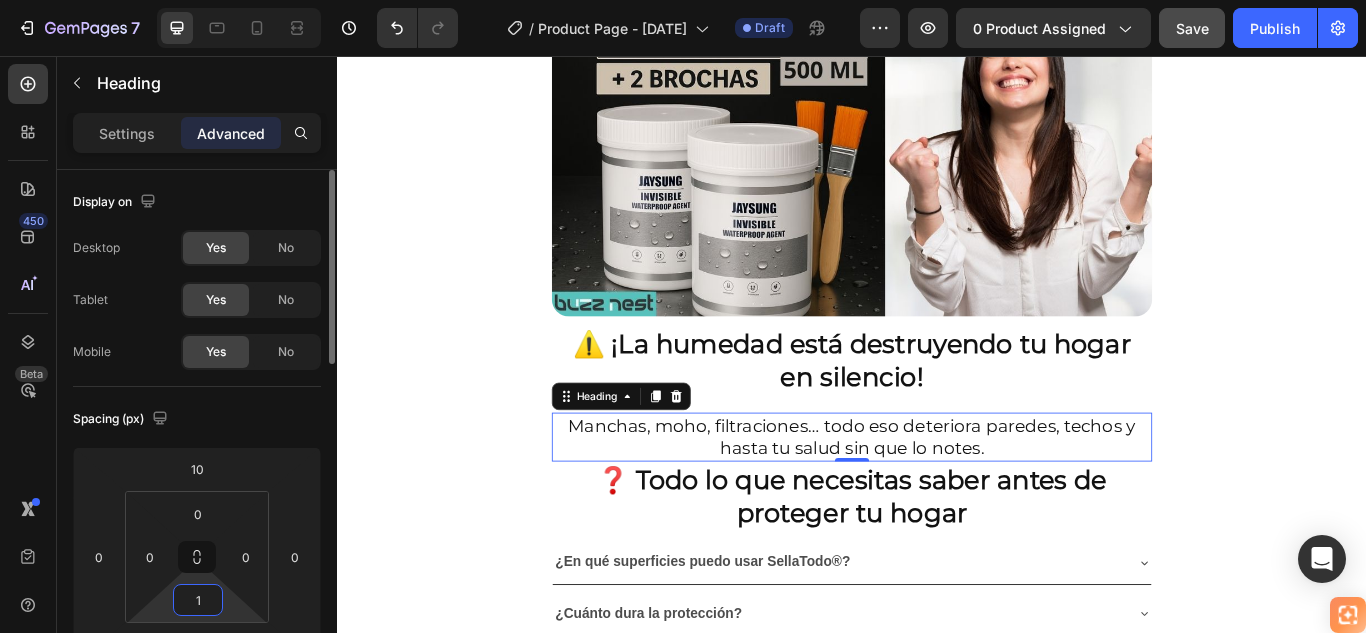 type on "10" 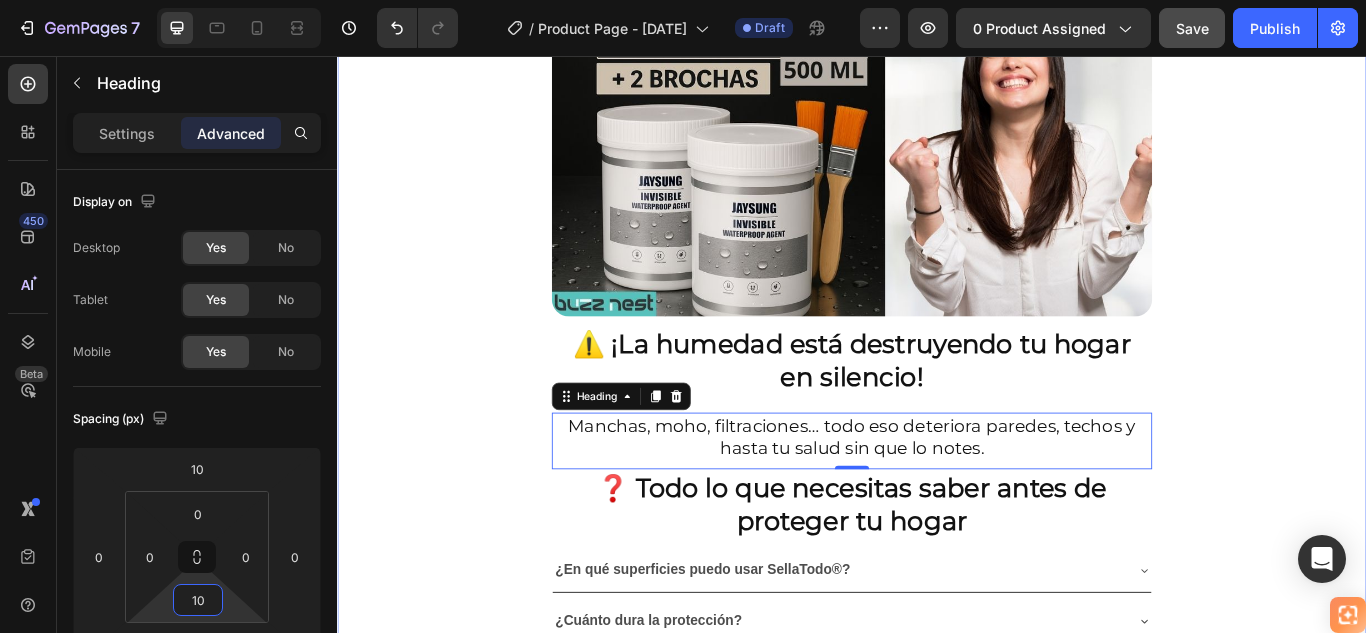 click on "🚚 Envío gratis y entrega rápida - ✅ Garantía de satisfacción total Heading Image ⭐  4.8/5 en confianza, durabilidad y uso fácil Heading 🔥  ¡Oferta Especial de Hoy! Llévate 2 por el precio de 1 Heading Antes: $179.900 Heading Solo x hoy: $89.900 Heading ¡AHORRAS 50% DE DESCUENTO! Heading
Publish the page to see the content.
Custom Code Image 🌧️  Sella en segundos, resiste lluvias por años Heading • ☔  Protección  total contra la lluvia • 💧  Corta la humedad  desde el primer contacto • 🔍  Sella grietas  invisibles que causan goteras • 🌡️ Resiste cualquier clima,  sin agrietarse • ⏱️ Seca rápido,  protege por años Heading Image 🛑 De paredes manchadas y húmedas… ✅ a superficies protegidas y como nuevas en solo una aplicación. Heading
Publish the page to see the content.
Custom Code Heading Image Image Heading Heading   0" at bounding box center (937, -2039) 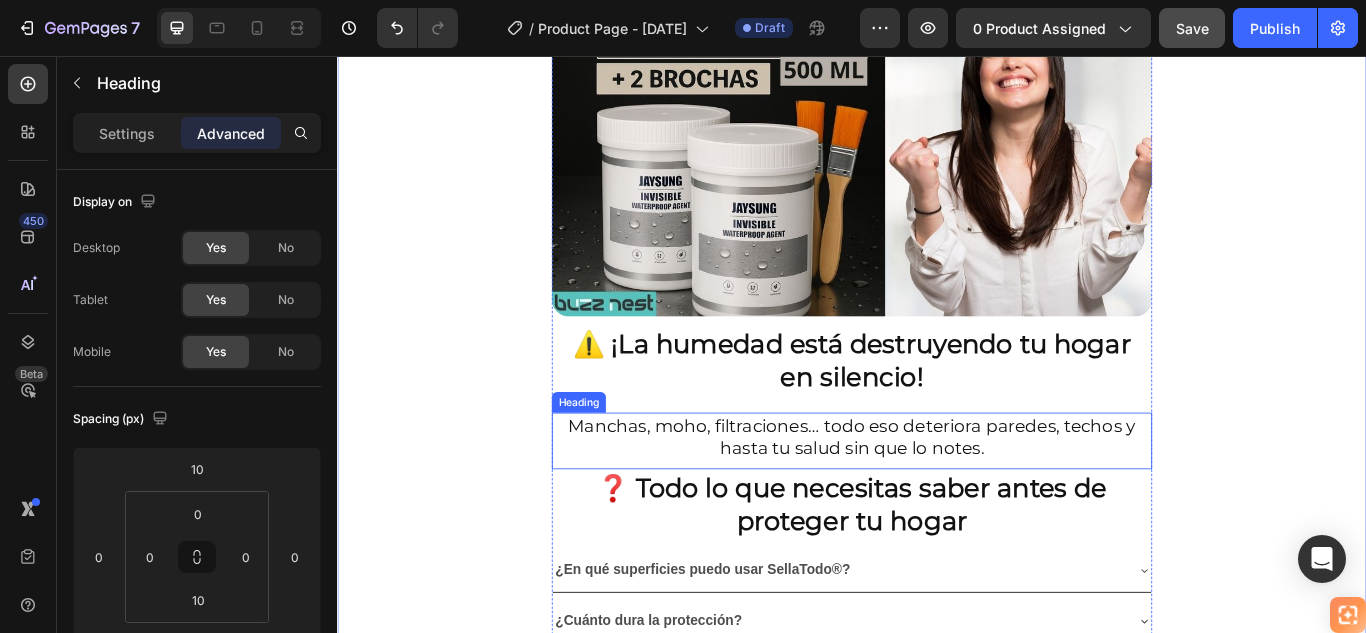click on "Manchas, moho, filtraciones… todo eso deteriora paredes, techos y hasta tu salud sin que lo notes." at bounding box center [937, 500] 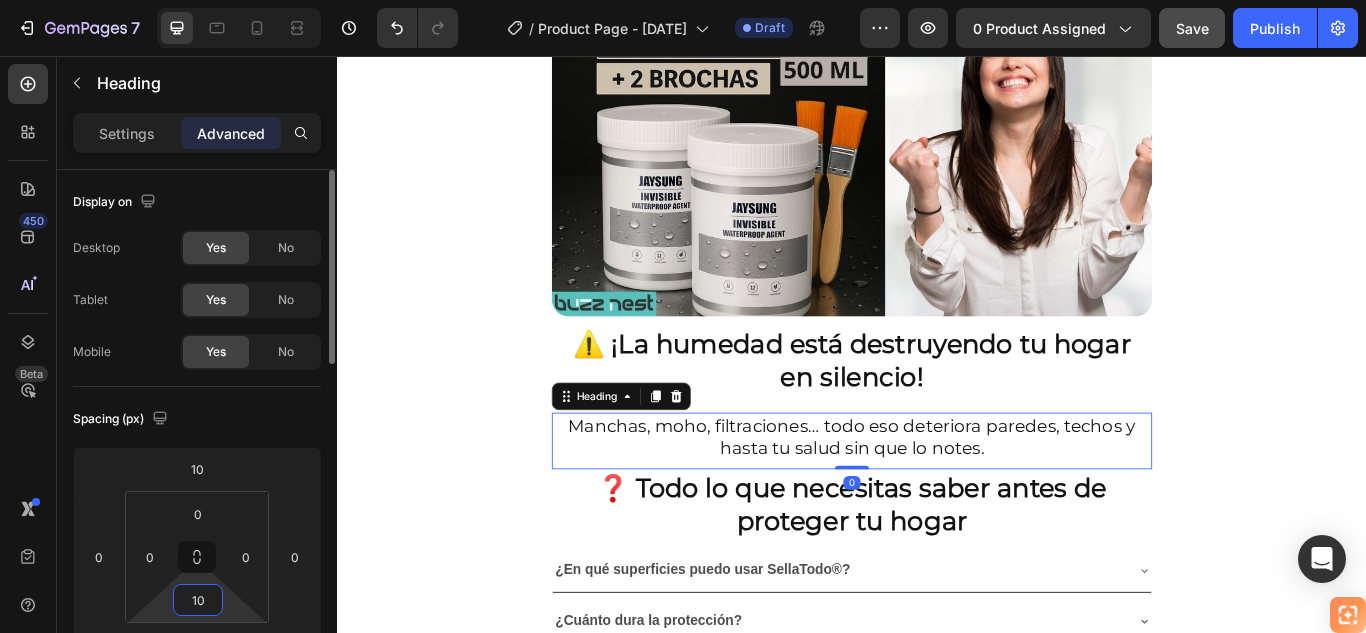 click on "10" at bounding box center (198, 600) 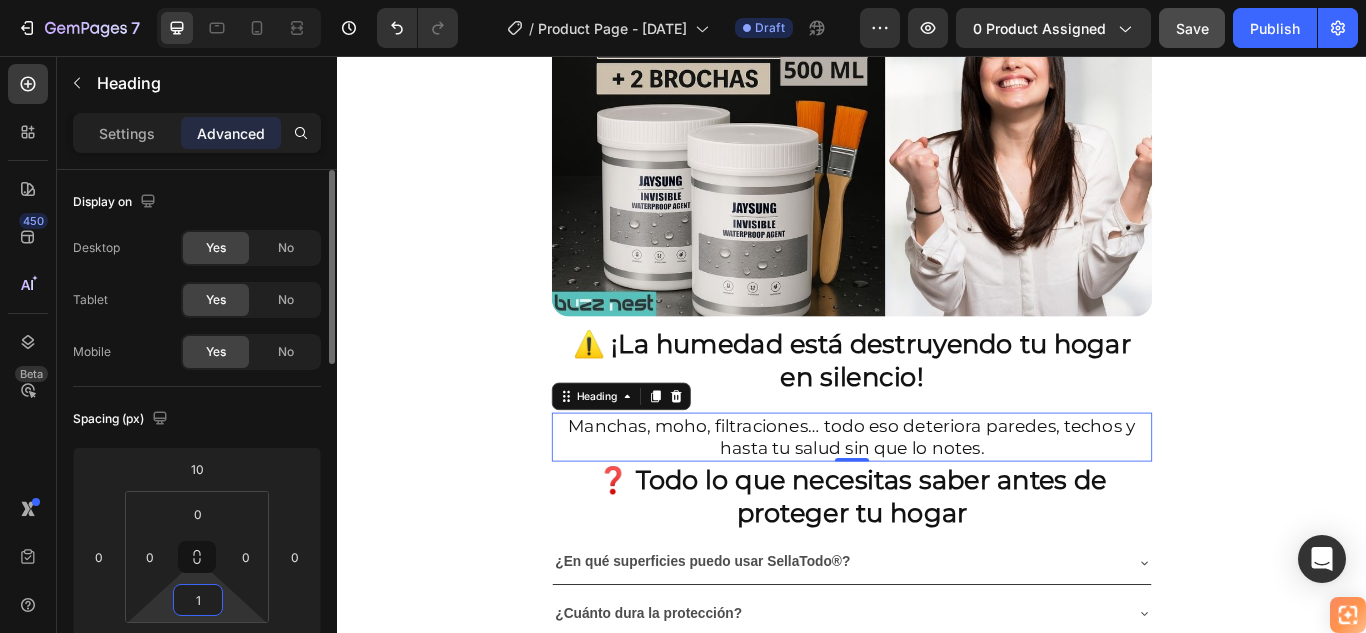 type on "15" 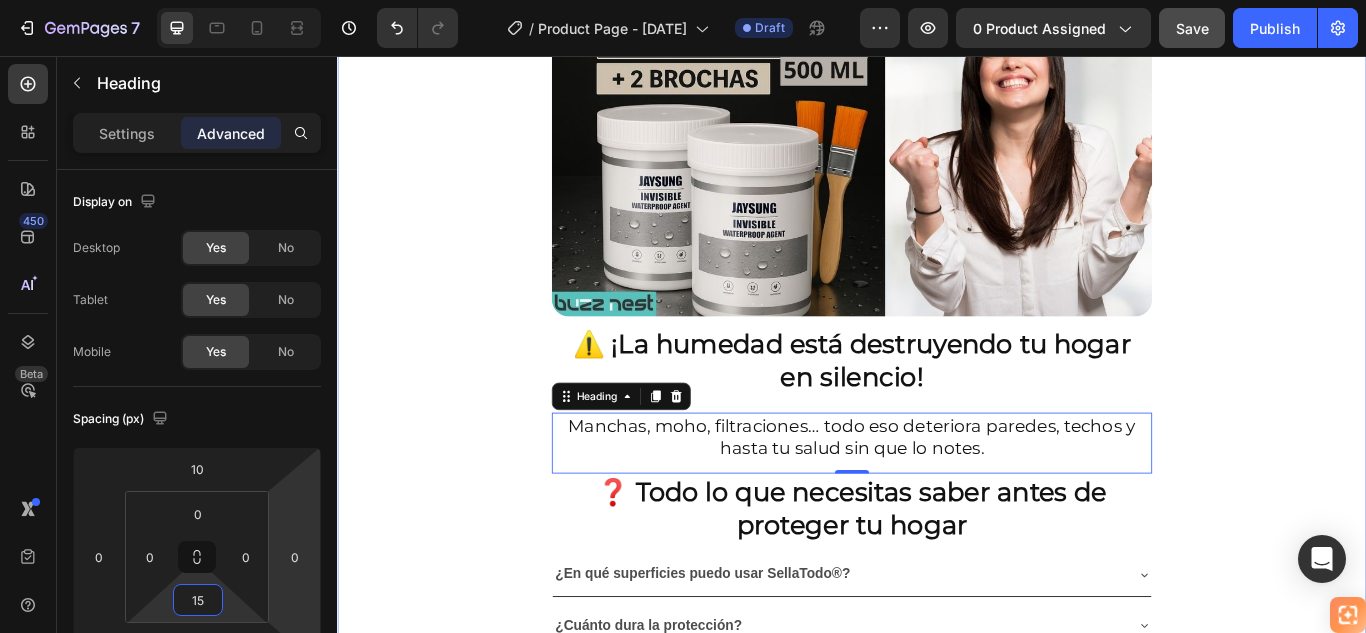 click on "🚚 Envío gratis y entrega rápida - ✅ Garantía de satisfacción total Heading Image ⭐  4.8/5 en confianza, durabilidad y uso fácil Heading 🔥  ¡Oferta Especial de Hoy! Llévate 2 por el precio de 1 Heading Antes: $179.900 Heading Solo x hoy: $89.900 Heading ¡AHORRAS 50% DE DESCUENTO! Heading
Publish the page to see the content.
Custom Code Image 🌧️  Sella en segundos, resiste lluvias por años Heading • ☔  Protección  total contra la lluvia • 💧  Corta la humedad  desde el primer contacto • 🔍  Sella grietas  invisibles que causan goteras • 🌡️ Resiste cualquier clima,  sin agrietarse • ⏱️ Seca rápido,  protege por años Heading Image 🛑 De paredes manchadas y húmedas… ✅ a superficies protegidas y como nuevas en solo una aplicación. Heading
Publish the page to see the content.
Custom Code Heading Image Image Heading Heading   0" at bounding box center (937, -2036) 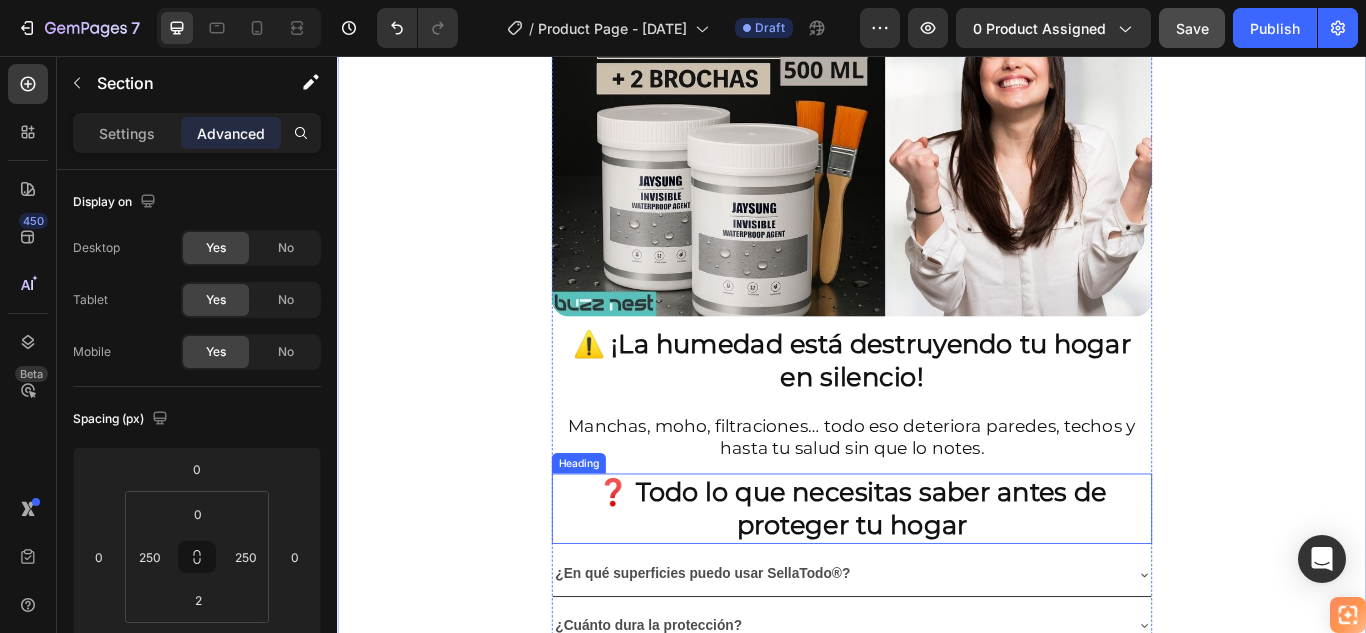 click on "❓ Todo lo que necesitas saber antes de proteger tu hogar" at bounding box center (937, 584) 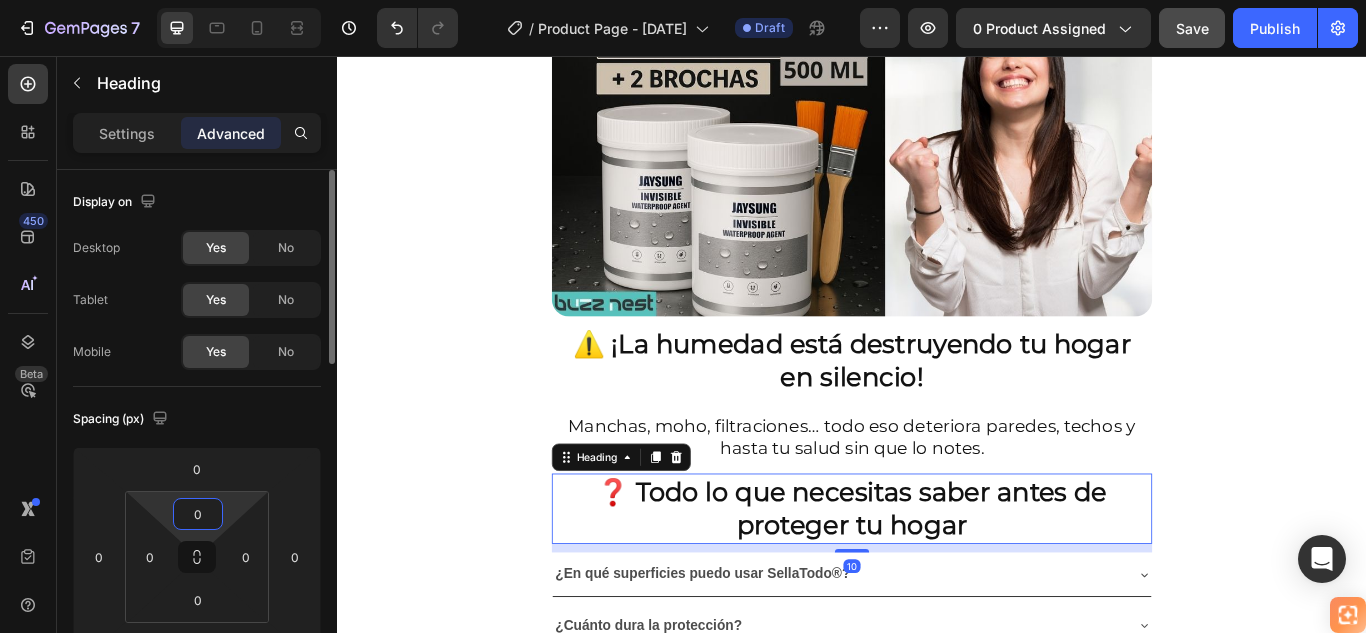 click on "0" at bounding box center (198, 514) 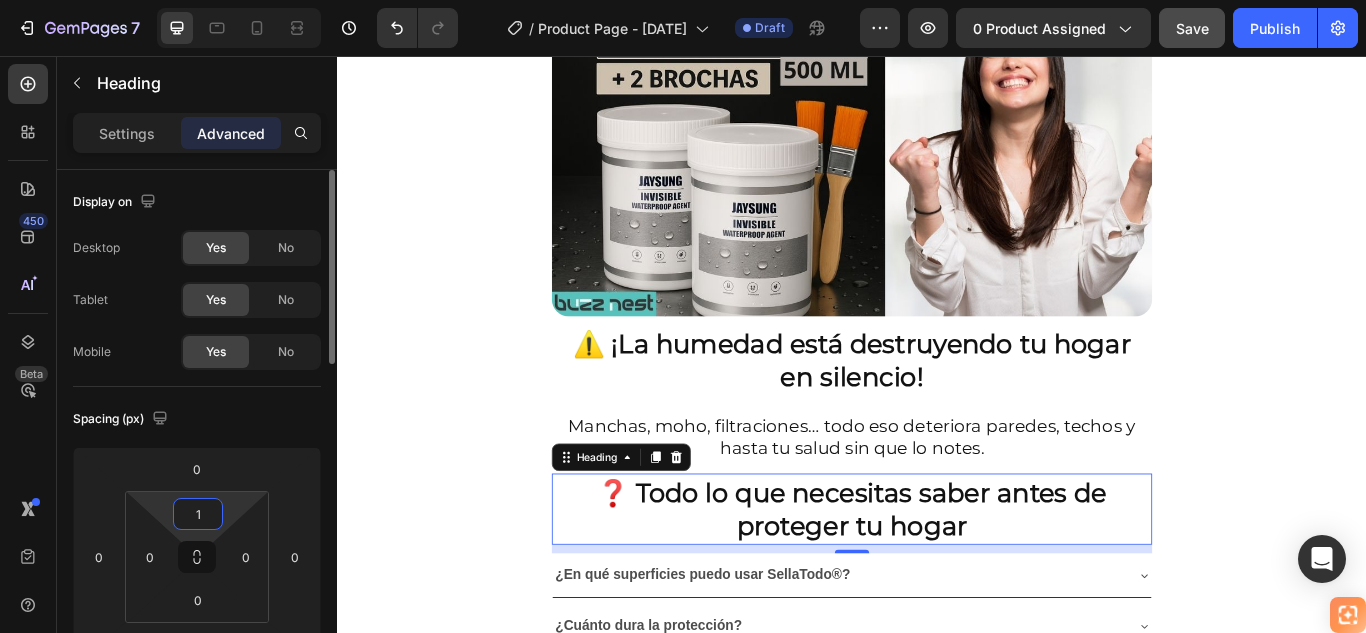 type on "10" 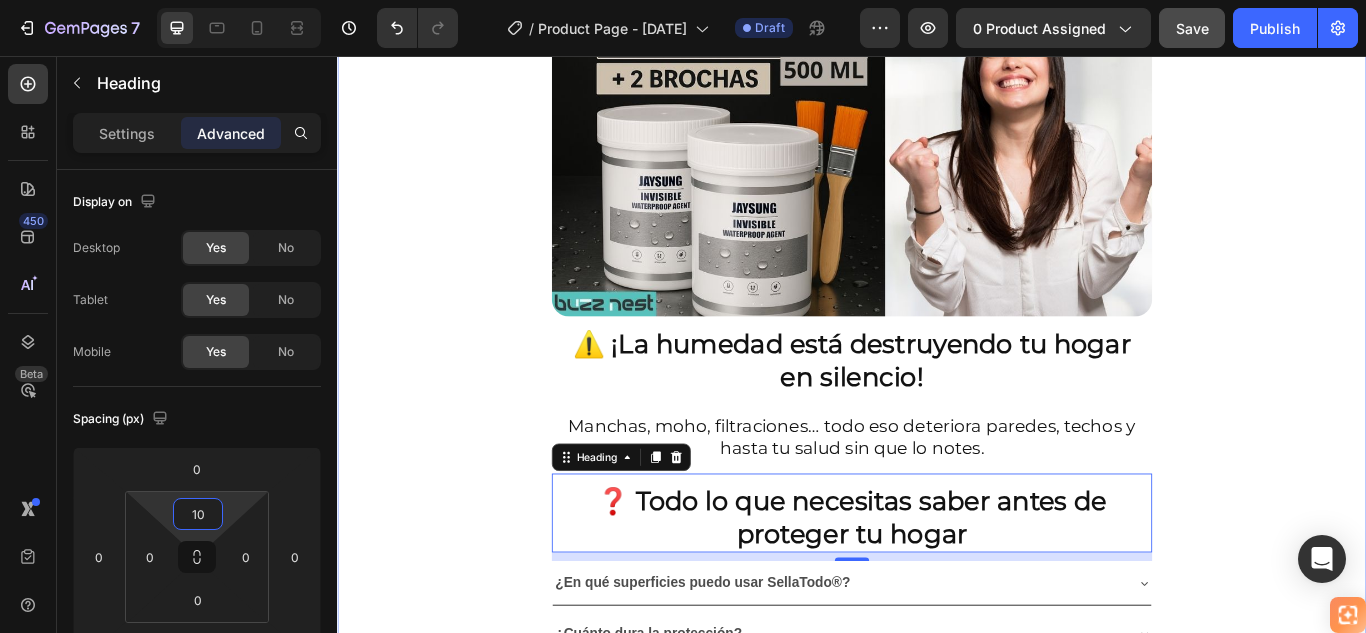 click on "🚚 Envío gratis y entrega rápida - ✅ Garantía de satisfacción total Heading Image ⭐  4.8/5 en confianza, durabilidad y uso fácil Heading 🔥  ¡Oferta Especial de Hoy! Llévate 2 por el precio de 1 Heading Antes: $179.900 Heading Solo x hoy: $89.900 Heading ¡AHORRAS 50% DE DESCUENTO! Heading
Publish the page to see the content.
Custom Code Image 🌧️  Sella en segundos, resiste lluvias por años Heading • ☔  Protección  total contra la lluvia • 💧  Corta la humedad  desde el primer contacto • 🔍  Sella grietas  invisibles que causan goteras • 🌡️ Resiste cualquier clima,  sin agrietarse • ⏱️ Seca rápido,  protege por años Heading Image 🛑 De paredes manchadas y húmedas… ✅ a superficies protegidas y como nuevas en solo una aplicación. Heading
Publish the page to see the content.
Custom Code Heading Image Image Heading Heading   10" at bounding box center (937, -2031) 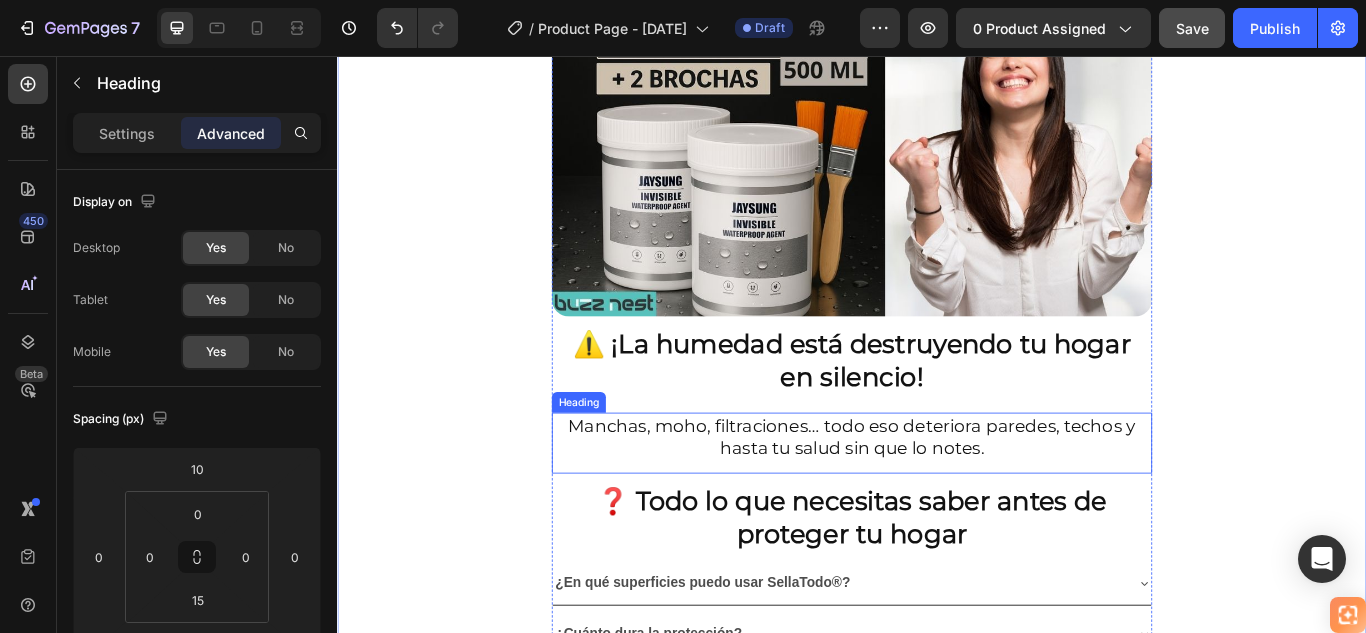 click on "Manchas, moho, filtraciones… todo eso deteriora paredes, techos y hasta tu salud sin que lo notes." at bounding box center [937, 500] 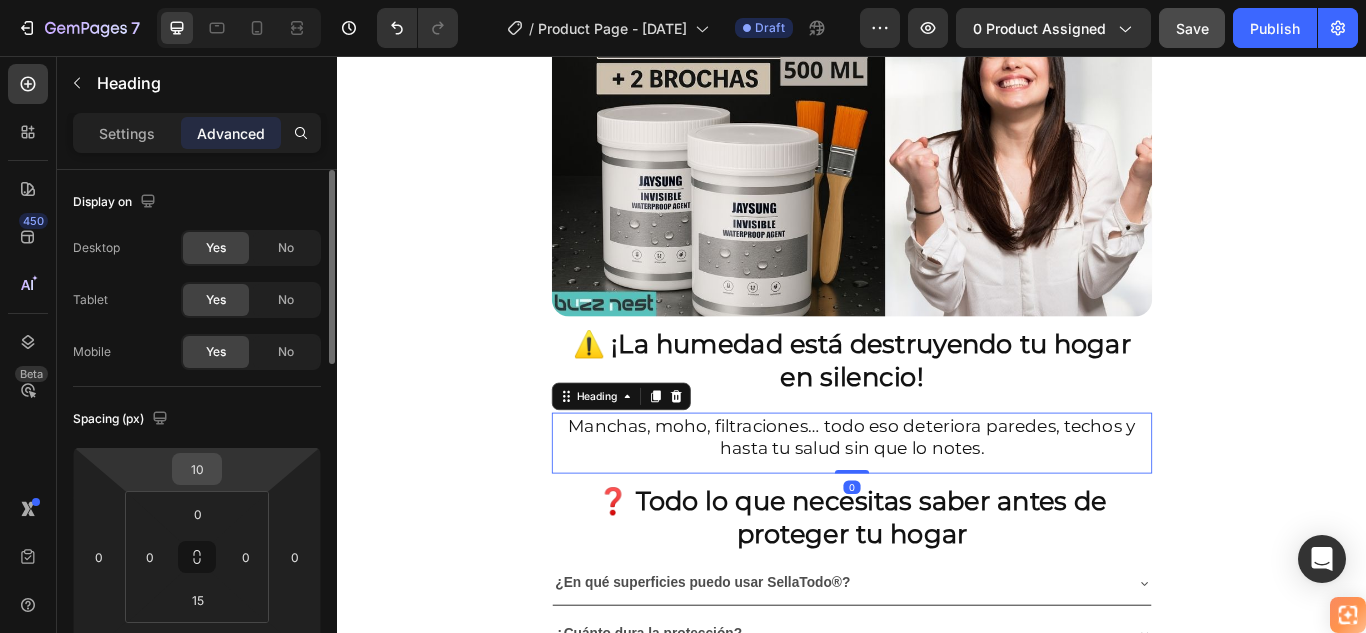 click on "10" at bounding box center (197, 469) 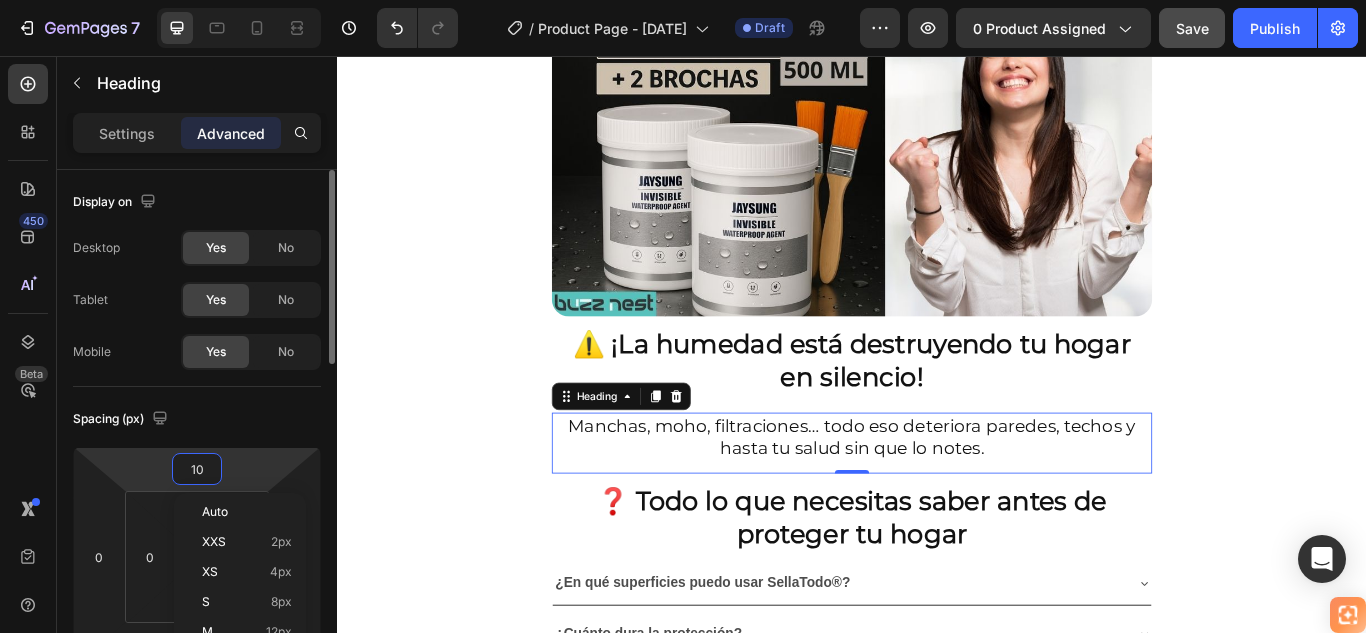 type on "0" 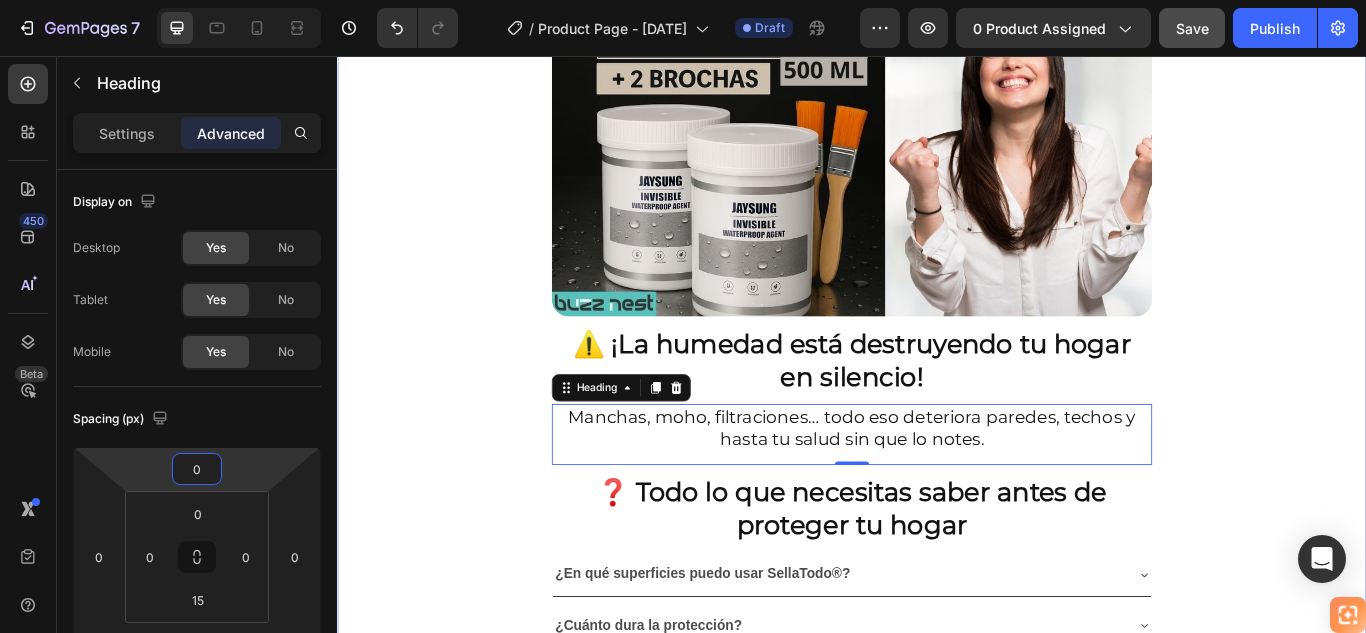 click on "🚚 Envío gratis y entrega rápida - ✅ Garantía de satisfacción total Heading Image ⭐  4.8/5 en confianza, durabilidad y uso fácil Heading 🔥  ¡Oferta Especial de Hoy! Llévate 2 por el precio de 1 Heading Antes: $179.900 Heading Solo x hoy: $89.900 Heading ¡AHORRAS 50% DE DESCUENTO! Heading
Publish the page to see the content.
Custom Code Image 🌧️  Sella en segundos, resiste lluvias por años Heading • ☔  Protección  total contra la lluvia • 💧  Corta la humedad  desde el primer contacto • 🔍  Sella grietas  invisibles que causan goteras • 🌡️ Resiste cualquier clima,  sin agrietarse • ⏱️ Seca rápido,  protege por años Heading Image 🛑 De paredes manchadas y húmedas… ✅ a superficies protegidas y como nuevas en solo una aplicación. Heading
Publish the page to see the content.
Custom Code Heading Image Image Heading Heading   0" at bounding box center [937, -2036] 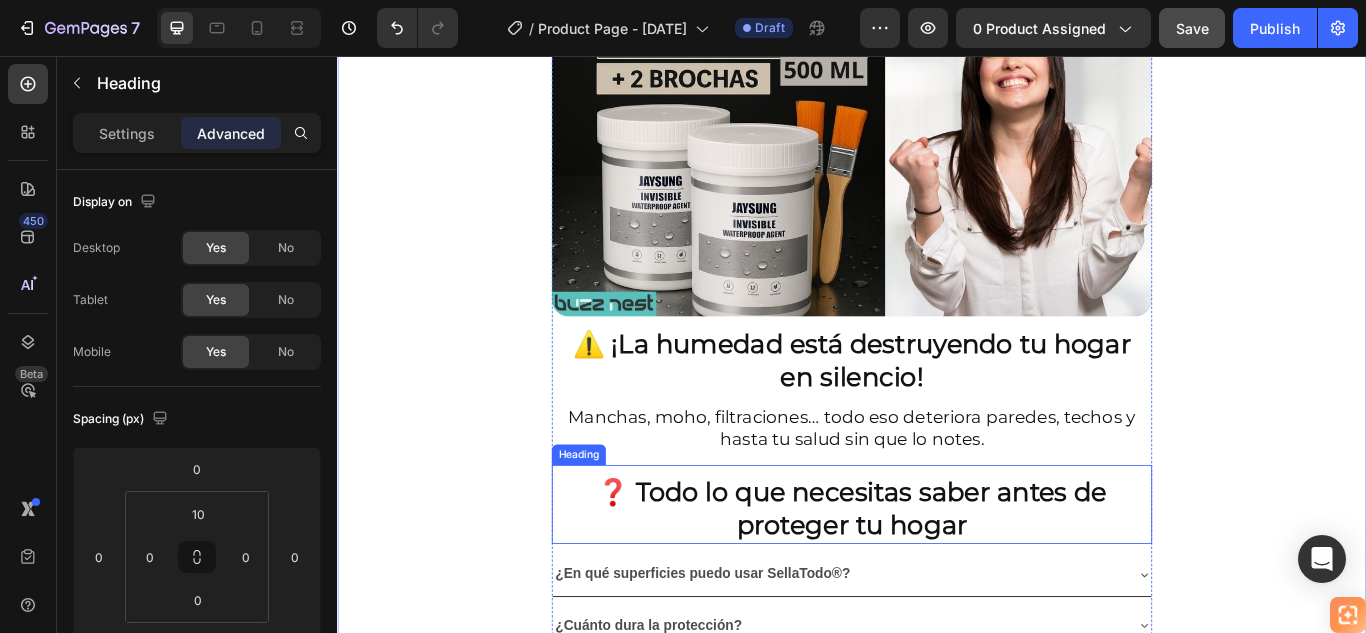 click on "❓ Todo lo que necesitas saber antes de proteger tu hogar" at bounding box center [937, 584] 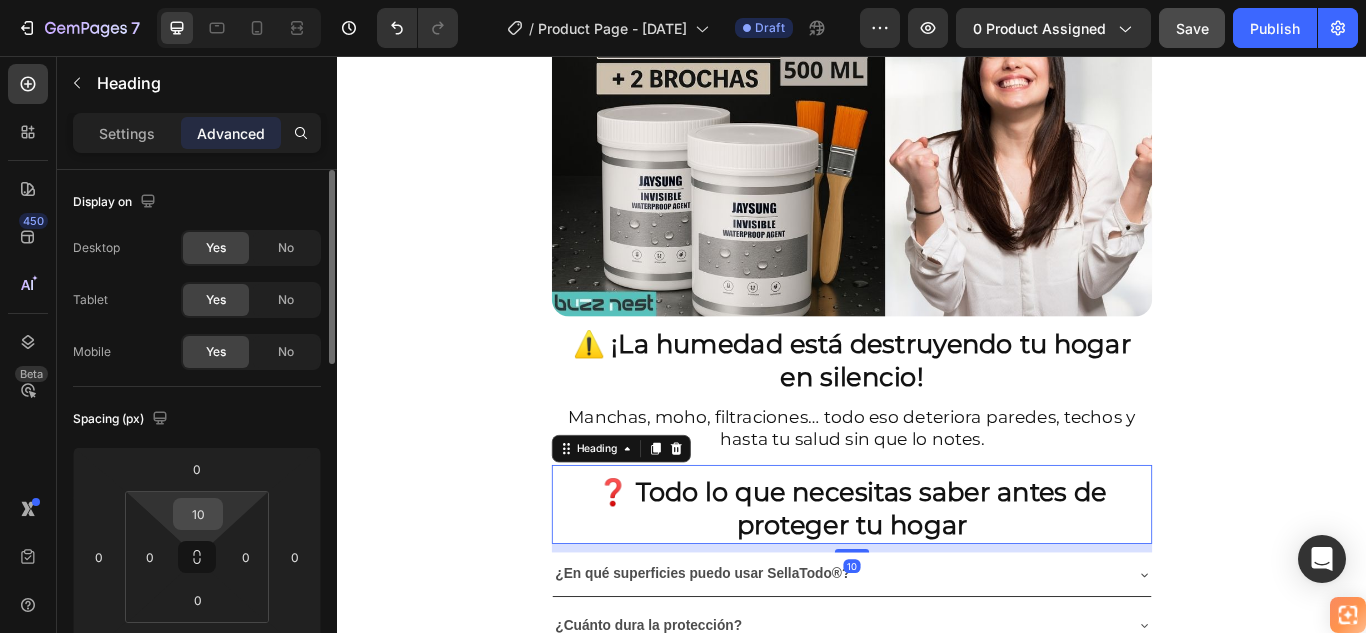 click on "10" at bounding box center [198, 514] 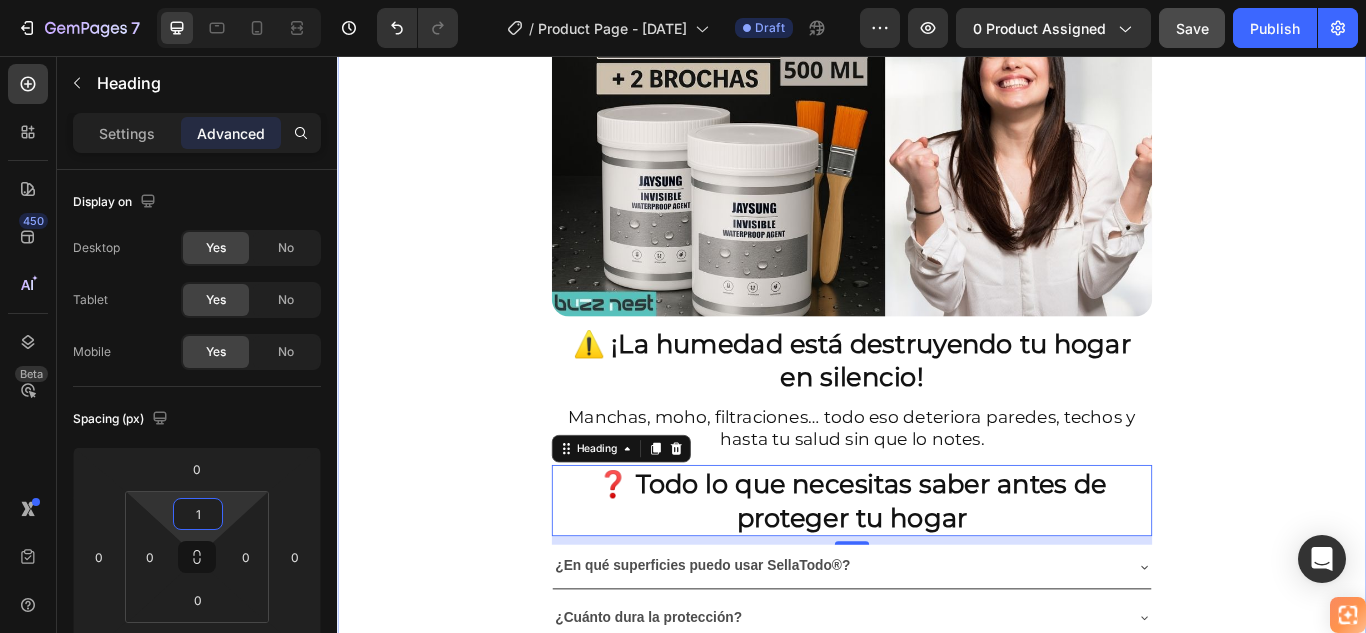 type on "15" 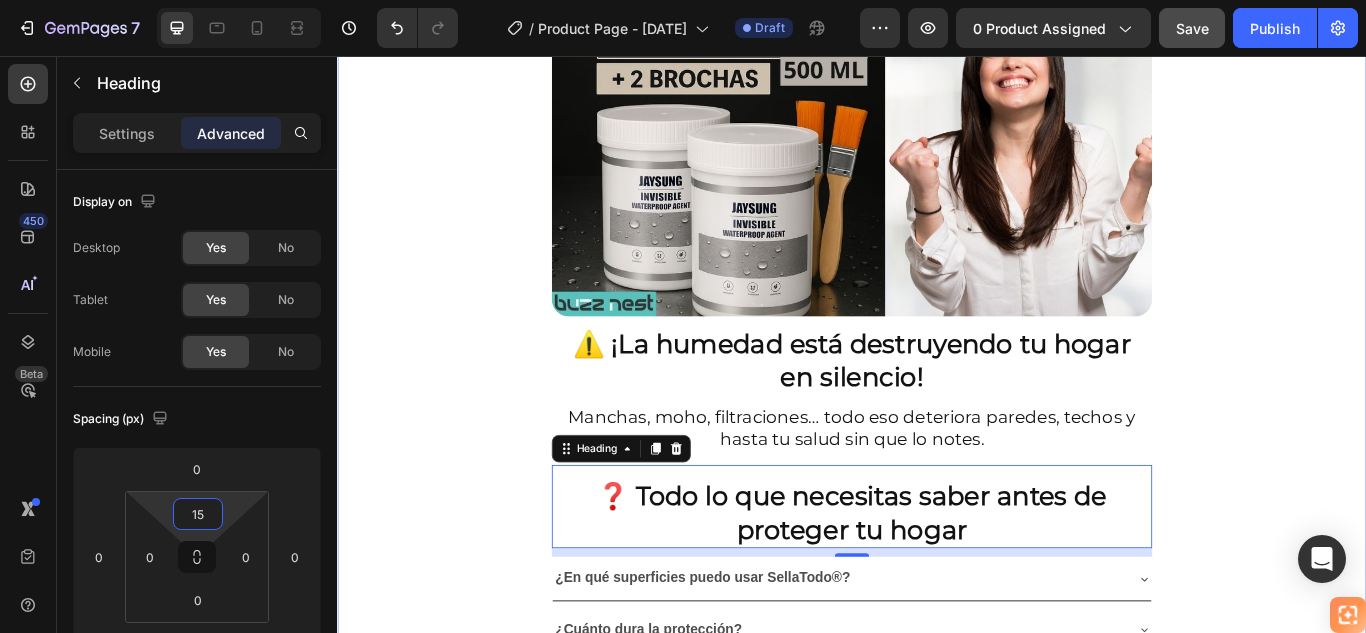 click on "🚚 Envío gratis y entrega rápida - ✅ Garantía de satisfacción total Heading Image ⭐  4.8/5 en confianza, durabilidad y uso fácil Heading 🔥  ¡Oferta Especial de Hoy! Llévate 2 por el precio de 1 Heading Antes: $179.900 Heading Solo x hoy: $89.900 Heading ¡AHORRAS 50% DE DESCUENTO! Heading
Publish the page to see the content.
Custom Code Image 🌧️  Sella en segundos, resiste lluvias por años Heading • ☔  Protección  total contra la lluvia • 💧  Corta la humedad  desde el primer contacto • 🔍  Sella grietas  invisibles que causan goteras • 🌡️ Resiste cualquier clima,  sin agrietarse • ⏱️ Seca rápido,  protege por años Heading Image 🛑 De paredes manchadas y húmedas… ✅ a superficies protegidas y como nuevas en solo una aplicación. Heading
Publish the page to see the content.
Custom Code Heading Image Image Heading Heading   10" at bounding box center [937, -2034] 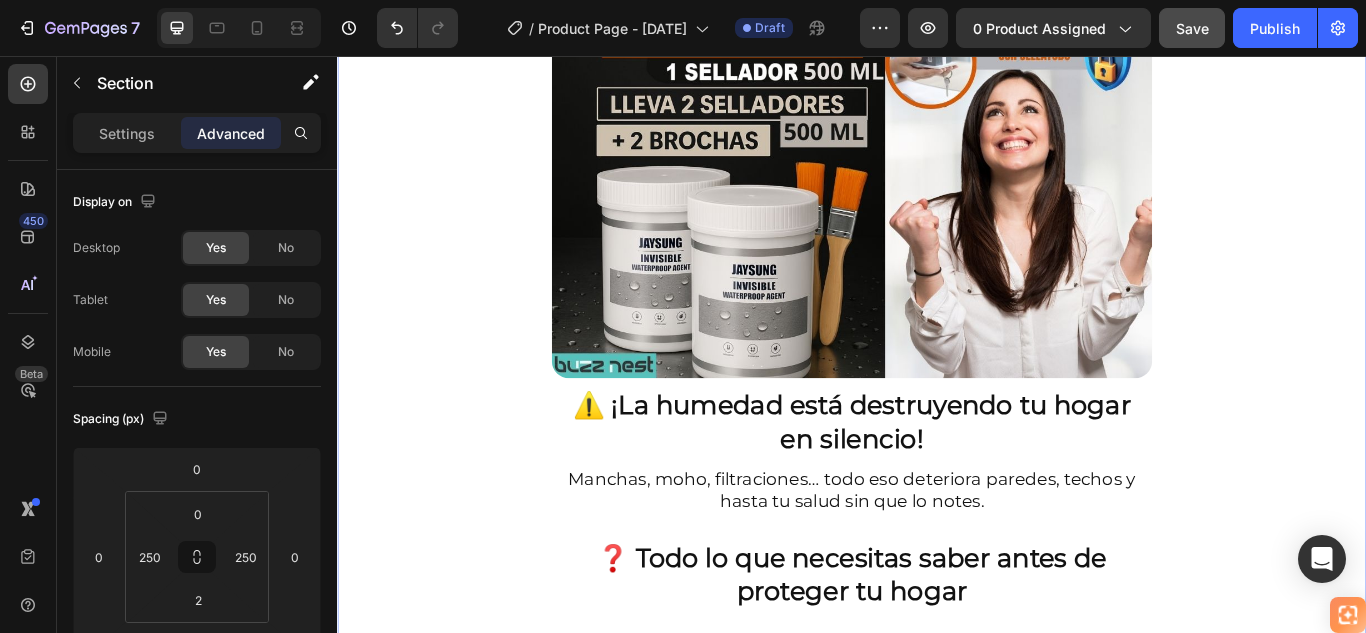 scroll, scrollTop: 4797, scrollLeft: 0, axis: vertical 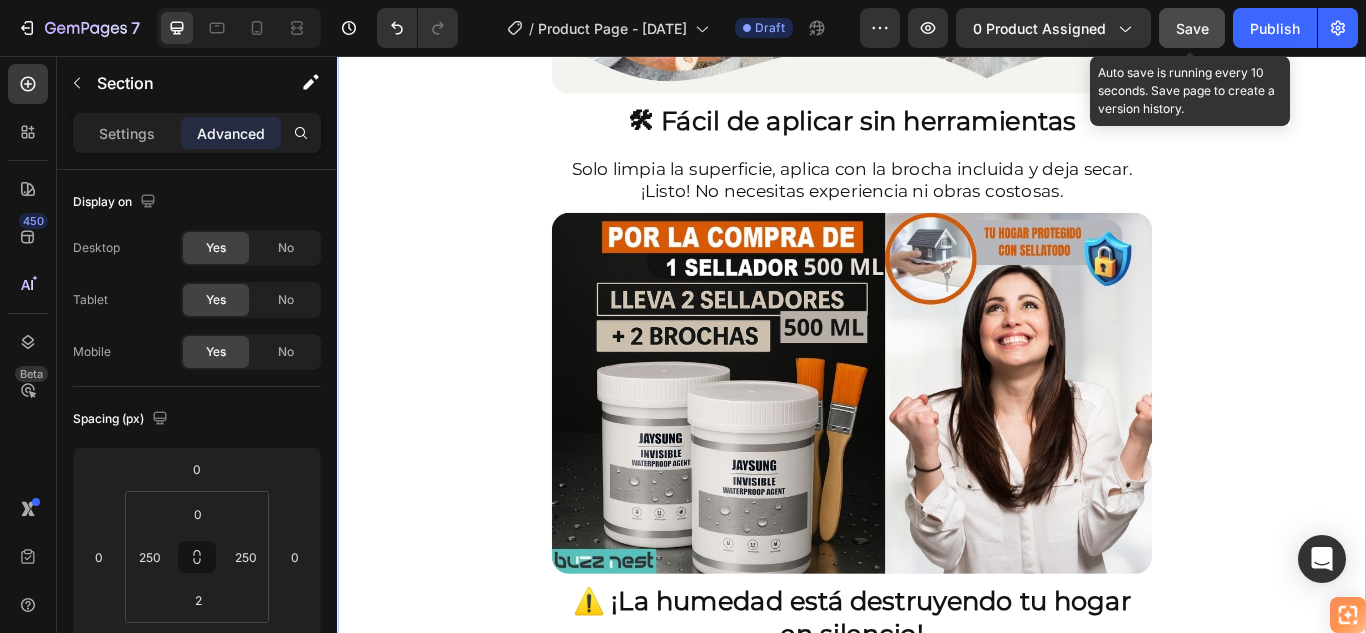 click on "Save" at bounding box center (1192, 28) 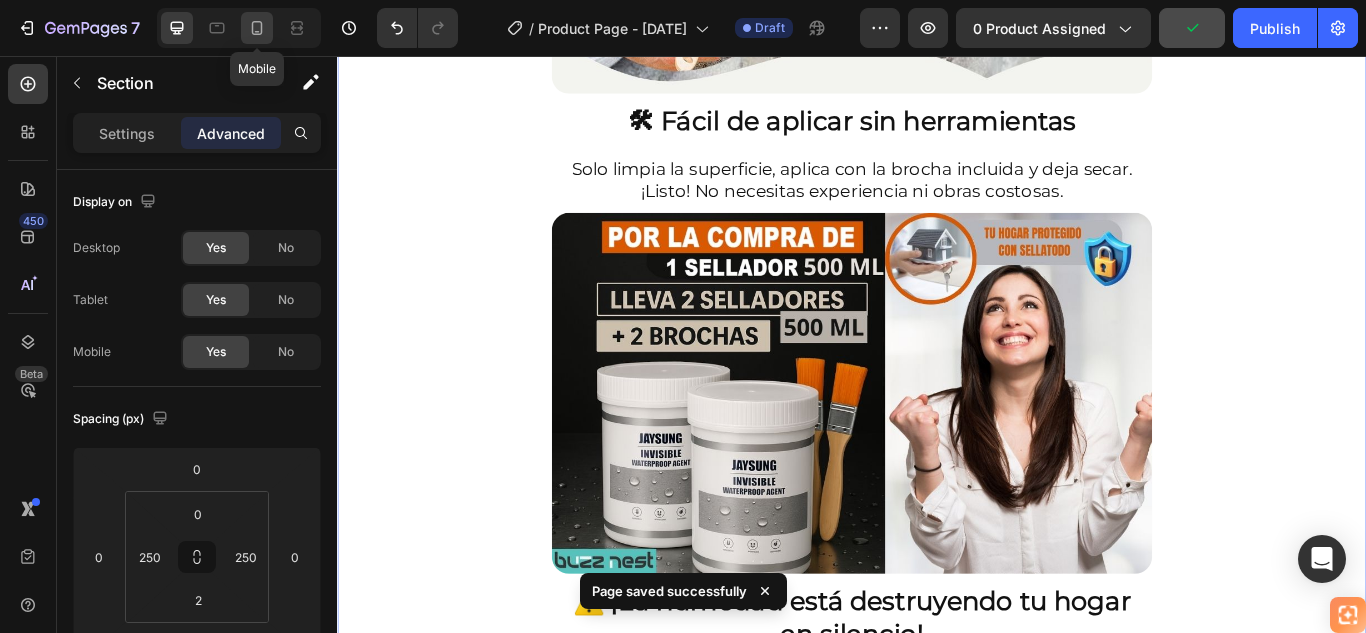 click 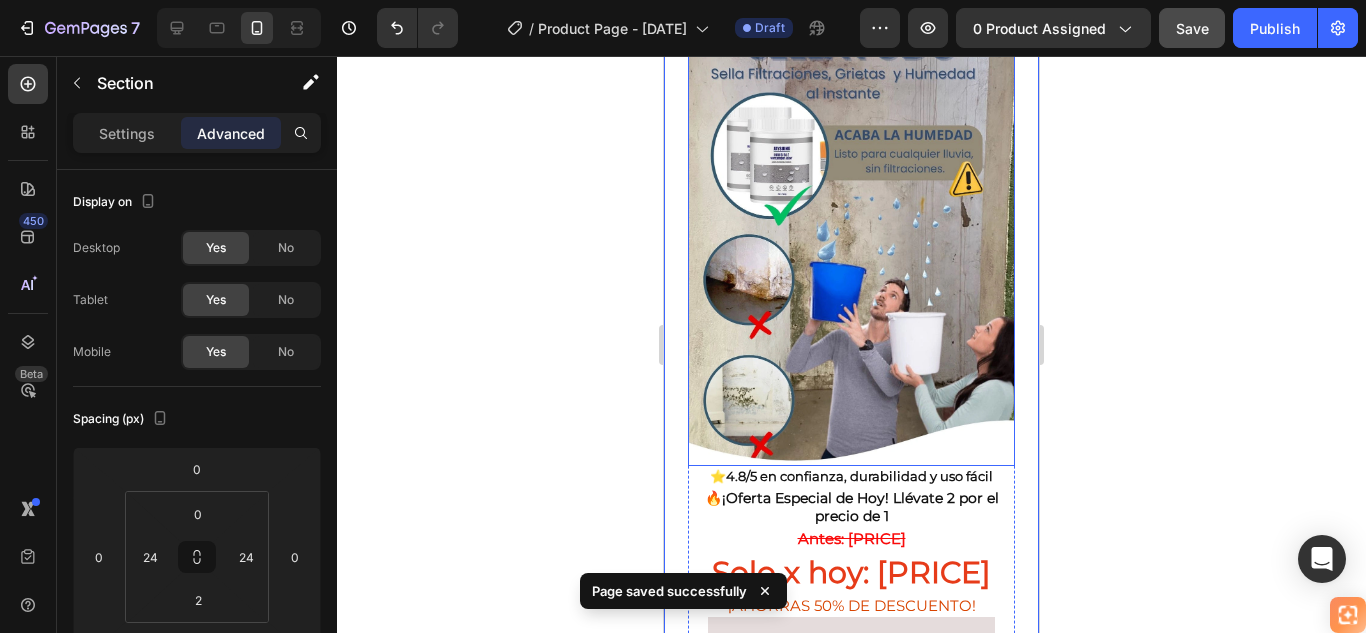 scroll, scrollTop: 0, scrollLeft: 0, axis: both 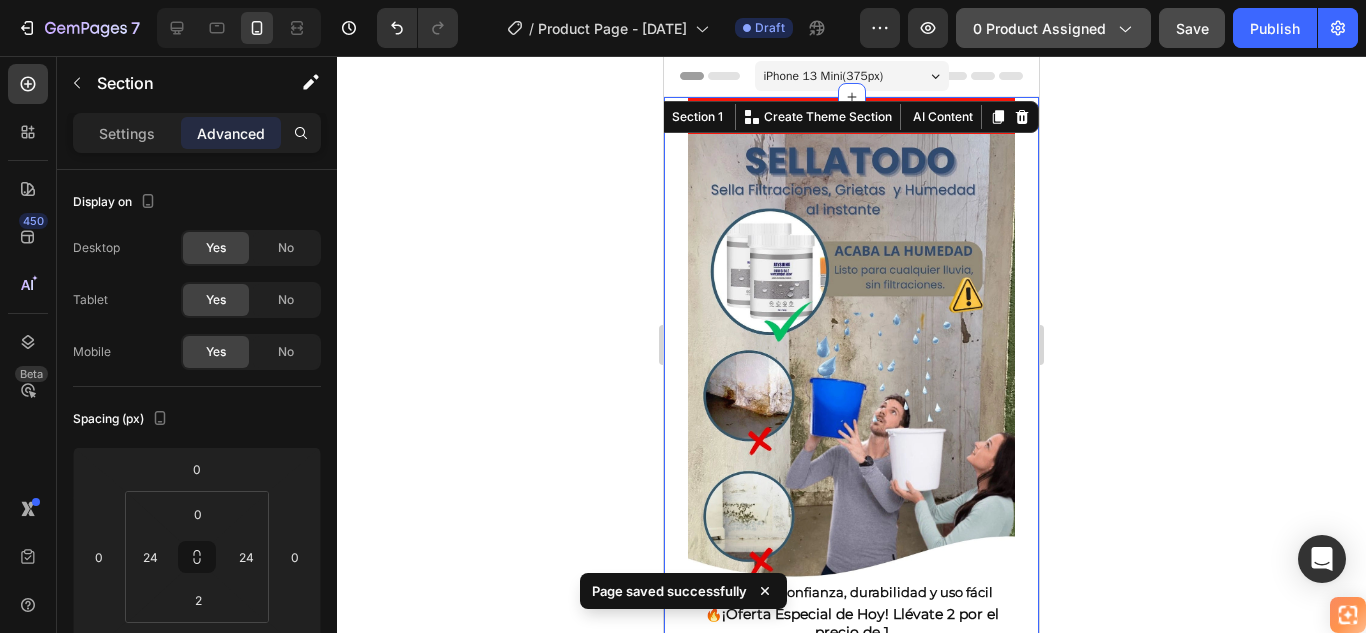 click 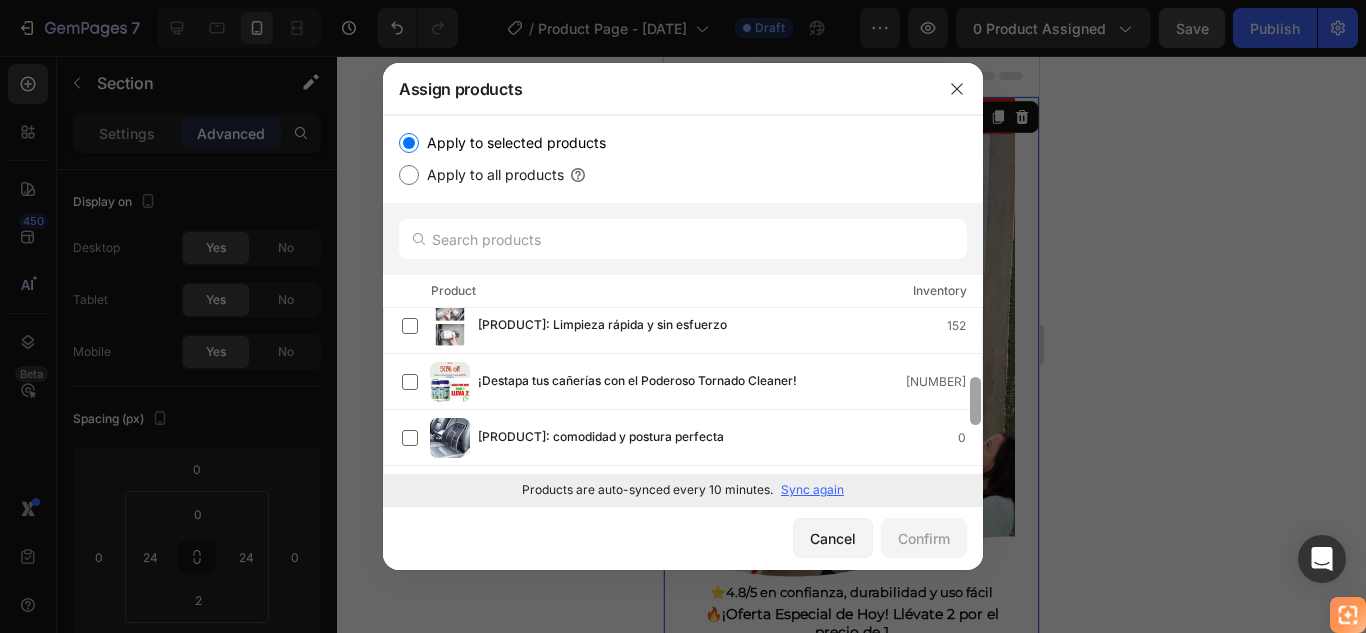 scroll, scrollTop: 0, scrollLeft: 0, axis: both 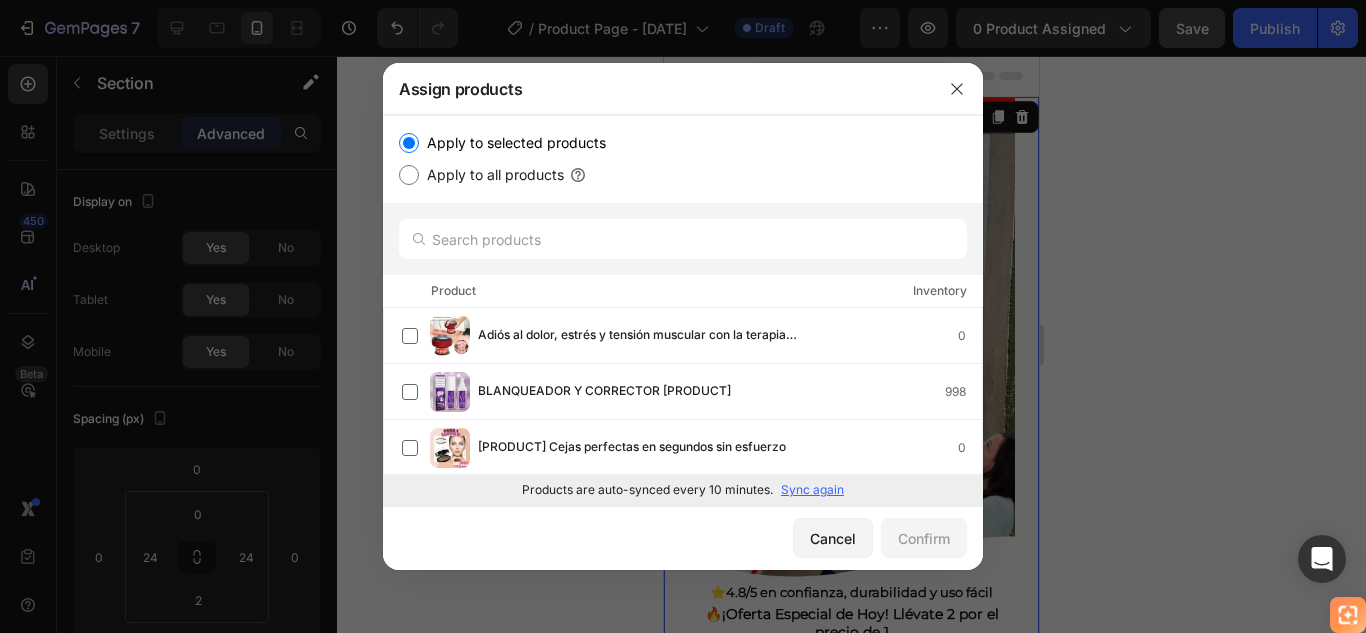 drag, startPoint x: 975, startPoint y: 327, endPoint x: 968, endPoint y: 426, distance: 99.24717 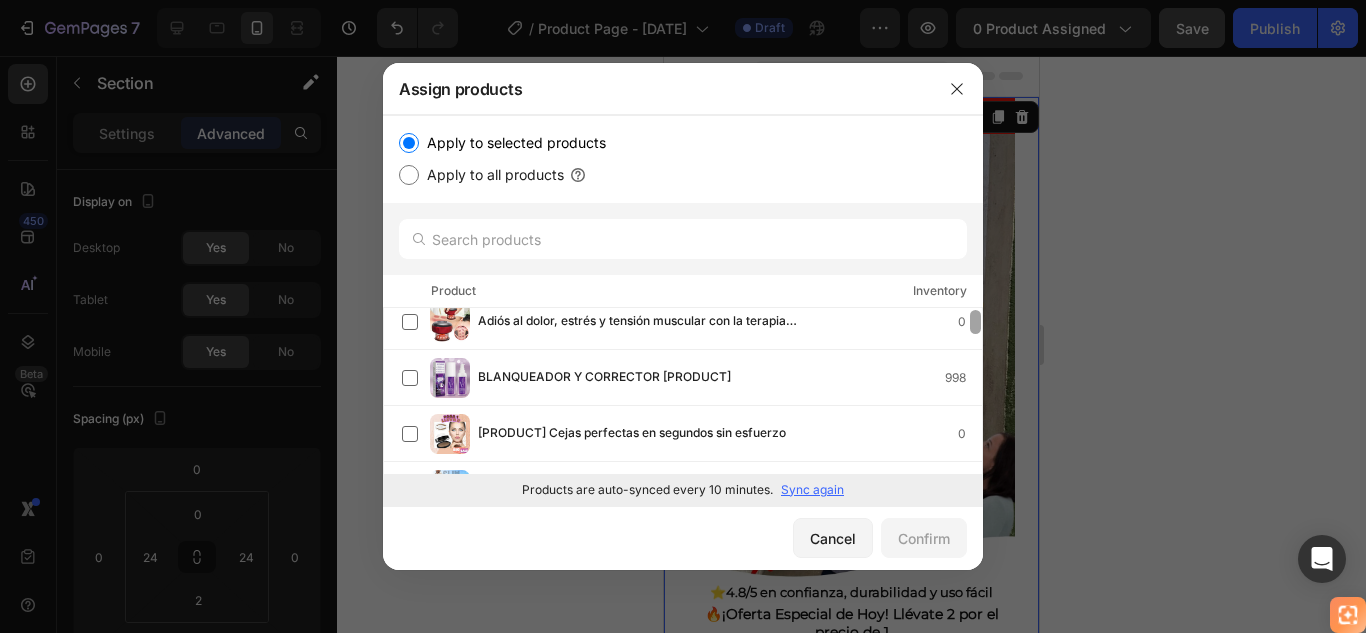 scroll, scrollTop: 0, scrollLeft: 0, axis: both 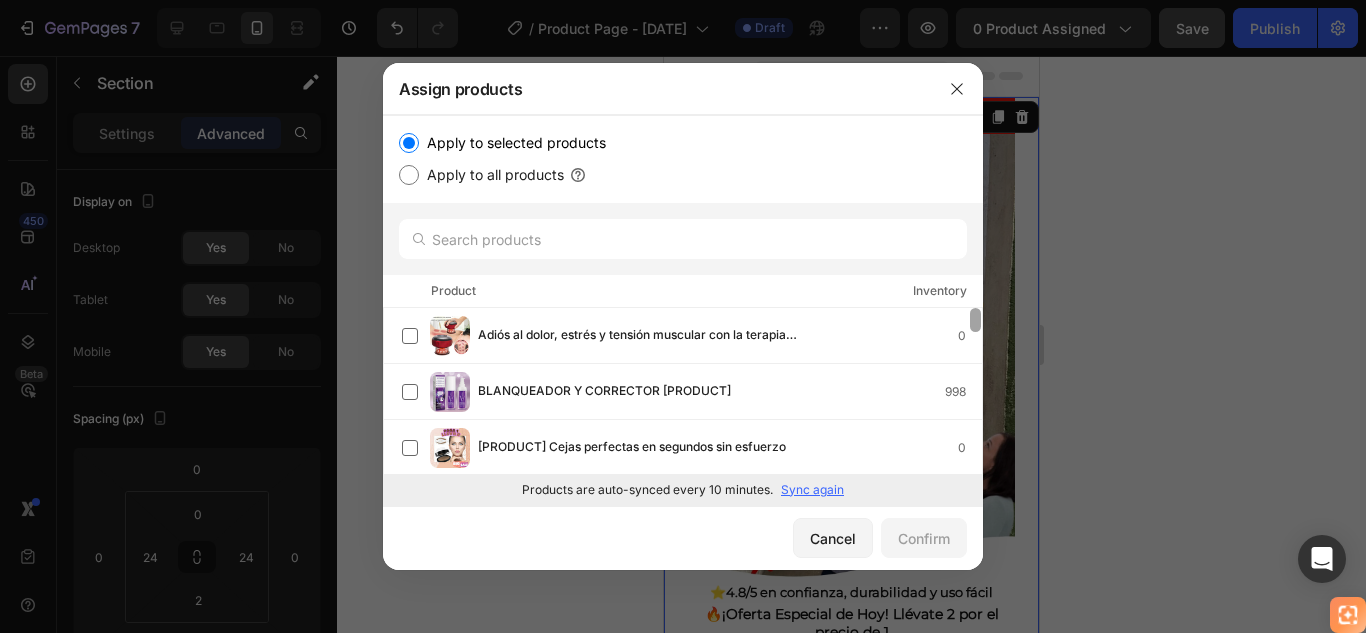drag, startPoint x: 971, startPoint y: 318, endPoint x: 966, endPoint y: 266, distance: 52.23983 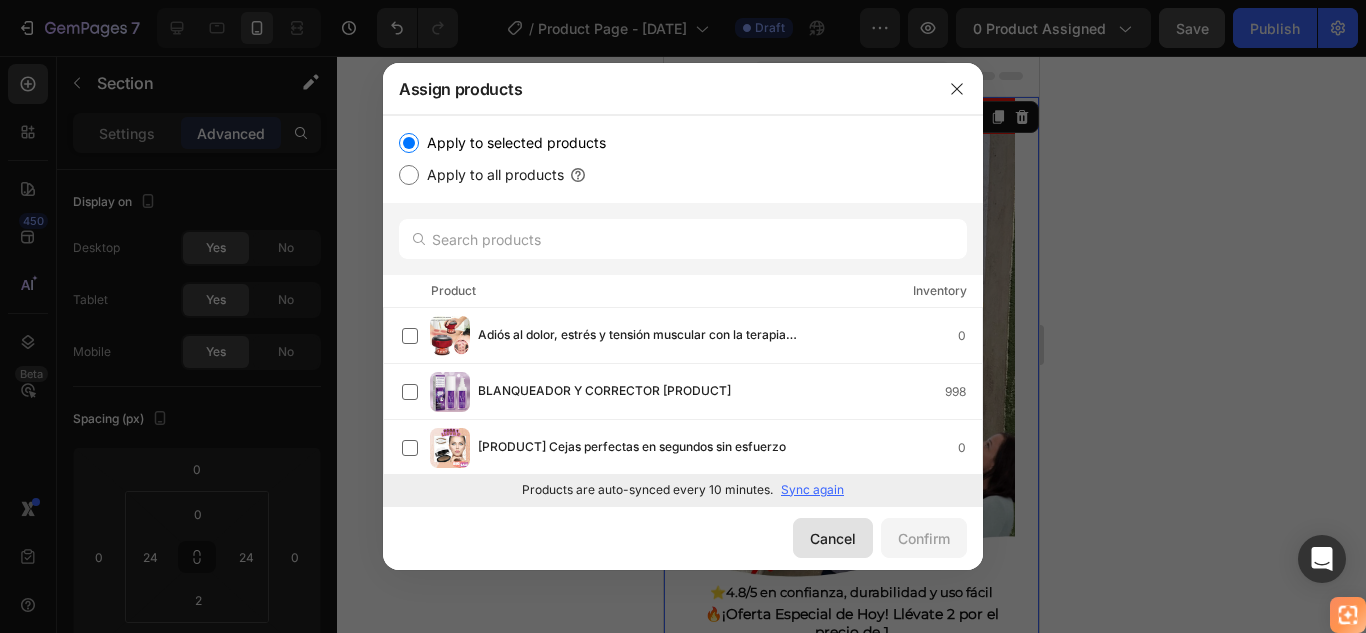 click on "Cancel" at bounding box center (833, 538) 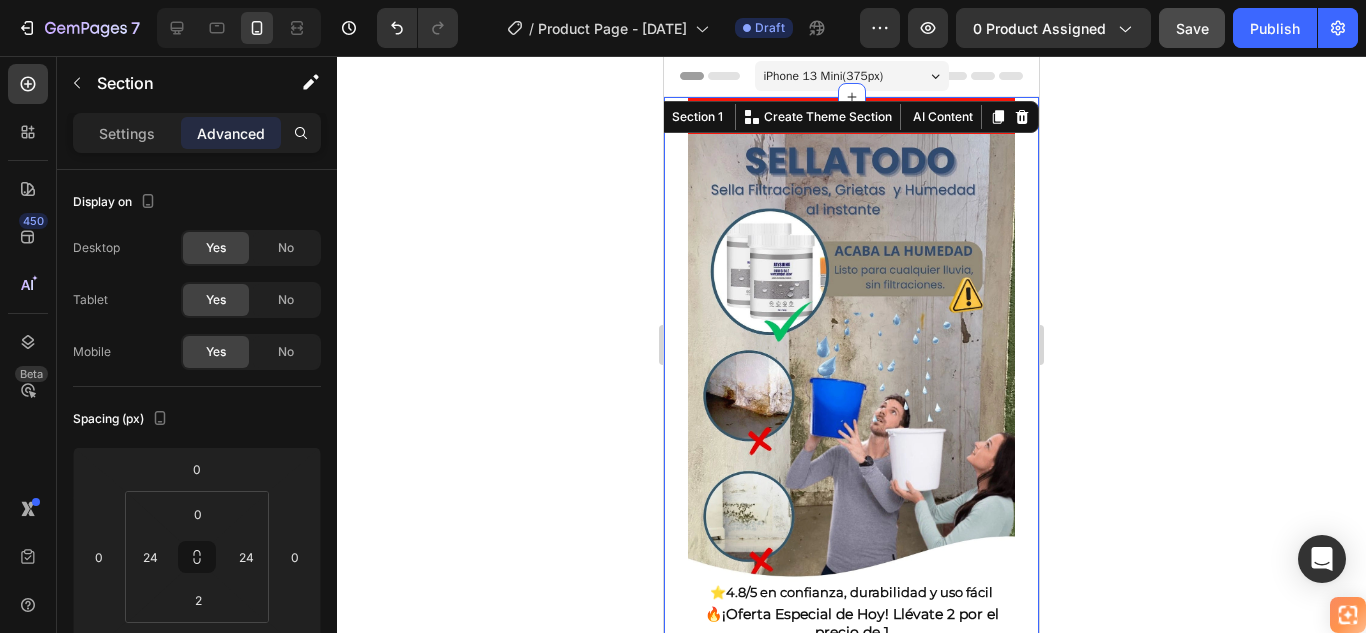 click 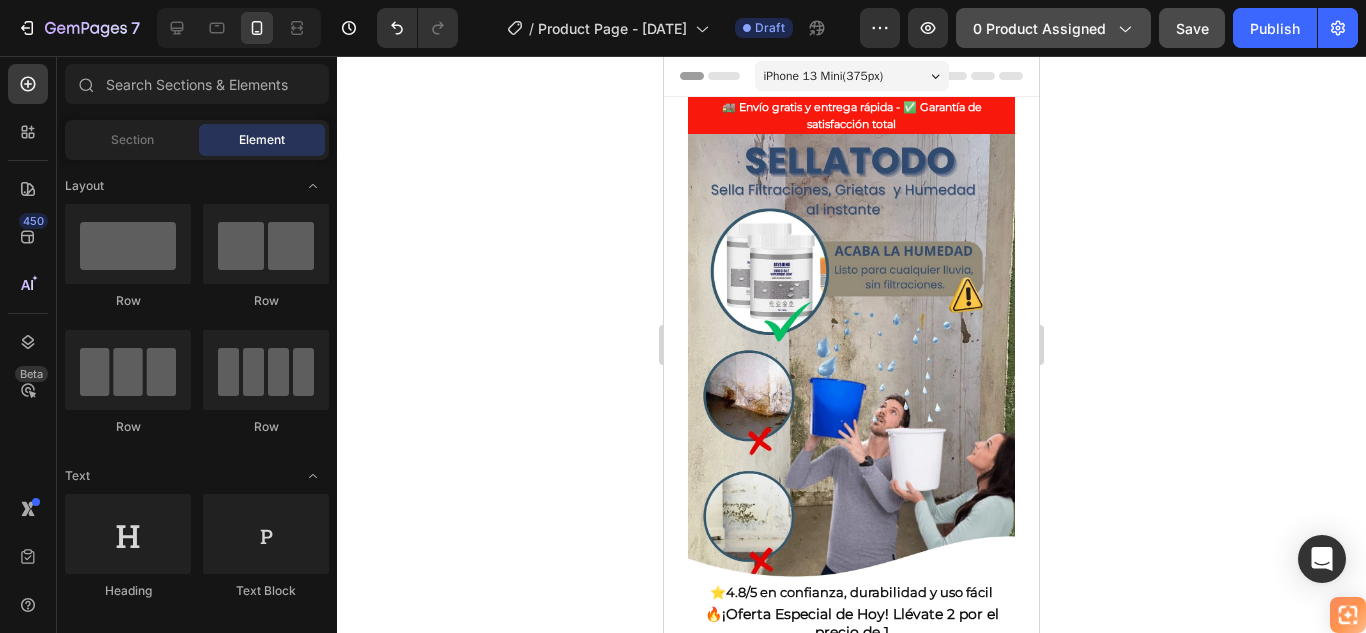 click 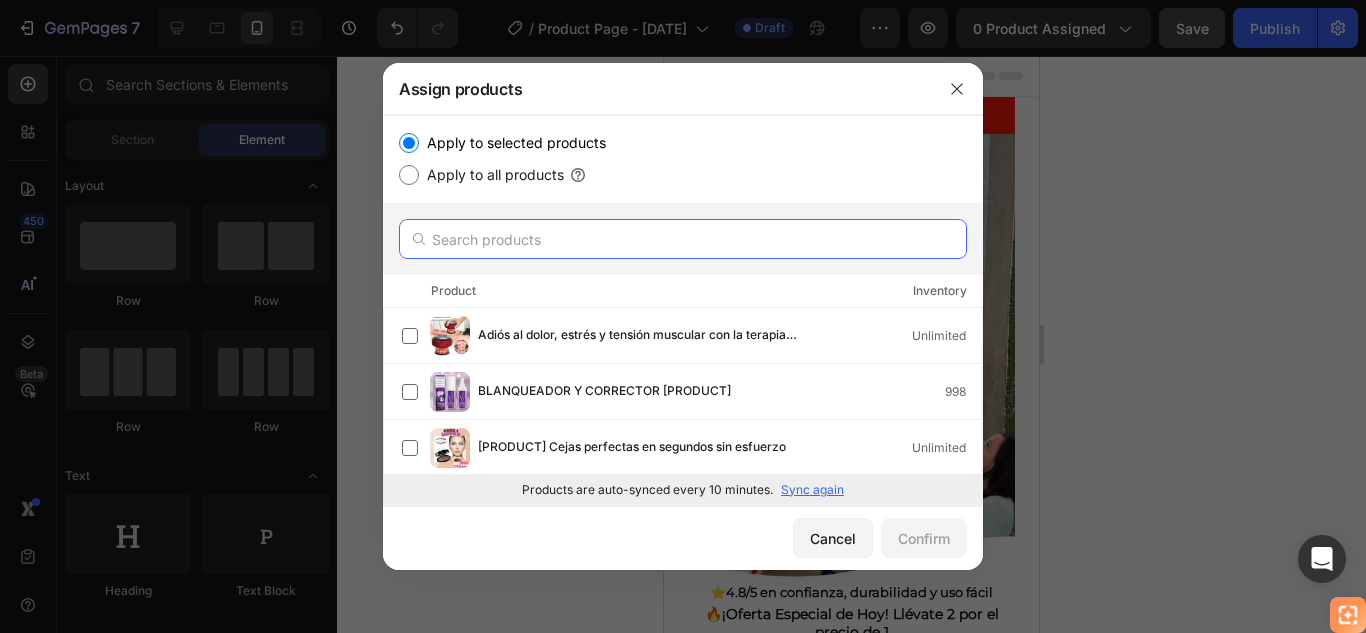 click at bounding box center (683, 239) 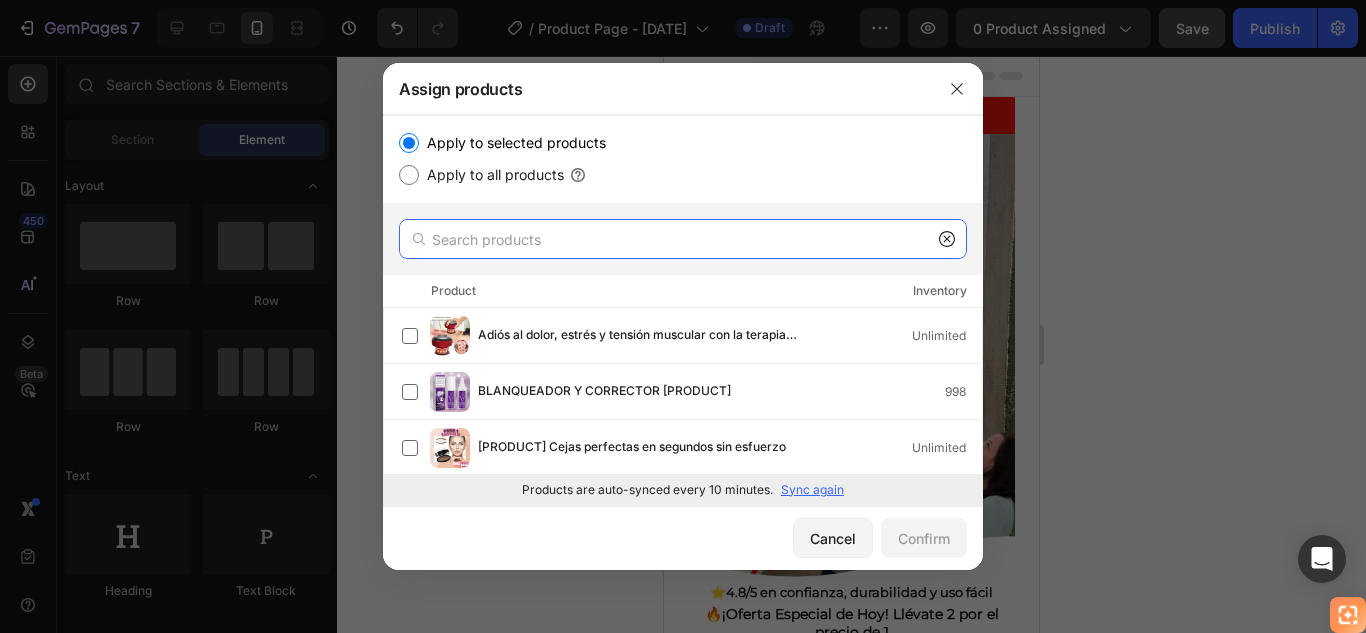type on "2" 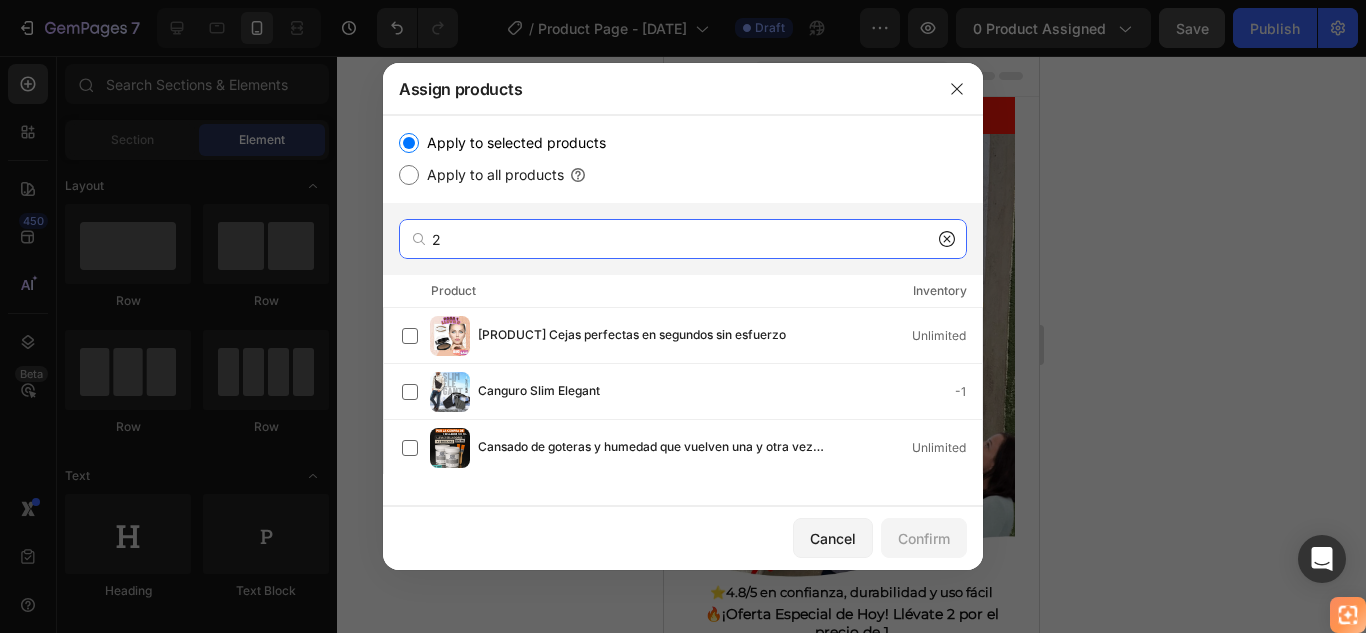 drag, startPoint x: 444, startPoint y: 237, endPoint x: 406, endPoint y: 235, distance: 38.052597 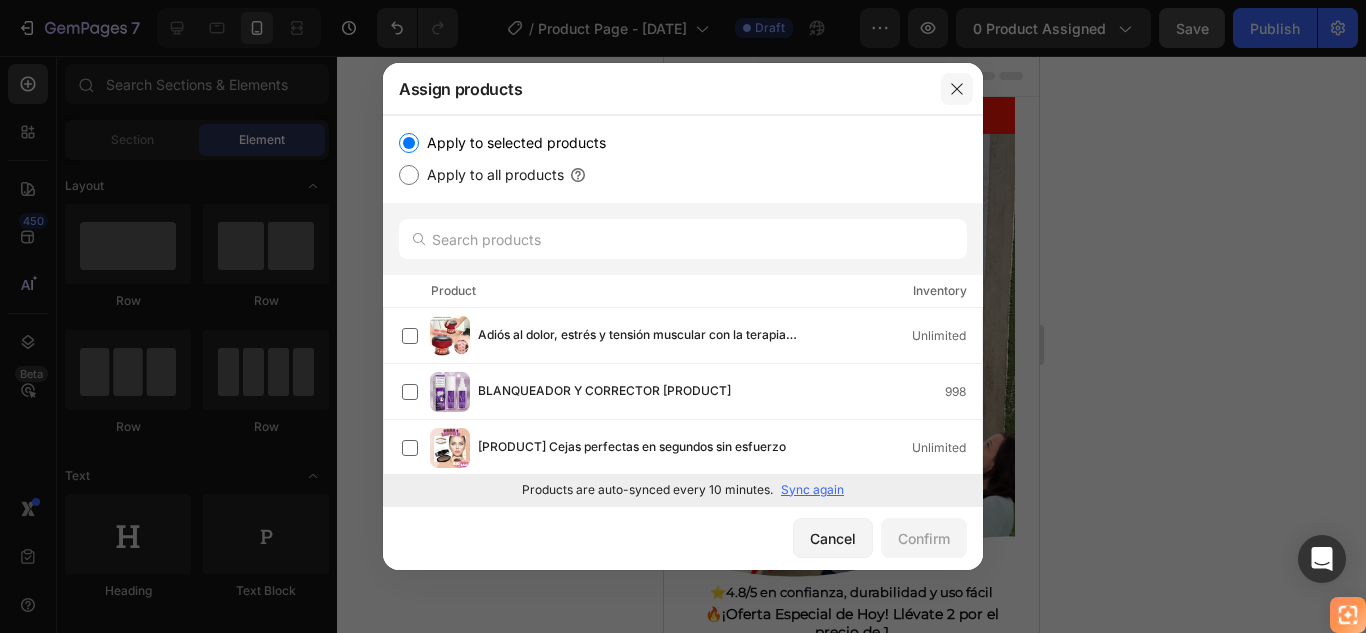 click 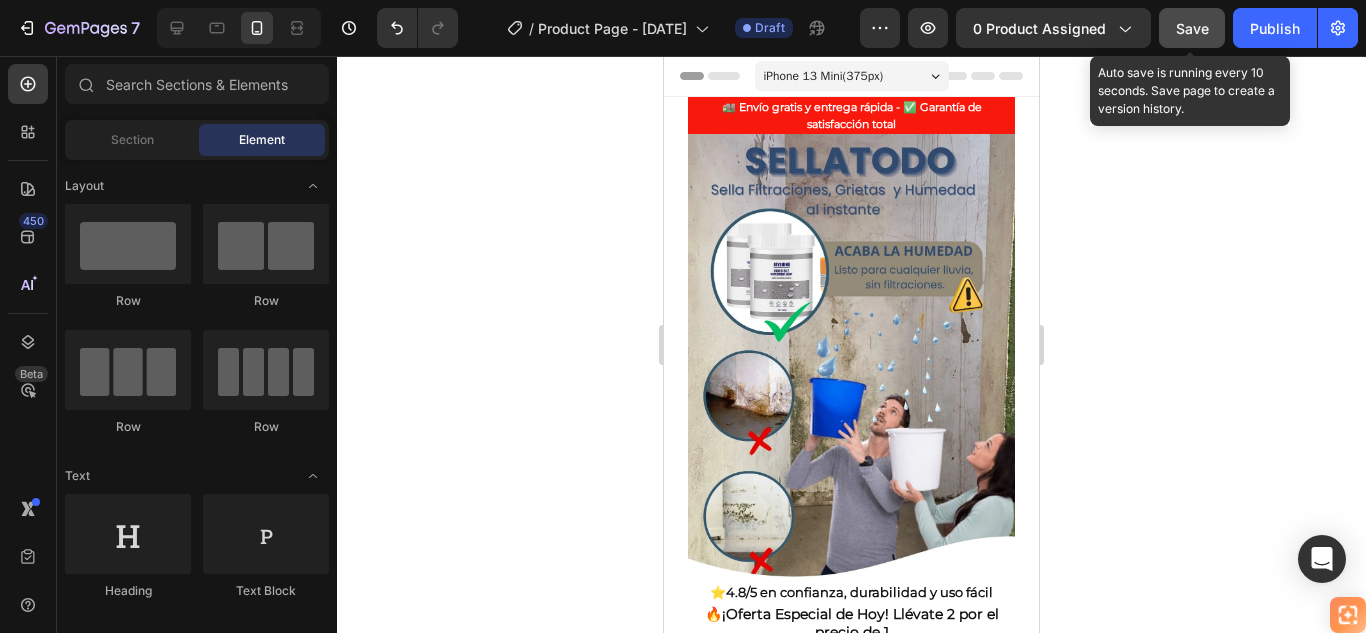 drag, startPoint x: 1195, startPoint y: 25, endPoint x: 1180, endPoint y: 28, distance: 15.297058 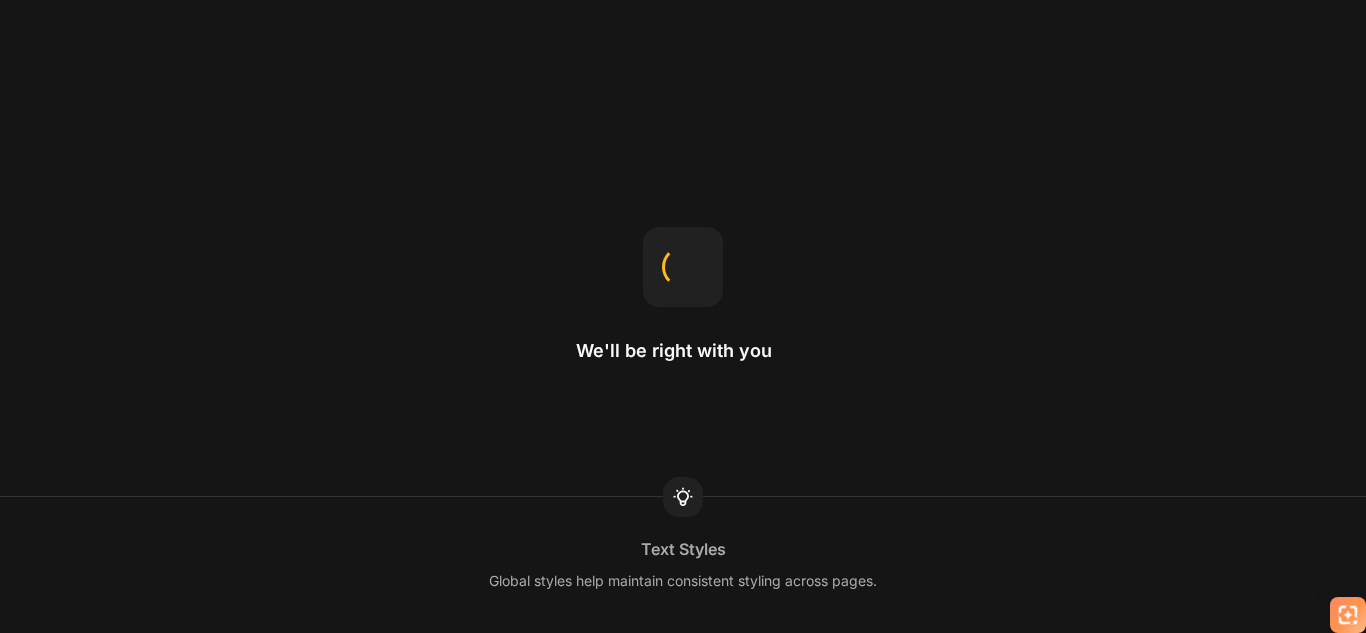 scroll, scrollTop: 0, scrollLeft: 0, axis: both 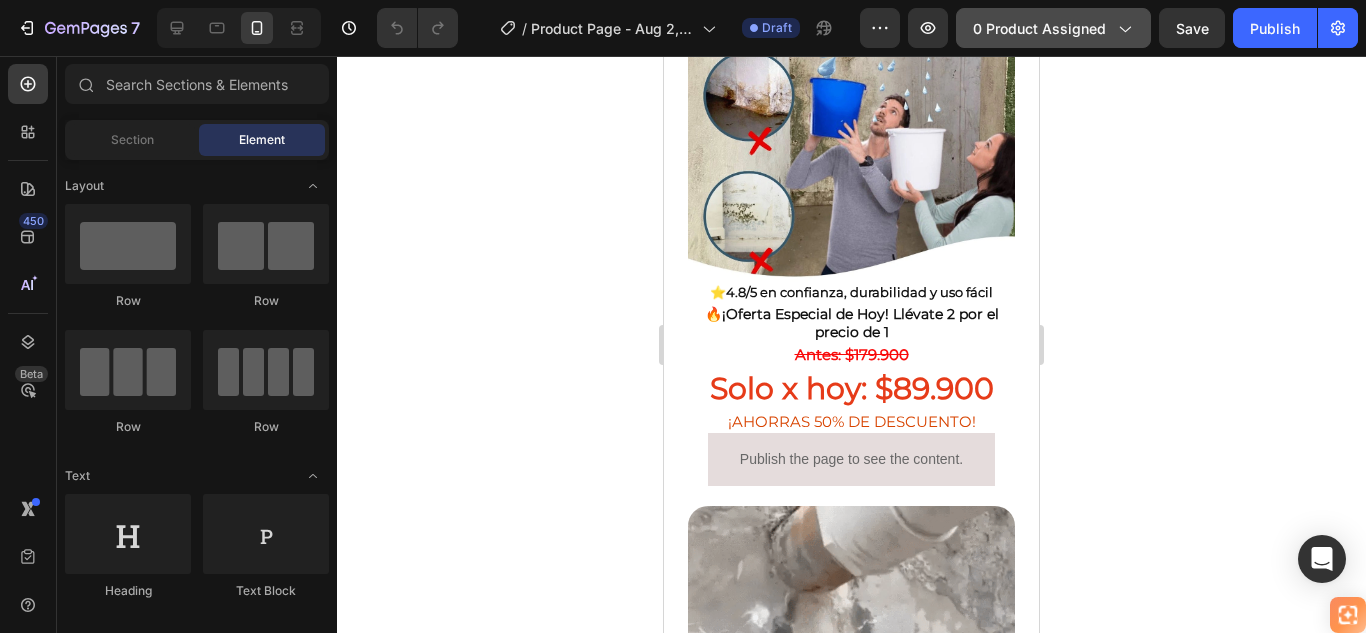 click 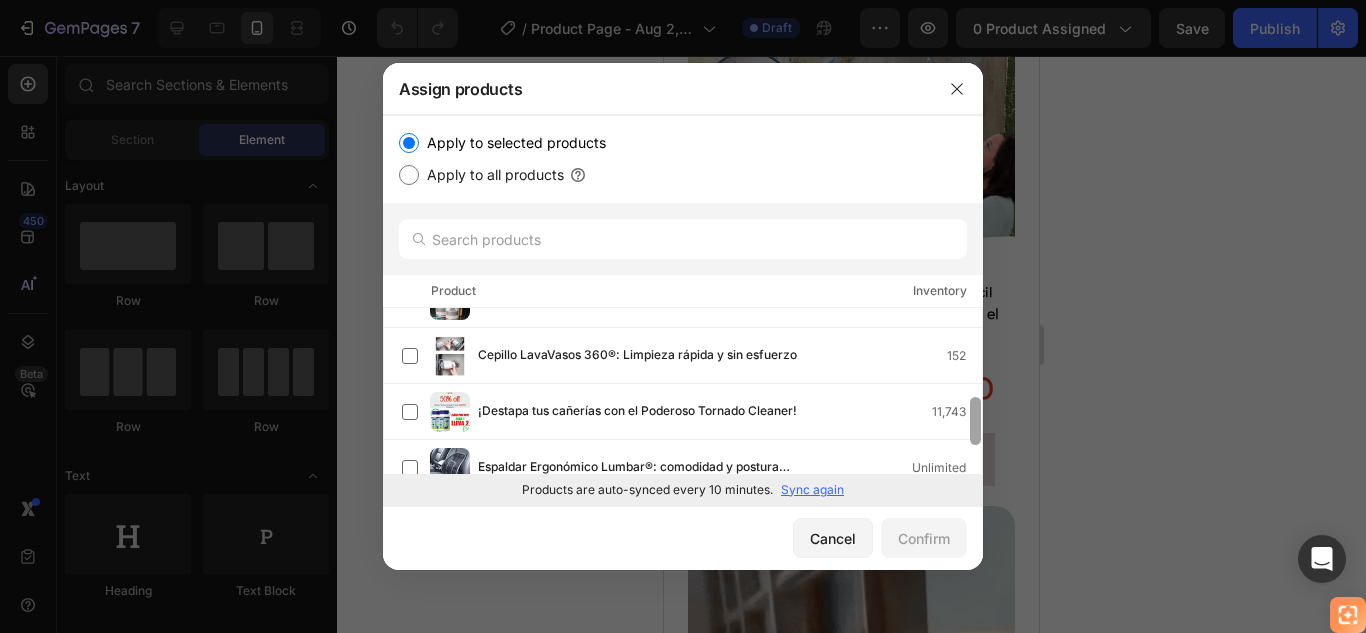 scroll, scrollTop: 0, scrollLeft: 0, axis: both 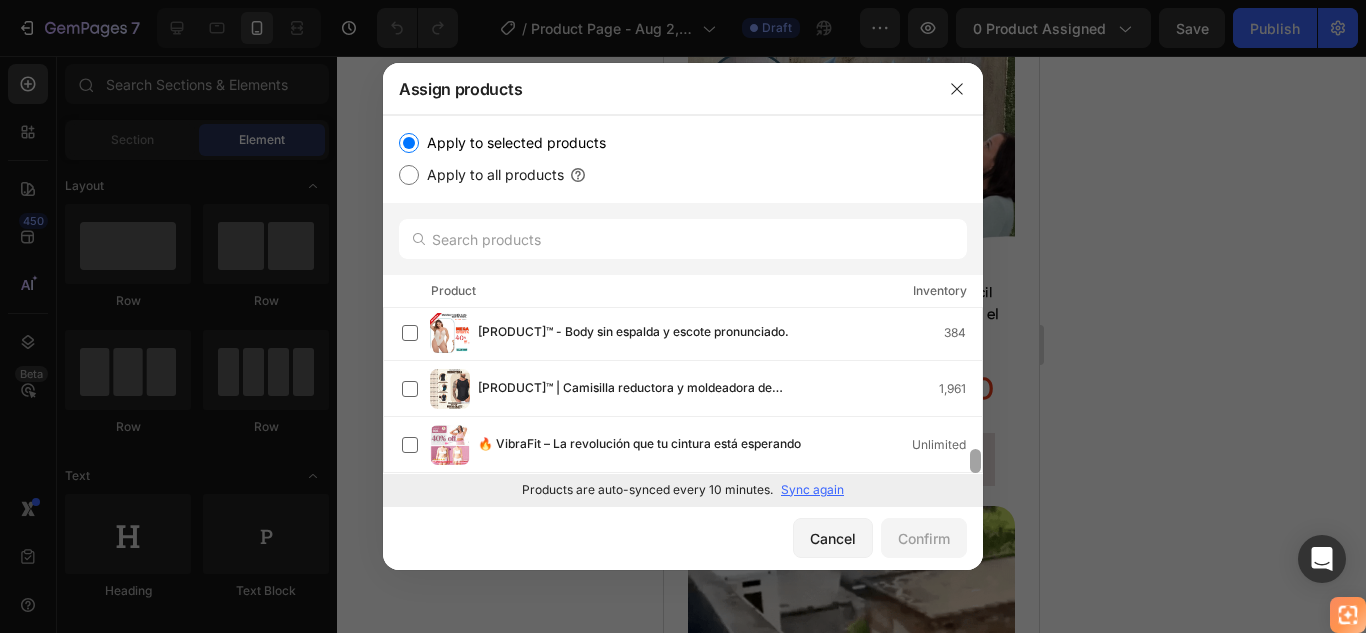 drag, startPoint x: 977, startPoint y: 319, endPoint x: 975, endPoint y: 476, distance: 157.01274 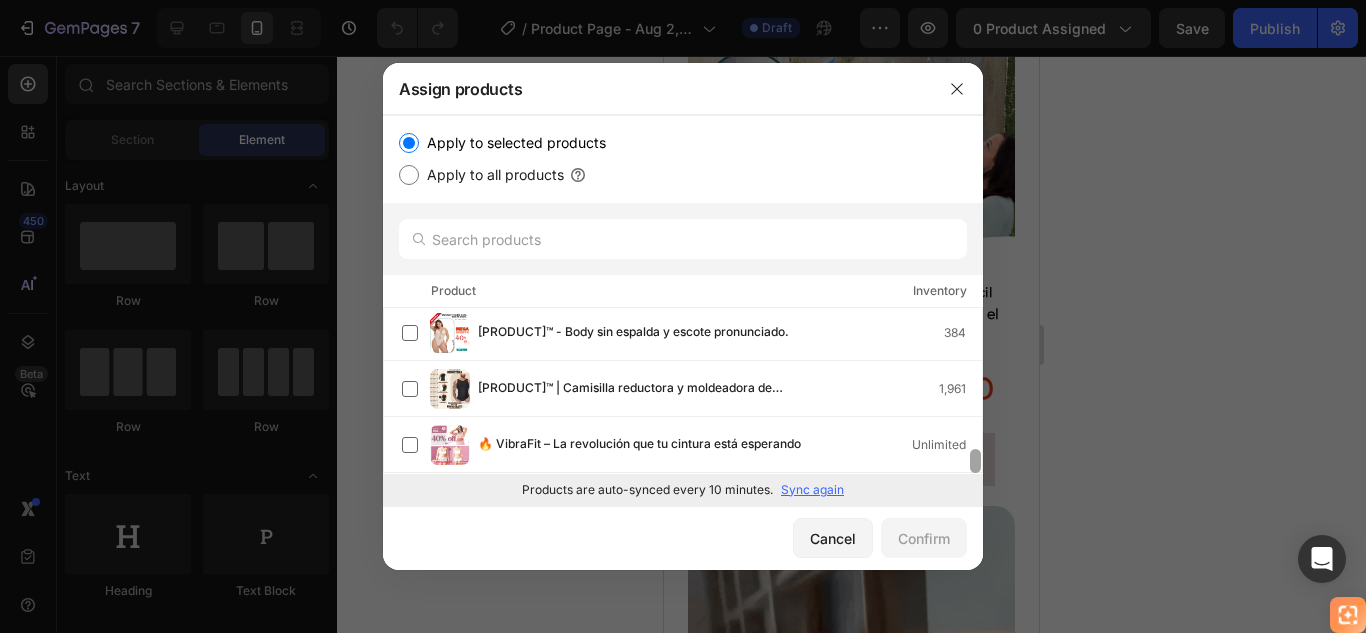click on "Apply to selected products Apply to all products Product Inventory Adiós al dolor, estrés y tensión muscular con la terapia inteligente de [PRODUCT] Unlimited [PRODUCT] [PRODUCT] BrowPro™ Cejas perfectas en segundos sin esfuerzo Unlimited Canguro Slim Elegant -1 Cansado de goteras y humedad que vuelven una y otra vez? Esto lo sella para siempre. Unlimited Cepillo LavaVasos 360®: Limpieza rápida y sin esfuerzo 152 ¡Destapa tus cañerías con el Poderoso Tornado Cleaner! 11,743 Espaldar Ergonómico Lumbar®: comodidad y postura perfecta Unlimited [PRODUCT]: El secreto ancestral para una piel sana y sin químicos 9,265 [PRODUCT]™ – Ducha Portátil Recargable para Aventureros Unlimited [PRODUCT] – El escudo antióxido que devuelve la vida al metal 💪 500 ML 126,792 [PRODUCT]®: Iluminación instantánea sin cables ni instalaciones 433 [PRODUCT]: Vidrios y Superficies Brillantes al Instante Unlimited 255[PRODUCT] [PRODUCT] 320 Unlimited Unlimited 384 1,961 Unlimited /" at bounding box center (683, 310) 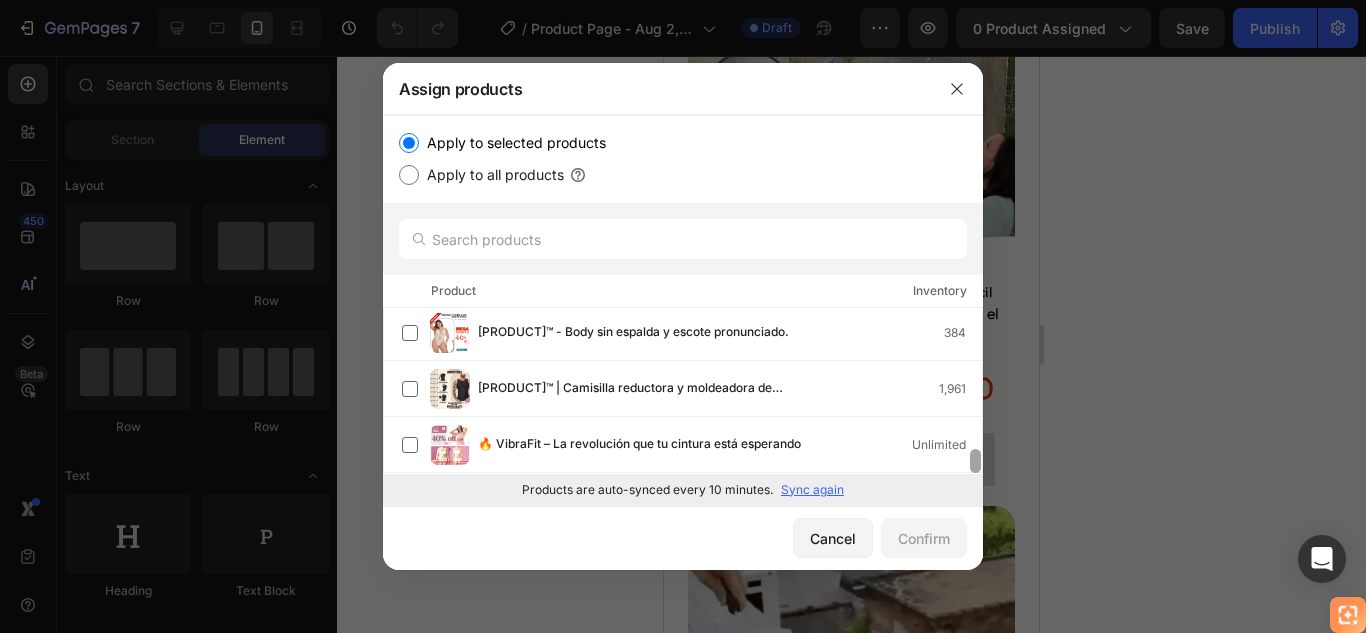 drag, startPoint x: 974, startPoint y: 454, endPoint x: 975, endPoint y: 476, distance: 22.022715 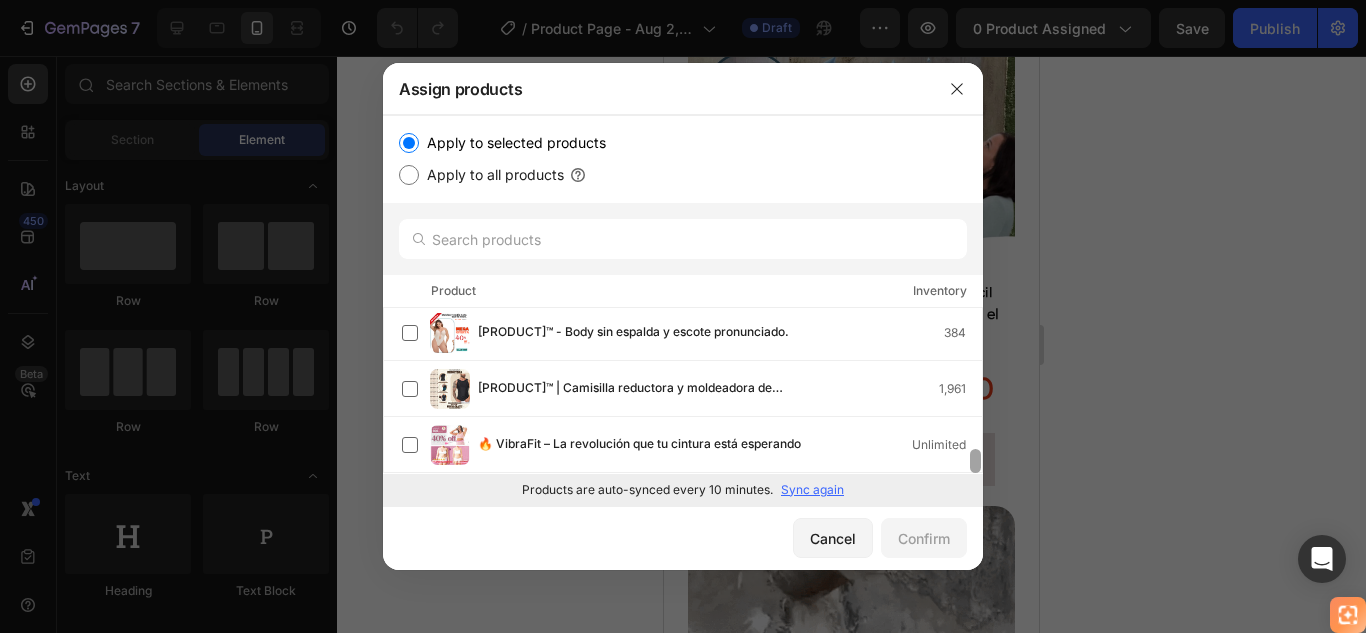 click on "Apply to selected products Apply to all products Product Inventory Adiós al dolor, estrés y tensión muscular con la terapia inteligente de [PRODUCT] Unlimited [PRODUCT] [PRODUCT] BrowPro™ Cejas perfectas en segundos sin esfuerzo Unlimited Canguro Slim Elegant -1 Cansado de goteras y humedad que vuelven una y otra vez? Esto lo sella para siempre. Unlimited Cepillo LavaVasos 360®: Limpieza rápida y sin esfuerzo 152 ¡Destapa tus cañerías con el Poderoso Tornado Cleaner! 11,743 Espaldar Ergonómico Lumbar®: comodidad y postura perfecta Unlimited [PRODUCT]: El secreto ancestral para una piel sana y sin químicos 9,265 [PRODUCT]™ – Ducha Portátil Recargable para Aventureros Unlimited [PRODUCT] – El escudo antióxido que devuelve la vida al metal 💪 500 ML 126,792 [PRODUCT]®: Iluminación instantánea sin cables ni instalaciones 433 [PRODUCT]: Vidrios y Superficies Brillantes al Instante Unlimited 255[PRODUCT] [PRODUCT] 320 Unlimited Unlimited 384 1,961 Unlimited /" at bounding box center (683, 310) 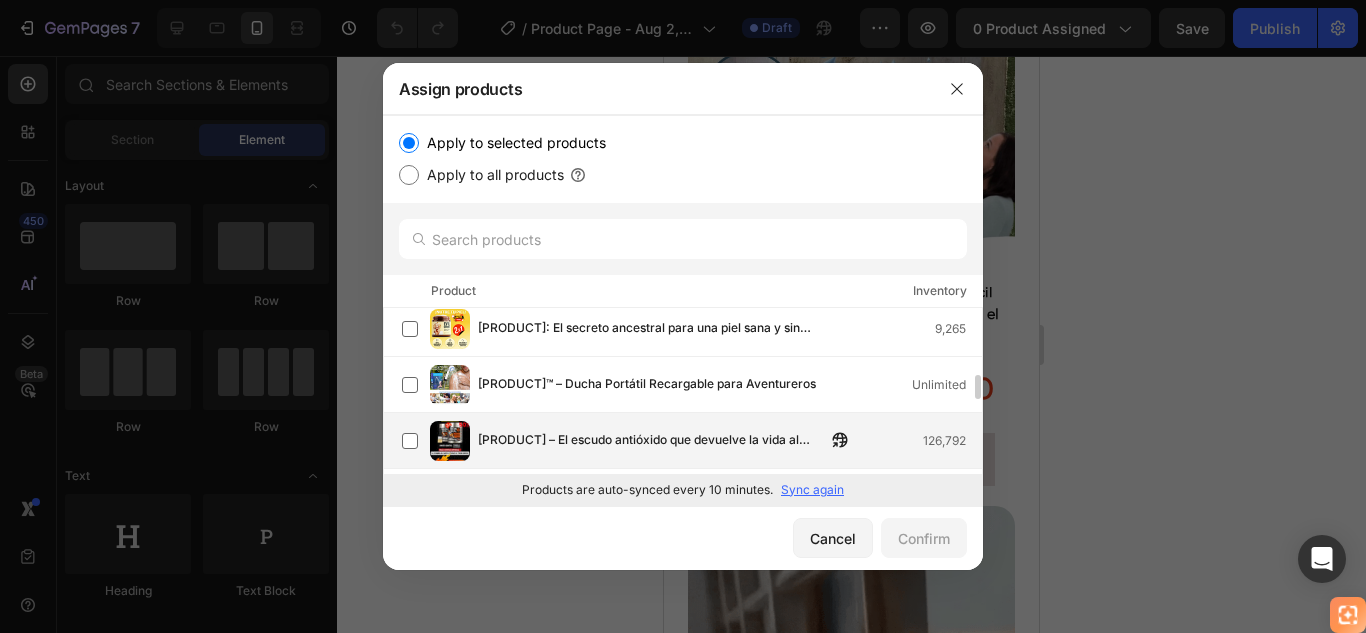 scroll, scrollTop: 355, scrollLeft: 0, axis: vertical 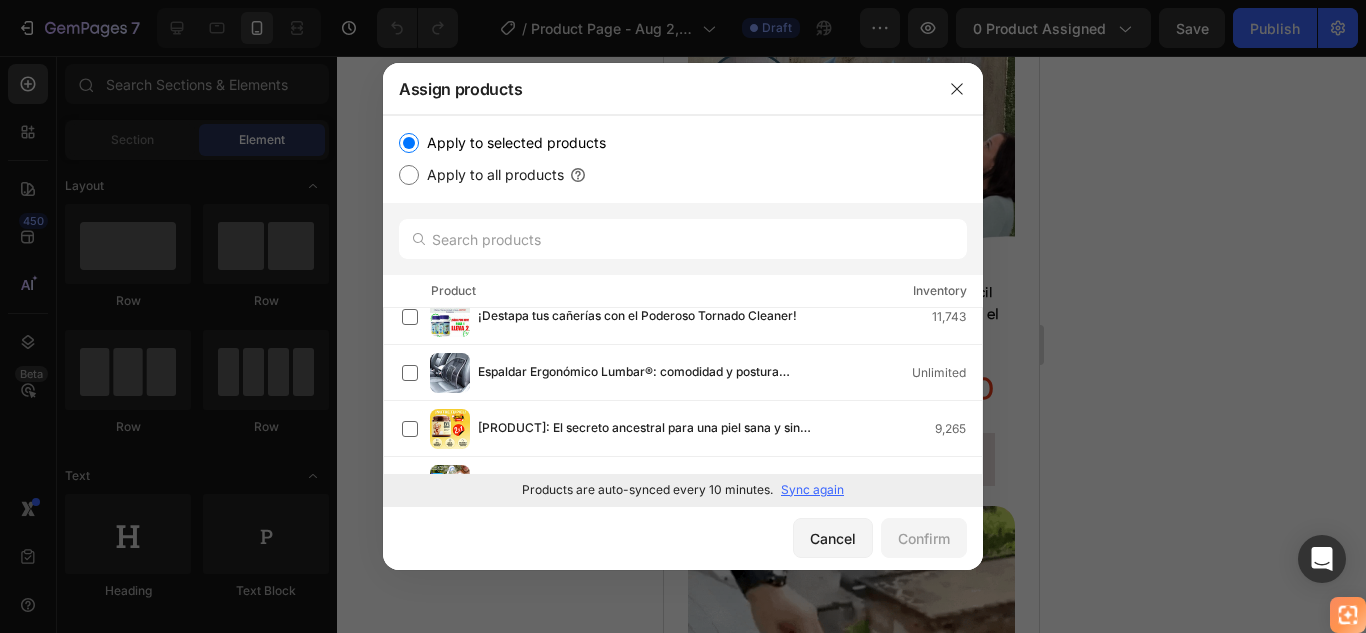 drag, startPoint x: 957, startPoint y: 83, endPoint x: 380, endPoint y: 1, distance: 582.79755 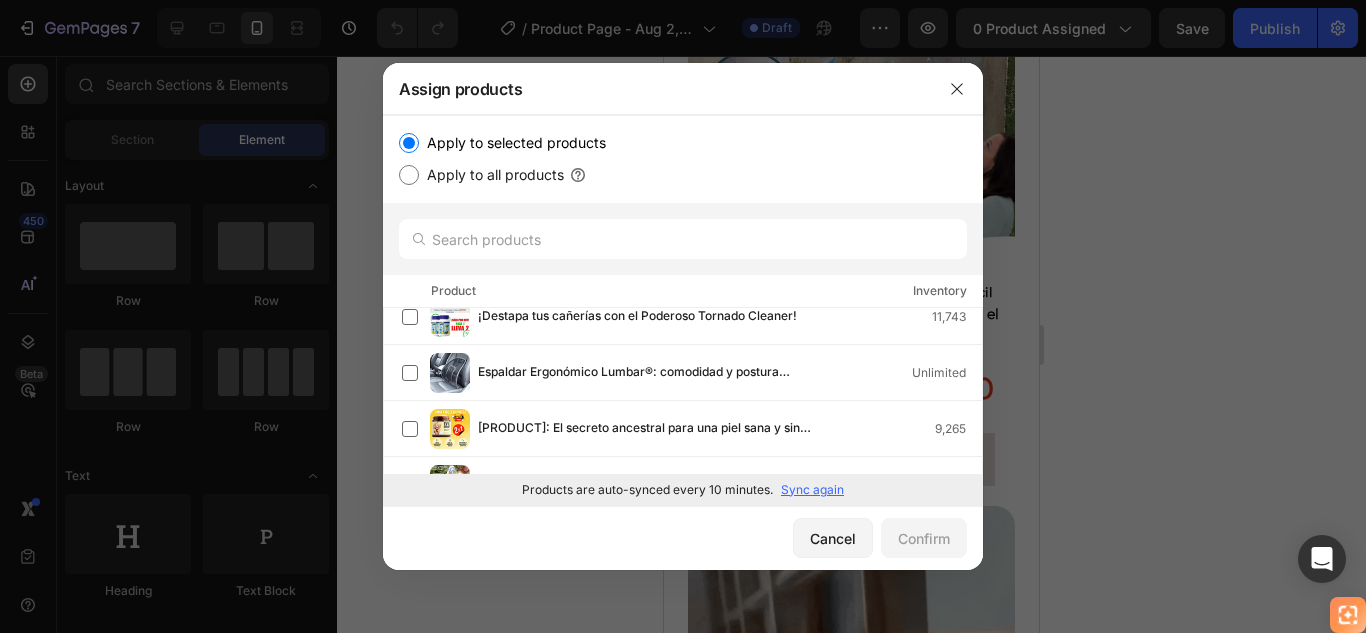 click 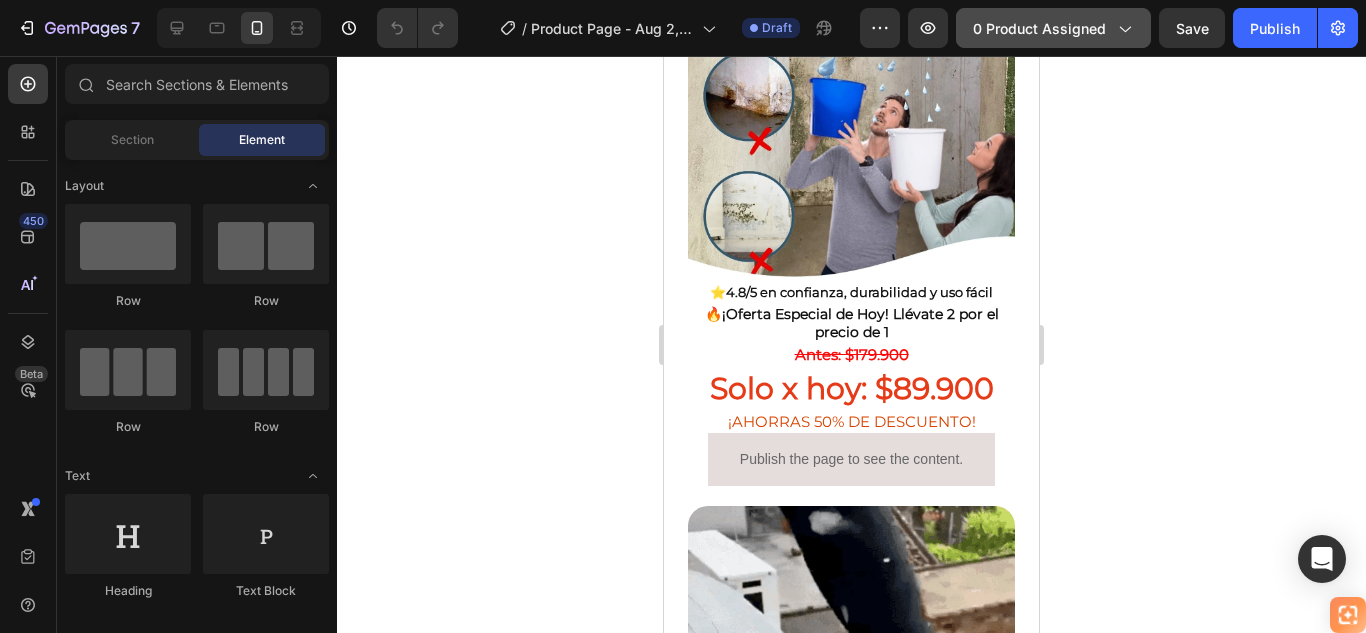 click 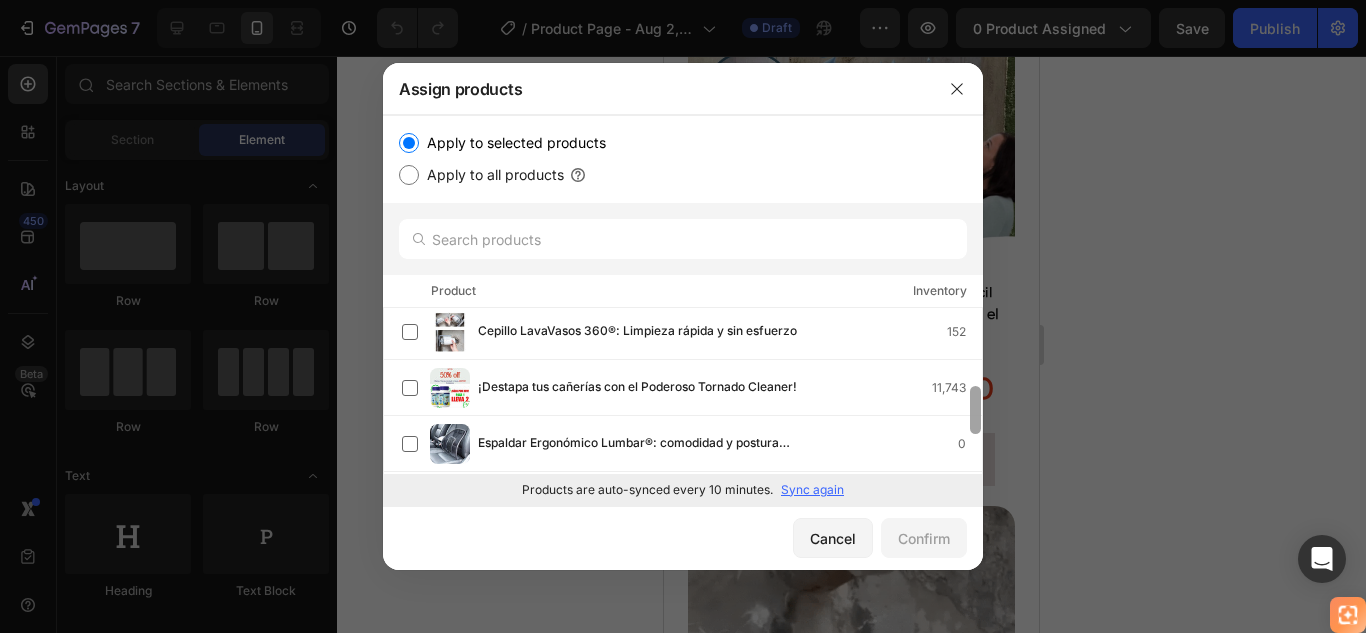 scroll, scrollTop: 0, scrollLeft: 0, axis: both 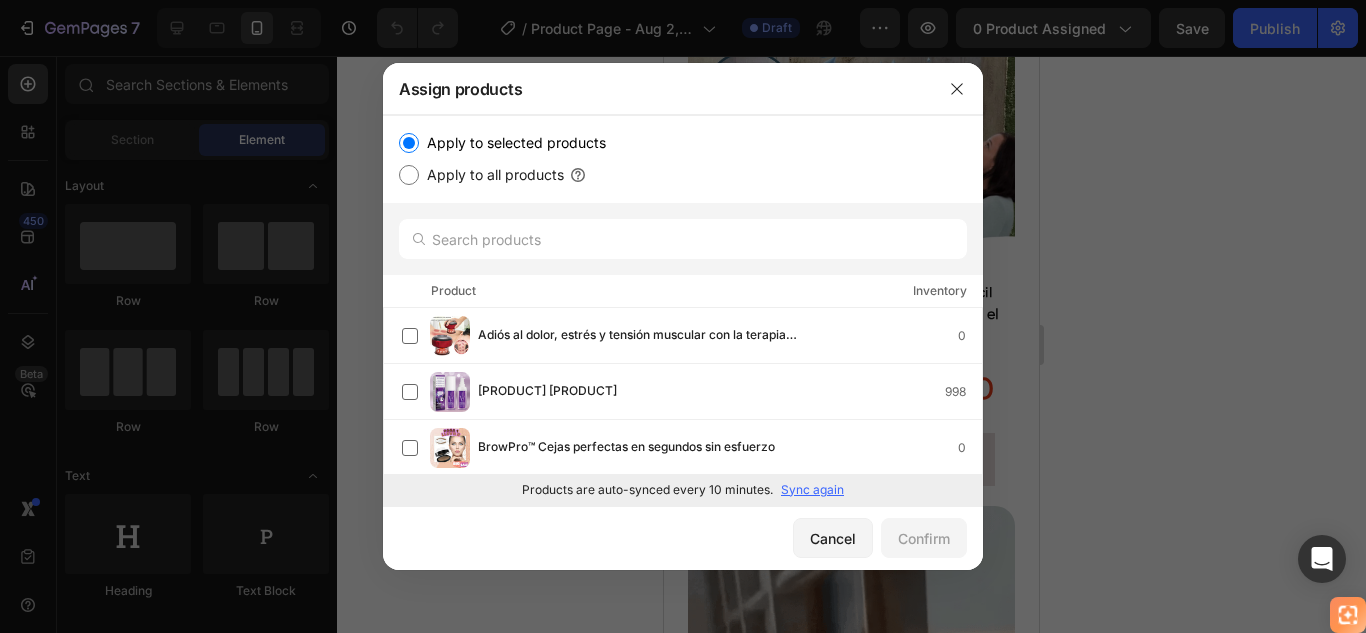 drag, startPoint x: 974, startPoint y: 323, endPoint x: 969, endPoint y: 421, distance: 98.12747 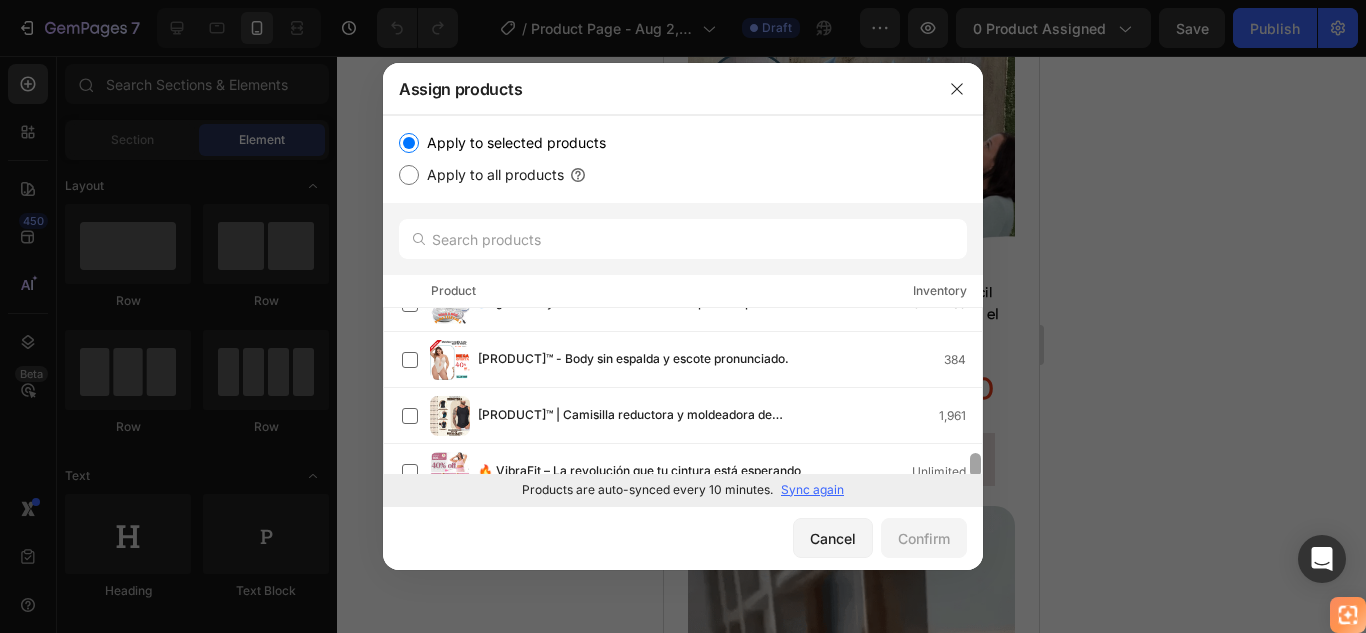 scroll, scrollTop: 955, scrollLeft: 0, axis: vertical 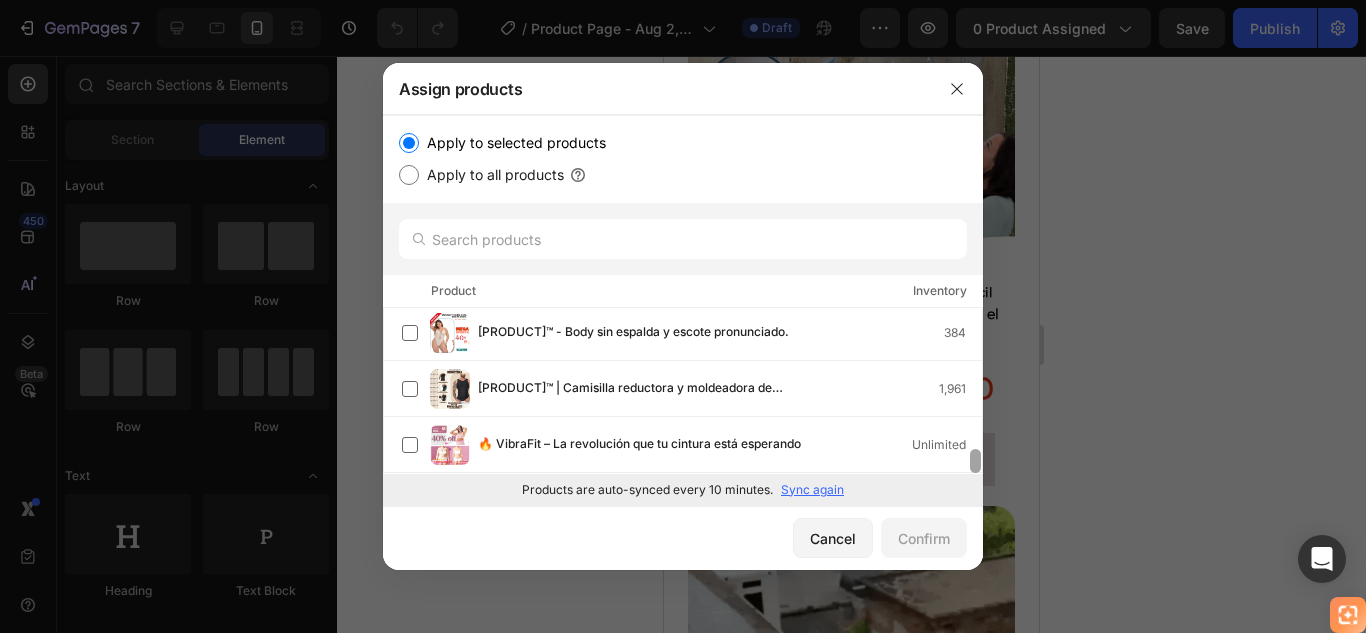 drag, startPoint x: 975, startPoint y: 321, endPoint x: 974, endPoint y: 481, distance: 160.00313 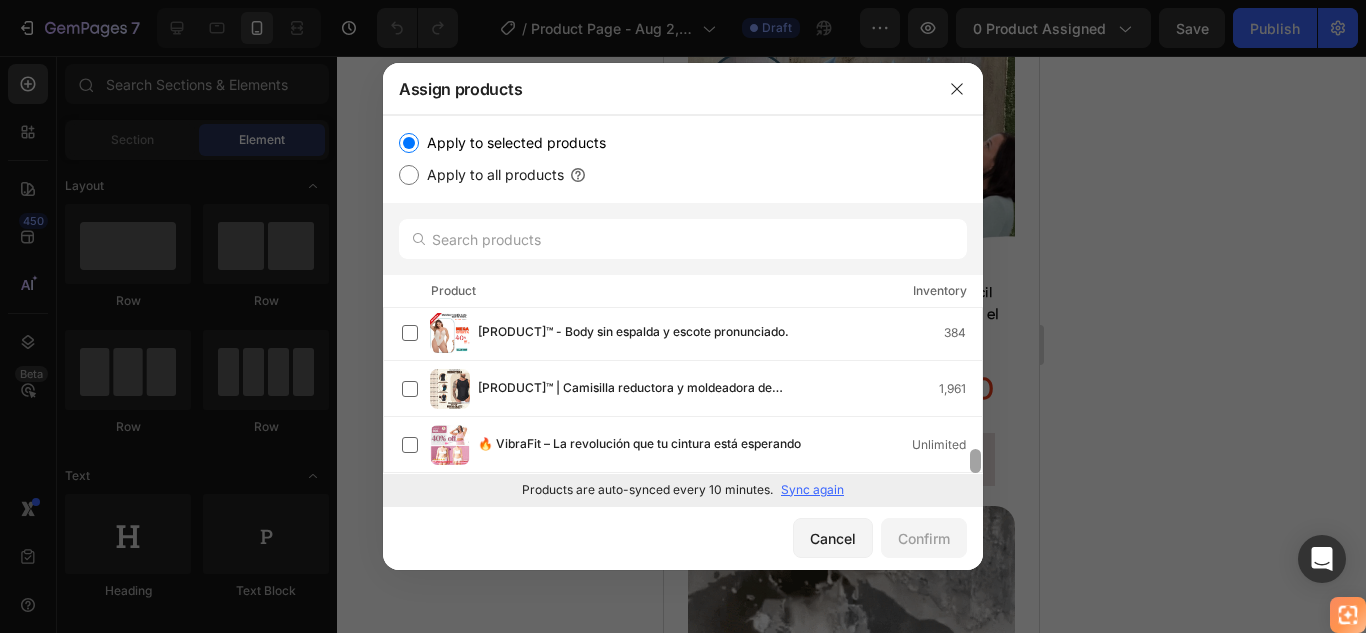 click on "Apply to selected products Apply to all products Product Inventory Adiós al dolor, estrés y tensión muscular con la terapia inteligente de [PRODUCT] 0 [PRODUCT] [PRODUCT] BrowPro™ Cejas perfectas en segundos sin esfuerzo 0 Canguro Slim Elegant -1 Cansado de goteras y humedad que vuelven una y otra vez? Esto lo sella para siempre. 0 Cepillo LavaVasos 360®: Limpieza rápida y sin esfuerzo 152 ¡Destapa tus cañerías con el Poderoso Tornado Cleaner! 11,743 Espaldar Ergonómico Lumbar®: comodidad y postura perfecta 0 [PRODUCT]: El secreto ancestral para una piel sana y sin químicos 9,265 [PRODUCT]™ – Ducha Portátil Recargable para Aventureros 0 [PRODUCT] – El escudo antióxido que devuelve la vida al metal 💪 500 ML 126,792 [PRODUCT]®: Iluminación instantánea sin cables ni instalaciones 433 [PRODUCT]: Vidrios y Superficies Brillantes al Instante Unlimited Nebulizador Portátil Pro Alivio rápido para la respiración de toda la familia 255[PRODUCT] [PRODUCT] 320 384" at bounding box center (683, 310) 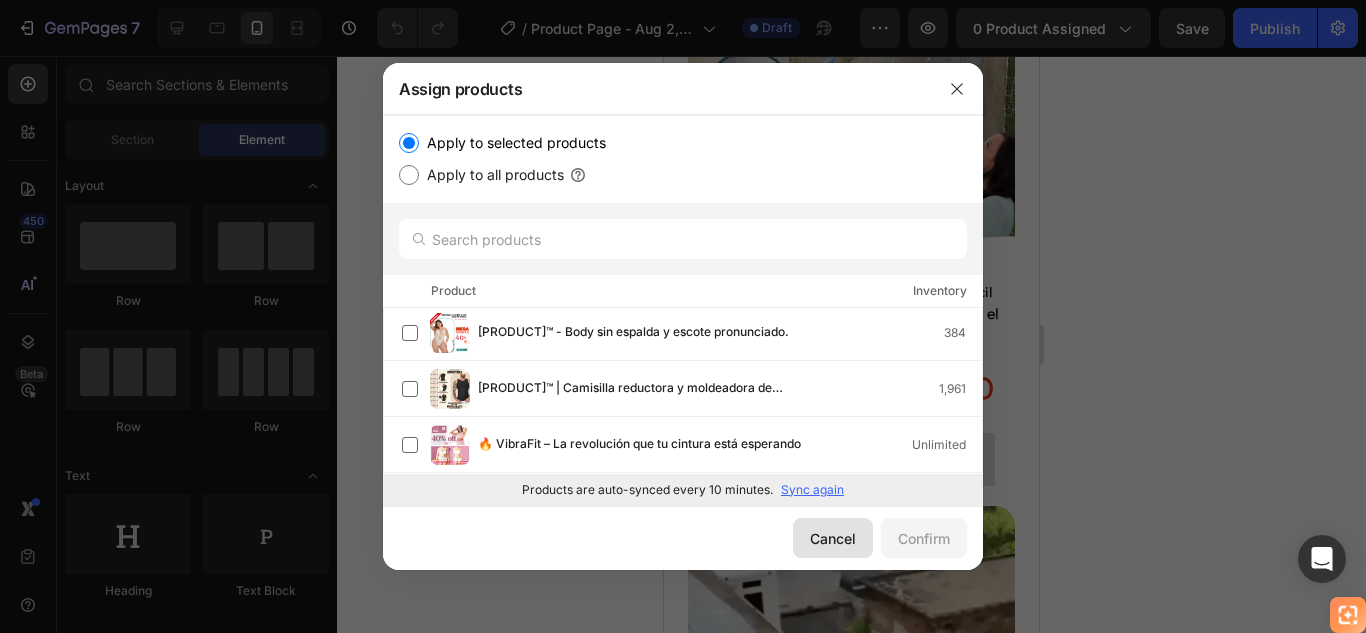 drag, startPoint x: 814, startPoint y: 542, endPoint x: 152, endPoint y: 487, distance: 664.2808 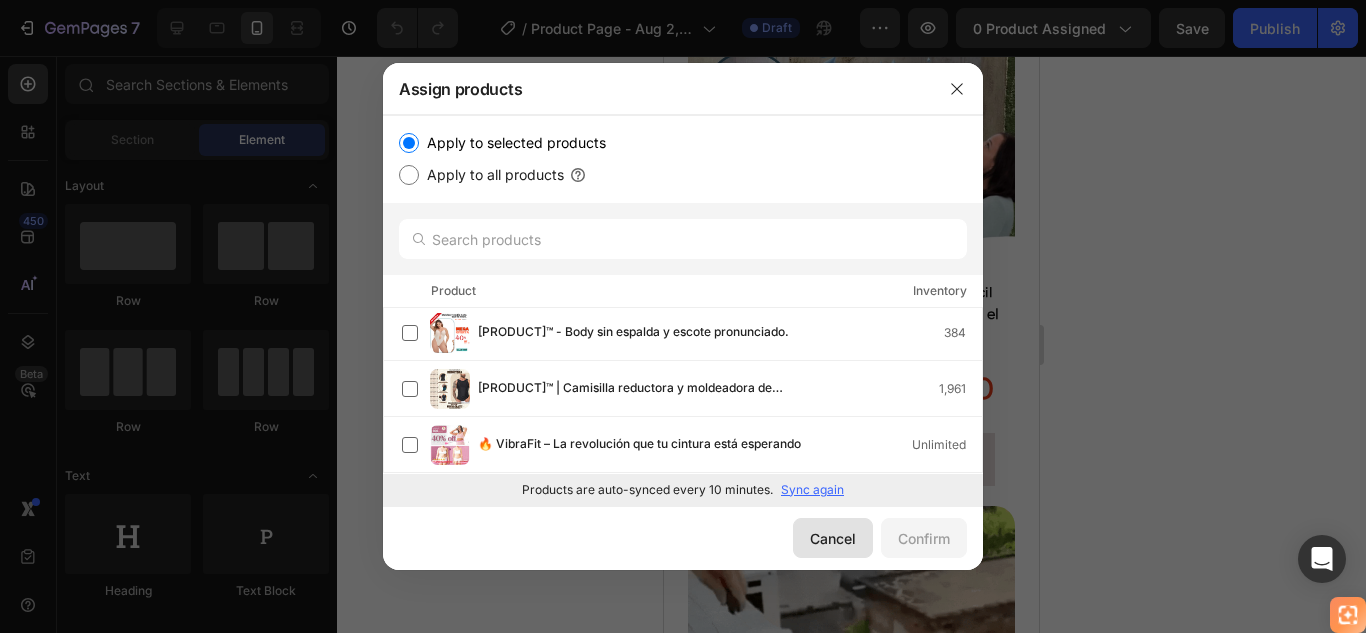 click on "Cancel" at bounding box center (833, 538) 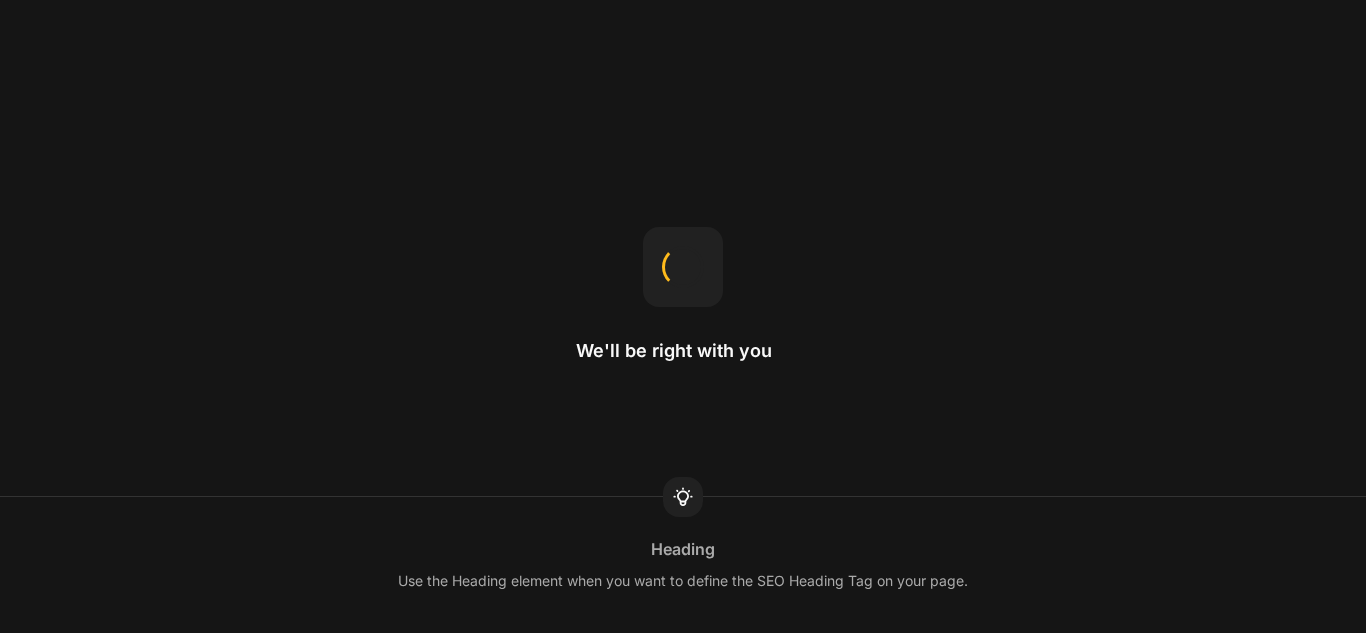 scroll, scrollTop: 0, scrollLeft: 0, axis: both 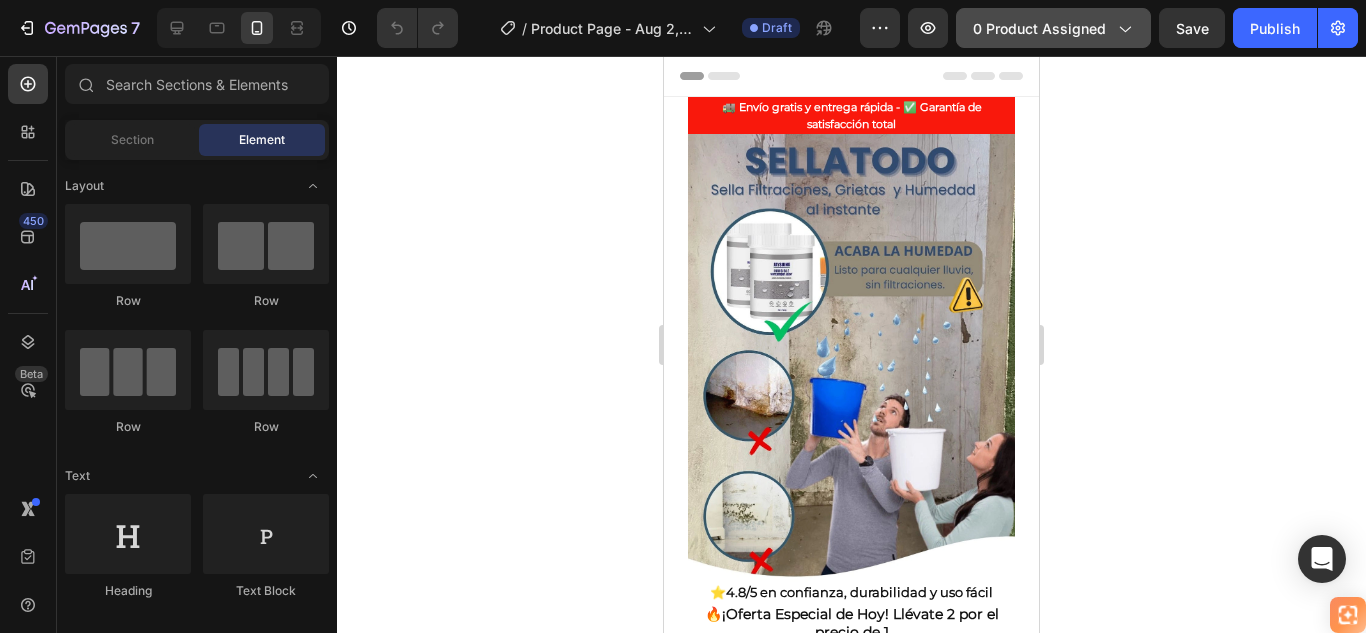 click 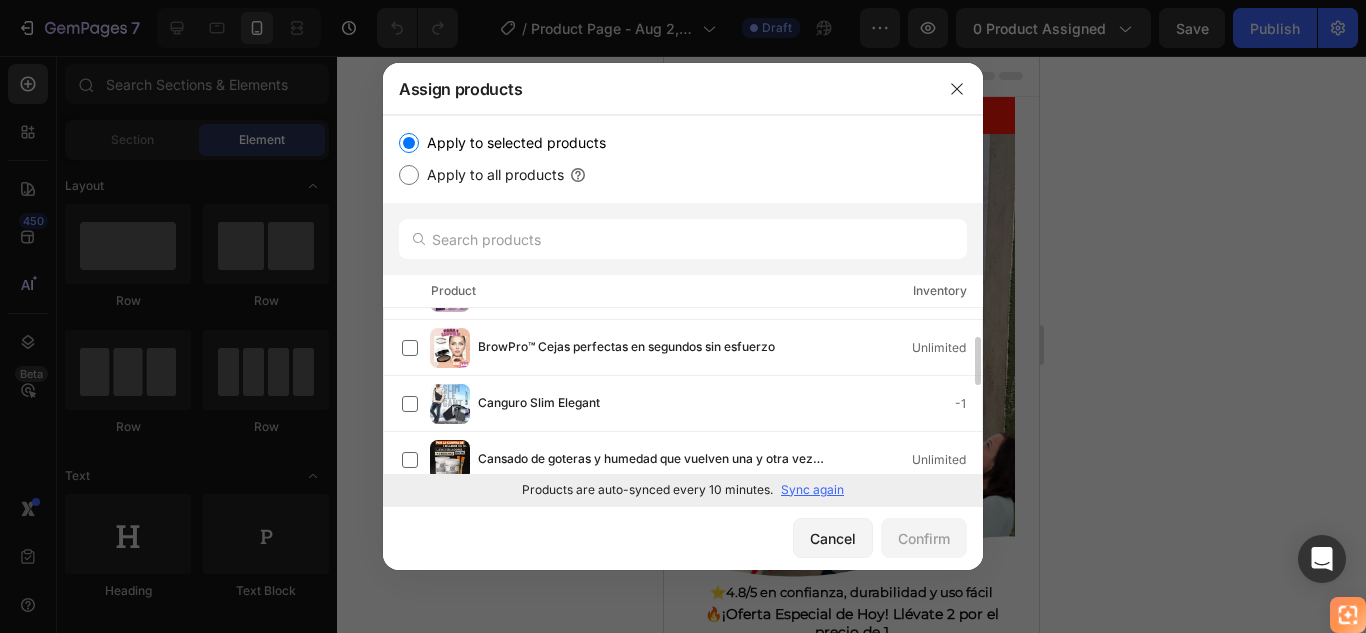 scroll, scrollTop: 200, scrollLeft: 0, axis: vertical 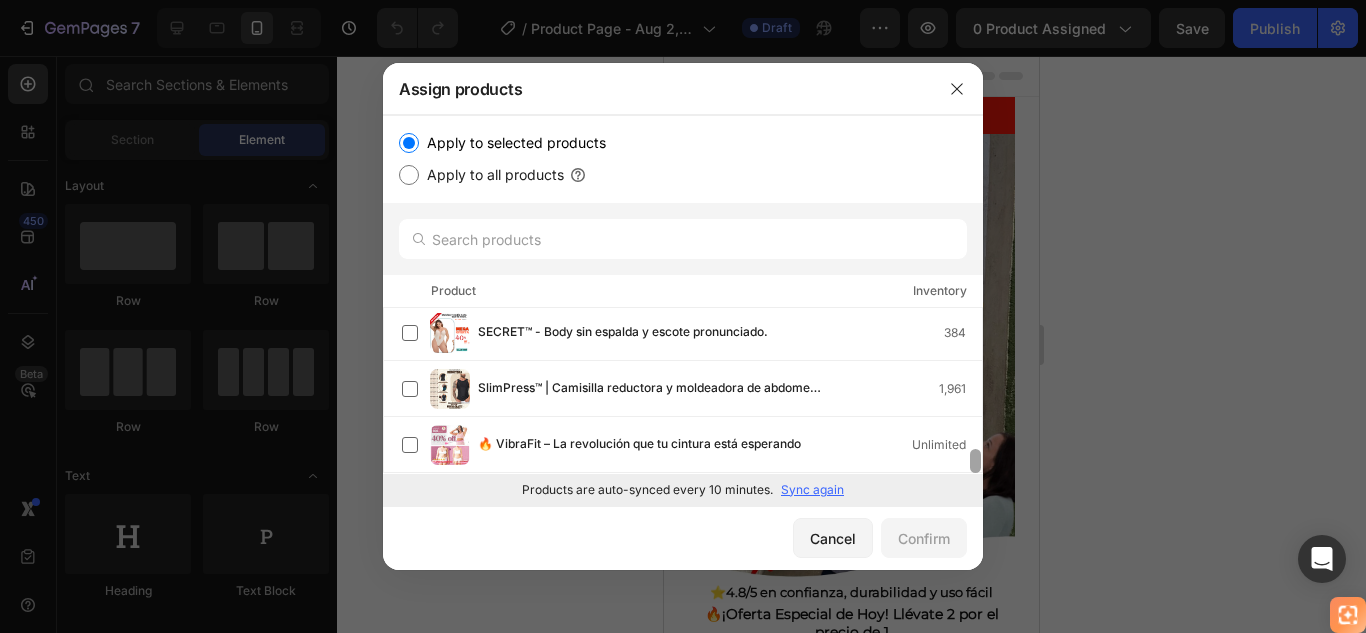 drag, startPoint x: 975, startPoint y: 348, endPoint x: 969, endPoint y: 487, distance: 139.12944 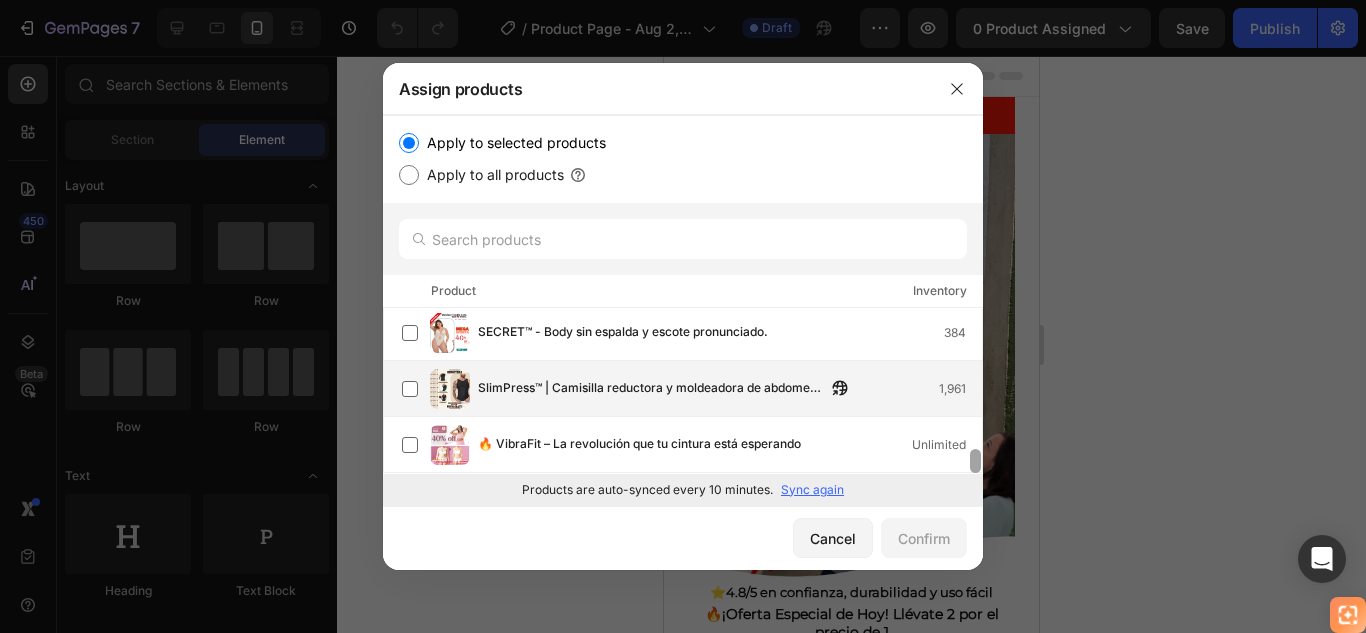 click at bounding box center (975, 461) 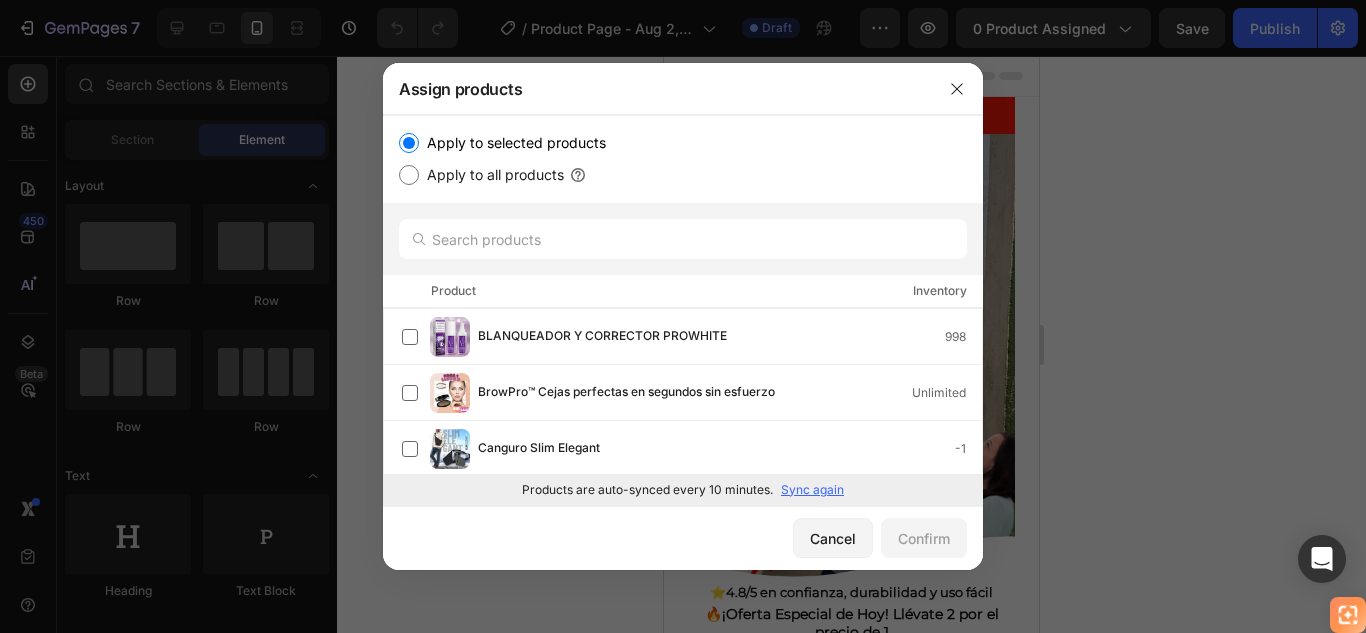 scroll, scrollTop: 0, scrollLeft: 0, axis: both 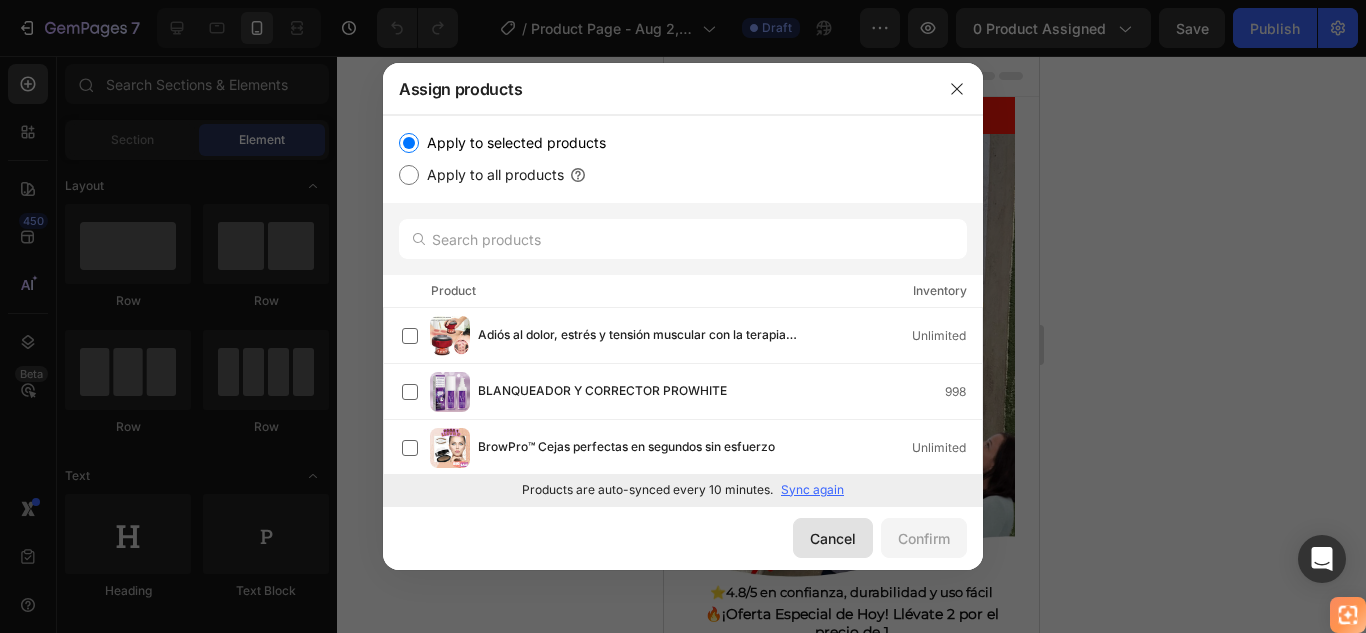 click on "Cancel" at bounding box center [833, 538] 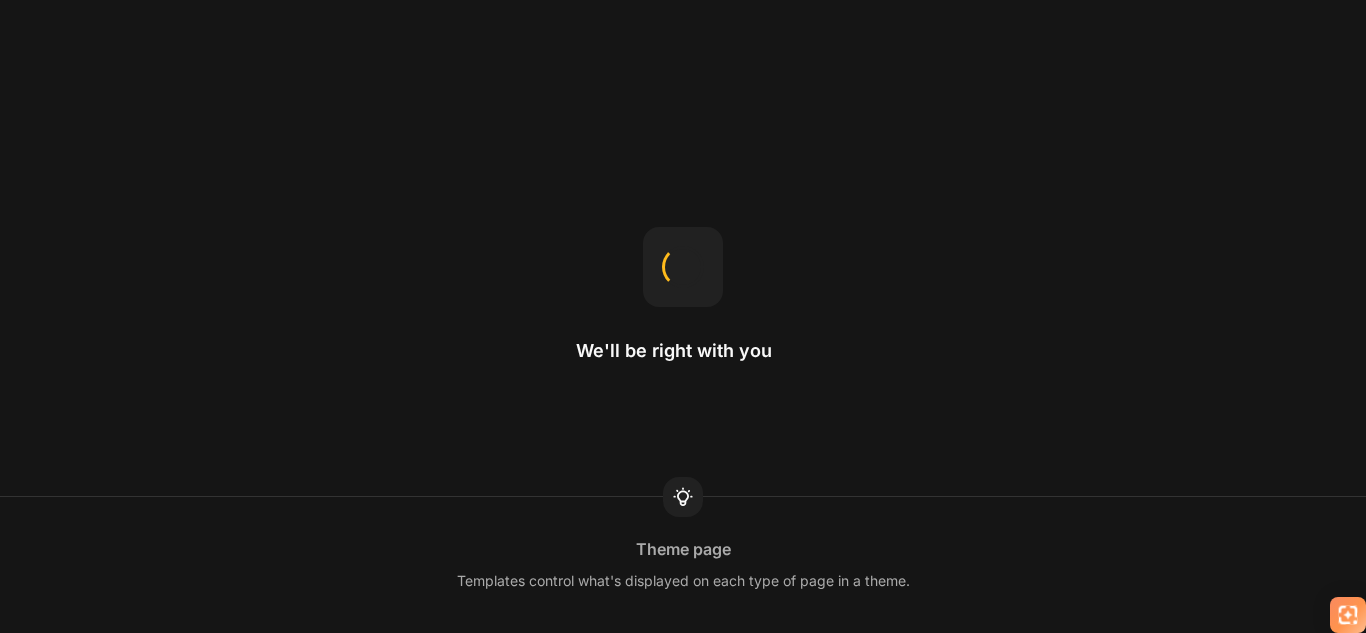 scroll, scrollTop: 0, scrollLeft: 0, axis: both 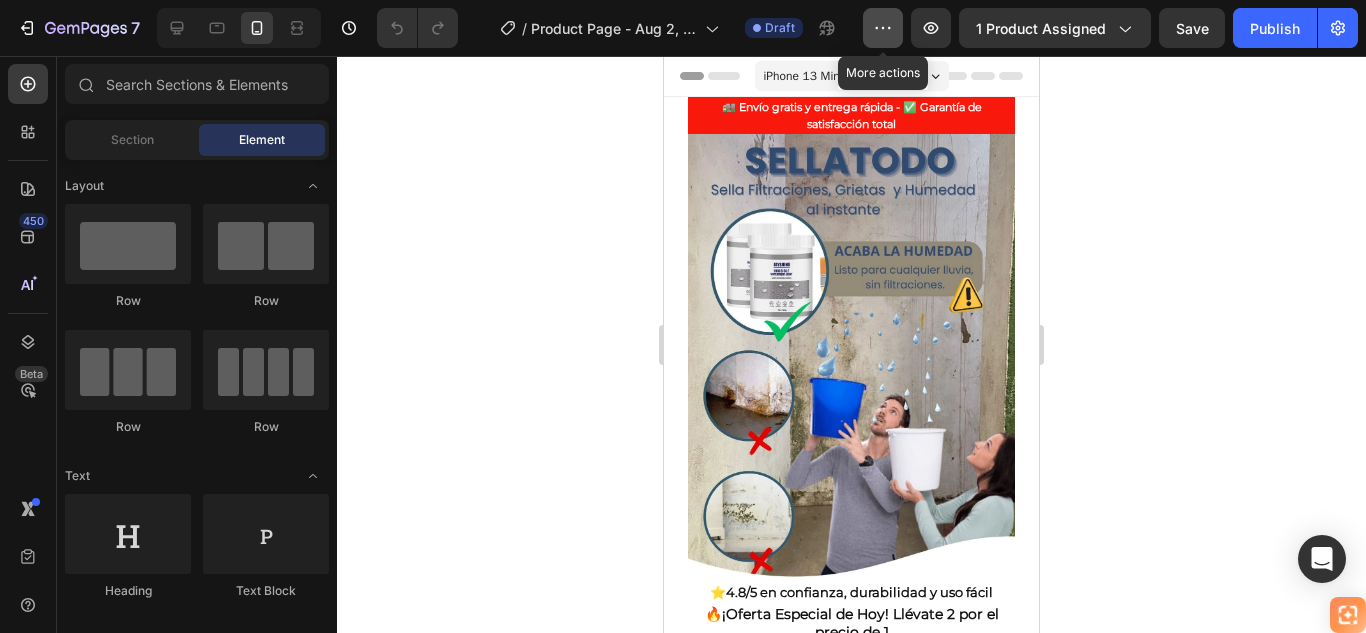 click 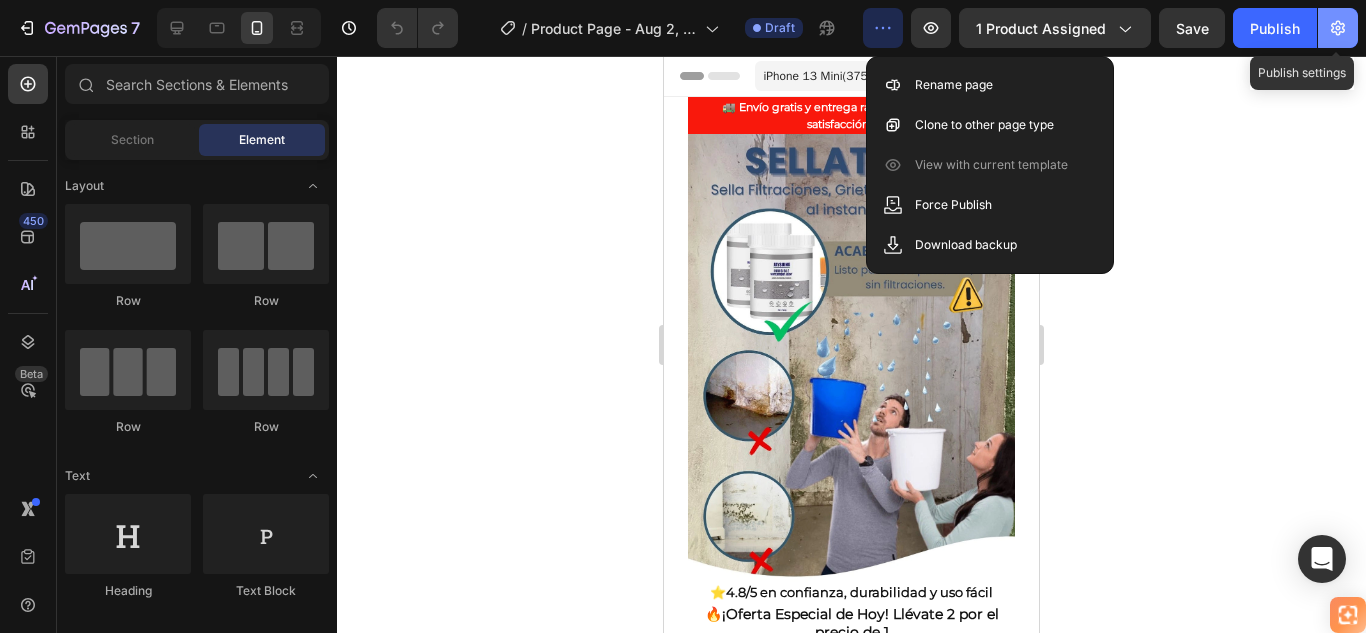 click 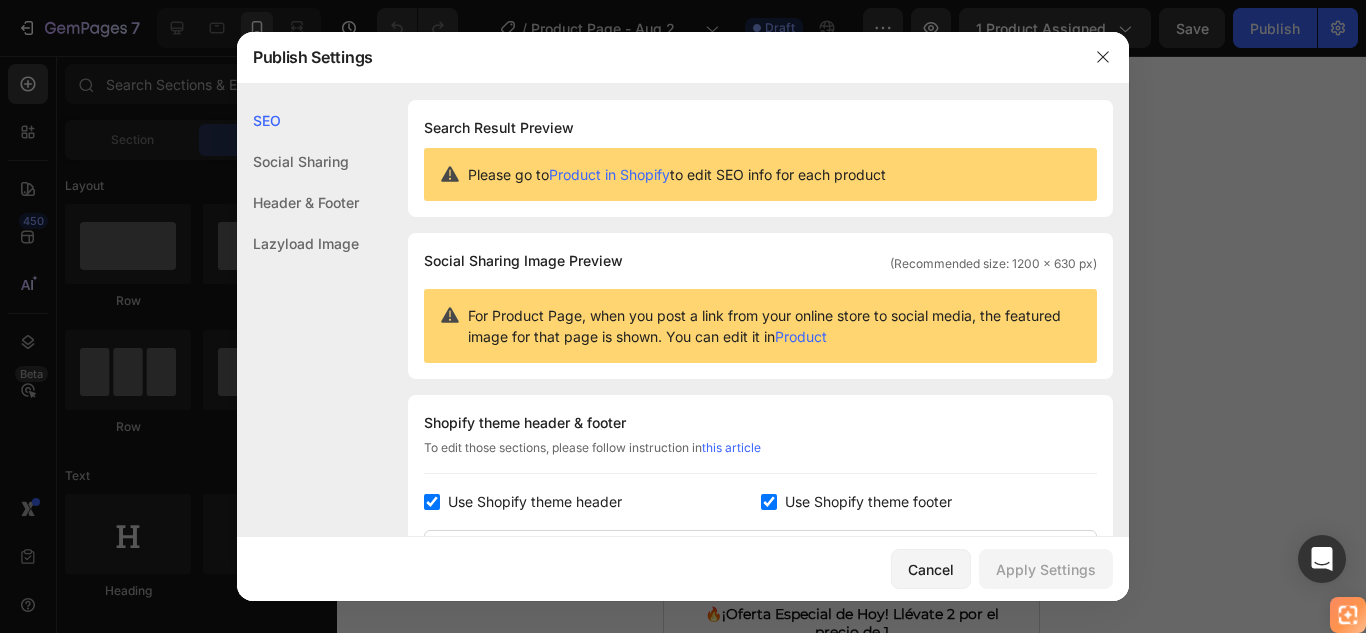 drag, startPoint x: 430, startPoint y: 502, endPoint x: 530, endPoint y: 519, distance: 101.43471 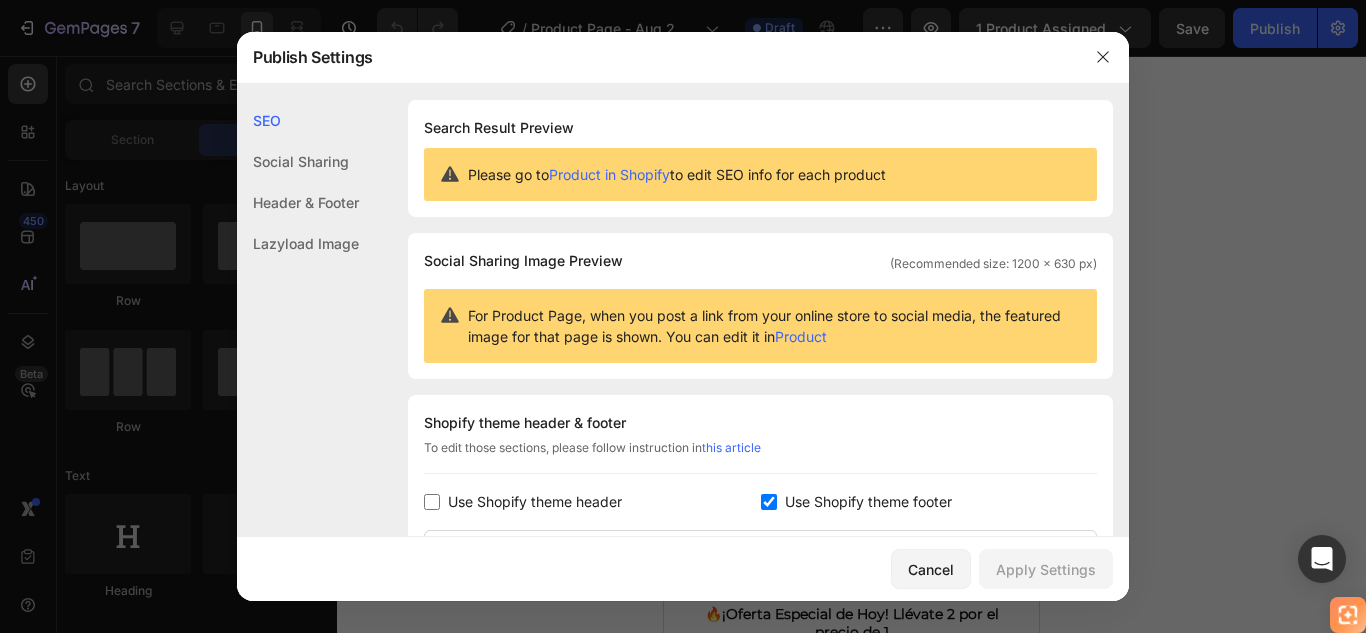 checkbox on "false" 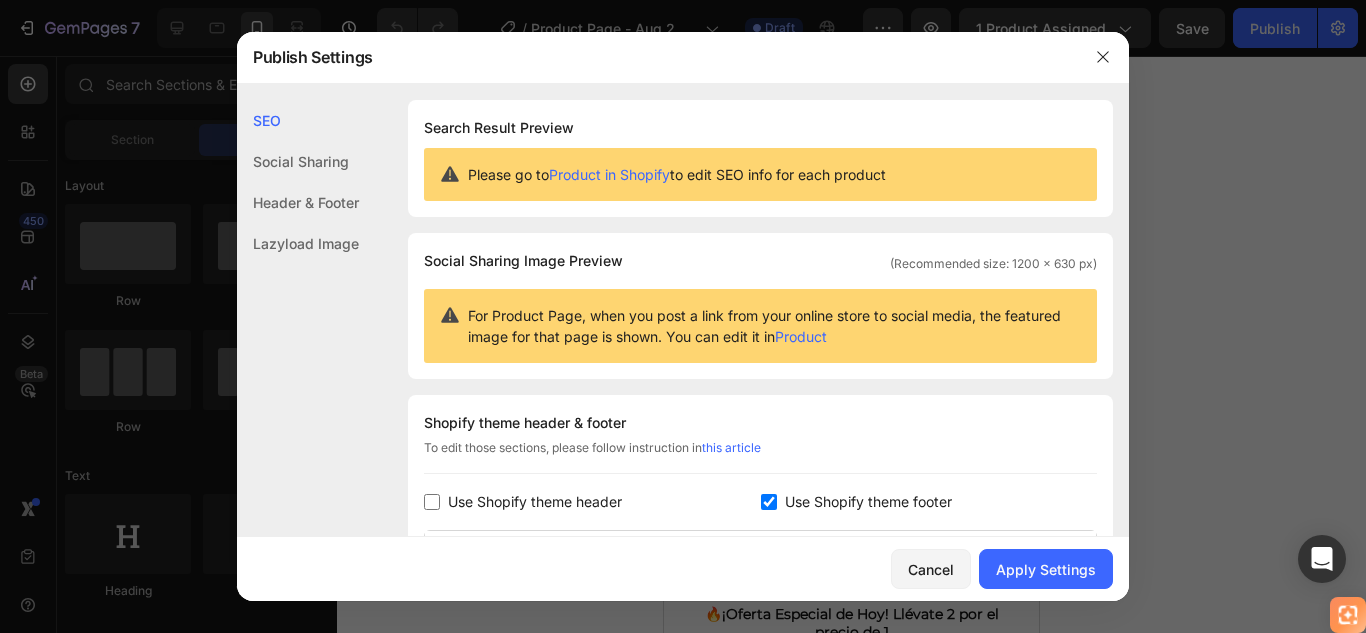 click at bounding box center [769, 502] 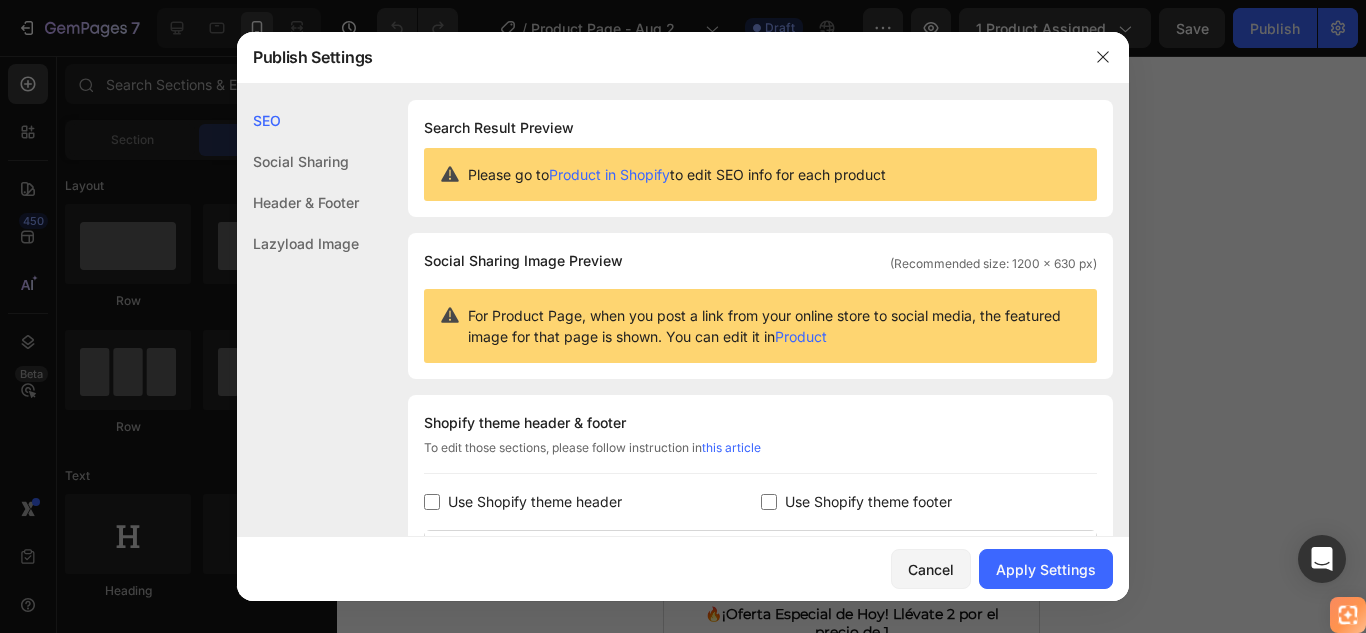 checkbox on "false" 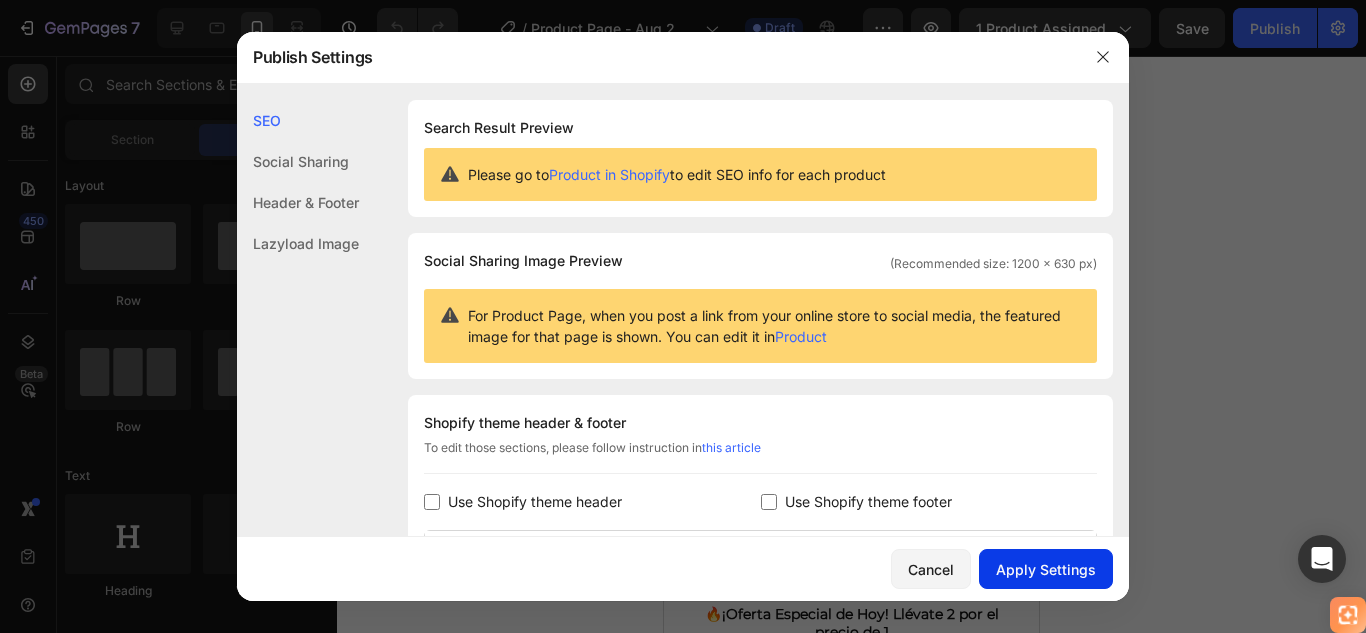 click on "Apply Settings" at bounding box center (1046, 569) 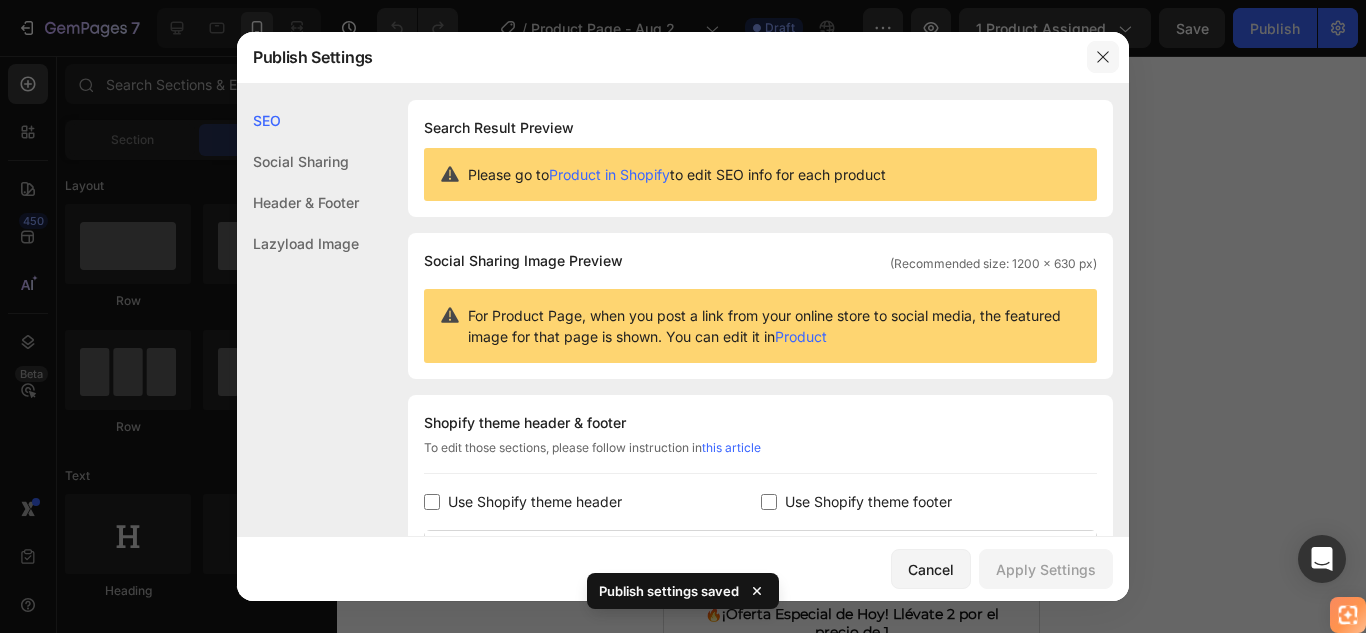 click 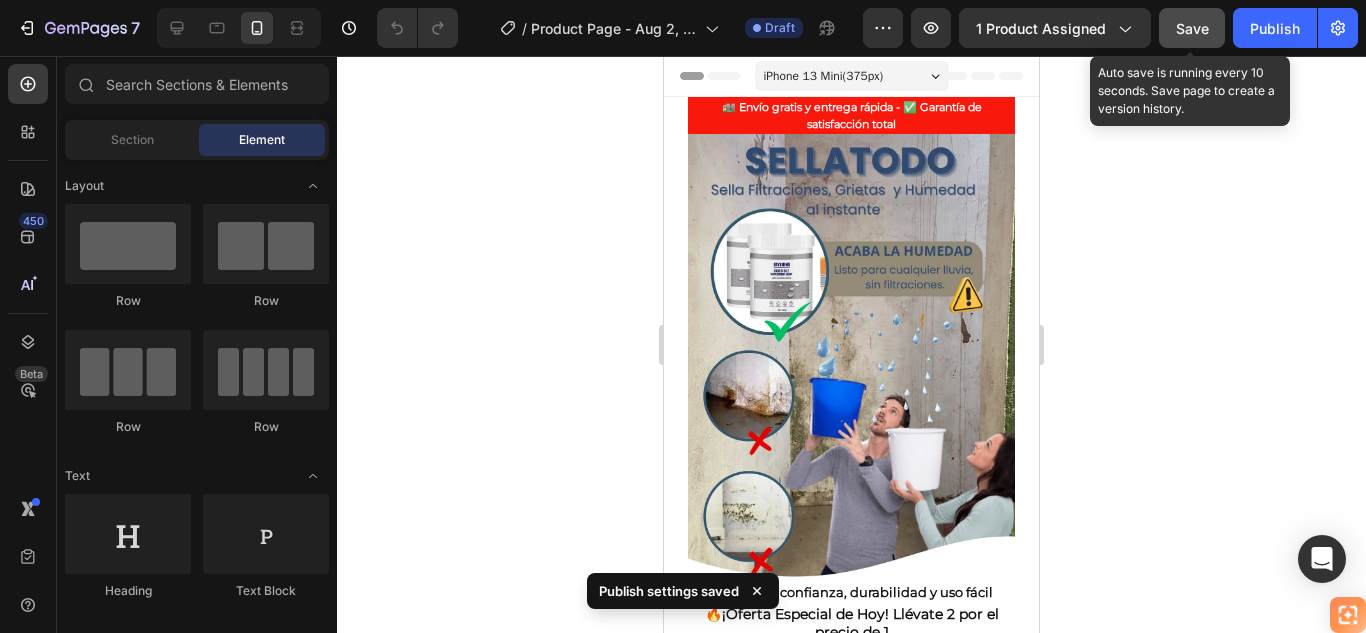 click on "Save" at bounding box center [1192, 28] 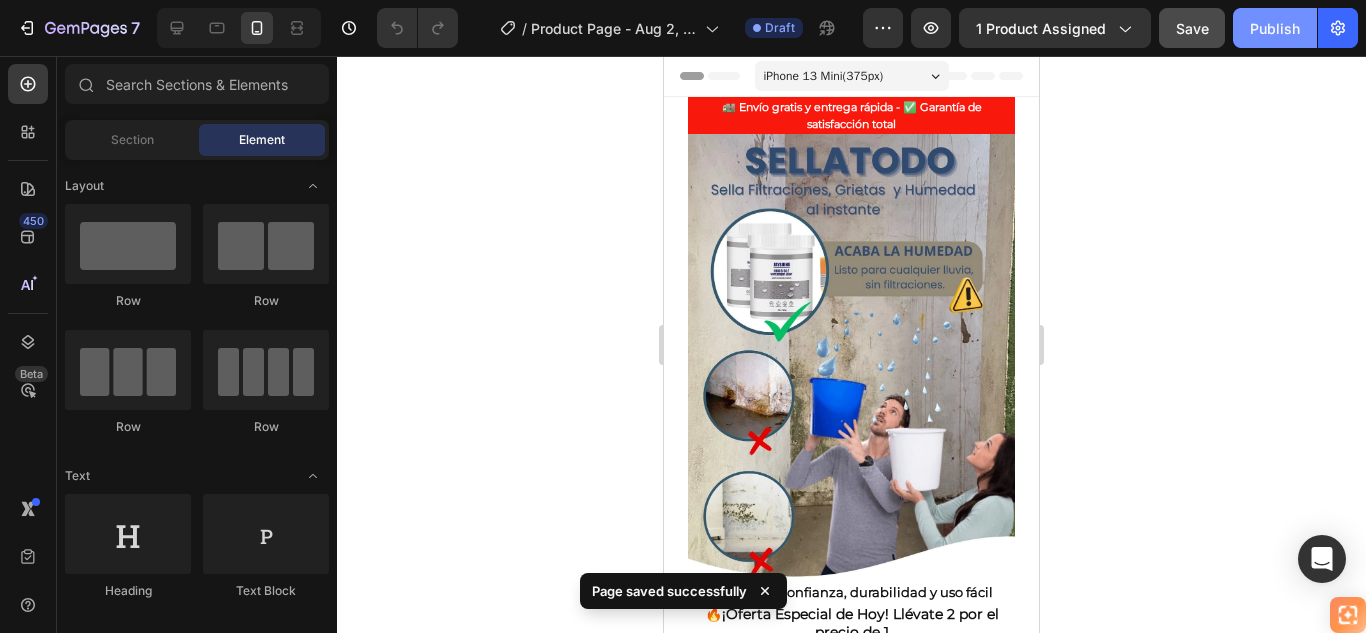 click on "Publish" at bounding box center (1275, 28) 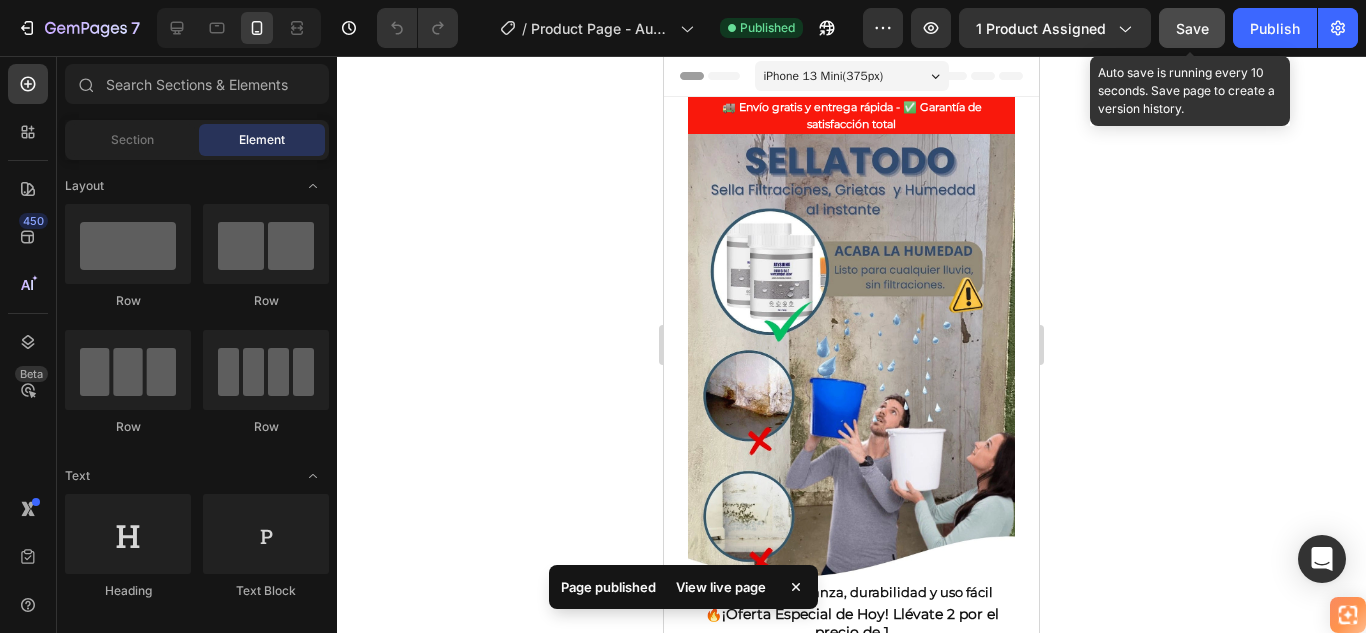 click on "Save" at bounding box center (1192, 28) 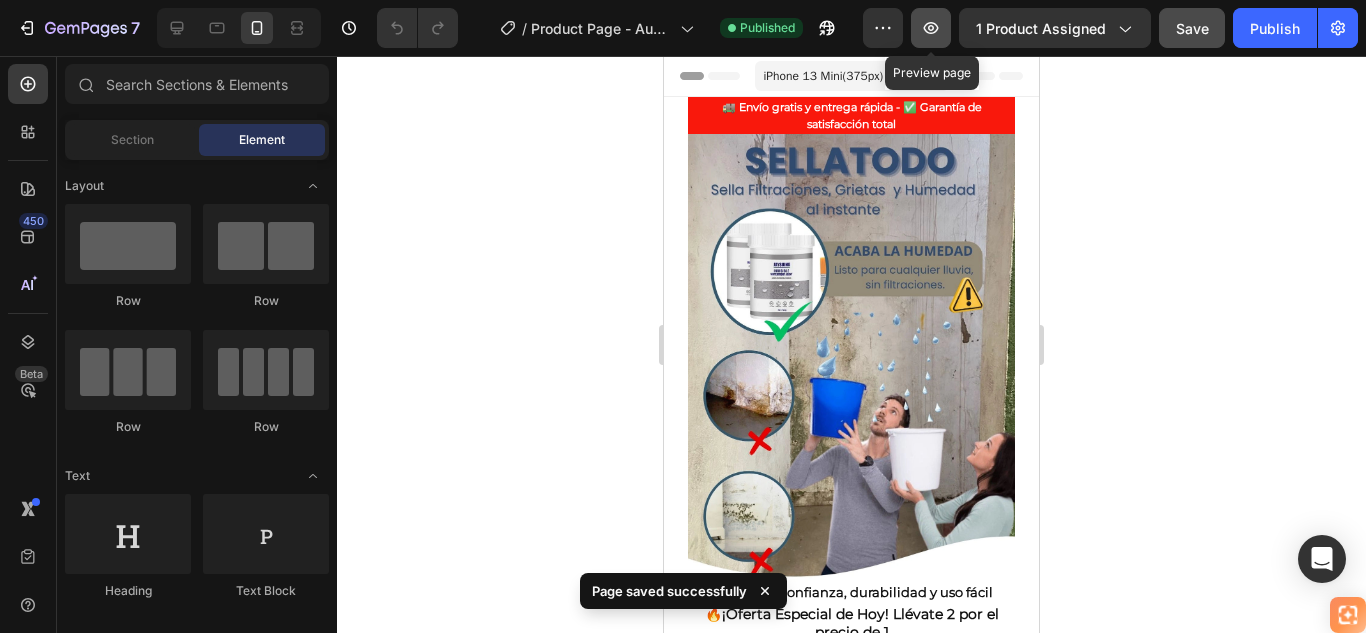 click 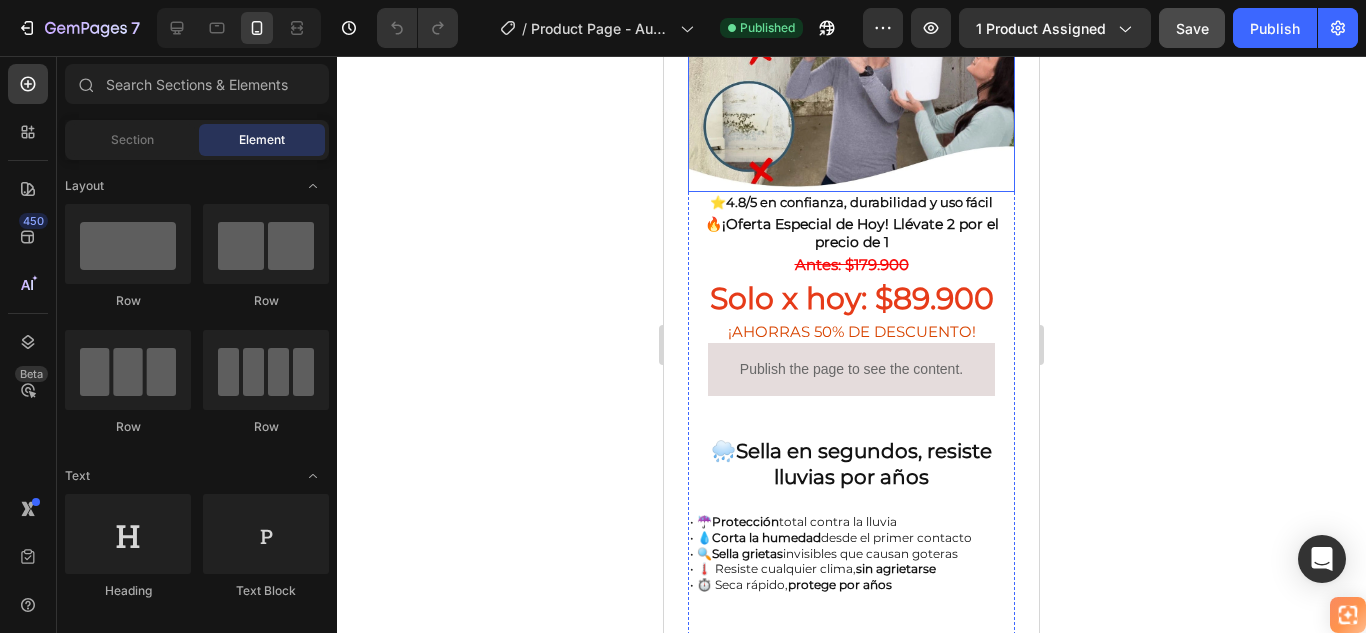 scroll, scrollTop: 400, scrollLeft: 0, axis: vertical 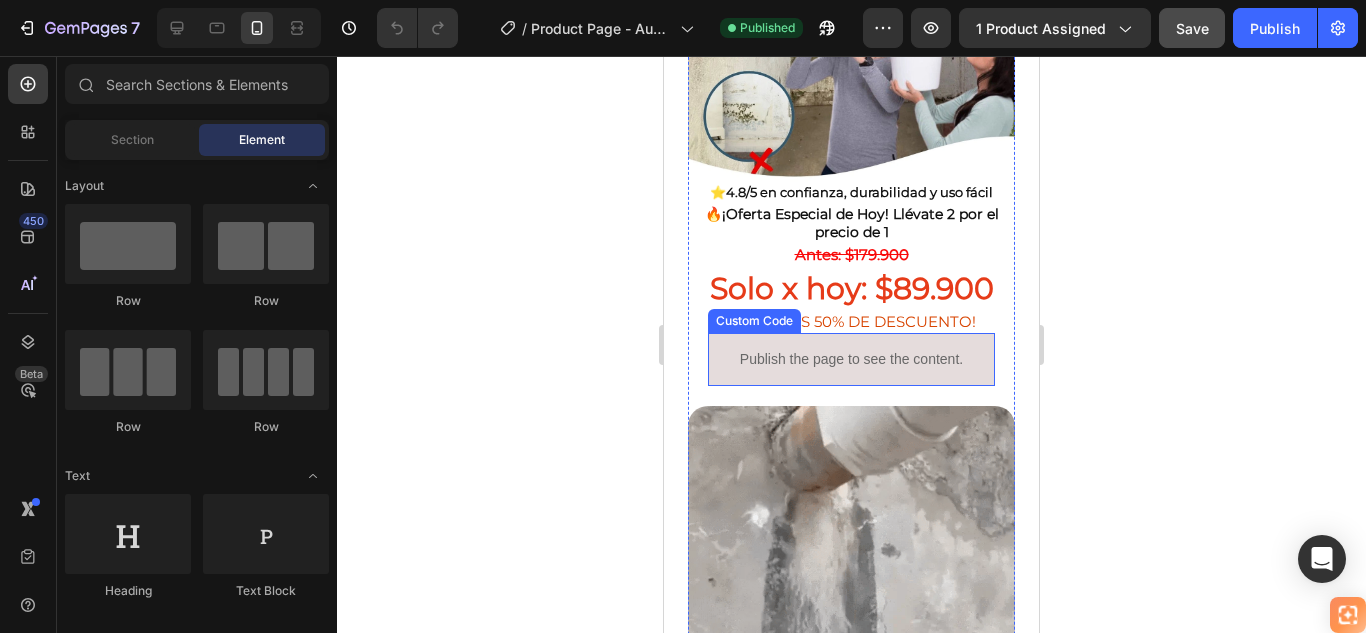 click on "Publish the page to see the content." at bounding box center [851, 359] 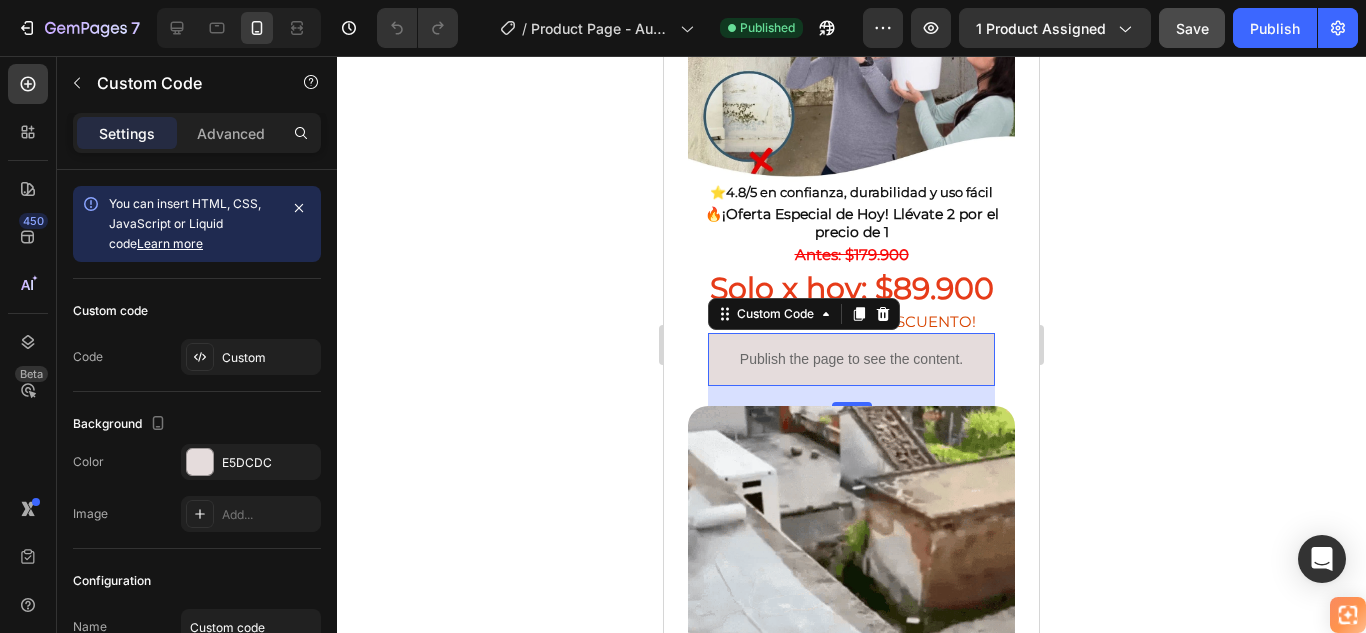 click on "Publish the page to see the content." at bounding box center (851, 359) 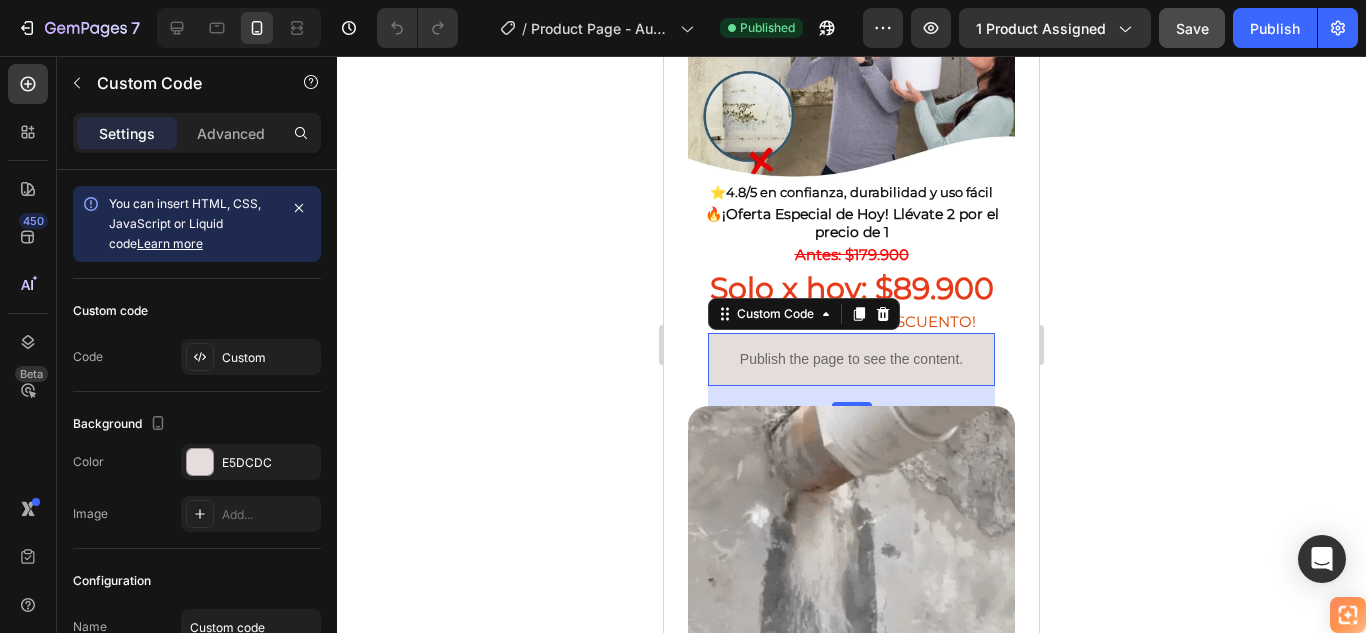 click on "Publish the page to see the content." at bounding box center (851, 359) 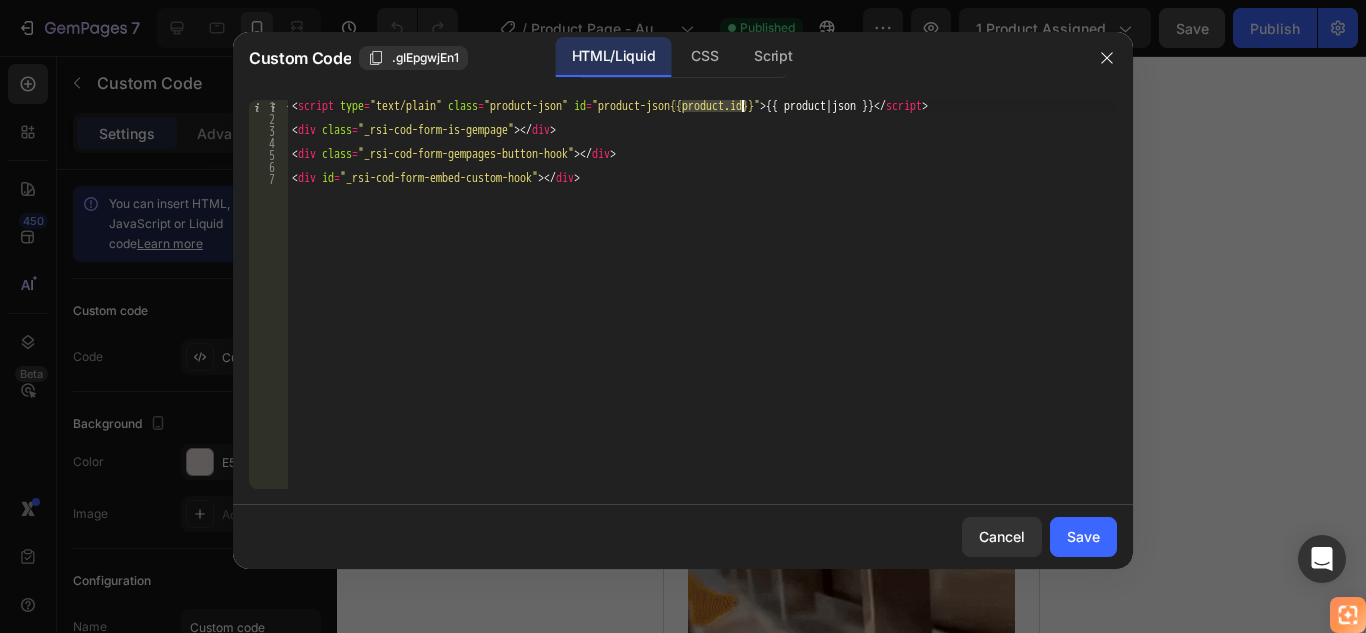 drag, startPoint x: 684, startPoint y: 105, endPoint x: 742, endPoint y: 104, distance: 58.00862 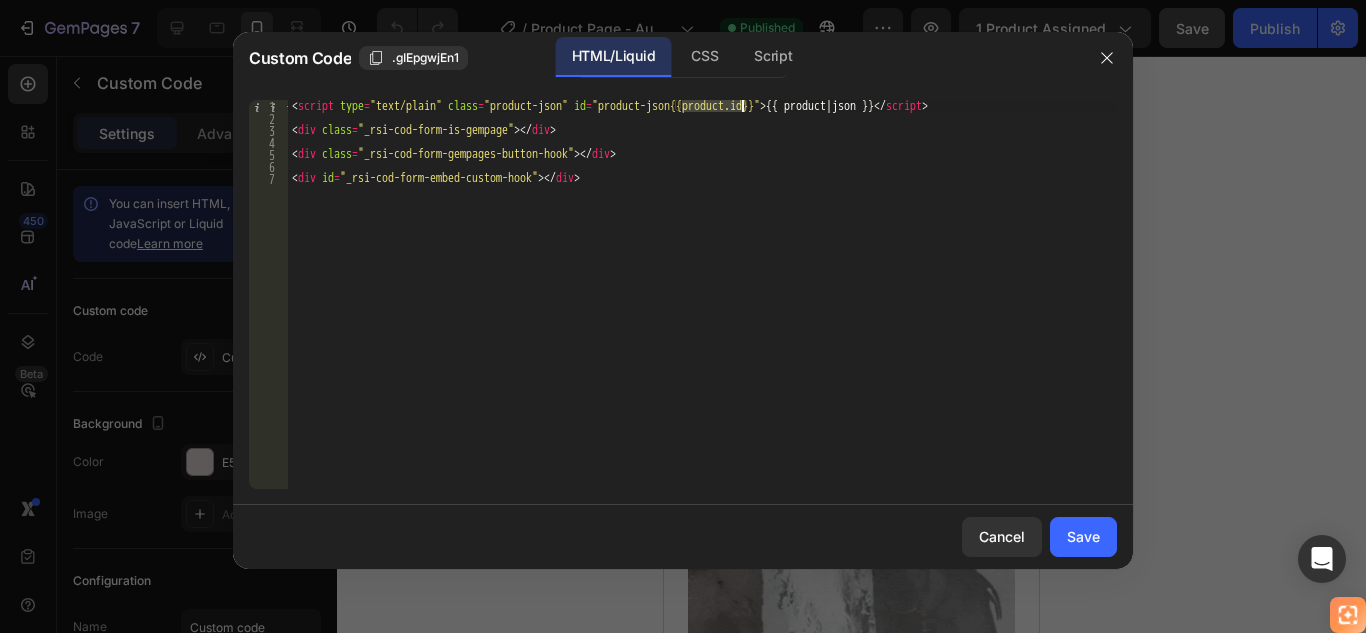click on "< script   type = "text/plain"   class = "product-json"   id = "product-json{{product.id}}" > {{   product  |  json   }} </ script > < div   class = "_rsi-cod-form-is-gempage" > </ div > < div   class = "_rsi-cod-form-gempages-button-hook" > </ div > < div   id = "_rsi-cod-form-embed-custom-hook" > </ div >" at bounding box center [702, 306] 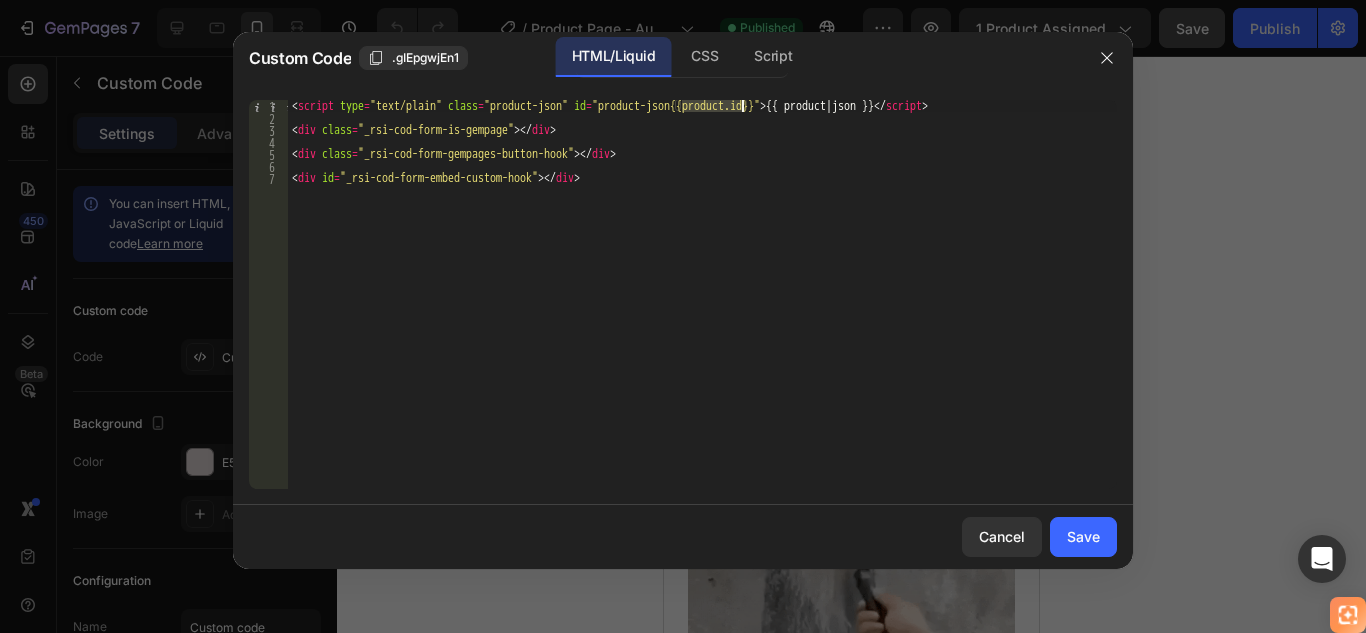 paste on "837662" 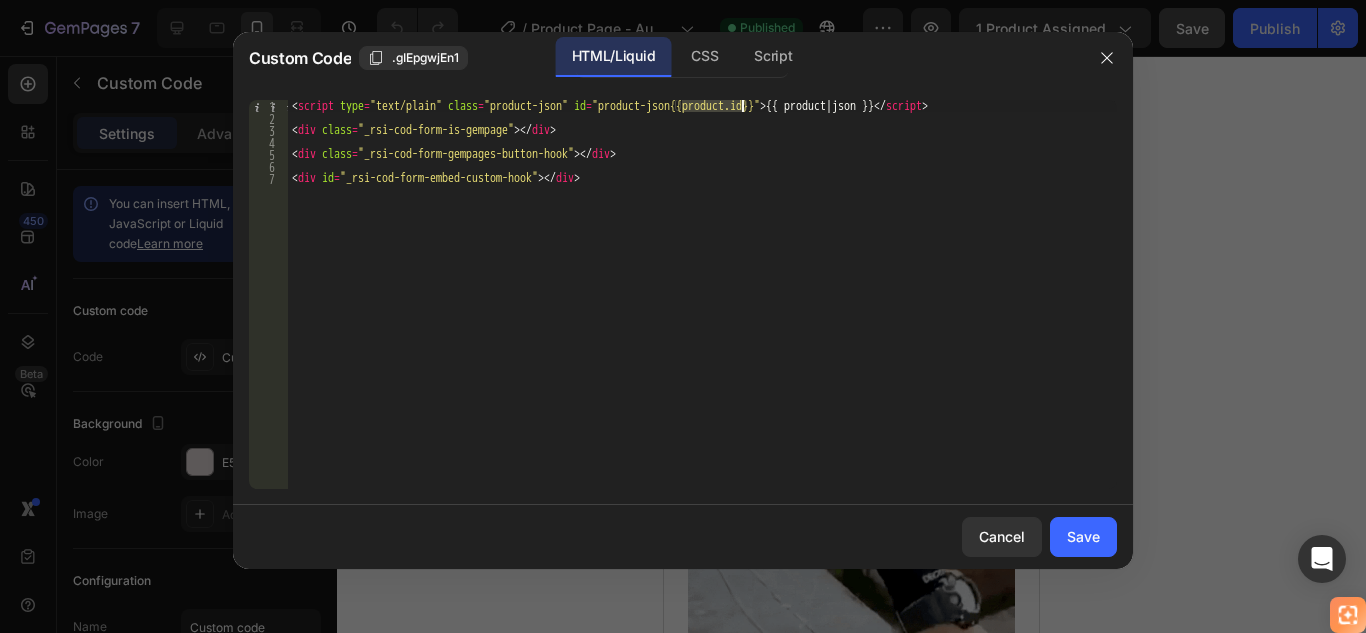 type on "<script type="text/plain" class="product-json" id="product-json{{837662}}">{{ product | json }}</script>" 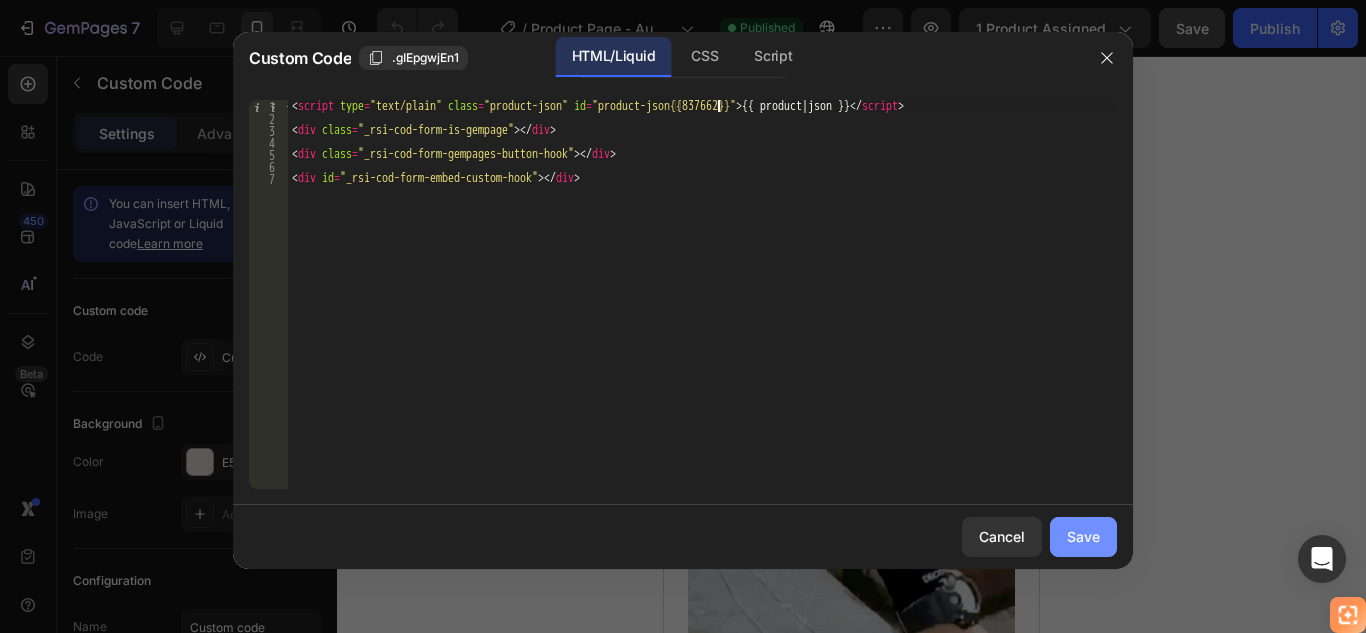 click on "Save" 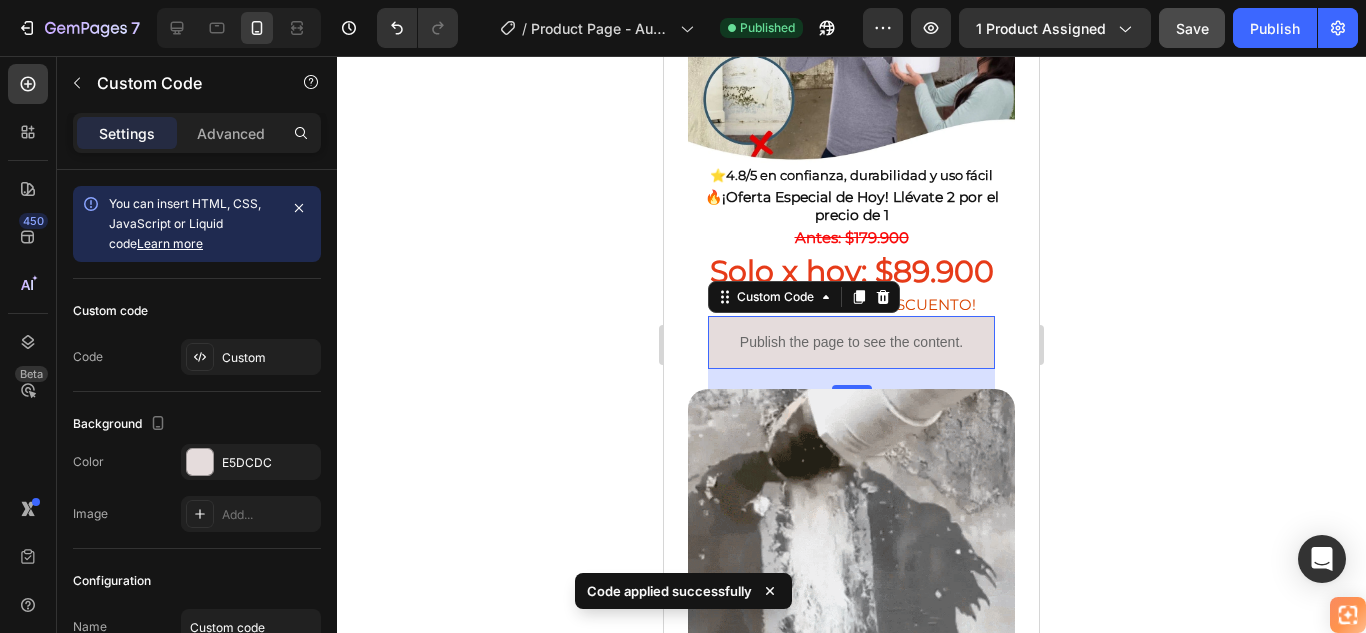 scroll, scrollTop: 400, scrollLeft: 0, axis: vertical 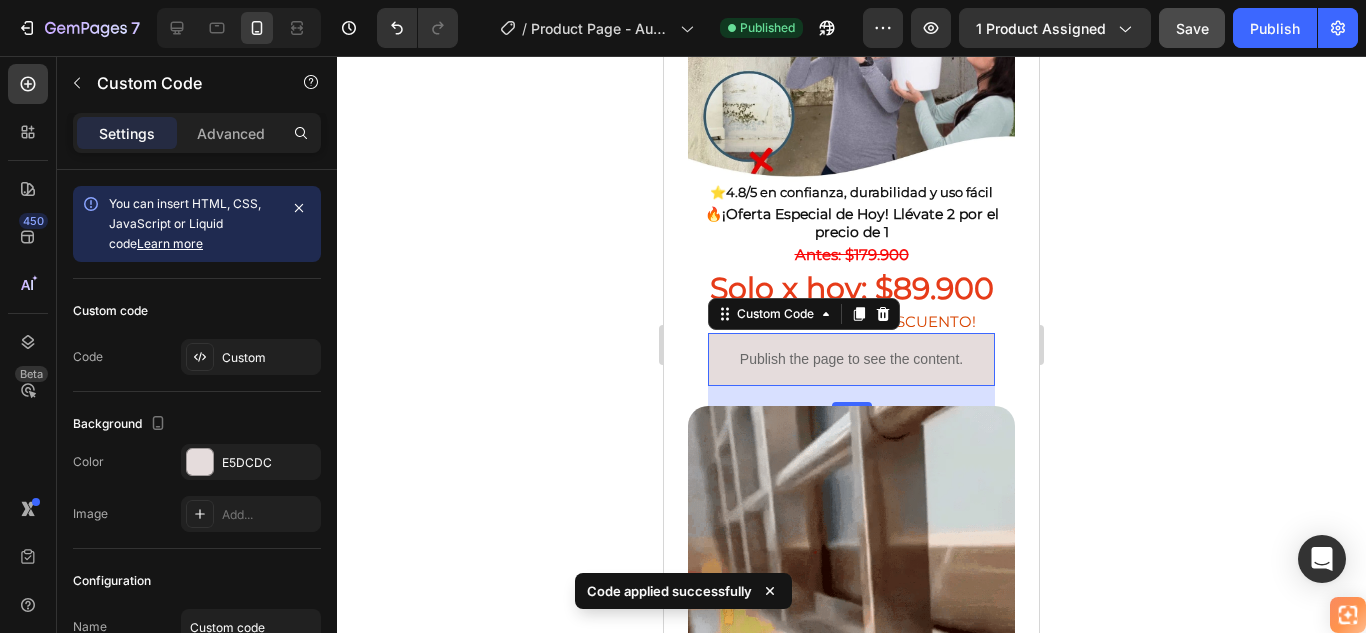 click on "Publish the page to see the content." at bounding box center (851, 359) 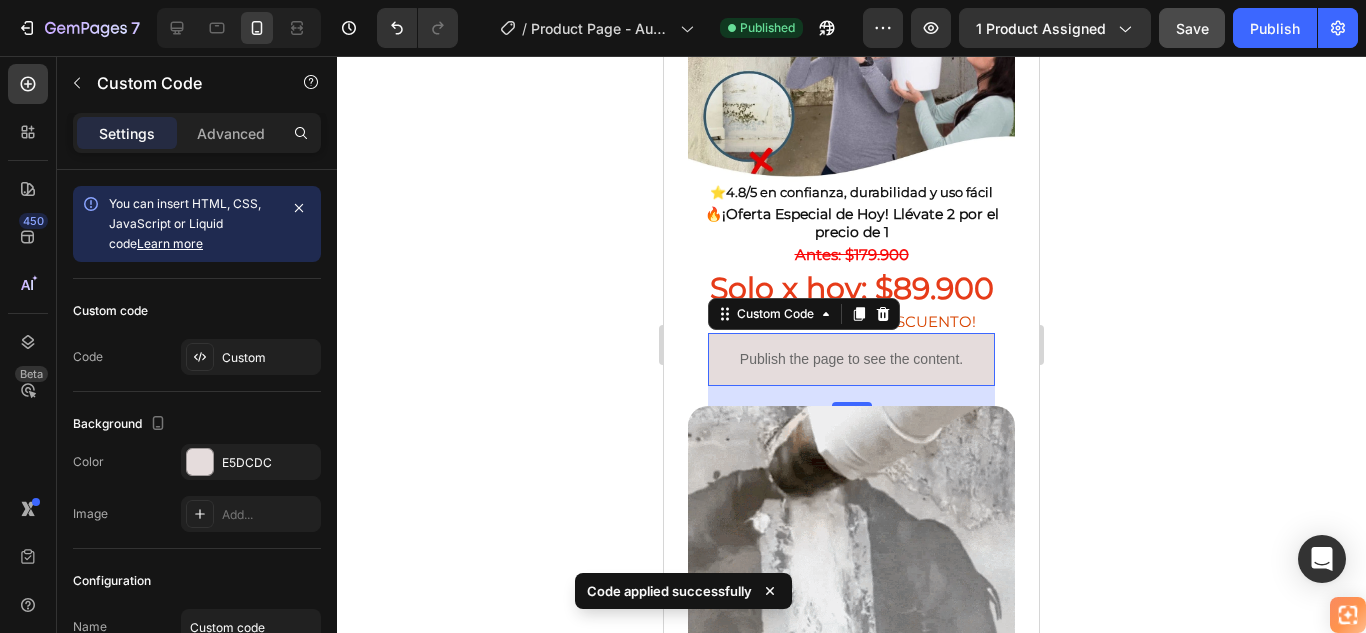 click on "Publish the page to see the content." at bounding box center [851, 359] 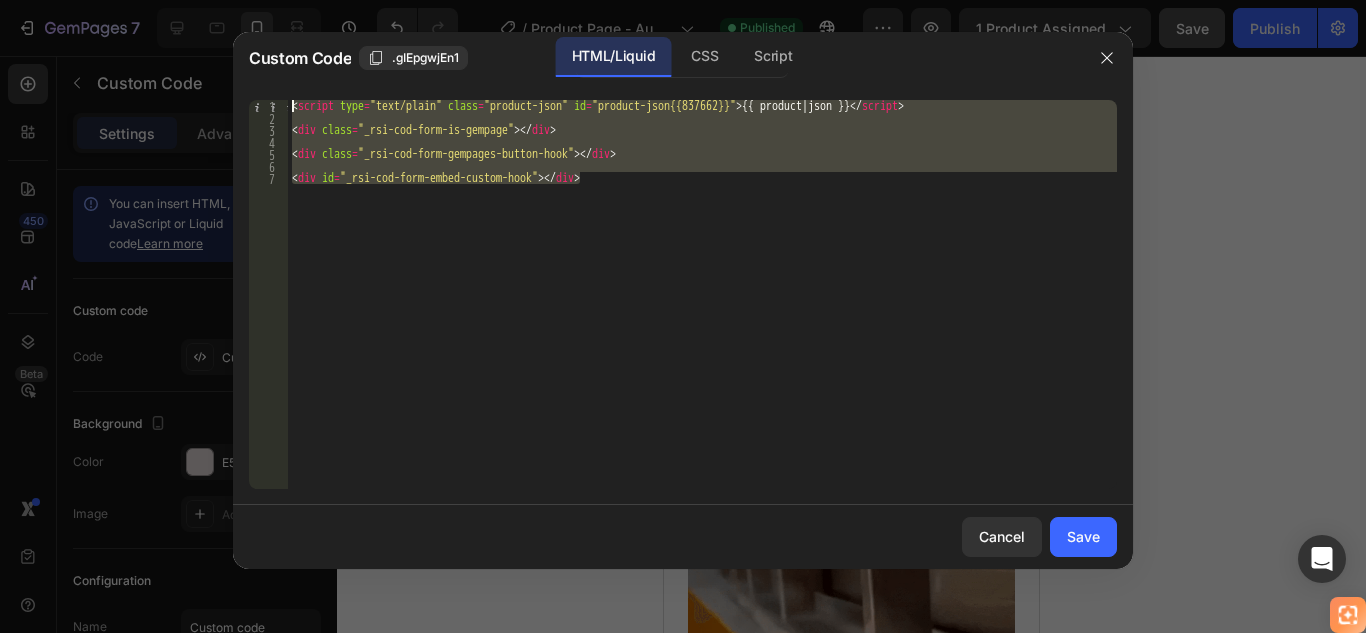 drag, startPoint x: 589, startPoint y: 184, endPoint x: 223, endPoint y: 64, distance: 385.1701 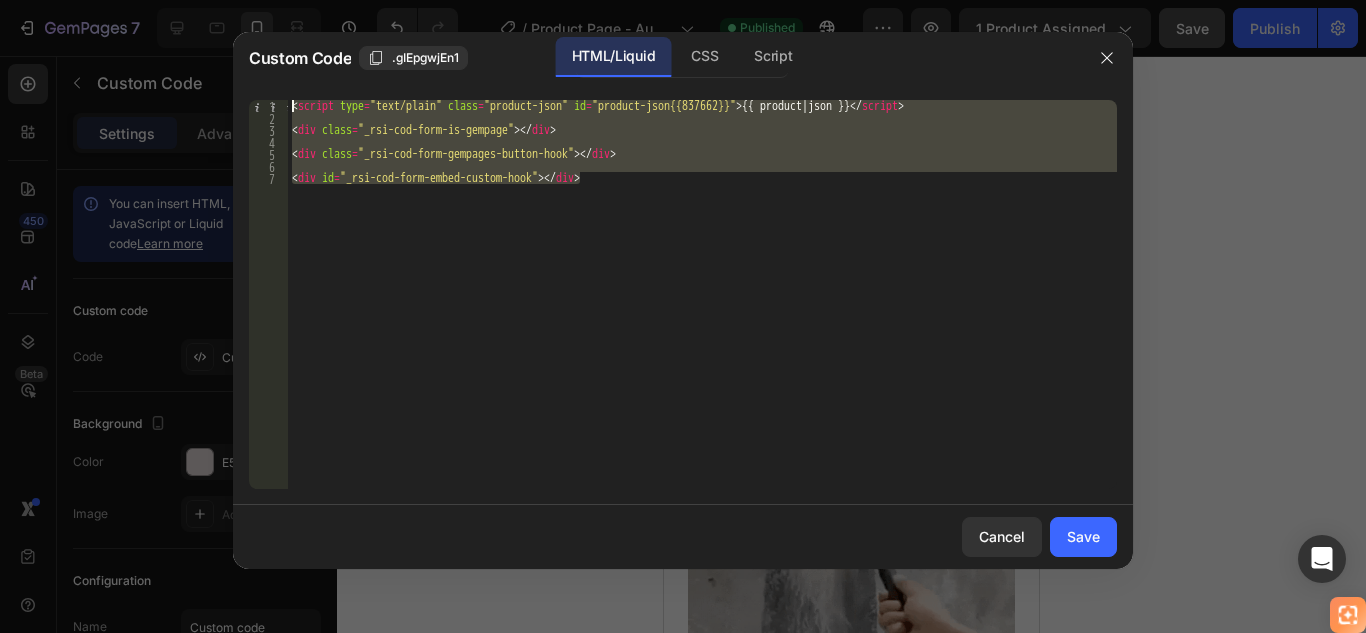 click on "Custom Code .gIEpgwjEn1 HTML/Liquid CSS Script <div id="_rsi-cod-form-embed-custom-hook"></div> 1 2 3 4 5 6 7 < script   type = "text/plain"   class = "product-json"   id = "product-json{{837662}}" > {{   product  |  json   }} </ script > < div   class = "_rsi-cod-form-is-gempage" > </ div > < div   class = "_rsi-cod-form-gempages-button-hook" > </ div > < div   id = "_rsi-cod-form-embed-custom-hook" > </ div >     הההההההההההההההההההההההההההההההההההההההההההההההההההההההההההההההההההההההההההההההההההההההההההההההההההההההההההההההההההההההההההההההההההההההההההההההההההההההההההההההההההההההההההההההההההההההההההההההההההההההההההההההההההההההההההההההההההההההההההההההההההההההההההההההה Cancel Save" 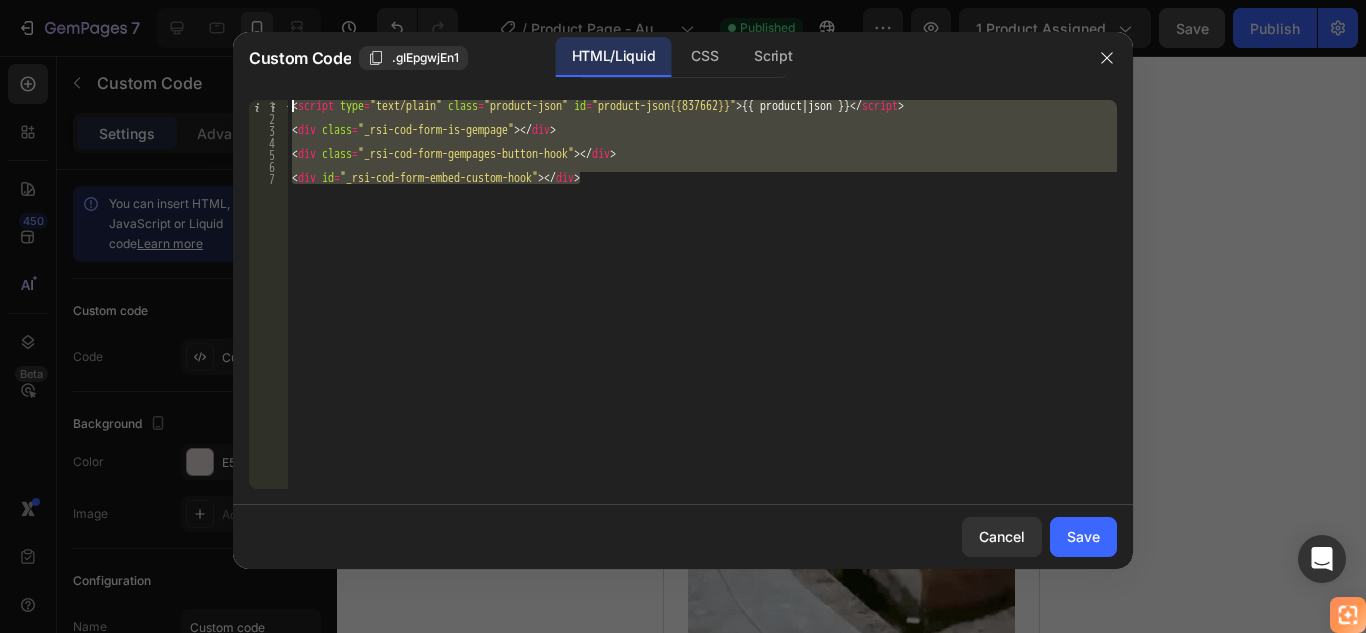 type on "<script type="text/plain" class="product-json" id="product-json{{837662}}">{{ product | json }}</script>" 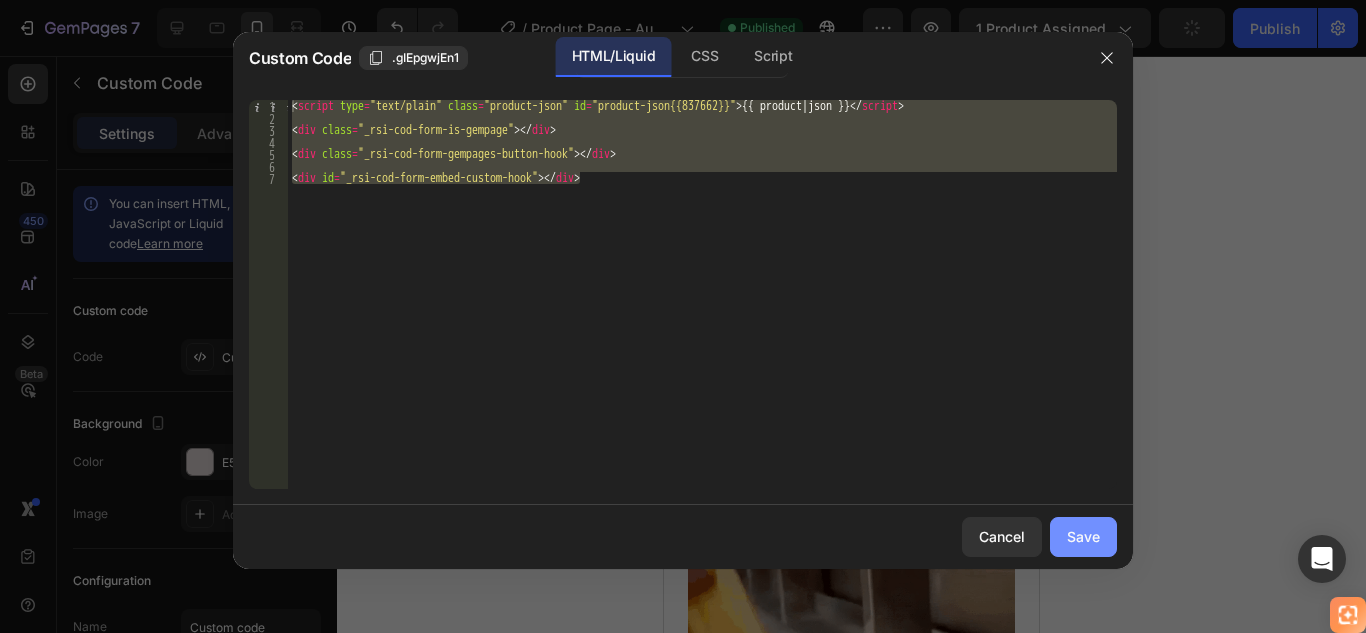 click on "Save" at bounding box center [1083, 536] 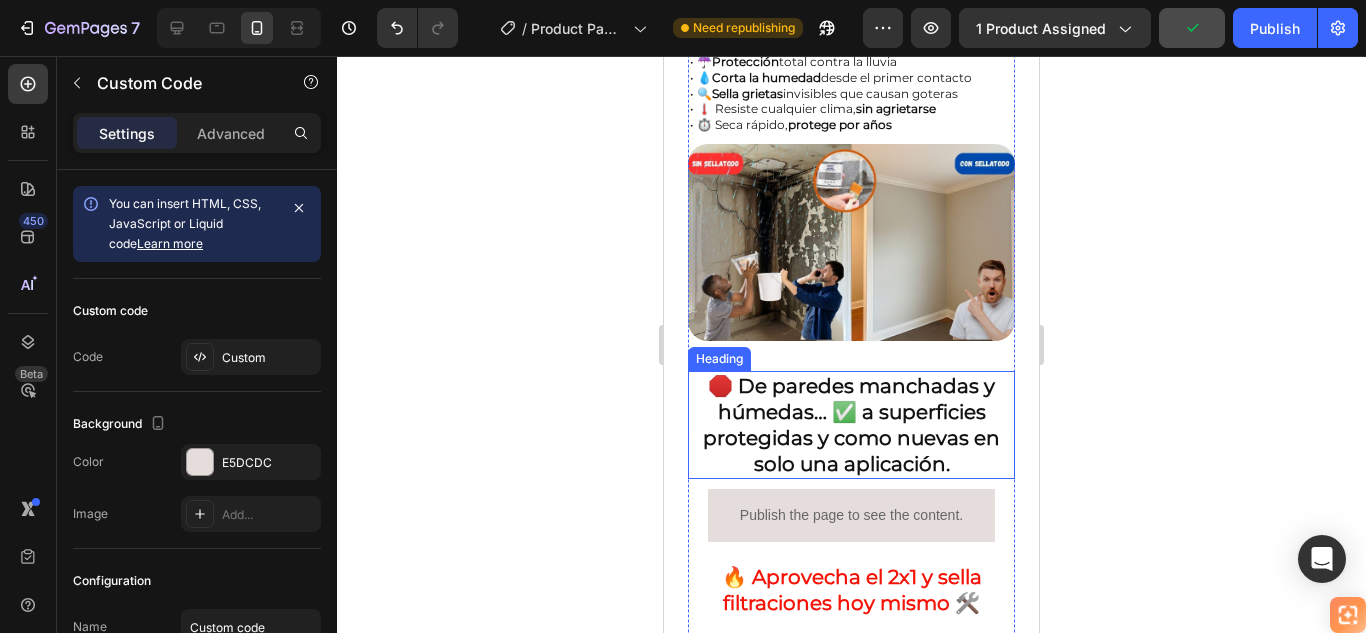 scroll, scrollTop: 1200, scrollLeft: 0, axis: vertical 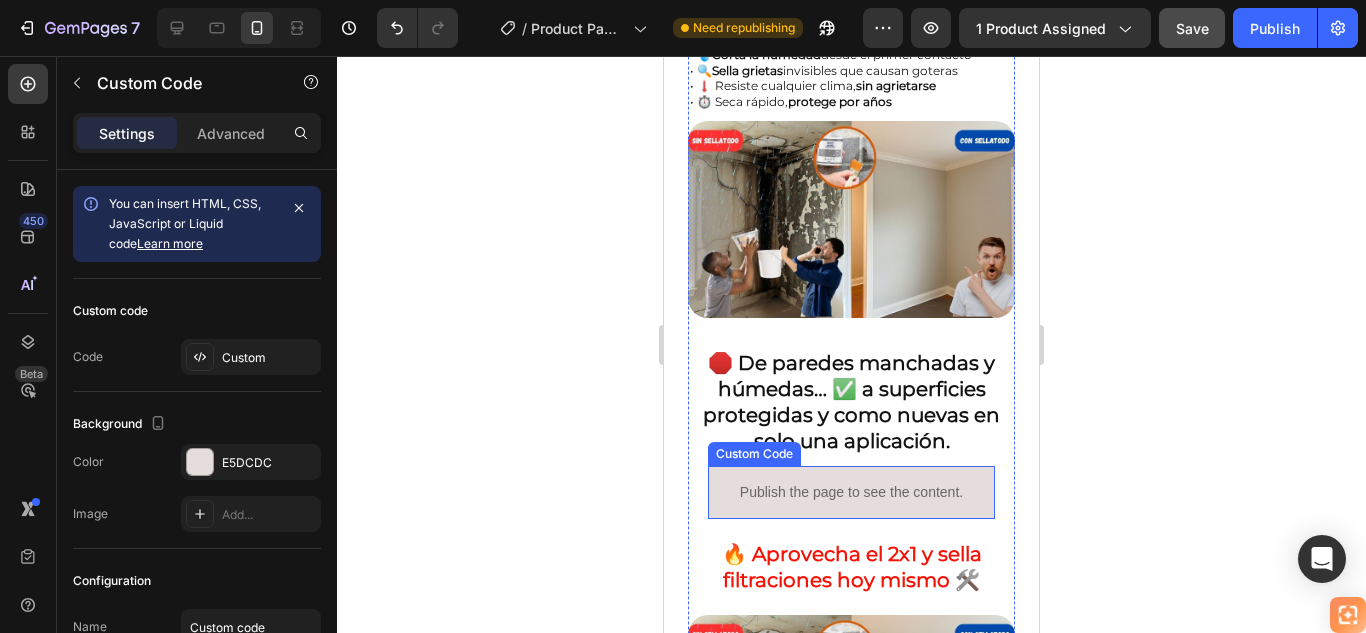 click on "Publish the page to see the content." at bounding box center [851, 492] 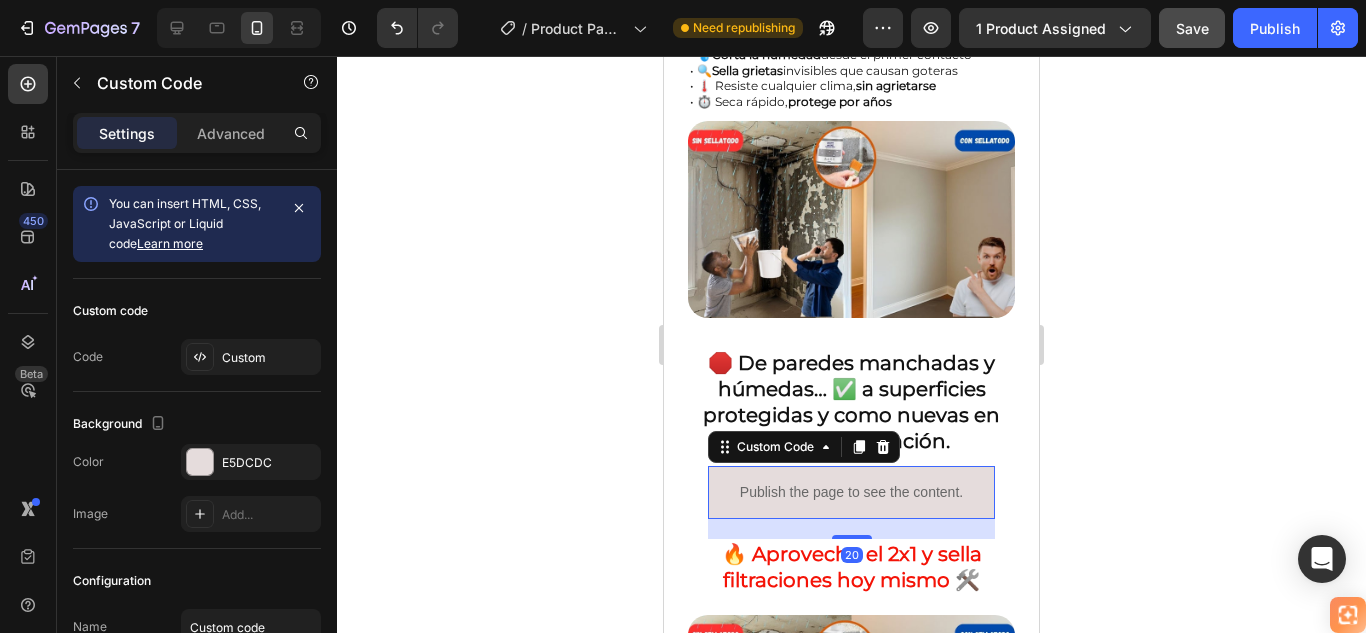 click on "Publish the page to see the content." at bounding box center (851, 492) 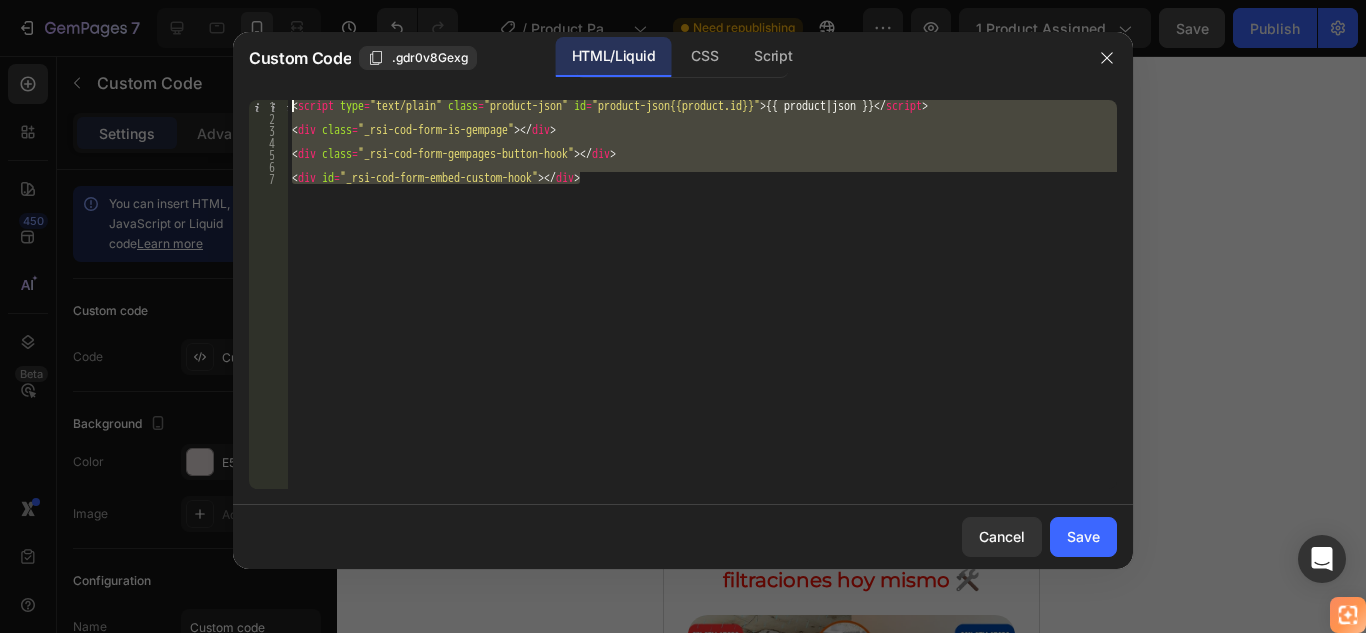 drag, startPoint x: 591, startPoint y: 182, endPoint x: 268, endPoint y: 73, distance: 340.89587 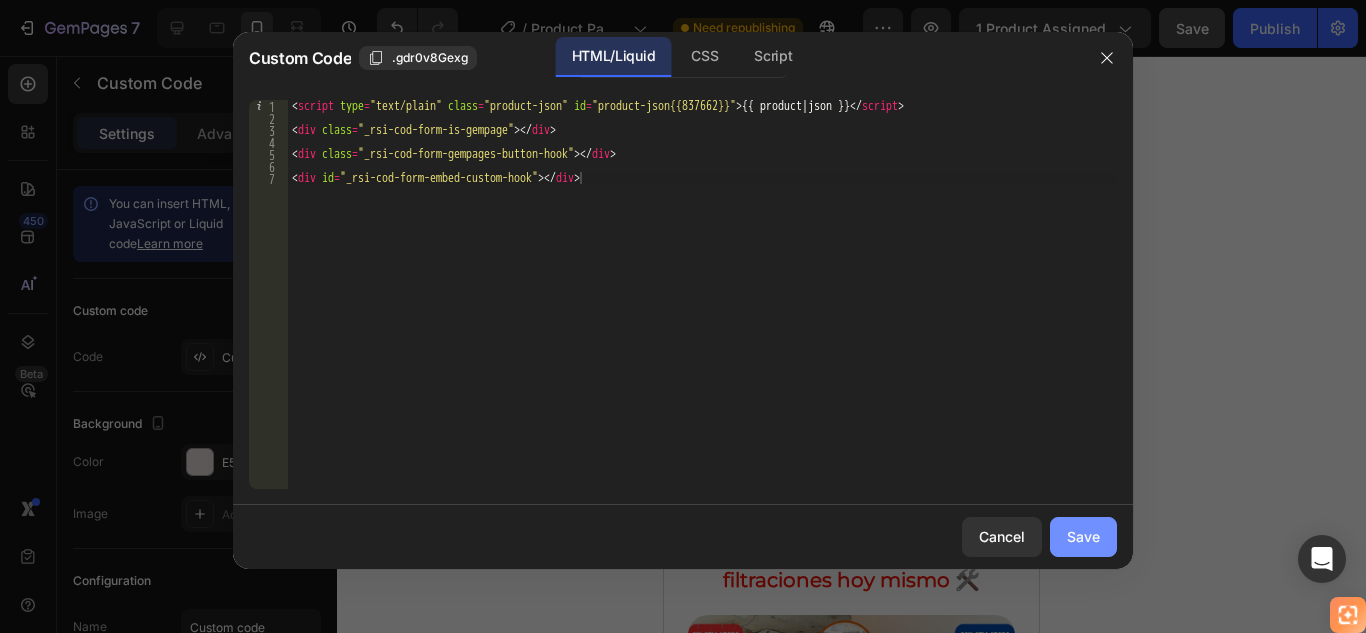 click on "Save" at bounding box center (1083, 536) 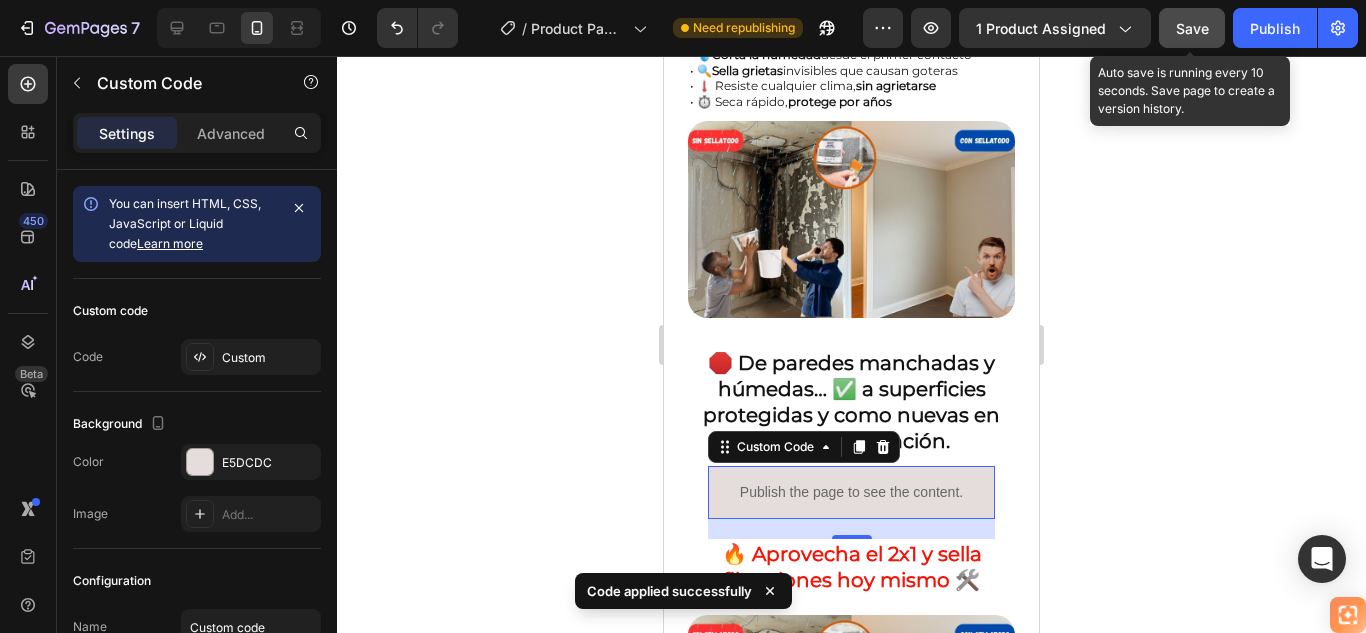 click on "Save" at bounding box center [1192, 28] 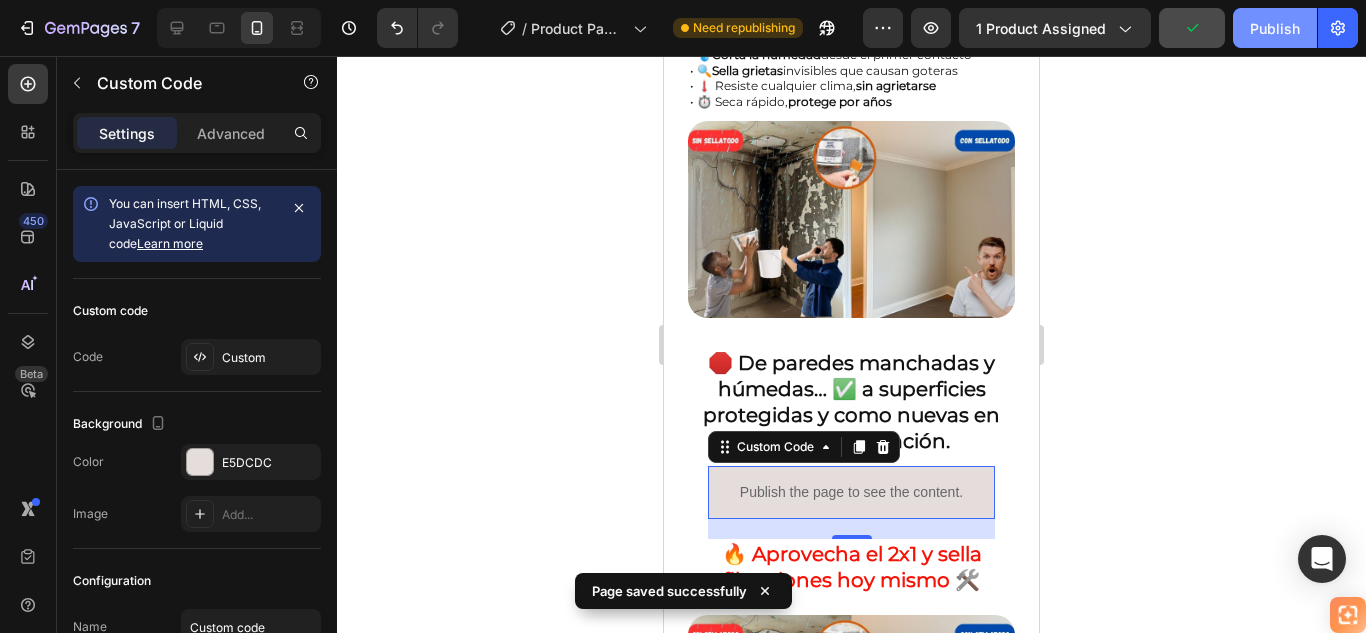click on "Publish" at bounding box center [1275, 28] 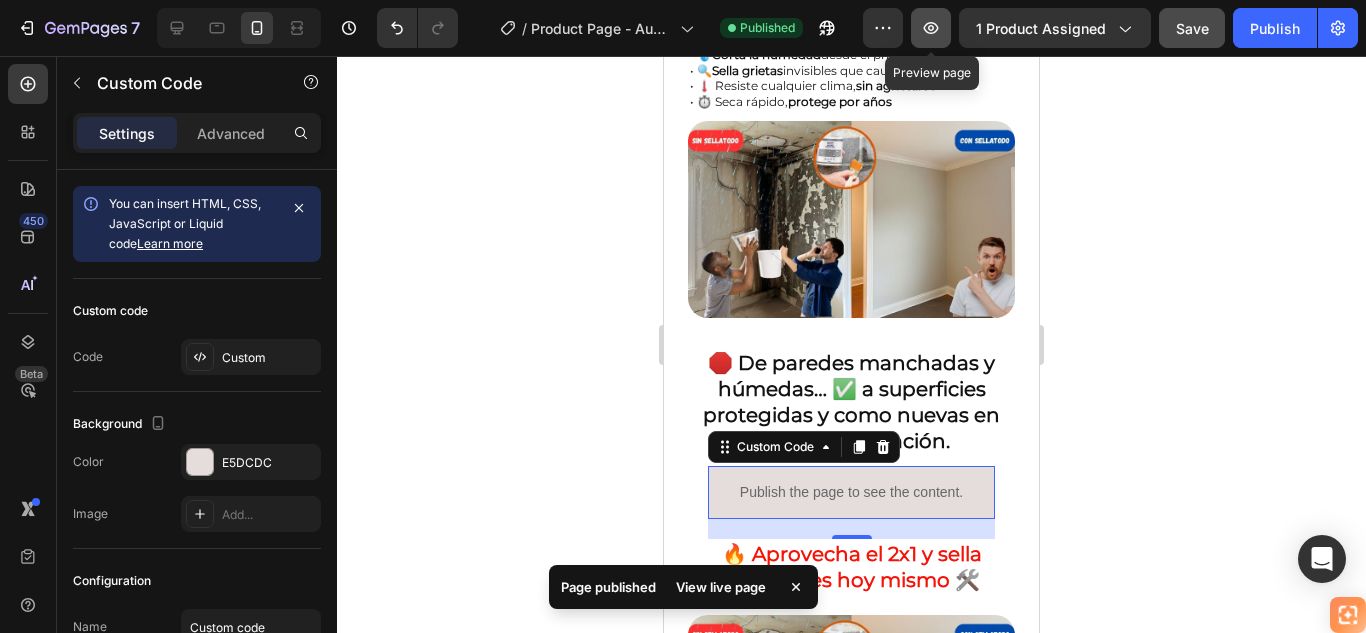 click 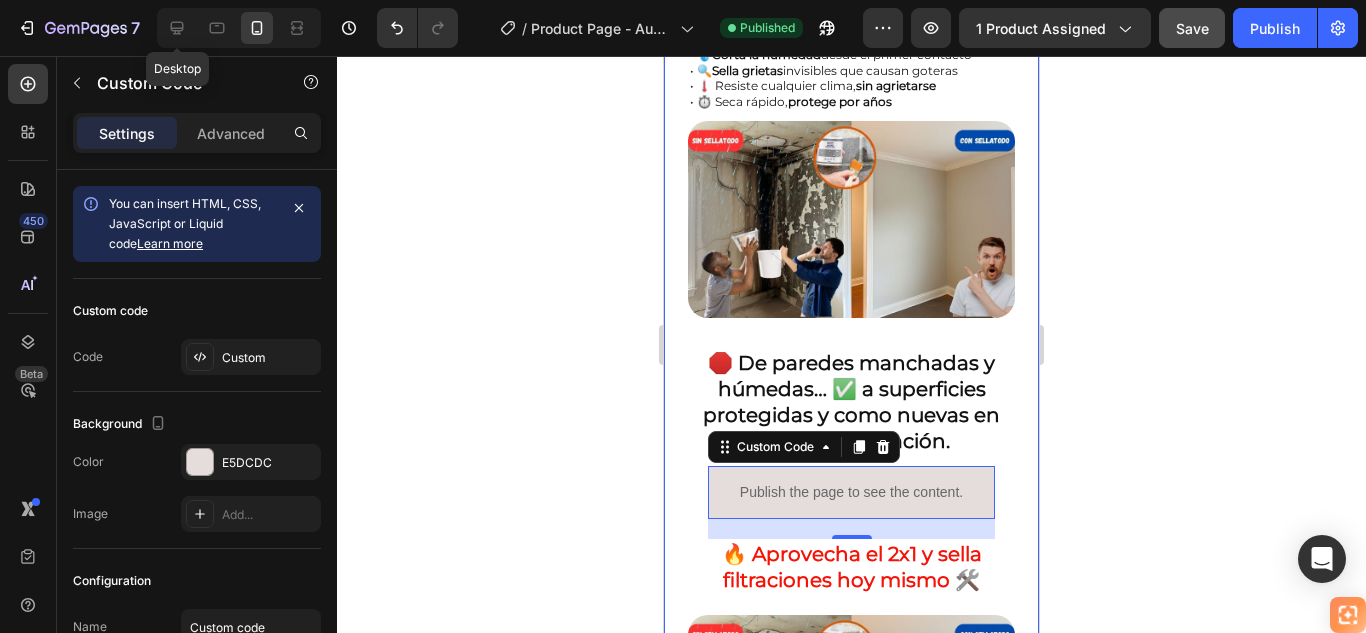 click 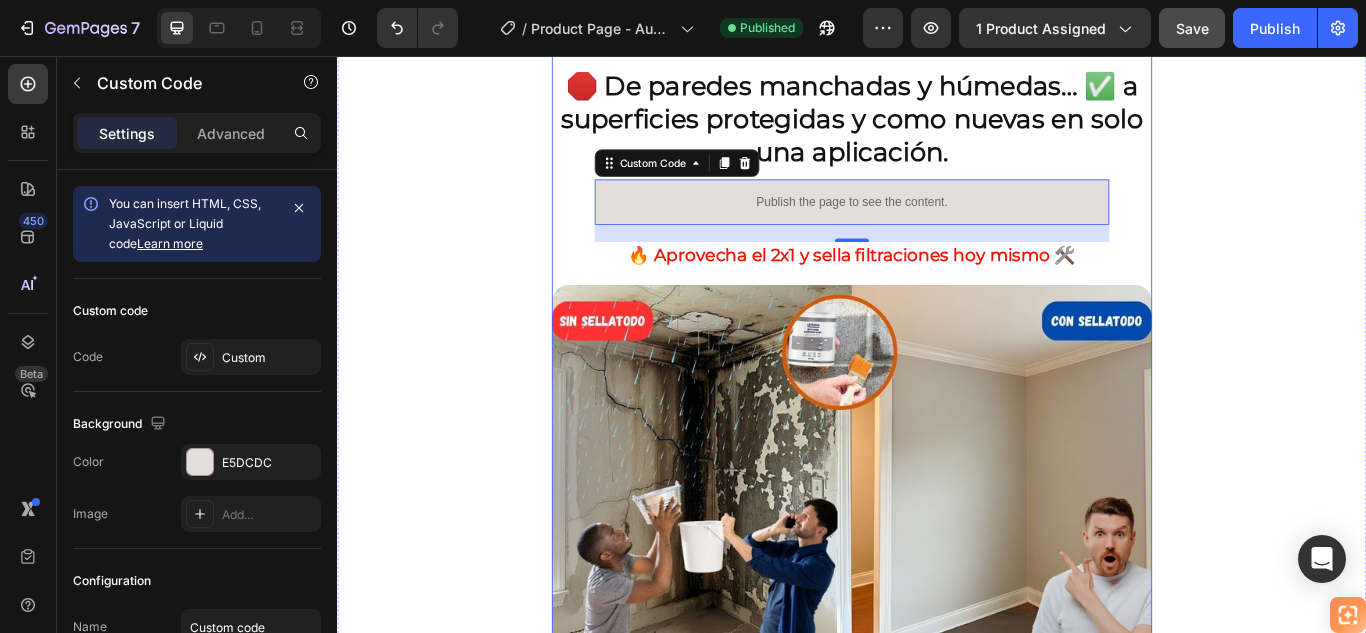 scroll, scrollTop: 2800, scrollLeft: 0, axis: vertical 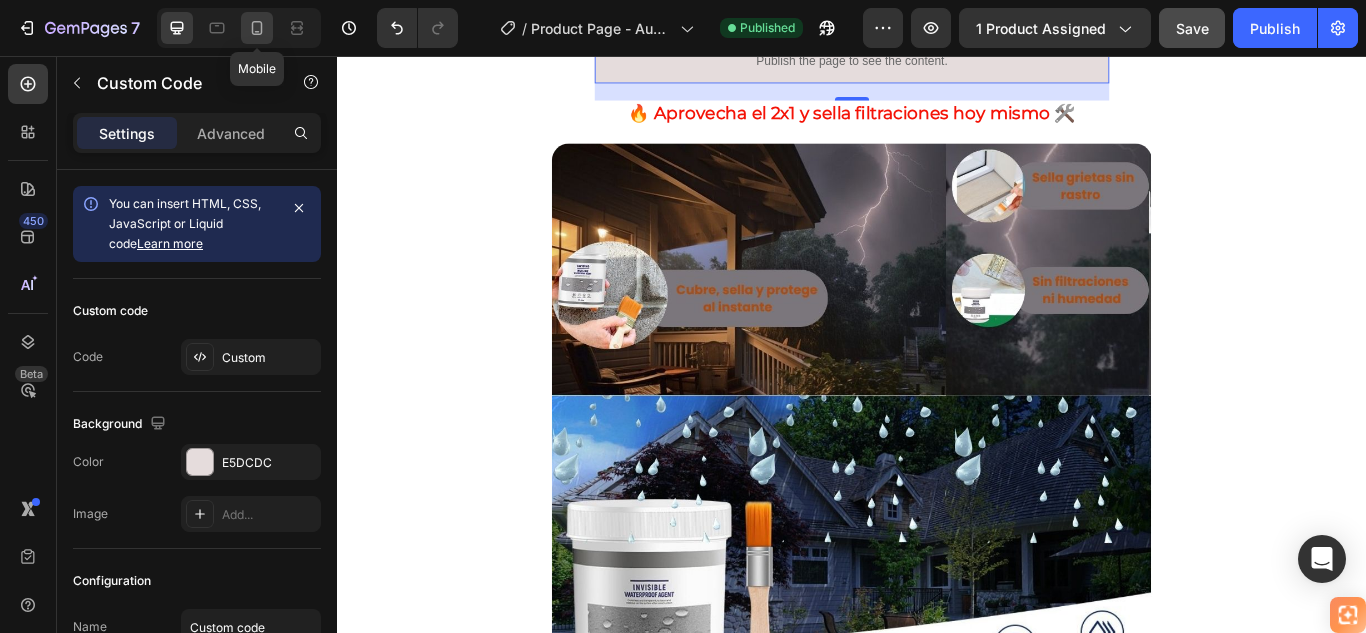 click 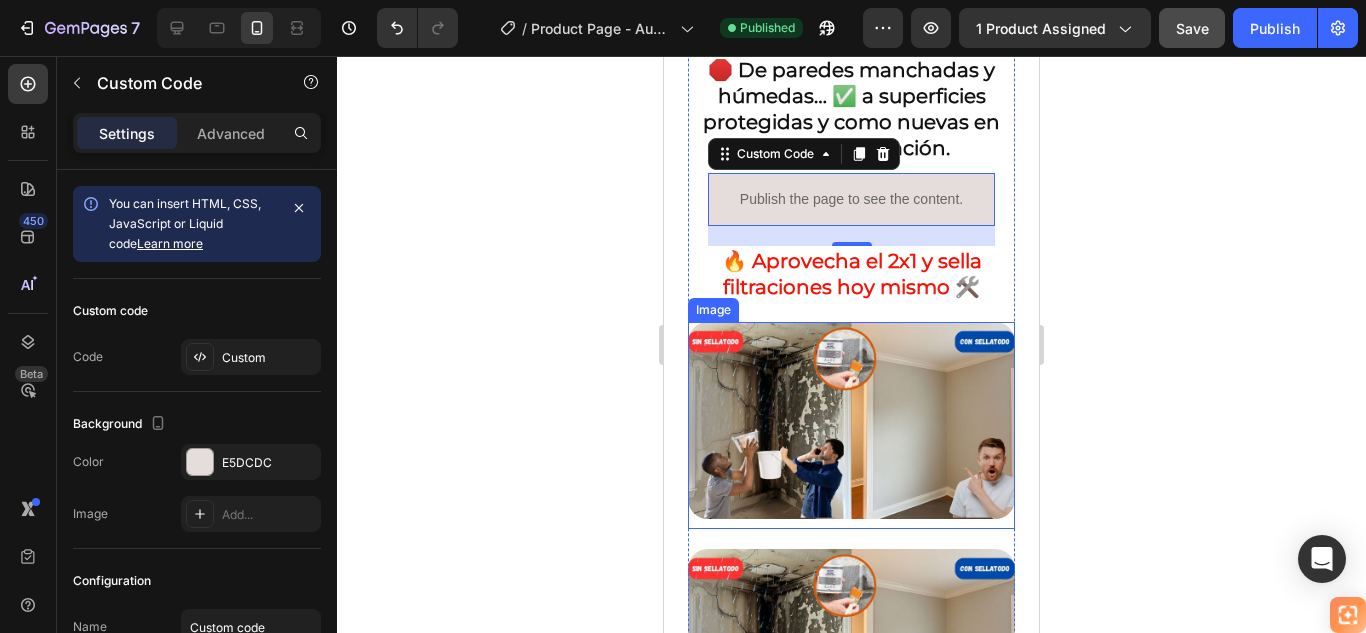 scroll, scrollTop: 1500, scrollLeft: 0, axis: vertical 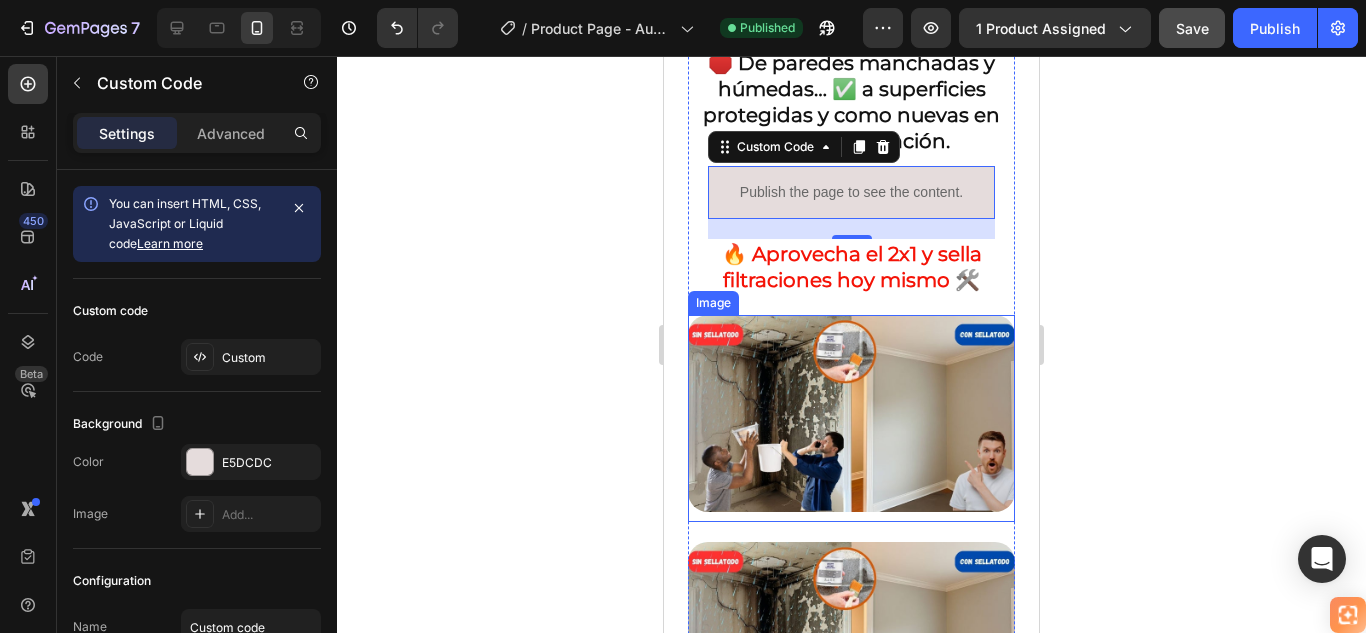 click at bounding box center (851, 413) 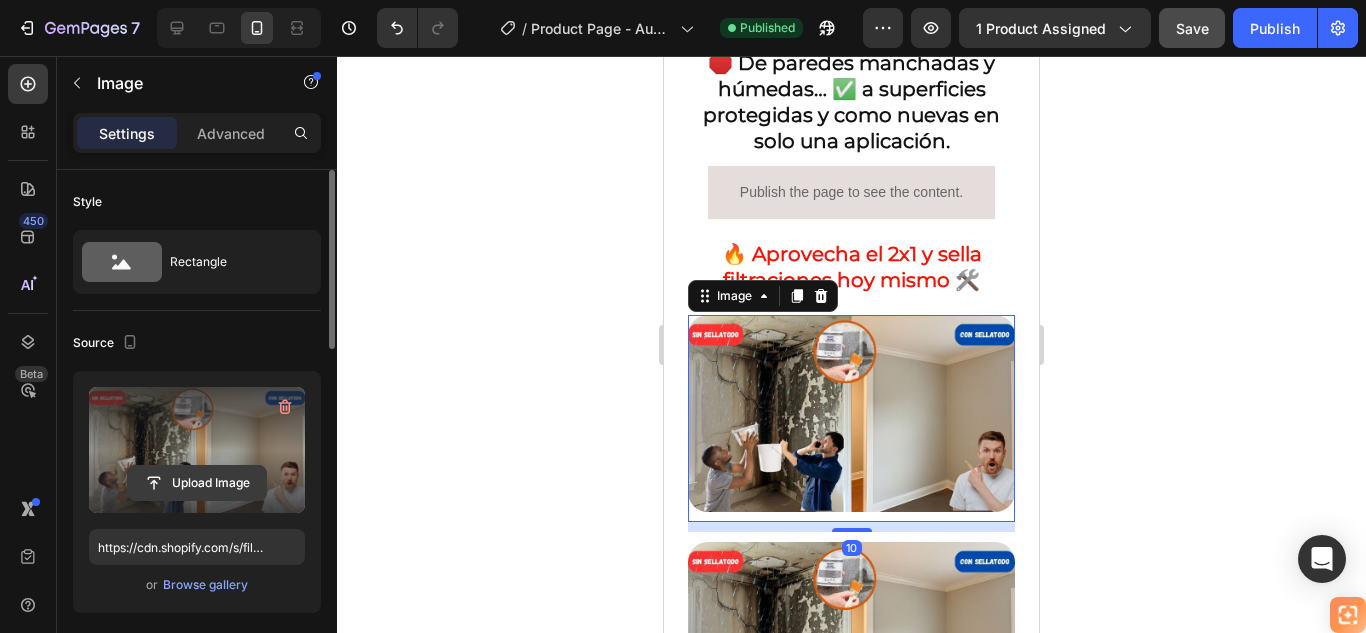 click 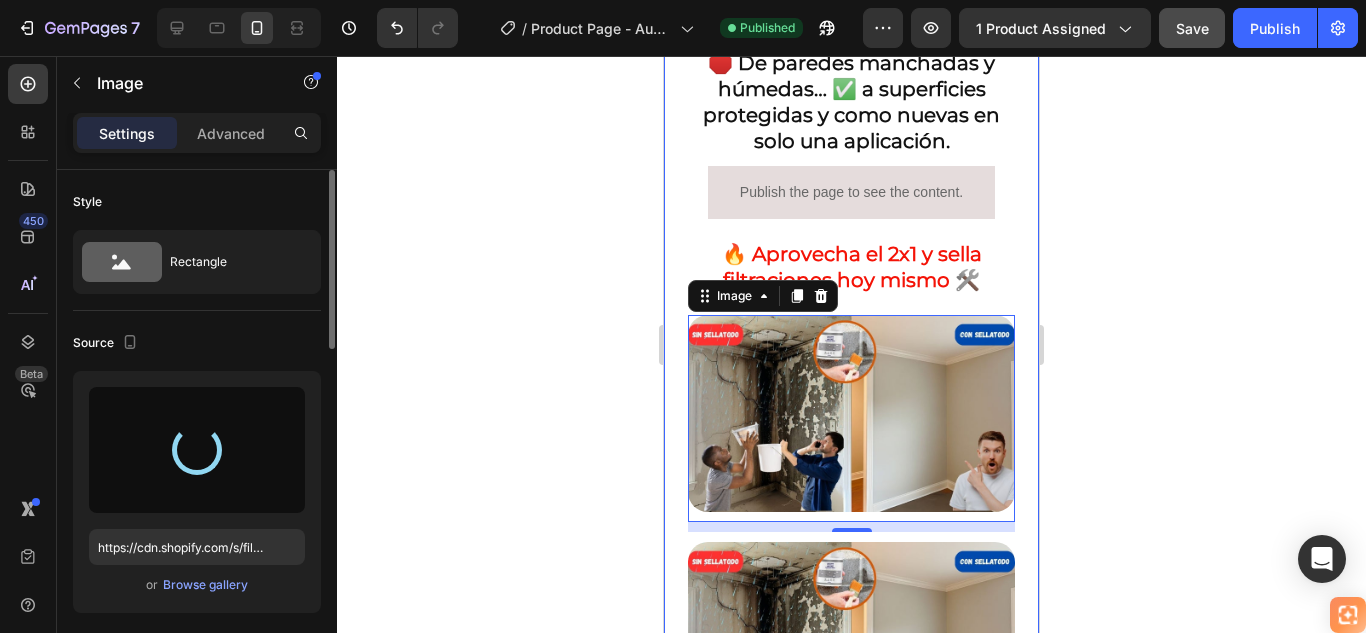 type on "https://cdn.shopify.com/s/files/1/0905/8150/0273/files/gempages_578237105528898236-eaeeb6ba-bd4c-4f46-a024-afd7ab3b83db.jpg" 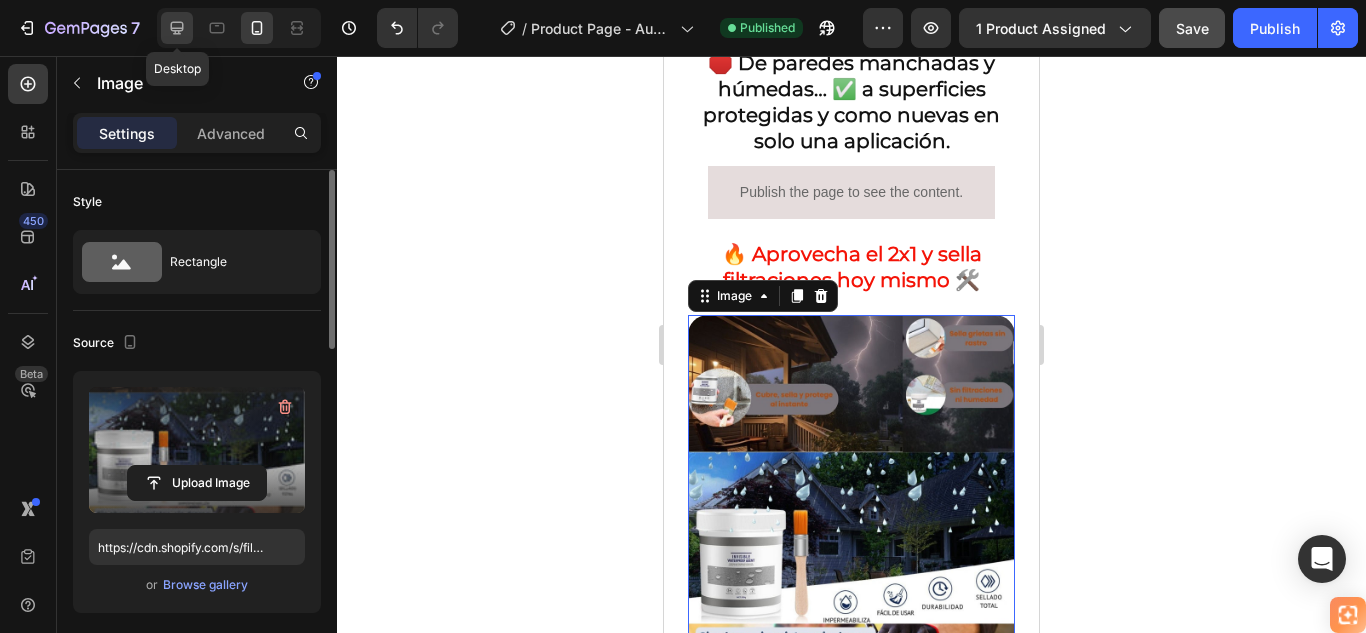 click 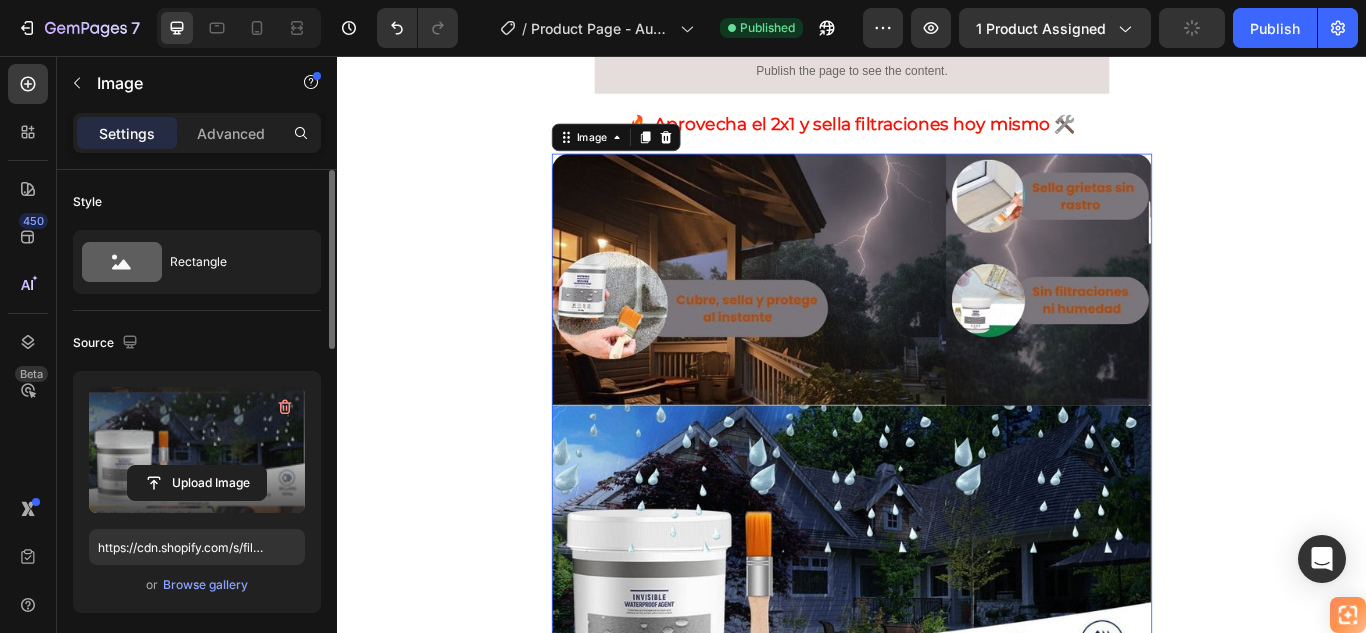 scroll, scrollTop: 2688, scrollLeft: 0, axis: vertical 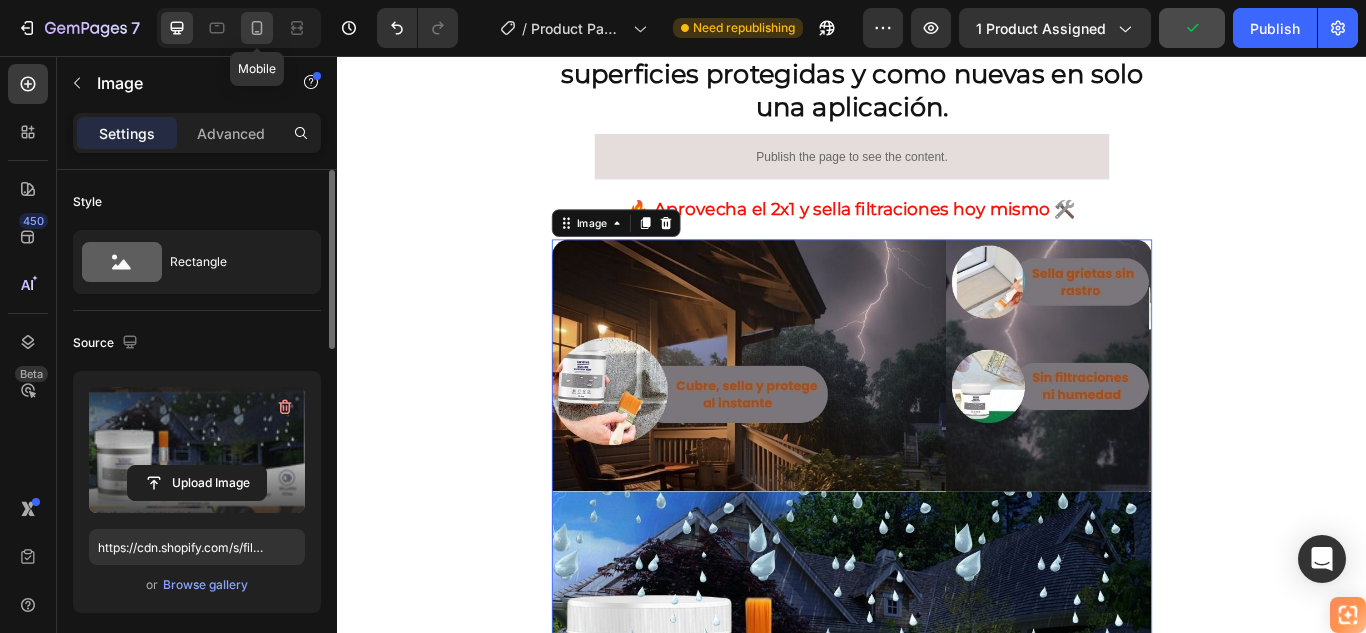 click 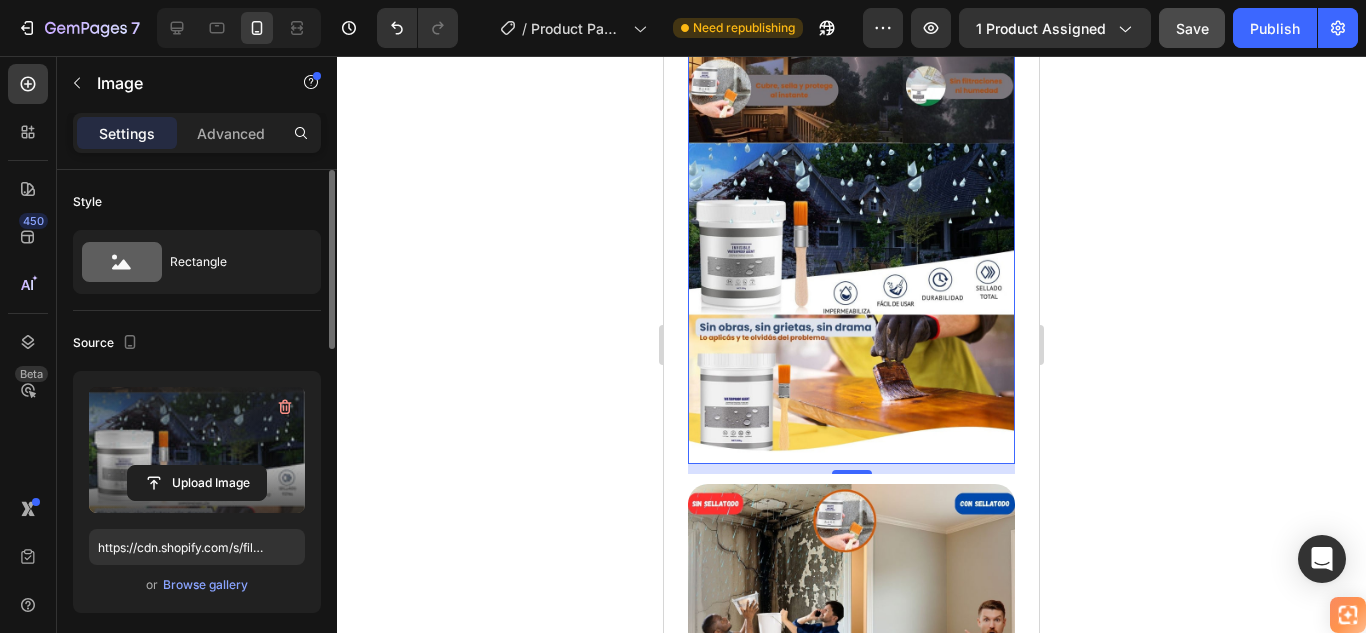 scroll, scrollTop: 1844, scrollLeft: 0, axis: vertical 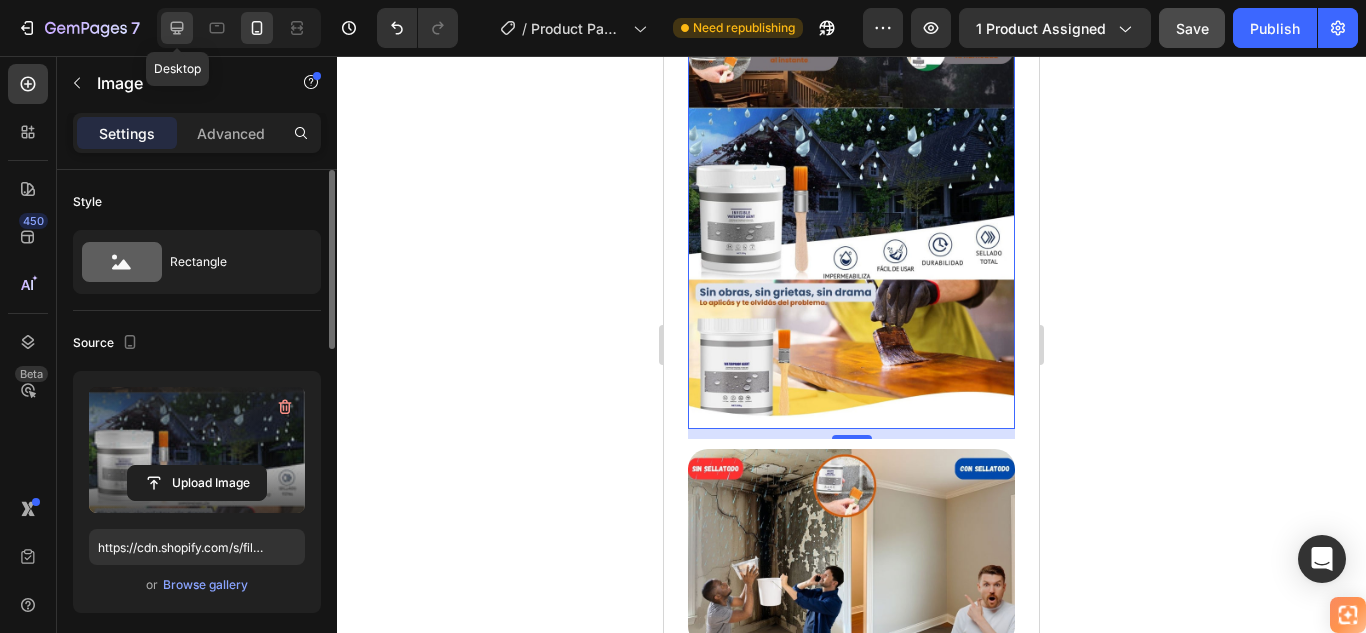 click 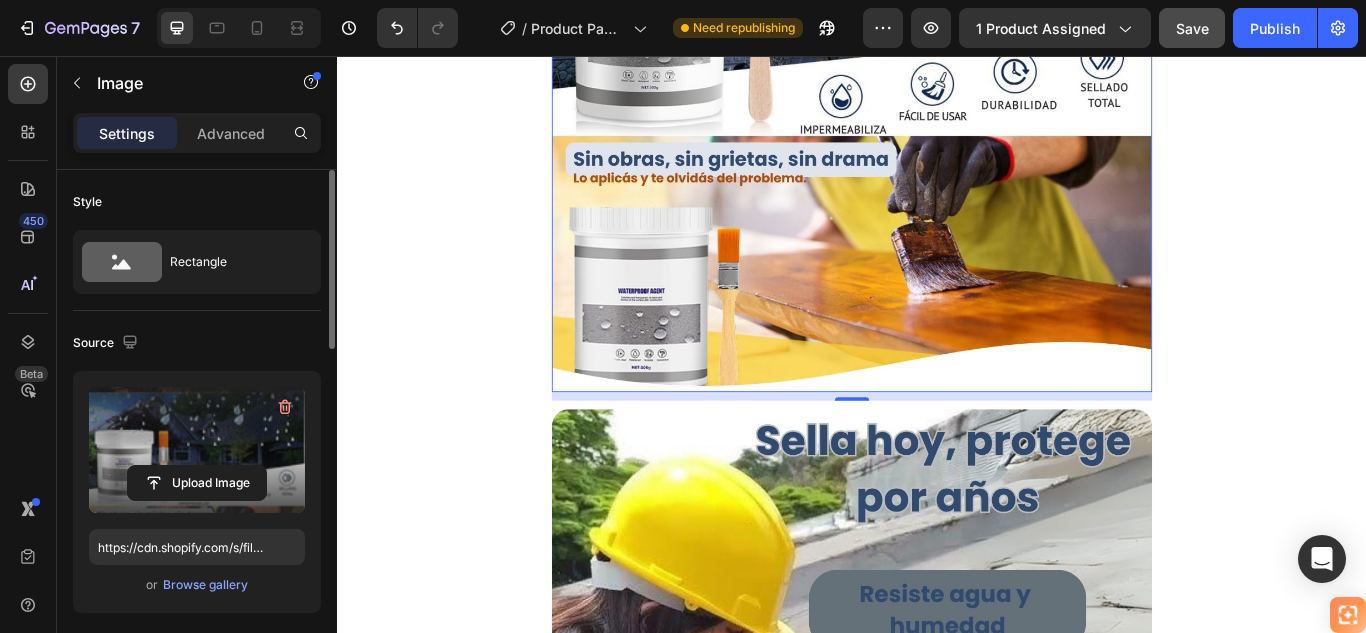 scroll, scrollTop: 3488, scrollLeft: 0, axis: vertical 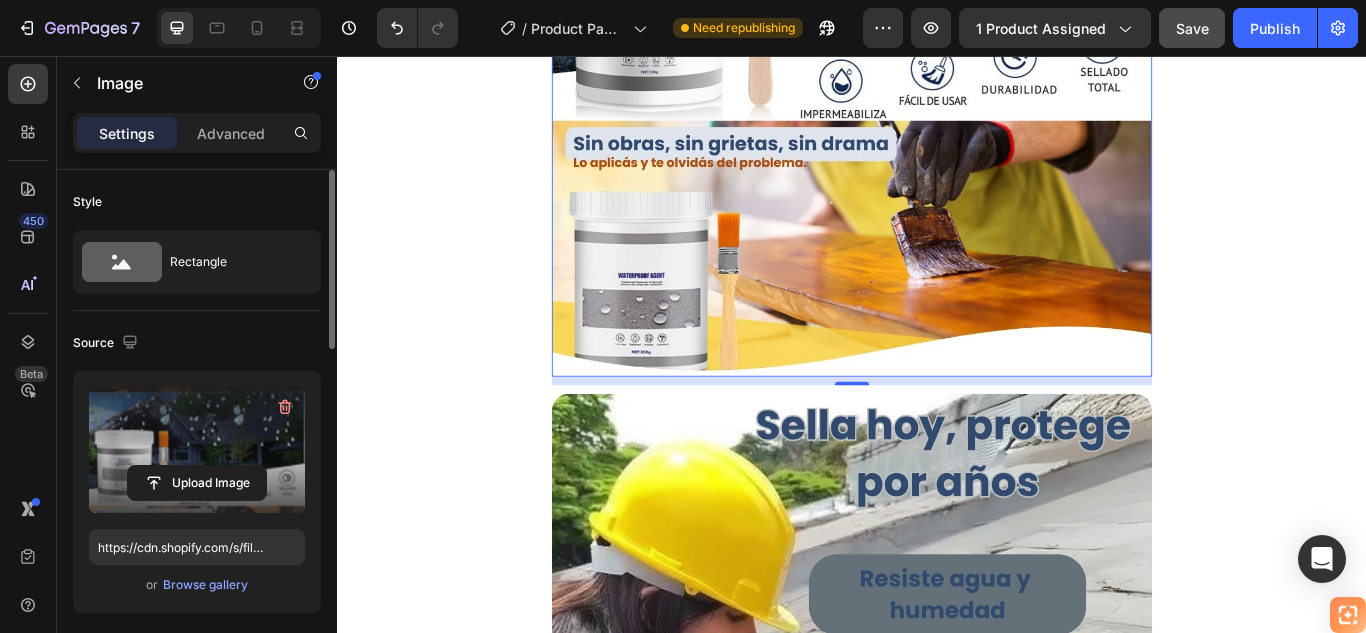 click at bounding box center [937, -51] 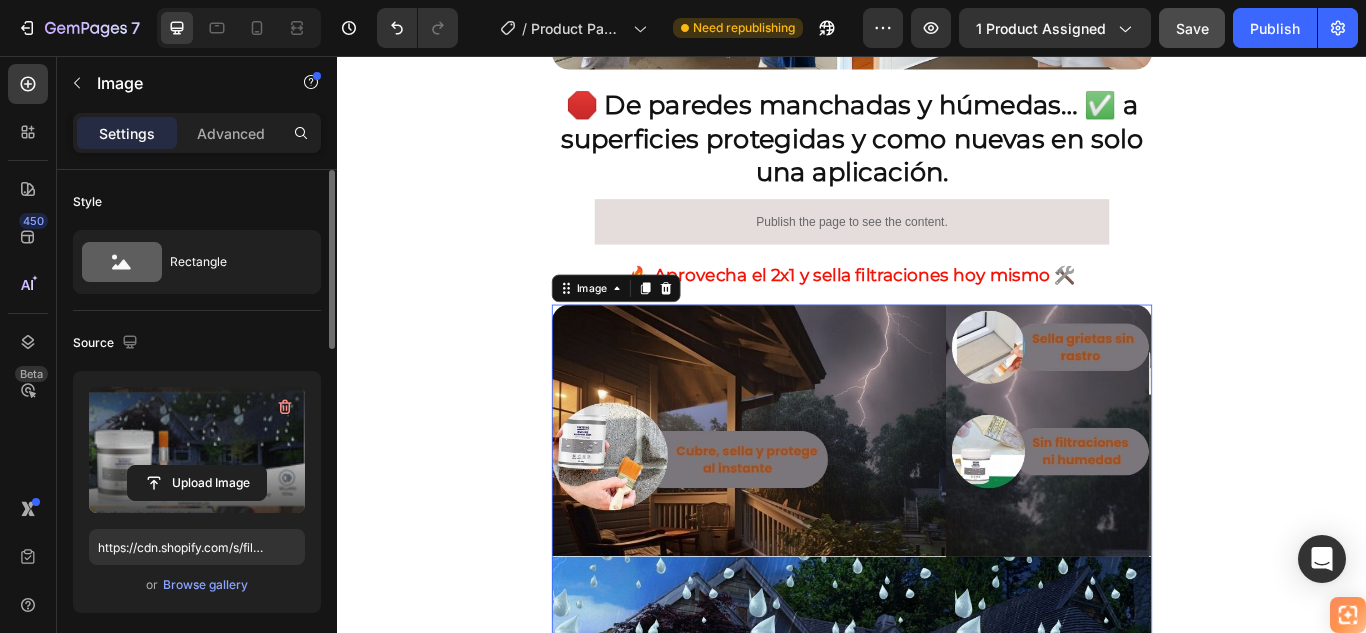 scroll, scrollTop: 2588, scrollLeft: 0, axis: vertical 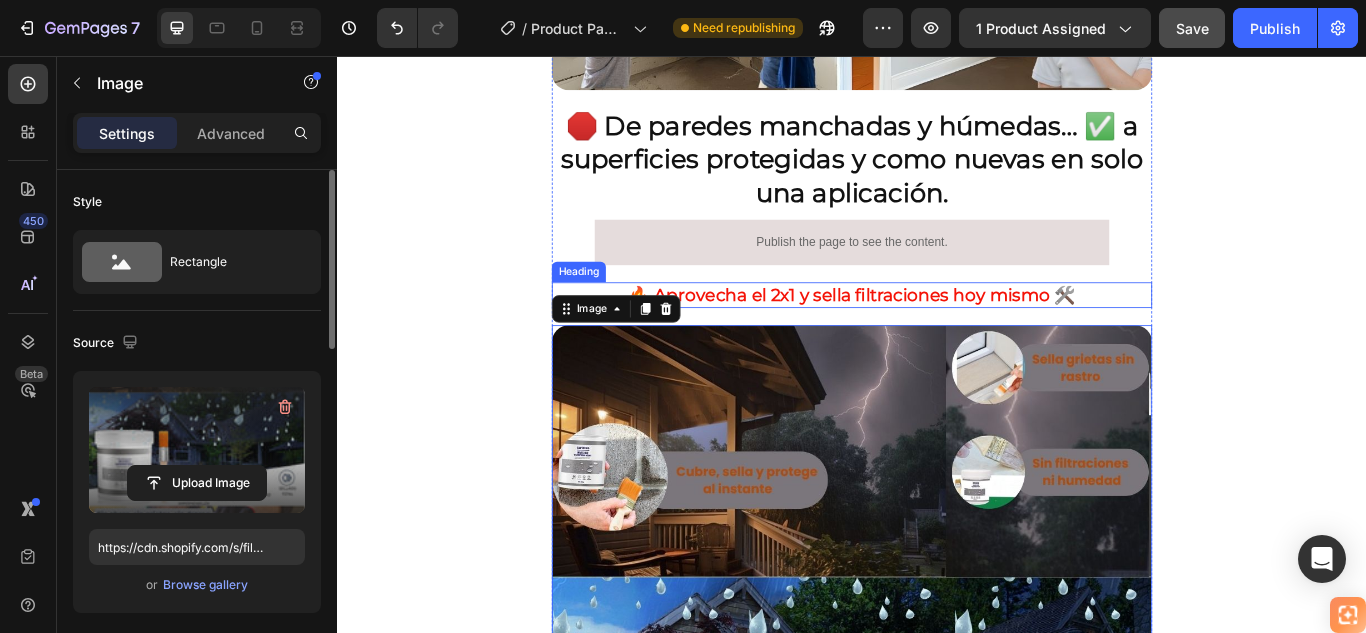 click on "🔥 Aprovecha el 2x1 y sella filtraciones hoy mismo 🛠️" at bounding box center [937, 335] 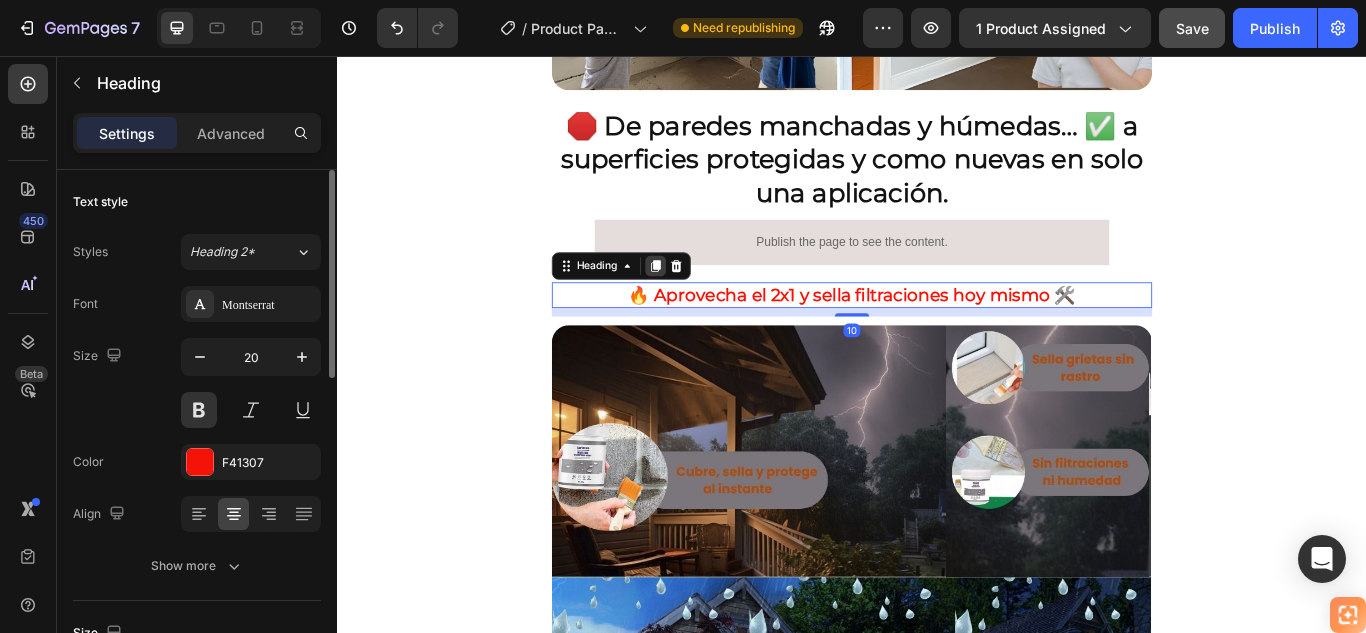 click 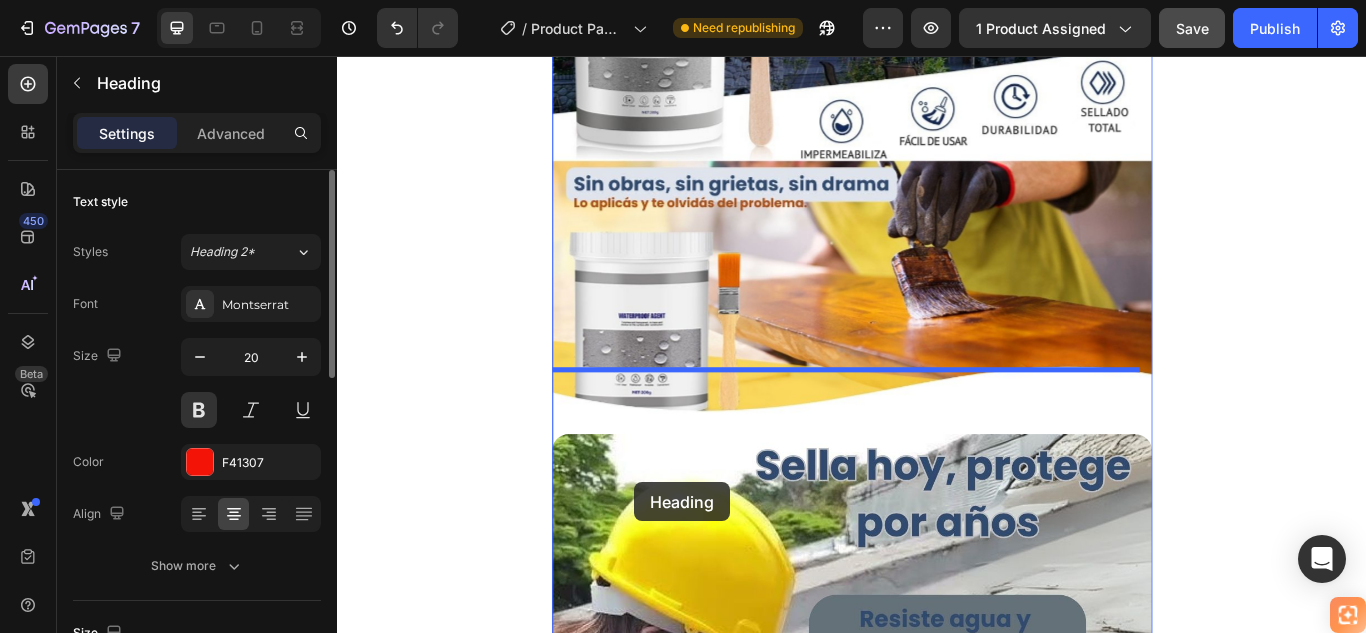 scroll, scrollTop: 3496, scrollLeft: 0, axis: vertical 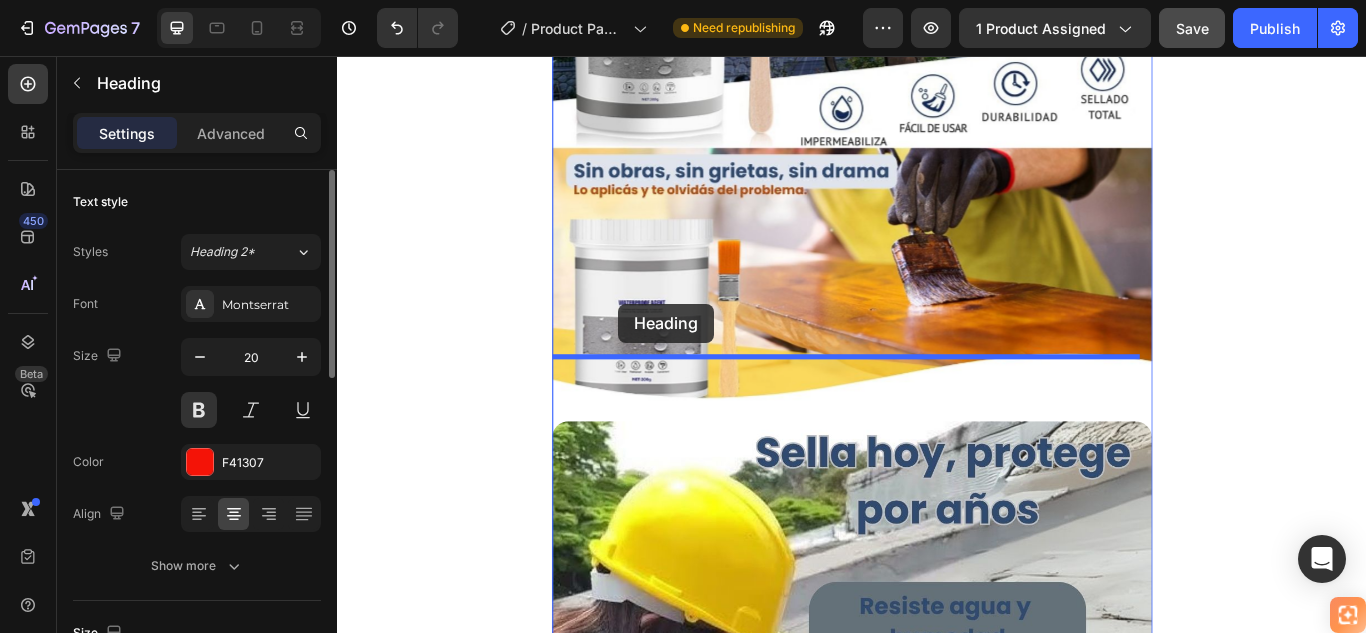 drag, startPoint x: 601, startPoint y: 296, endPoint x: 665, endPoint y: 345, distance: 80.60397 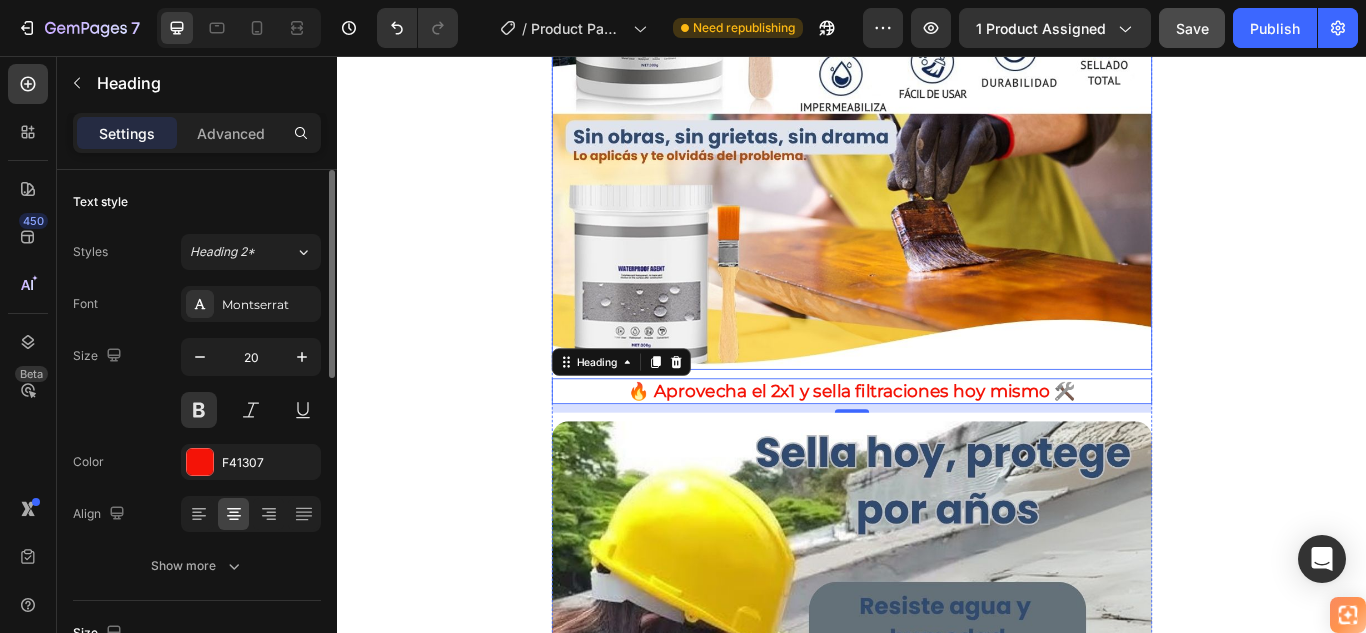 scroll, scrollTop: 3456, scrollLeft: 0, axis: vertical 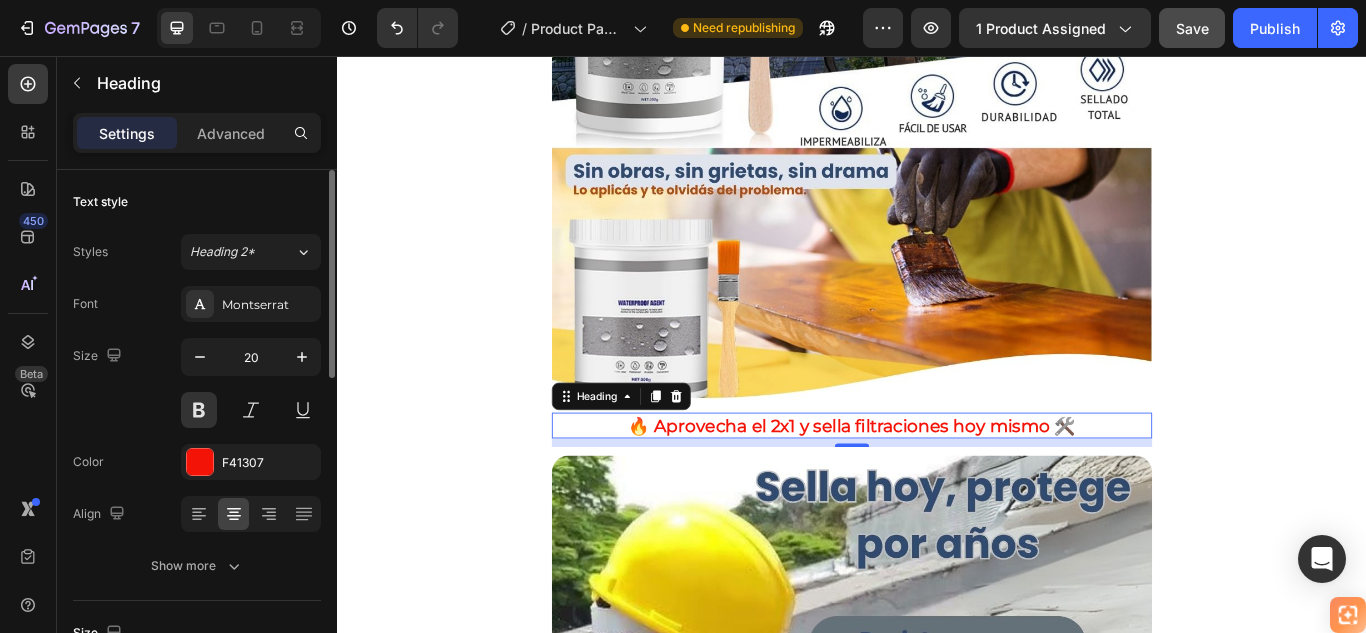 click on "🔥 Aprovecha el 2x1 y sella filtraciones hoy mismo 🛠️" at bounding box center [937, 487] 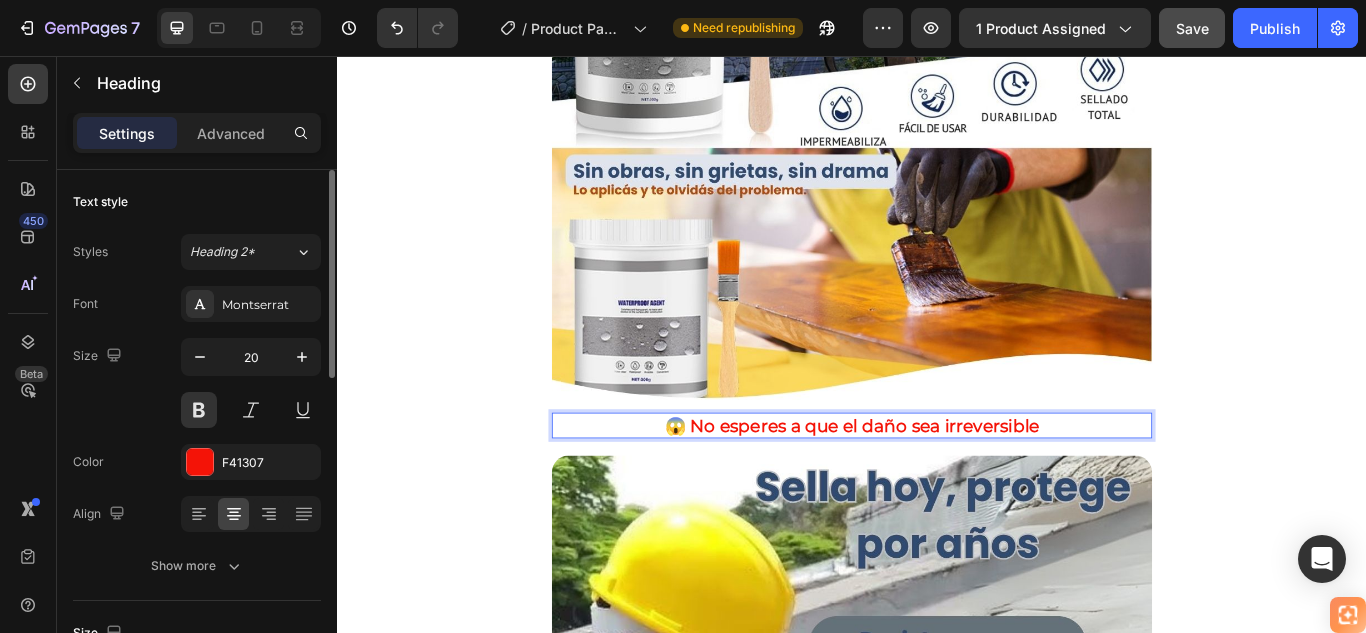 click on "😱 No esperes a que el daño sea irreversible" at bounding box center [937, 487] 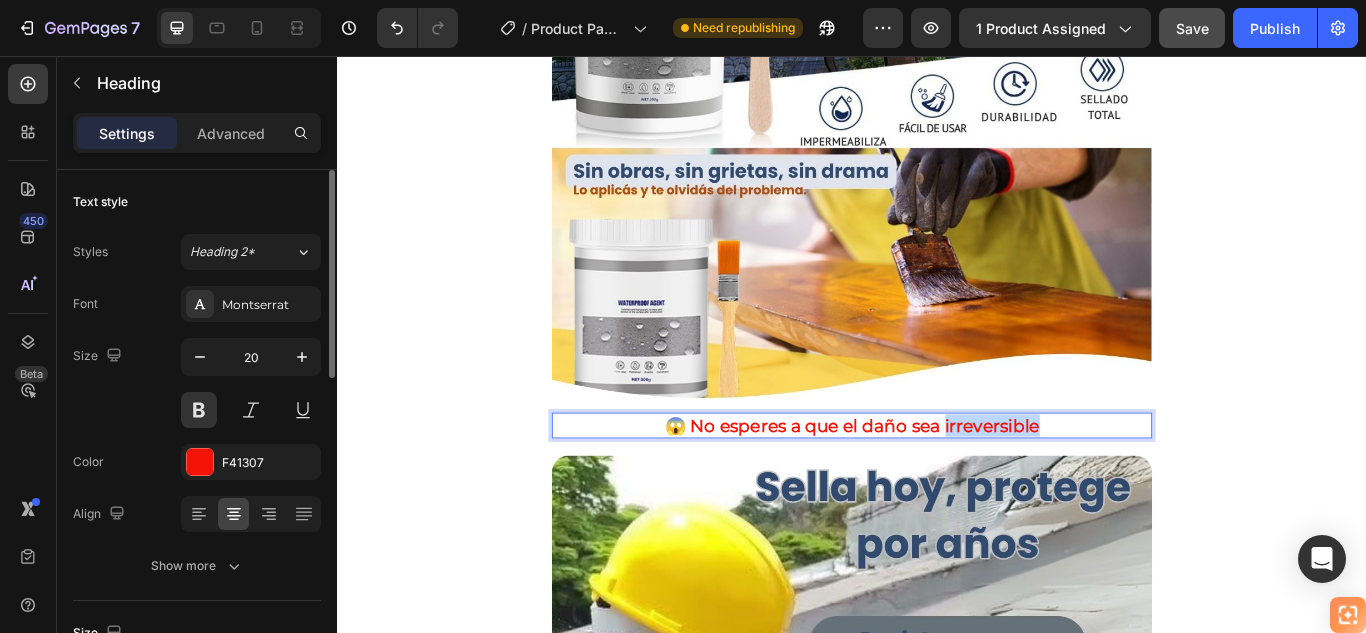 click on "😱 No esperes a que el daño sea irreversible" at bounding box center (937, 487) 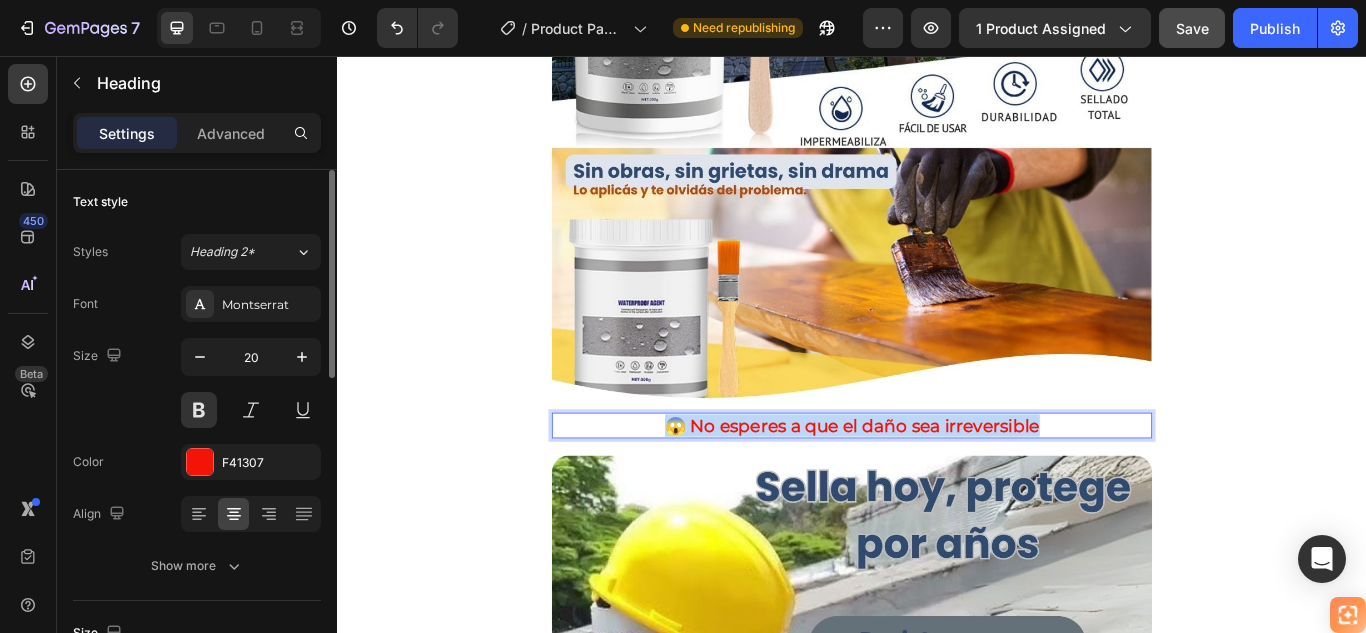 click on "😱 No esperes a que el daño sea irreversible" at bounding box center [937, 487] 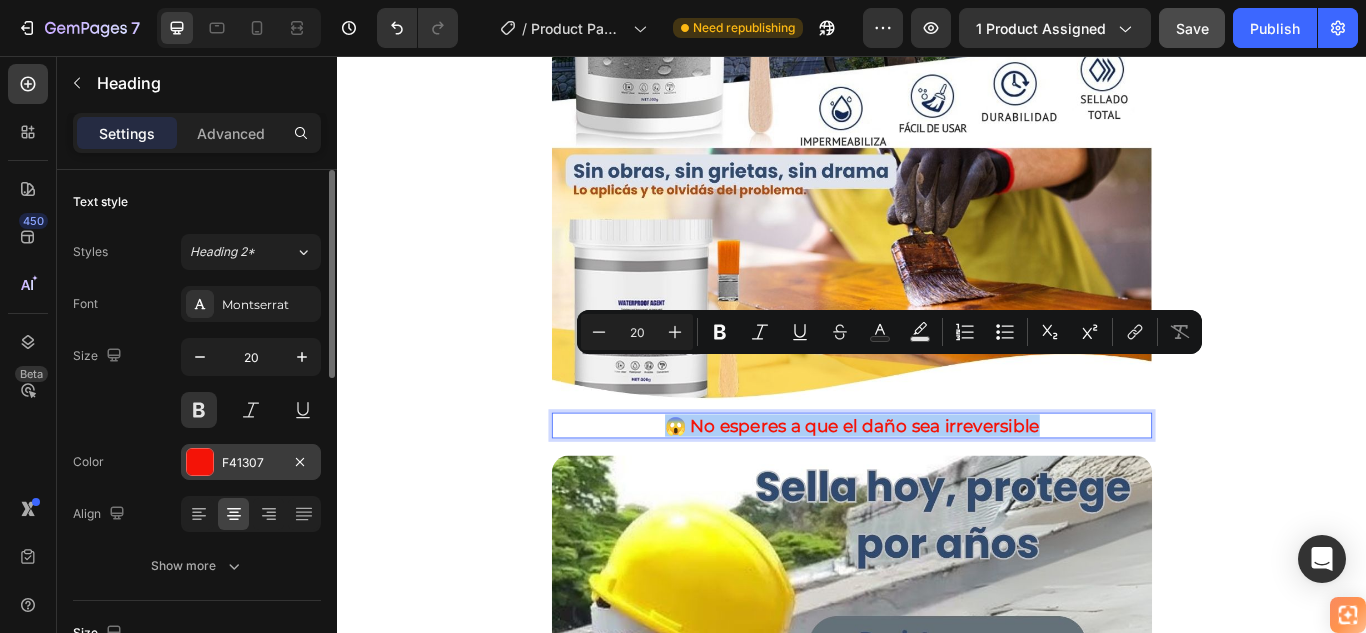click at bounding box center [200, 462] 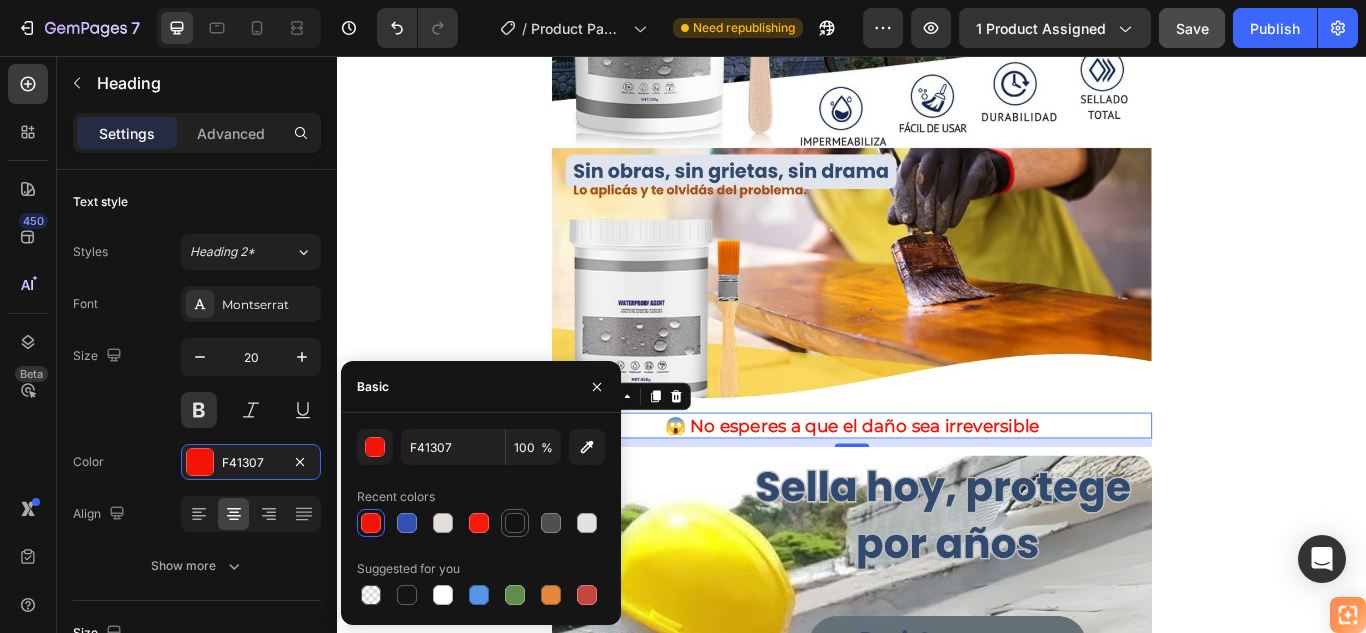 click at bounding box center (515, 523) 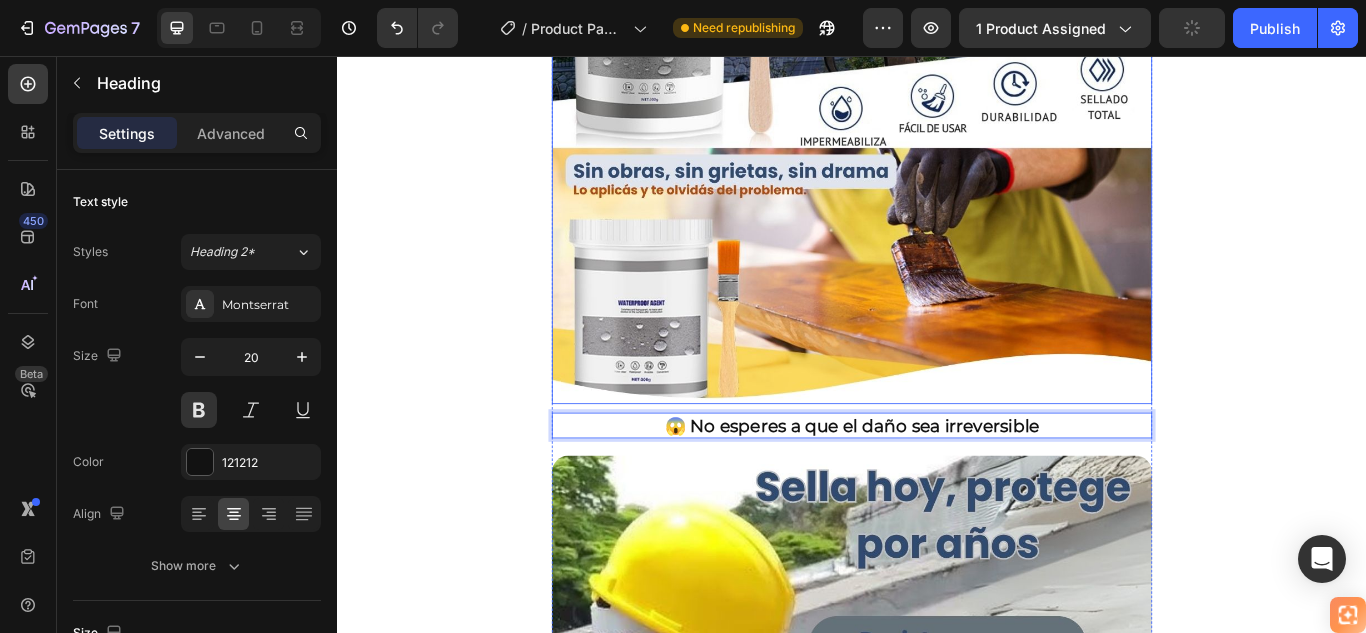 click on "😱 No esperes a que el daño sea irreversible" at bounding box center (937, 487) 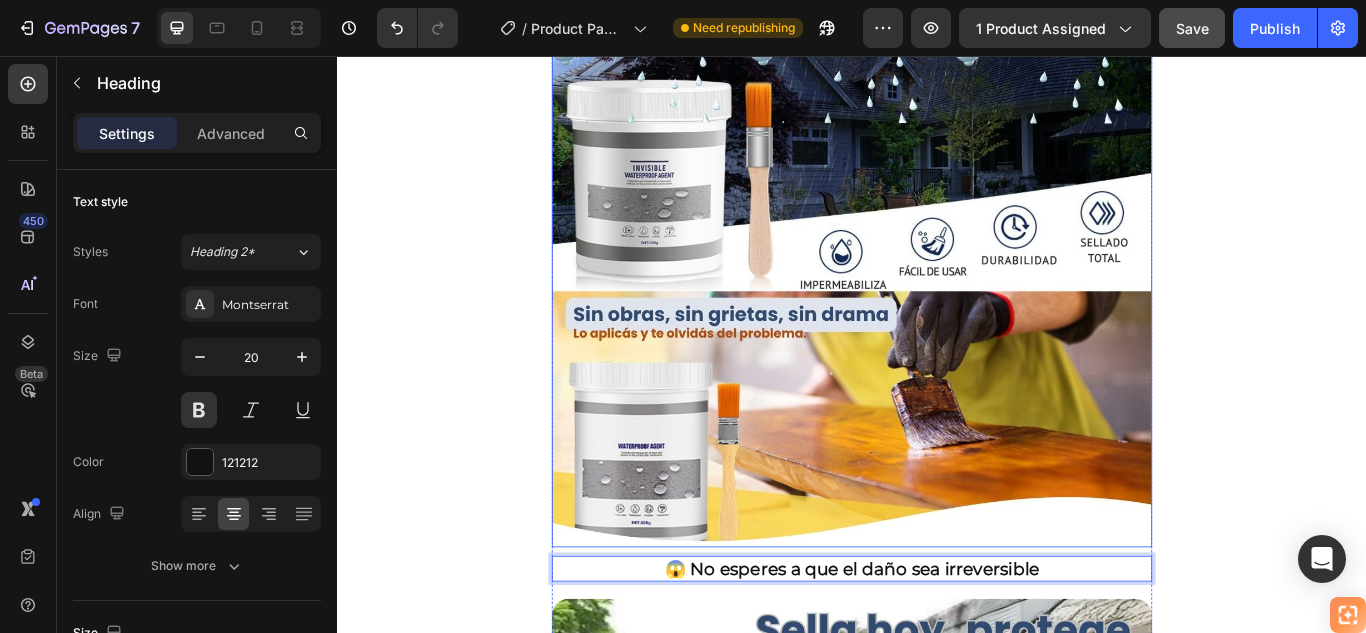 scroll, scrollTop: 3456, scrollLeft: 0, axis: vertical 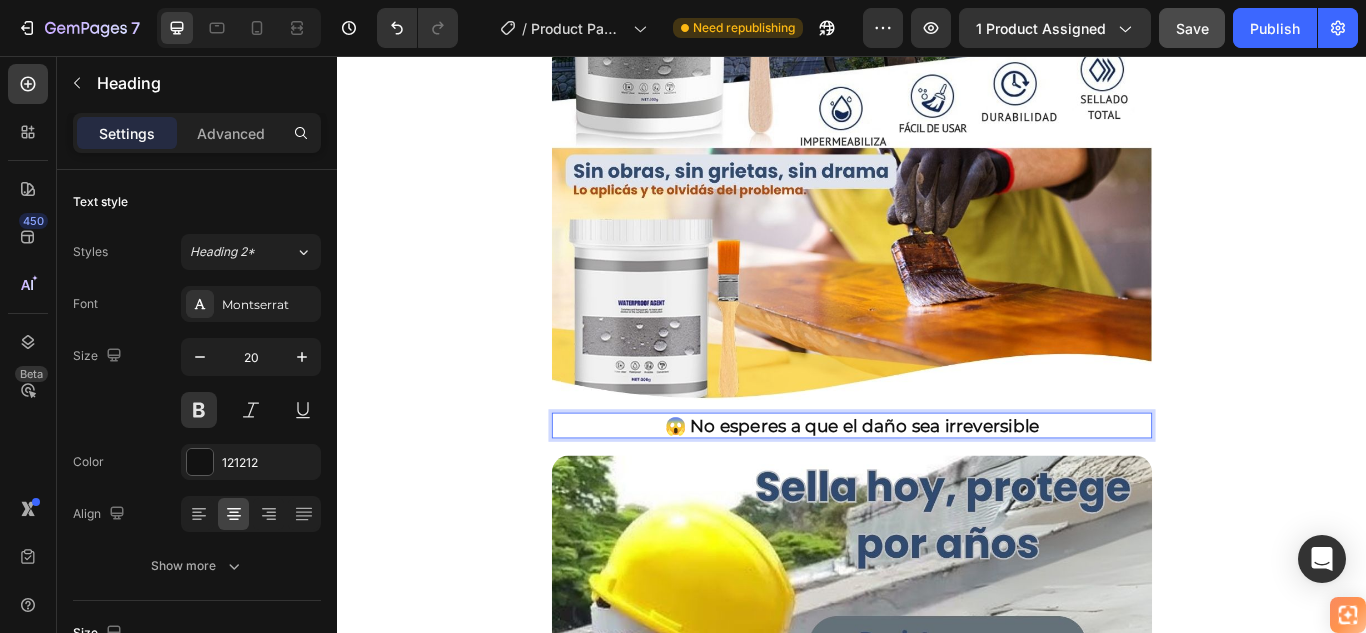 click on "😱 No esperes a que el daño sea irreversible" at bounding box center (937, 487) 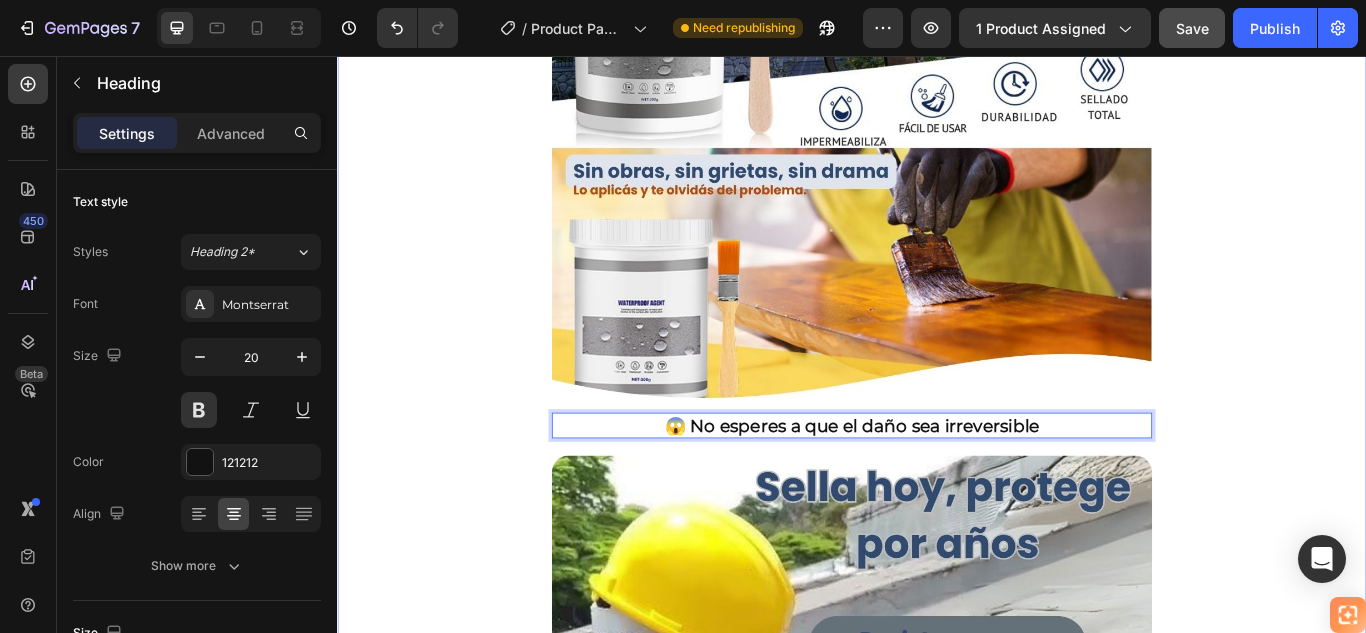 click on "🚚 Envío gratis y entrega rápida - ✅ Garantía de satisfacción total Heading Image ⭐  4.8/5 en confianza, durabilidad y uso fácil Heading 🔥  ¡Oferta Especial de Hoy! Llévate 2 por el precio de 1 Heading Antes: $179.900 Heading Solo x hoy: $89.900 Heading ¡AHORRAS 50% DE DESCUENTO! Heading
Publish the page to see the content.
Custom Code Image 🌧️  Sella en segundos, resiste lluvias por años Heading • ☔  Protección  total contra la lluvia • 💧  Corta la humedad  desde el primer contacto • 🔍  Sella grietas  invisibles que causan goteras • 🌡️ Resiste cualquier clima,  sin agrietarse • ⏱️ Seca rápido,  protege por años Heading Image 🛑 De paredes manchadas y húmedas… ✅ a superficies protegidas y como nuevas en solo una aplicación. Heading
Publish the page to see the content.
Custom Code Heading Image Heading   10 Image Heading" at bounding box center (937, -337) 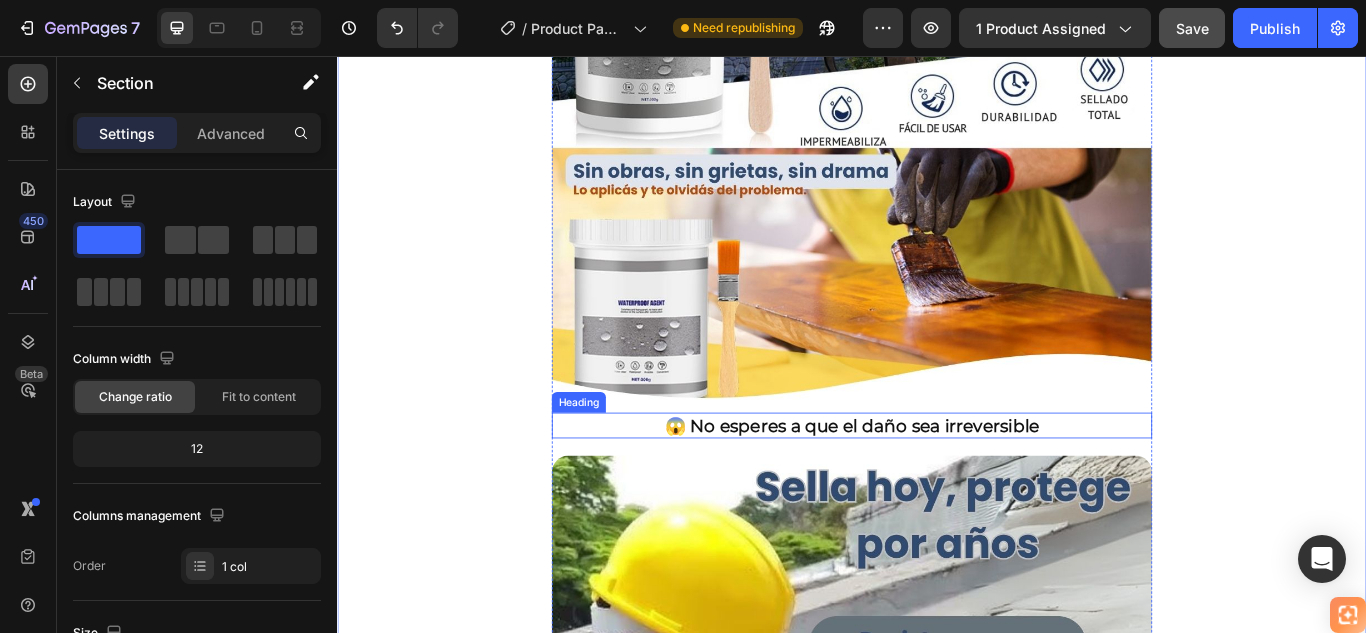 click on "😱 No esperes a que el daño sea irreversible" at bounding box center [937, 487] 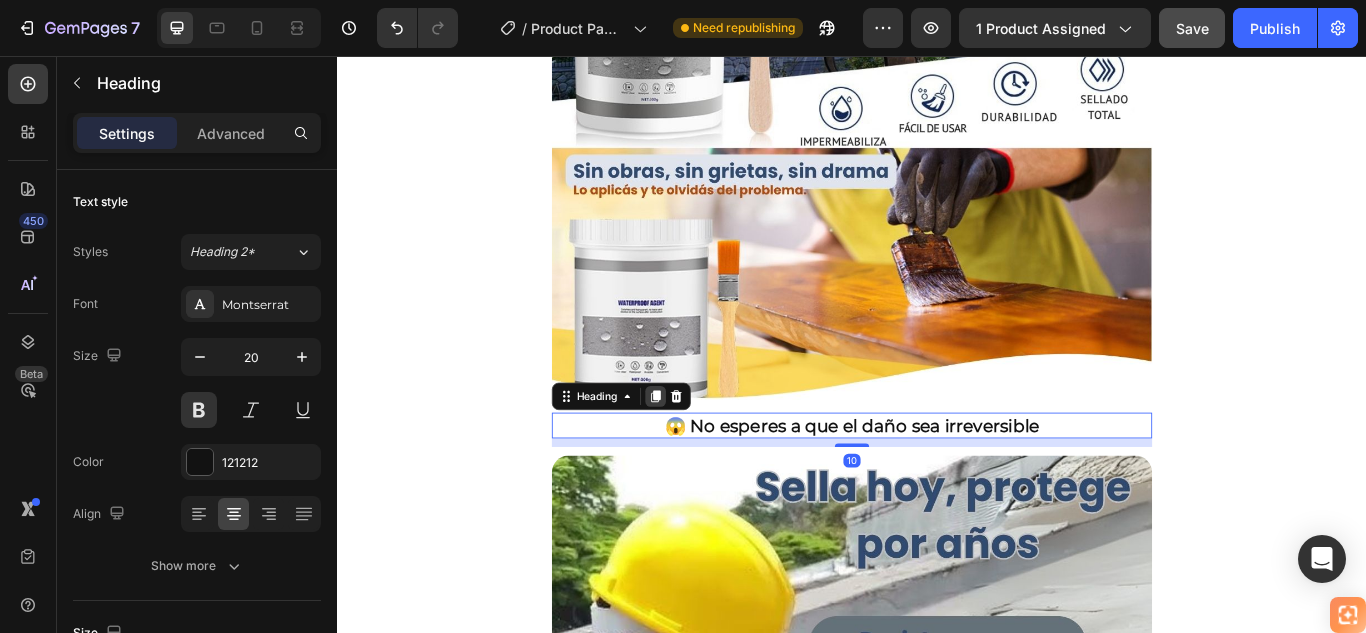 click 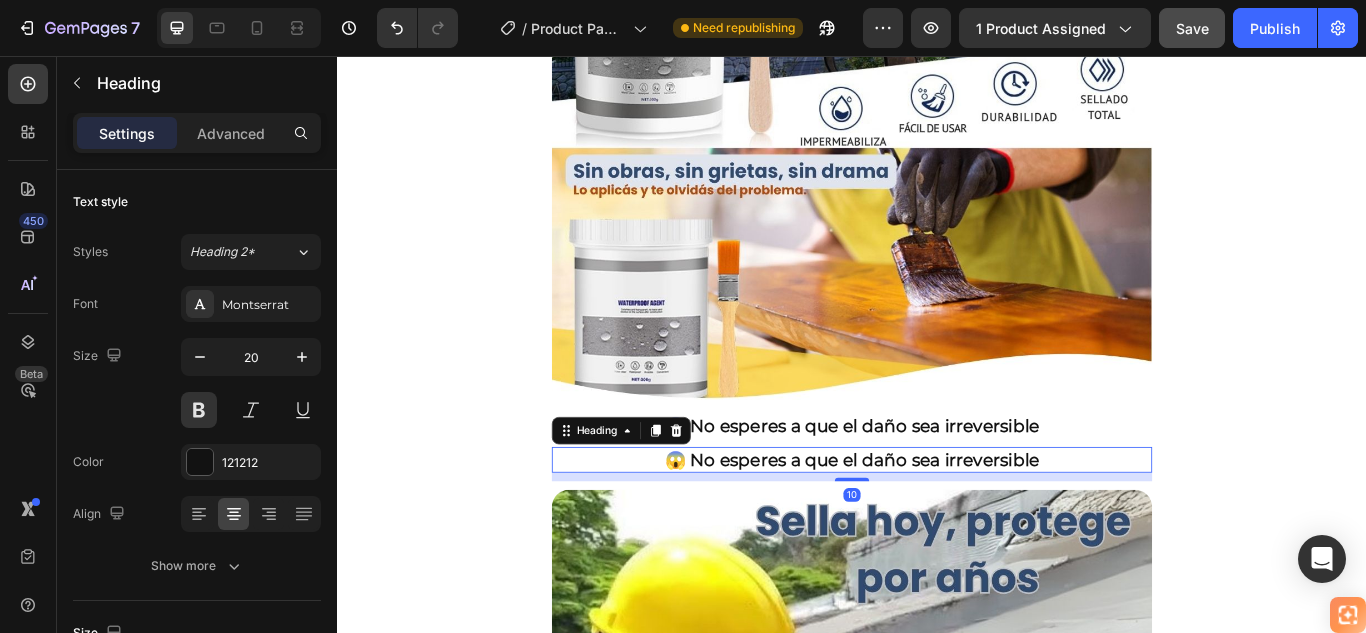 click on "😱 No esperes a que el daño sea irreversible" at bounding box center (937, 527) 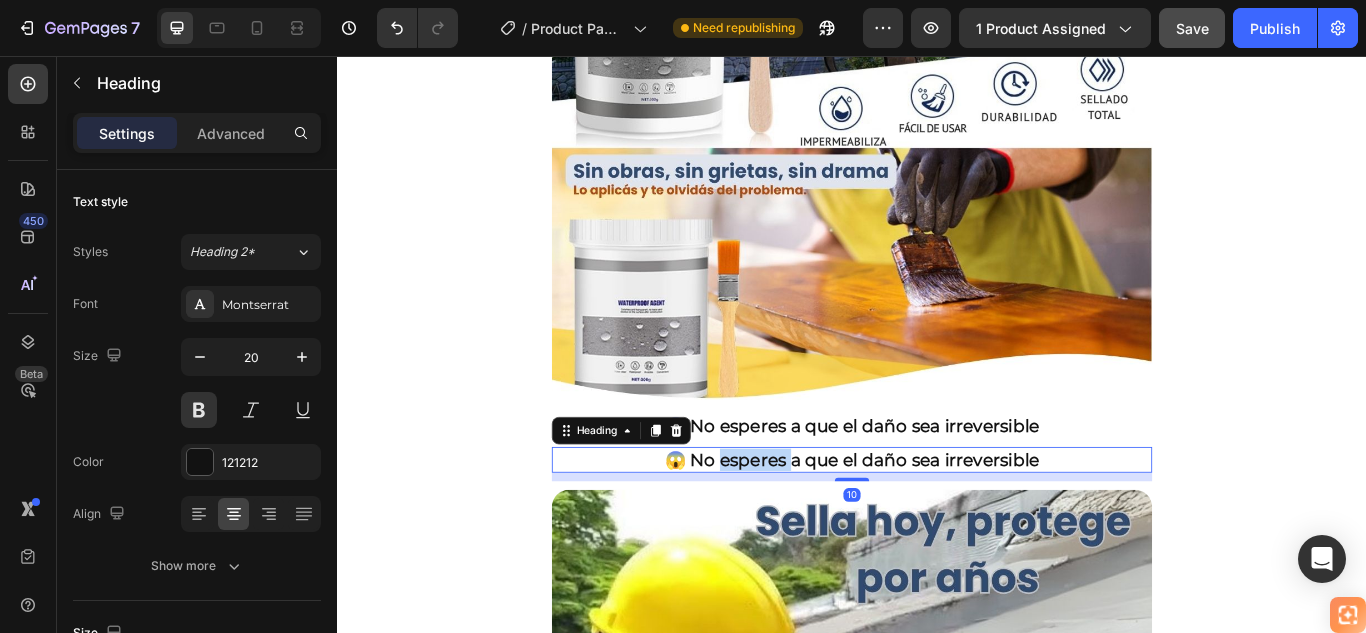 click on "😱 No esperes a que el daño sea irreversible" at bounding box center [937, 527] 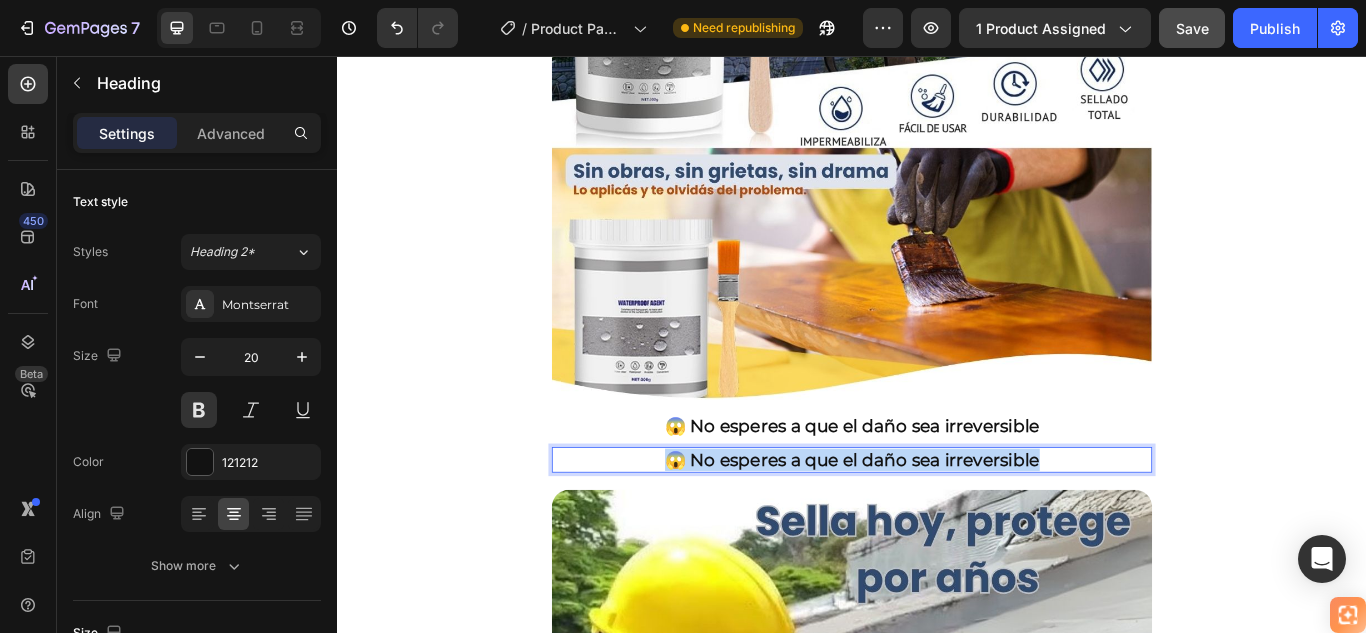 click on "😱 No esperes a que el daño sea irreversible" at bounding box center [937, 527] 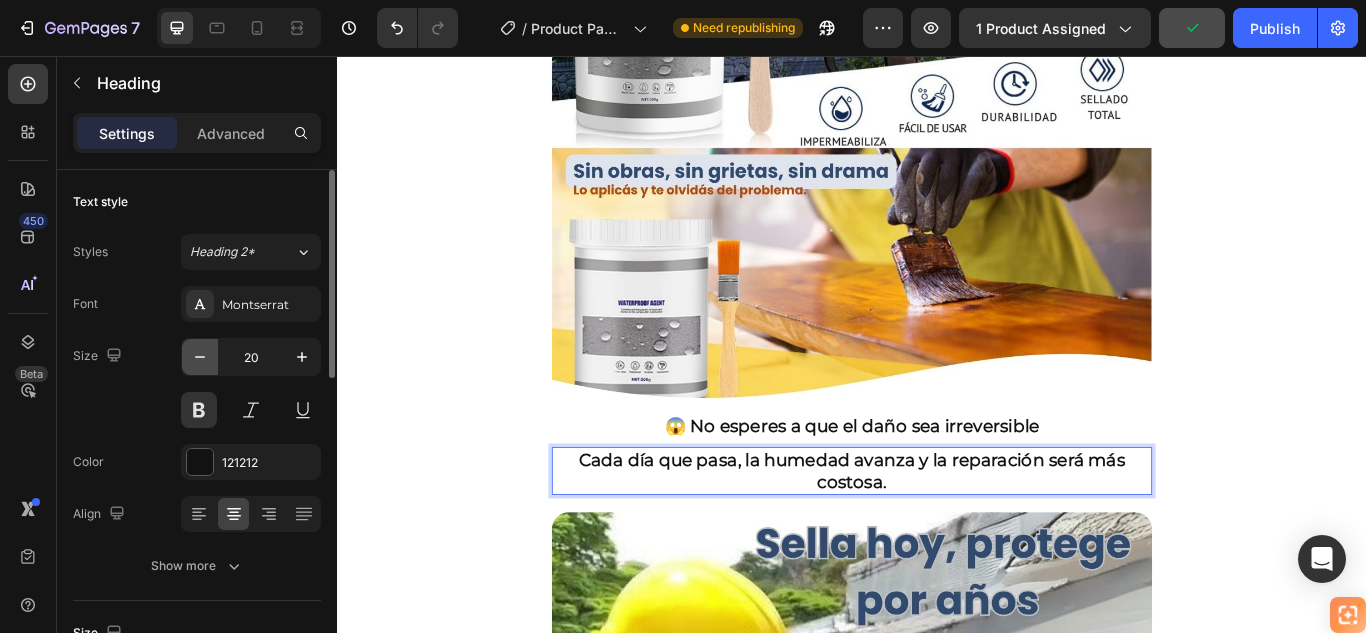 drag, startPoint x: 269, startPoint y: 430, endPoint x: 198, endPoint y: 355, distance: 103.27633 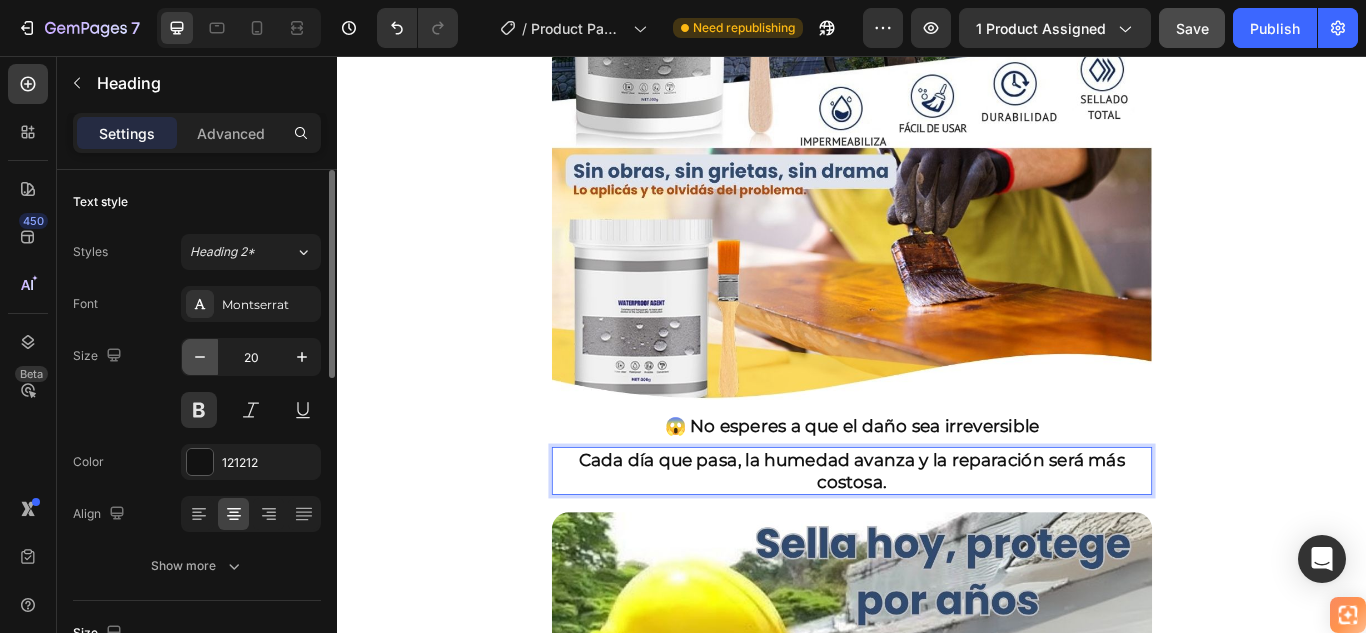 type on "19" 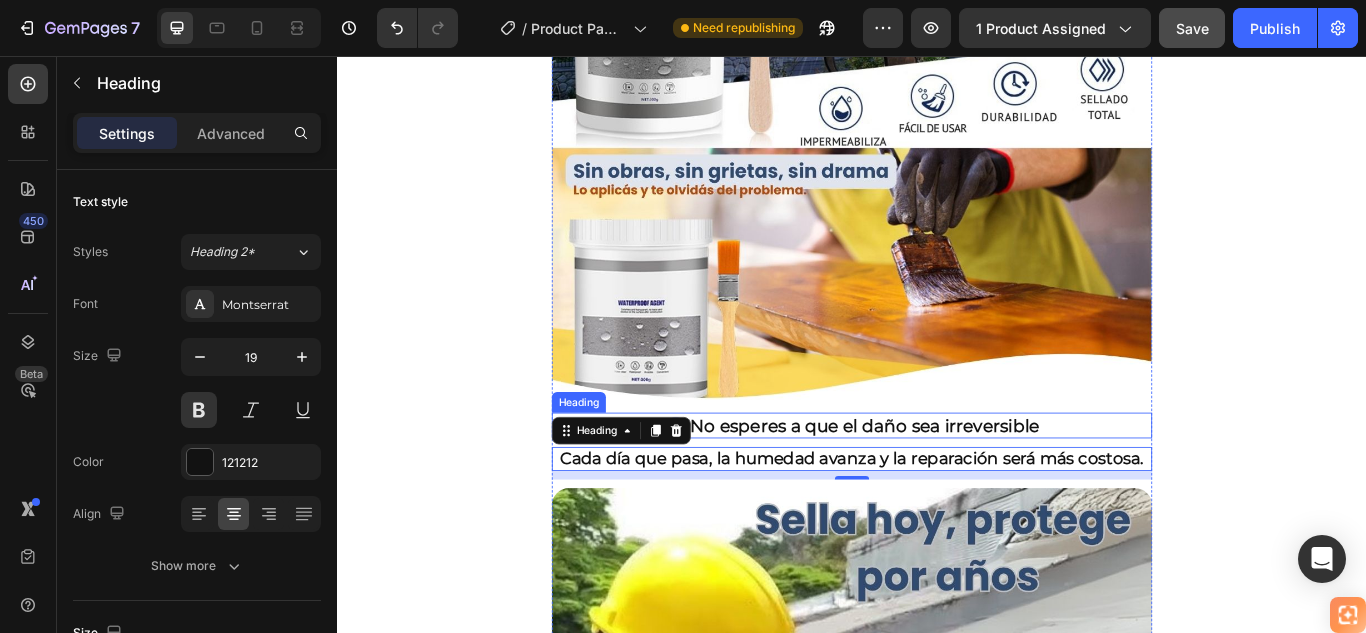 click on "😱 No esperes a que el daño sea irreversible" at bounding box center (937, 487) 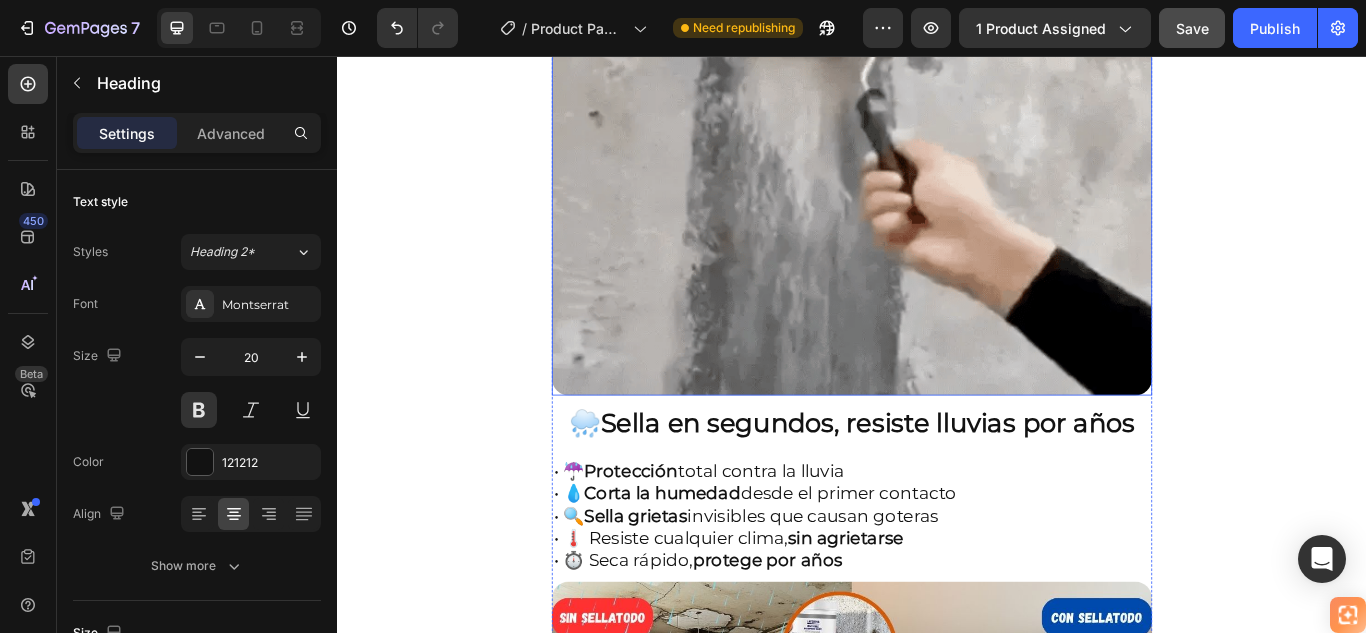 scroll, scrollTop: 1756, scrollLeft: 0, axis: vertical 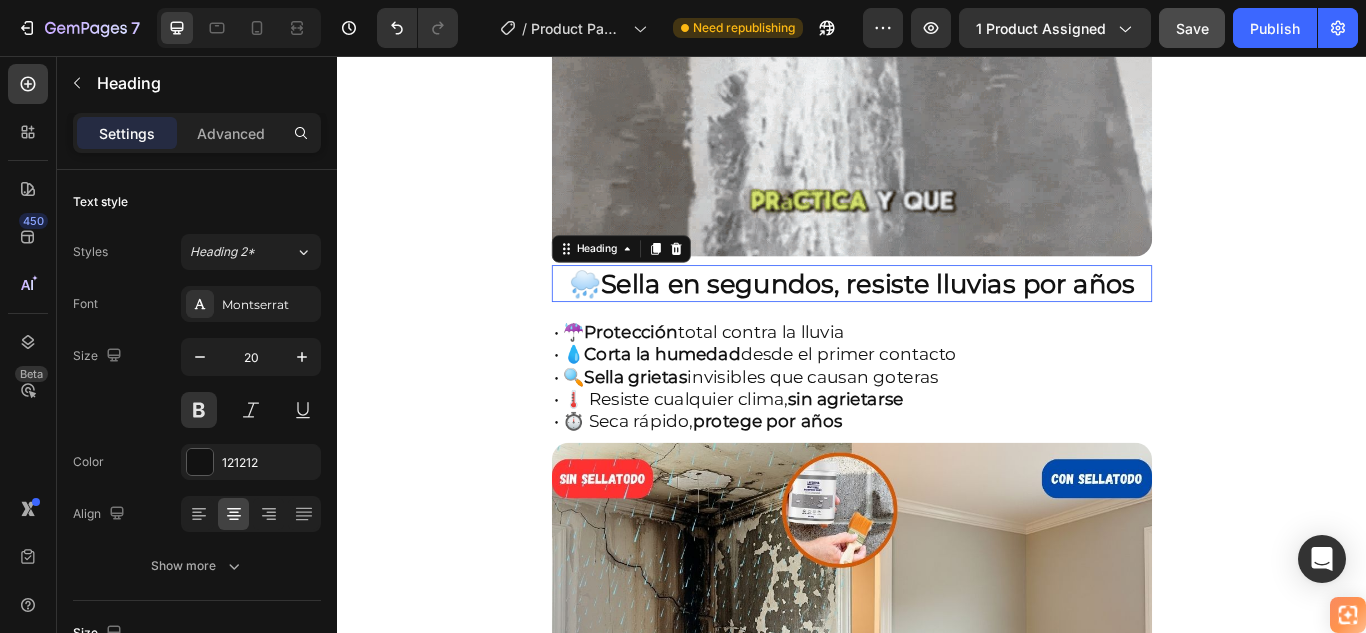 click on "Sella en segundos, resiste lluvias por años" at bounding box center [955, 321] 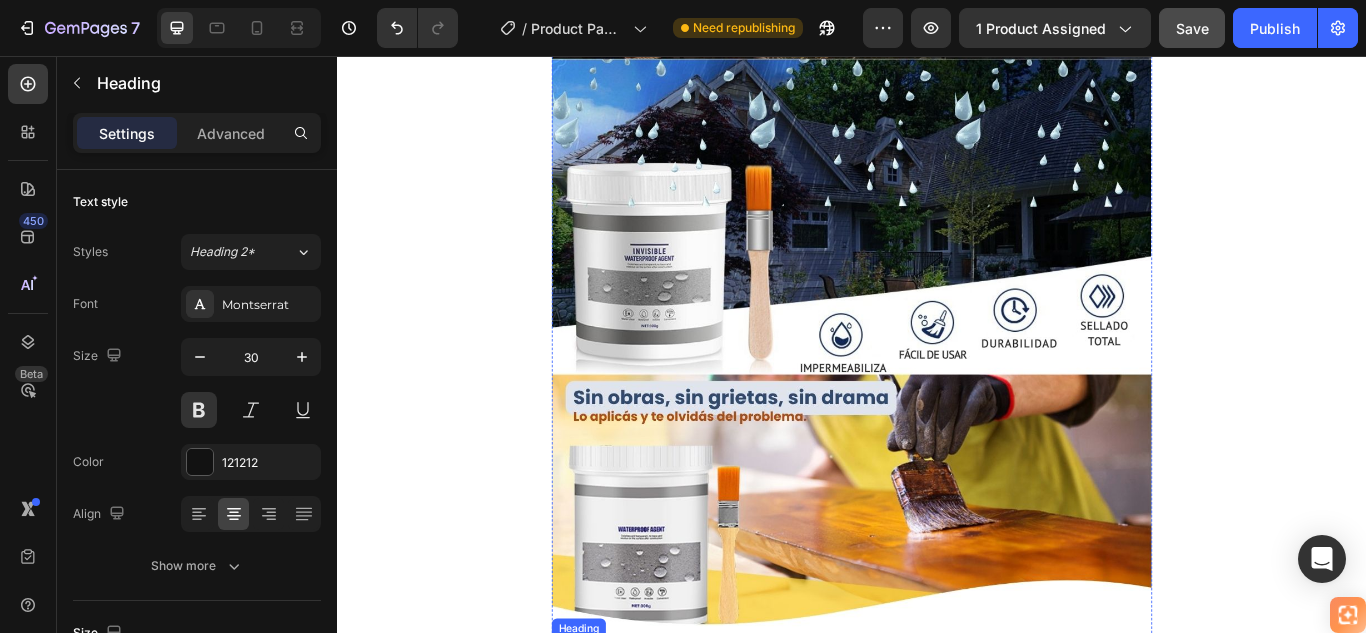 scroll, scrollTop: 3456, scrollLeft: 0, axis: vertical 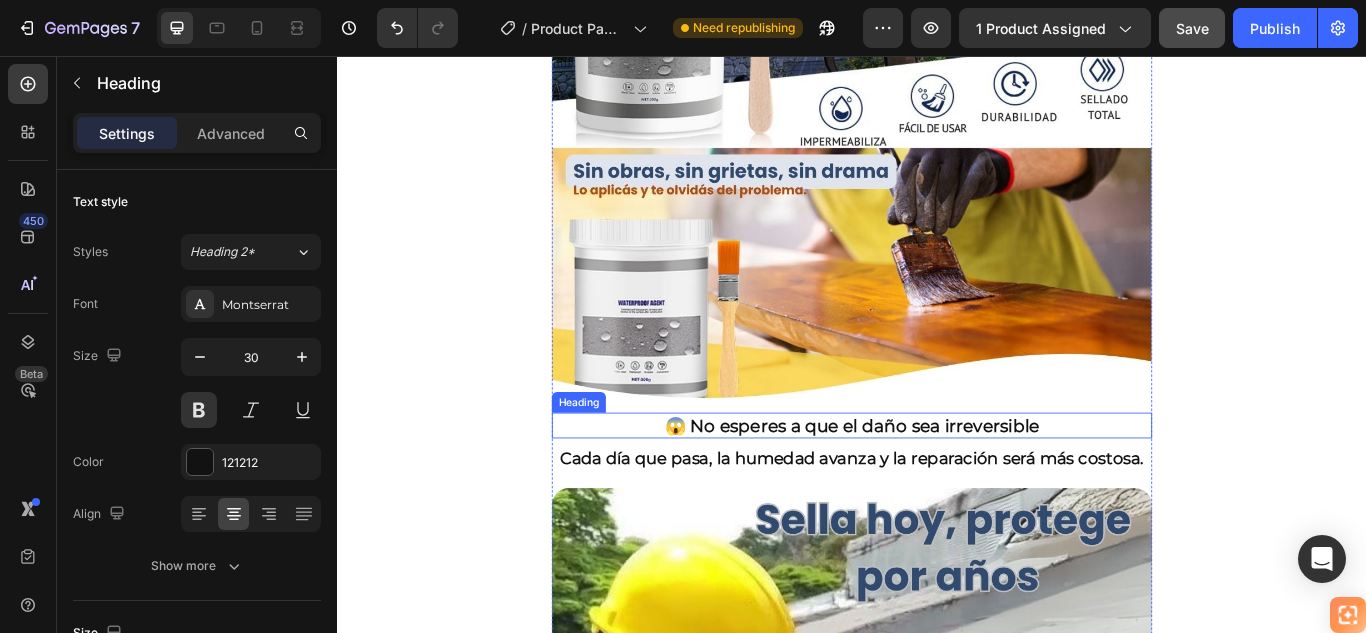 click on "😱 No esperes a que el daño sea irreversible" at bounding box center [937, 487] 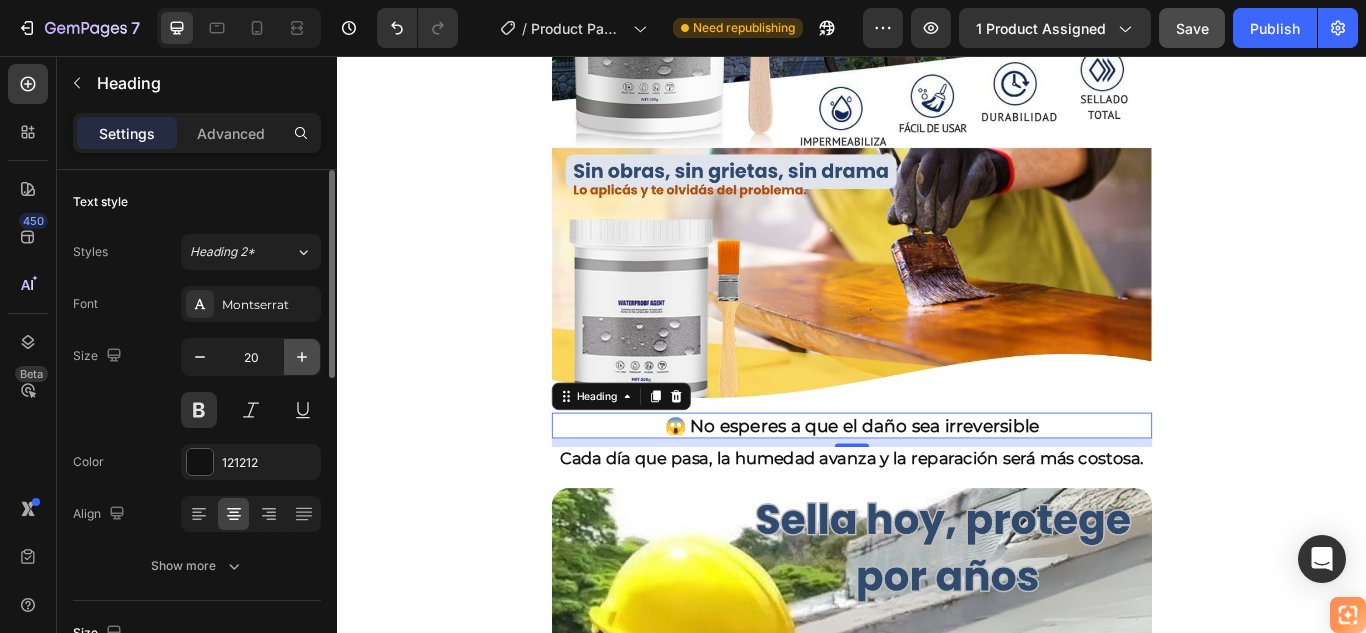 click 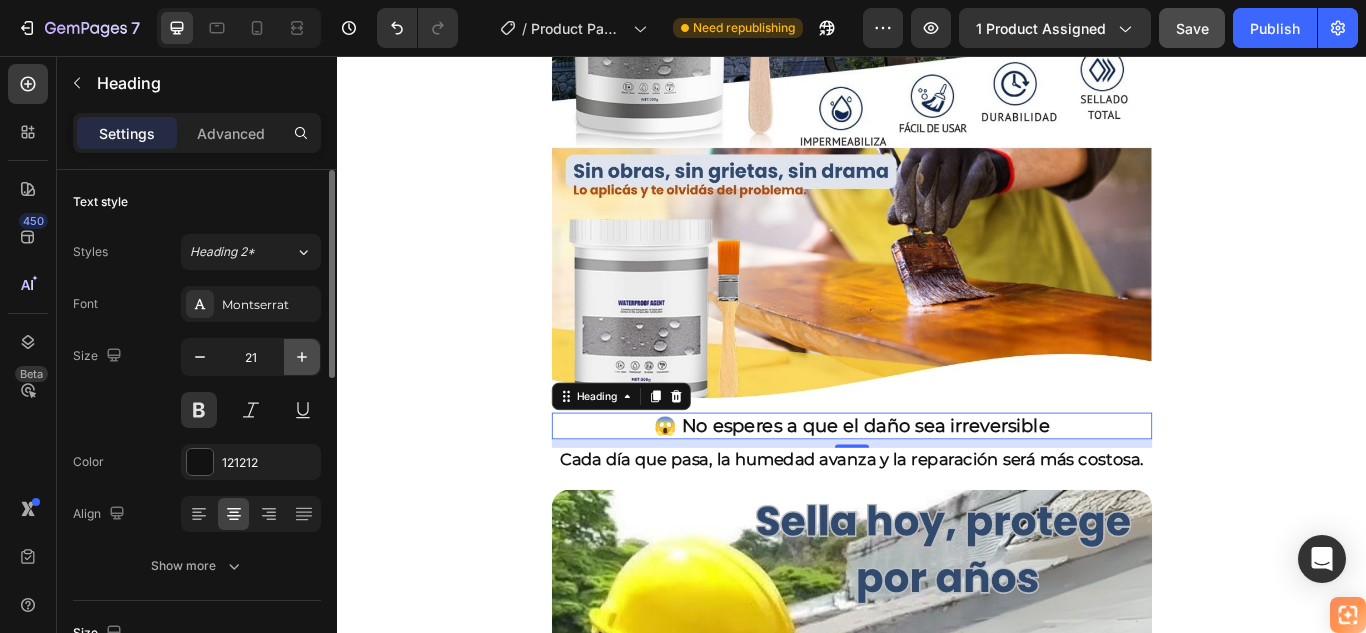 click 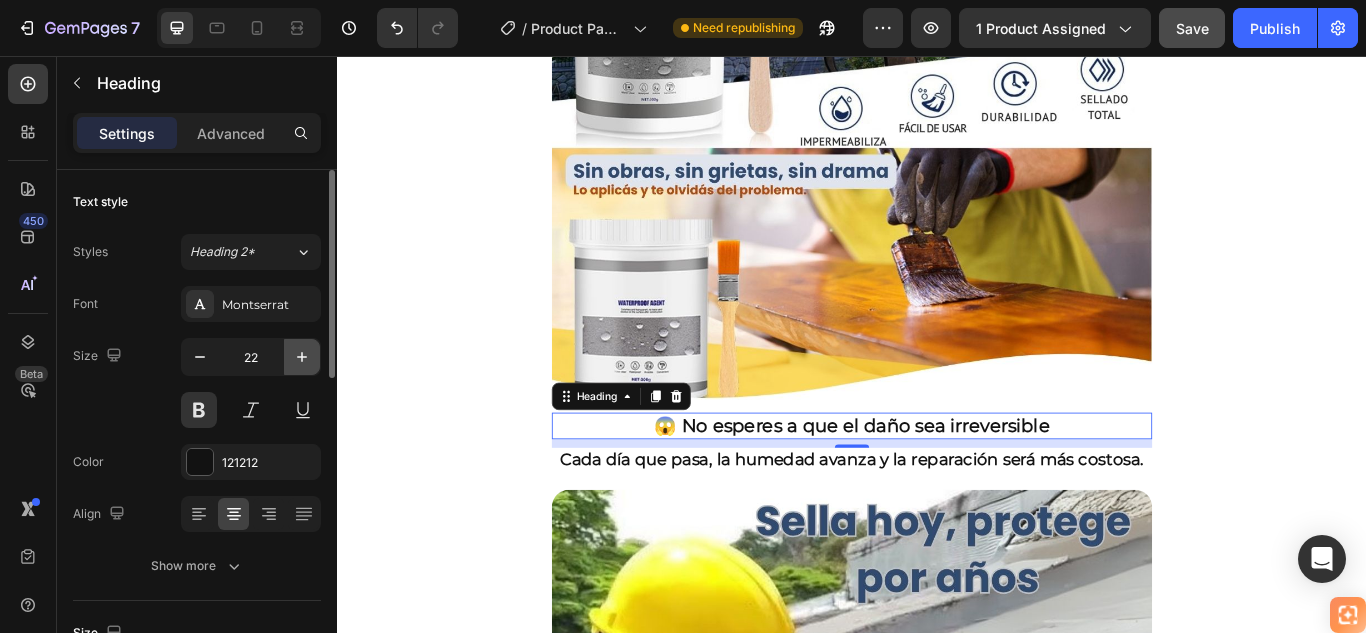 click 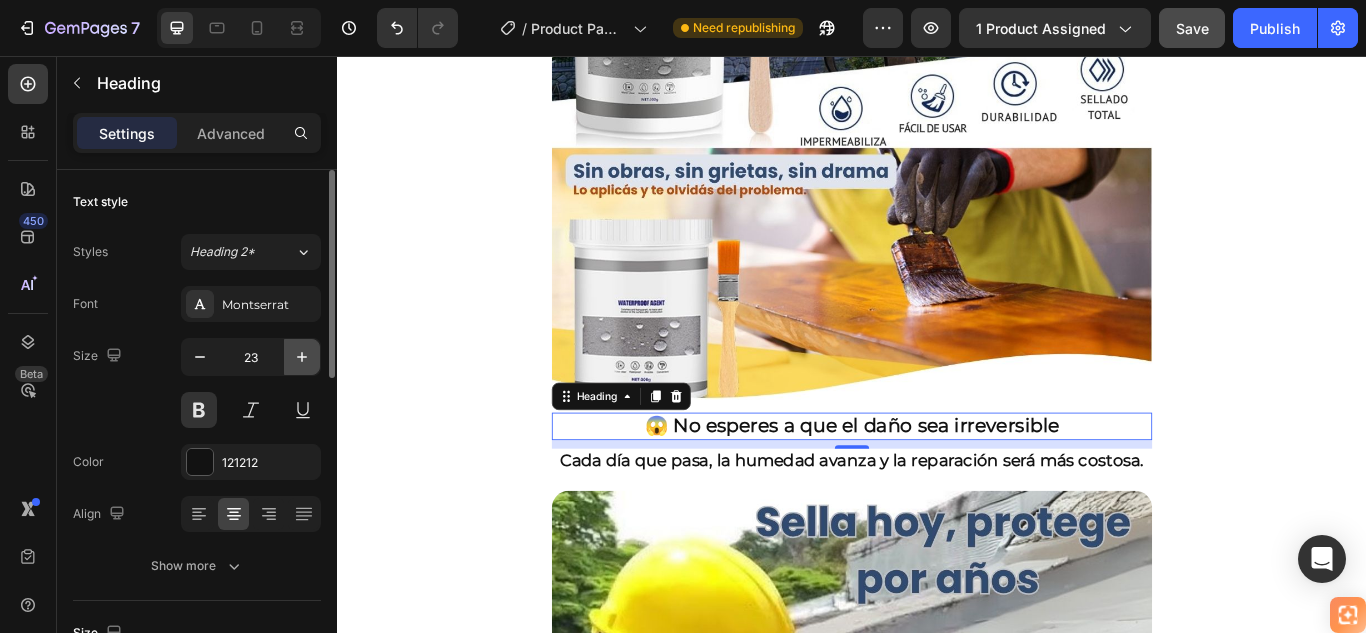 click 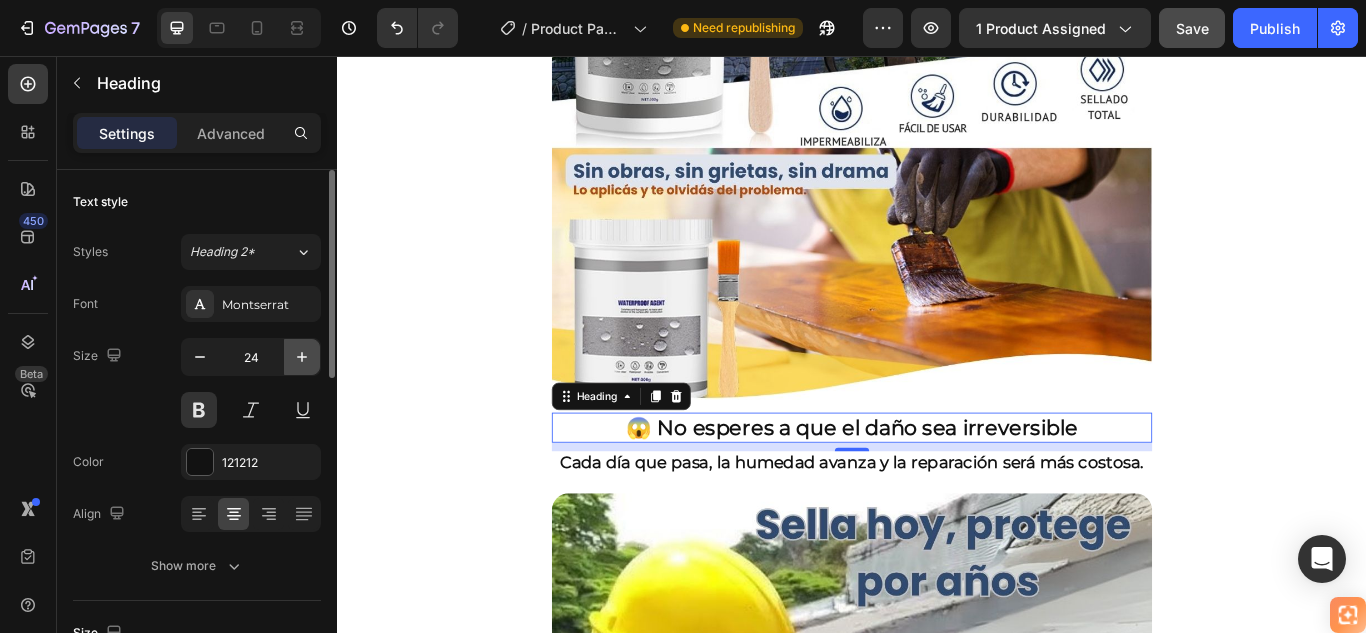 click 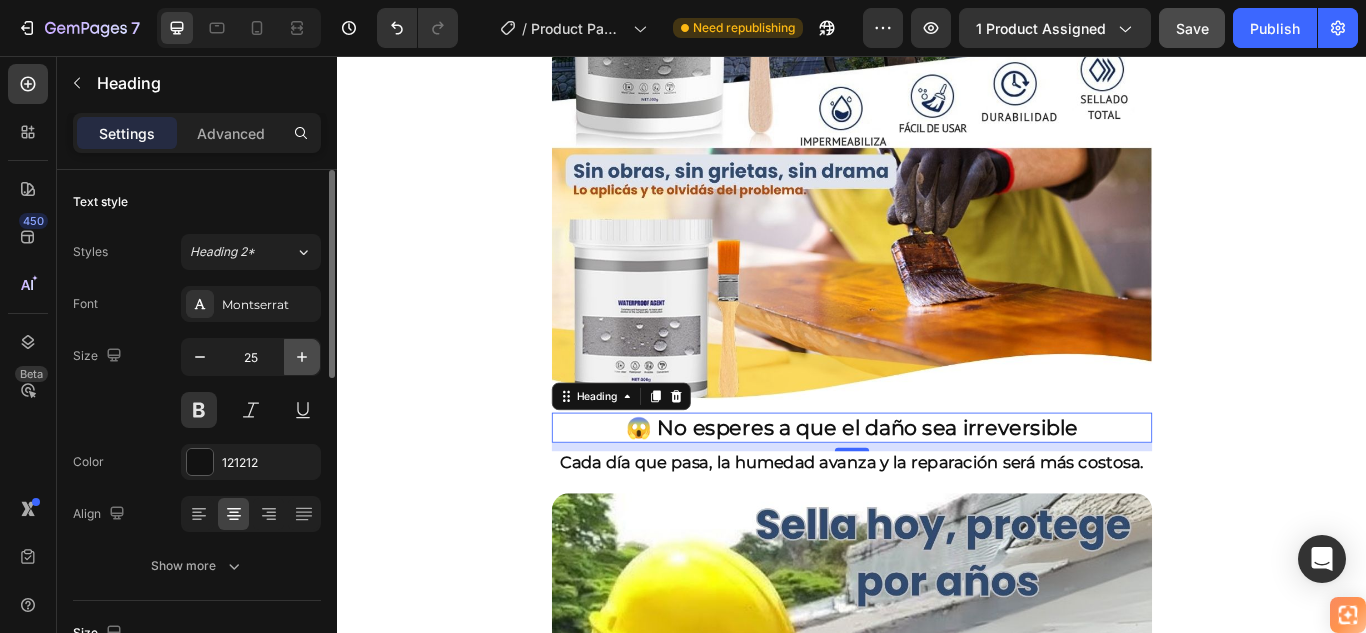 click 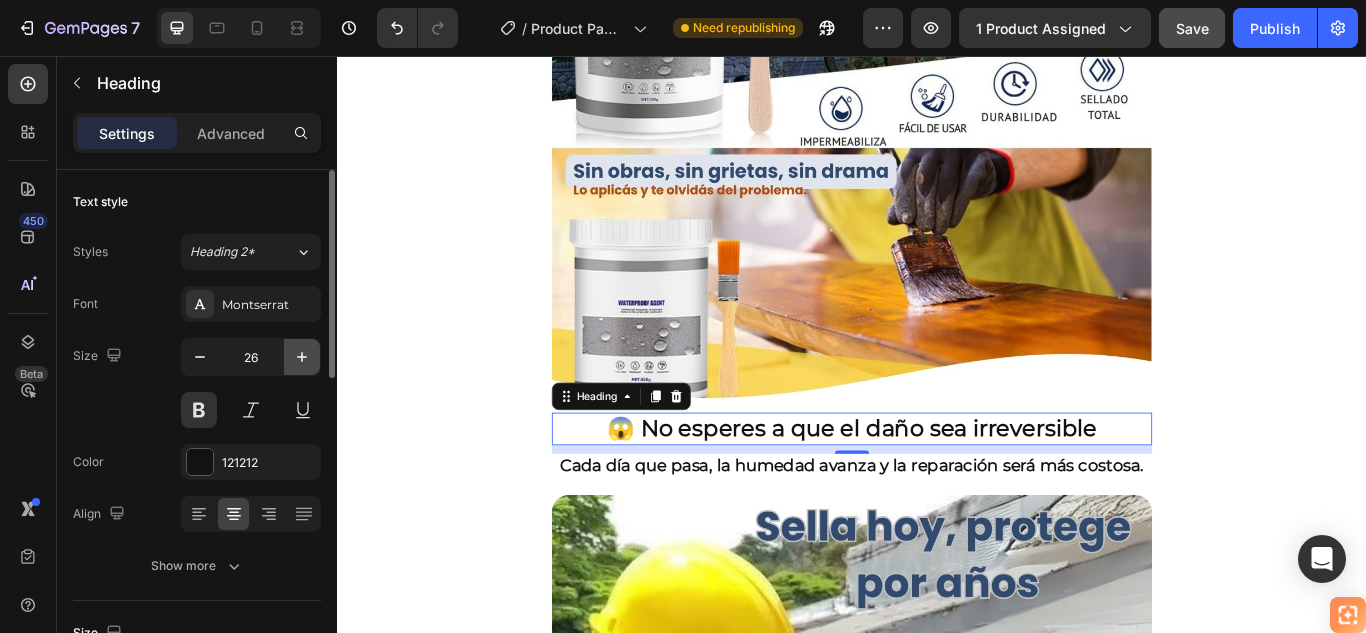 click 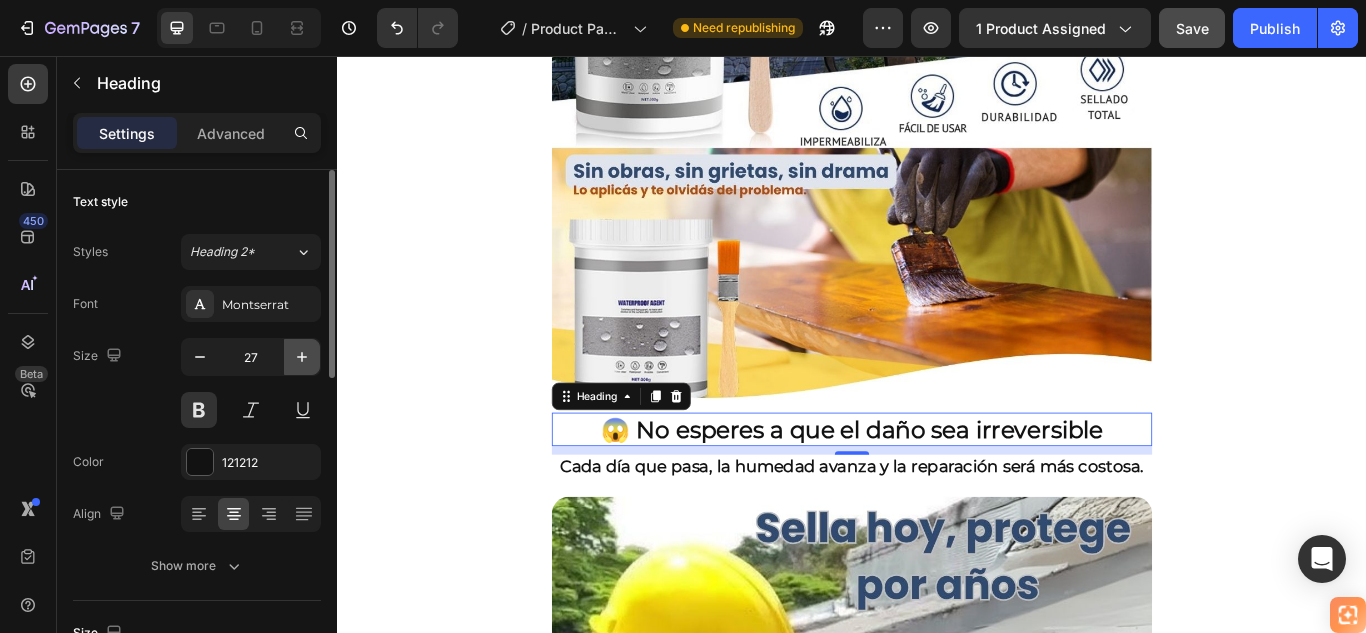 click 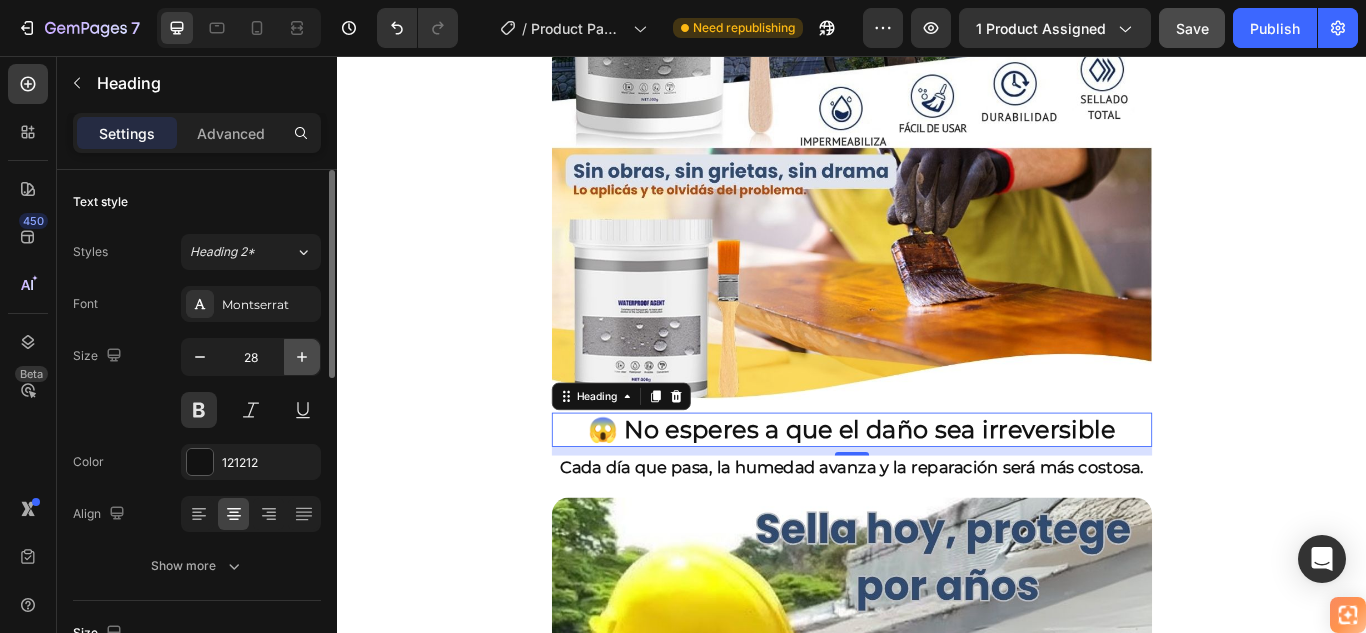 click 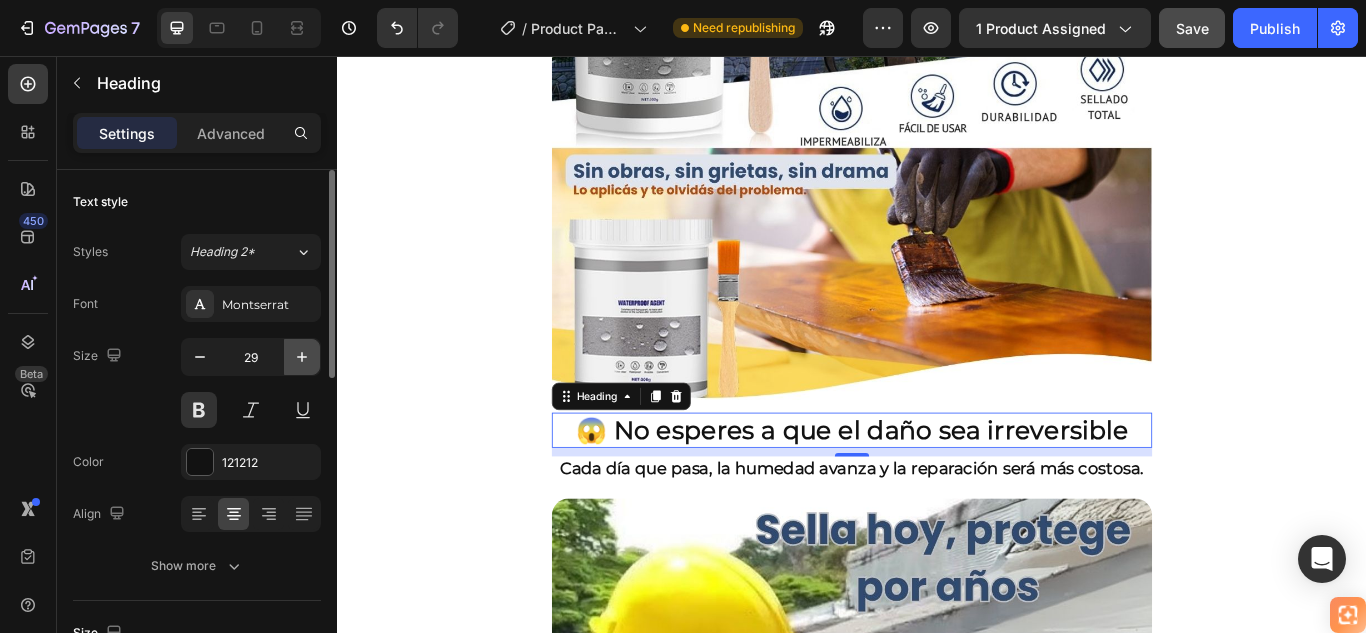 click 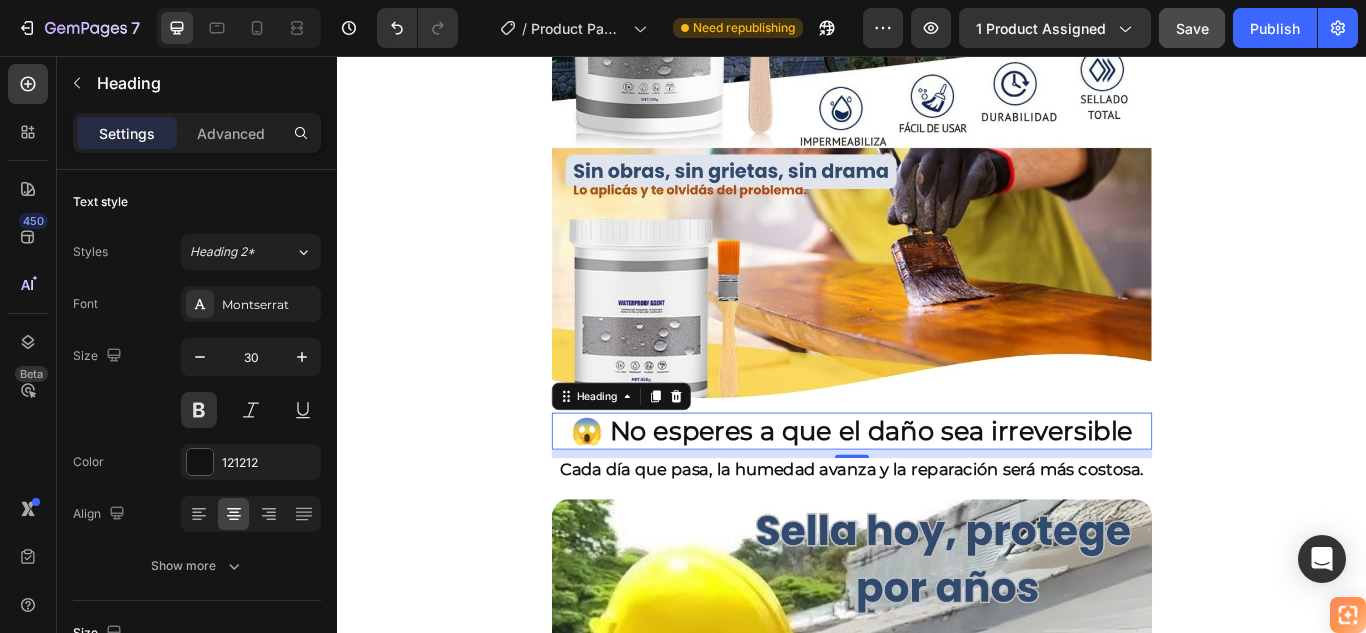 click on "Cada día que pasa, la humedad avanza y la reparación será más costosa." at bounding box center [937, 539] 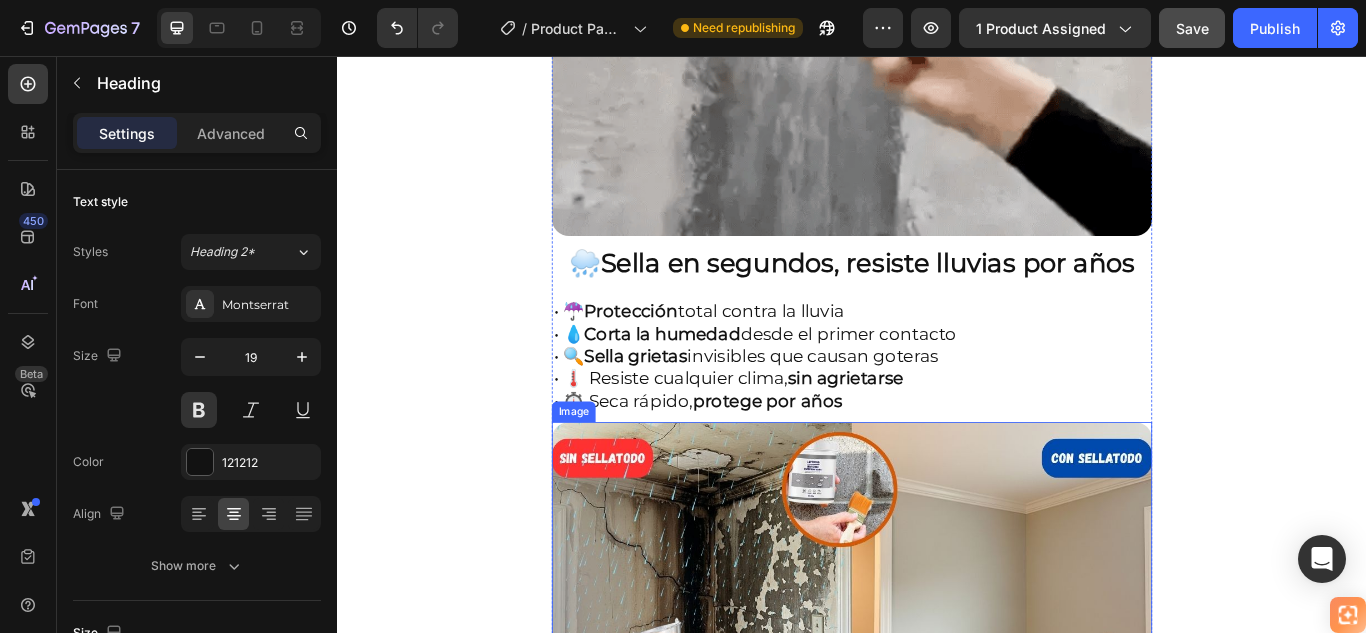 scroll, scrollTop: 1756, scrollLeft: 0, axis: vertical 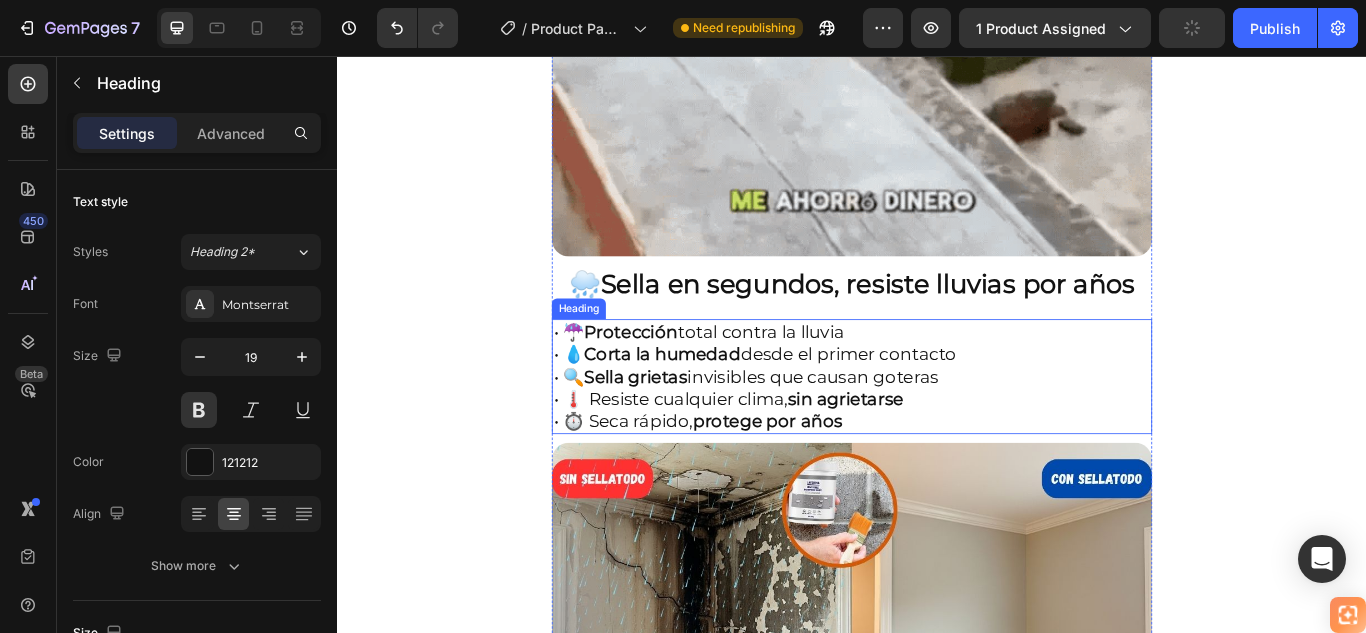 click on "• ☔  Protección  total contra la lluvia • 💧  Corta la humedad  desde el primer contacto • 🔍  Sella grietas  invisibles que causan goteras • 🌡️ Resiste cualquier clima,  sin agrietarse • ⏱️ Seca rápido,  protege por años" at bounding box center (937, 430) 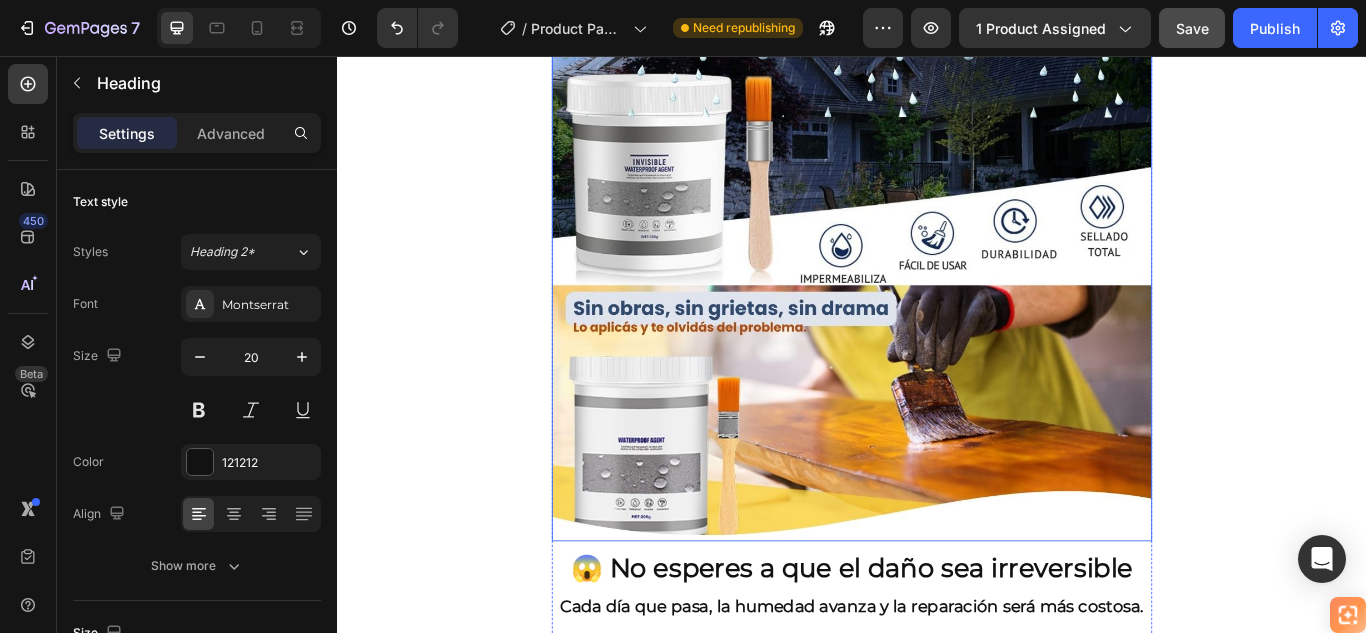 scroll, scrollTop: 3556, scrollLeft: 0, axis: vertical 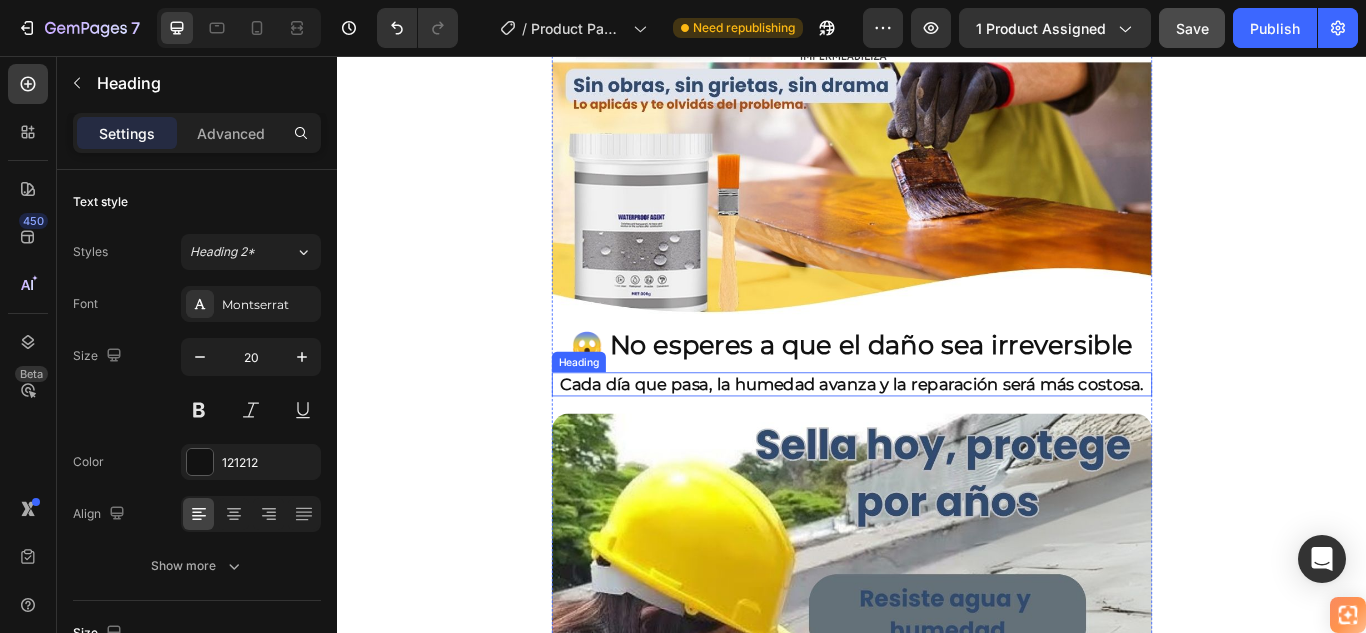 click on "Cada día que pasa, la humedad avanza y la reparación será más costosa." at bounding box center [937, 439] 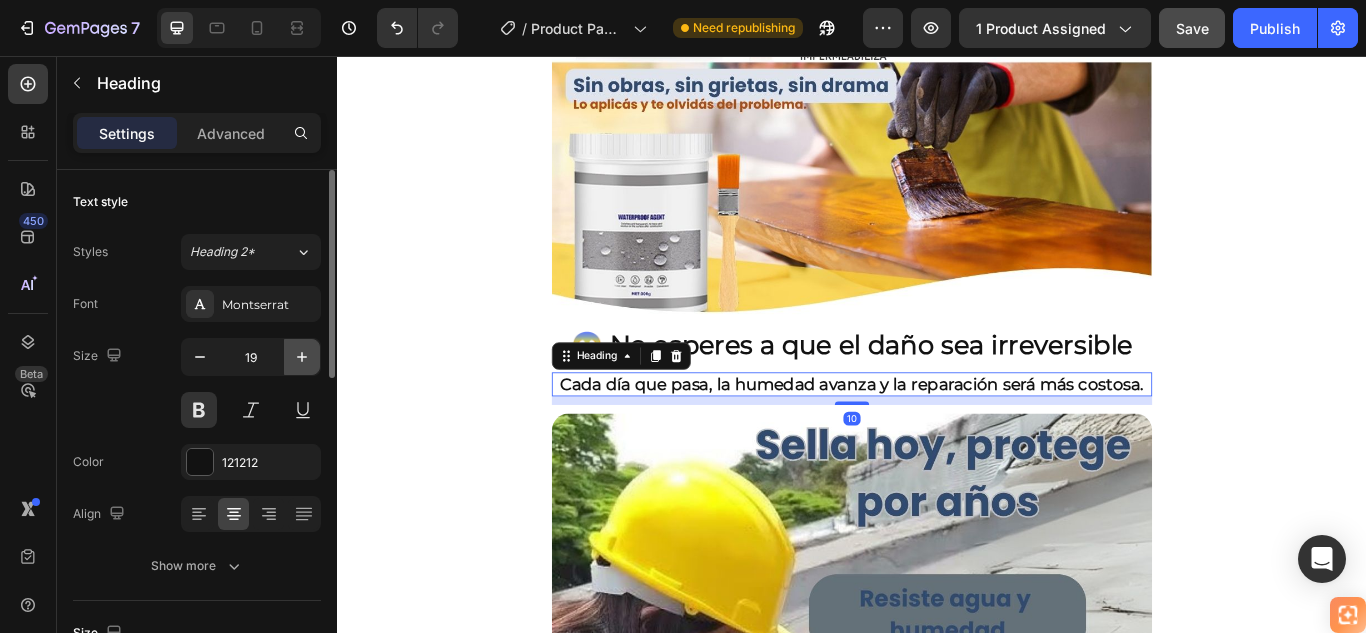 click 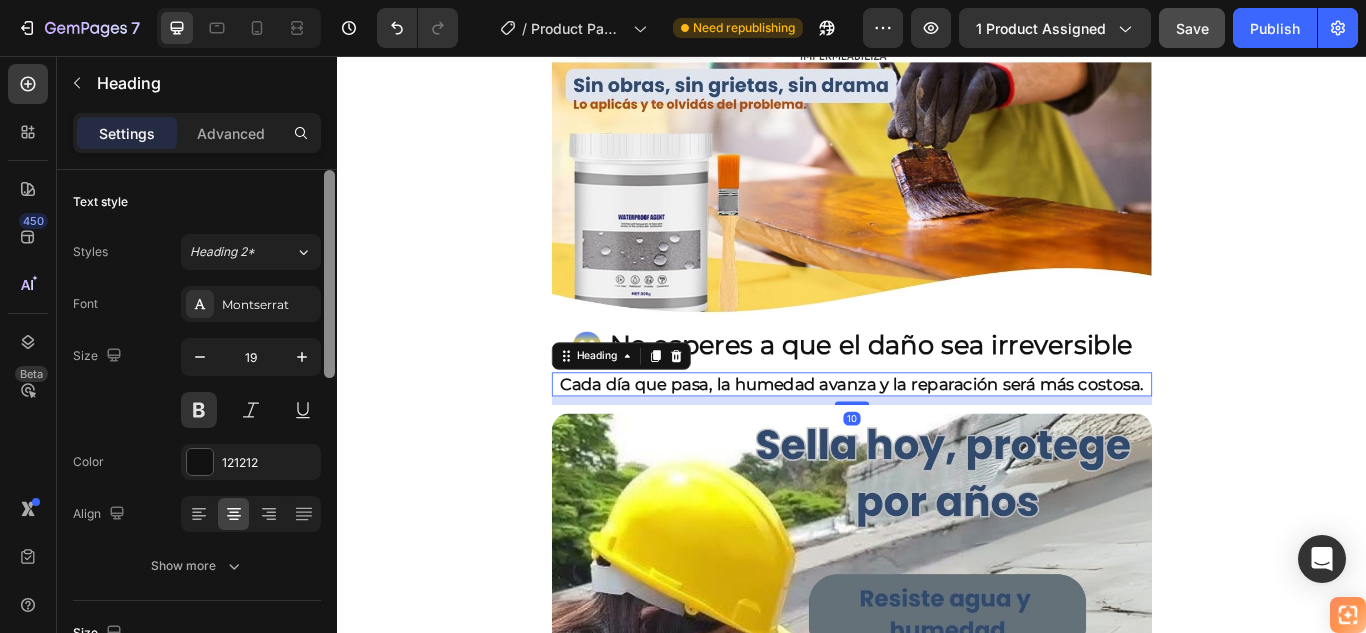 type on "20" 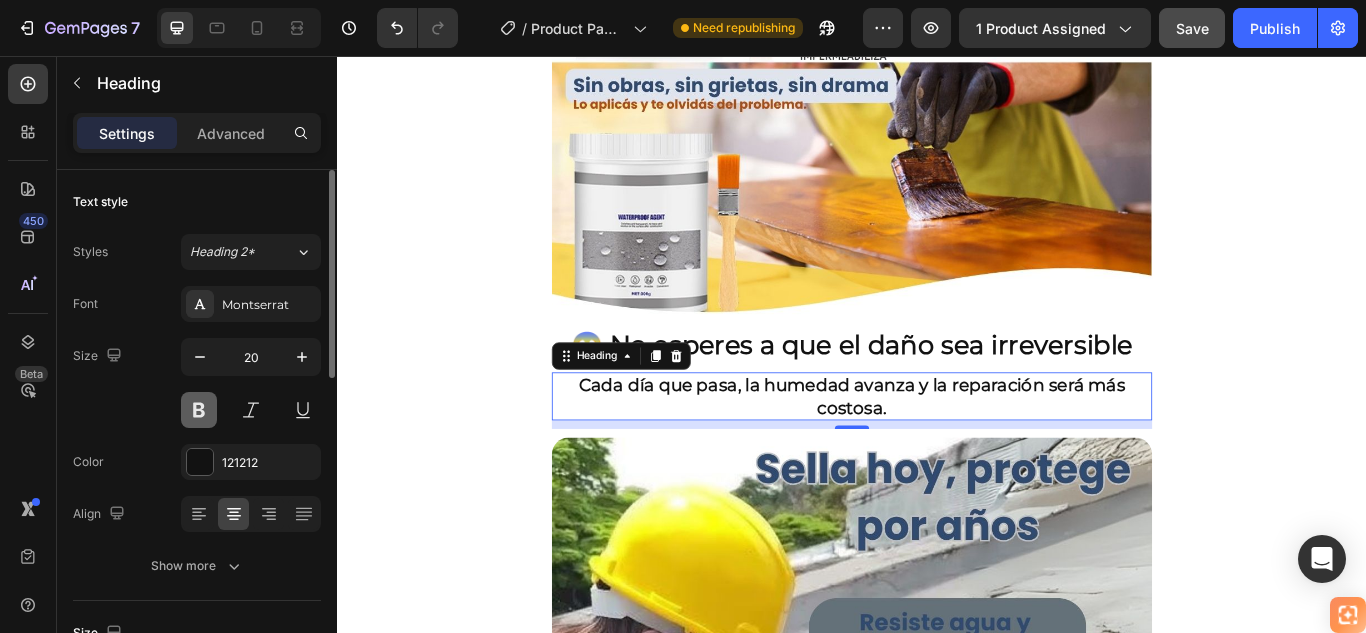 click at bounding box center [199, 410] 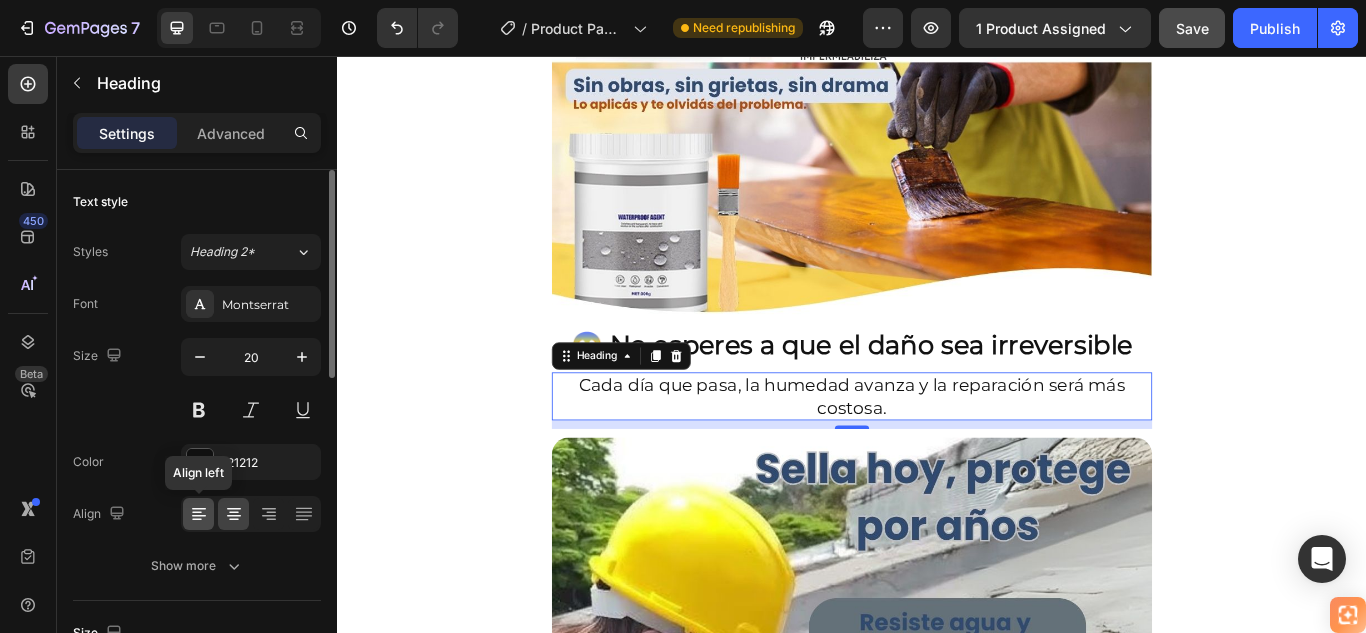 click 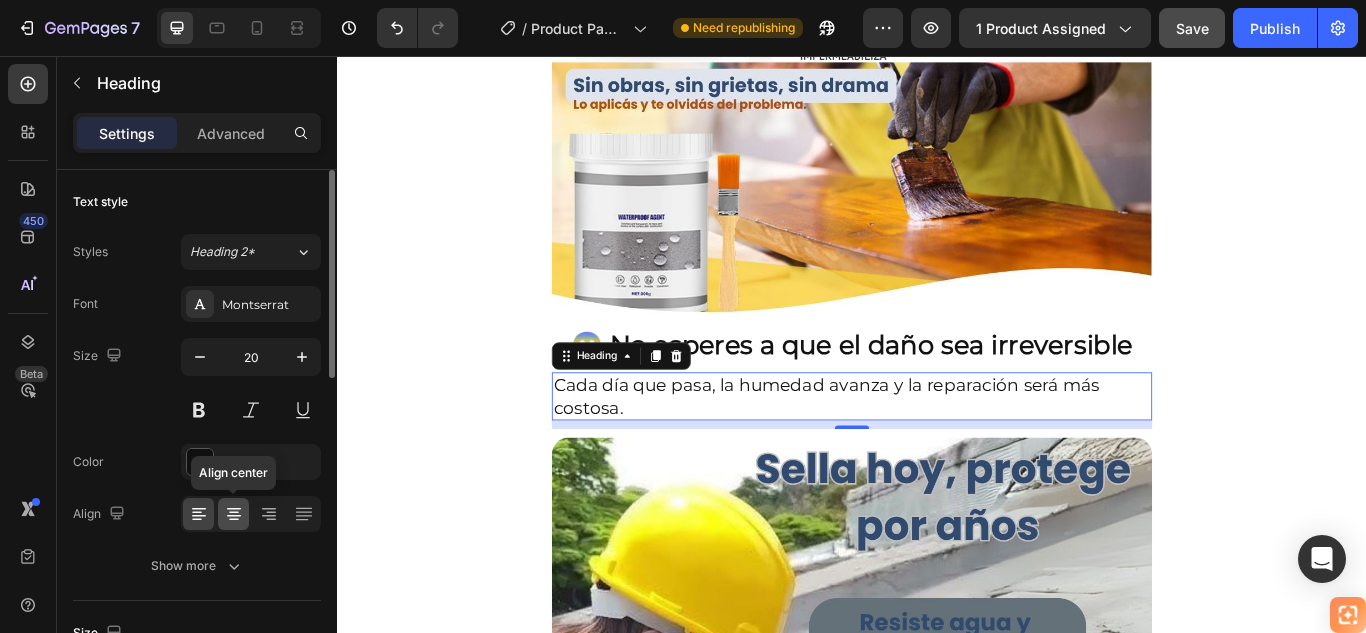 click 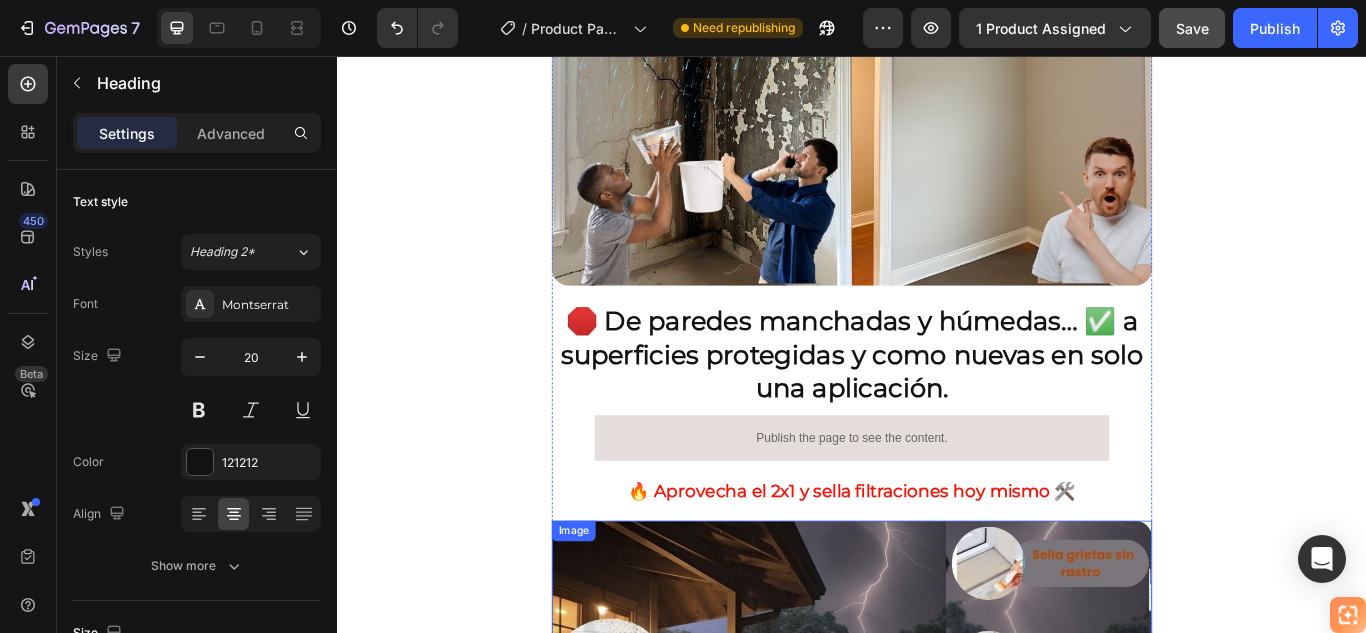 scroll, scrollTop: 2356, scrollLeft: 0, axis: vertical 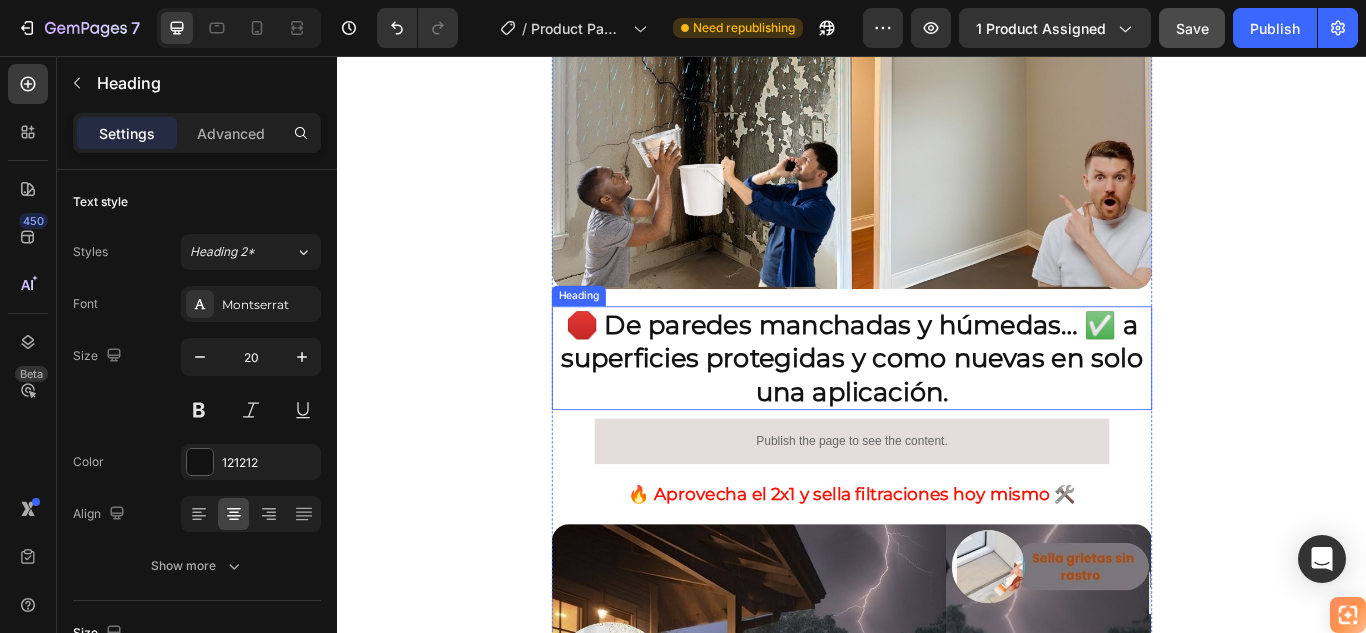 click on "🛑 De paredes manchadas y húmedas… ✅ a superficies protegidas y como nuevas en solo una aplicación." at bounding box center [937, 408] 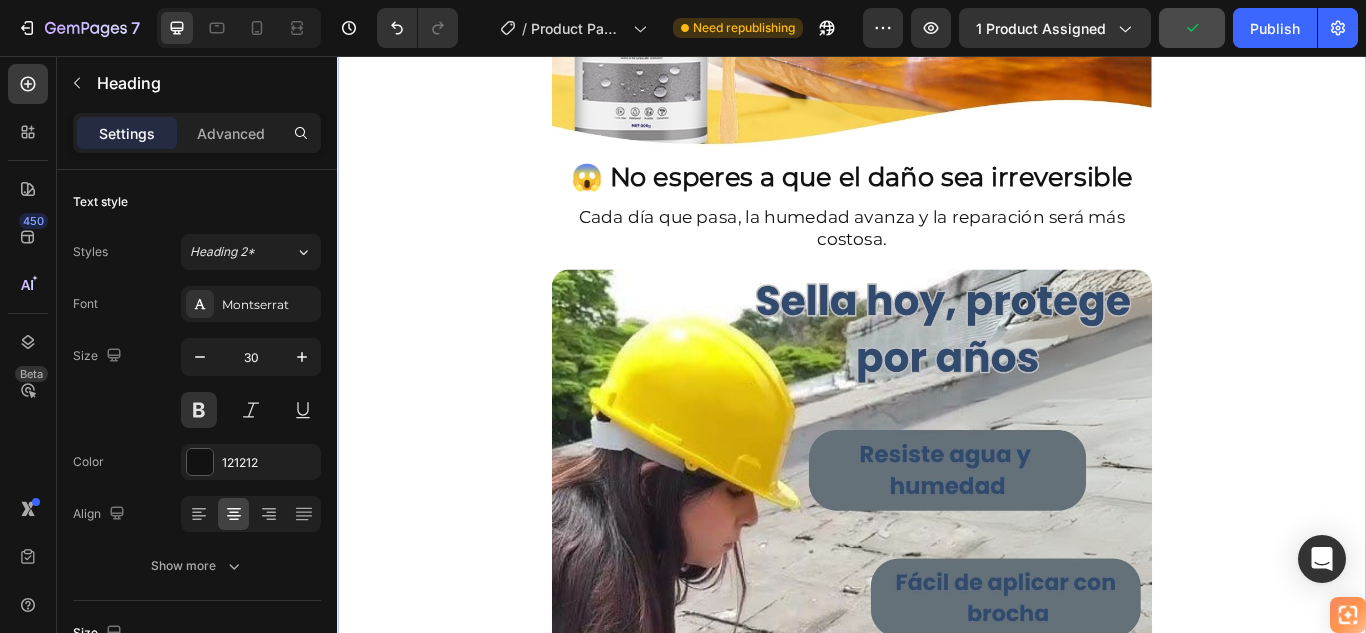 scroll, scrollTop: 3756, scrollLeft: 0, axis: vertical 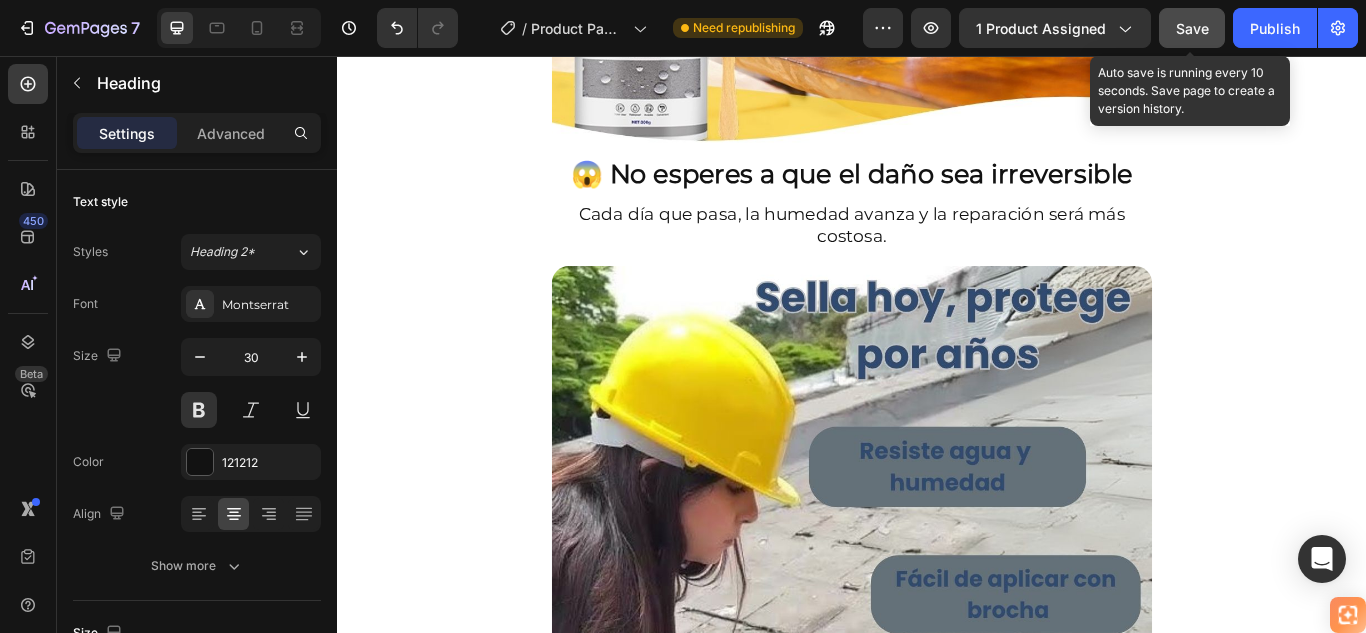 click on "Save" at bounding box center (1192, 28) 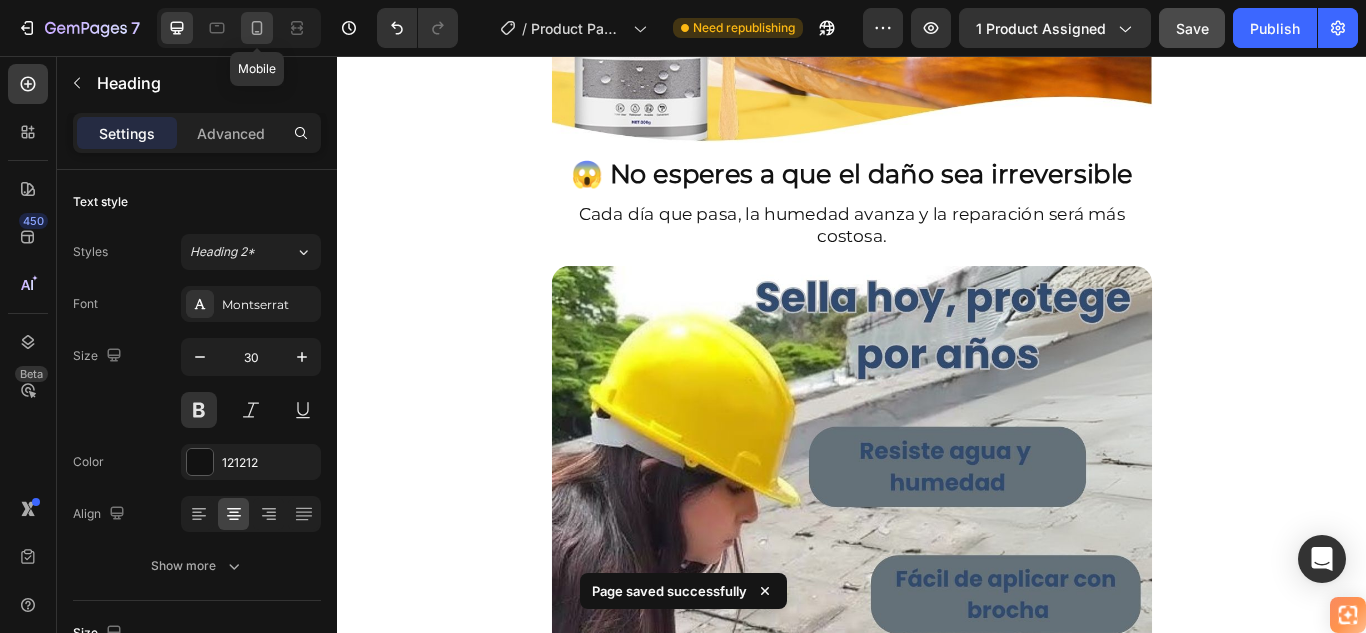 click 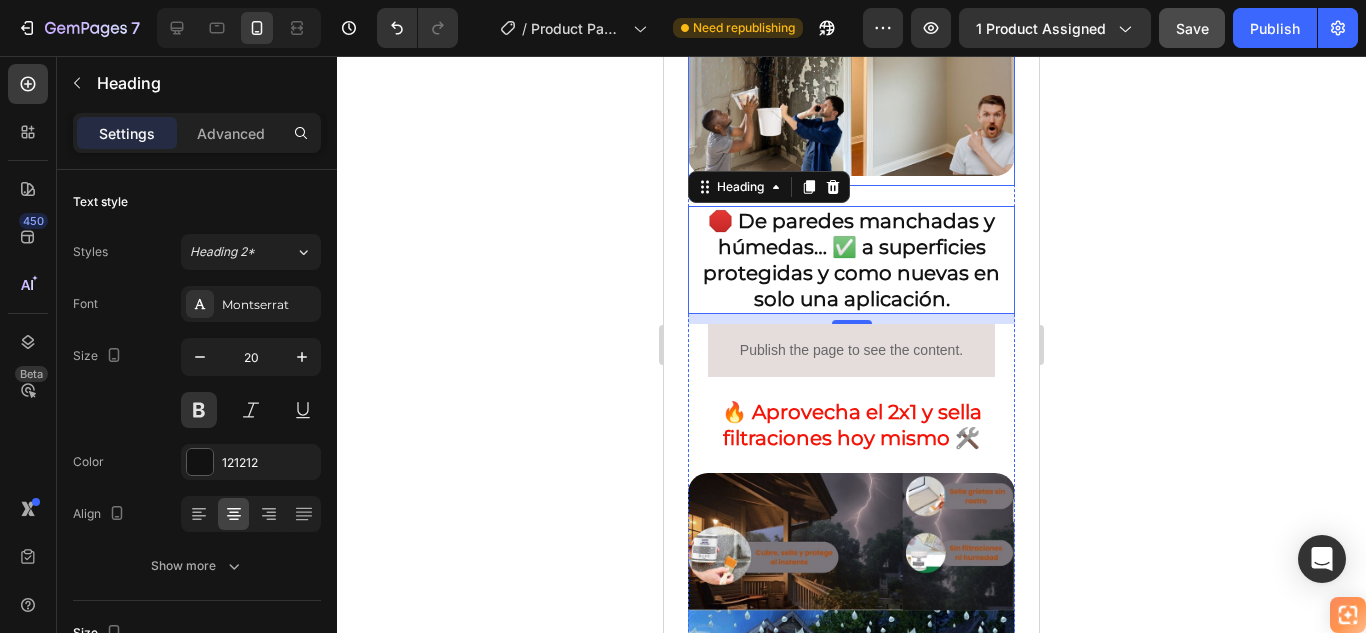 scroll, scrollTop: 1377, scrollLeft: 0, axis: vertical 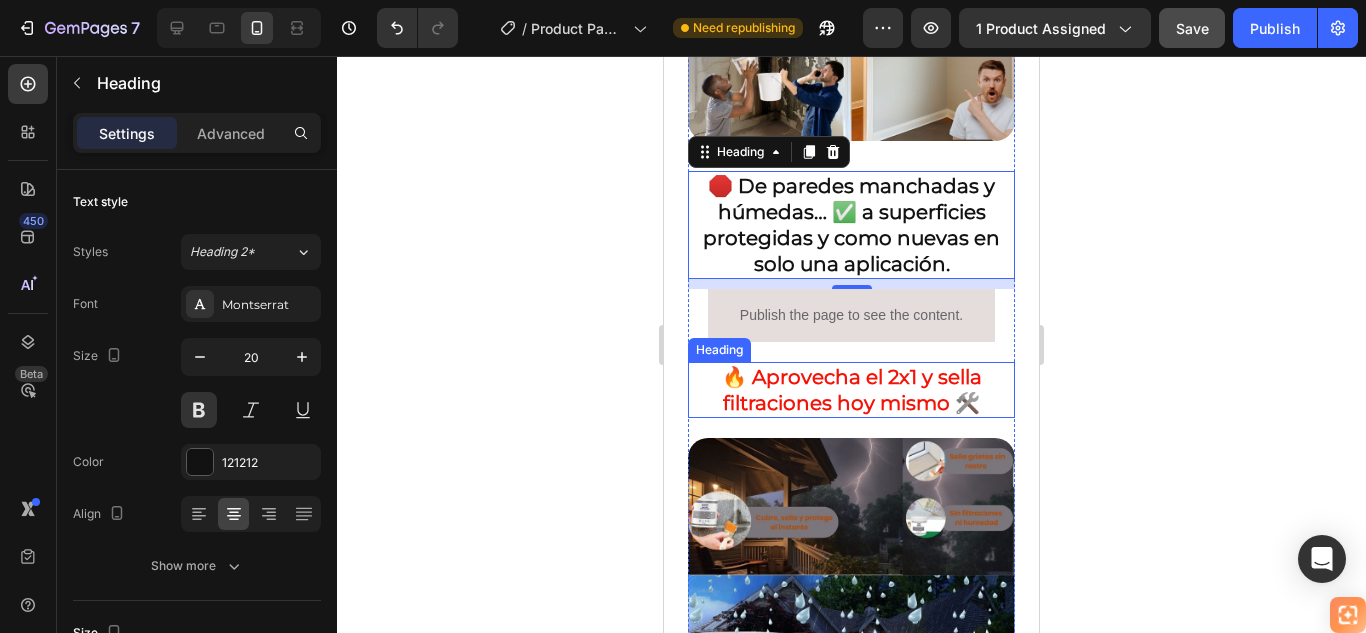 click on "🔥 Aprovecha el 2x1 y sella filtraciones hoy mismo 🛠️" at bounding box center [851, 390] 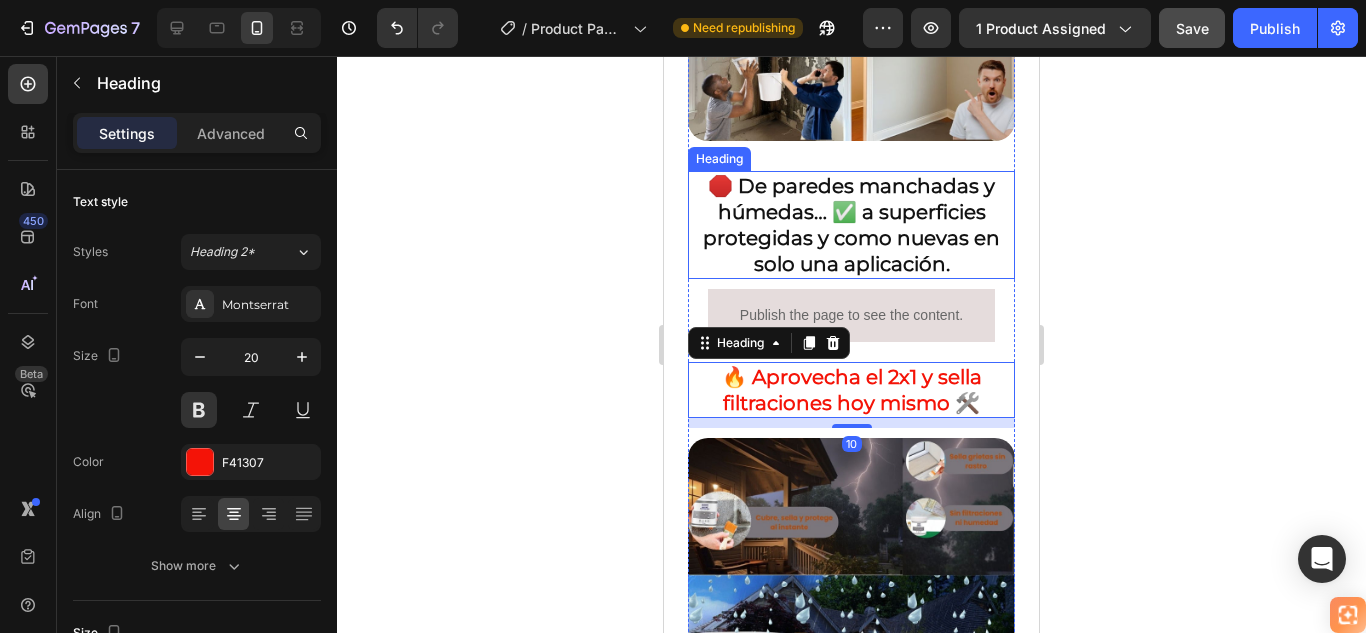 click on "🛑 De paredes manchadas y húmedas… ✅ a superficies protegidas y como nuevas en solo una aplicación." at bounding box center [851, 225] 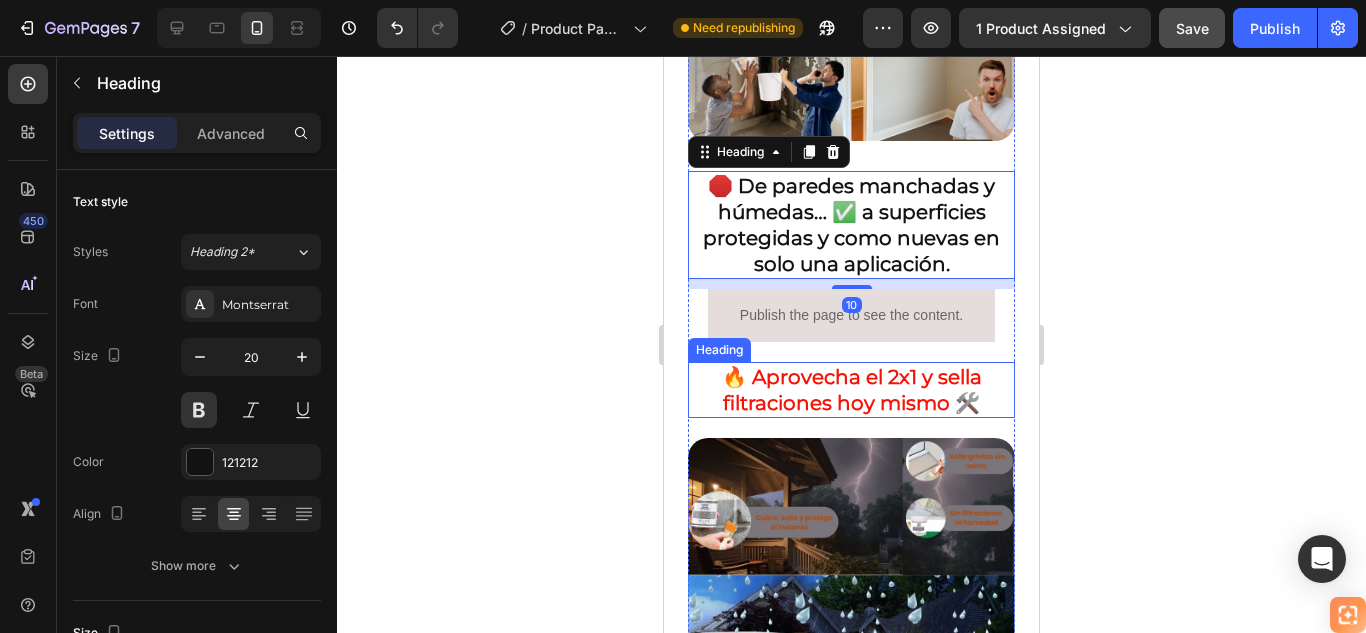 click on "🔥 Aprovecha el 2x1 y sella filtraciones hoy mismo 🛠️" at bounding box center [851, 390] 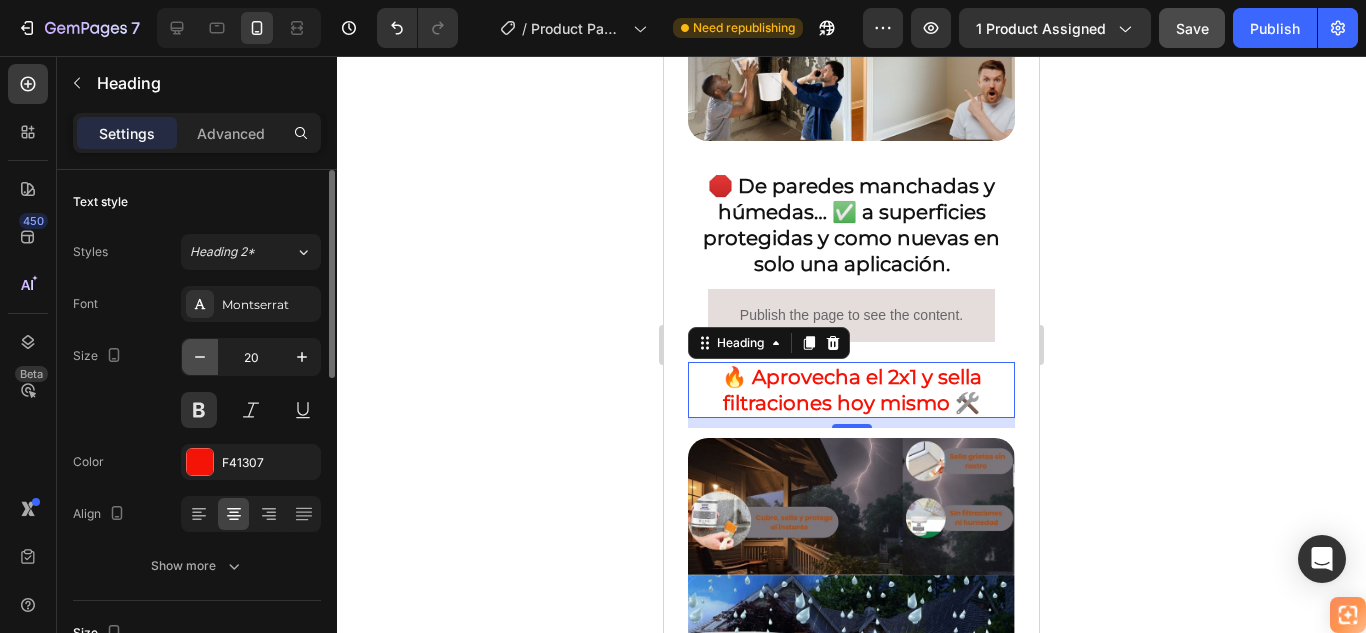 click 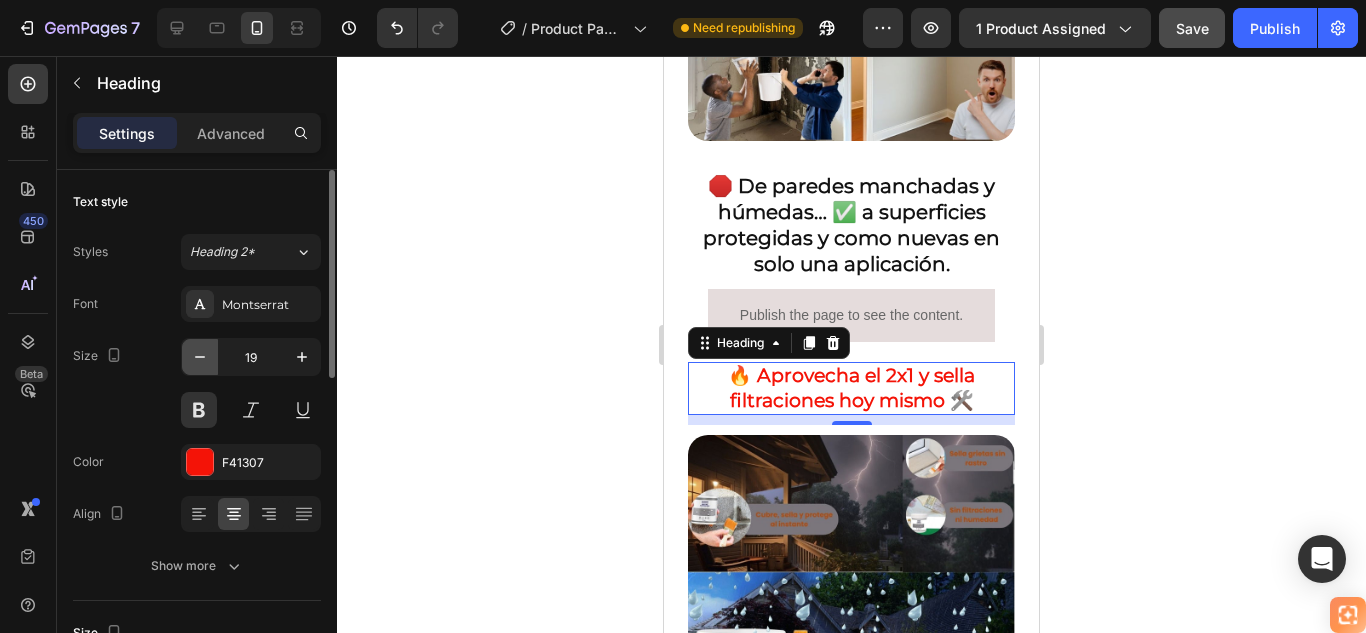 click 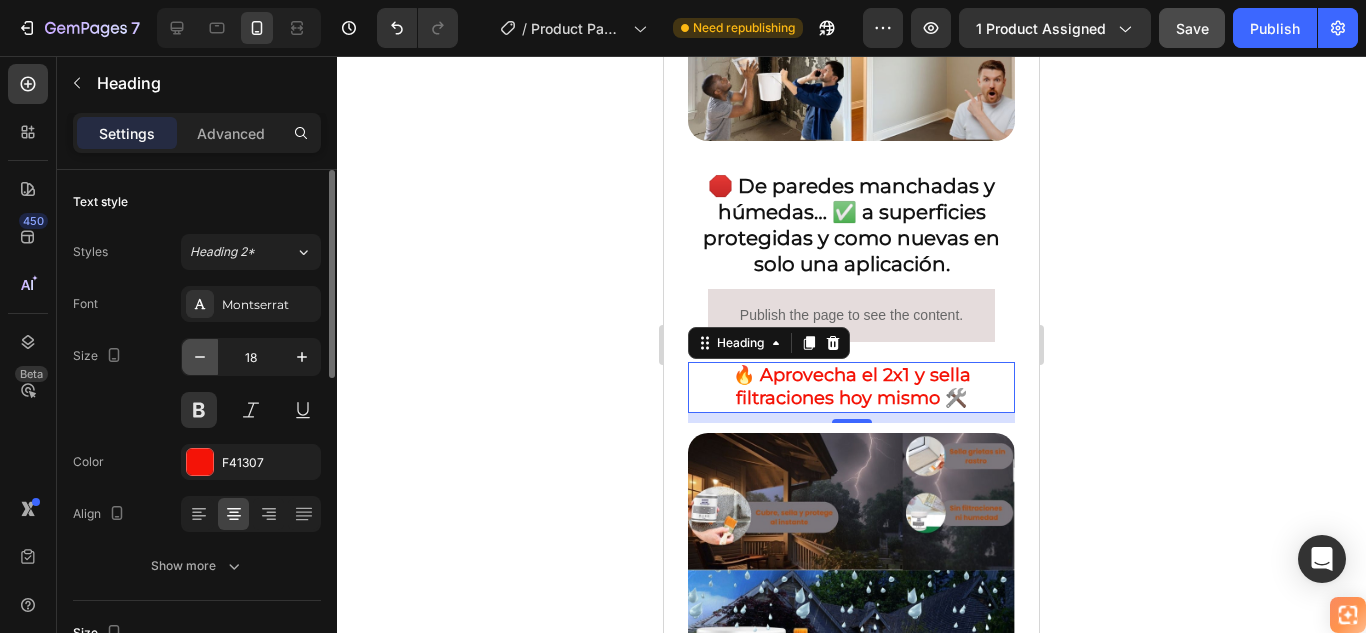 click 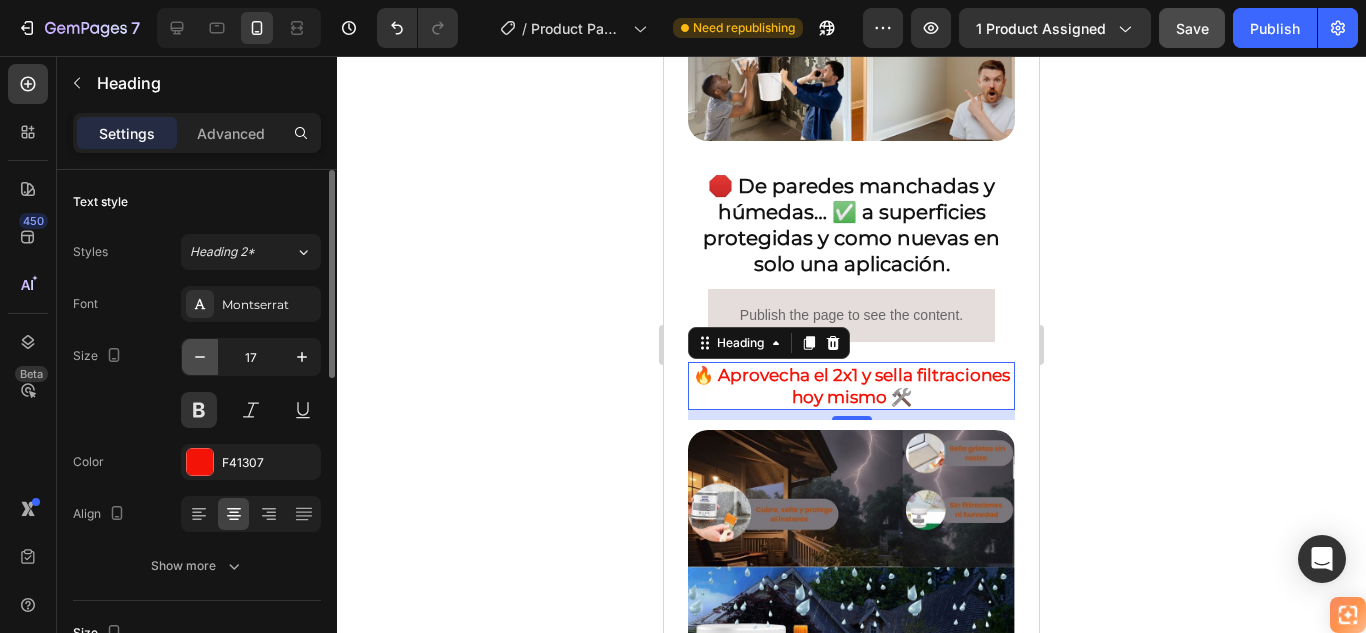 click 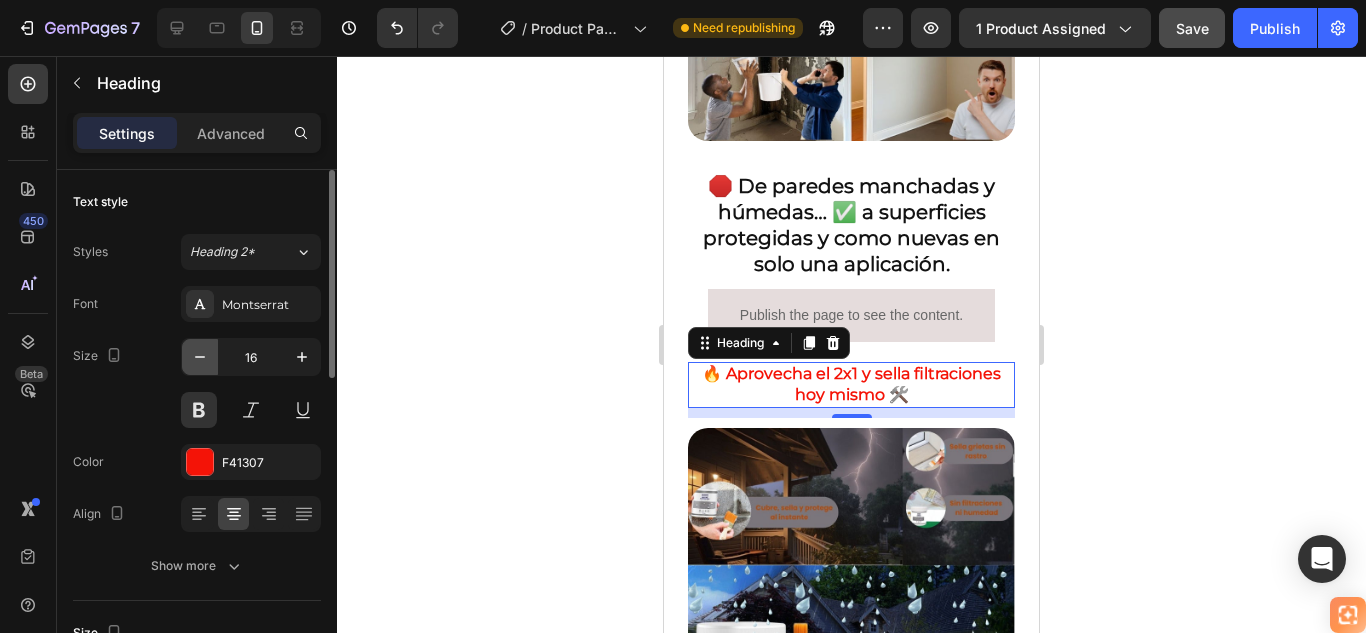 click 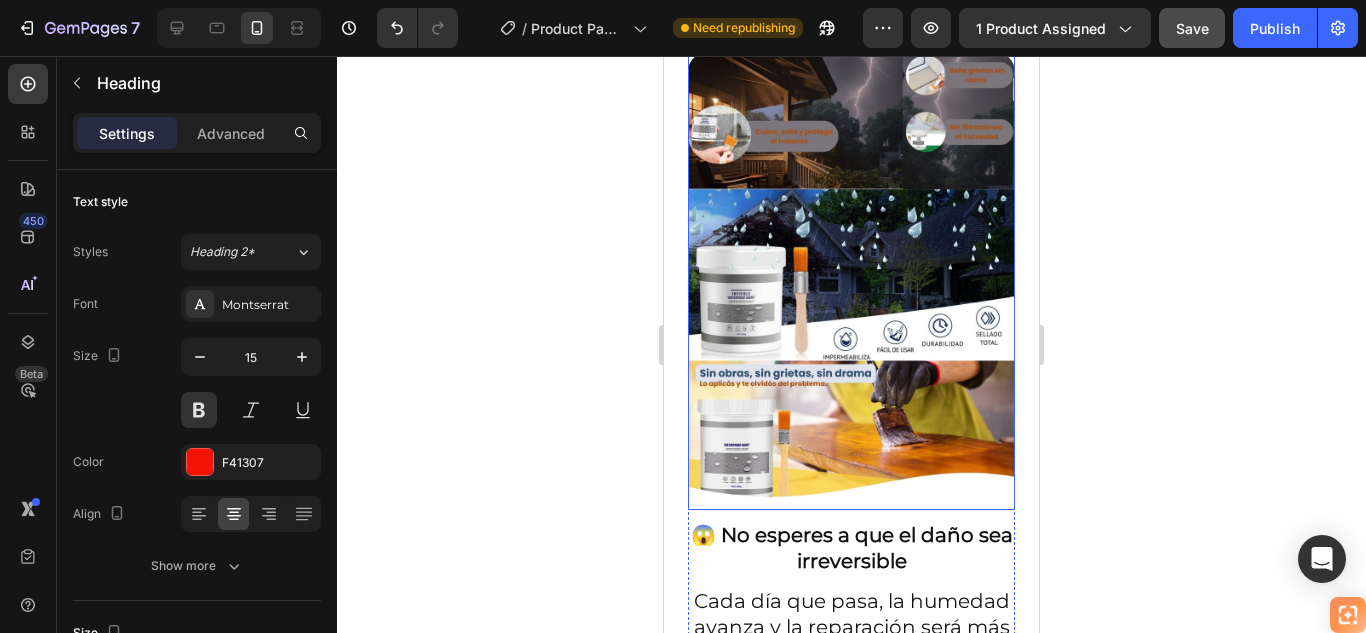 scroll, scrollTop: 1777, scrollLeft: 0, axis: vertical 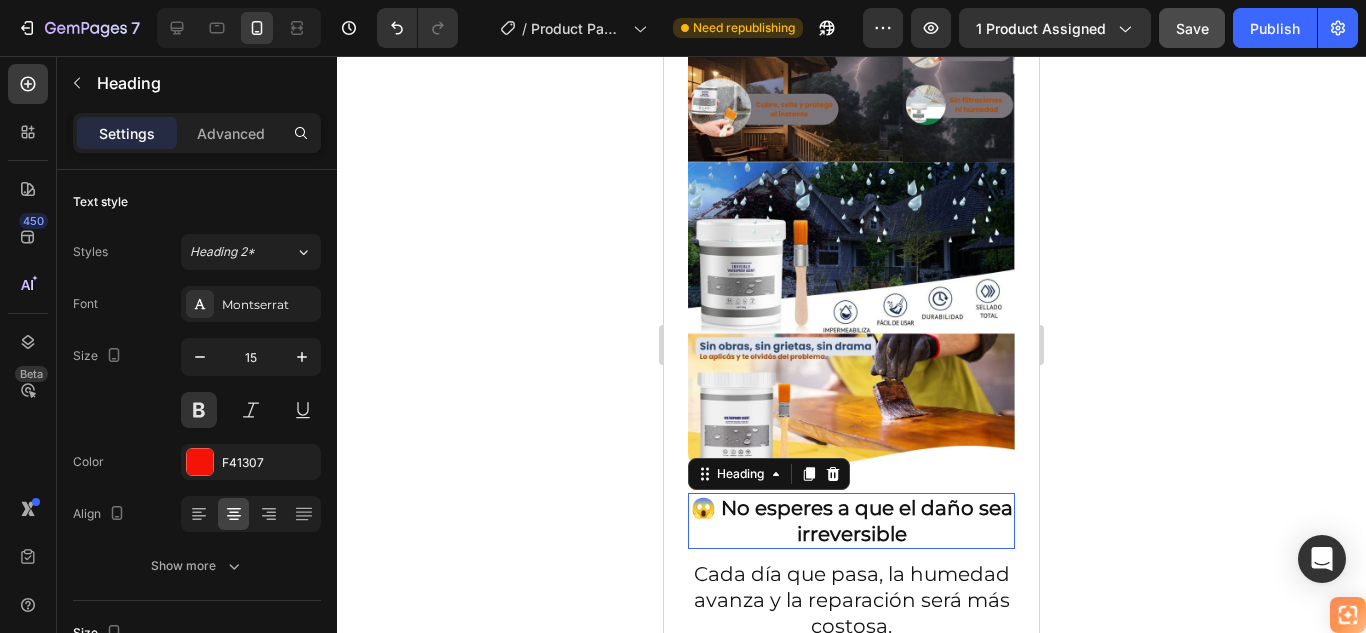 click on "😱 No esperes a que el daño sea irreversible" at bounding box center [851, 521] 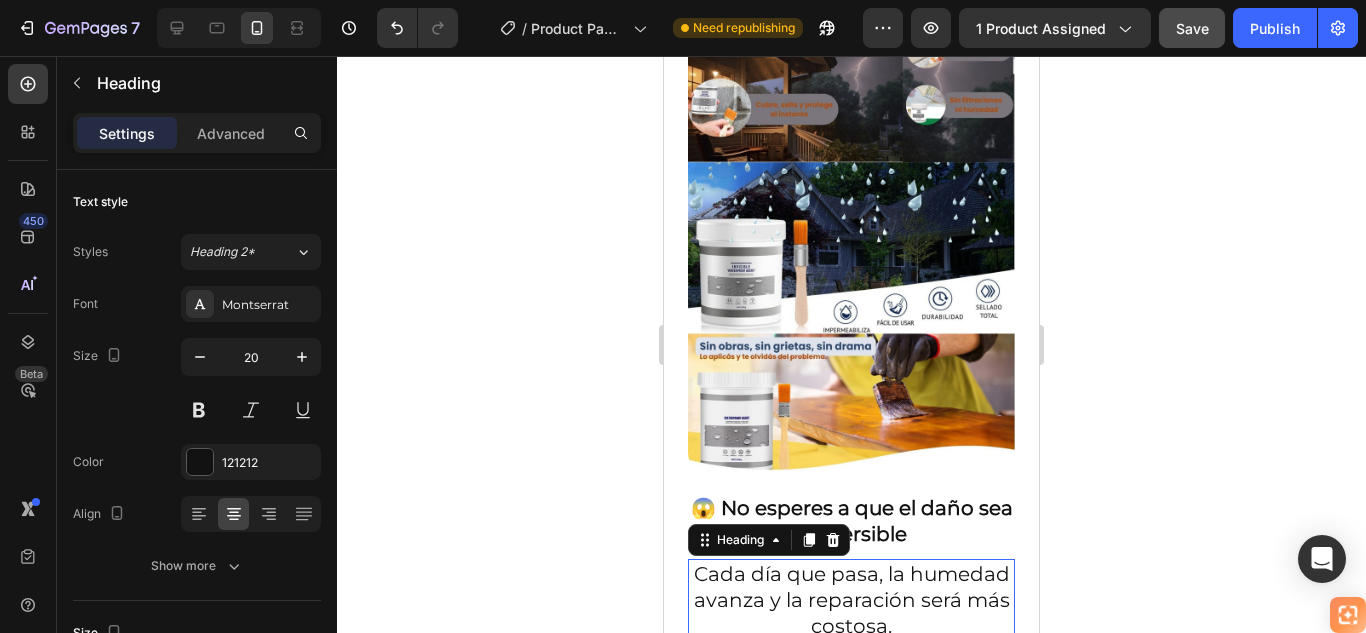 click on "Cada día que pasa, la humedad avanza y la reparación será más costosa." at bounding box center [851, 600] 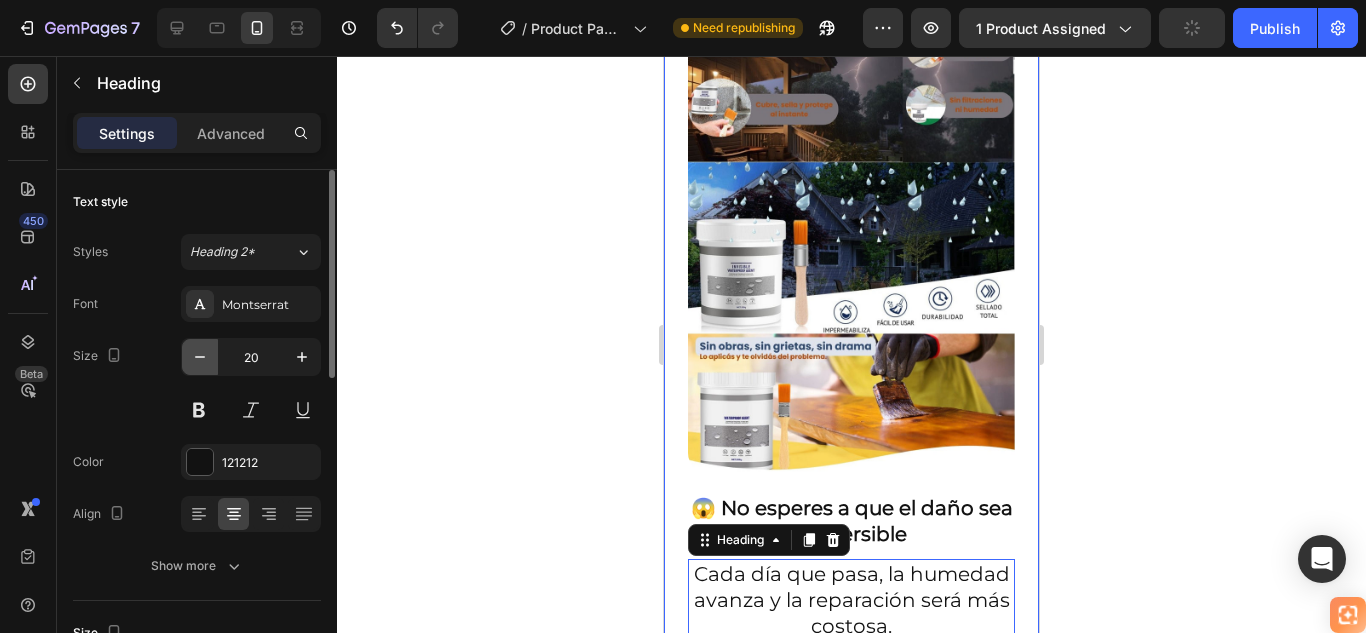 click 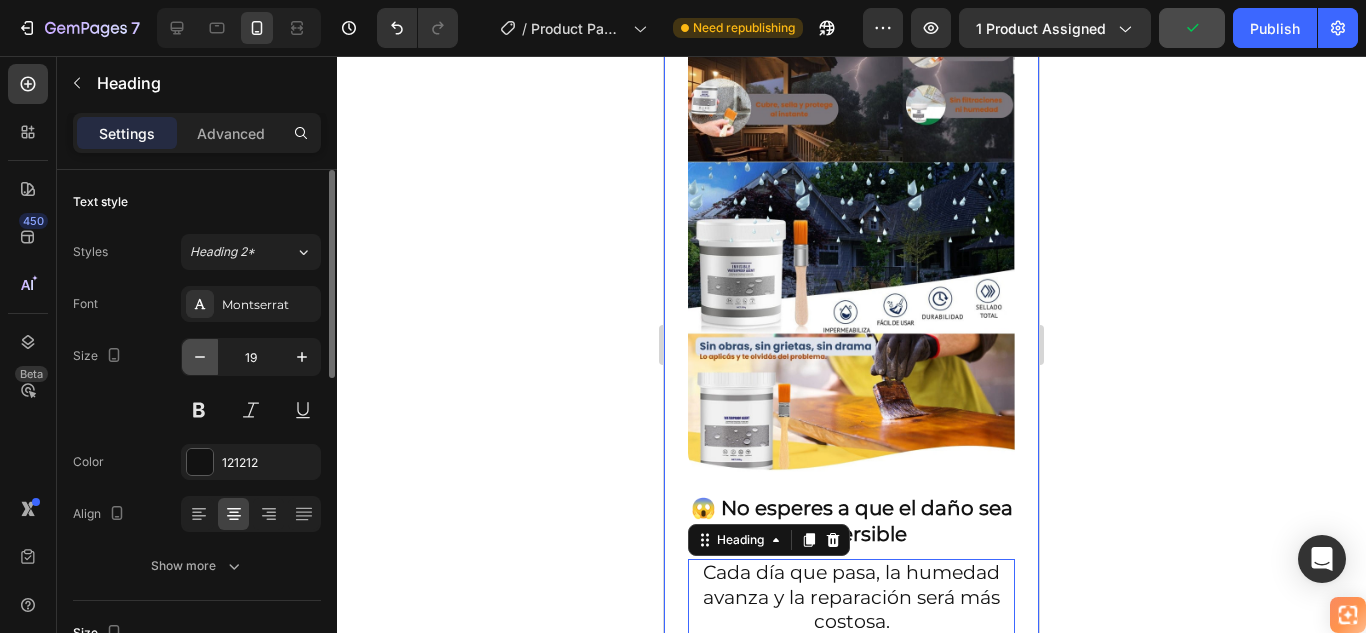 click 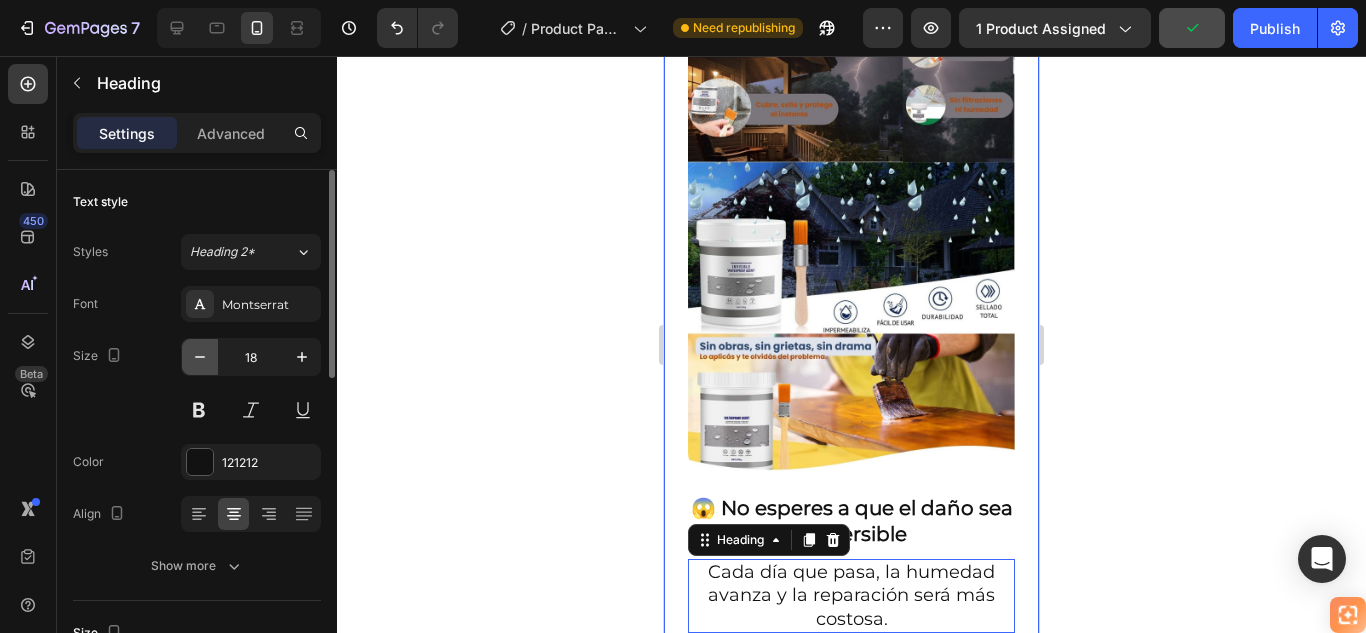 click 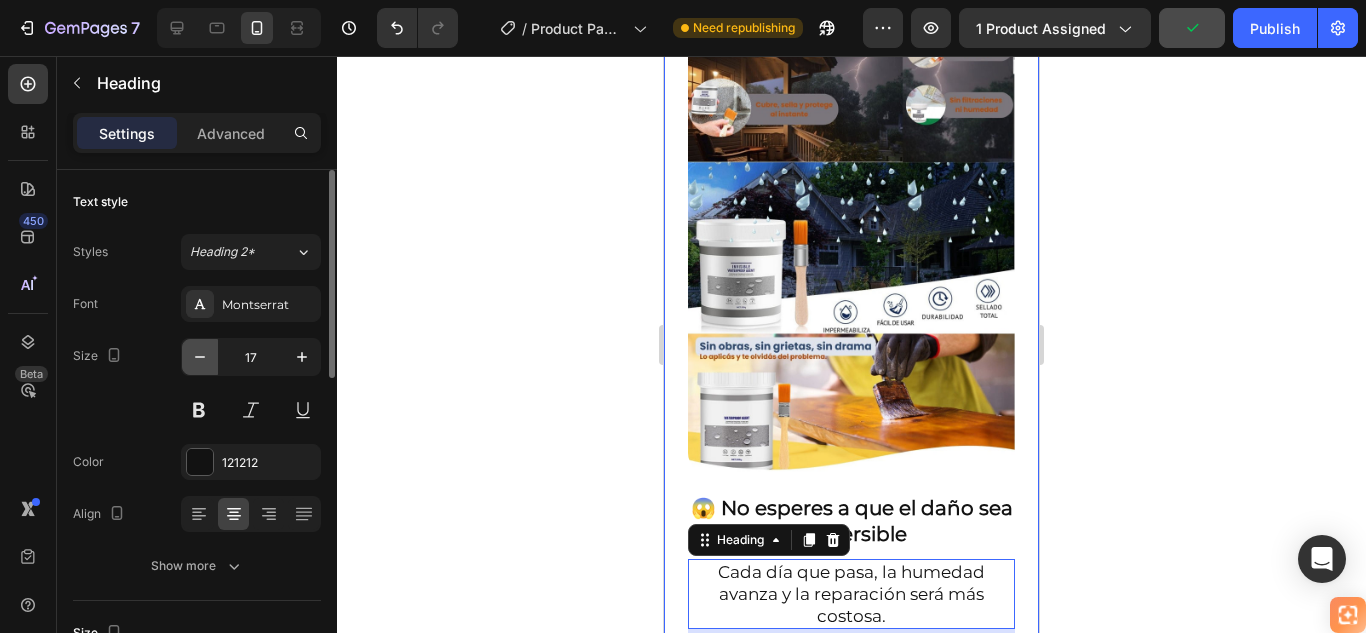 click 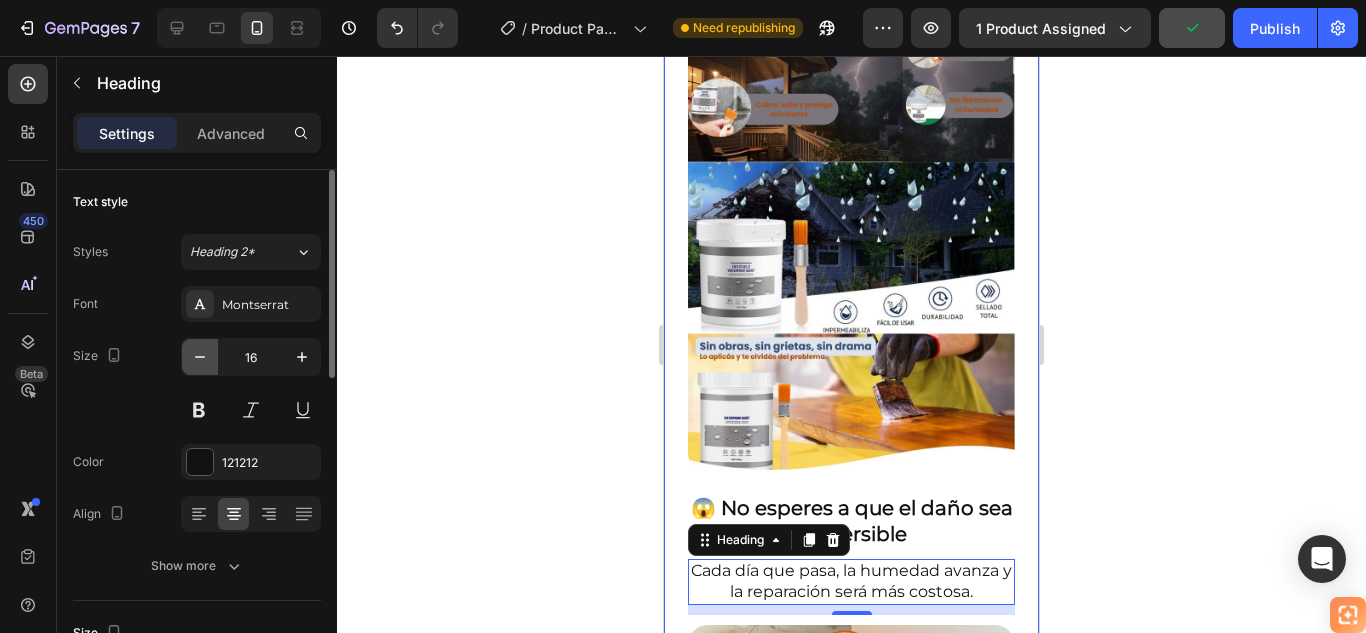 click 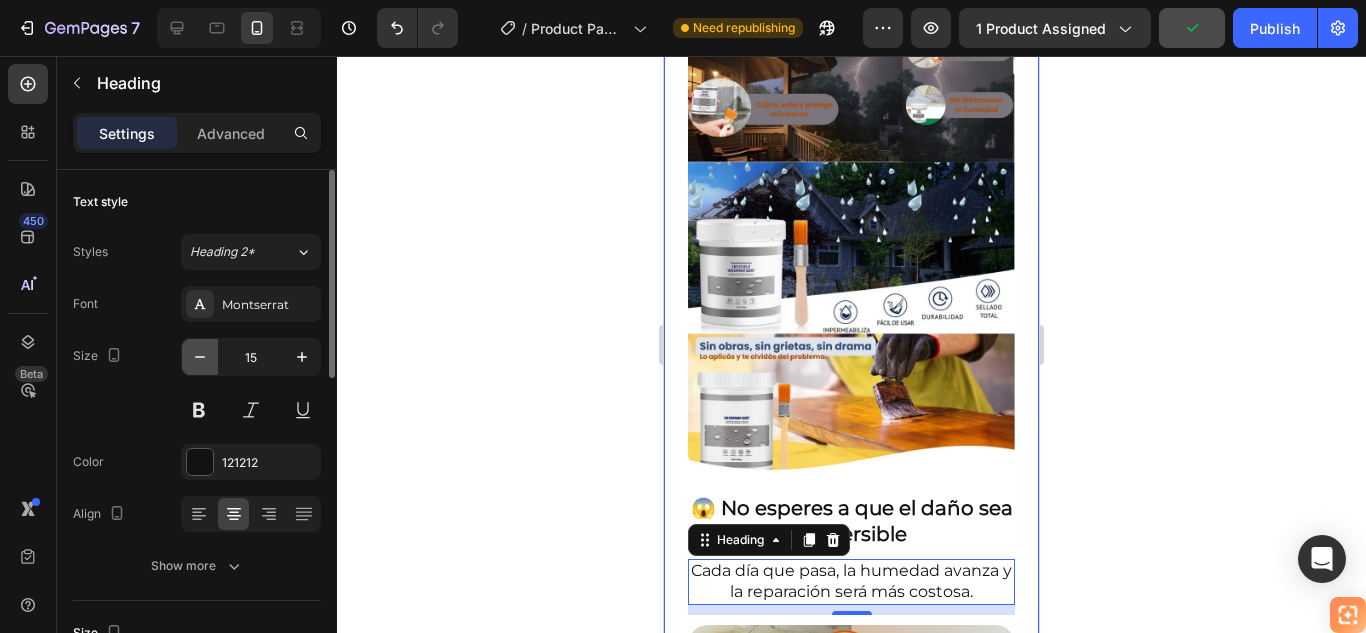 click 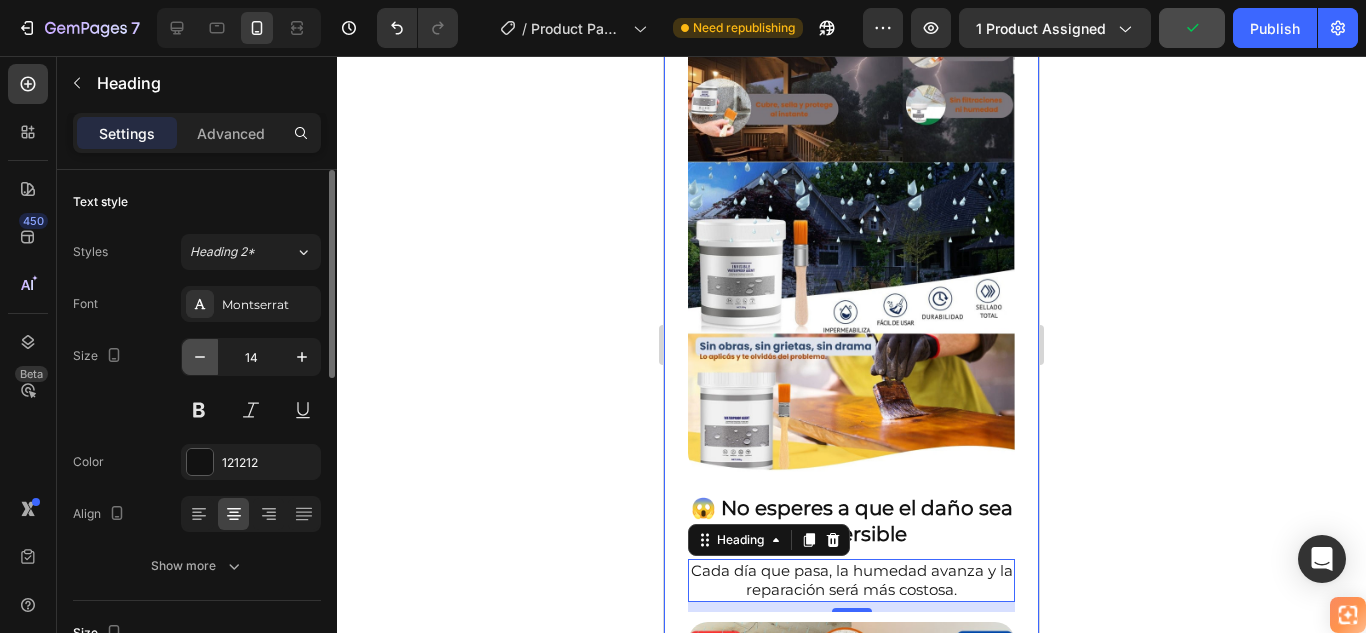click 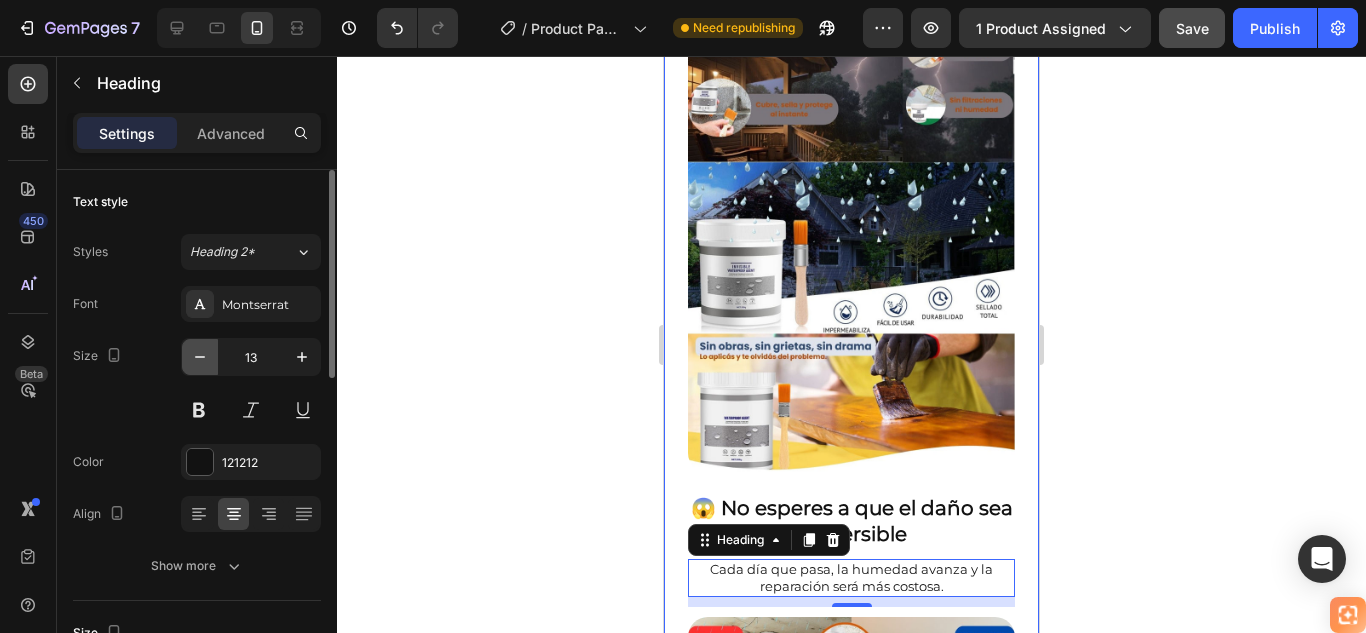 click 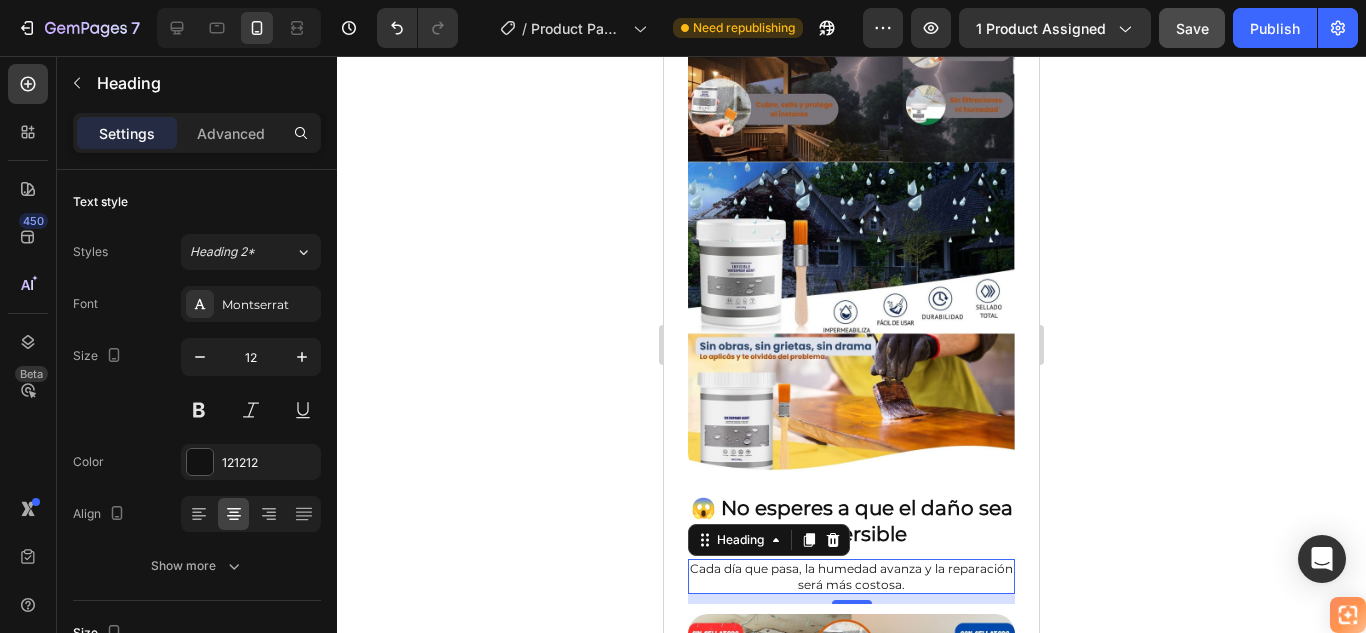 click 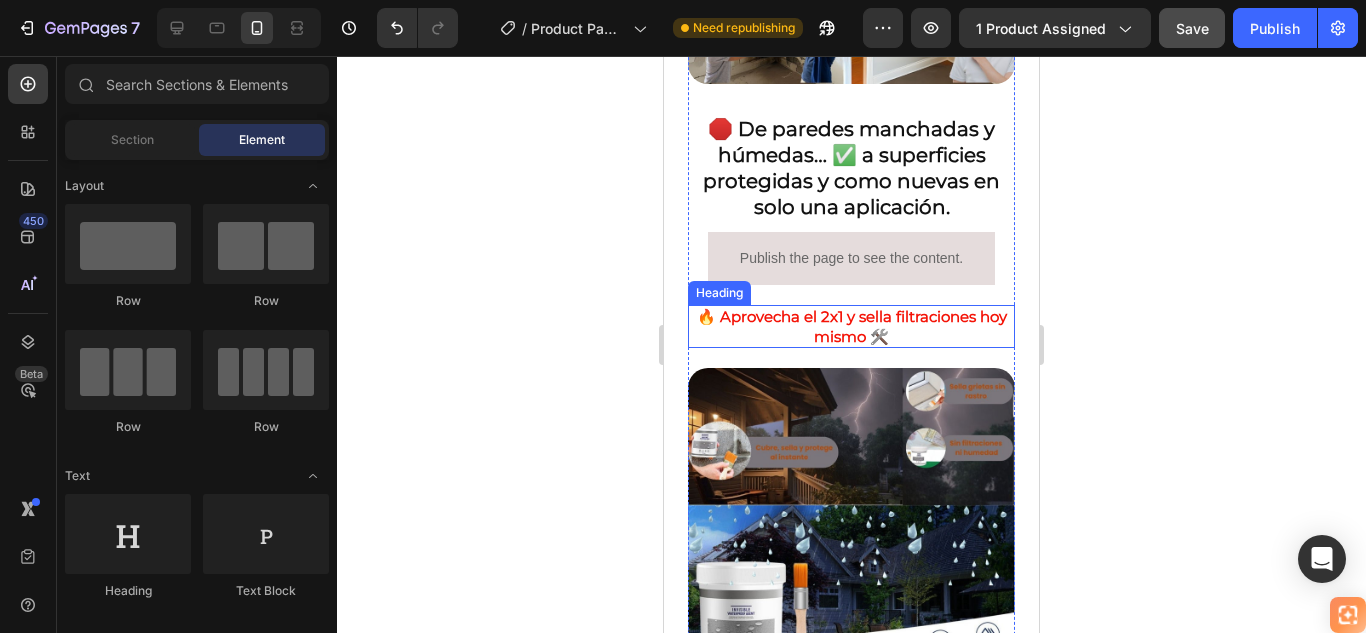 scroll, scrollTop: 1377, scrollLeft: 0, axis: vertical 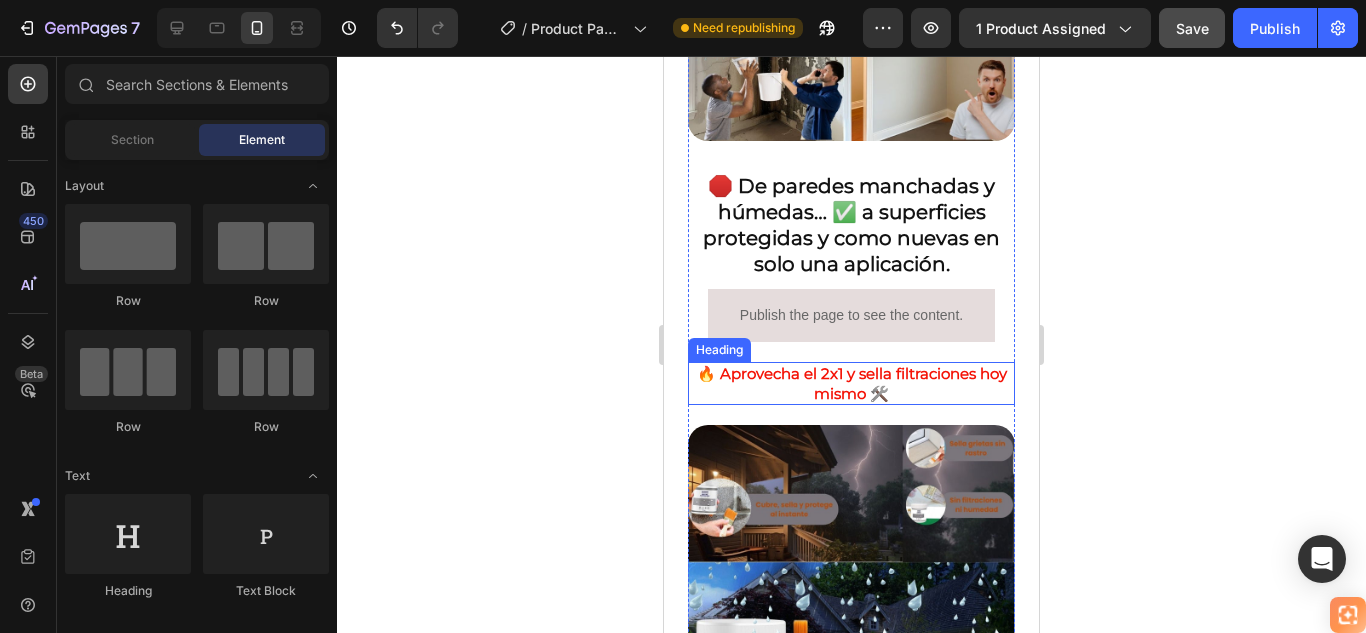 click on "🔥 Aprovecha el 2x1 y sella filtraciones hoy mismo 🛠️" at bounding box center [851, 383] 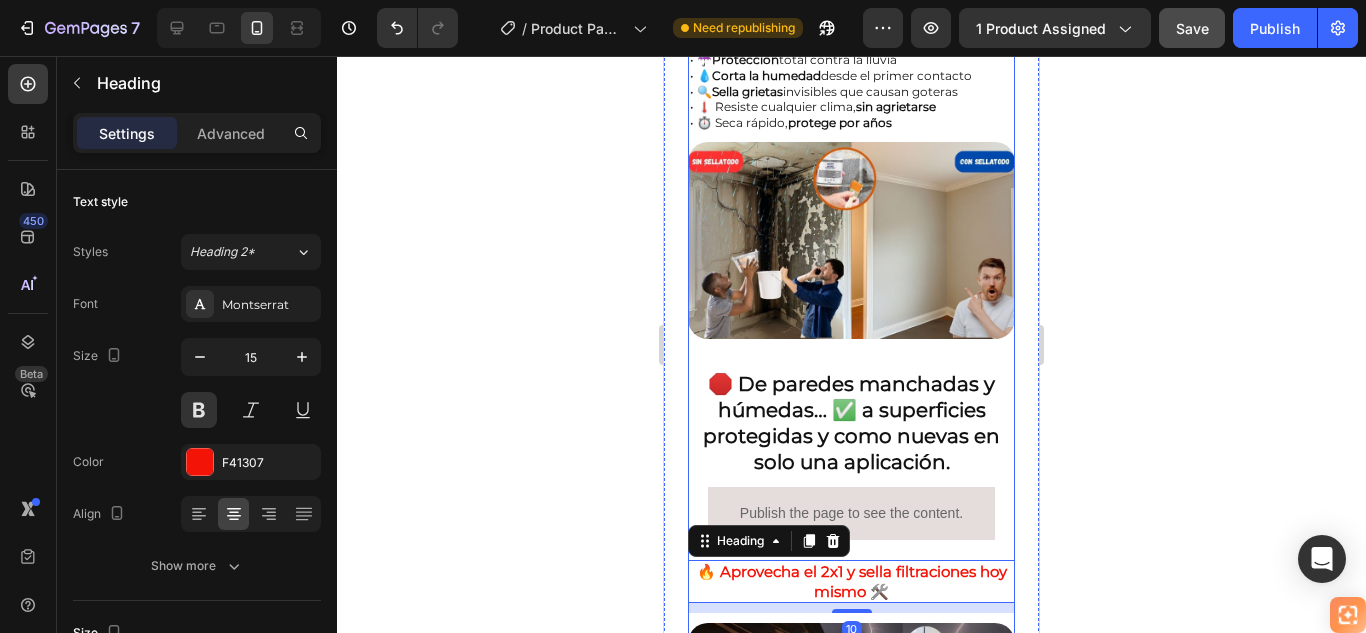 scroll, scrollTop: 1177, scrollLeft: 0, axis: vertical 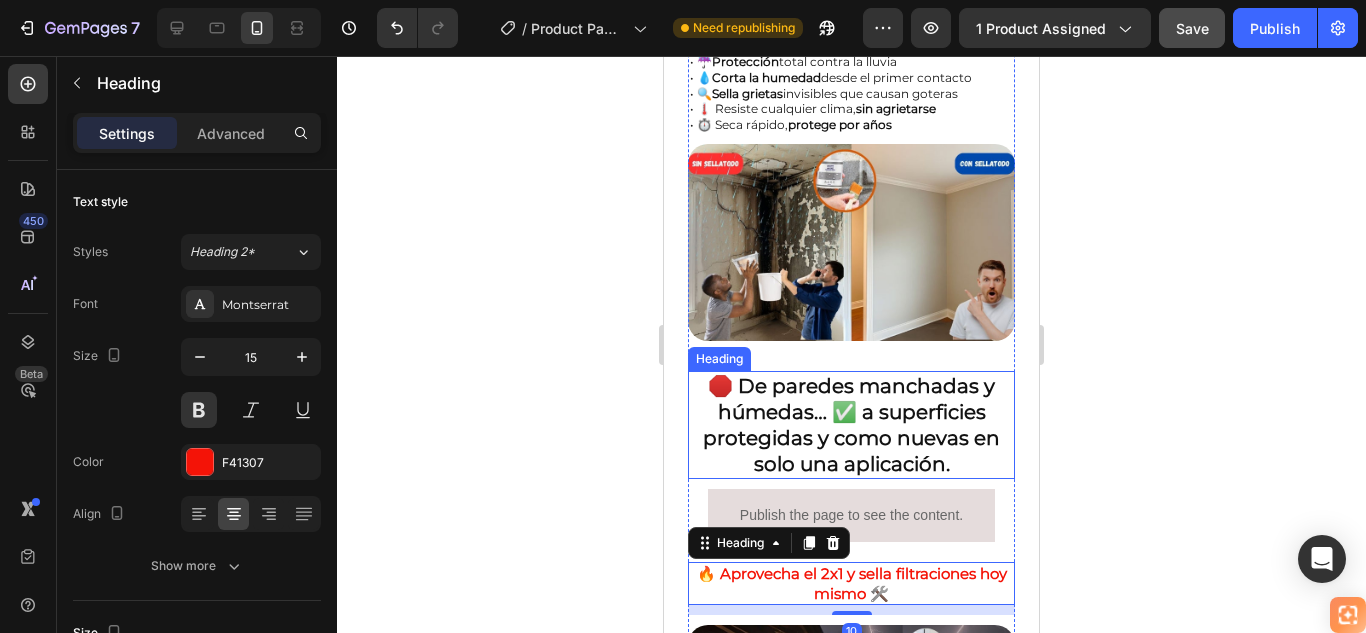 click on "🛑 De paredes manchadas y húmedas… ✅ a superficies protegidas y como nuevas en solo una aplicación." at bounding box center [851, 425] 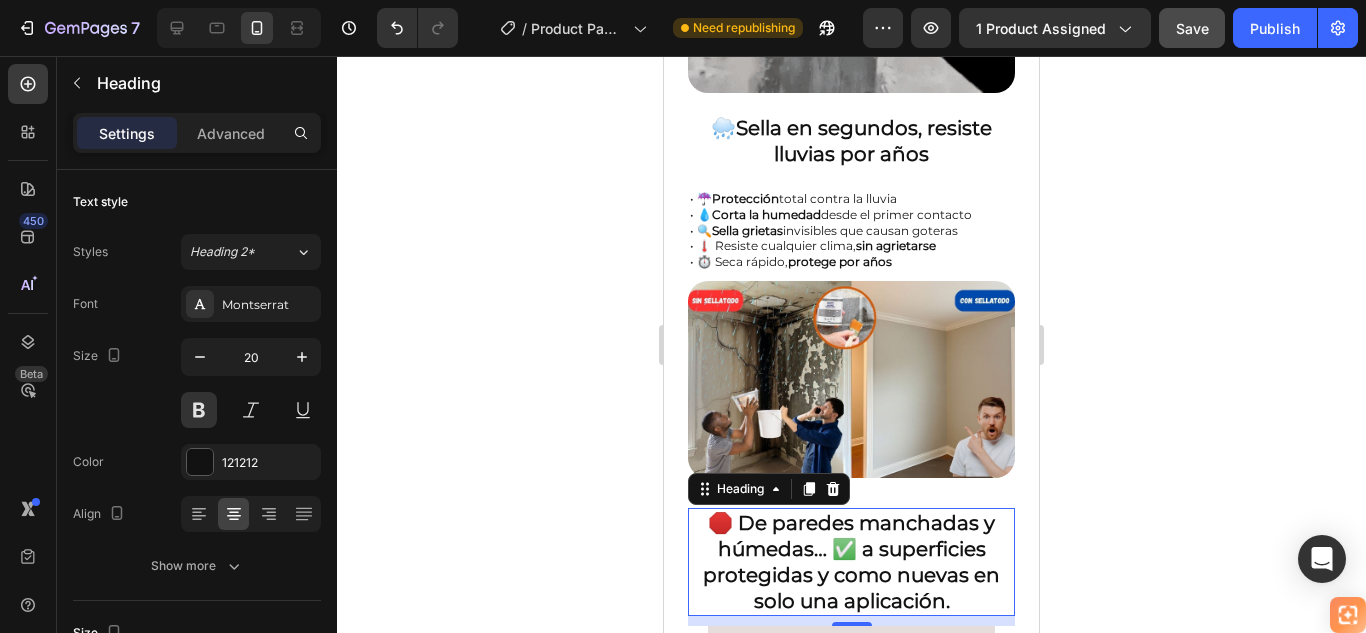 scroll, scrollTop: 877, scrollLeft: 0, axis: vertical 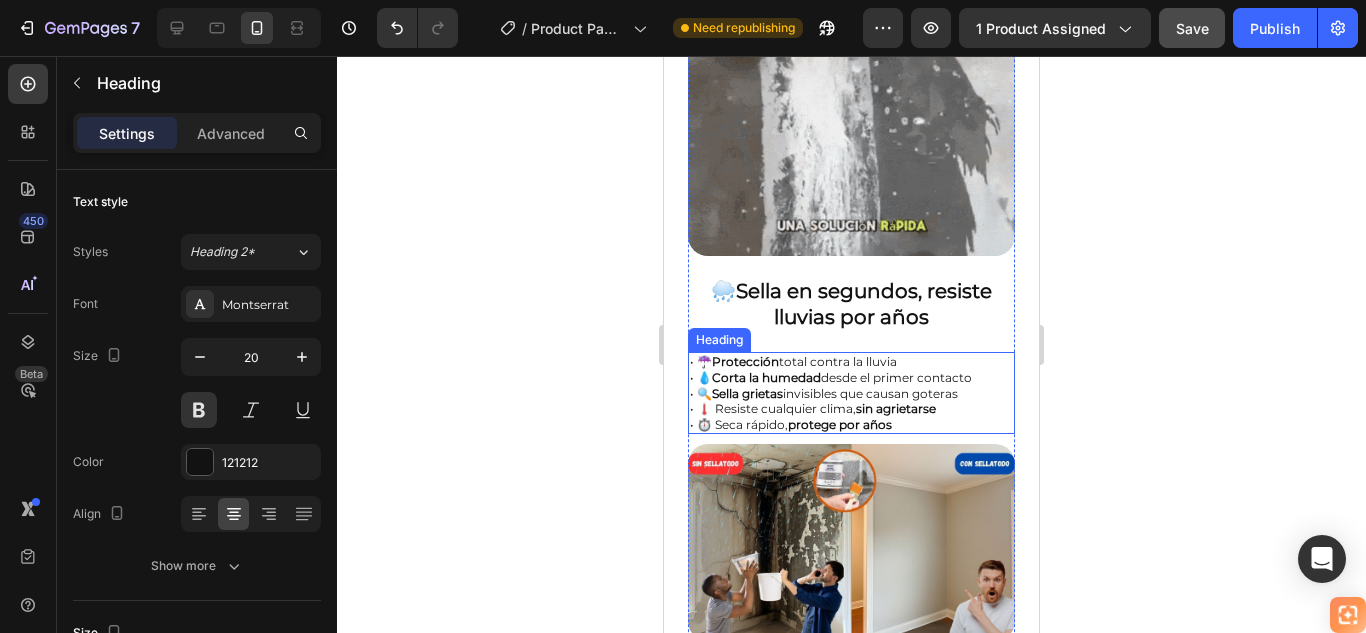 click on "• ☔  Protección  total contra la lluvia • 💧  Corta la humedad  desde el primer contacto • 🔍  Sella grietas  invisibles que causan goteras • 🌡️ Resiste cualquier clima,  sin agrietarse • ⏱️ Seca rápido,  protege por años" at bounding box center (851, 393) 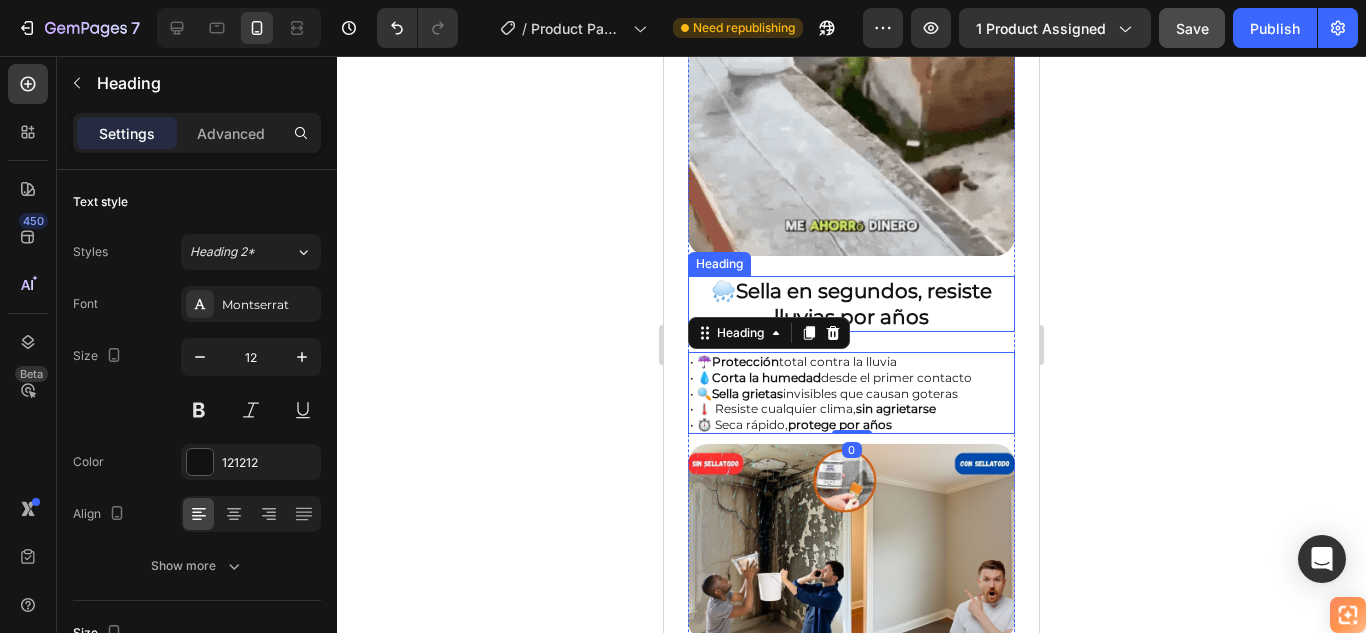 click on "Sella en segundos, resiste lluvias por años" at bounding box center (864, 304) 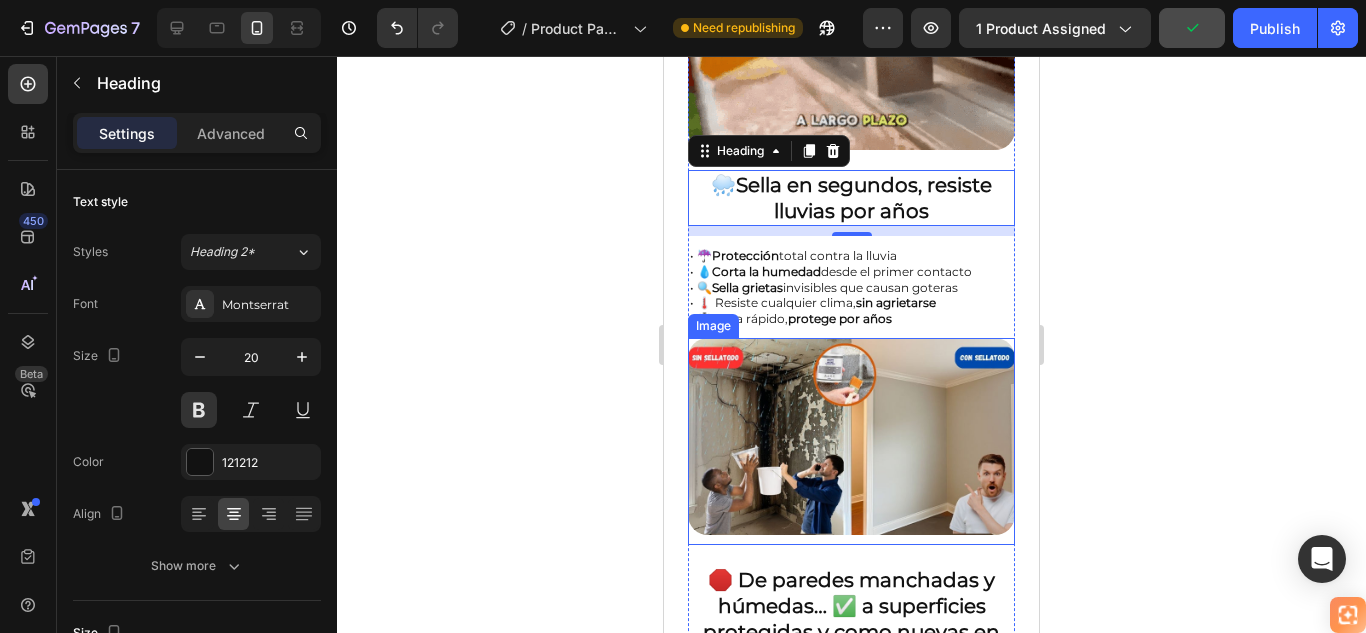 scroll, scrollTop: 1077, scrollLeft: 0, axis: vertical 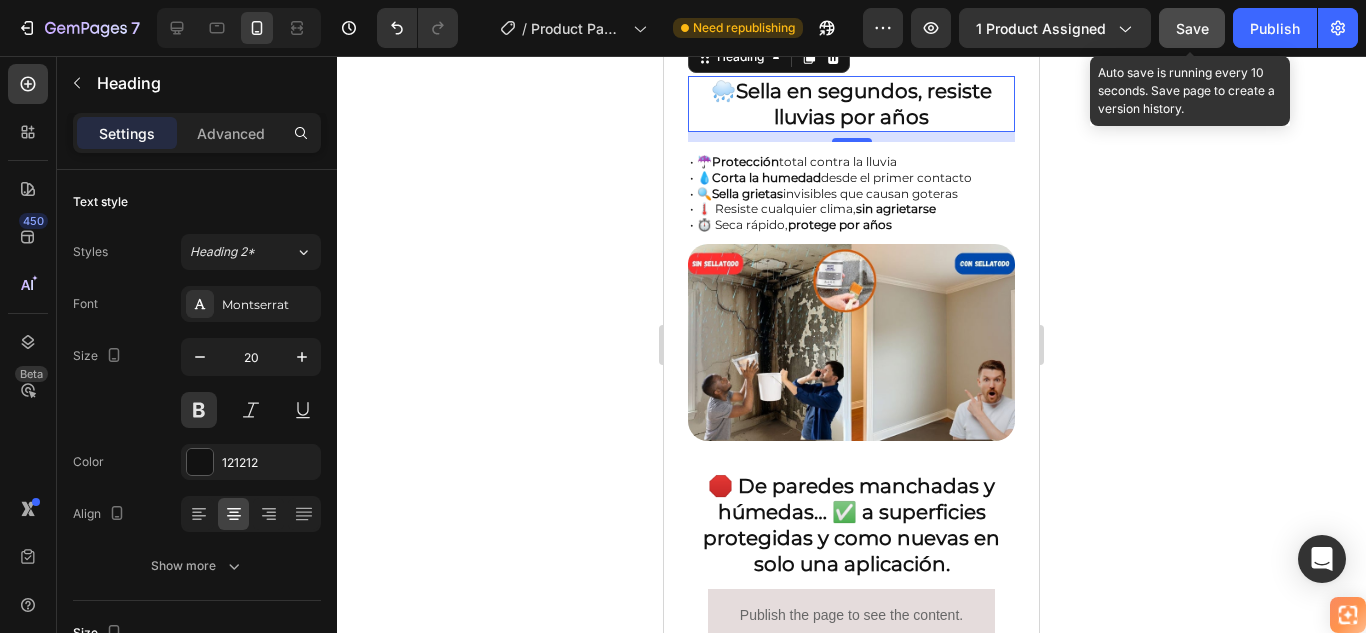 click on "Save" at bounding box center (1192, 28) 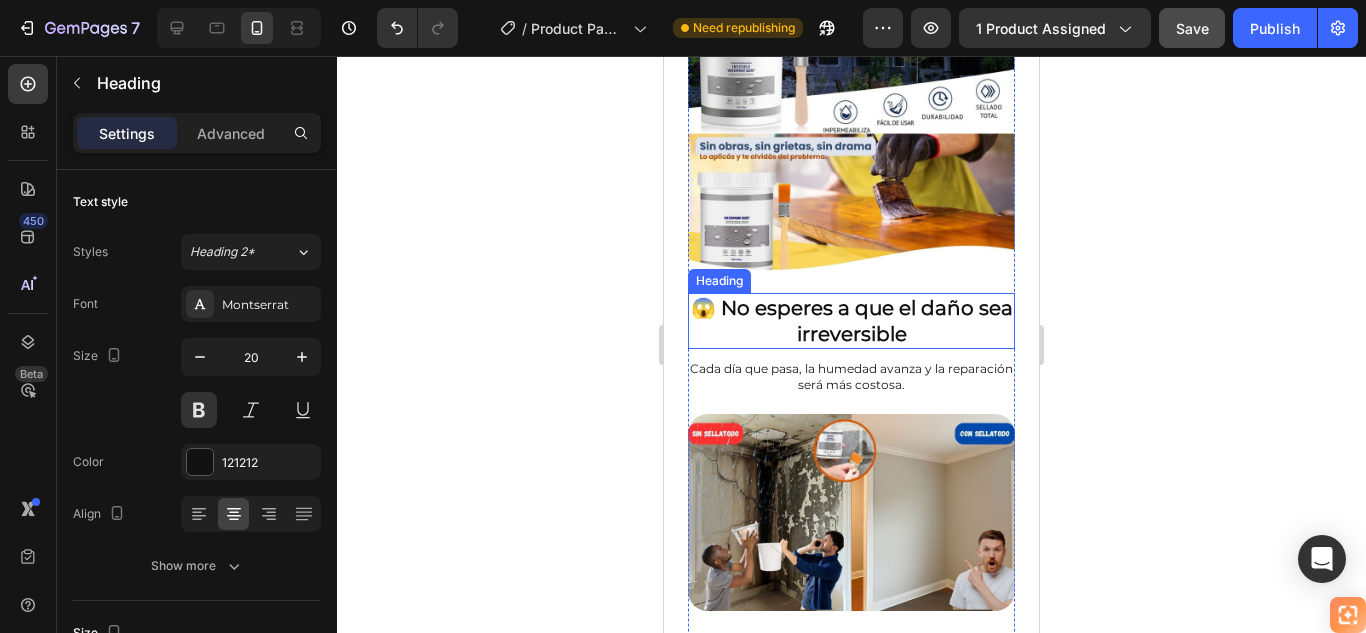 scroll, scrollTop: 2077, scrollLeft: 0, axis: vertical 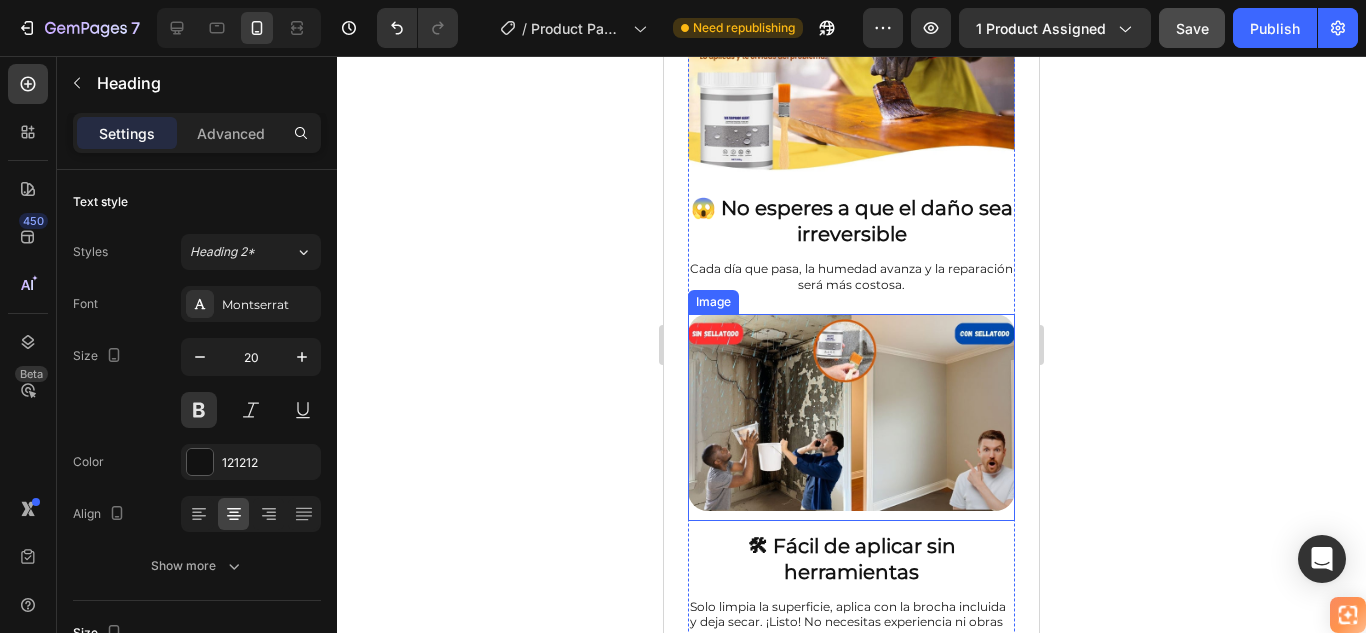 click at bounding box center [851, 412] 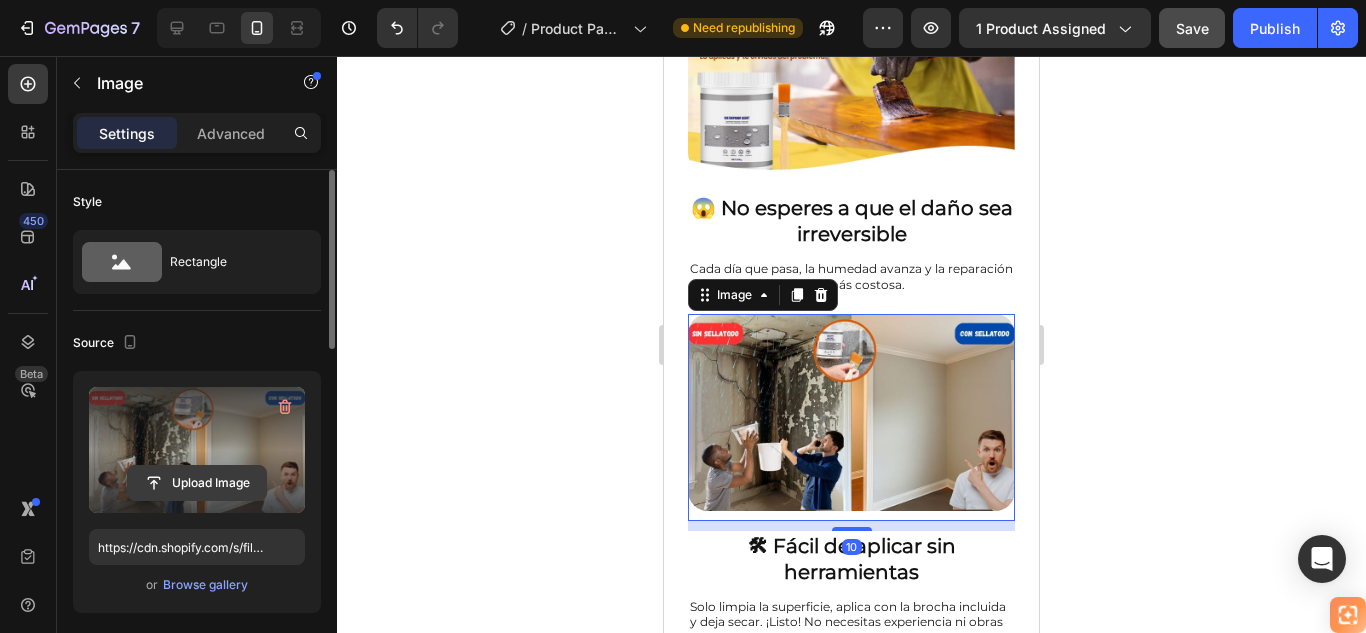 click 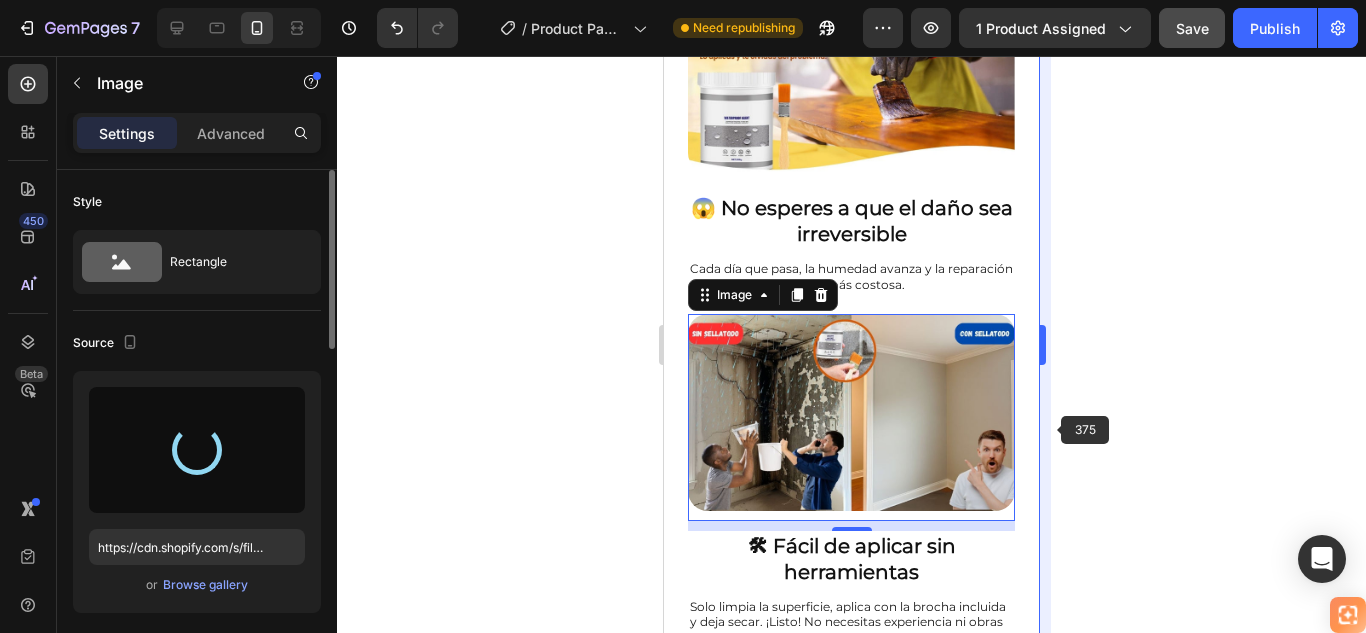 type on "https://cdn.shopify.com/s/files/1/0905/8150/0273/files/gempages_578237105528898236-760dd199-45dc-4acd-9300-66268146ff36.jpg" 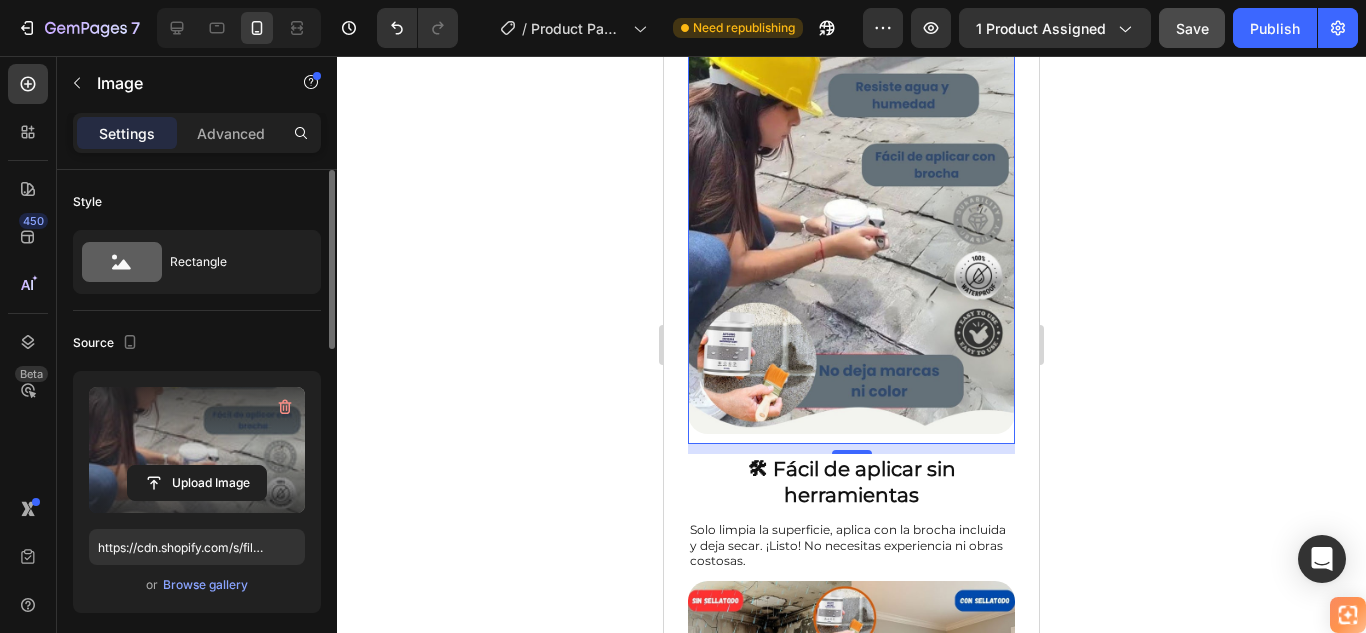 scroll, scrollTop: 2477, scrollLeft: 0, axis: vertical 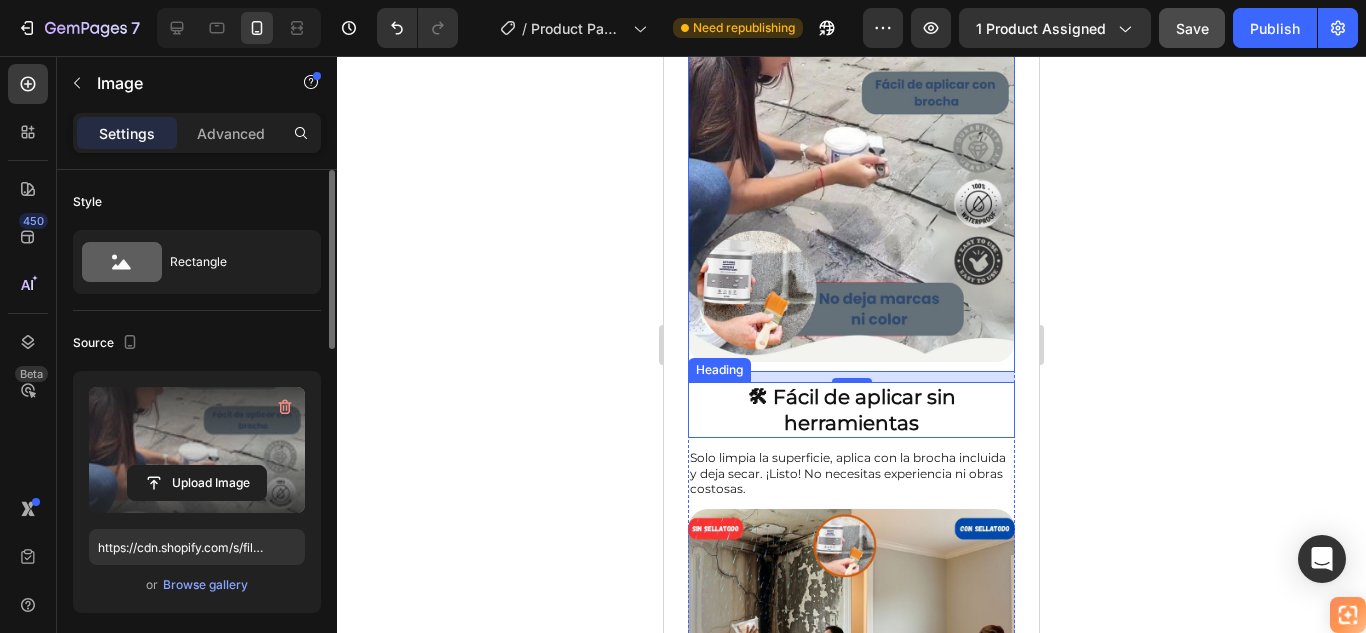 click on "🛠 Fácil de aplicar sin herramientas" at bounding box center [851, 410] 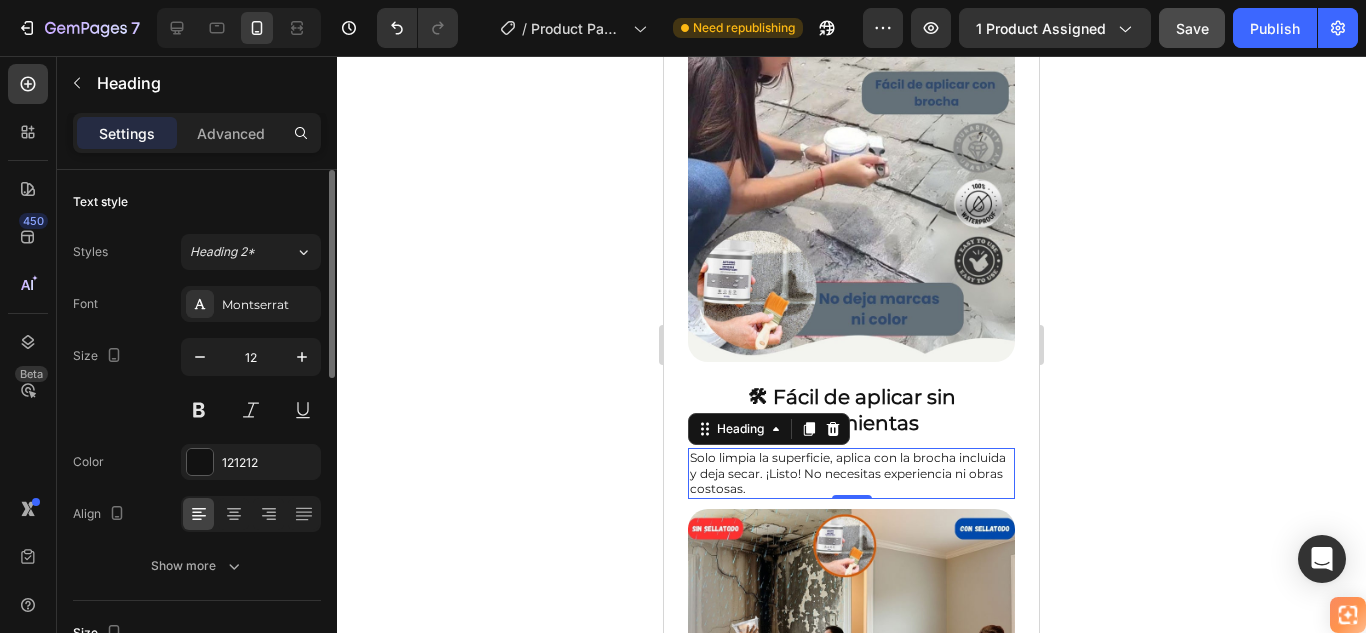 click on "Solo limpia la superficie, aplica con la brocha incluida y deja secar. ¡Listo! No necesitas experiencia ni obras costosas." at bounding box center (851, 473) 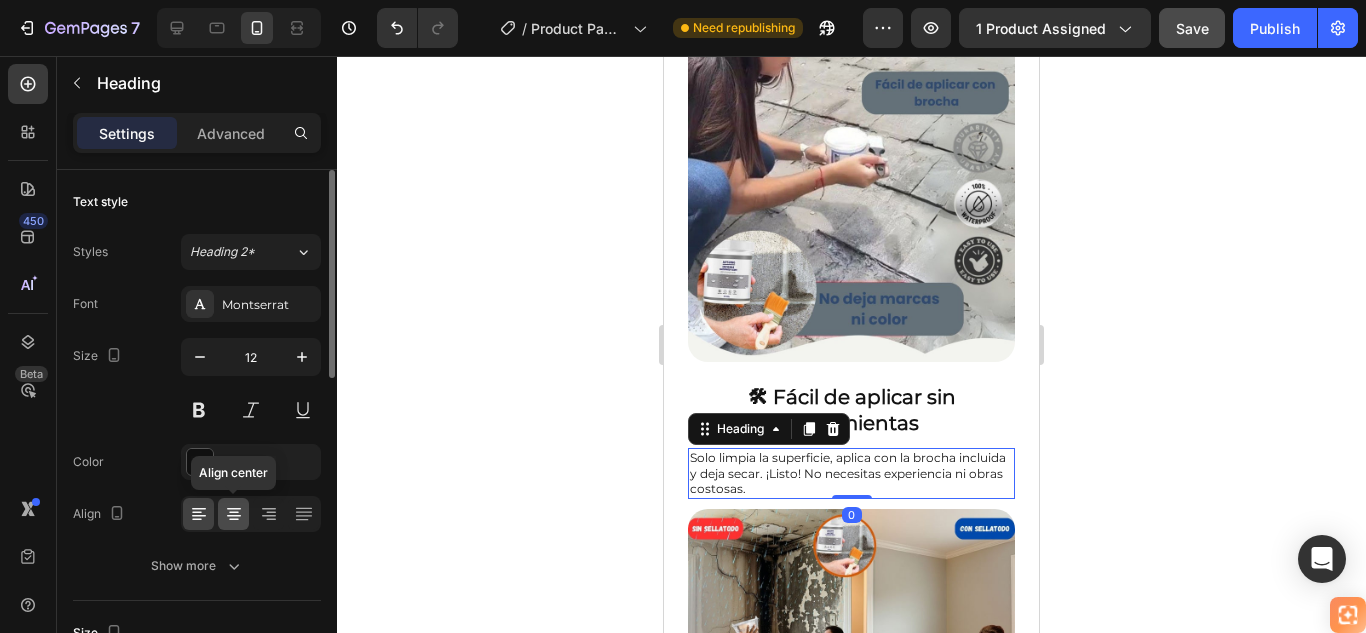click 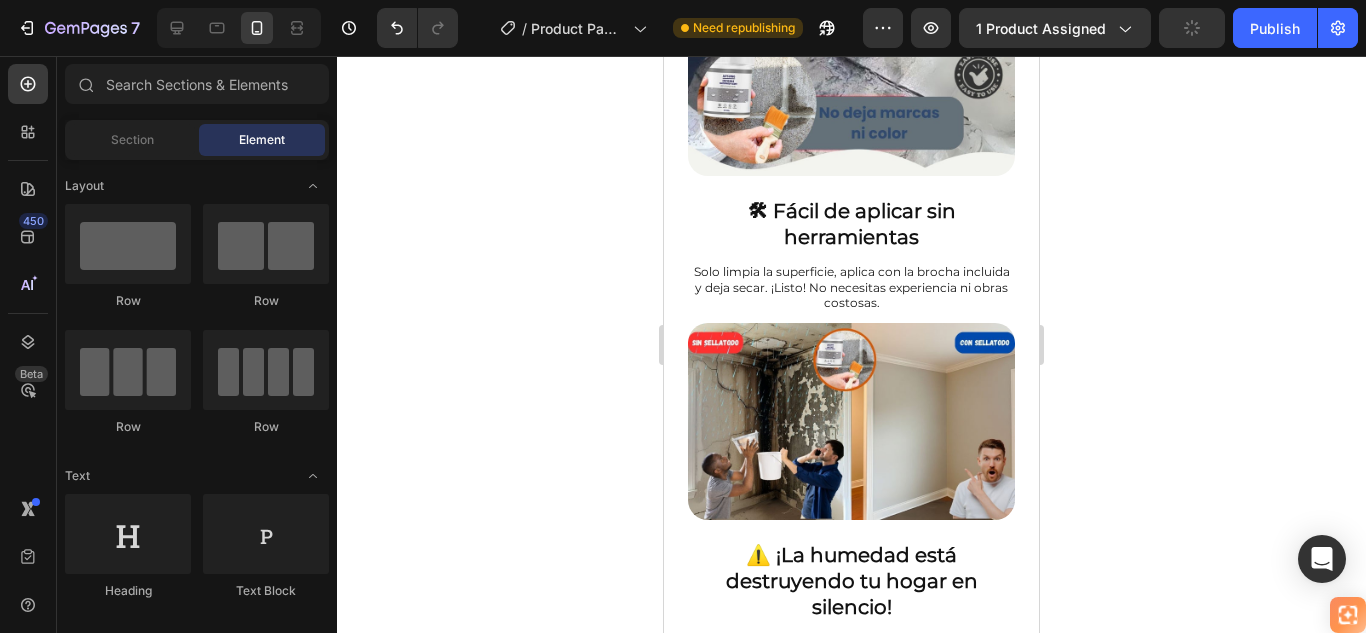 scroll, scrollTop: 2671, scrollLeft: 0, axis: vertical 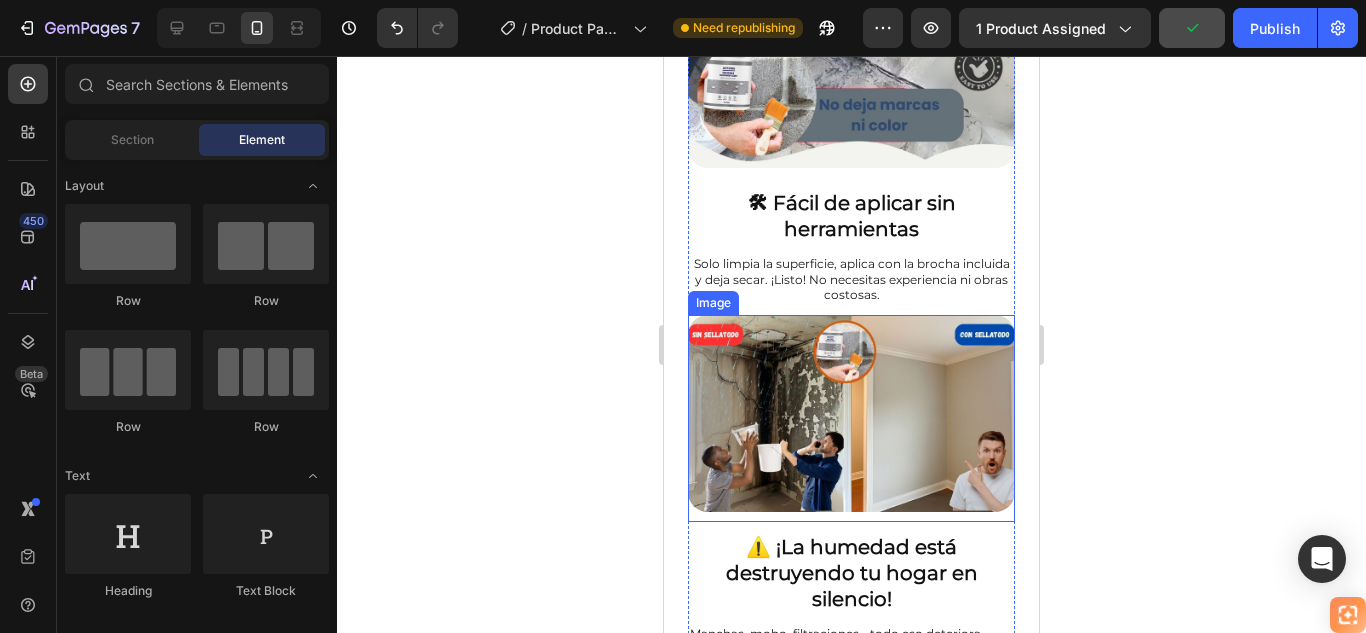 click at bounding box center (851, 413) 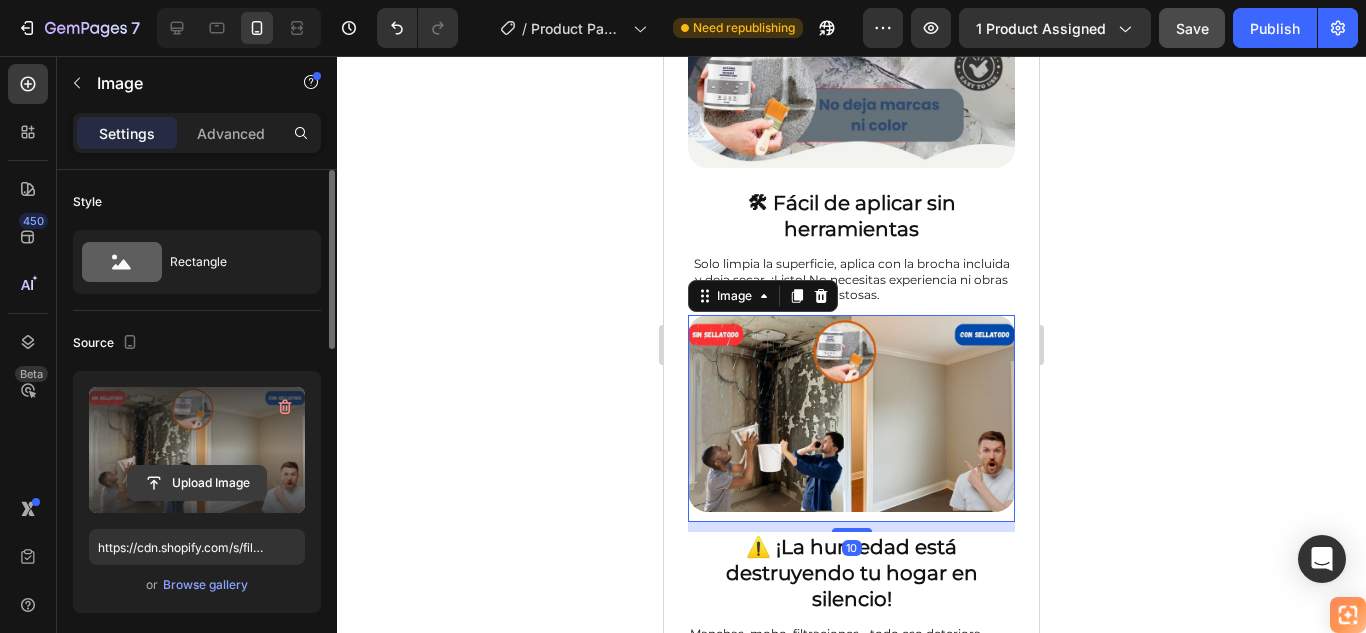 click 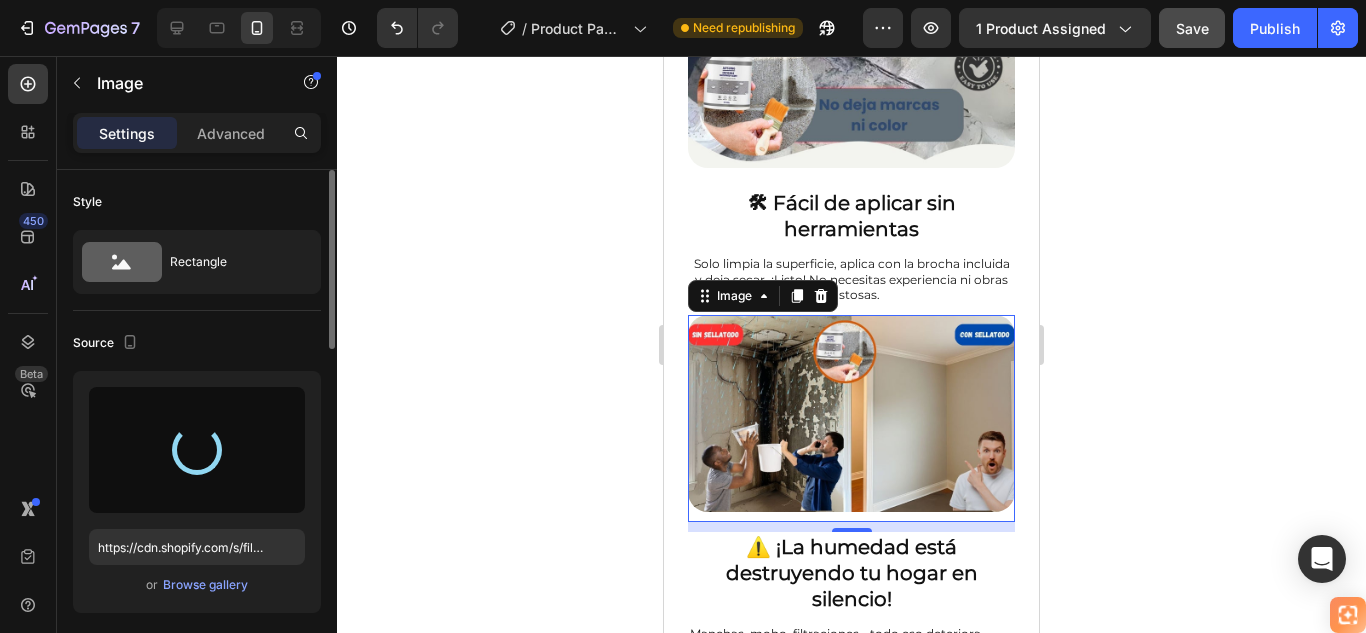 type on "https://cdn.shopify.com/s/files/1/0905/8150/0273/files/gempages_578237105528898236-232fa4fc-feba-482a-b431-5440042f47e1.jpg" 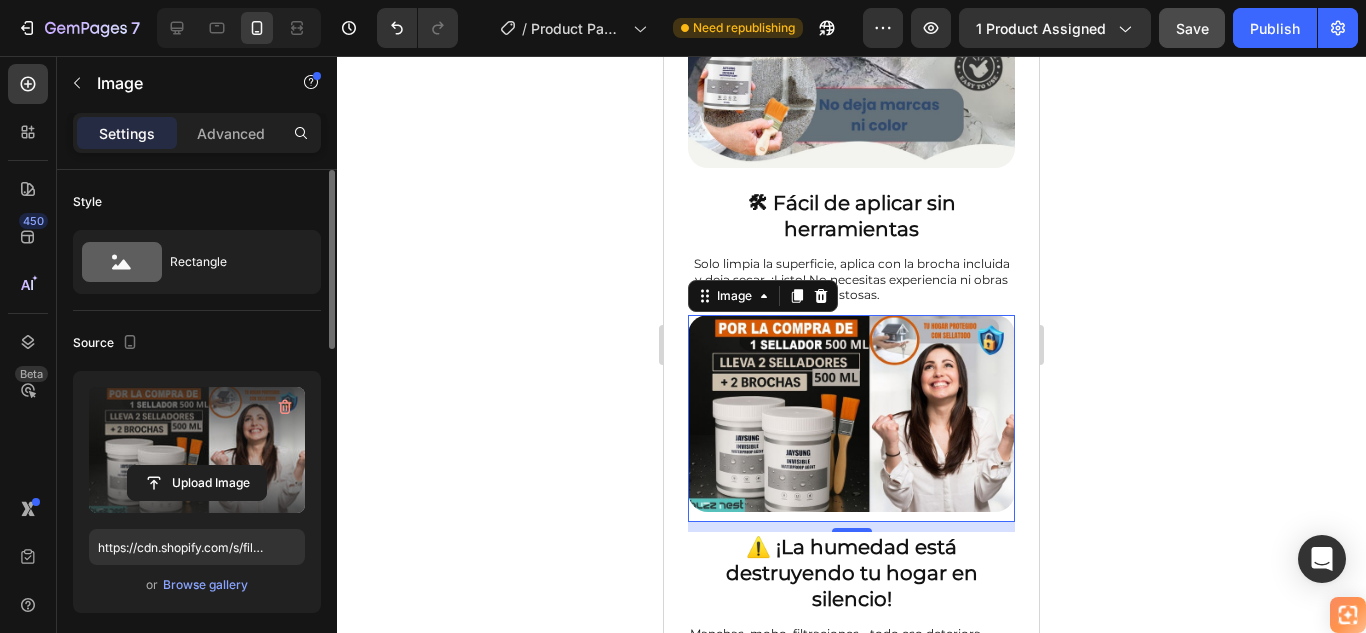 click 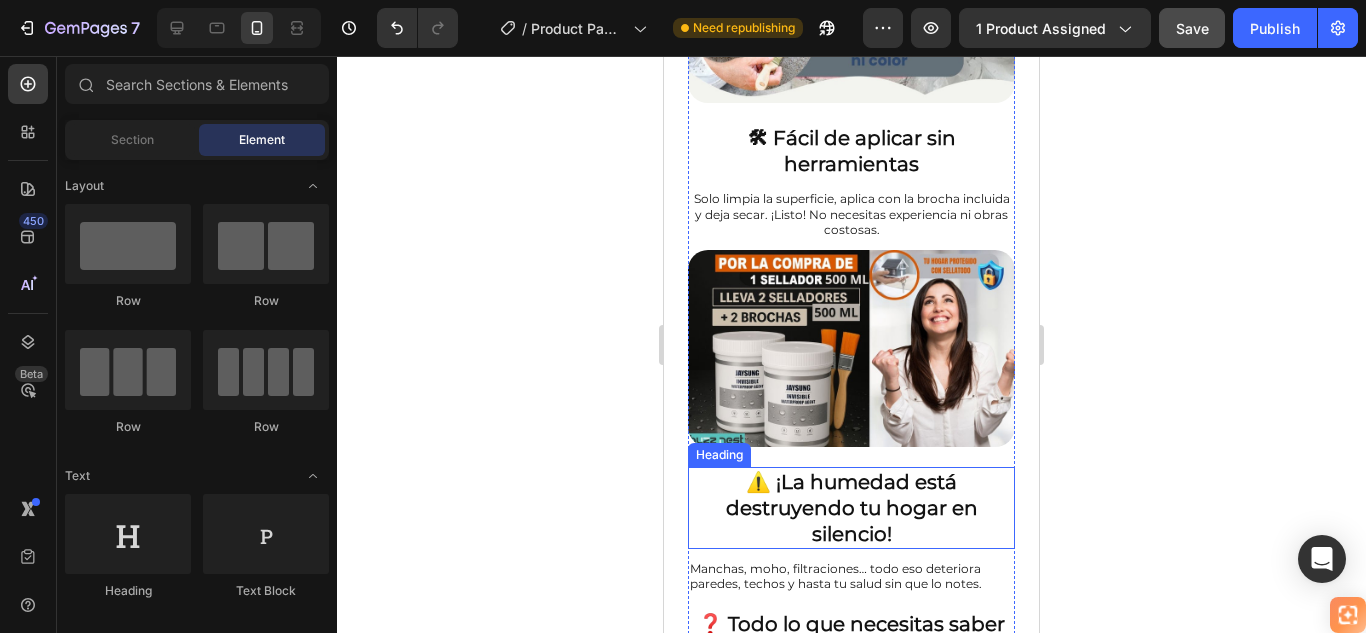 scroll, scrollTop: 2771, scrollLeft: 0, axis: vertical 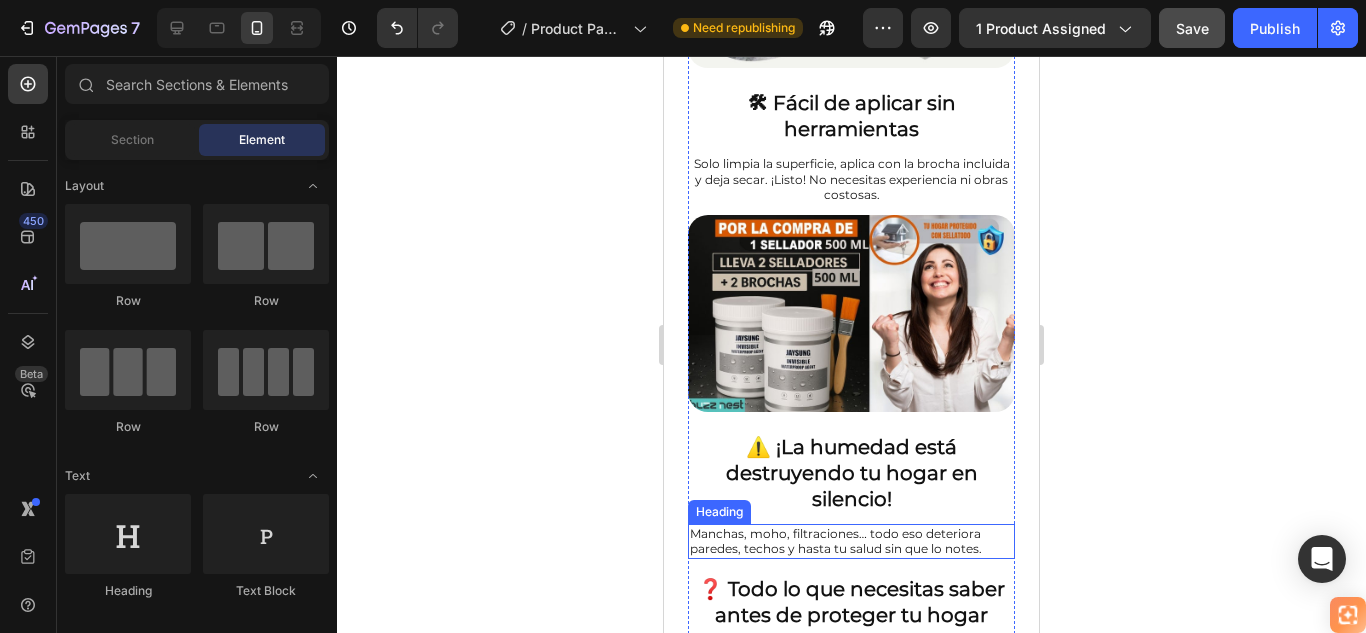 click on "Manchas, moho, filtraciones… todo eso deteriora paredes, techos y hasta tu salud sin que lo notes." at bounding box center [851, 541] 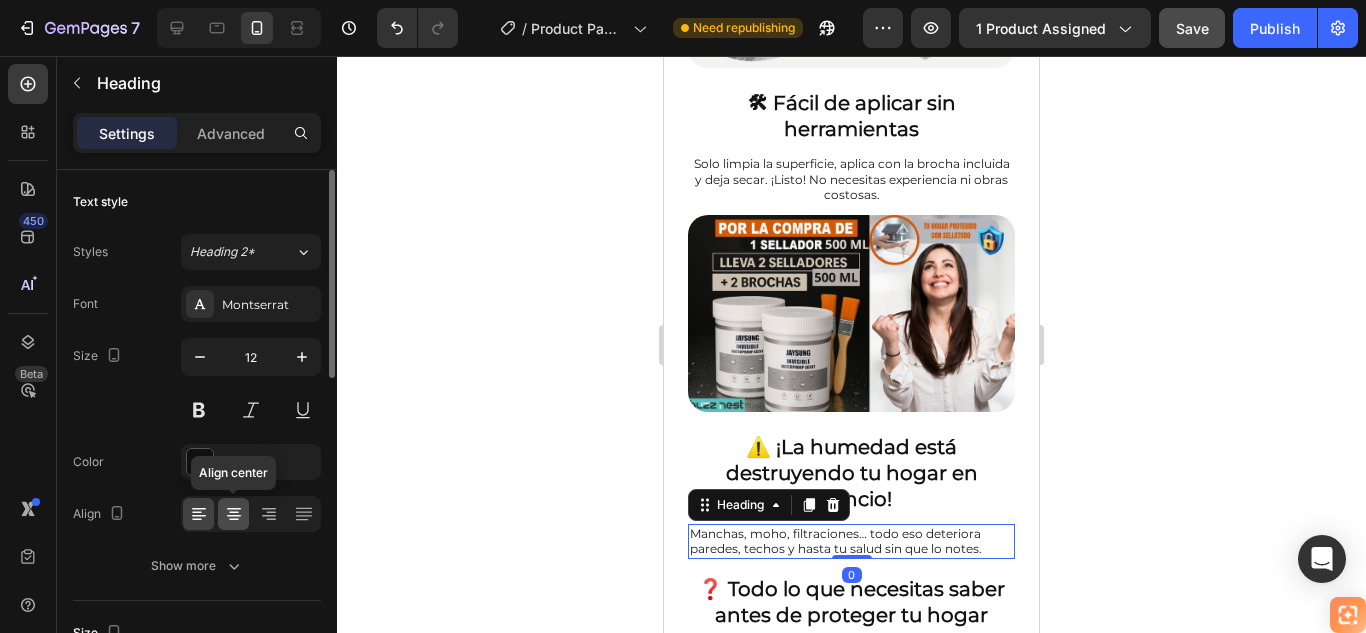 click 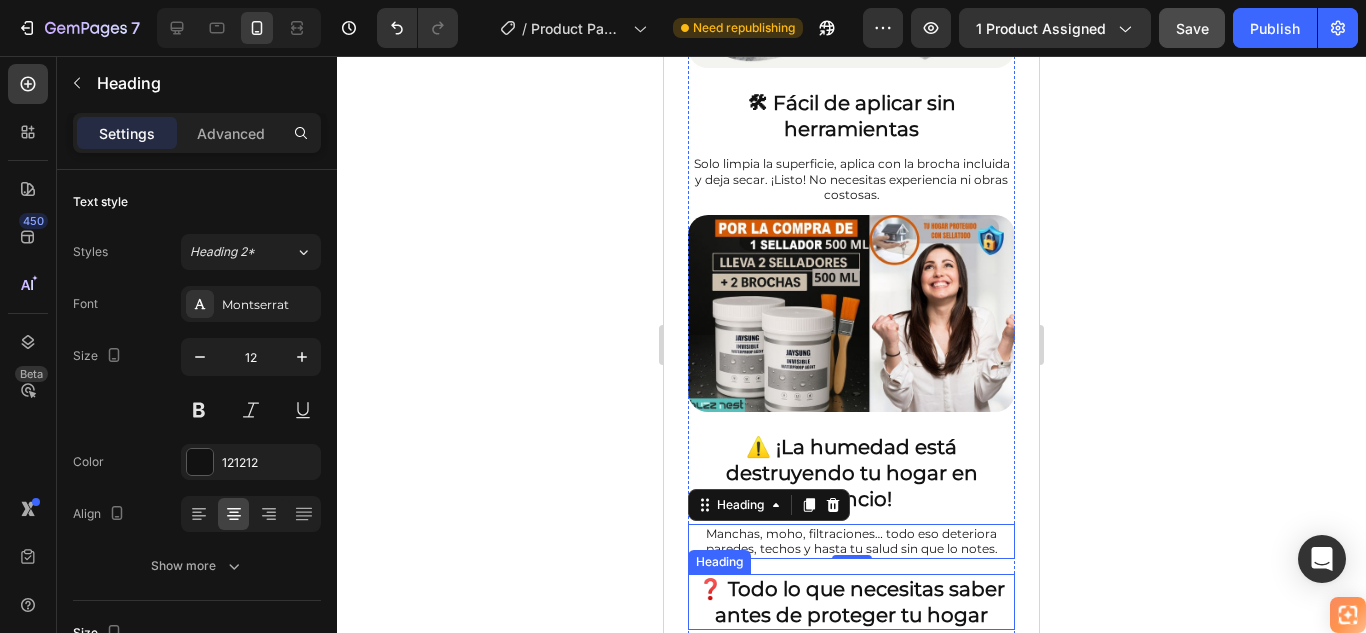click on "❓ Todo lo que necesitas saber antes de proteger tu hogar" at bounding box center [851, 602] 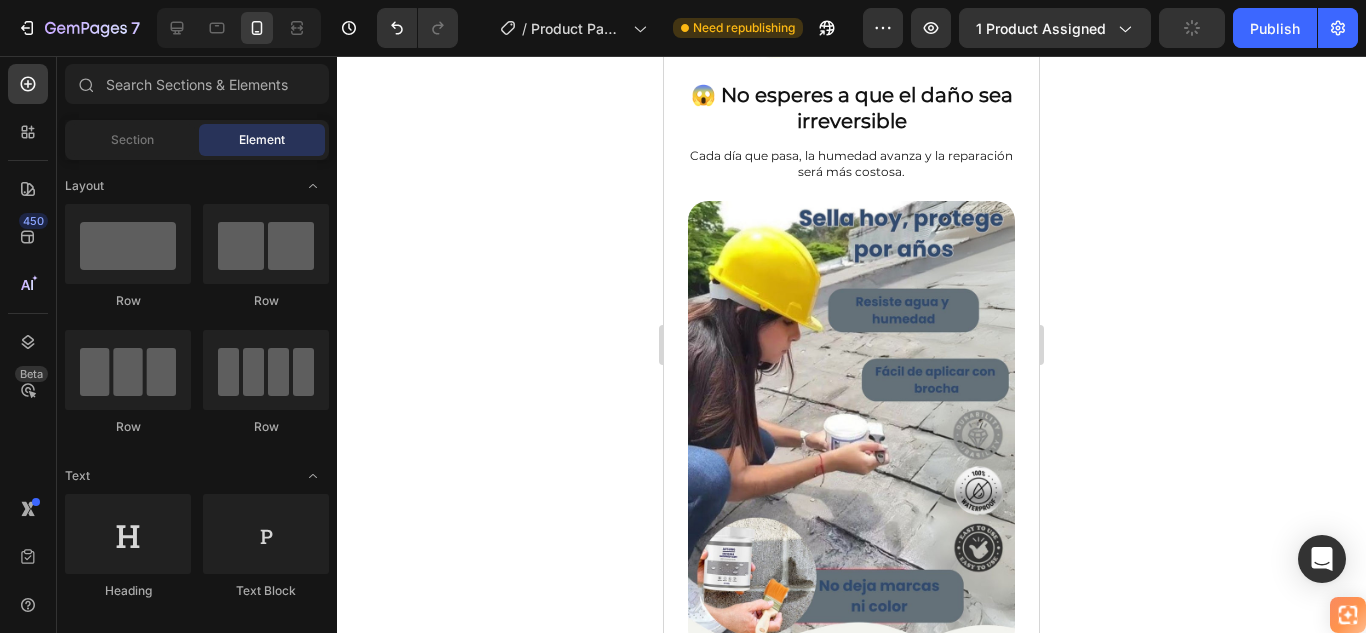 scroll, scrollTop: 1944, scrollLeft: 0, axis: vertical 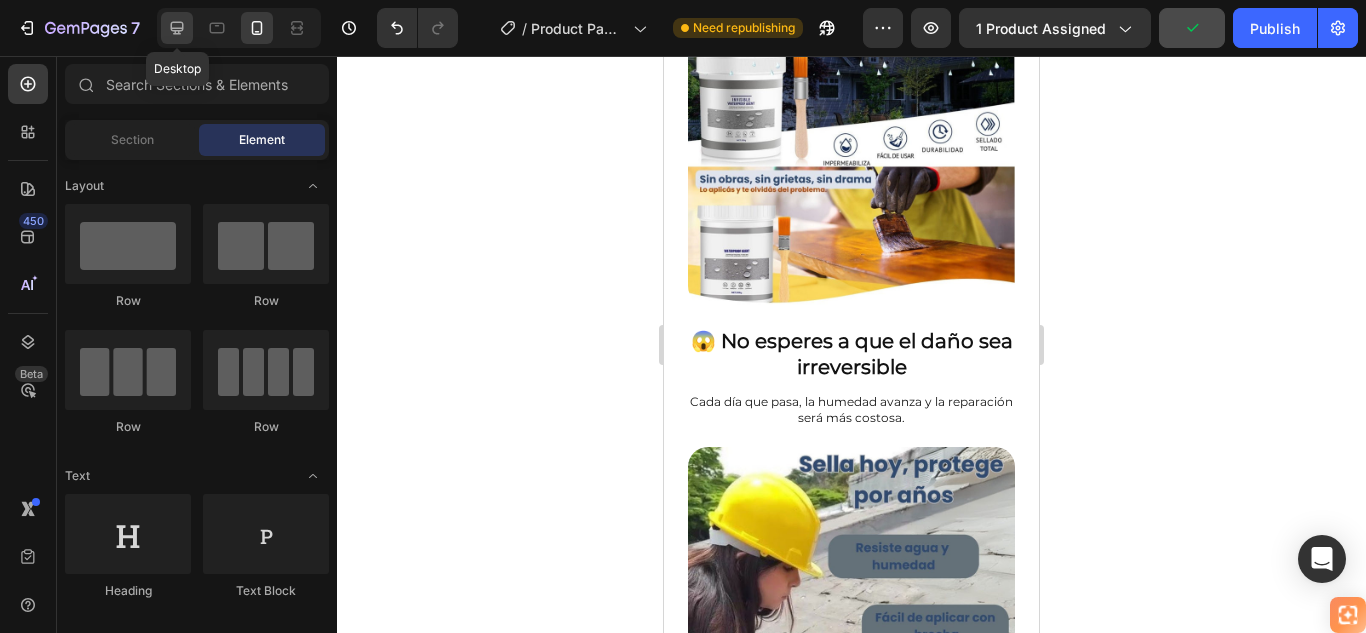 click 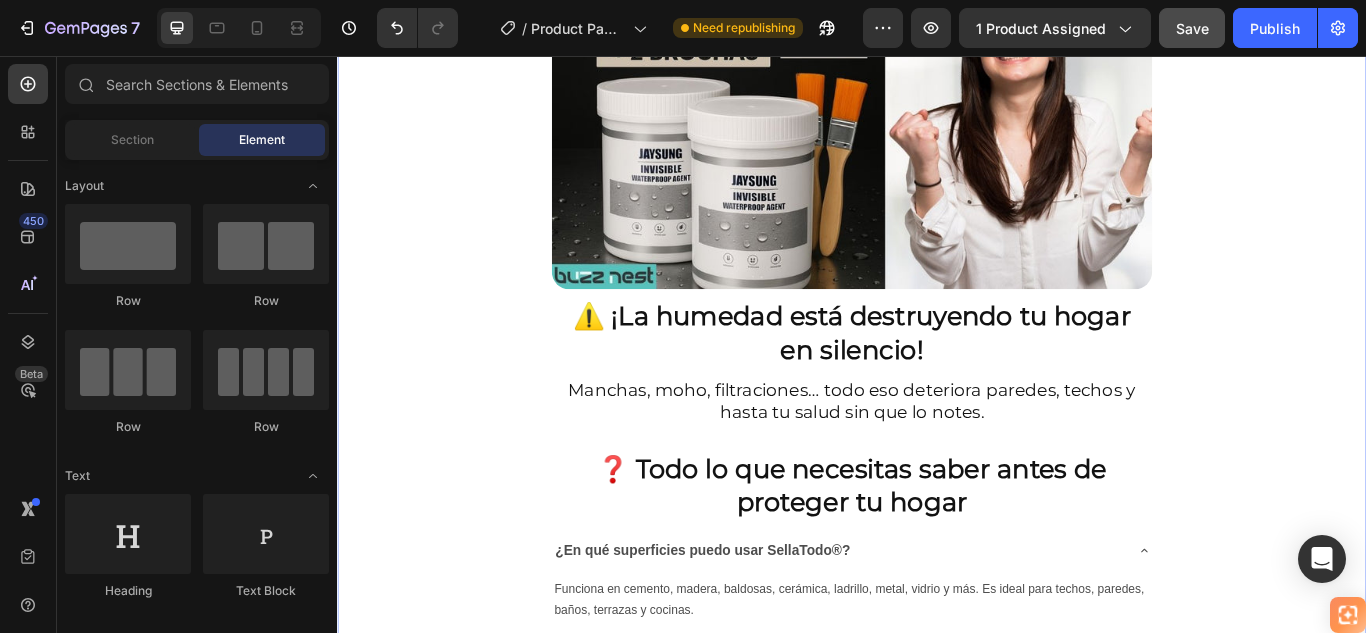 scroll, scrollTop: 5101, scrollLeft: 0, axis: vertical 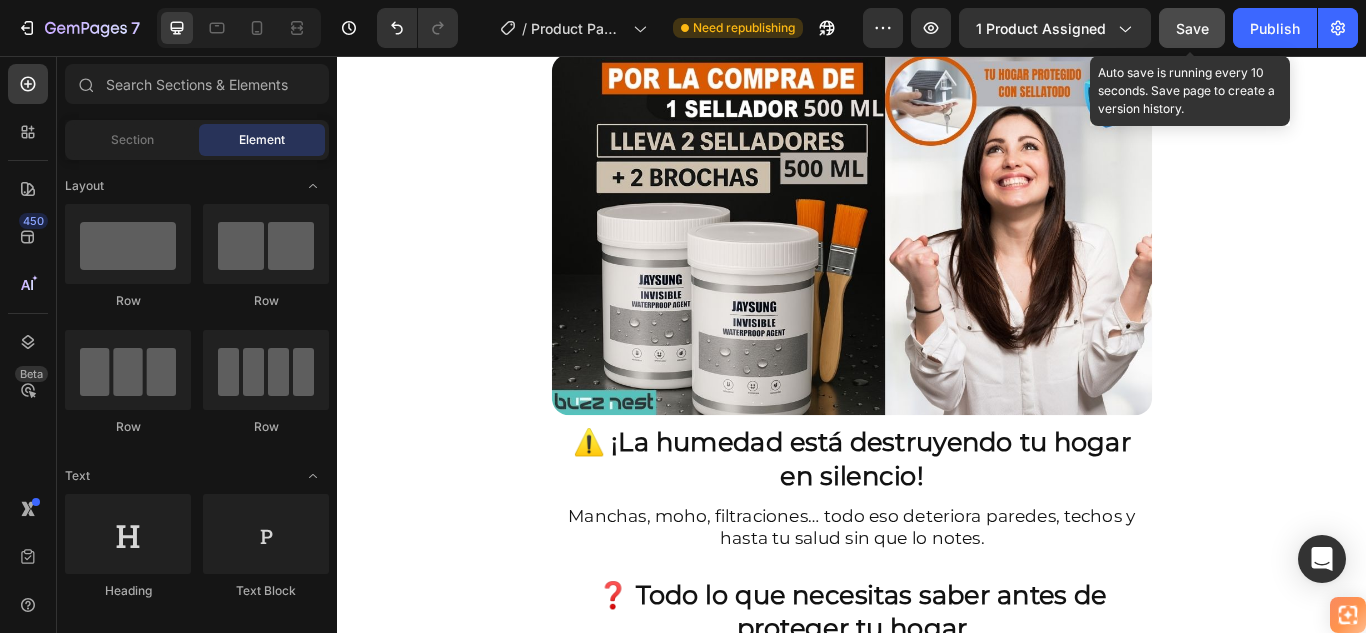 click on "Save" at bounding box center (1192, 28) 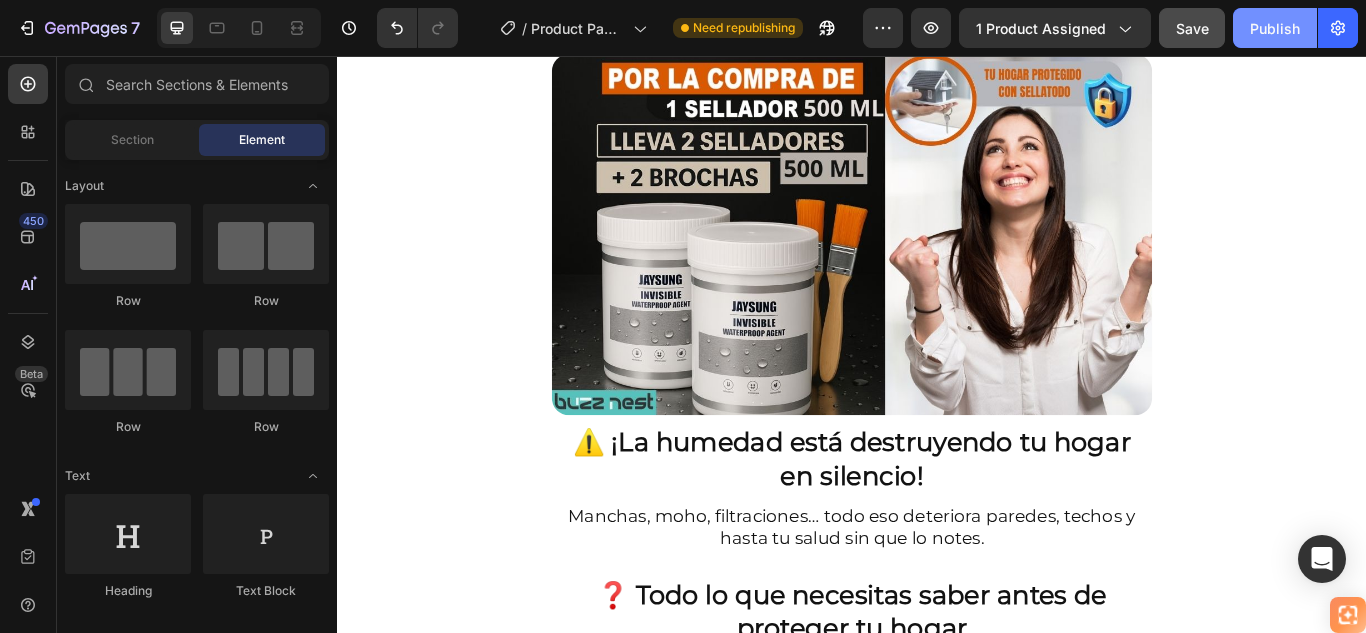 click on "Publish" at bounding box center (1275, 28) 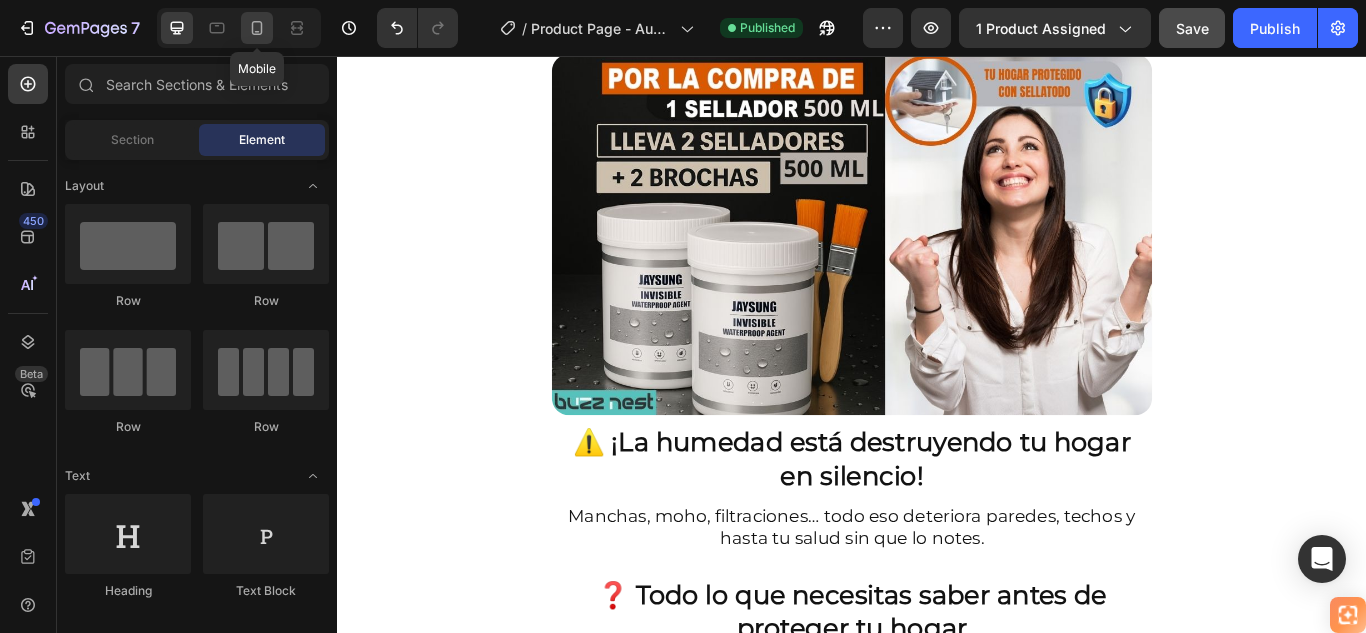 click 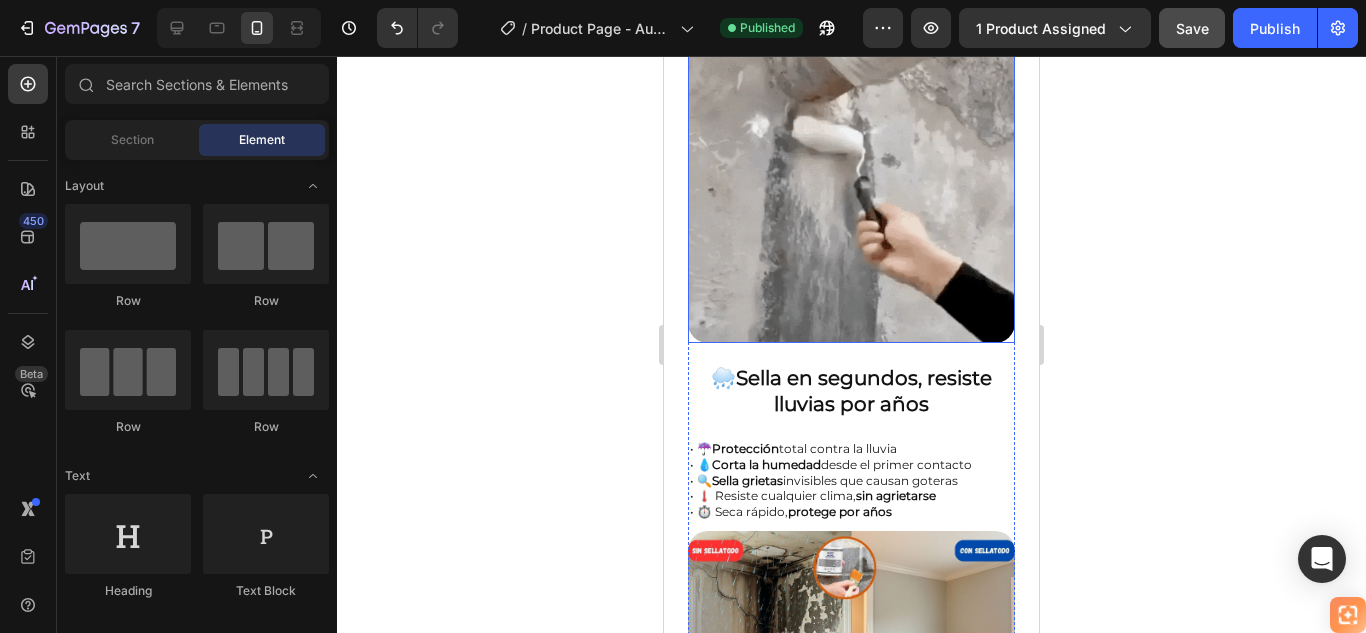 scroll, scrollTop: 900, scrollLeft: 0, axis: vertical 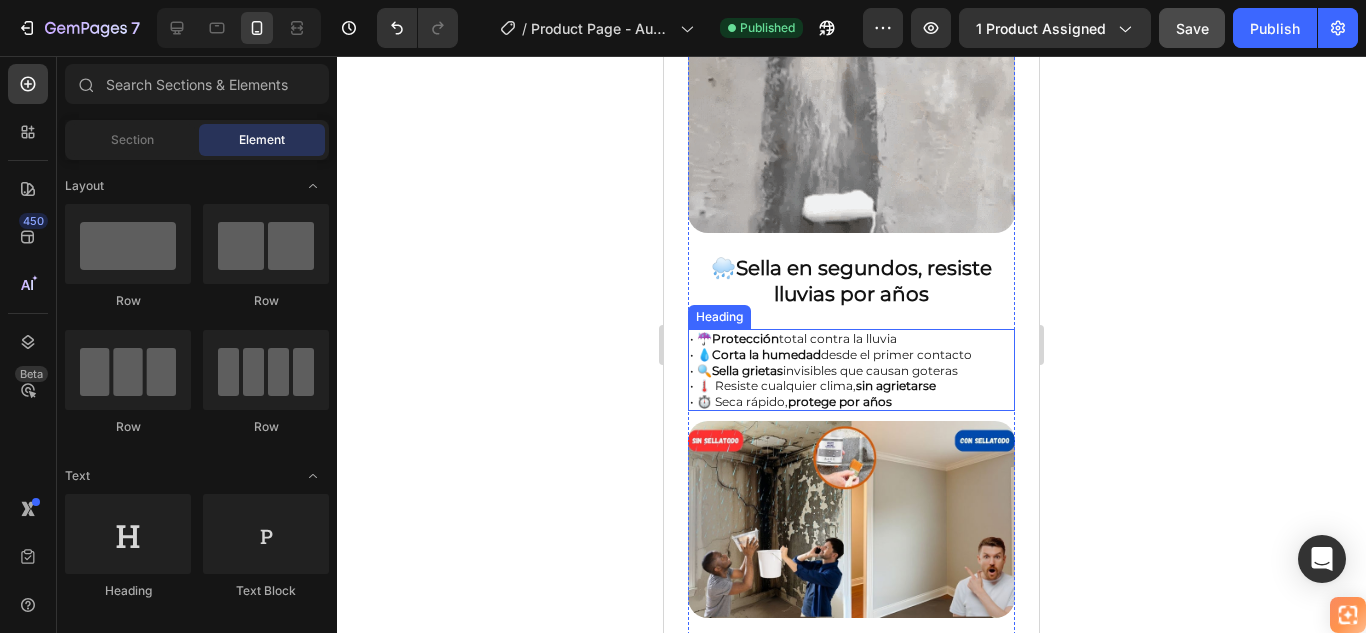click on "• ☔  Protección  total contra la lluvia • 💧  Corta la humedad  desde el primer contacto • 🔍  Sella grietas  invisibles que causan goteras • 🌡️ Resiste cualquier clima,  sin agrietarse • ⏱️ Seca rápido,  protege por años" at bounding box center [851, 370] 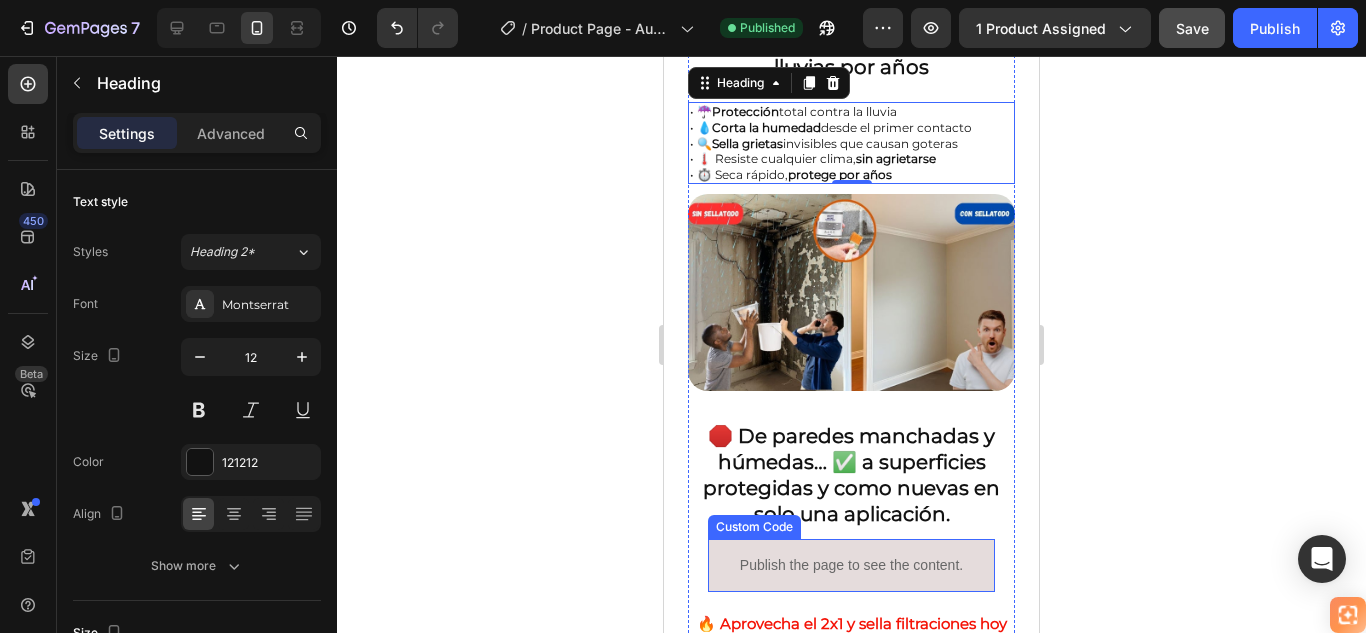 scroll, scrollTop: 900, scrollLeft: 0, axis: vertical 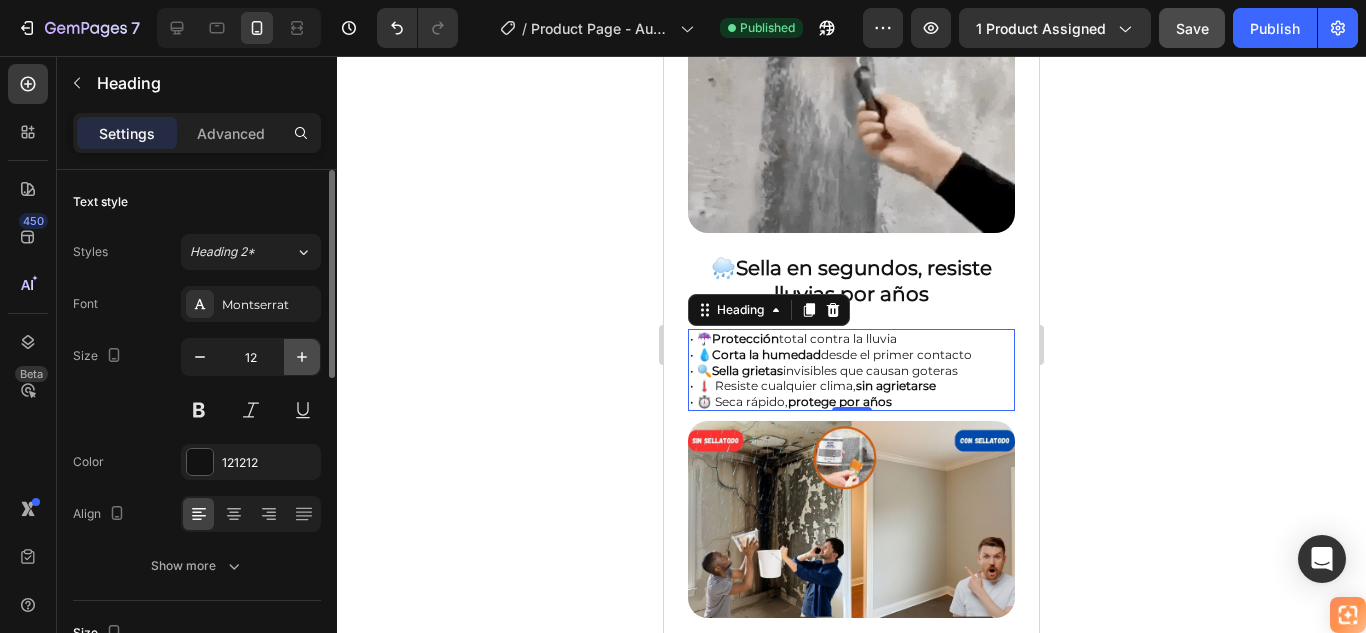 click 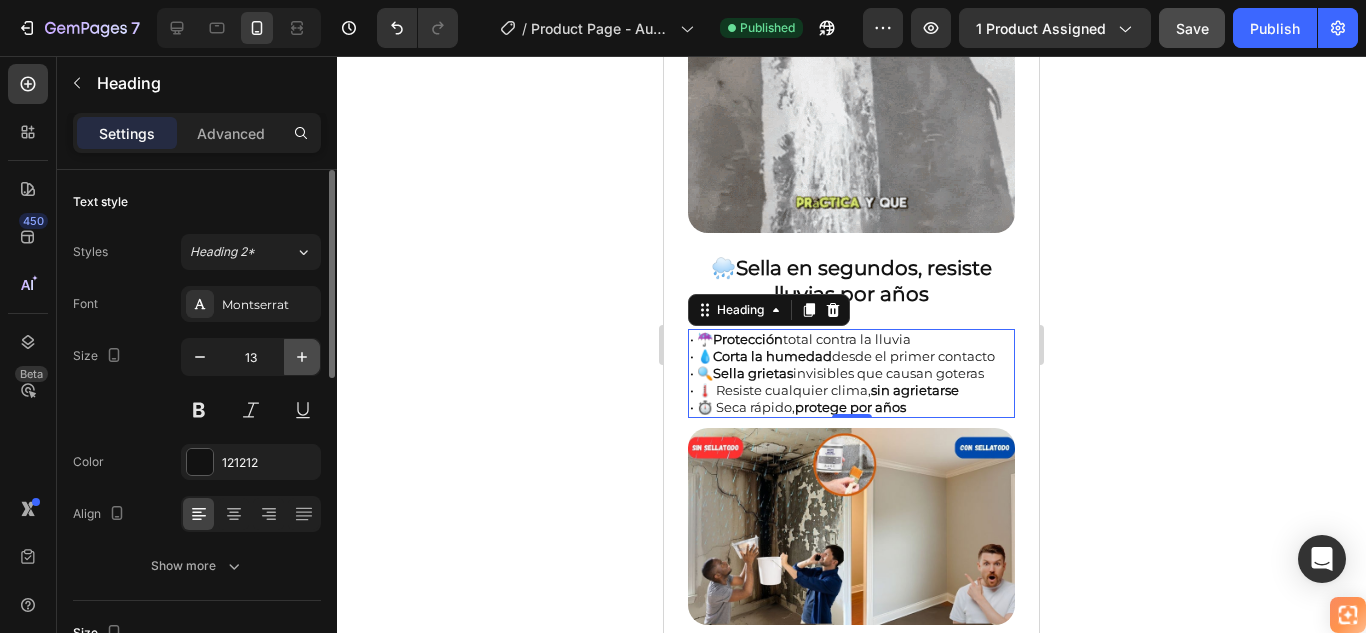 click 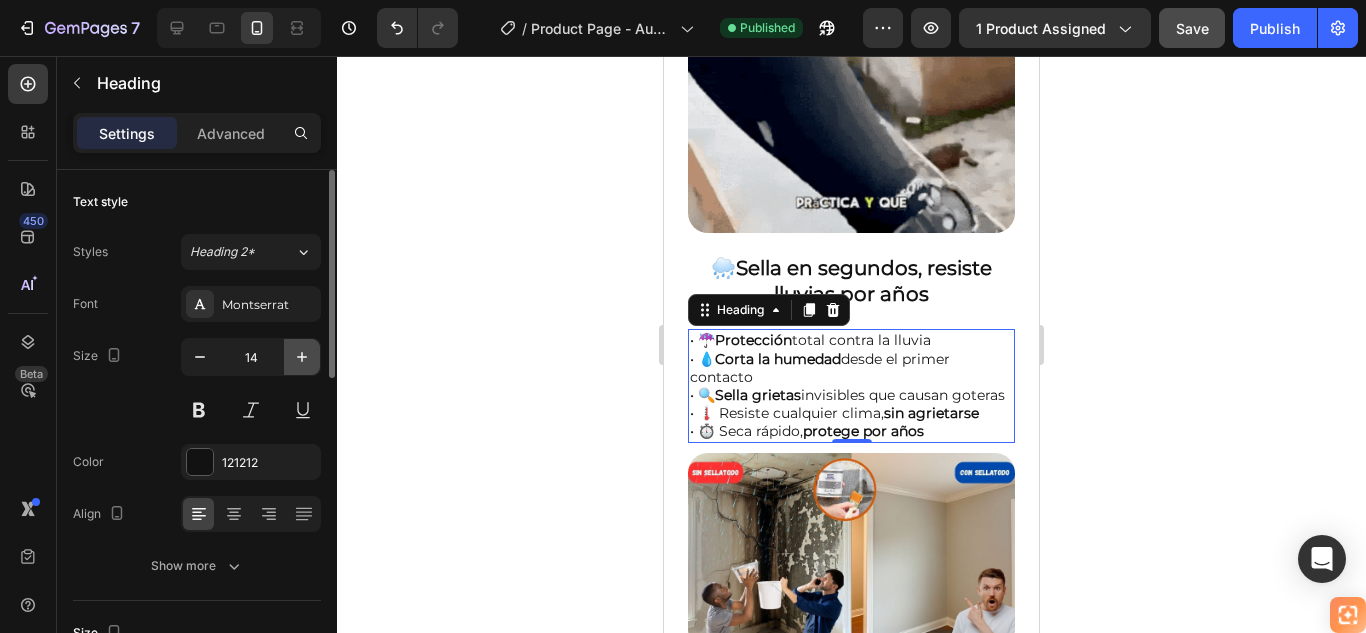 click 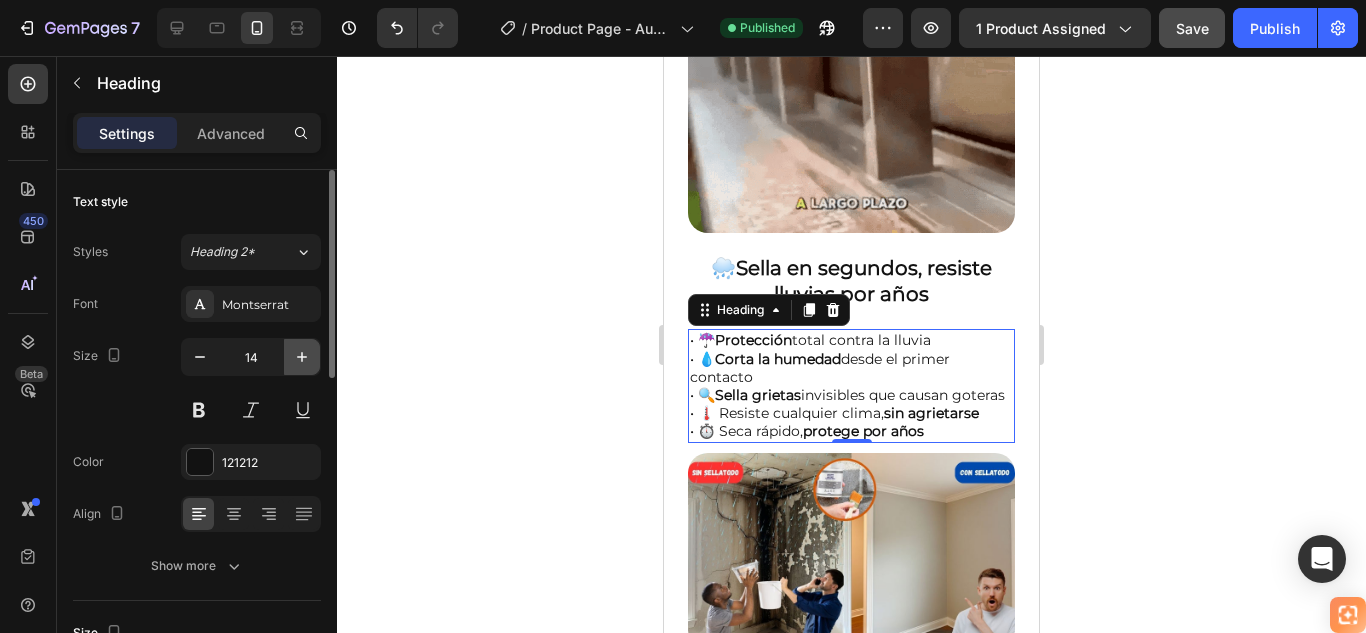 type on "15" 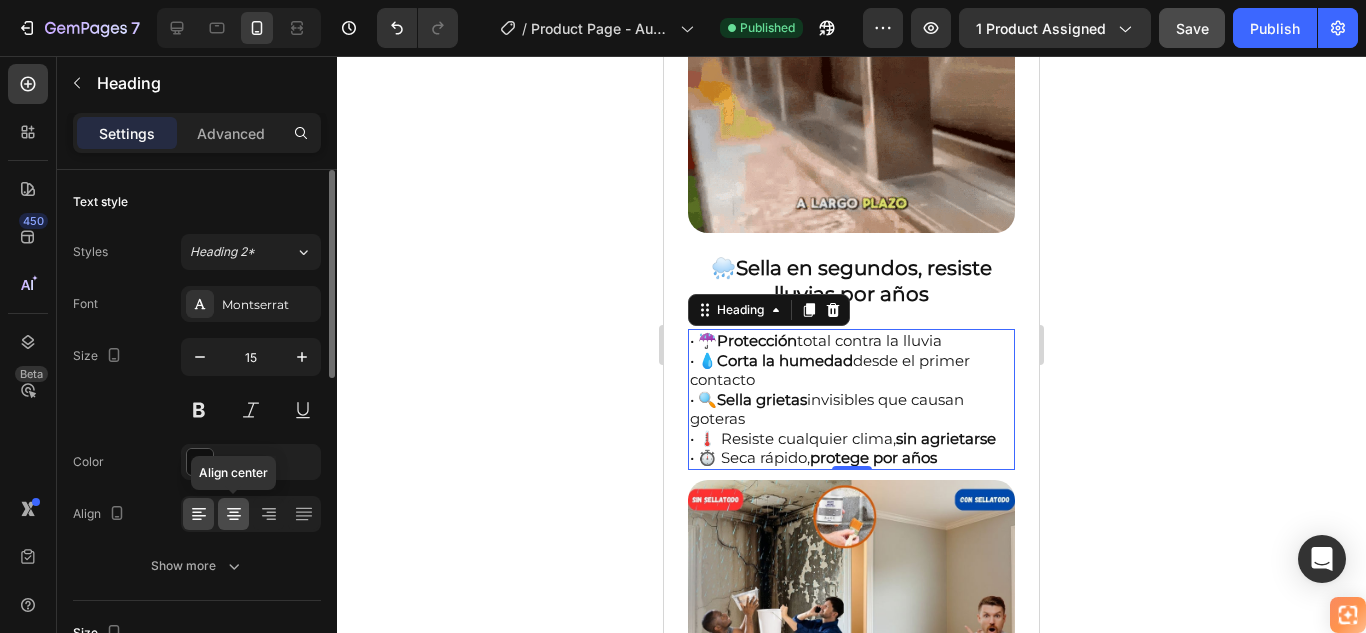 click 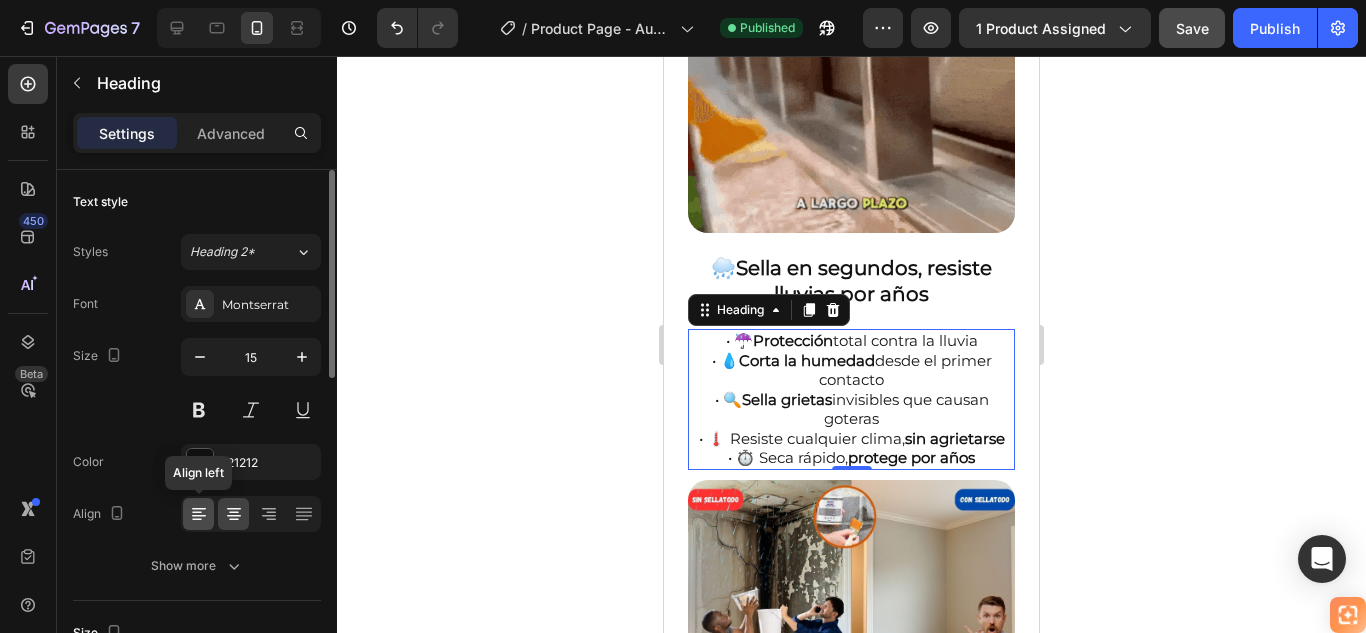 click 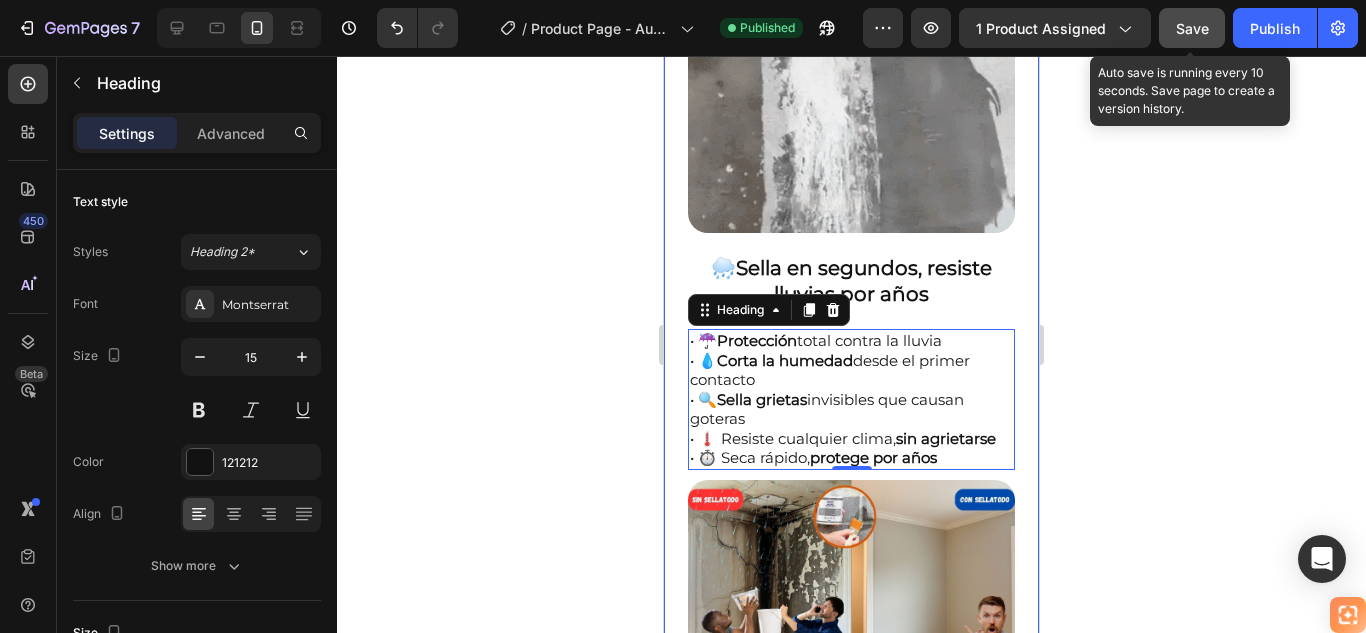 click on "Save" at bounding box center (1192, 28) 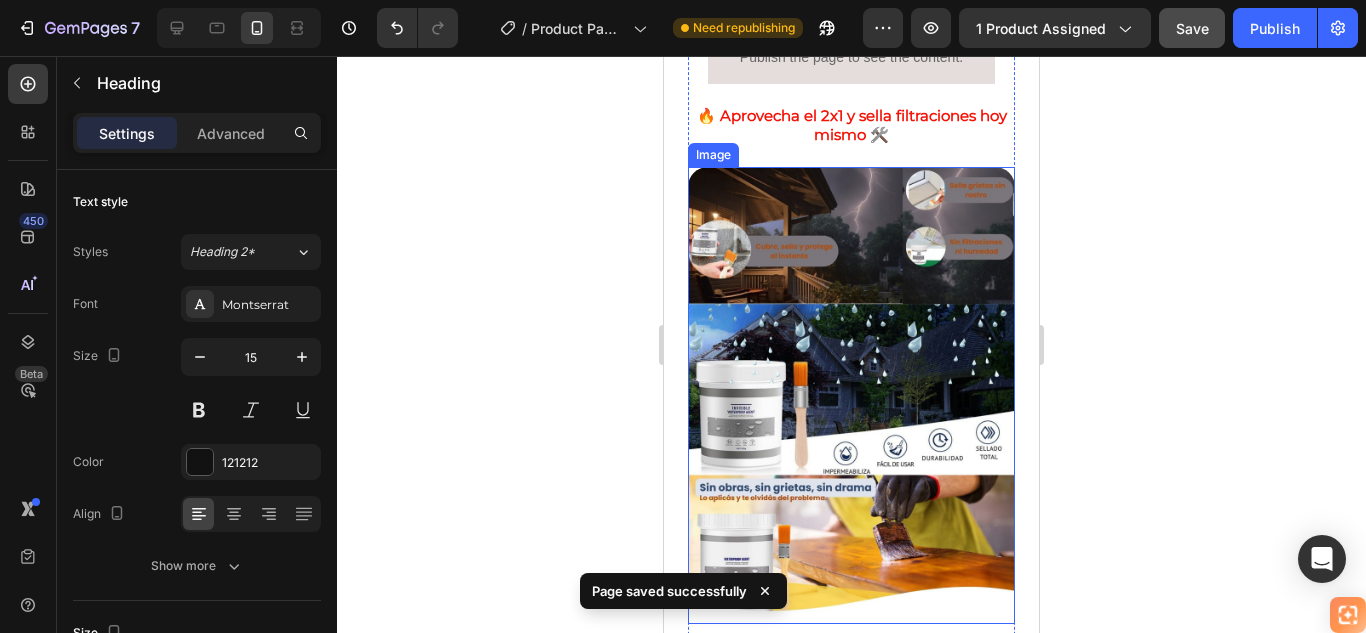scroll, scrollTop: 1500, scrollLeft: 0, axis: vertical 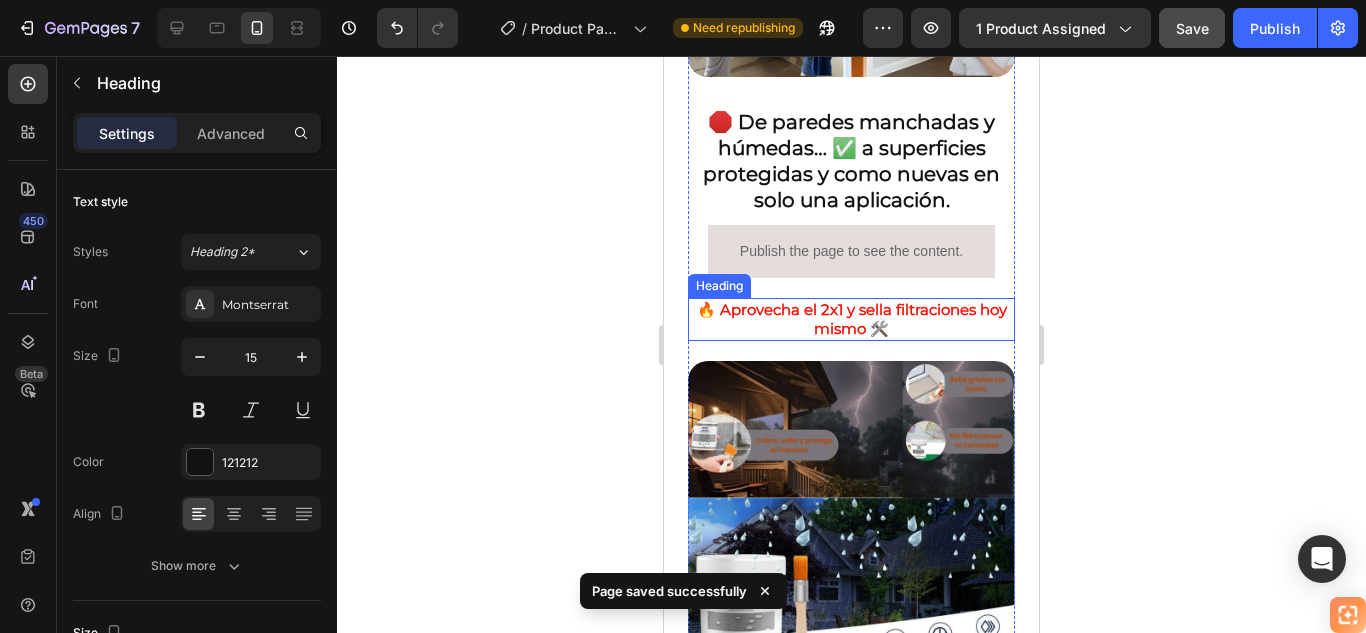 click on "🔥 Aprovecha el 2x1 y sella filtraciones hoy mismo 🛠️" at bounding box center (851, 319) 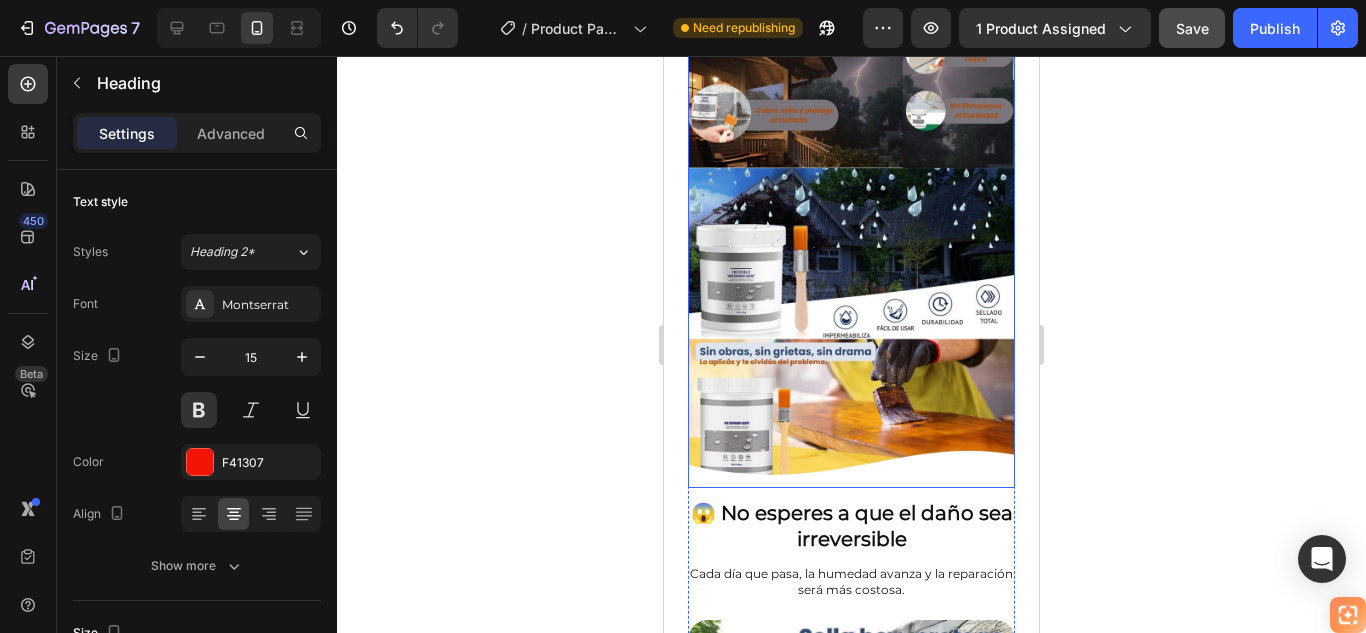 scroll, scrollTop: 2000, scrollLeft: 0, axis: vertical 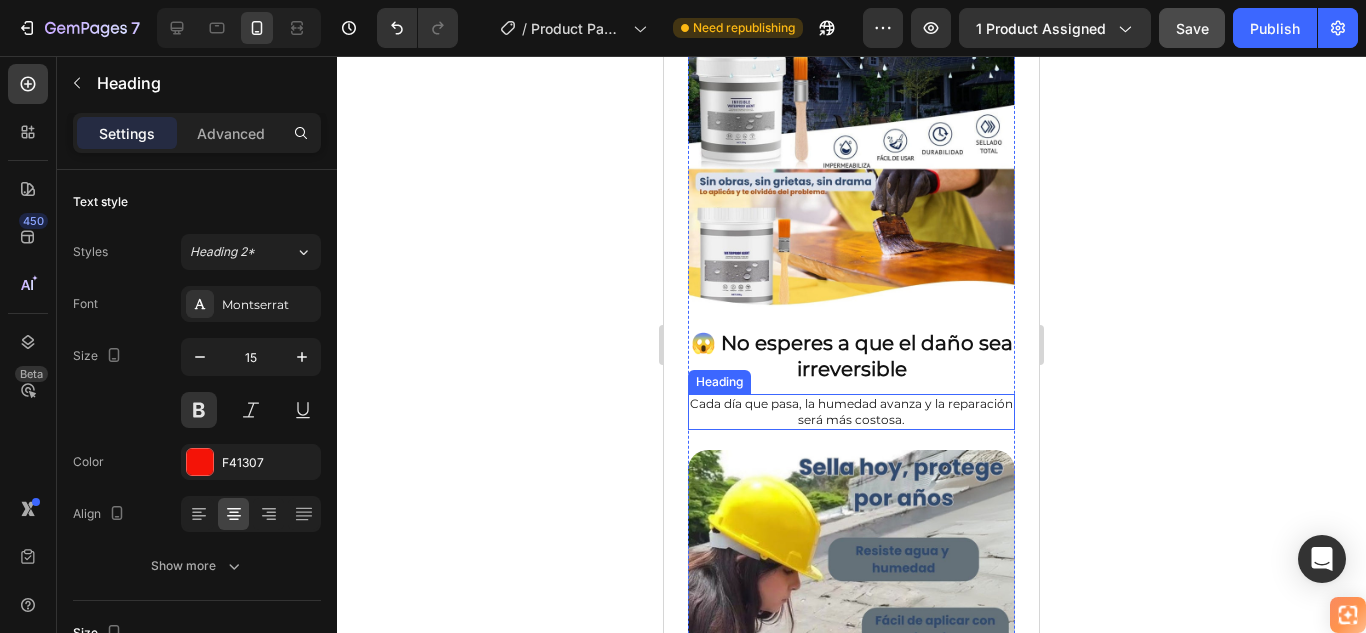 click on "Cada día que pasa, la humedad avanza y la reparación será más costosa." at bounding box center [851, 411] 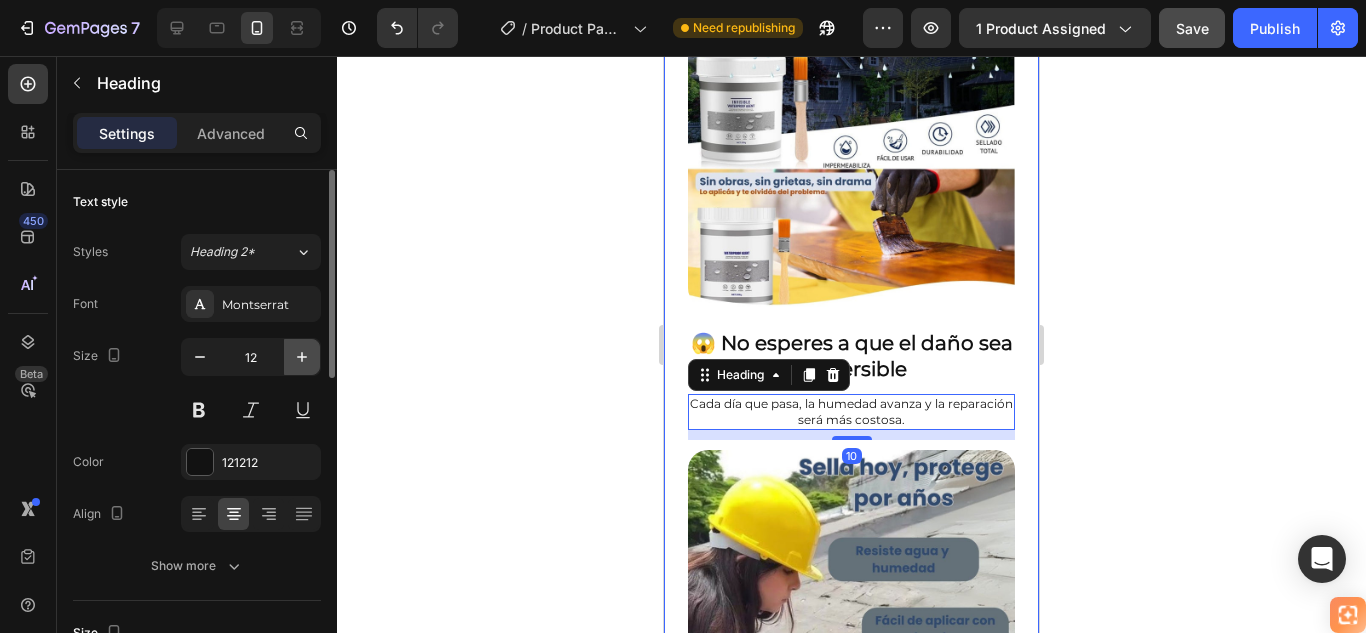 click 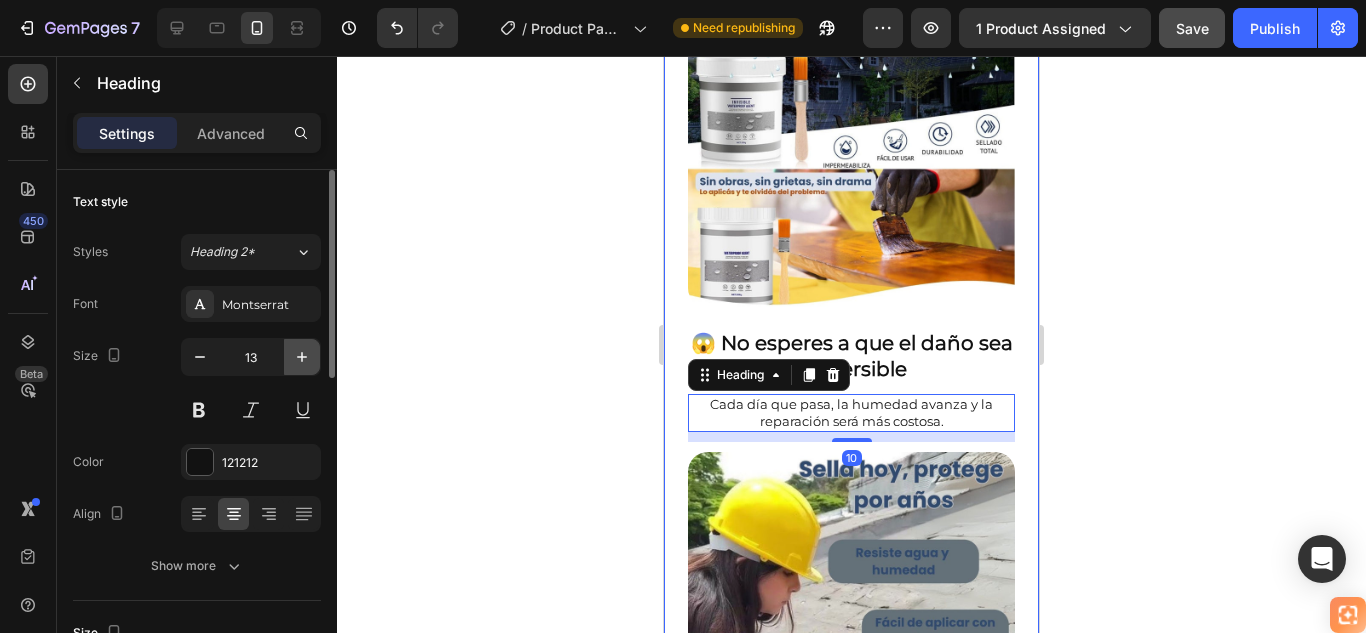 click 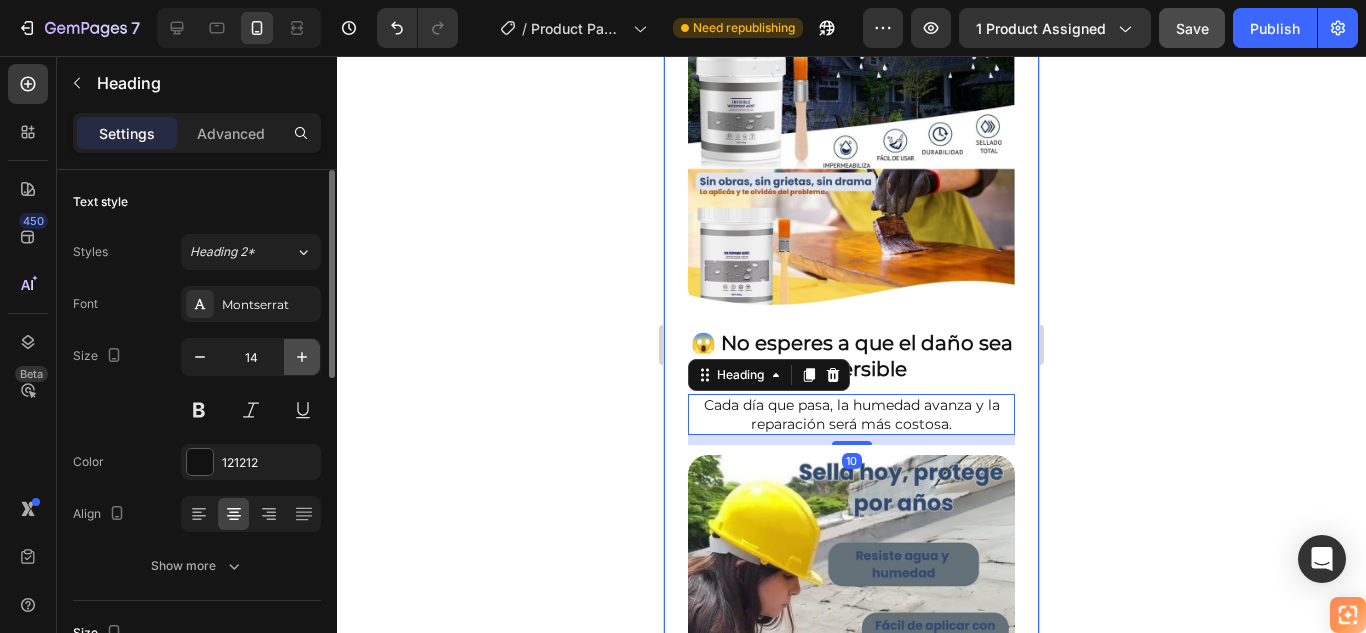 click 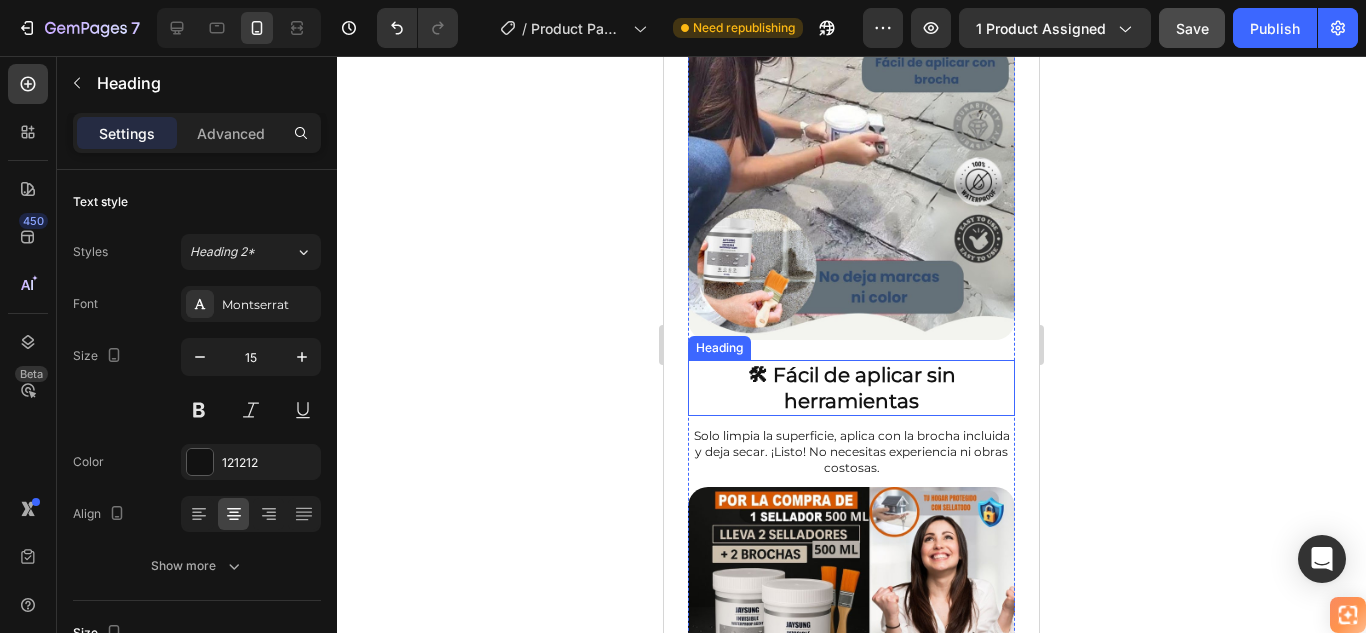 scroll, scrollTop: 2600, scrollLeft: 0, axis: vertical 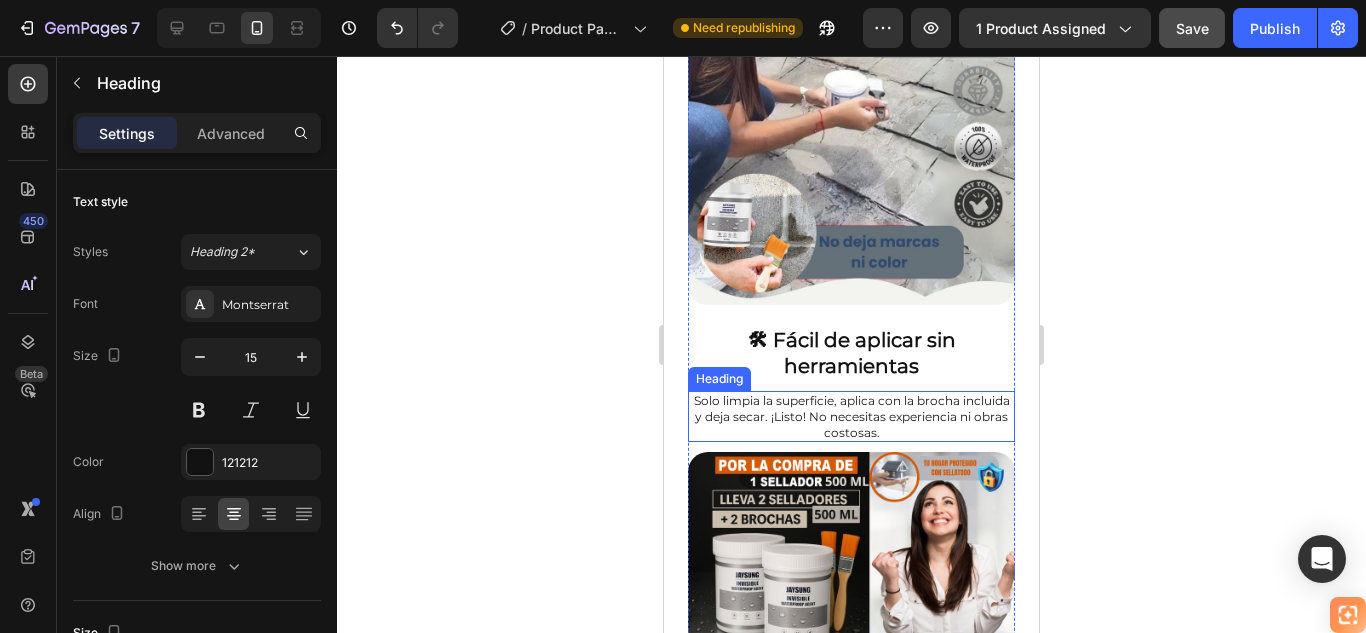 click on "Solo limpia la superficie, aplica con la brocha incluida y deja secar. ¡Listo! No necesitas experiencia ni obras costosas." at bounding box center [851, 416] 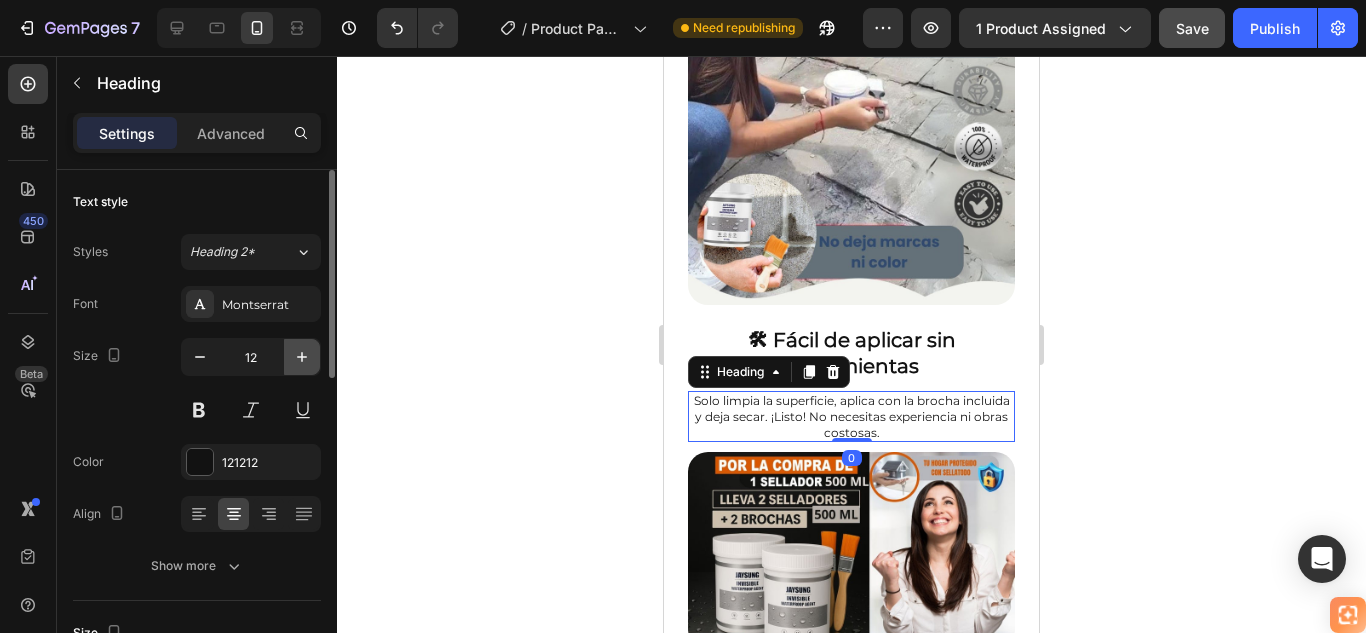 click 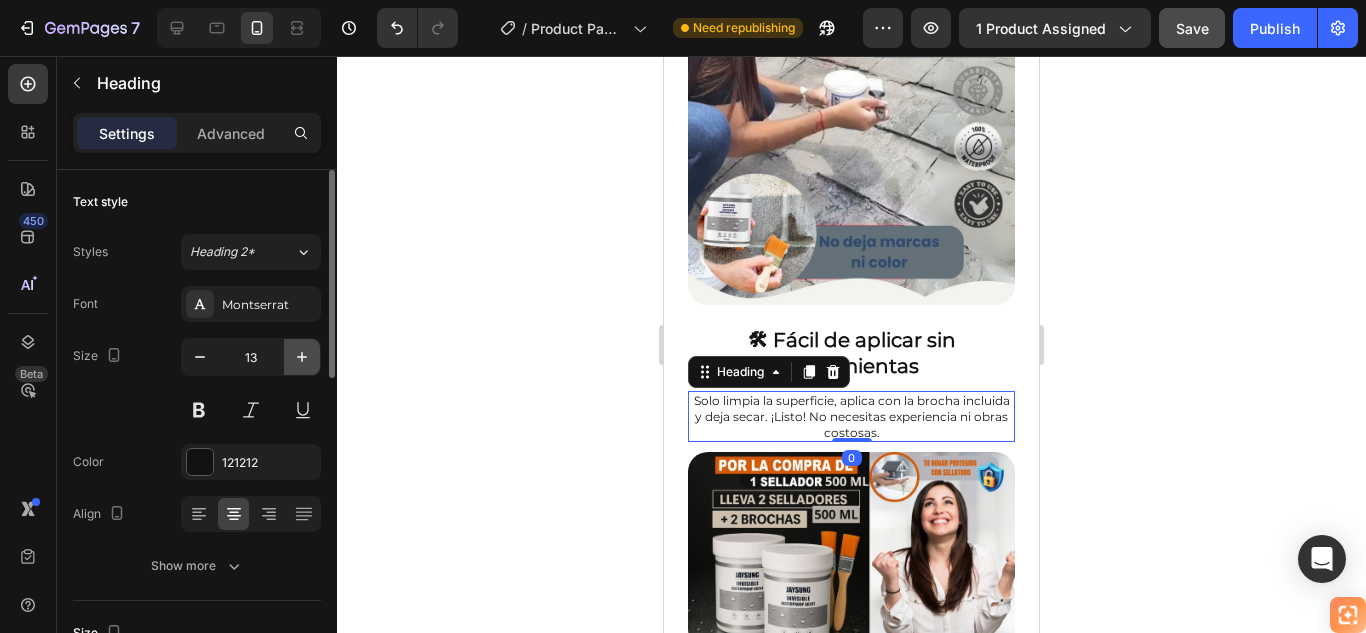 click 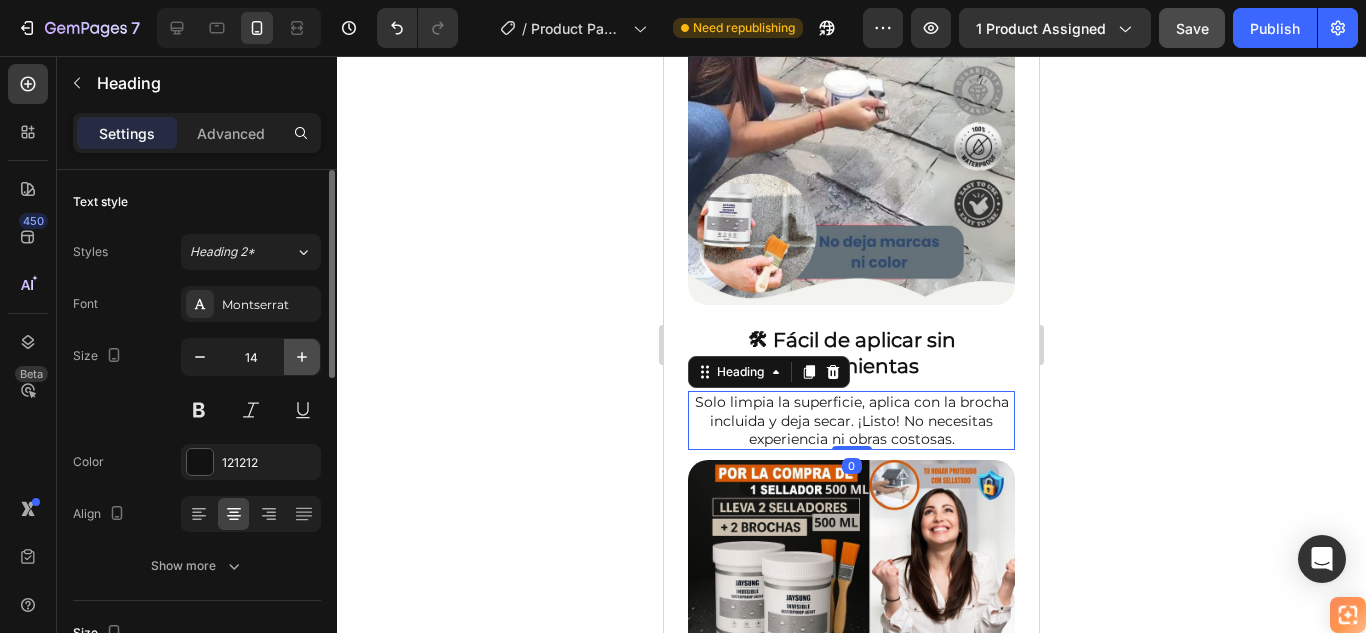 click 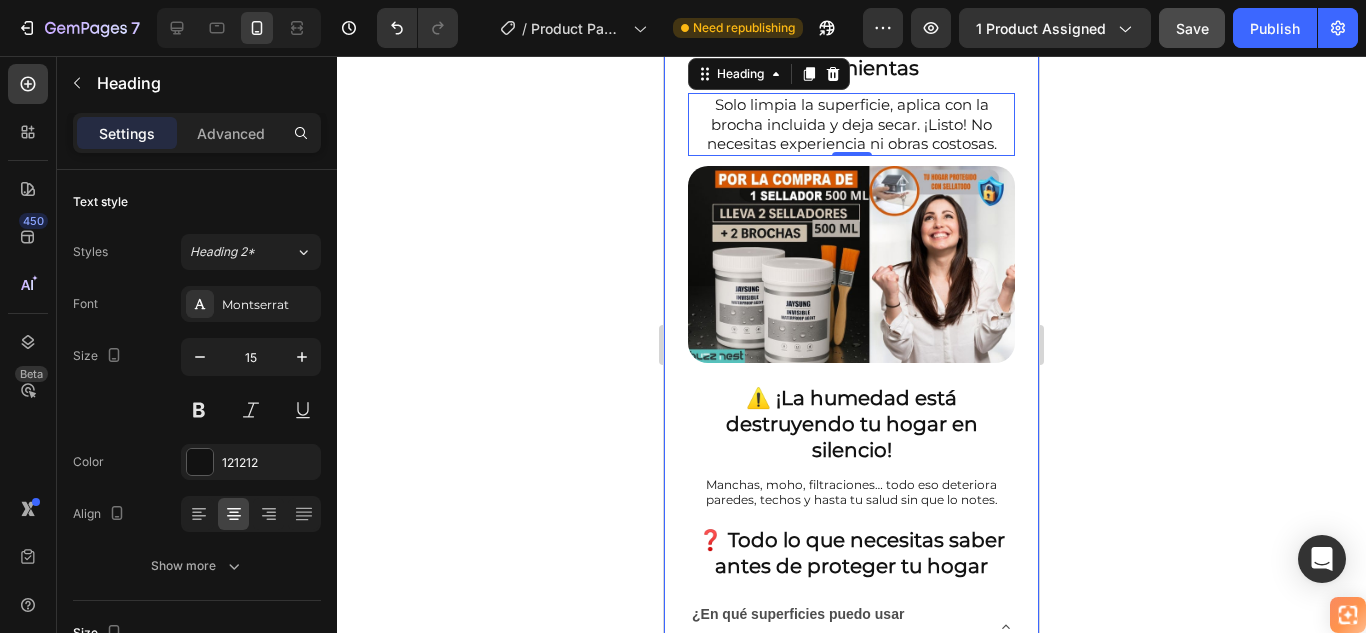 scroll, scrollTop: 2900, scrollLeft: 0, axis: vertical 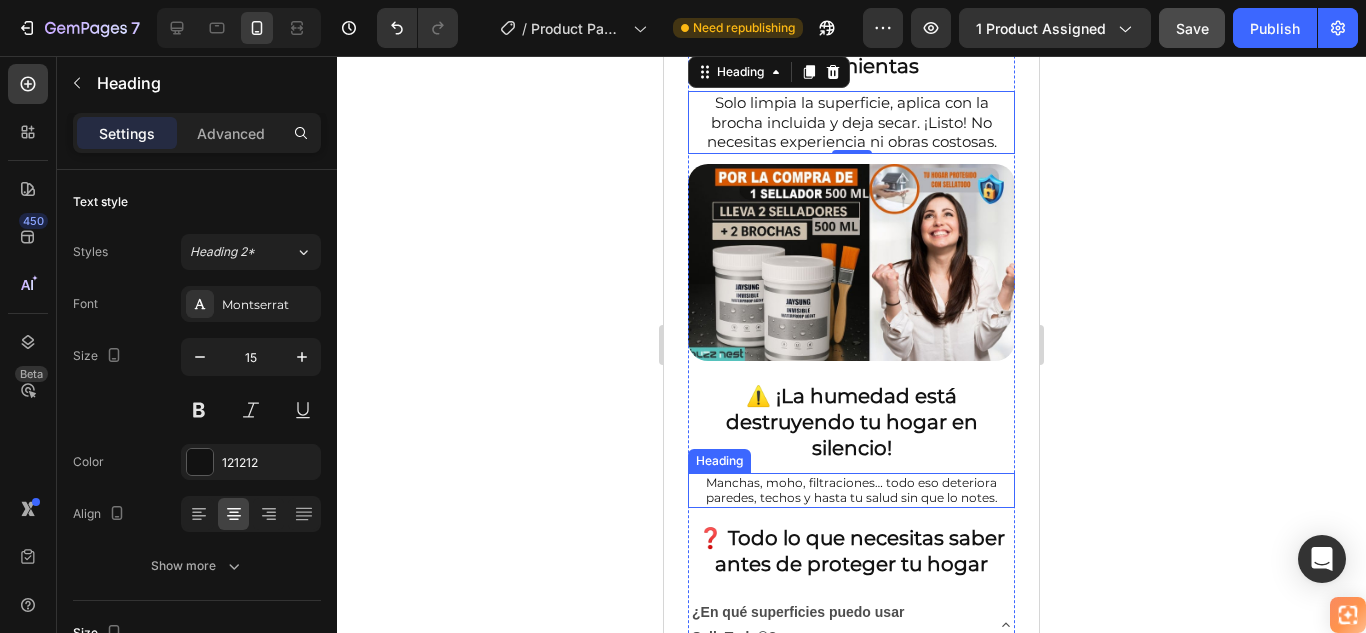 click on "Manchas, moho, filtraciones… todo eso deteriora paredes, techos y hasta tu salud sin que lo notes." at bounding box center (851, 490) 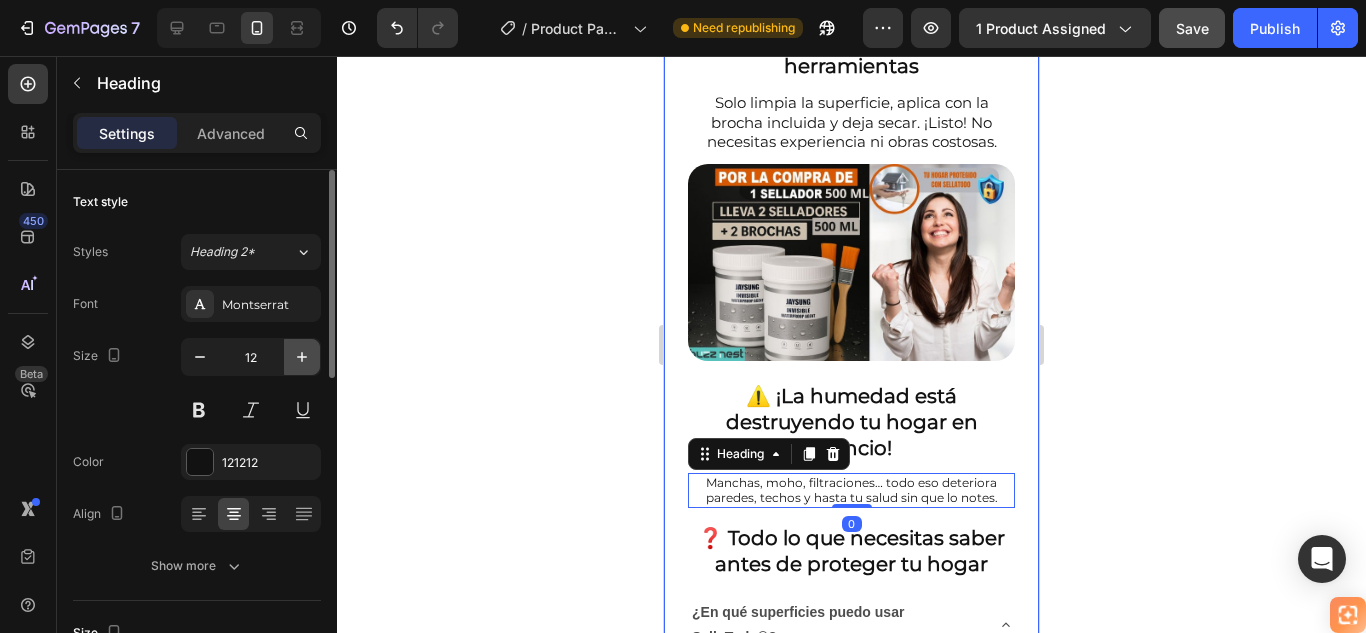 click 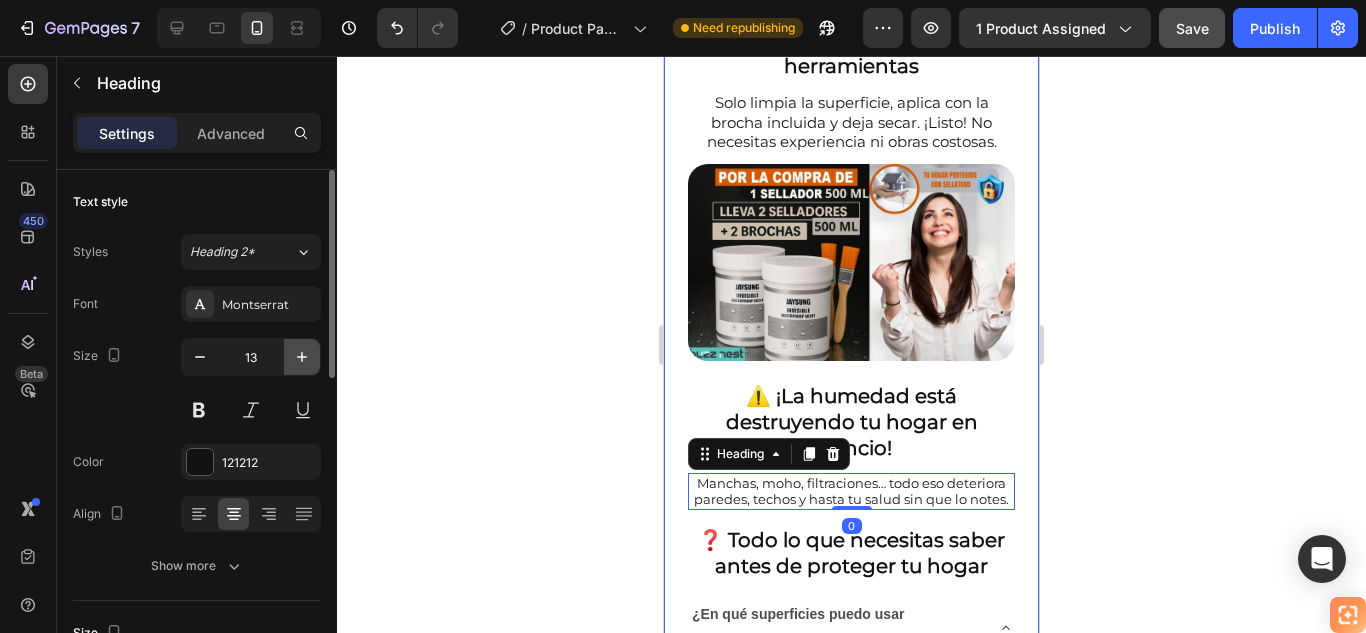 click 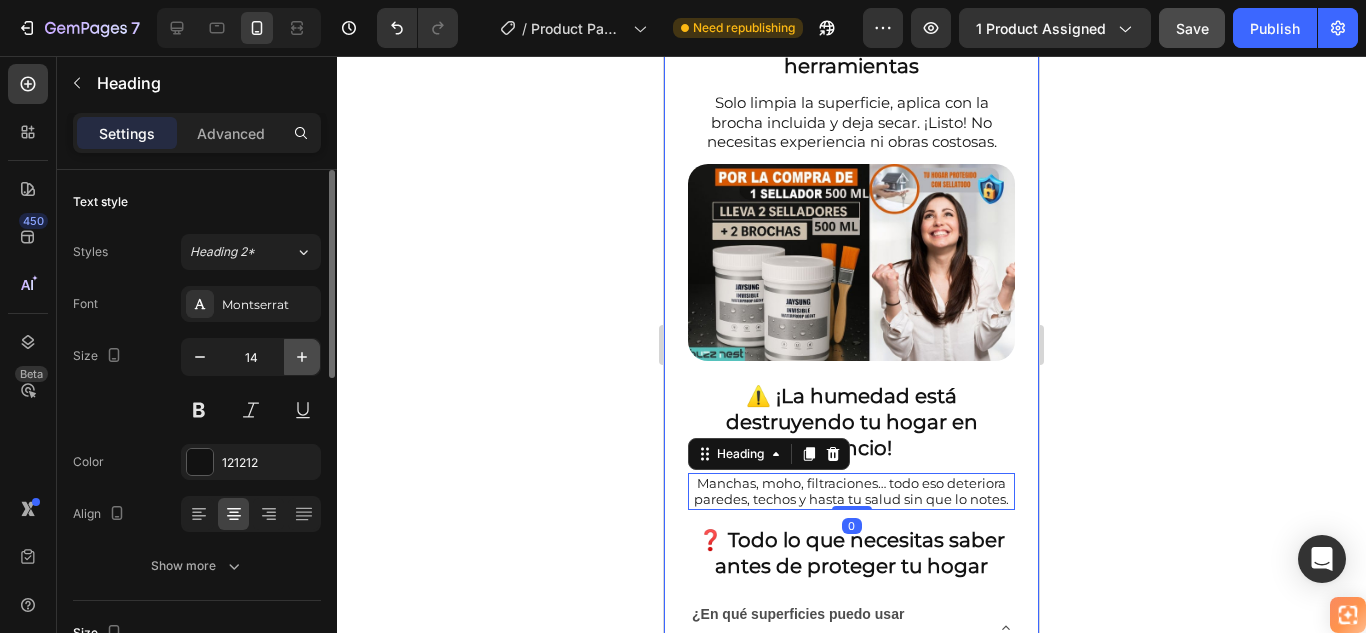 click 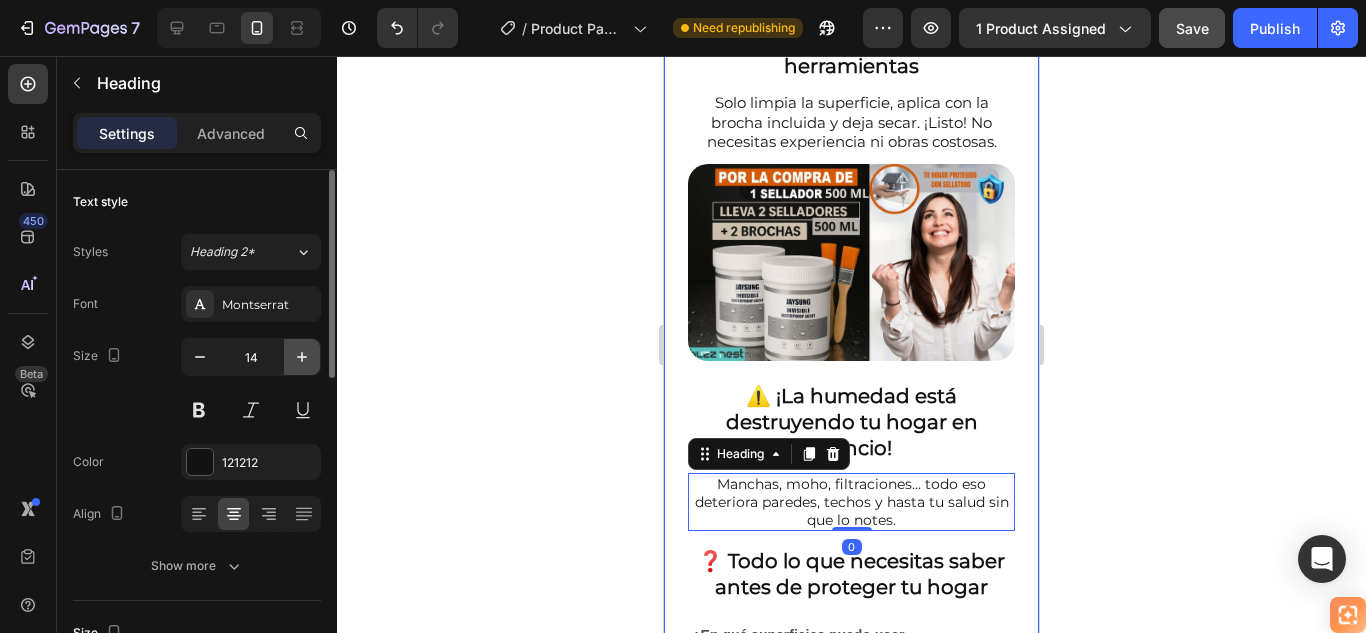 type on "15" 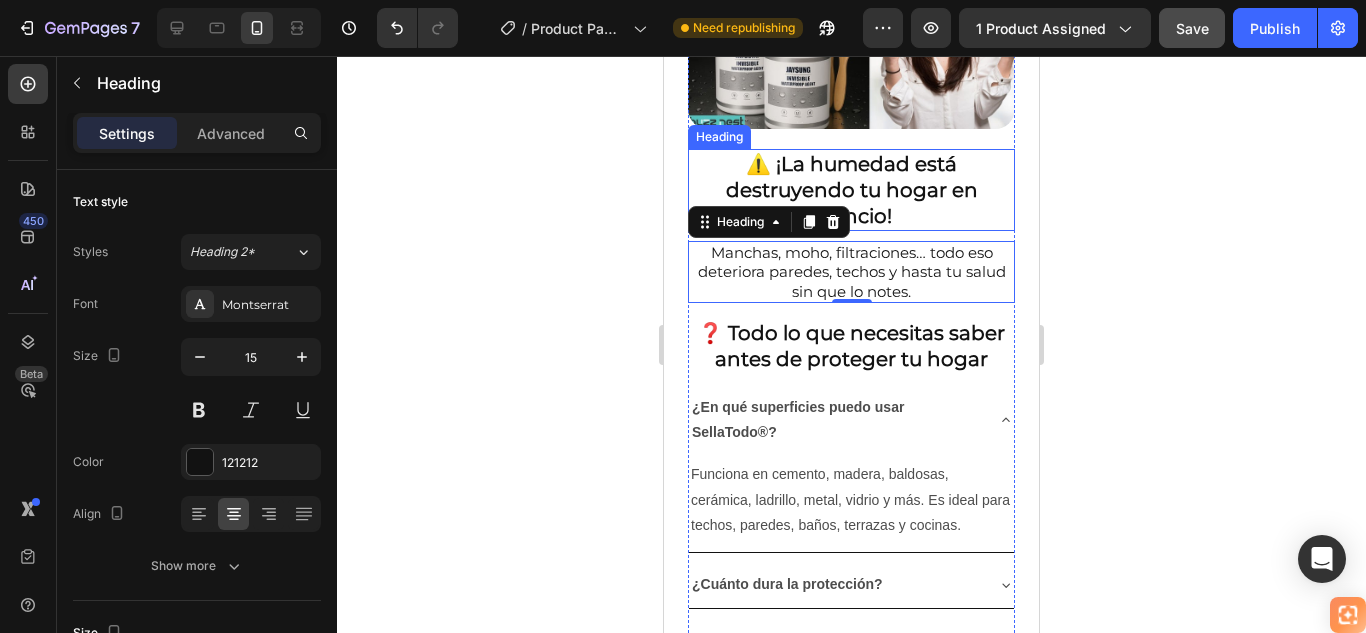 scroll, scrollTop: 3200, scrollLeft: 0, axis: vertical 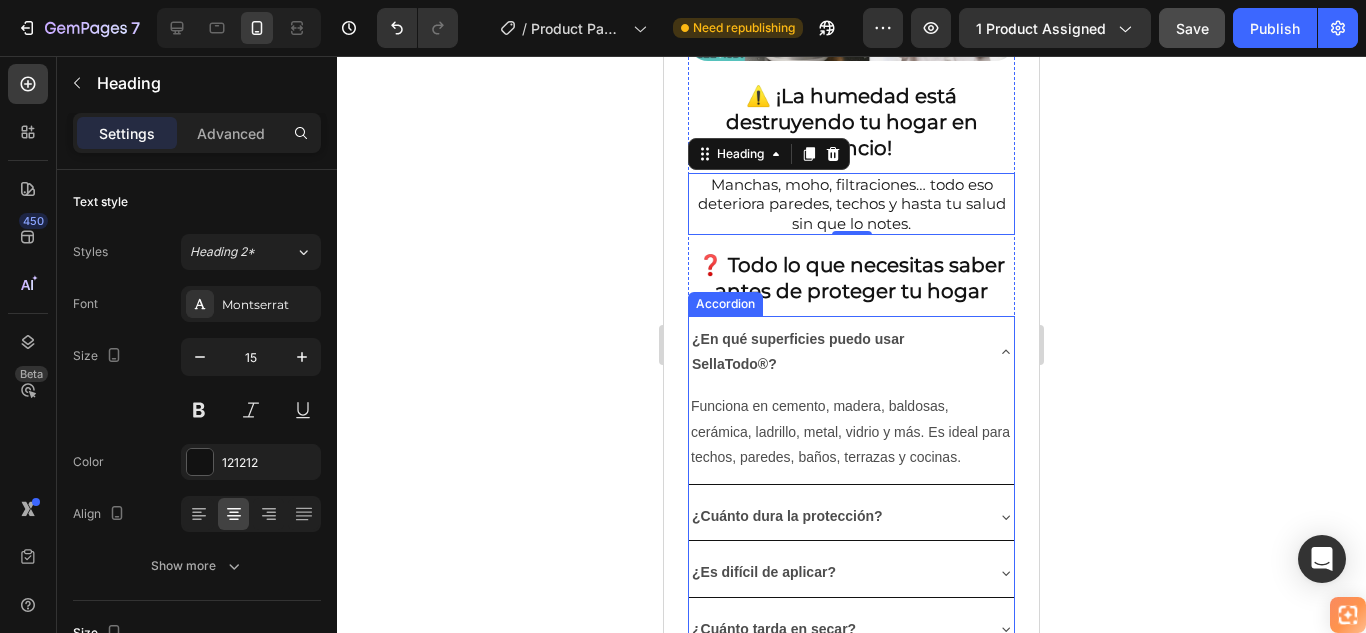 drag, startPoint x: 990, startPoint y: 278, endPoint x: 1004, endPoint y: 283, distance: 14.866069 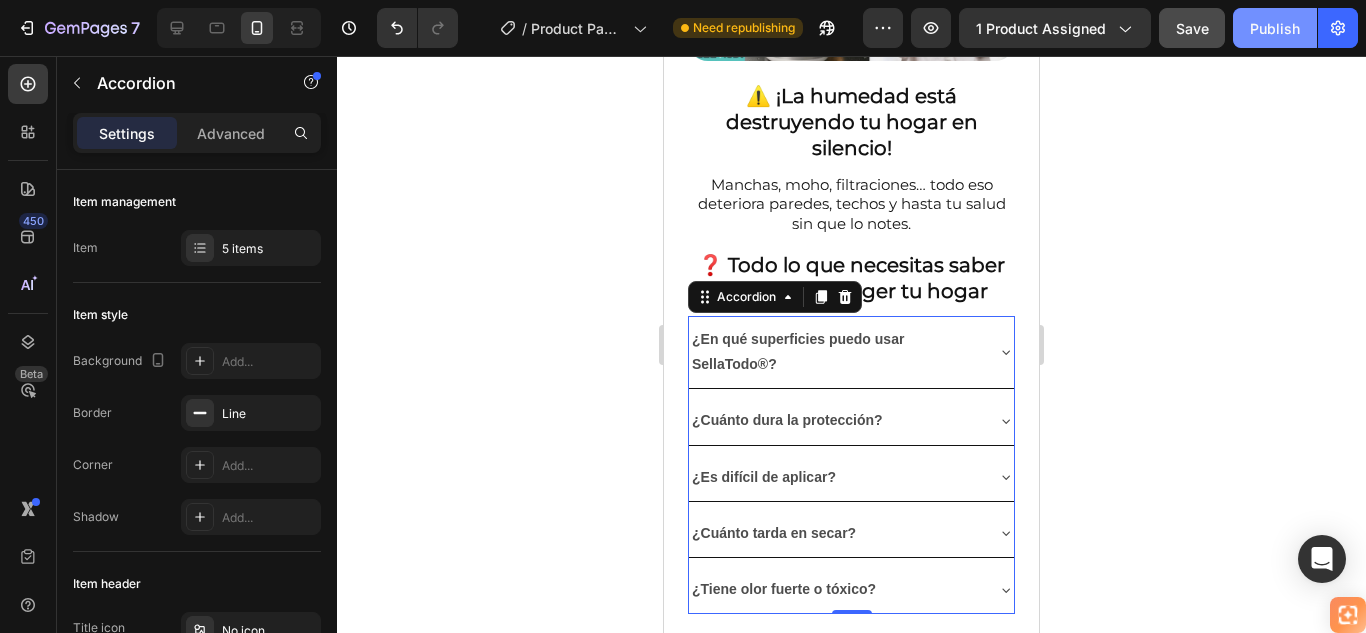 click on "Publish" at bounding box center (1275, 28) 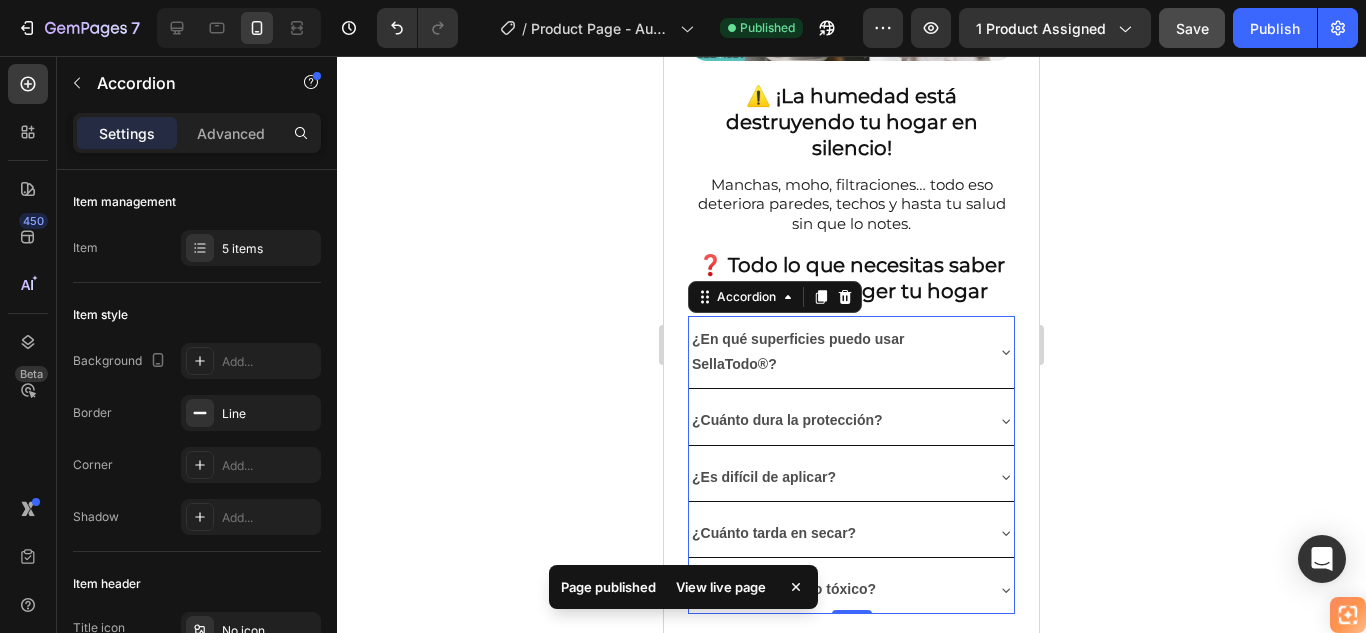 click 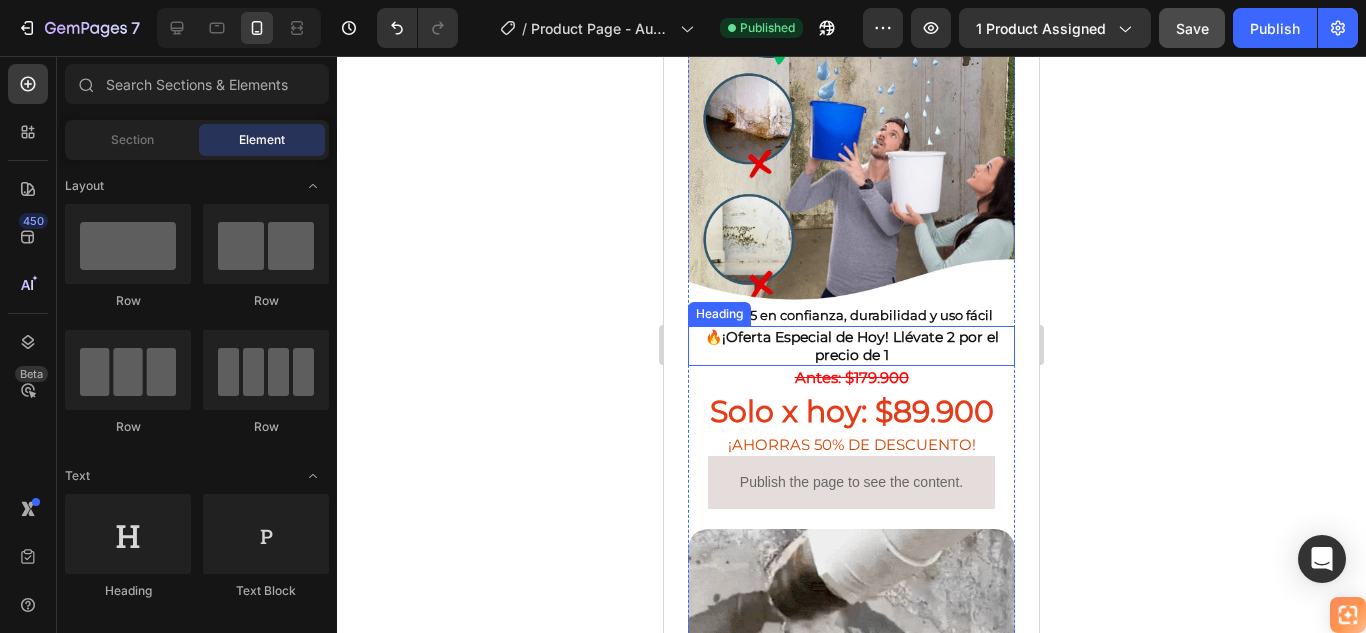 scroll, scrollTop: 300, scrollLeft: 0, axis: vertical 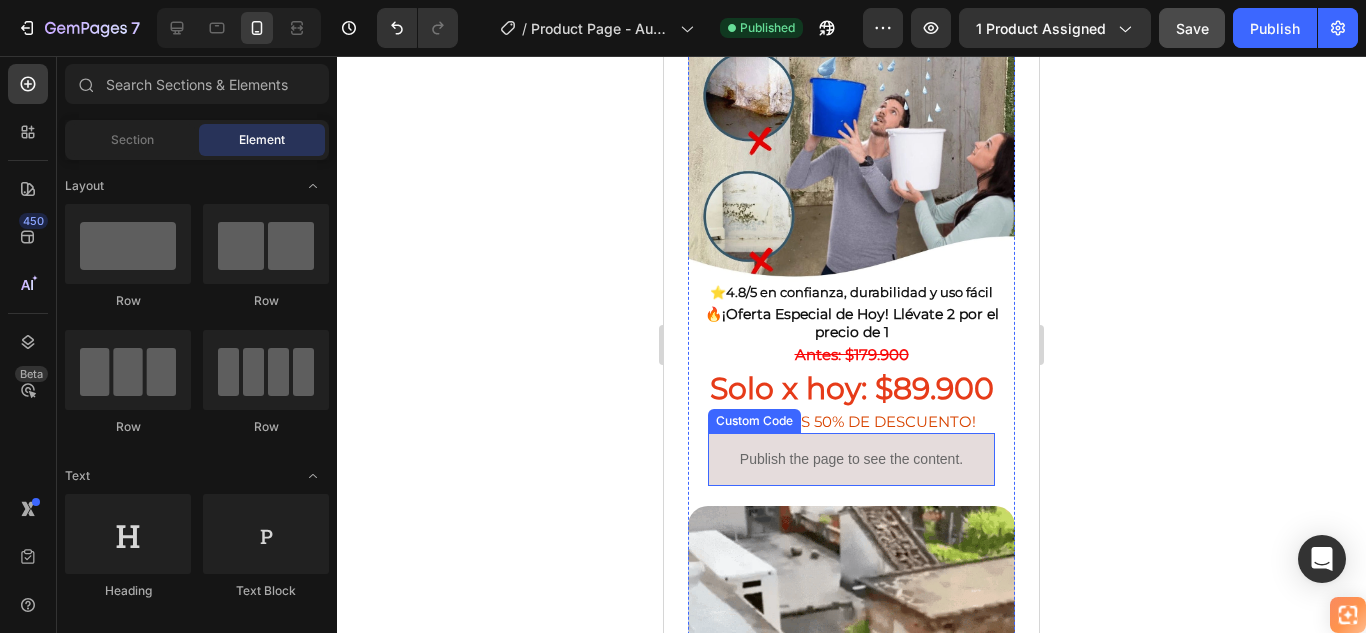 click on "Publish the page to see the content." at bounding box center (851, 459) 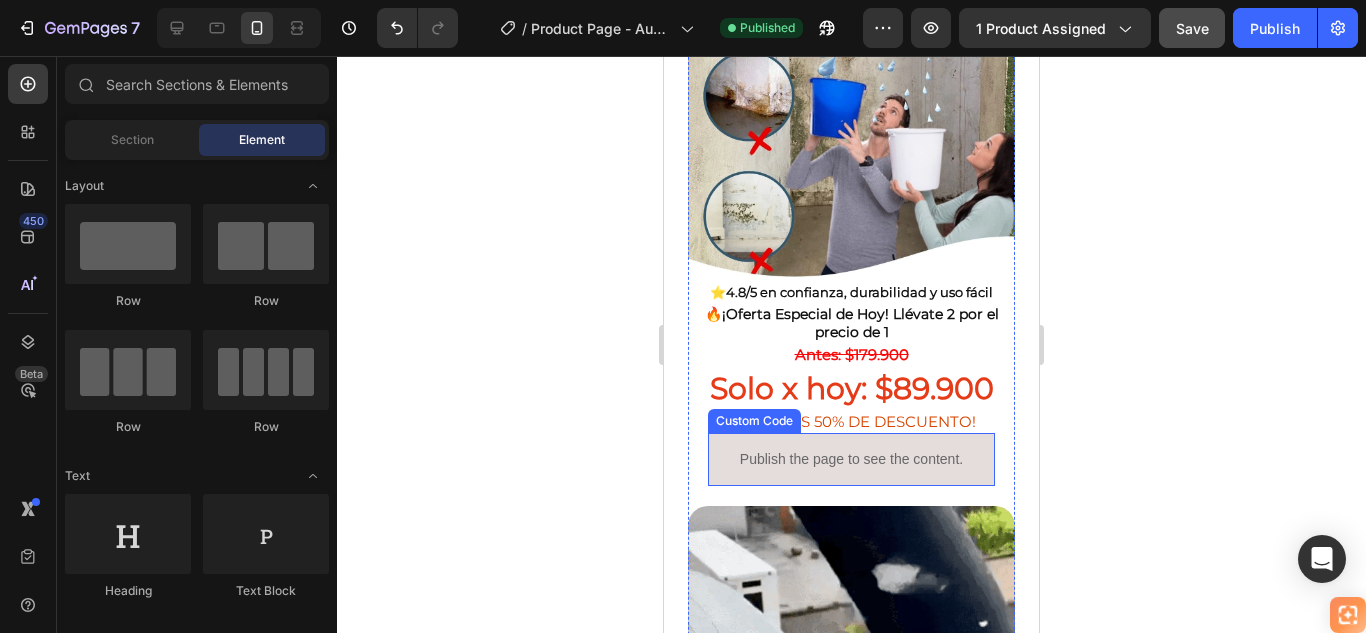 click on "Publish the page to see the content." at bounding box center [851, 459] 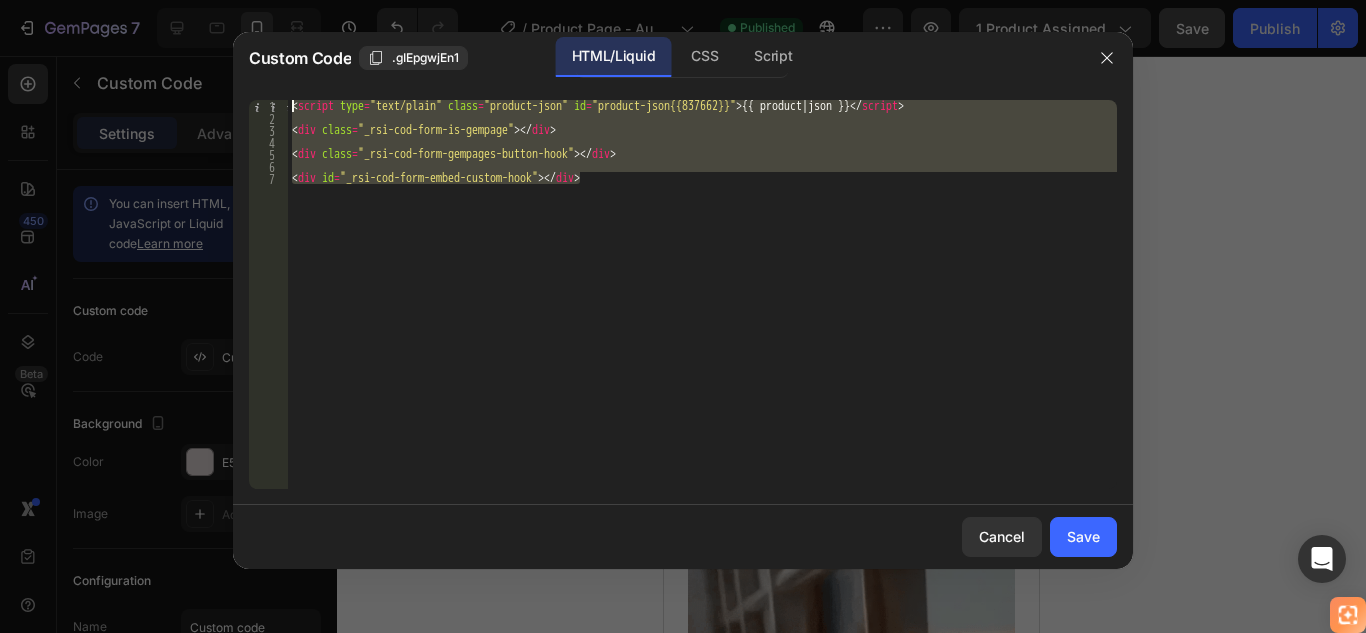 drag, startPoint x: 605, startPoint y: 182, endPoint x: 277, endPoint y: 55, distance: 351.72858 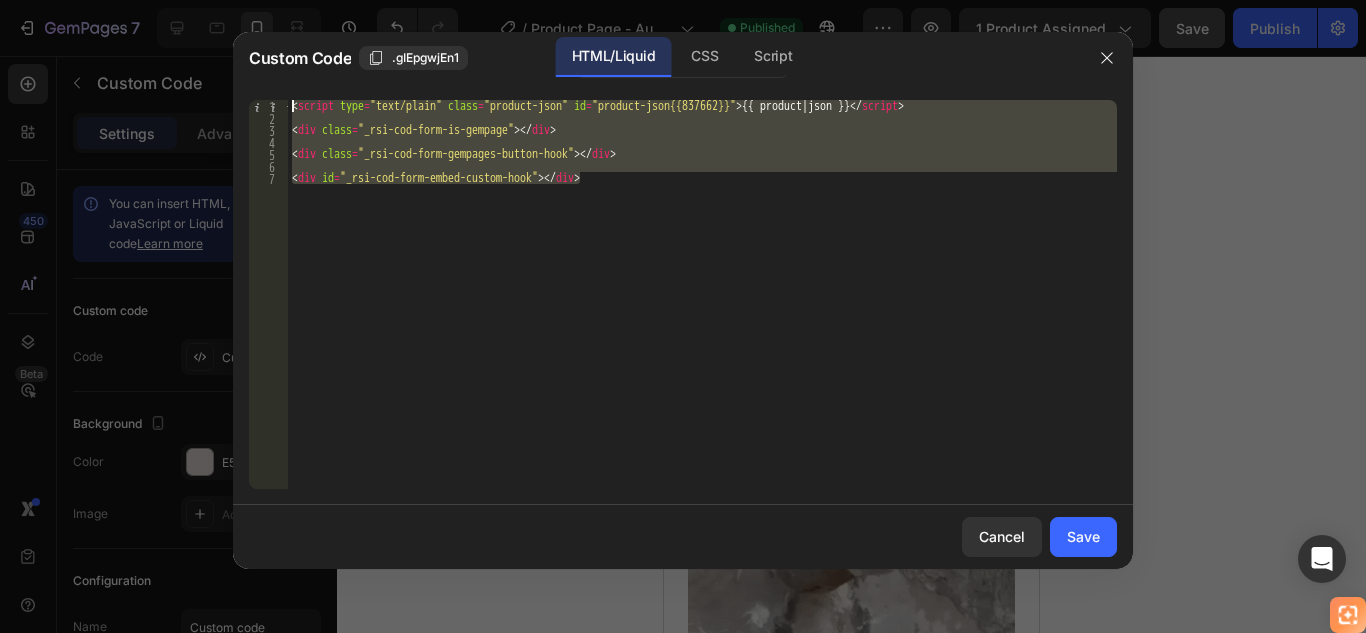 click on "Custom Code .gIEpgwjEn1 HTML/Liquid CSS Script <div id="_rsi-cod-form-embed-custom-hook"></div> 1 2 3 4 5 6 7 < script   type = "text/plain"   class = "product-json"   id = "product-json{{837662}}" > {{   product  |  json   }} </ script > < div   class = "_rsi-cod-form-is-gempage" > </ div > < div   class = "_rsi-cod-form-gempages-button-hook" > </ div > < div   id = "_rsi-cod-form-embed-custom-hook" > </ div >     הההההההההההההההההההההההההההההההההההההההההההההההההההההההההההההההההההההההההההההההההההההההההההההההההההההההההההההההההההההההההההההההההההההההההההההההההההההההההההההההההההההההההההההההההההההההההההההההההההההההההההההההההההההההההההההההההההההההההההההההההההההההההההההההה Cancel Save" at bounding box center [683, 300] 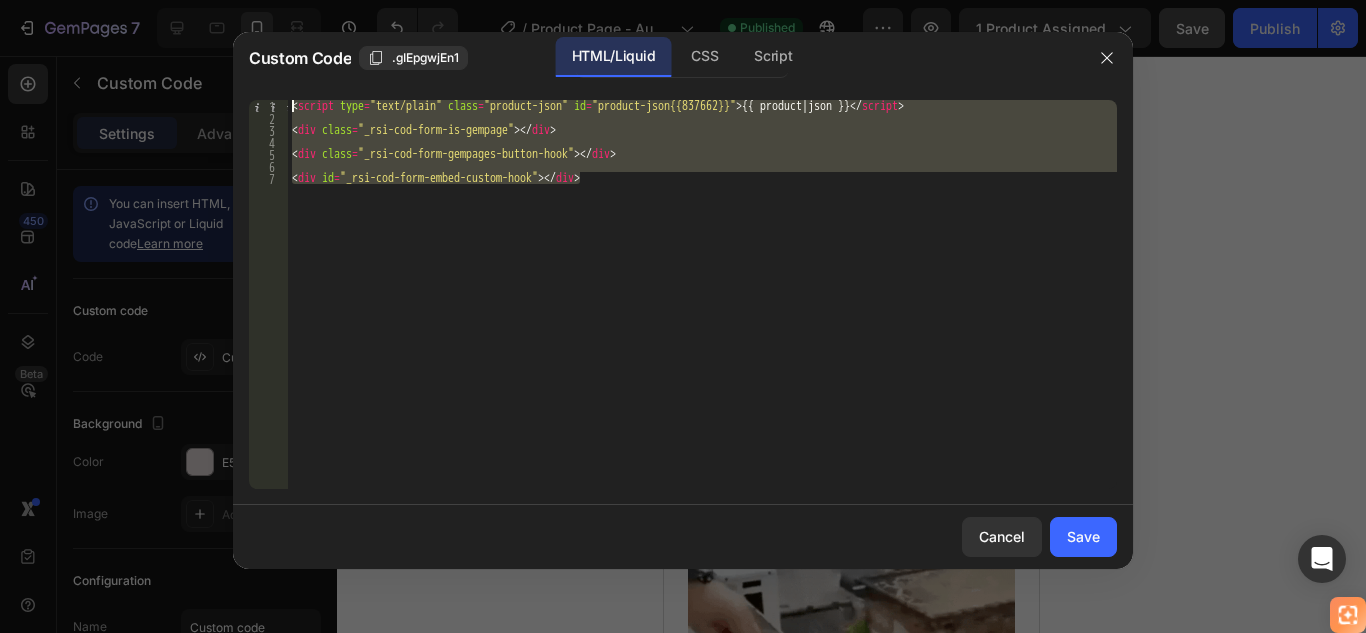 paste on "div id="_rsi-cod-form-embed-custom-hook"></div>" 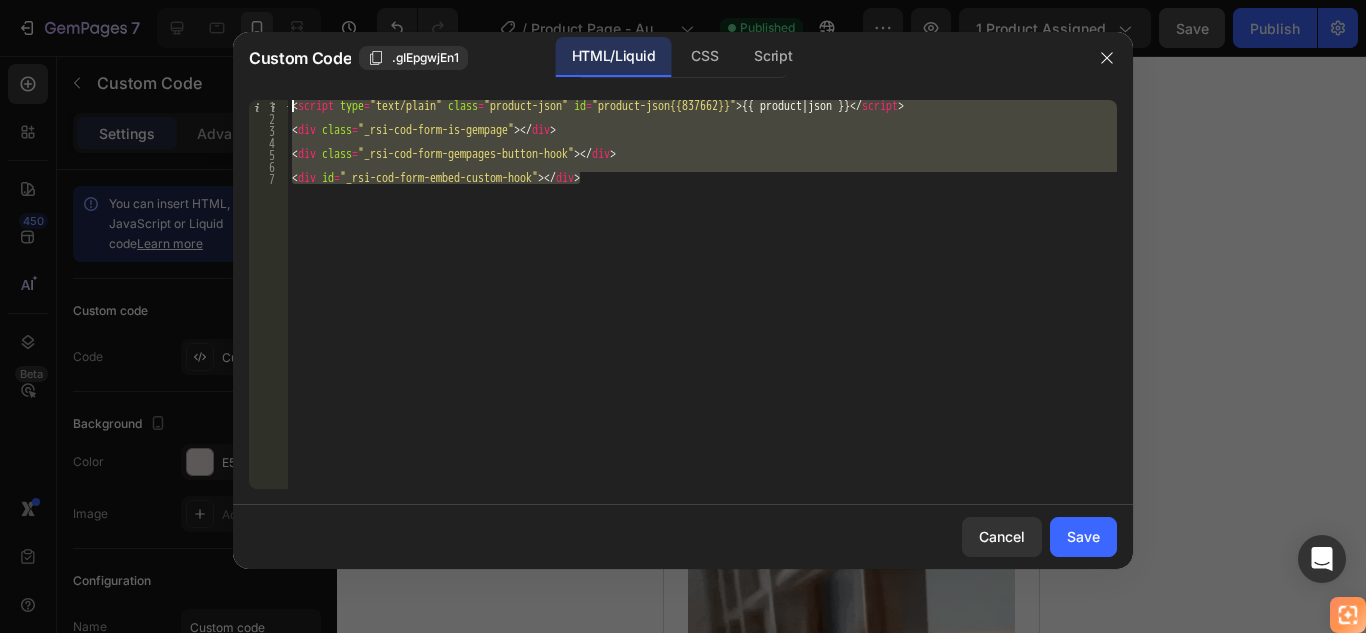type on "<div id="_rsi-cod-form-embed-custom-hook"></div>" 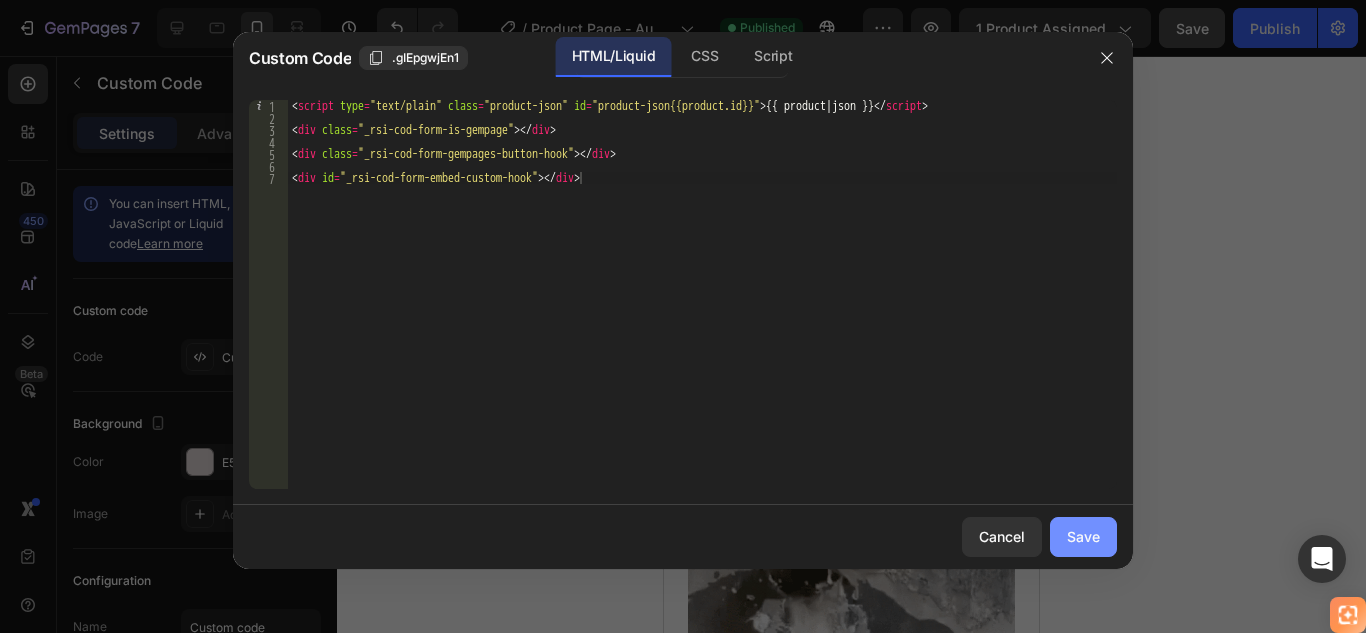 click on "Save" at bounding box center [1083, 536] 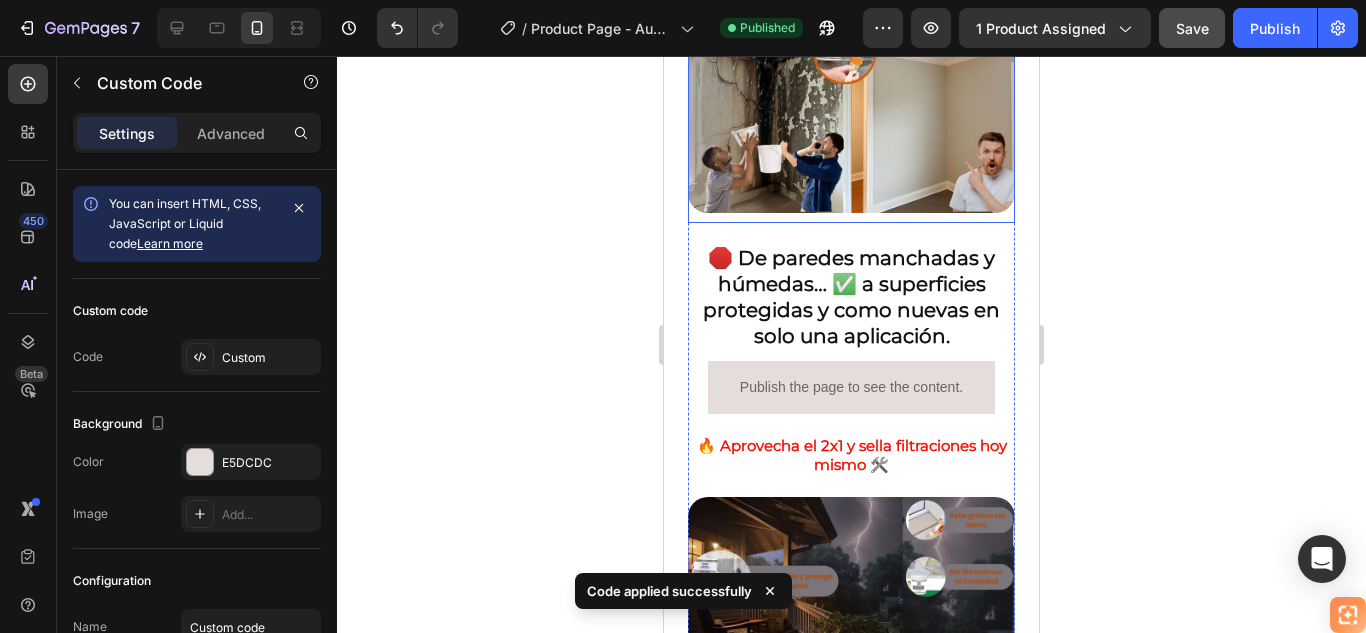 scroll, scrollTop: 1400, scrollLeft: 0, axis: vertical 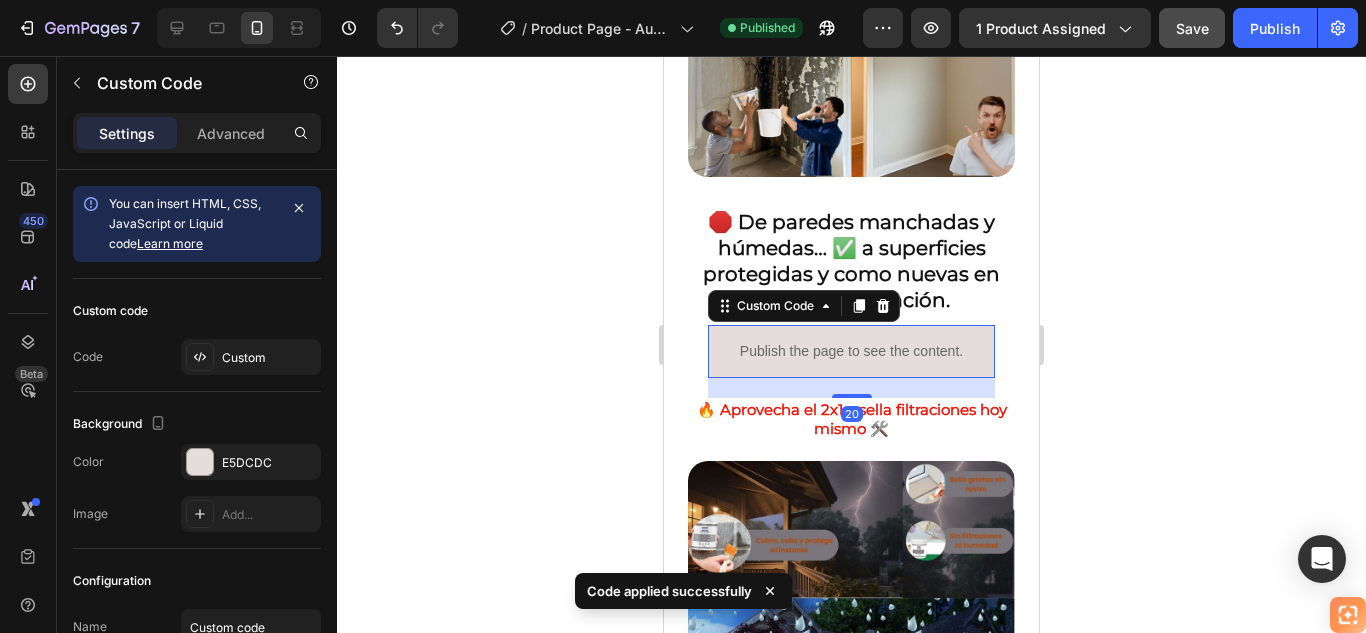 click on "Publish the page to see the content." at bounding box center [851, 351] 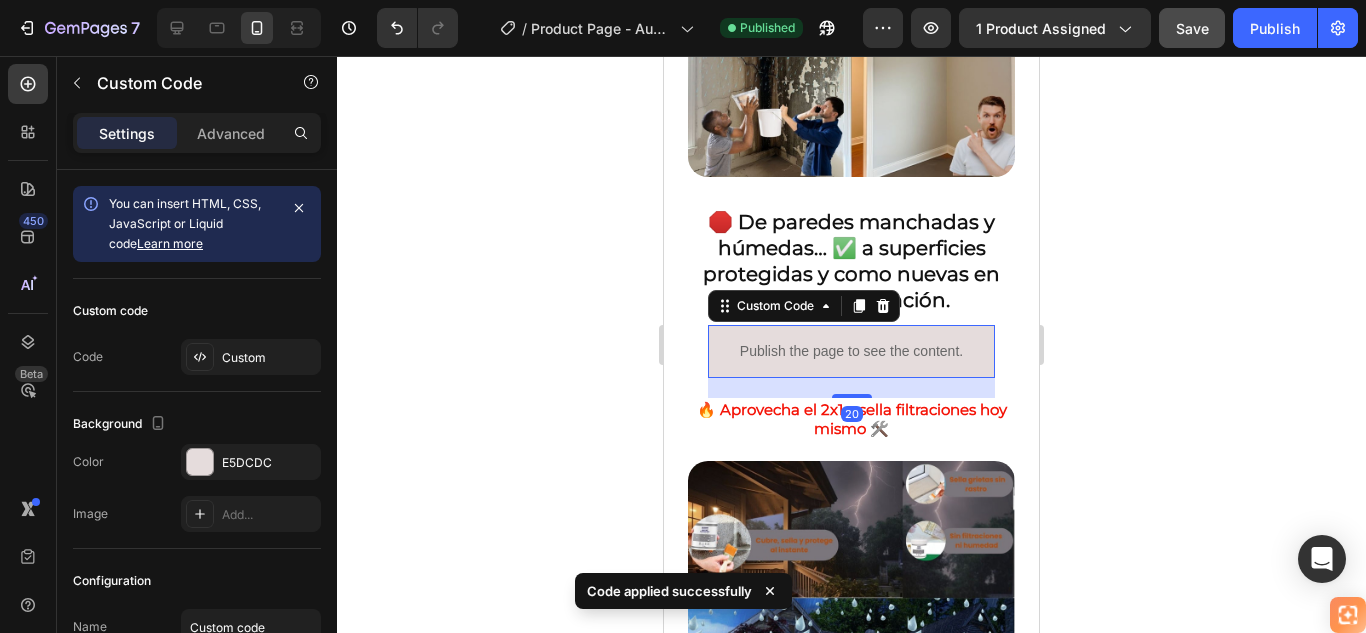 click on "Publish the page to see the content." at bounding box center [851, 351] 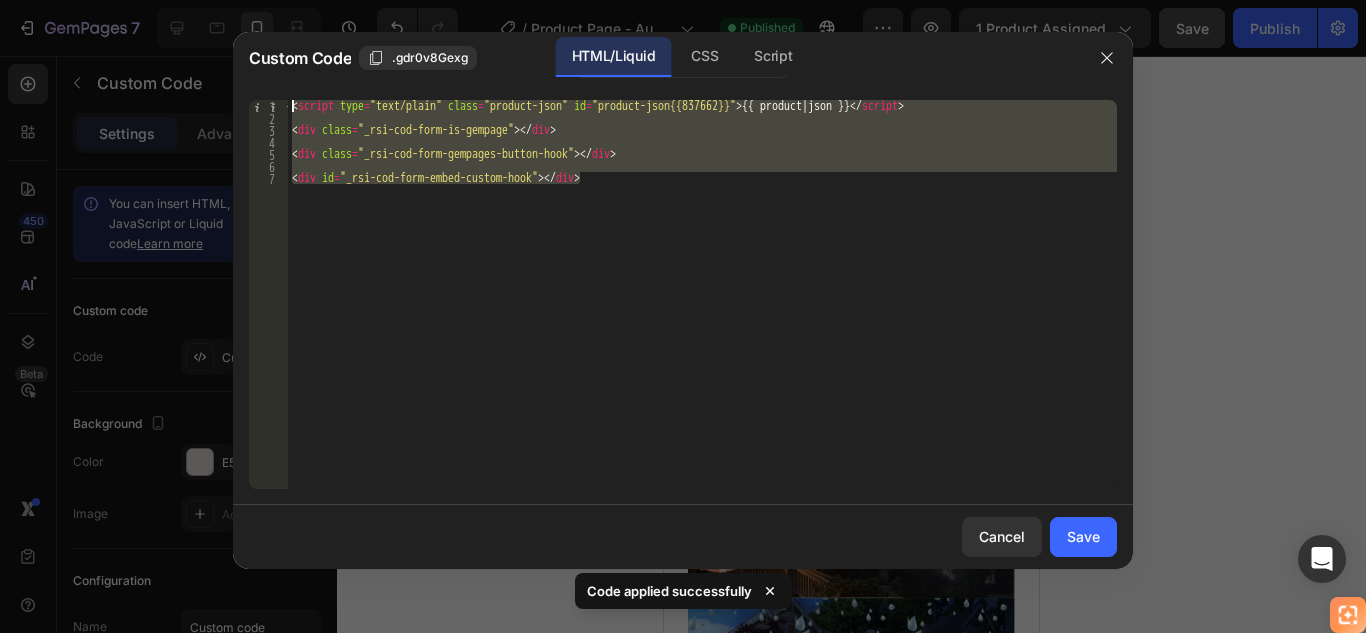 drag, startPoint x: 598, startPoint y: 185, endPoint x: 244, endPoint y: 81, distance: 368.9607 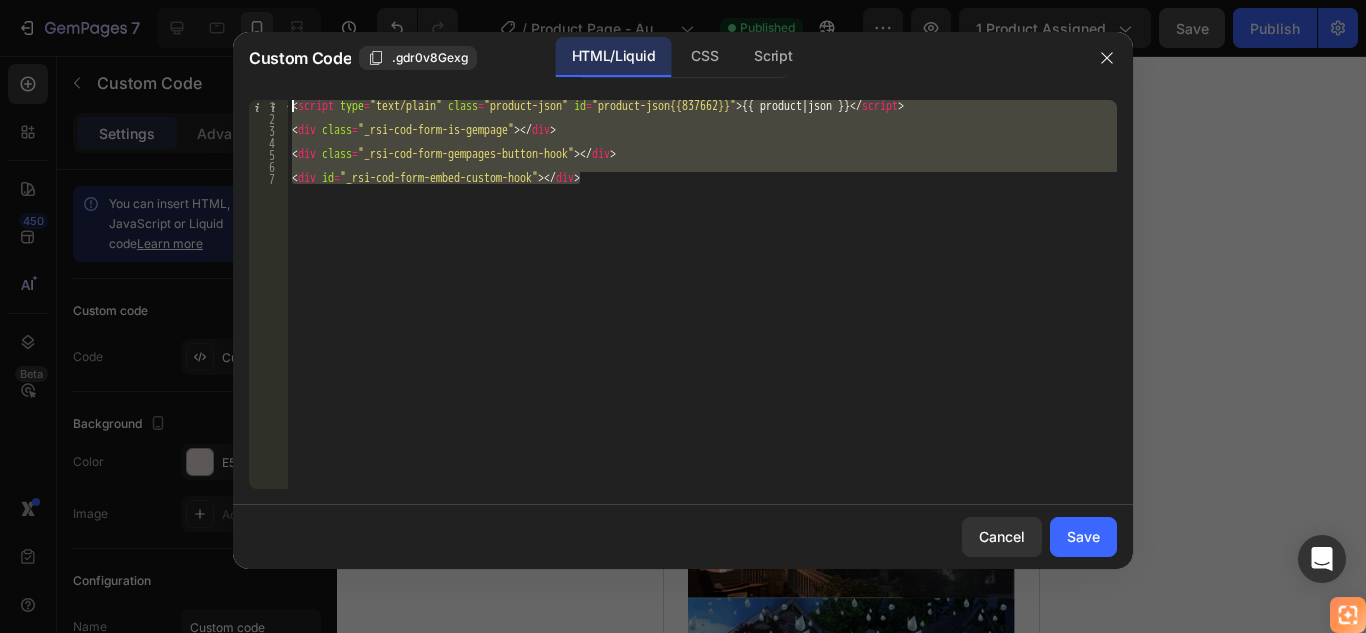 paste on "div id="_rsi-cod-form-embed-custom-hook"></div>" 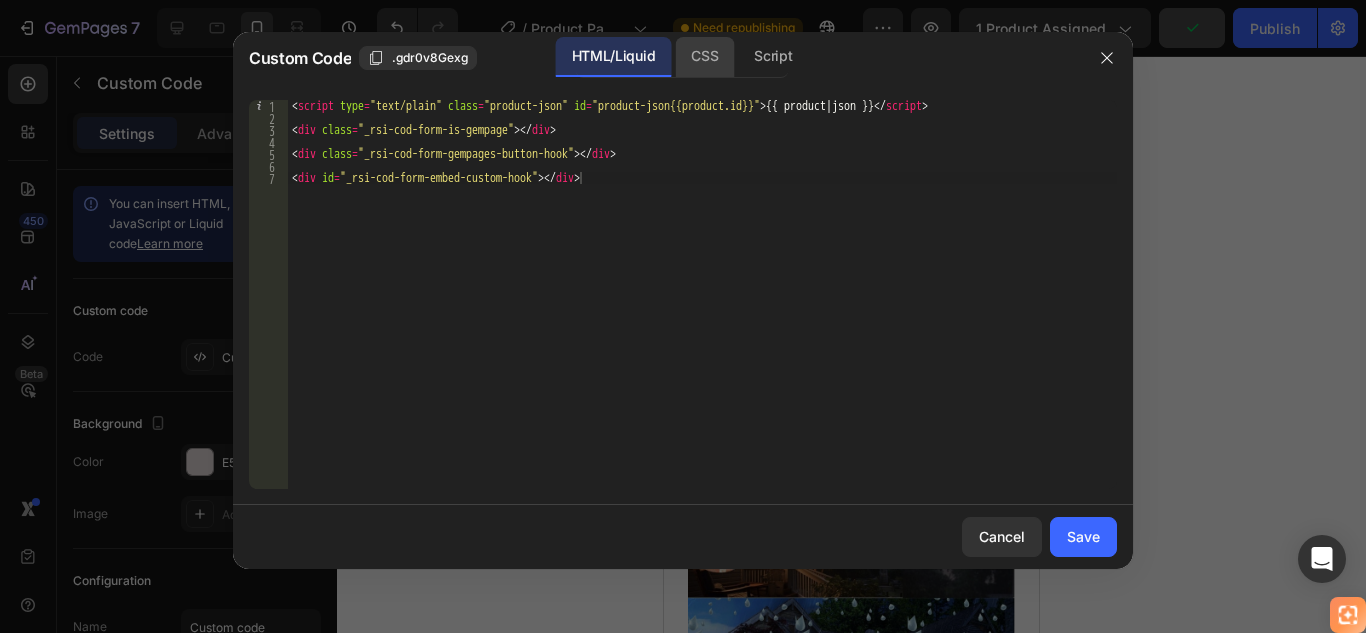 click on "CSS" 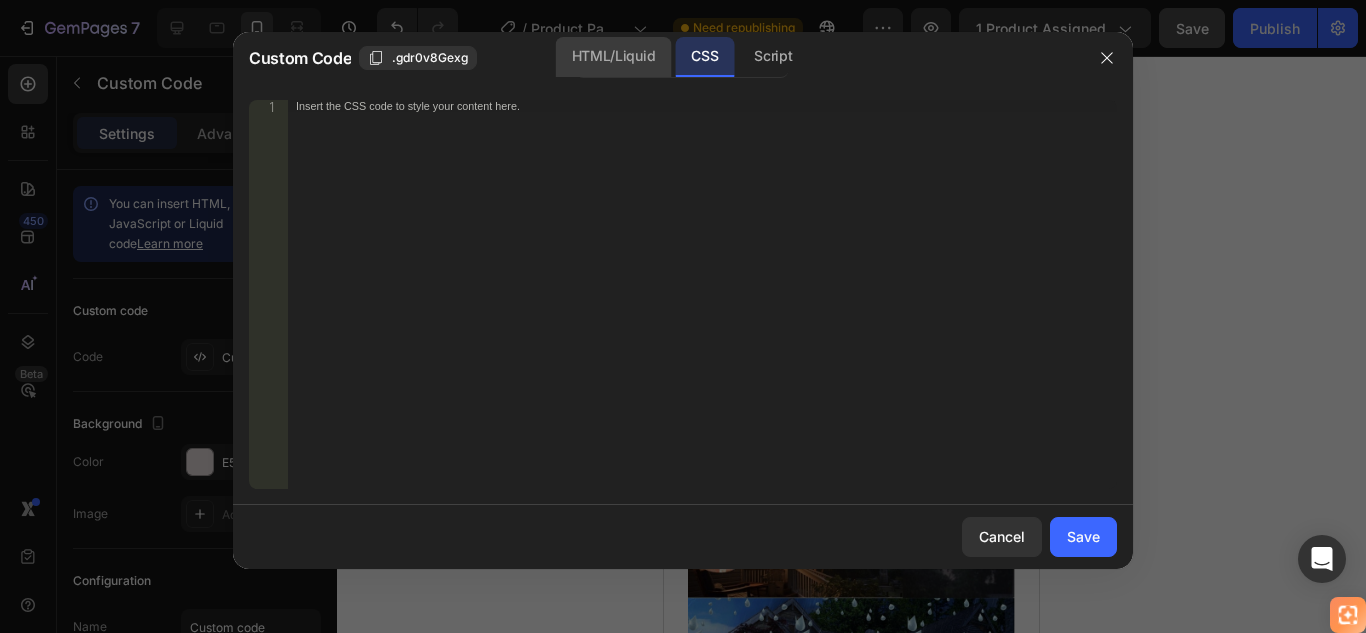 click on "HTML/Liquid" 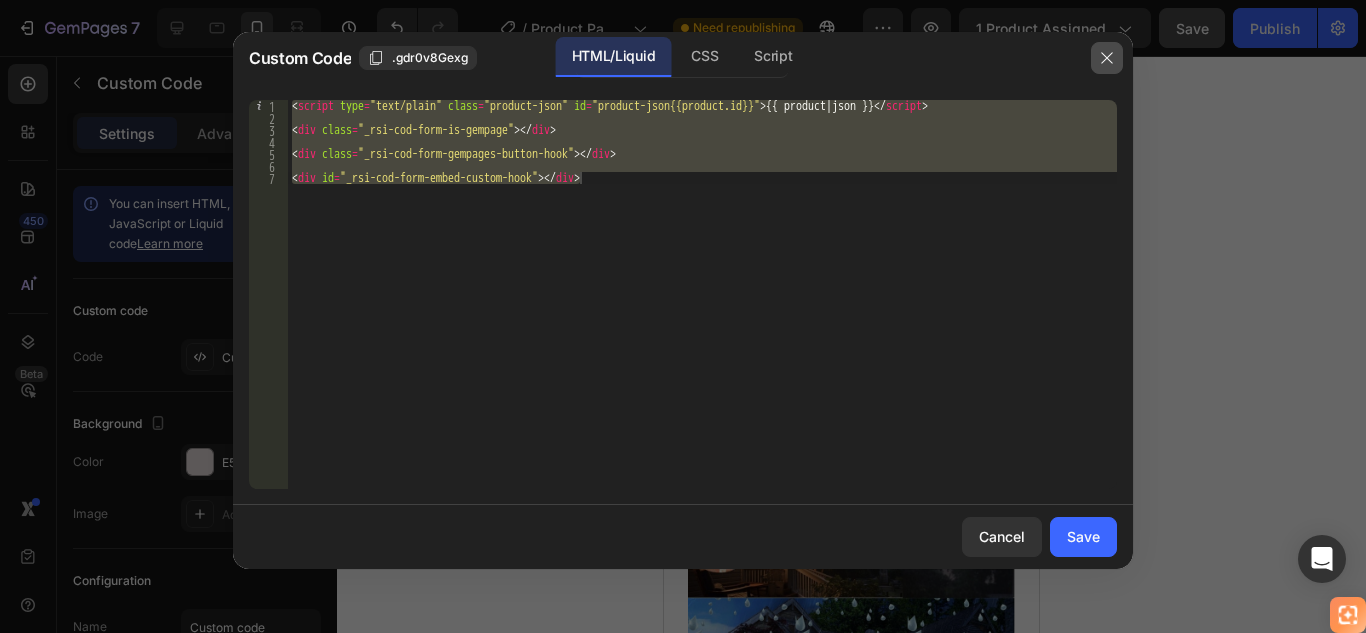 click 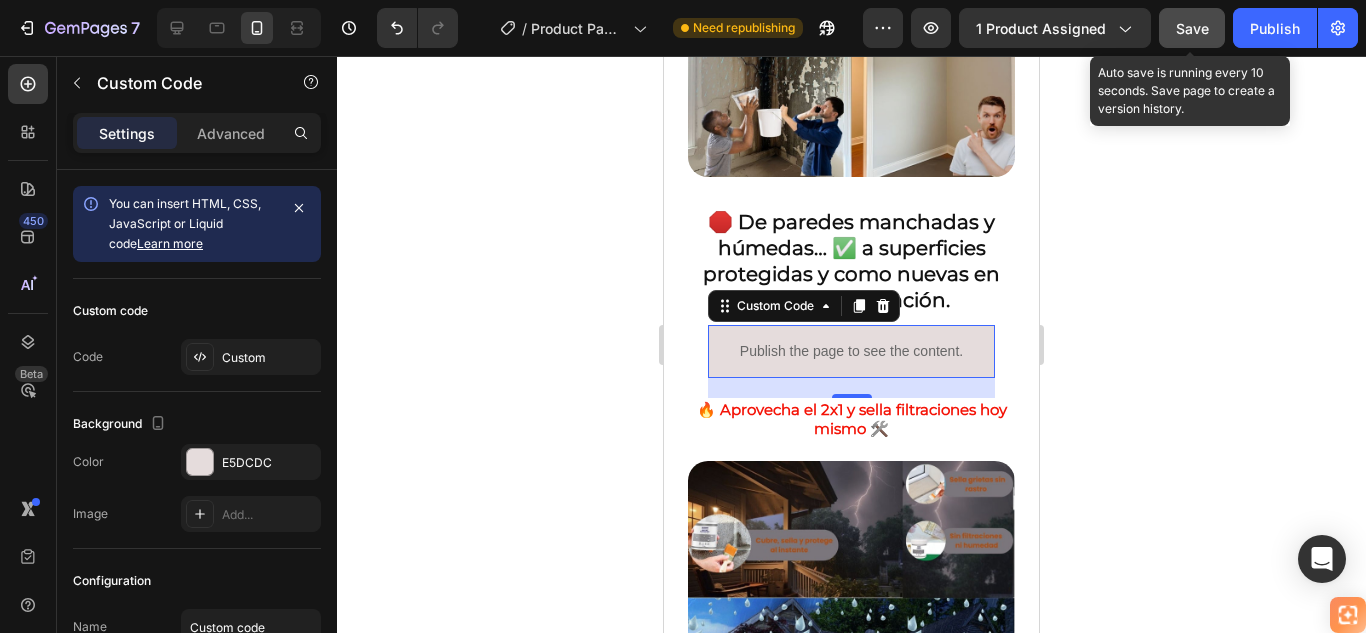 click on "Save" 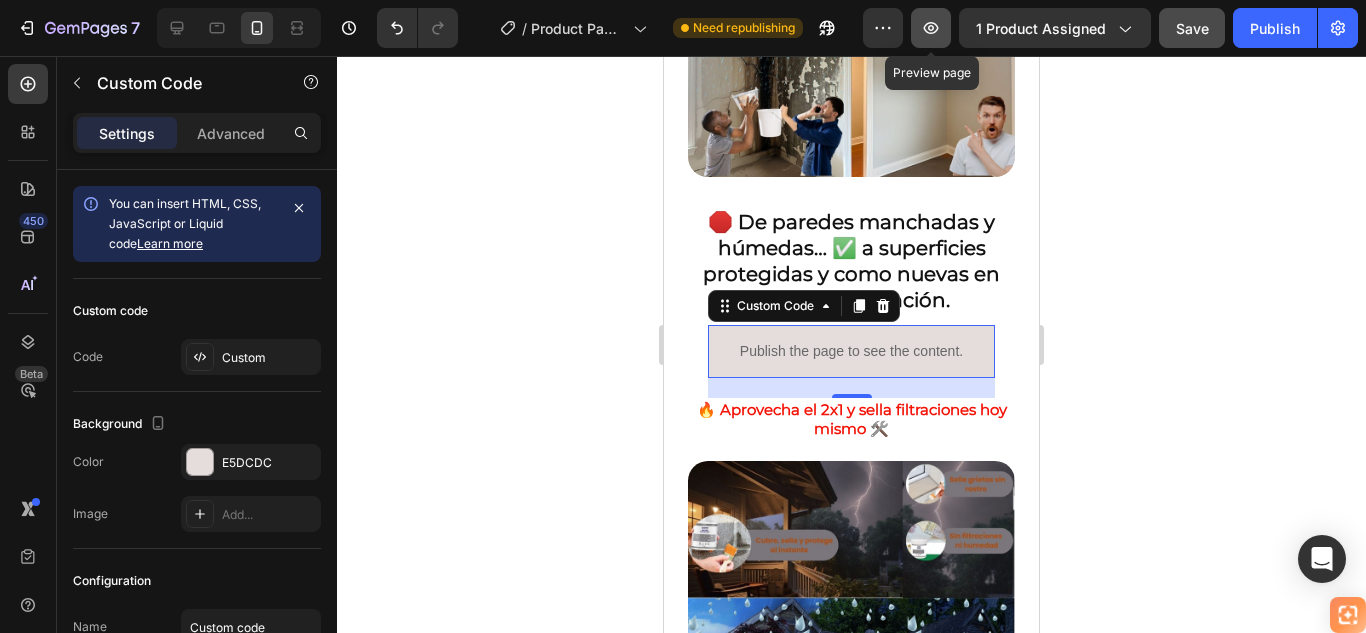 click 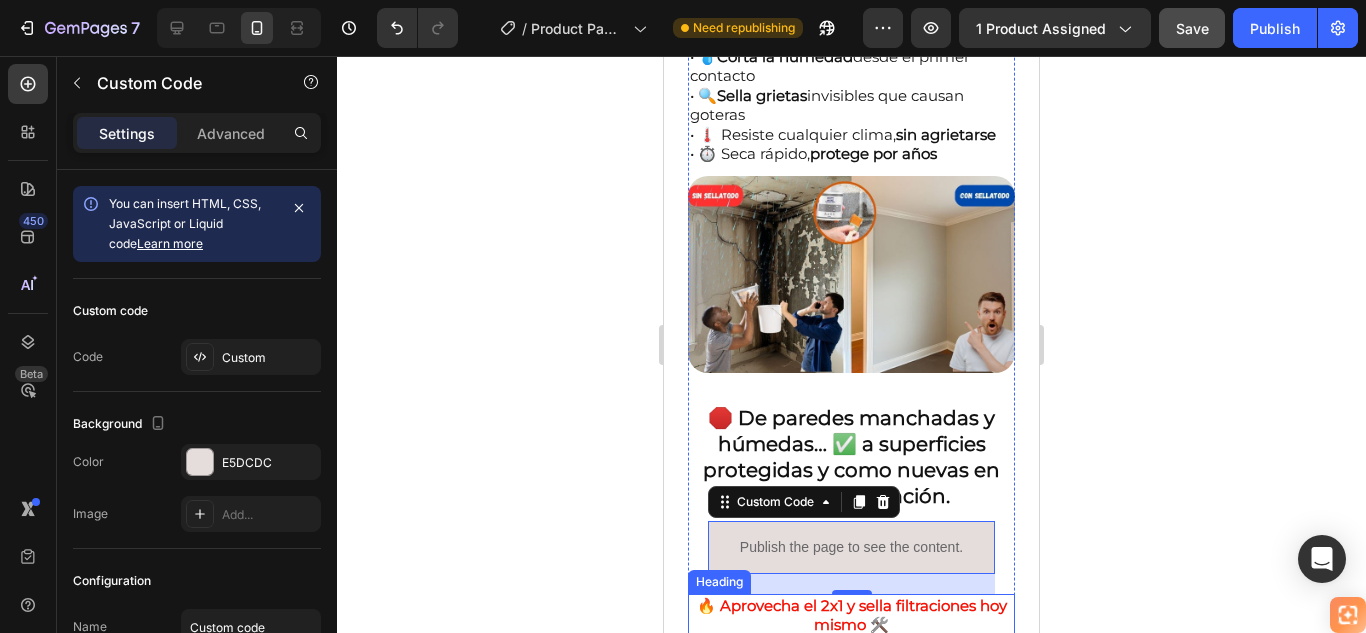 scroll, scrollTop: 1200, scrollLeft: 0, axis: vertical 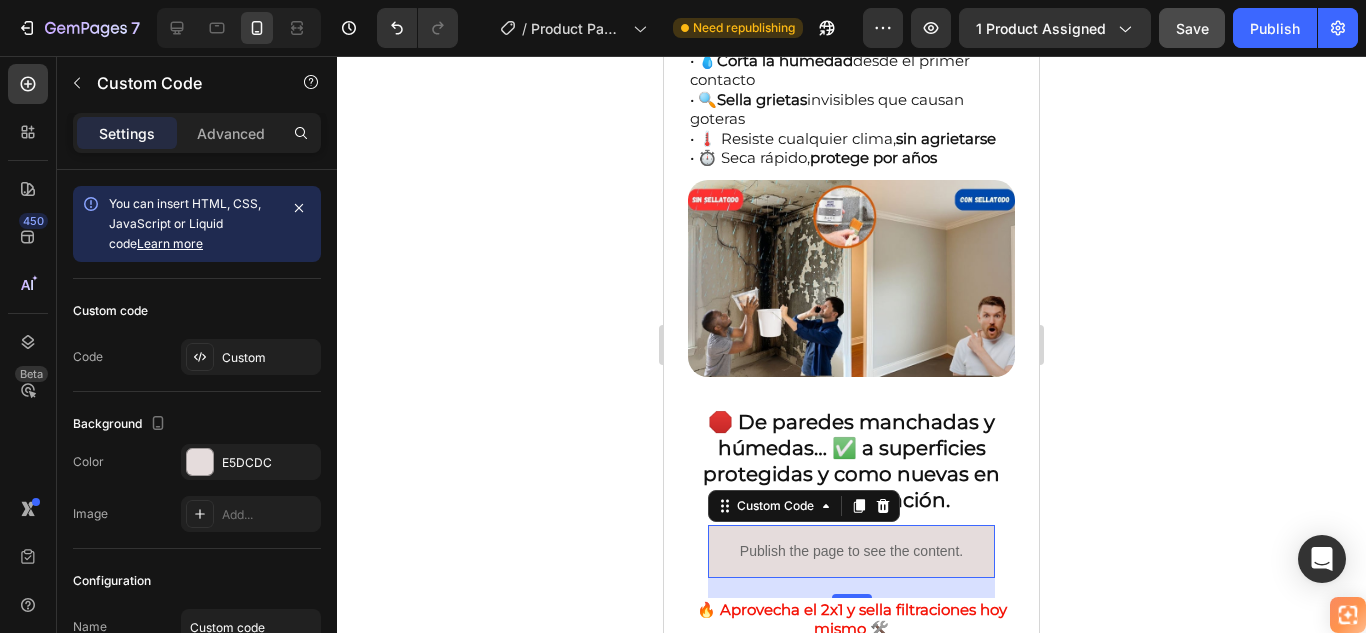 click on "Publish the page to see the content." at bounding box center [851, 551] 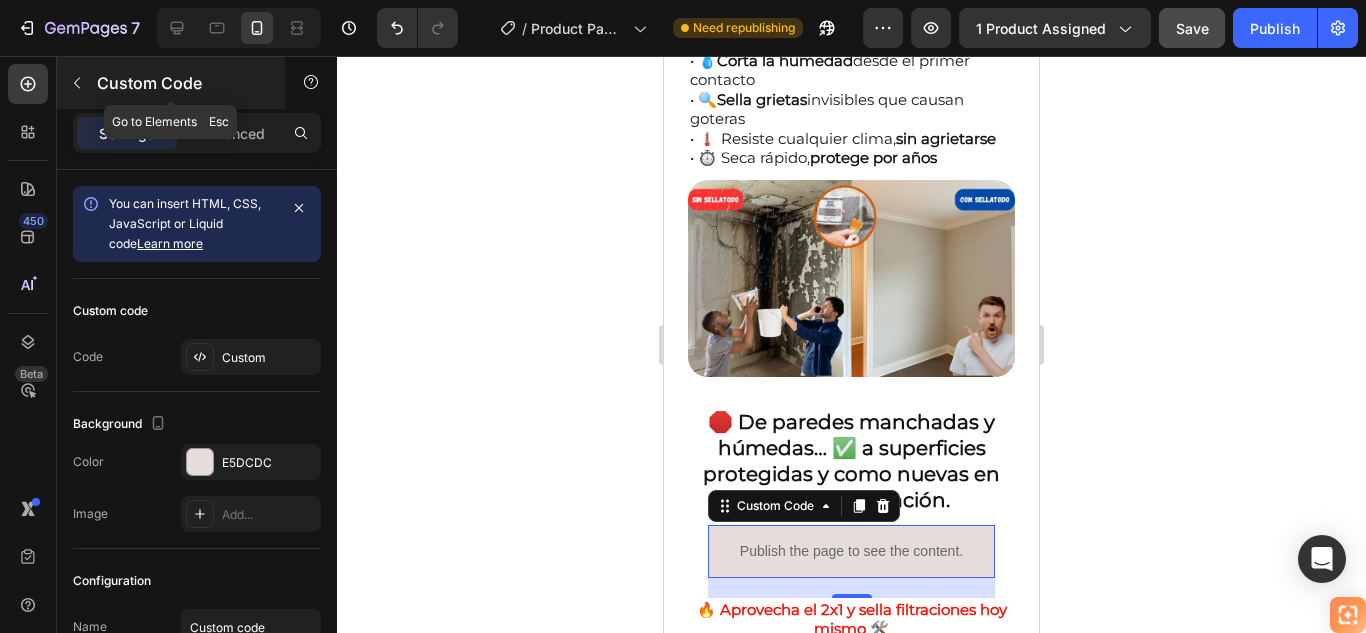 click 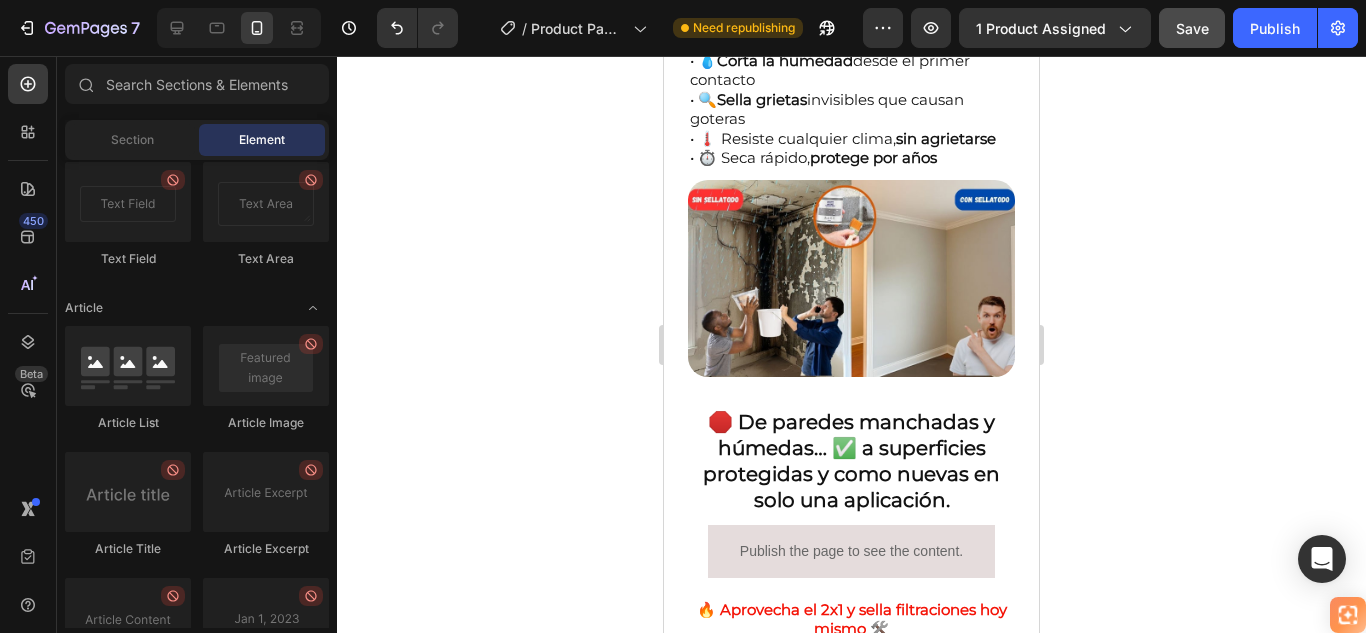 scroll, scrollTop: 5590, scrollLeft: 0, axis: vertical 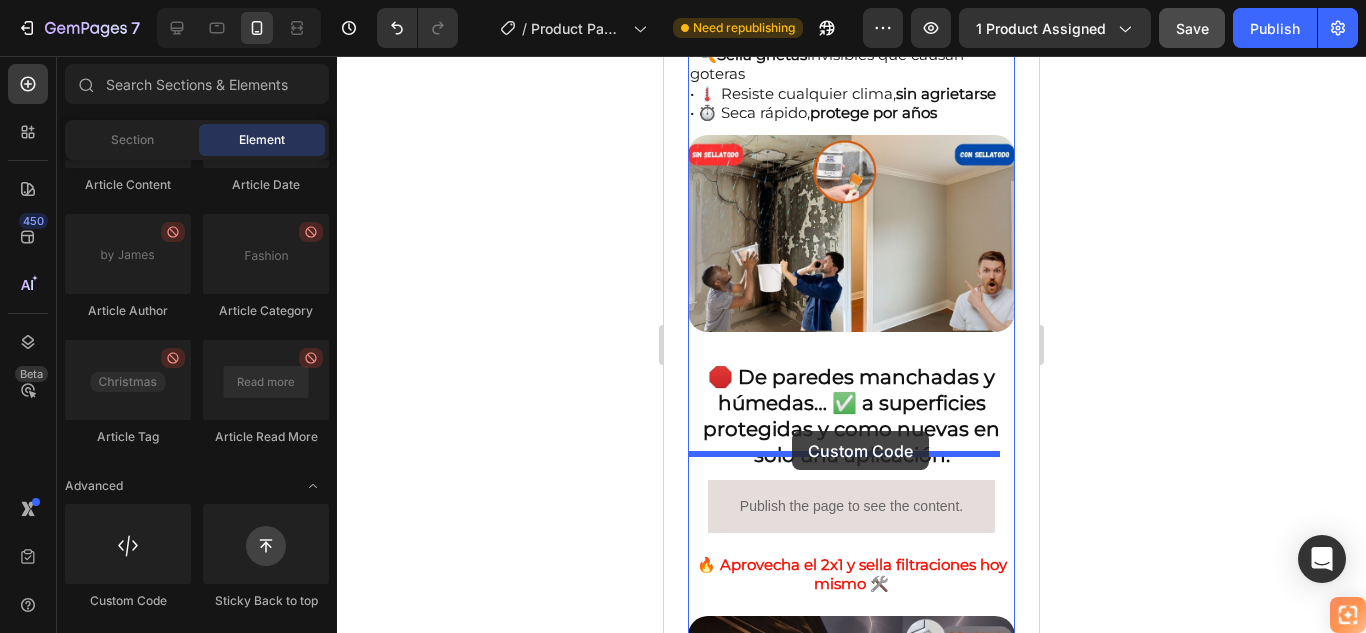 drag, startPoint x: 787, startPoint y: 604, endPoint x: 792, endPoint y: 431, distance: 173.07224 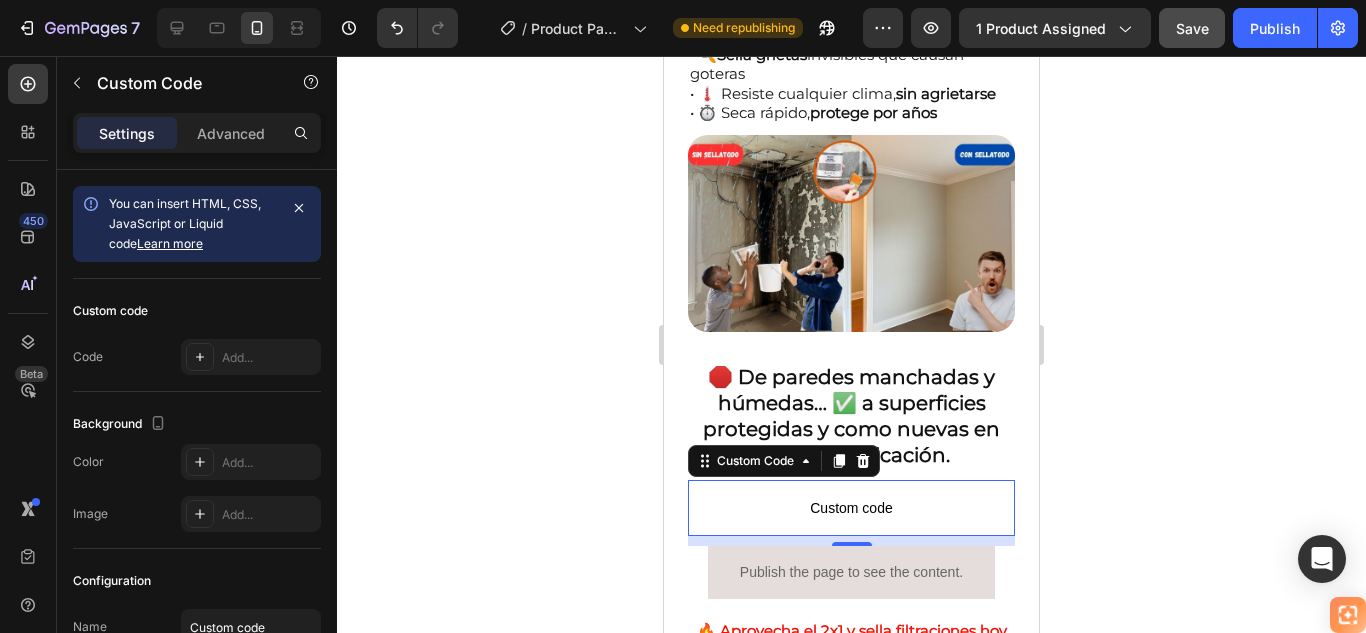 click on "Custom code" at bounding box center [851, 508] 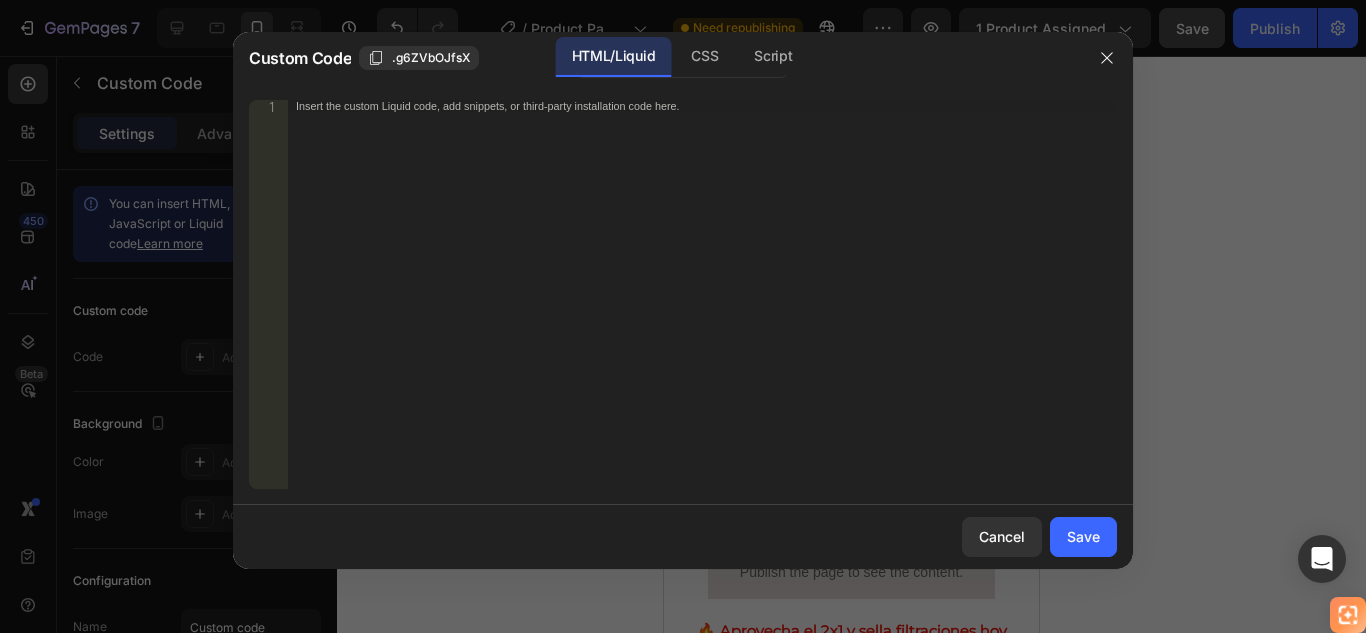 click on "Insert the custom Liquid code, add snippets, or third-party installation code here." at bounding box center [702, 306] 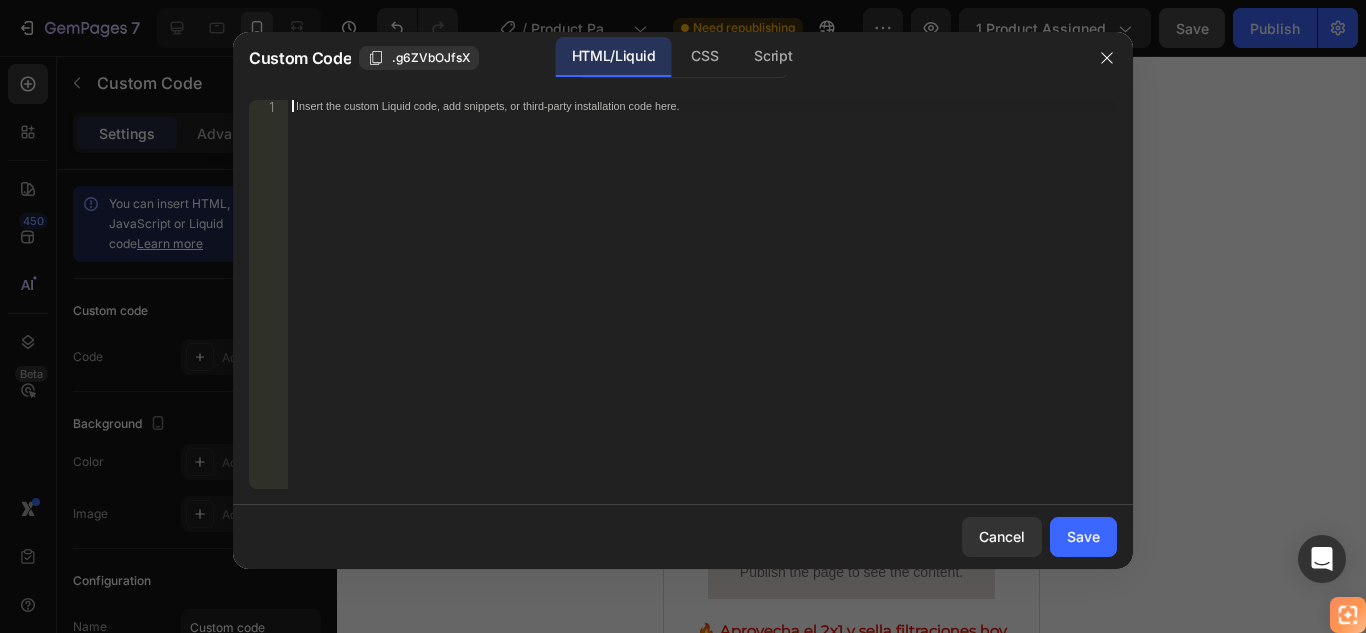 paste on "<div id="_rsi-cod-form-embed-custom-hook"></div>" 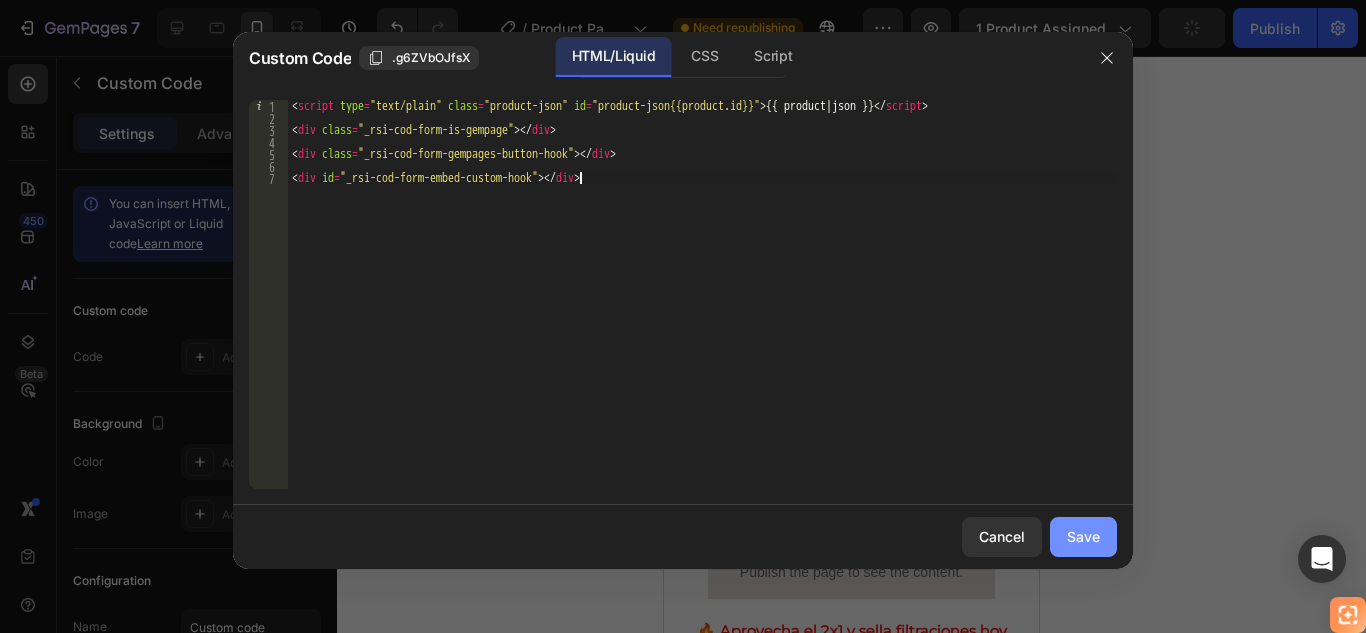 click on "Save" 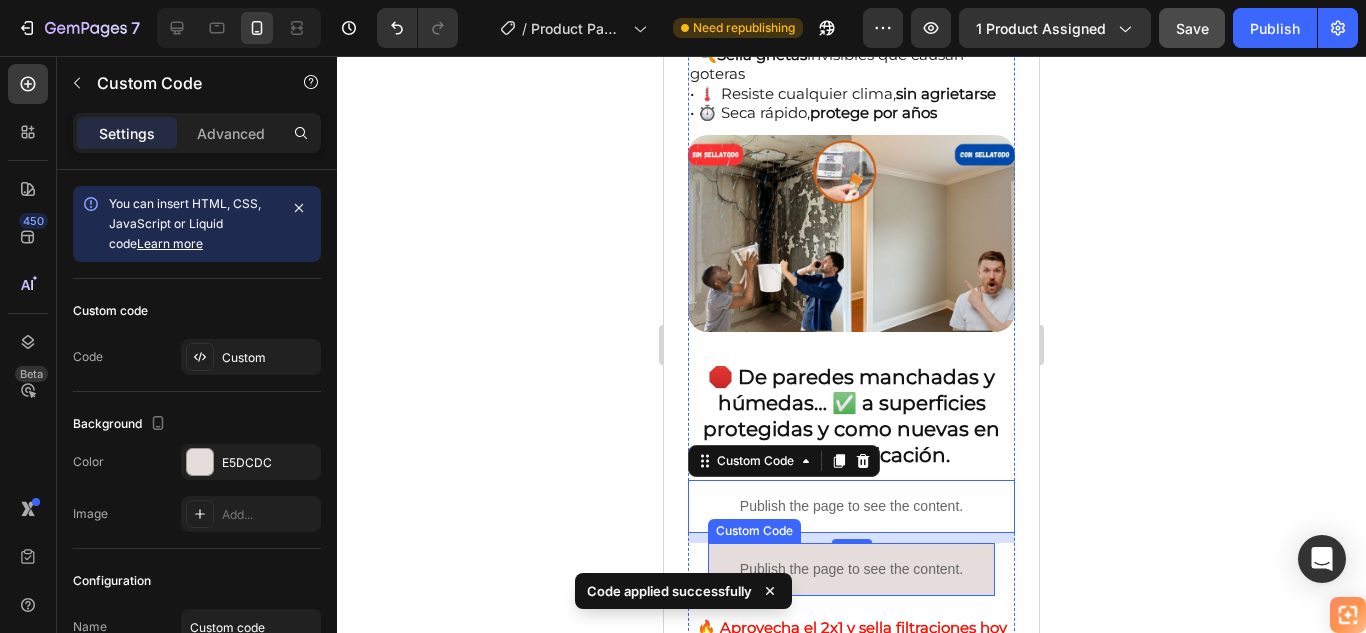 click on "Publish the page to see the content." at bounding box center (851, 569) 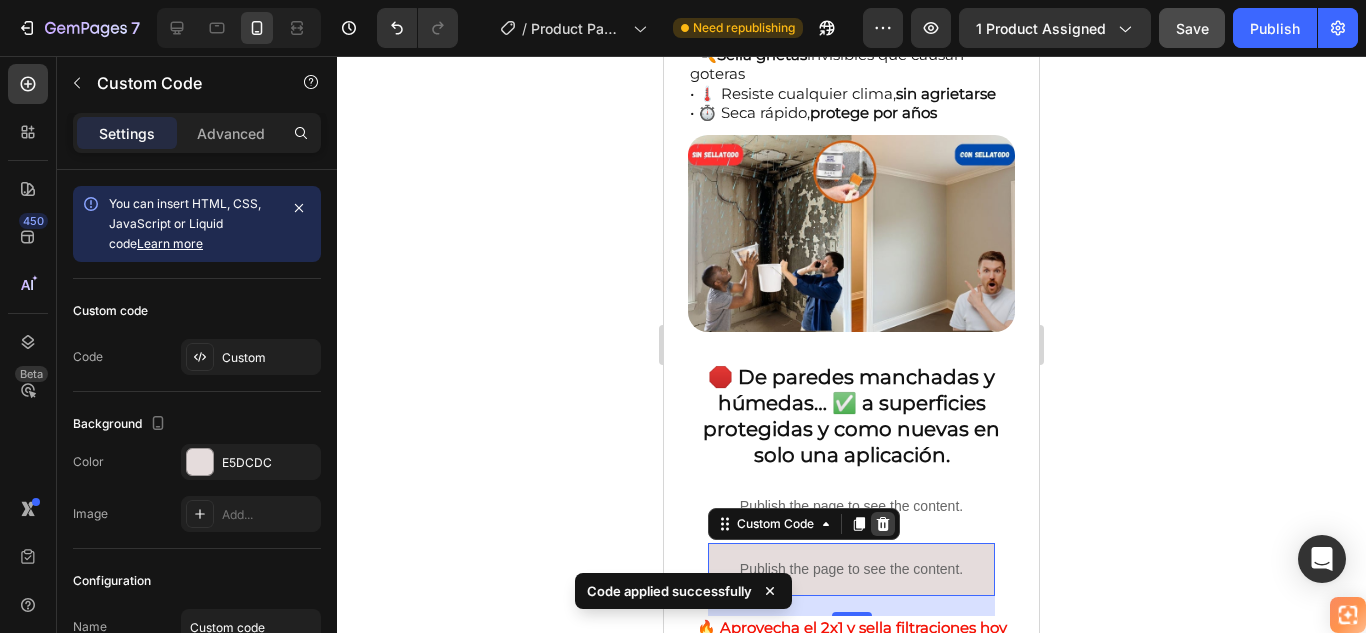 click 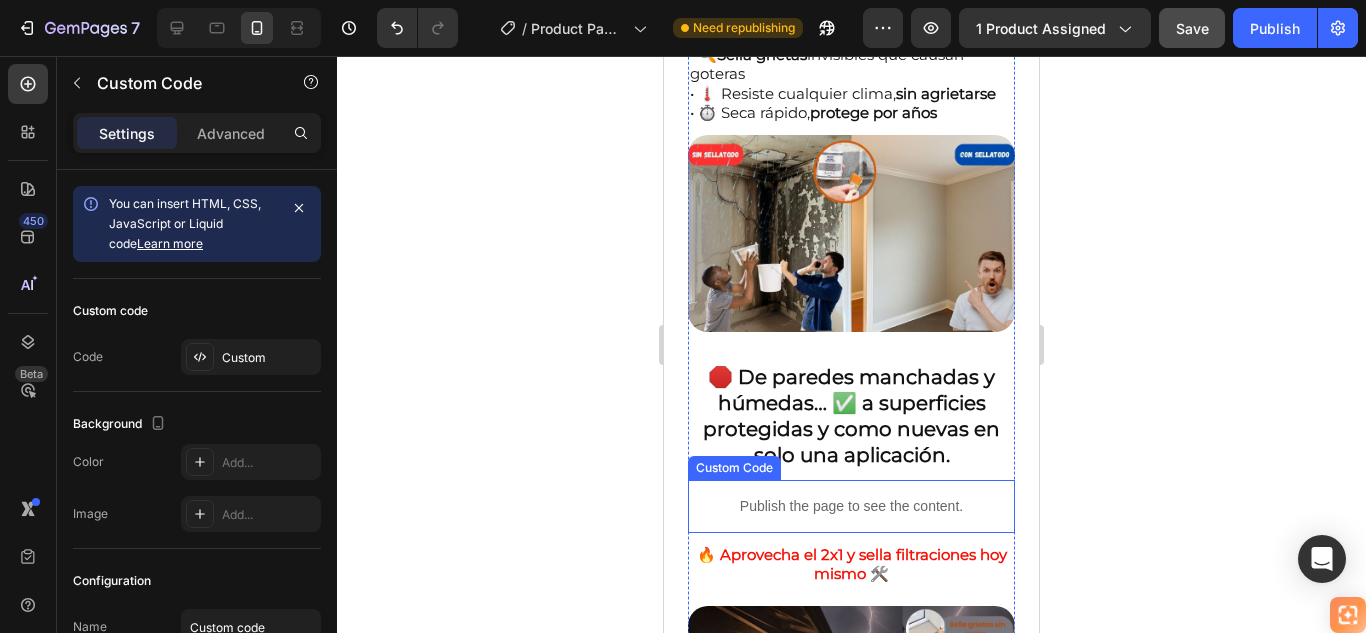 click on "Publish the page to see the content." at bounding box center [851, 506] 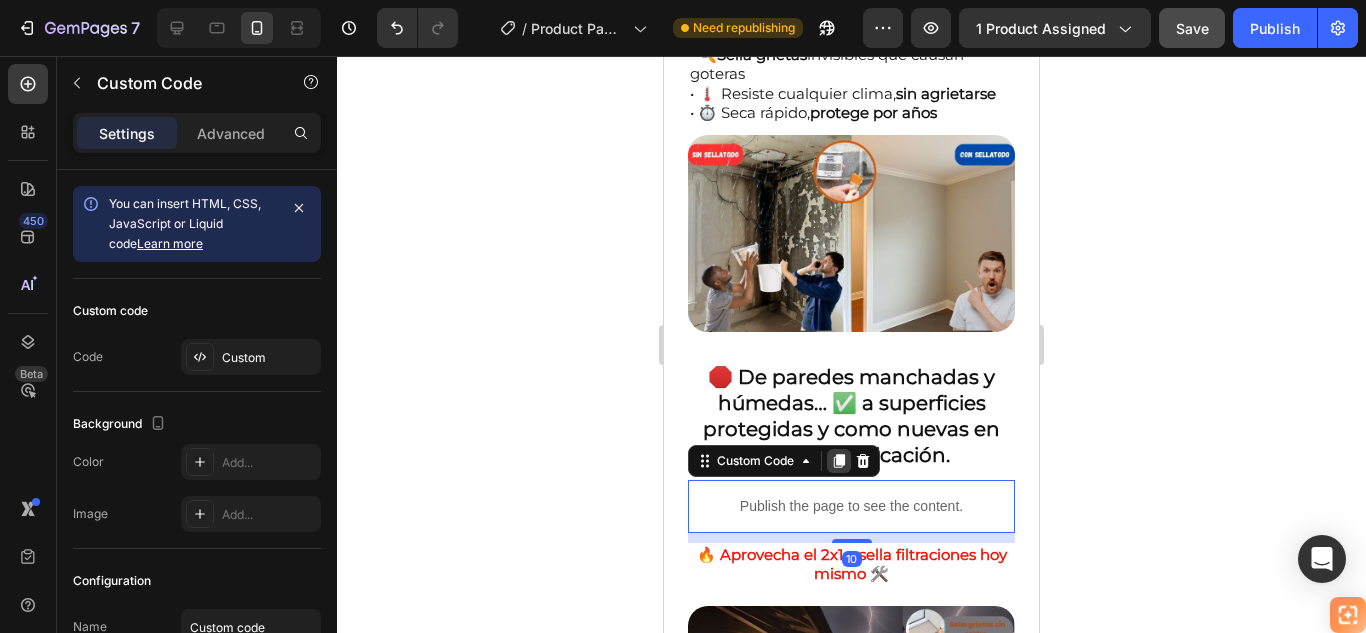 click 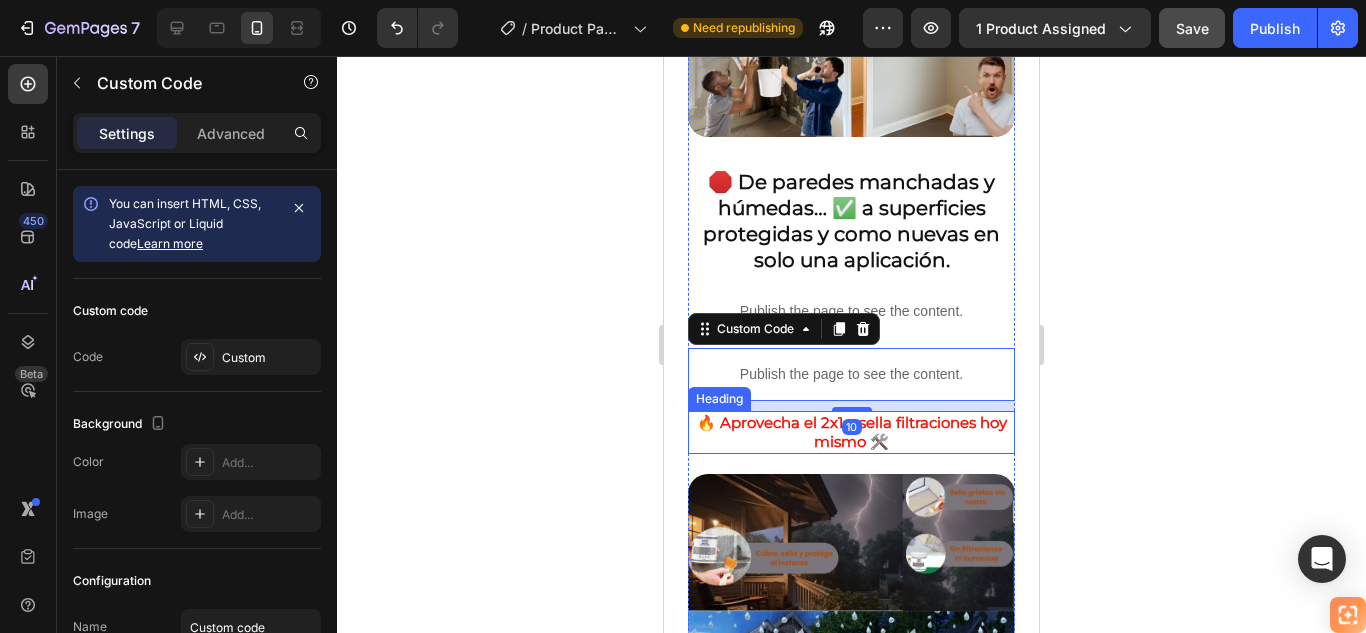 scroll, scrollTop: 1445, scrollLeft: 0, axis: vertical 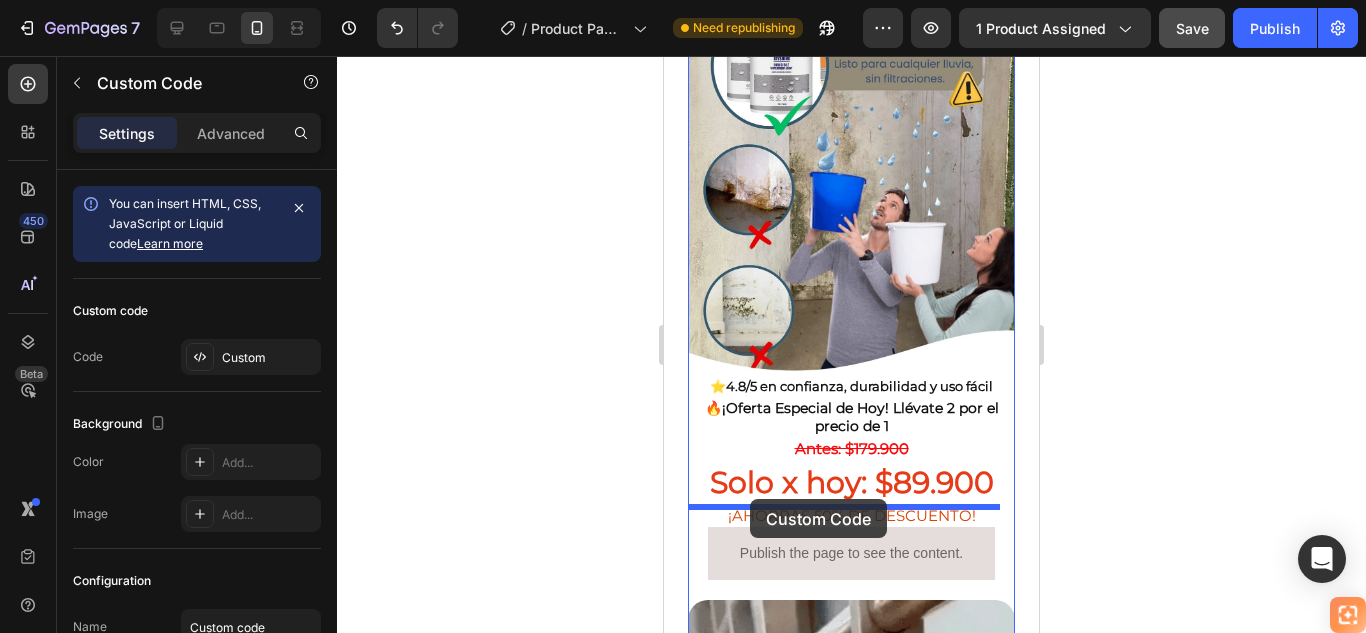drag, startPoint x: 708, startPoint y: 302, endPoint x: 750, endPoint y: 499, distance: 201.4274 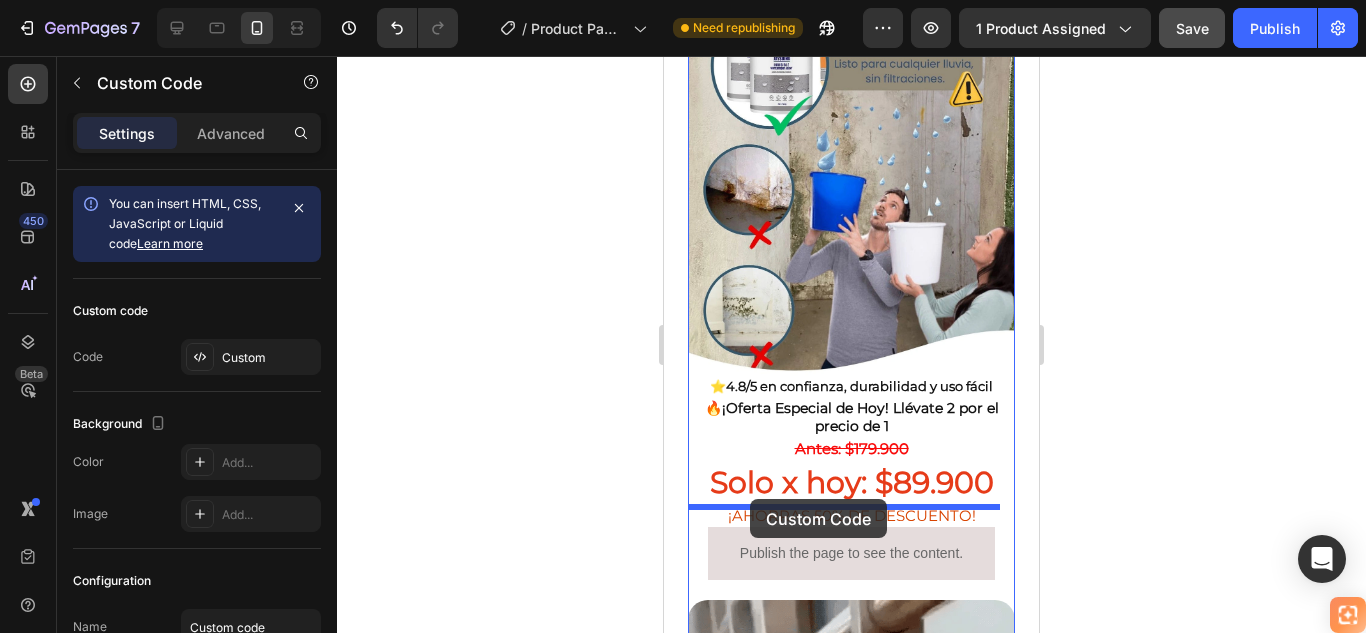 click on "iPhone 13 Mini  ( 375 px) iPhone 13 Mini iPhone 13 Pro iPhone 11 Pro Max iPhone 15 Pro Max Pixel 7 Galaxy S8+ Galaxy S20 Ultra iPad Mini iPad Air iPad Pro Header 🚚 Envío gratis y entrega rápida - ✅ Garantía de satisfacción total Heading Image ⭐  4.8/5 en confianza, durabilidad y uso fácil Heading 🔥  ¡Oferta Especial de Hoy! Llévate 2 por el precio de 1 Heading Antes: $179.900 Heading Solo x hoy: $89.900 Heading ¡AHORRAS 50% DE DESCUENTO! Heading
Publish the page to see the content.
Custom Code Image 🌧️  Sella en segundos, resiste lluvias por años Heading • ☔  Protección  total contra la lluvia • 💧  Corta la humedad  desde el primer contacto • 🔍  Sella grietas  invisibles que causan goteras • 🌡️ Resiste cualquier clima,  sin agrietarse • ⏱️ Seca rápido,  protege por años Heading Image 🛑 De paredes manchadas y húmedas… ✅ a superficies protegidas y como nuevas en solo una aplicación." at bounding box center [851, 1944] 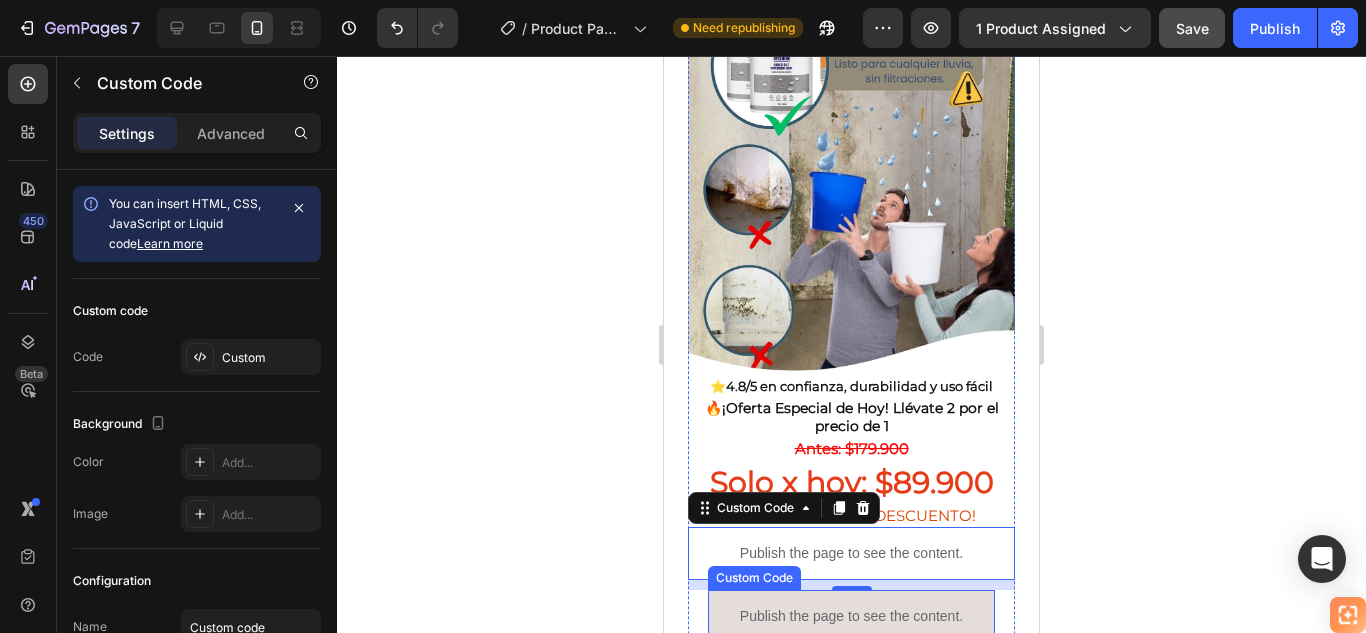 click on "Publish the page to see the content." at bounding box center [851, 616] 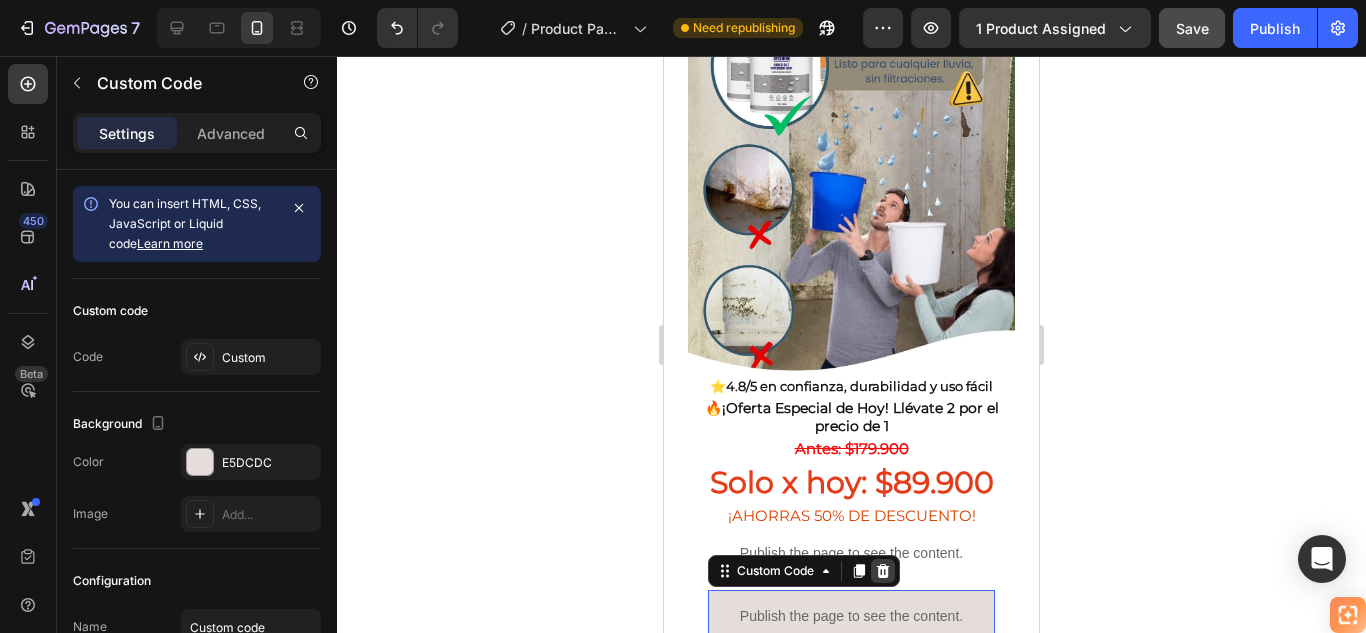 click 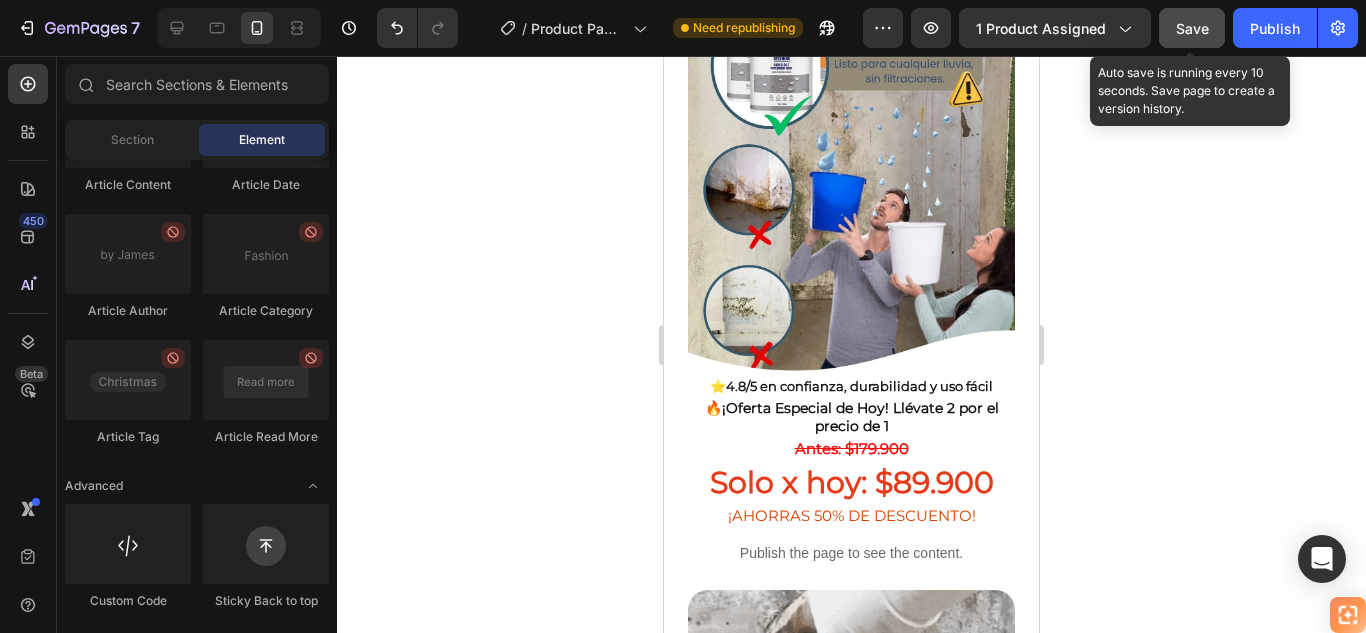 click on "Save" at bounding box center [1192, 28] 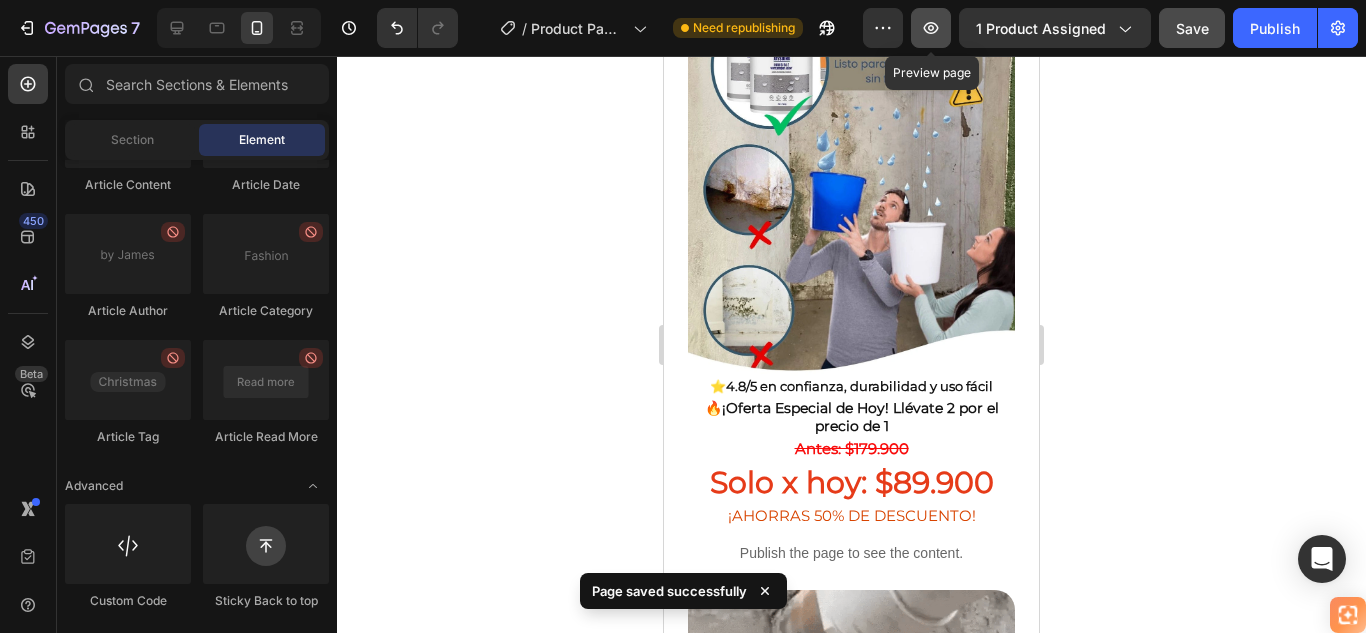 click 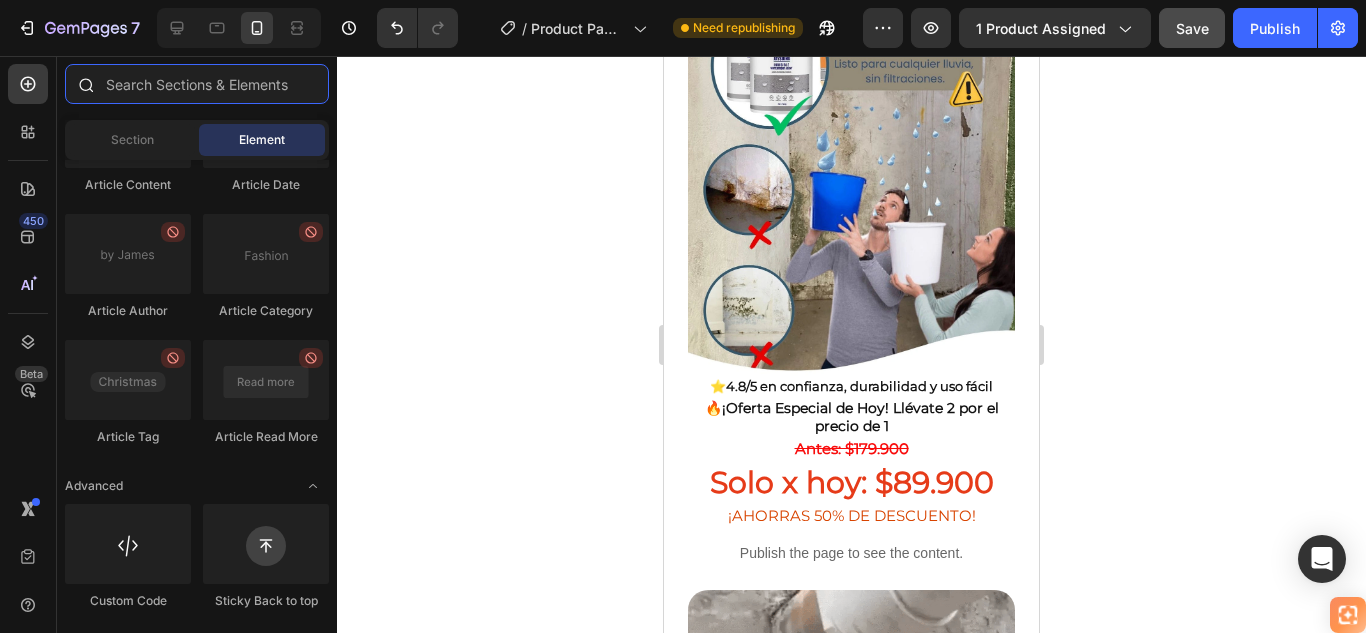 click at bounding box center (197, 84) 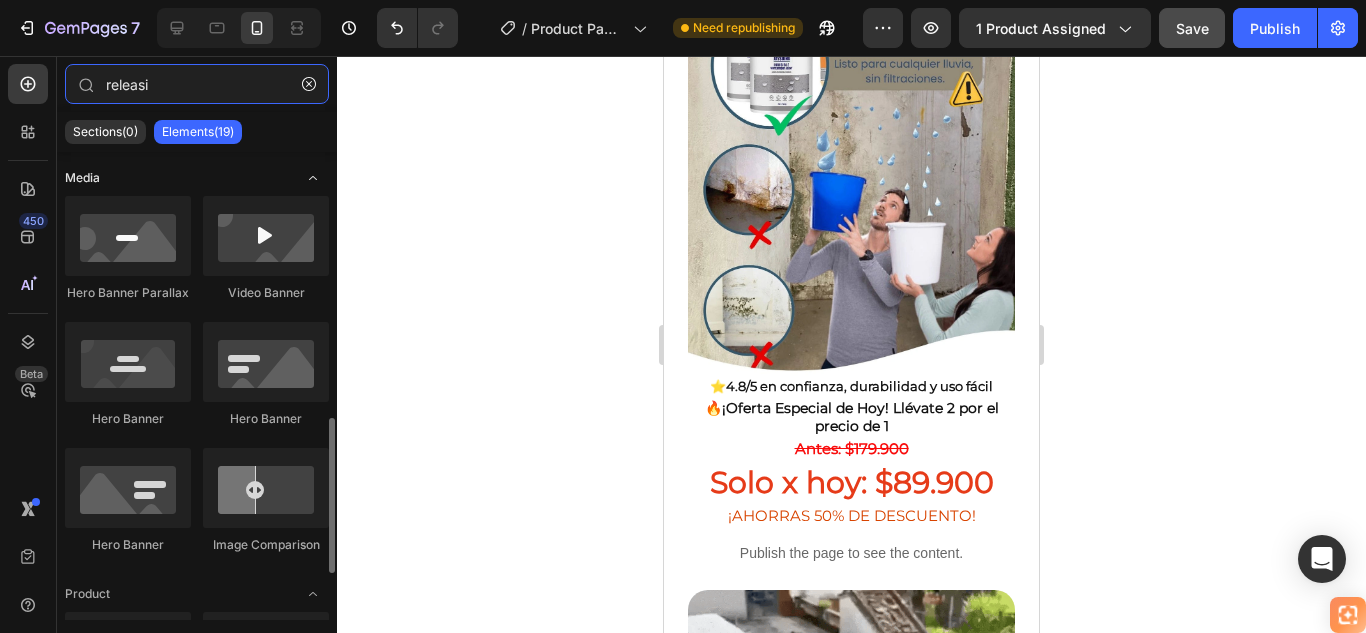 scroll, scrollTop: 200, scrollLeft: 0, axis: vertical 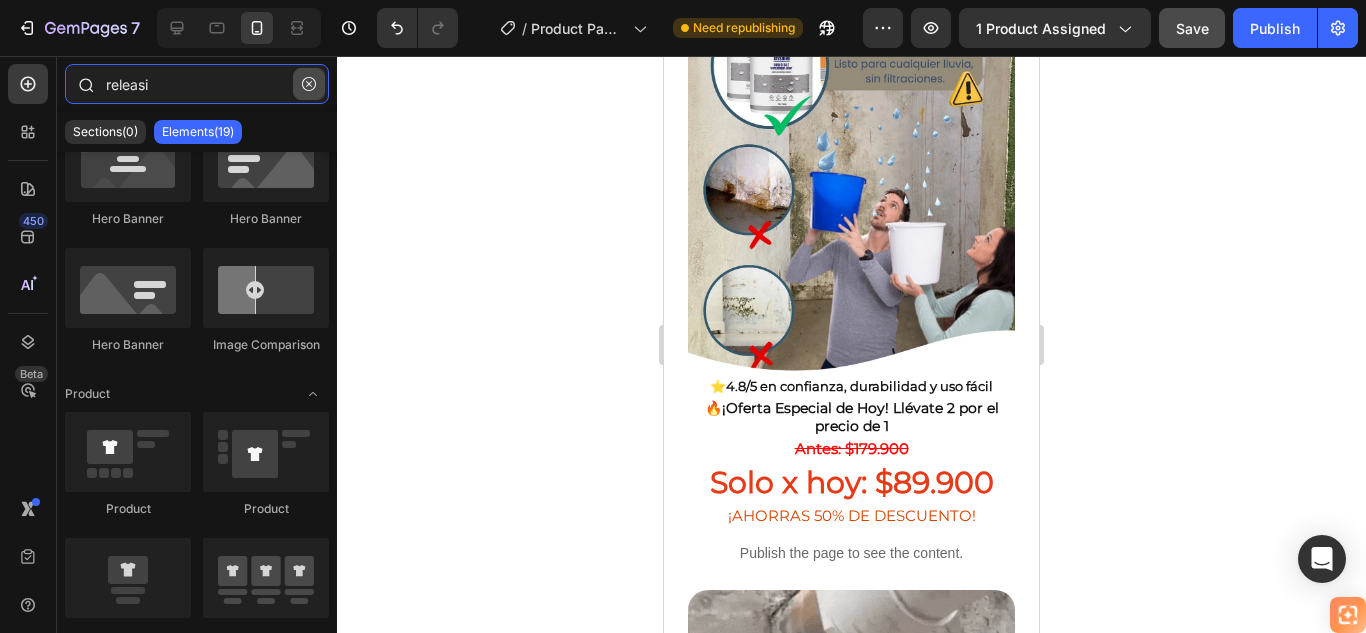 type on "releasi" 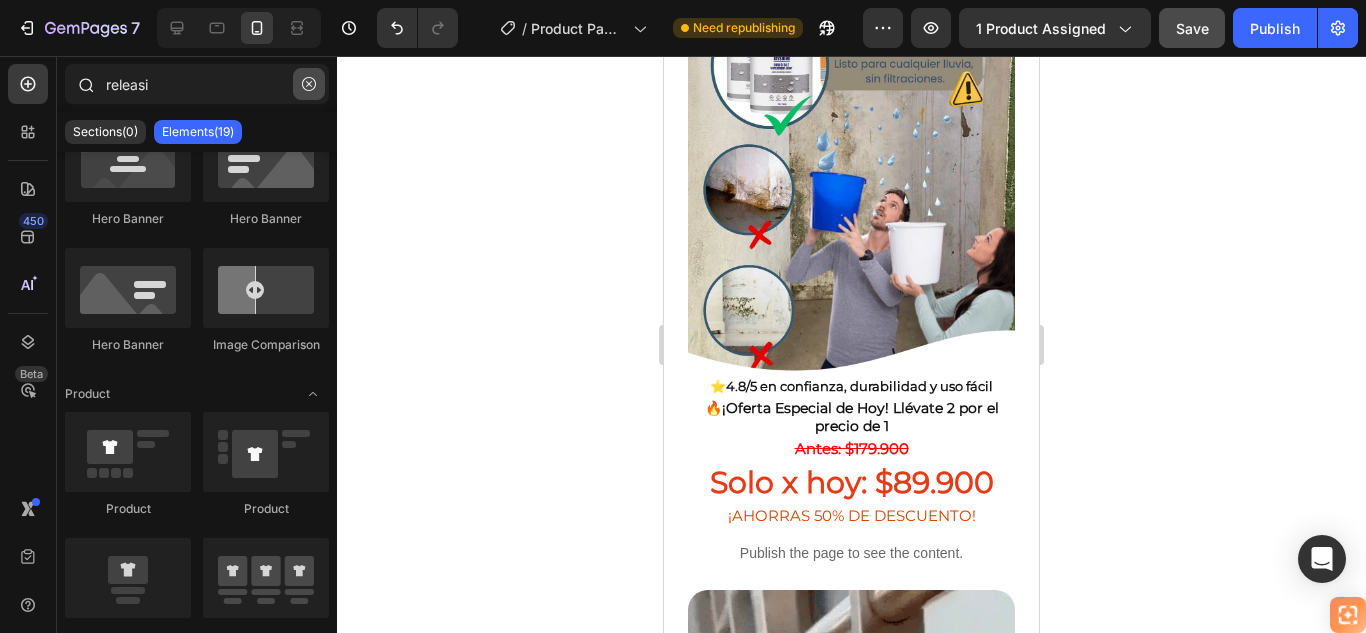click 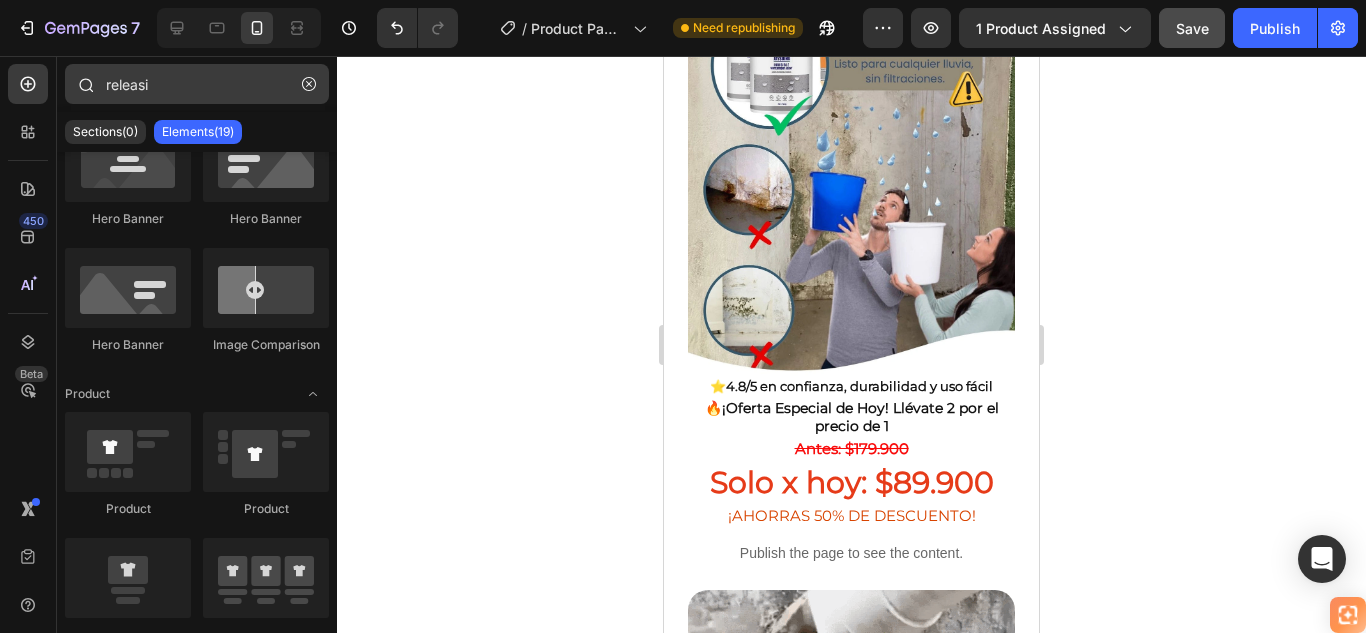 type 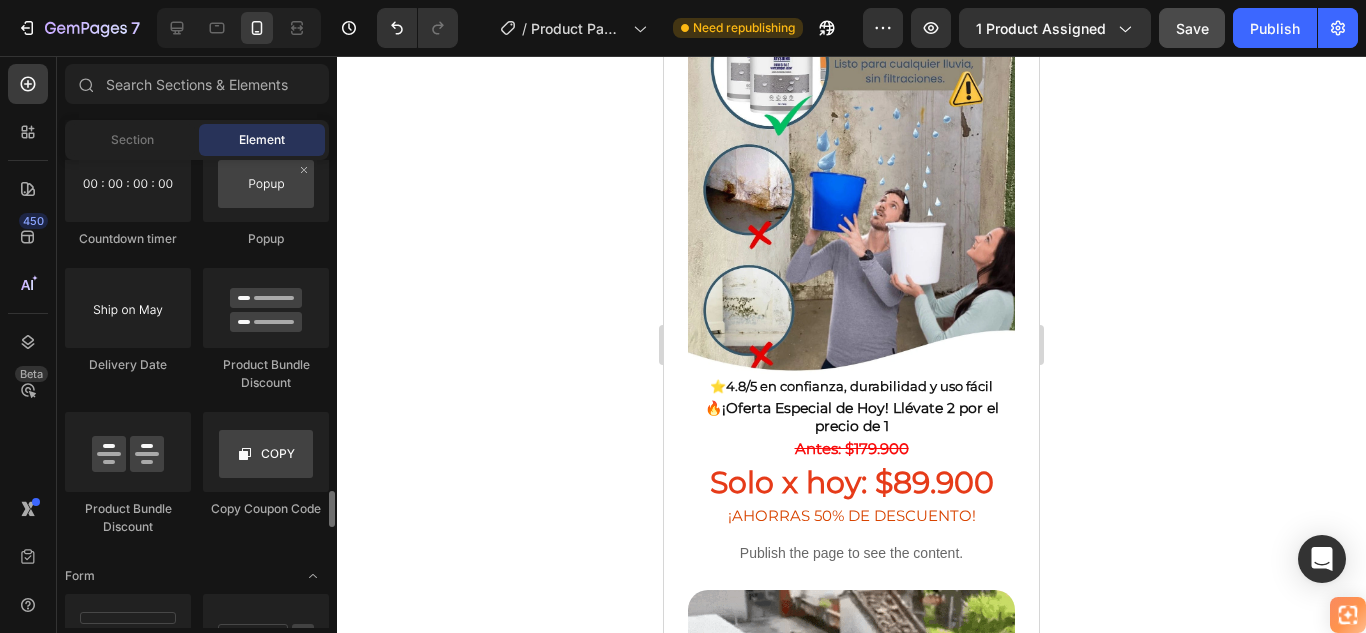 scroll, scrollTop: 3790, scrollLeft: 0, axis: vertical 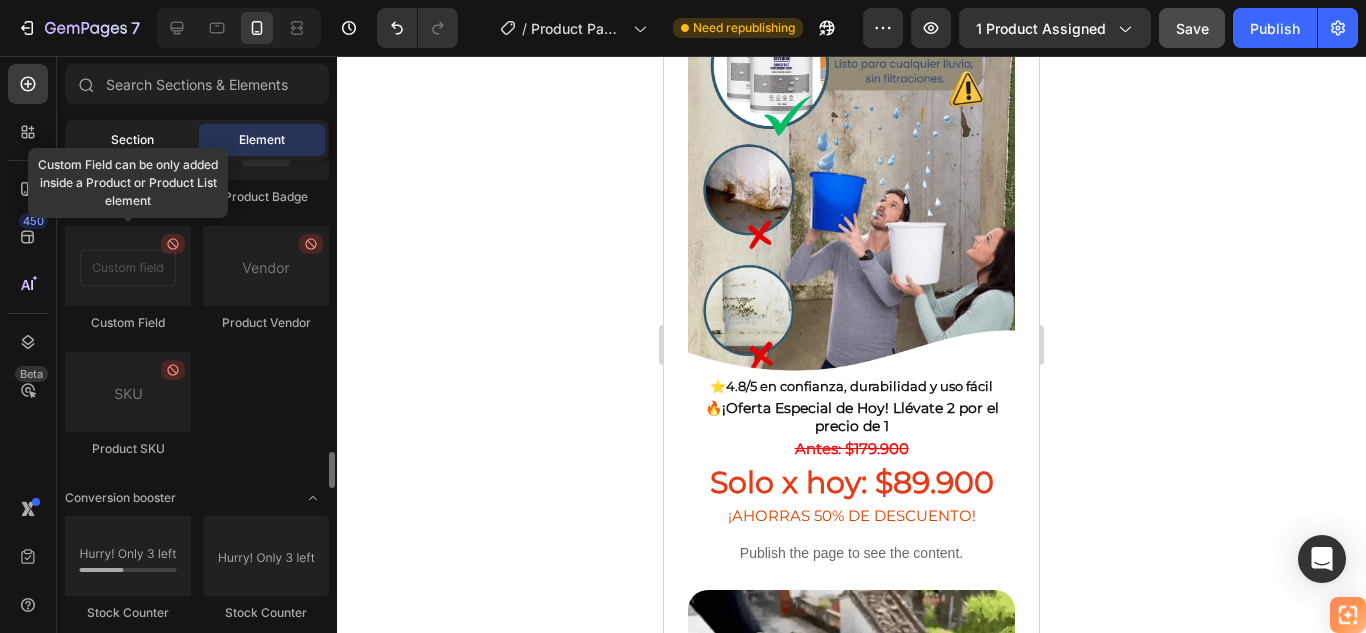 click on "Section" at bounding box center [132, 140] 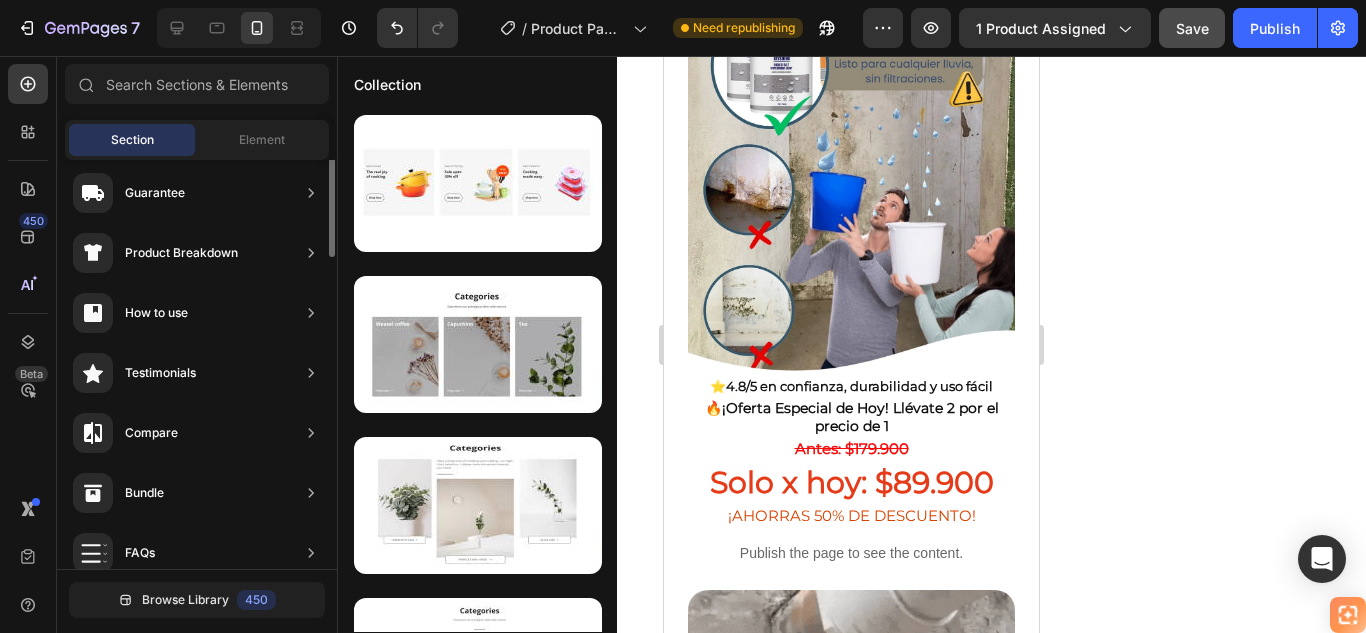 scroll, scrollTop: 151, scrollLeft: 0, axis: vertical 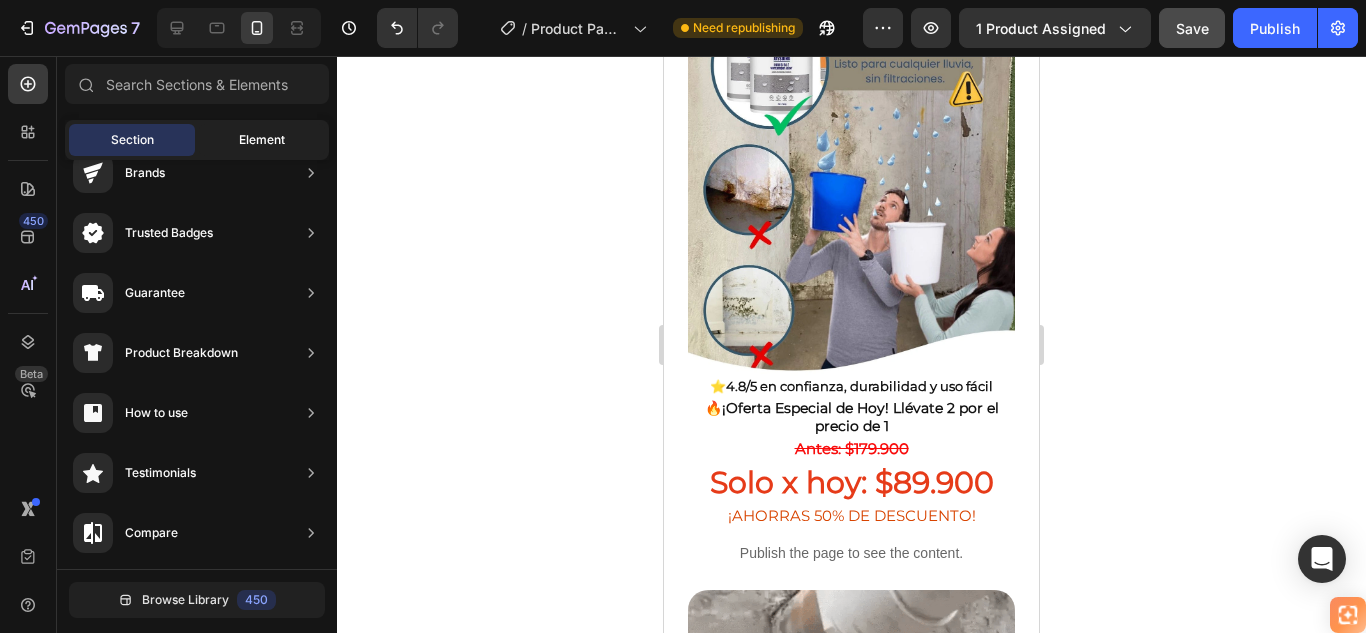 click on "Element" at bounding box center (262, 140) 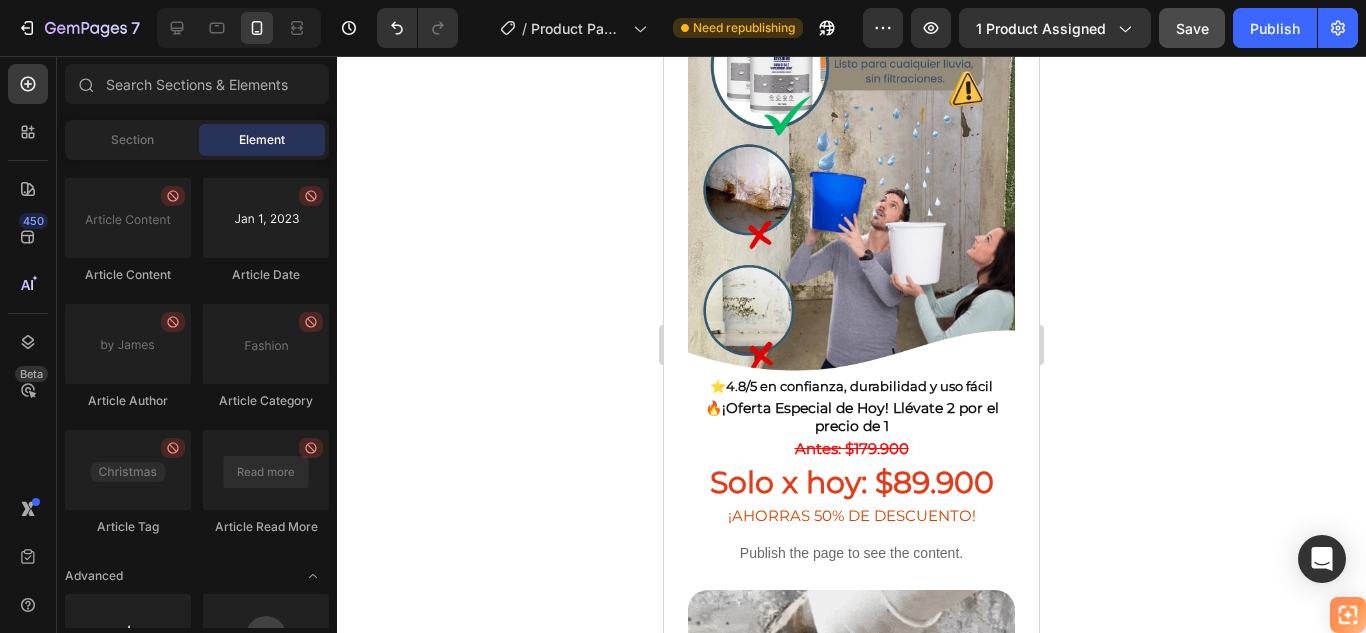 scroll, scrollTop: 5590, scrollLeft: 0, axis: vertical 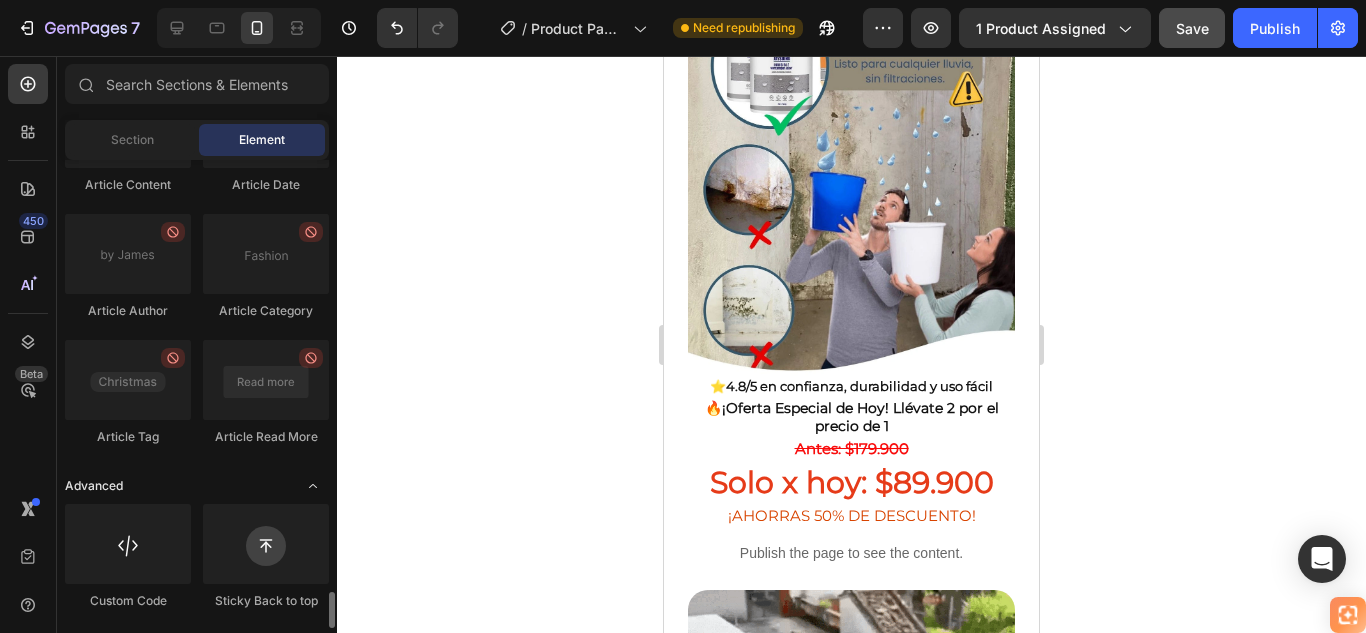 click 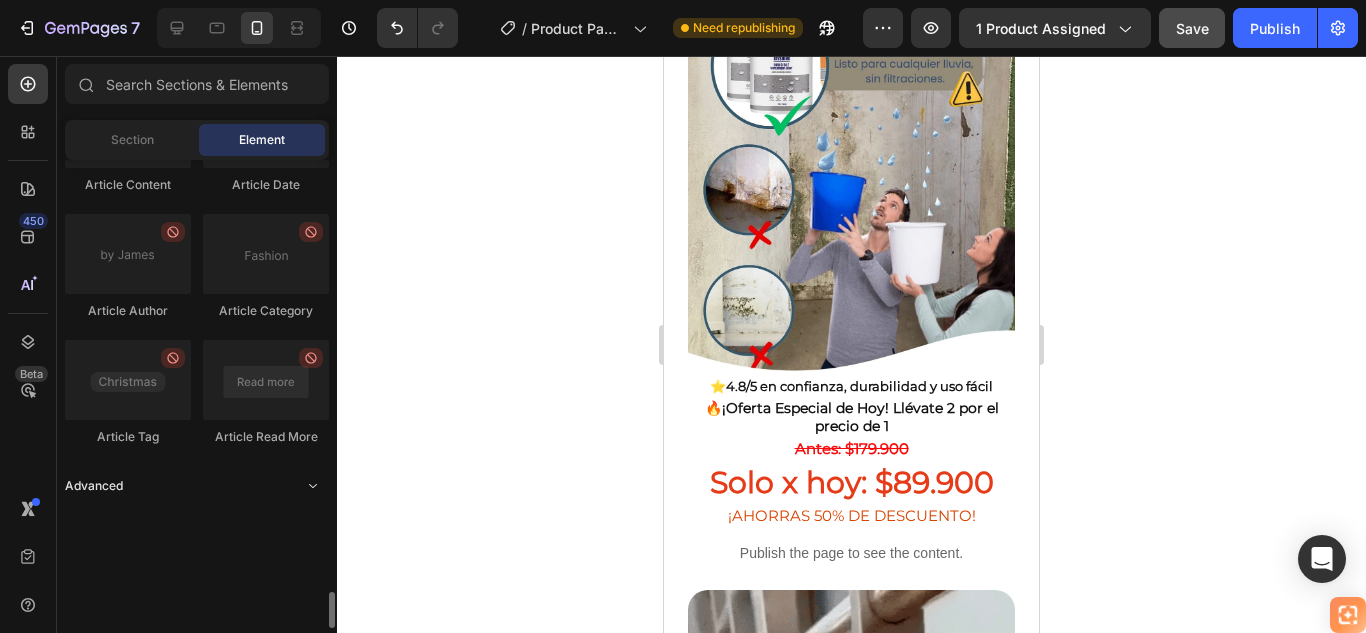 click 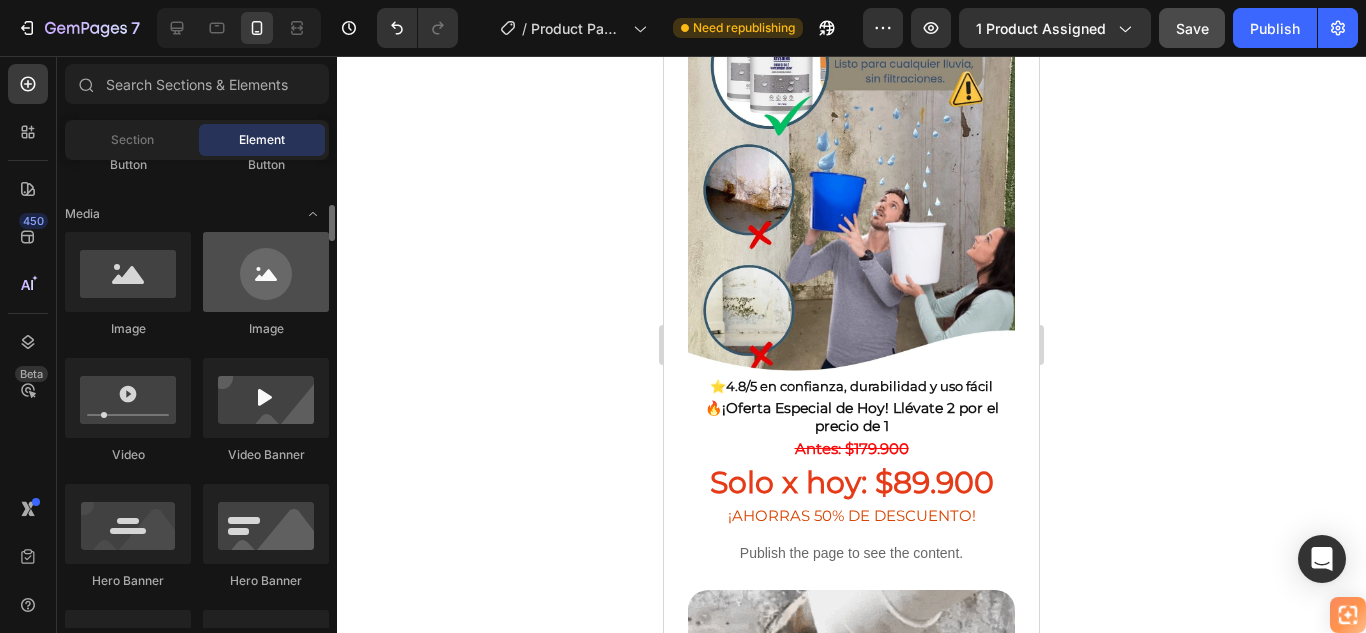 scroll, scrollTop: 0, scrollLeft: 0, axis: both 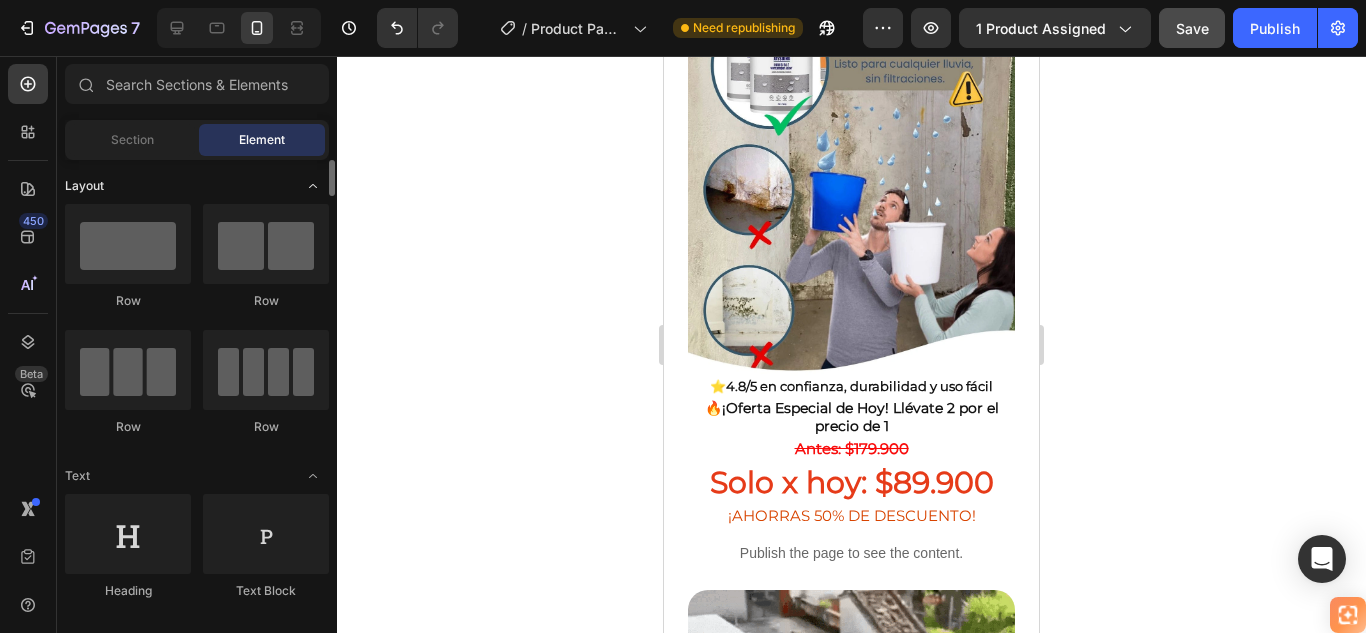 click 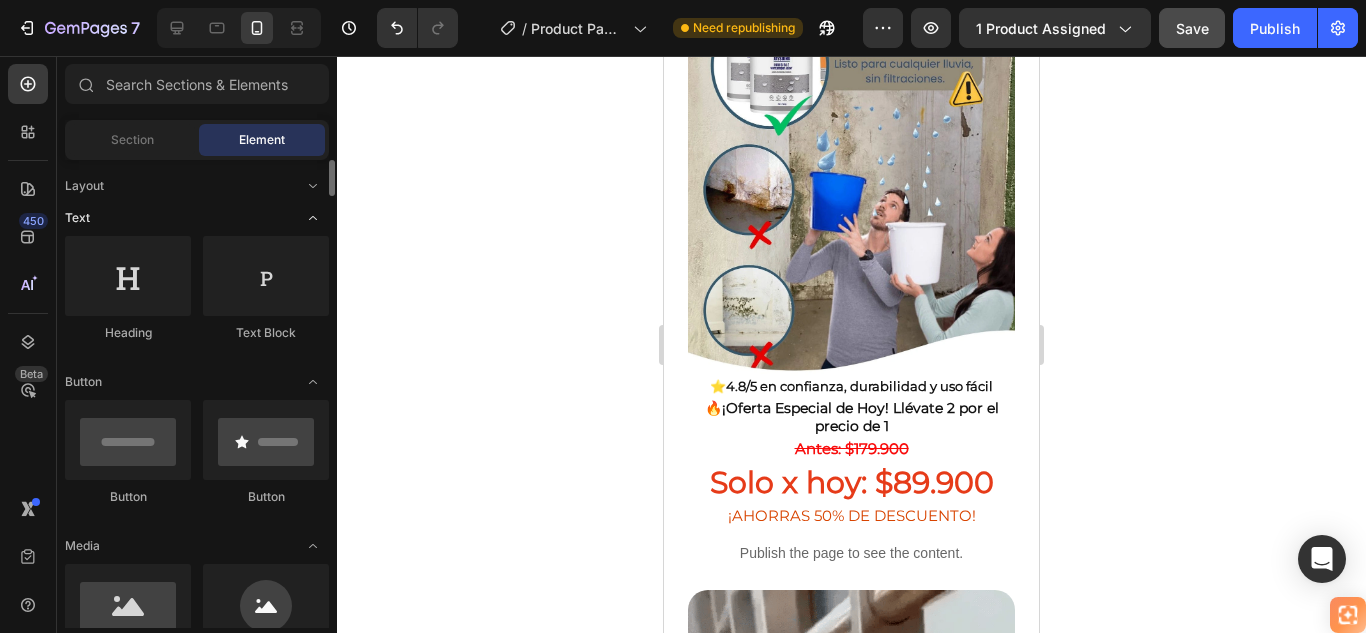 click 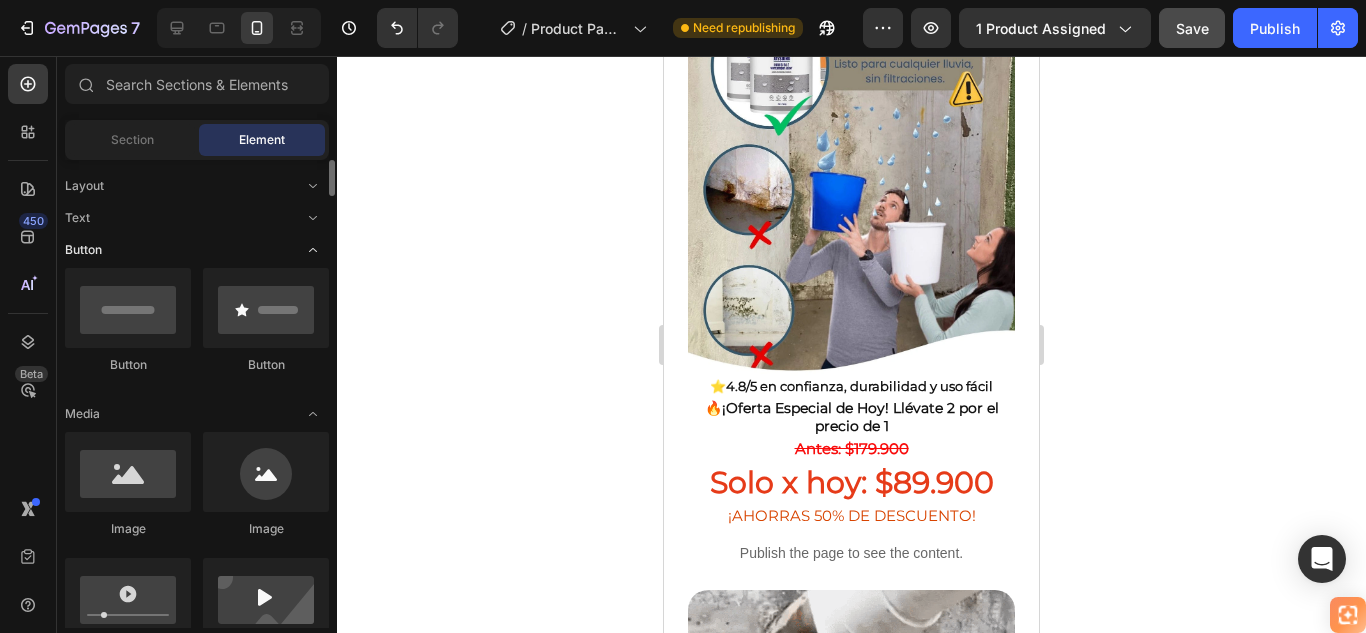 click 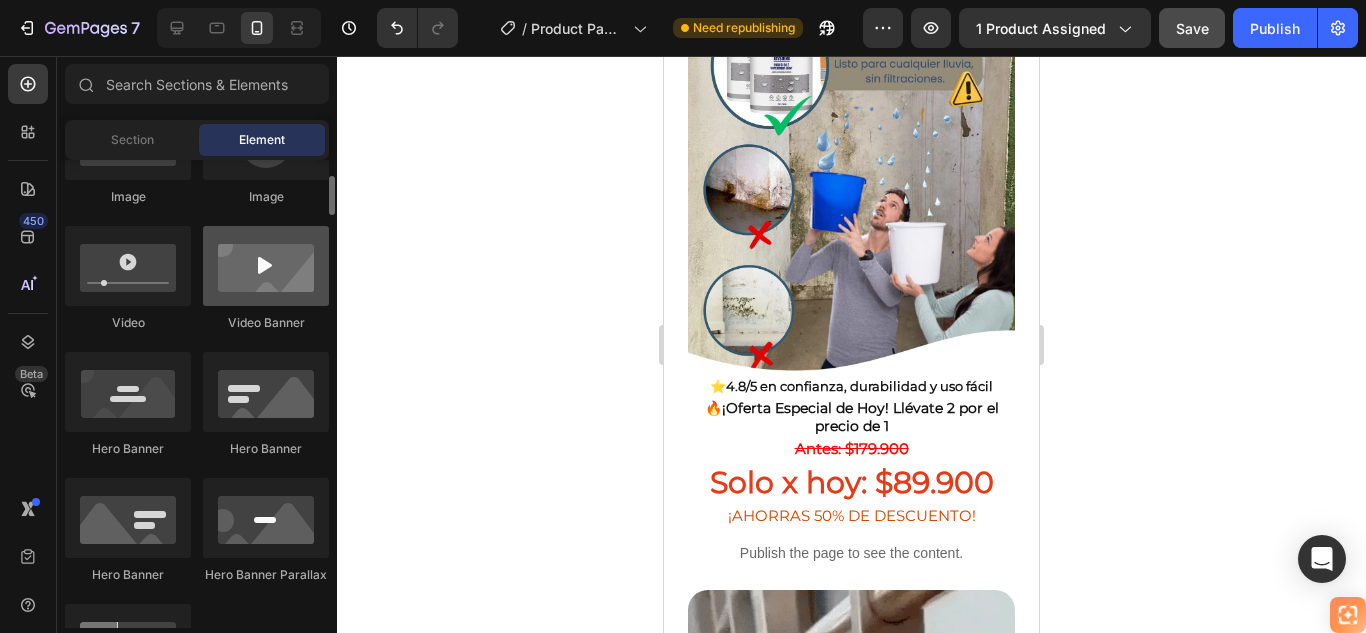scroll, scrollTop: 100, scrollLeft: 0, axis: vertical 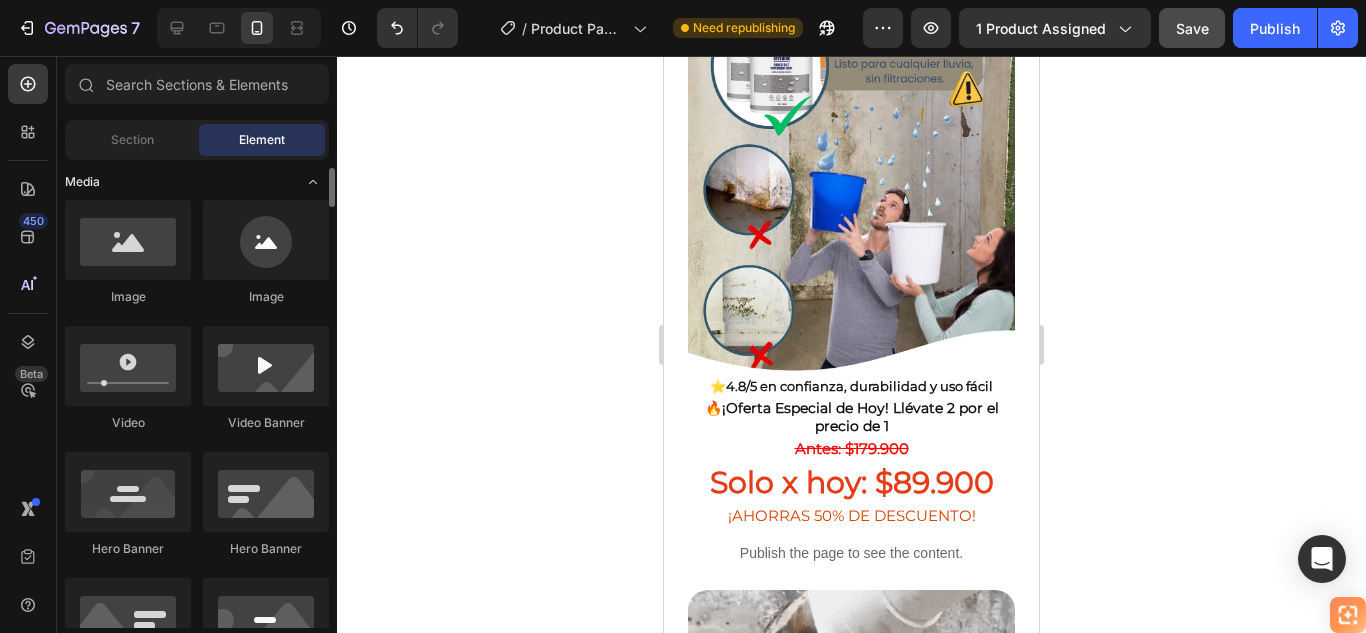 click 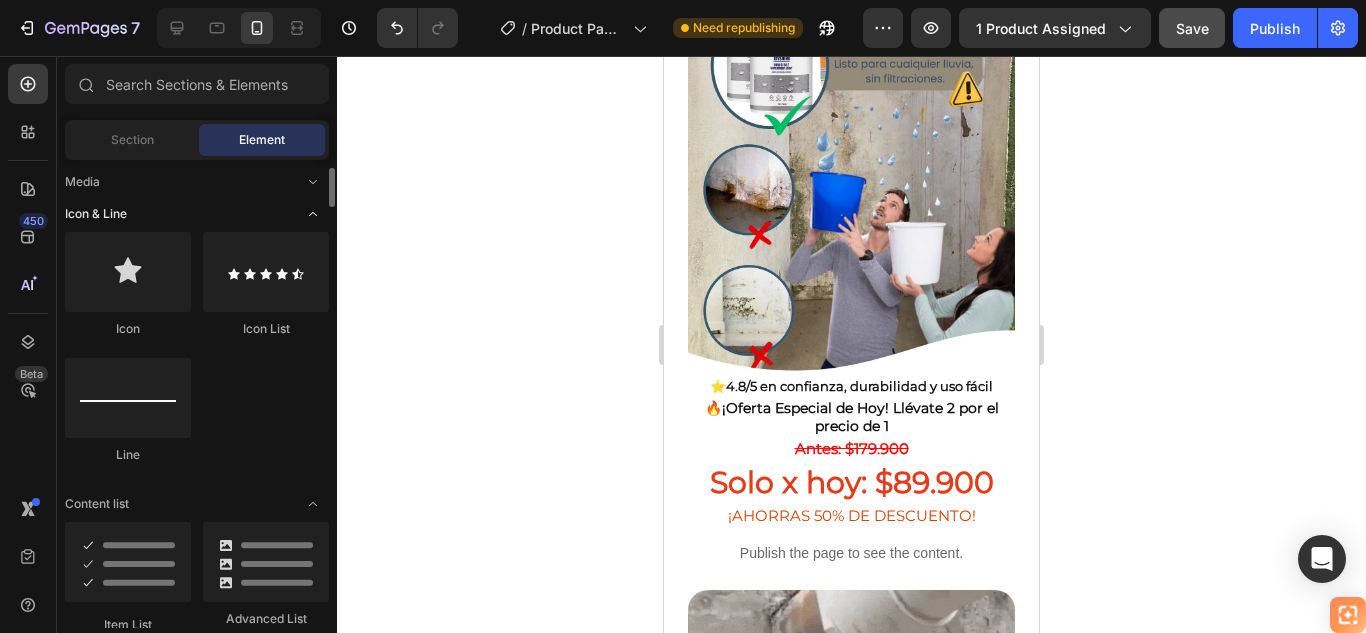 click 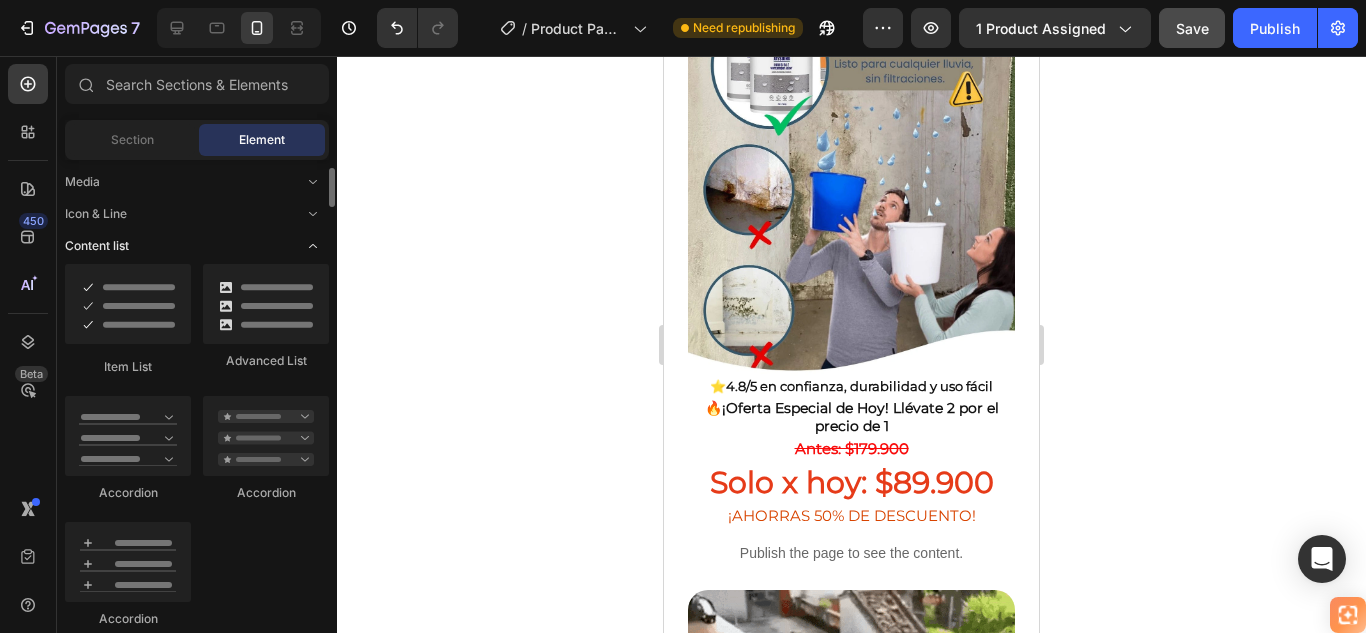 click 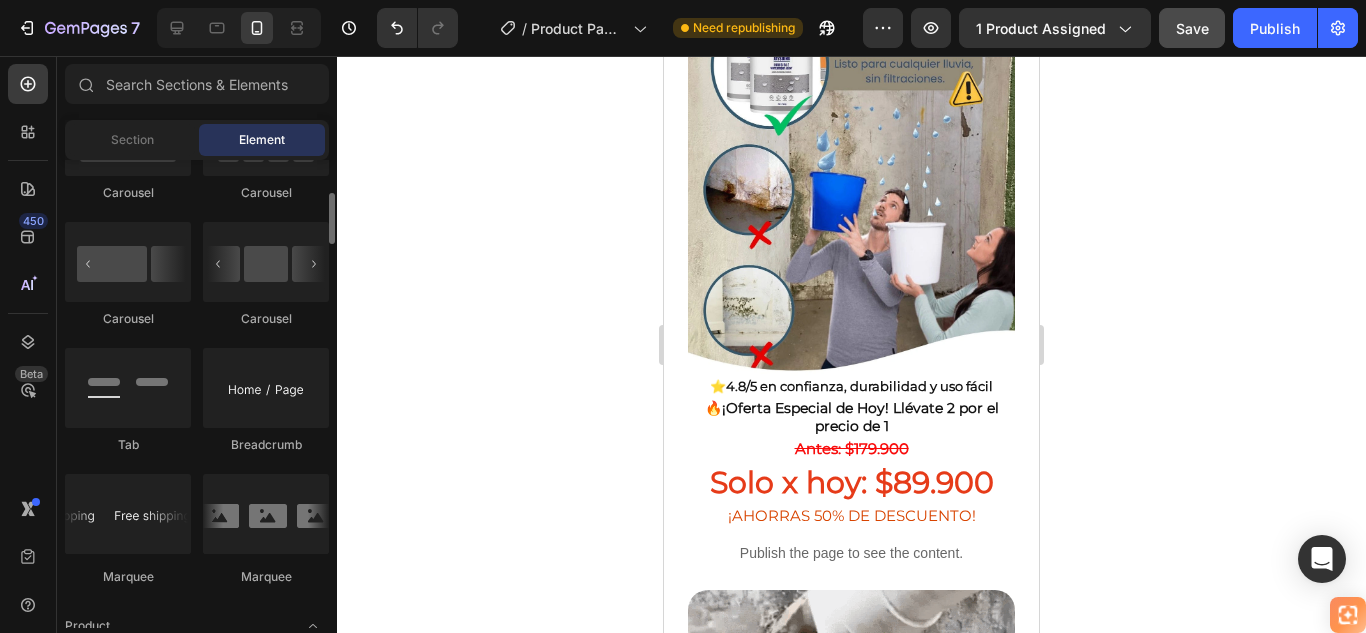 scroll, scrollTop: 200, scrollLeft: 0, axis: vertical 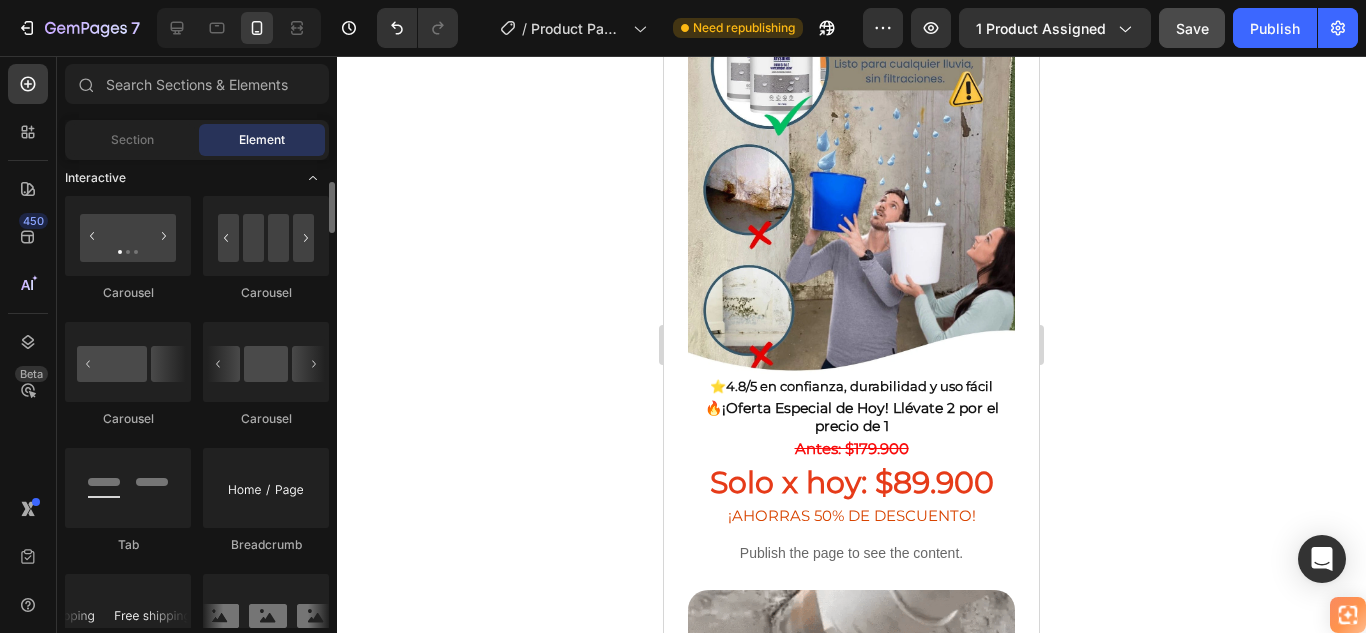 click 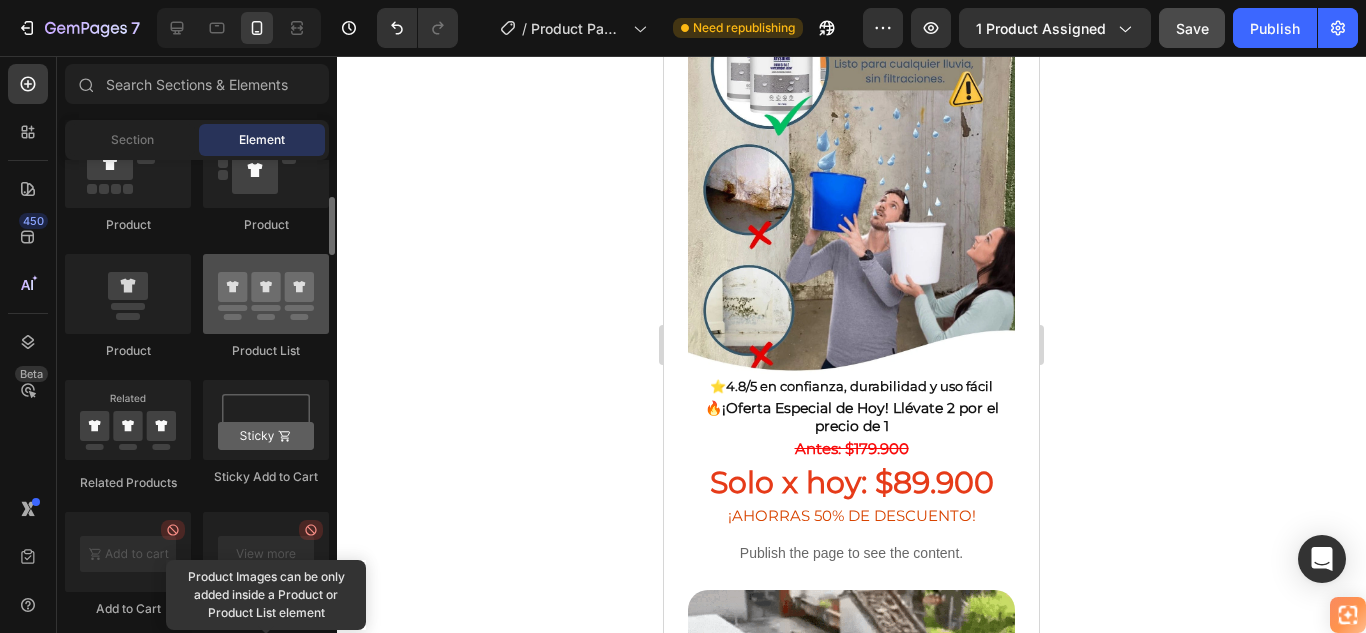 scroll, scrollTop: 0, scrollLeft: 0, axis: both 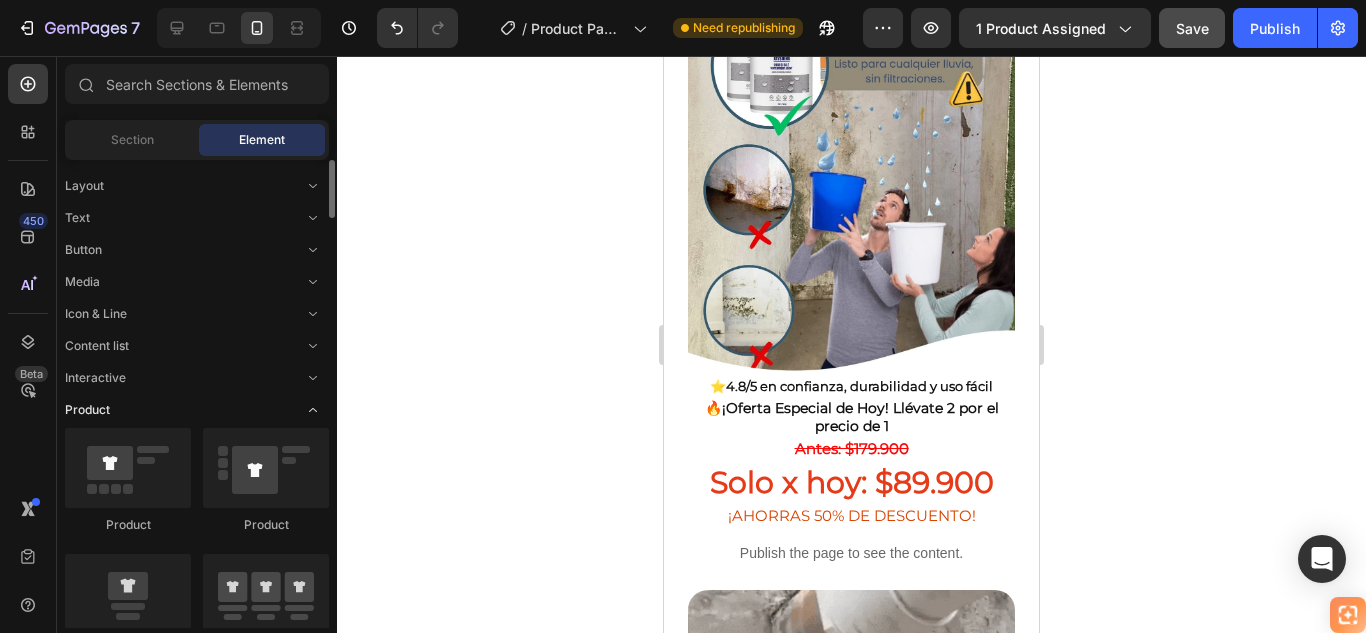click 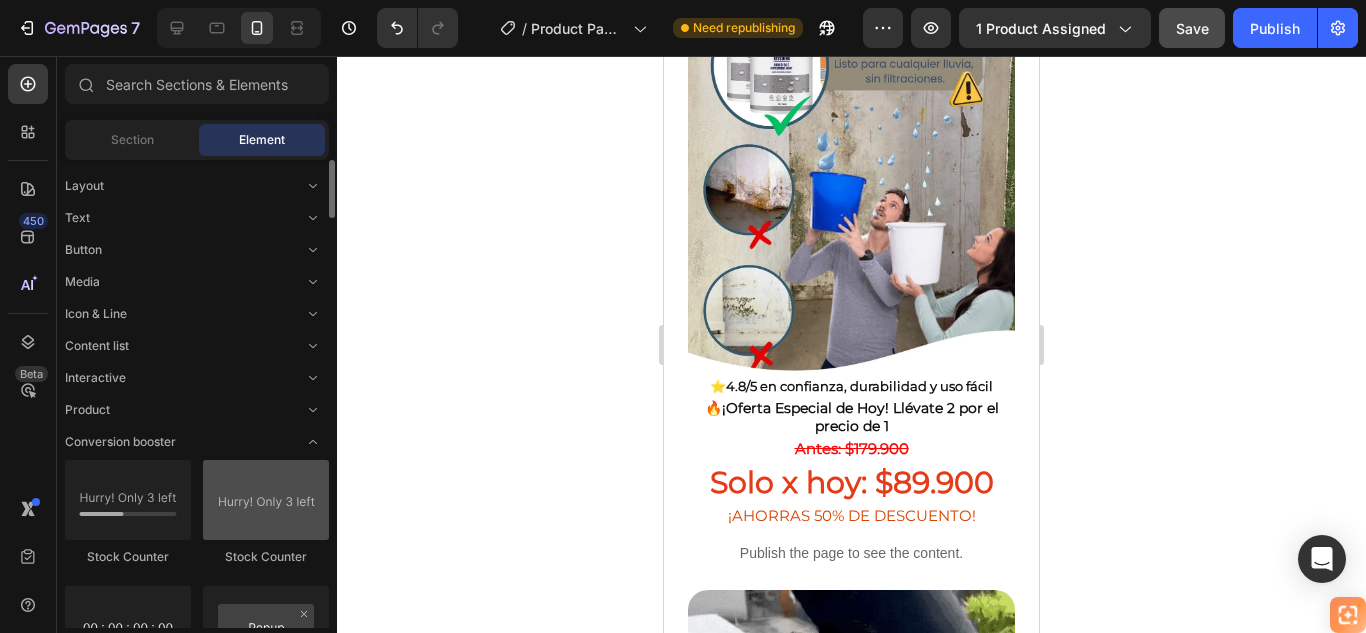 scroll, scrollTop: 100, scrollLeft: 0, axis: vertical 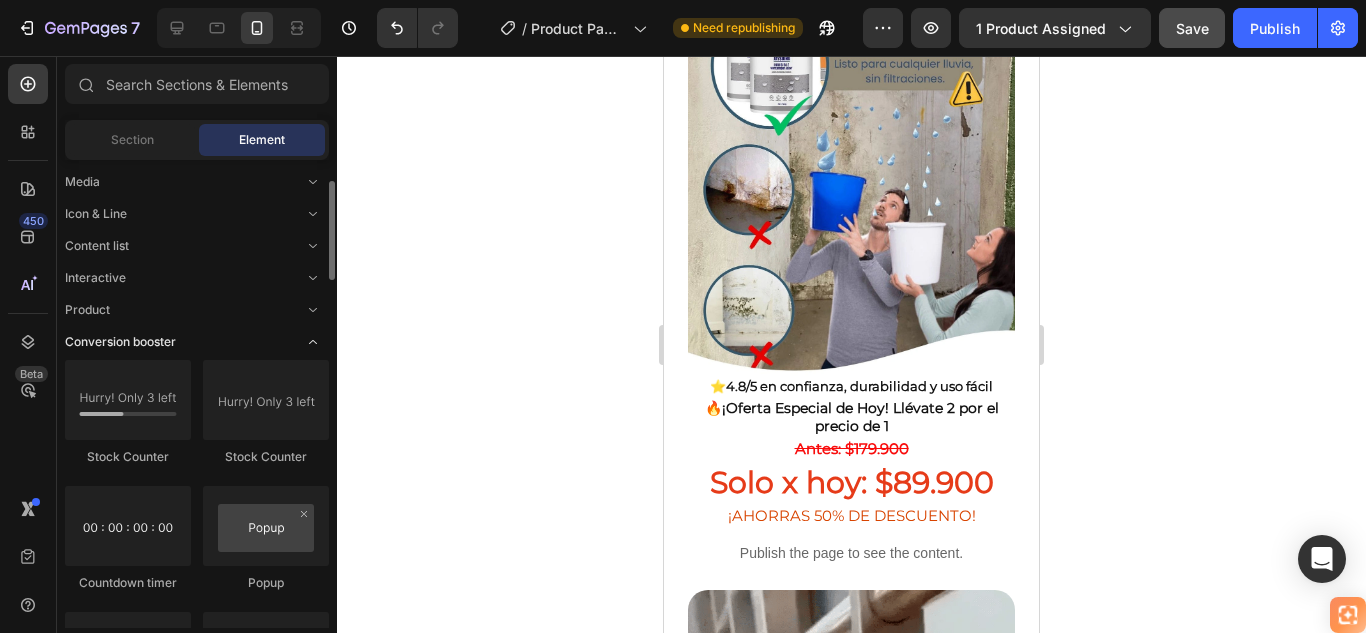 click 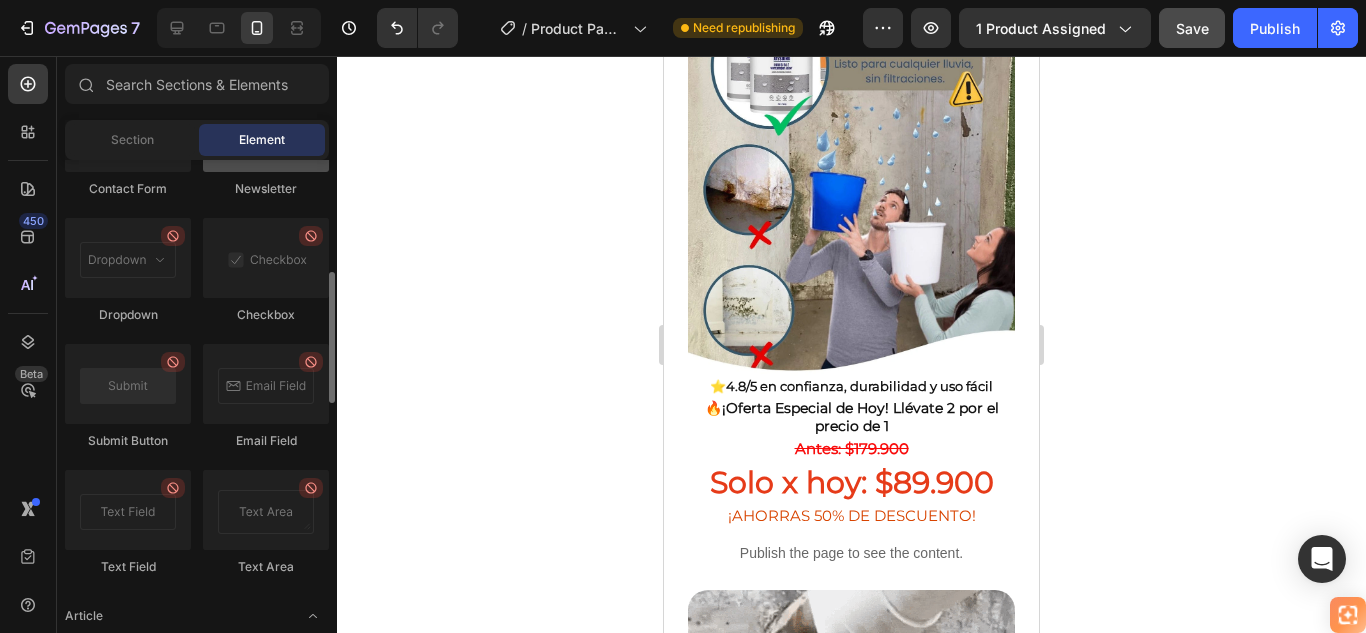 scroll, scrollTop: 200, scrollLeft: 0, axis: vertical 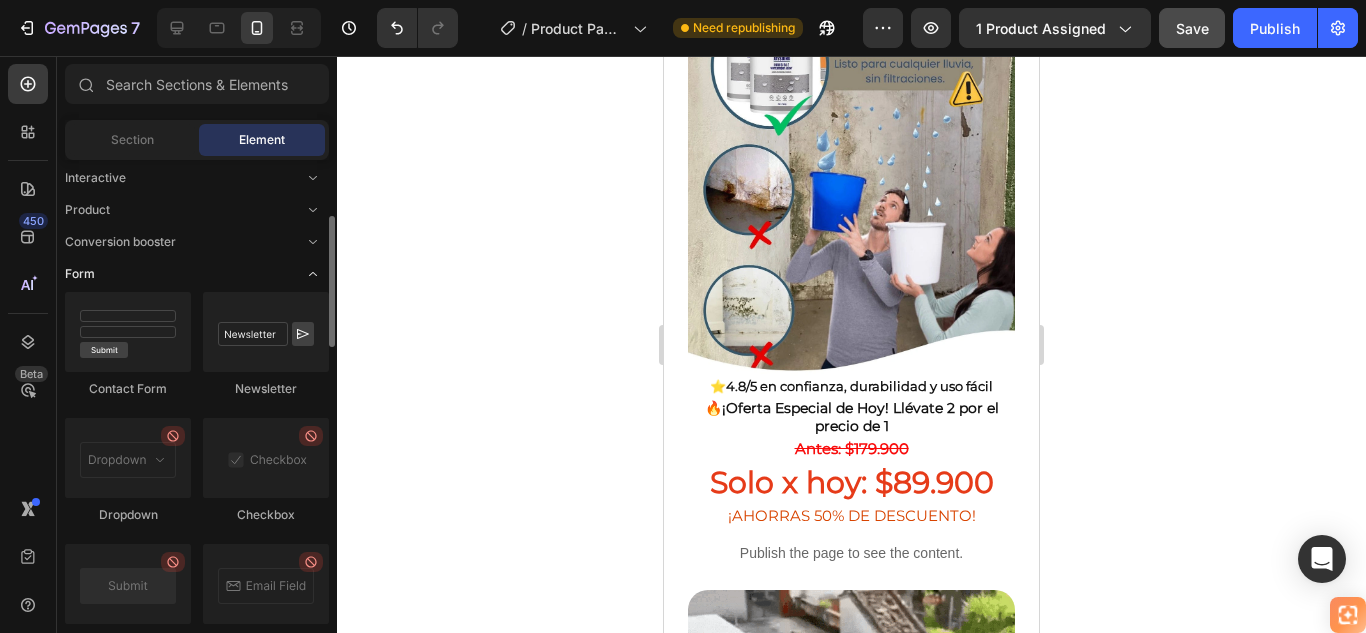 click 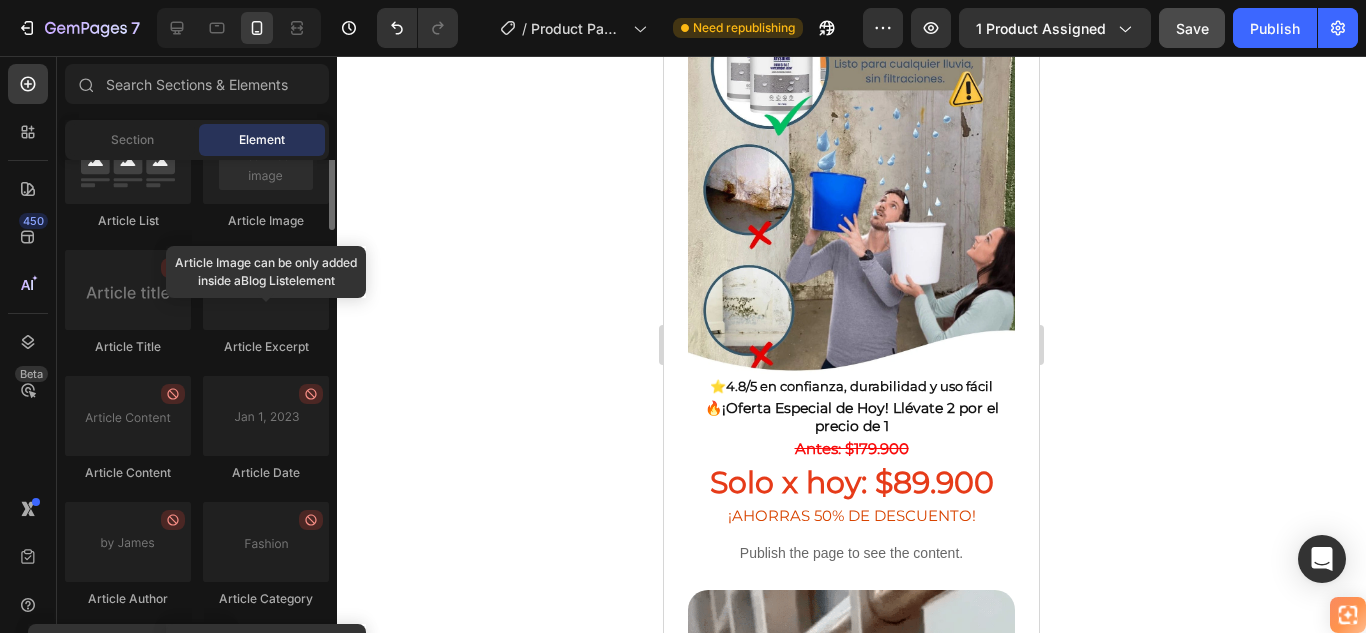 scroll, scrollTop: 200, scrollLeft: 0, axis: vertical 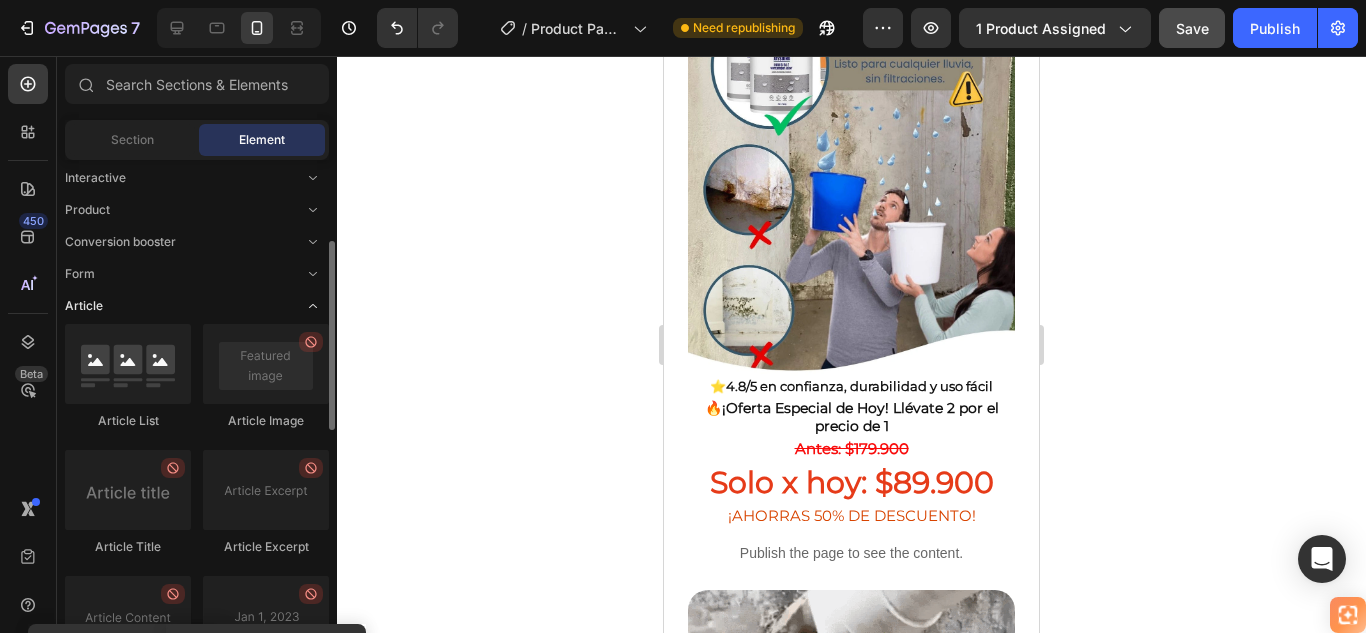 click 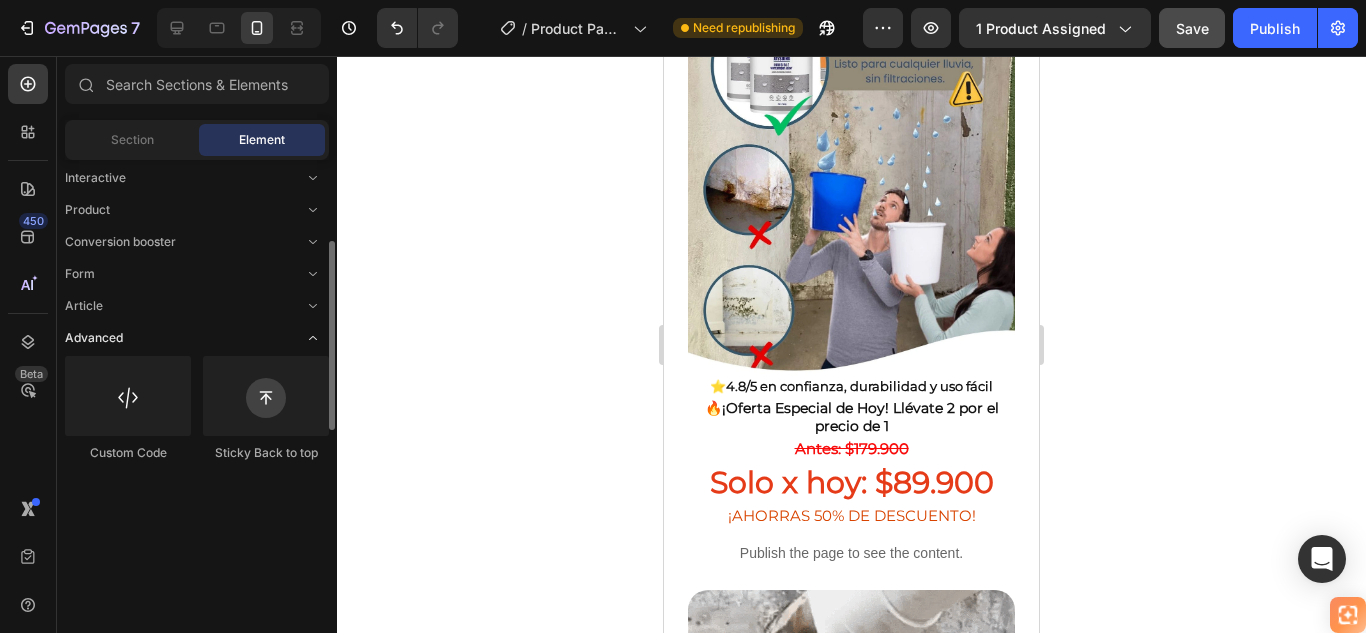 click 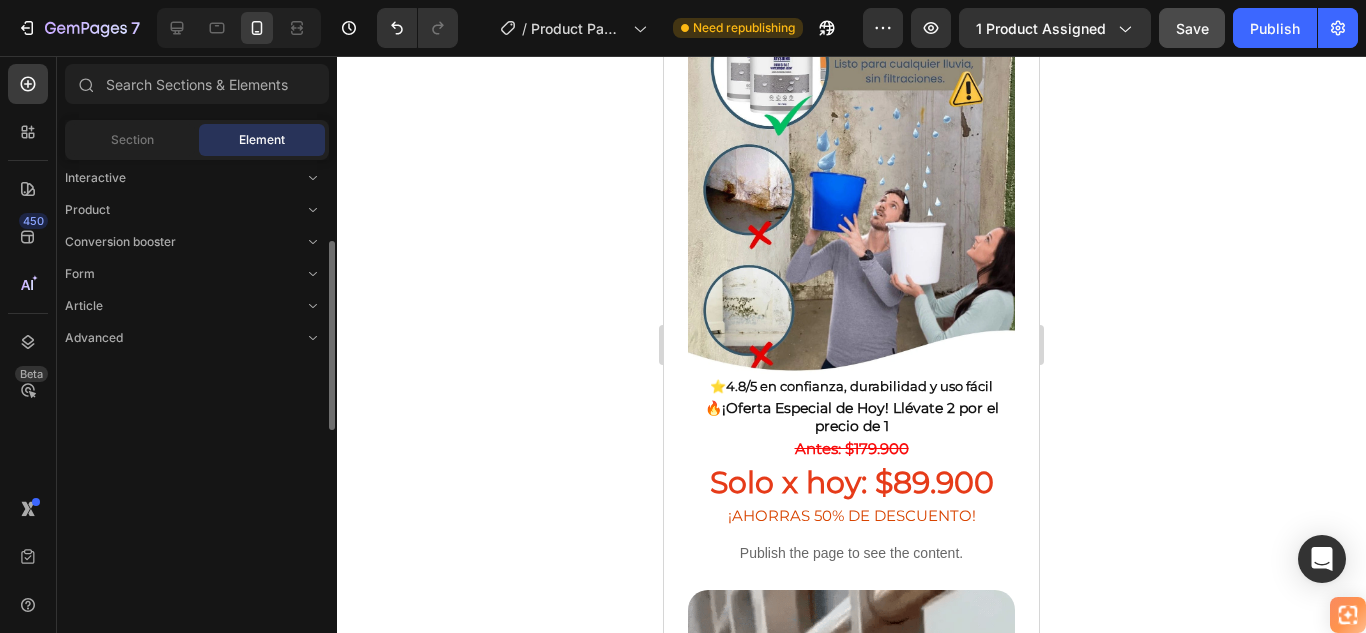 scroll, scrollTop: 0, scrollLeft: 0, axis: both 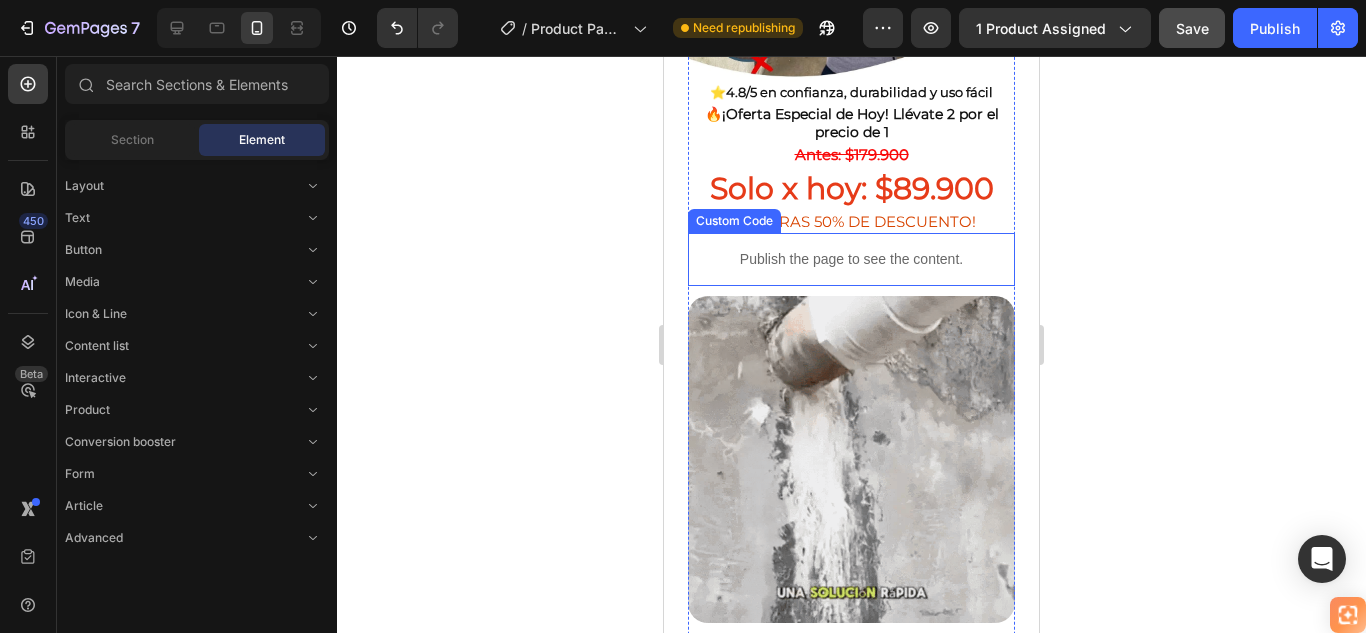 click on "Publish the page to see the content." at bounding box center (851, 259) 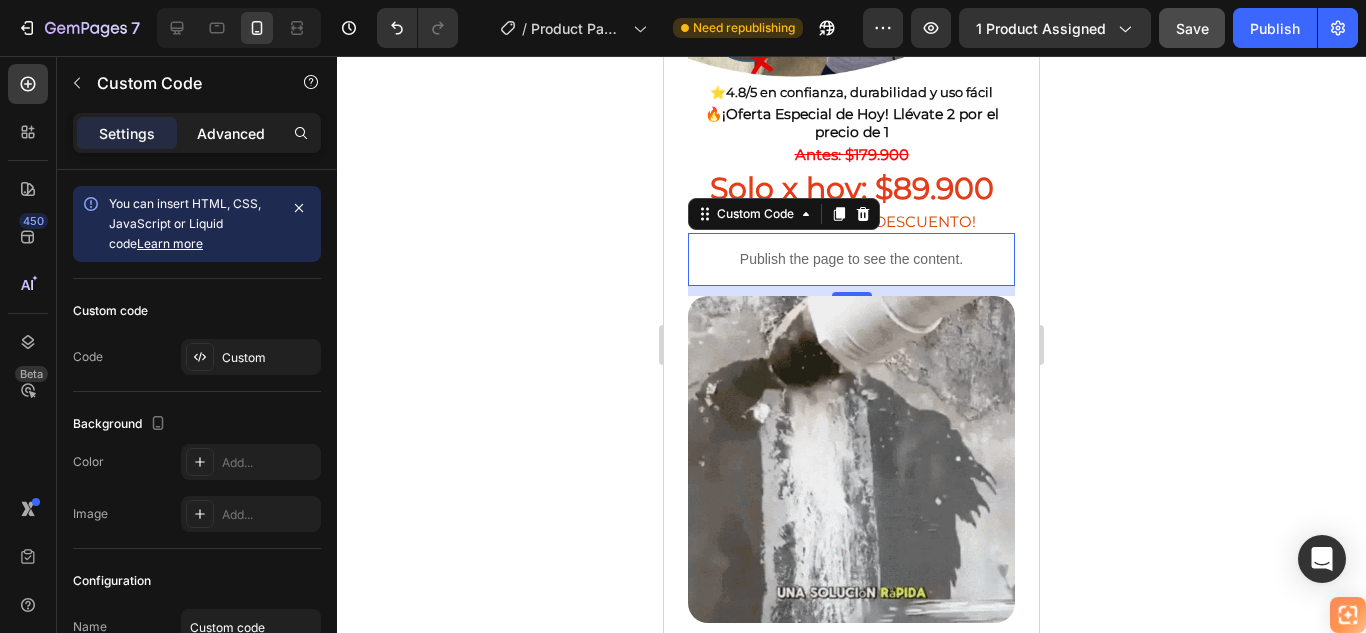 click on "Advanced" at bounding box center (231, 133) 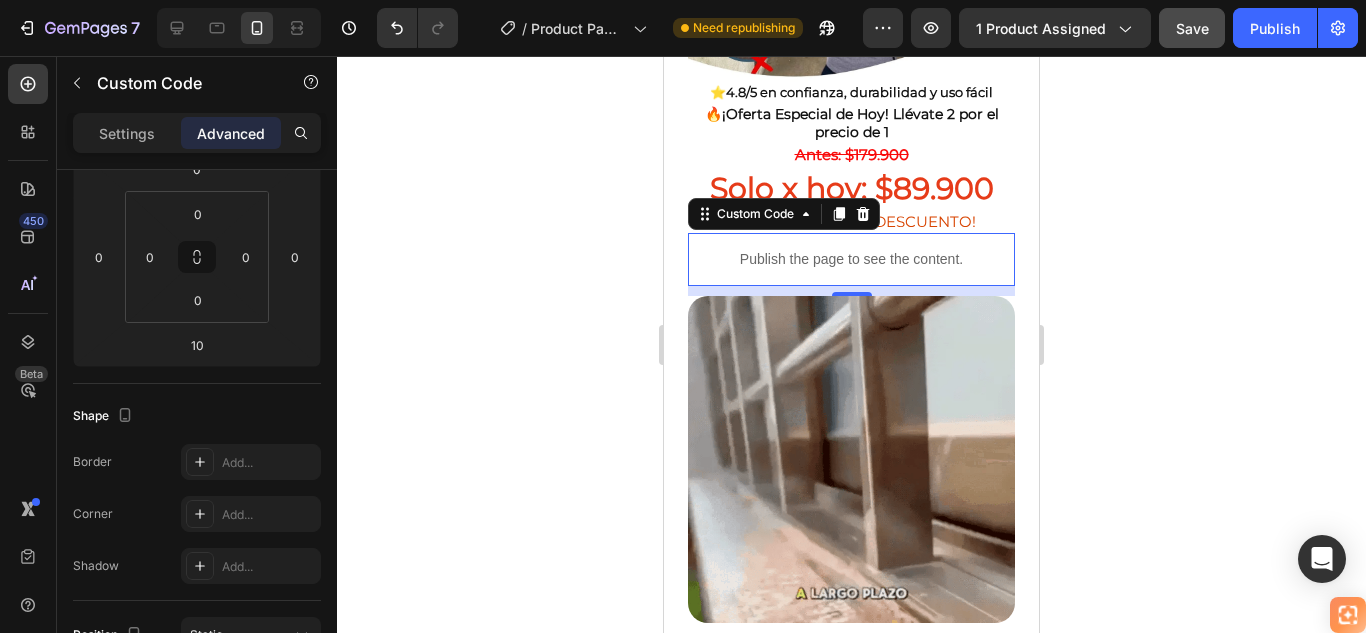 scroll, scrollTop: 0, scrollLeft: 0, axis: both 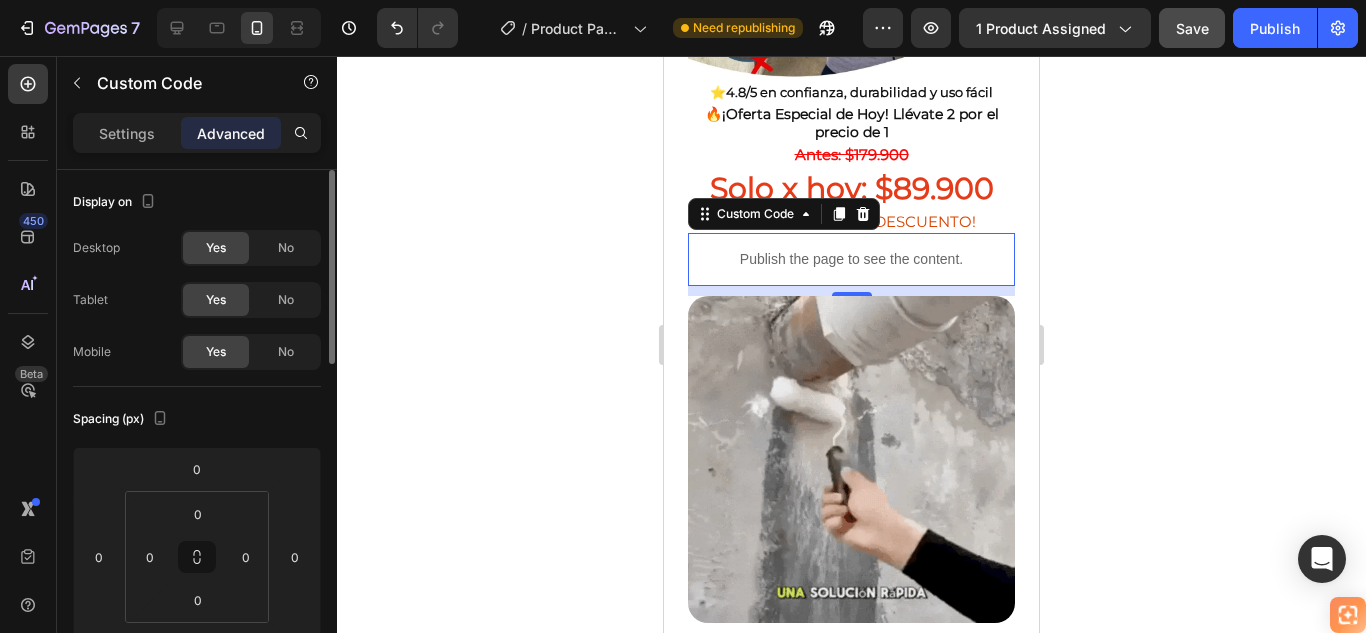 click on "Settings" at bounding box center (127, 133) 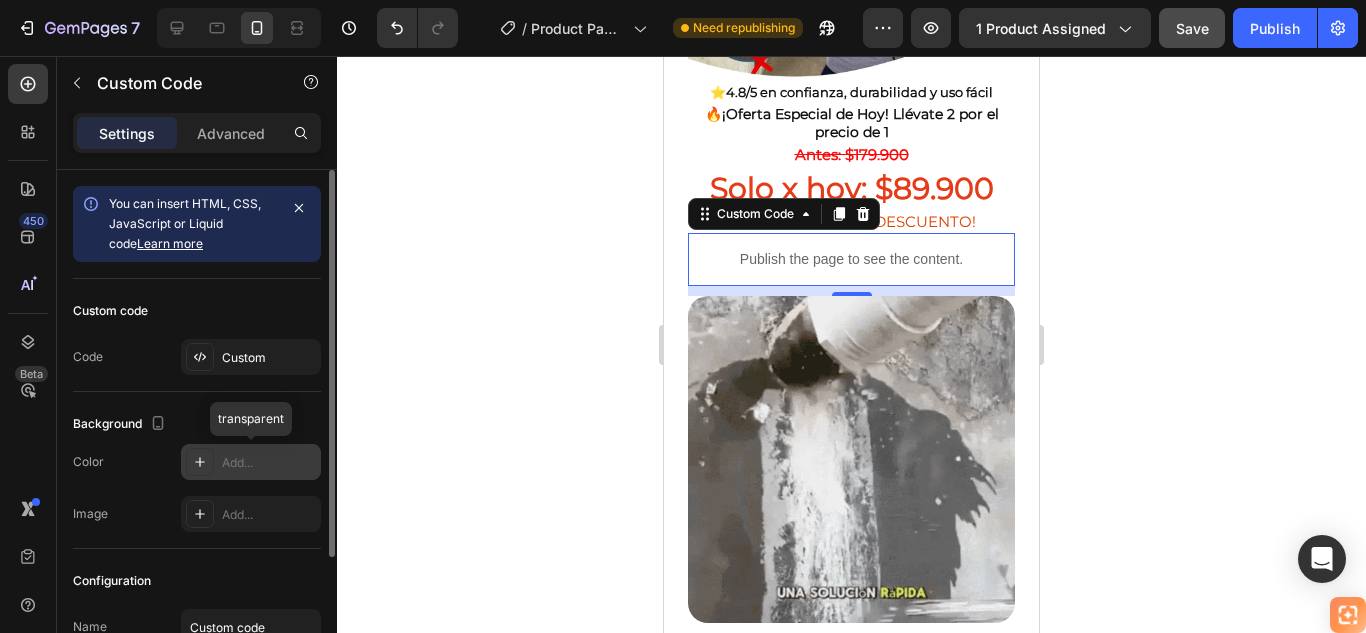 click on "Add..." at bounding box center [269, 463] 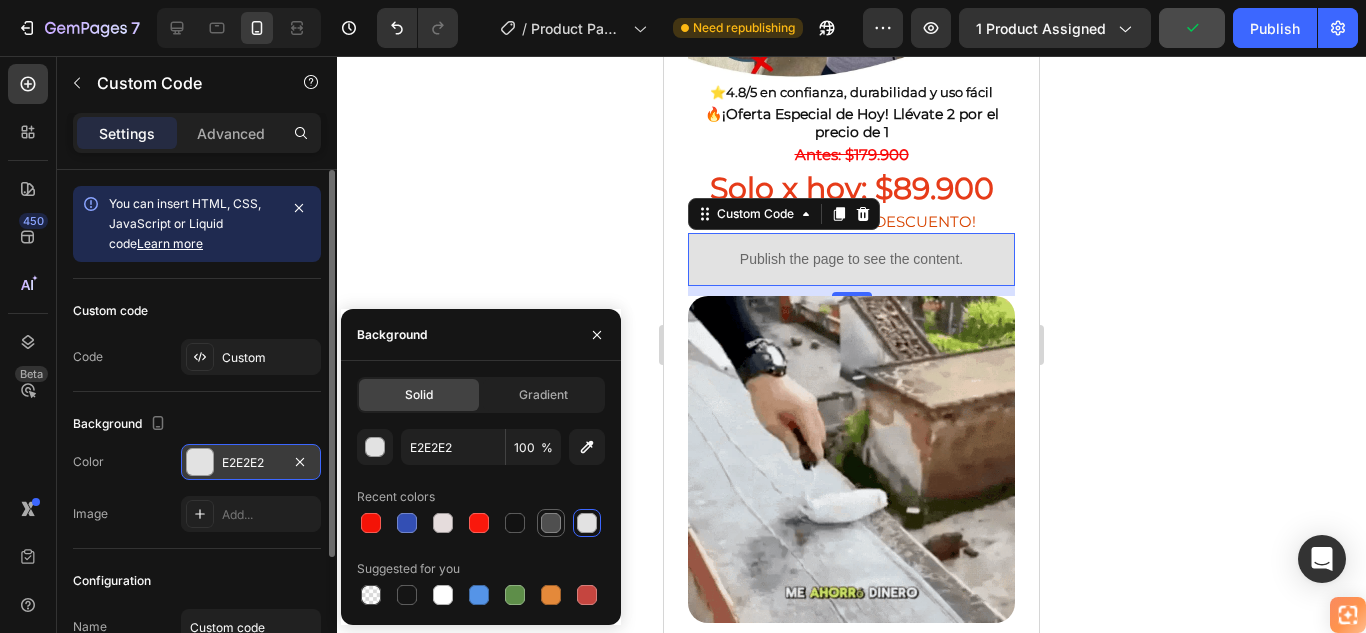 click at bounding box center [551, 523] 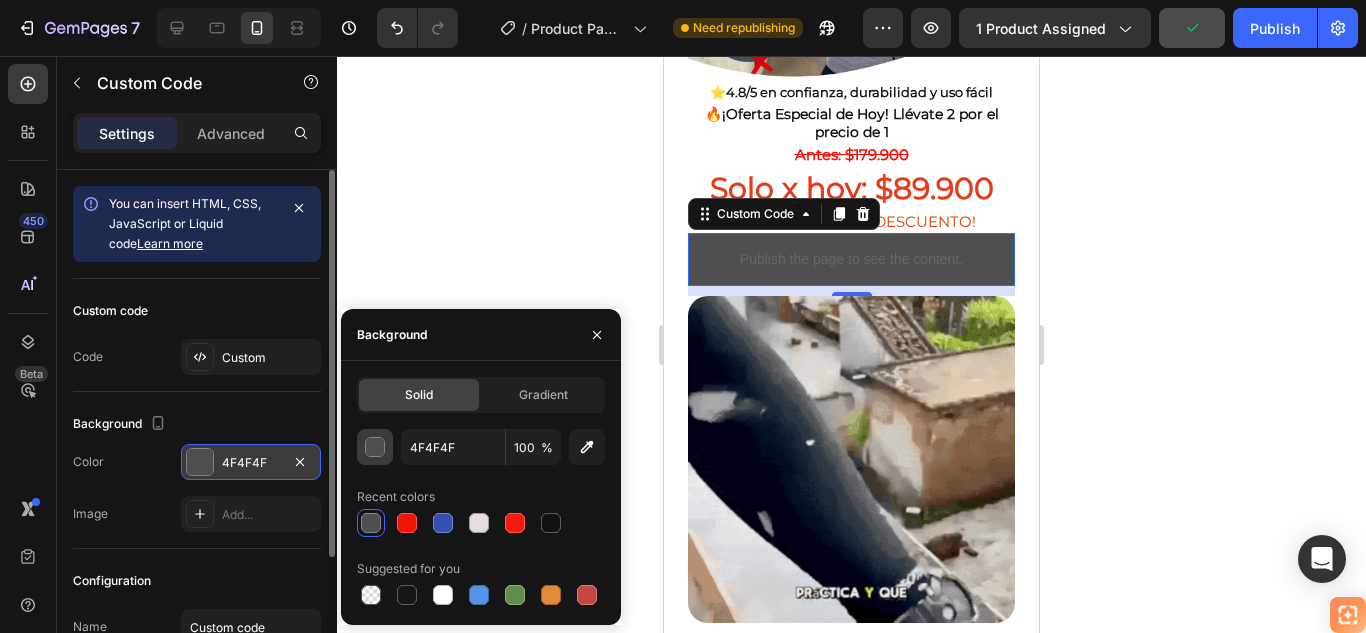 click at bounding box center (376, 448) 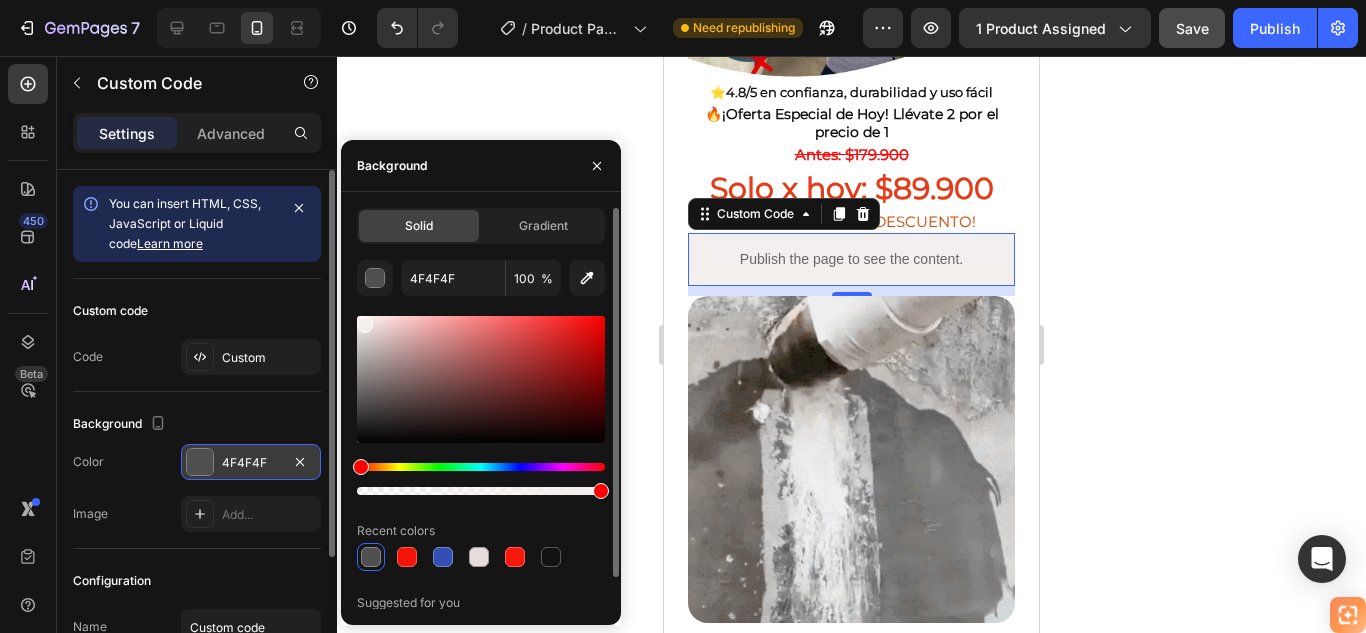 drag, startPoint x: 361, startPoint y: 409, endPoint x: 363, endPoint y: 320, distance: 89.02247 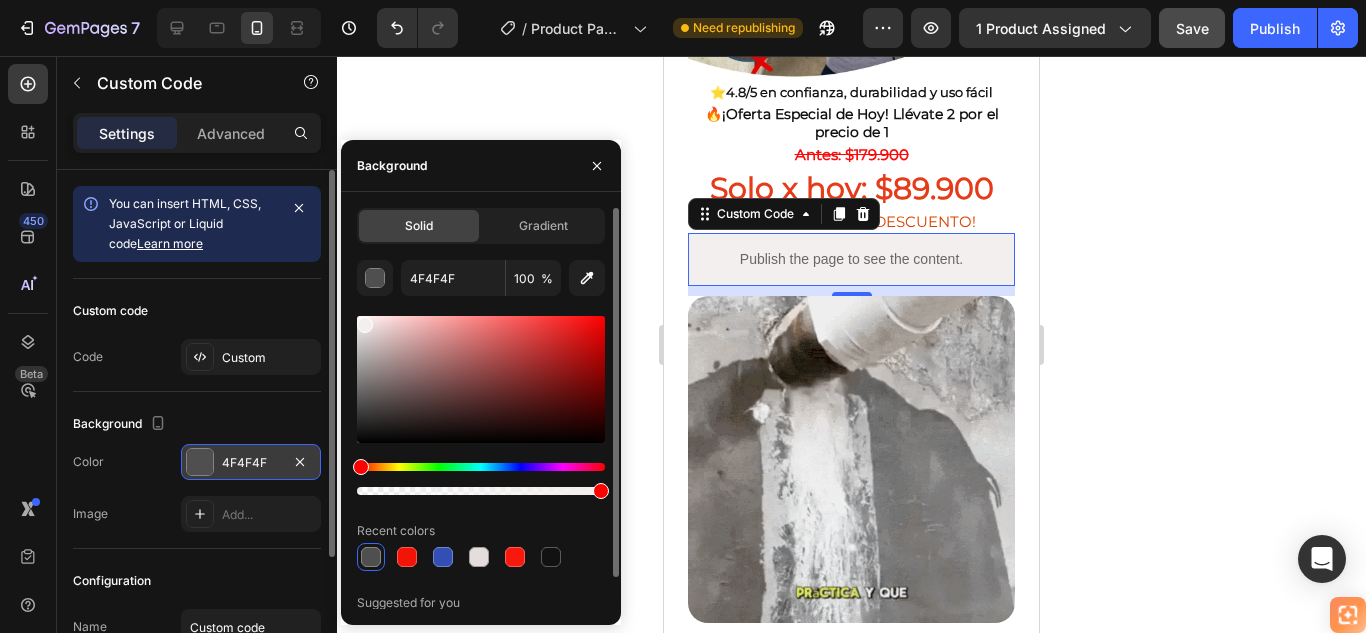 click at bounding box center [365, 325] 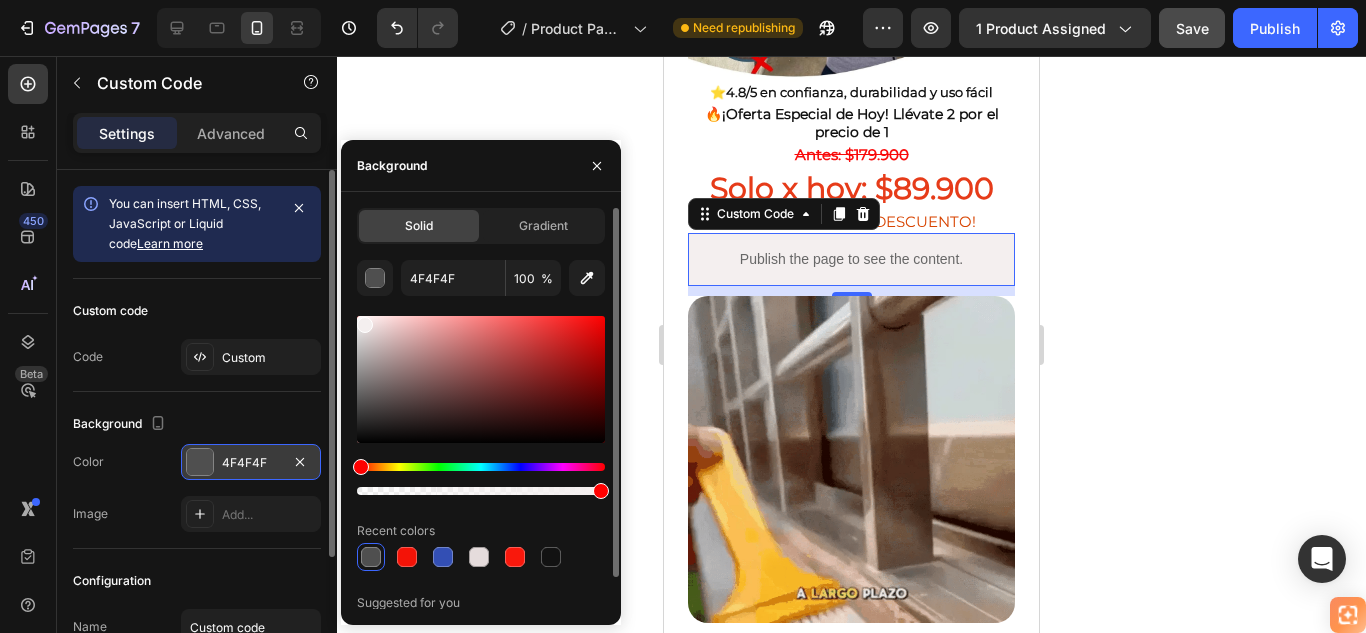 type on "F4EFEF" 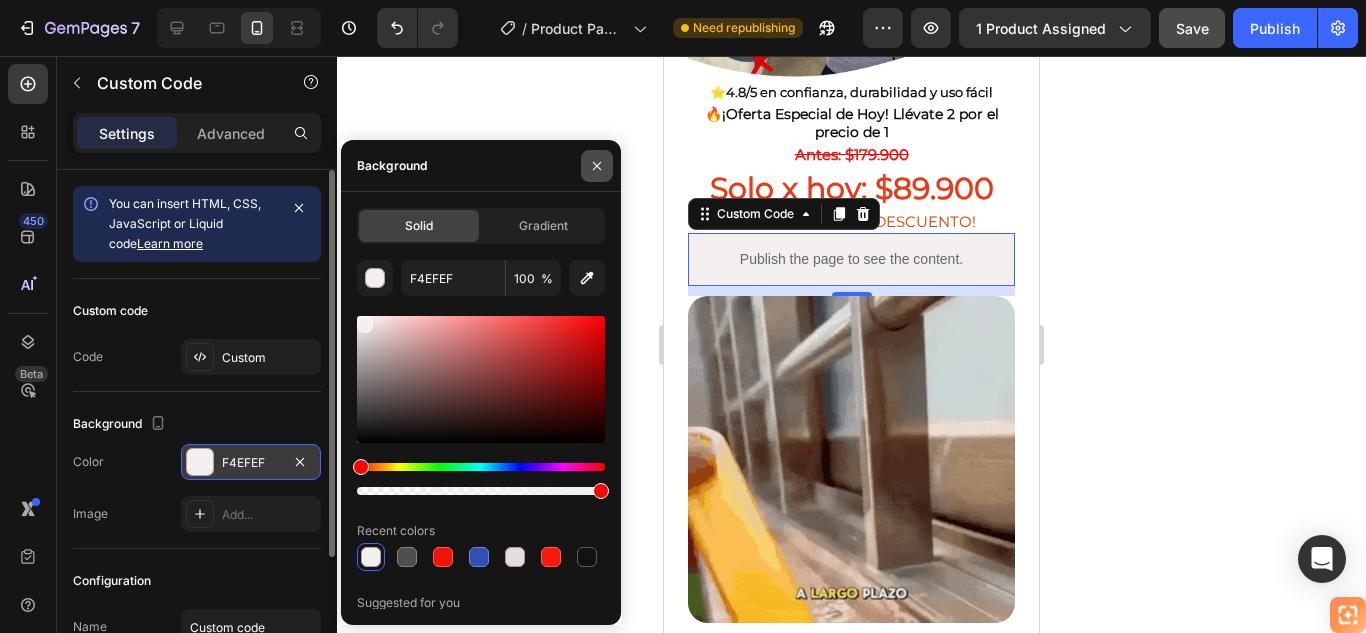 click 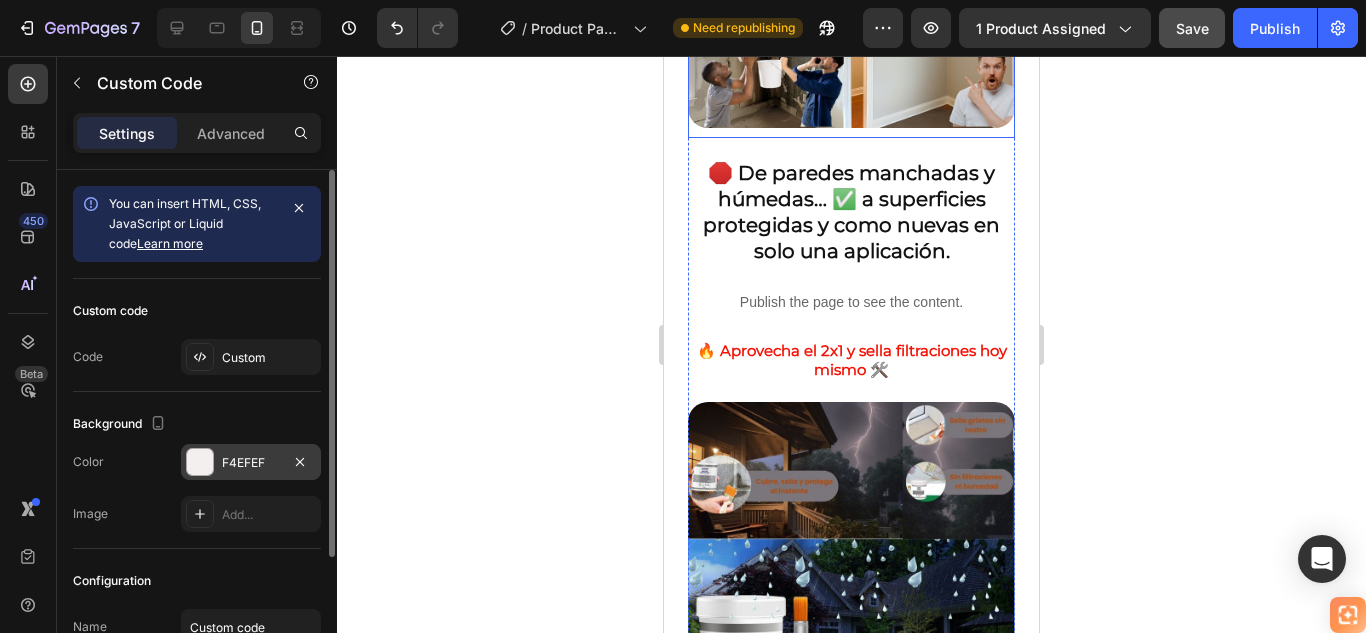 scroll, scrollTop: 1500, scrollLeft: 0, axis: vertical 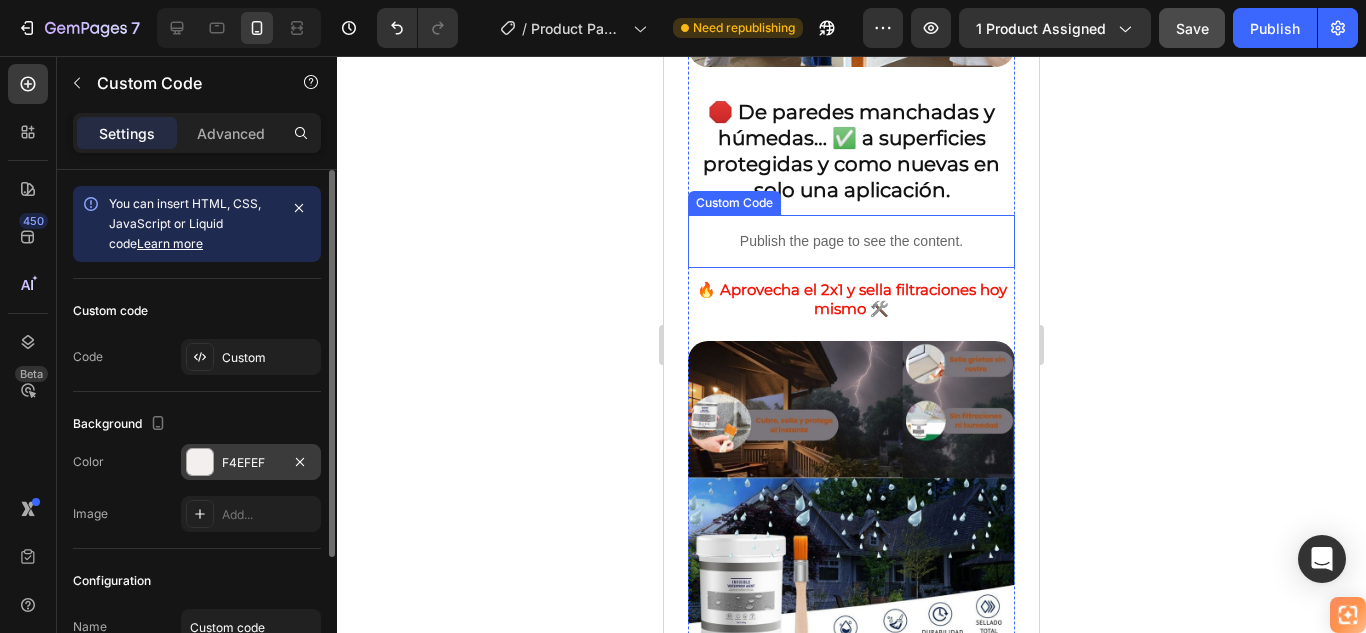 click on "Publish the page to see the content." at bounding box center [851, 241] 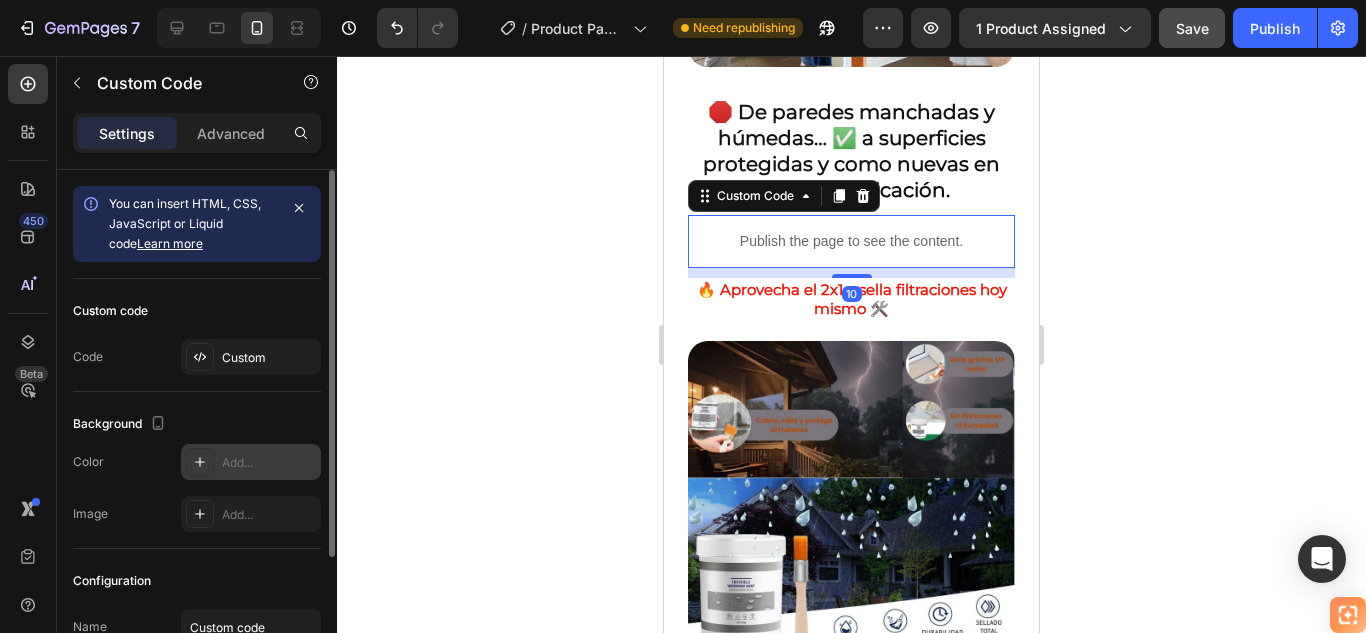 click on "Add..." at bounding box center (269, 463) 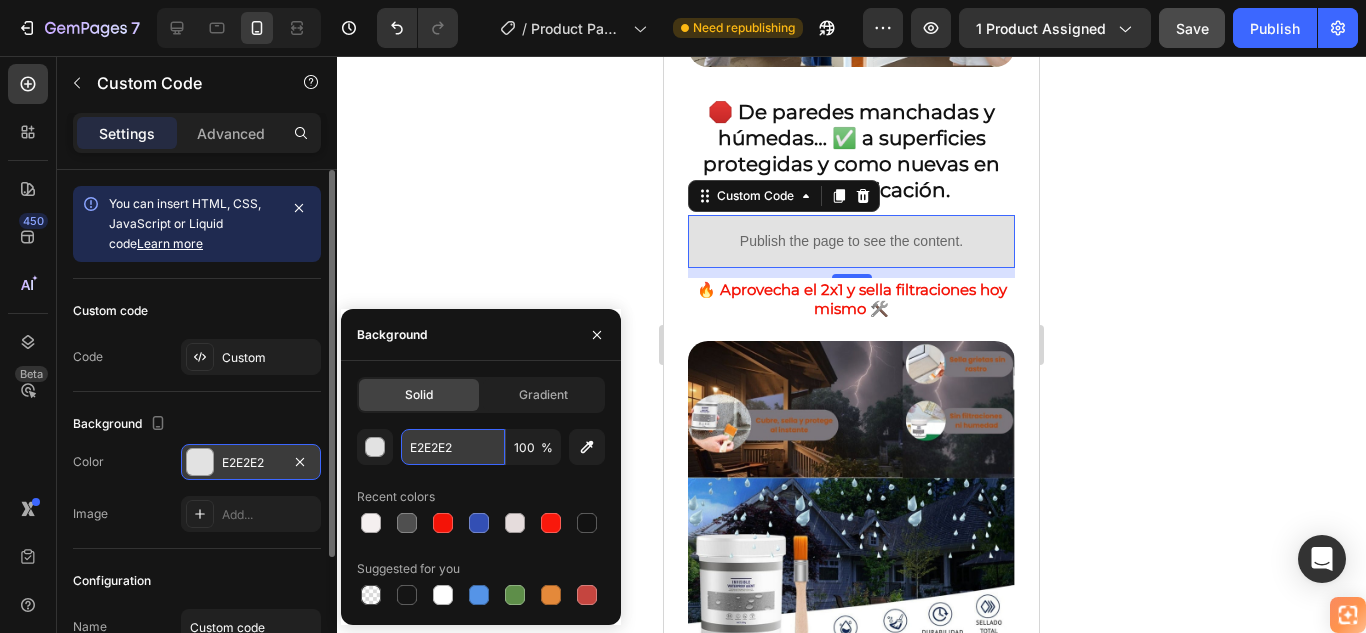 paste on "F4EFEF" 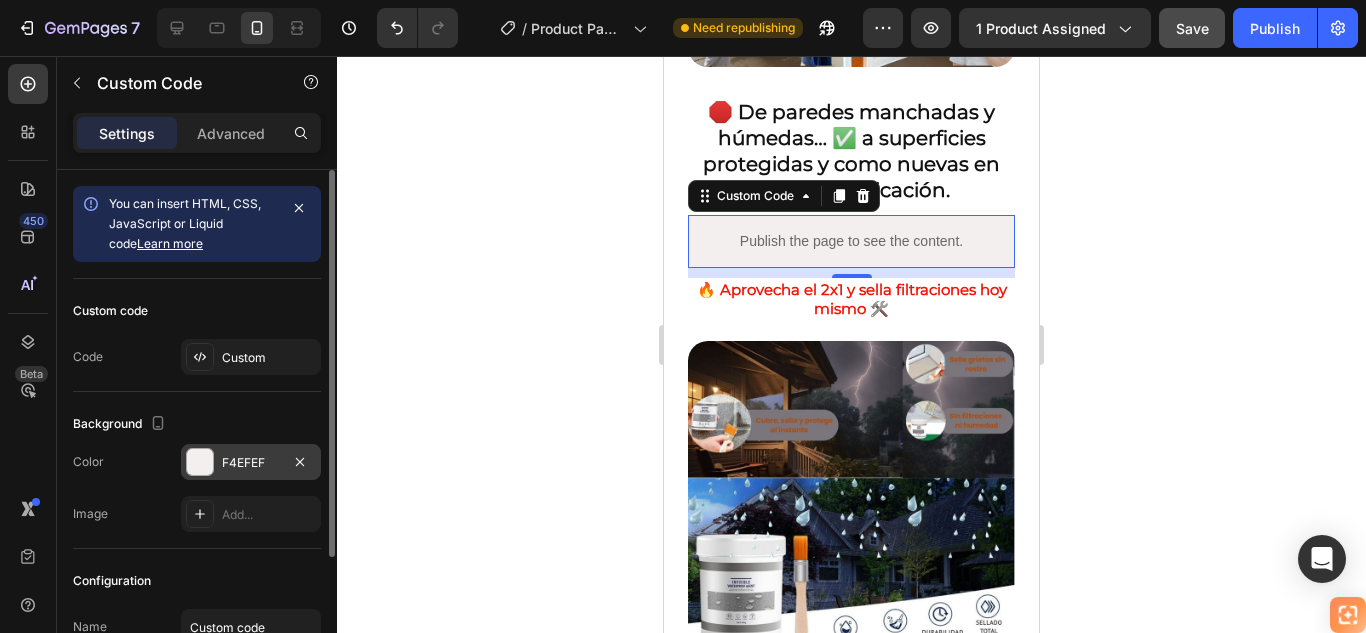 click 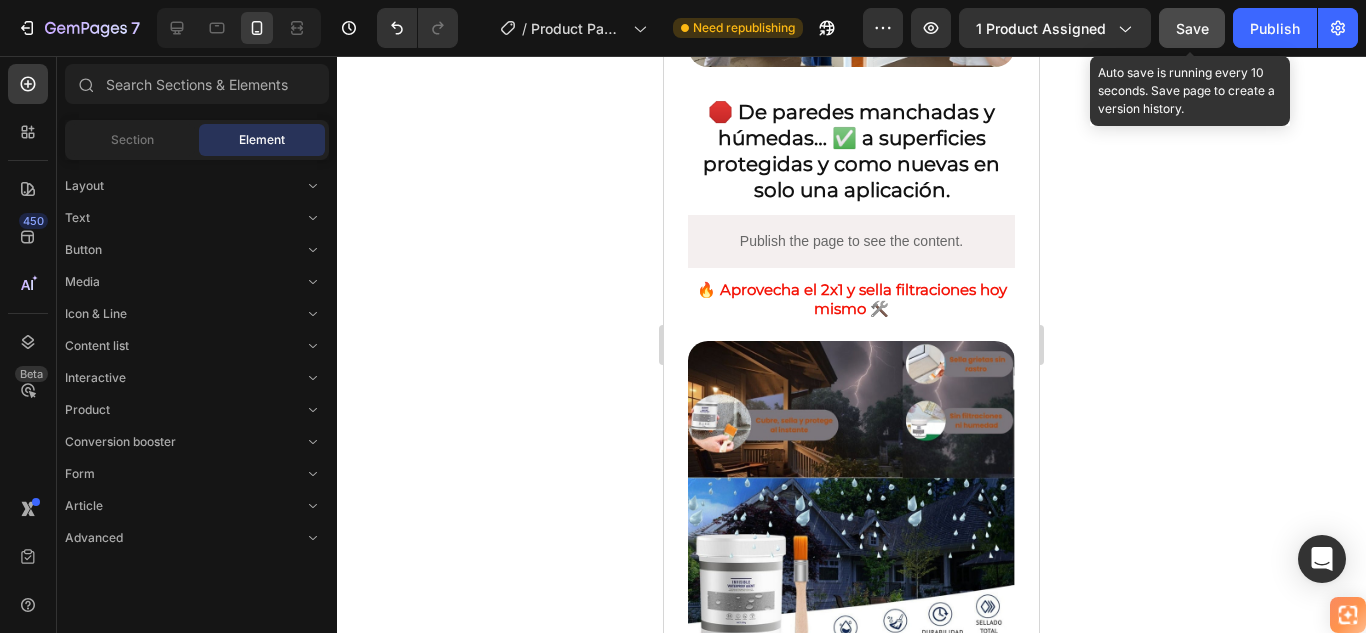 click on "Save" at bounding box center (1192, 28) 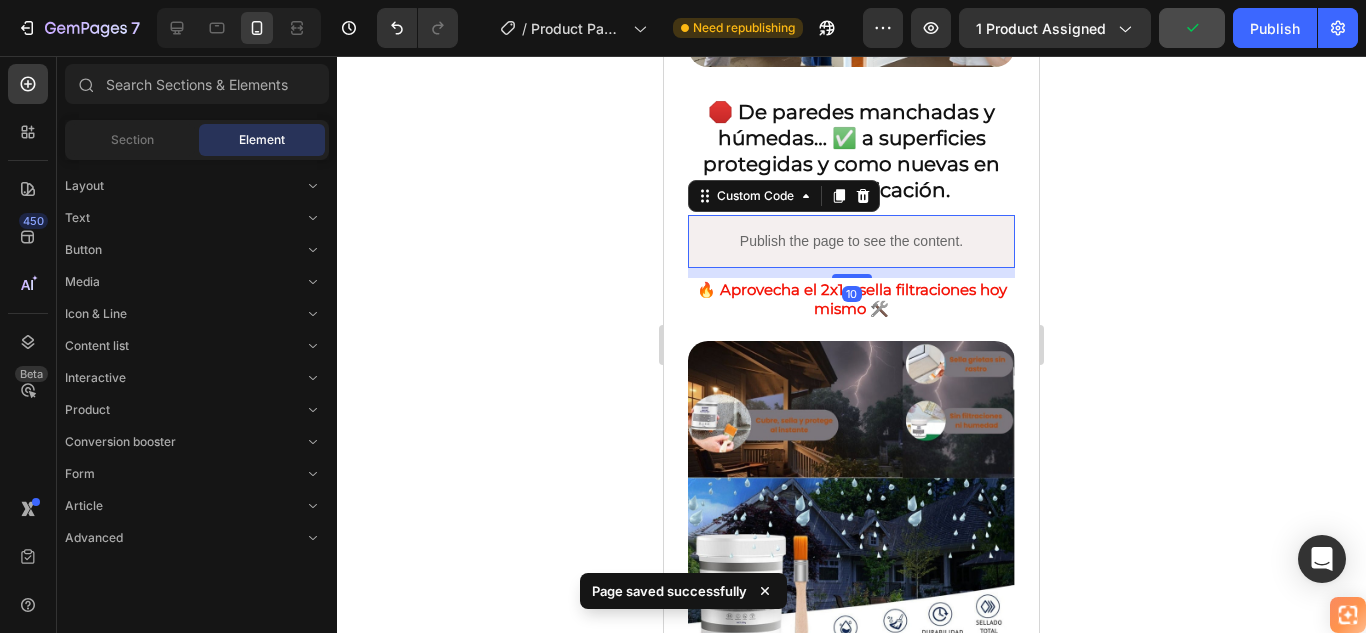 click on "Publish the page to see the content." at bounding box center (851, 241) 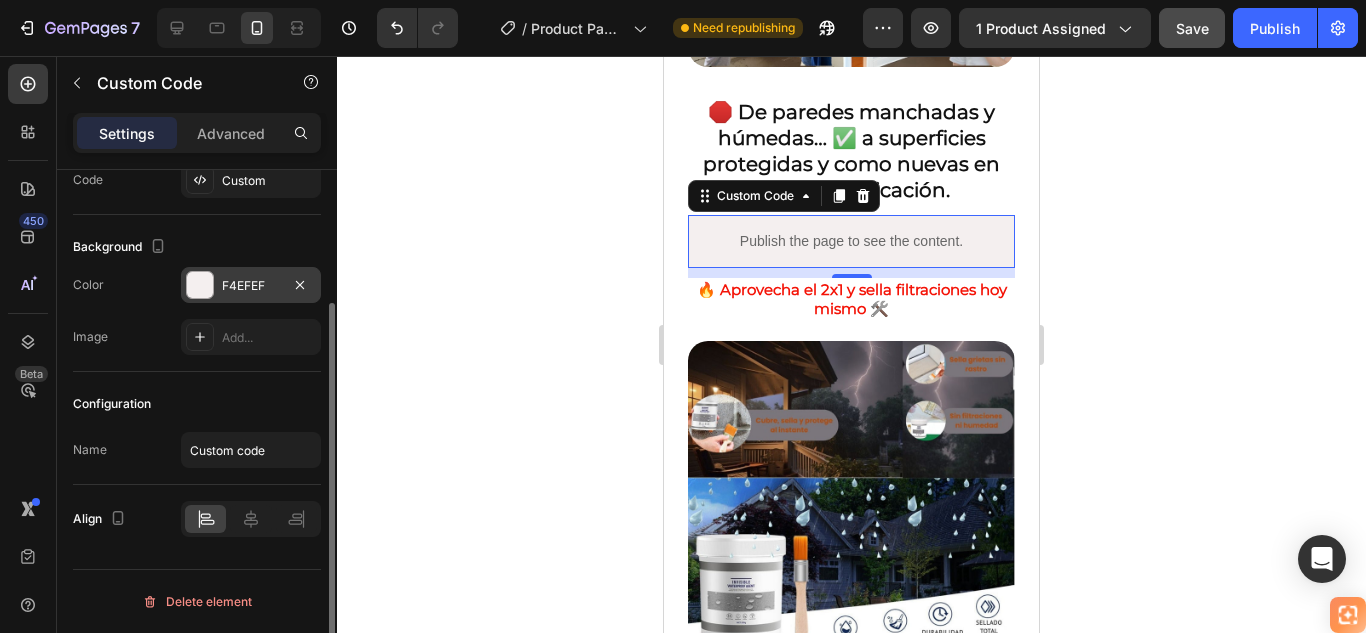 scroll, scrollTop: 0, scrollLeft: 0, axis: both 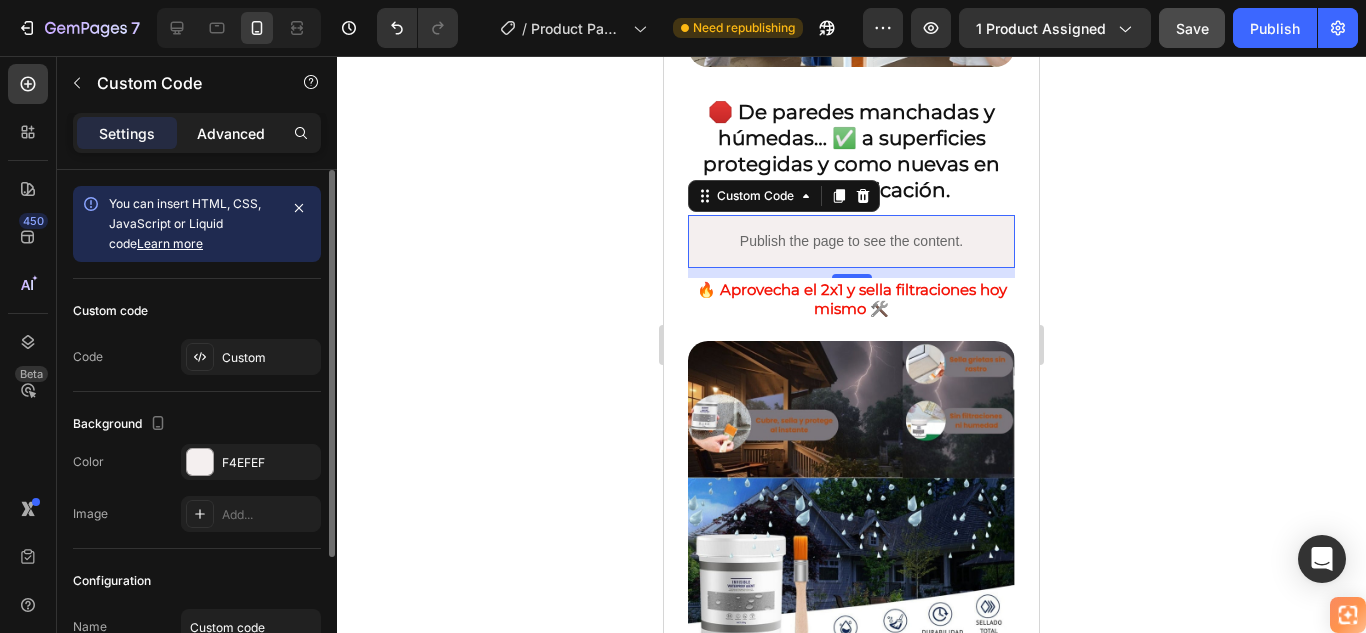 click on "Advanced" at bounding box center [231, 133] 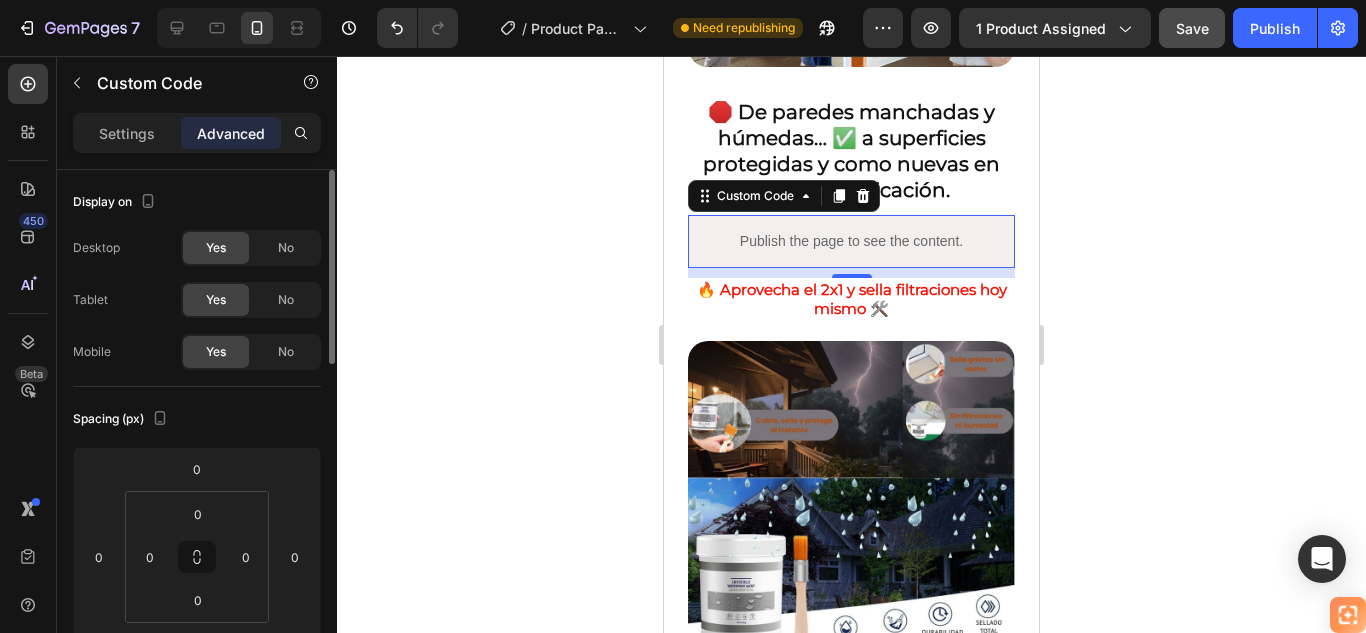 scroll, scrollTop: 200, scrollLeft: 0, axis: vertical 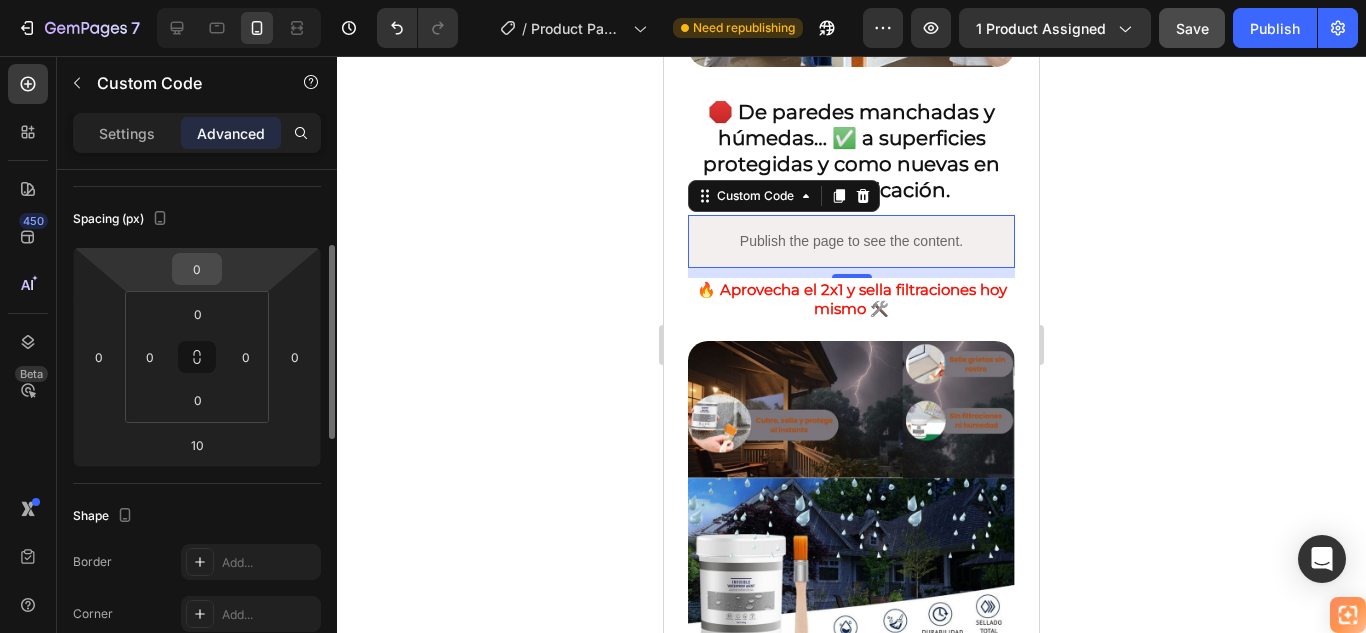 click on "0" at bounding box center [197, 269] 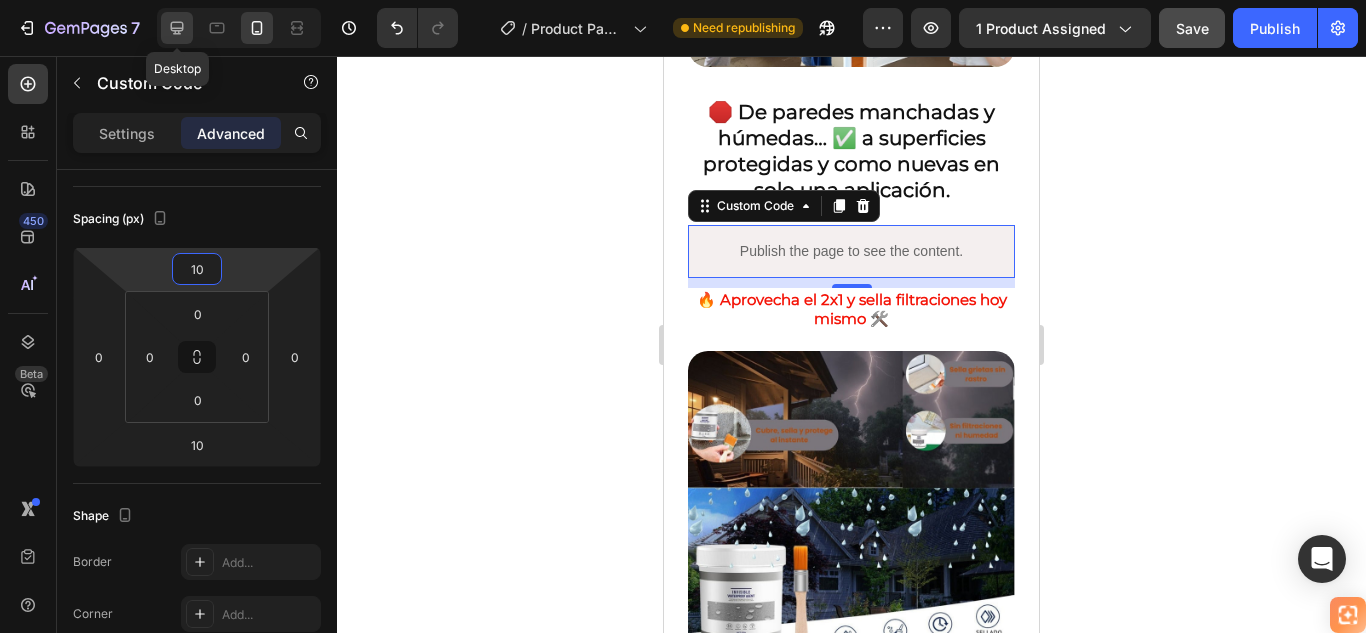 type on "10" 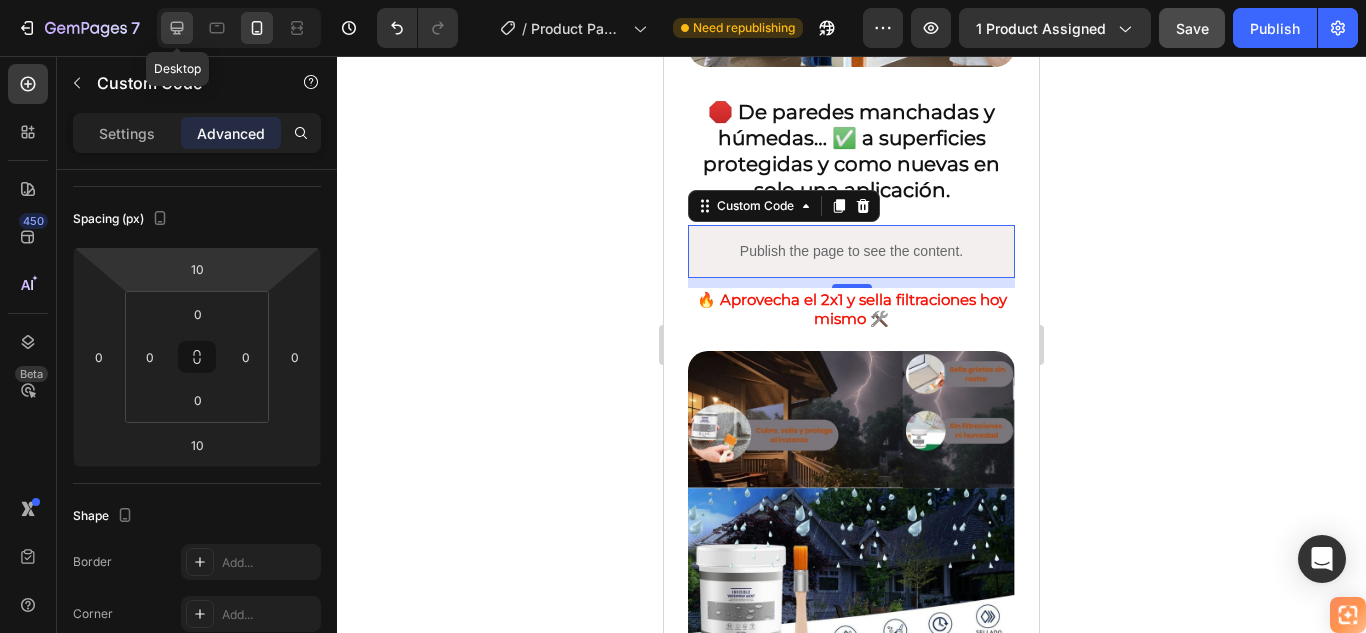 click 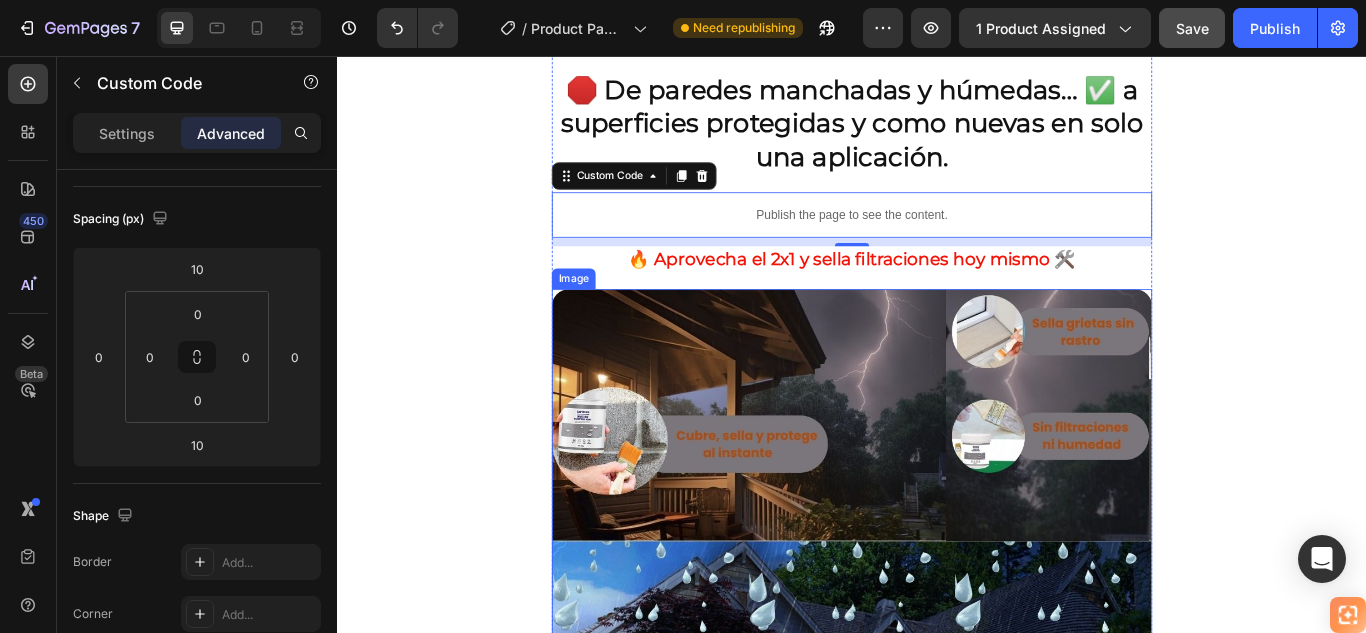 scroll, scrollTop: 2665, scrollLeft: 0, axis: vertical 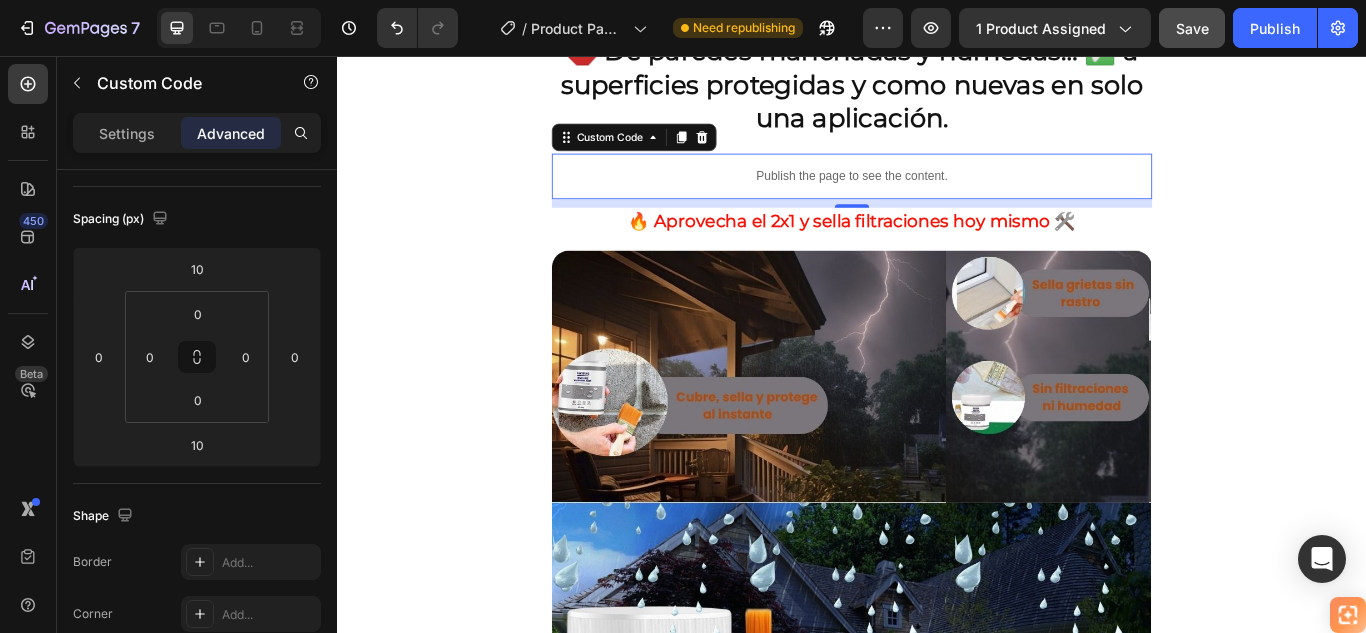 click on "Publish the page to see the content." at bounding box center [937, 196] 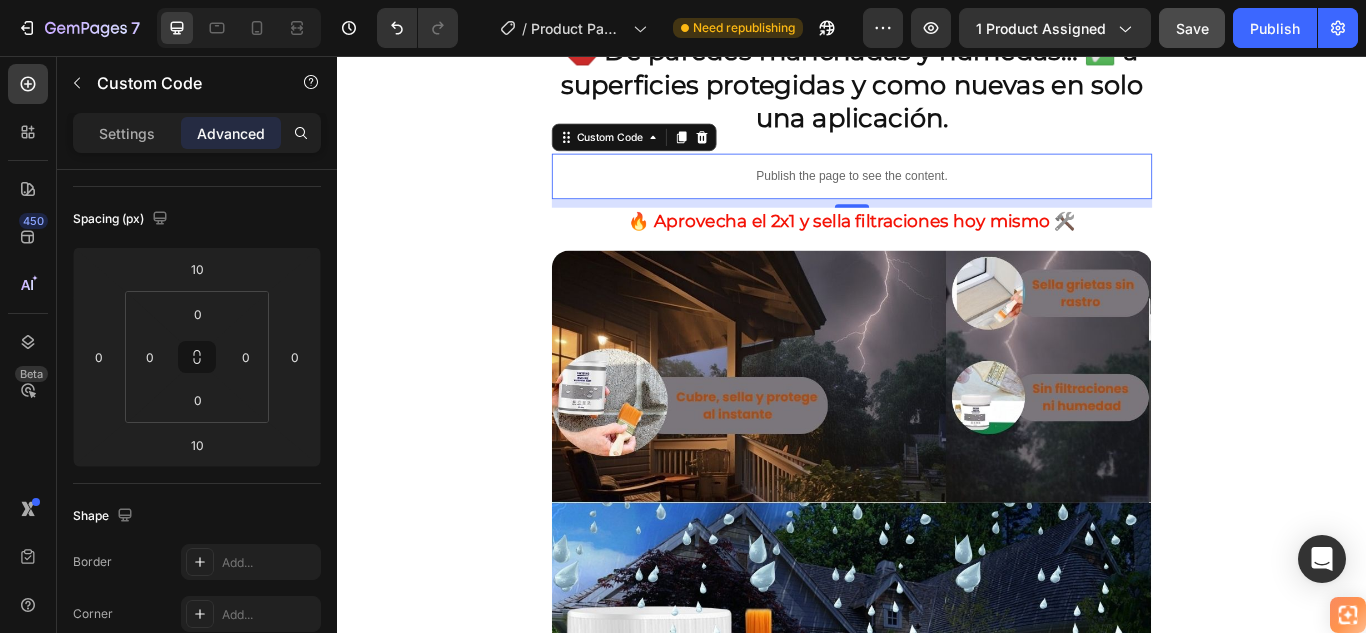click on "Publish the page to see the content." at bounding box center (937, 196) 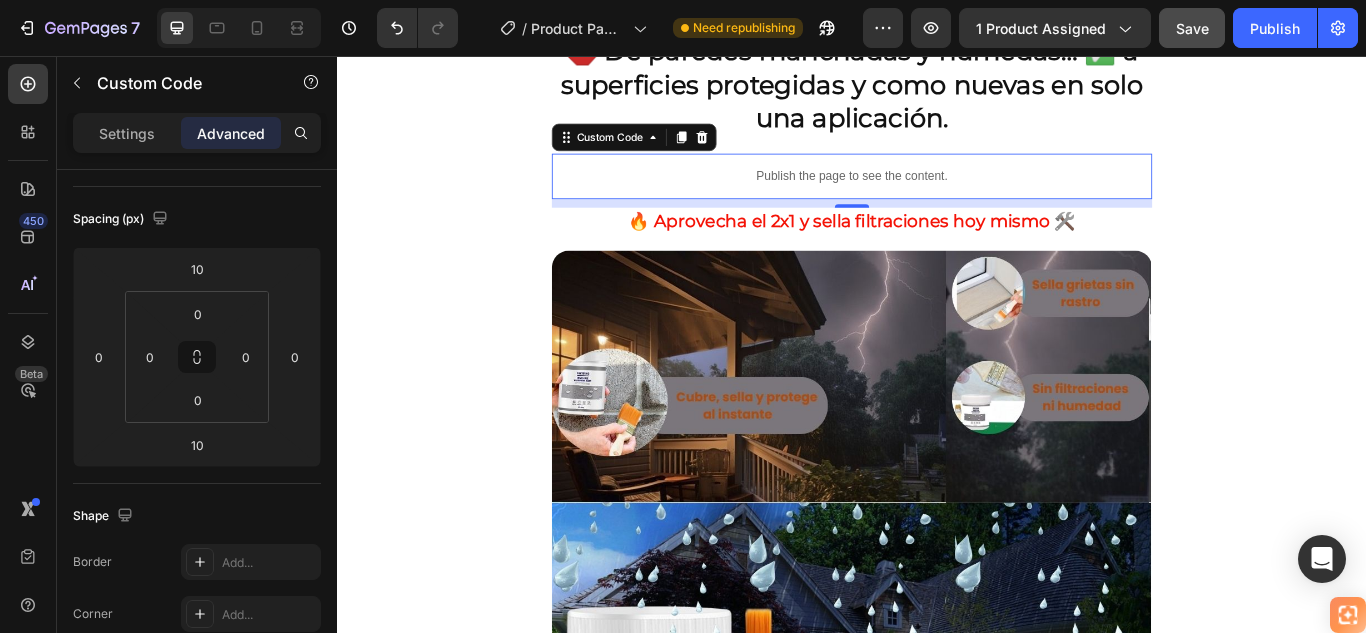 click on "Publish the page to see the content." at bounding box center [937, 196] 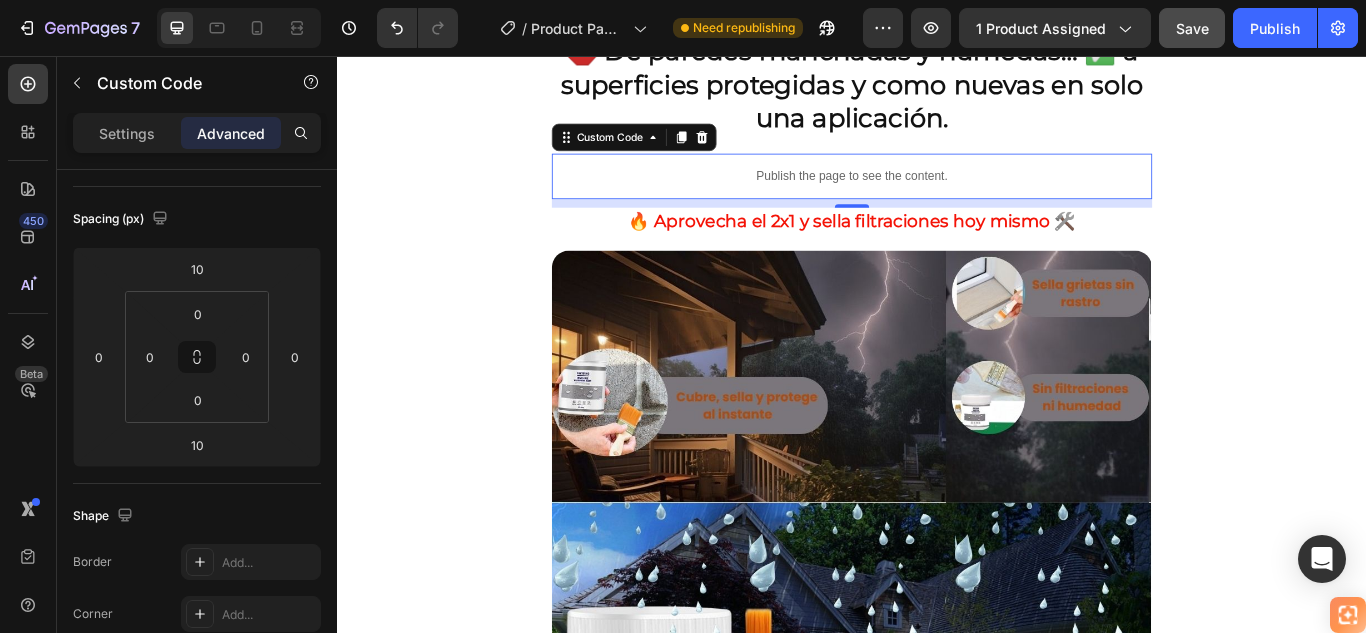 click on "Publish the page to see the content." at bounding box center (937, 196) 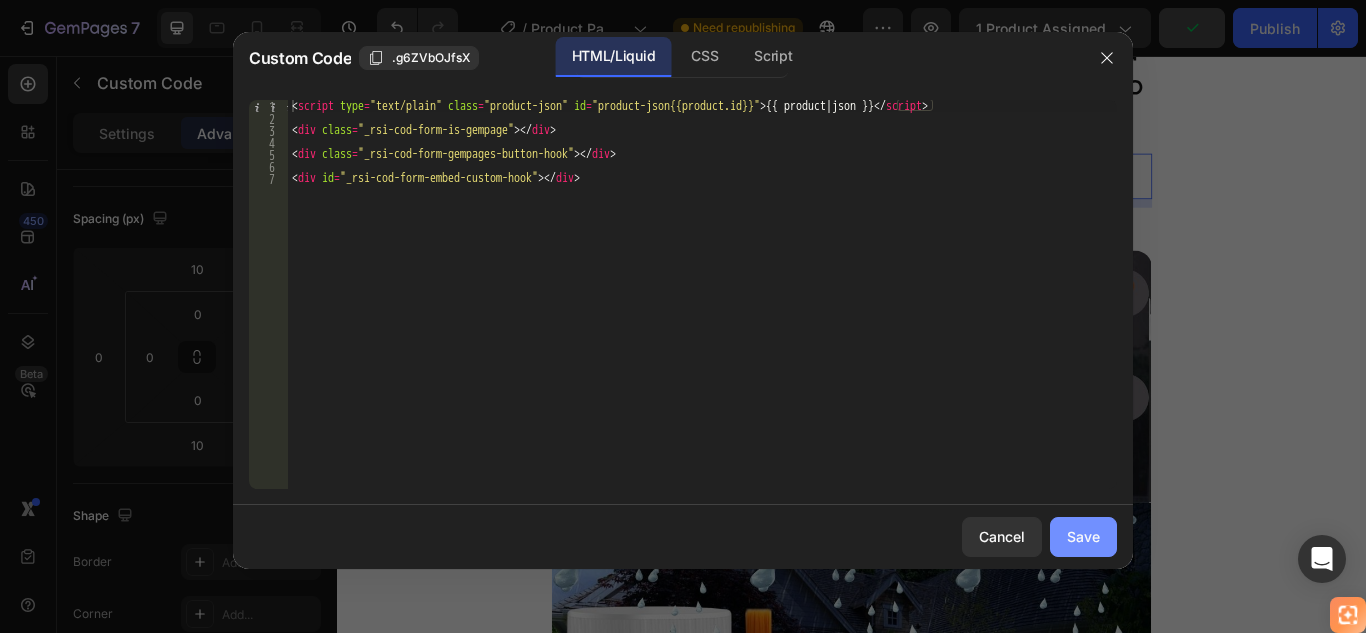 drag, startPoint x: 1081, startPoint y: 537, endPoint x: 866, endPoint y: 546, distance: 215.1883 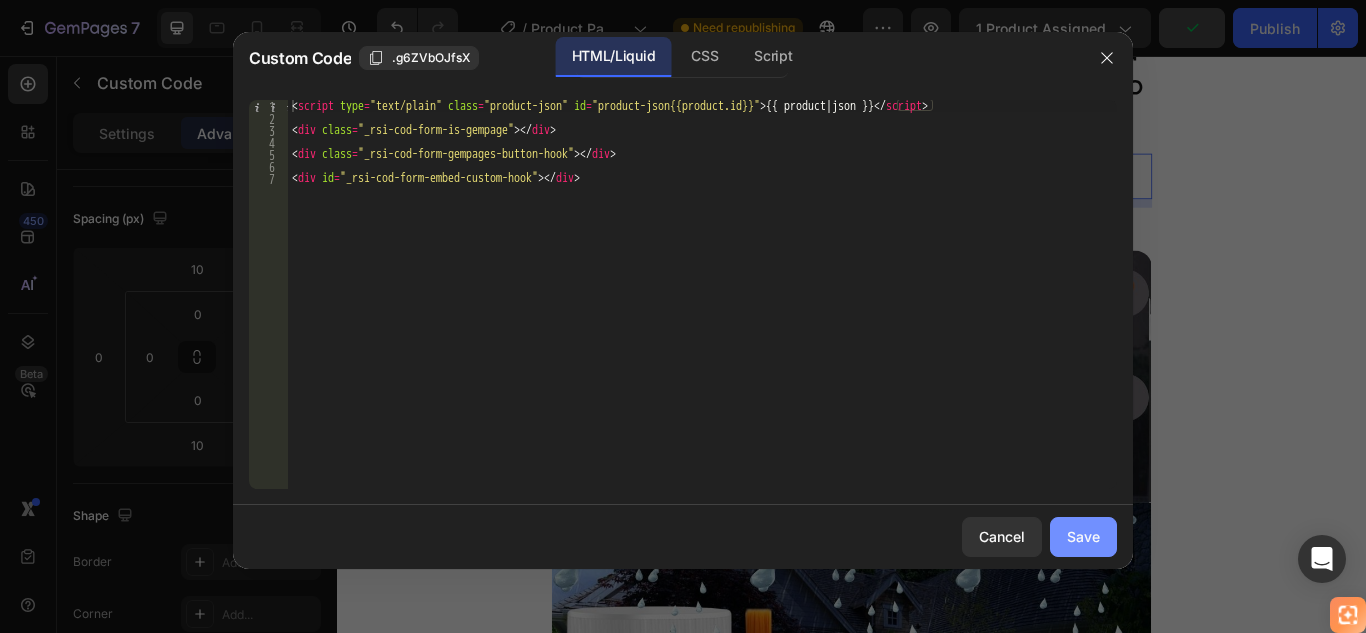 click on "Save" at bounding box center [1083, 536] 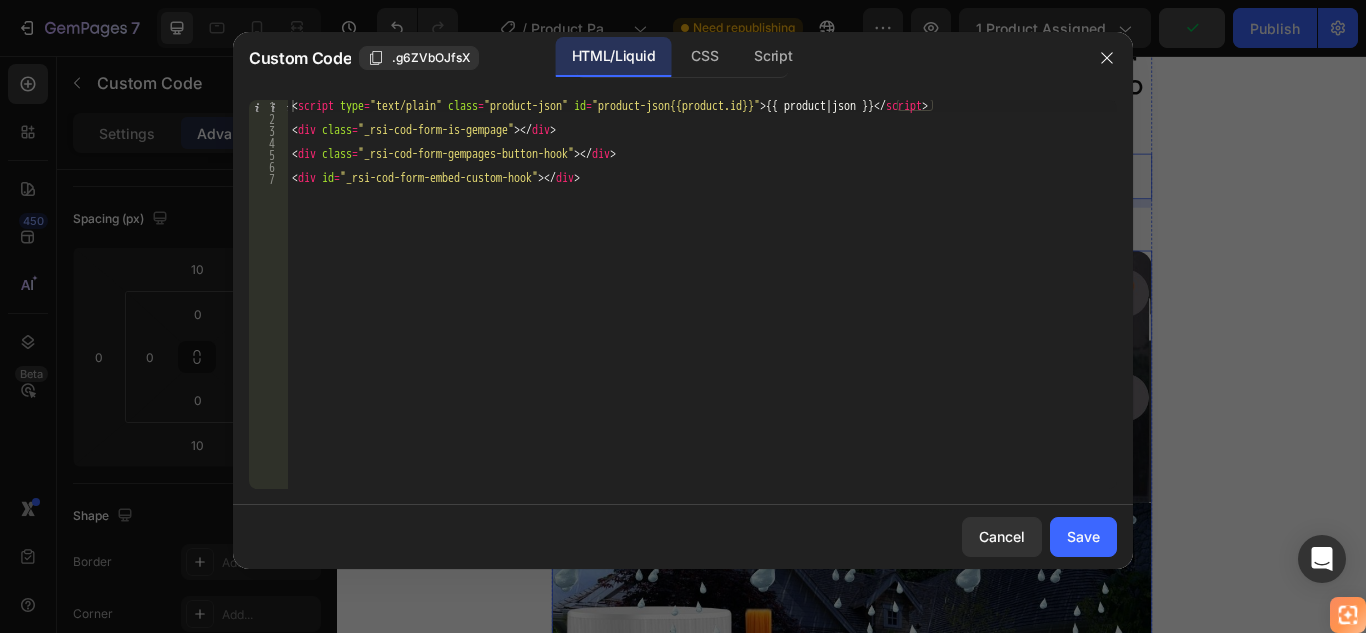 scroll, scrollTop: 177, scrollLeft: 0, axis: vertical 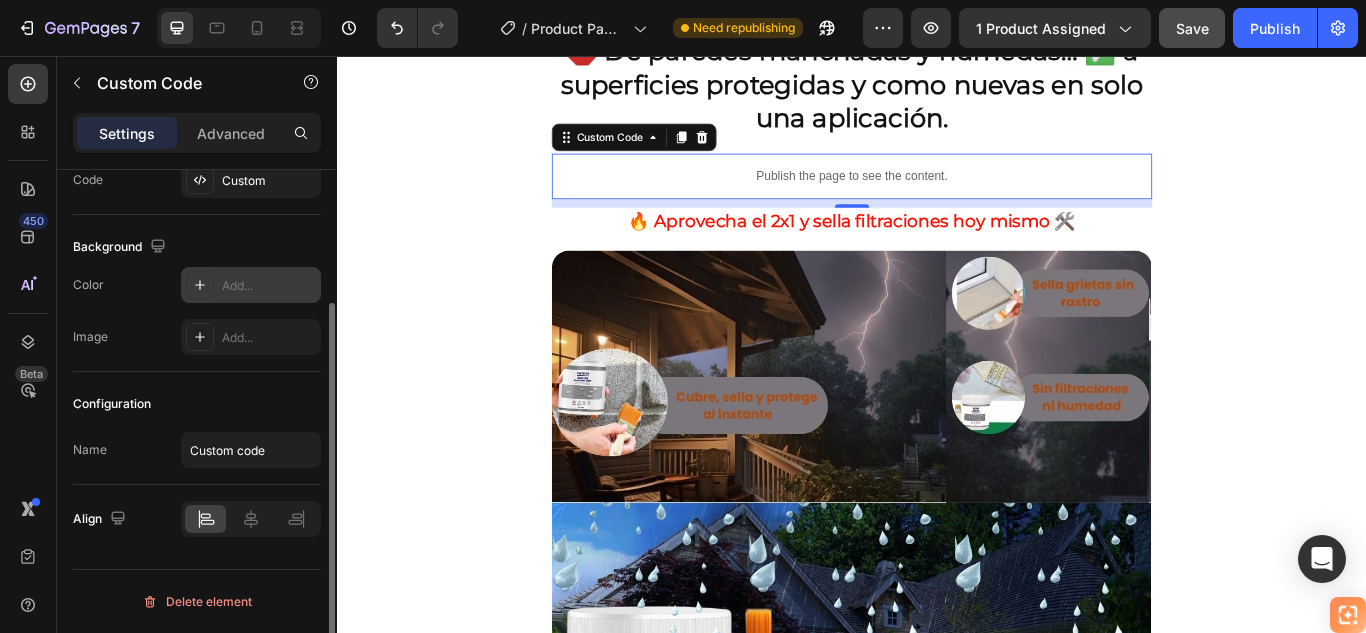 click on "Add..." at bounding box center (269, 286) 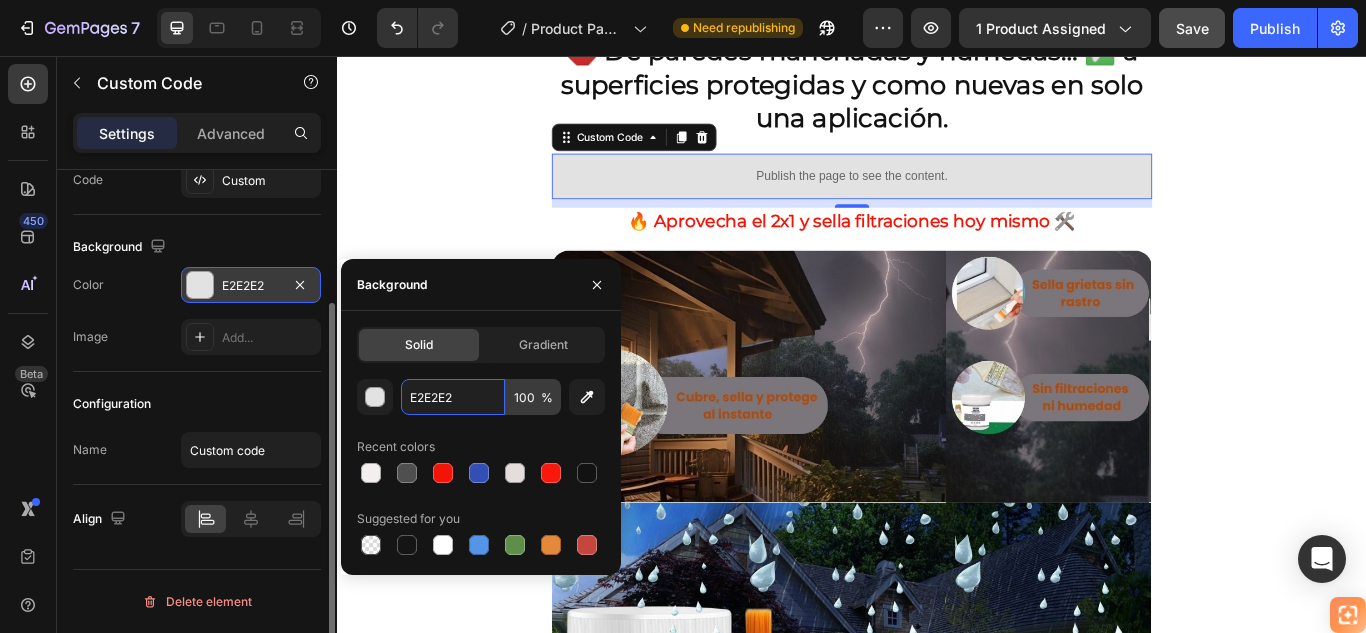 paste on "F4EFEF" 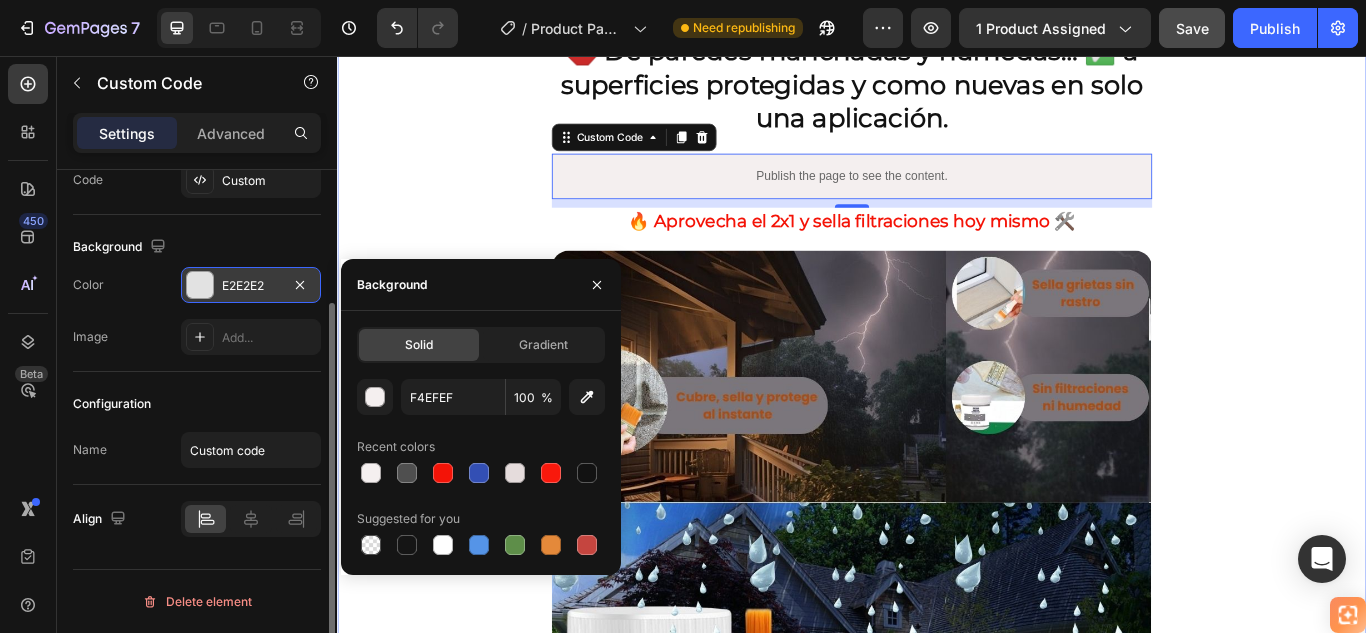 click on "🚚 Envío gratis y entrega rápida - ✅ Garantía de satisfacción total Heading Image ⭐  4.8/5 en confianza, durabilidad y uso fácil Heading 🔥  ¡Oferta Especial de Hoy! Llévate 2 por el precio de 1 Heading Antes: $179.900 Heading Solo x hoy: $89.900 Heading ¡AHORRAS 50% DE DESCUENTO! Heading
Publish the page to see the content.
Custom Code Image 🌧️  Sella en segundos, resiste lluvias por años Heading • ☔  Protección  total contra la lluvia • 💧  Corta la humedad  desde el primer contacto • 🔍  Sella grietas  invisibles que causan goteras • 🌡️ Resiste cualquier clima,  sin agrietarse • ⏱️ Seca rápido,  protege por años Heading Image 🛑 De paredes manchadas y húmedas… ✅ a superficies protegidas y como nuevas en solo una aplicación. Heading
Publish the page to see the content.
Custom Code   10 Heading Image Heading Heading Image" at bounding box center (937, 453) 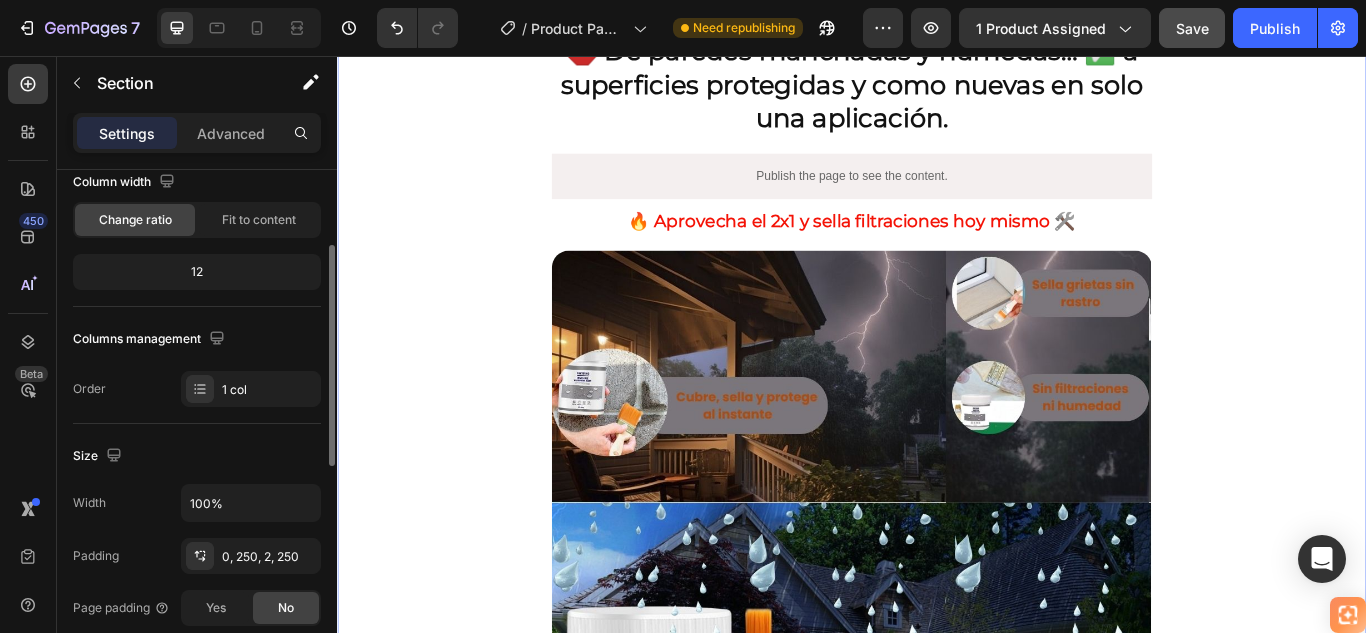 scroll, scrollTop: 0, scrollLeft: 0, axis: both 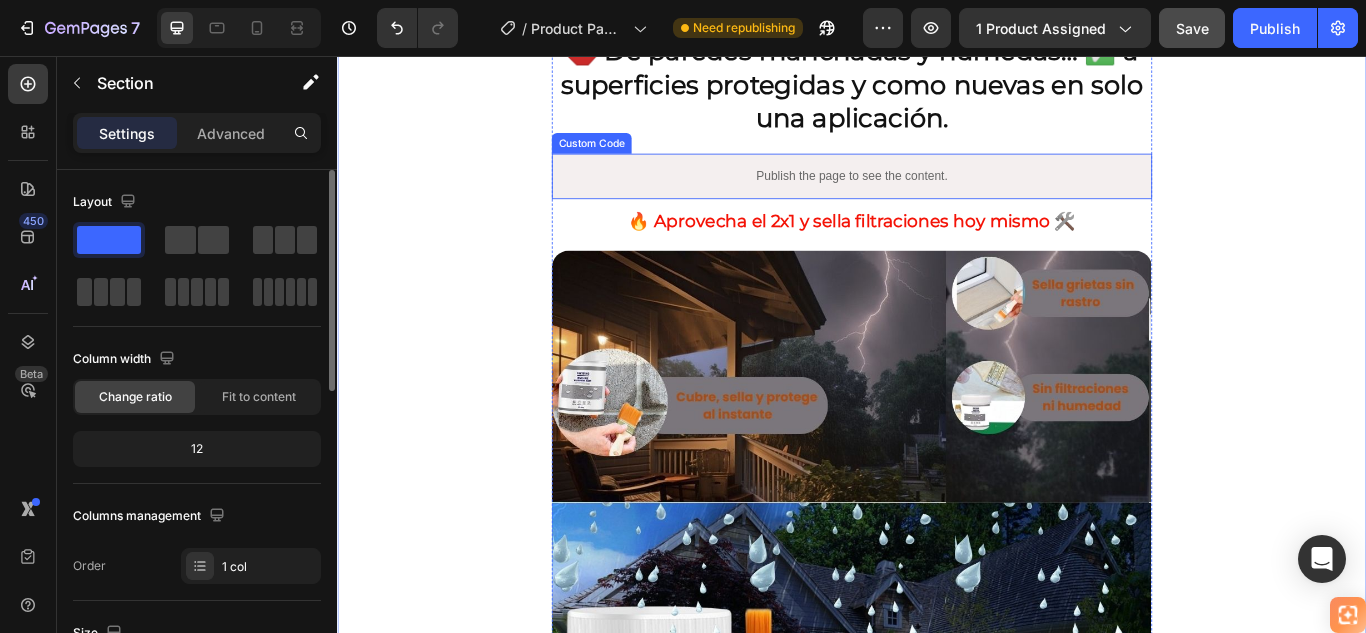 click on "Publish the page to see the content." at bounding box center (937, 196) 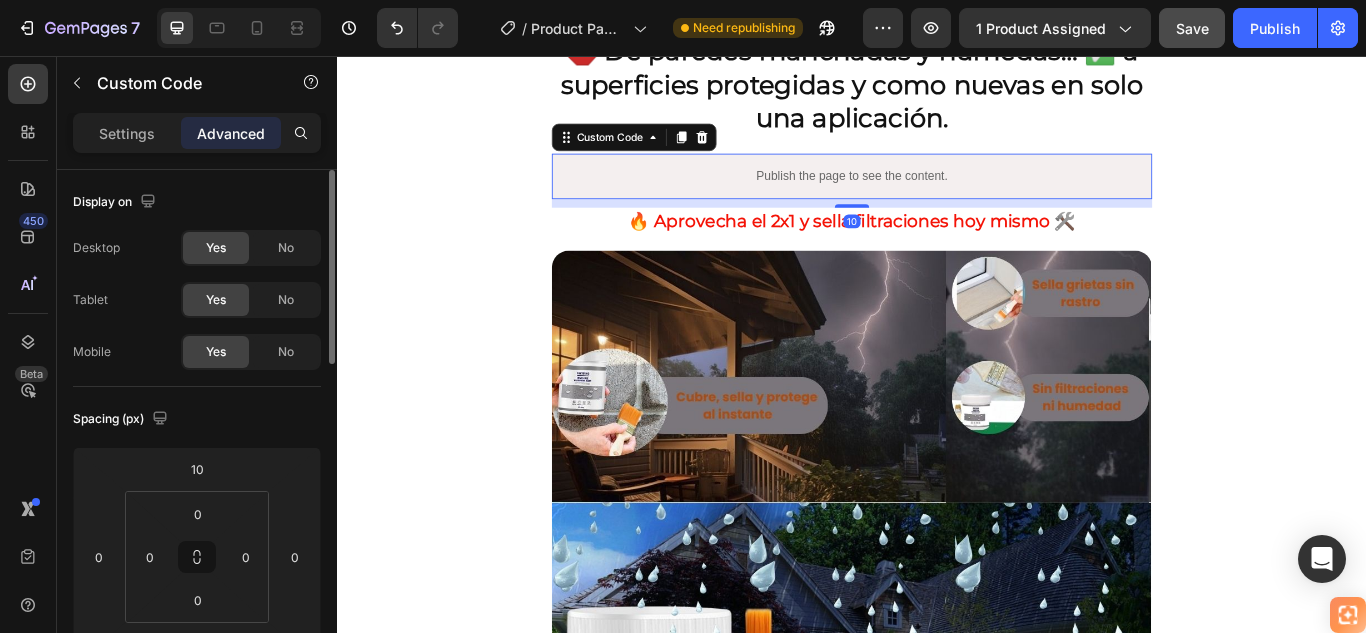 click on "Publish the page to see the content." at bounding box center [937, 196] 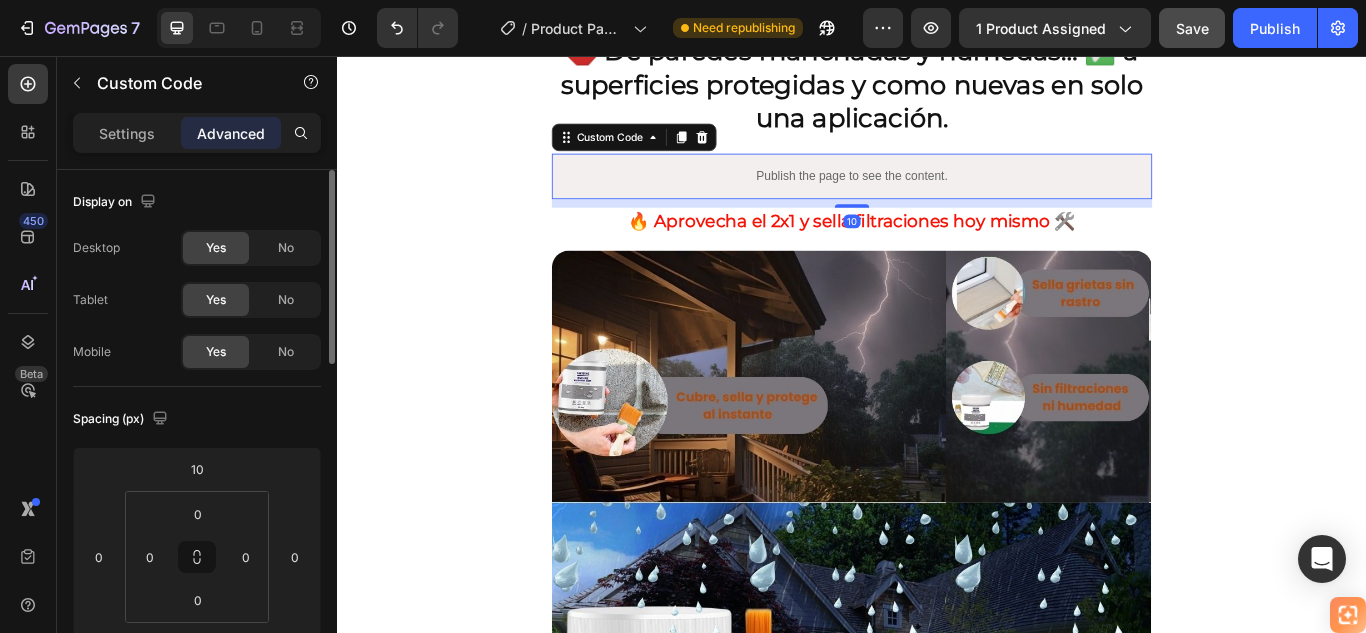 click on "Publish the page to see the content." at bounding box center [937, 196] 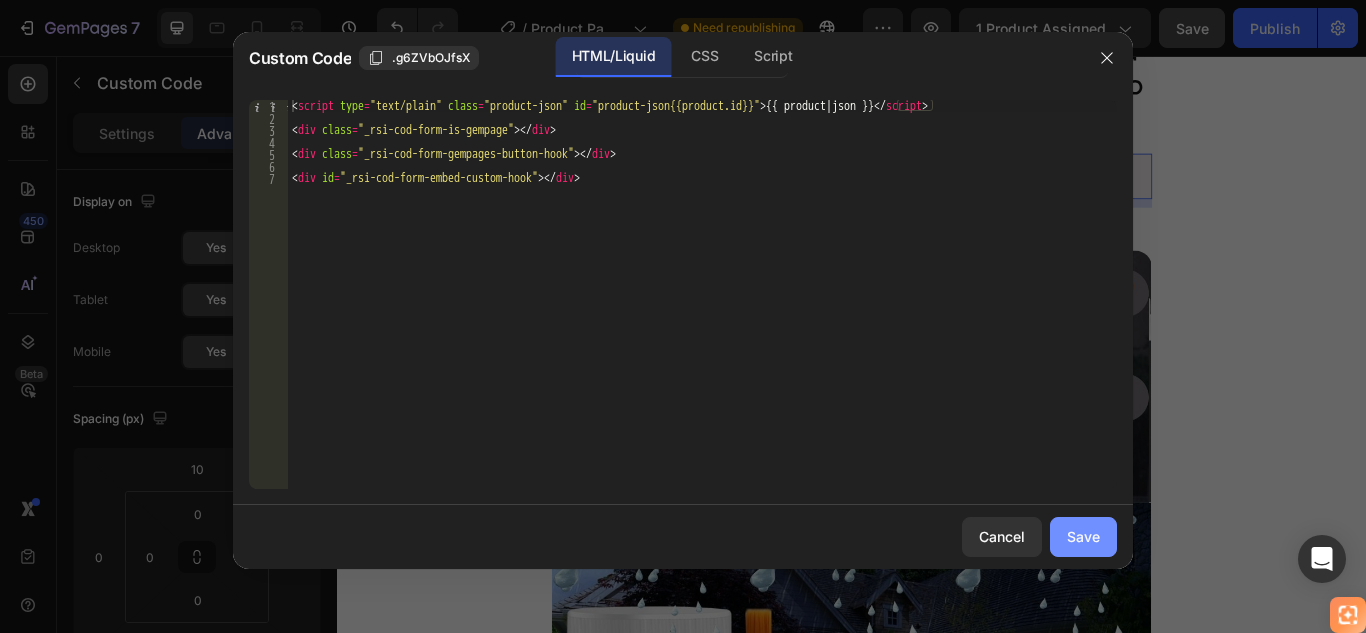 click on "Save" at bounding box center [1083, 536] 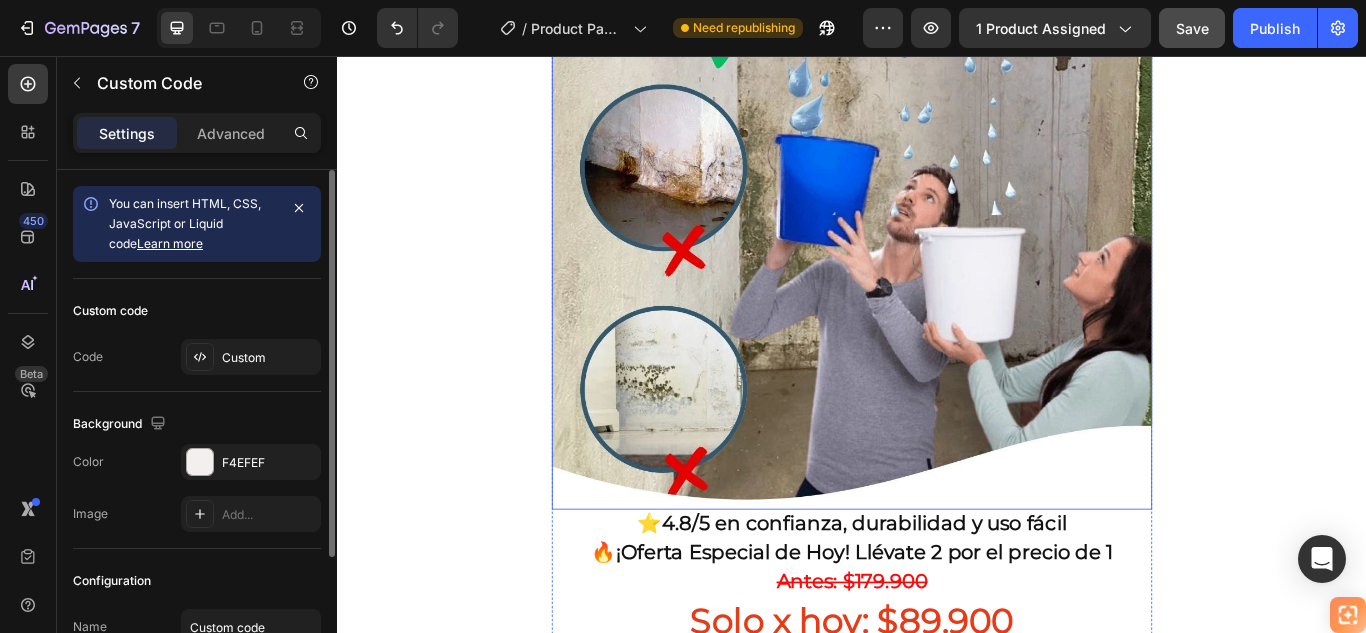 scroll, scrollTop: 900, scrollLeft: 0, axis: vertical 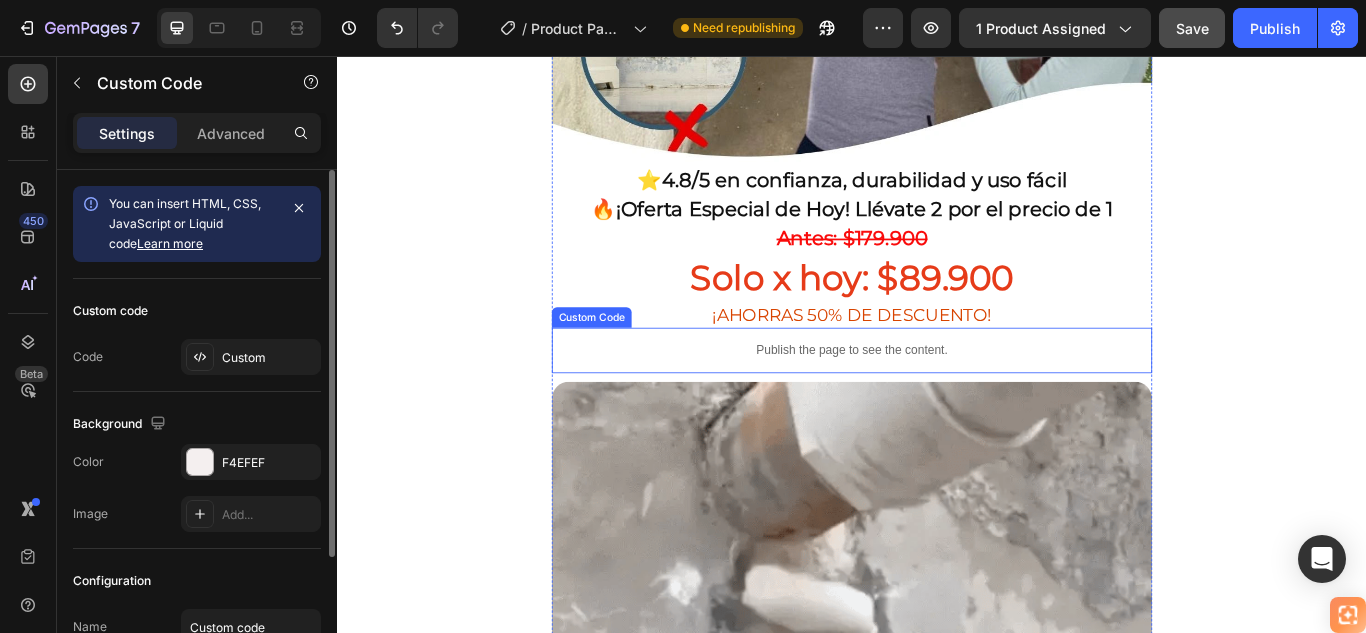 click on "Publish the page to see the content." at bounding box center [937, 399] 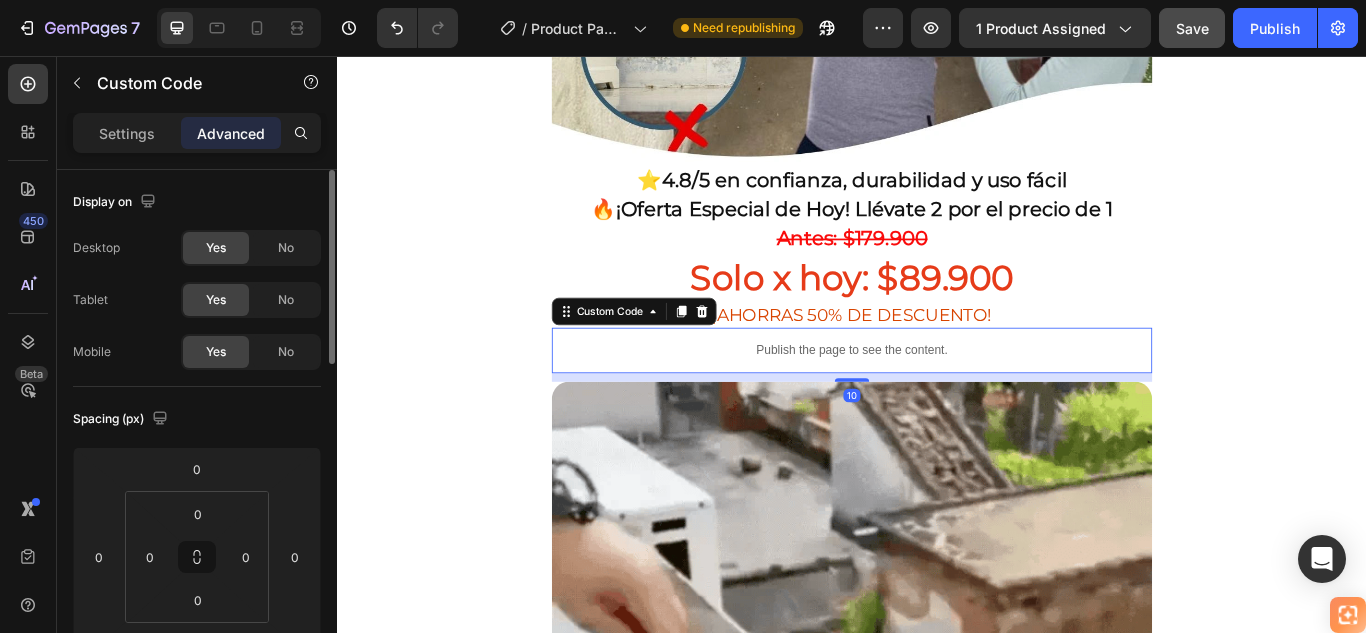 click on "Publish the page to see the content." at bounding box center (937, 399) 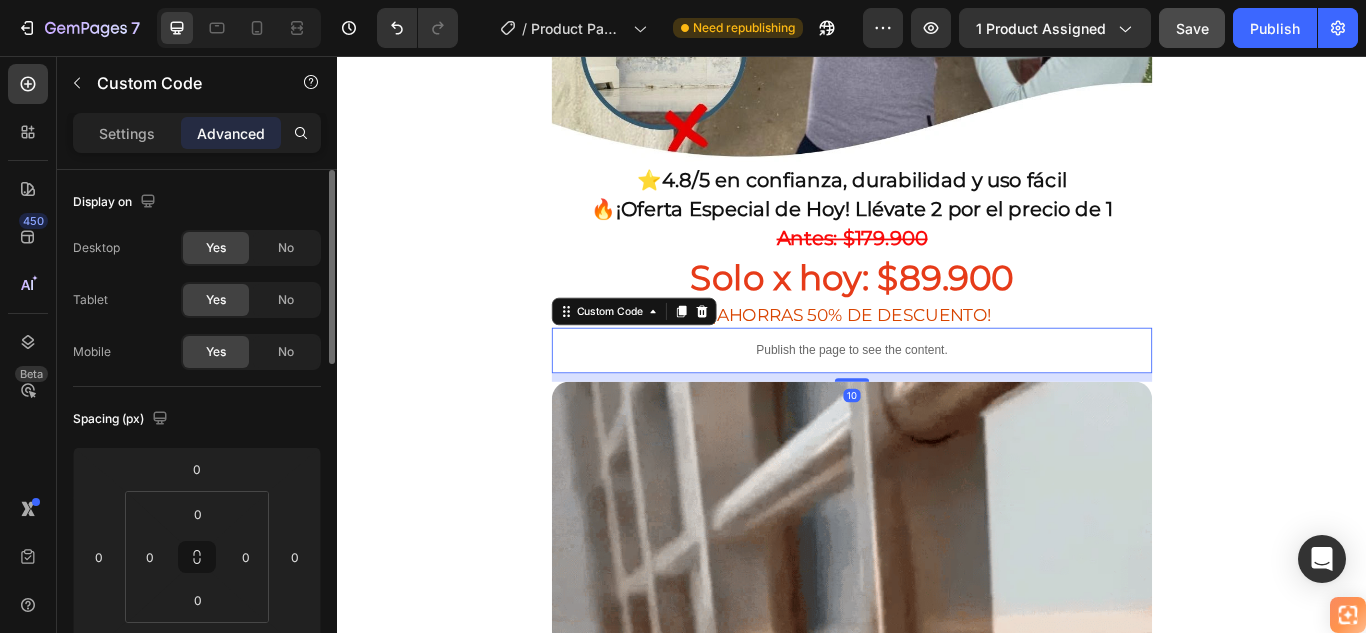 click on "Publish the page to see the content." at bounding box center (937, 399) 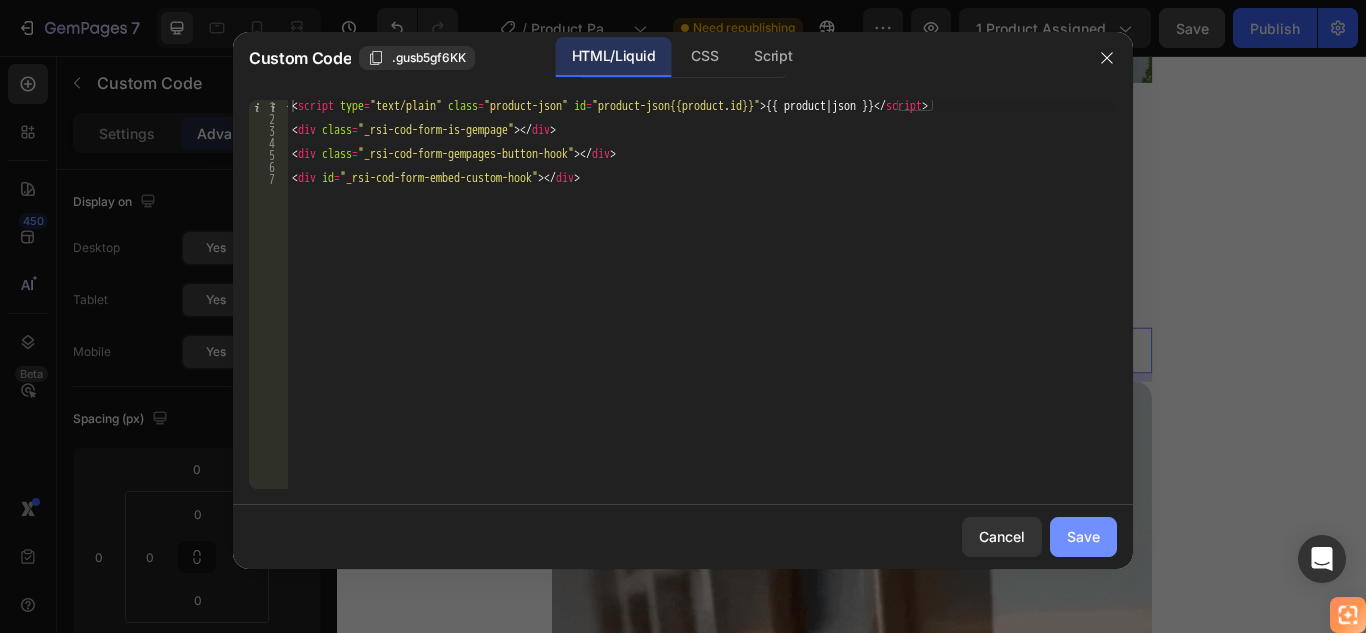 drag, startPoint x: 883, startPoint y: 560, endPoint x: 1096, endPoint y: 537, distance: 214.23819 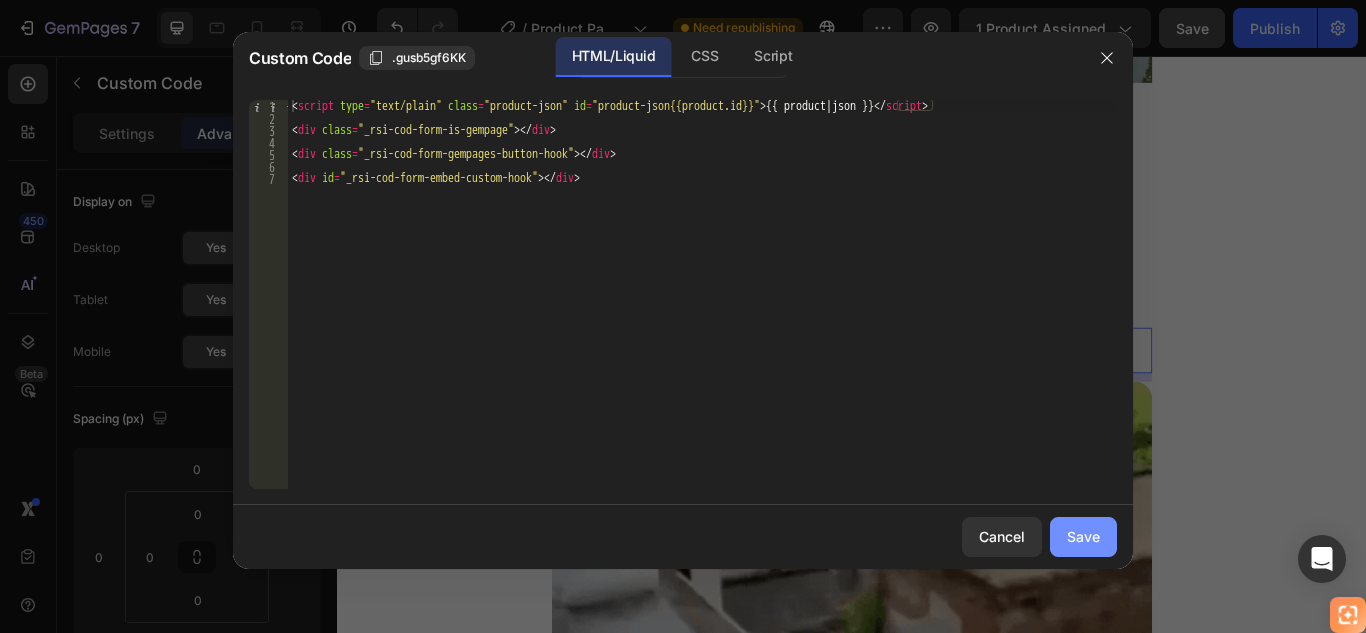 click on "Save" at bounding box center [1083, 536] 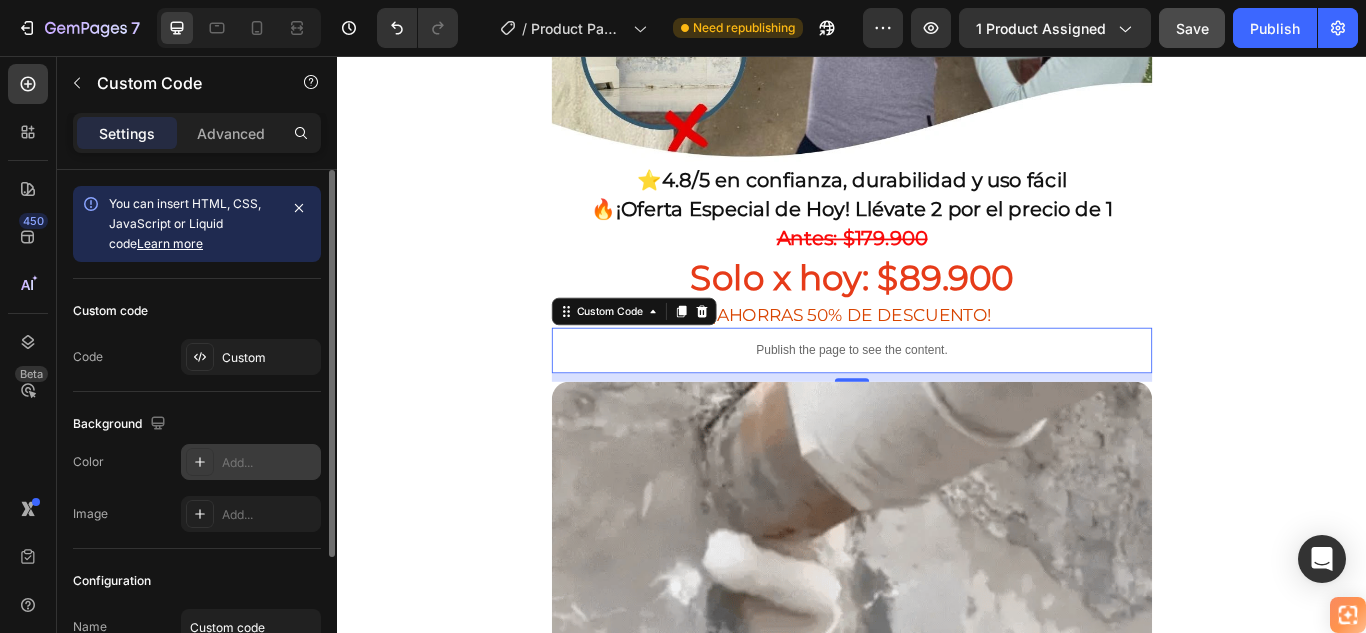 click on "Add..." at bounding box center [269, 463] 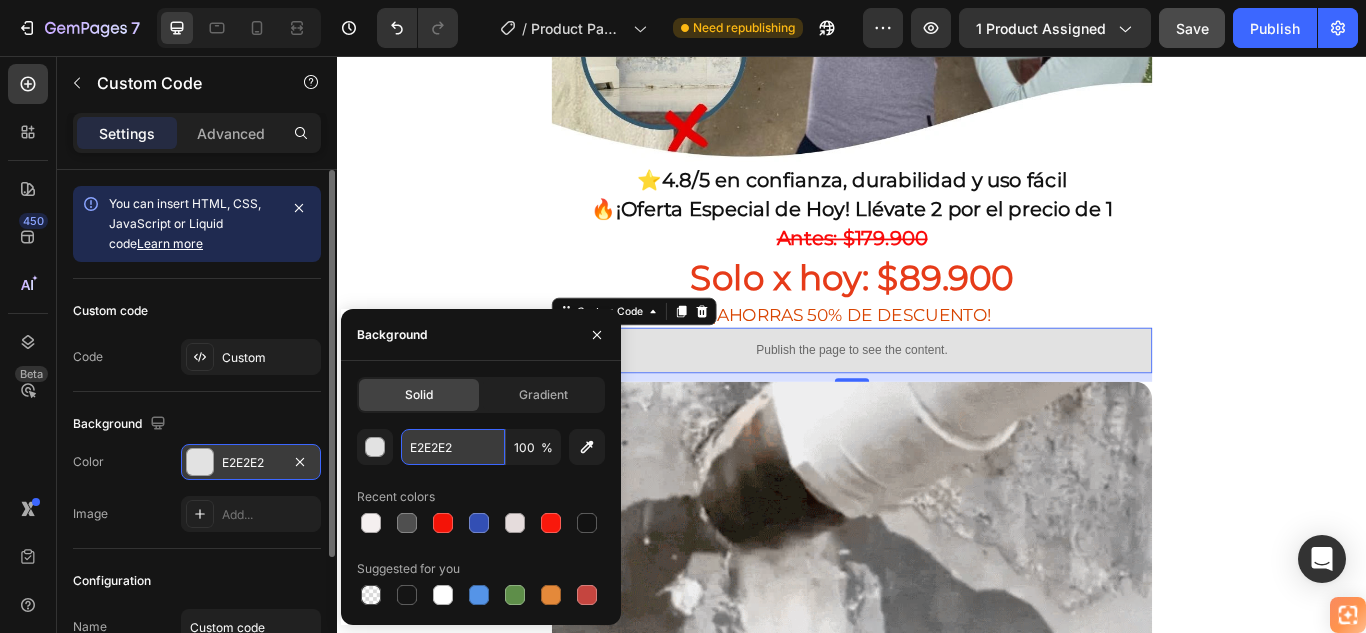 paste on "F4EFEF" 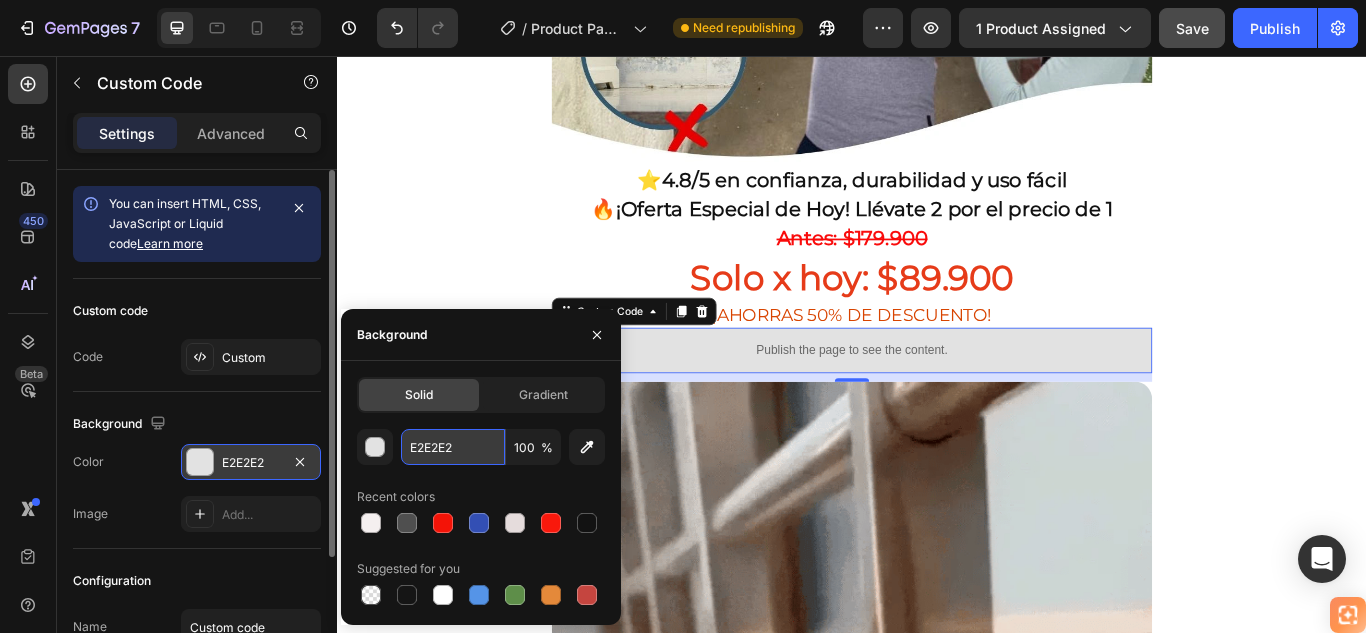 type on "F4EFEF" 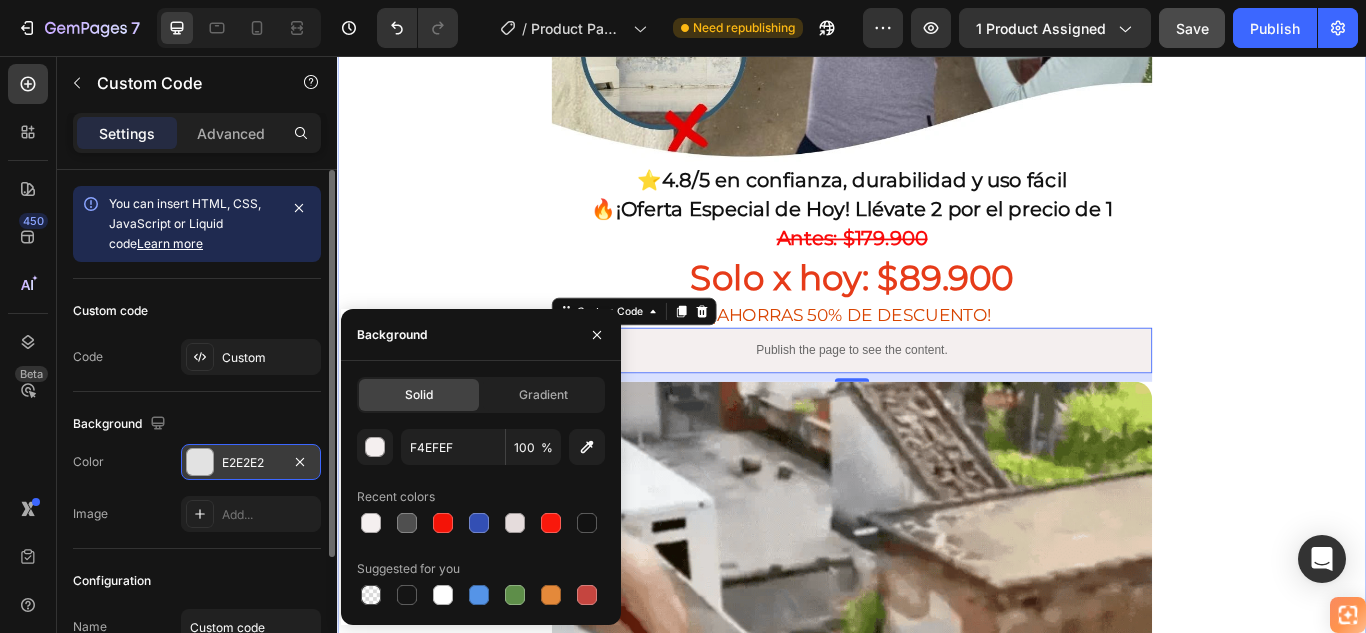 click on "🚚 Envío gratis y entrega rápida - ✅ Garantía de satisfacción total Heading Image ⭐  4.8/5 en confianza, durabilidad y uso fácil Heading 🔥  ¡Oferta Especial de Hoy! Llévate 2 por el precio de 1 Heading Antes: $179.900 Heading Solo x hoy: $89.900 Heading ¡AHORRAS 50% DE DESCUENTO! Heading
Publish the page to see the content.
Custom Code Heading Image 🌧️  Sella en segundos, resiste lluvias por años Heading • ☔  Protección  total contra la lluvia • 💧  Corta la humedad  desde el primer contacto • 🔍  Sella grietas  invisibles que causan goteras • 🌡️ Resiste cualquier clima,  sin agrietarse • ⏱️ Seca rápido,  protege por años Heading Image 🛑 De paredes manchadas y húmedas… ✅ a superficies protegidas y como nuevas en solo una aplicación. Heading
Publish the page to see the content.
Custom Code Heading Image Heading Heading Image" at bounding box center (937, 2218) 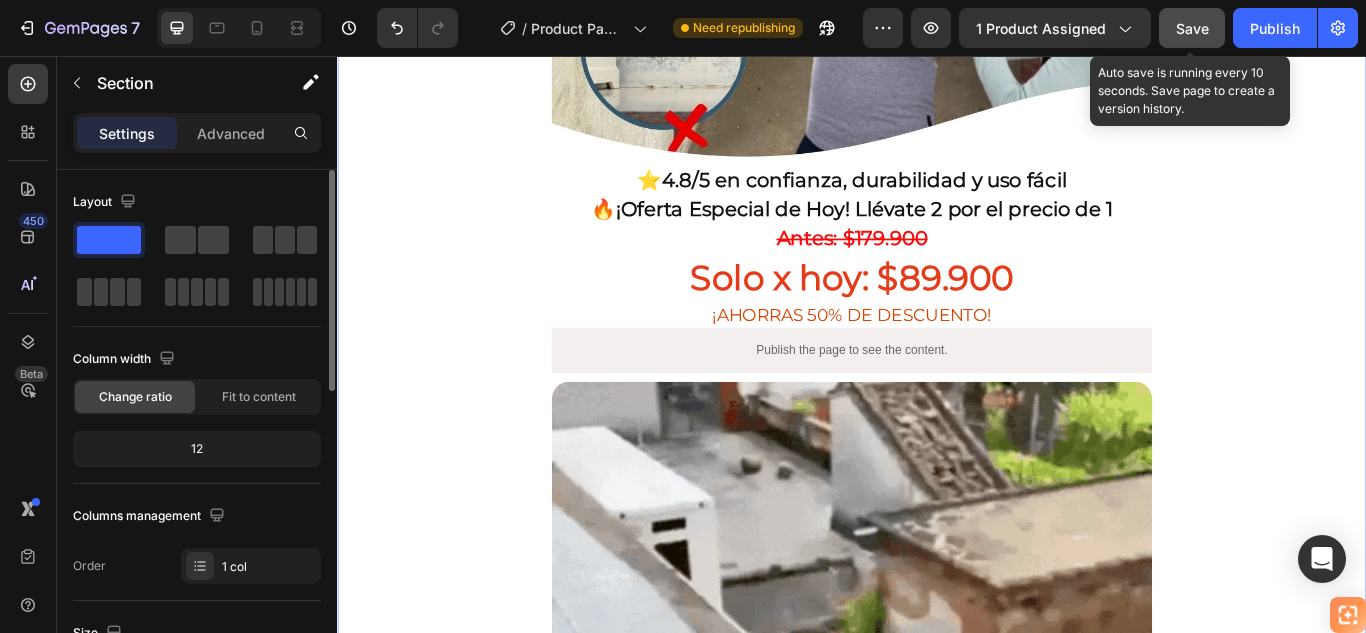 drag, startPoint x: 1193, startPoint y: 24, endPoint x: 615, endPoint y: 111, distance: 584.5109 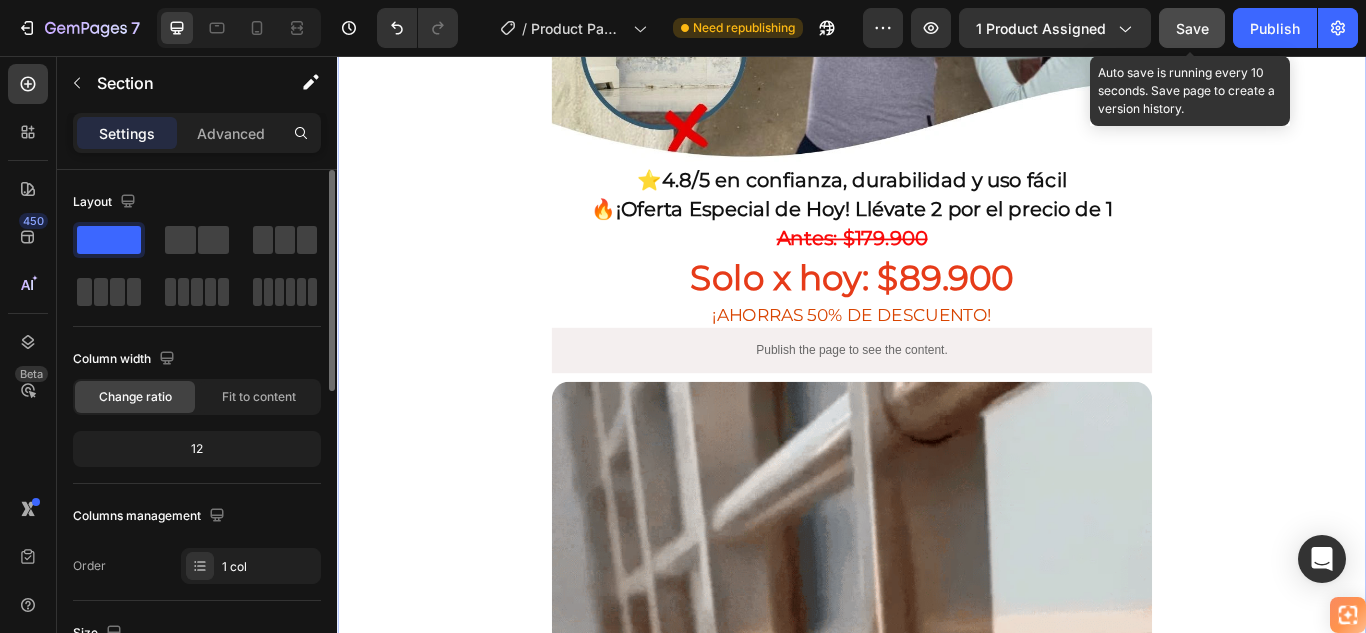 click on "Save" at bounding box center (1192, 28) 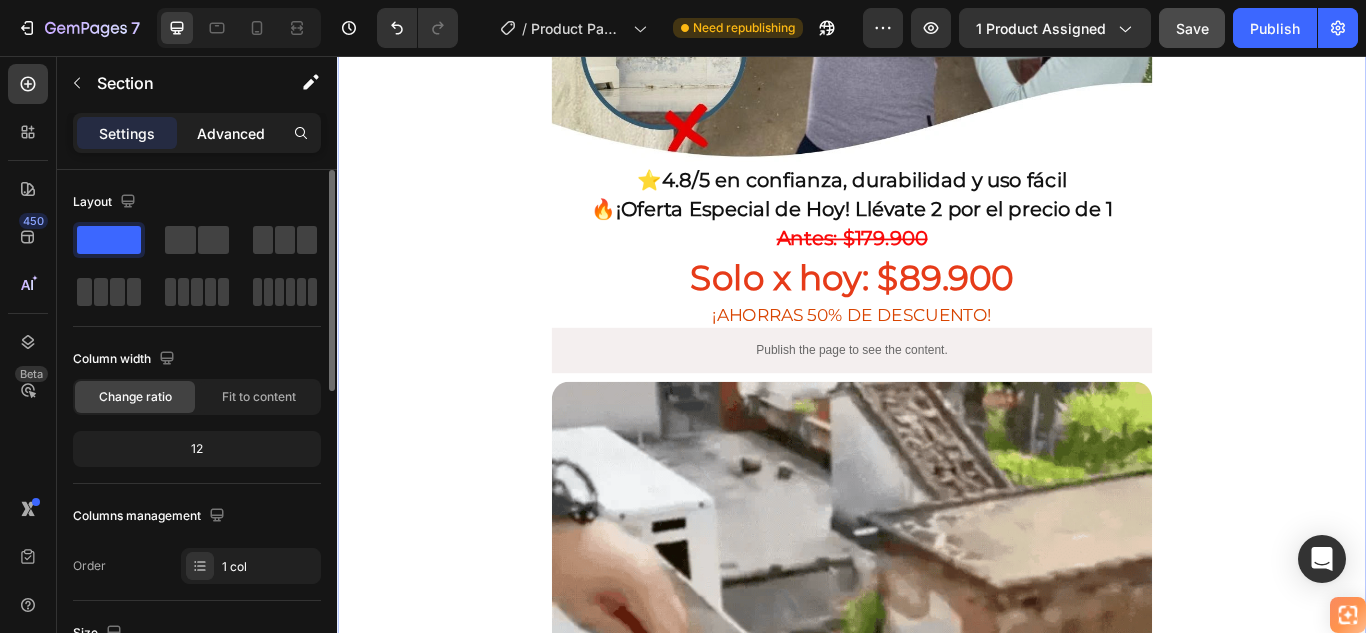 click on "Advanced" at bounding box center (231, 133) 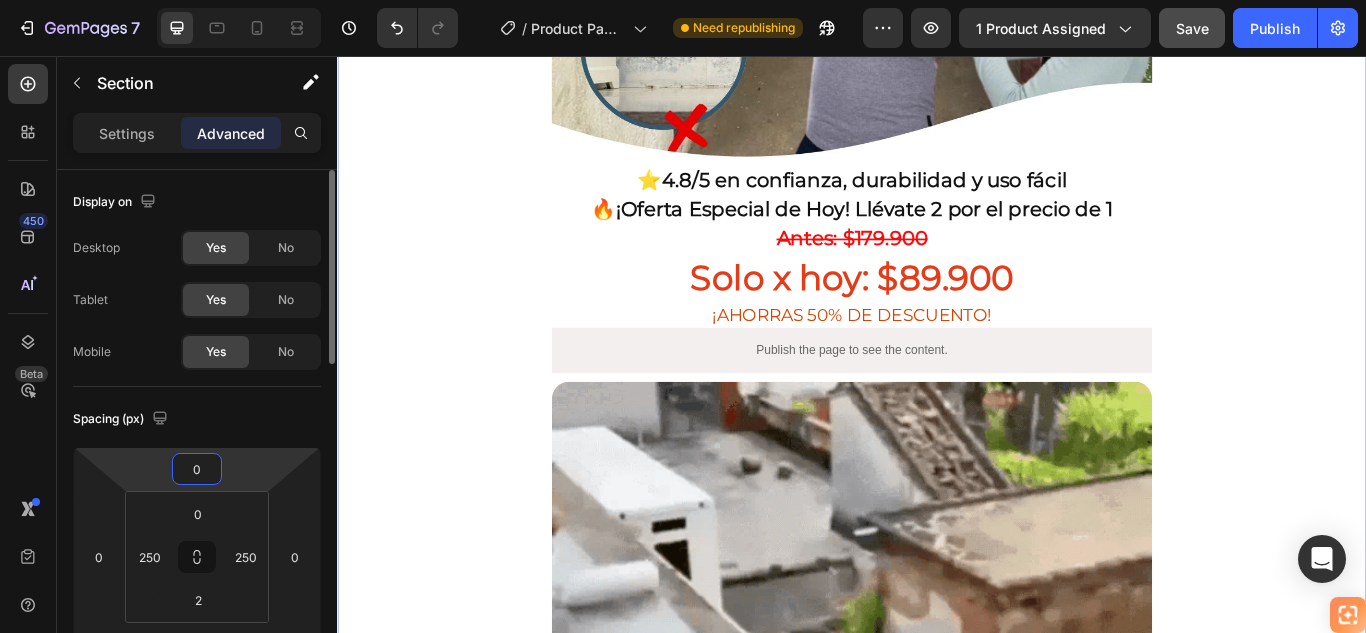 click on "0" at bounding box center (197, 469) 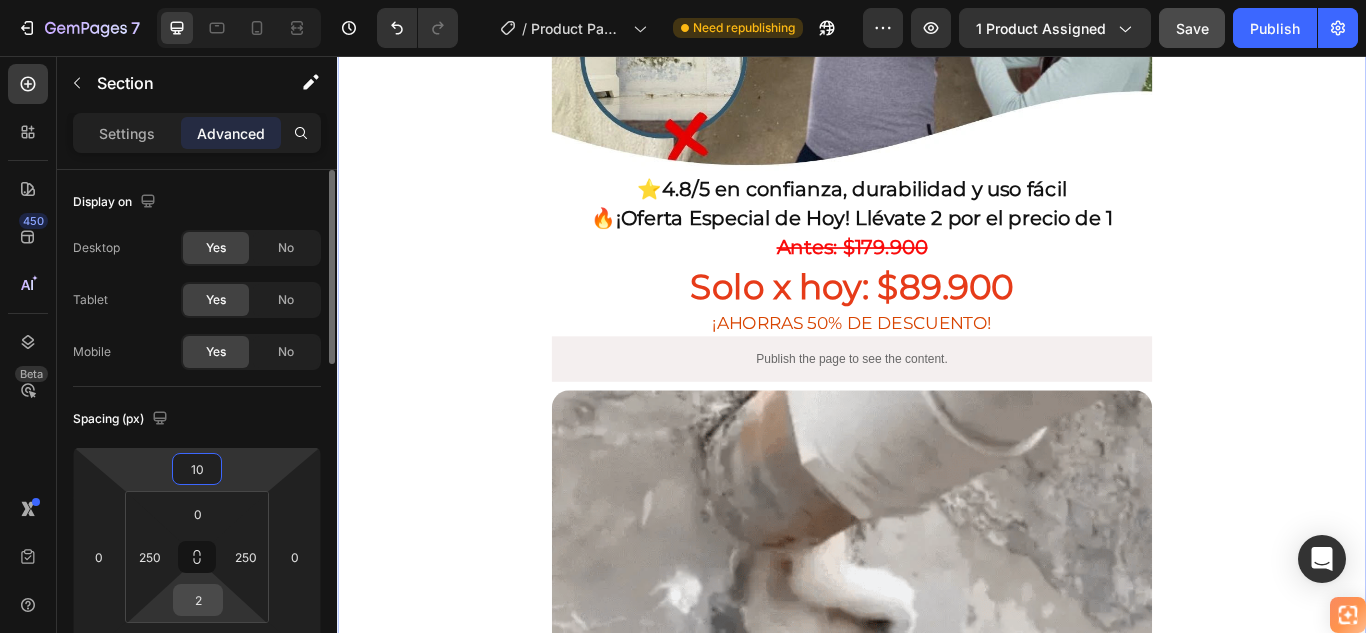 type on "10" 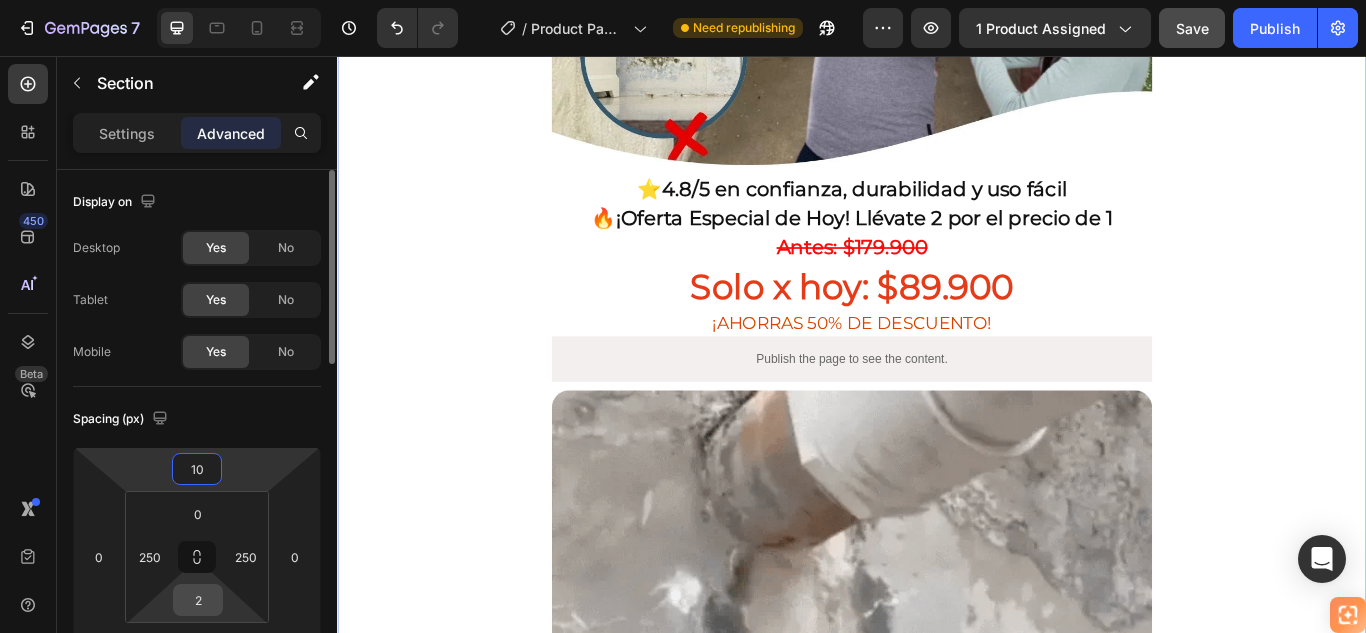 click on "2" at bounding box center (198, 600) 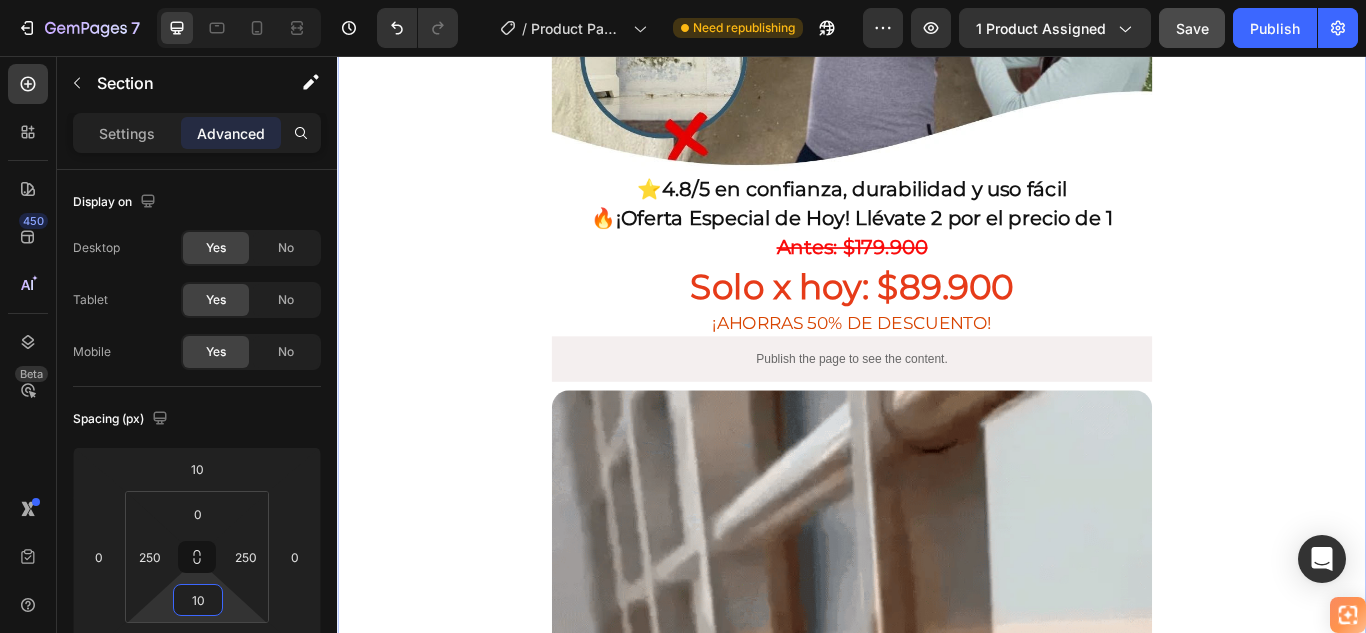 type on "10" 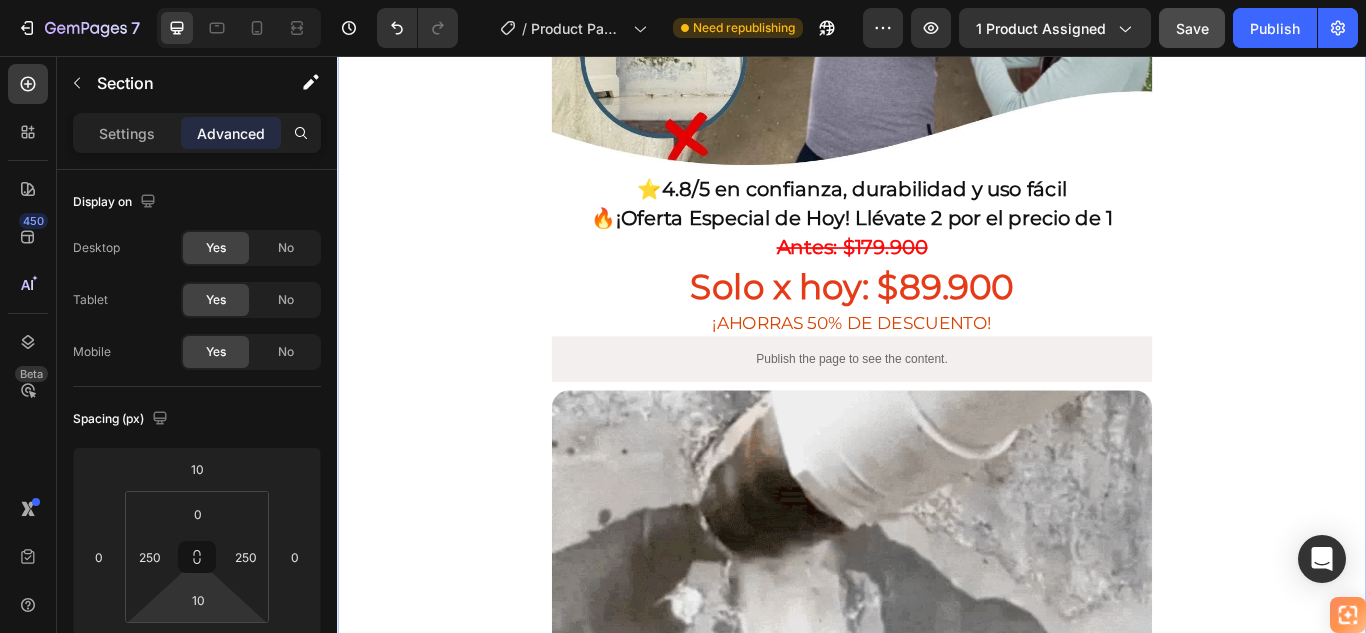 click on "🚚 Envío gratis y entrega rápida - ✅ Garantía de satisfacción total Heading Image ⭐  4.8/5 en confianza, durabilidad y uso fácil Heading 🔥  ¡Oferta Especial de Hoy! Llévate 2 por el precio de 1 Heading Antes: $179.900 Heading Solo x hoy: $89.900 Heading ¡AHORRAS 50% DE DESCUENTO! Heading
Publish the page to see the content.
Custom Code Image 🌧️  Sella en segundos, resiste lluvias por años Heading • ☔  Protección  total contra la lluvia • 💧  Corta la humedad  desde el primer contacto • 🔍  Sella grietas  invisibles que causan goteras • 🌡️ Resiste cualquier clima,  sin agrietarse • ⏱️ Seca rápido,  protege por años Heading Image 🛑 De paredes manchadas y húmedas… ✅ a superficies protegidas y como nuevas en solo una aplicación. Heading
Publish the page to see the content.
Custom Code Heading Image Heading Heading Image" at bounding box center [937, 2232] 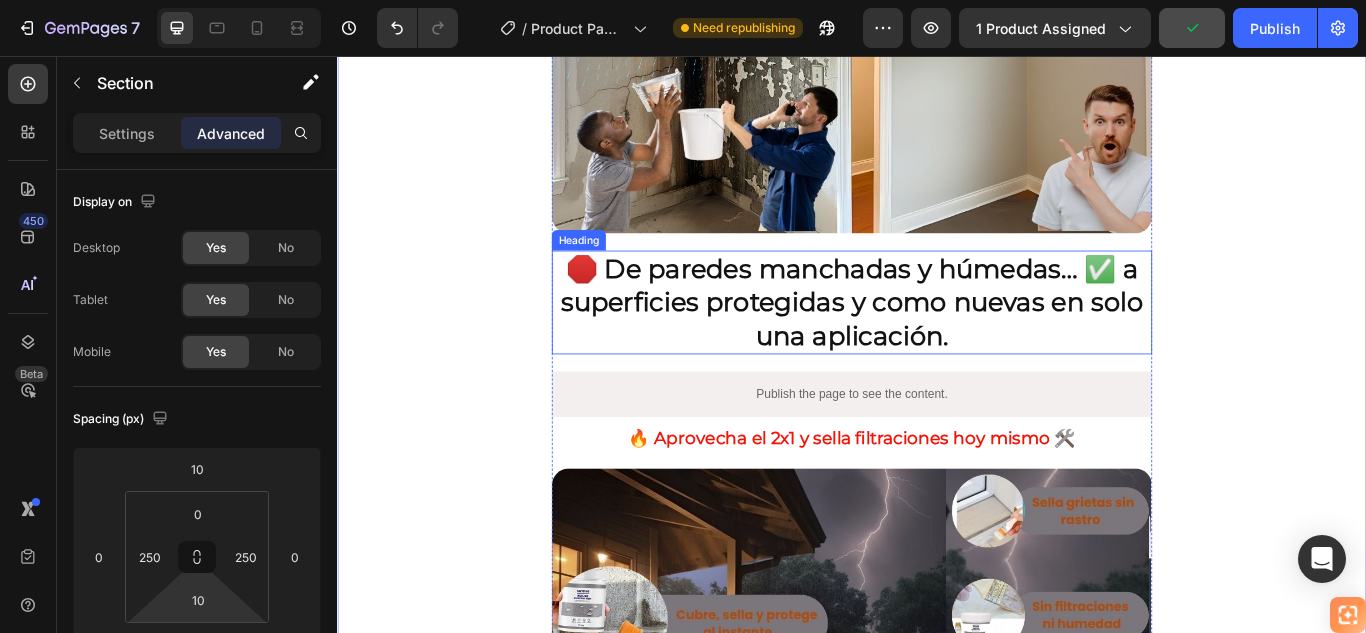 scroll, scrollTop: 2600, scrollLeft: 0, axis: vertical 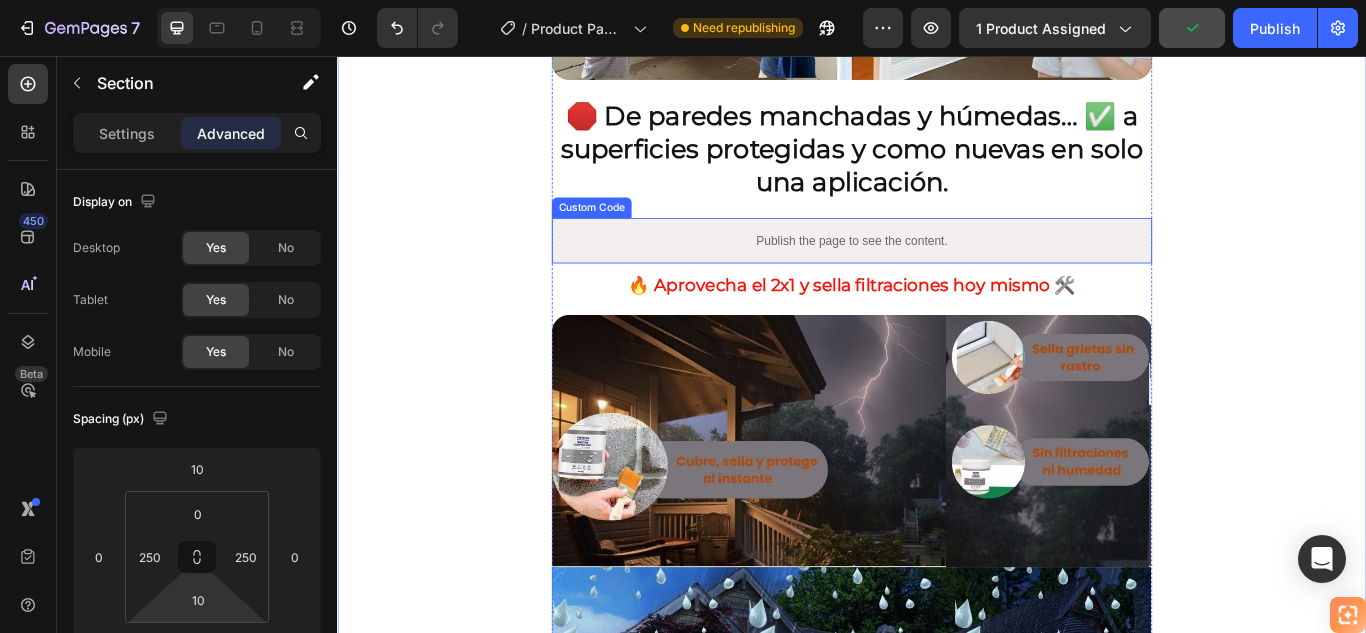 click on "Publish the page to see the content." at bounding box center (937, 271) 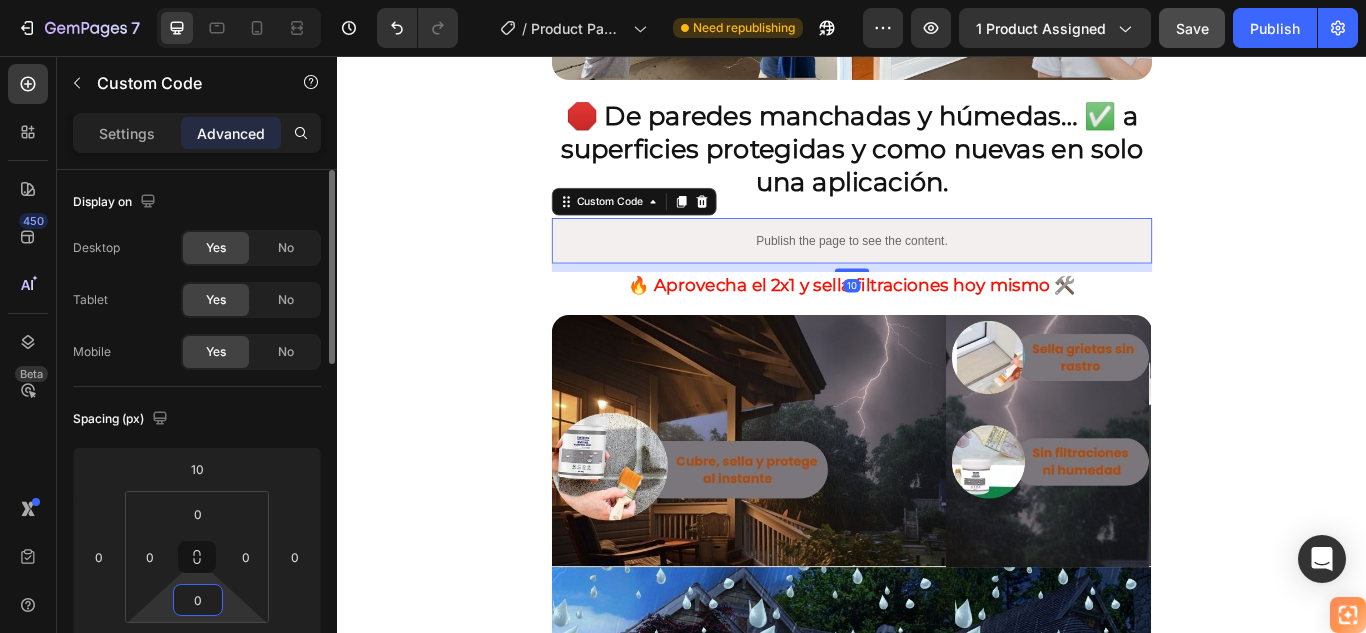 click on "0" at bounding box center (198, 600) 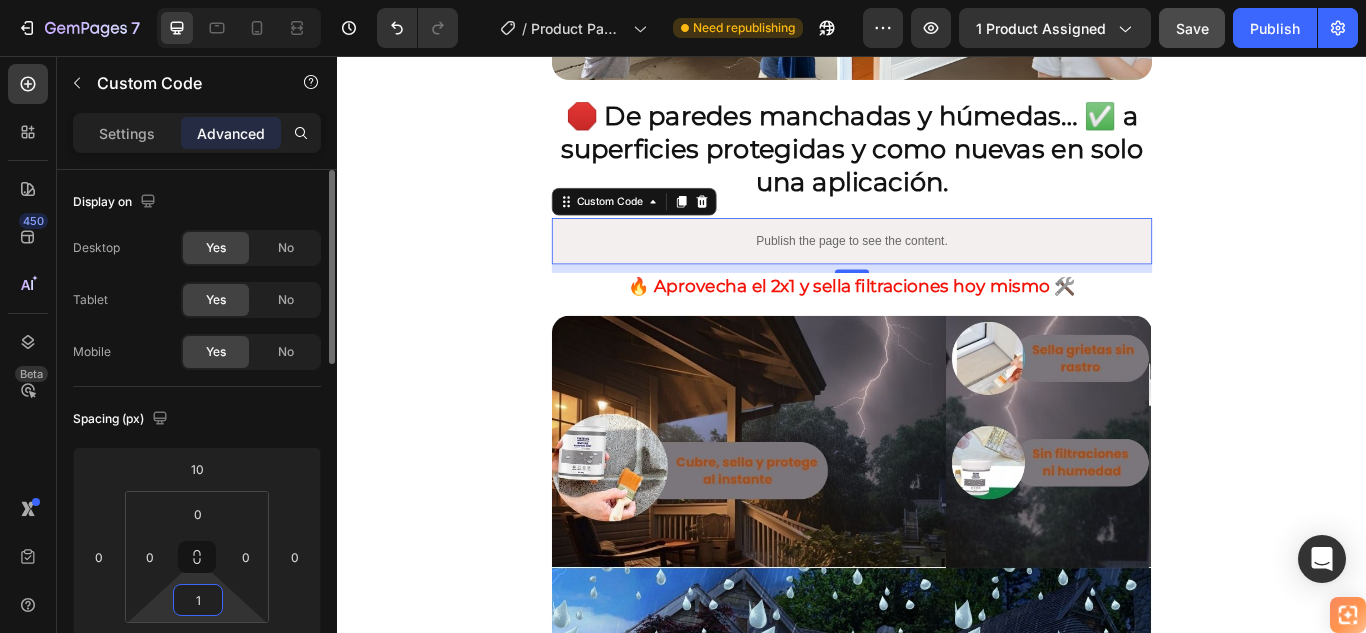 type on "10" 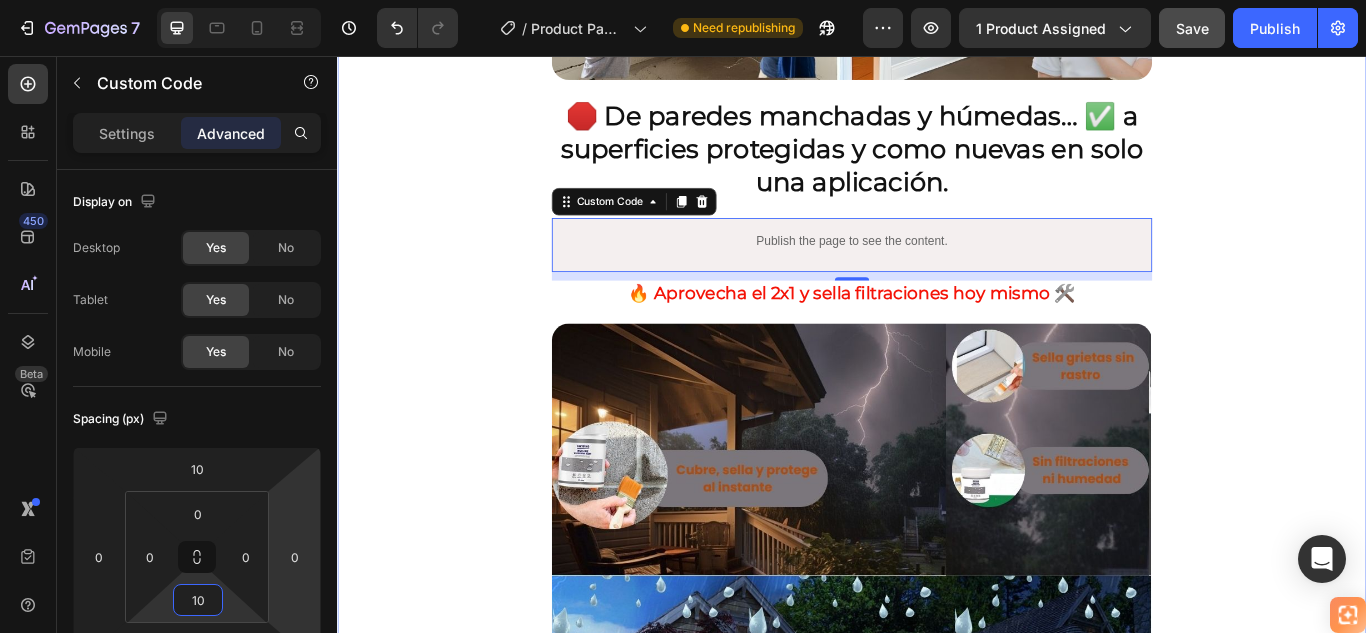 click on "🚚 Envío gratis y entrega rápida - ✅ Garantía de satisfacción total Heading Image ⭐  4.8/5 en confianza, durabilidad y uso fácil Heading 🔥  ¡Oferta Especial de Hoy! Llévate 2 por el precio de 1 Heading Antes: $179.900 Heading Solo x hoy: $89.900 Heading ¡AHORRAS 50% DE DESCUENTO! Heading
Publish the page to see the content.
Custom Code Image 🌧️  Sella en segundos, resiste lluvias por años Heading • ☔  Protección  total contra la lluvia • 💧  Corta la humedad  desde el primer contacto • 🔍  Sella grietas  invisibles que causan goteras • 🌡️ Resiste cualquier clima,  sin agrietarse • ⏱️ Seca rápido,  protege por años Heading Image 🛑 De paredes manchadas y húmedas… ✅ a superficies protegidas y como nuevas en solo una aplicación. Heading
Publish the page to see the content.
Custom Code   10 Heading Image Heading Heading Image" at bounding box center (937, 537) 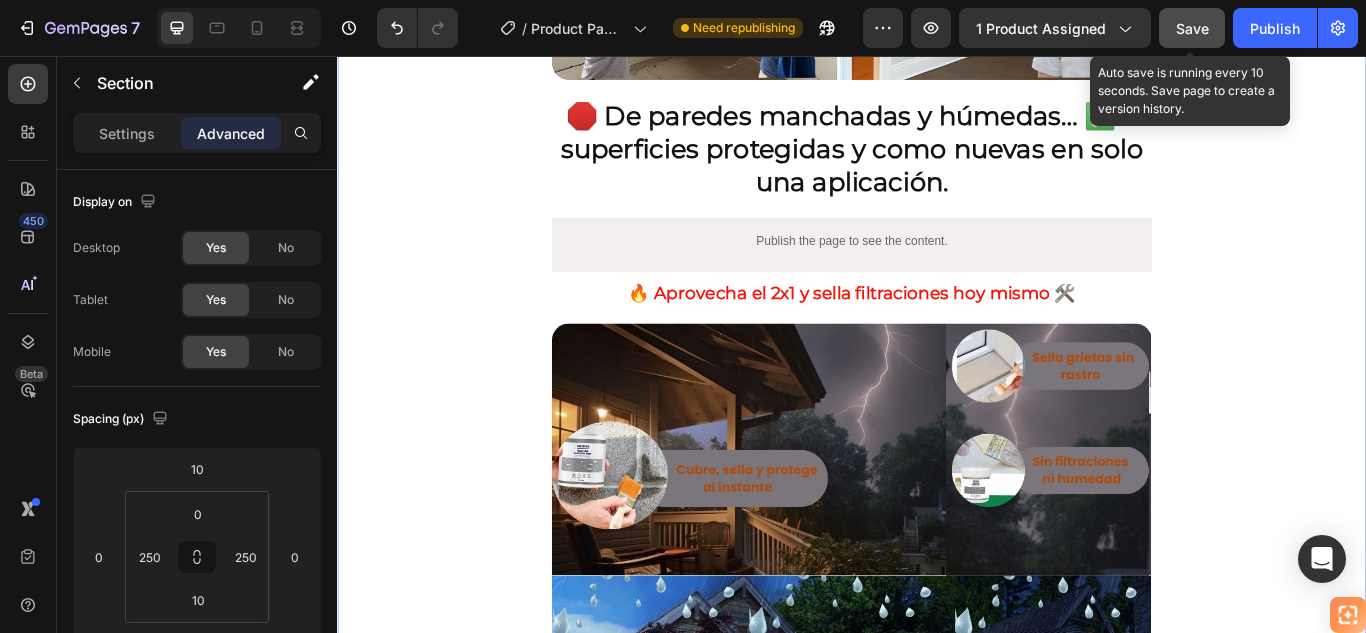 drag, startPoint x: 1178, startPoint y: 31, endPoint x: 709, endPoint y: 109, distance: 475.4419 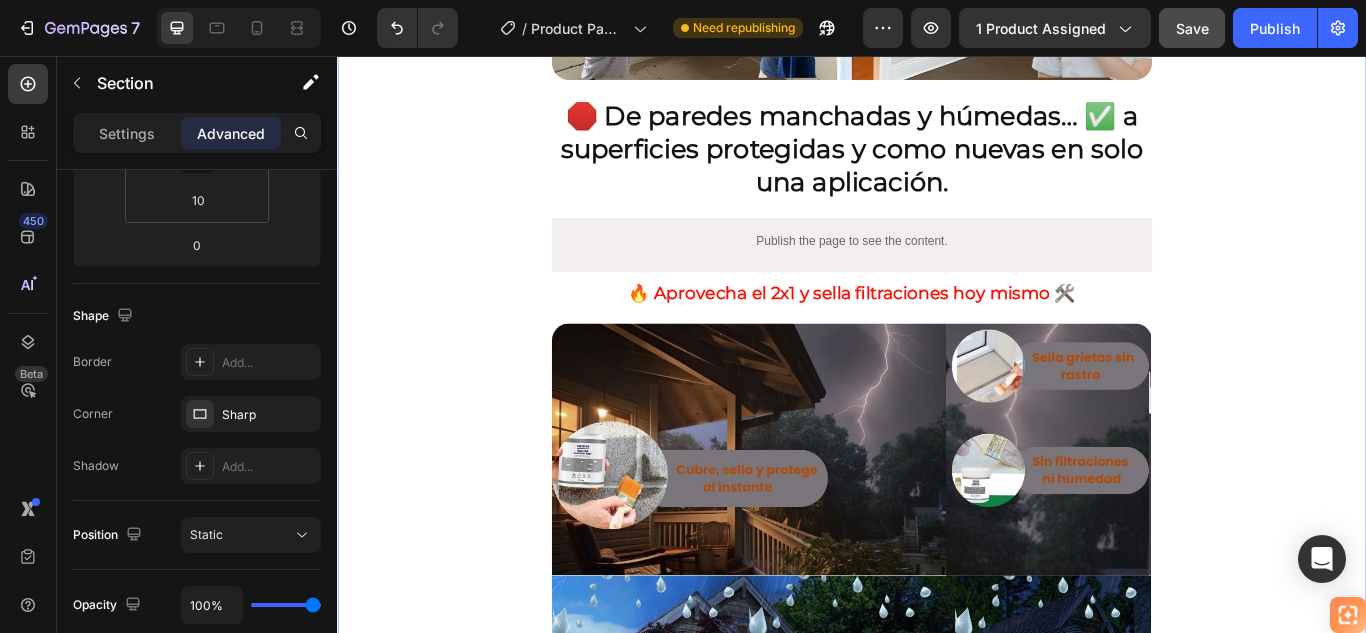 scroll, scrollTop: 500, scrollLeft: 0, axis: vertical 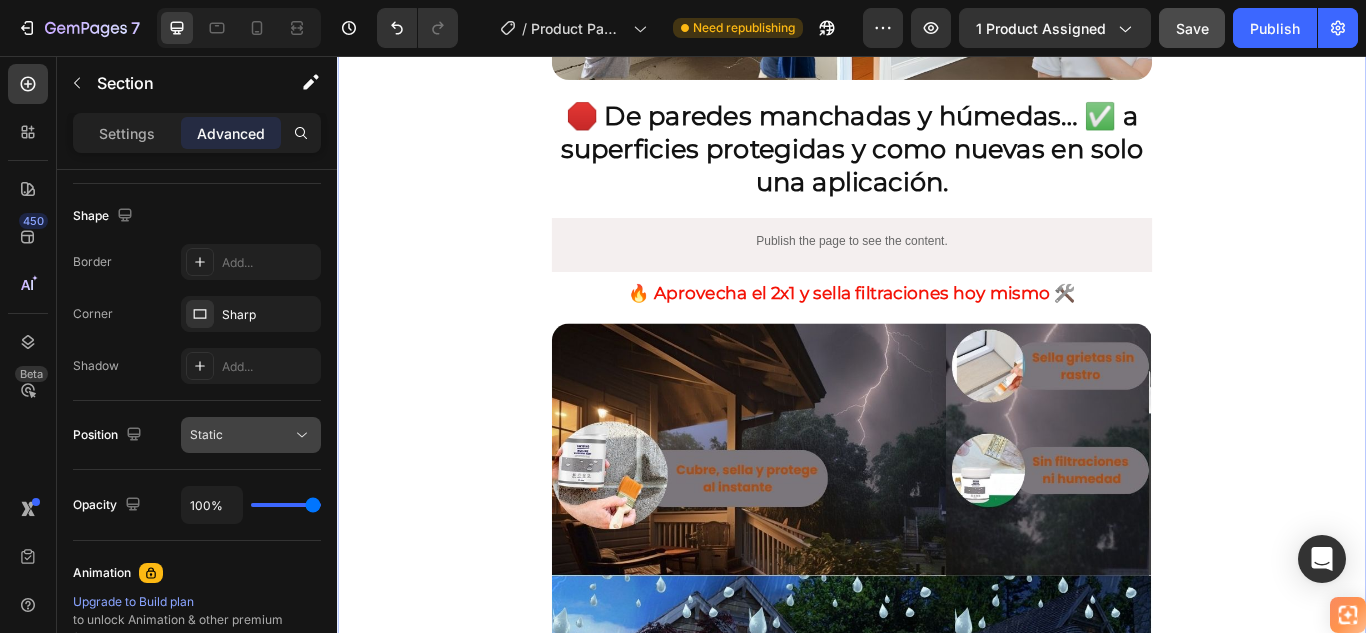 click 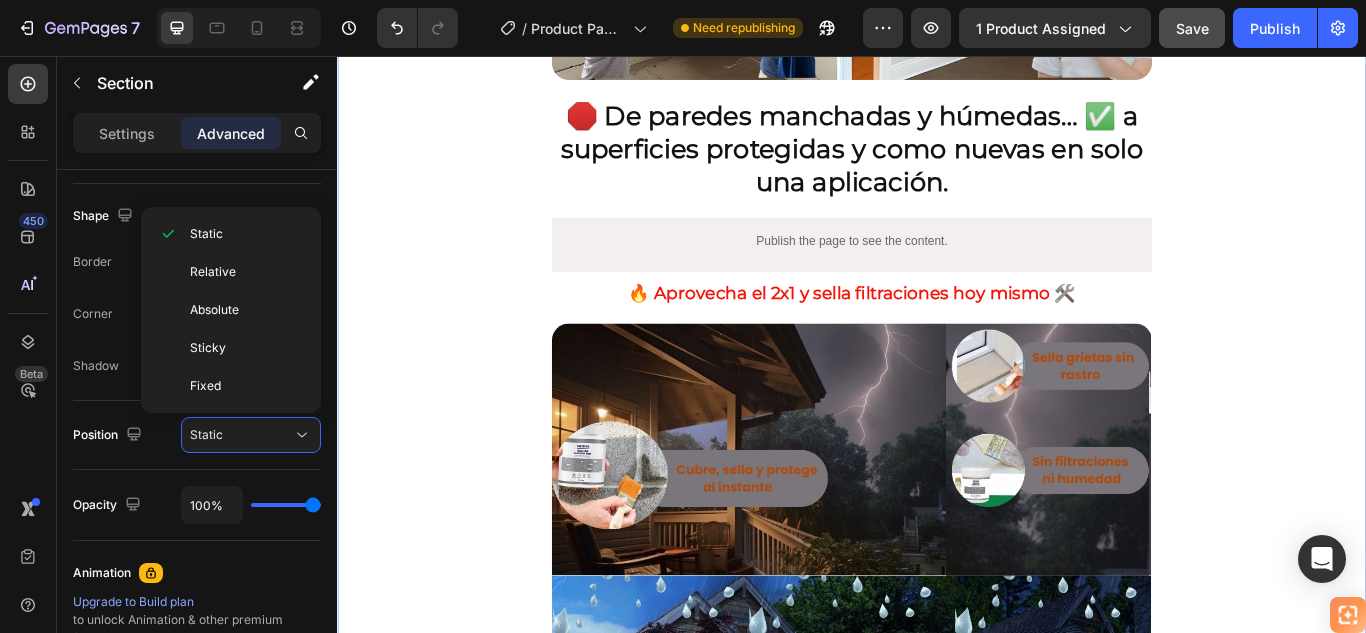 click on "🚚 Envío gratis y entrega rápida - ✅ Garantía de satisfacción total Heading Image ⭐  4.8/5 en confianza, durabilidad y uso fácil Heading 🔥  ¡Oferta Especial de Hoy! Llévate 2 por el precio de 1 Heading Antes: $179.900 Heading Solo x hoy: $89.900 Heading ¡AHORRAS 50% DE DESCUENTO! Heading
Publish the page to see the content.
Custom Code Image 🌧️  Sella en segundos, resiste lluvias por años Heading • ☔  Protección  total contra la lluvia • 💧  Corta la humedad  desde el primer contacto • 🔍  Sella grietas  invisibles que causan goteras • 🌡️ Resiste cualquier clima,  sin agrietarse • ⏱️ Seca rápido,  protege por años Heading Image 🛑 De paredes manchadas y húmedas… ✅ a superficies protegidas y como nuevas en solo una aplicación. Heading
Publish the page to see the content.
Custom Code Heading Image Heading Heading Image" at bounding box center [937, 537] 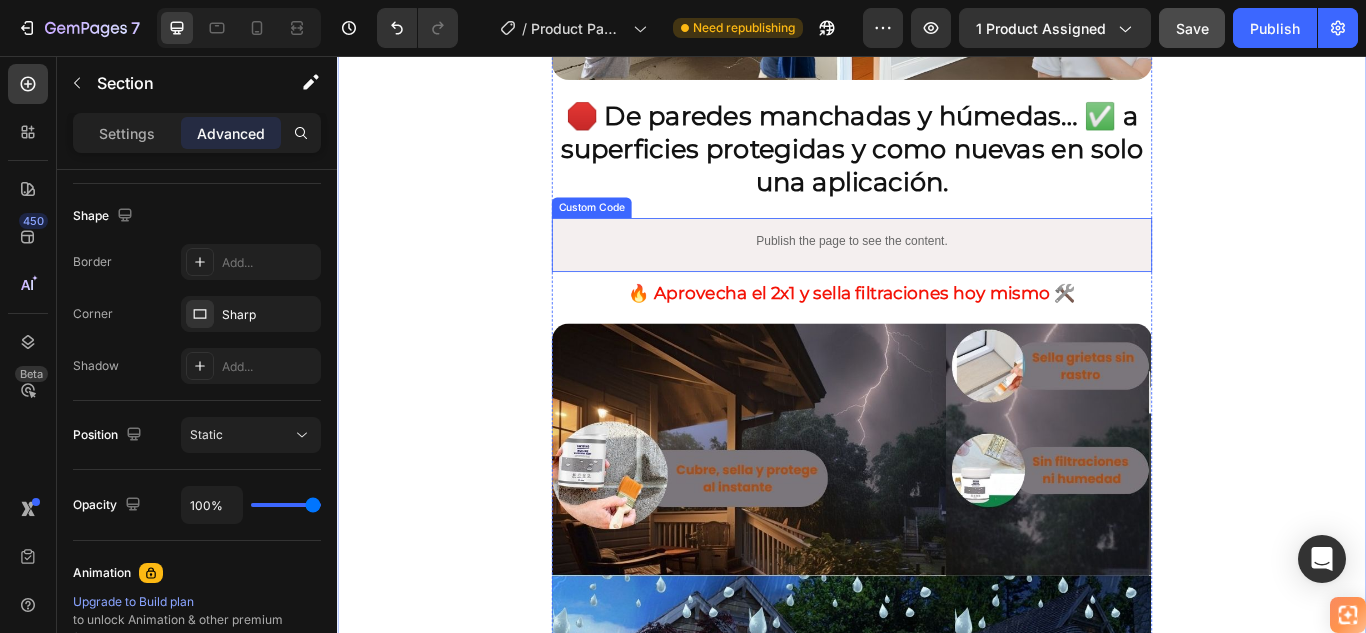 click on "Publish the page to see the content." at bounding box center (937, 271) 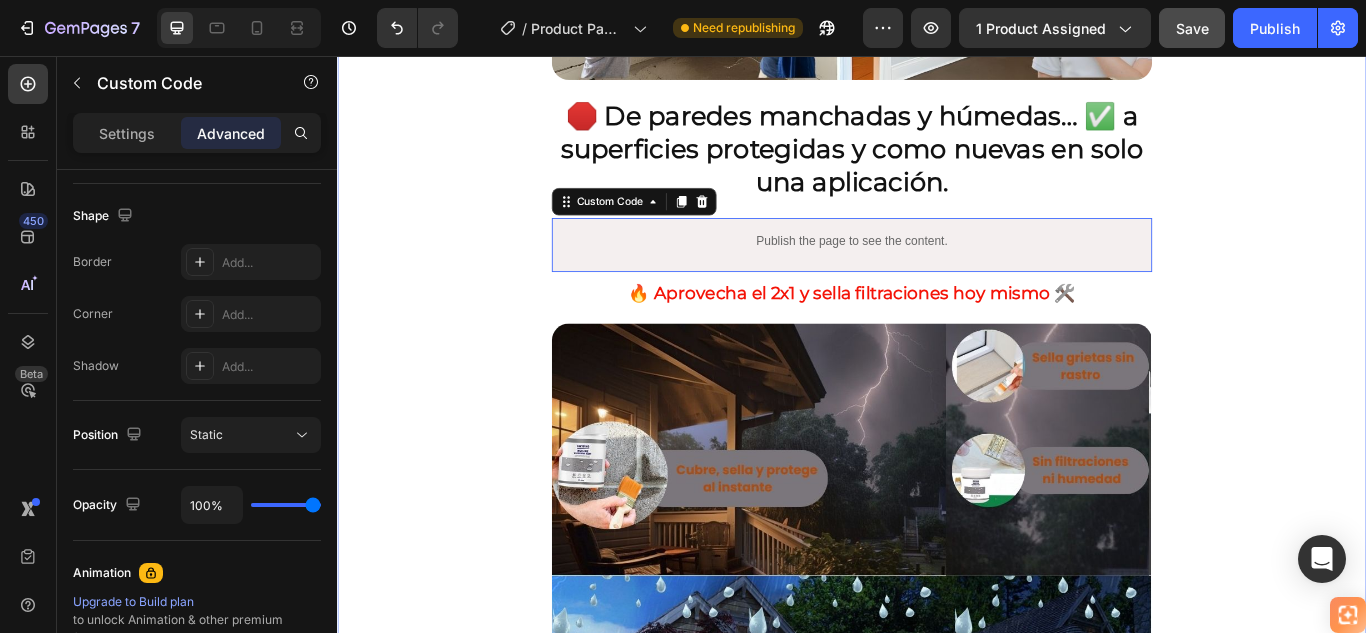 scroll, scrollTop: 0, scrollLeft: 0, axis: both 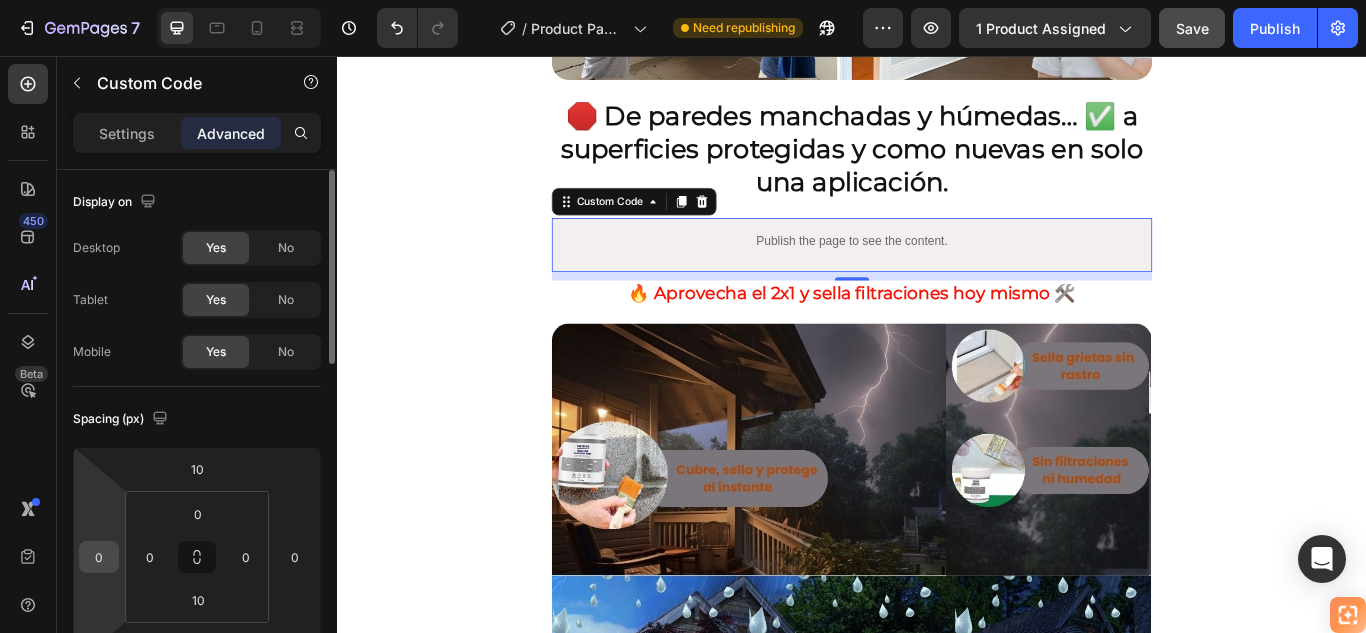 click on "0" at bounding box center [99, 557] 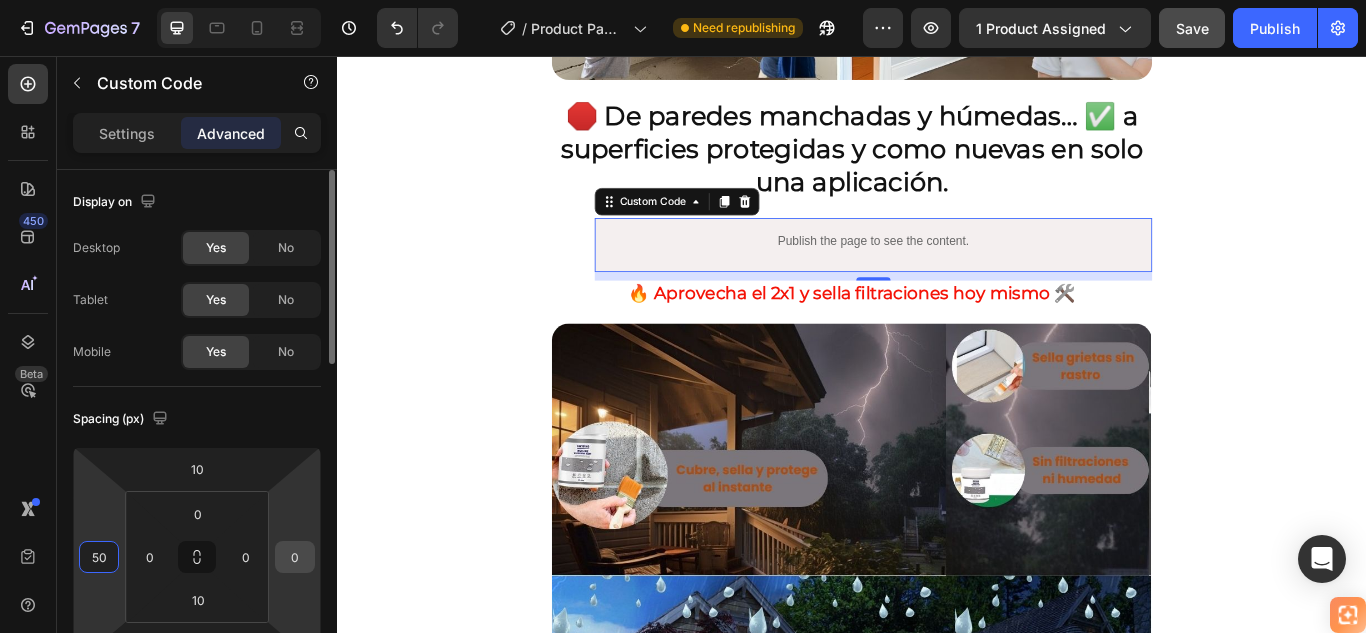 type on "50" 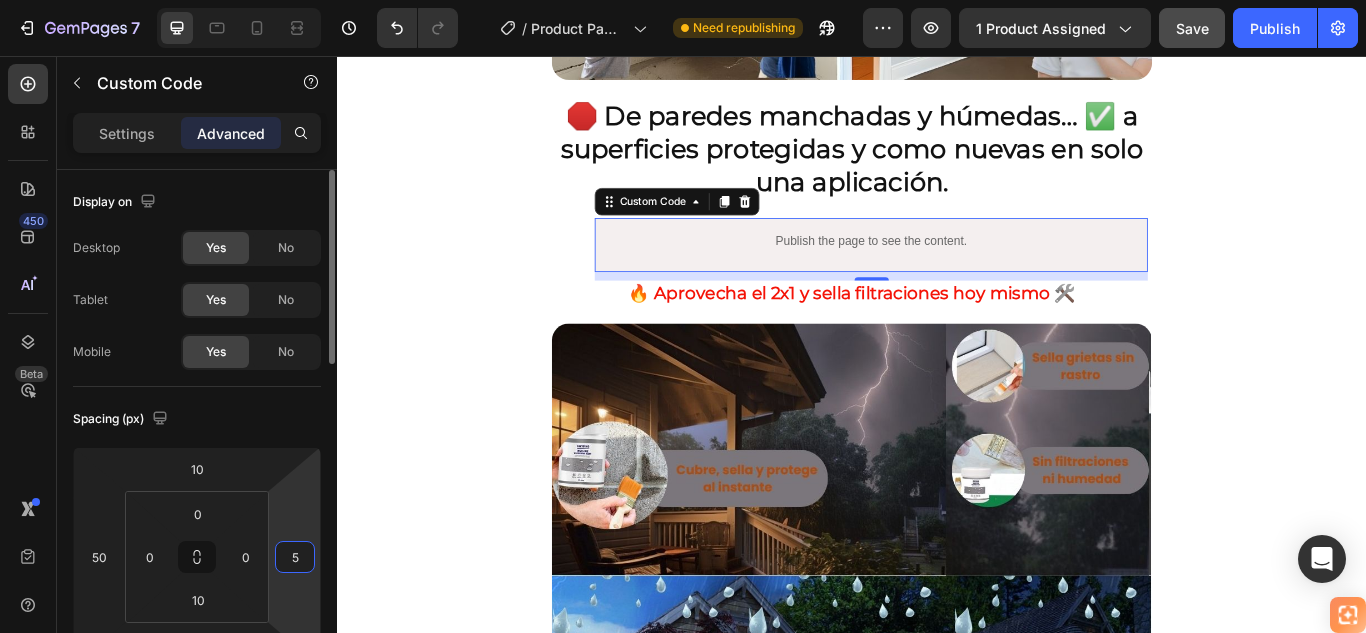 type on "50" 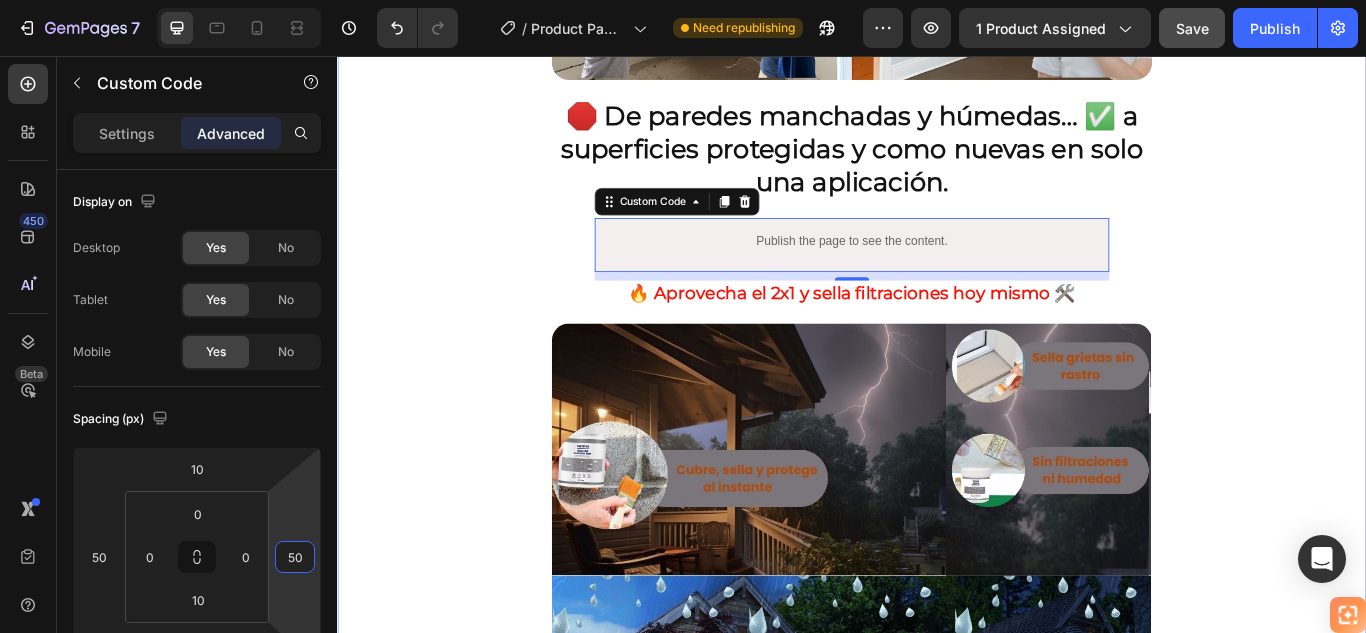 click on "🚚 Envío gratis y entrega rápida - ✅ Garantía de satisfacción total Heading Image ⭐  4.8/5 en confianza, durabilidad y uso fácil Heading 🔥  ¡Oferta Especial de Hoy! Llévate 2 por el precio de 1 Heading Antes: $179.900 Heading Solo x hoy: $89.900 Heading ¡AHORRAS 50% DE DESCUENTO! Heading
Publish the page to see the content.
Custom Code Image 🌧️  Sella en segundos, resiste lluvias por años Heading • ☔  Protección  total contra la lluvia • 💧  Corta la humedad  desde el primer contacto • 🔍  Sella grietas  invisibles que causan goteras • 🌡️ Resiste cualquier clima,  sin agrietarse • ⏱️ Seca rápido,  protege por años Heading Image 🛑 De paredes manchadas y húmedas… ✅ a superficies protegidas y como nuevas en solo una aplicación. Heading
Publish the page to see the content.
Custom Code   10 Heading Image Heading Heading Image" at bounding box center [937, 537] 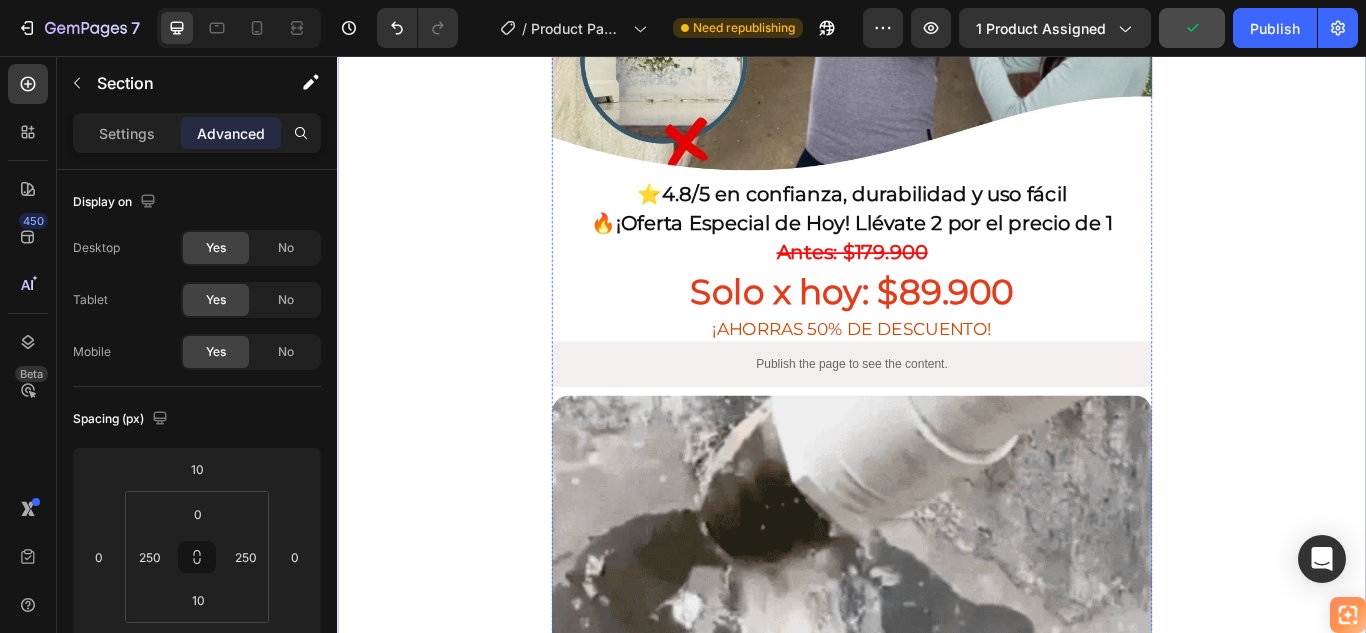 scroll, scrollTop: 900, scrollLeft: 0, axis: vertical 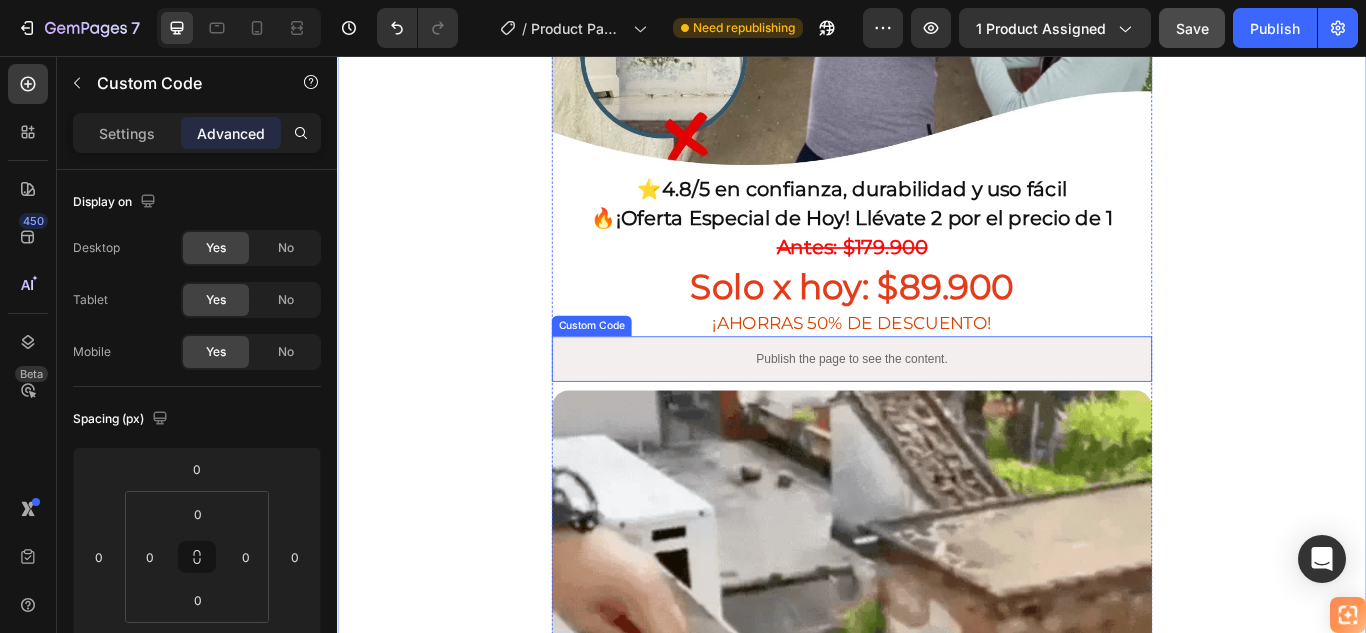 click on "Publish the page to see the content." at bounding box center (937, 409) 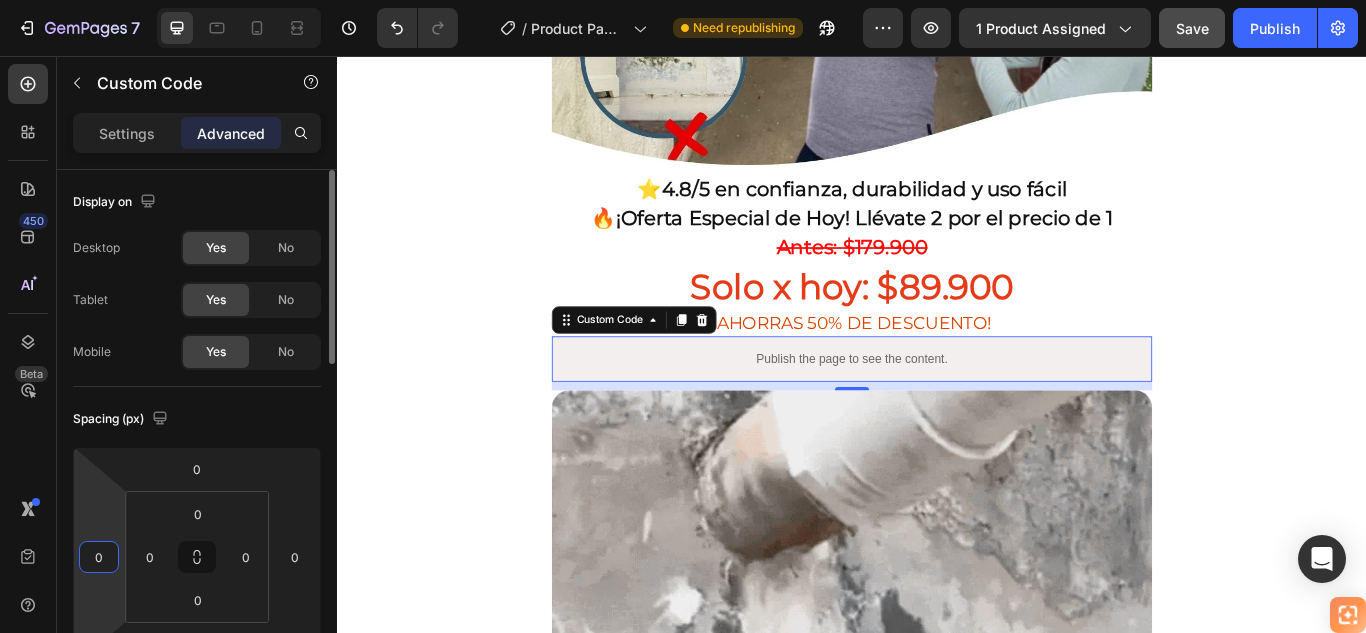 click on "0" at bounding box center (99, 557) 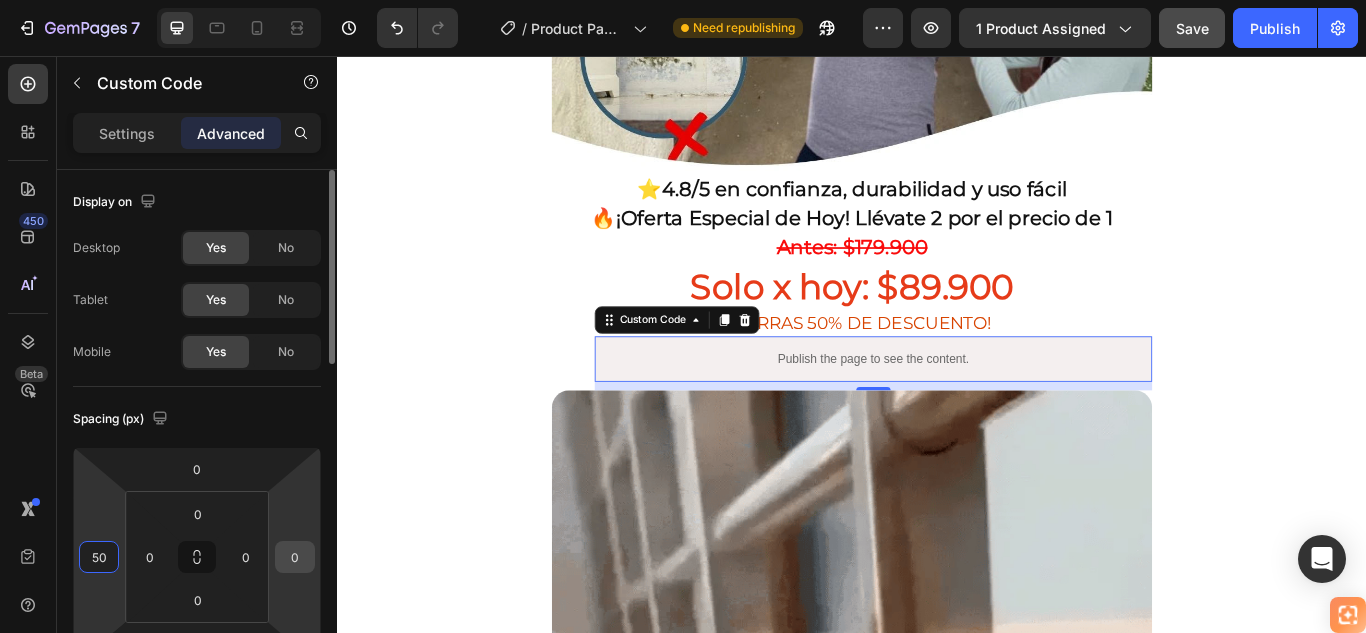 type on "50" 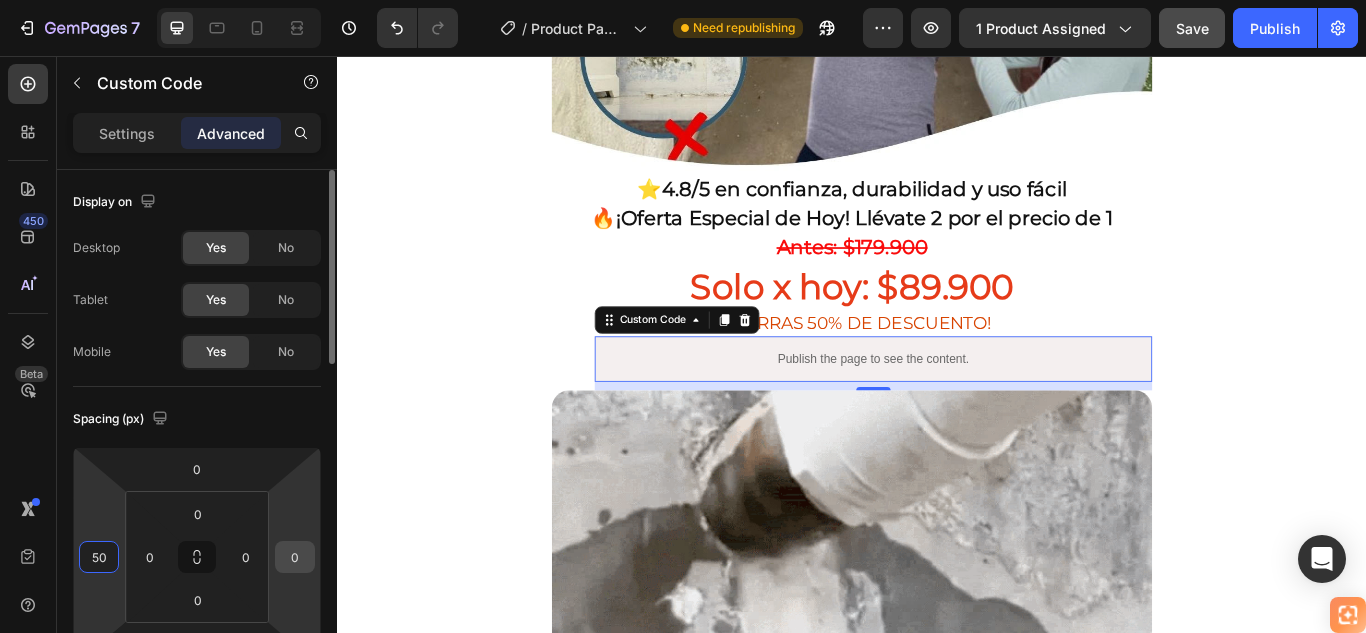 click on "0" at bounding box center (295, 557) 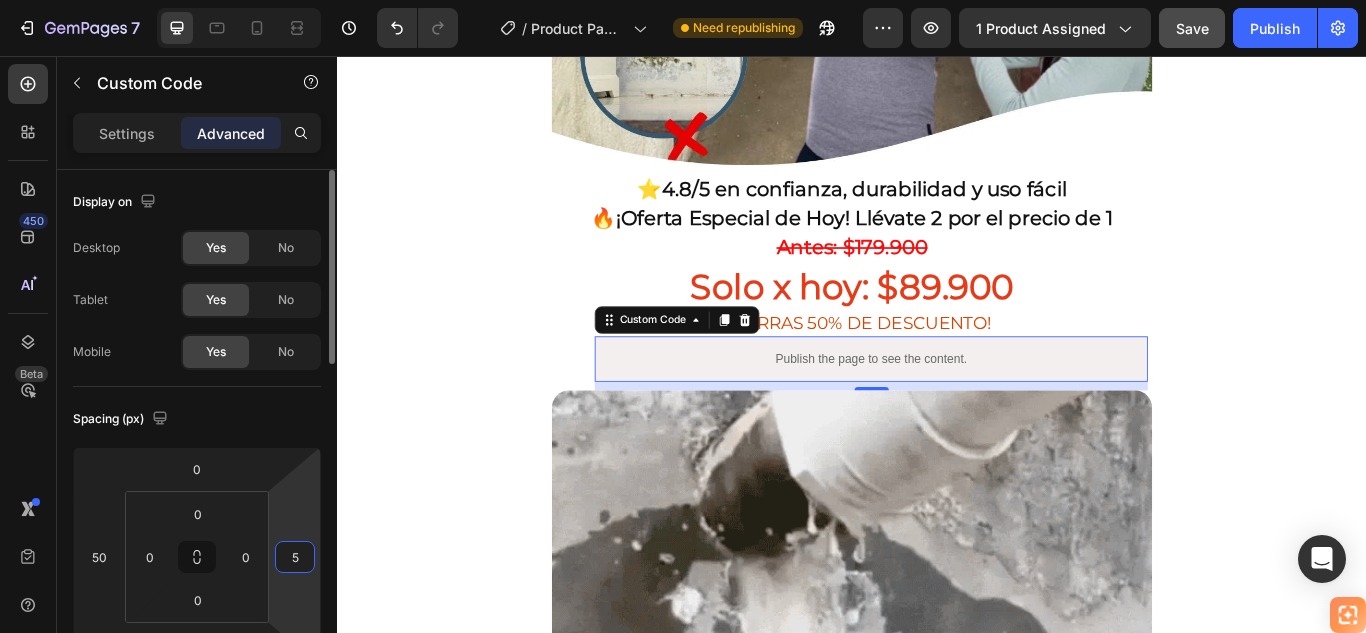 type on "50" 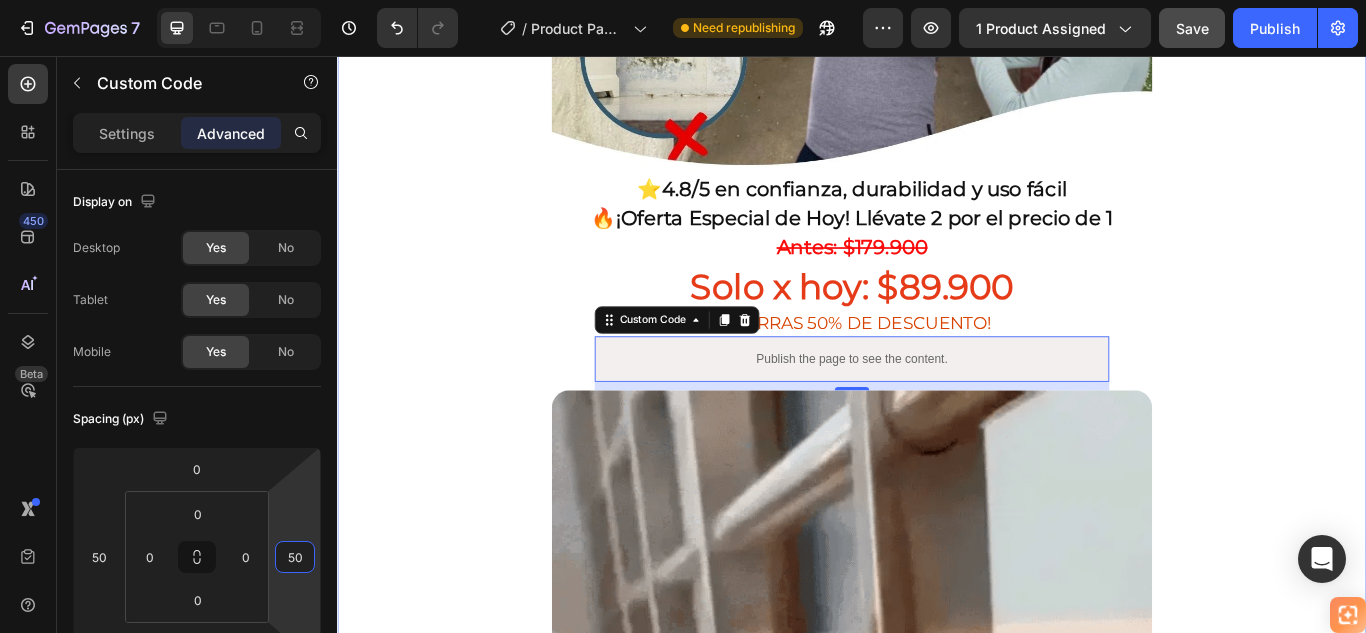 click on "🚚 Envío gratis y entrega rápida - ✅ Garantía de satisfacción total Heading Image ⭐  4.8/5 en confianza, durabilidad y uso fácil Heading 🔥  ¡Oferta Especial de Hoy! Llévate 2 por el precio de 1 Heading Antes: $179.900 Heading Solo x hoy: $89.900 Heading ¡AHORRAS 50% DE DESCUENTO! Heading
Publish the page to see the content.
Custom Code Heading Image 🌧️  Sella en segundos, resiste lluvias por años Heading • ☔  Protección  total contra la lluvia • 💧  Corta la humedad  desde el primer contacto • 🔍  Sella grietas  invisibles que causan goteras • 🌡️ Resiste cualquier clima,  sin agrietarse • ⏱️ Seca rápido,  protege por años Heading Image 🛑 De paredes manchadas y húmedas… ✅ a superficies protegidas y como nuevas en solo una aplicación. Heading
Publish the page to see the content.
Custom Code Heading Image Heading Heading Image" at bounding box center (937, 2237) 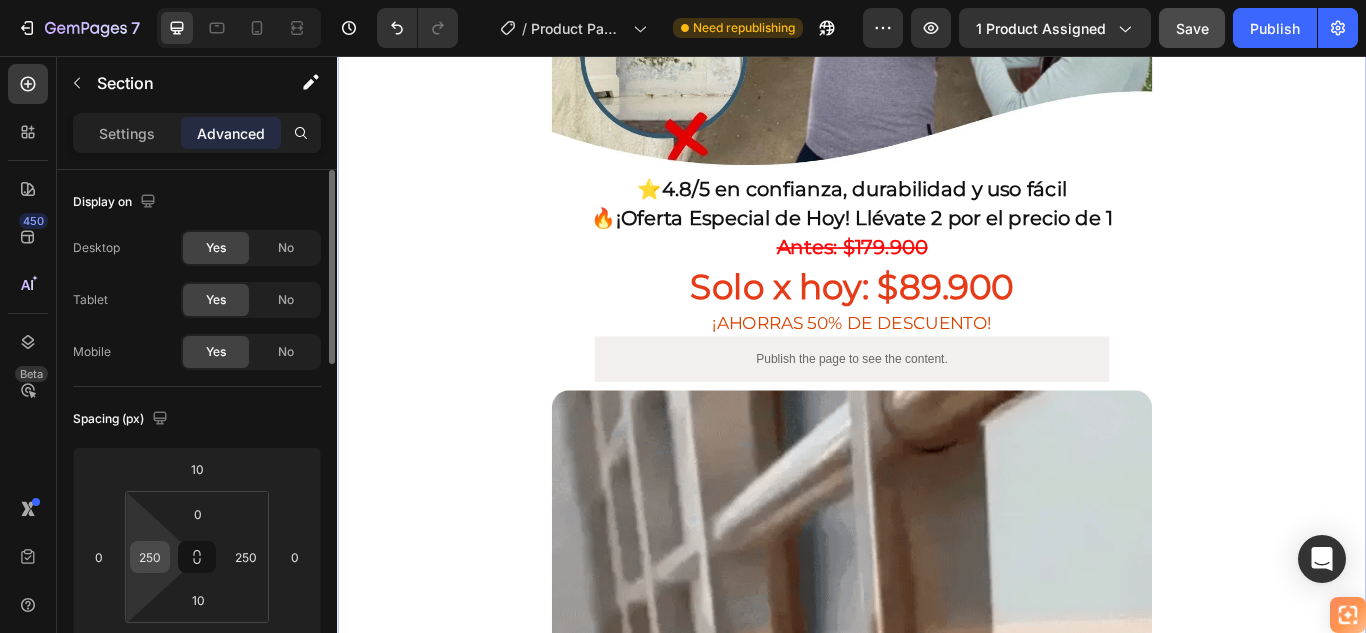 click on "250" at bounding box center (150, 557) 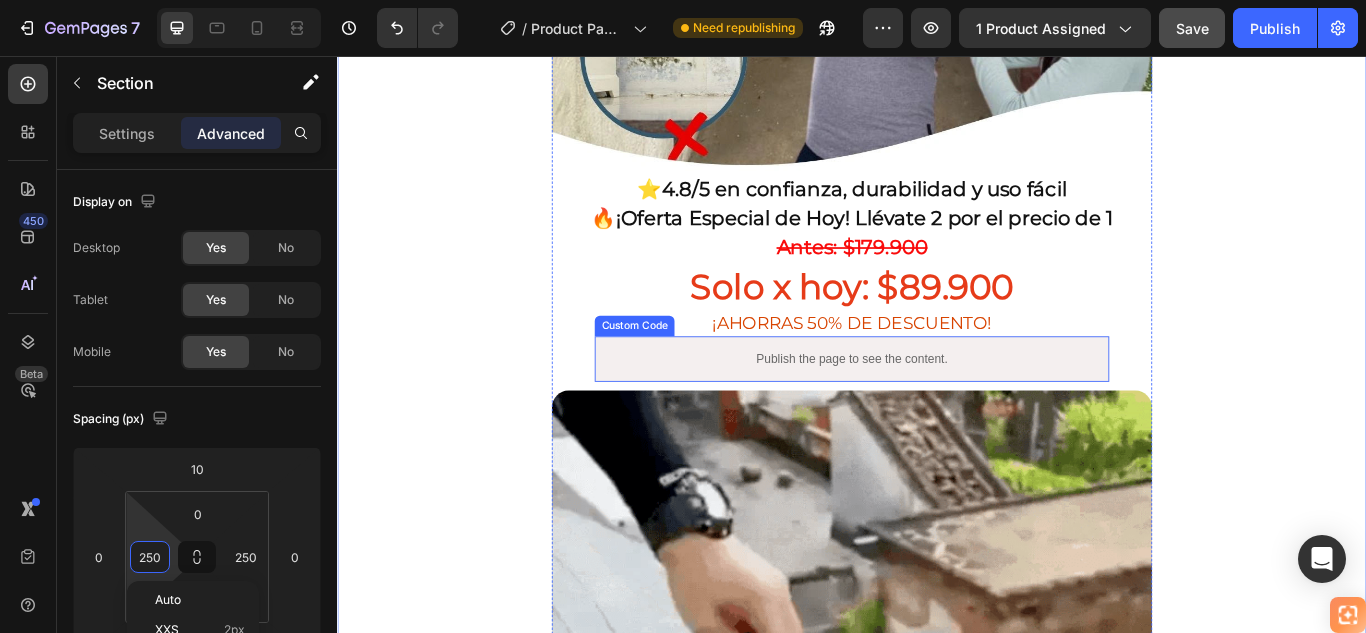 click on "Publish the page to see the content." at bounding box center [937, 409] 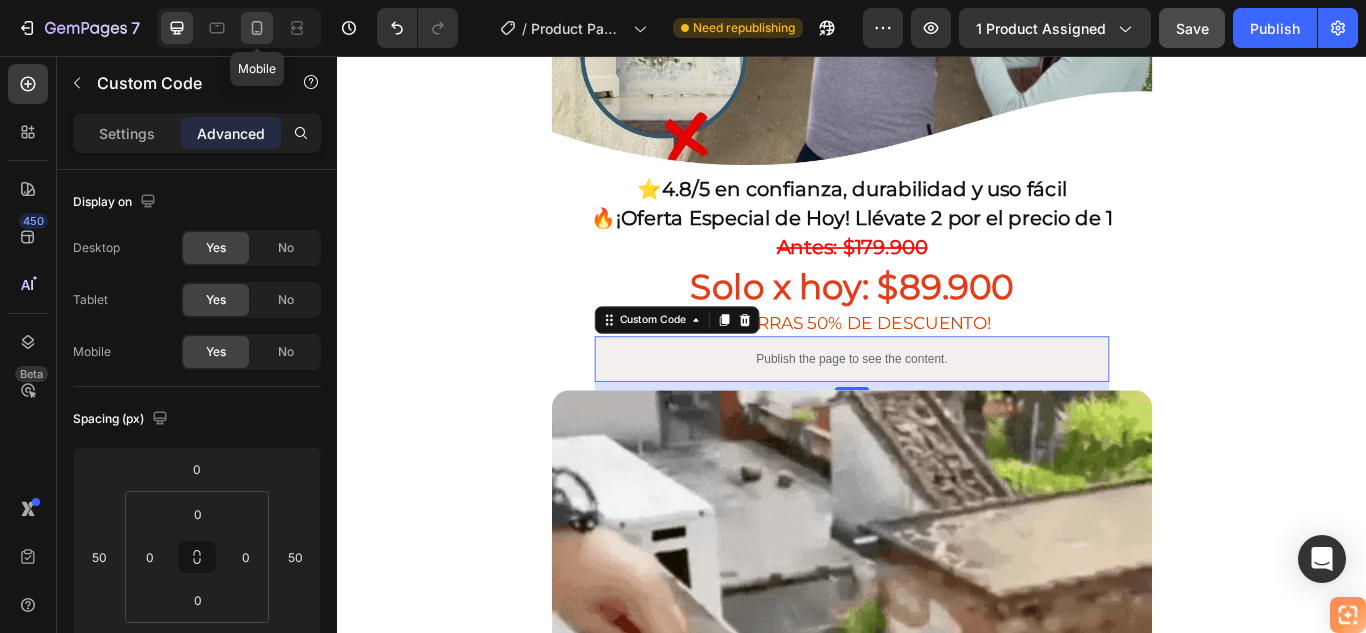 click 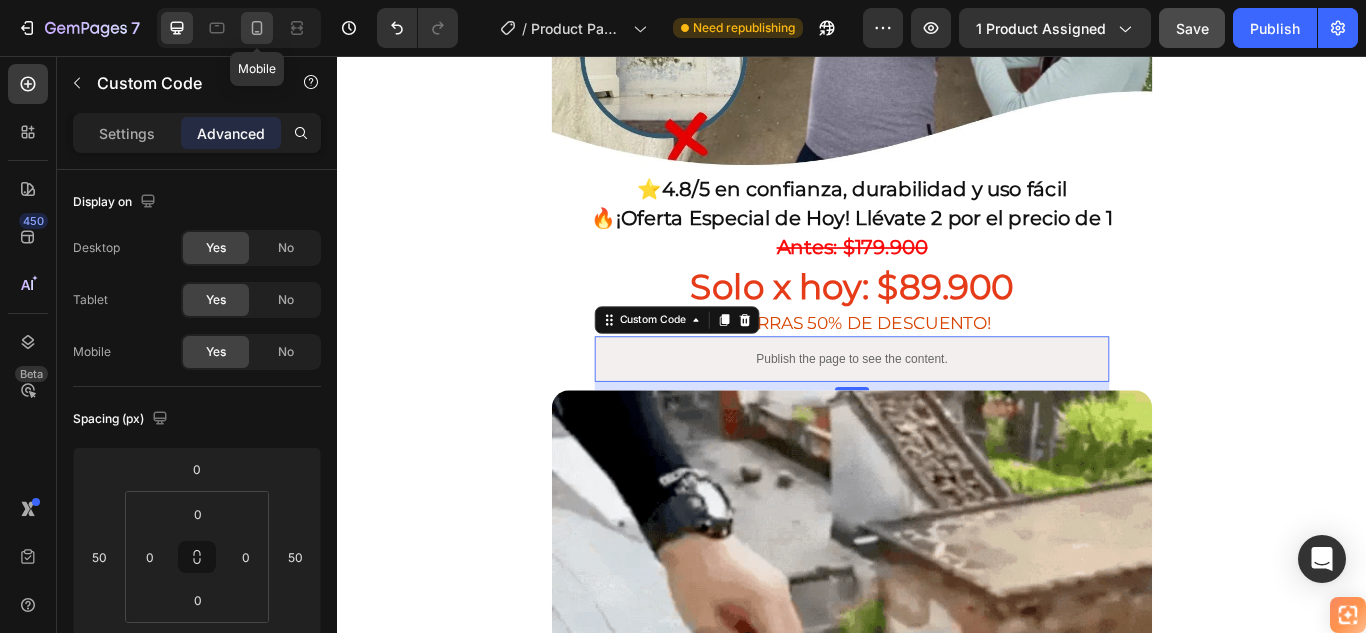 type on "0" 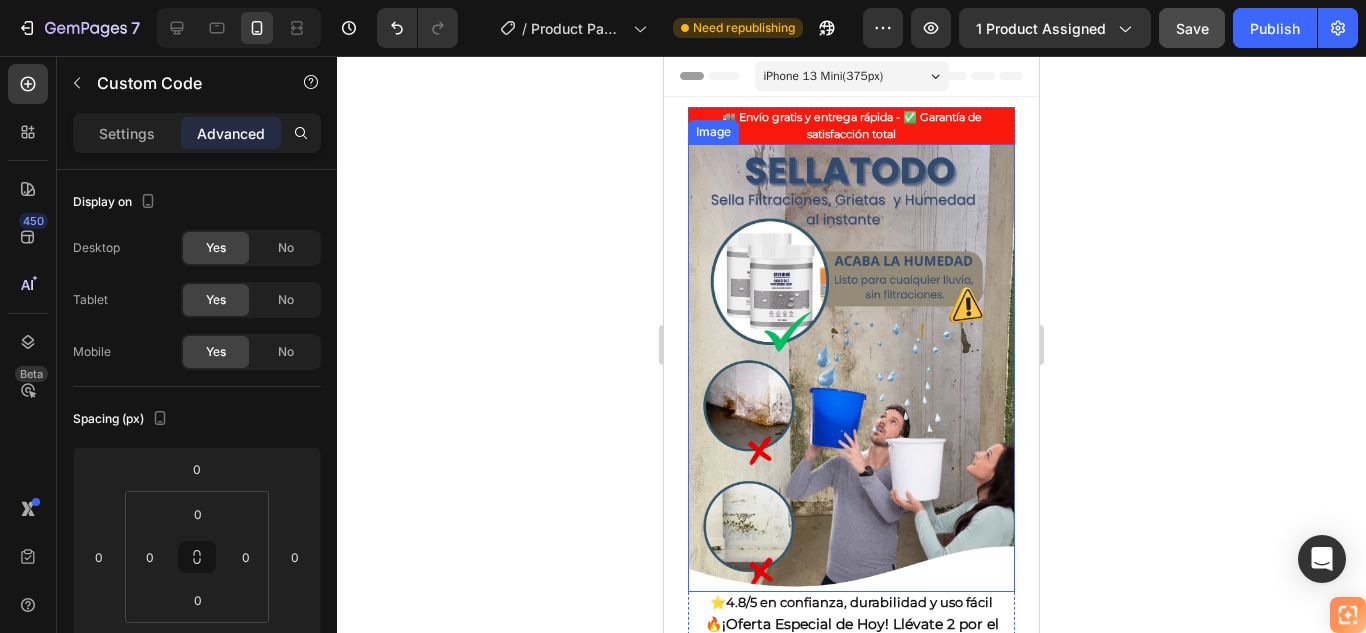 scroll, scrollTop: 500, scrollLeft: 0, axis: vertical 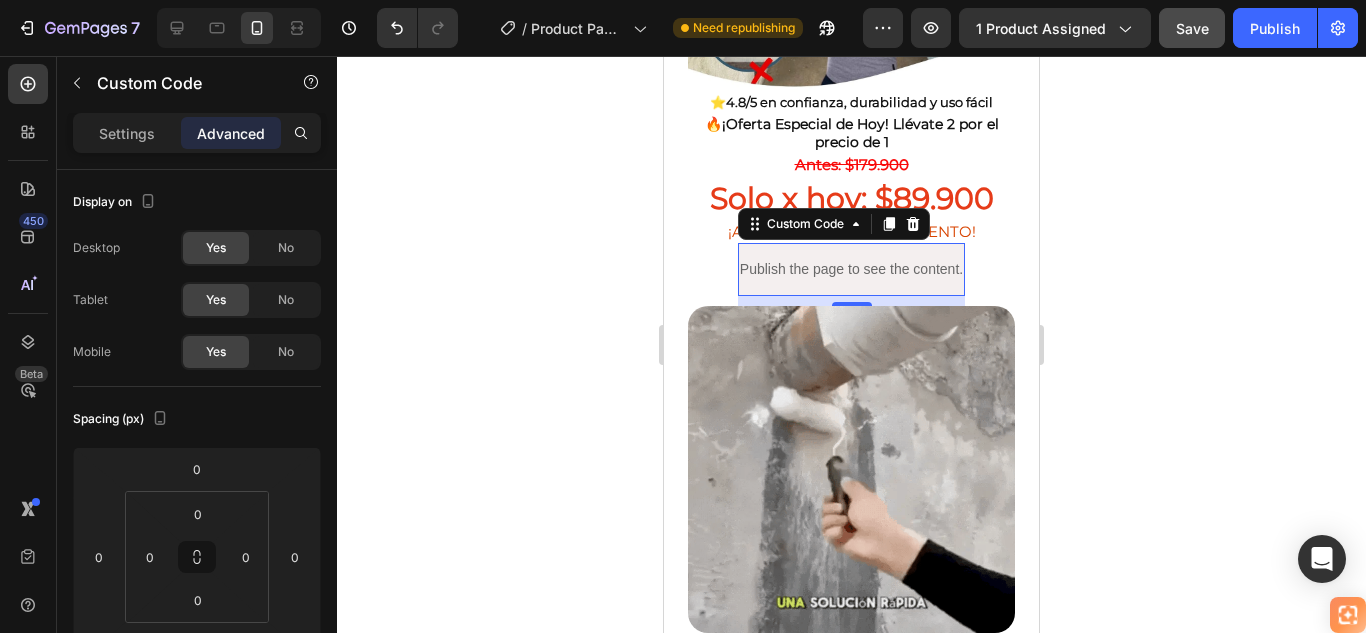 click on "Publish the page to see the content." at bounding box center (851, 269) 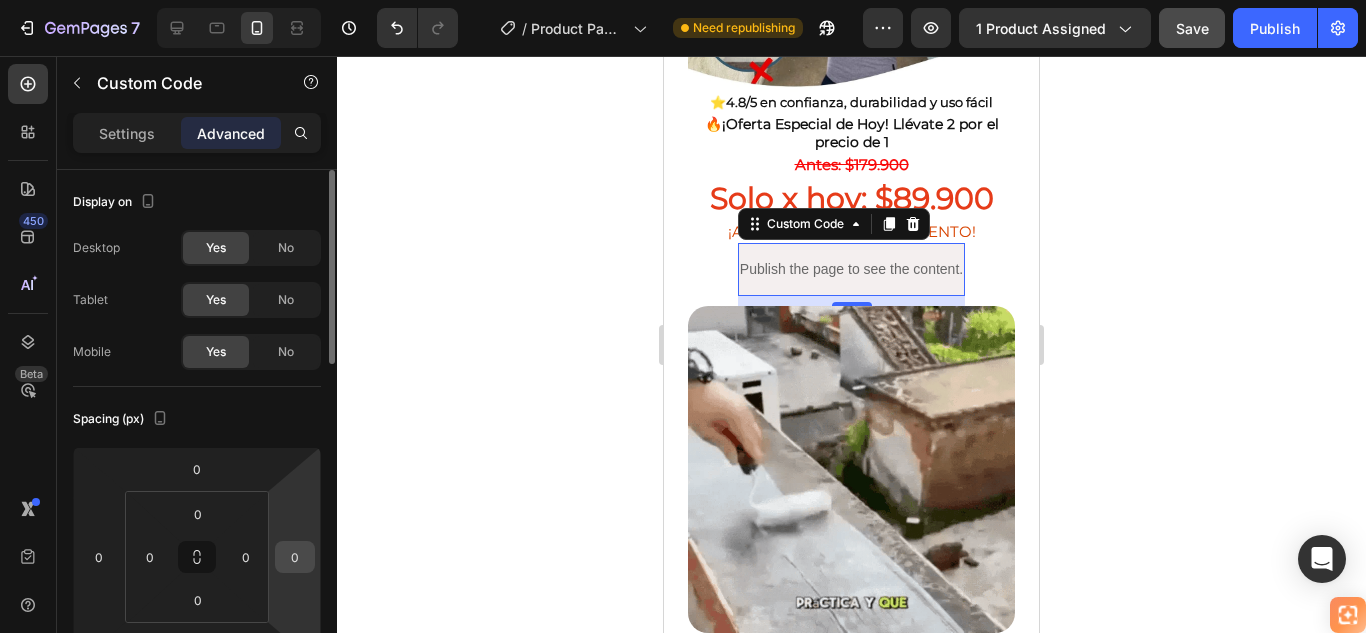 click on "0" at bounding box center (295, 557) 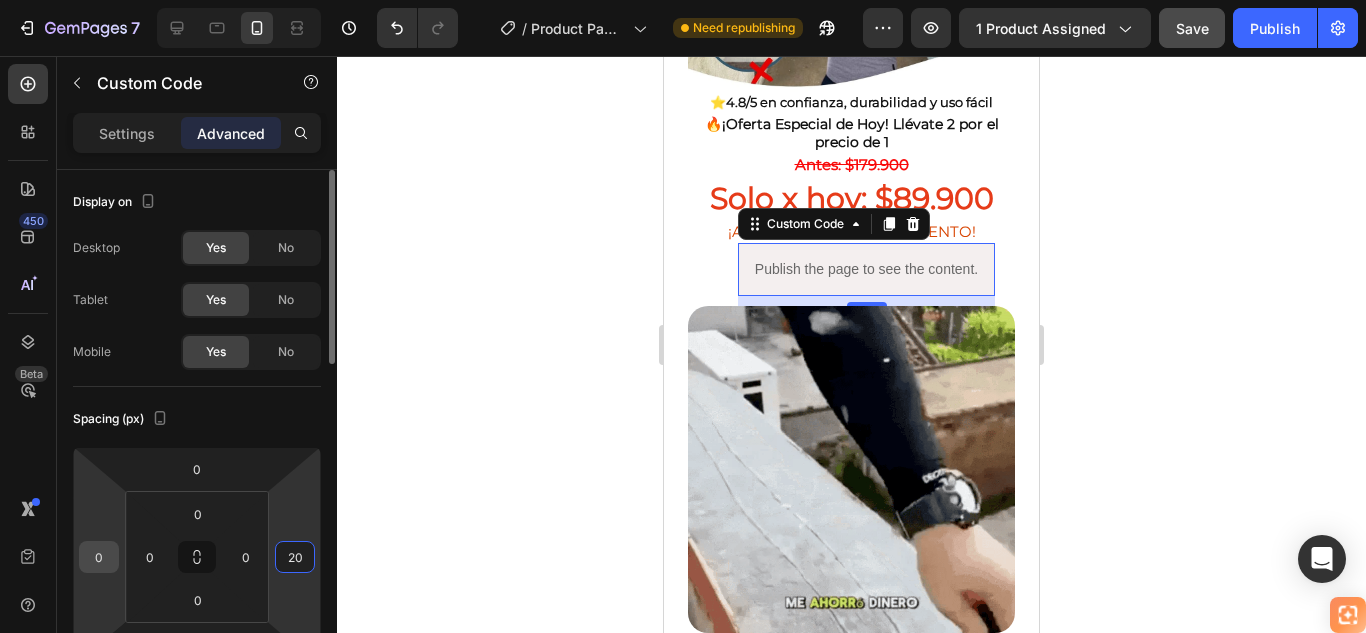 type on "20" 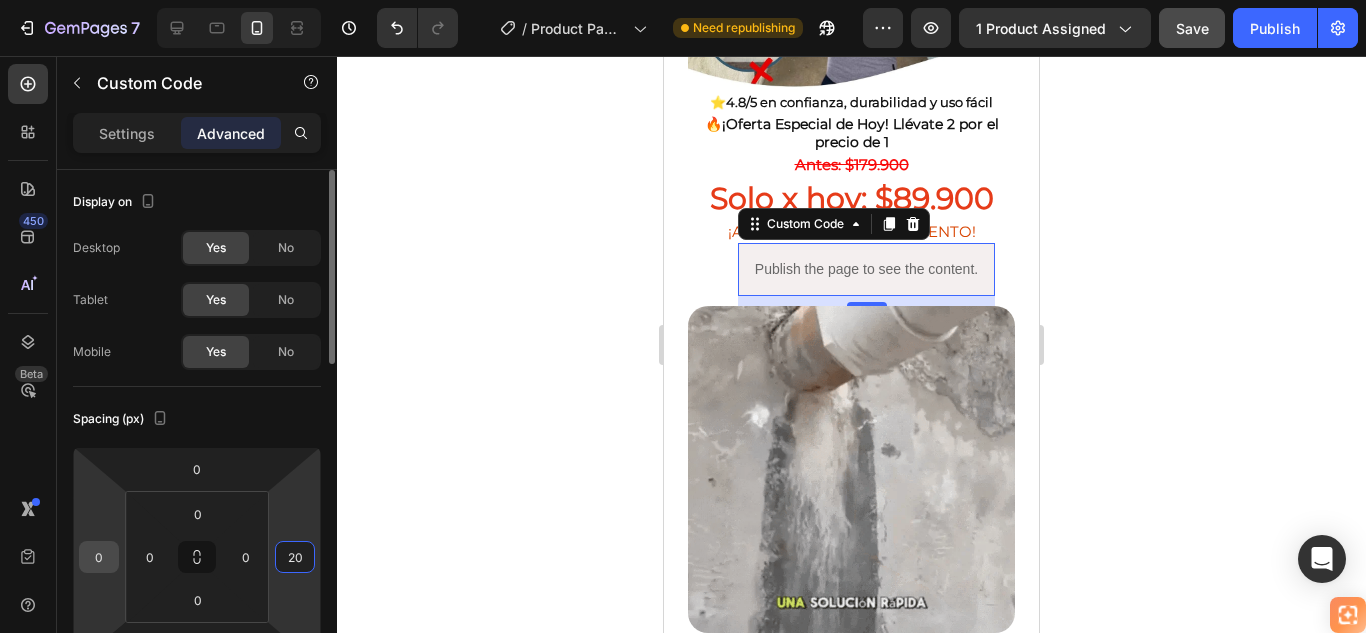 click on "0" at bounding box center [99, 557] 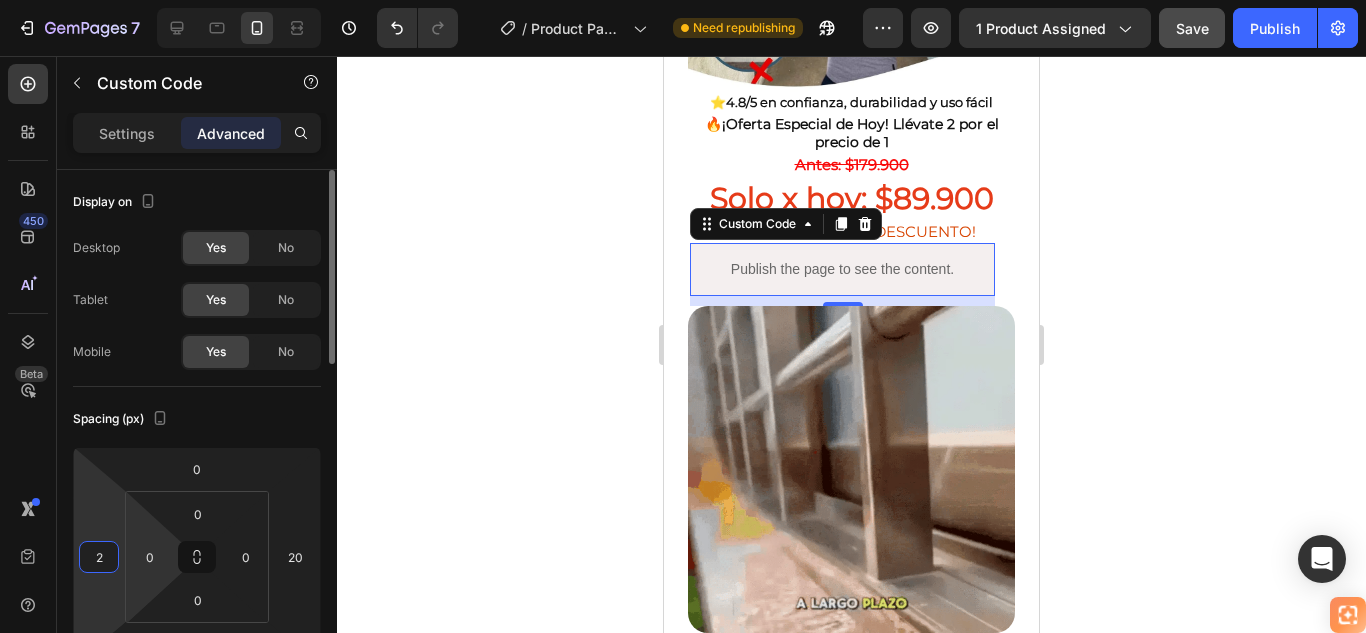type on "20" 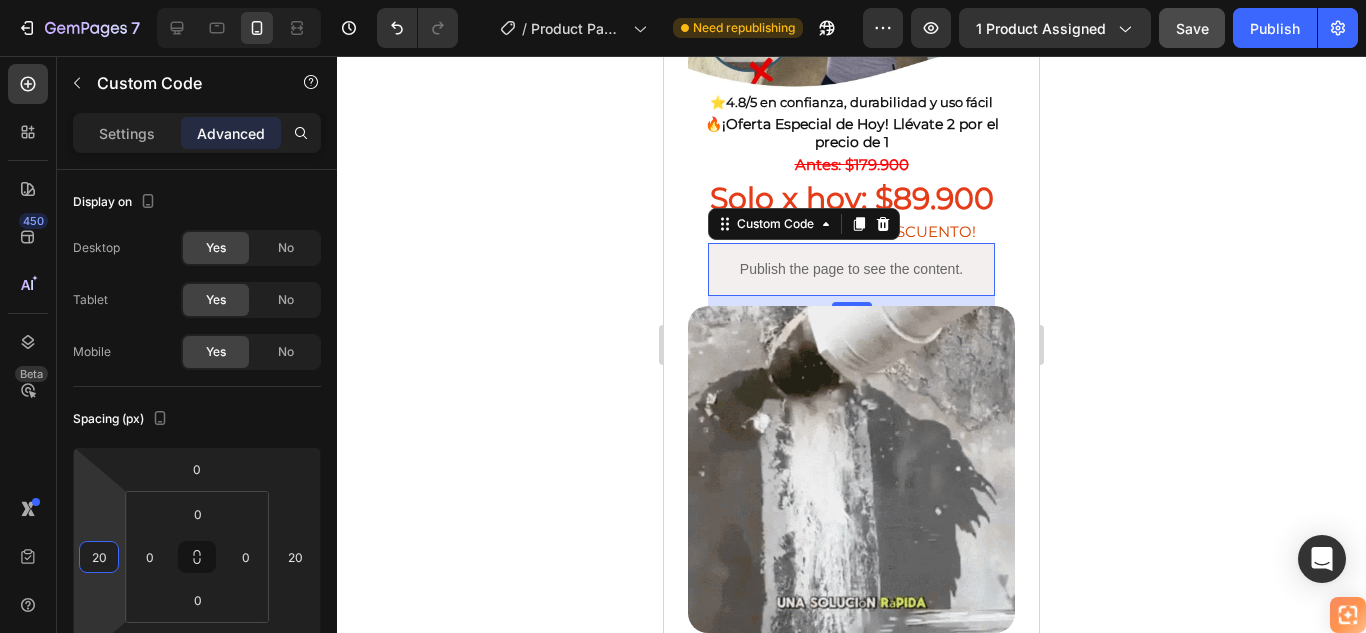 click 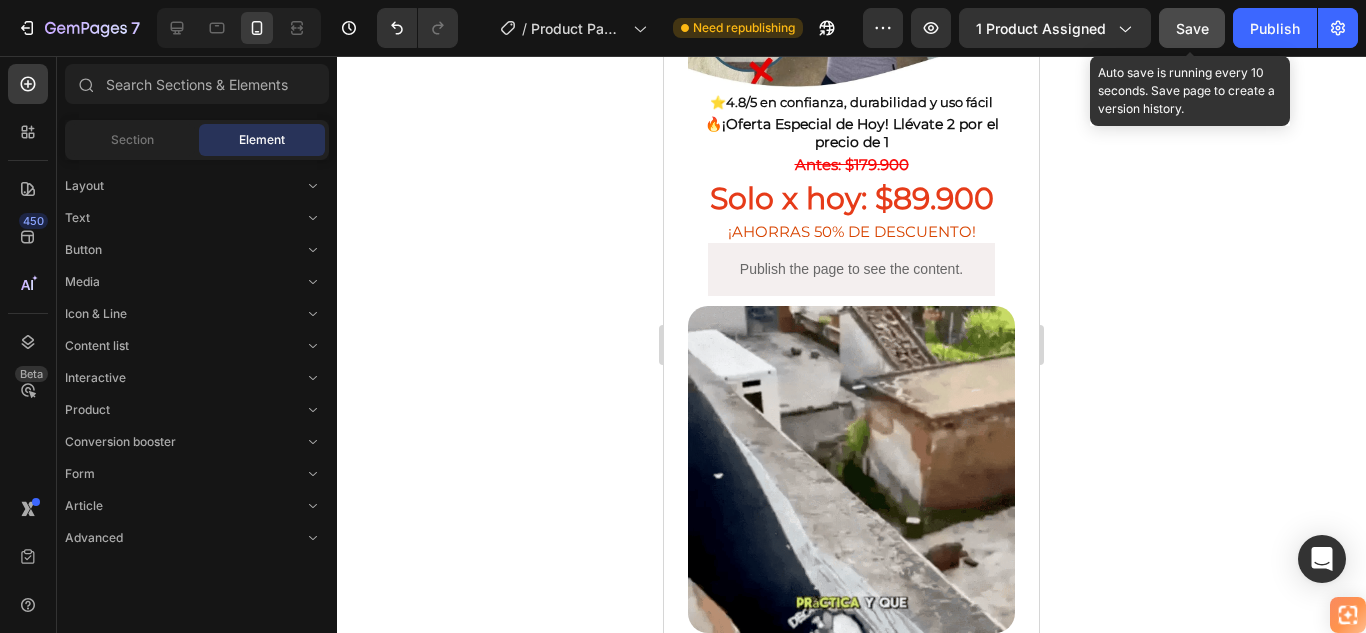 click on "Save" at bounding box center [1192, 28] 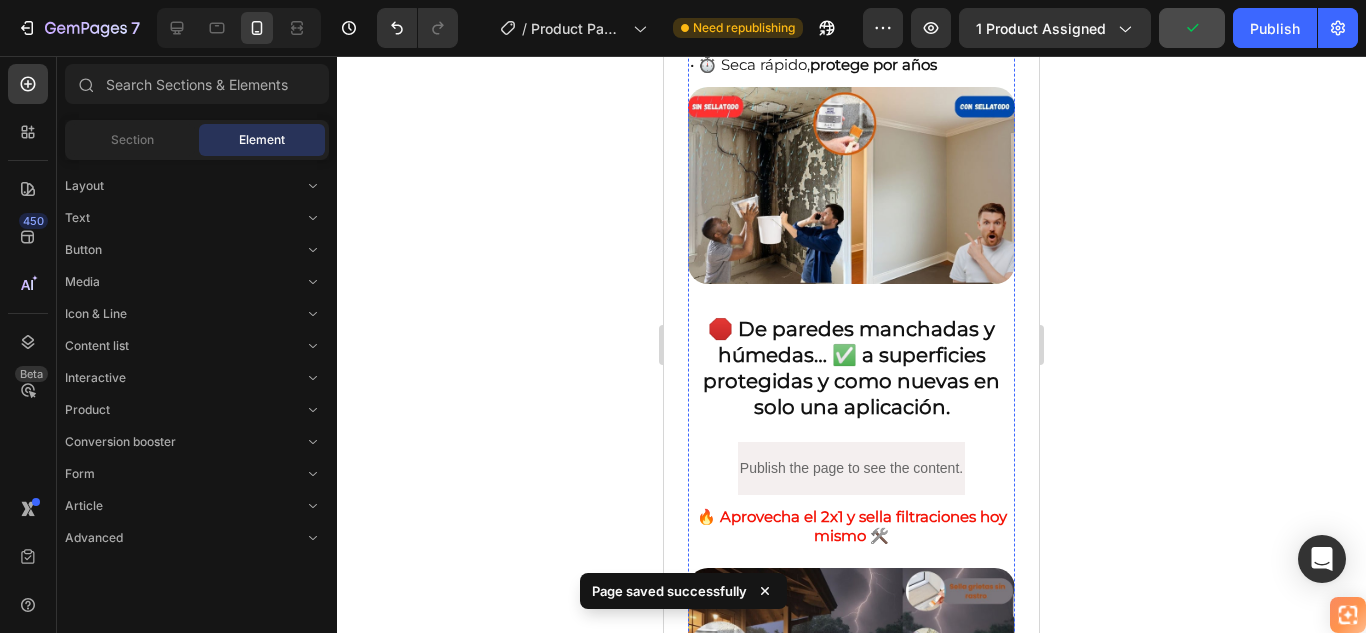 scroll, scrollTop: 1300, scrollLeft: 0, axis: vertical 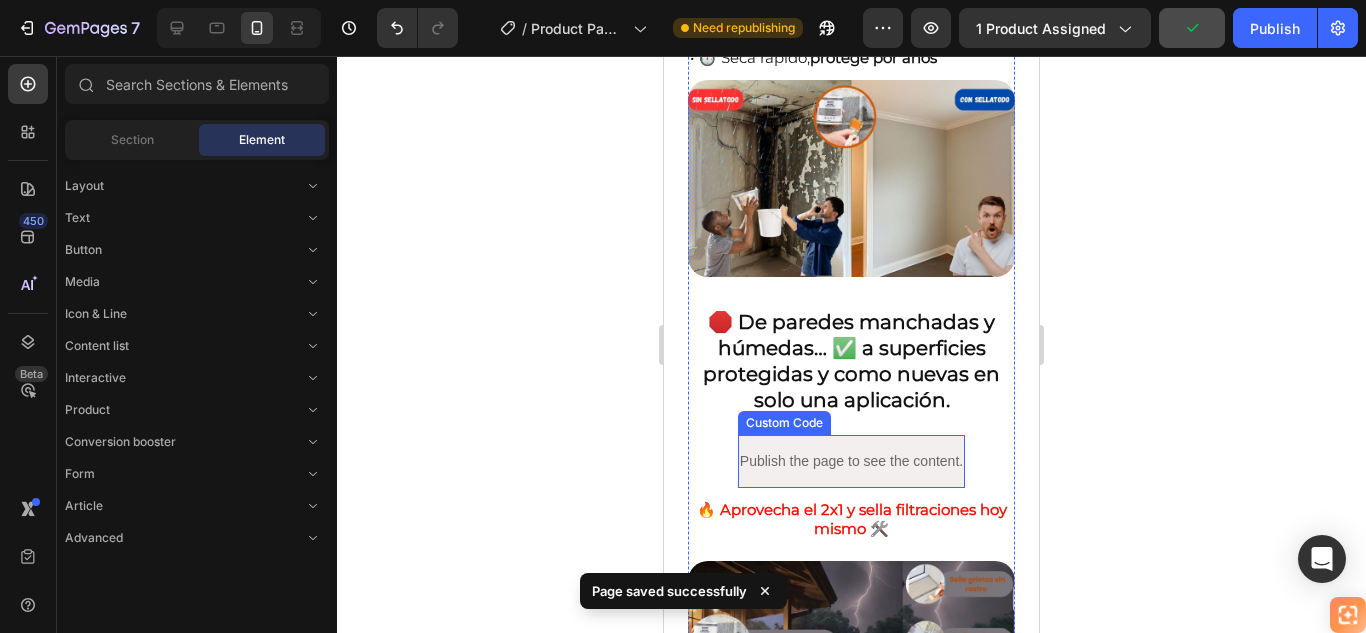 click on "Publish the page to see the content." at bounding box center (851, 461) 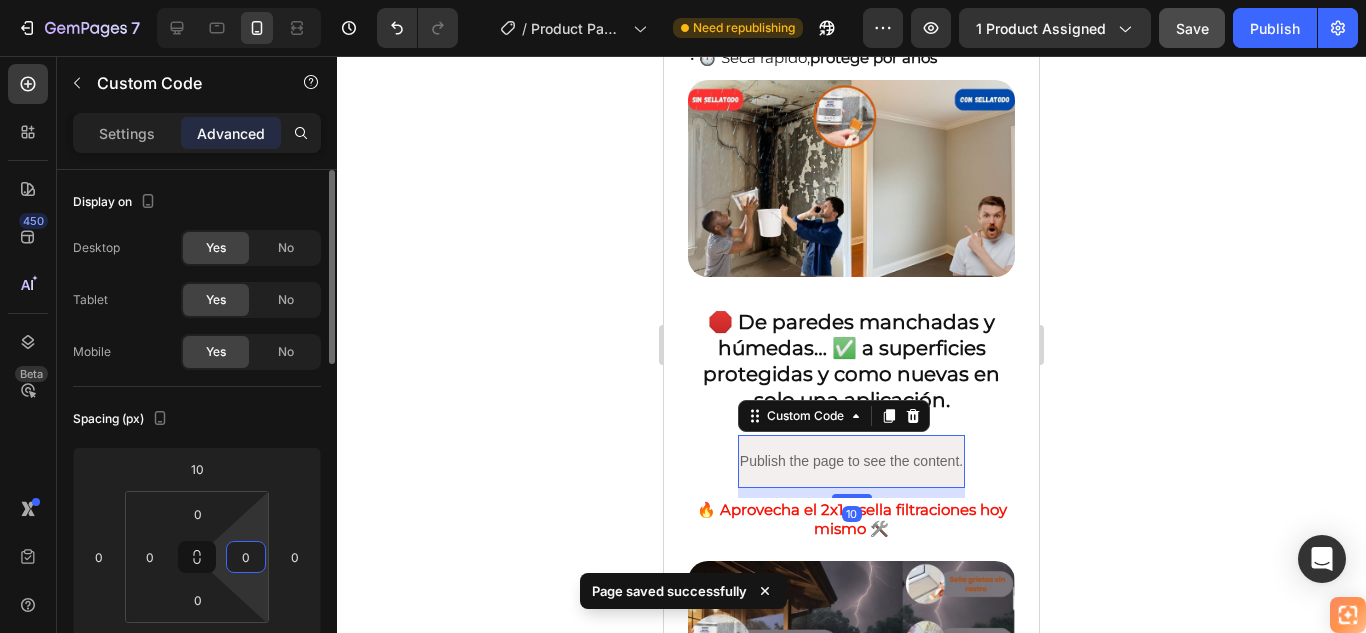 click on "0" at bounding box center (246, 557) 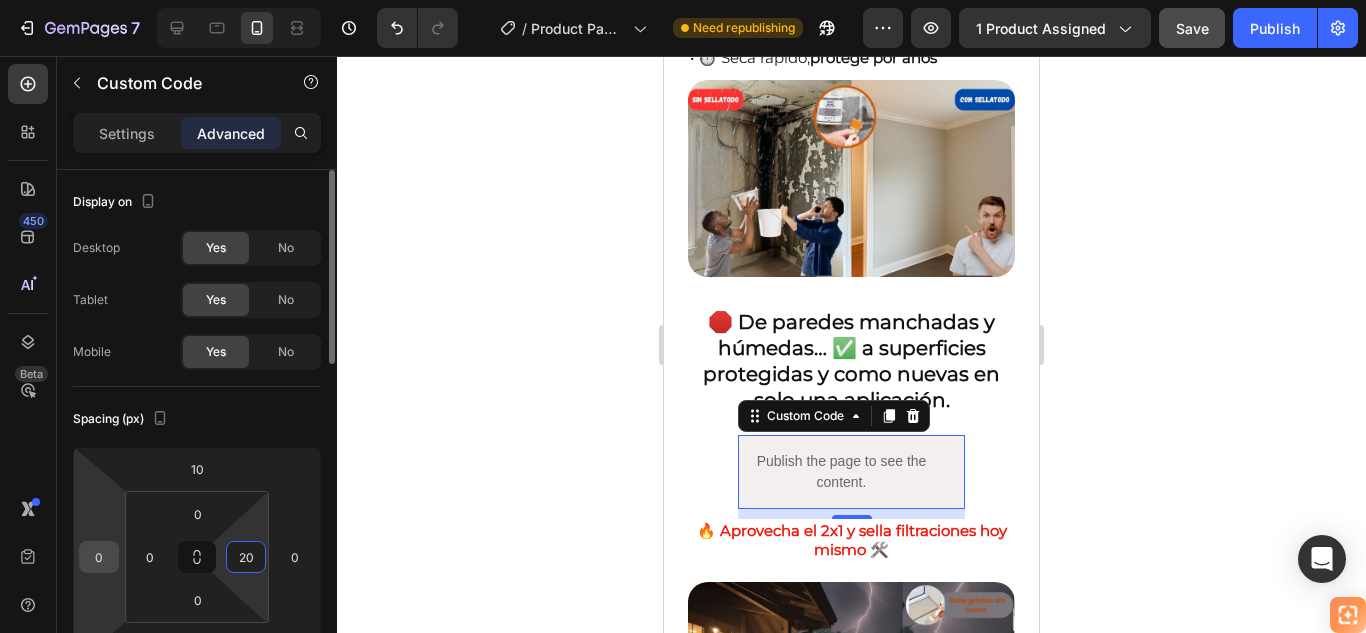 type on "20" 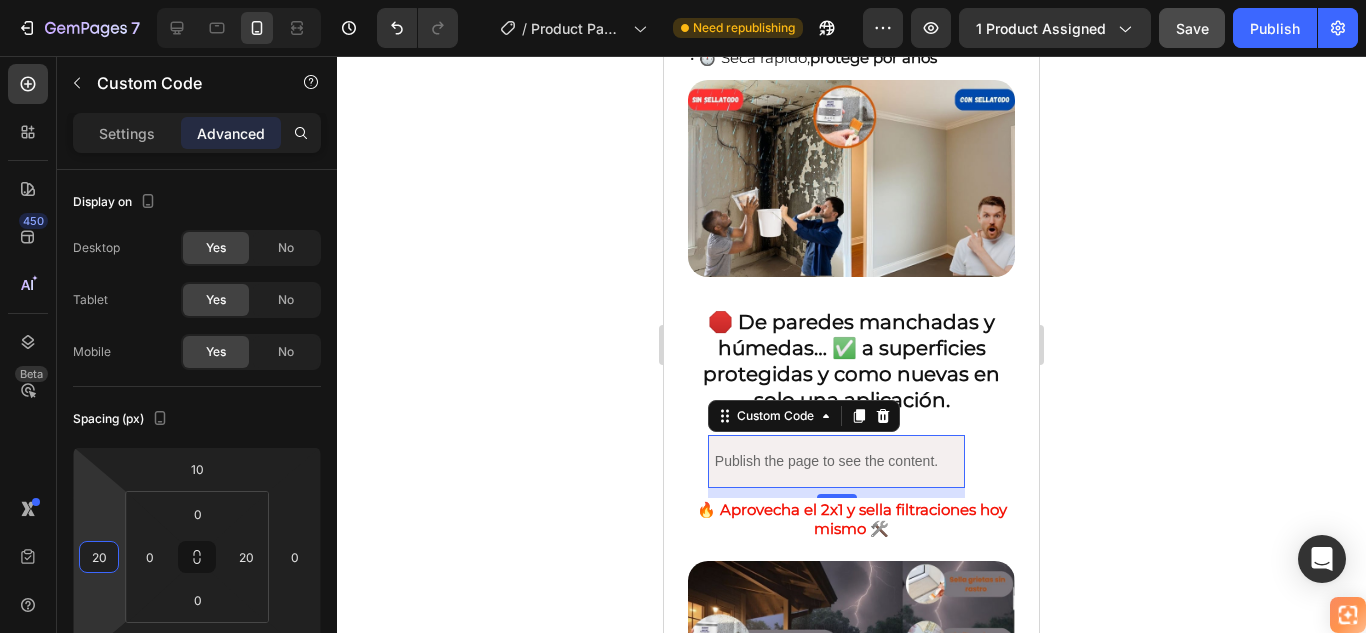 type on "20" 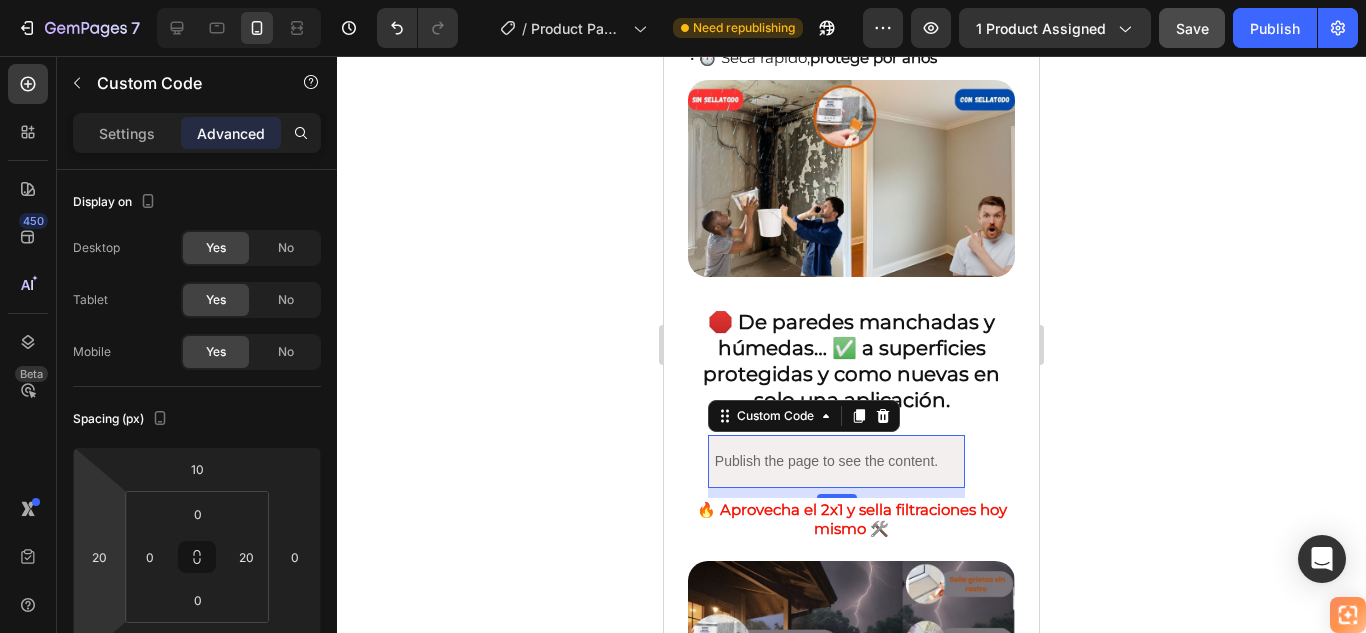 click 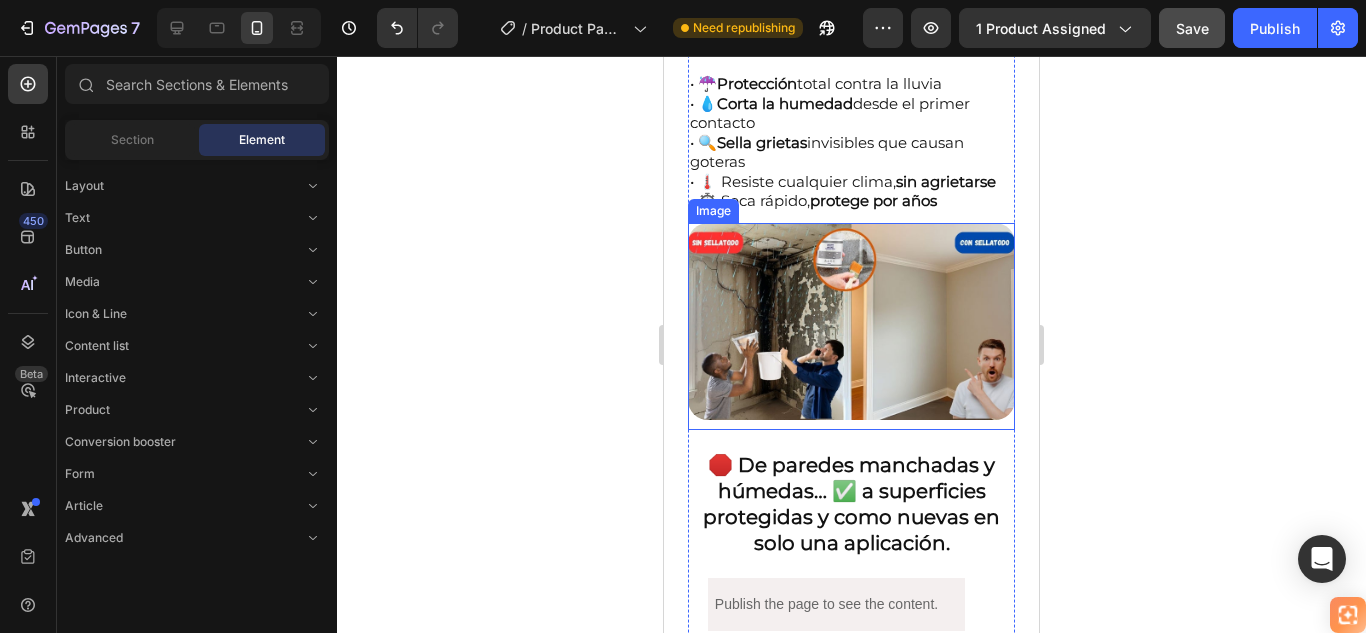 scroll, scrollTop: 1400, scrollLeft: 0, axis: vertical 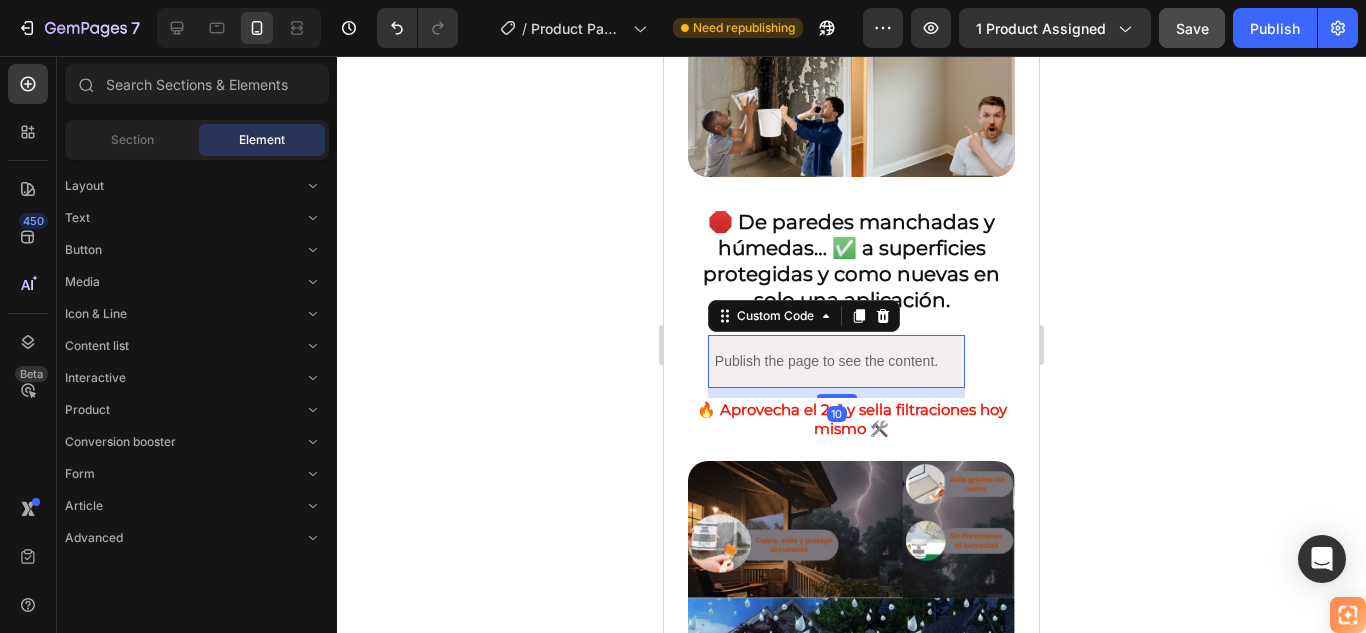 click on "Publish the page to see the content." at bounding box center (826, 361) 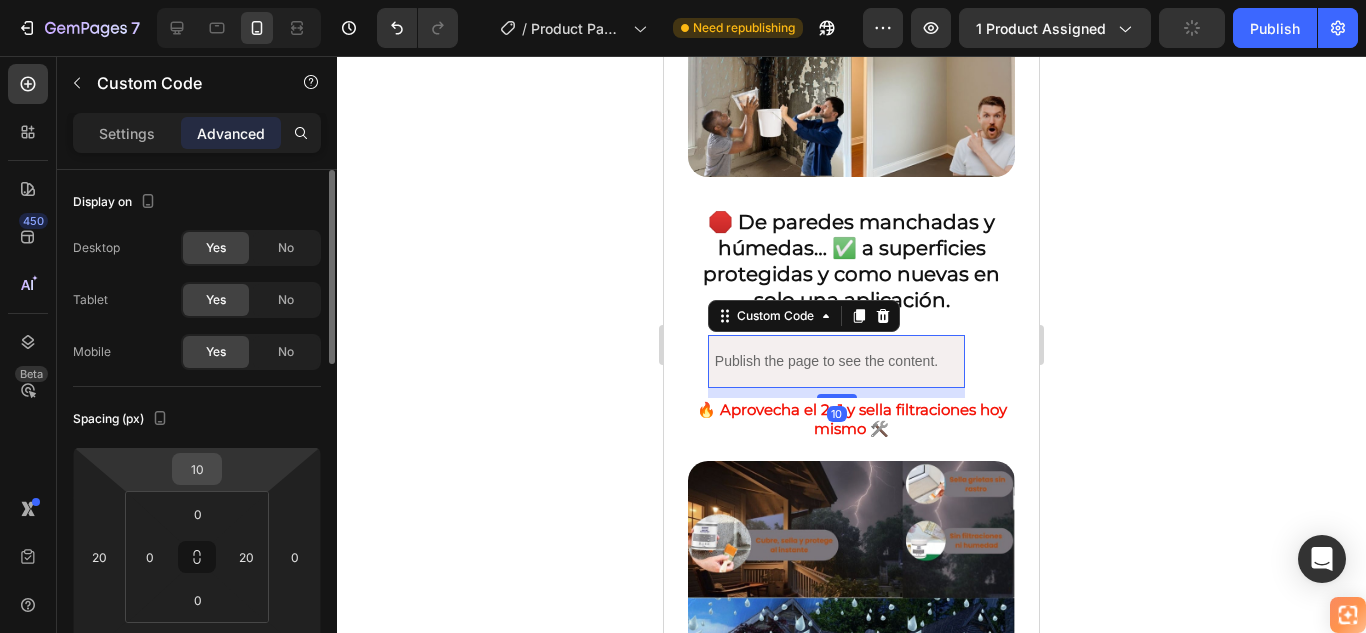 click on "10" at bounding box center (197, 469) 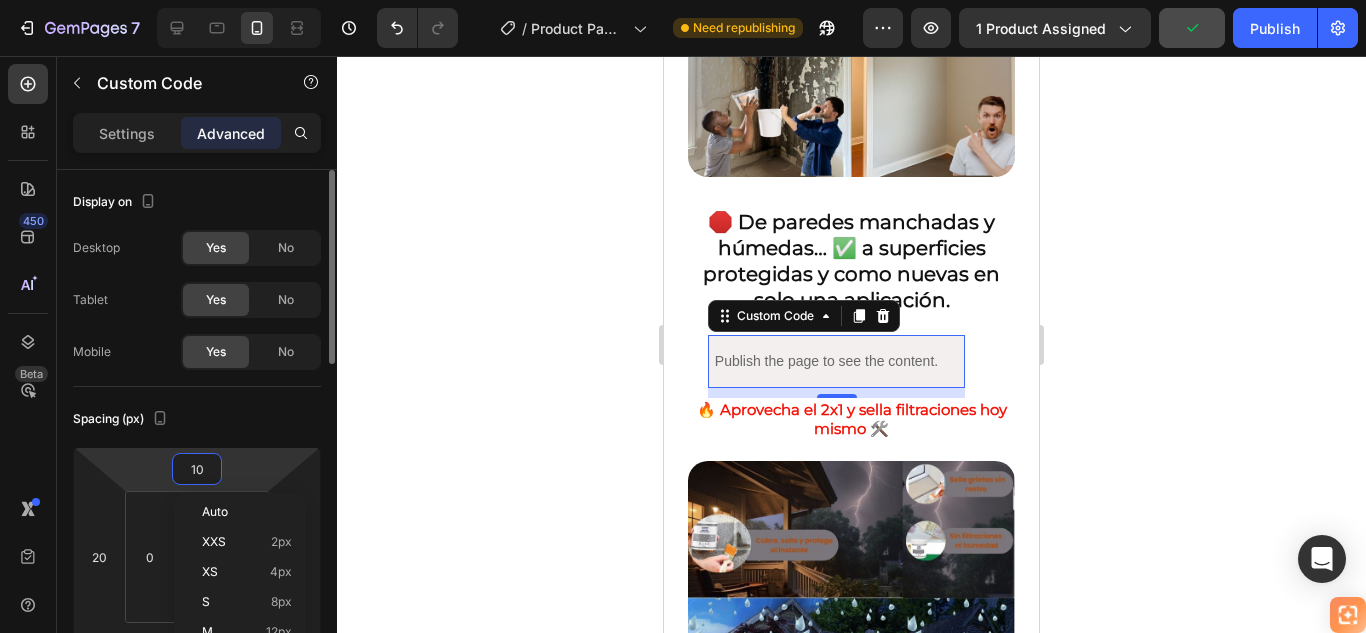 type on "0" 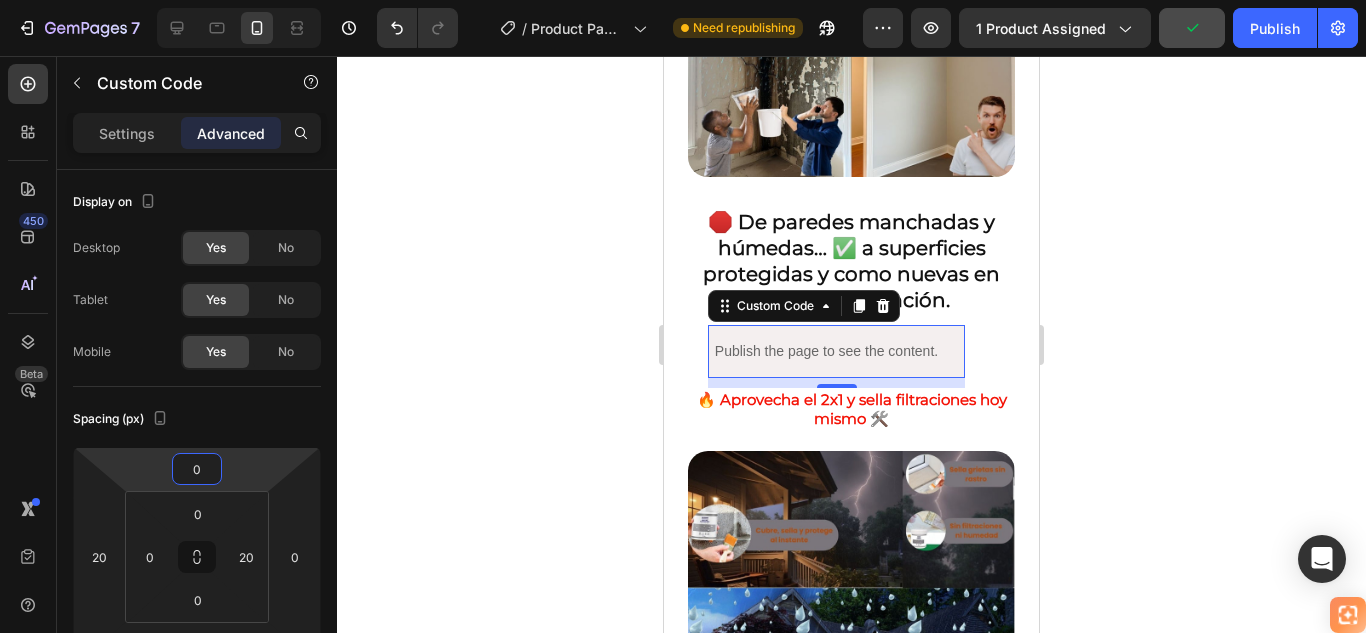 click 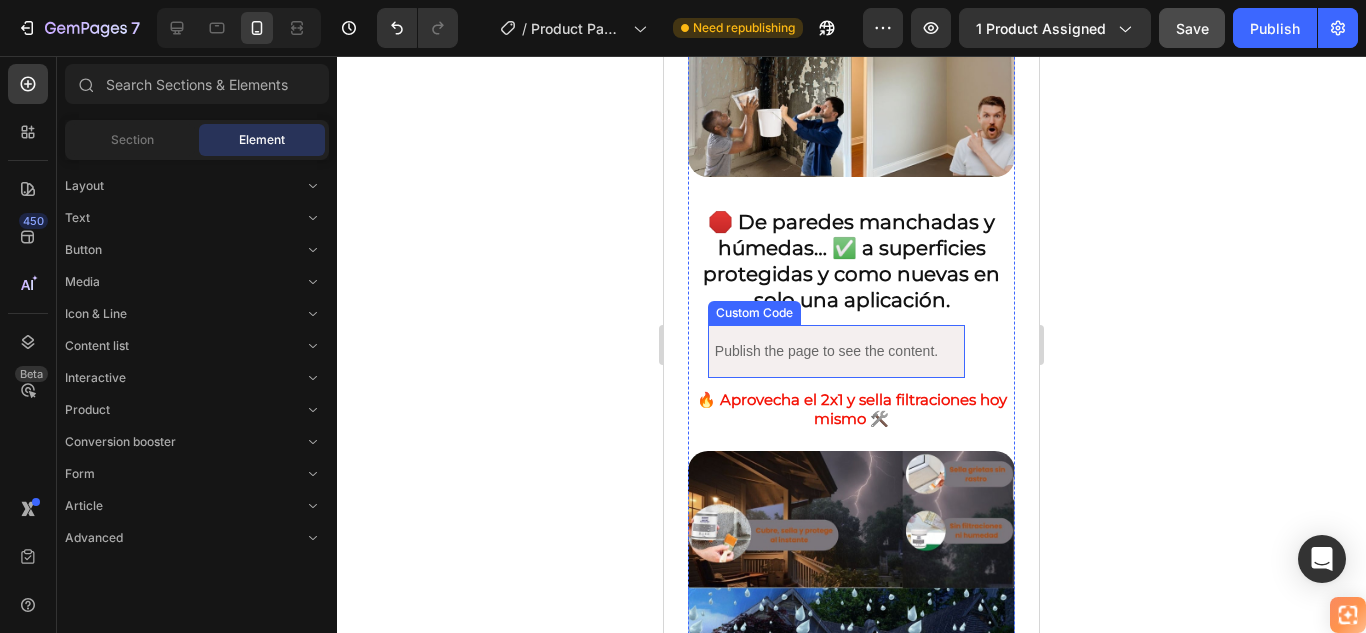 click on "Publish the page to see the content." at bounding box center [826, 351] 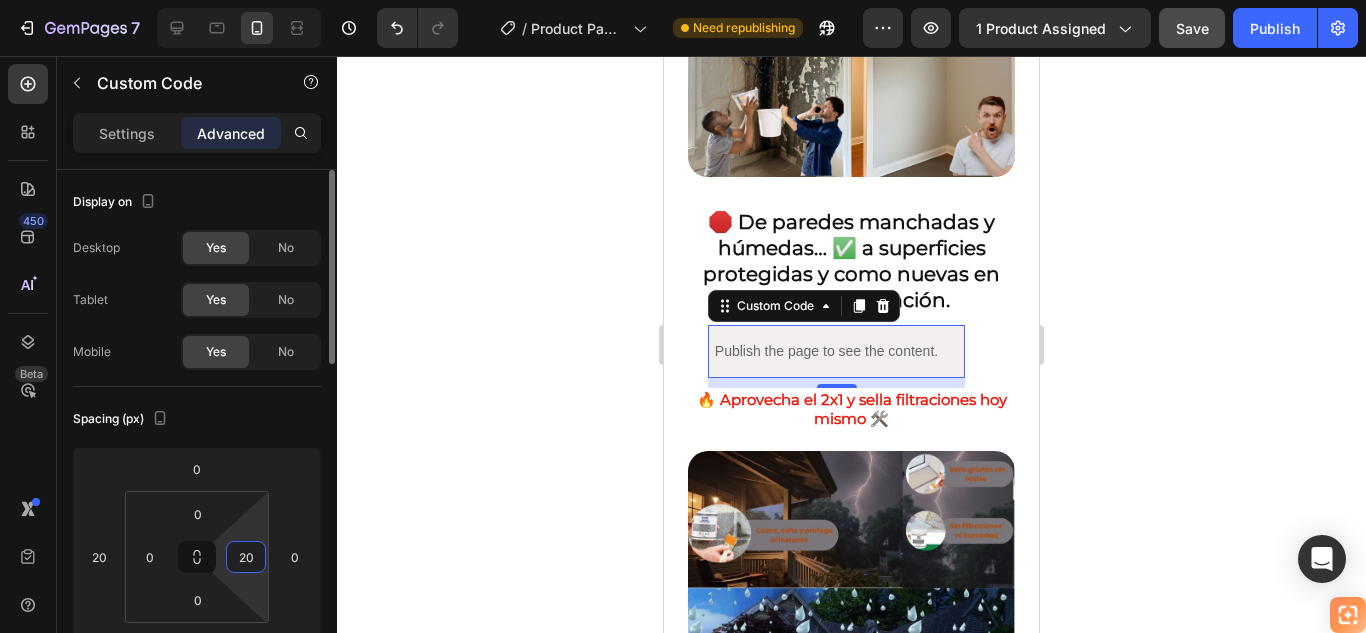 click on "20" at bounding box center [246, 557] 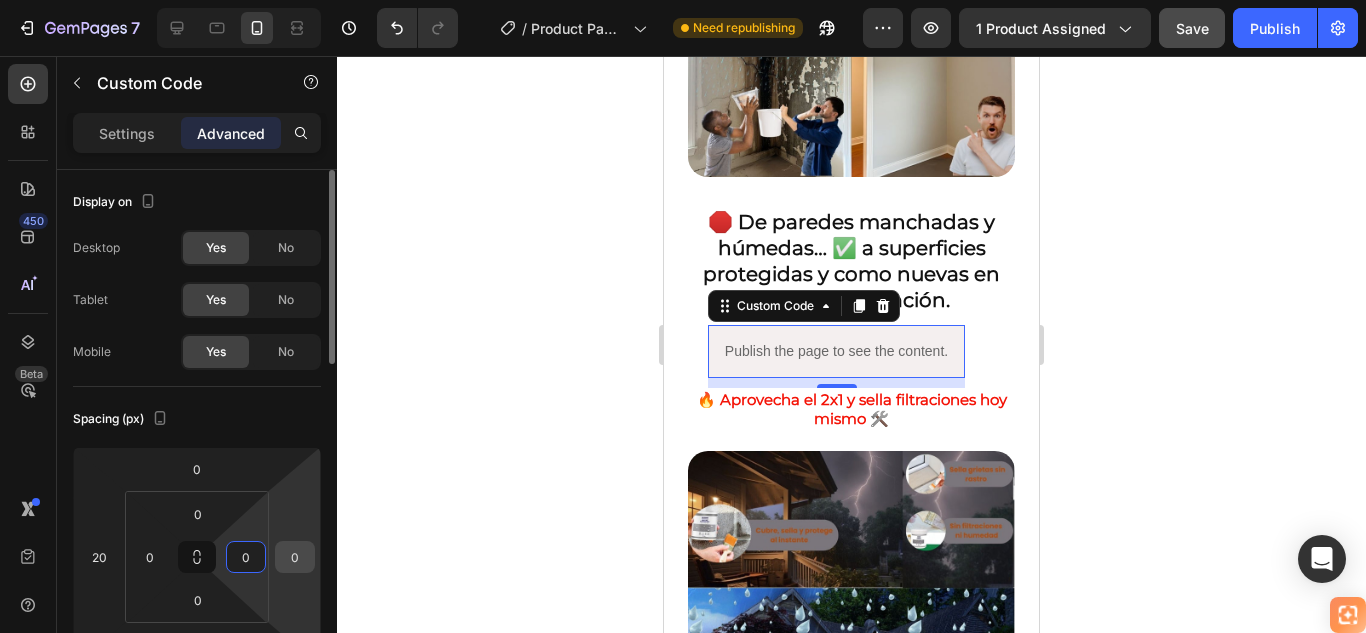 type on "0" 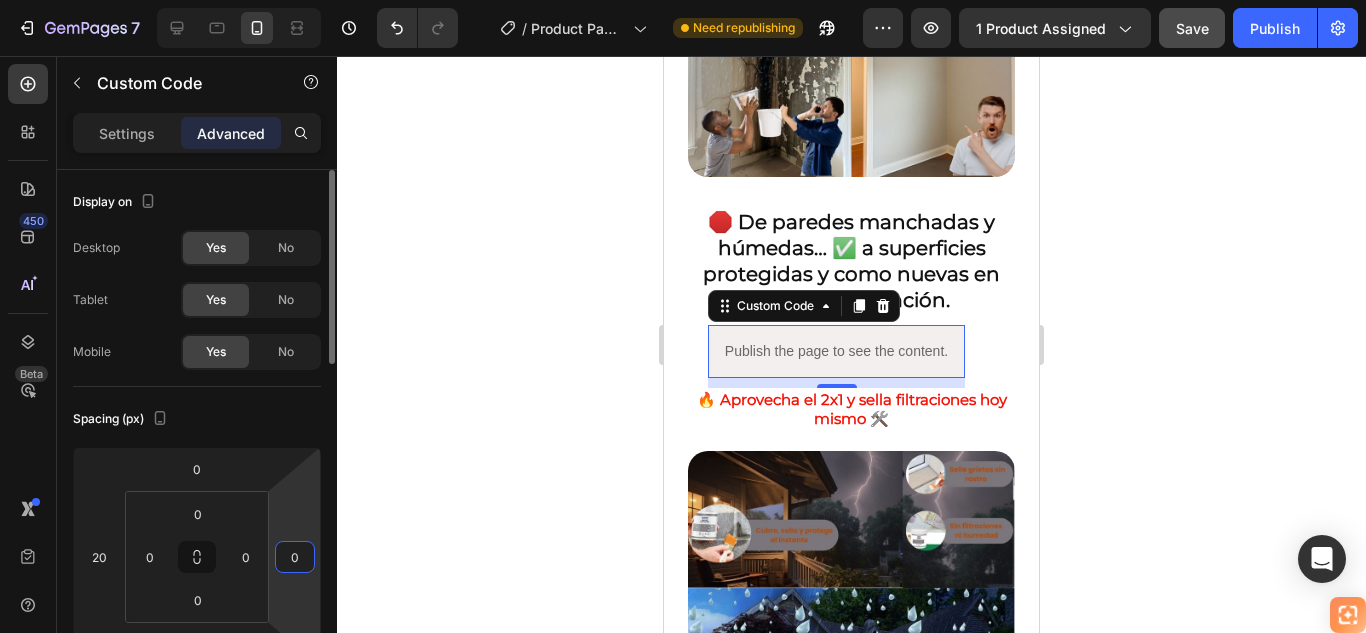 click on "0" at bounding box center (295, 557) 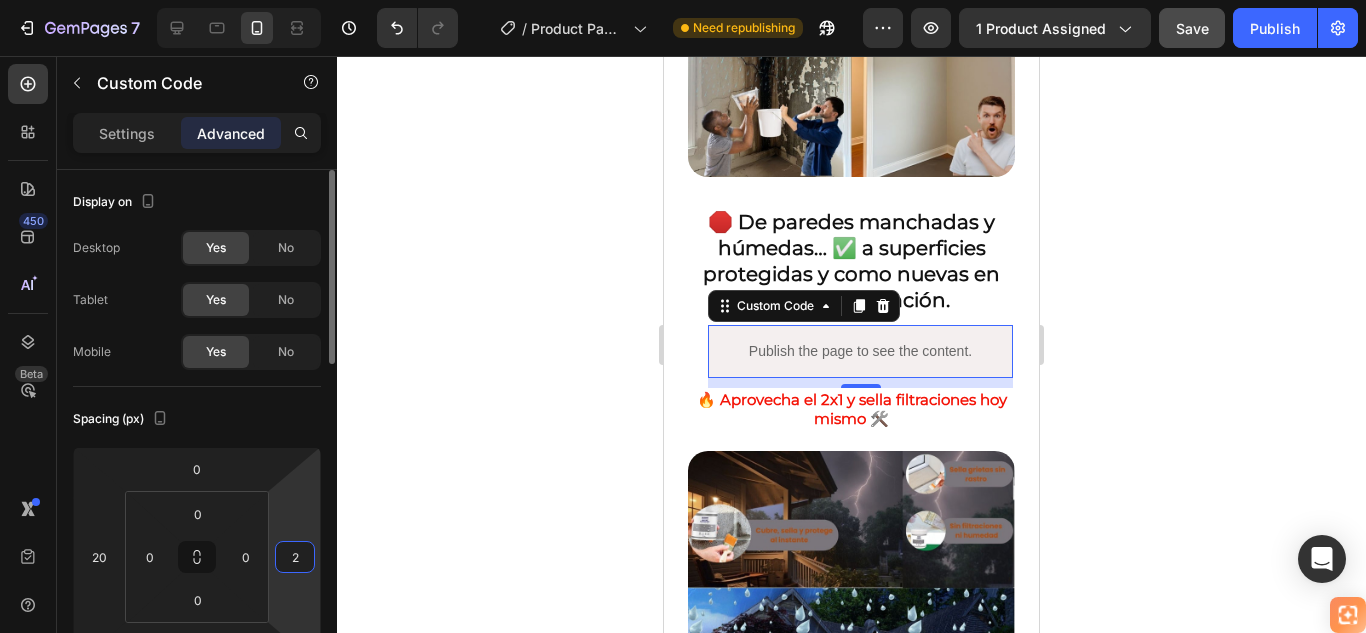 type on "20" 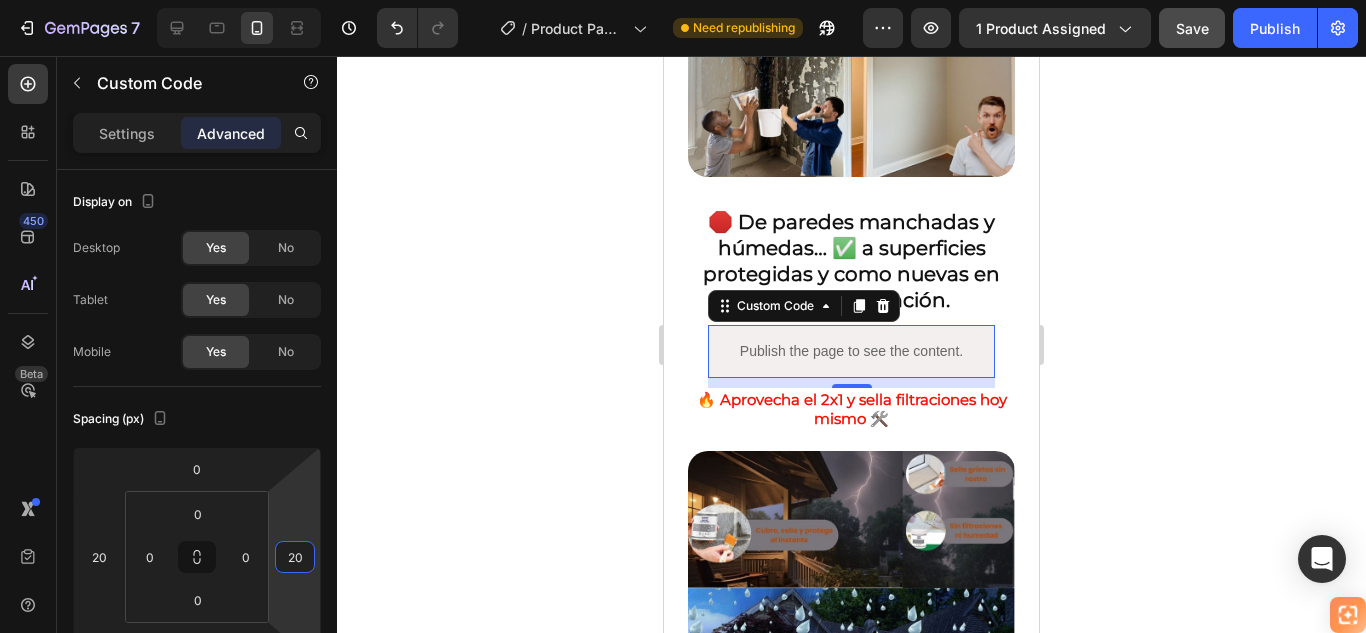 click 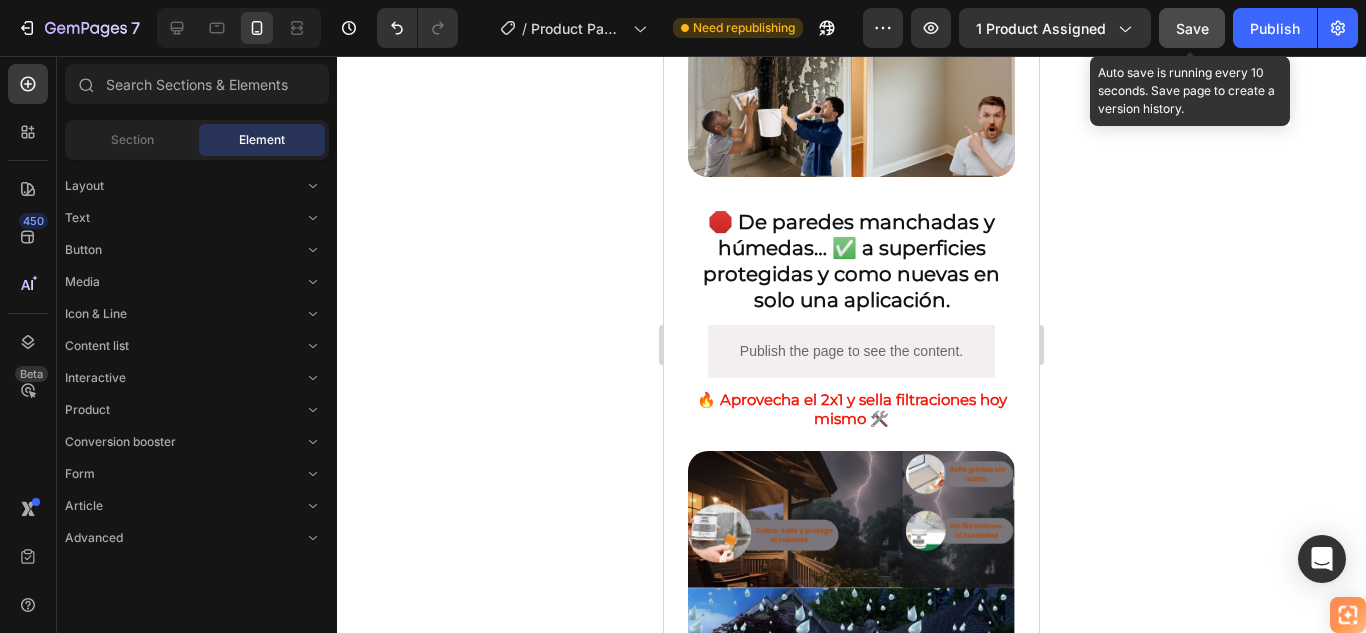 click on "Save" at bounding box center [1192, 28] 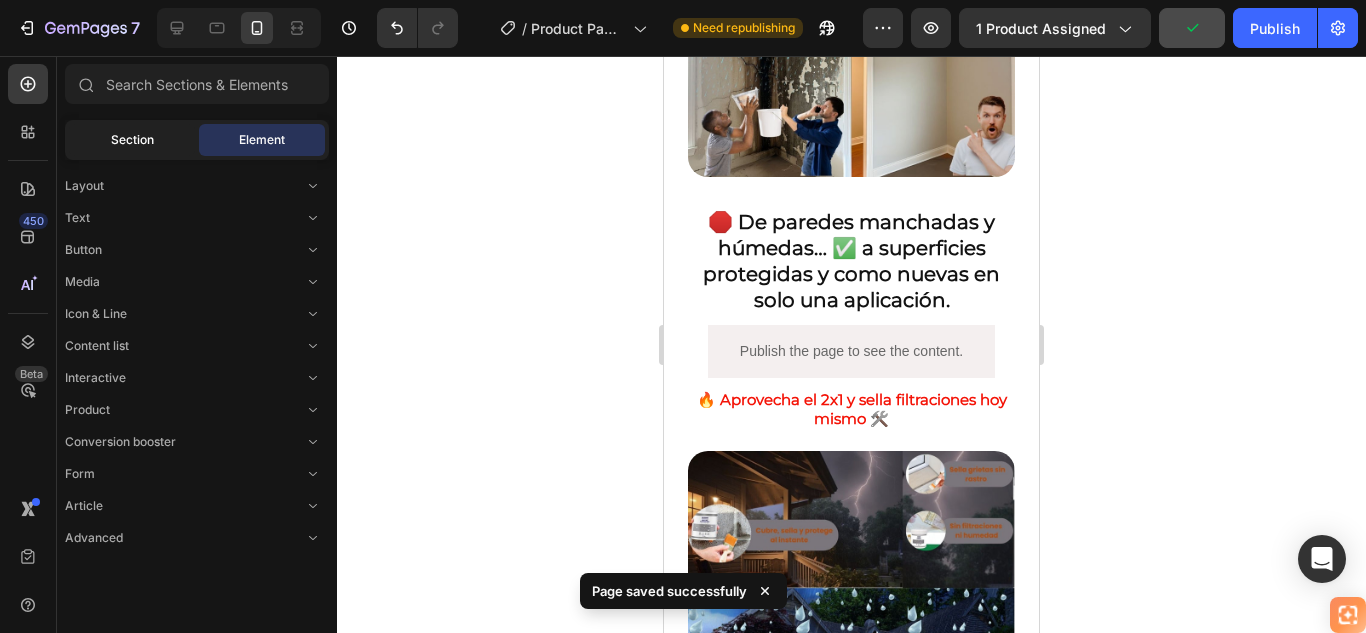 click on "Section" 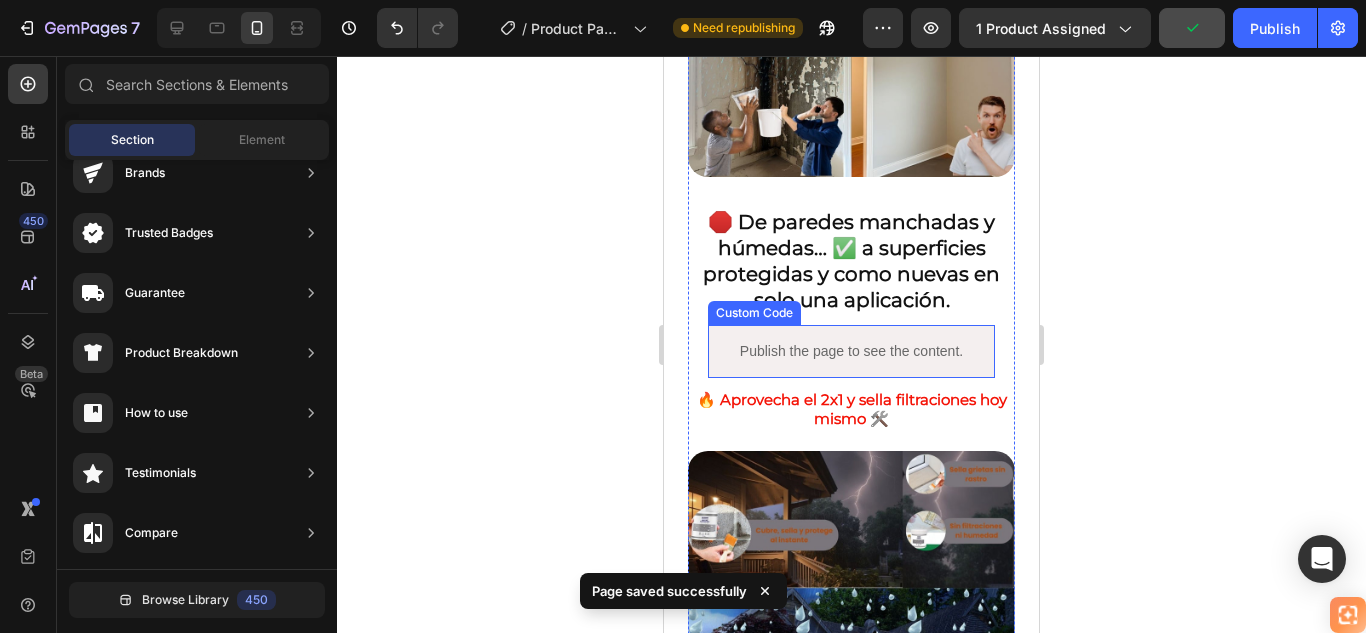click on "Publish the page to see the content." at bounding box center (851, 351) 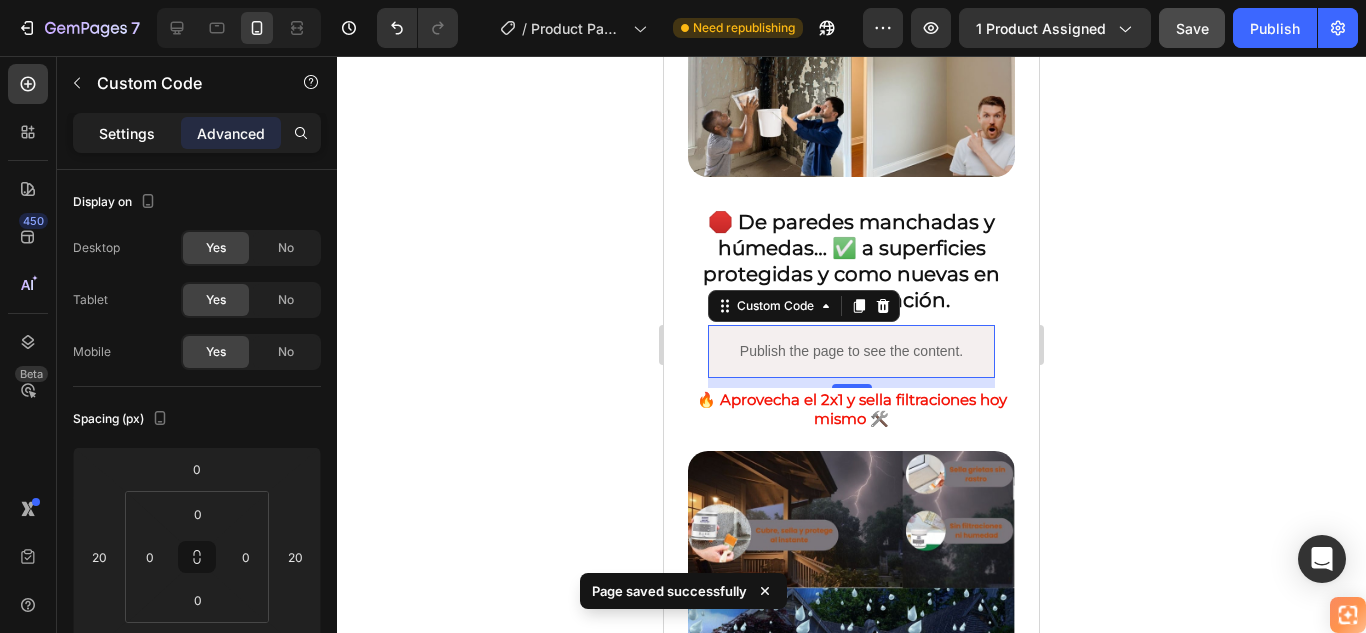 click on "Settings" at bounding box center [127, 133] 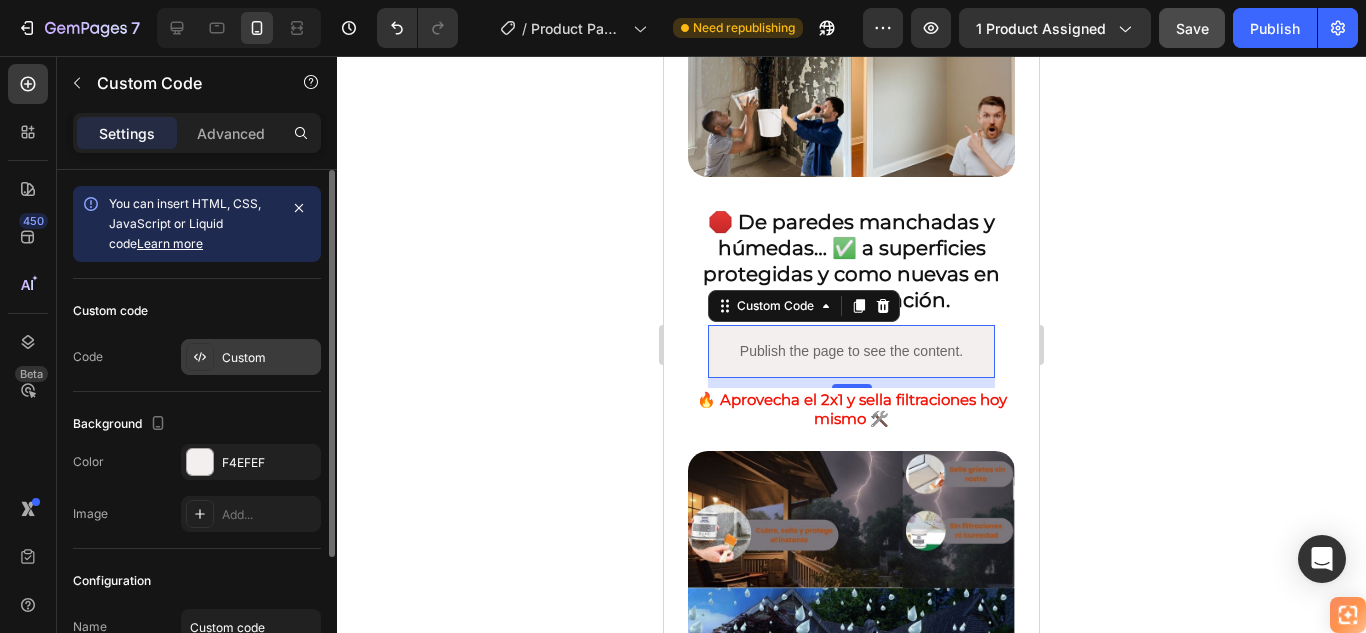 click on "Custom" at bounding box center [269, 358] 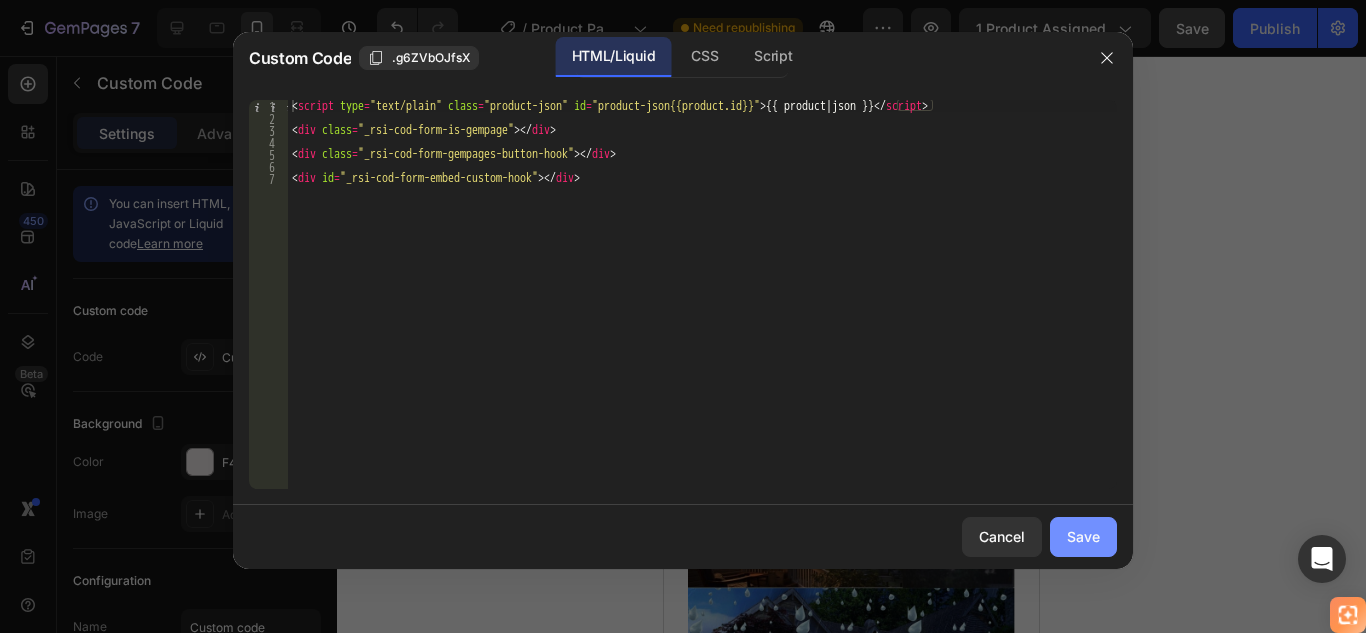 click on "Save" at bounding box center (1083, 536) 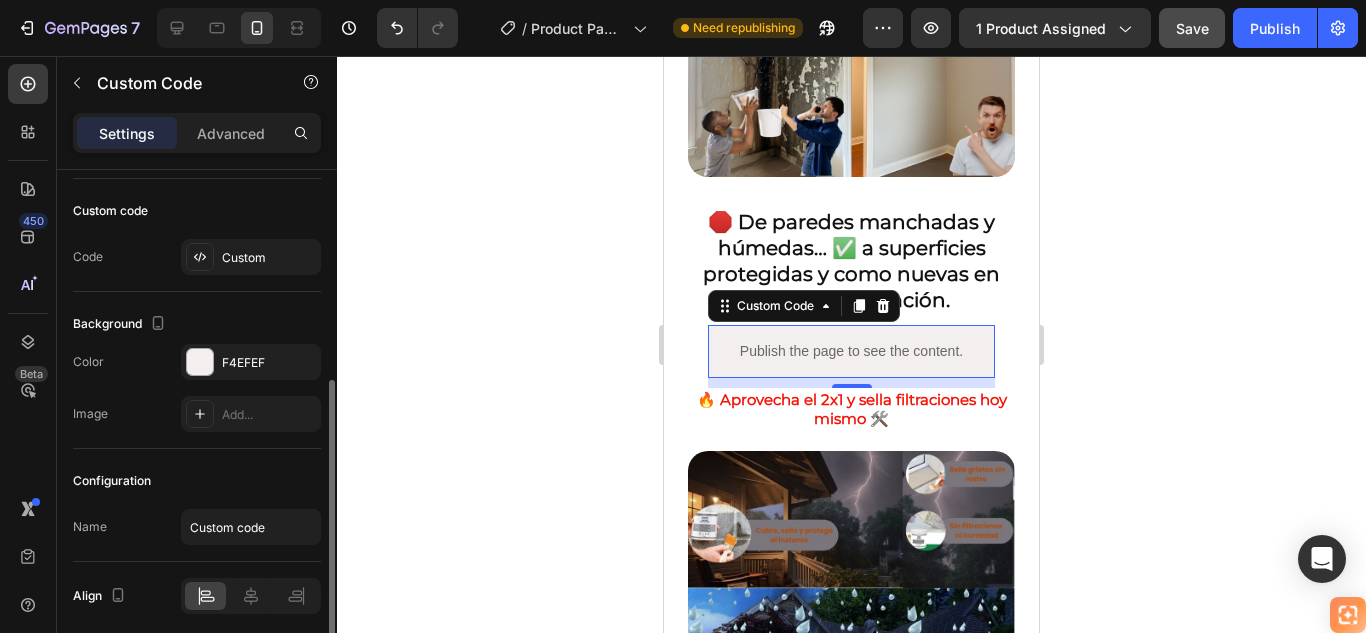 scroll, scrollTop: 177, scrollLeft: 0, axis: vertical 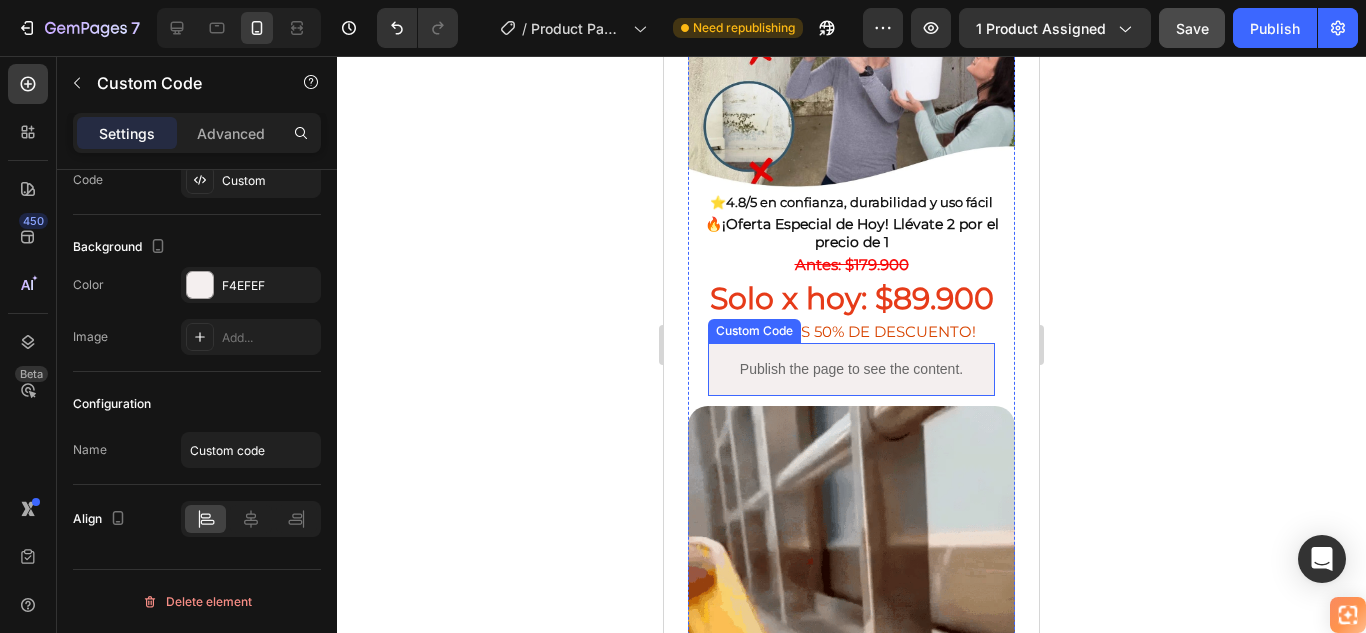 click on "Publish the page to see the content." at bounding box center (851, 369) 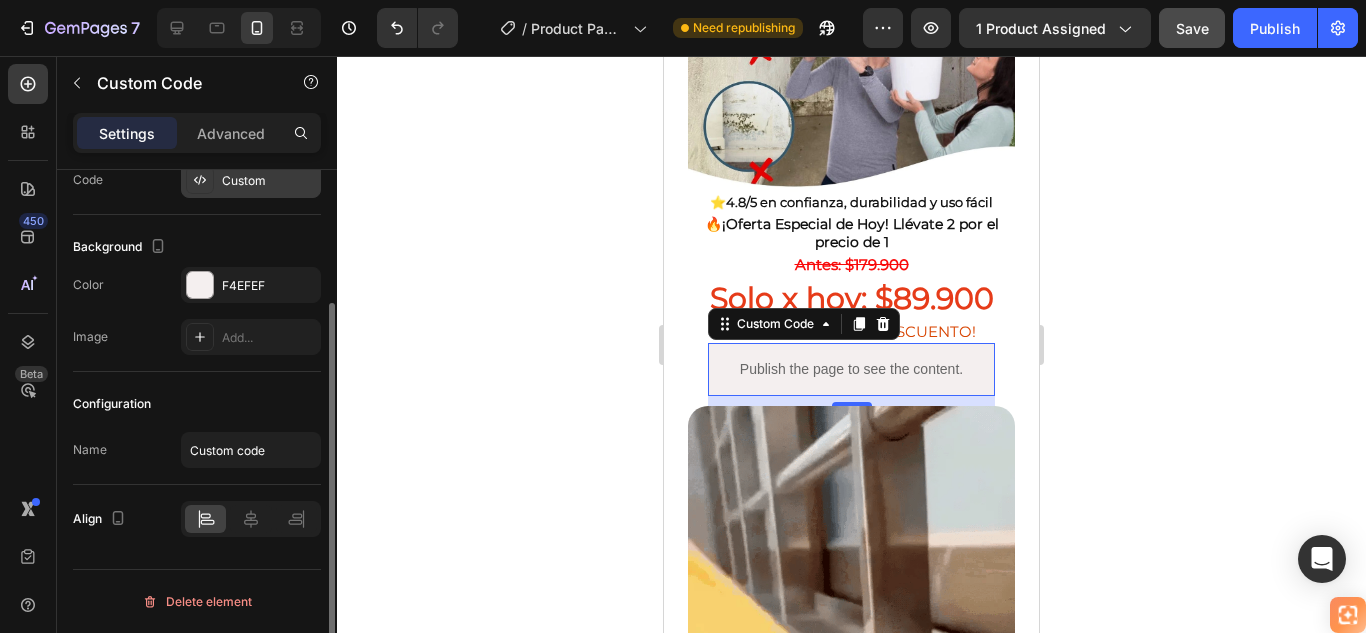 click on "Custom" at bounding box center (269, 181) 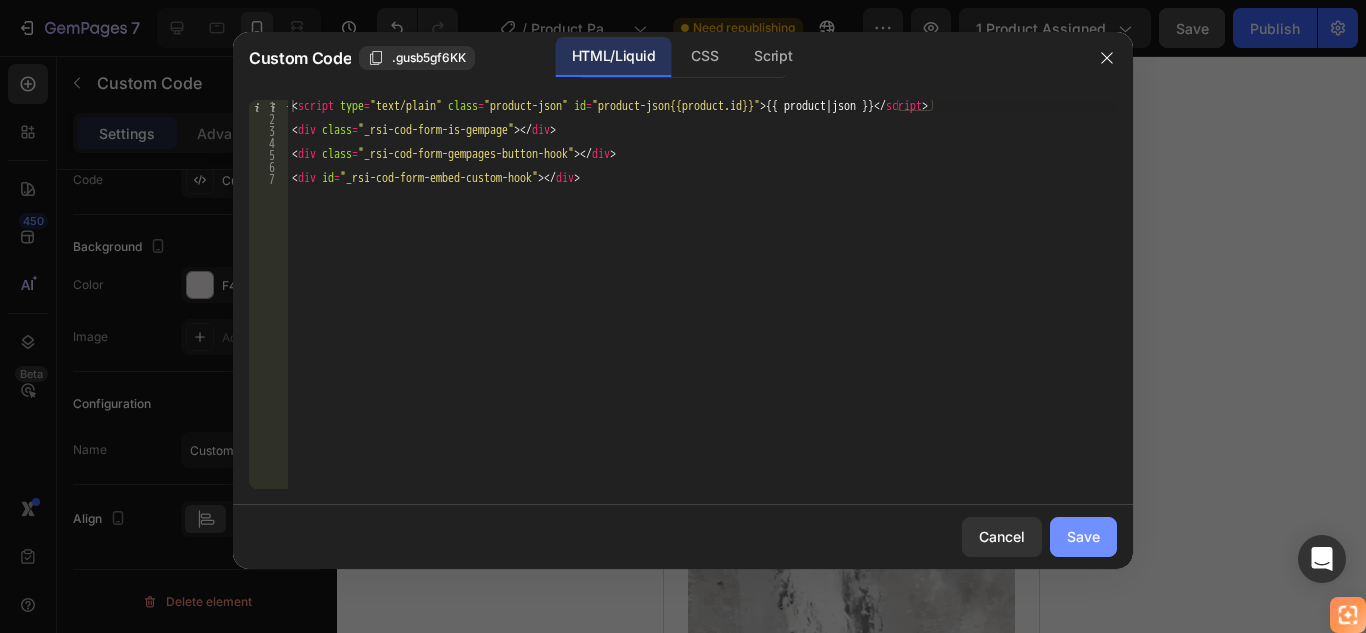 click on "Save" at bounding box center [1083, 536] 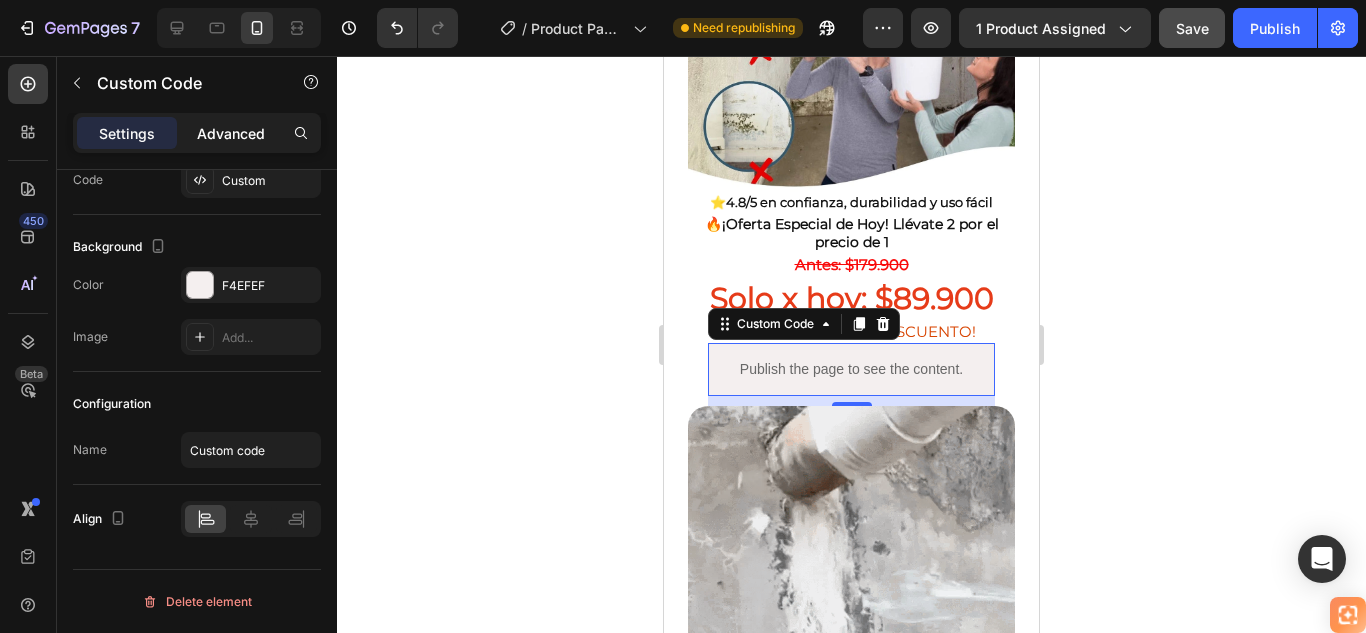 click on "Advanced" at bounding box center (231, 133) 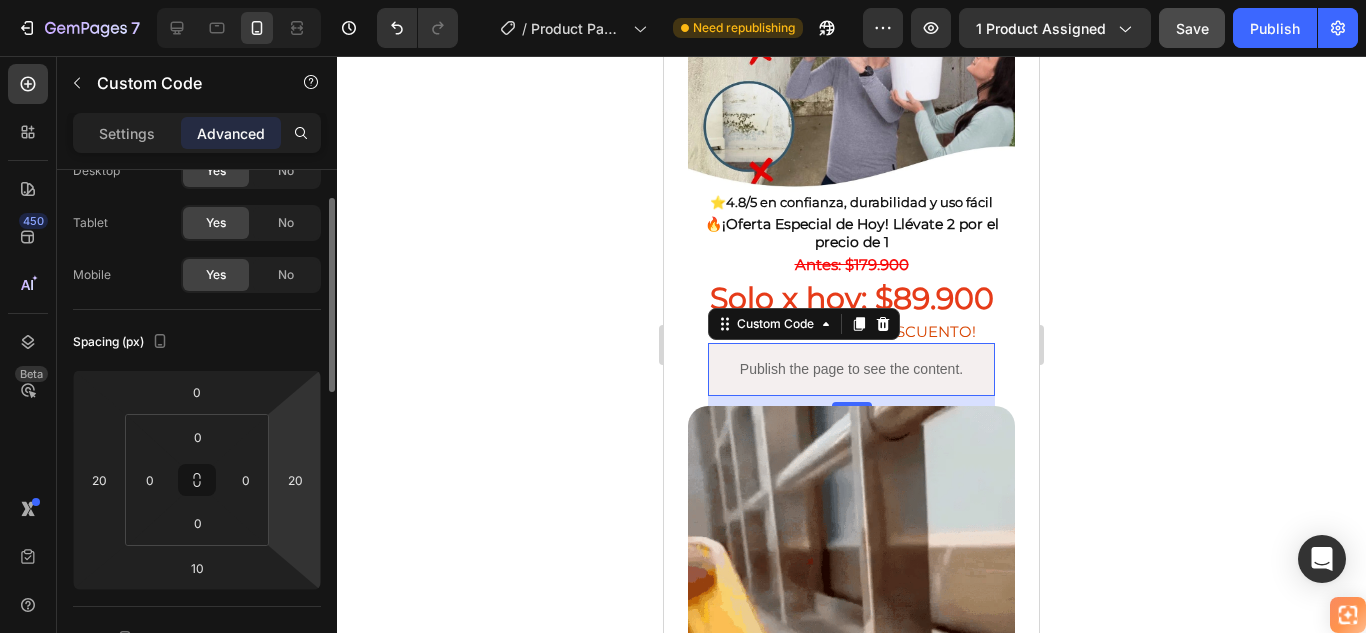 scroll, scrollTop: 0, scrollLeft: 0, axis: both 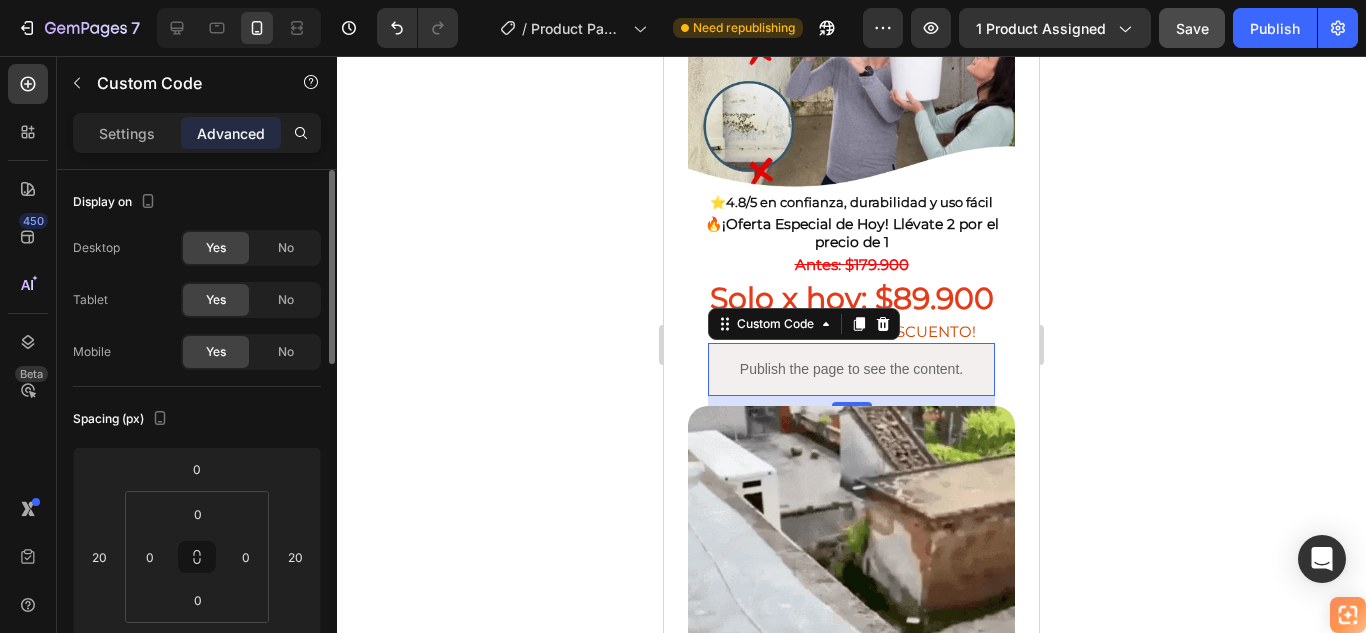 click 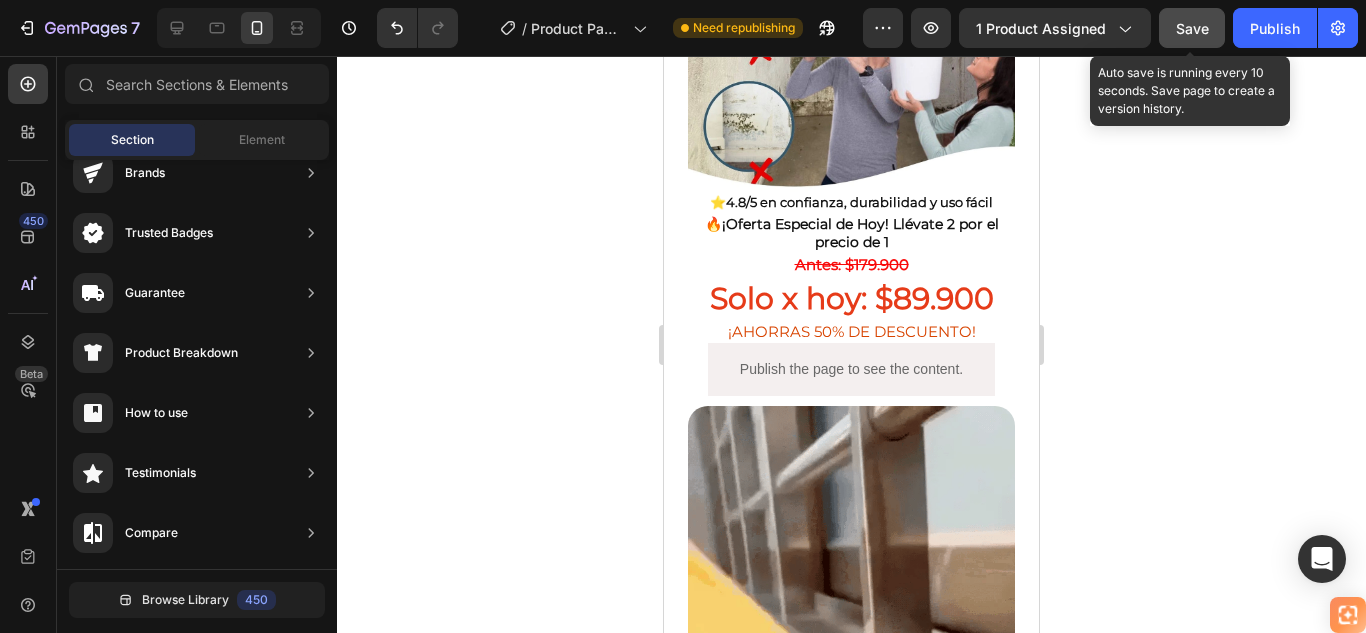 click on "Save" at bounding box center (1192, 28) 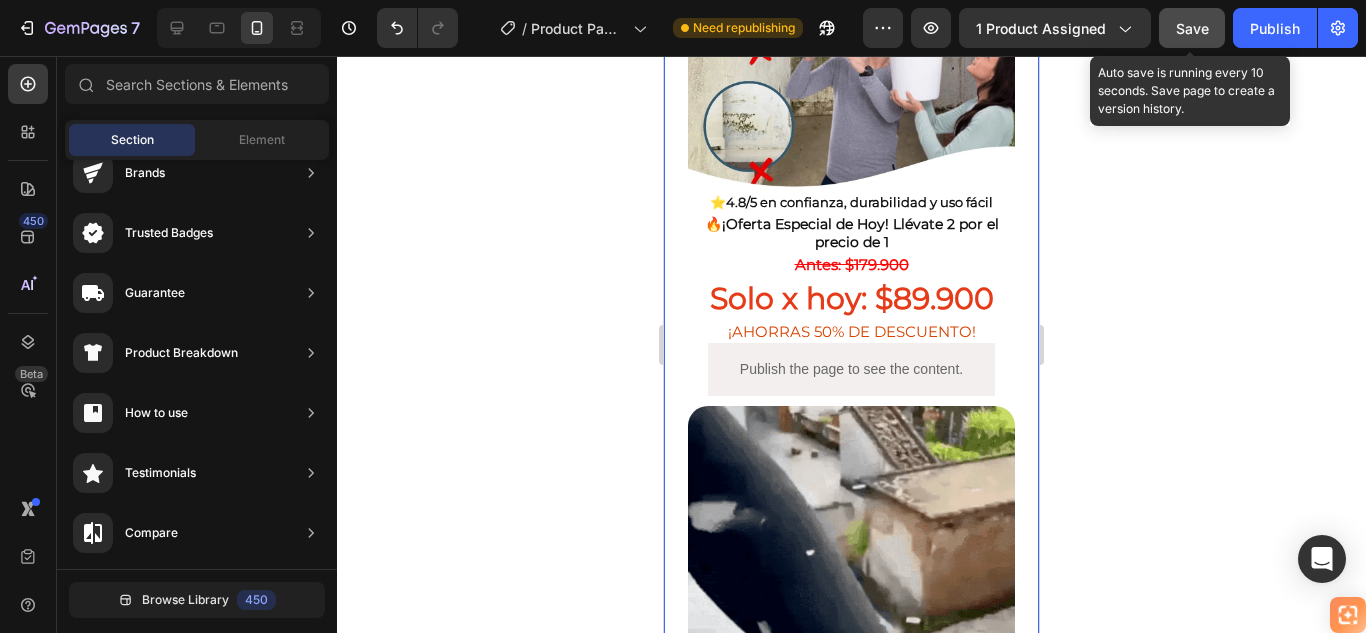 click on "Save" at bounding box center [1192, 28] 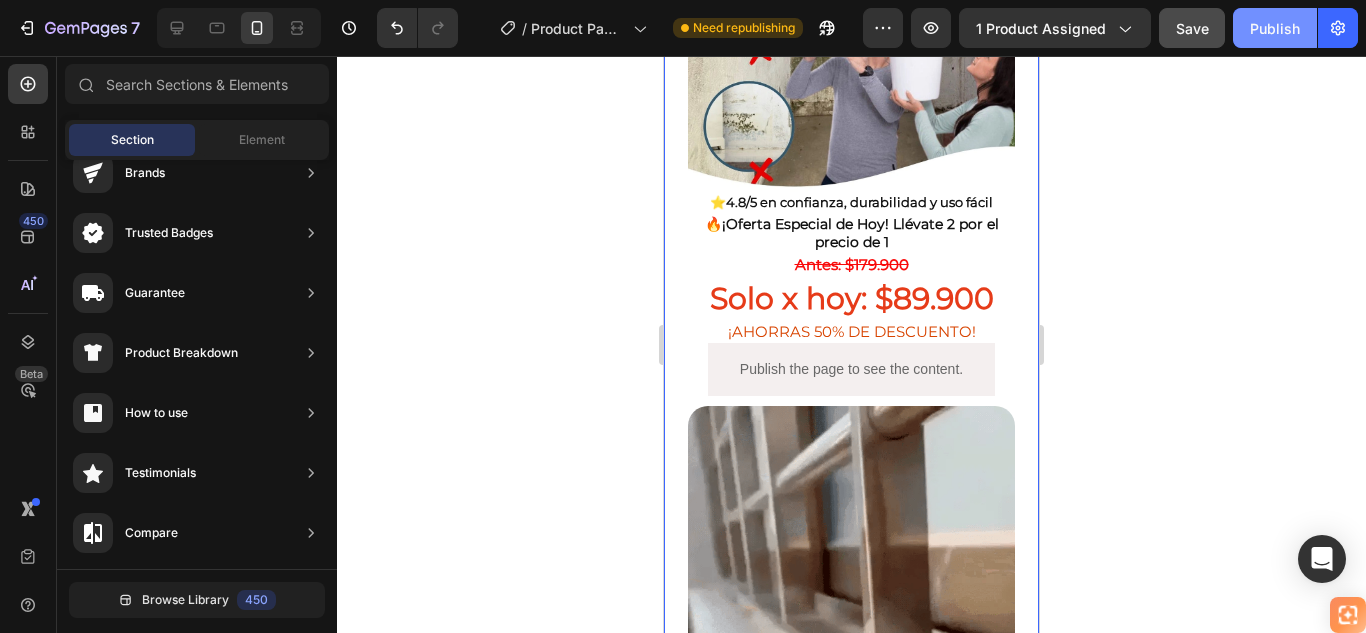 click on "Publish" at bounding box center (1275, 28) 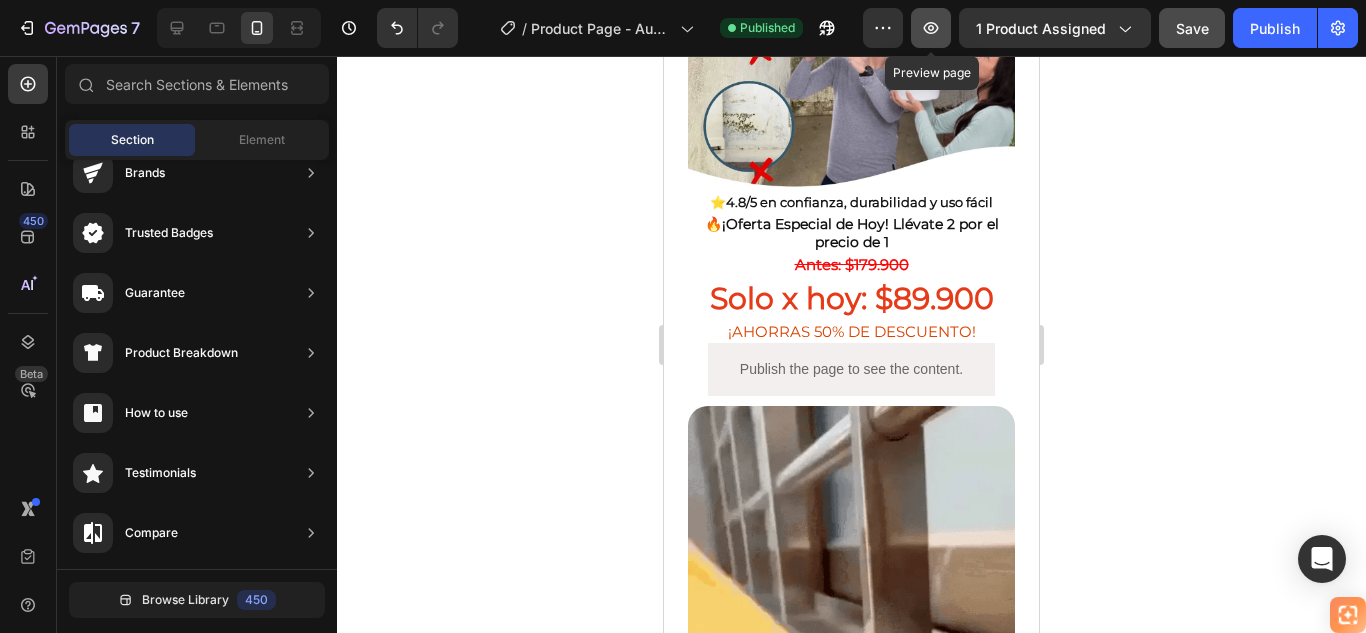 click 